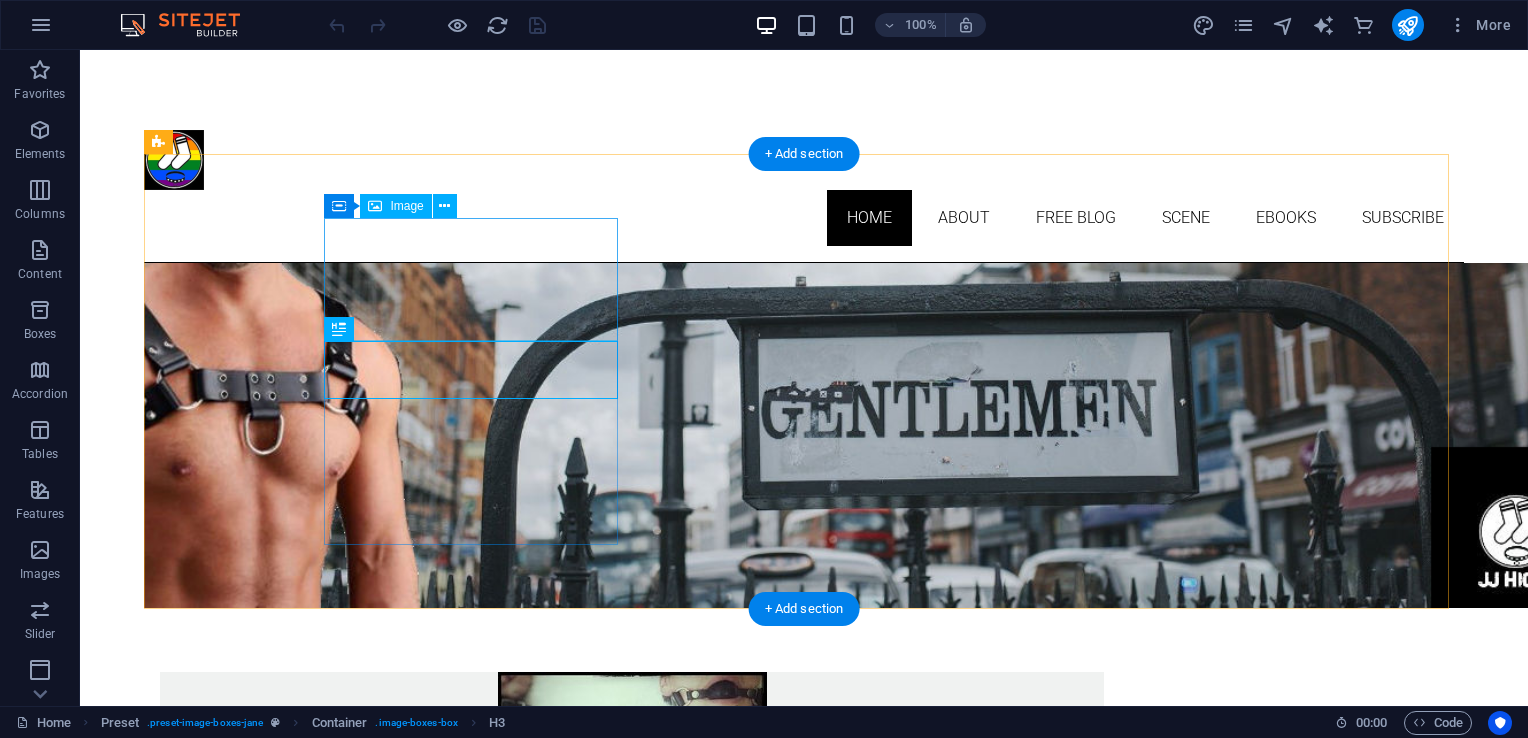 scroll, scrollTop: 363, scrollLeft: 0, axis: vertical 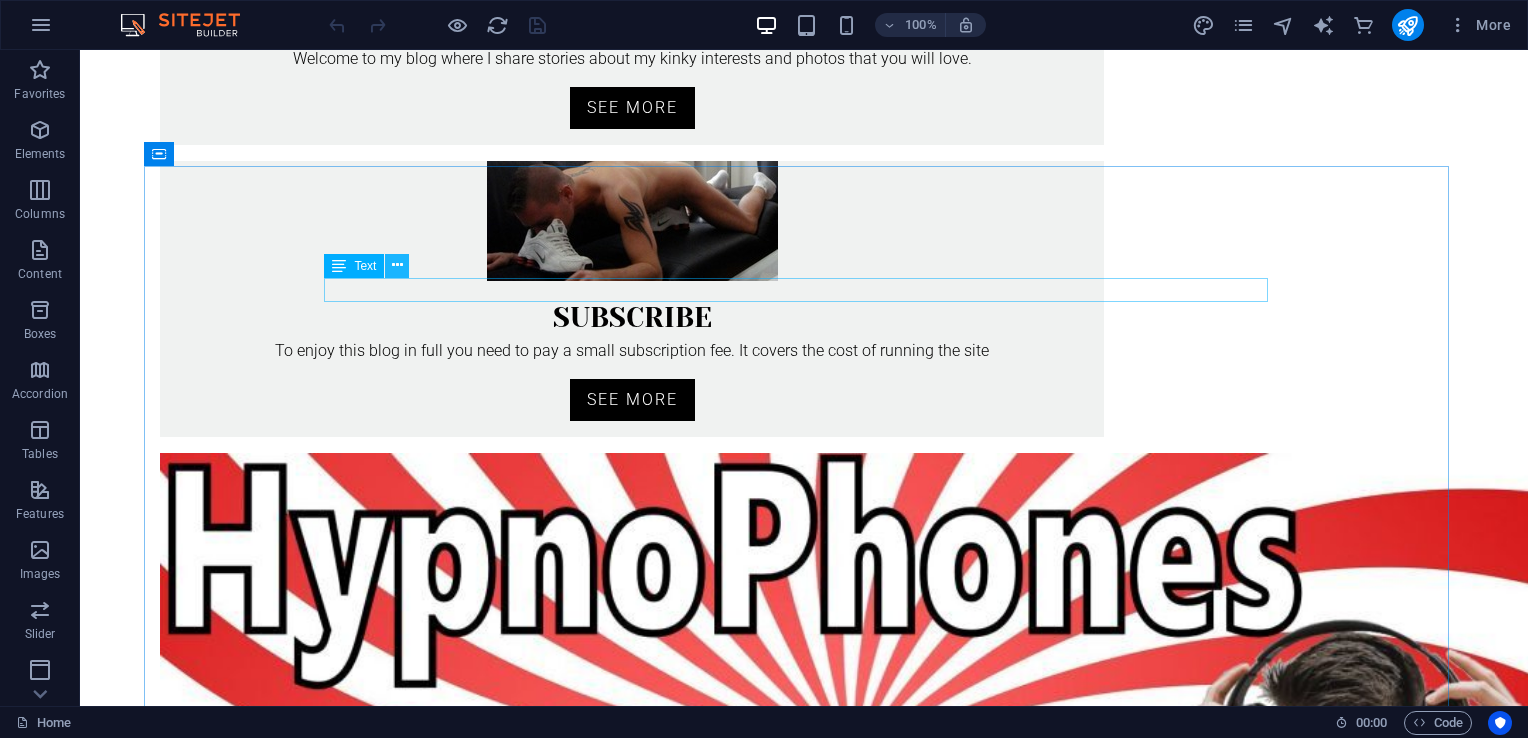 click at bounding box center [397, 265] 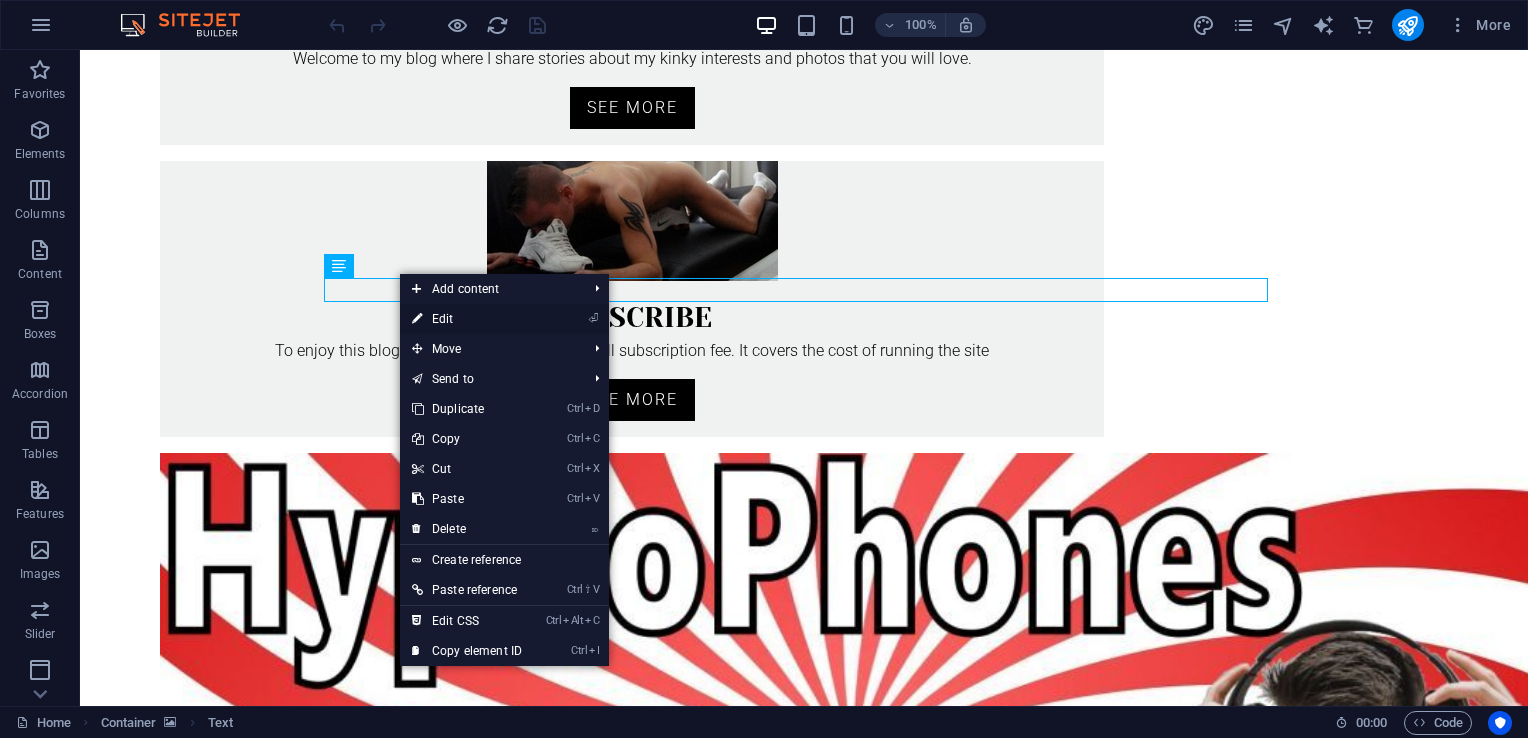 click on "⏎  Edit" at bounding box center (467, 319) 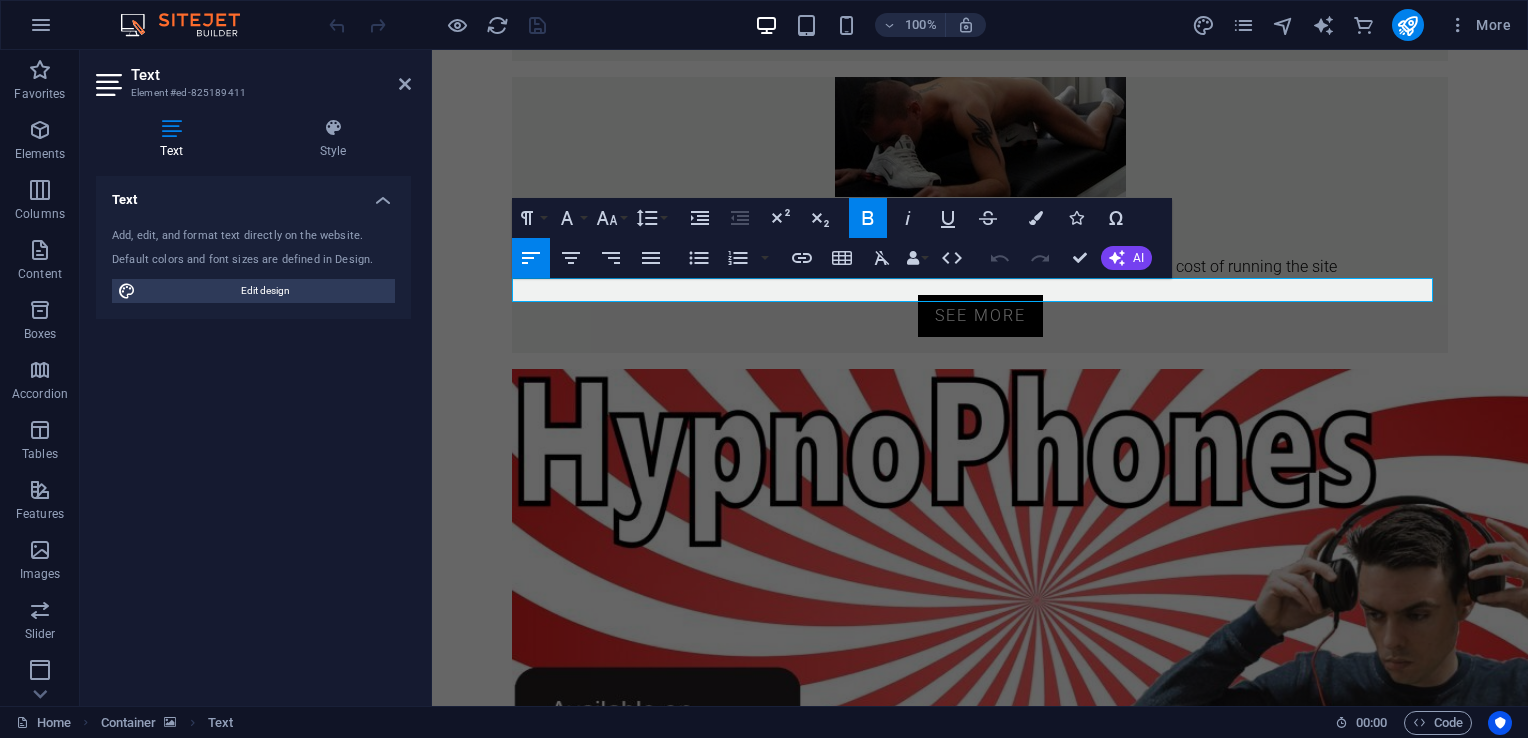scroll, scrollTop: 722, scrollLeft: 0, axis: vertical 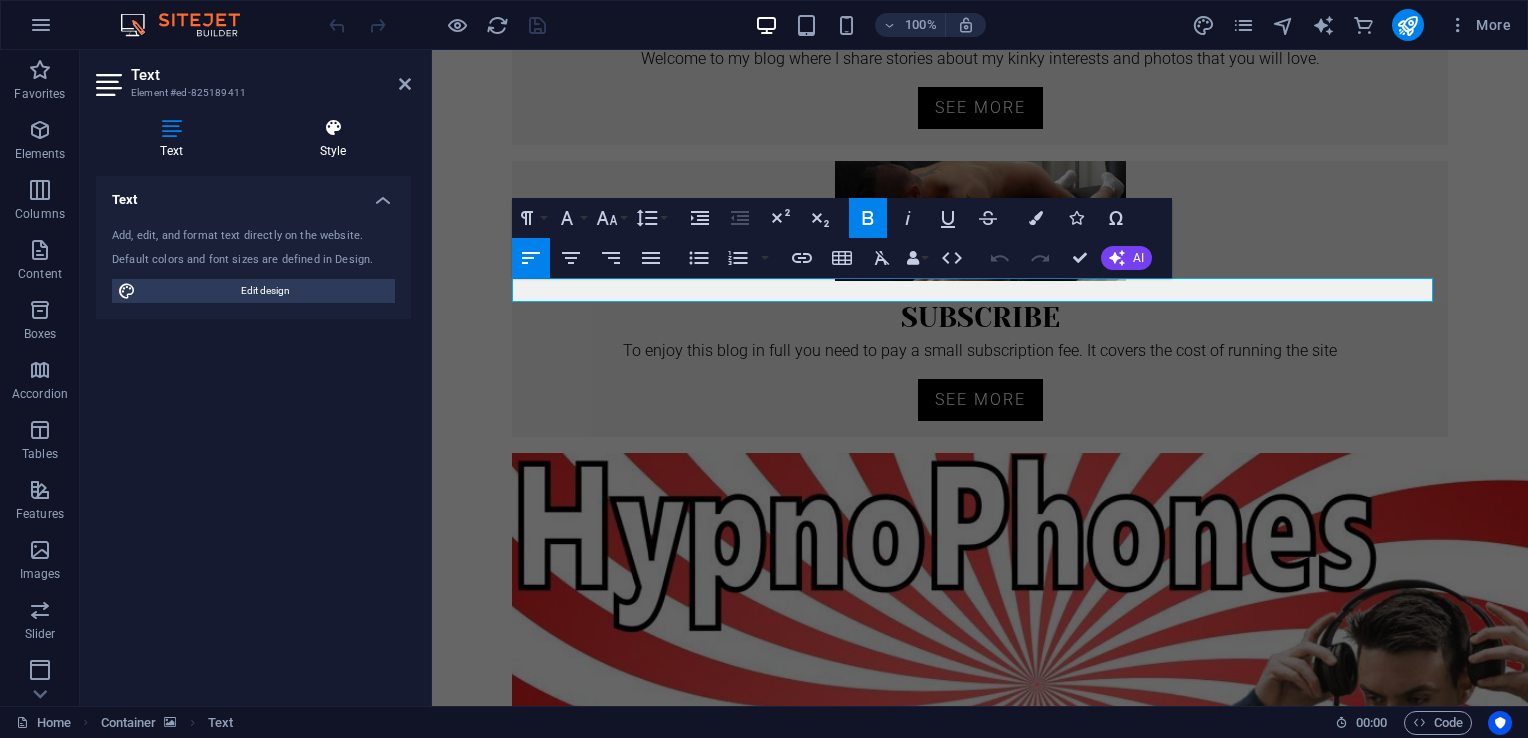 click at bounding box center (333, 128) 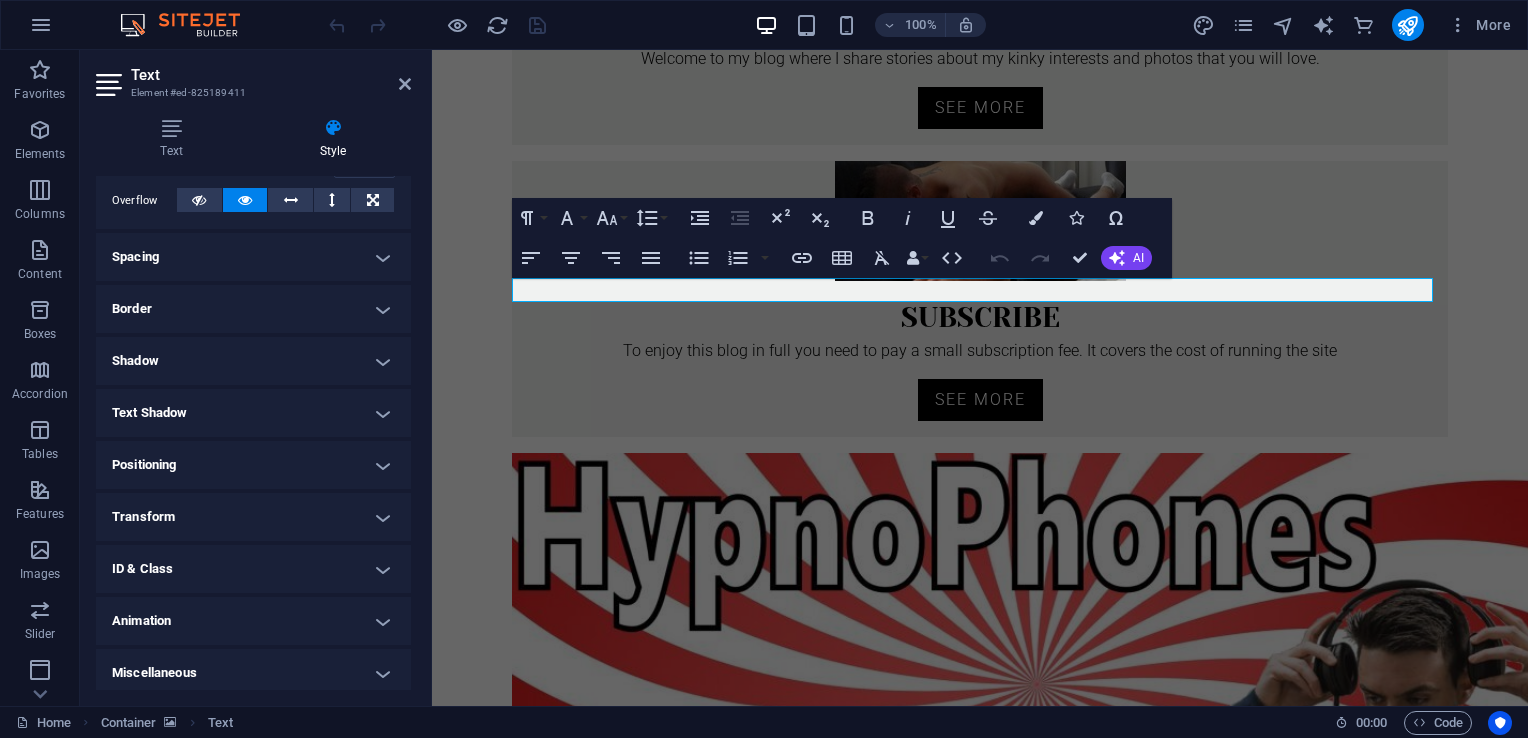 scroll, scrollTop: 329, scrollLeft: 0, axis: vertical 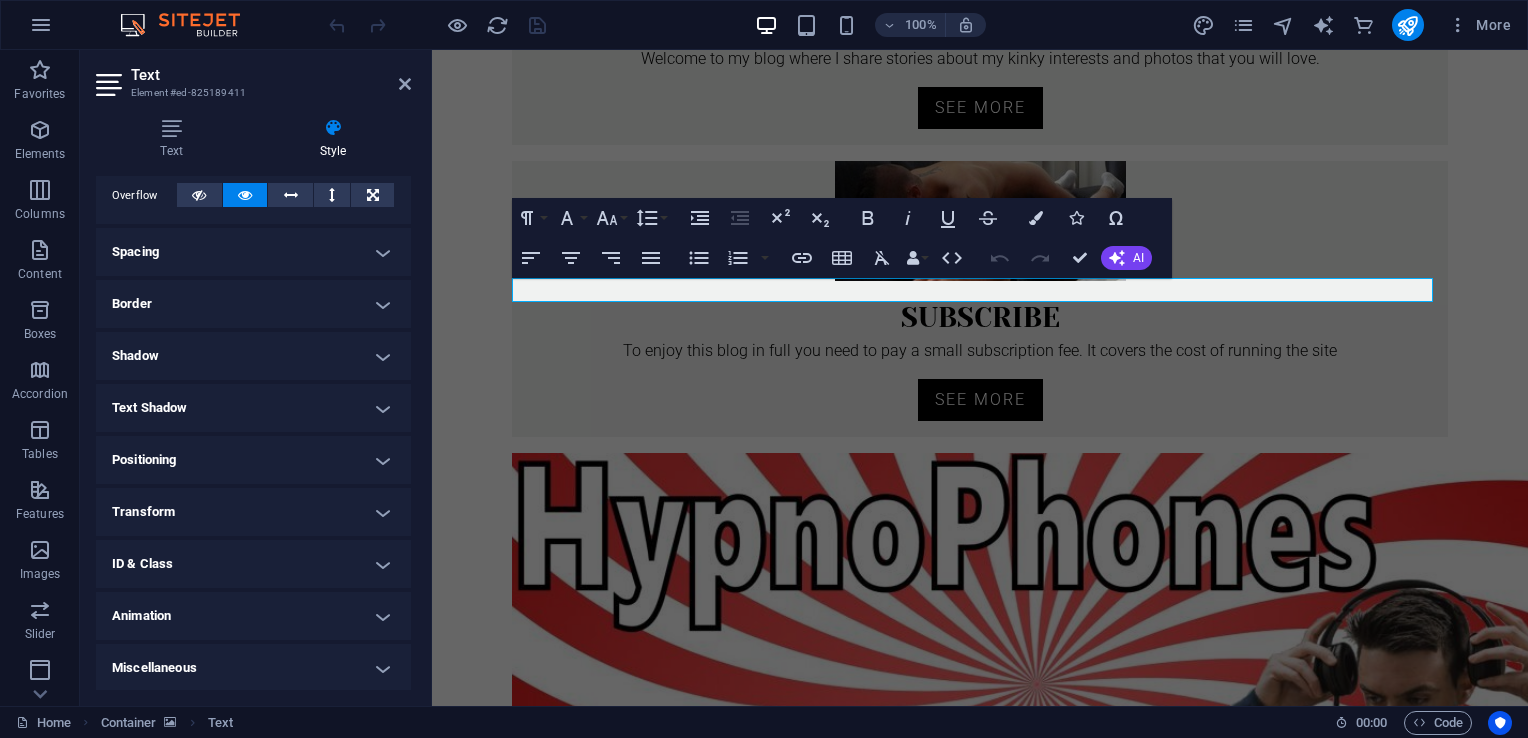click on "Text Shadow" at bounding box center [253, 408] 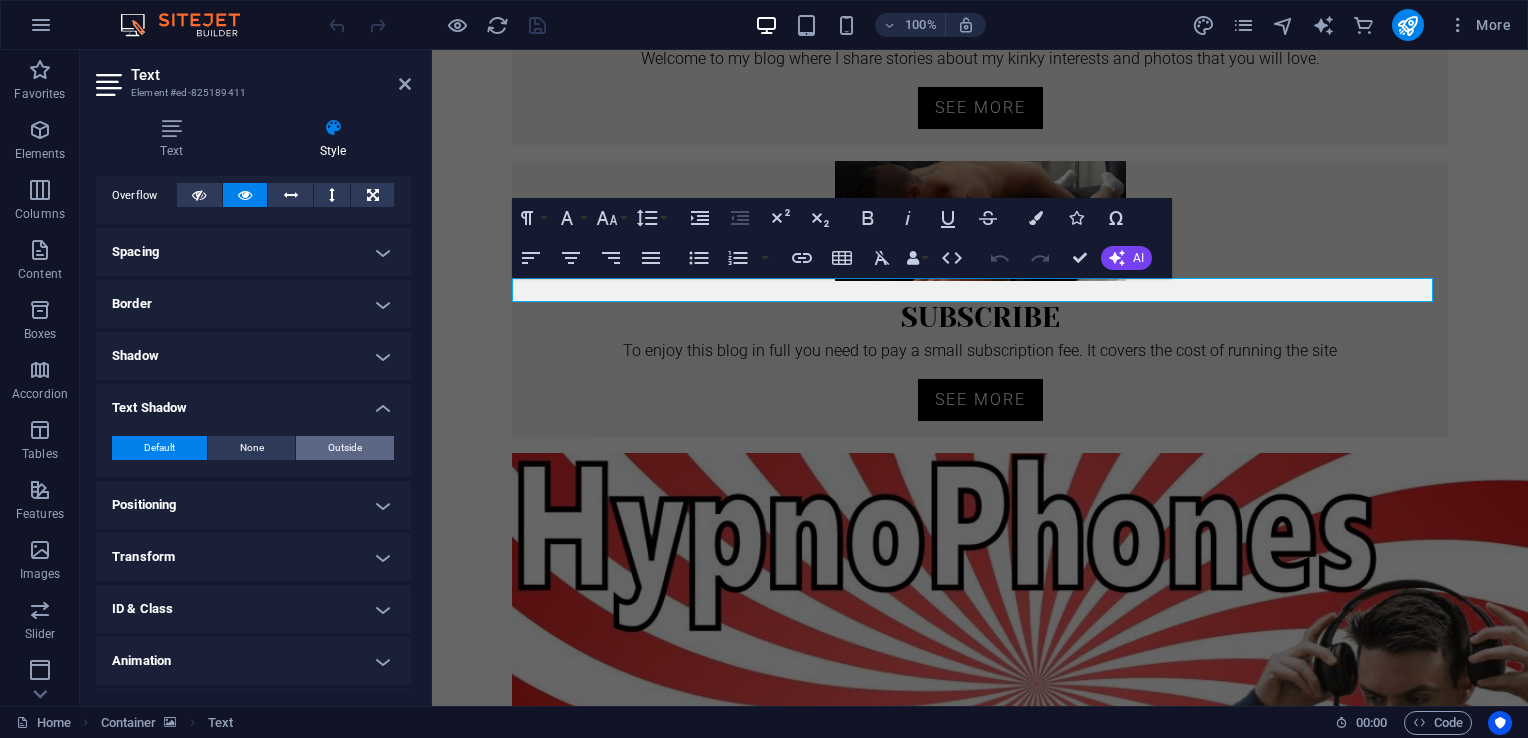 click on "Outside" at bounding box center [345, 448] 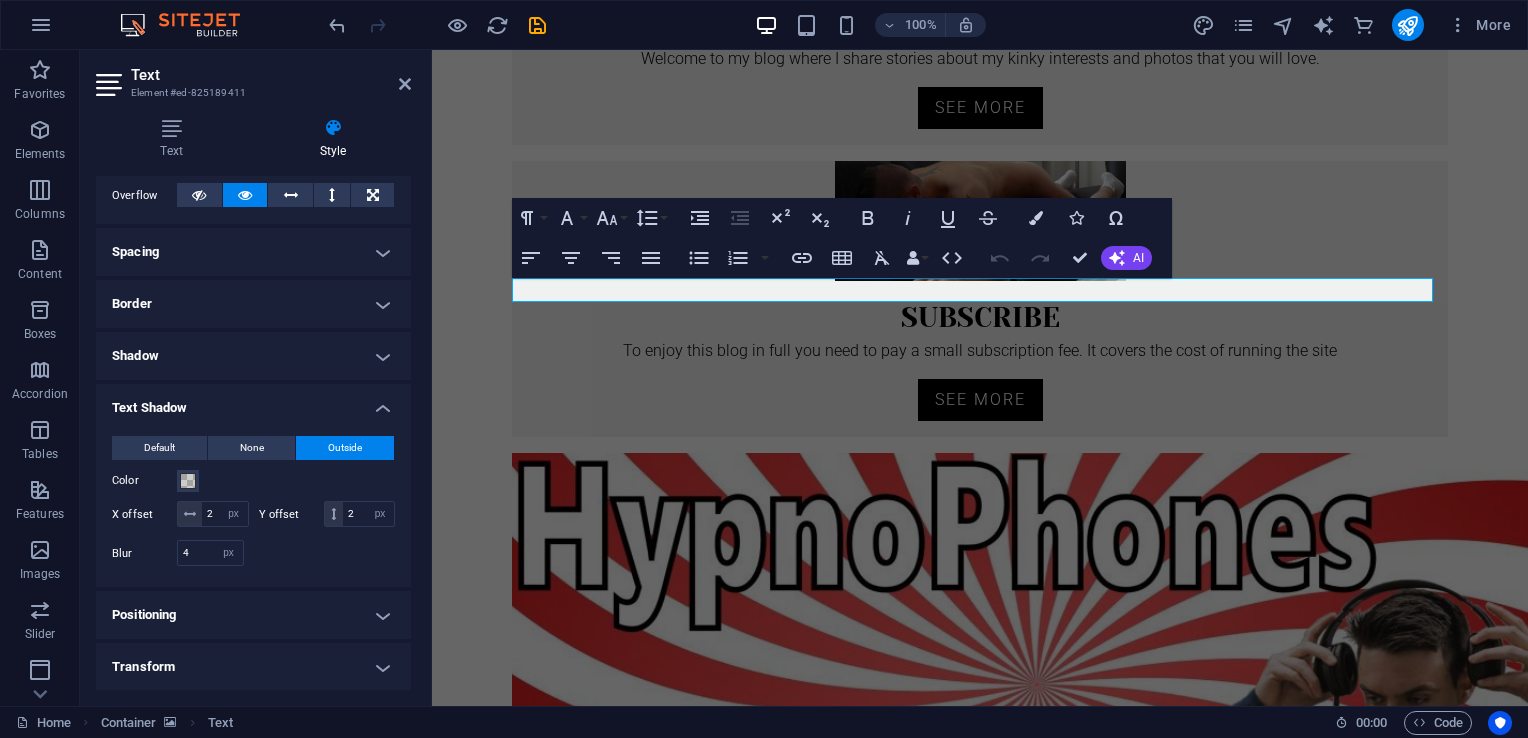 click on "Outside" at bounding box center [345, 448] 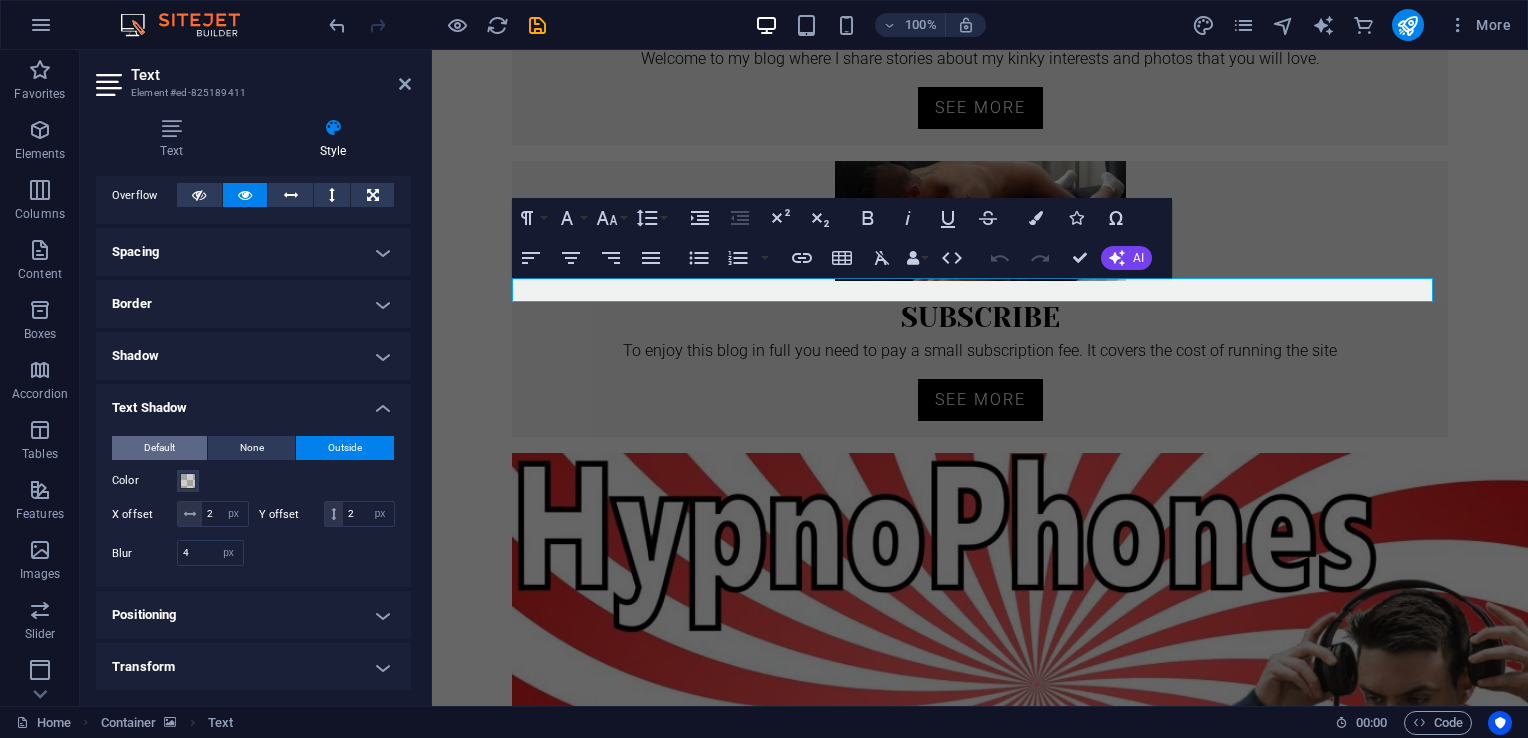 click on "Default" at bounding box center (159, 448) 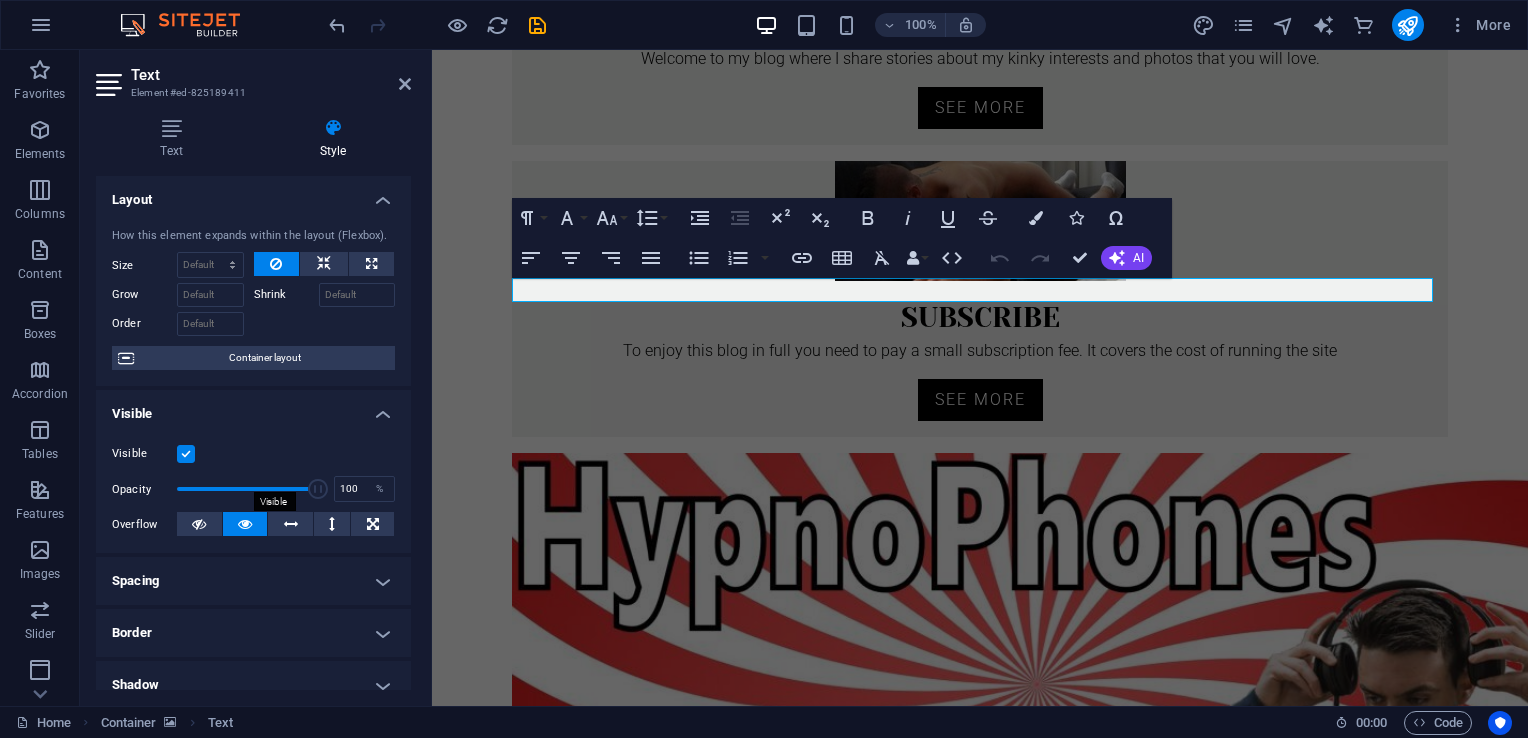 scroll, scrollTop: 0, scrollLeft: 0, axis: both 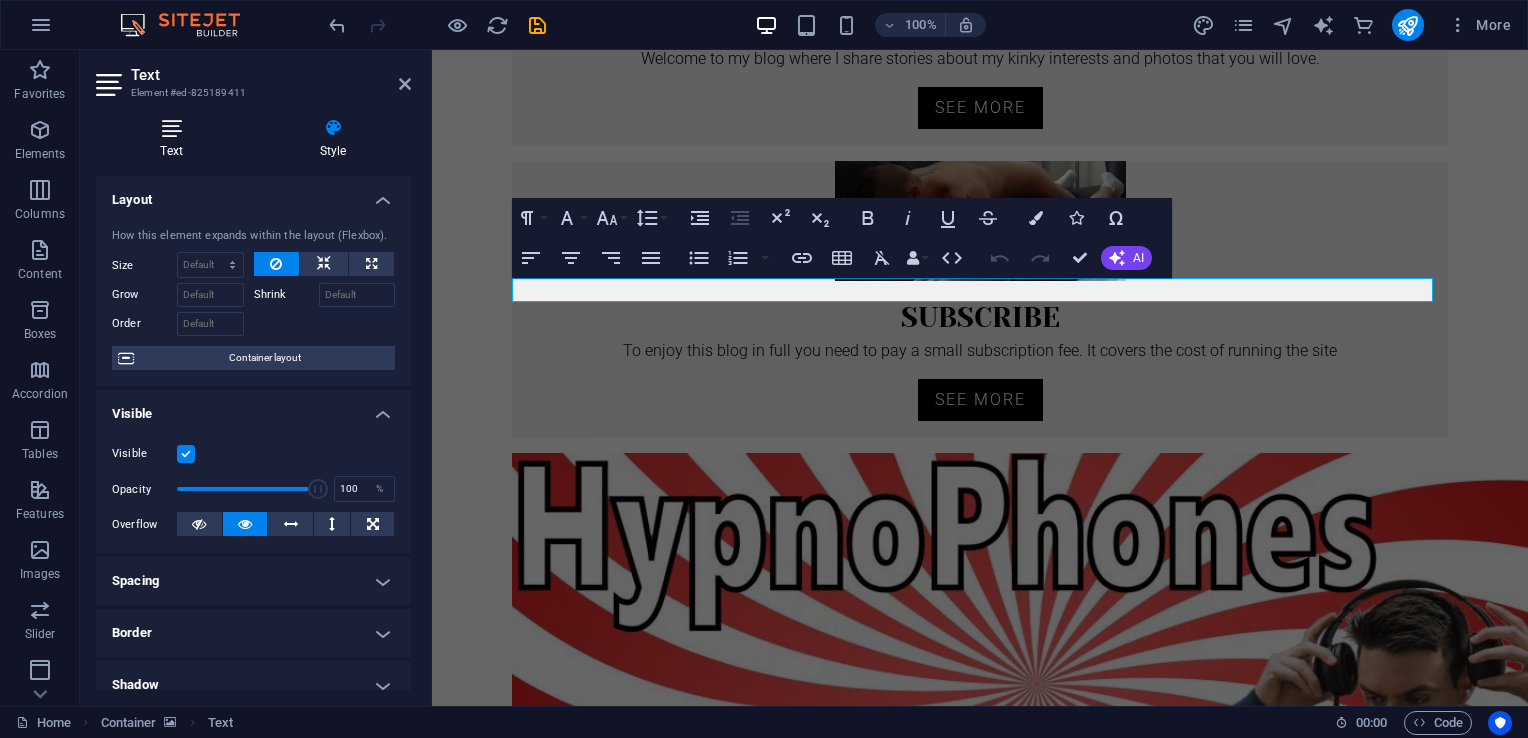 click on "Text" at bounding box center [175, 139] 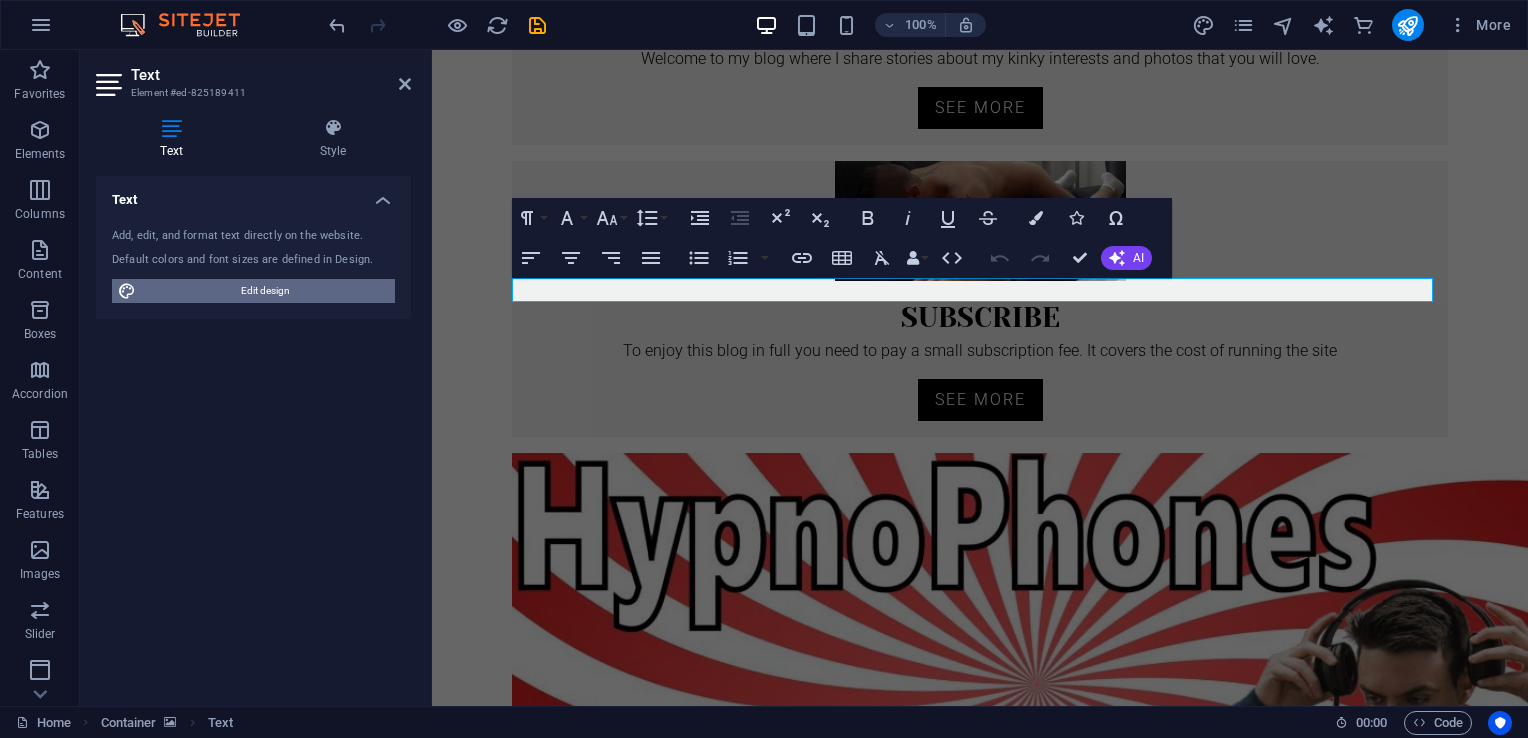 click on "Edit design" at bounding box center [265, 291] 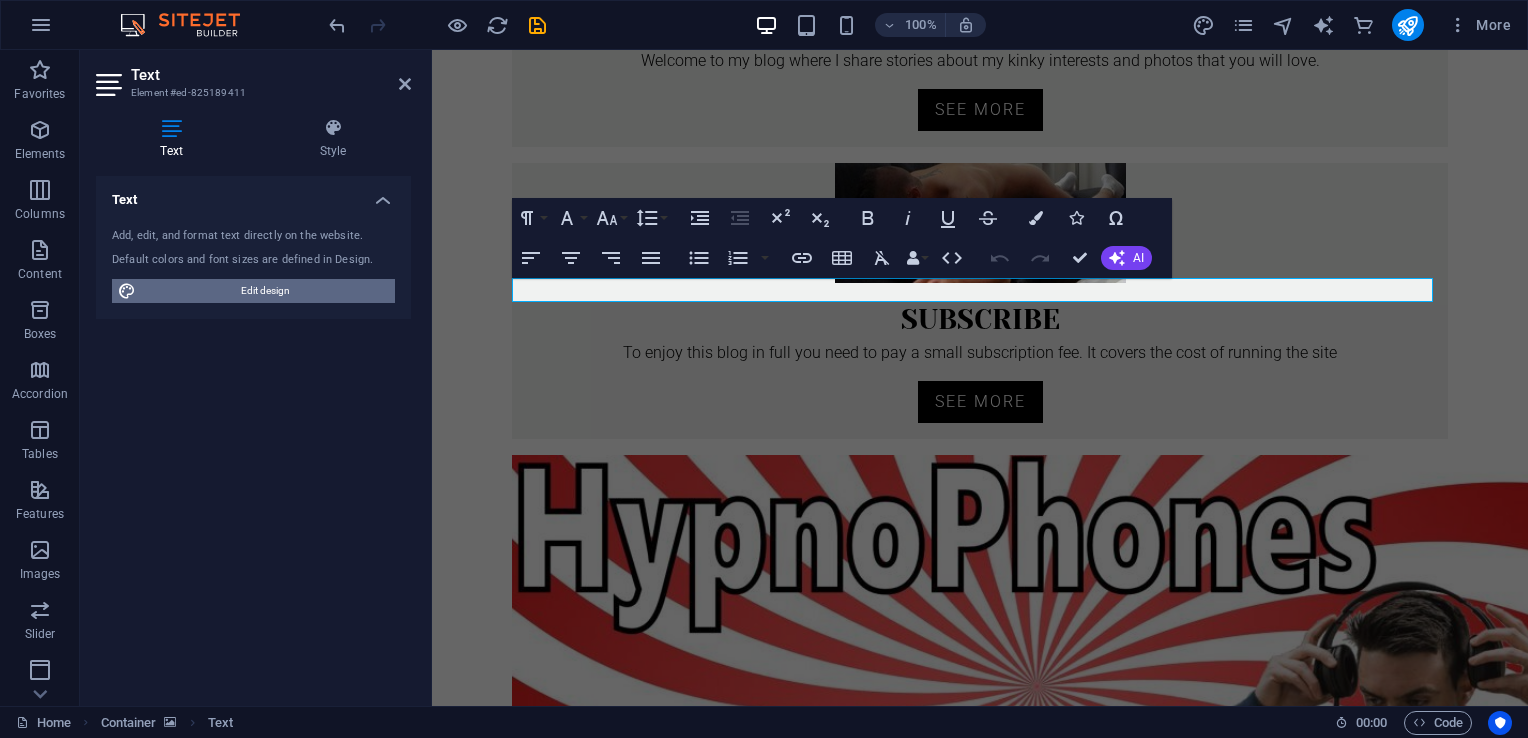 select on "px" 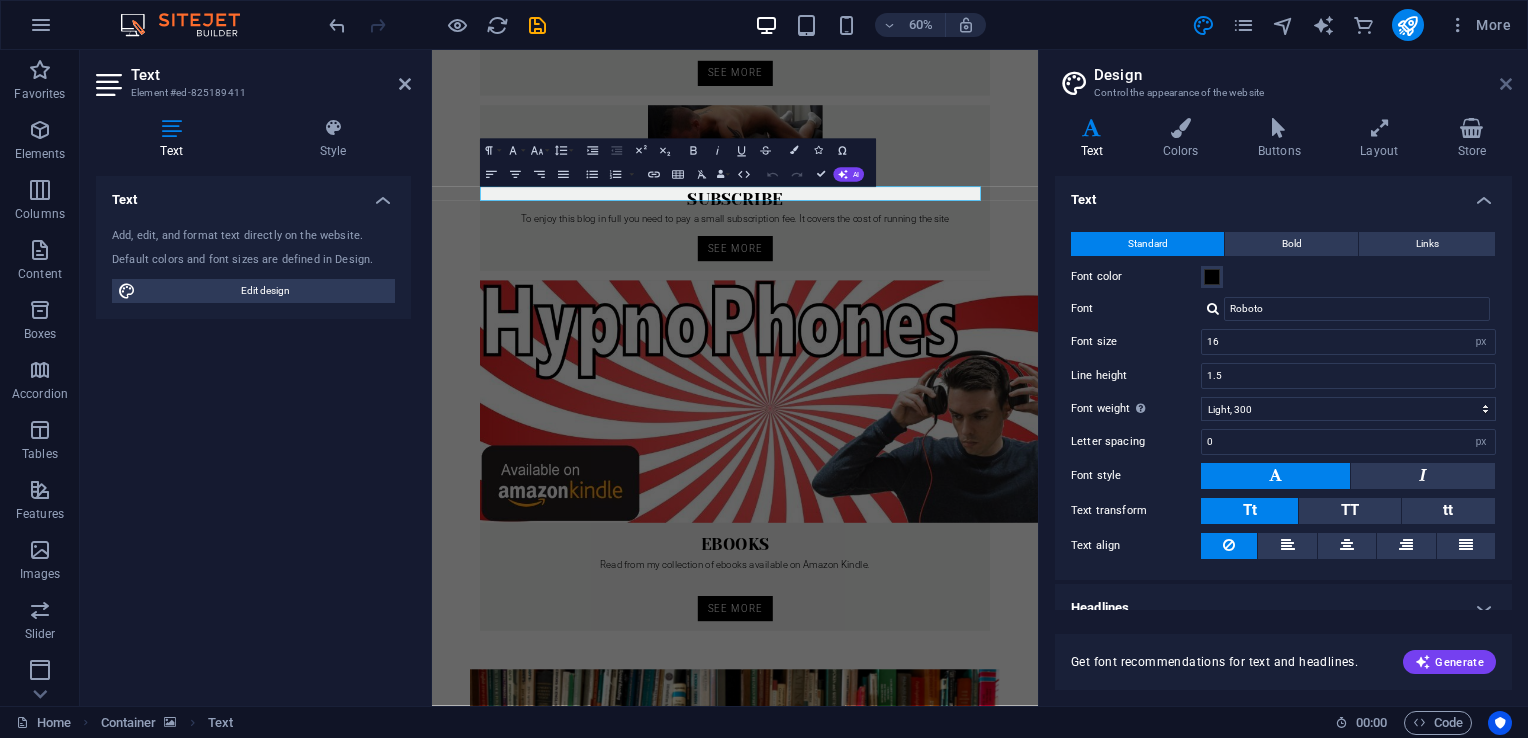 drag, startPoint x: 1503, startPoint y: 88, endPoint x: 141, endPoint y: 111, distance: 1362.1942 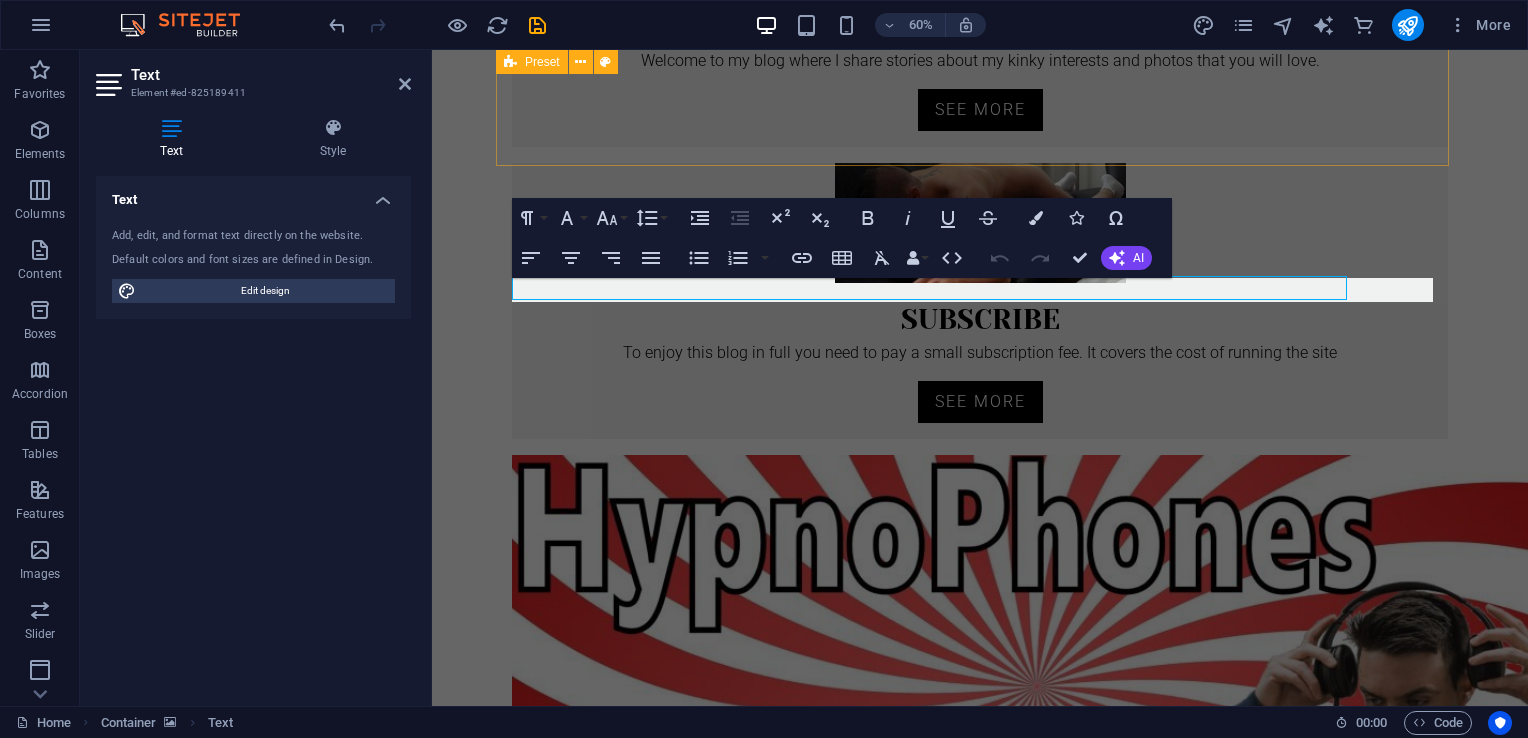 scroll, scrollTop: 722, scrollLeft: 0, axis: vertical 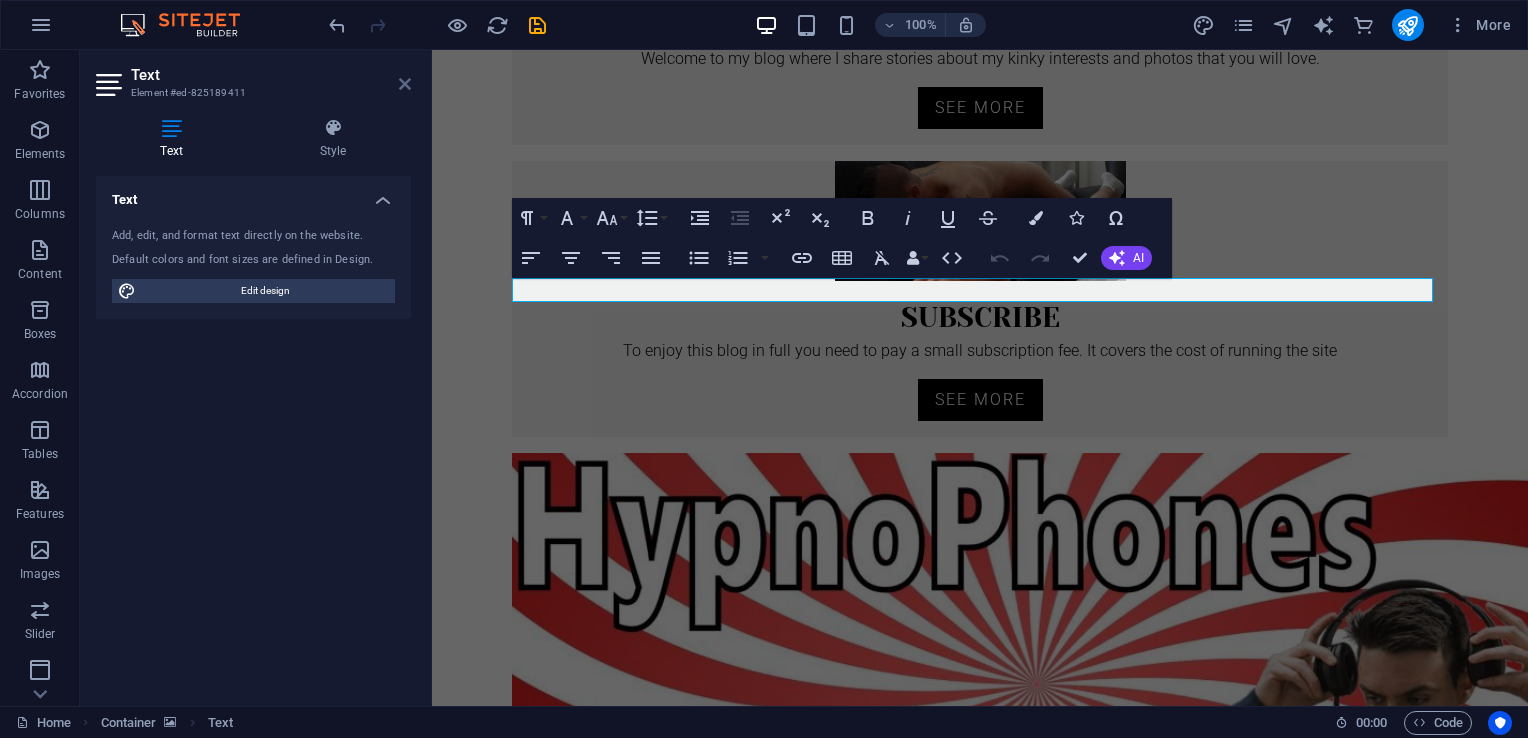 click at bounding box center (405, 84) 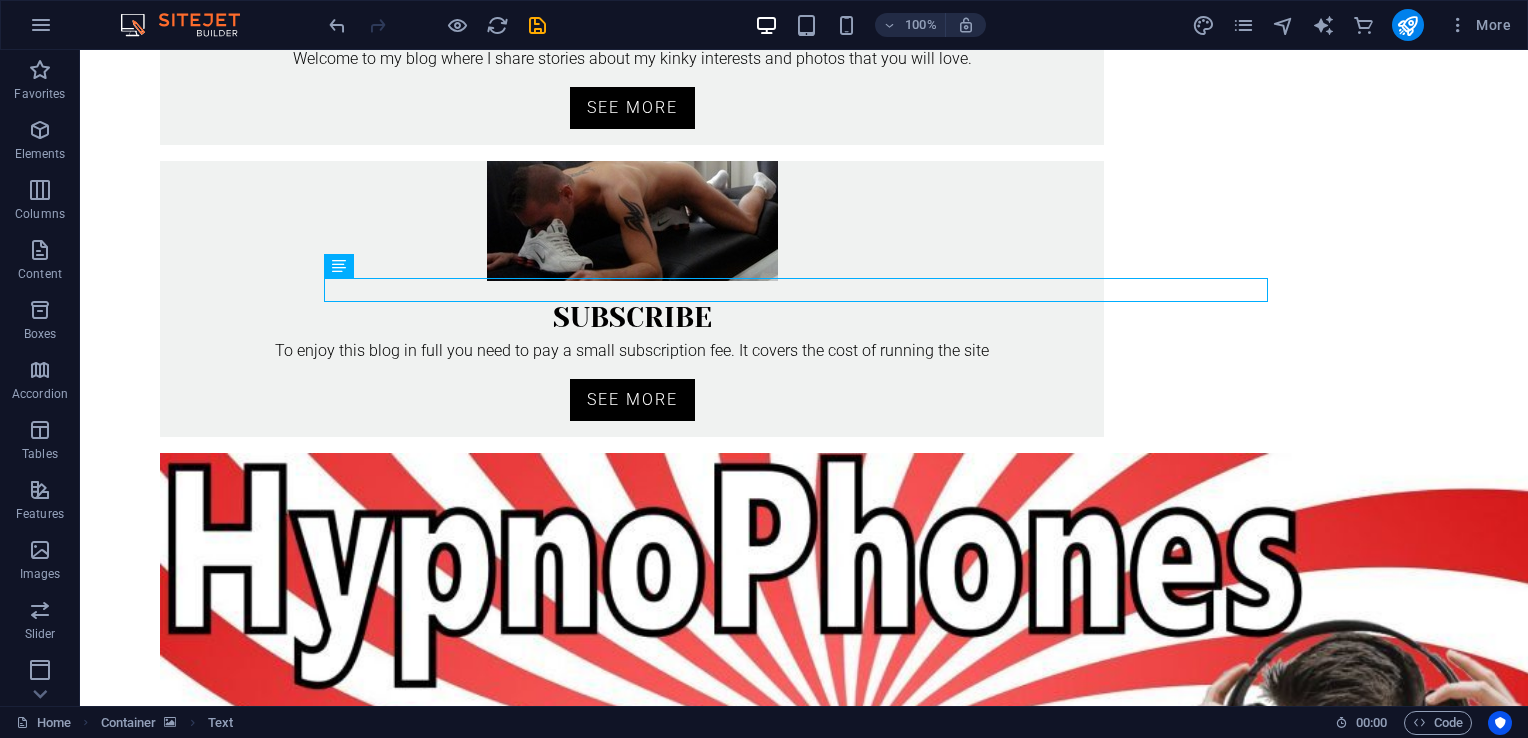 click on "Skip to main content
Home About Free Blog Scene Ebooks Subscribe About Welcome to my blog where I share stories about my kinky interests and photos that you will love. see more Subscribe To enjoy this blog in full you need to pay a small subscription fee. It covers the cost of running the site see more Ebooks Read from my collection of ebooks available on Amazon Kindle. see more EBOOKS Read from my collection of ebooks available on Amazon Kindle. CUCK, CEO As his loyal staff looks on in confusion, is the big boss about to hand everything over to a young, cocky upstart?  Read More ... Hypnophones If you had the power to control others, would you wield it wisely or use it to fulfil your own desires?  Read More ... Honey: I Shrunk The Gay Imagine being so tiny that you could live on another man.  Read More ... Let's Stay Connected Stay updated on our blog by entering your email below to sign up for site news. Submit Unreadable? Load new The blog Home About Free Blog Ebooks London Scene Subscribe Social" at bounding box center (804, 2257) 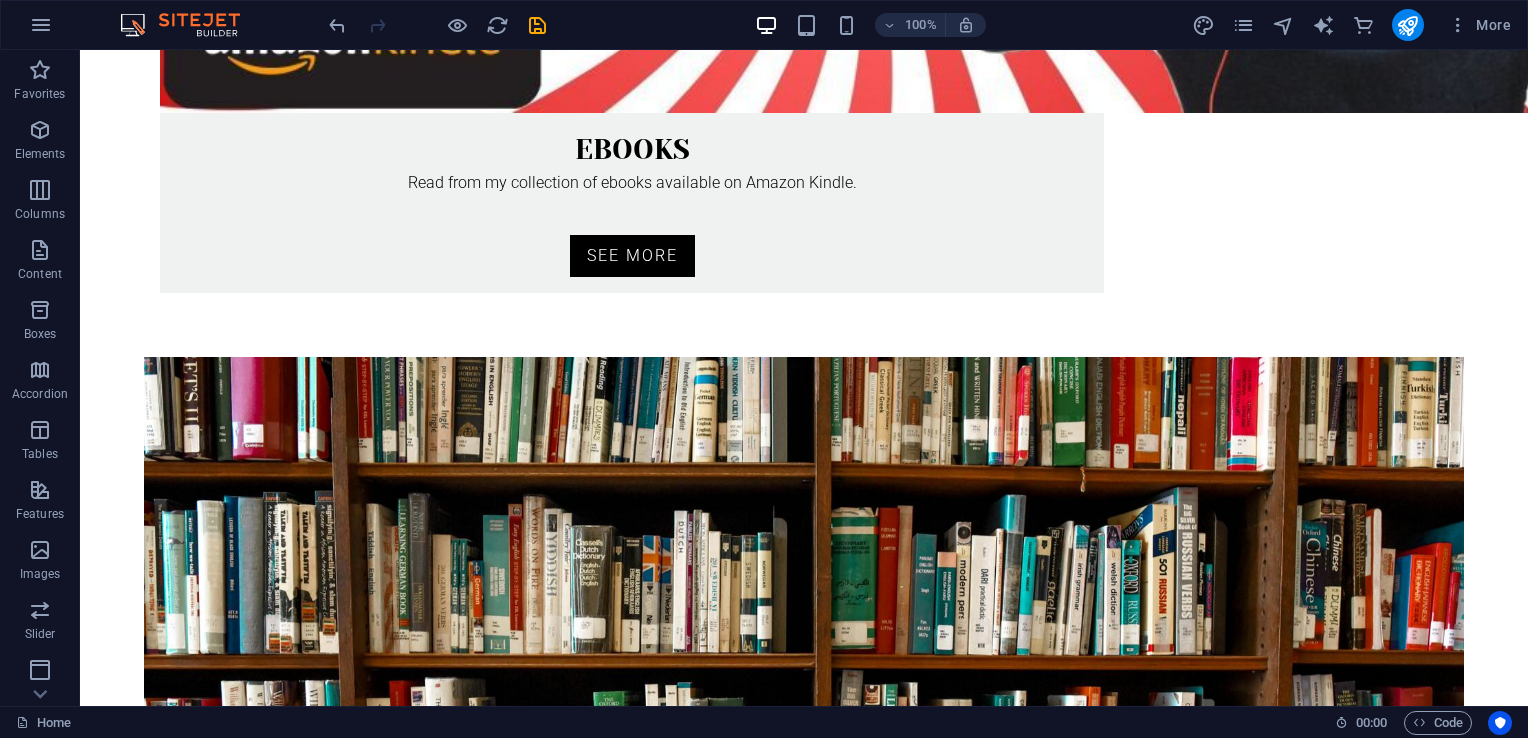 scroll, scrollTop: 1723, scrollLeft: 0, axis: vertical 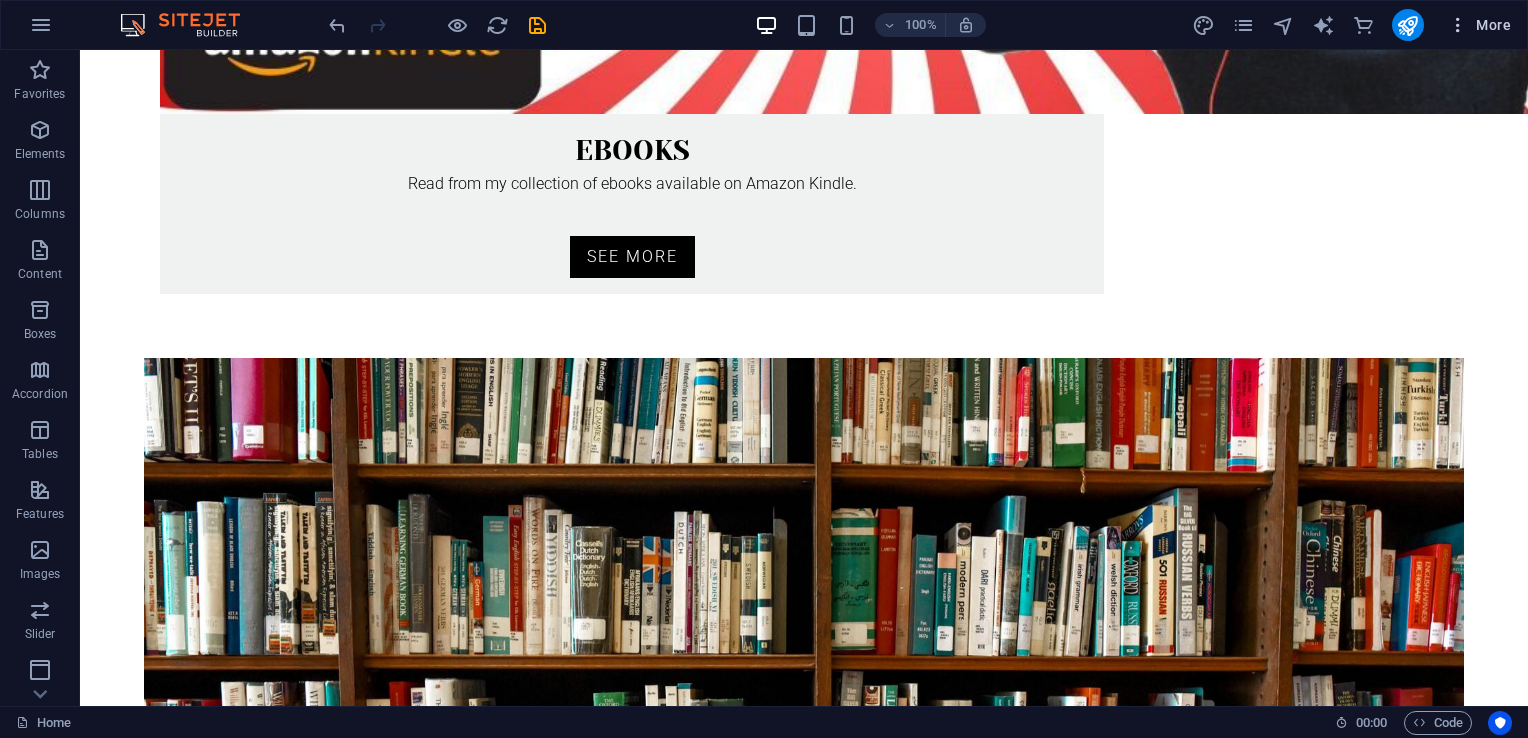 click on "More" at bounding box center (1479, 25) 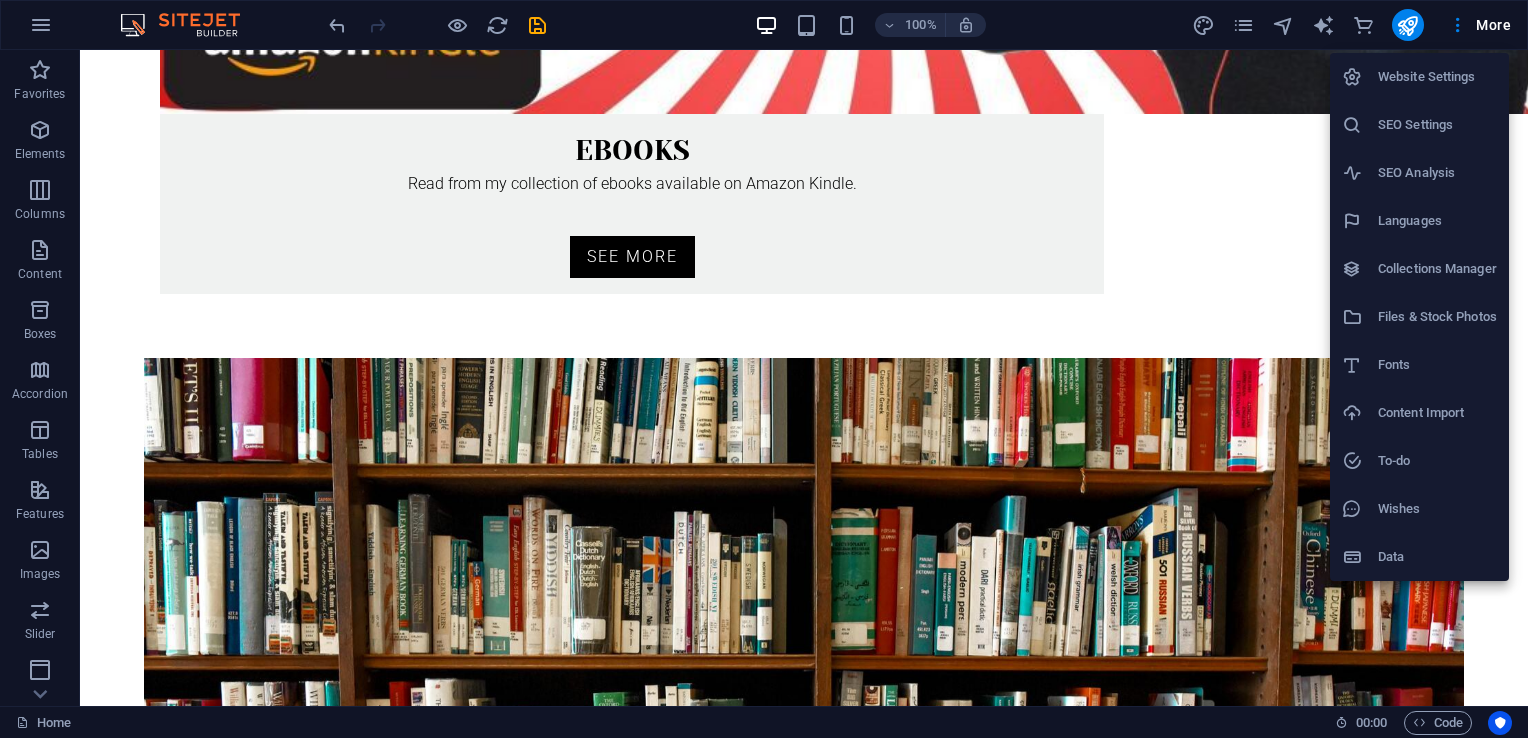 click on "Collections Manager" at bounding box center (1437, 269) 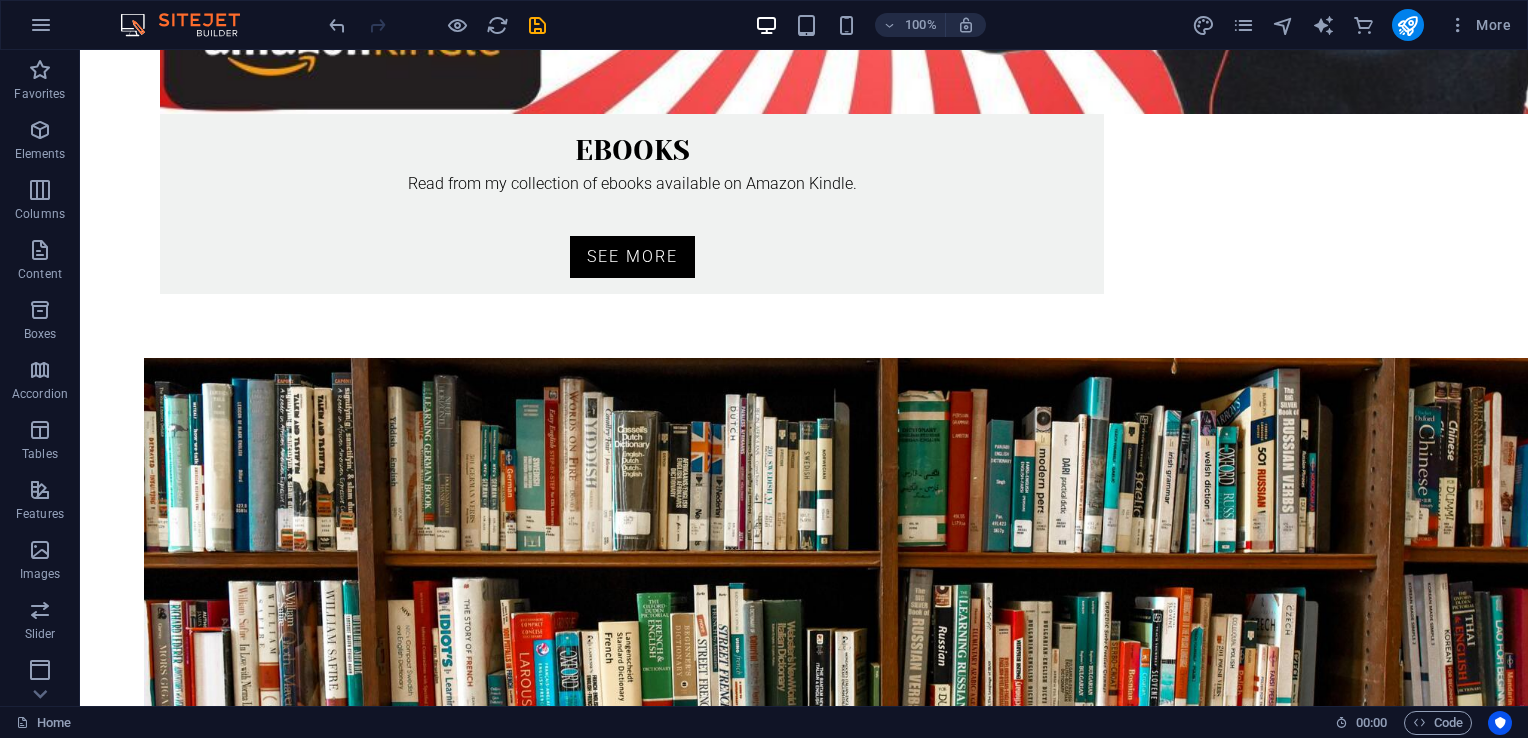 scroll, scrollTop: 0, scrollLeft: 0, axis: both 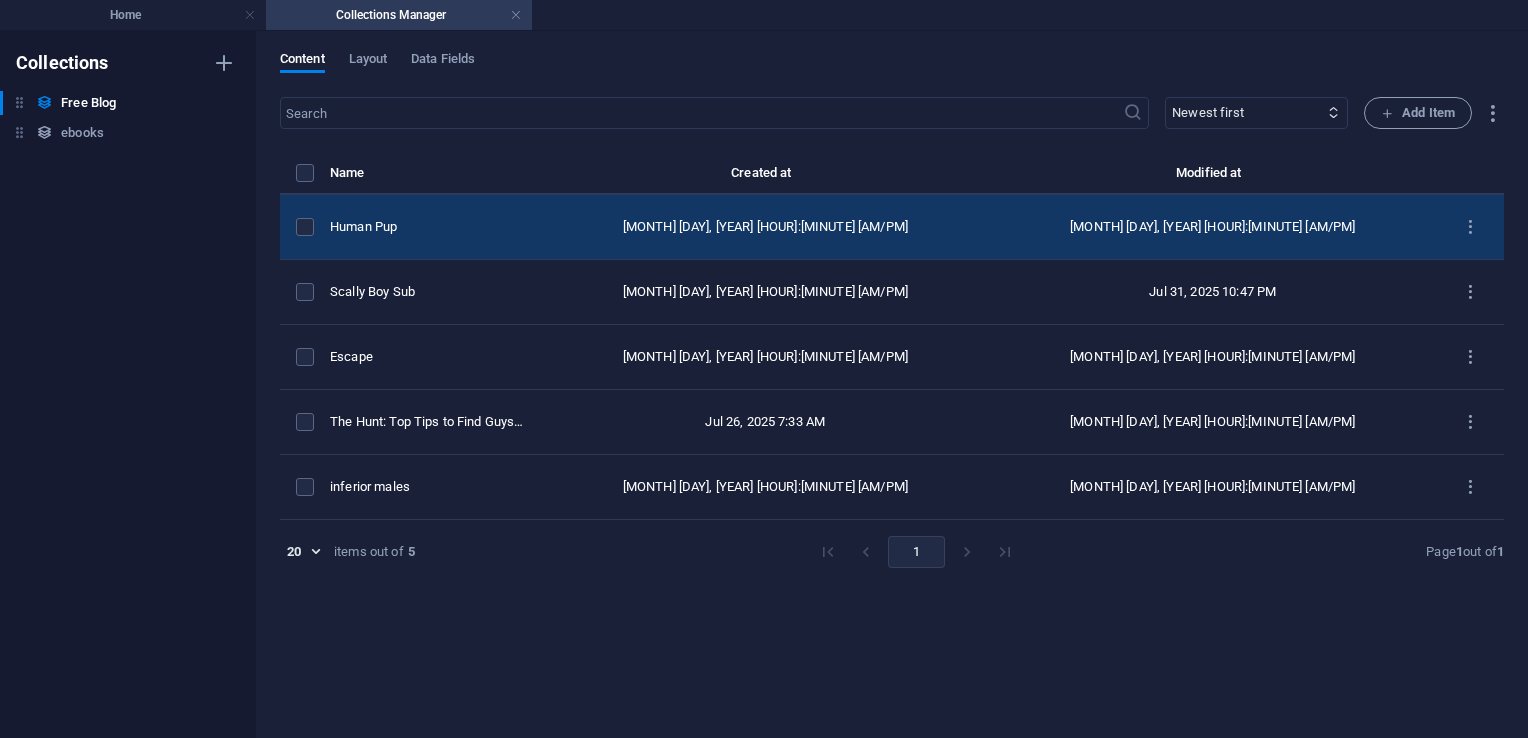 click on "Human Pup" at bounding box center [436, 227] 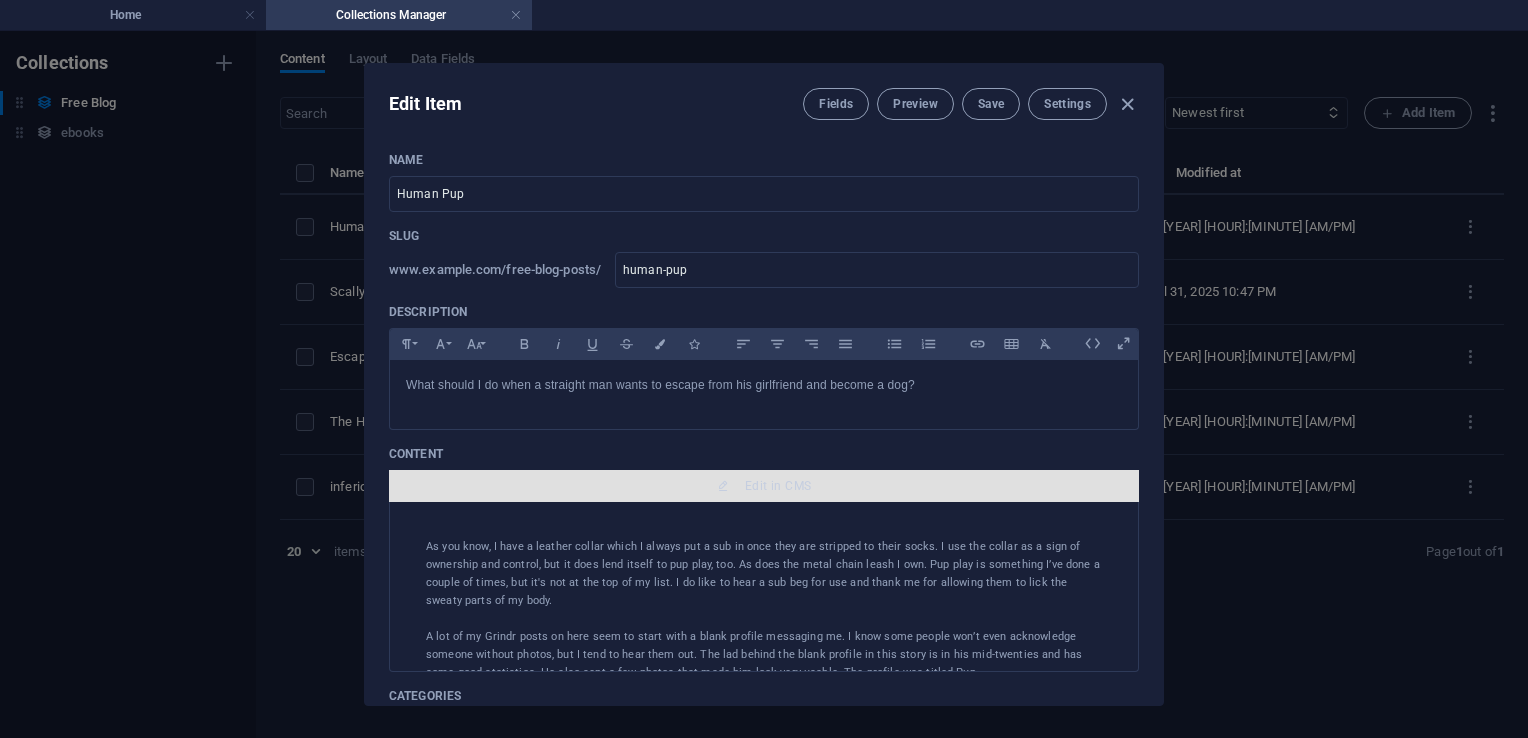 click on "Edit in CMS" at bounding box center (764, 486) 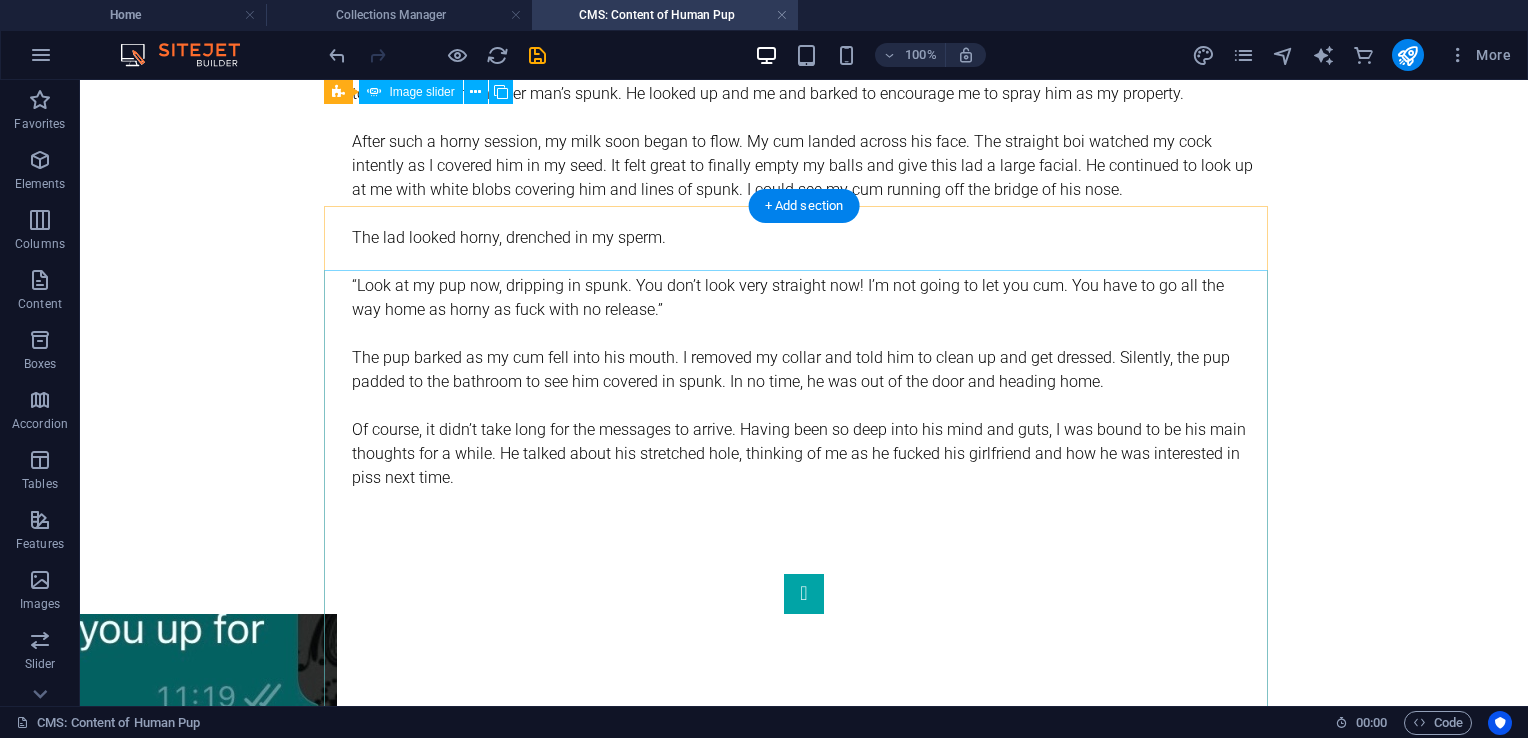 scroll, scrollTop: 7412, scrollLeft: 0, axis: vertical 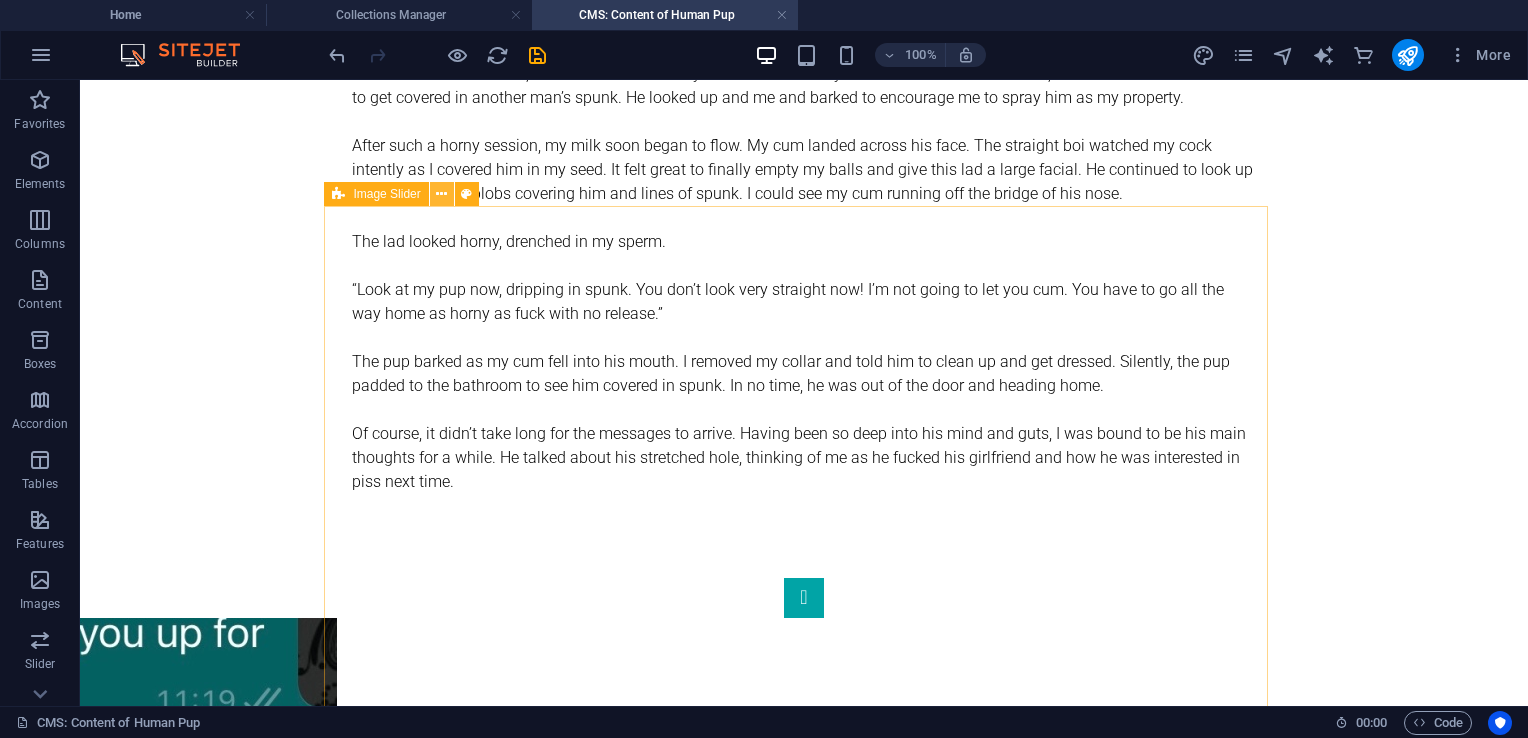 click at bounding box center (441, 194) 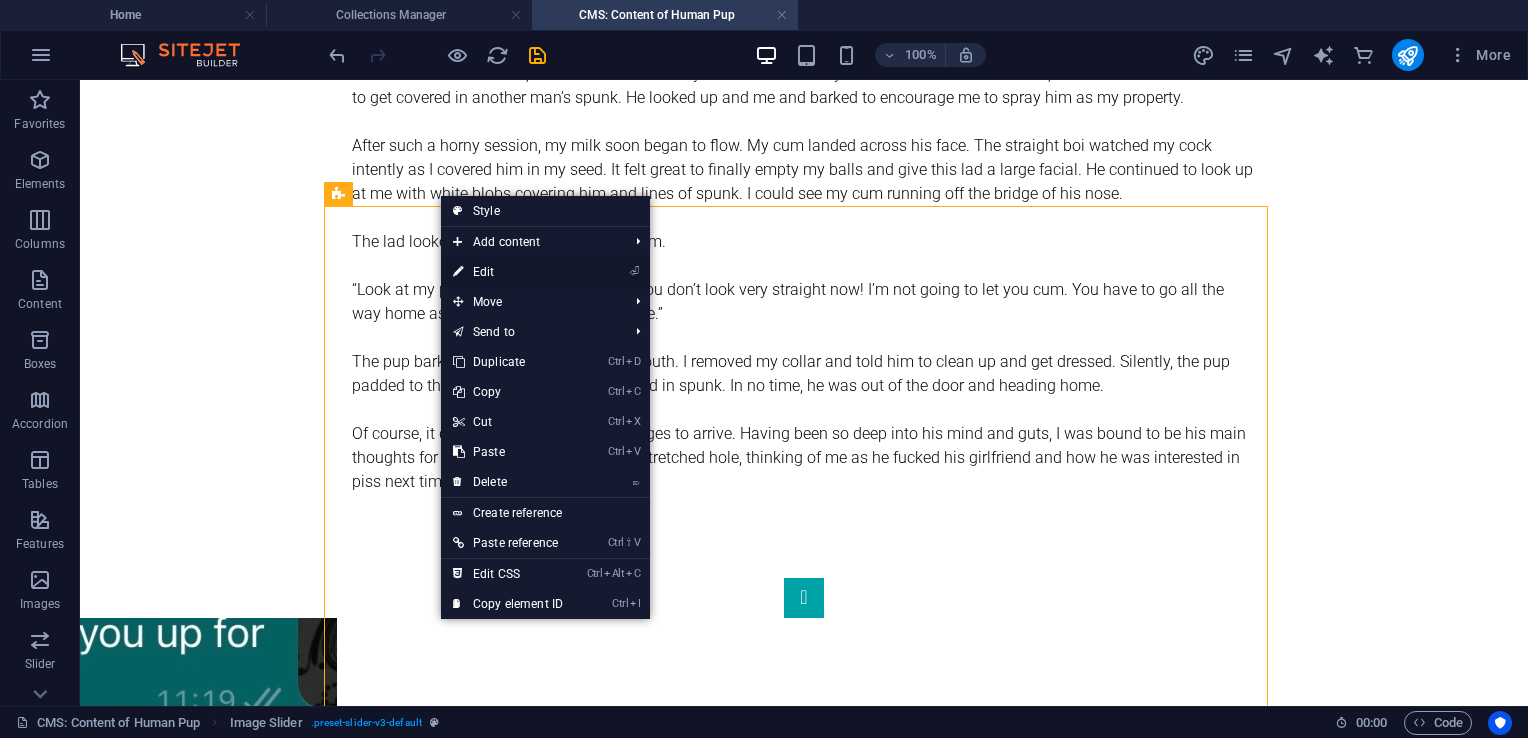 click on "⏎  Edit" at bounding box center (508, 272) 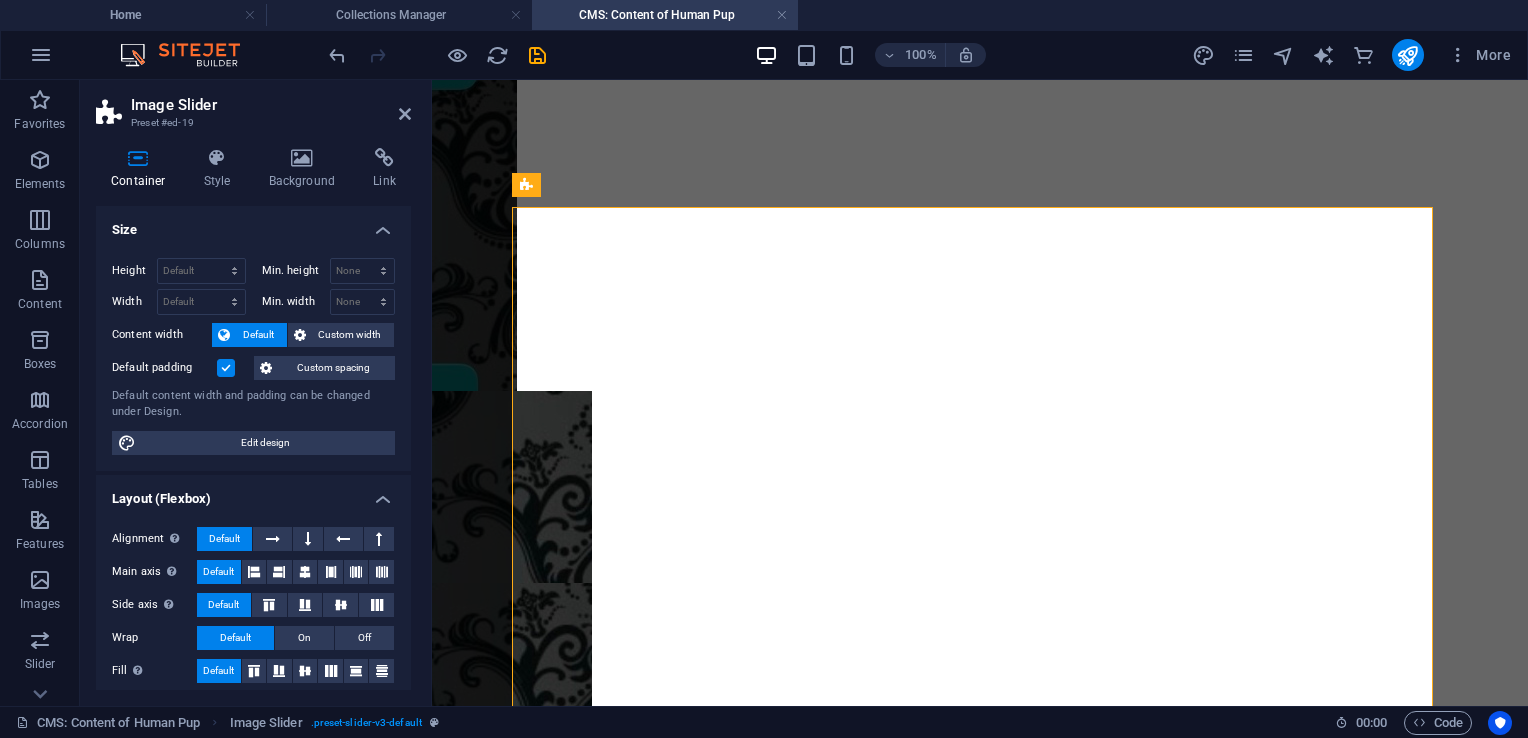 scroll, scrollTop: 7407, scrollLeft: 0, axis: vertical 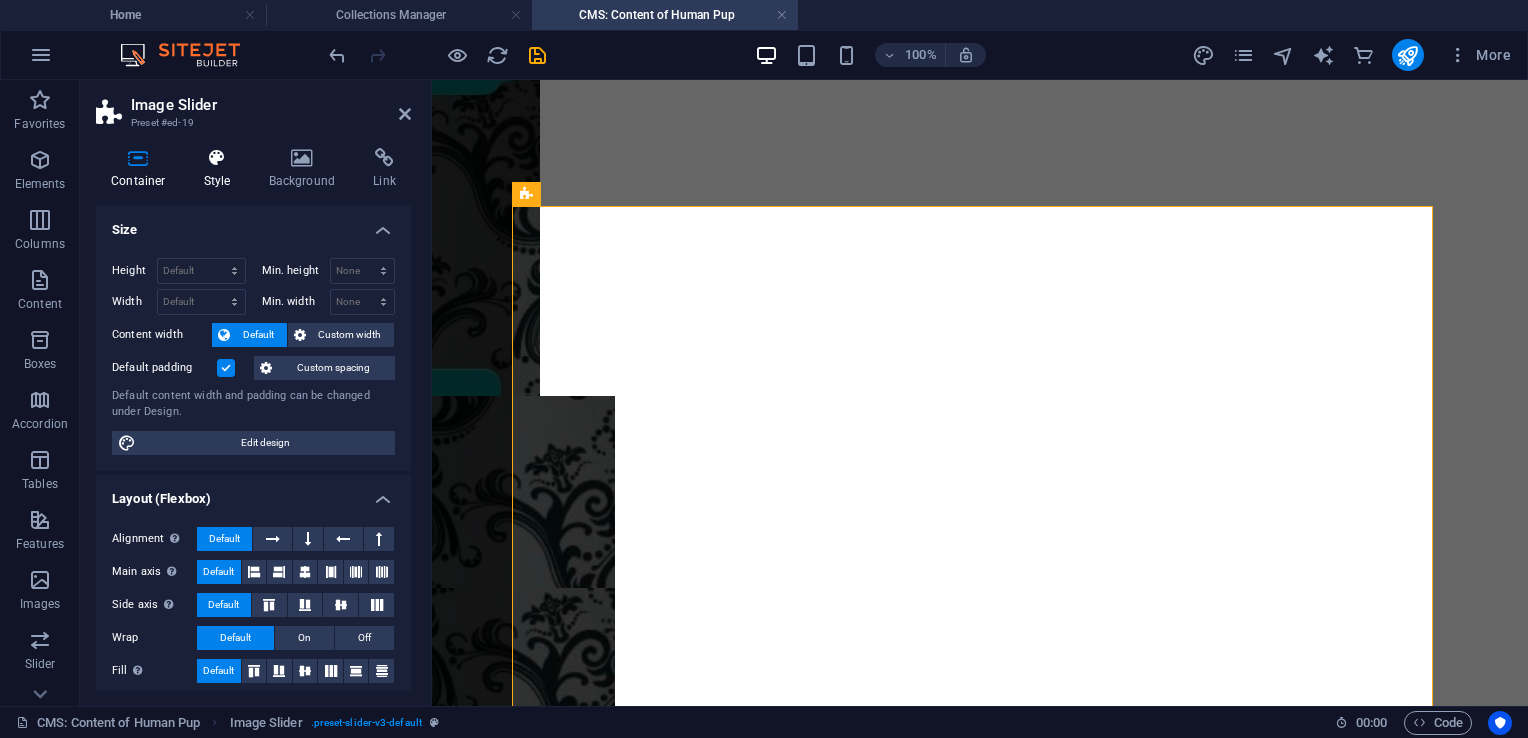 click at bounding box center [217, 158] 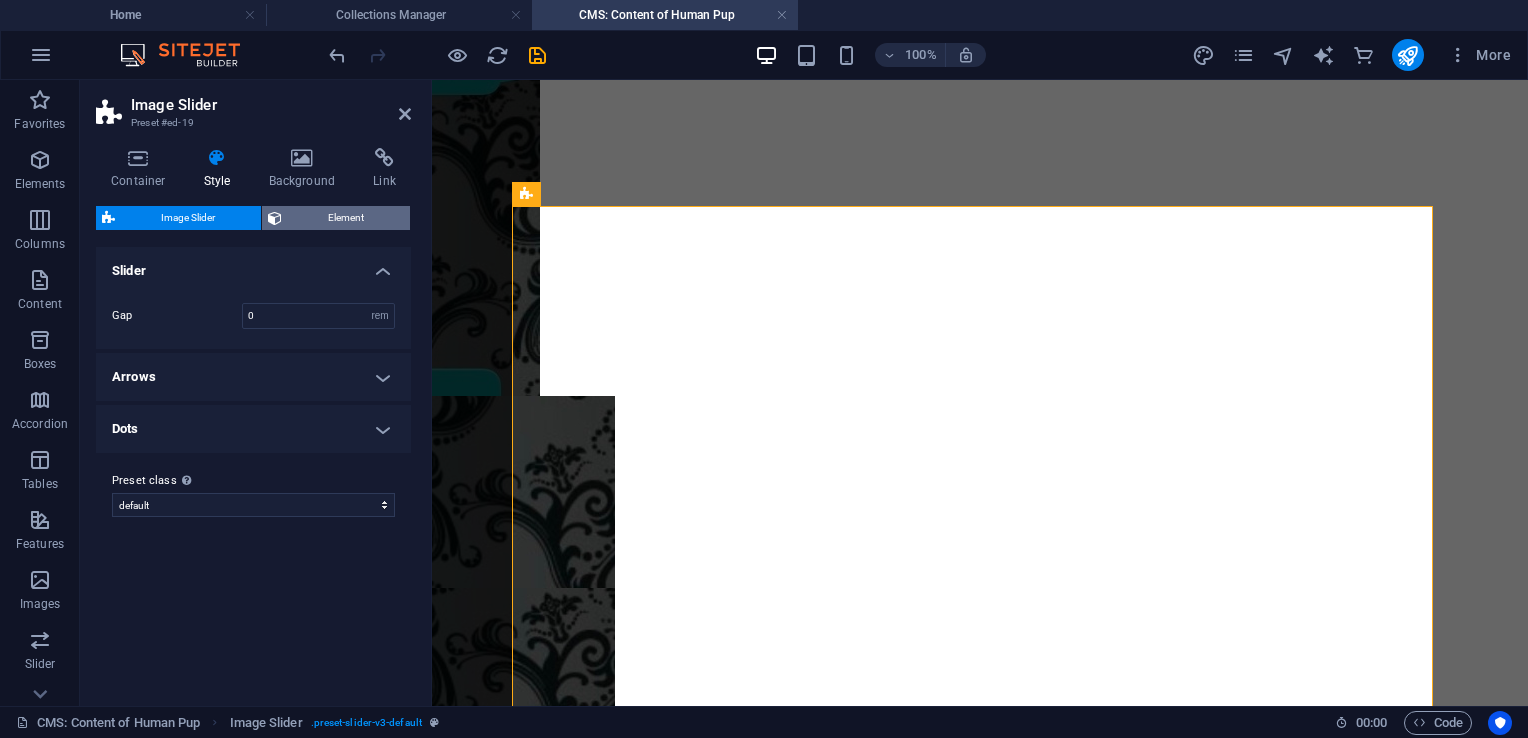 click on "Element" at bounding box center [346, 218] 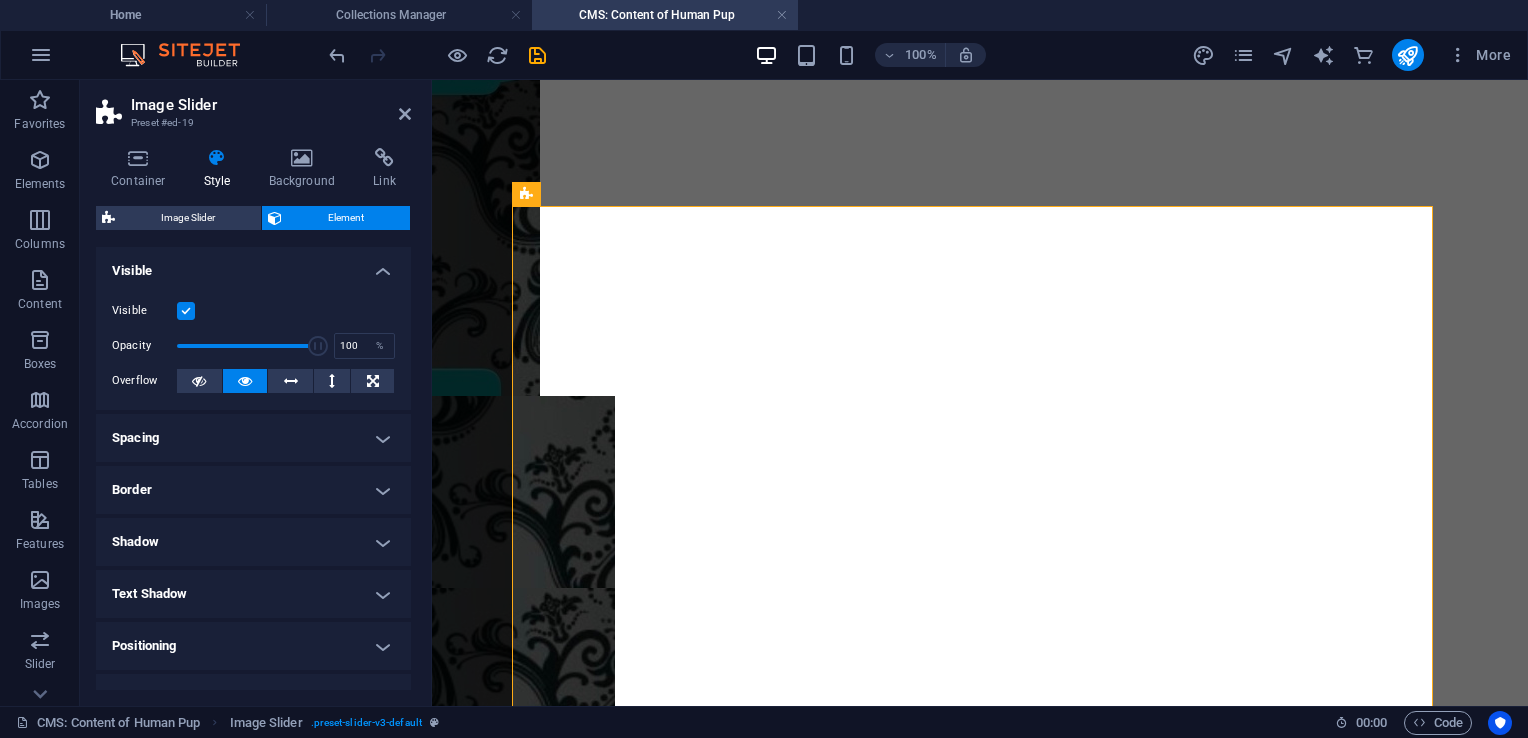 click on "Border" at bounding box center [253, 490] 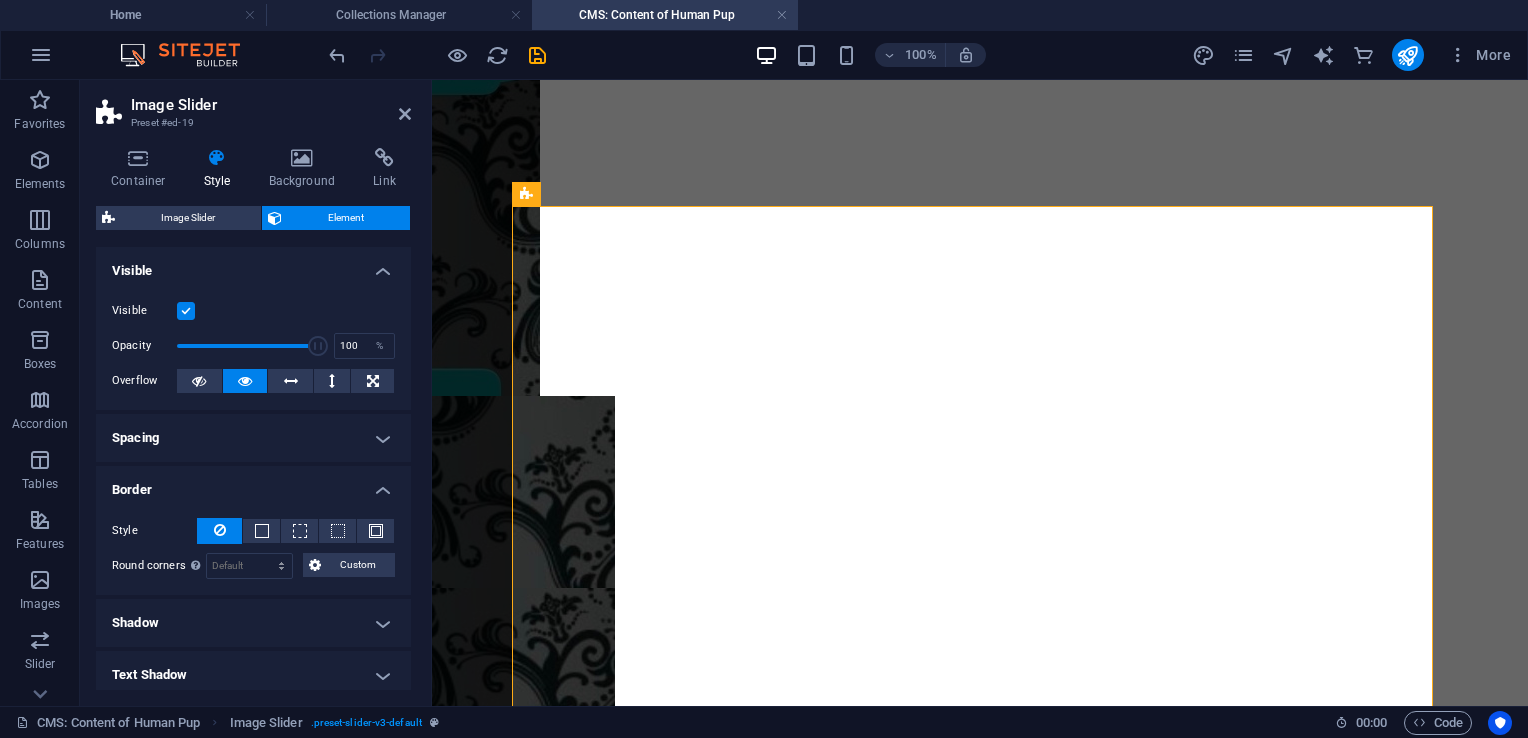 click on "Border" at bounding box center (253, 484) 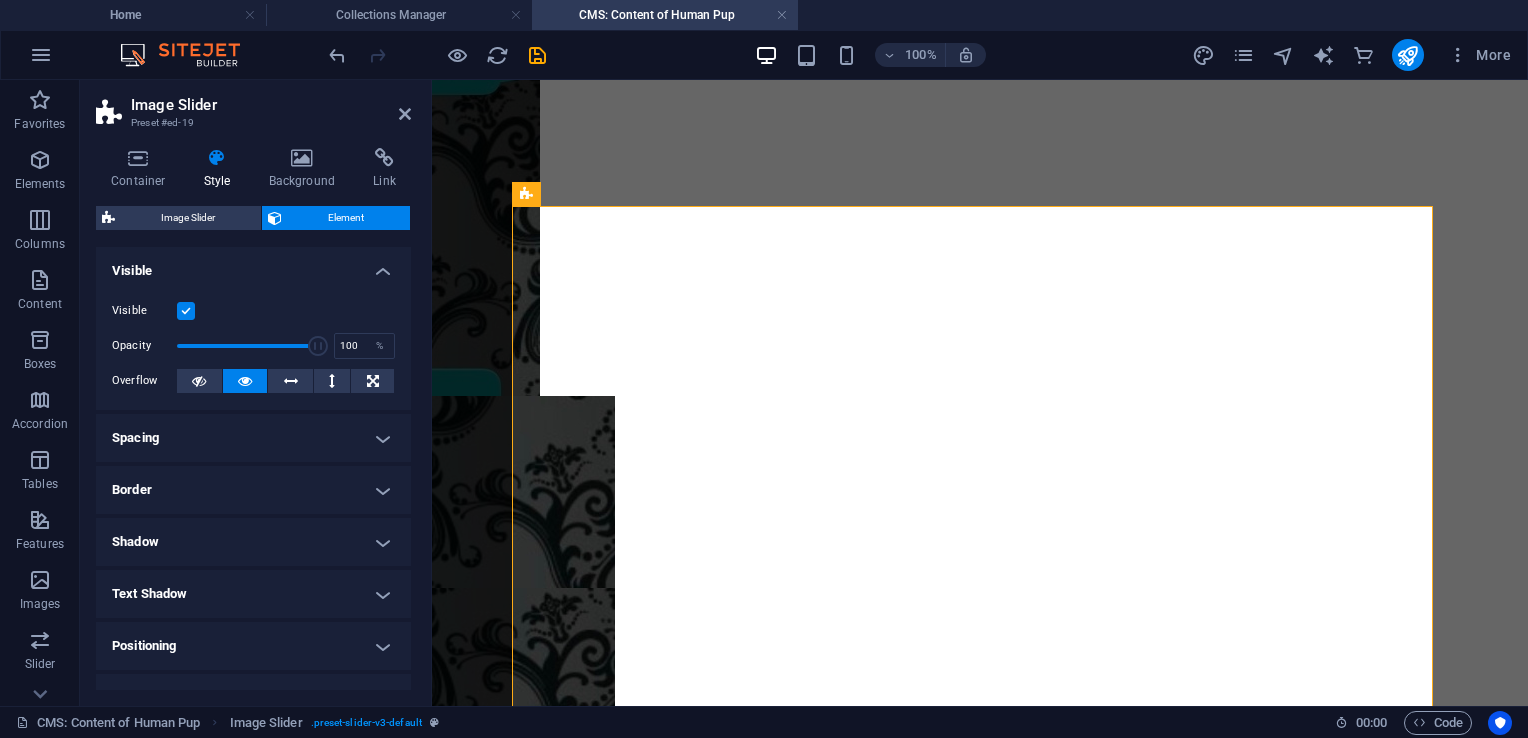 click on "Spacing" at bounding box center (253, 438) 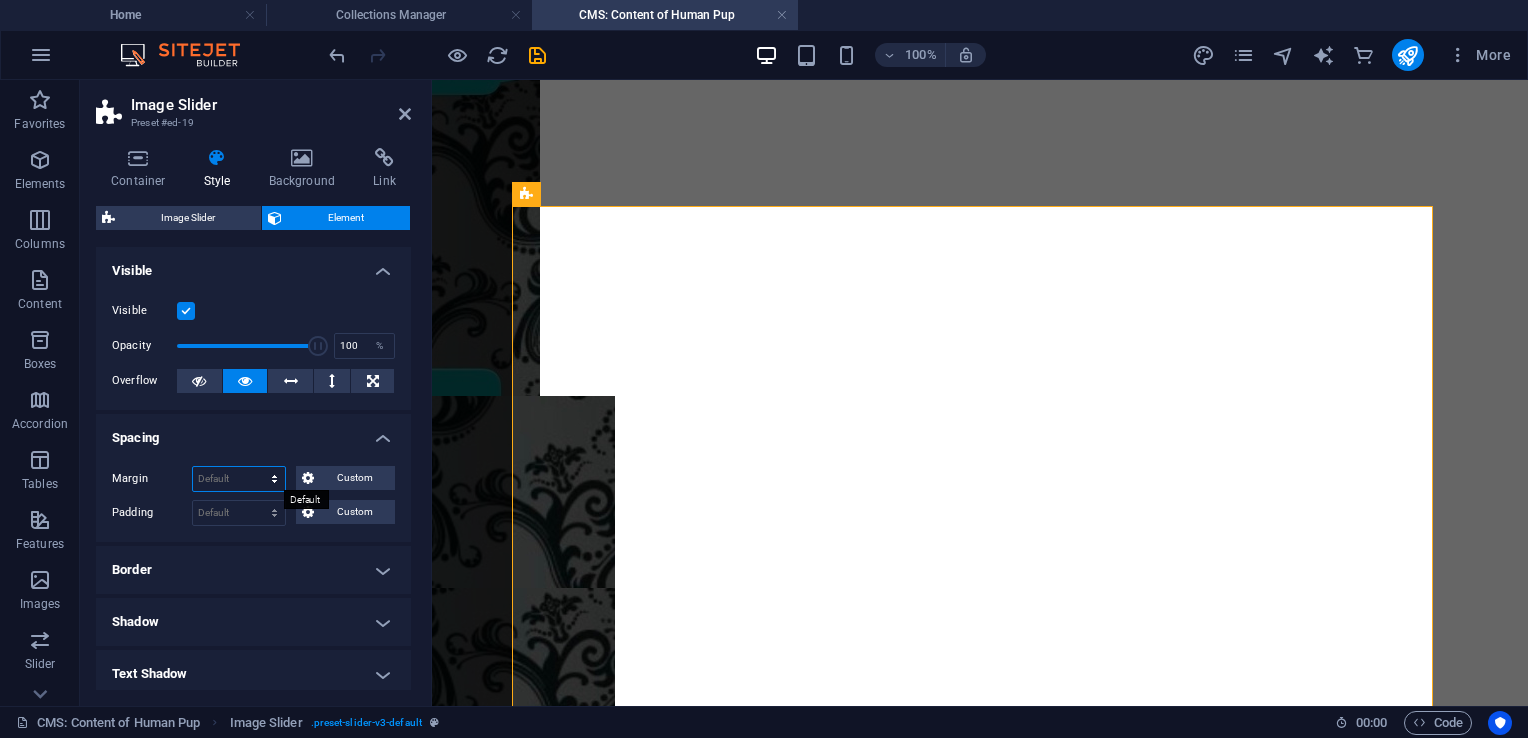 click on "Default auto px % rem vw vh Custom" at bounding box center [239, 479] 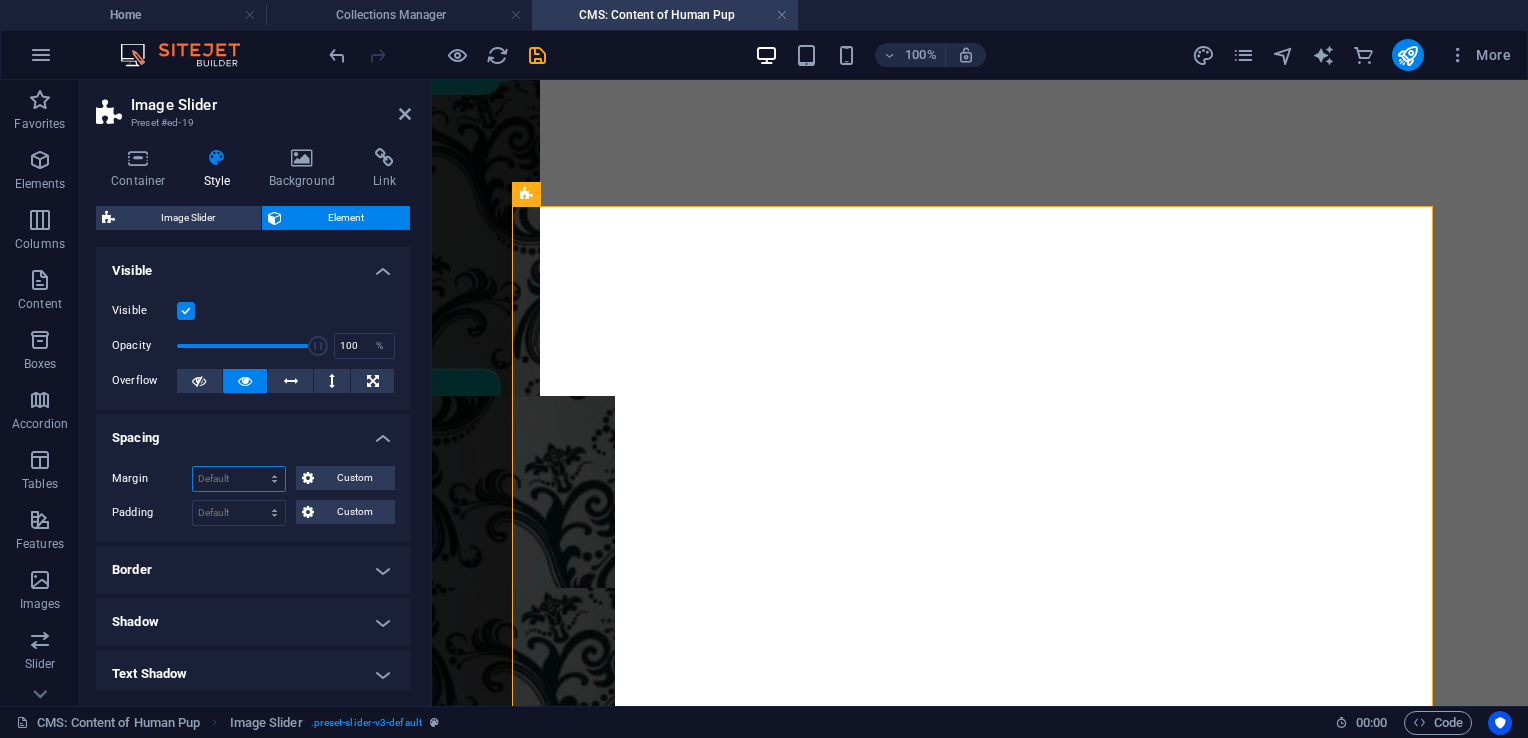 select on "px" 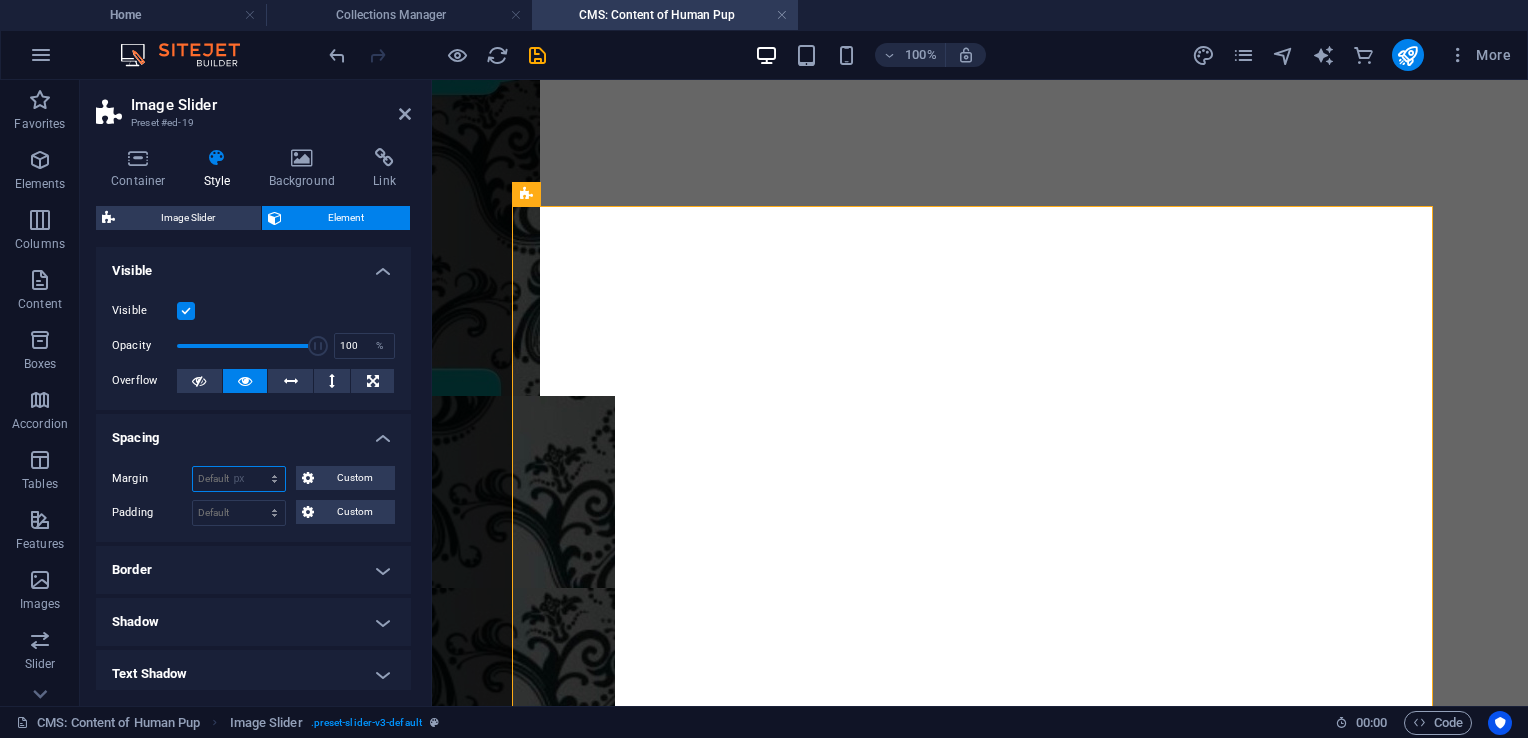 click on "Default auto px % rem vw vh Custom" at bounding box center [239, 479] 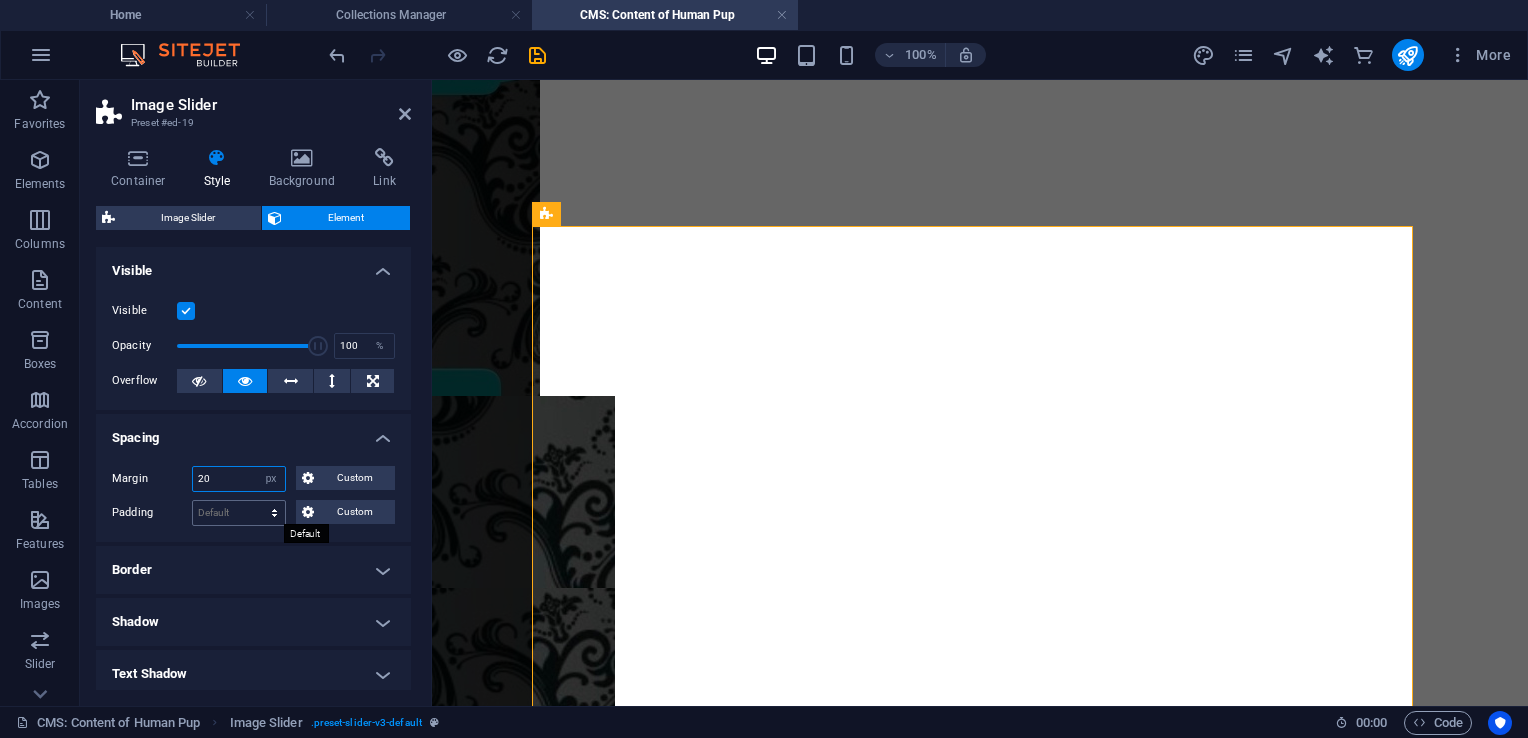 type on "20" 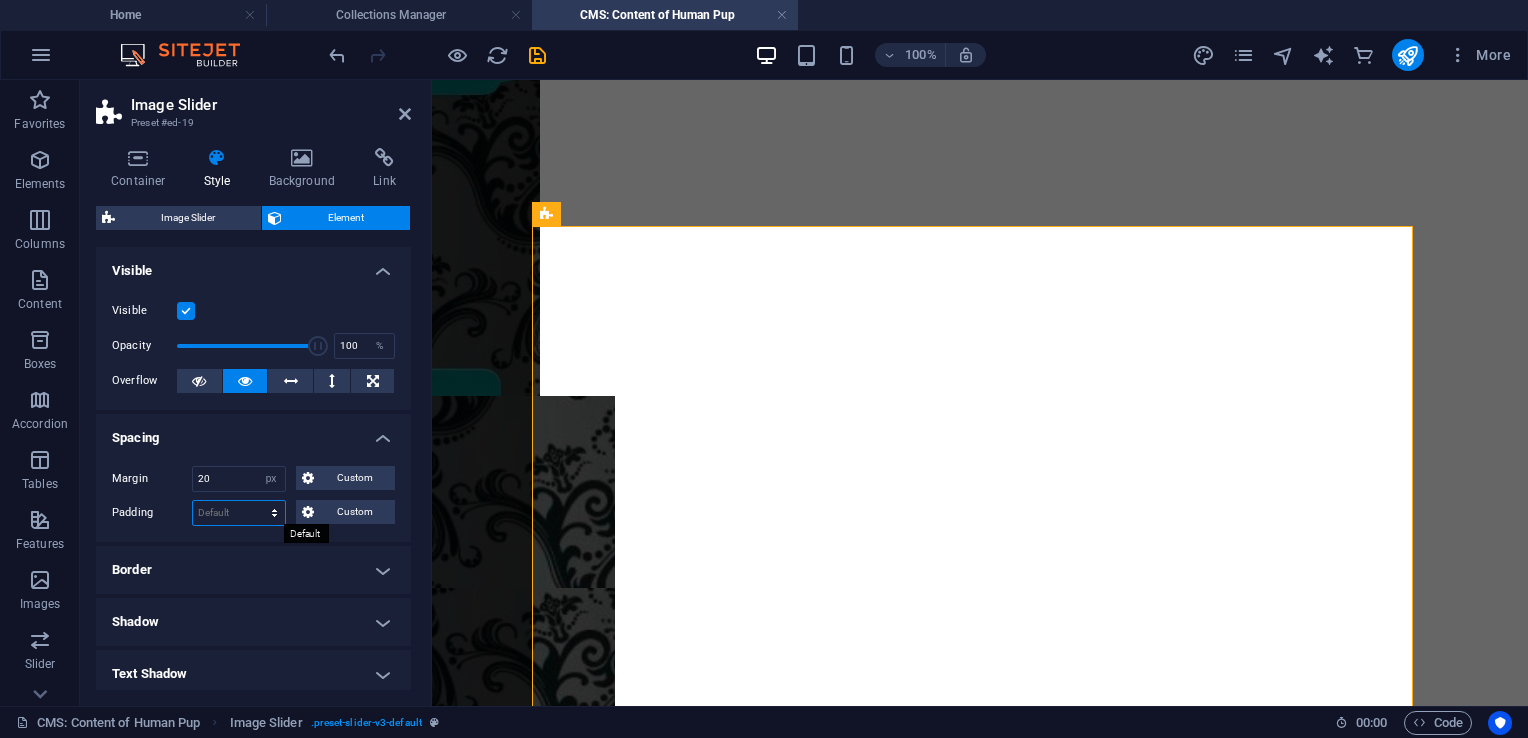 click on "Default px rem % vh vw Custom" at bounding box center [239, 513] 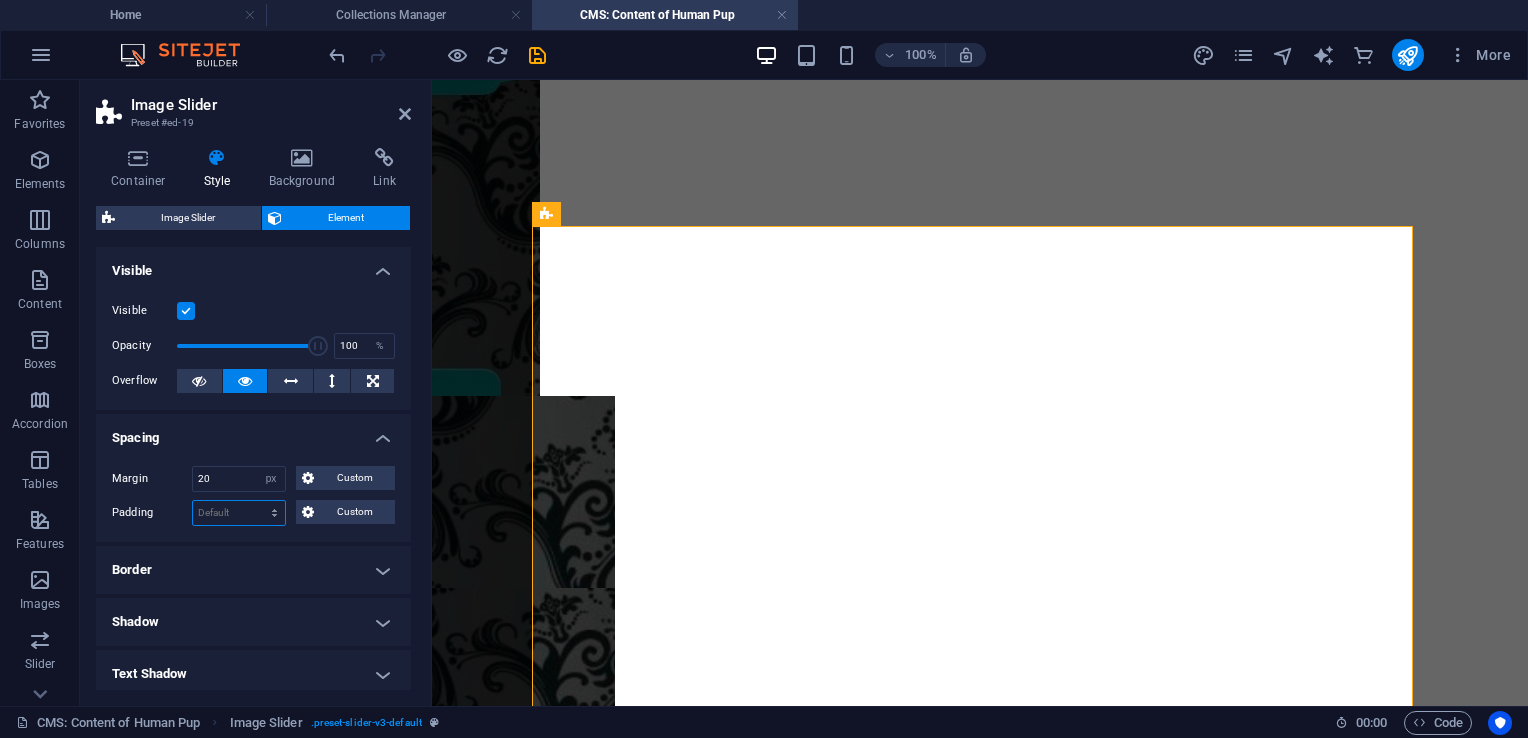 select on "px" 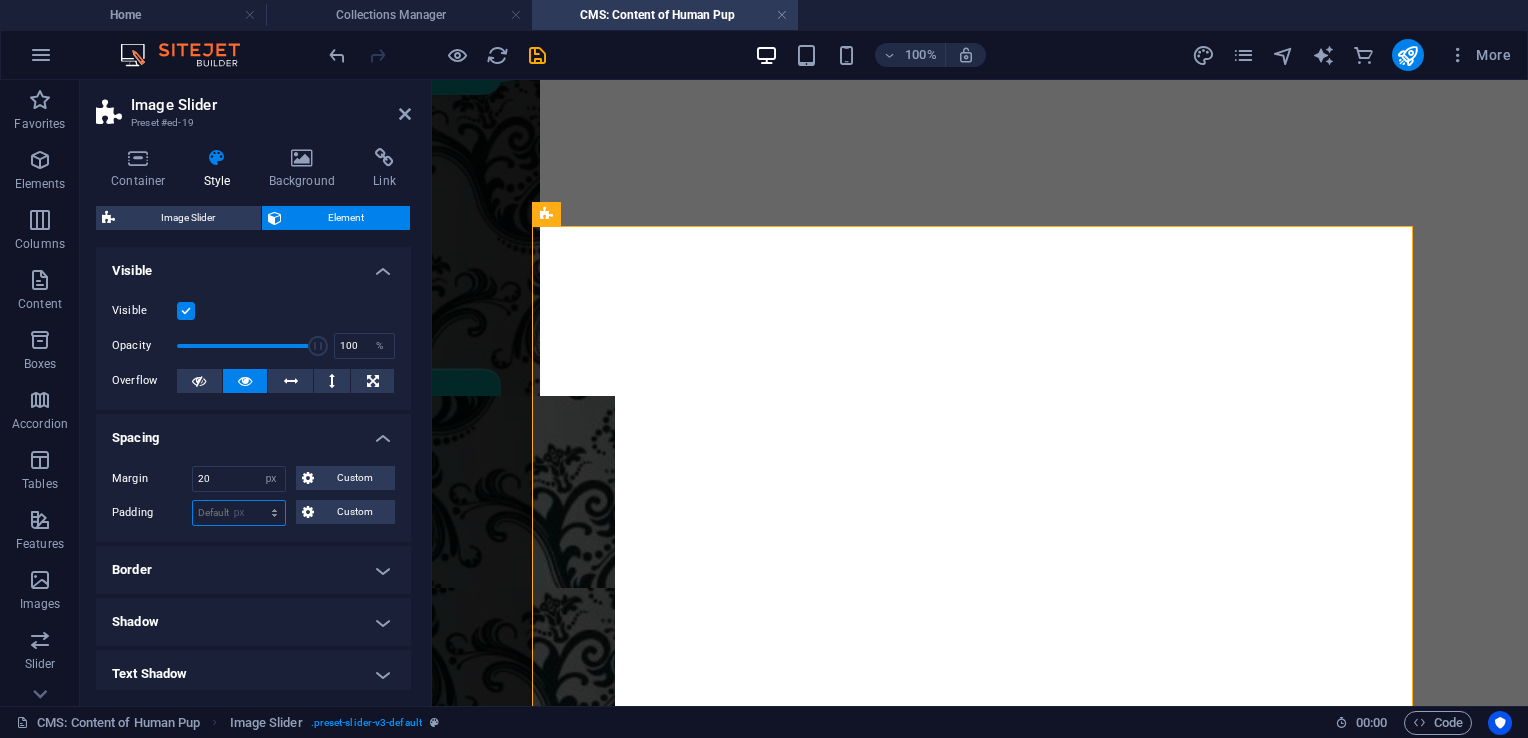 click on "Default px rem % vh vw Custom" at bounding box center [239, 513] 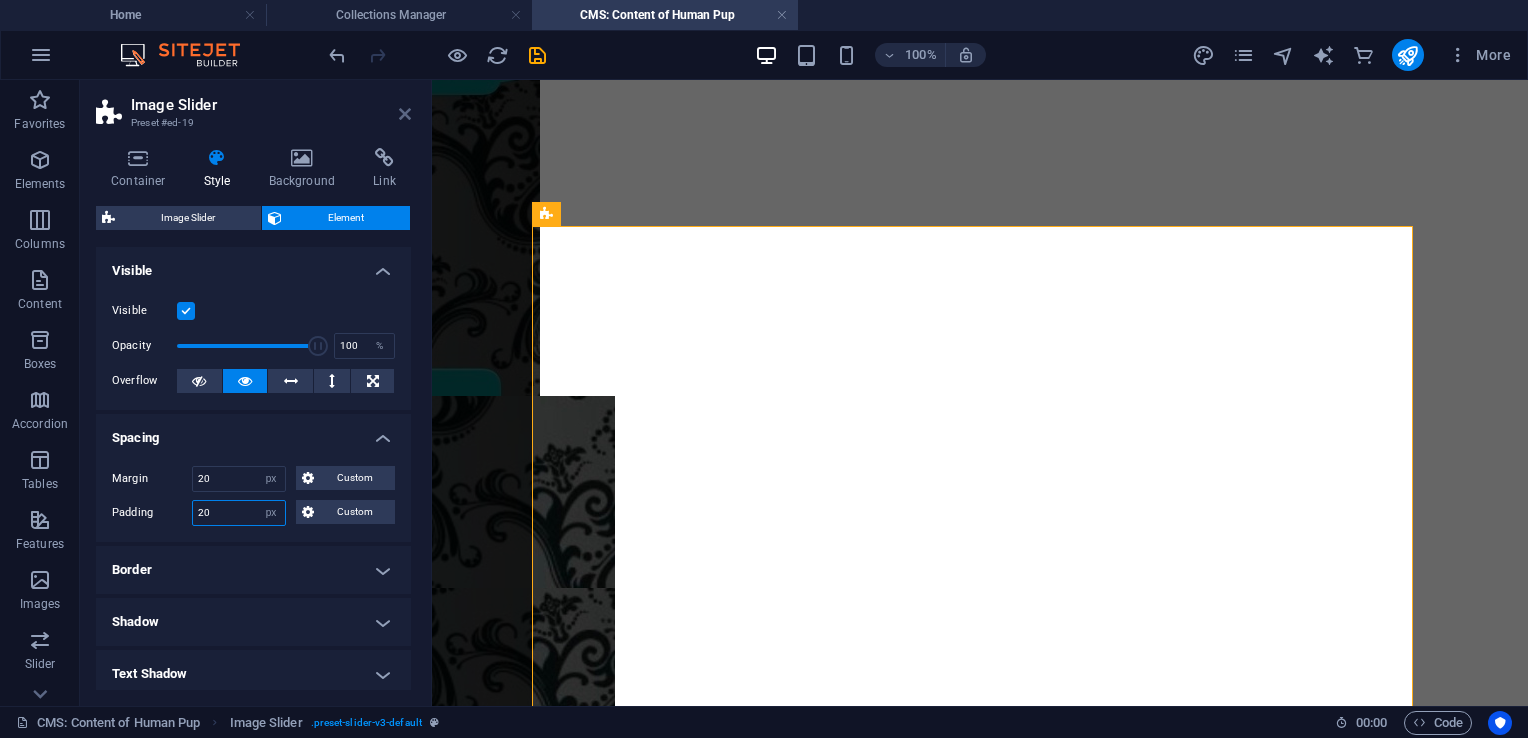 type on "20" 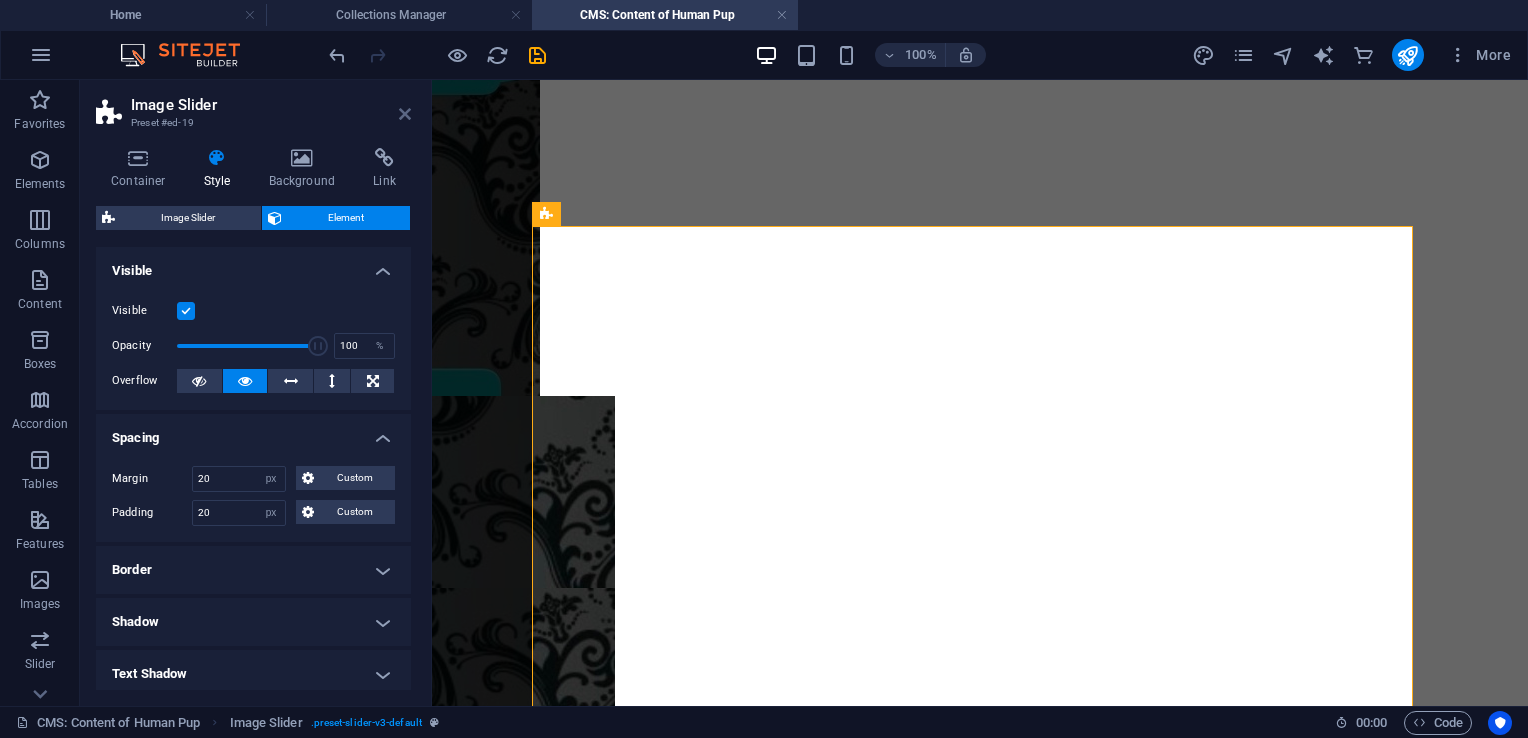 click at bounding box center (405, 114) 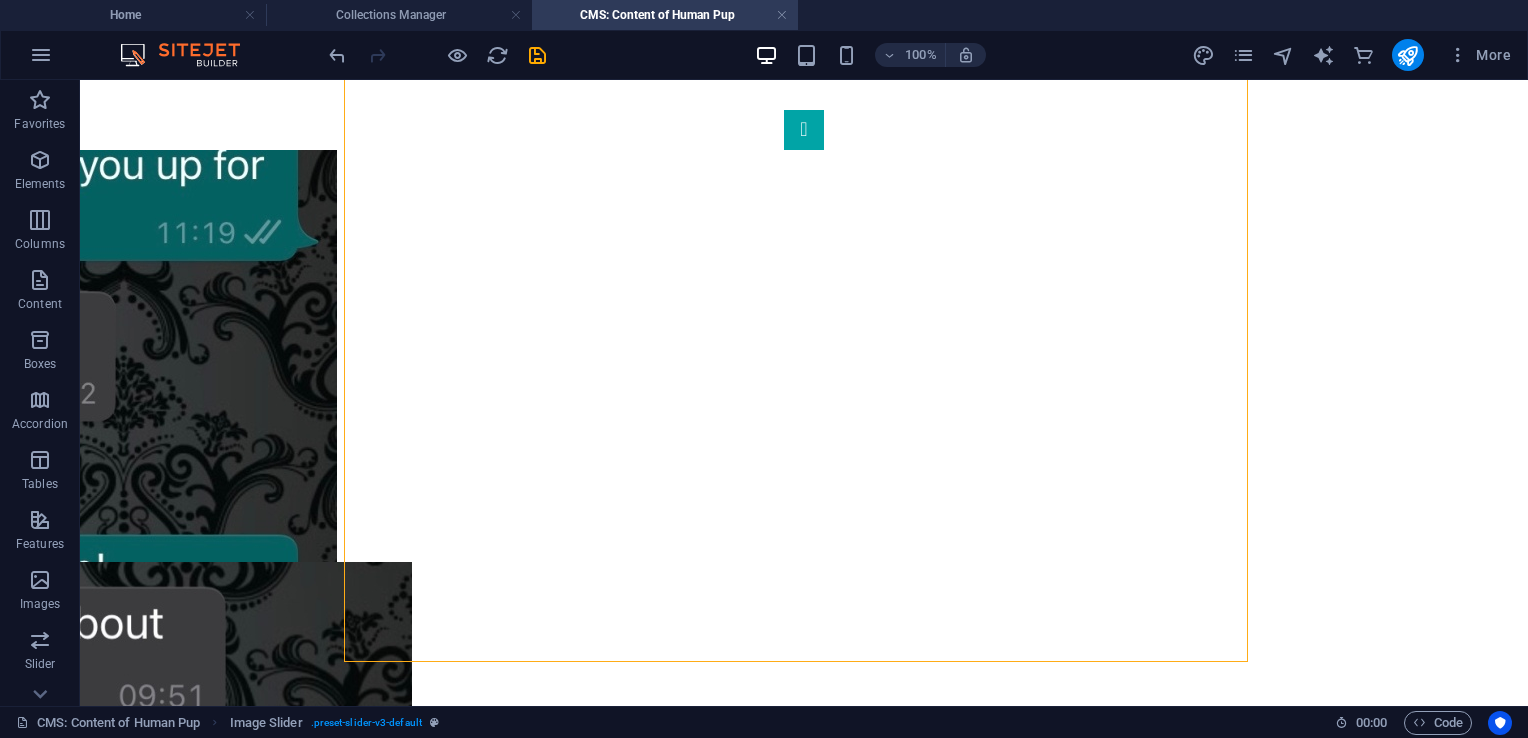 scroll, scrollTop: 7984, scrollLeft: 0, axis: vertical 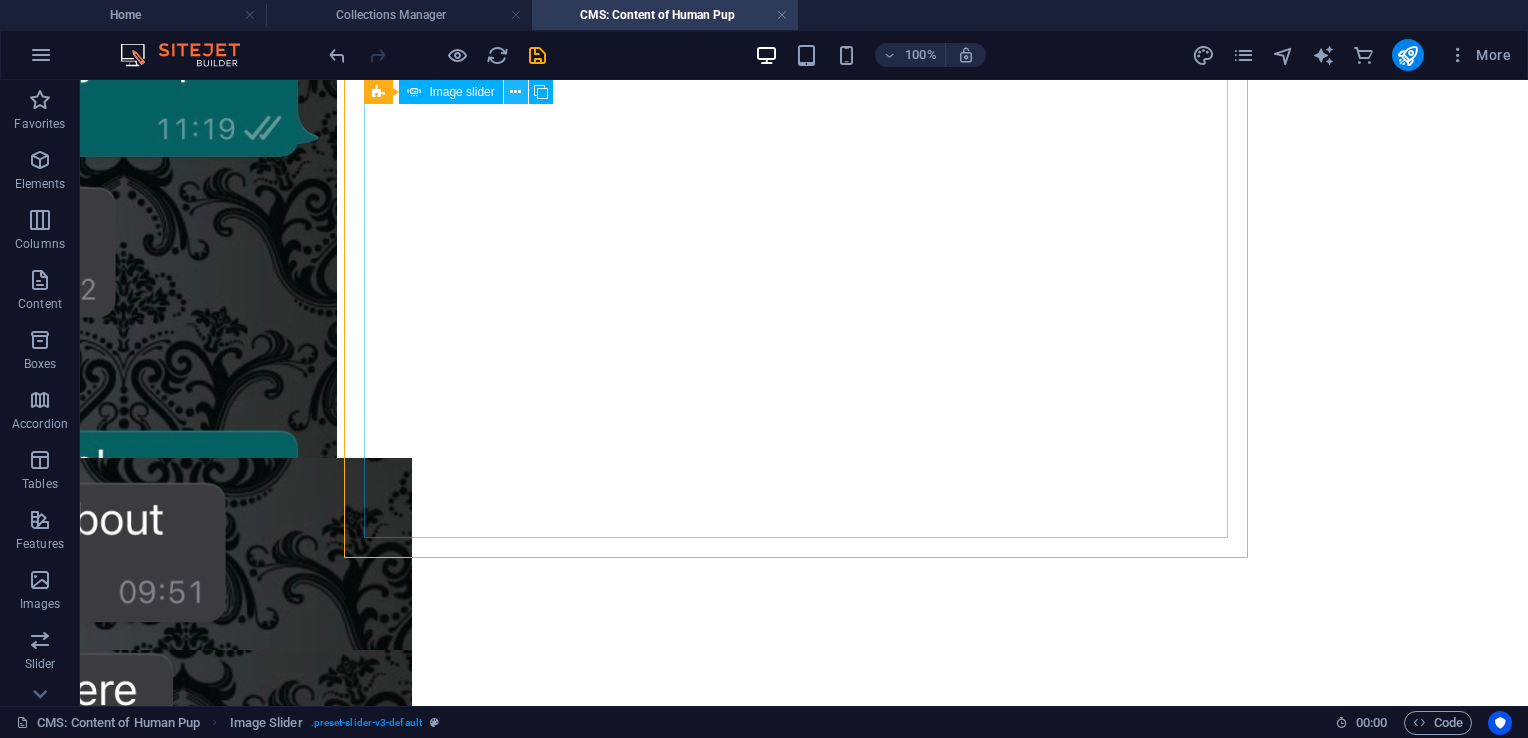 click at bounding box center [515, 92] 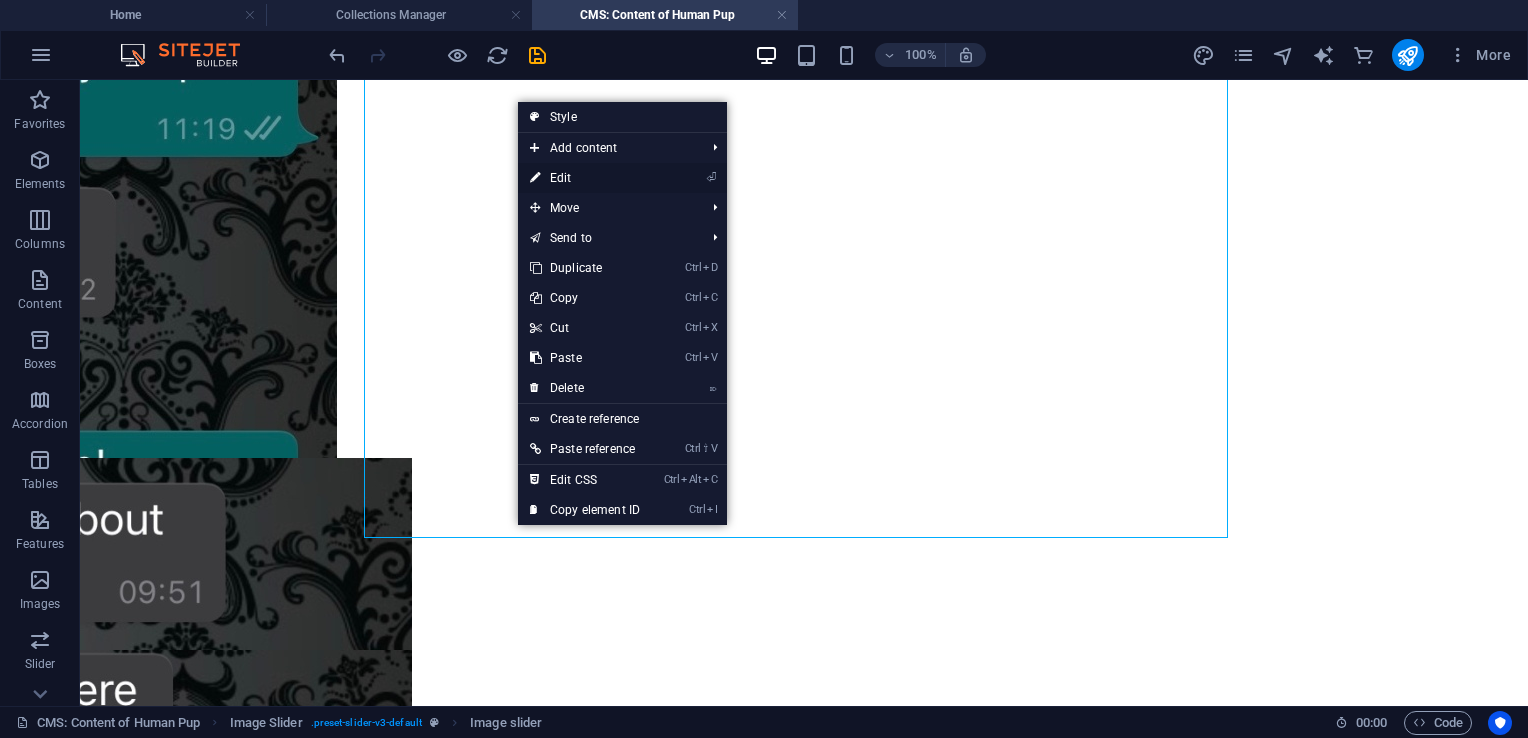 click on "⏎  Edit" at bounding box center (585, 178) 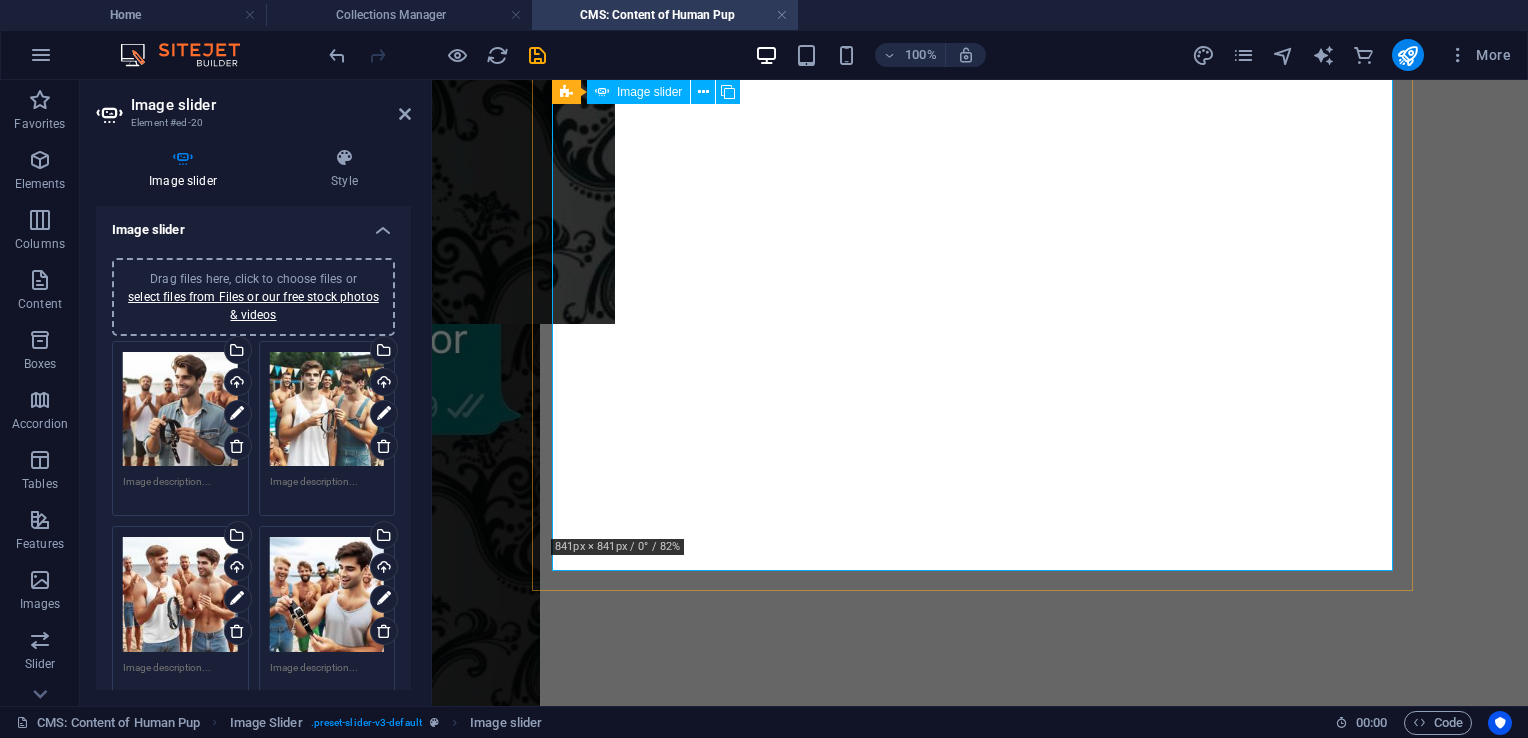 scroll, scrollTop: 7956, scrollLeft: 0, axis: vertical 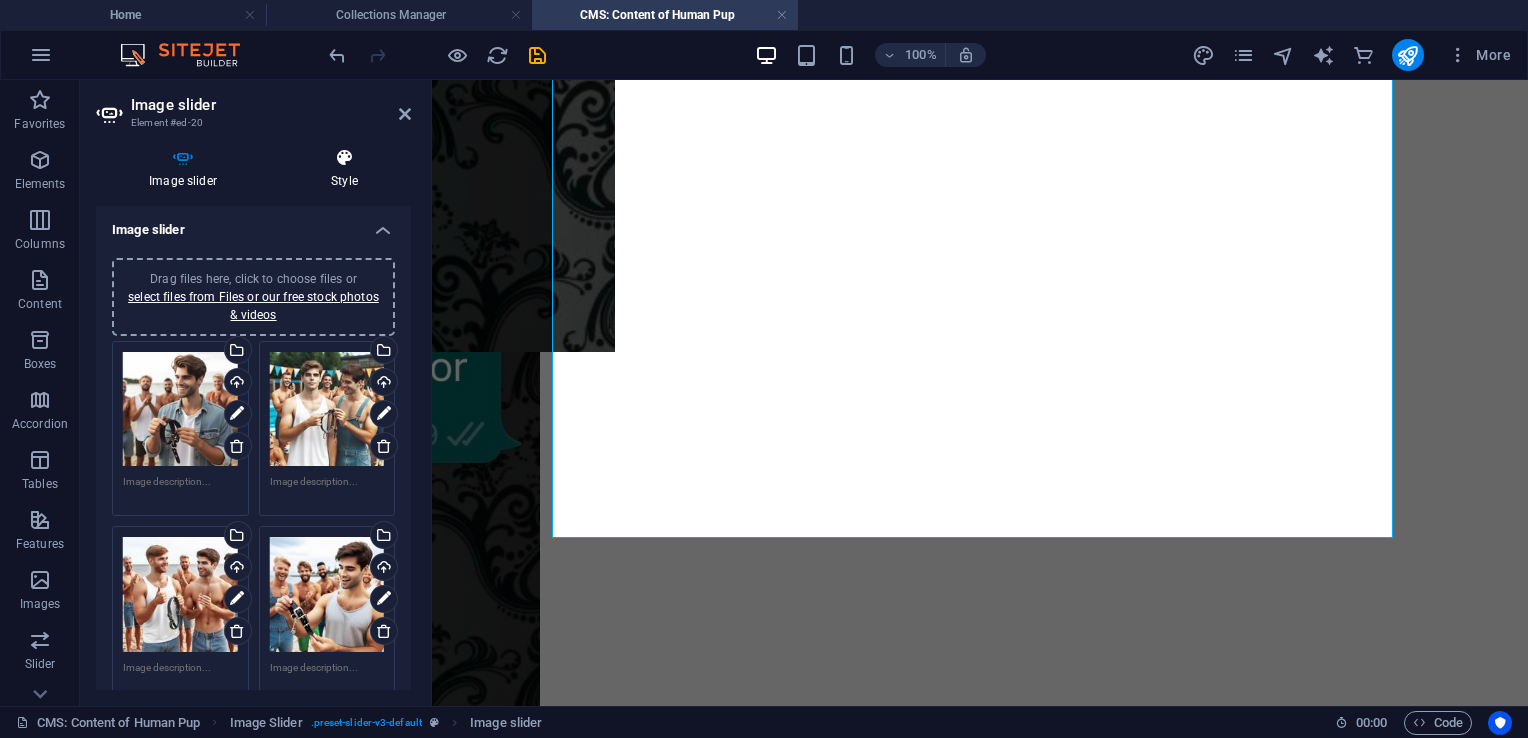 click at bounding box center (344, 158) 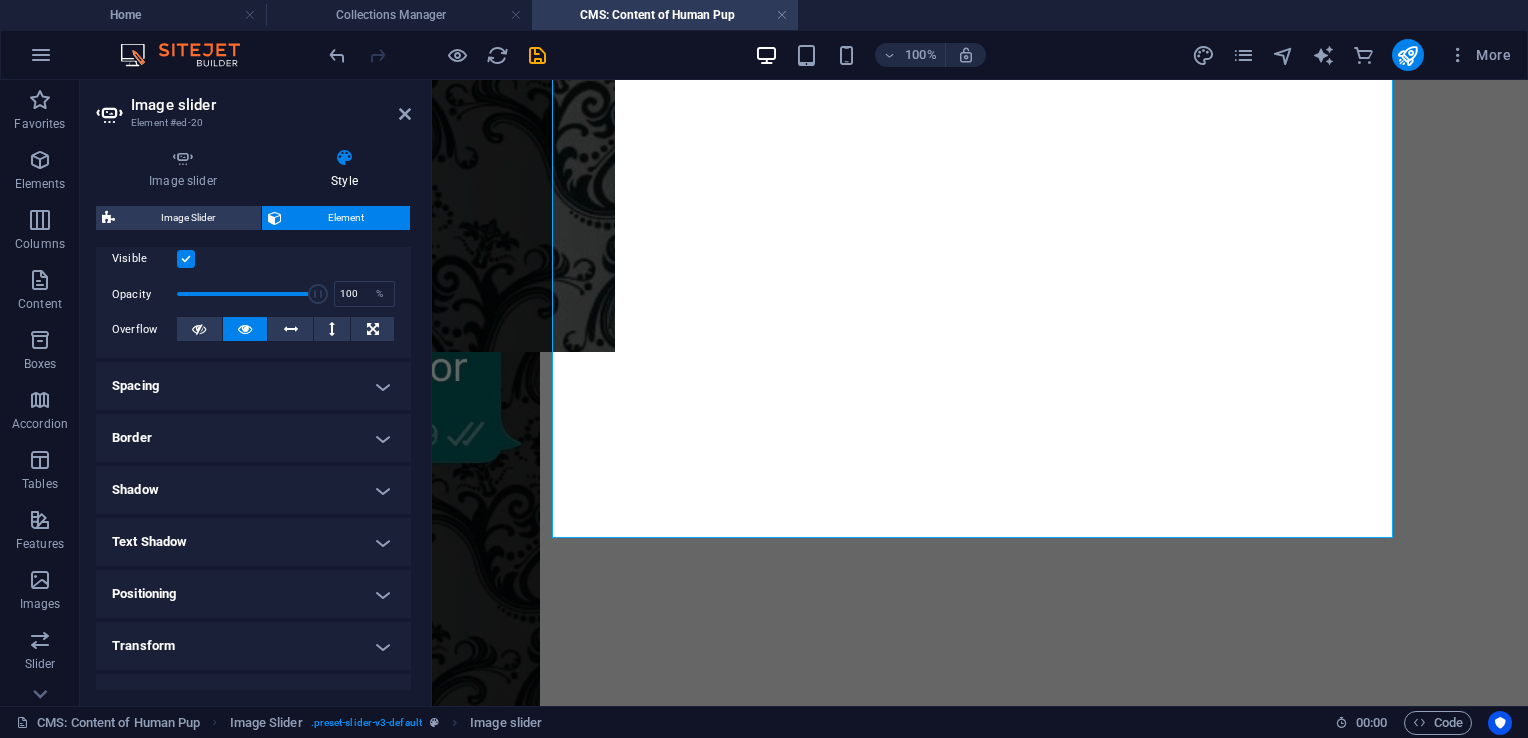 scroll, scrollTop: 267, scrollLeft: 0, axis: vertical 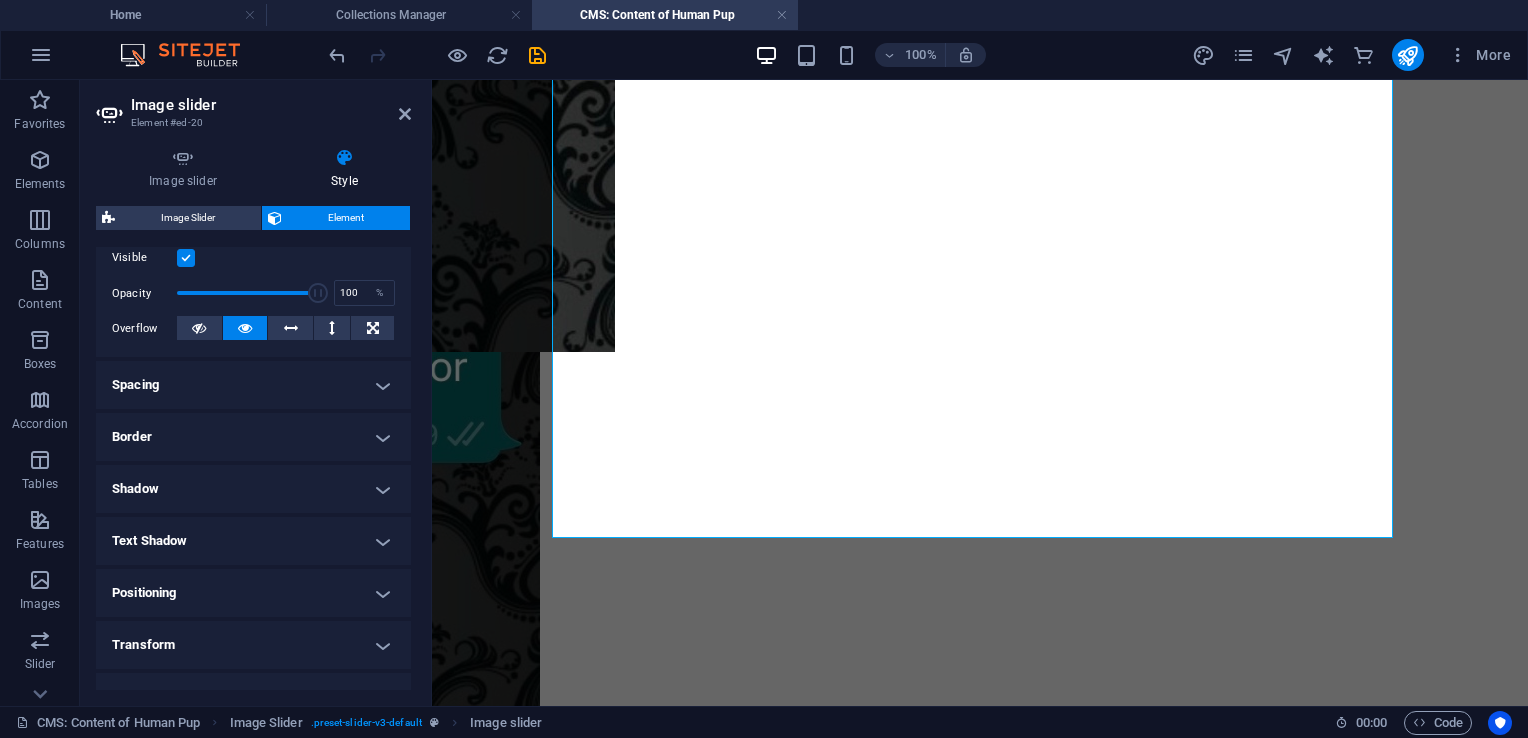 click on "Spacing" at bounding box center [253, 385] 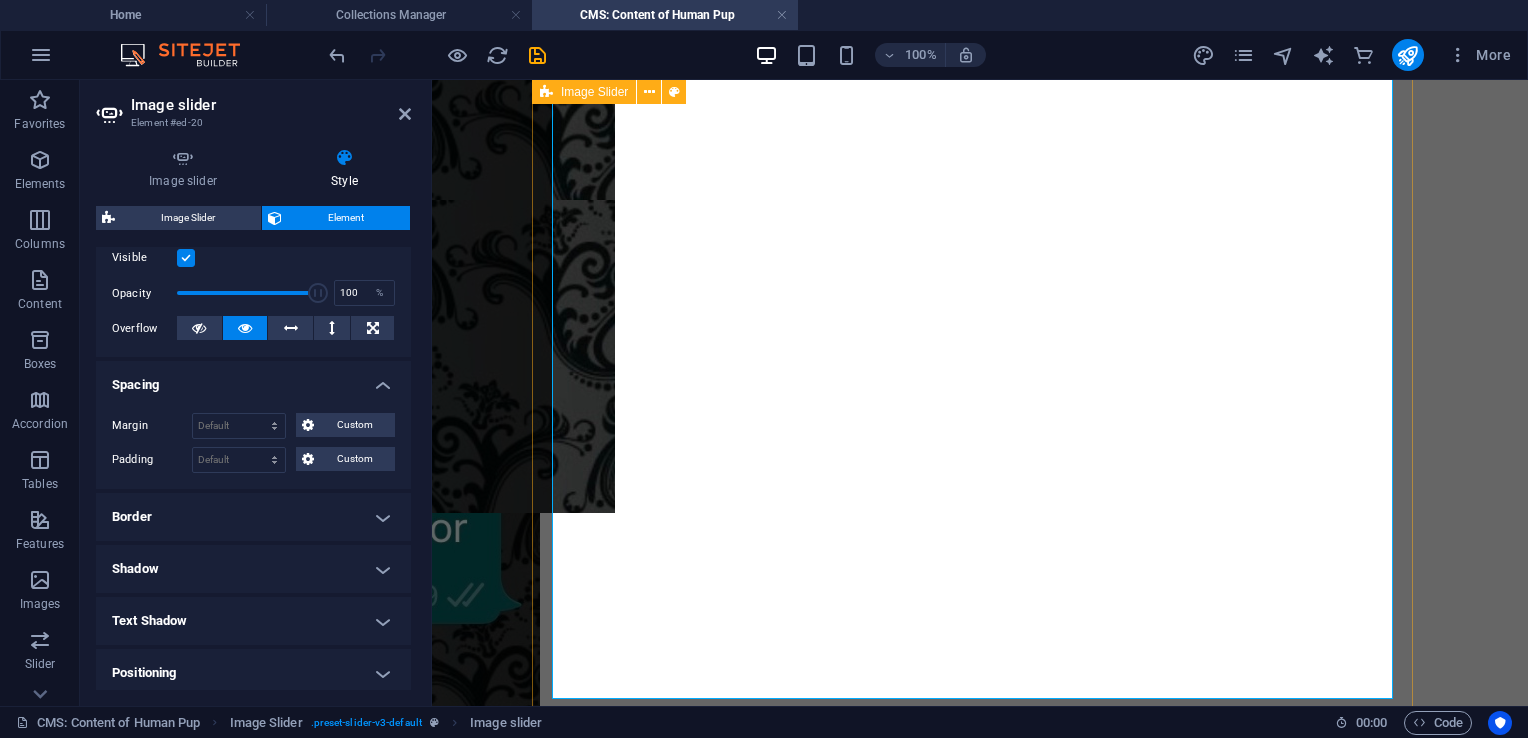 scroll, scrollTop: 7956, scrollLeft: 0, axis: vertical 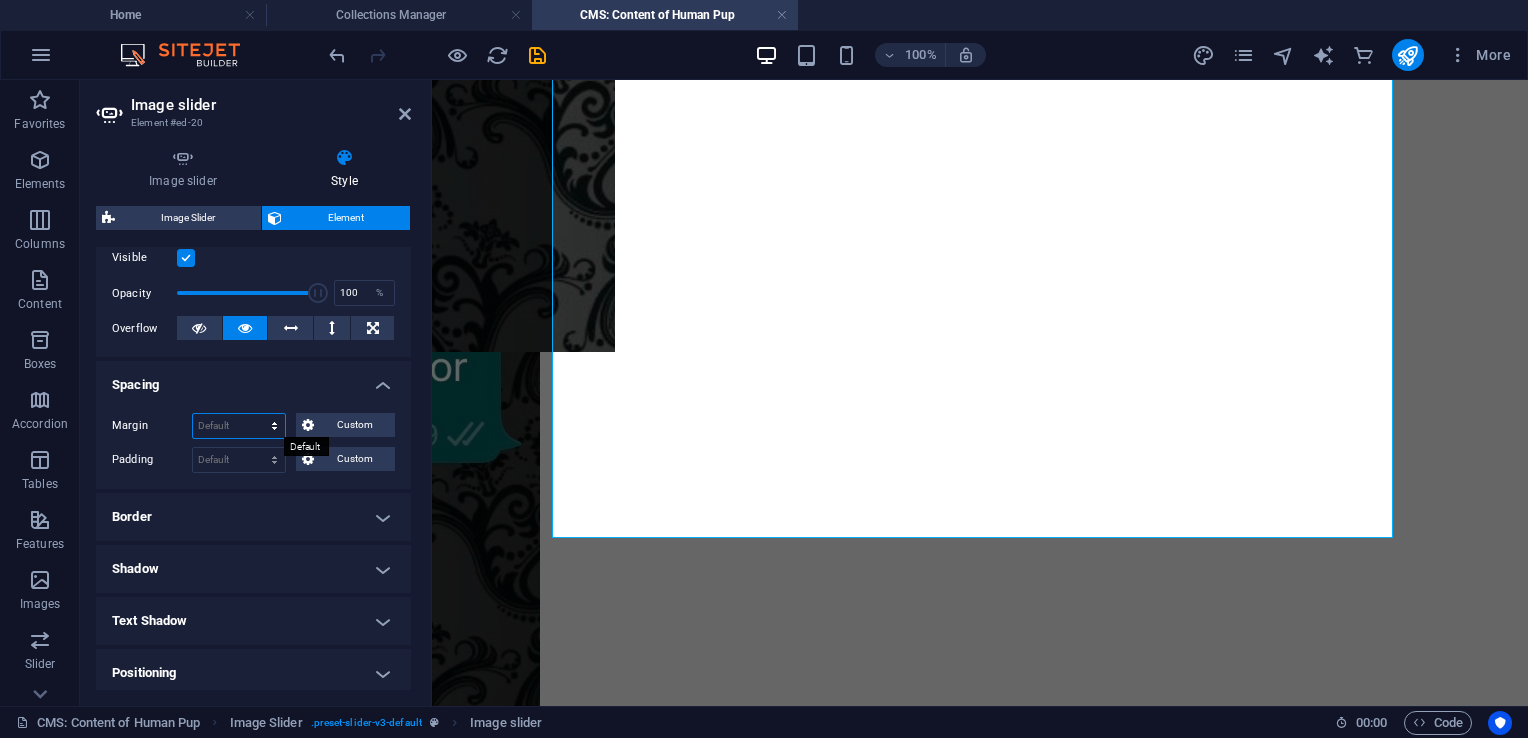 click on "Default auto px % rem vw vh Custom" at bounding box center [239, 426] 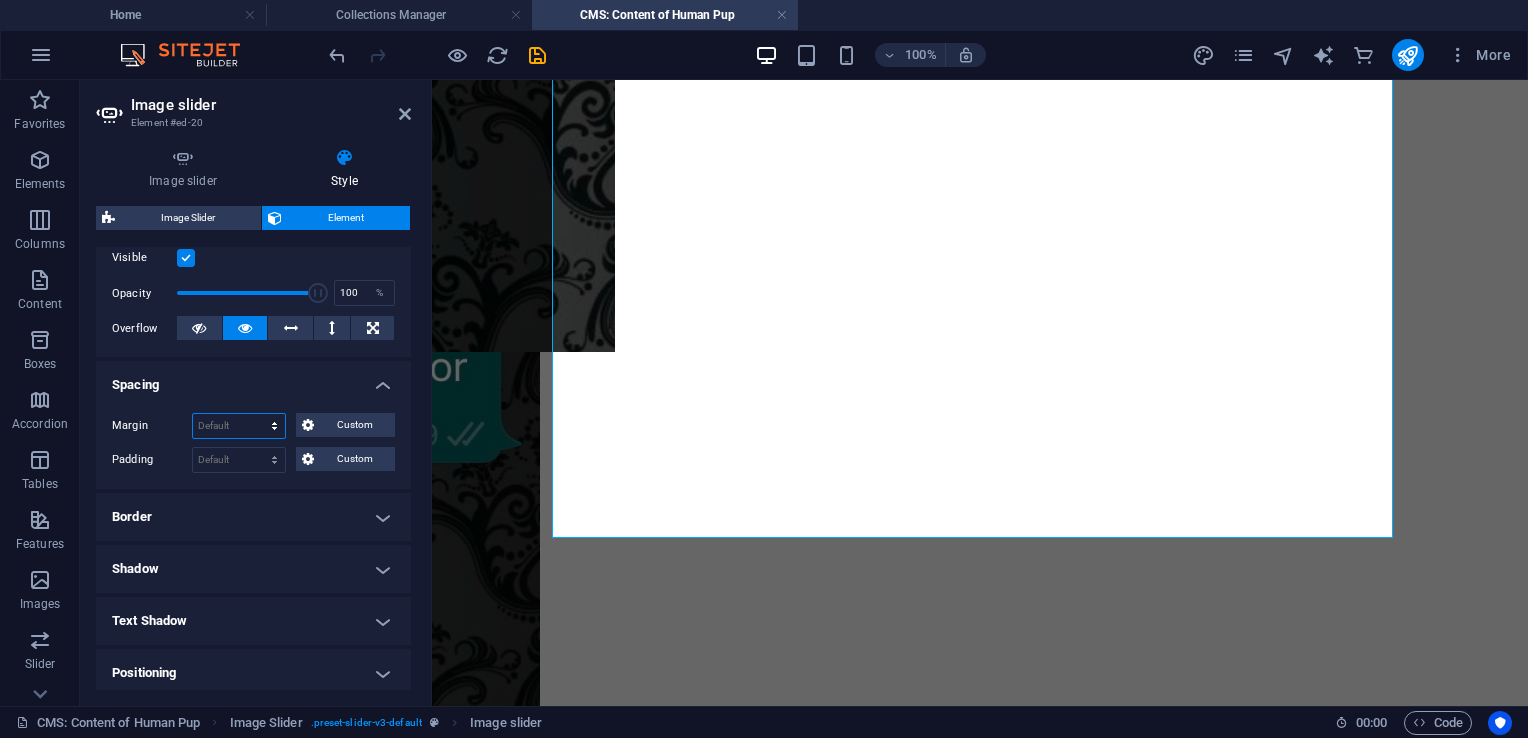 click on "Default auto px % rem vw vh Custom" at bounding box center (239, 426) 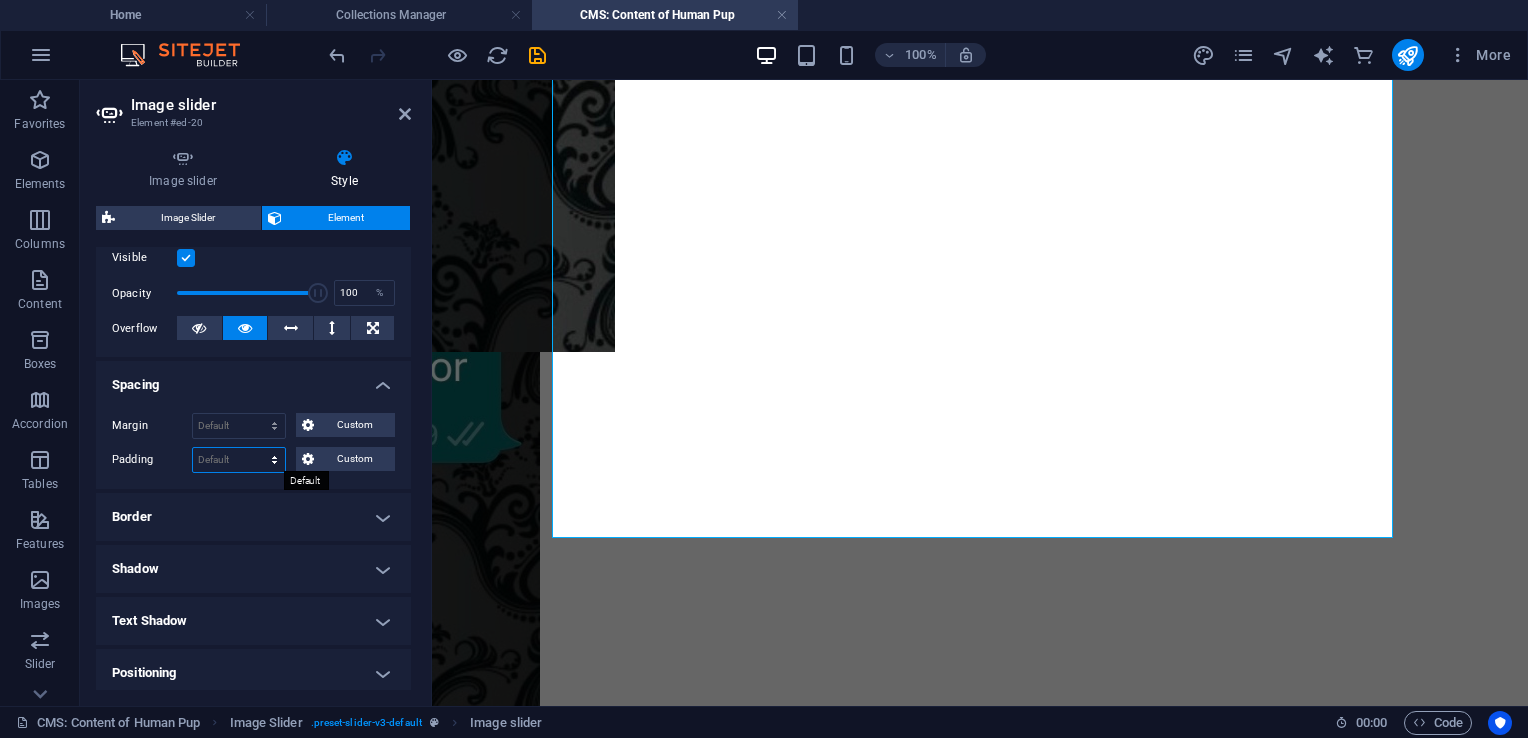 click on "Default px rem % vh vw Custom" at bounding box center [239, 460] 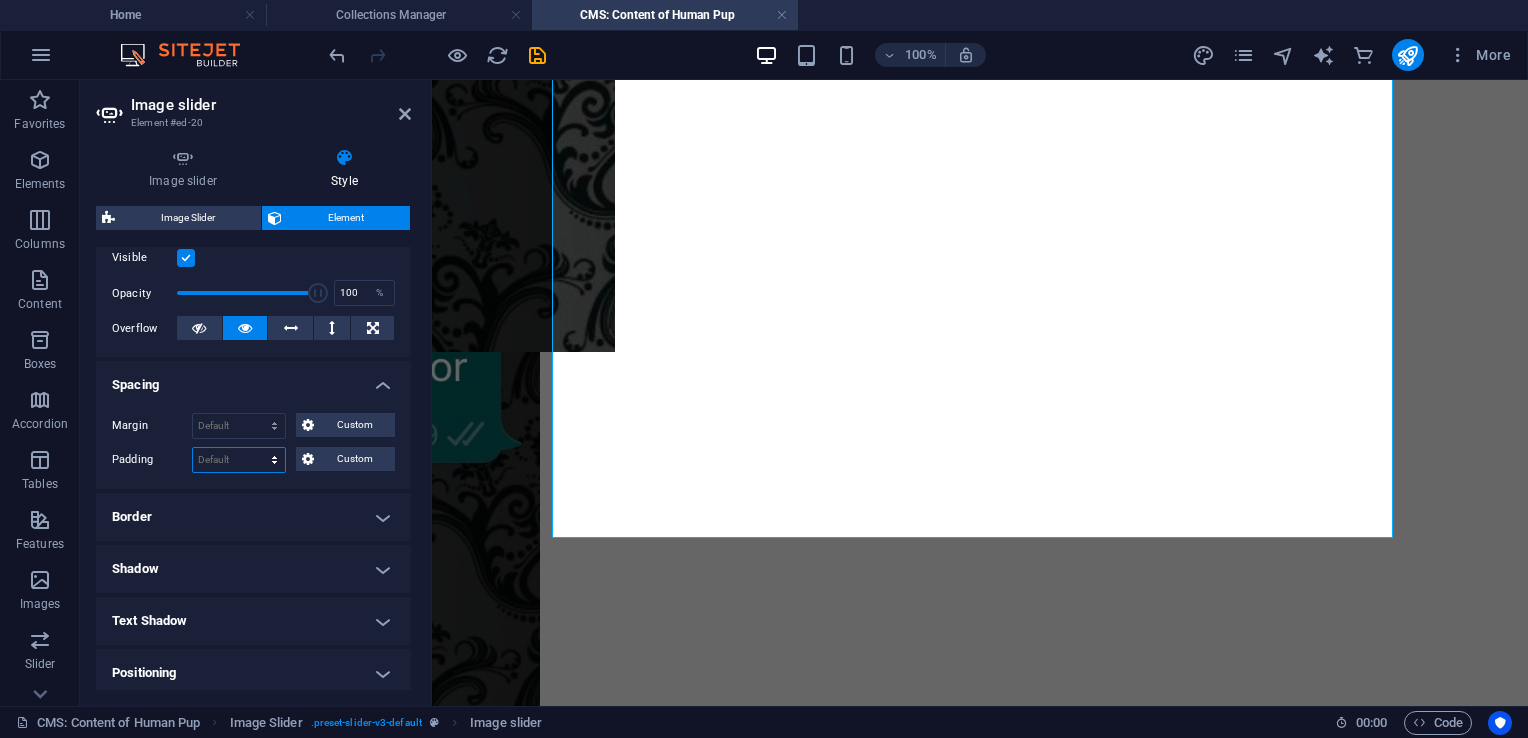 select on "px" 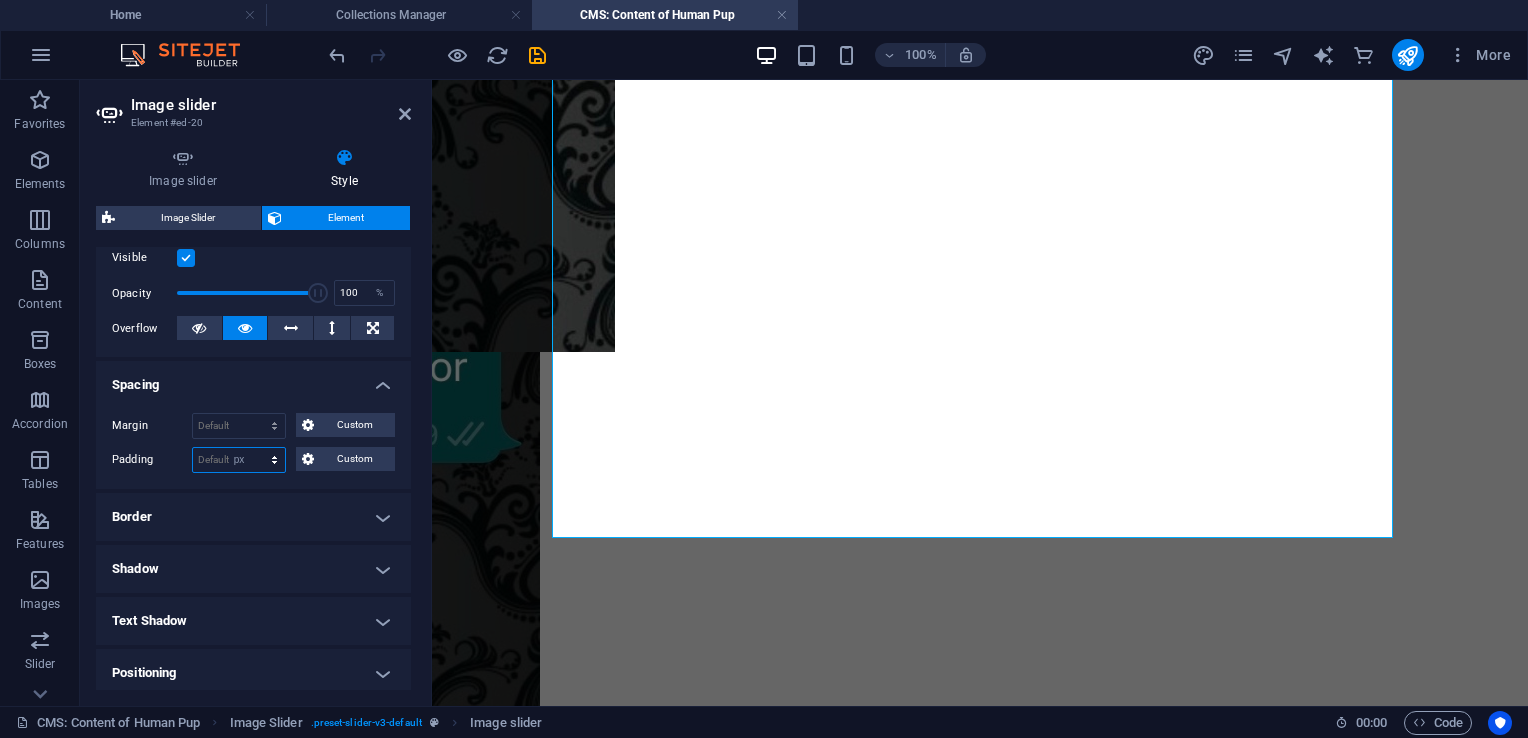 click on "Default px rem % vh vw Custom" at bounding box center (239, 460) 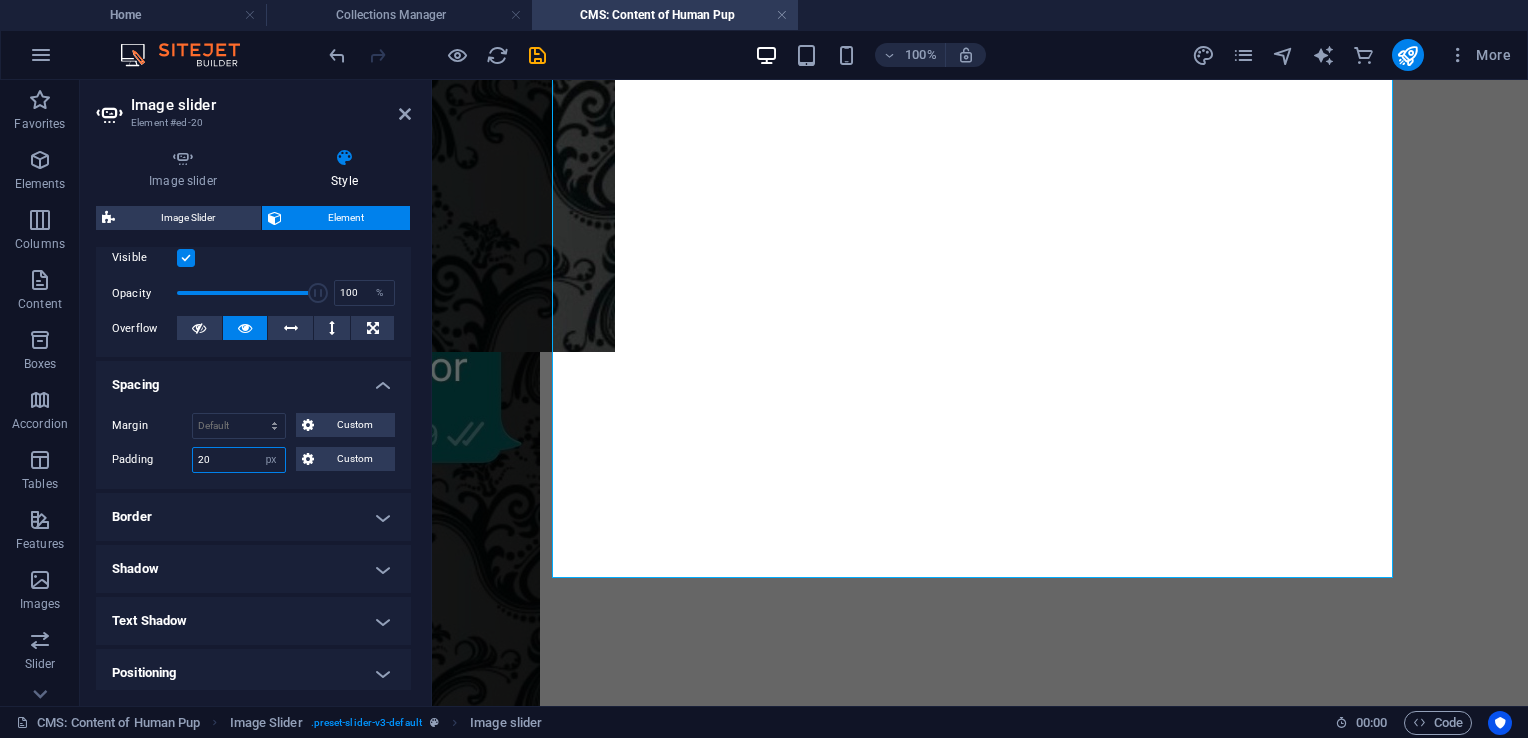 type on "2" 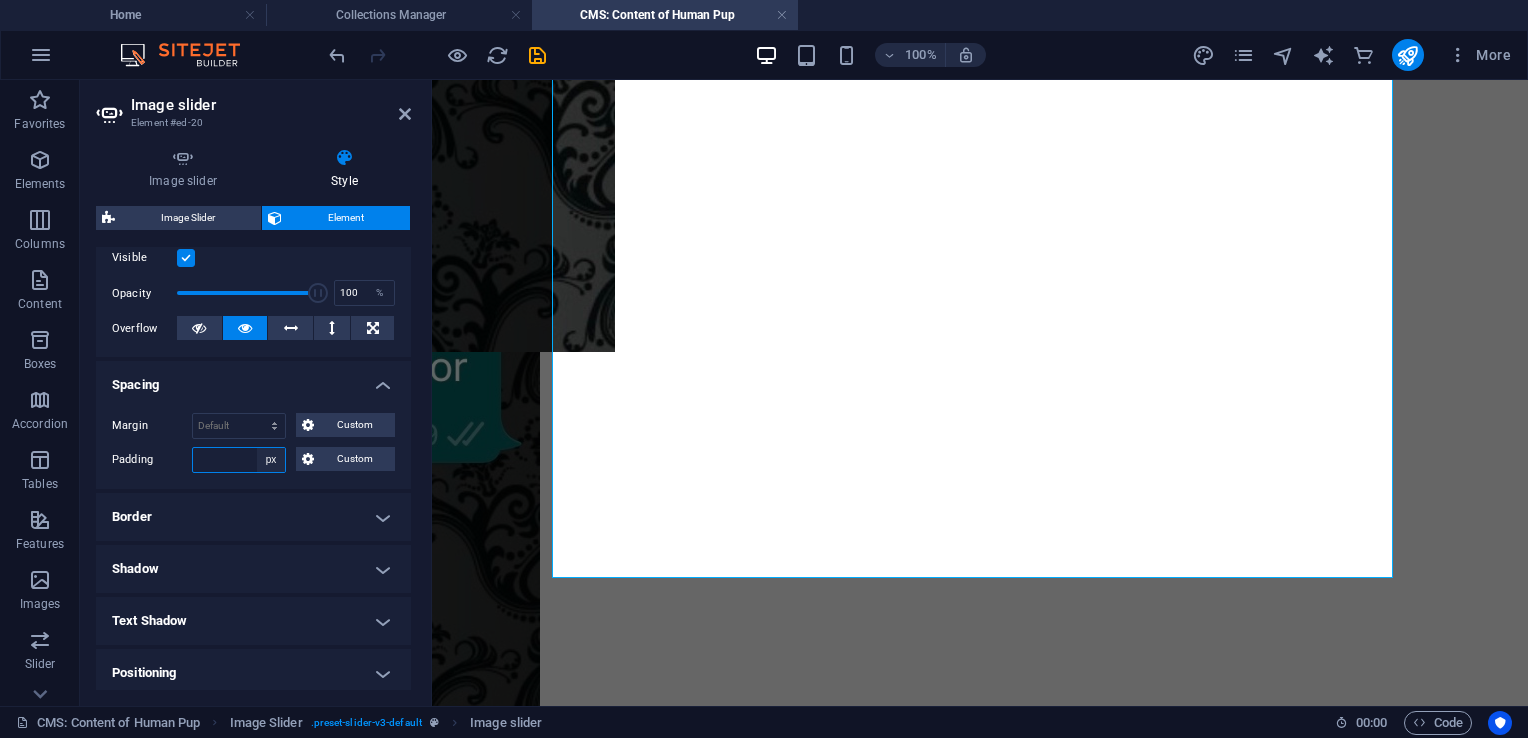 type 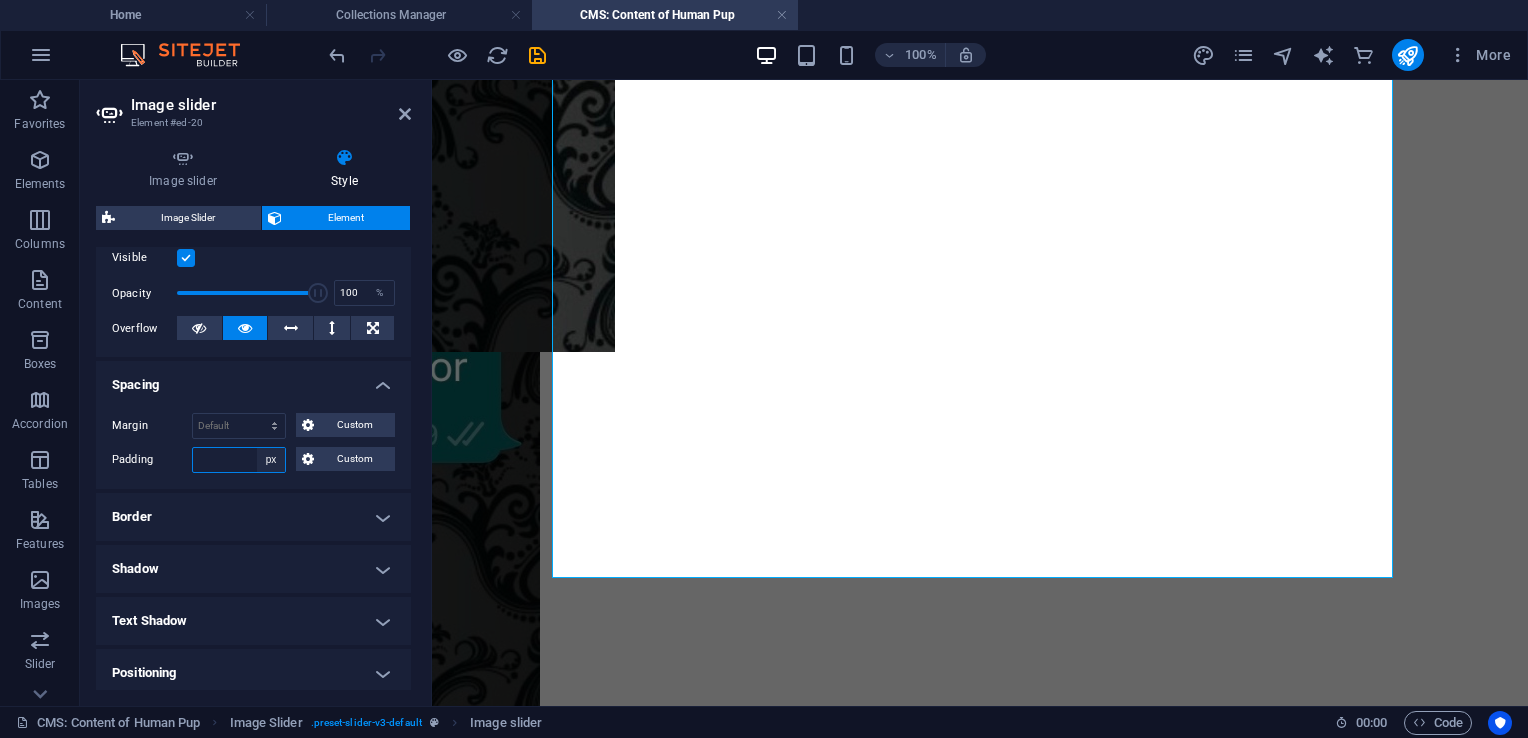 click on "Default px rem % vh vw Custom" at bounding box center [271, 460] 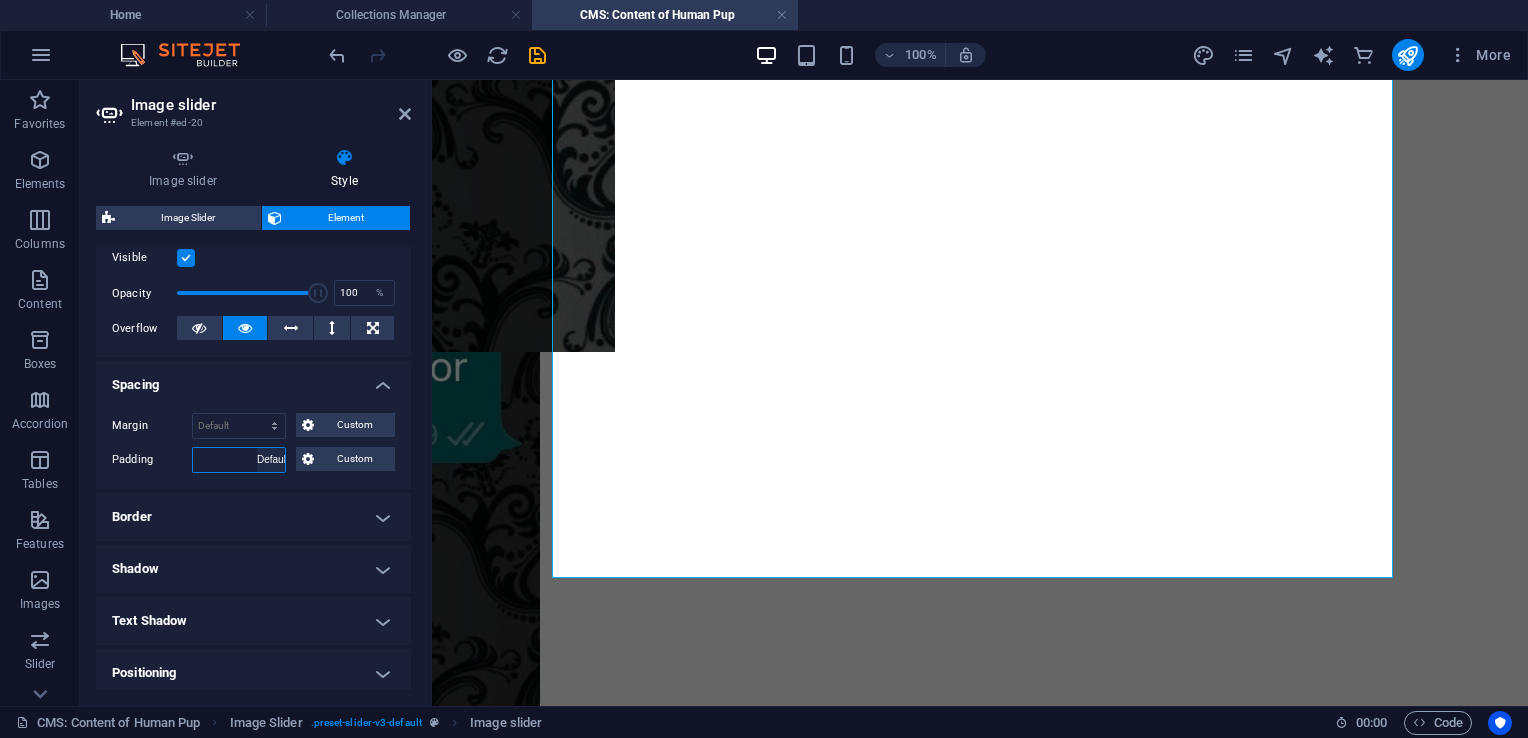 click on "Default px rem % vh vw Custom" at bounding box center (271, 460) 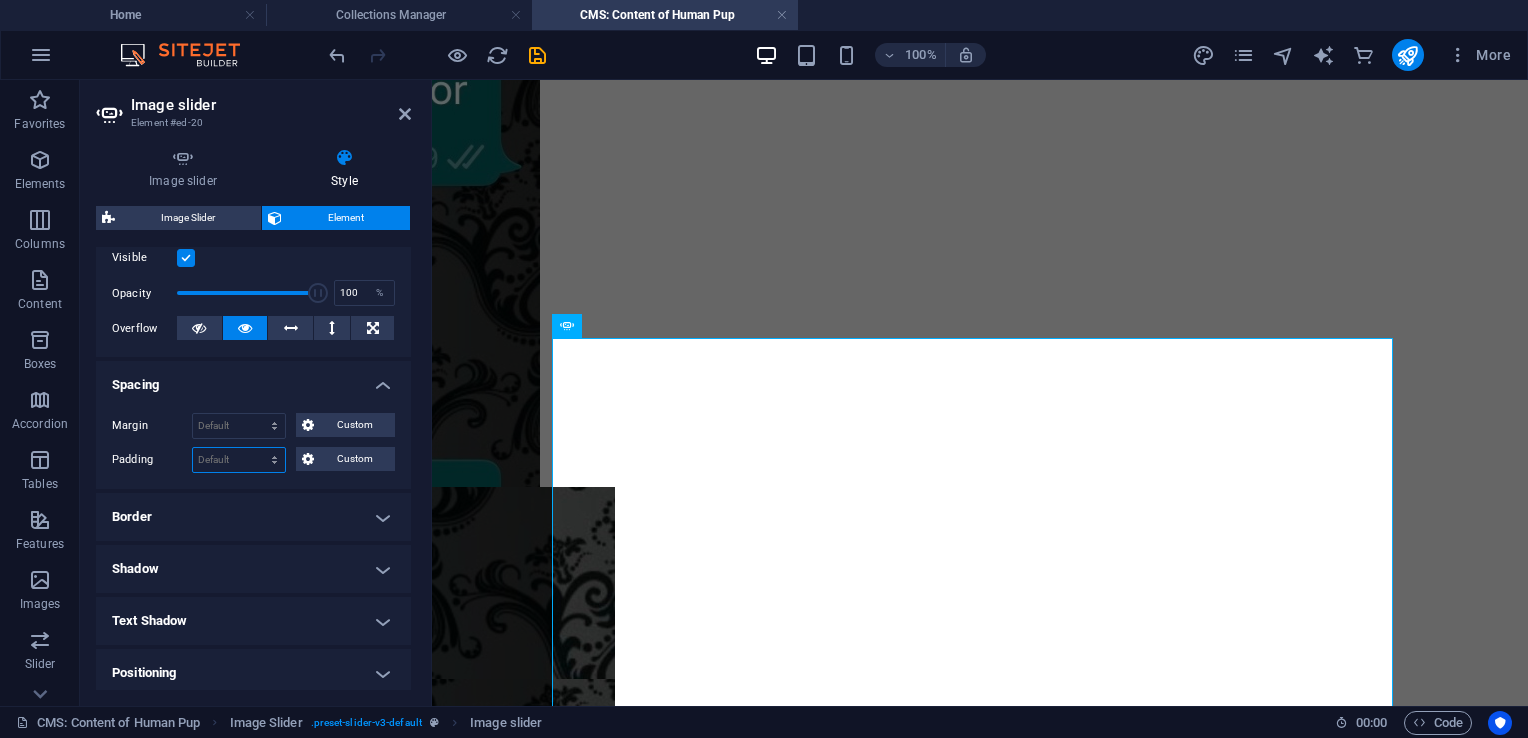 scroll, scrollTop: 7314, scrollLeft: 0, axis: vertical 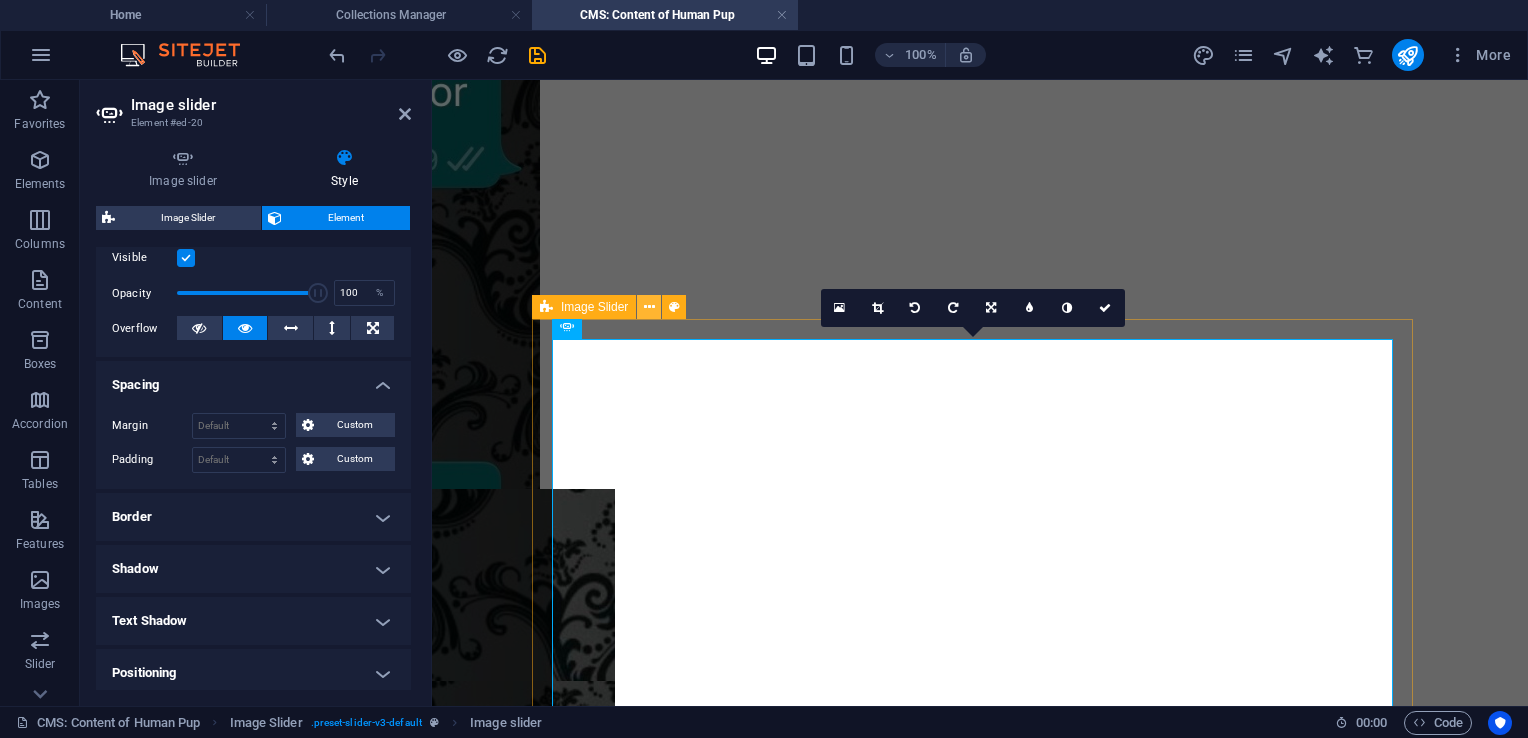 click at bounding box center [649, 307] 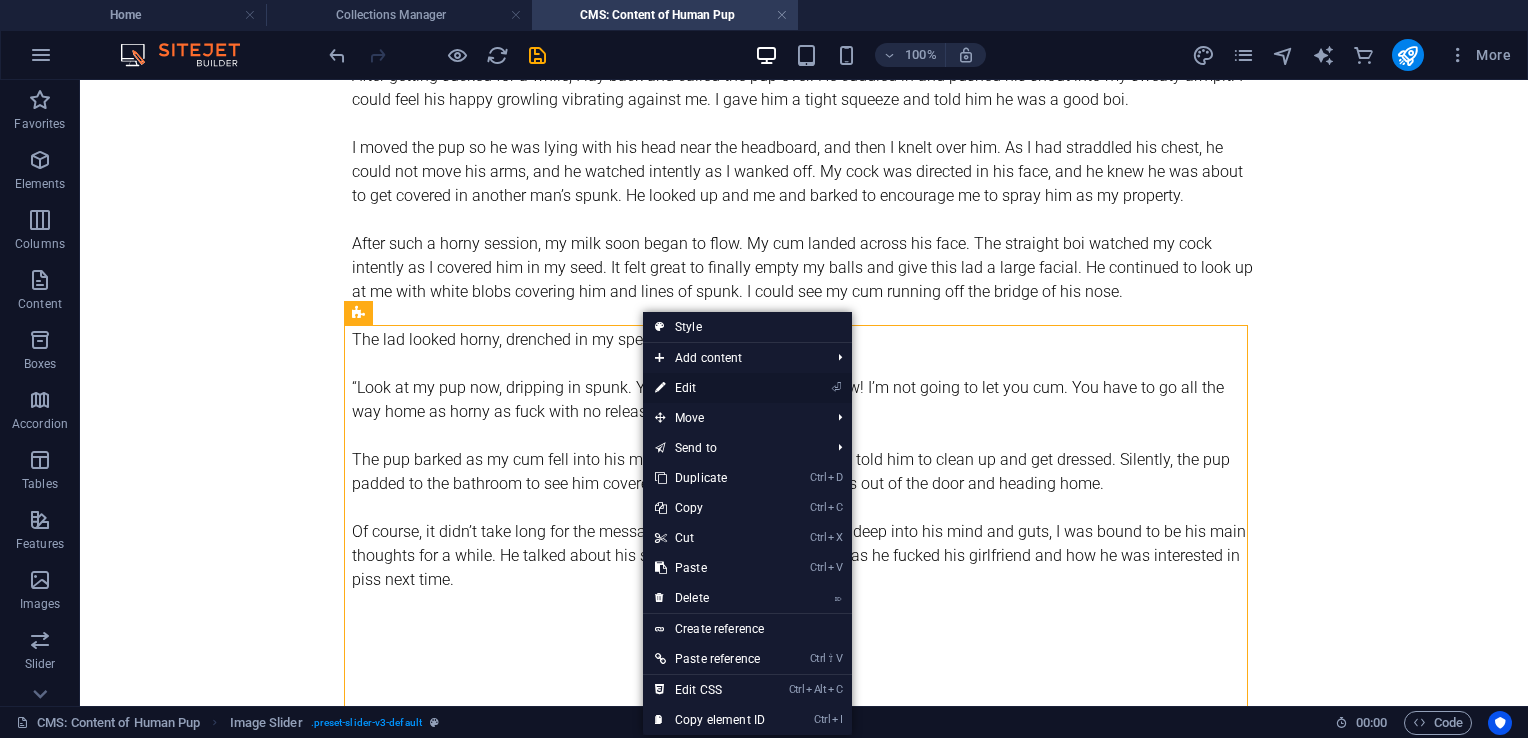click on "⏎  Edit" at bounding box center (710, 388) 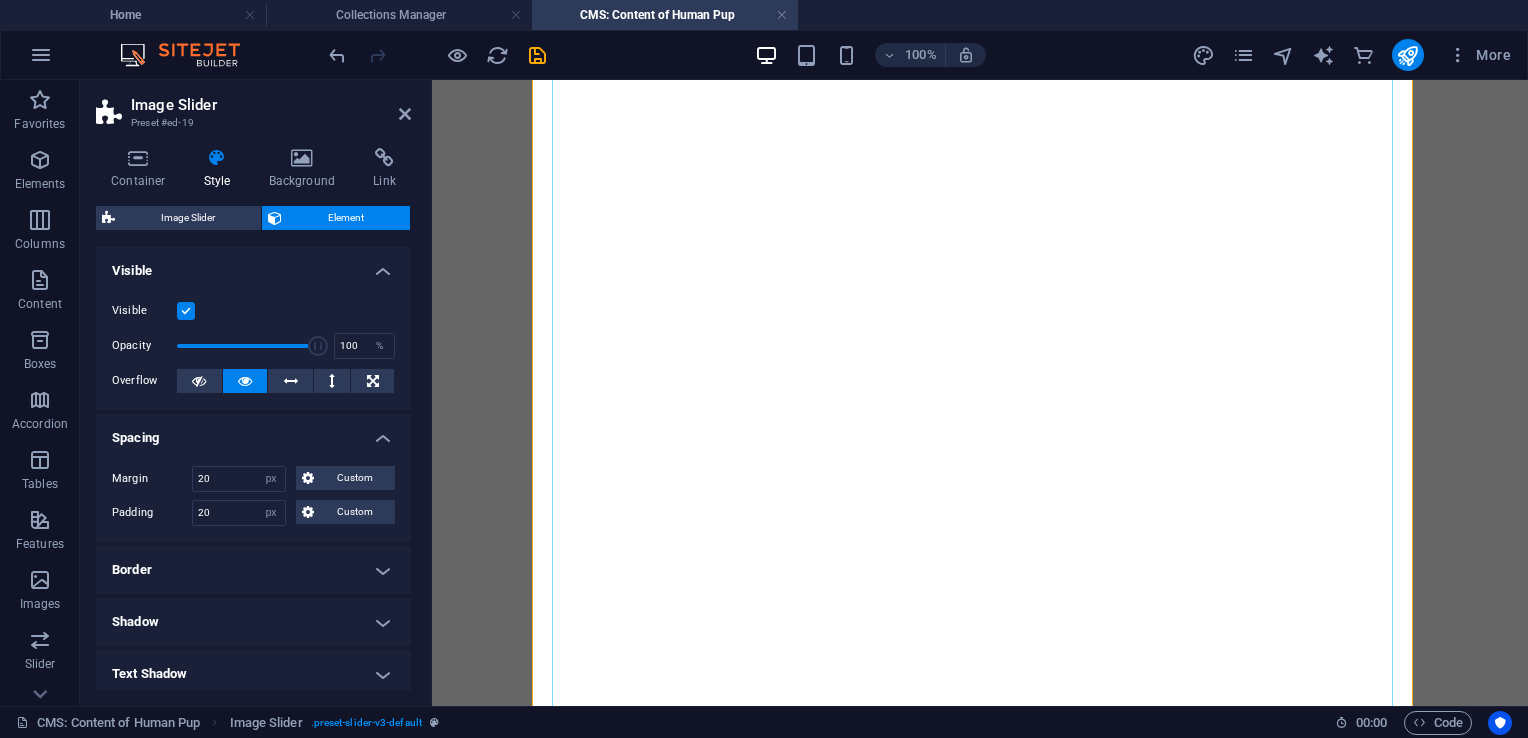 scroll, scrollTop: 7956, scrollLeft: 0, axis: vertical 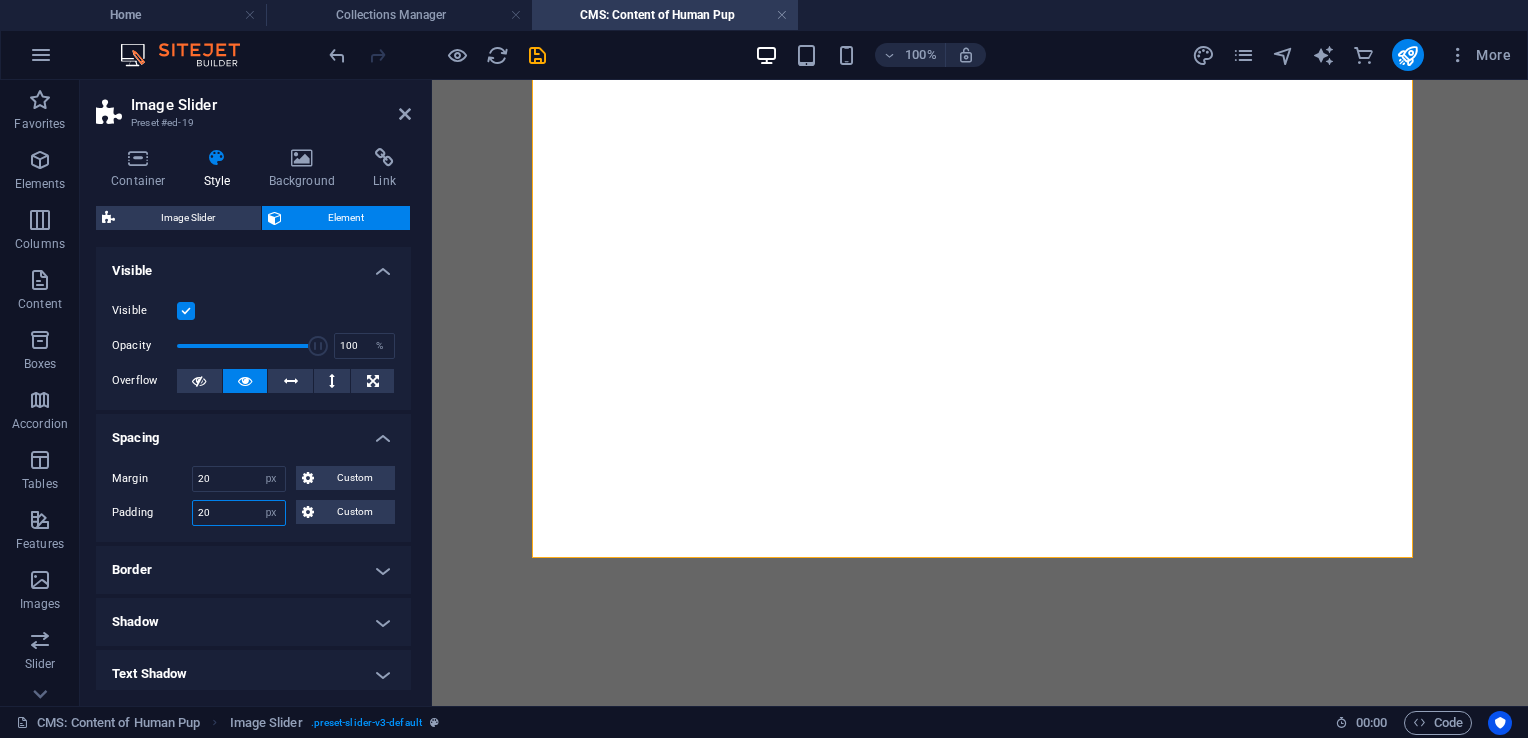 click on "20" at bounding box center [239, 513] 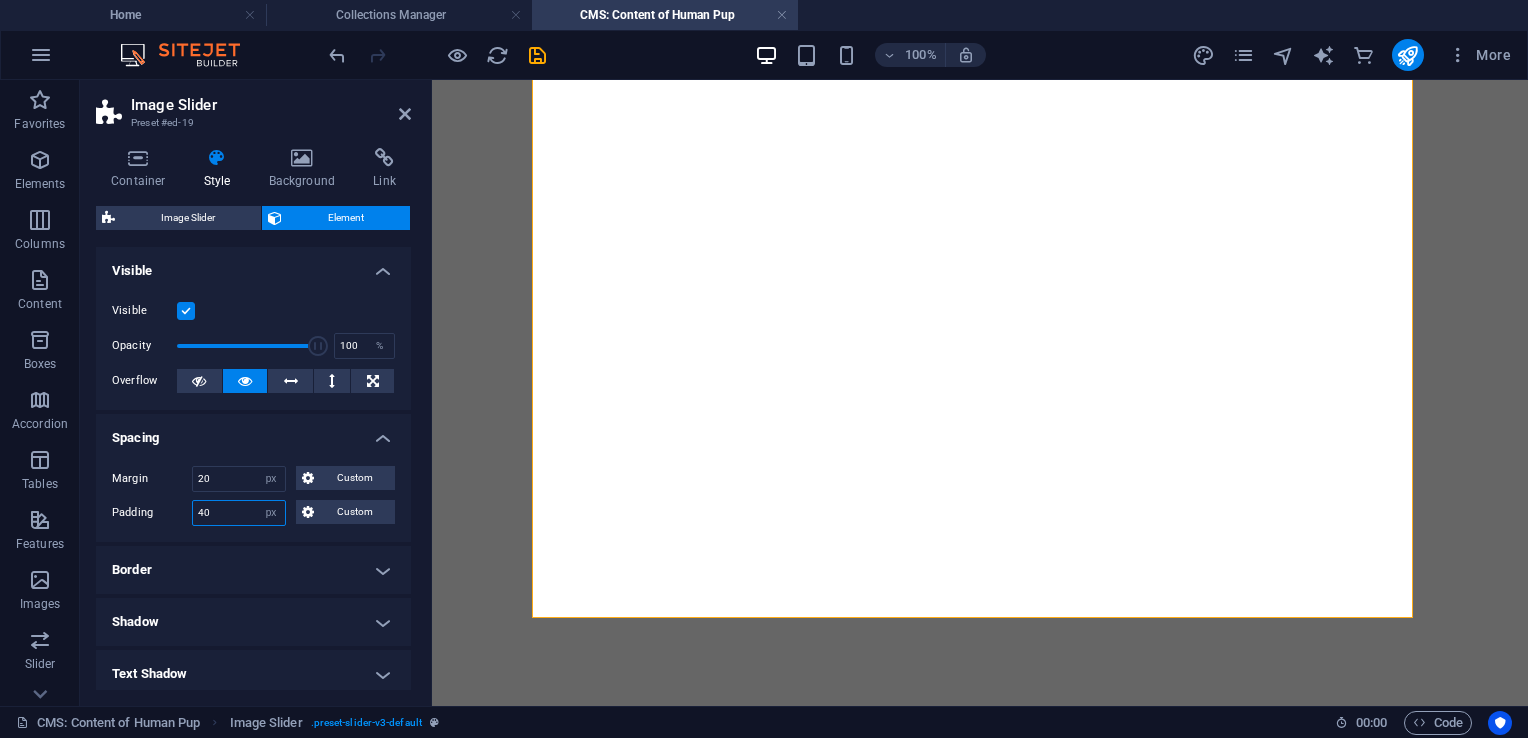 scroll, scrollTop: 7936, scrollLeft: 0, axis: vertical 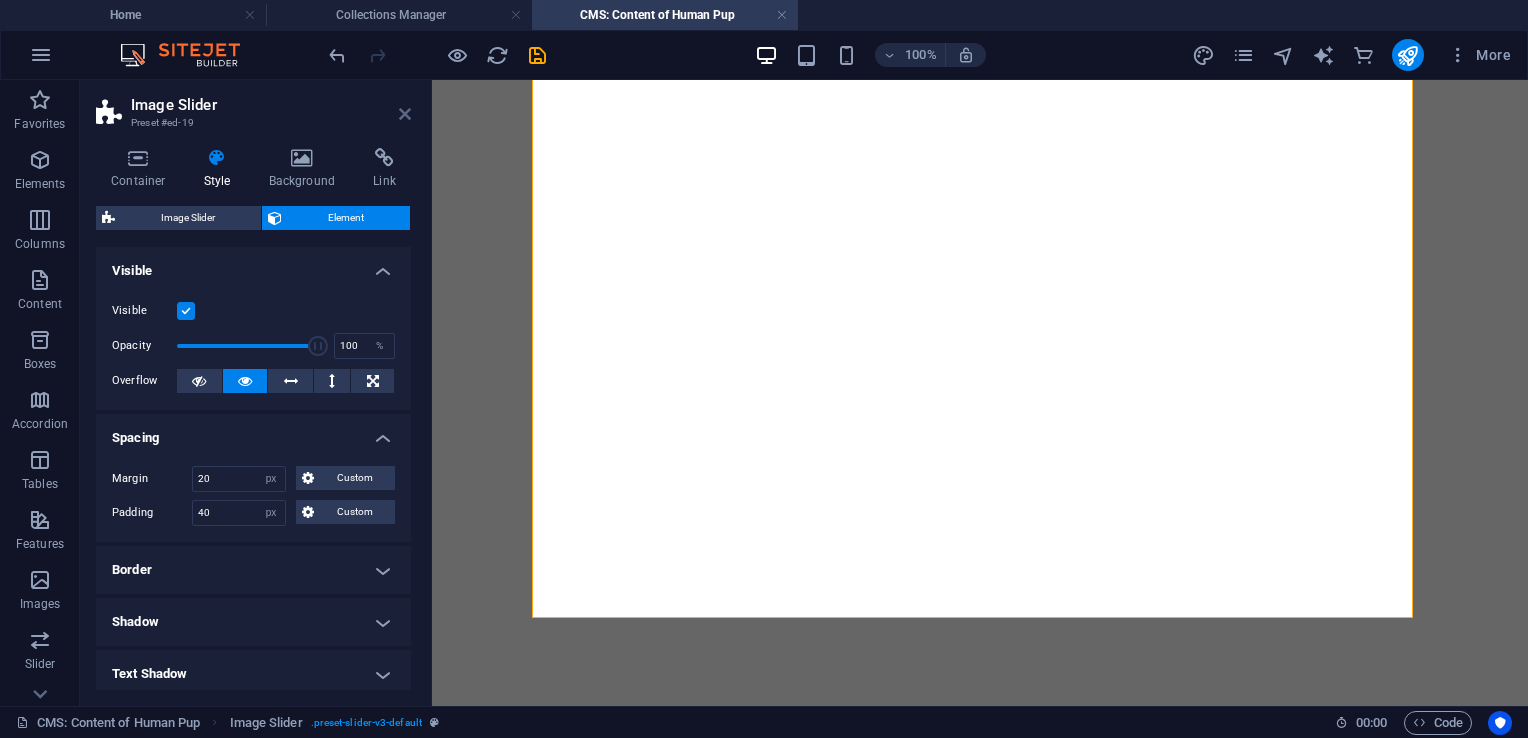 click on "Image Slider Preset #ed-19
Container Style Background Link Size Height Default px rem % vh vw Min. height None px rem % vh vw Width Default px rem % em vh vw Min. width None px rem % vh vw Content width Default Custom width Width Default px rem % em vh vw Min. width None px rem % vh vw Default padding Custom spacing Default content width and padding can be changed under Design. Edit design Layout (Flexbox) Alignment Determines the flex direction. Default Main axis Determine how elements should behave along the main axis inside this container (justify content). Default Side axis Control the vertical direction of the element inside of the container (align items). Default Wrap Default On Off Fill Controls the distances and direction of elements on the y-axis across several lines (align content). Default Accessibility ARIA helps assistive technologies (like screen readers) to understand the role, state, and behavior of web elements Role The ARIA role defines the purpose of an element.  None Alert" at bounding box center (256, 393) 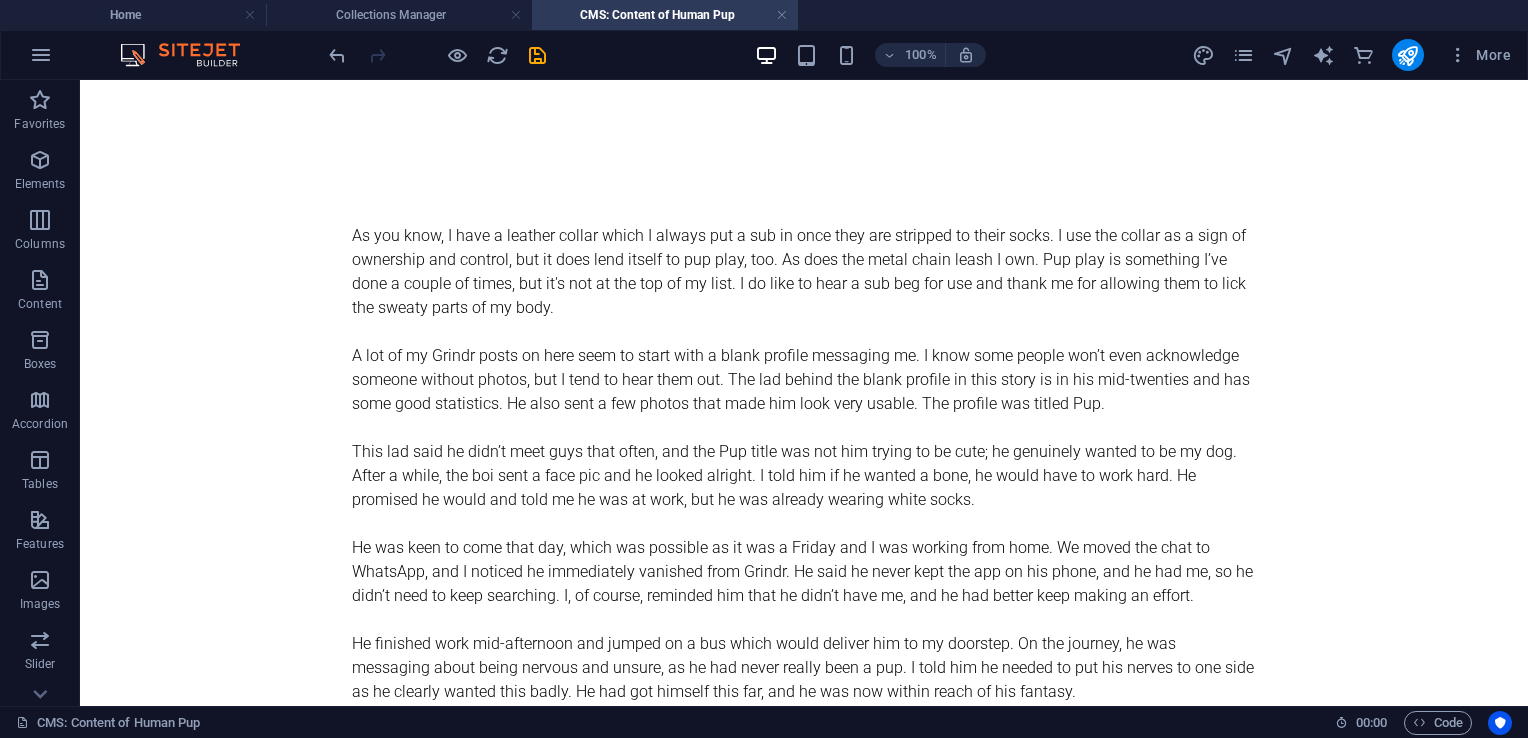 scroll, scrollTop: 0, scrollLeft: 0, axis: both 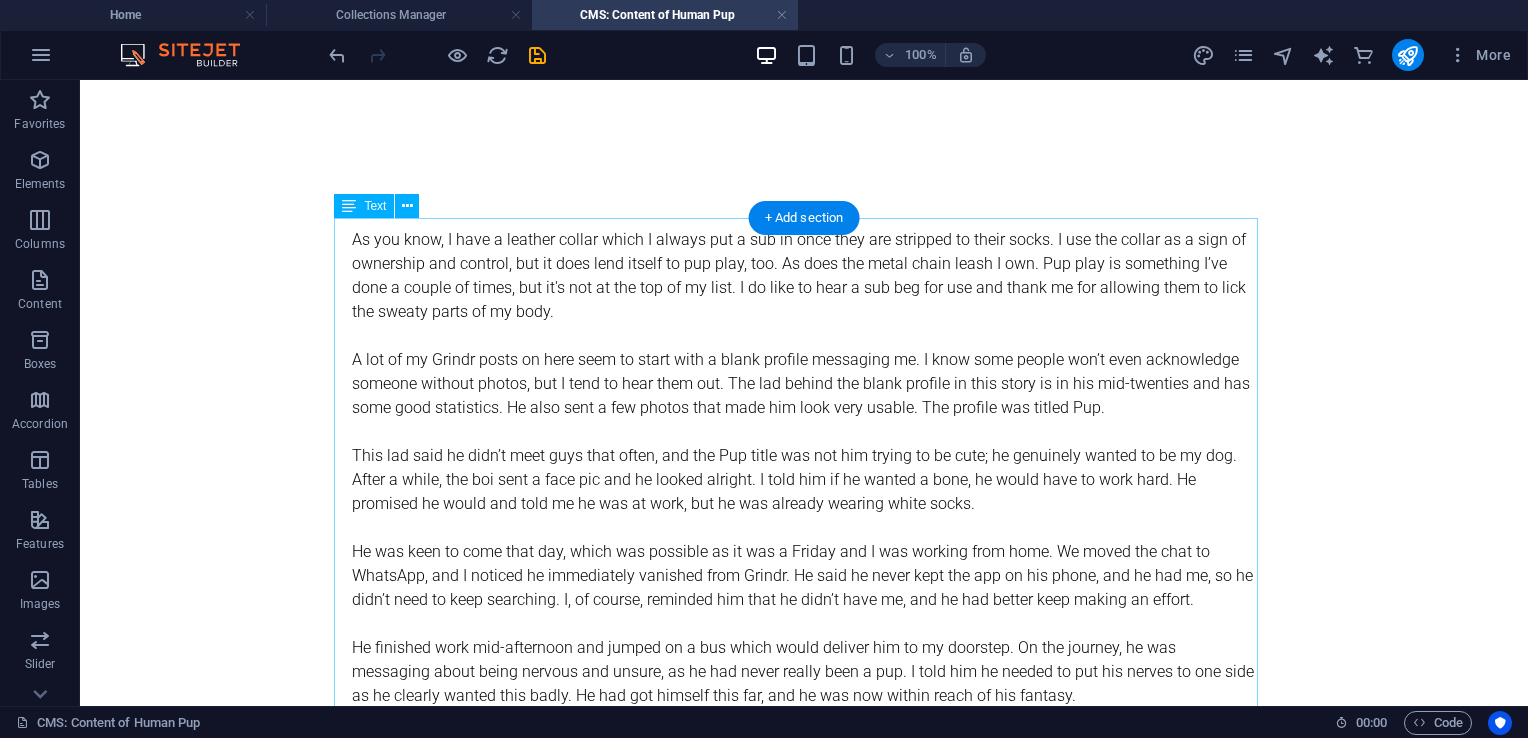 click on "As you know, I have a leather collar which I always put a sub in once they are stripped to their socks. I use the collar as a sign of ownership and control, but it does lend itself to pup play, too. As does the metal chain leash I own. Pup play is something I’ve done a couple of times, but it's not at the top of my list. I do like to hear a sub beg for use and thank me for allowing them to lick the sweaty parts of my body. A lot of my Grindr posts on here seem to start with a blank profile messaging me. I know some people won’t even acknowledge someone without photos, but I tend to hear them out. The lad behind the blank profile in this story is in his mid-twenties and has some good statistics. He also sent a few photos that made him look very usable. The profile was titled Pup.  I told him that once he arrived, he was not allowed to speak. He would bark once for Yes Sir and twice for No Sir. If the lad wanted to be a pup, he had to get himself into the right headspace." at bounding box center [804, 504] 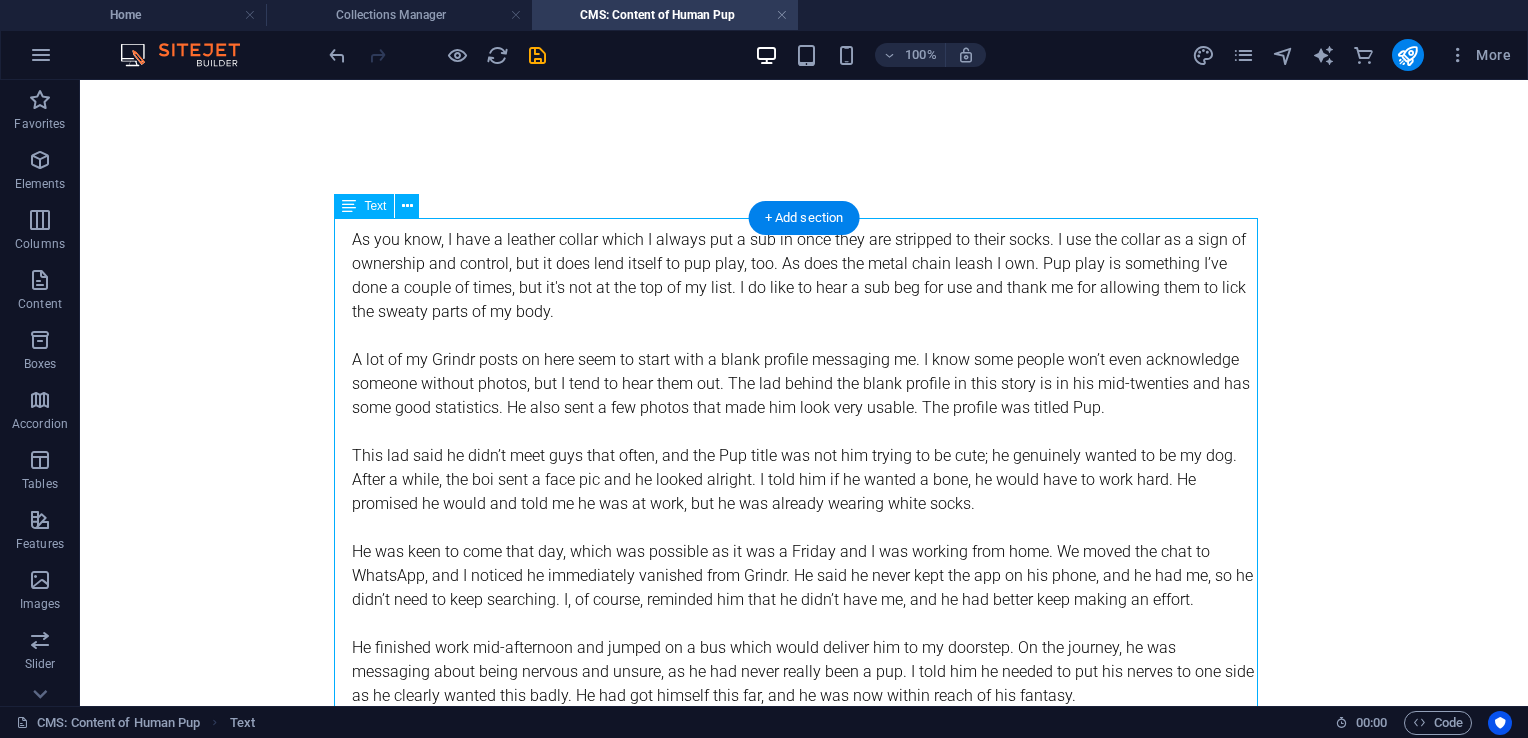 click on "As you know, I have a leather collar which I always put a sub in once they are stripped to their socks. I use the collar as a sign of ownership and control, but it does lend itself to pup play, too. As does the metal chain leash I own. Pup play is something I’ve done a couple of times, but it's not at the top of my list. I do like to hear a sub beg for use and thank me for allowing them to lick the sweaty parts of my body. A lot of my Grindr posts on here seem to start with a blank profile messaging me. I know some people won’t even acknowledge someone without photos, but I tend to hear them out. The lad behind the blank profile in this story is in his mid-twenties and has some good statistics. He also sent a few photos that made him look very usable. The profile was titled Pup.  I told him that once he arrived, he was not allowed to speak. He would bark once for Yes Sir and twice for No Sir. If the lad wanted to be a pup, he had to get himself into the right headspace." at bounding box center (804, 504) 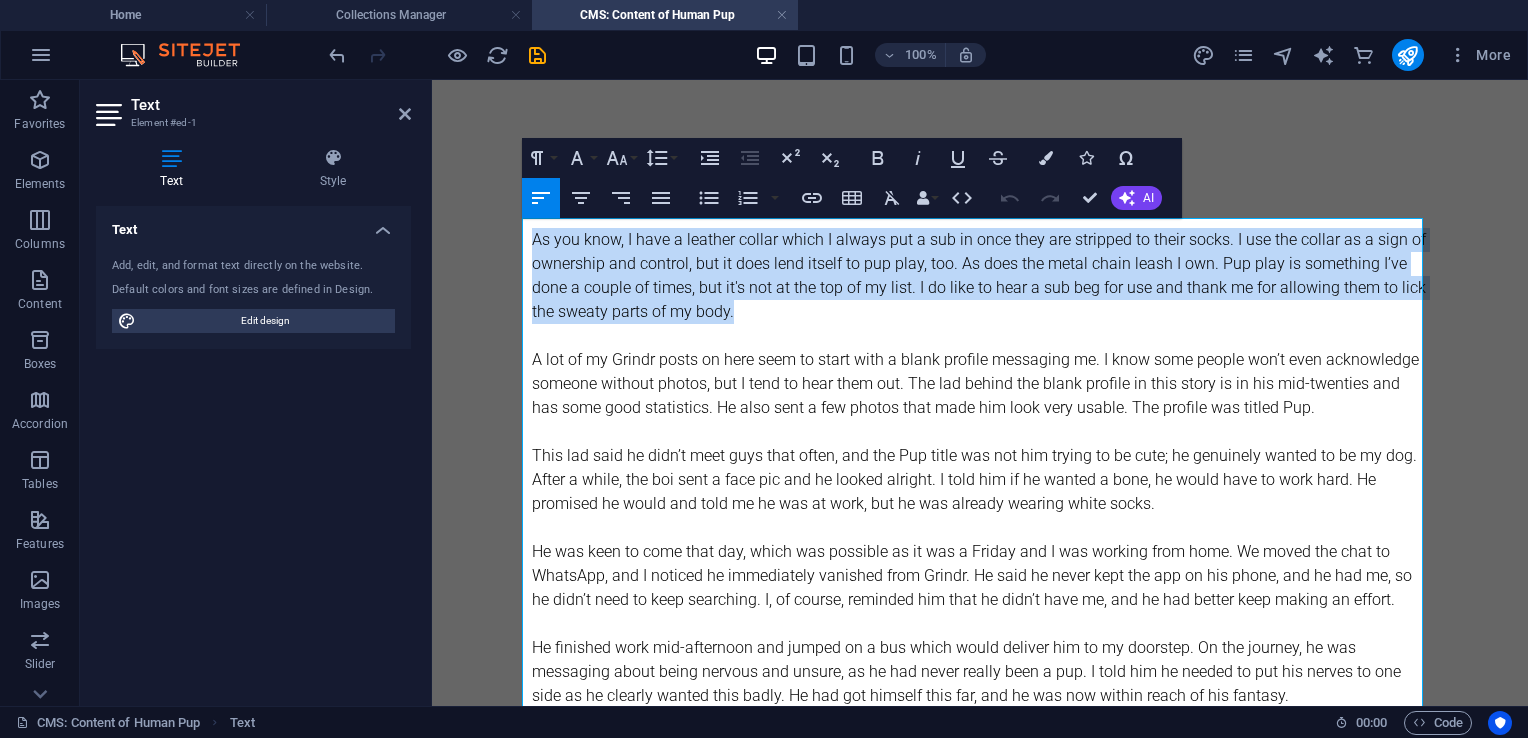 drag, startPoint x: 790, startPoint y: 309, endPoint x: 511, endPoint y: 247, distance: 285.80588 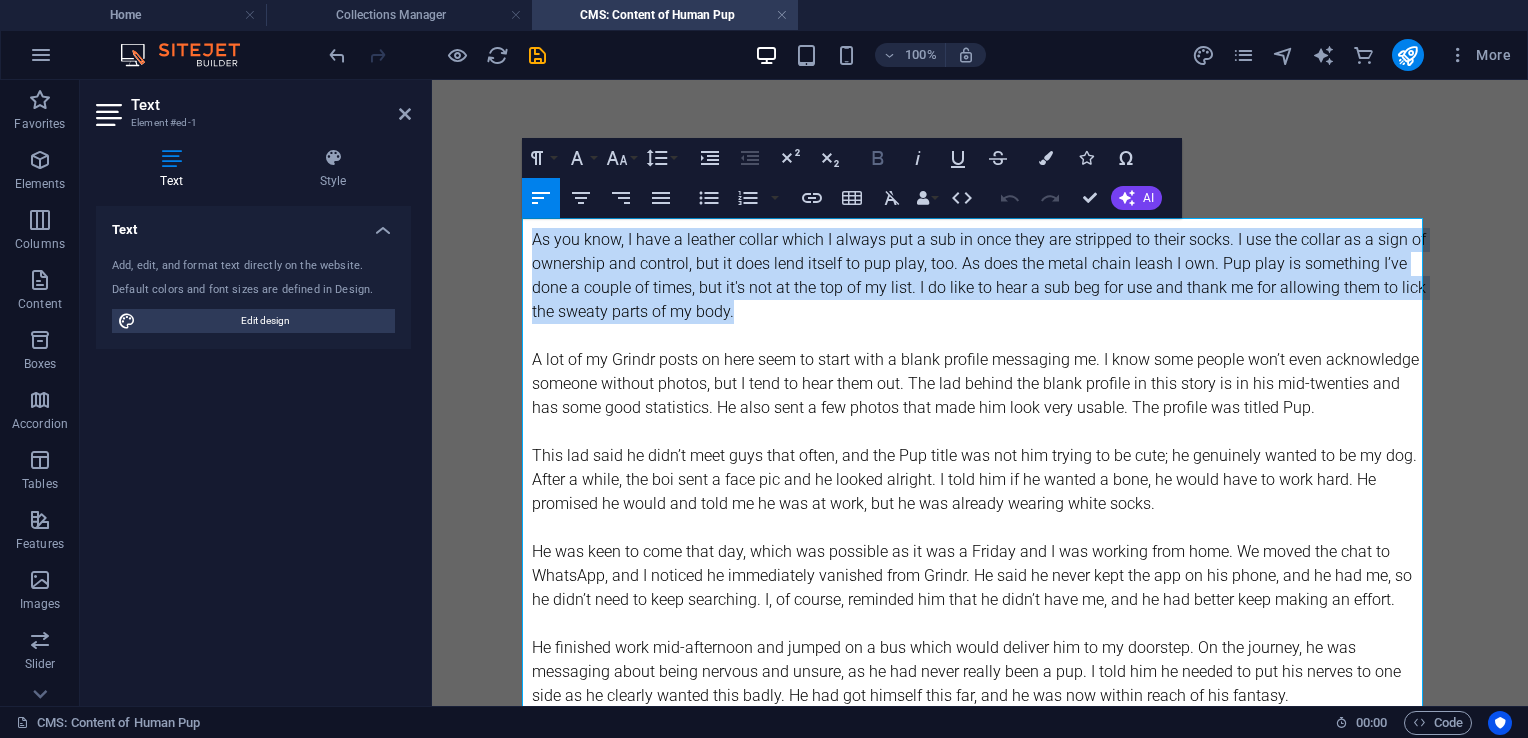 click 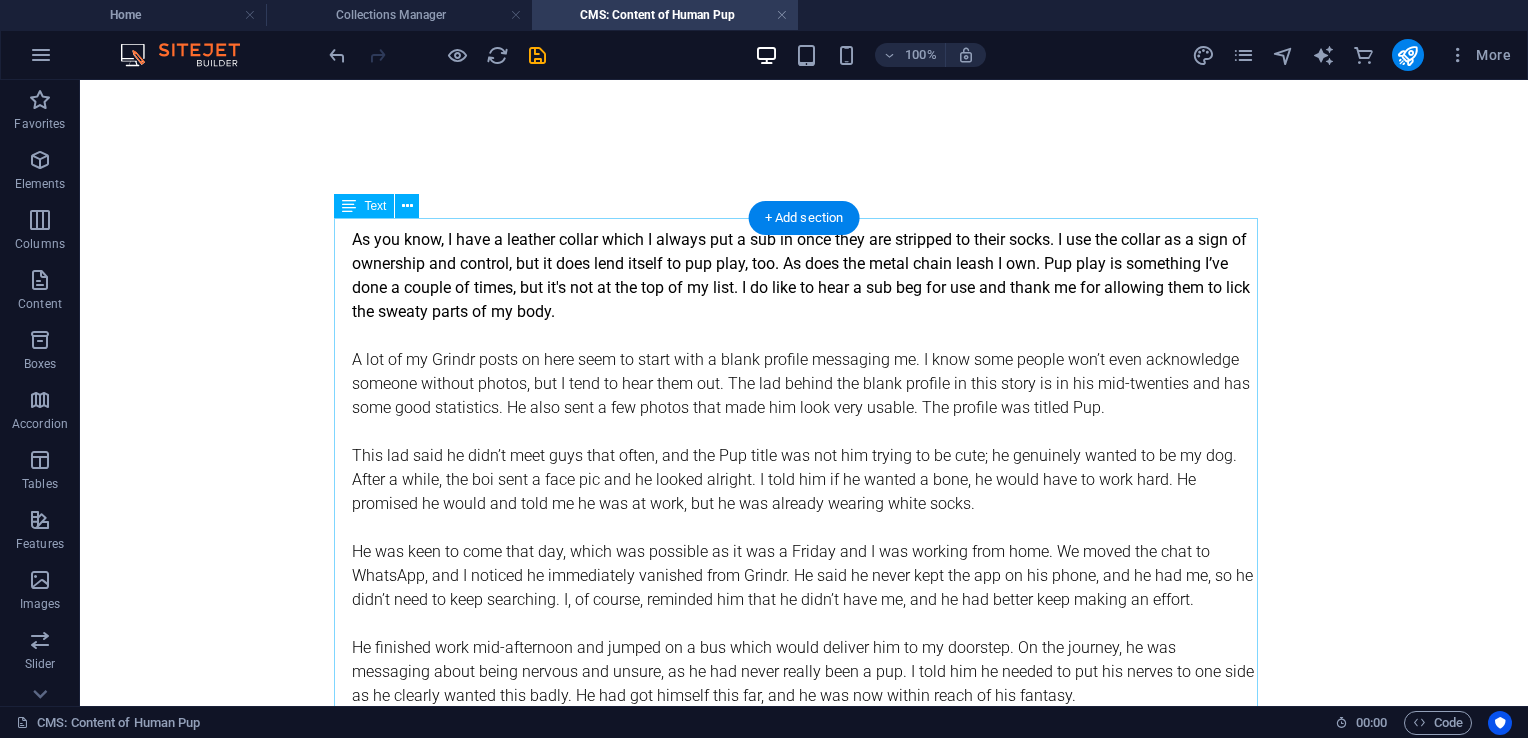 click on "As you know, I have a leather collar which I always put a sub in once they are stripped to their socks. I use the collar as a sign of ownership and control, but it does lend itself to pup play, too. As does the metal chain leash I own. Pup play is something I’ve done a couple of times, but it's not at the top of my list. I do like to hear a sub beg for use and thank me for allowing them to lick the sweaty parts of my body. A lot of my Grindr posts on here seem to start with a blank profile messaging me. I know some people won’t even acknowledge someone without photos, but I tend to hear them out. The lad behind the blank profile in this story is in his mid-twenties and has some good statistics. He also sent a few photos that made him look very usable. The profile was titled Pup.  I told him that once he arrived, he was not allowed to speak. He would bark once for Yes Sir and twice for No Sir. If the lad wanted to be a pup, he had to get himself into the right headspace." at bounding box center [804, 504] 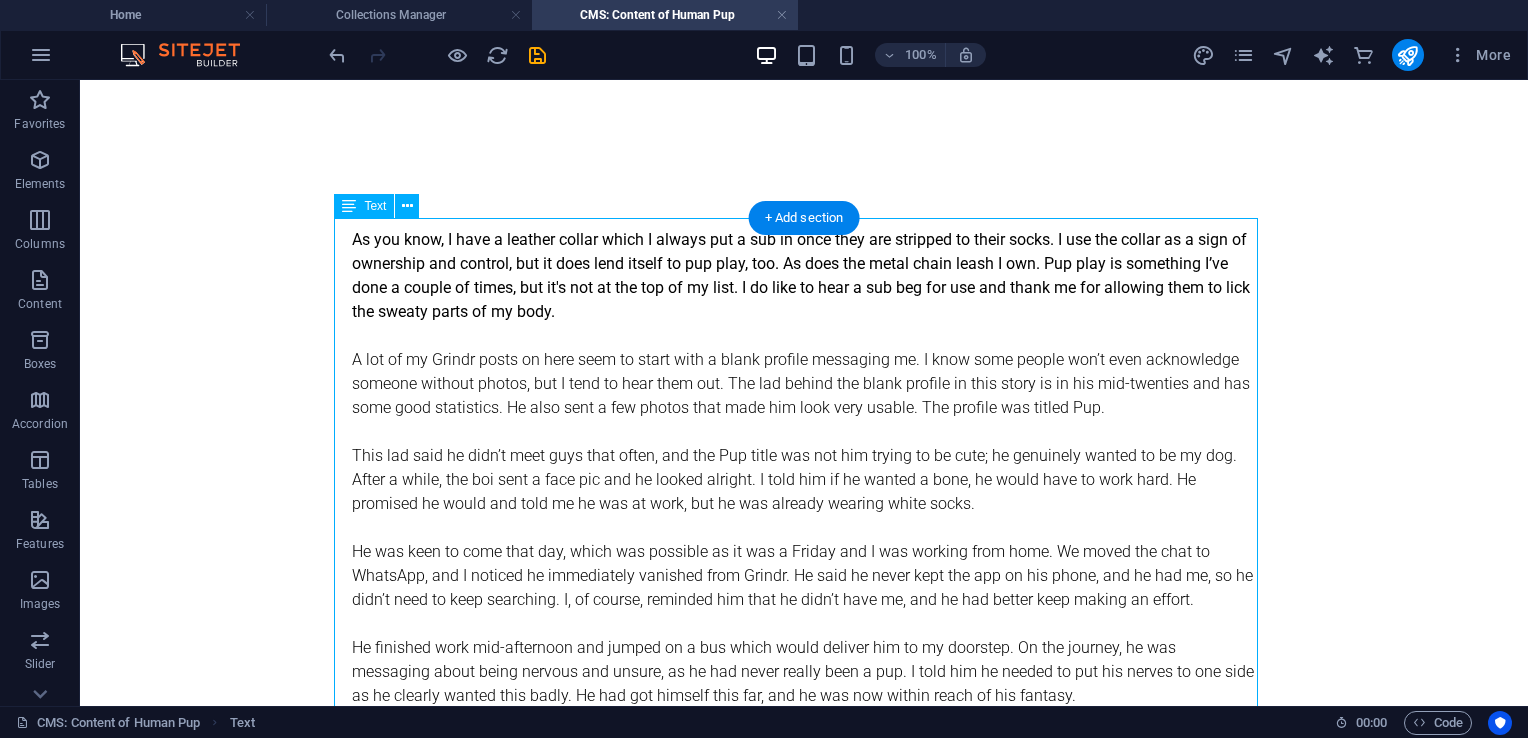click on "As you know, I have a leather collar which I always put a sub in once they are stripped to their socks. I use the collar as a sign of ownership and control, but it does lend itself to pup play, too. As does the metal chain leash I own. Pup play is something I’ve done a couple of times, but it's not at the top of my list. I do like to hear a sub beg for use and thank me for allowing them to lick the sweaty parts of my body. A lot of my Grindr posts on here seem to start with a blank profile messaging me. I know some people won’t even acknowledge someone without photos, but I tend to hear them out. The lad behind the blank profile in this story is in his mid-twenties and has some good statistics. He also sent a few photos that made him look very usable. The profile was titled Pup.  I told him that once he arrived, he was not allowed to speak. He would bark once for Yes Sir and twice for No Sir. If the lad wanted to be a pup, he had to get himself into the right headspace." at bounding box center [804, 504] 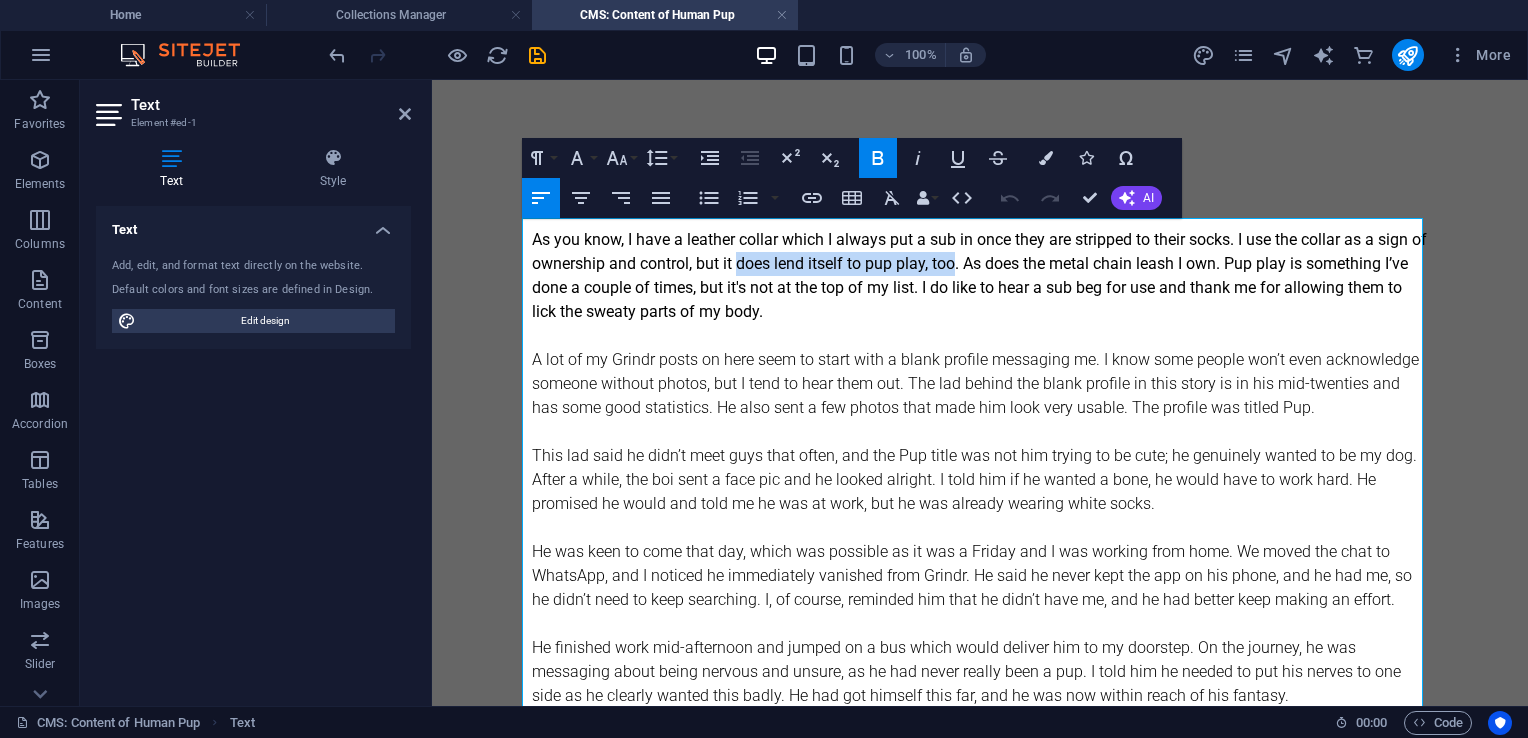 type 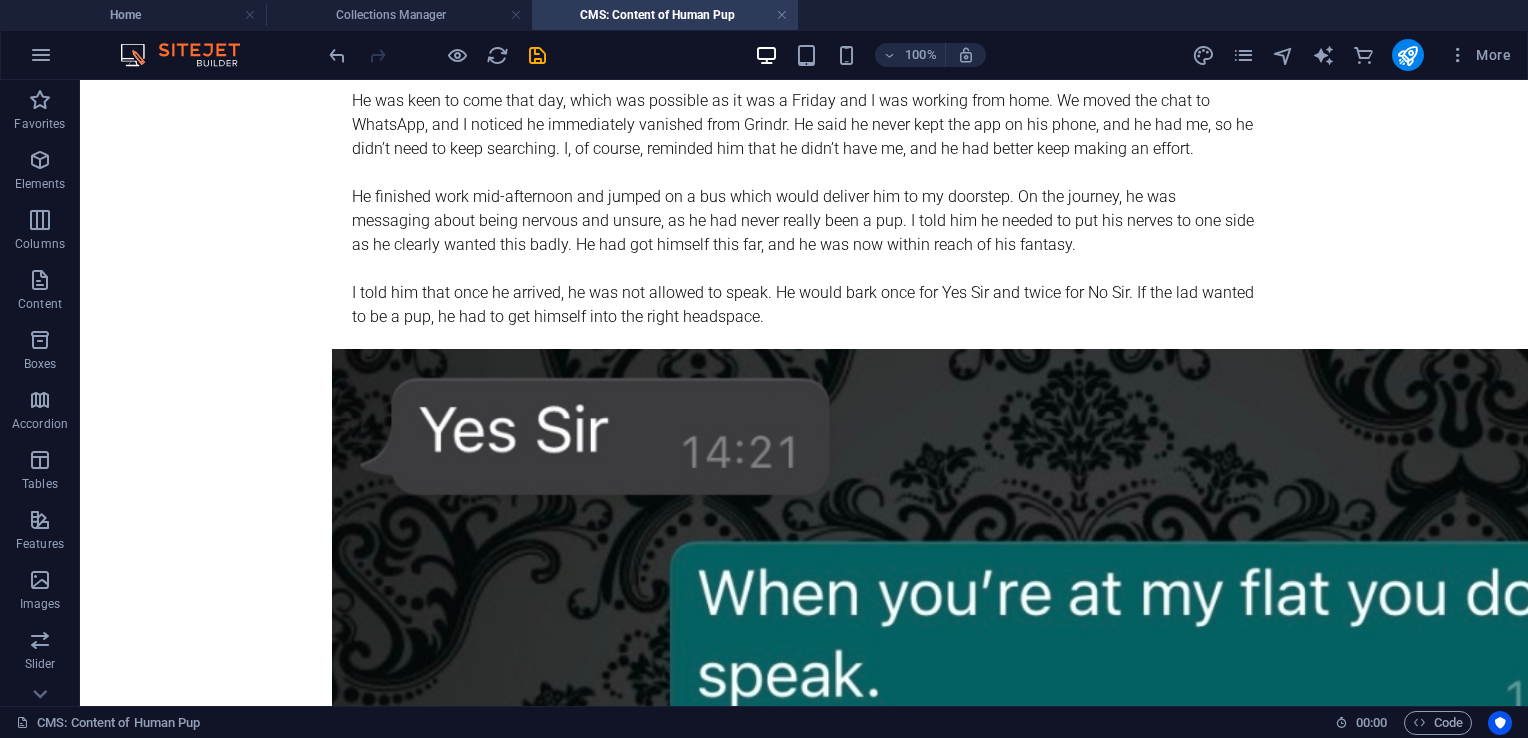 scroll, scrollTop: 0, scrollLeft: 0, axis: both 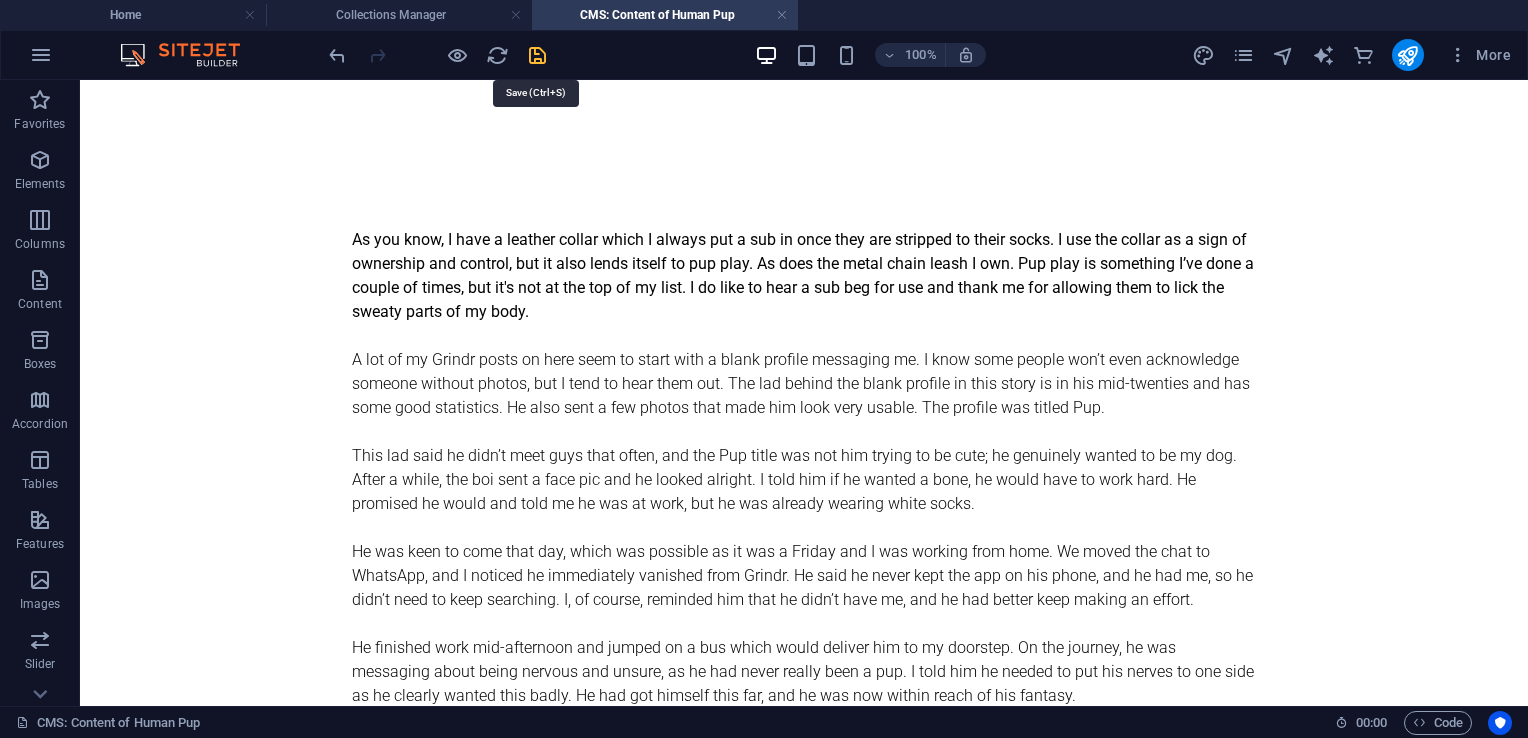 click at bounding box center [537, 55] 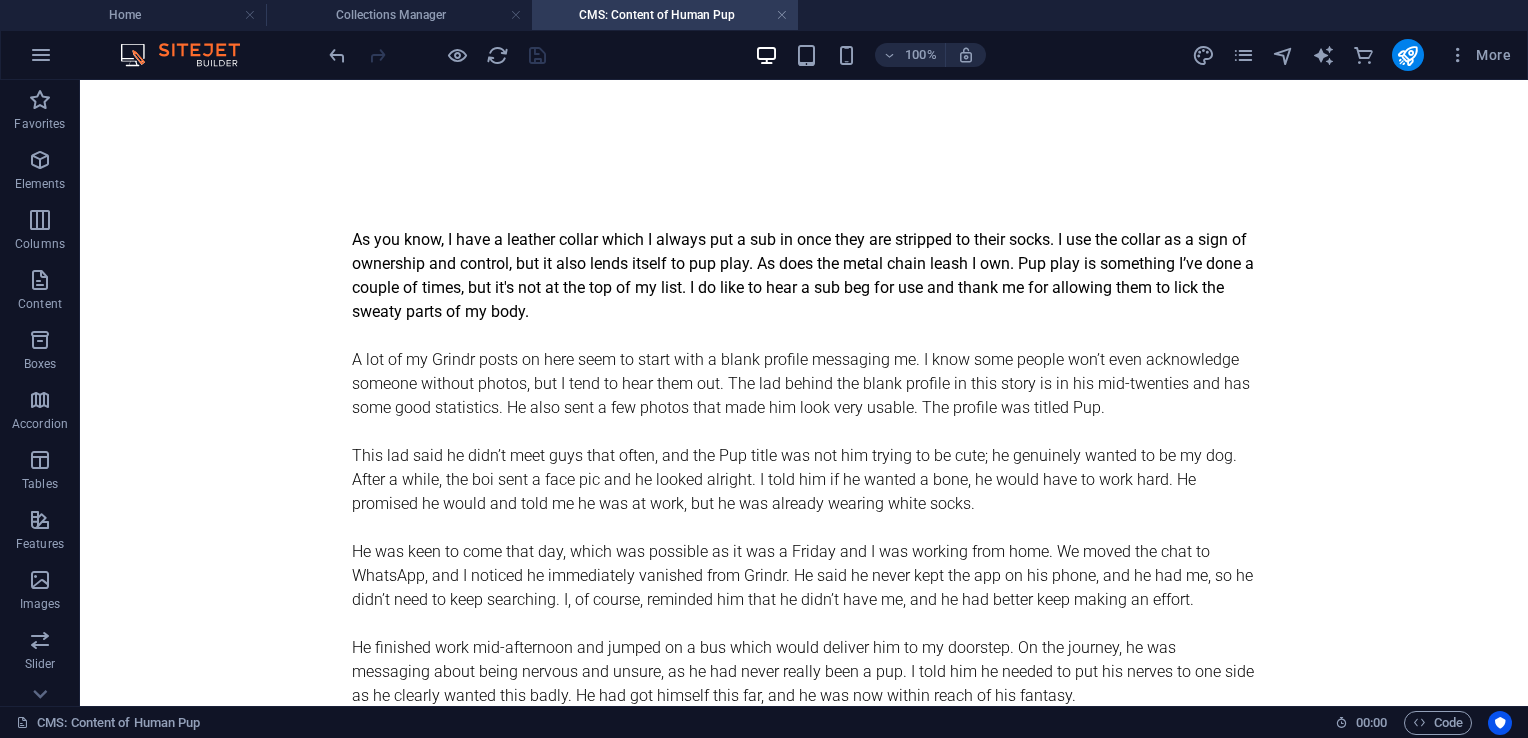 click on "CMS: Content of Human Pup" at bounding box center (665, 15) 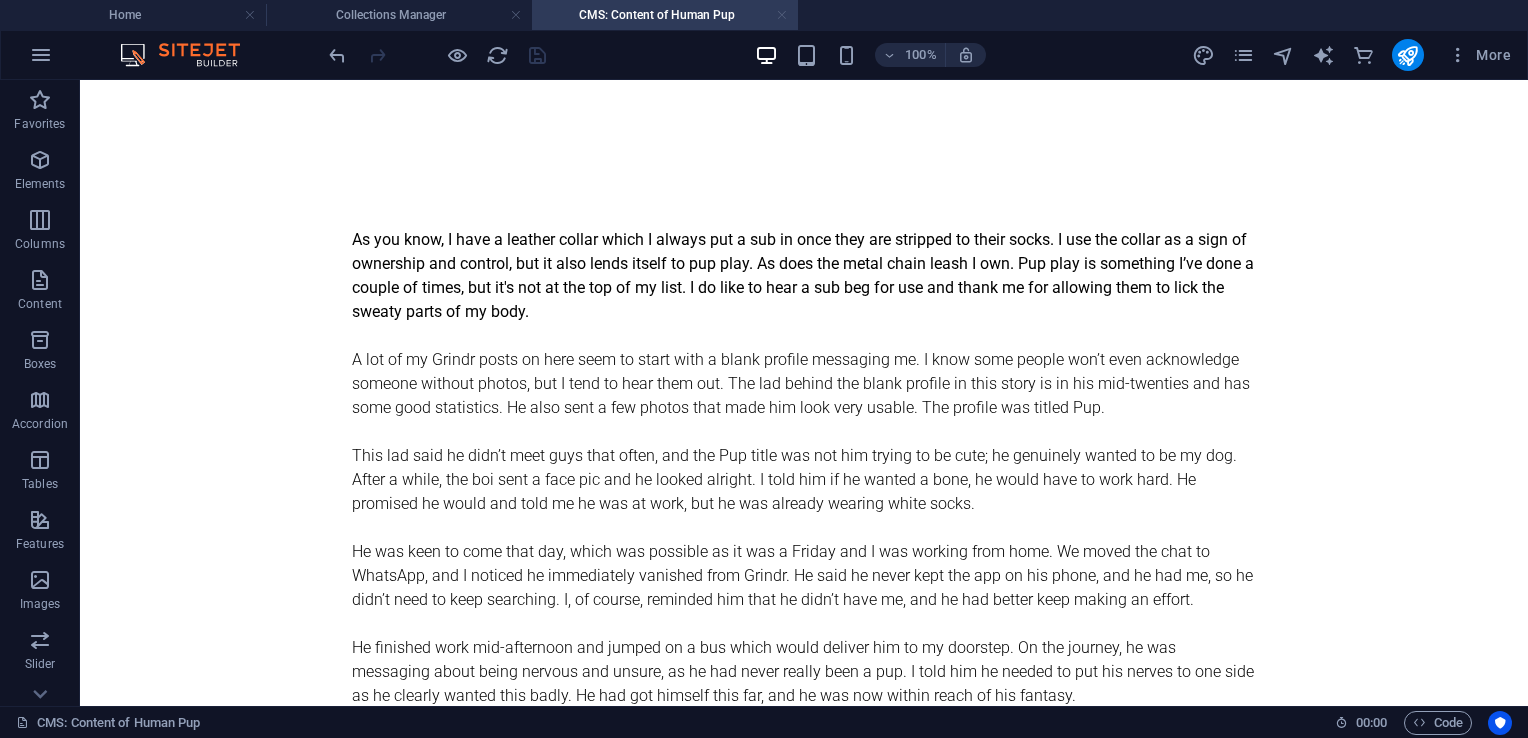 click at bounding box center (782, 15) 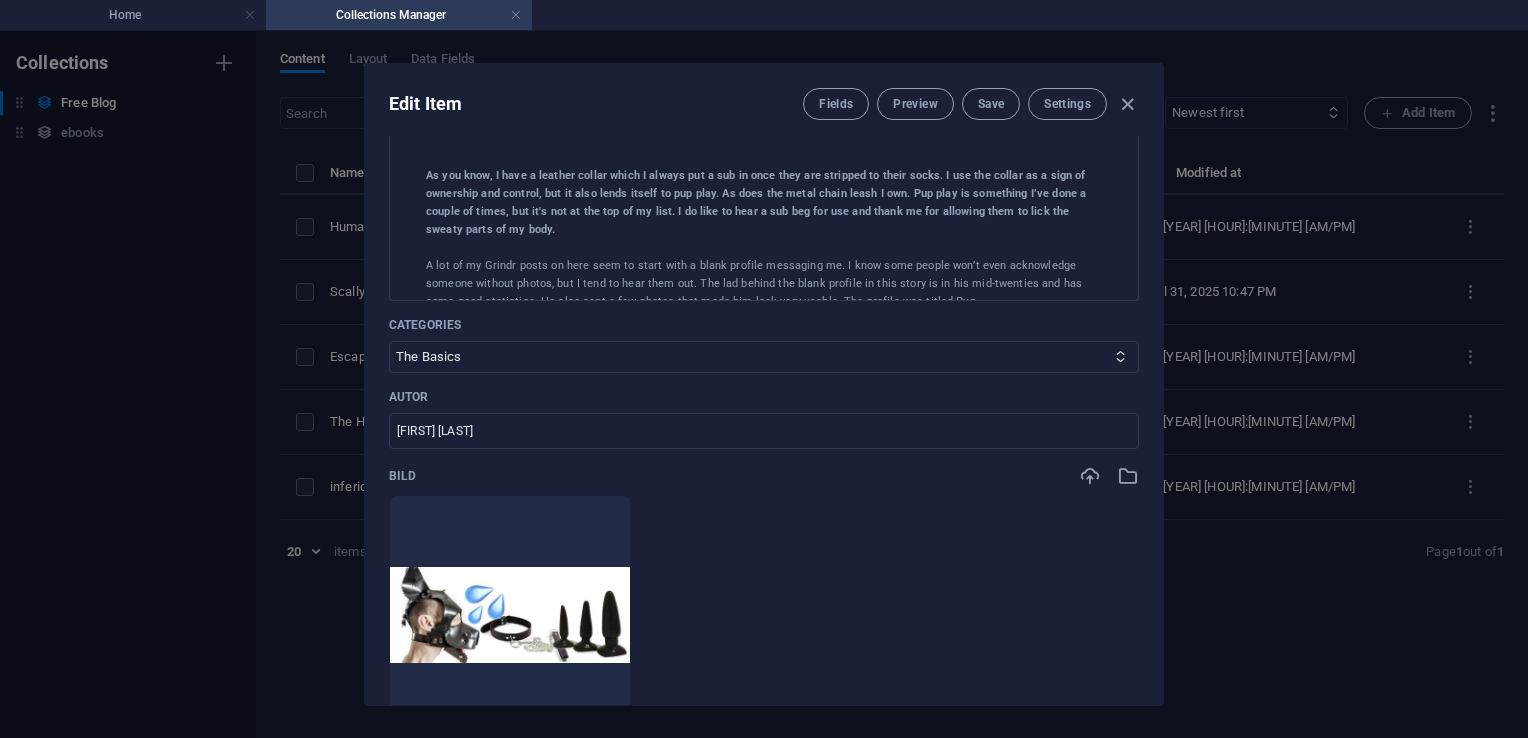 scroll, scrollTop: 372, scrollLeft: 0, axis: vertical 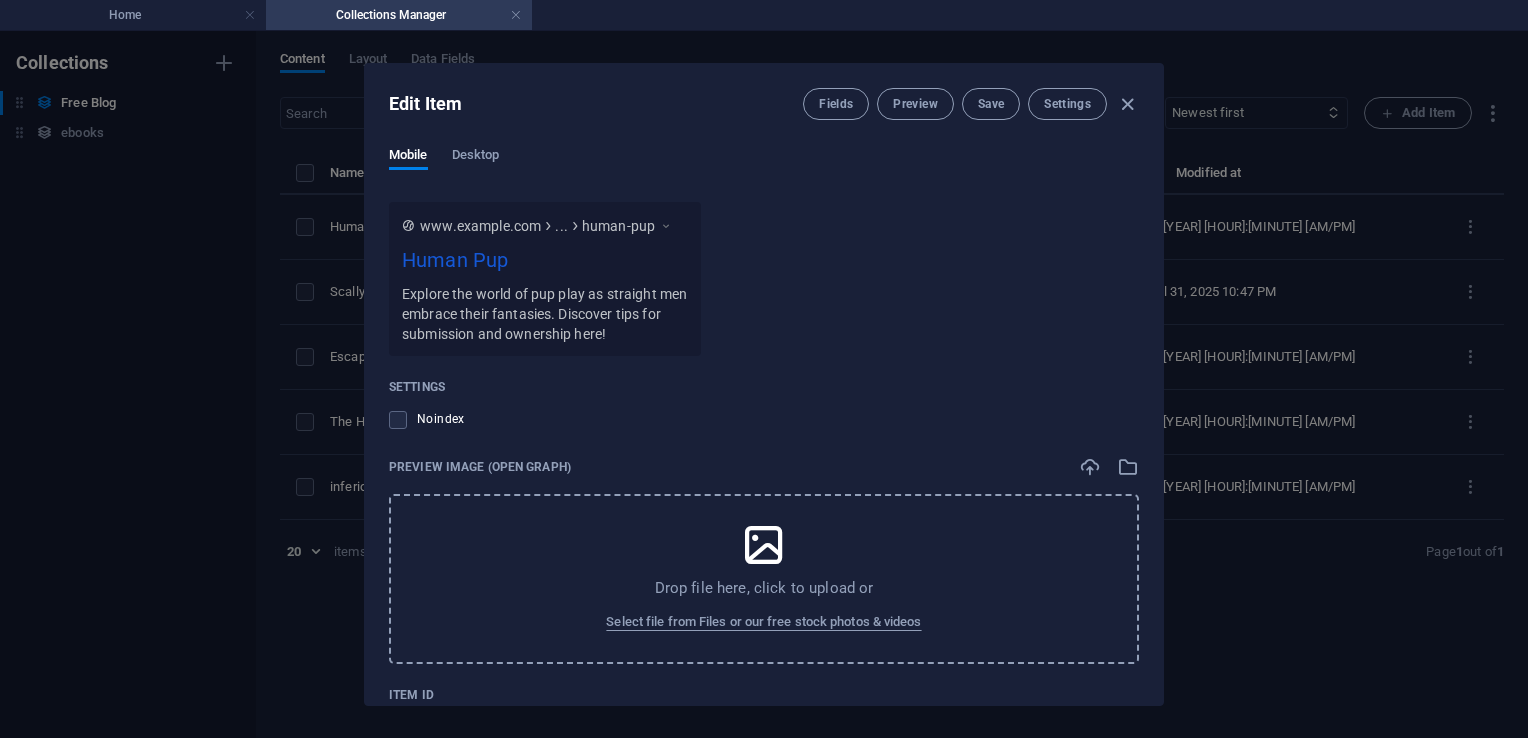 click on "Settings Noindex" at bounding box center (764, 406) 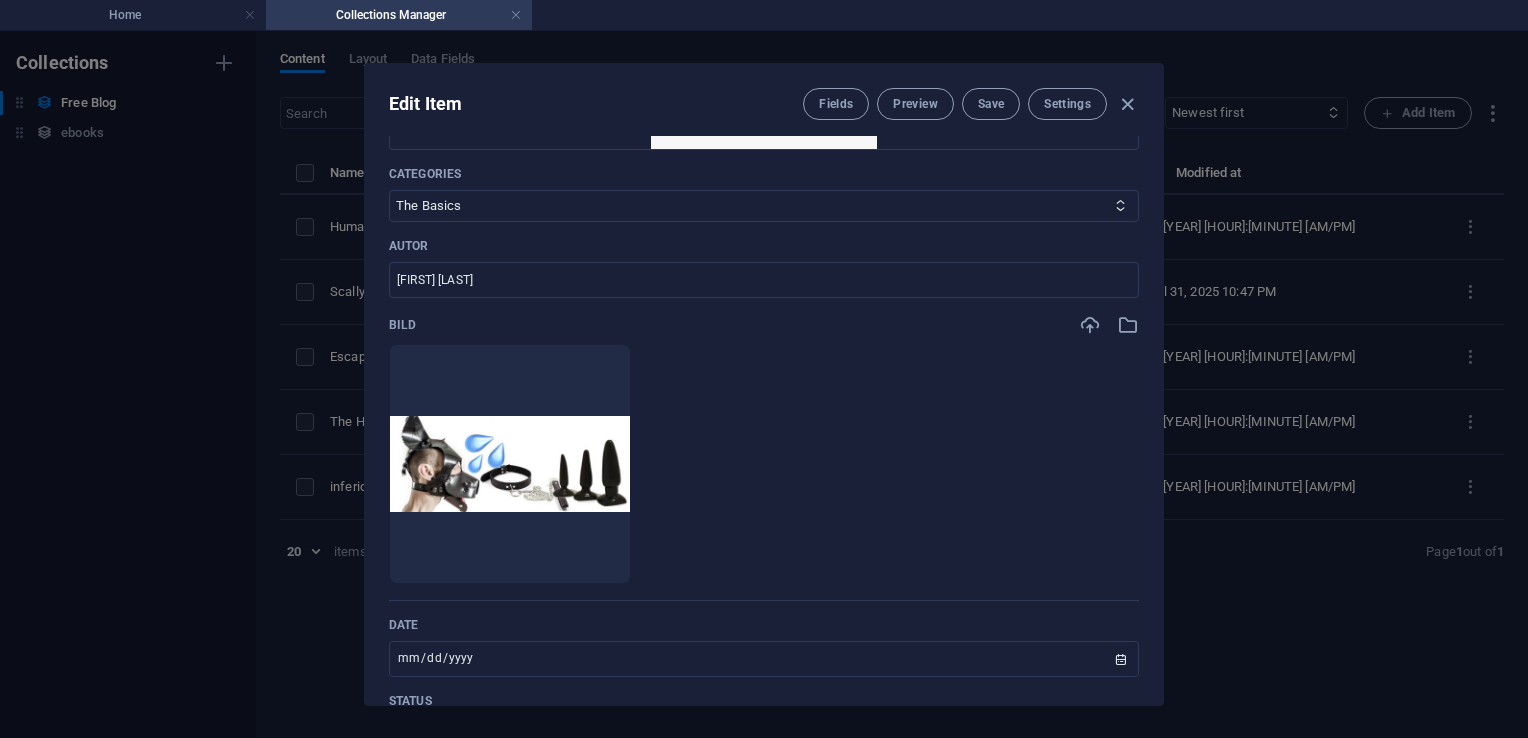 scroll, scrollTop: 0, scrollLeft: 0, axis: both 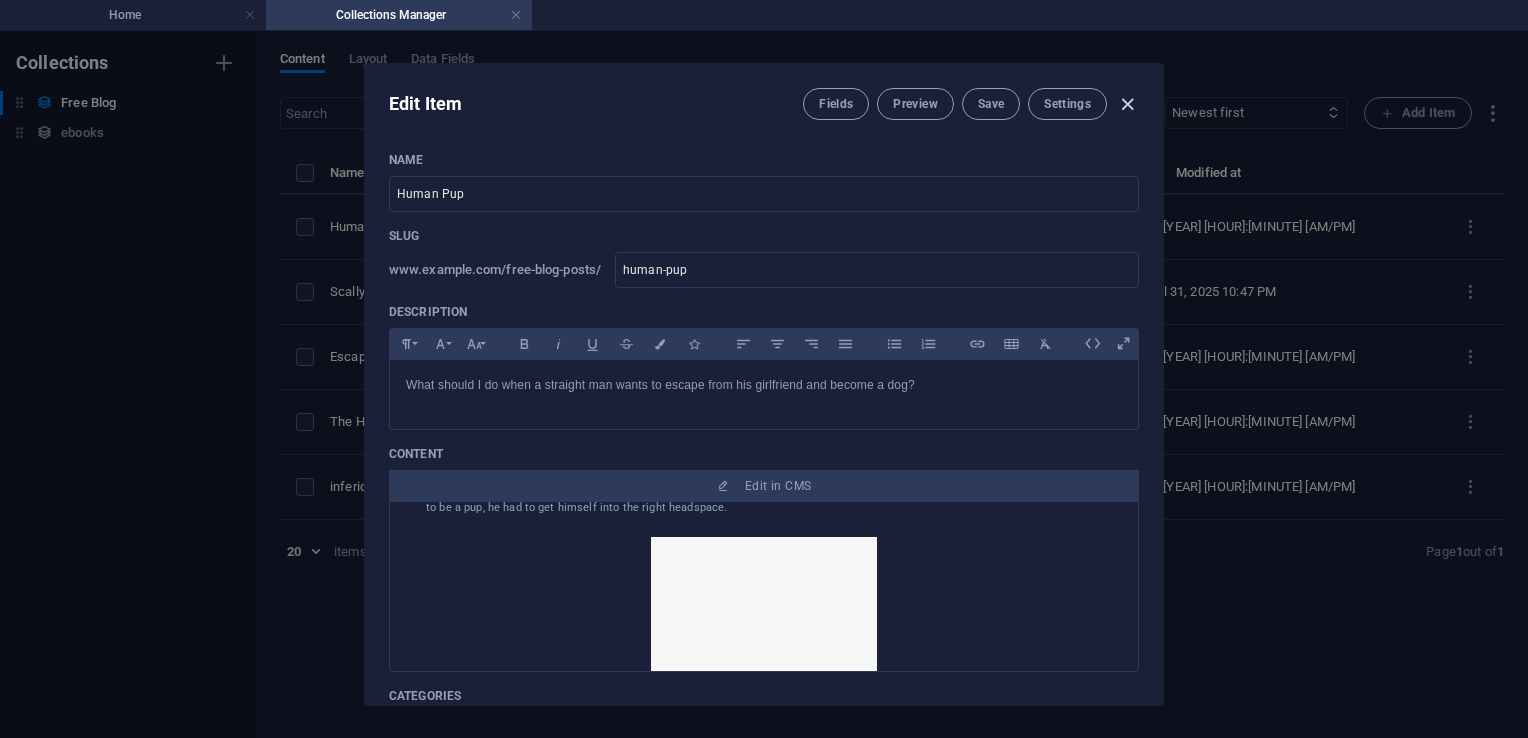 click at bounding box center (1127, 104) 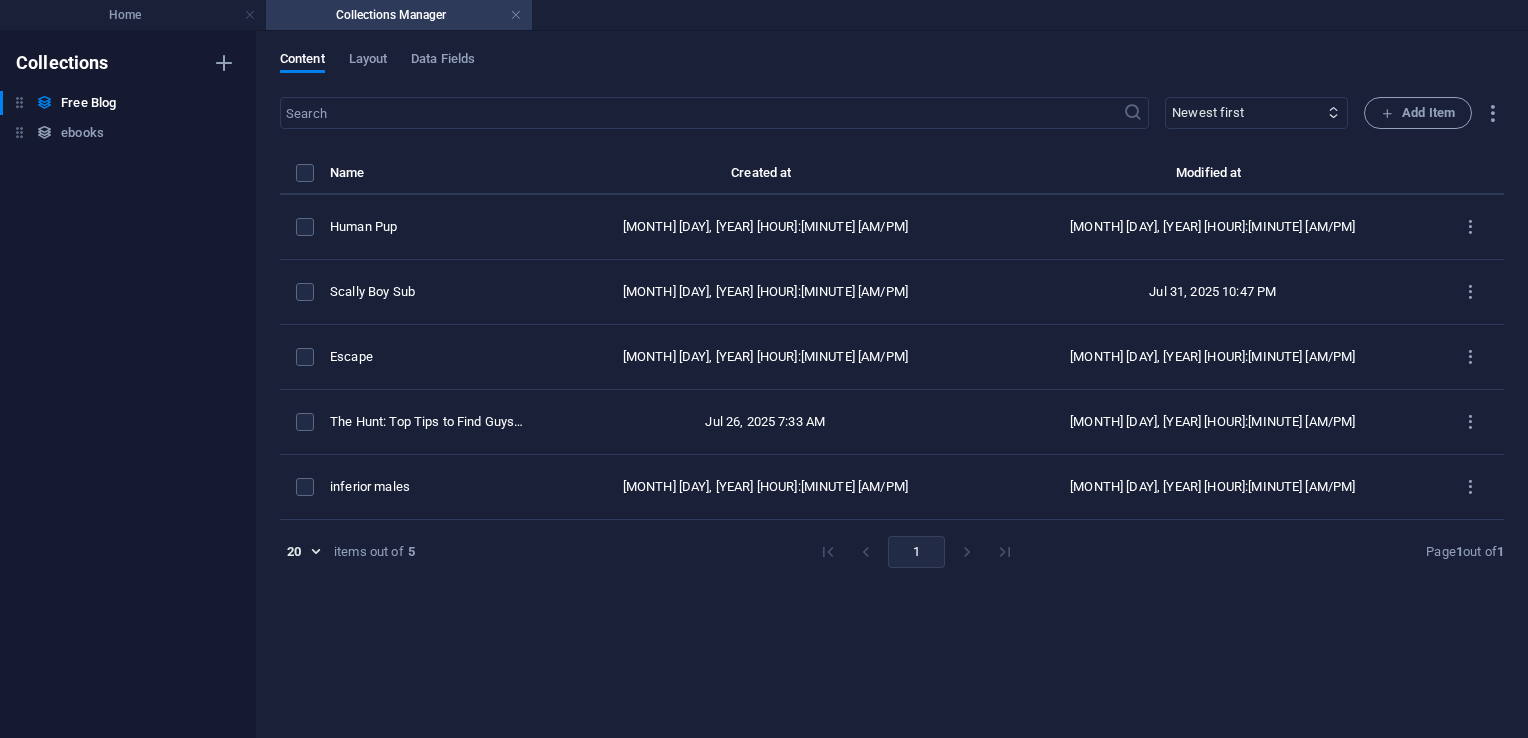 scroll, scrollTop: 0, scrollLeft: 0, axis: both 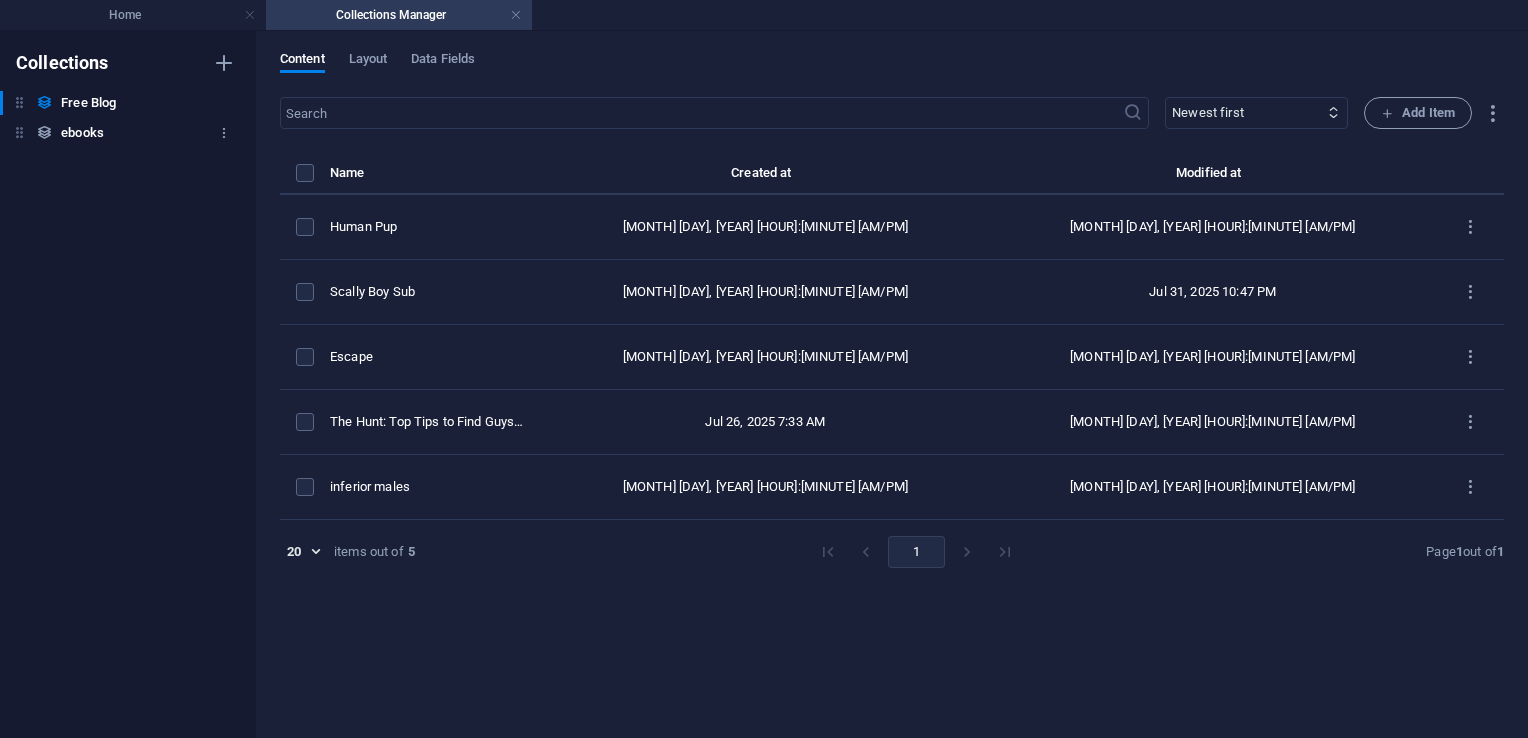 click on "ebooks ebooks" at bounding box center [118, 133] 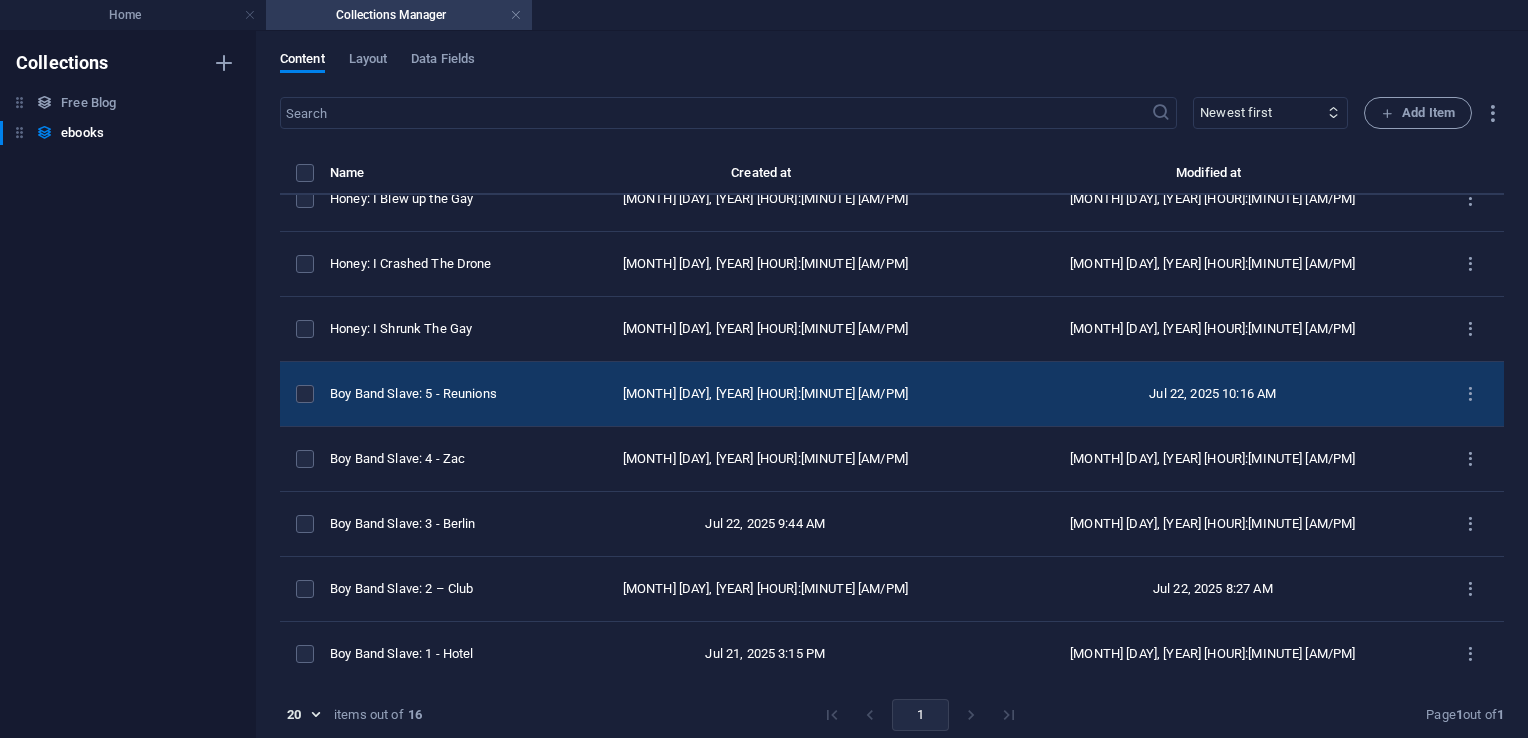 scroll, scrollTop: 0, scrollLeft: 0, axis: both 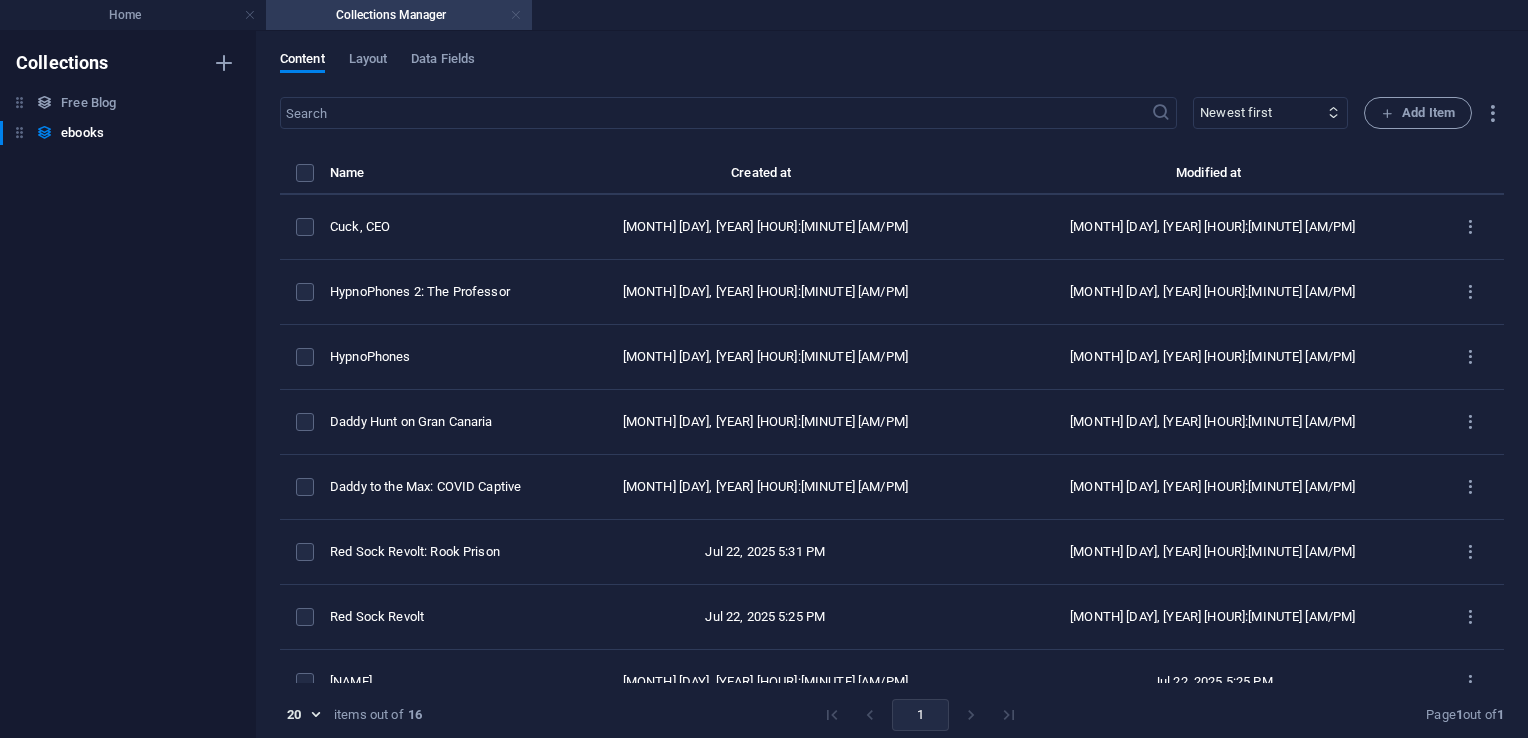 click at bounding box center (516, 15) 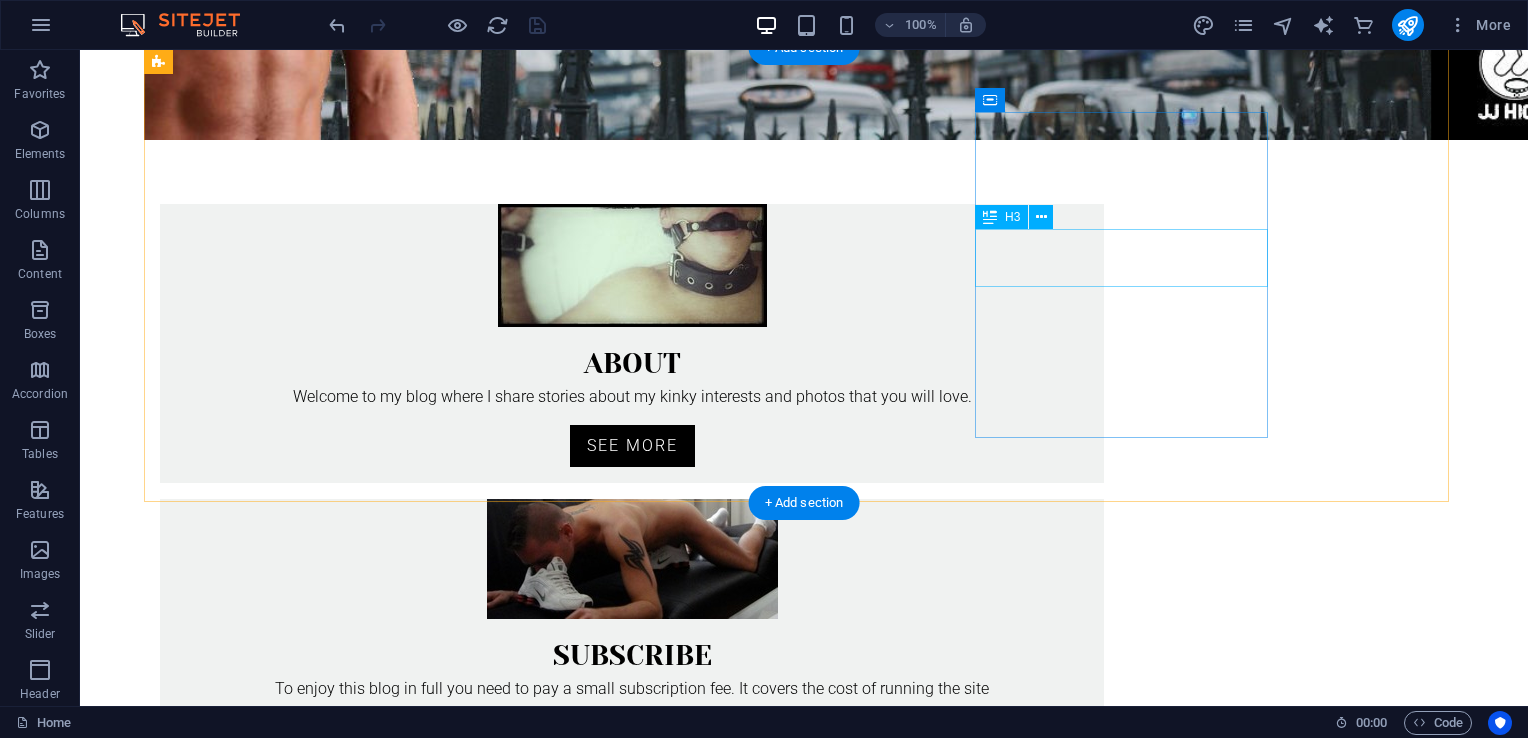 scroll, scrollTop: 467, scrollLeft: 0, axis: vertical 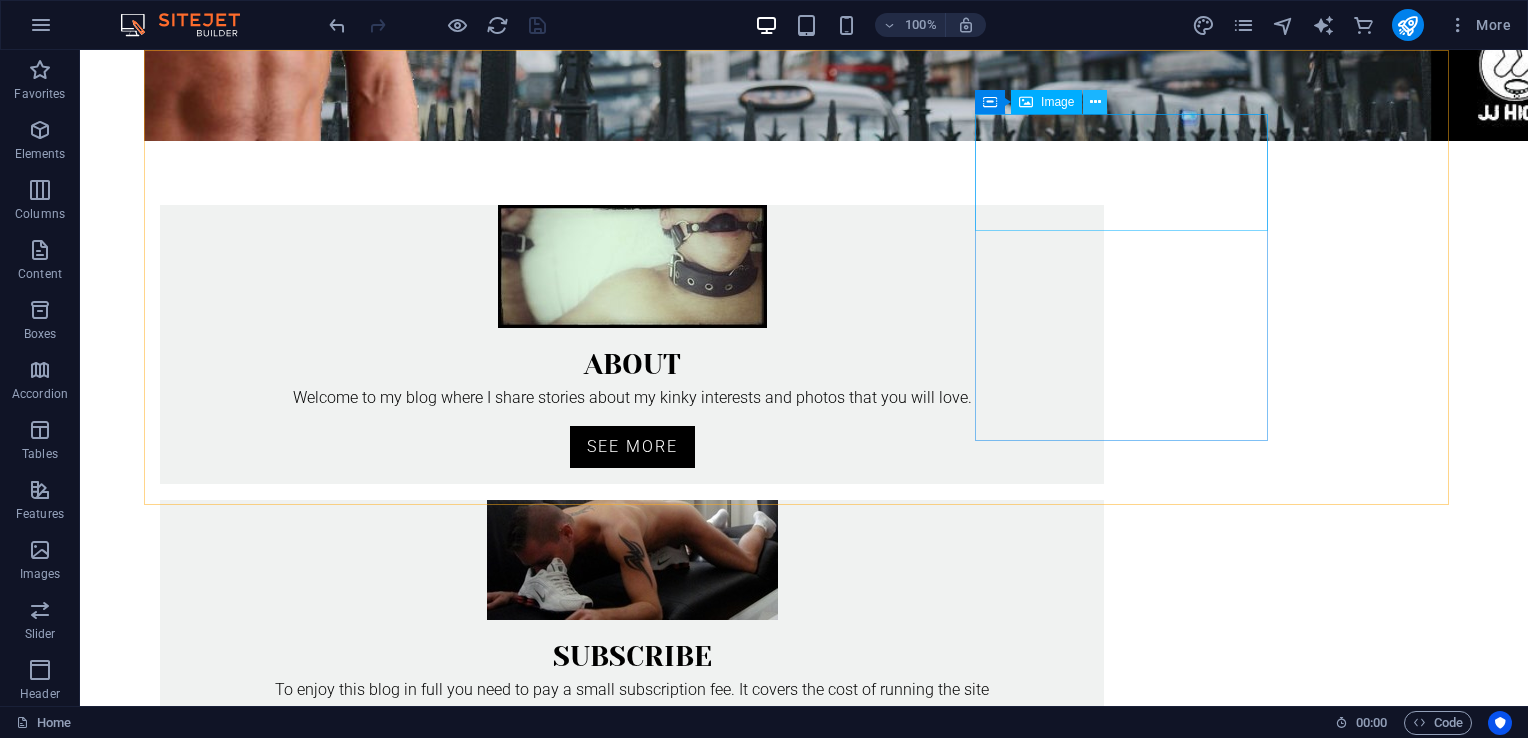 click at bounding box center (1095, 102) 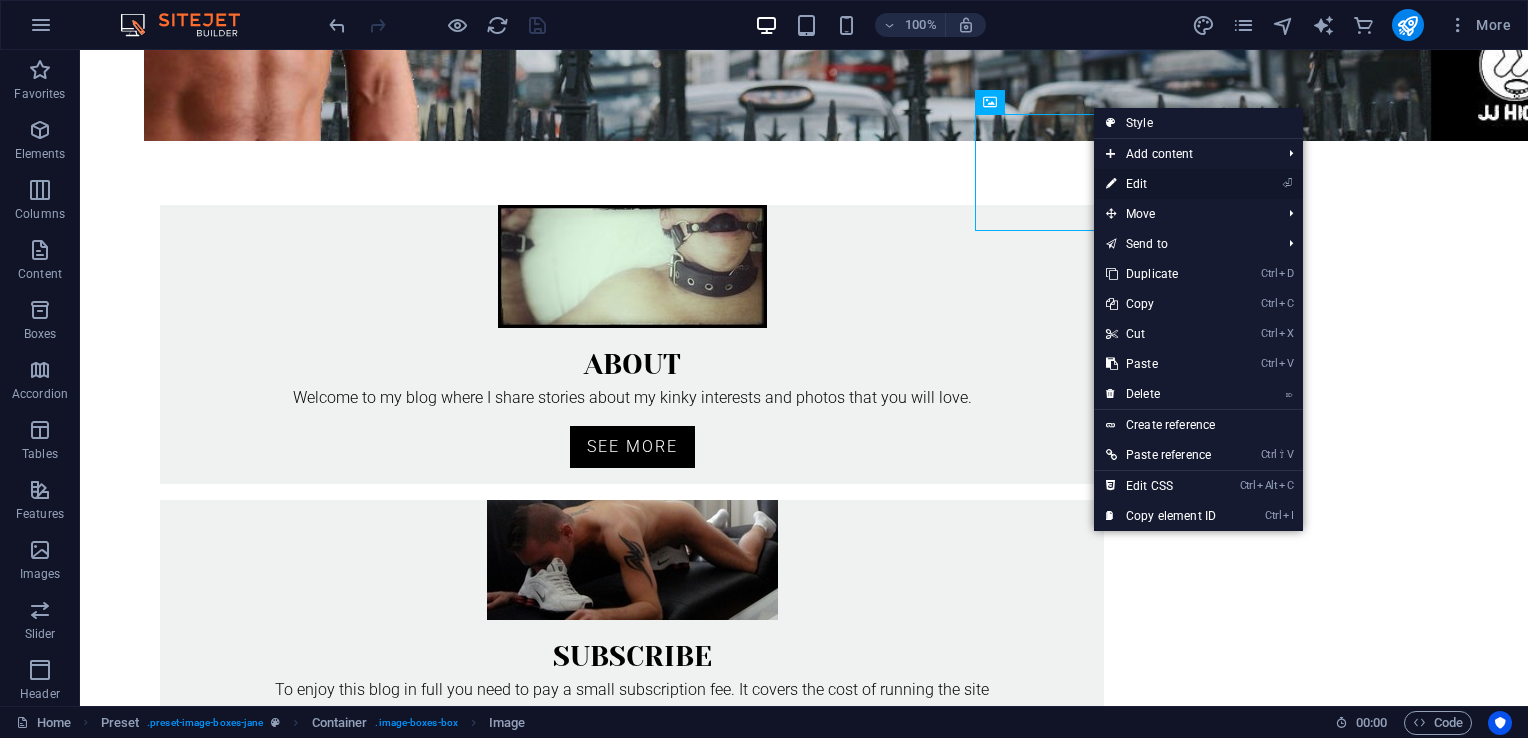 click on "⏎  Edit" at bounding box center [1161, 184] 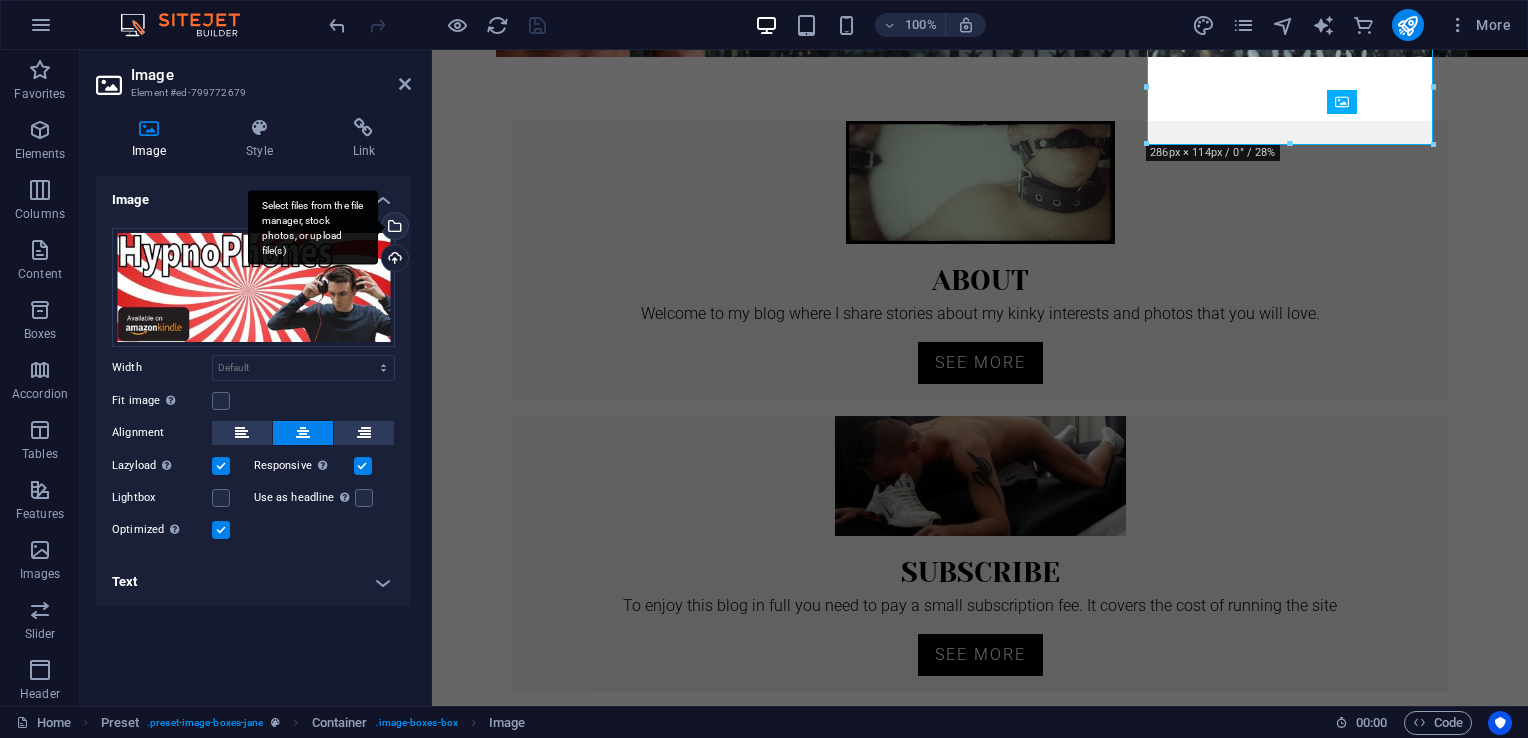 click on "Select files from the file manager, stock photos, or upload file(s)" at bounding box center (313, 227) 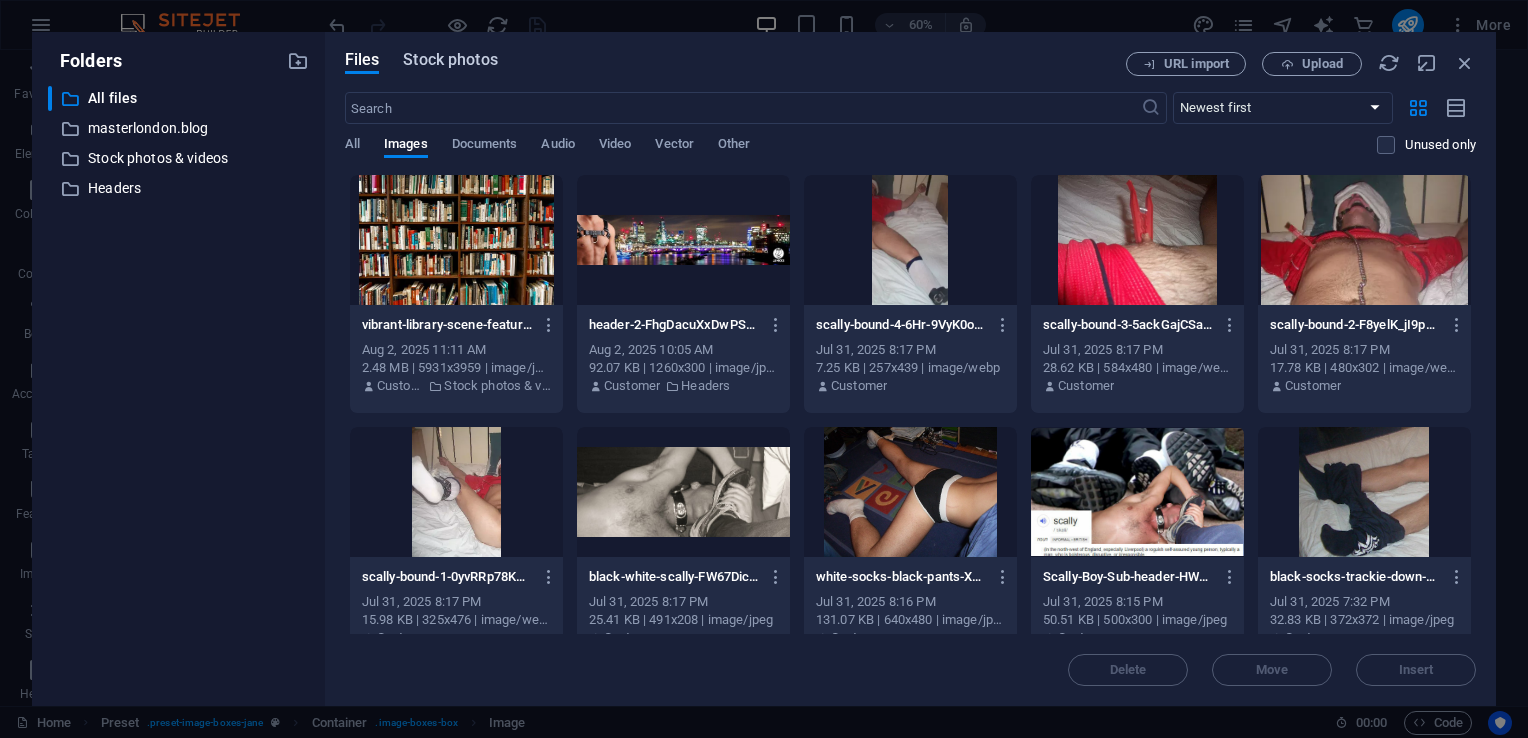click on "Stock photos" at bounding box center [450, 60] 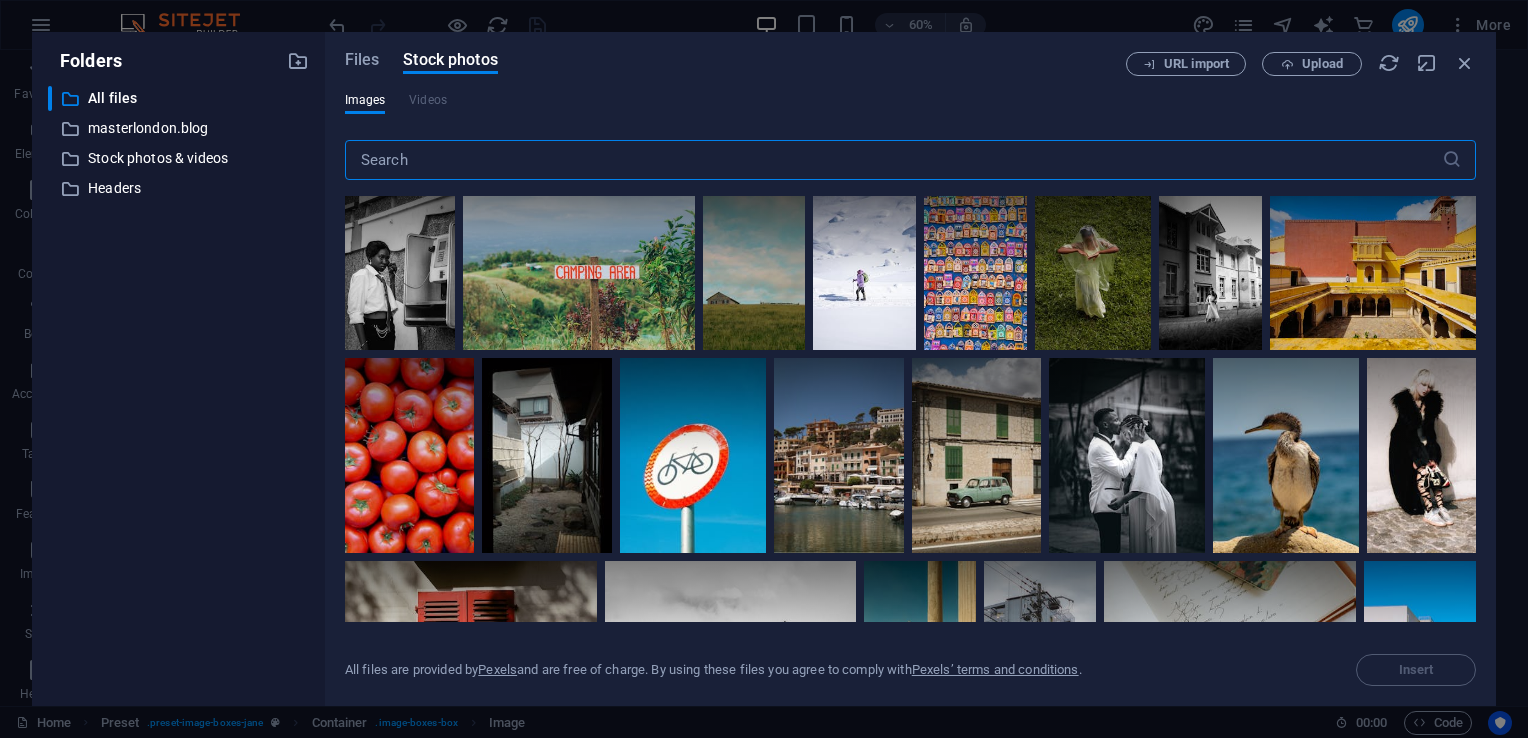 click at bounding box center [893, 160] 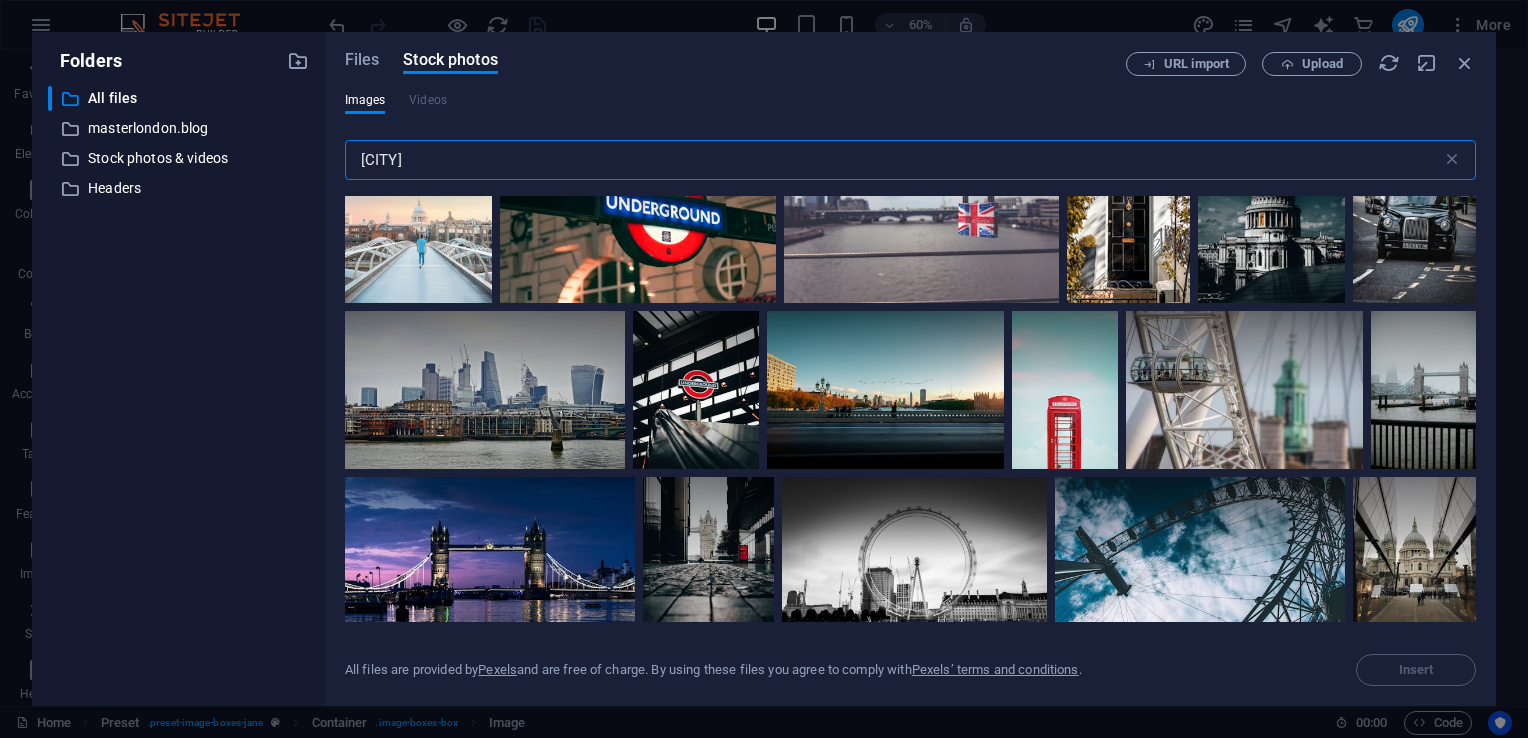 scroll, scrollTop: 1984, scrollLeft: 0, axis: vertical 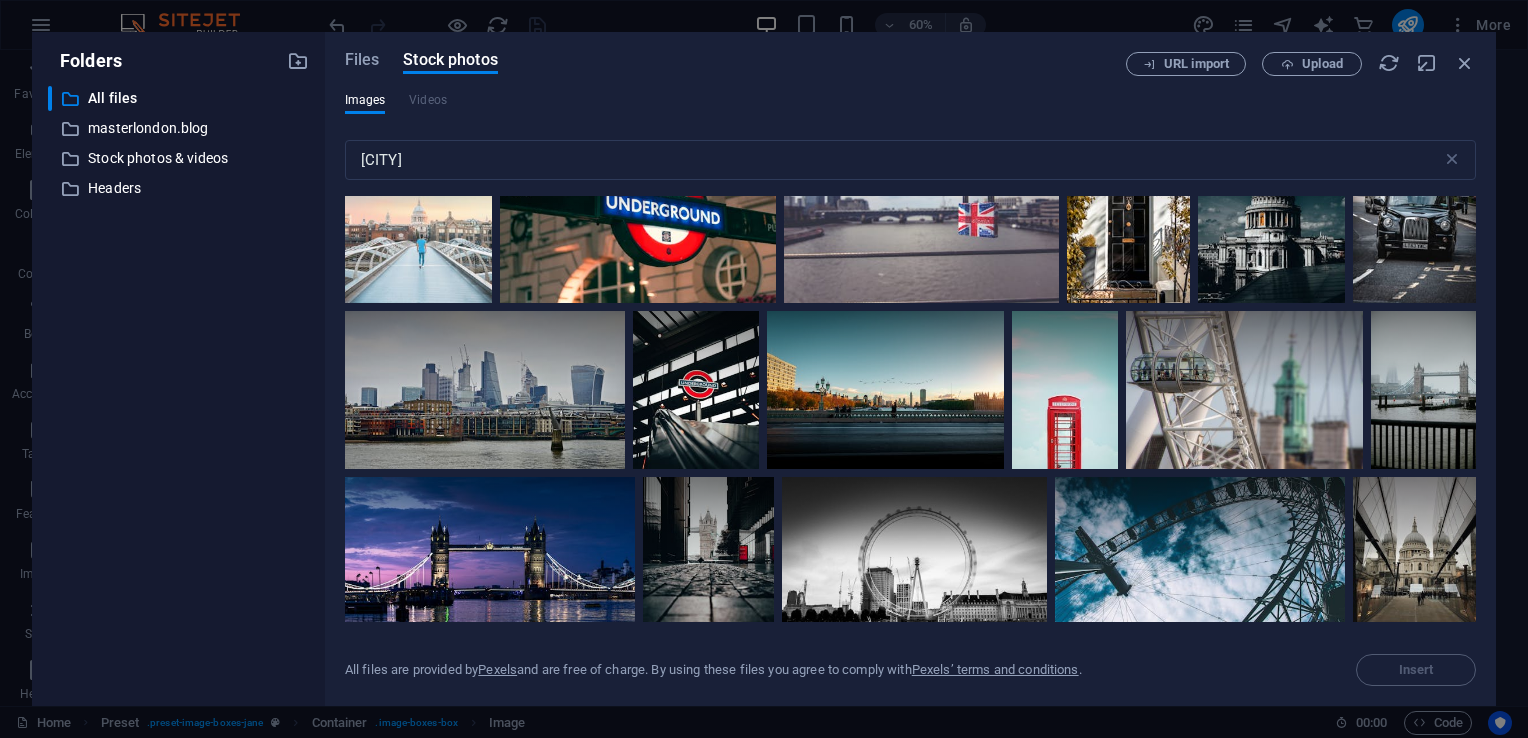 click at bounding box center [638, 165] 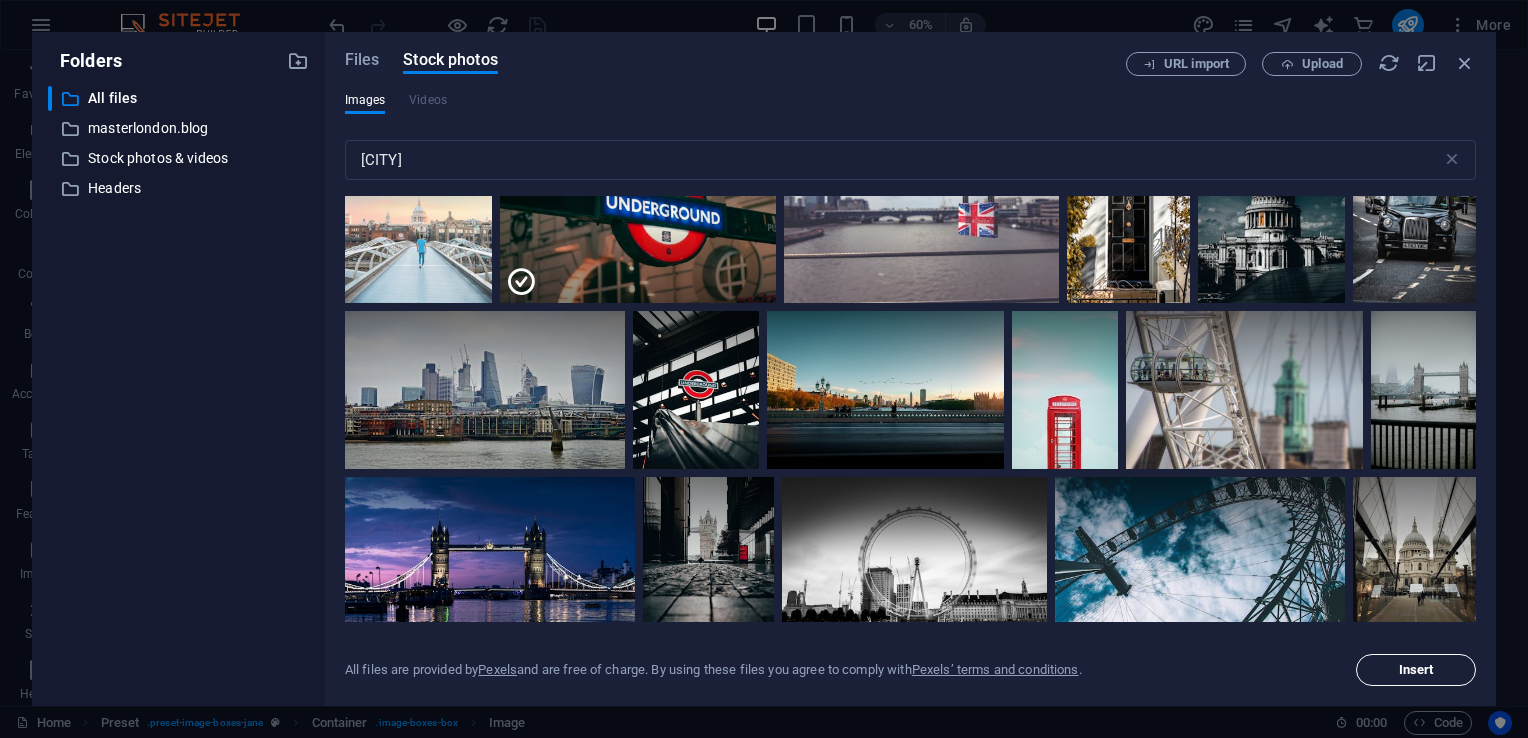 click on "Insert" at bounding box center [1416, 670] 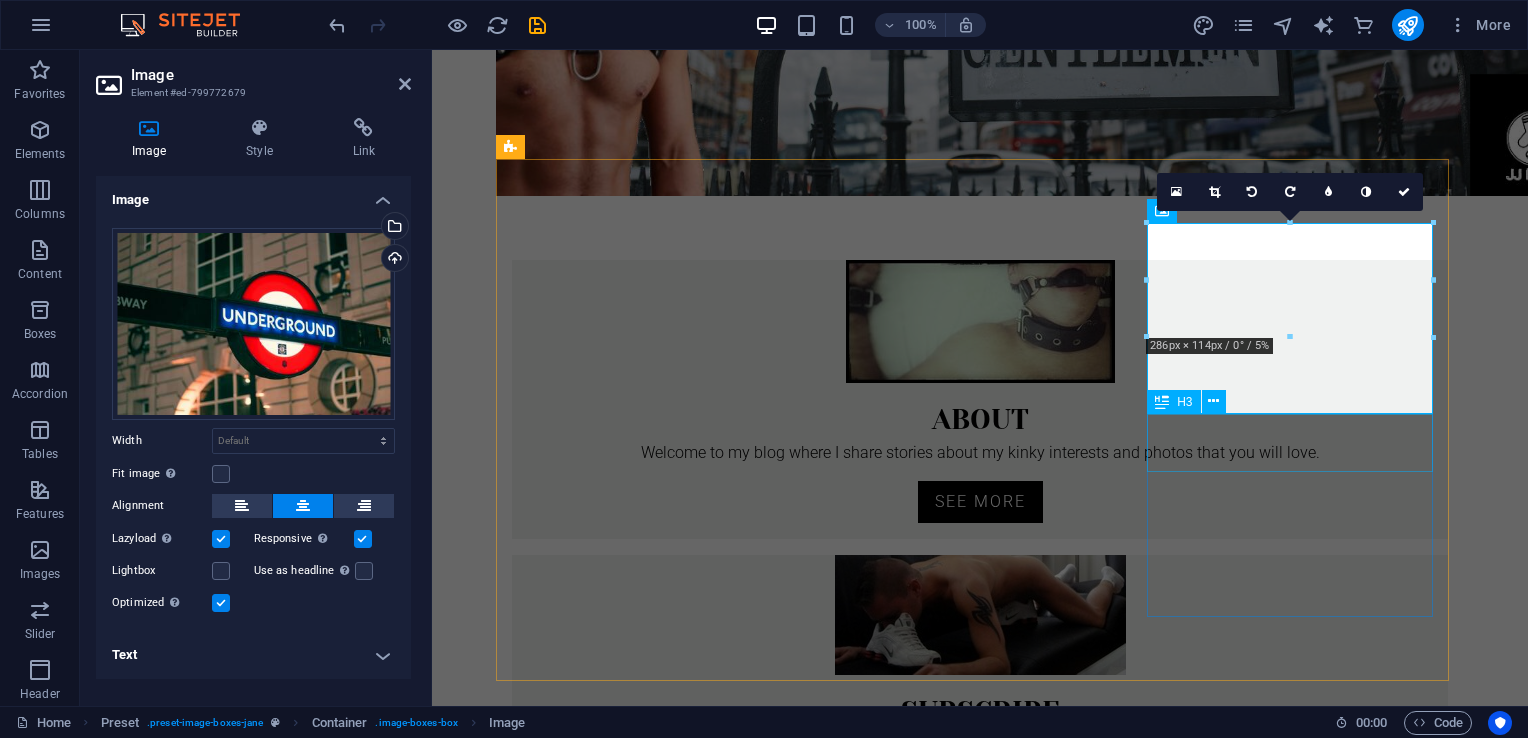 scroll, scrollTop: 257, scrollLeft: 0, axis: vertical 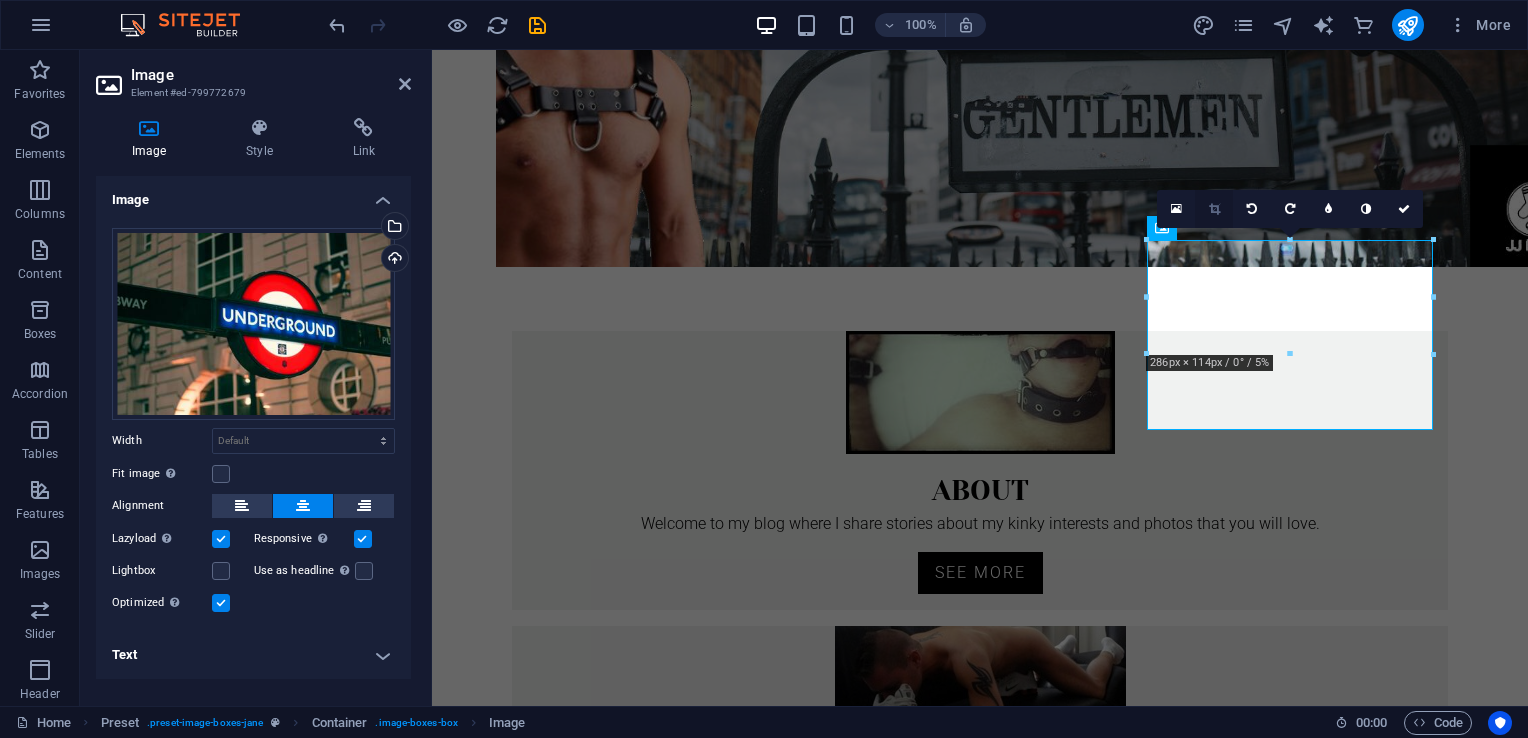 click at bounding box center (1214, 209) 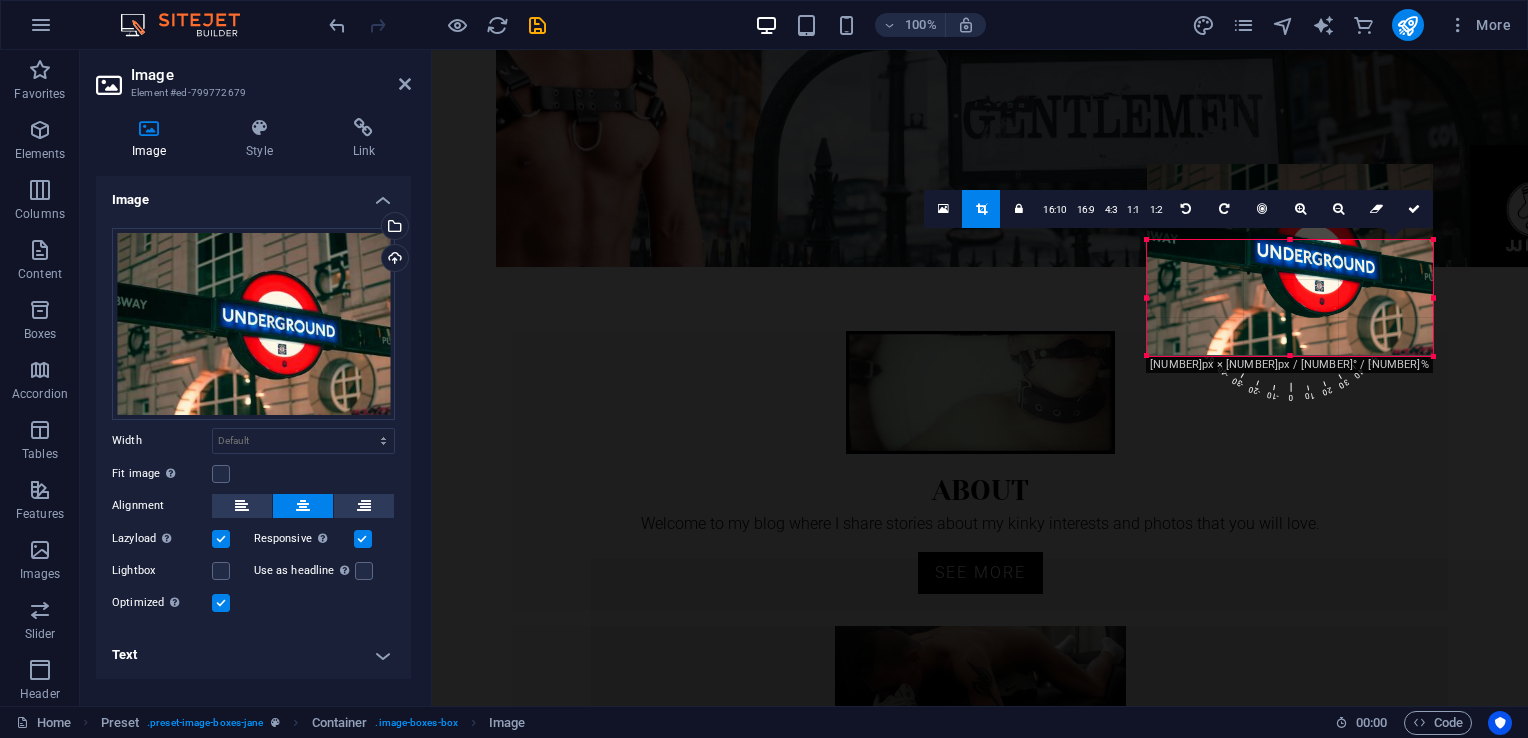 drag, startPoint x: 1292, startPoint y: 240, endPoint x: 1295, endPoint y: 317, distance: 77.05842 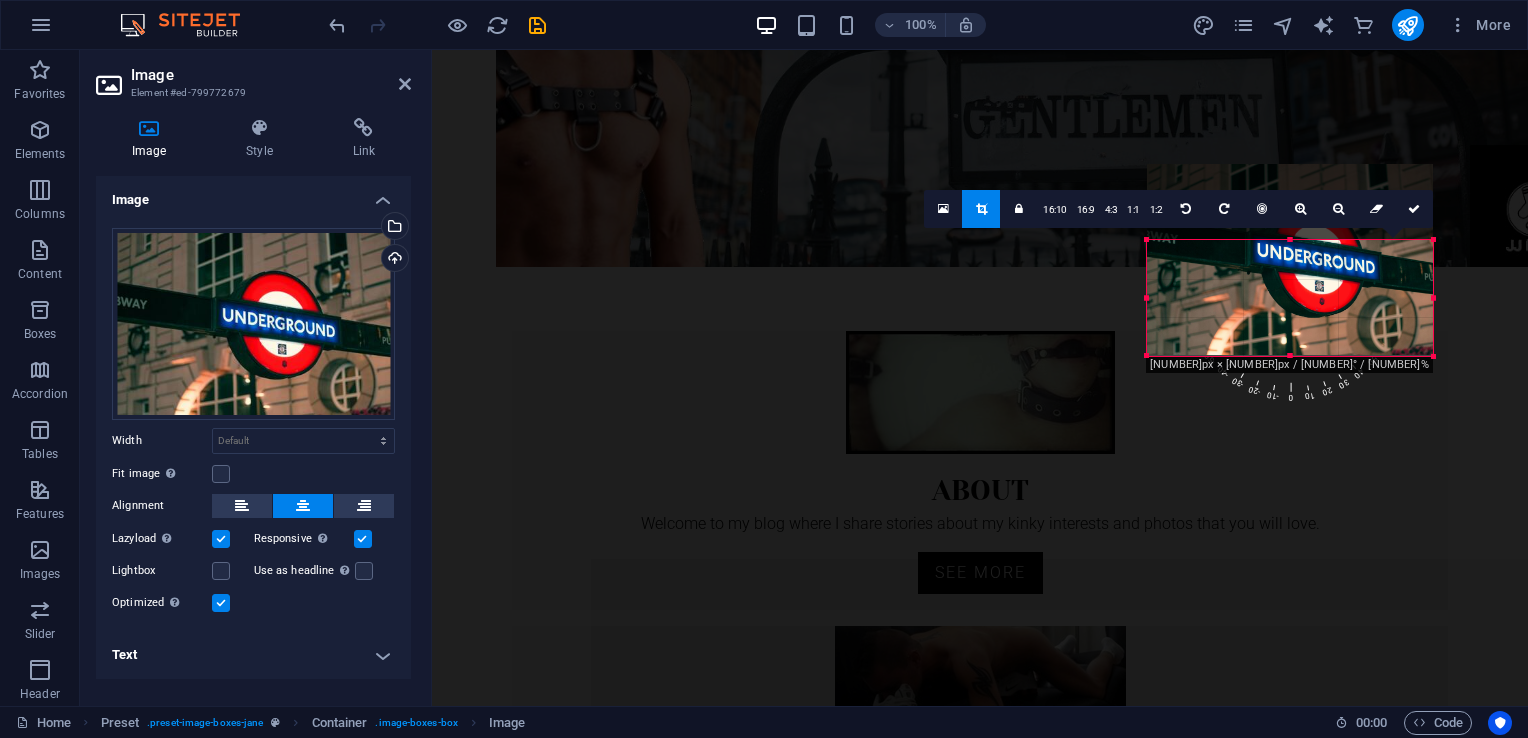 click on "180 170 160 150 140 130 120 110 100 90 80 70 60 50 40 30 20 10 0 -10 -20 -30 -40 -50 -60 -70 -80 -90 -100 -110 -120 -130 -140 -150 -160 -170 286px × 116px / 0° / 5% 16:10 16:9 4:3 1:1 1:2 0" at bounding box center [1290, 298] 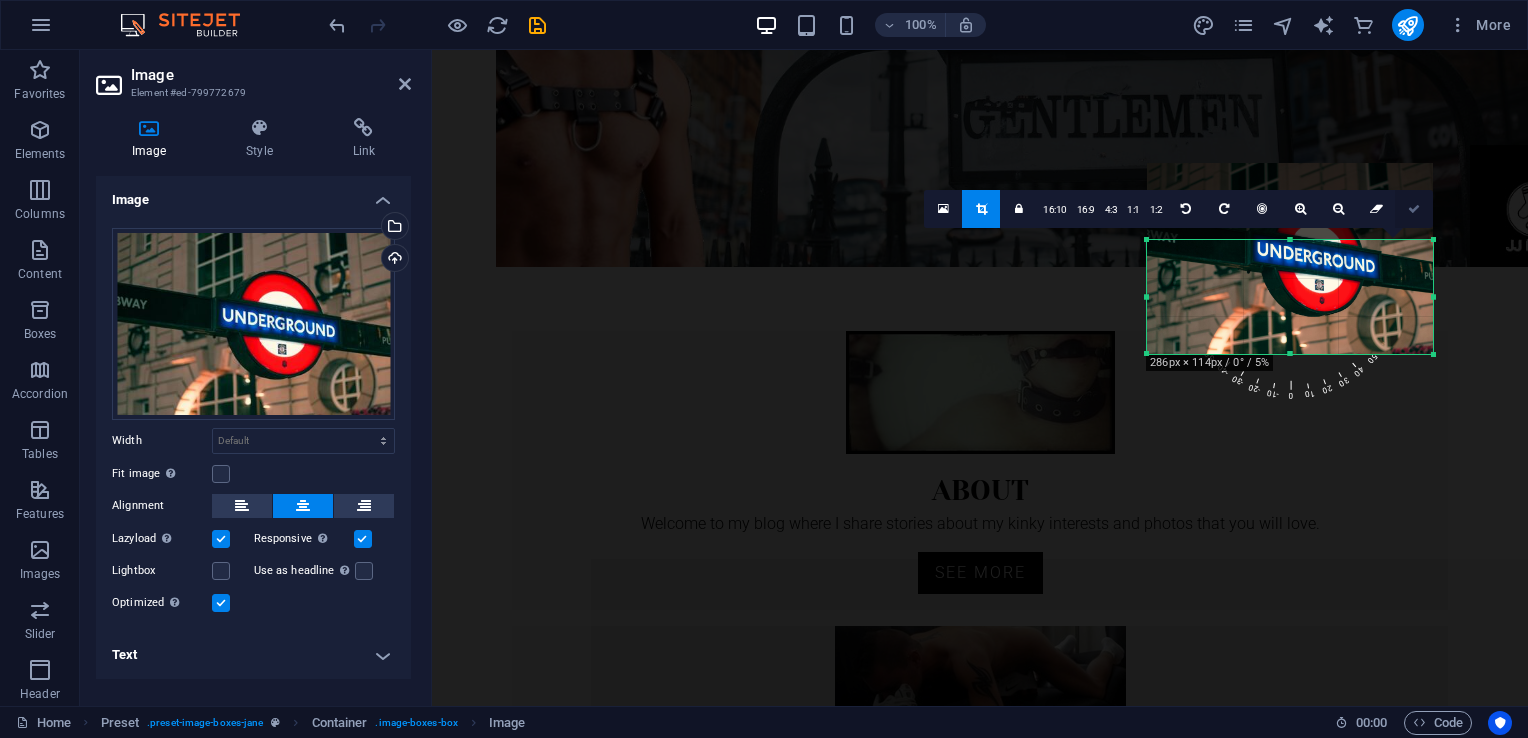 click at bounding box center (1414, 209) 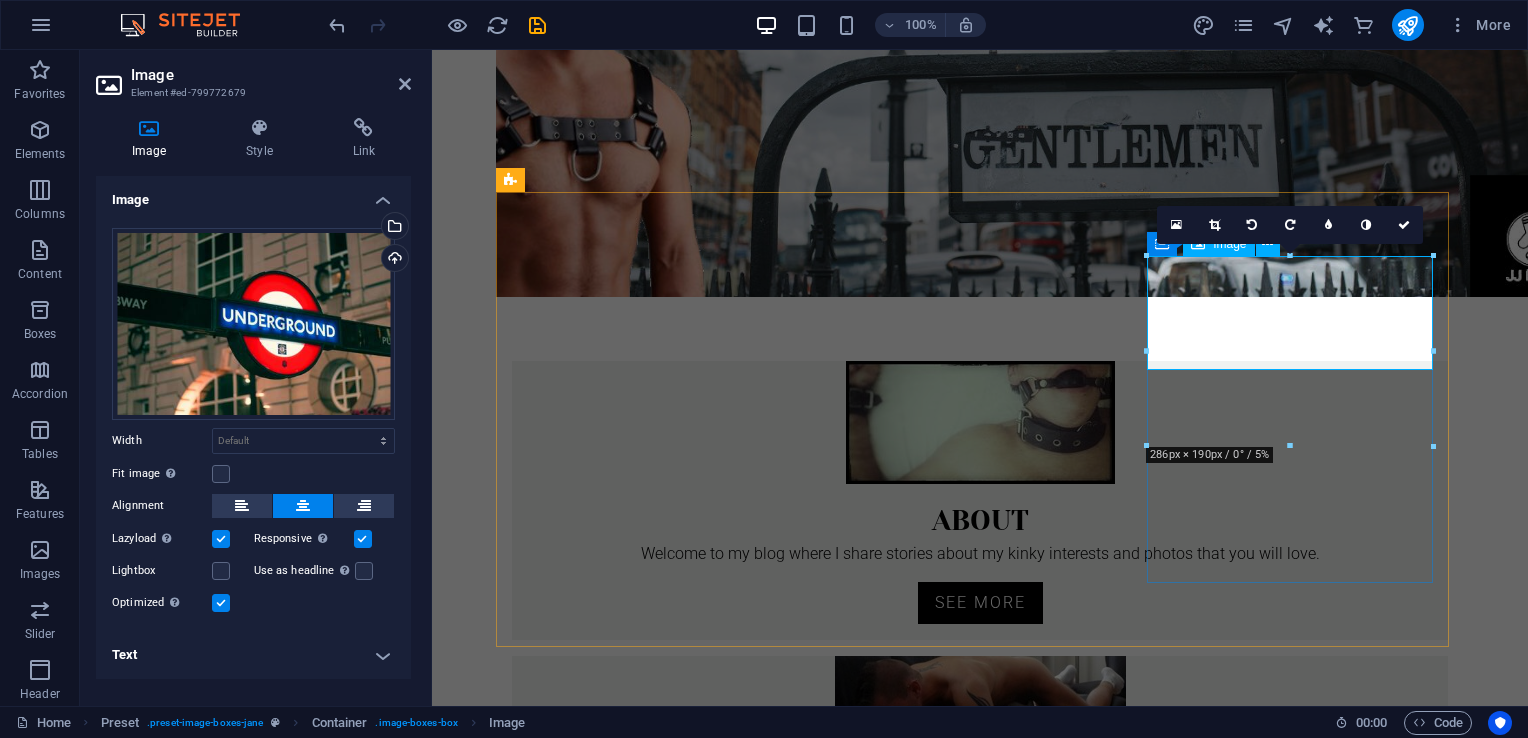 scroll, scrollTop: 188, scrollLeft: 0, axis: vertical 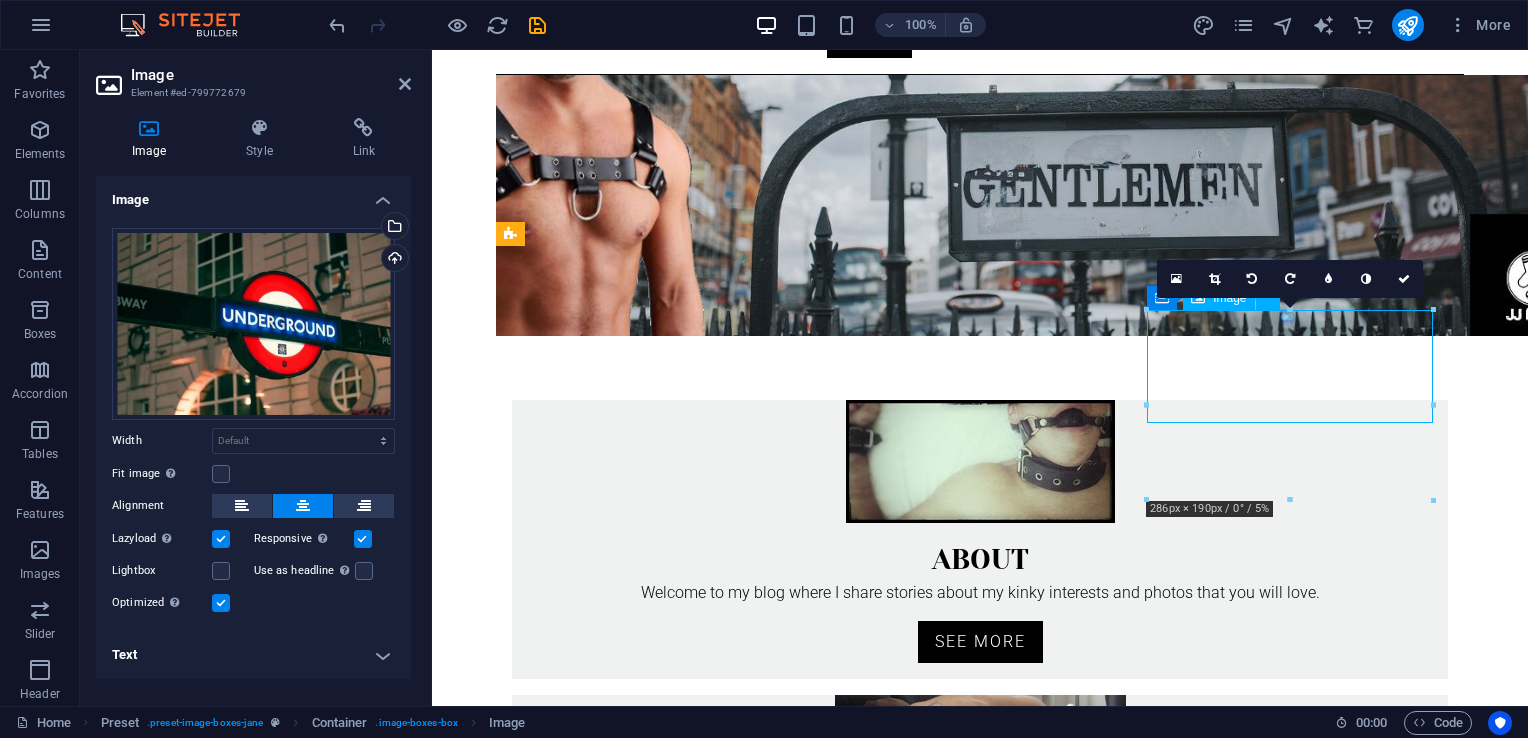drag, startPoint x: 1288, startPoint y: 326, endPoint x: 1288, endPoint y: 366, distance: 40 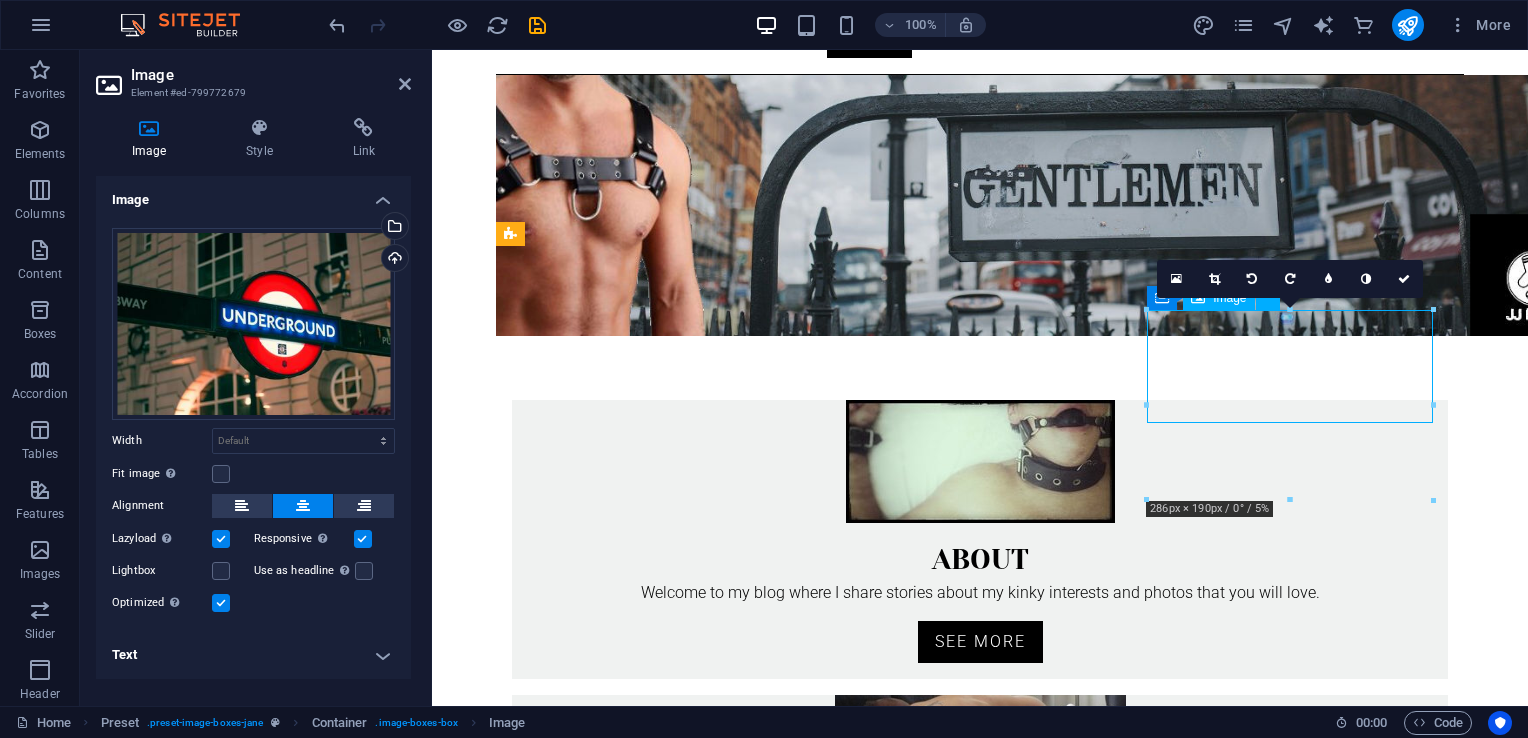 click at bounding box center [980, 1191] 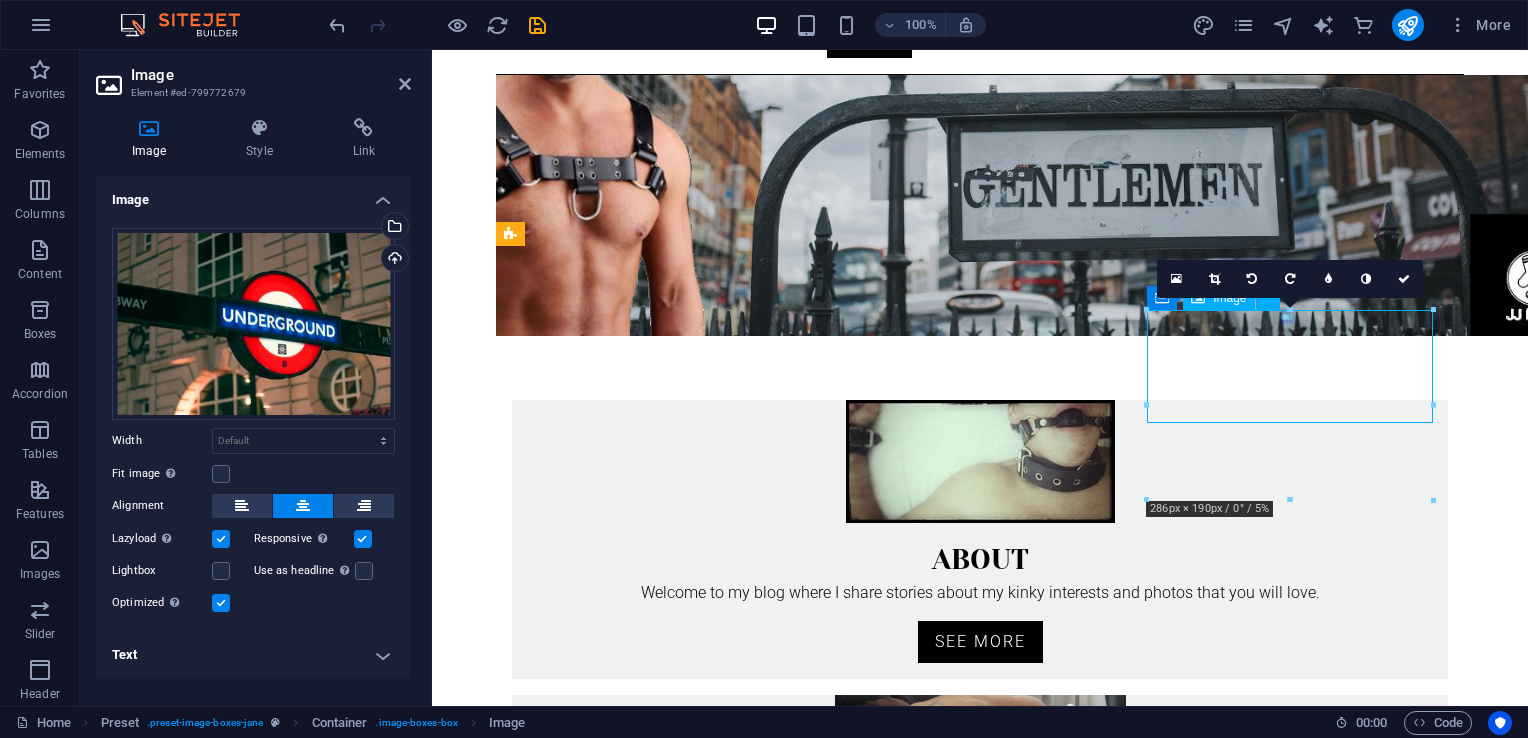 drag, startPoint x: 1287, startPoint y: 345, endPoint x: 1287, endPoint y: 379, distance: 34 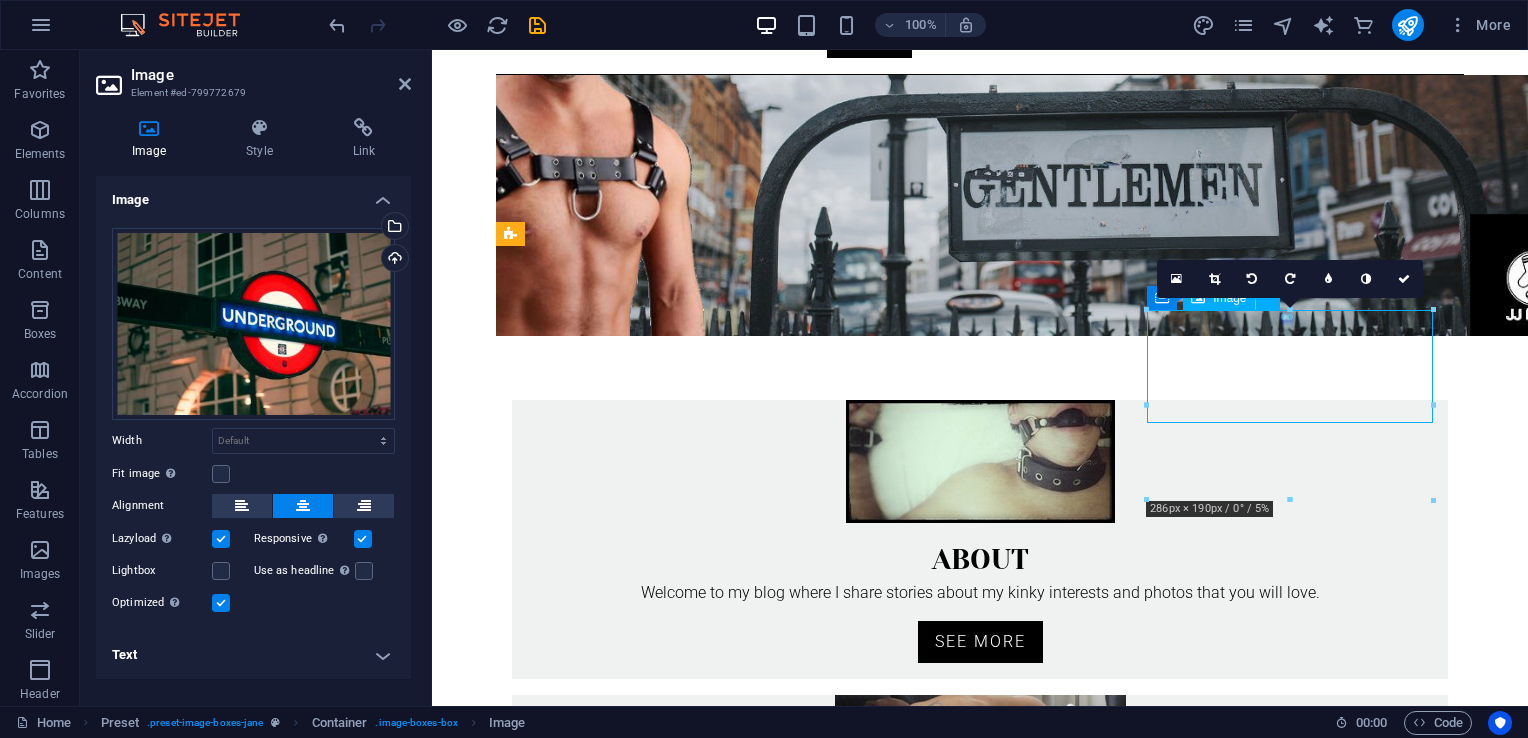 click at bounding box center [980, 1191] 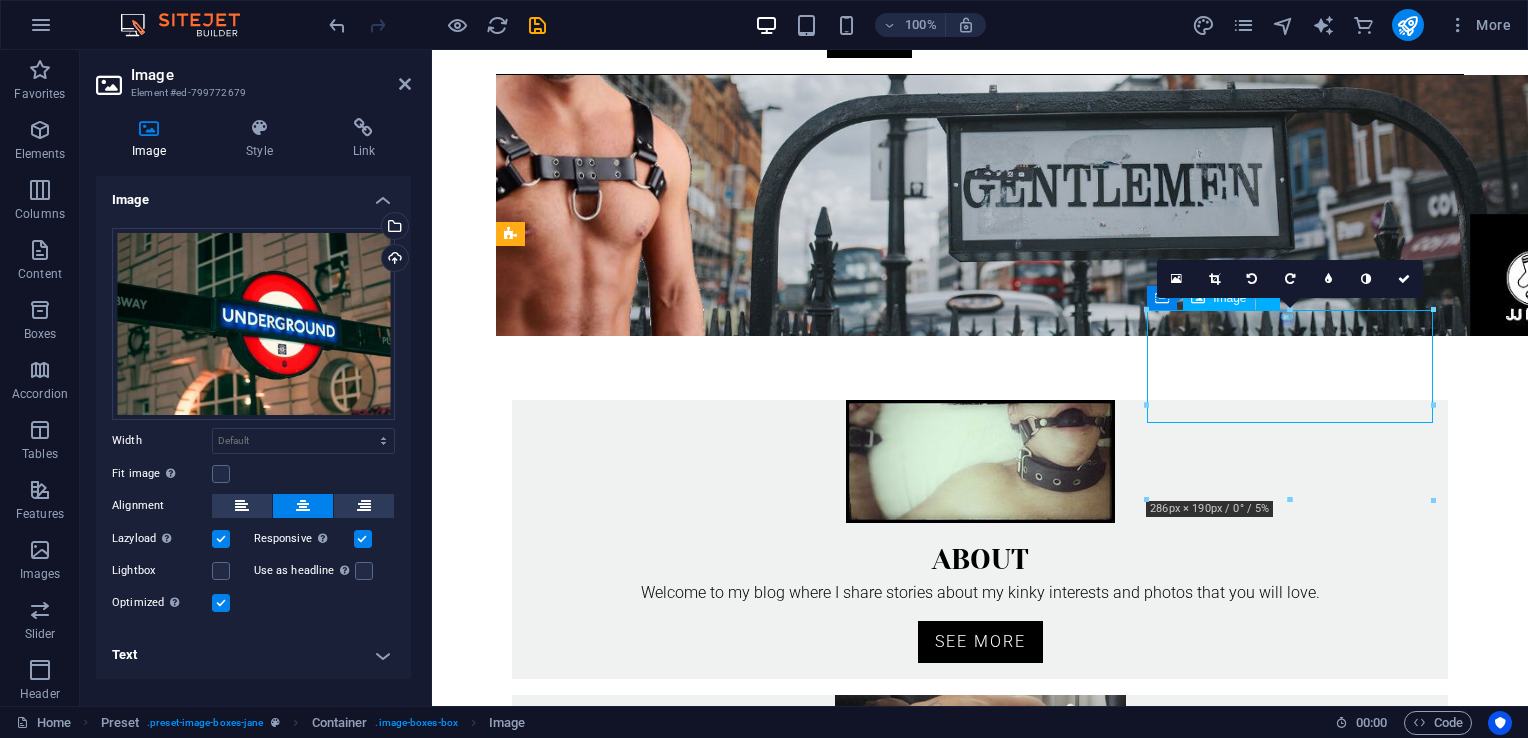 drag, startPoint x: 1302, startPoint y: 352, endPoint x: 1302, endPoint y: 390, distance: 38 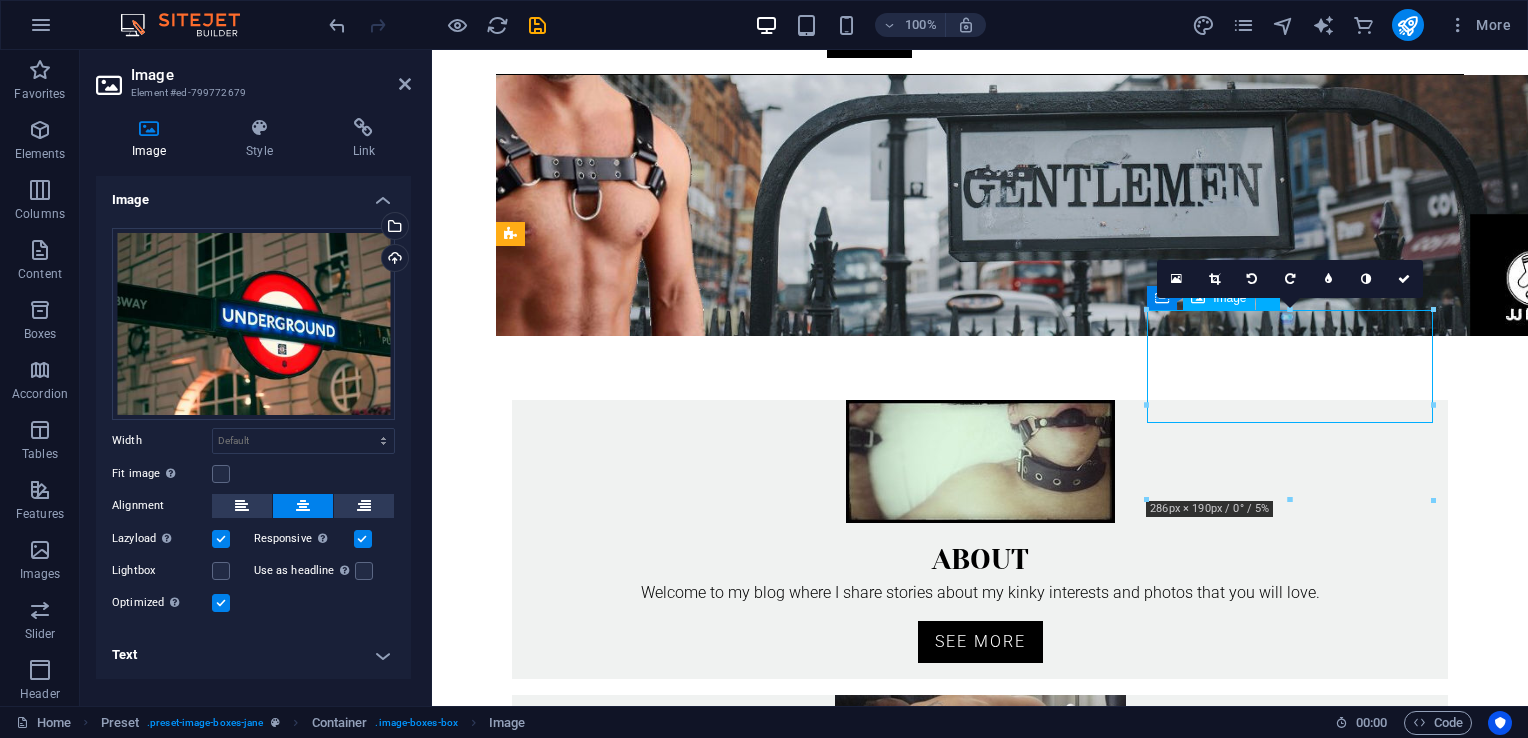 click at bounding box center (980, 1191) 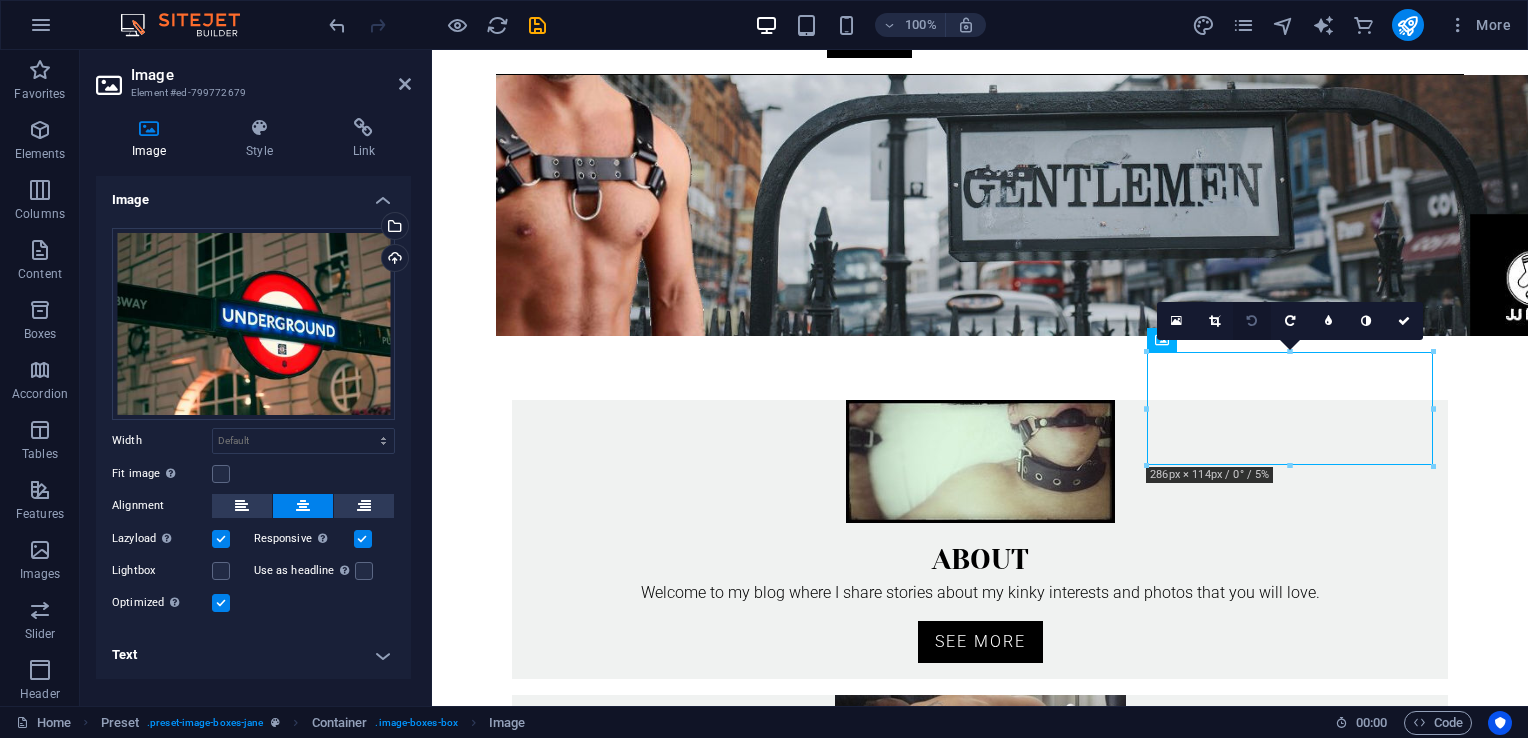 click at bounding box center [1252, 321] 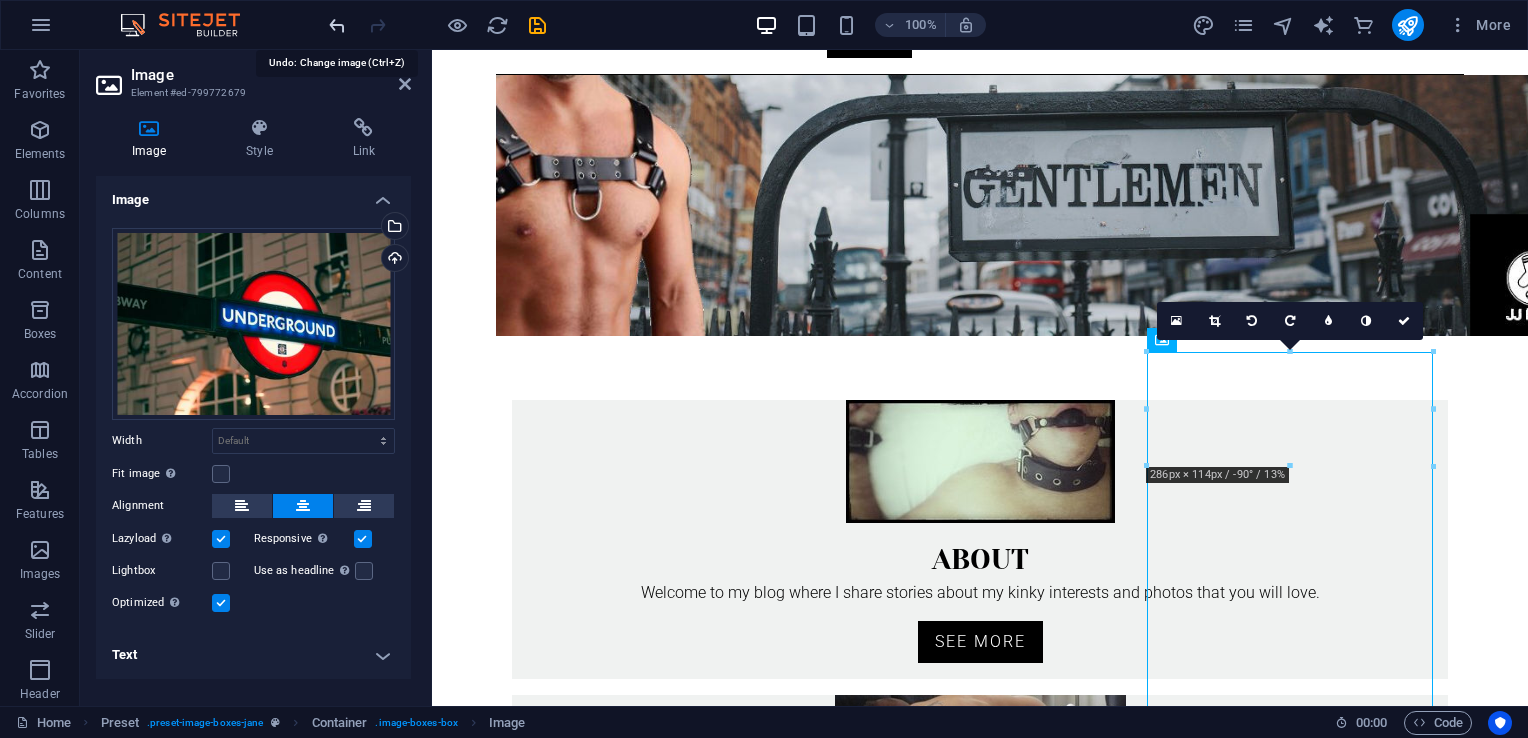 click at bounding box center [337, 25] 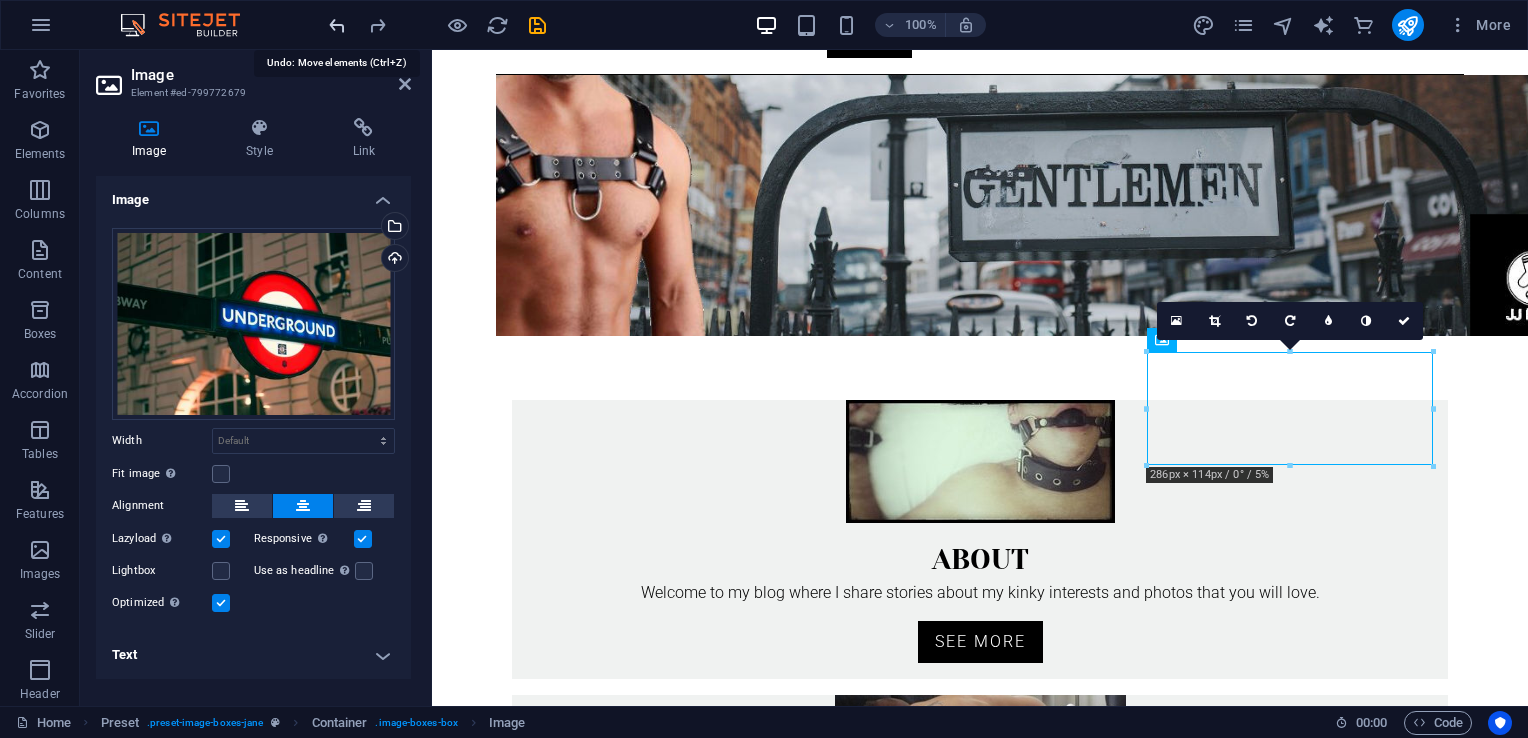 click at bounding box center (337, 25) 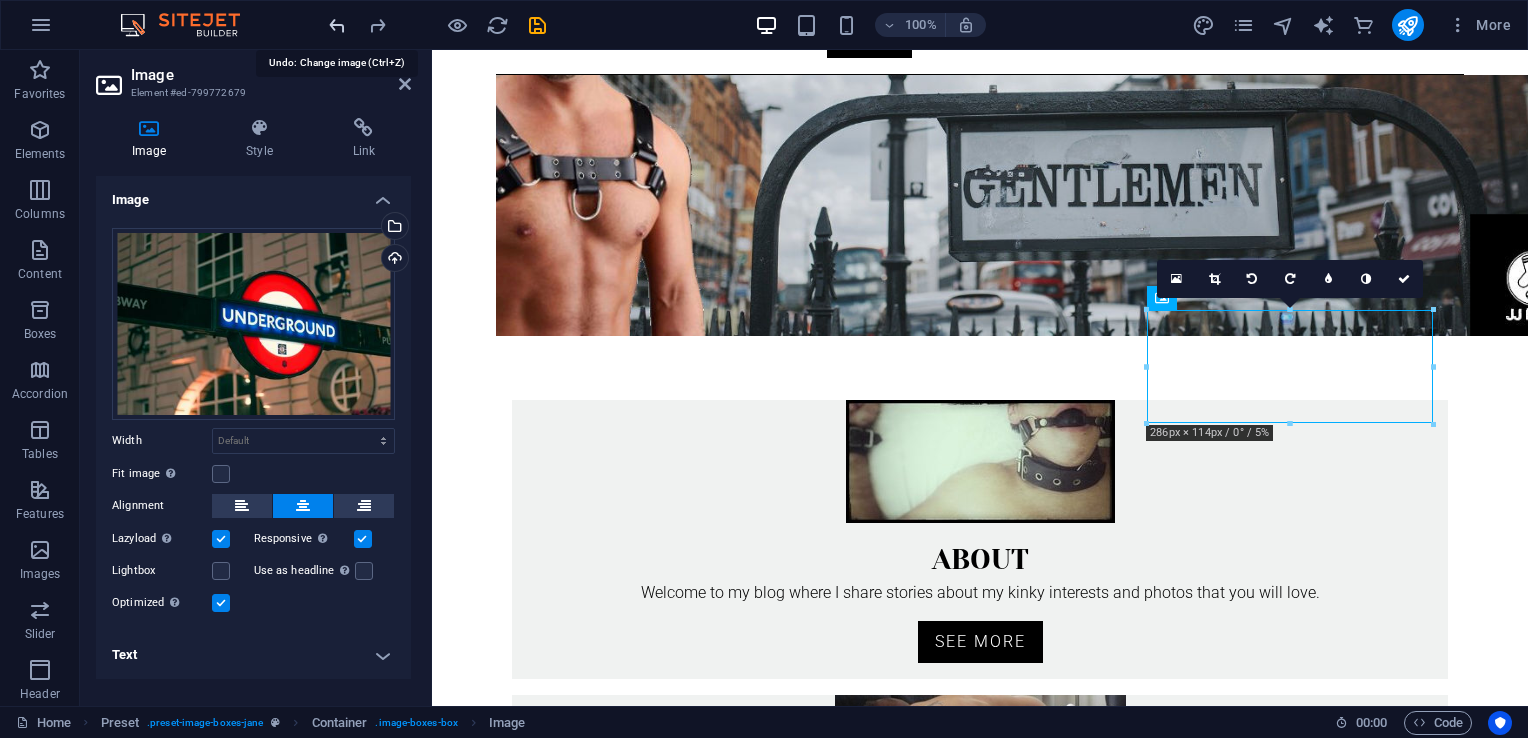click at bounding box center (337, 25) 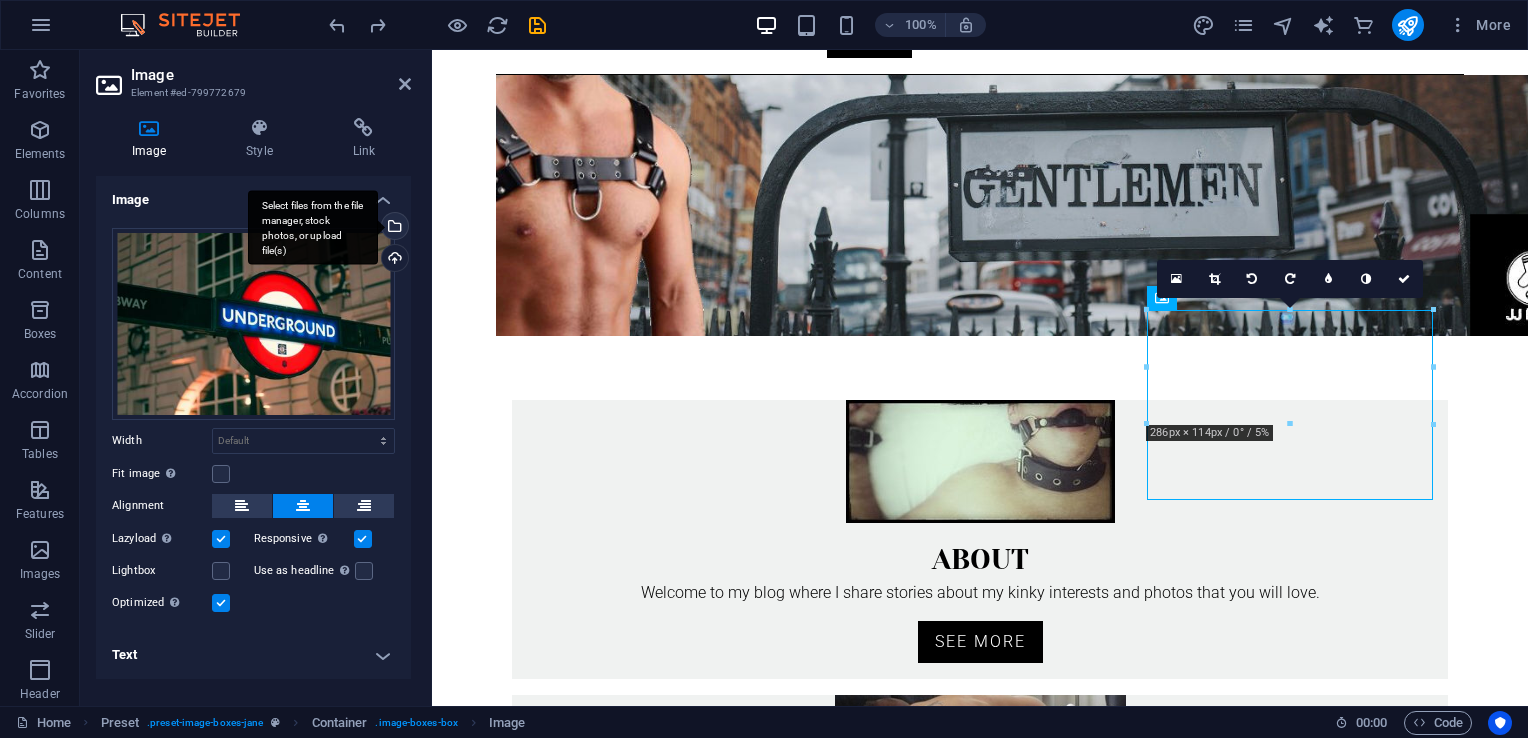 click on "Select files from the file manager, stock photos, or upload file(s)" at bounding box center [393, 228] 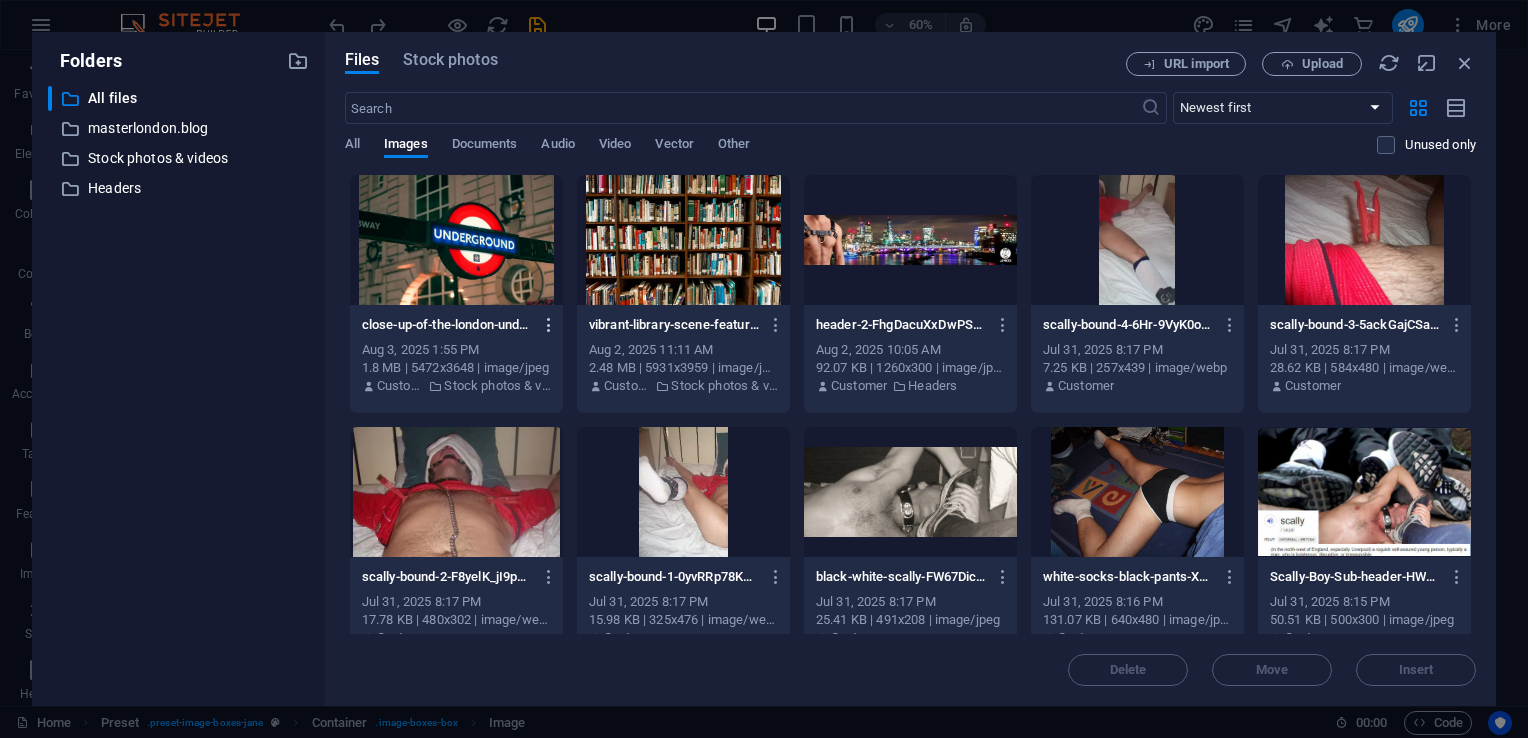 click at bounding box center [549, 325] 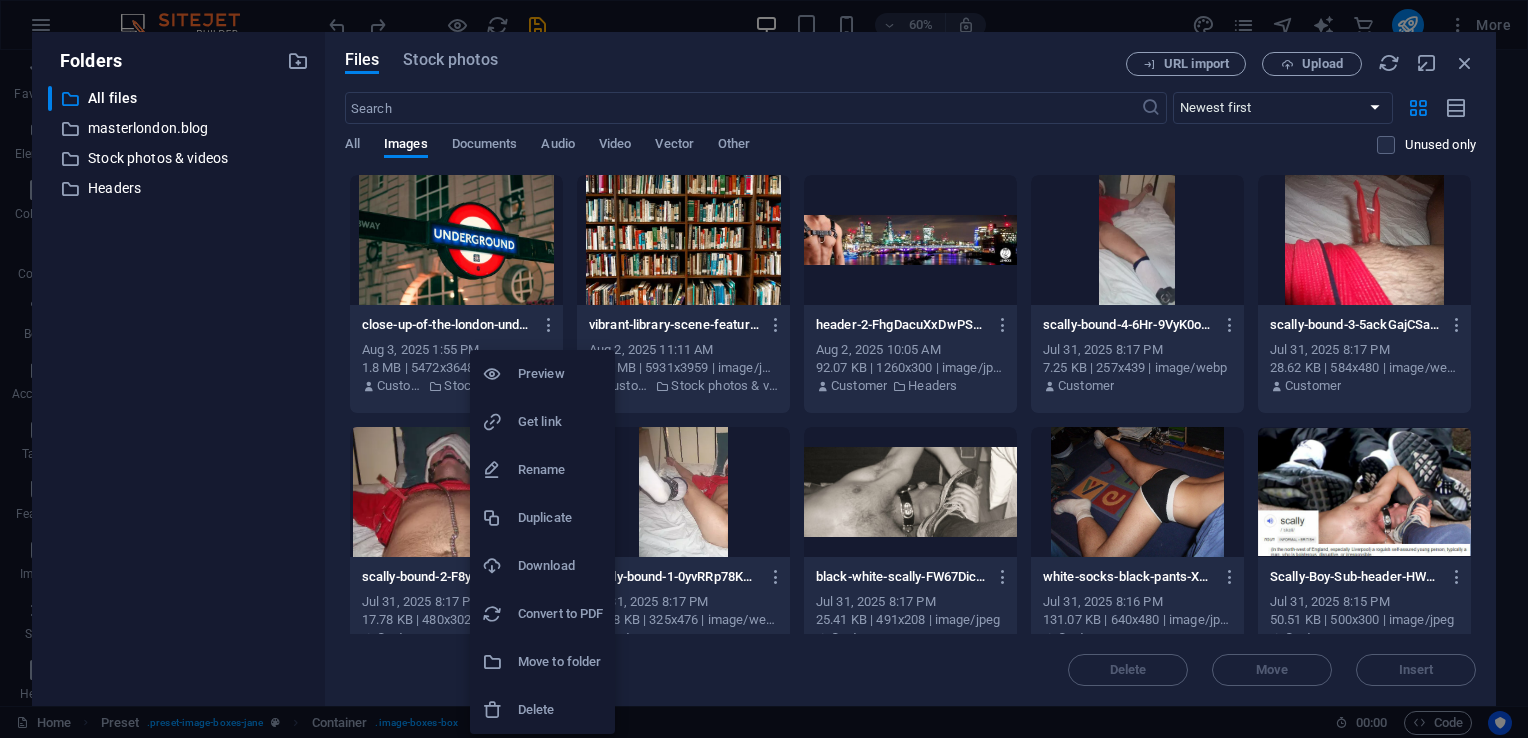 click at bounding box center (764, 369) 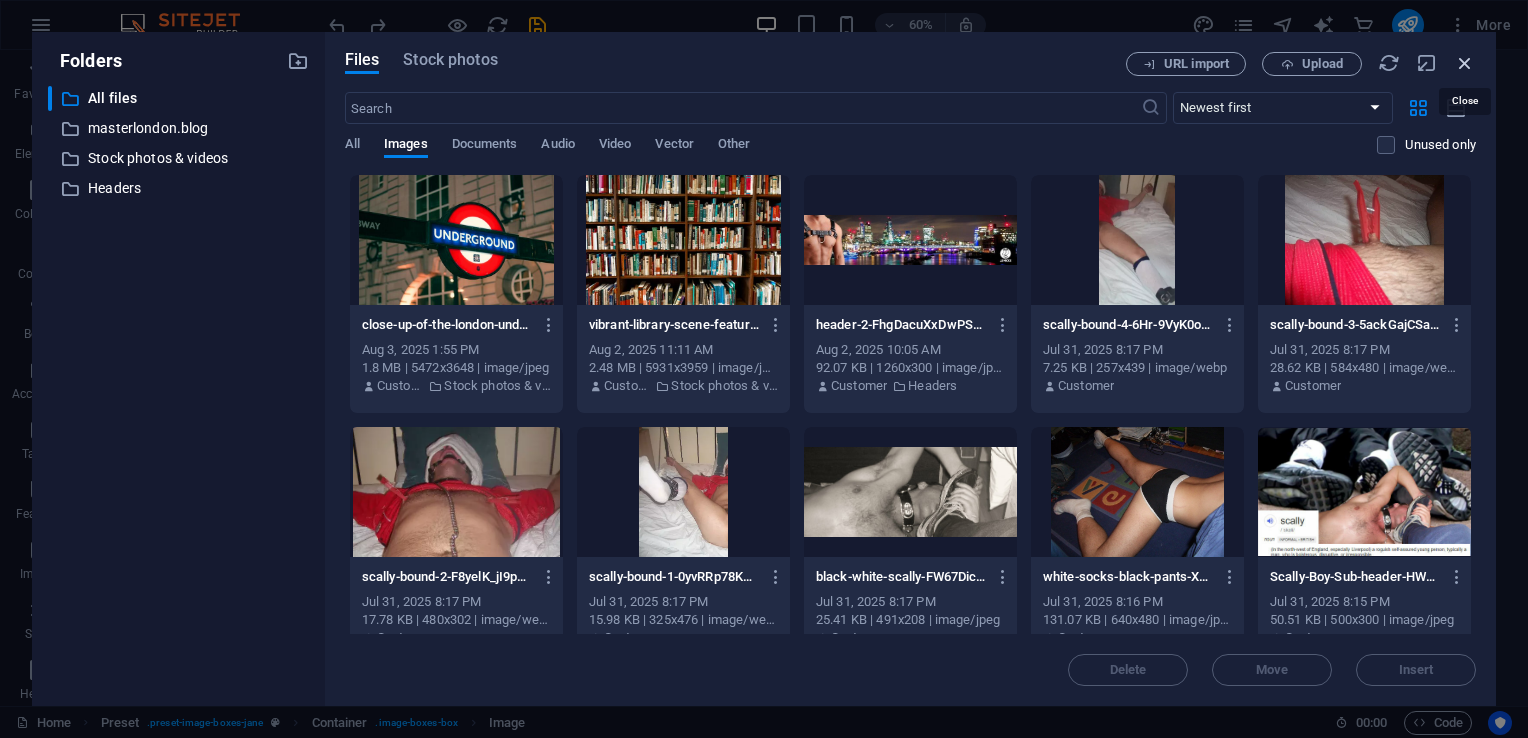 click at bounding box center [1465, 63] 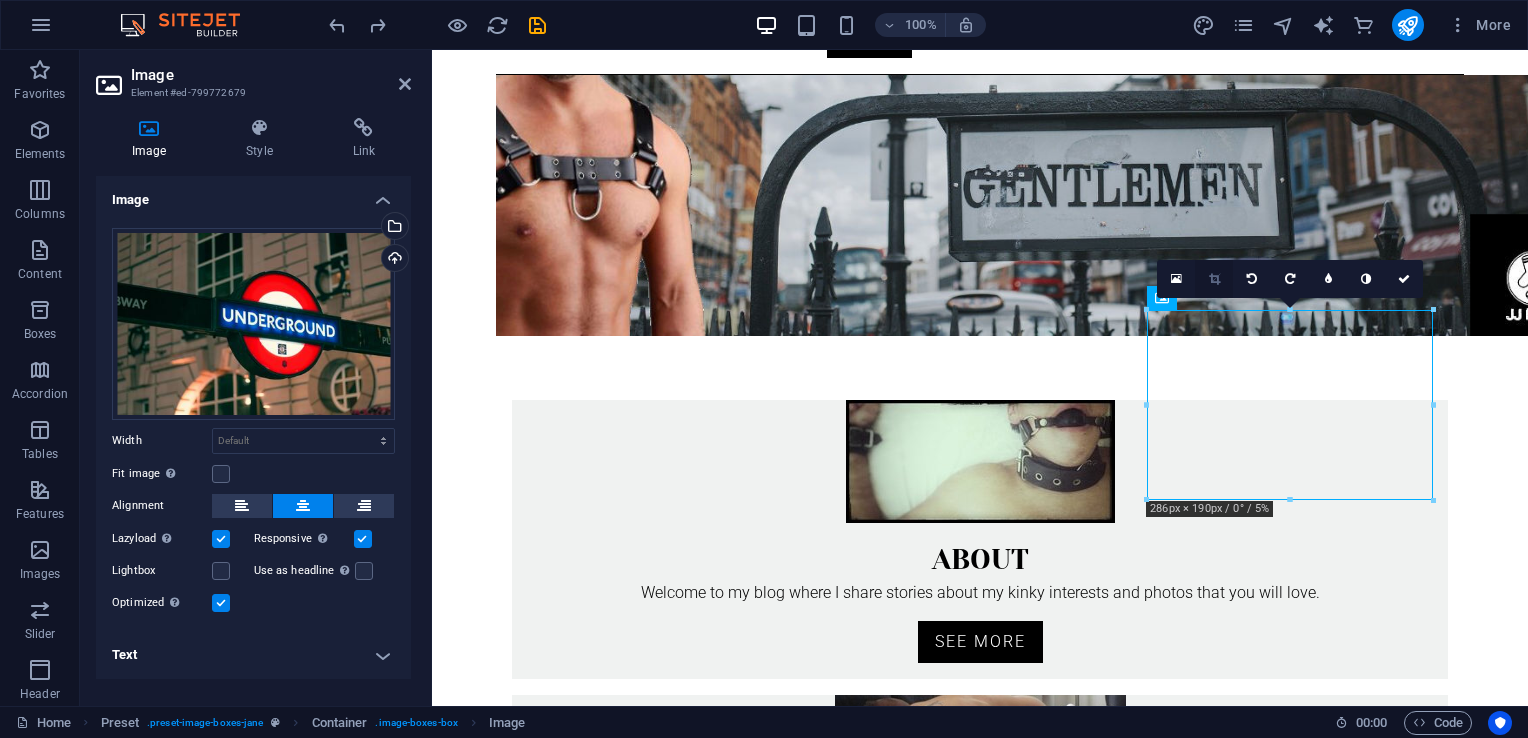 click at bounding box center [1214, 279] 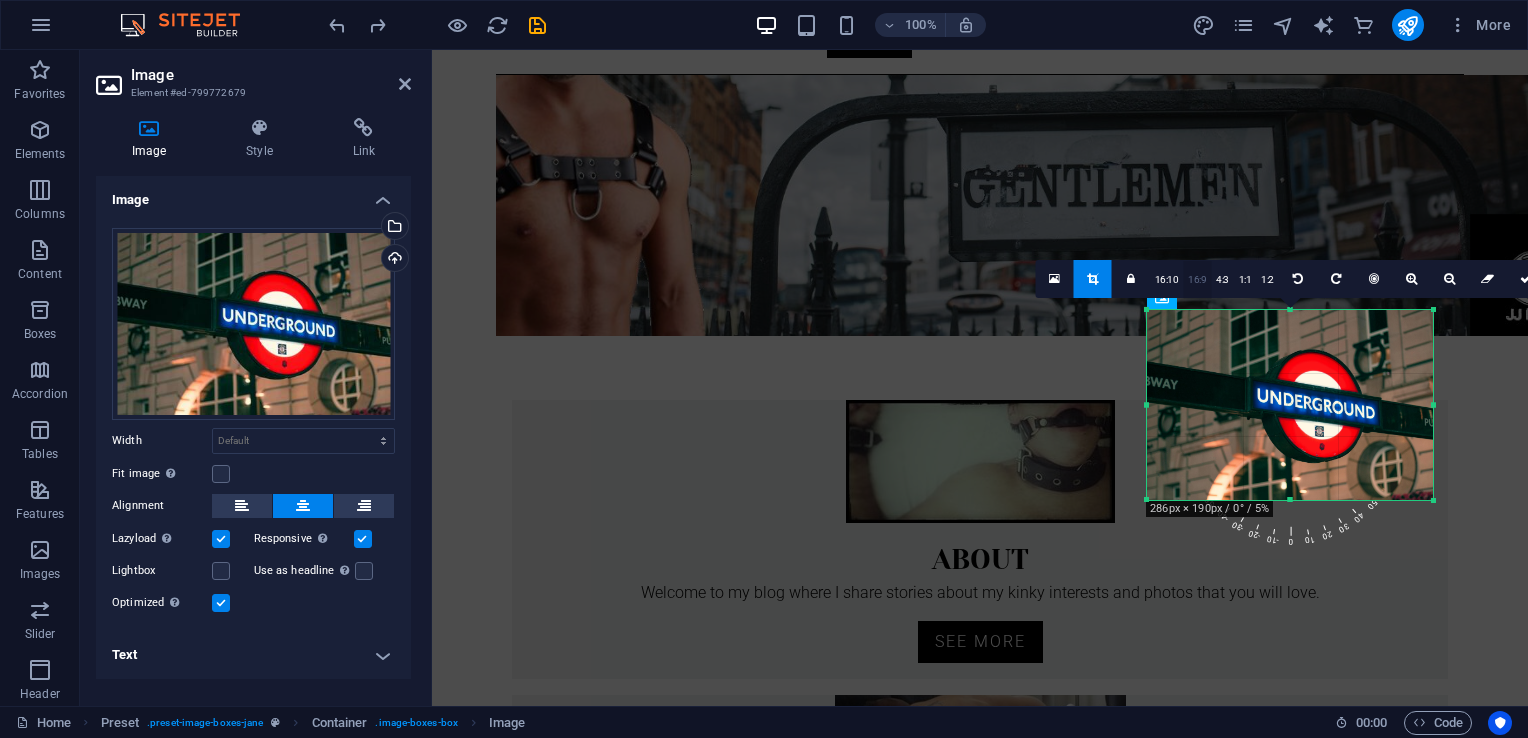 click on "16:9" at bounding box center (1197, 280) 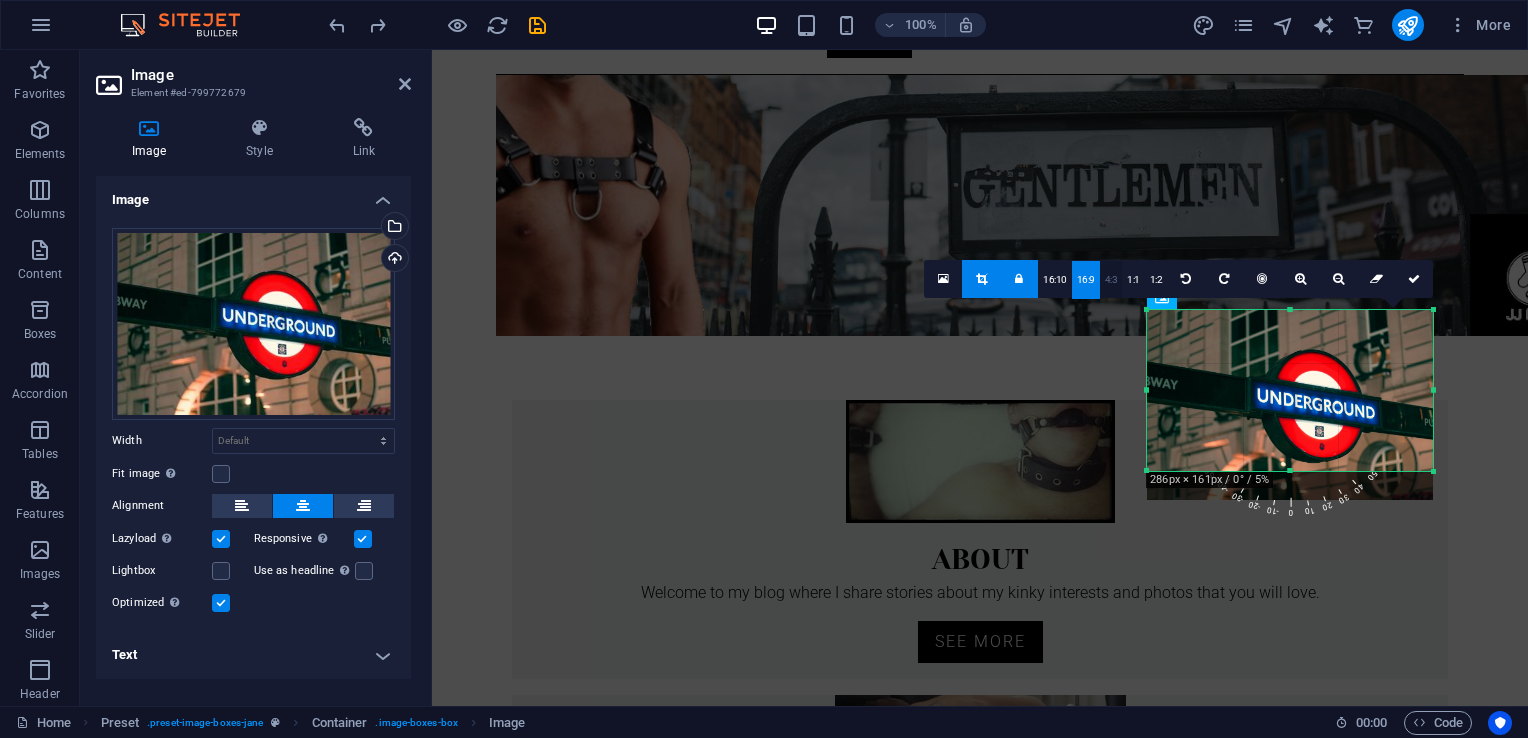 click on "4:3" at bounding box center (1111, 280) 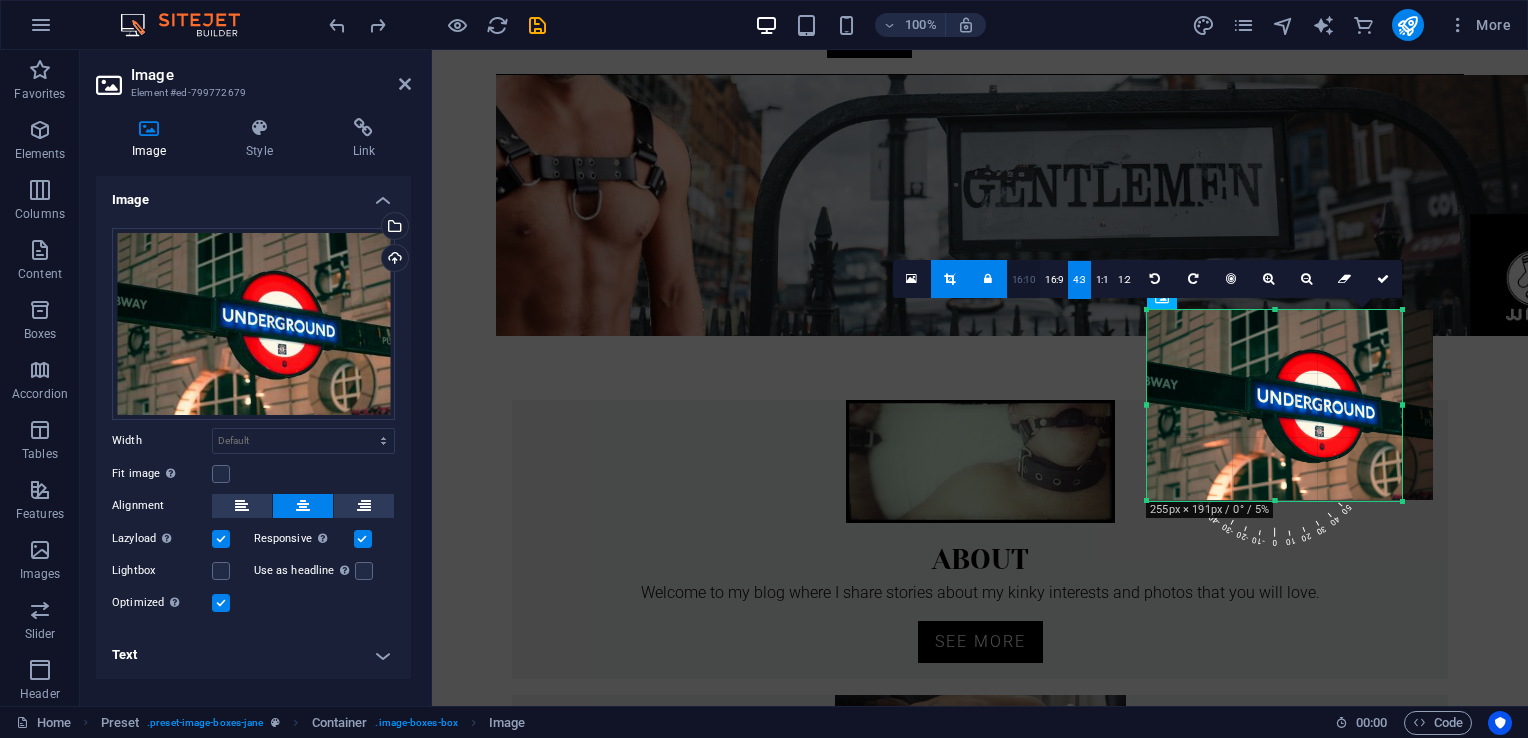 click on "16:10" at bounding box center [1024, 280] 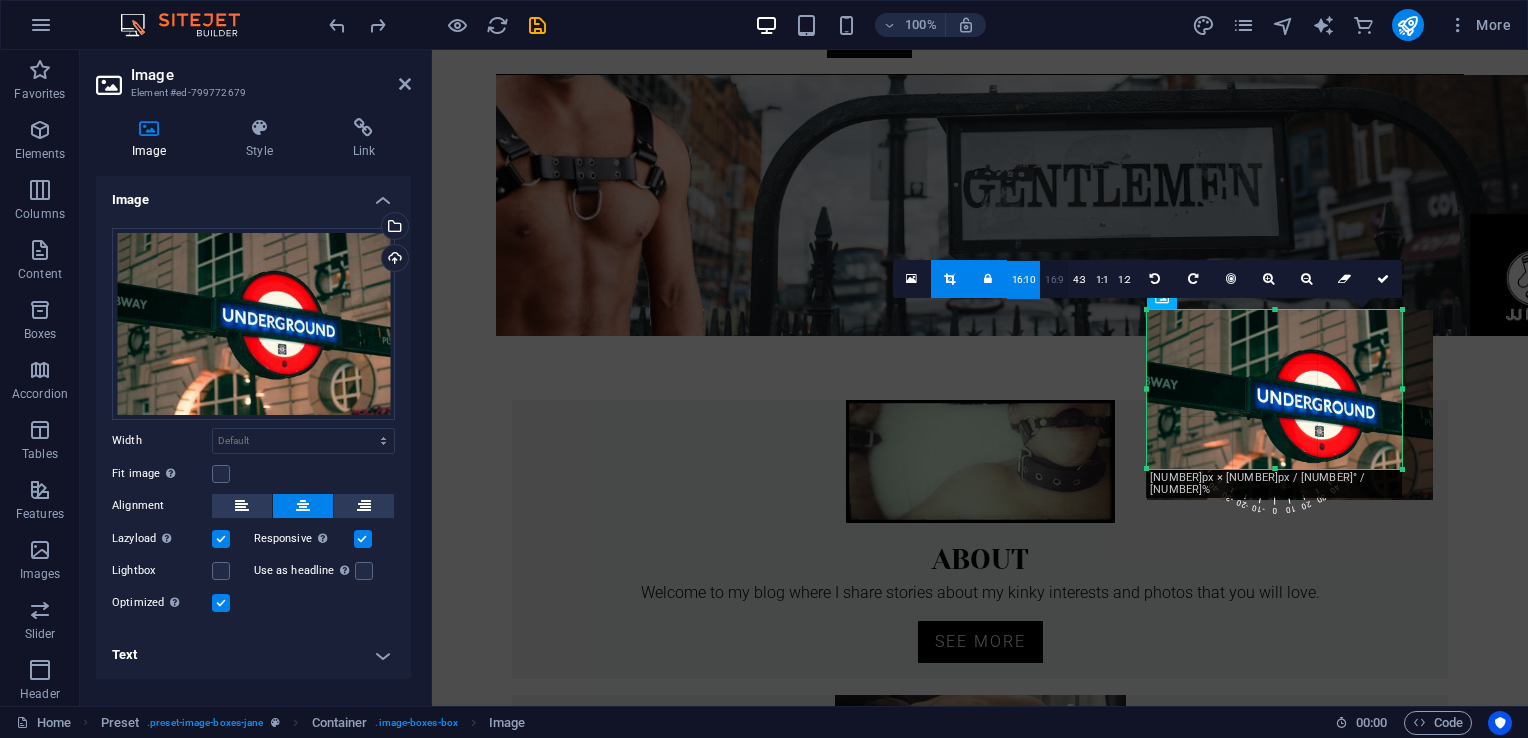 click on "16:9" at bounding box center (1054, 280) 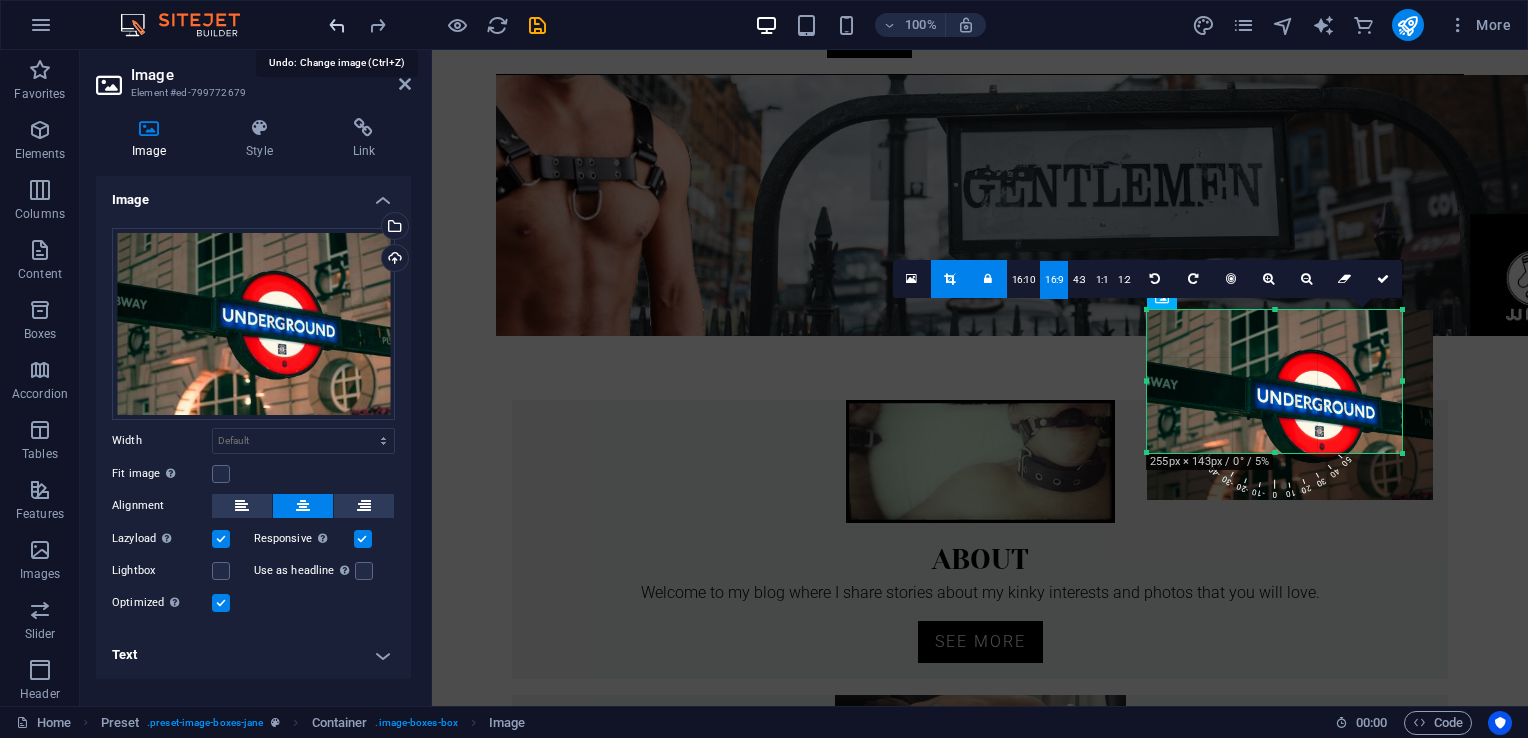 click at bounding box center (337, 25) 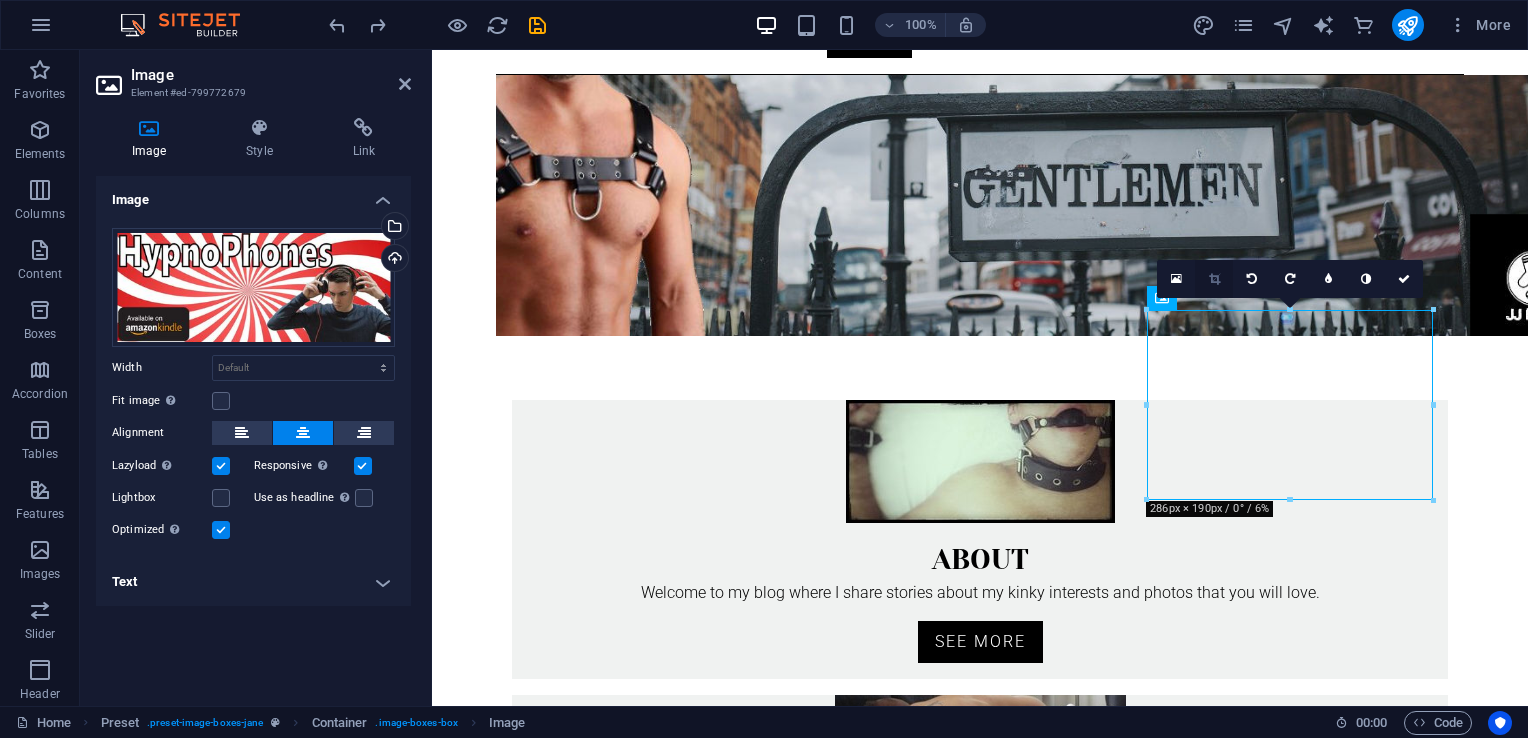 click at bounding box center [1214, 279] 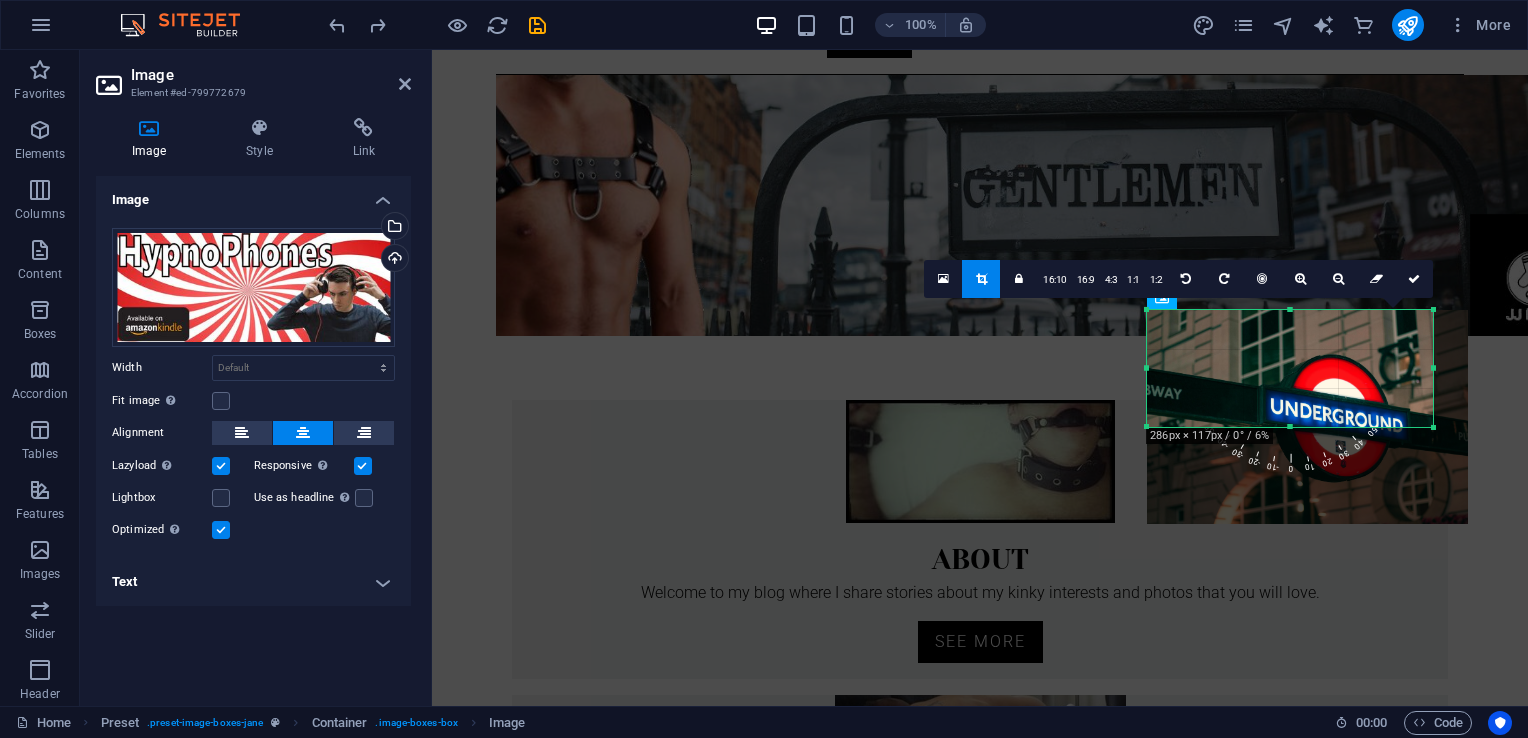 drag, startPoint x: 1291, startPoint y: 500, endPoint x: 1288, endPoint y: 427, distance: 73.061615 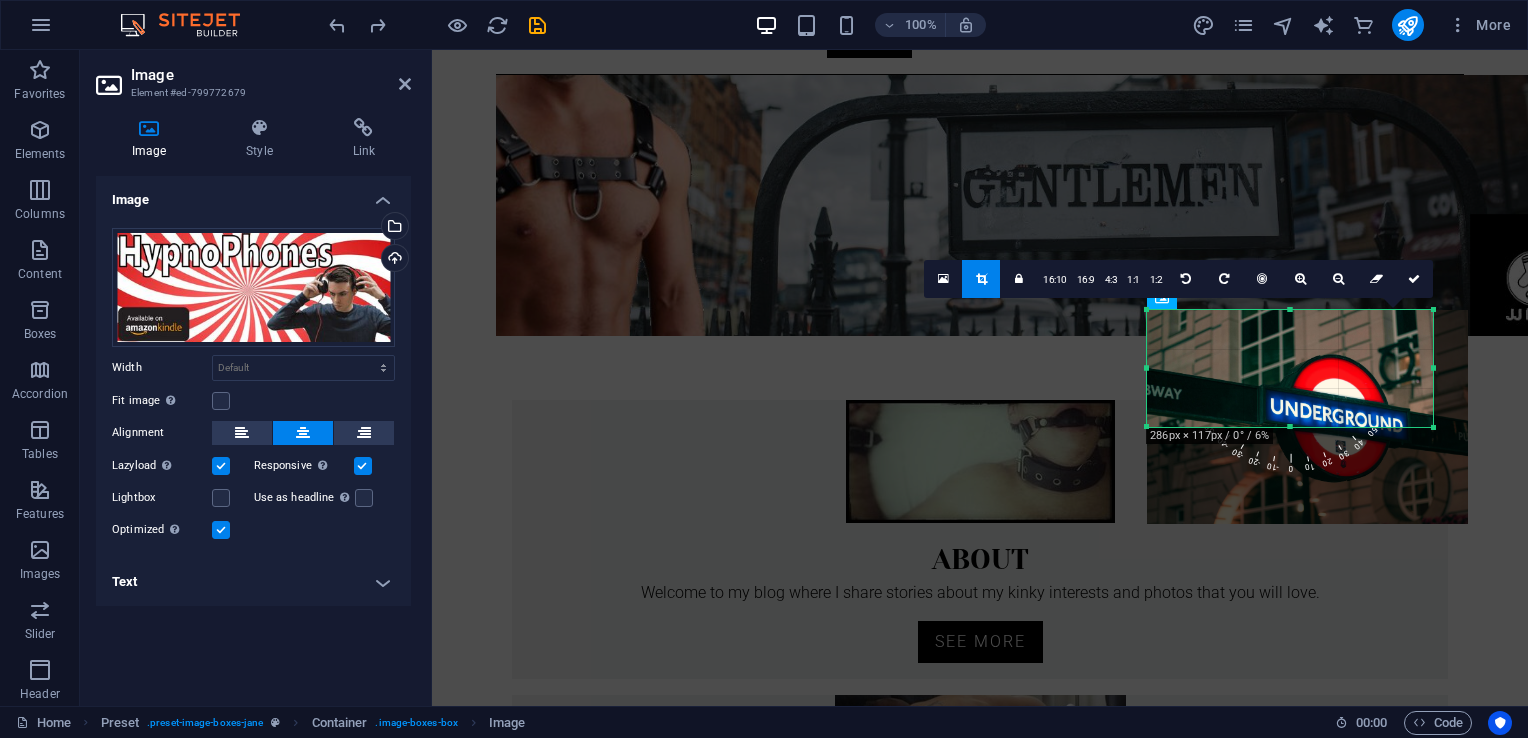 click at bounding box center (1290, 427) 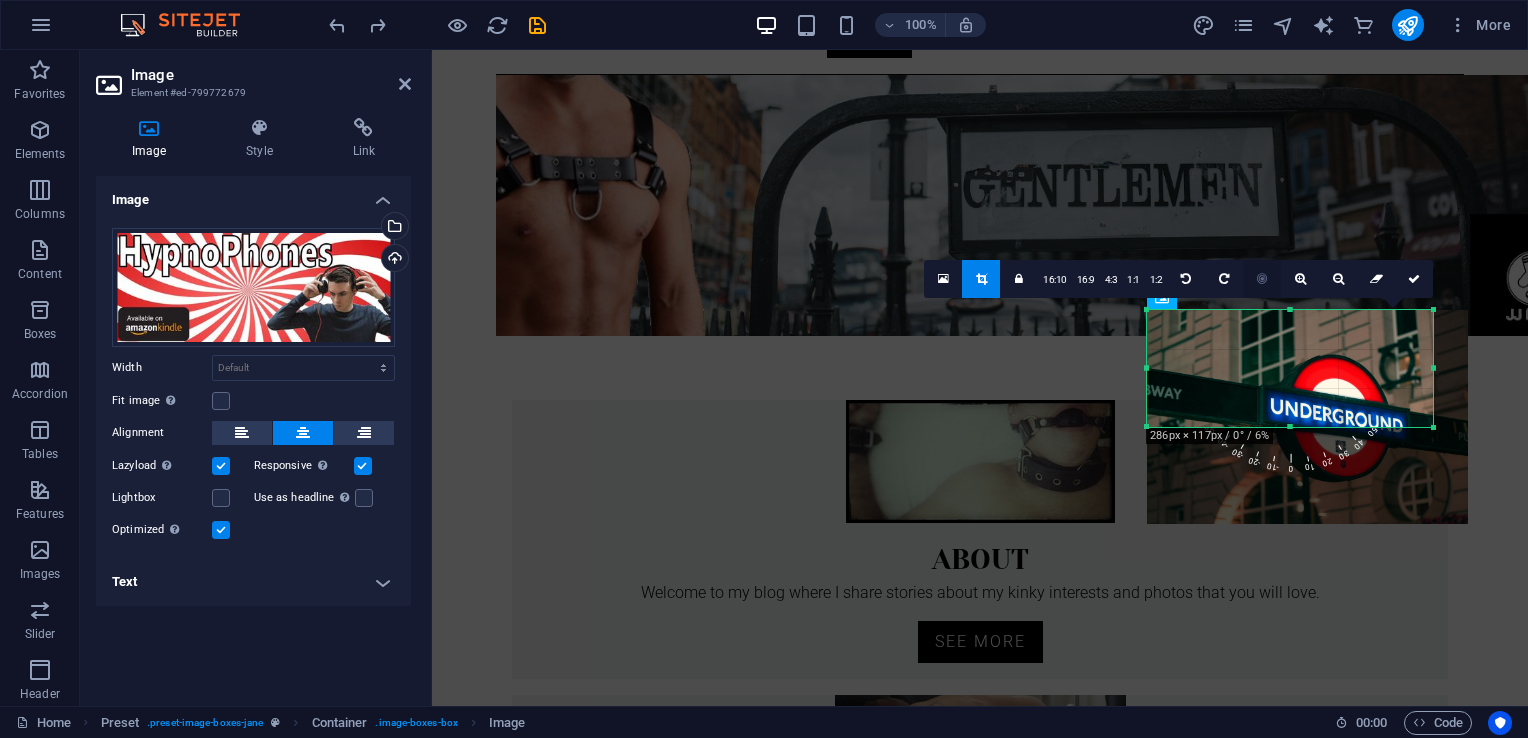 click at bounding box center [1262, 279] 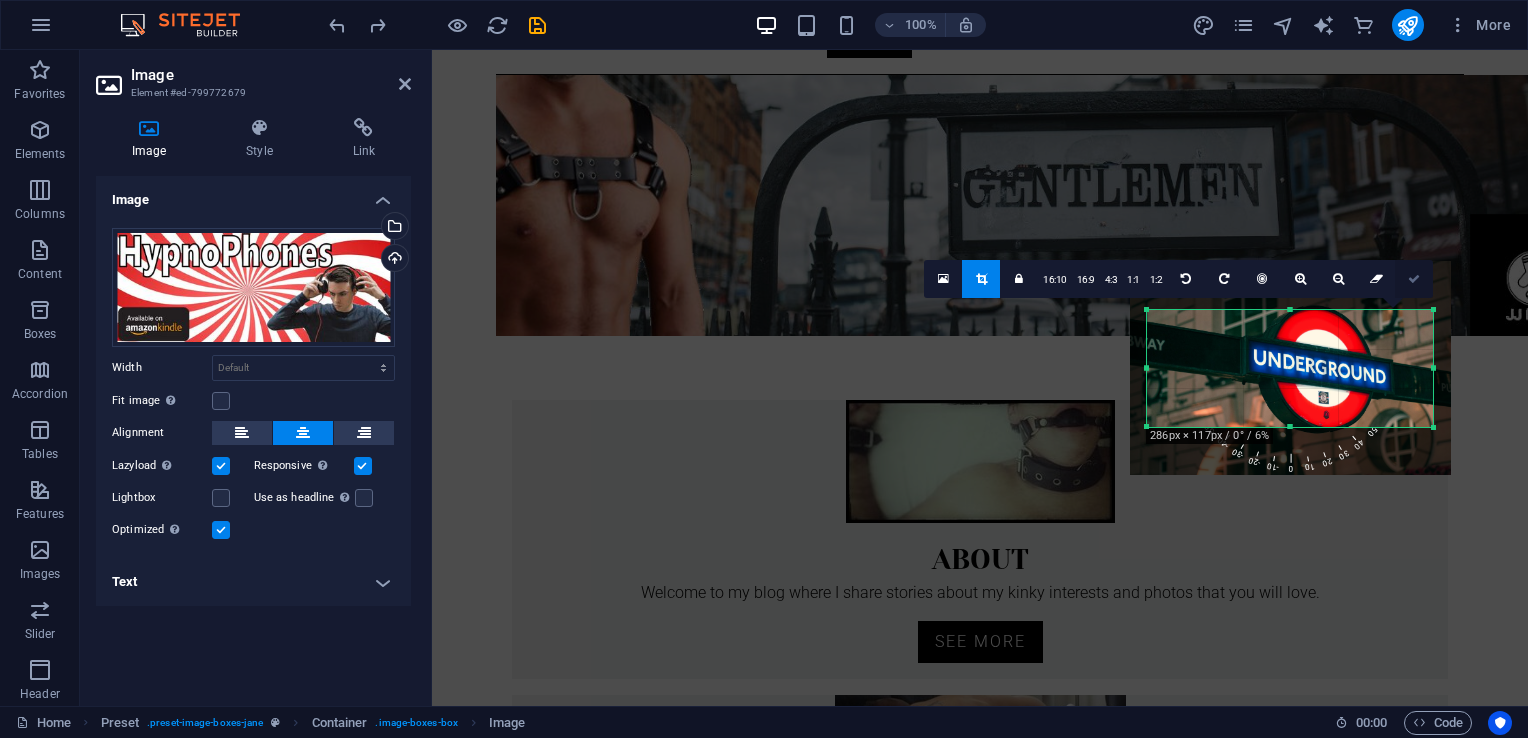 click at bounding box center [1414, 279] 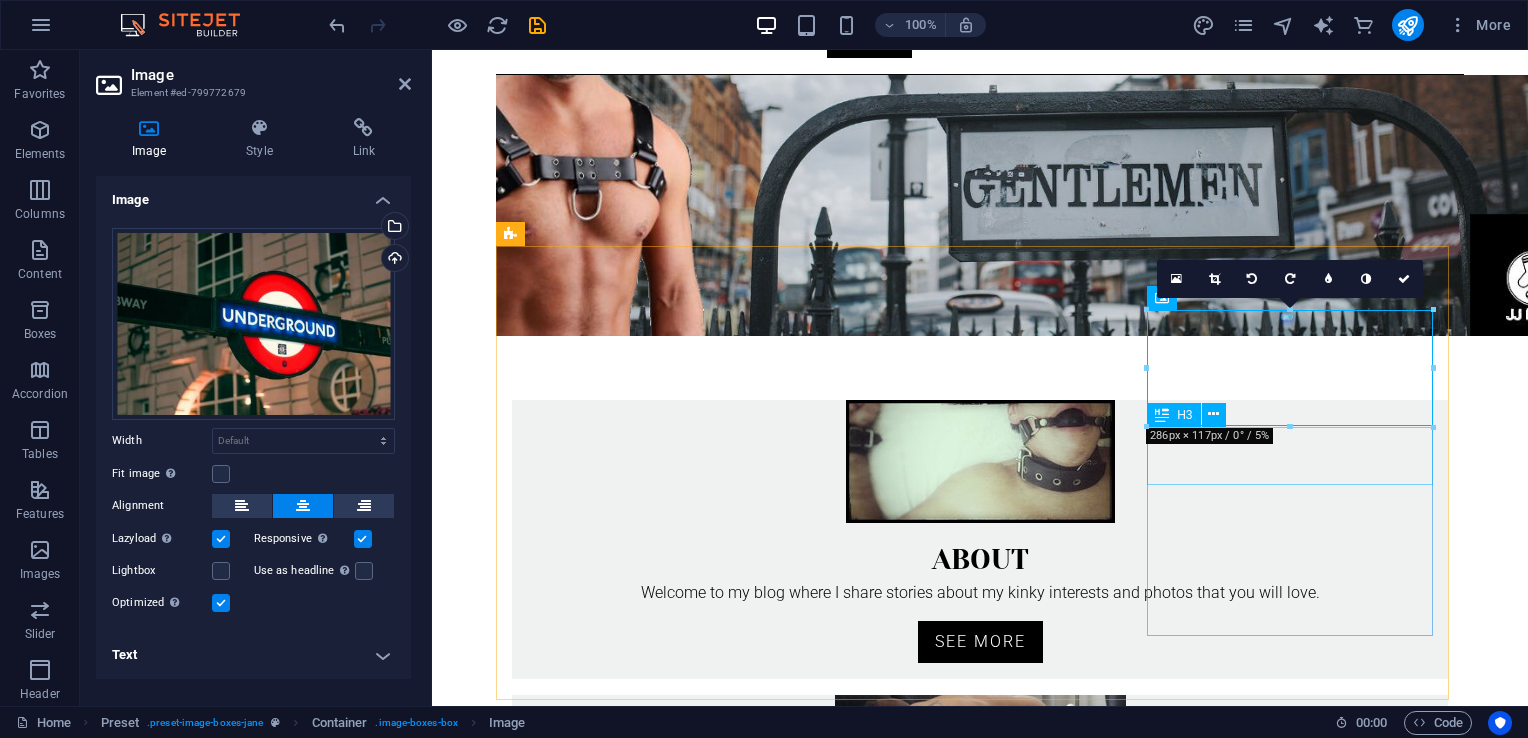 click on "Ebooks" at bounding box center (980, 1435) 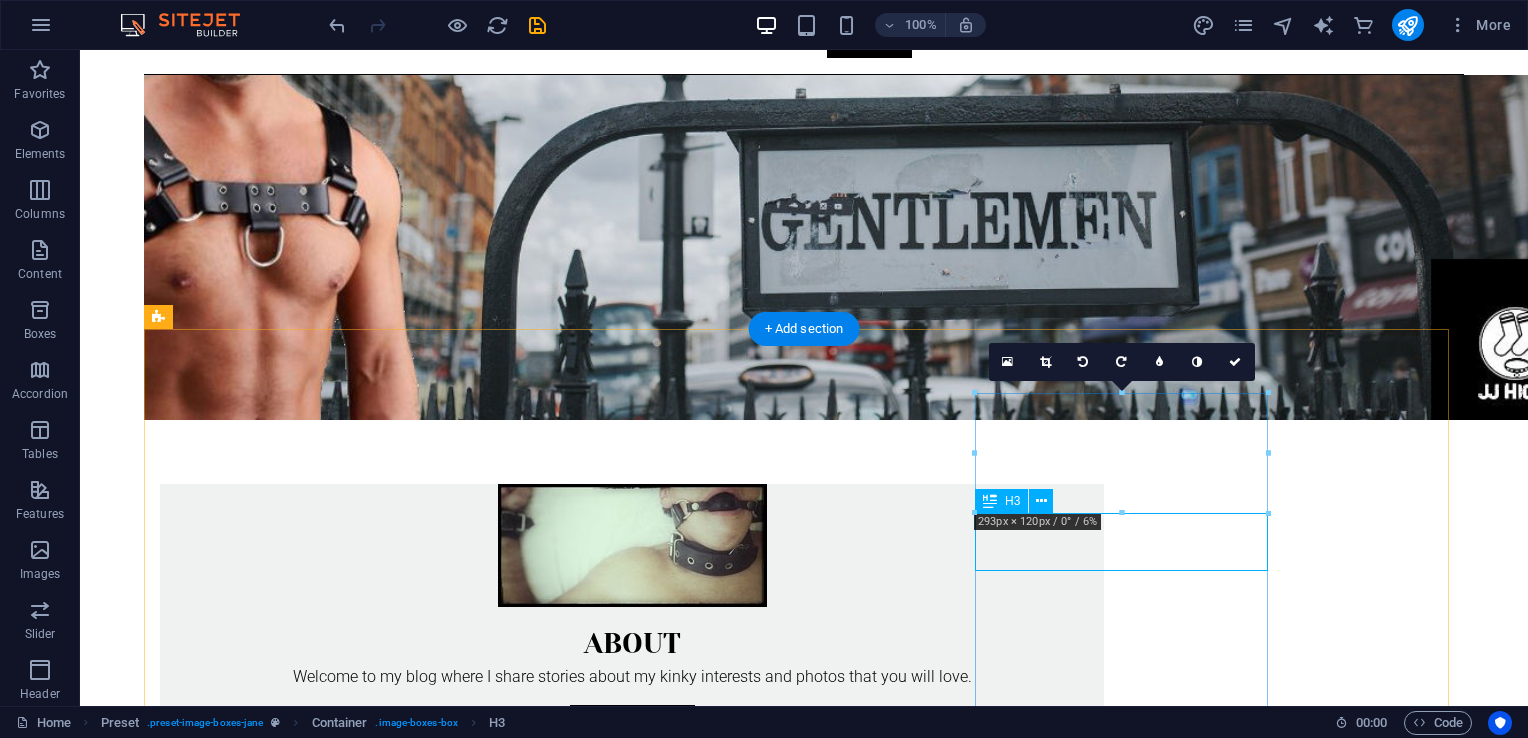 click on "Ebooks" at bounding box center [632, 1519] 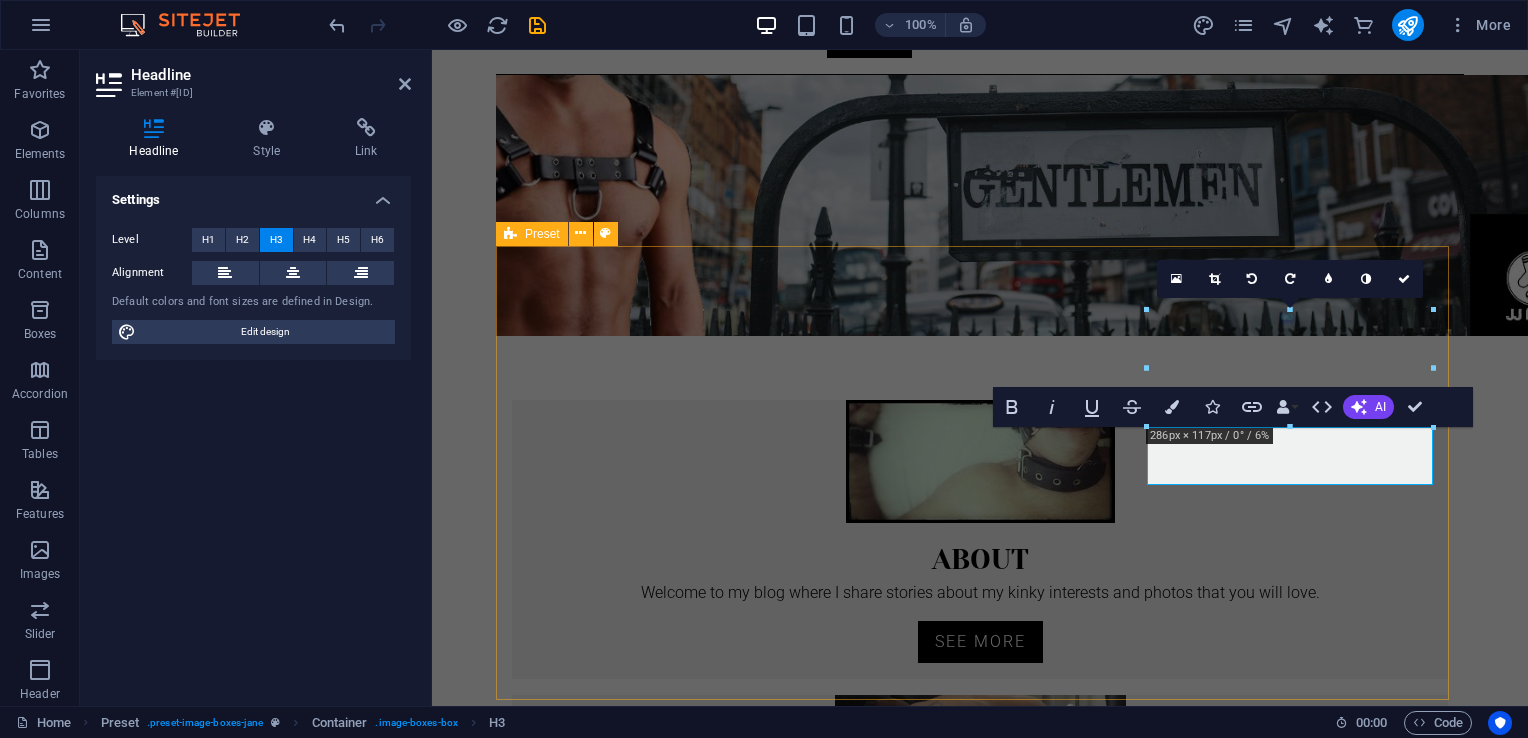 type 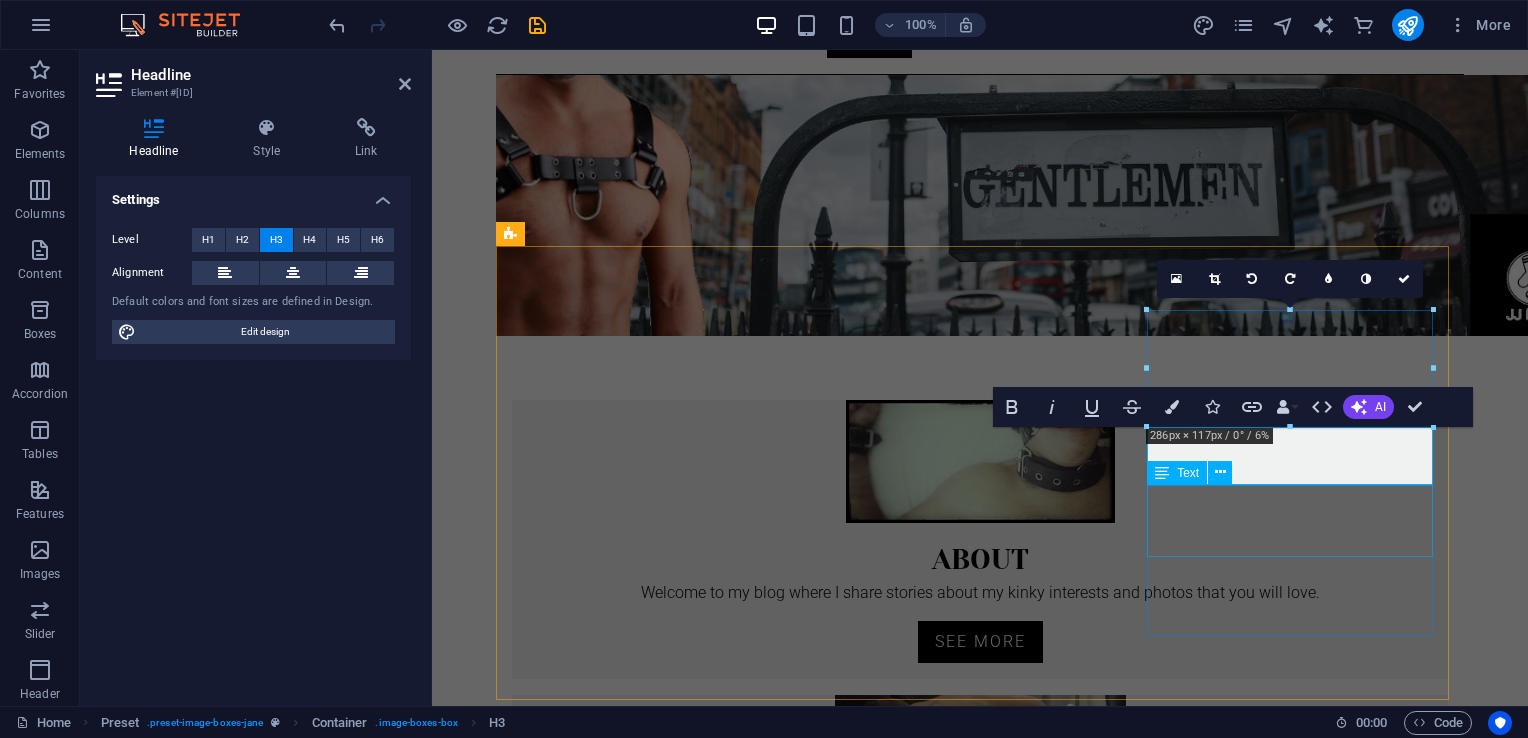 click on "Read from my collection of ebooks available on Amazon Kindle." at bounding box center [980, 1488] 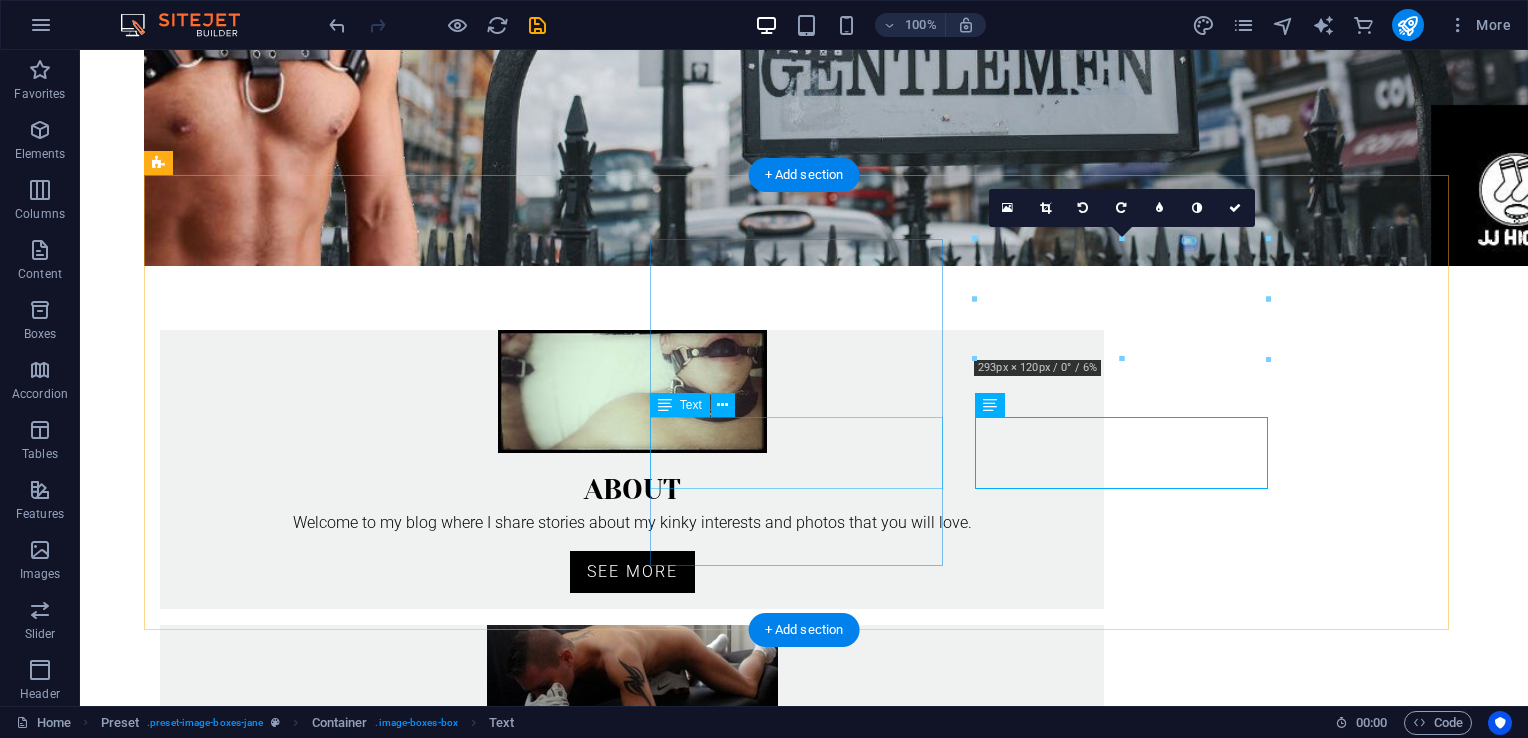 scroll, scrollTop: 343, scrollLeft: 0, axis: vertical 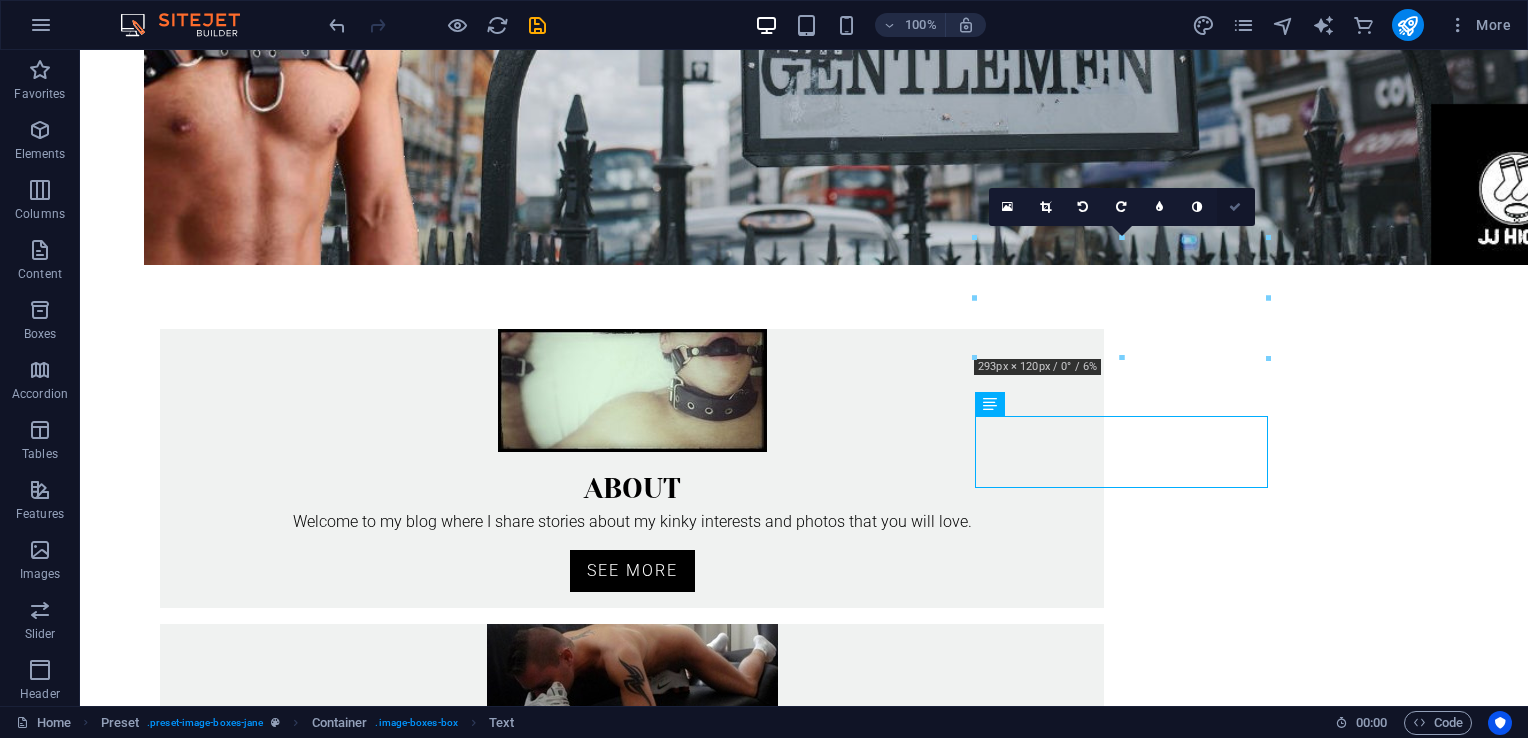 click at bounding box center (1235, 207) 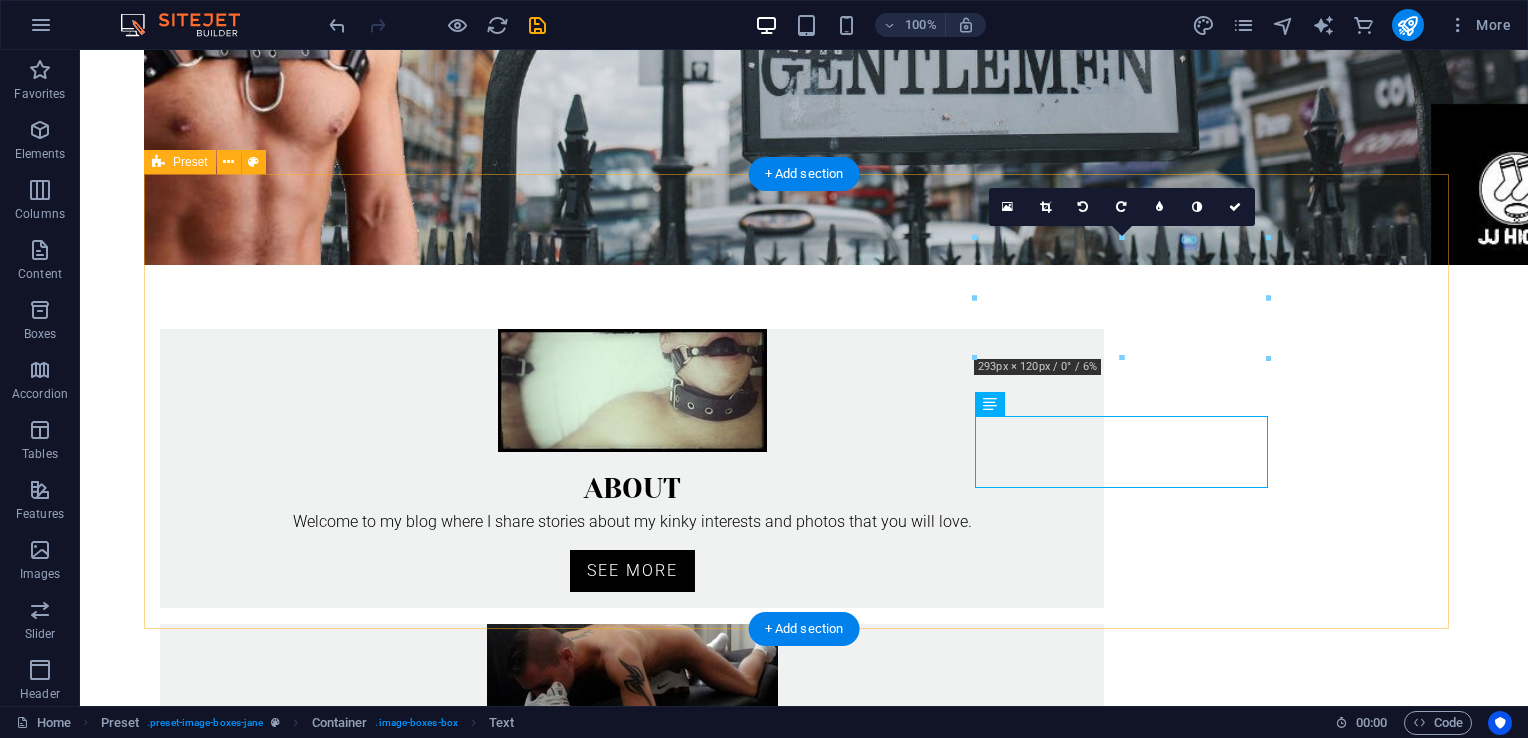 click on "About Welcome to my blog where I share stories about my kinky interests and photos that you will love. see more Subscribe To enjoy this blog in full you need to pay a small subscription fee. It covers the cost of running the site see more Visit London Read from my collection of ebooks available on Amazon Kindle. see more" at bounding box center (804, 922) 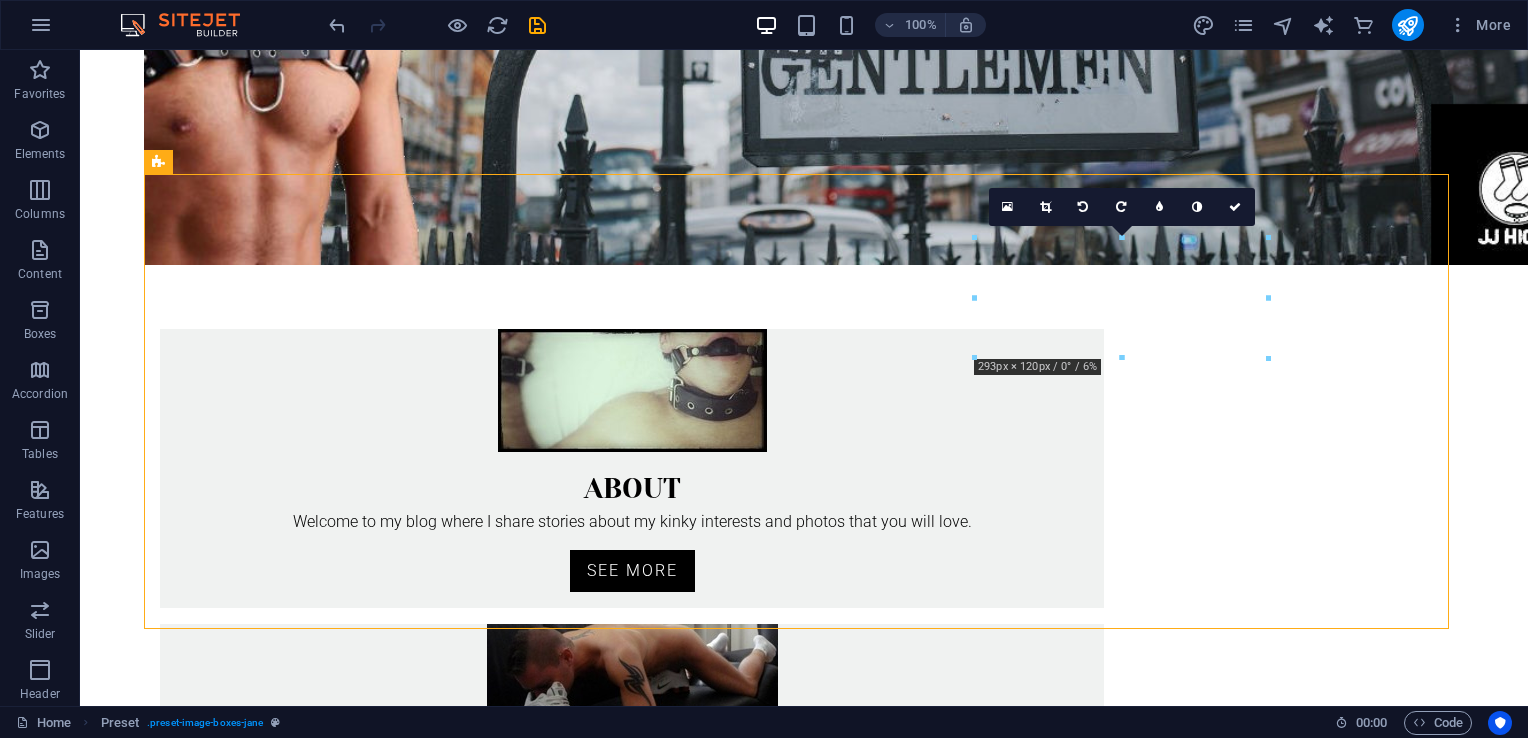 click on "Skip to main content
Home About Free Blog Scene Ebooks Subscribe About Welcome to my blog where I share stories about my kinky interests and photos that you will love. see more Subscribe To enjoy this blog in full you need to pay a small subscription fee. It covers the cost of running the site see more Visit London Read from my collection of ebooks available on Amazon Kindle. see more EBOOKS Read from my collection of ebooks available on Amazon Kindle. CUCK, CEO As his loyal staff looks on in confusion, is the big boss about to hand everything over to a young, cocky upstart?  Read More ... Hypnophones If you had the power to control others, would you wield it wisely or use it to fulfil your own desires?  Read More ... Honey: I Shrunk The Gay Imagine being so tiny that you could live on another man.  Read More ... Let's Stay Connected Stay updated on our blog by entering your email below to sign up for site news. Submit Unreadable? Load new The blog Home About Free Blog Ebooks London Scene Subscribe Social" at bounding box center (804, 2640) 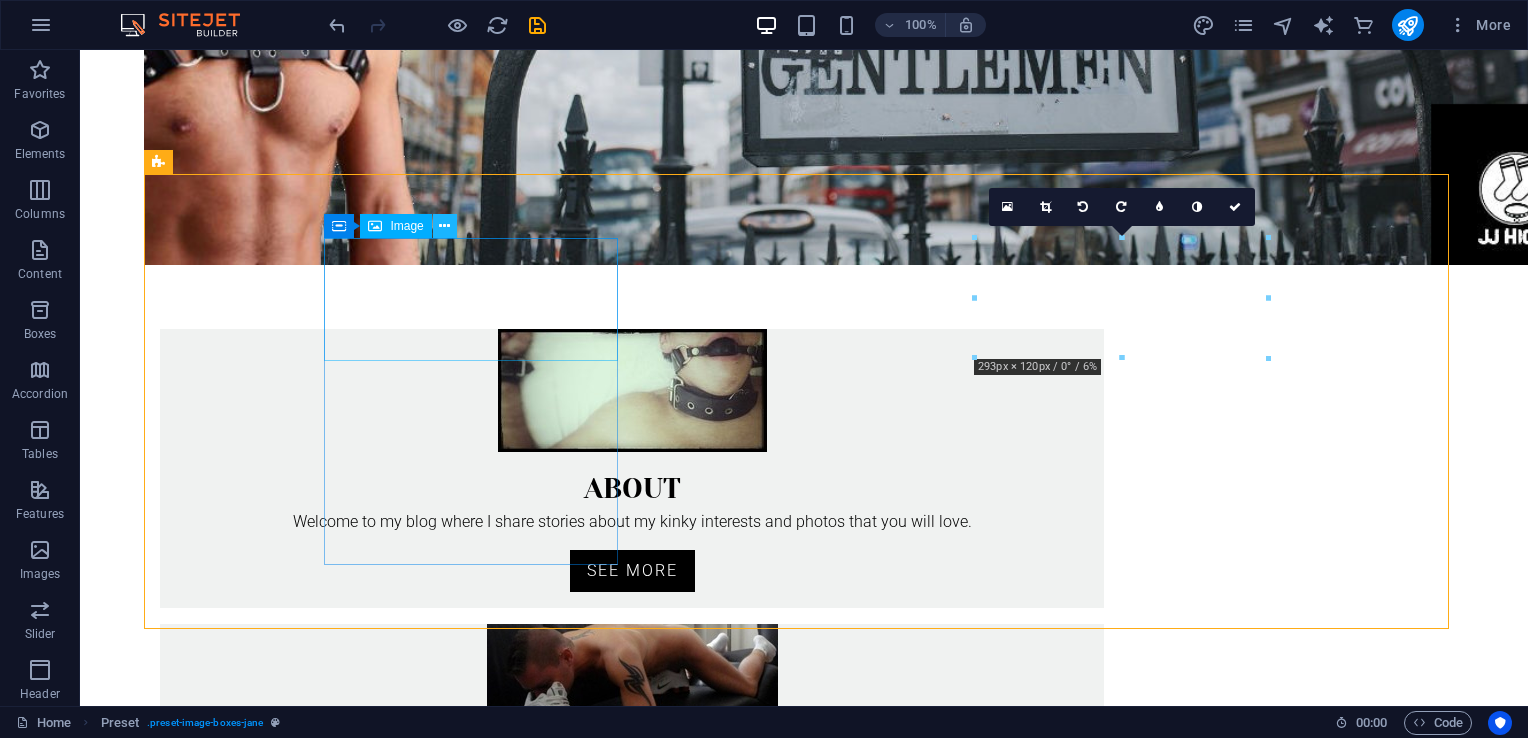 click at bounding box center (444, 226) 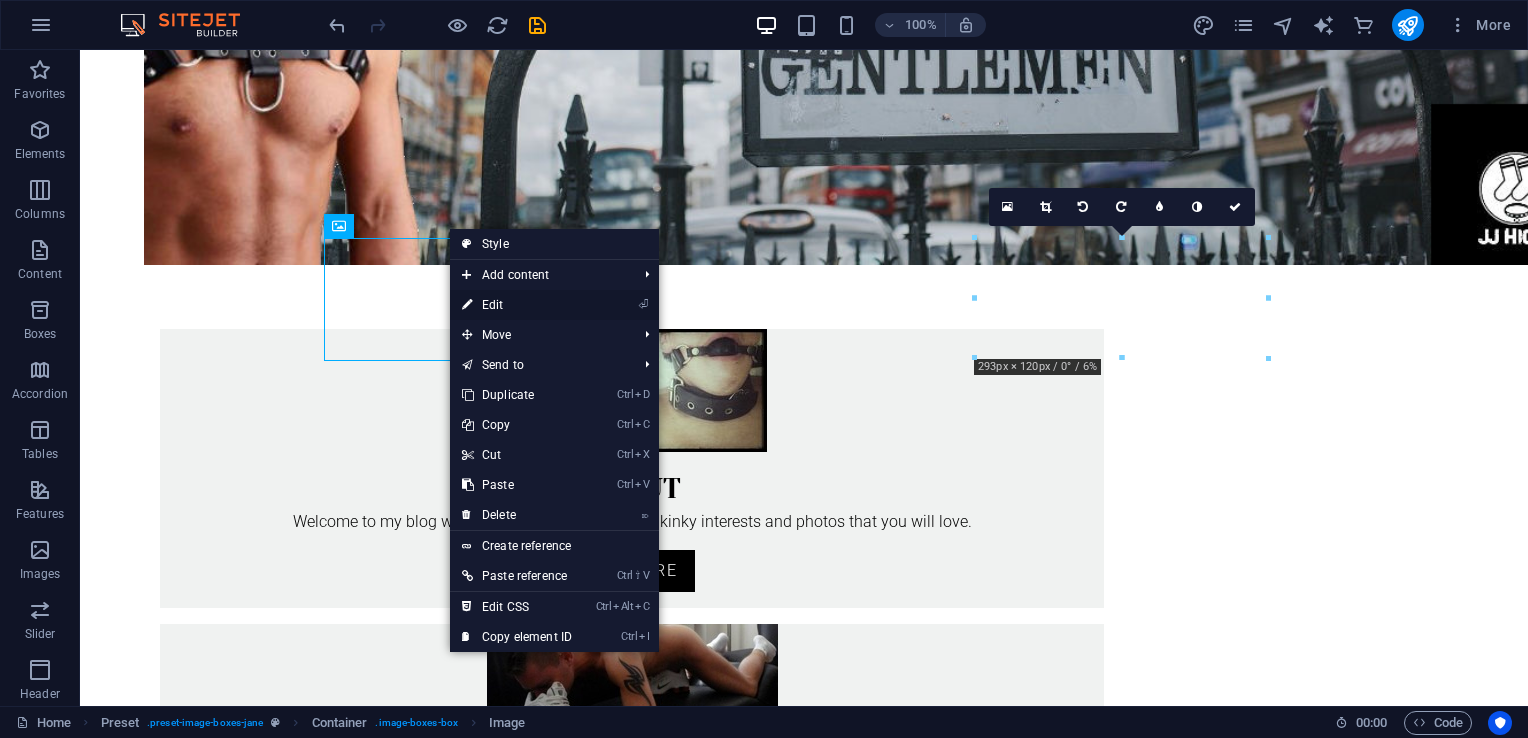 click on "⏎  Edit" at bounding box center (517, 305) 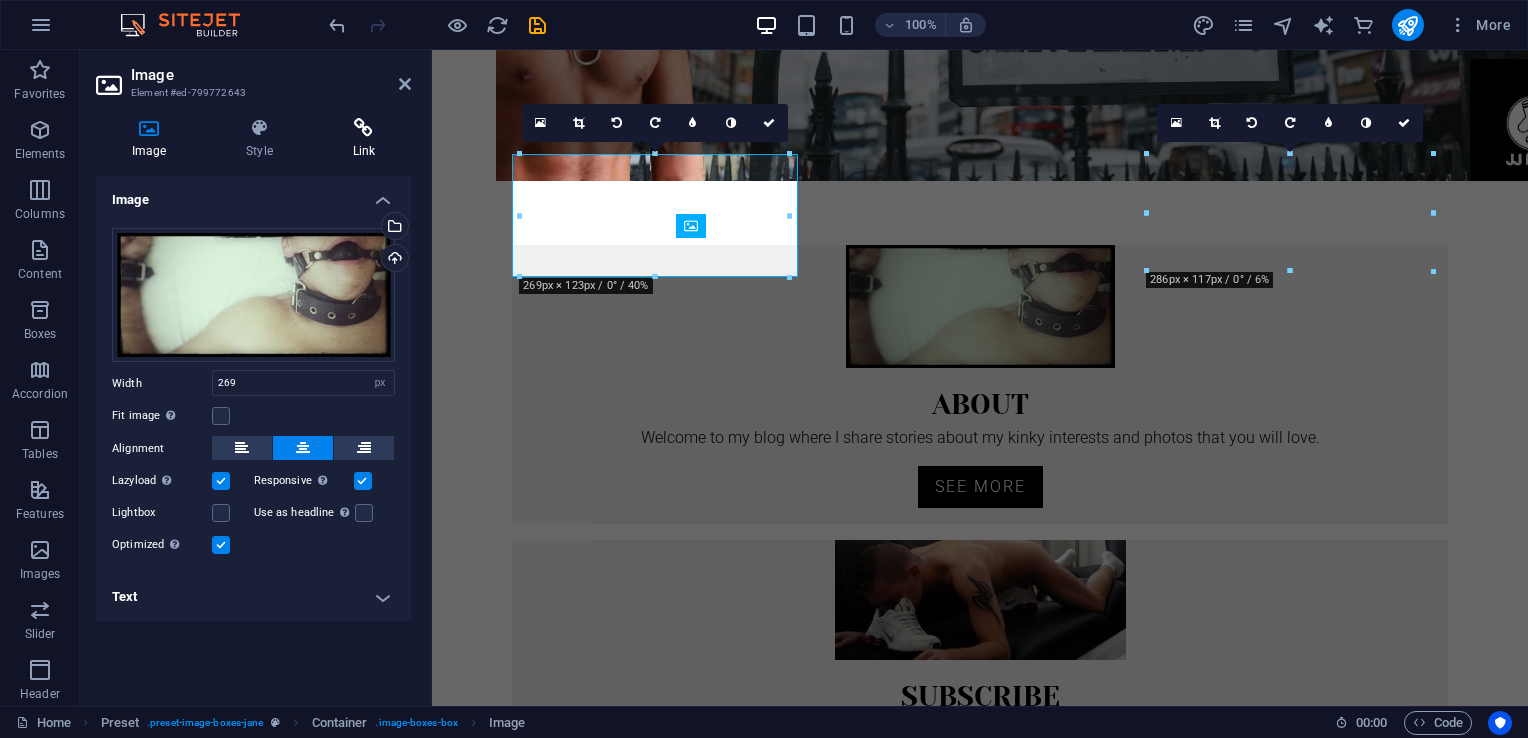 click at bounding box center (364, 128) 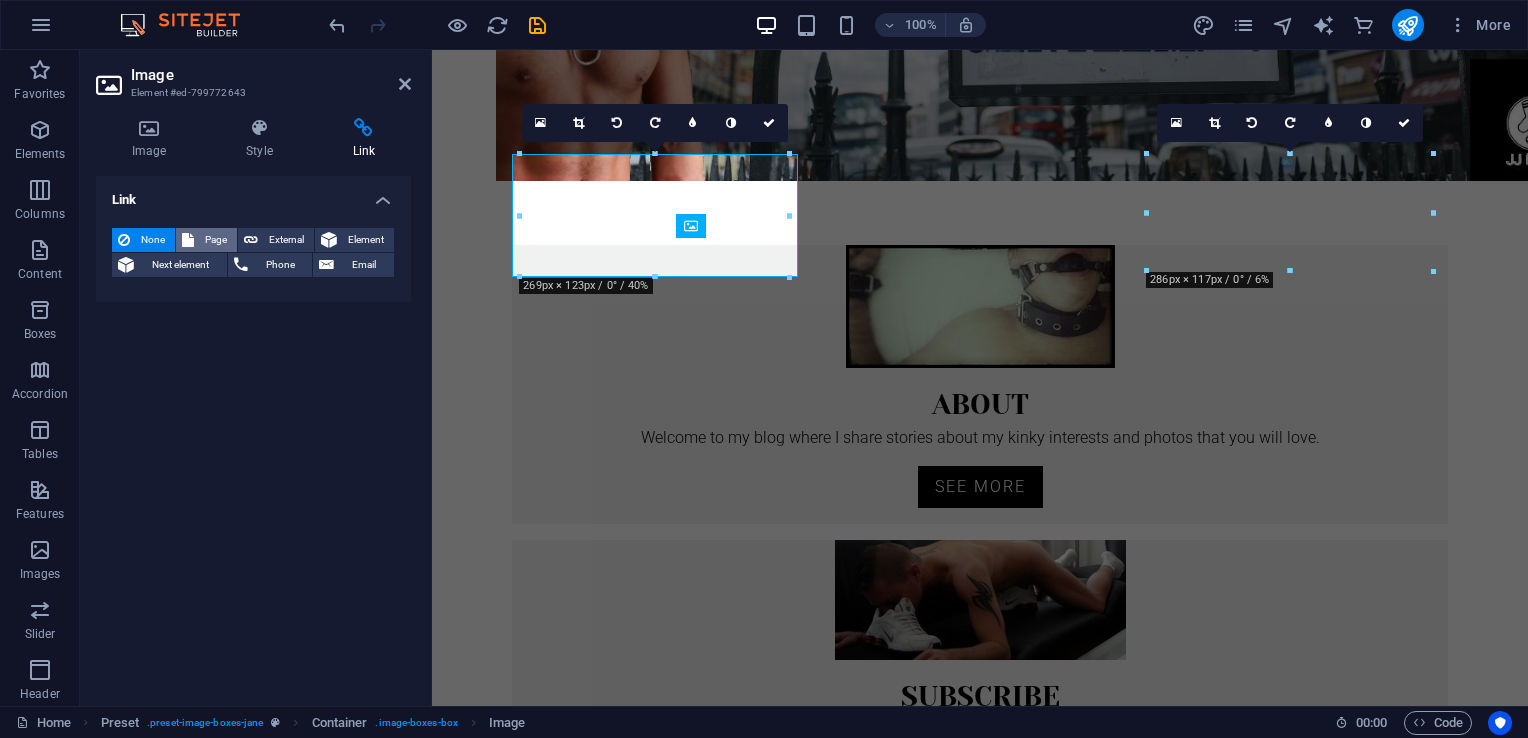 click on "Page" at bounding box center (215, 240) 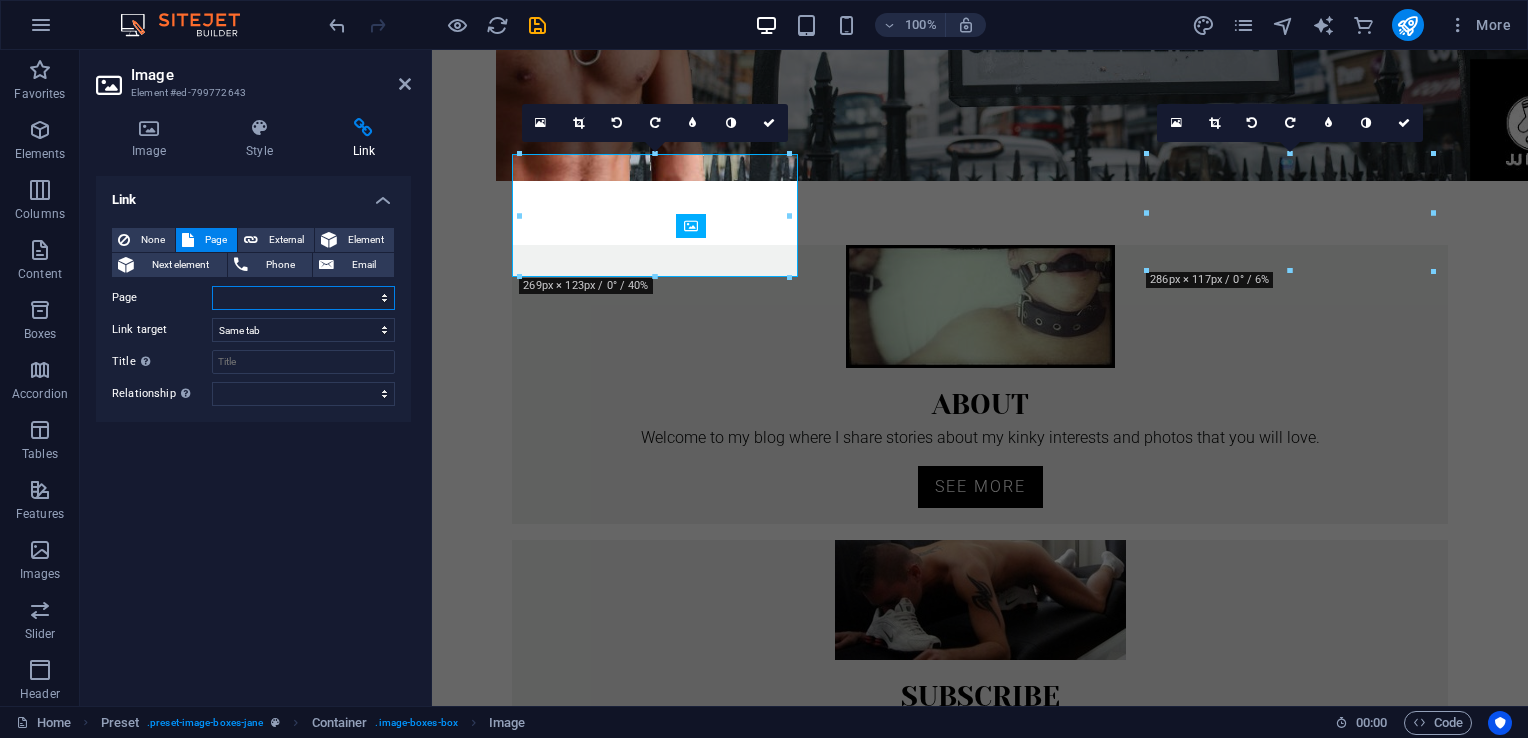 click on "Home About Free Blog Scene Ebooks Subscribe Legal Notice" at bounding box center [303, 298] 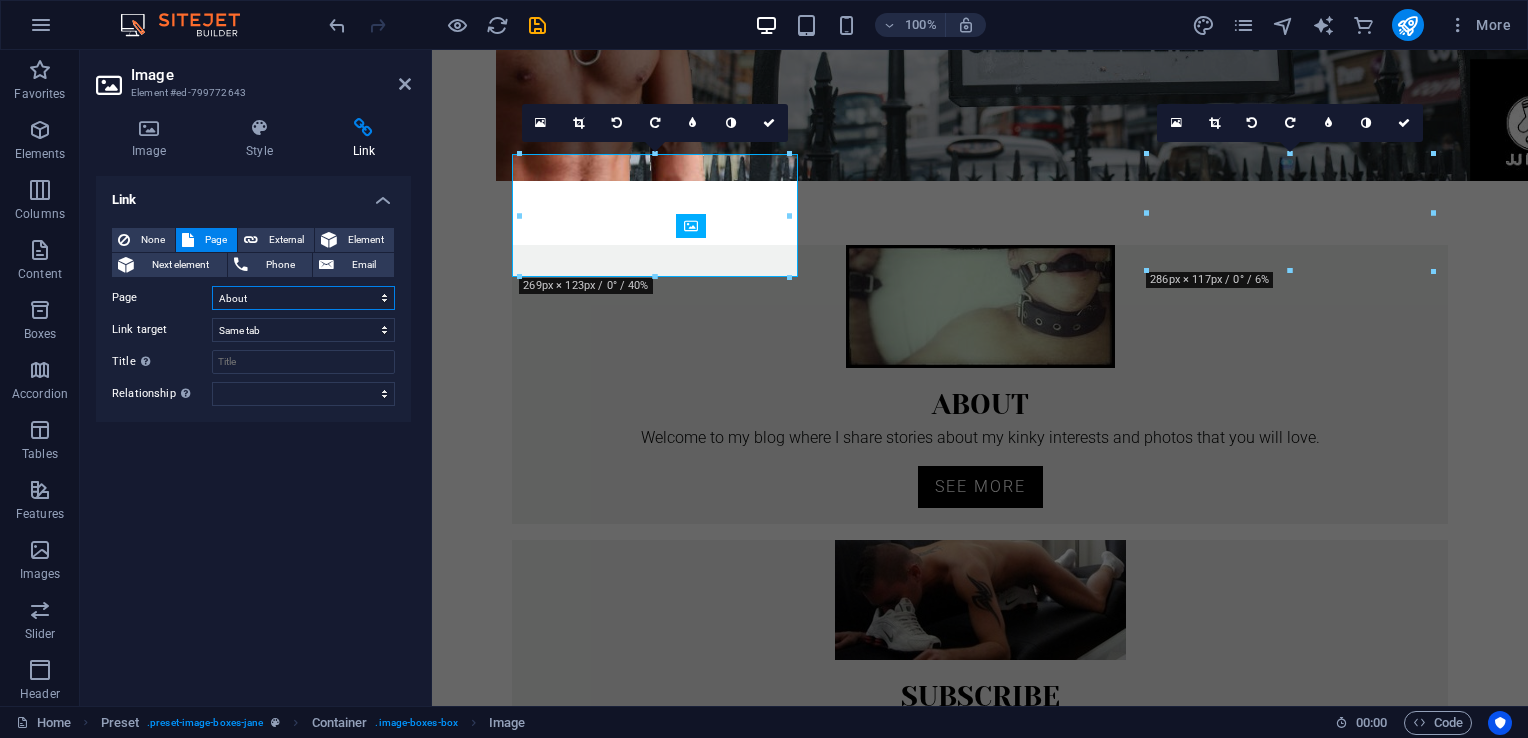 click on "Home About Free Blog Scene Ebooks Subscribe Legal Notice" at bounding box center (303, 298) 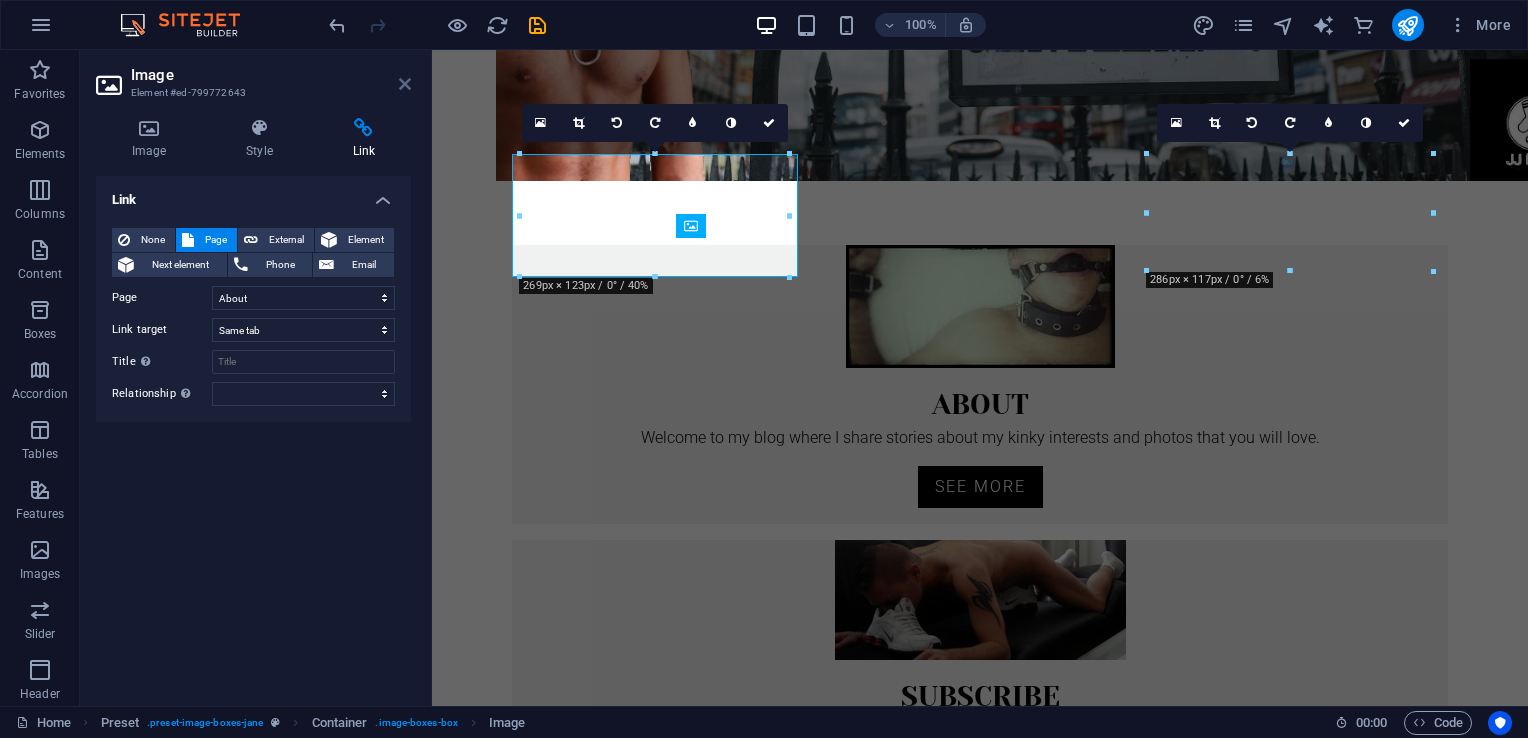 click at bounding box center (405, 84) 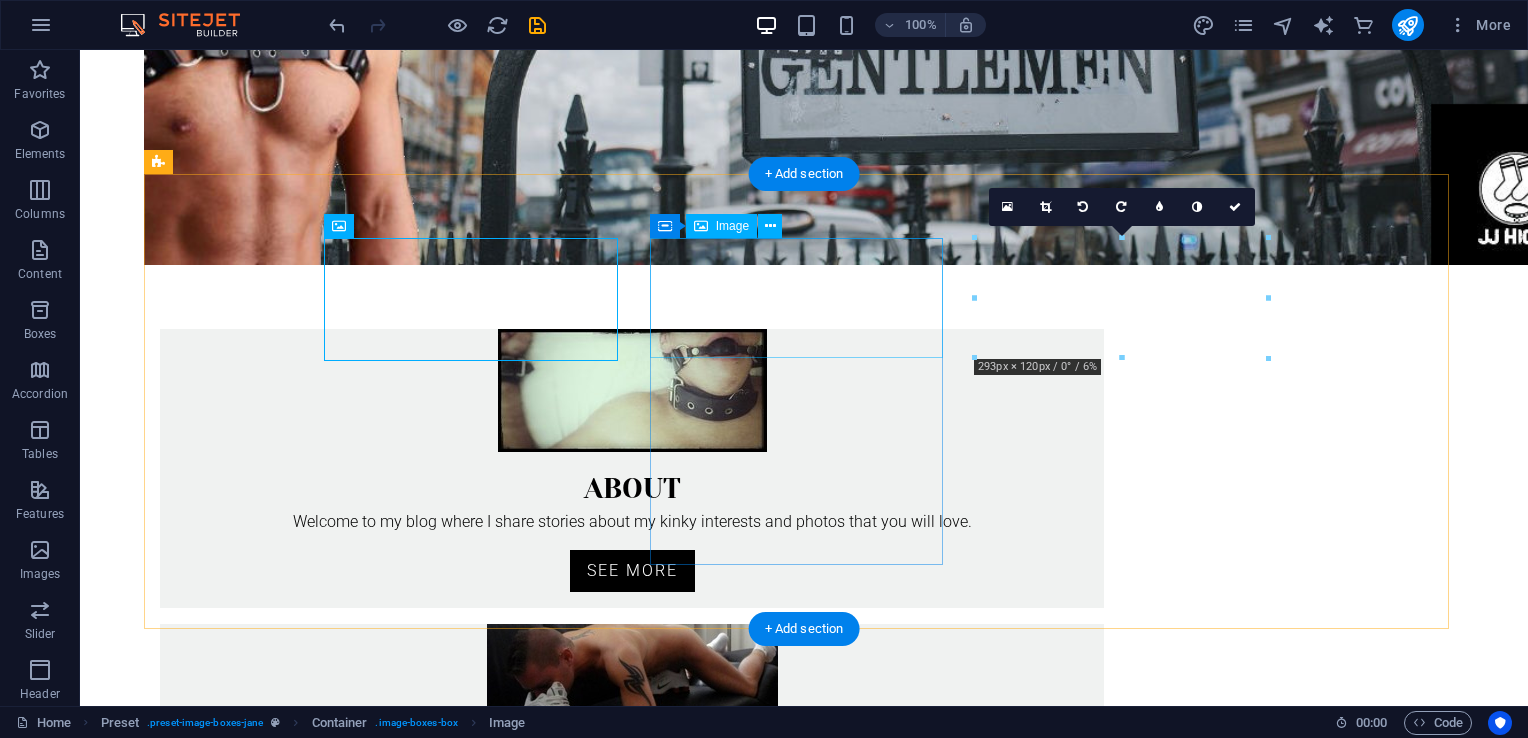 click at bounding box center [632, 684] 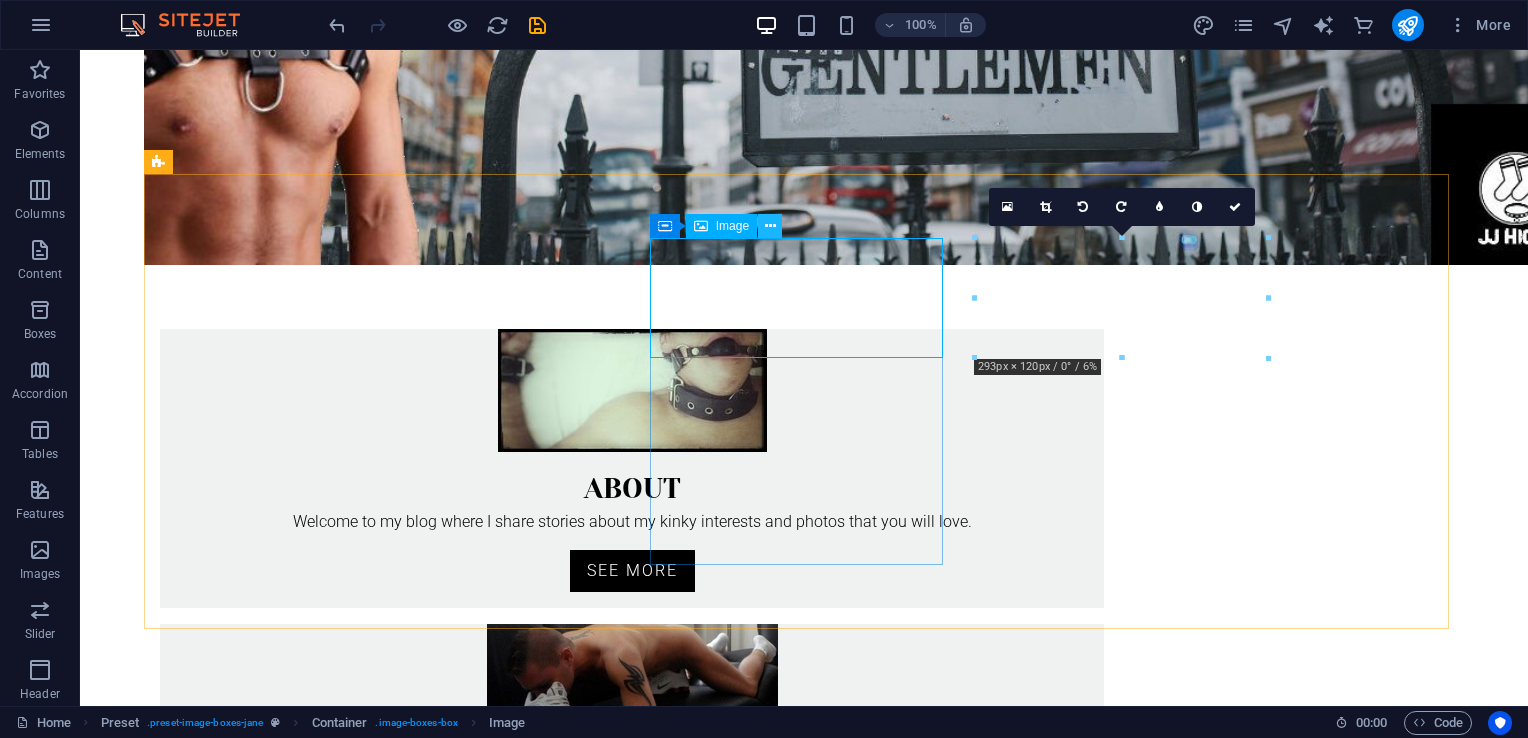 click at bounding box center [770, 226] 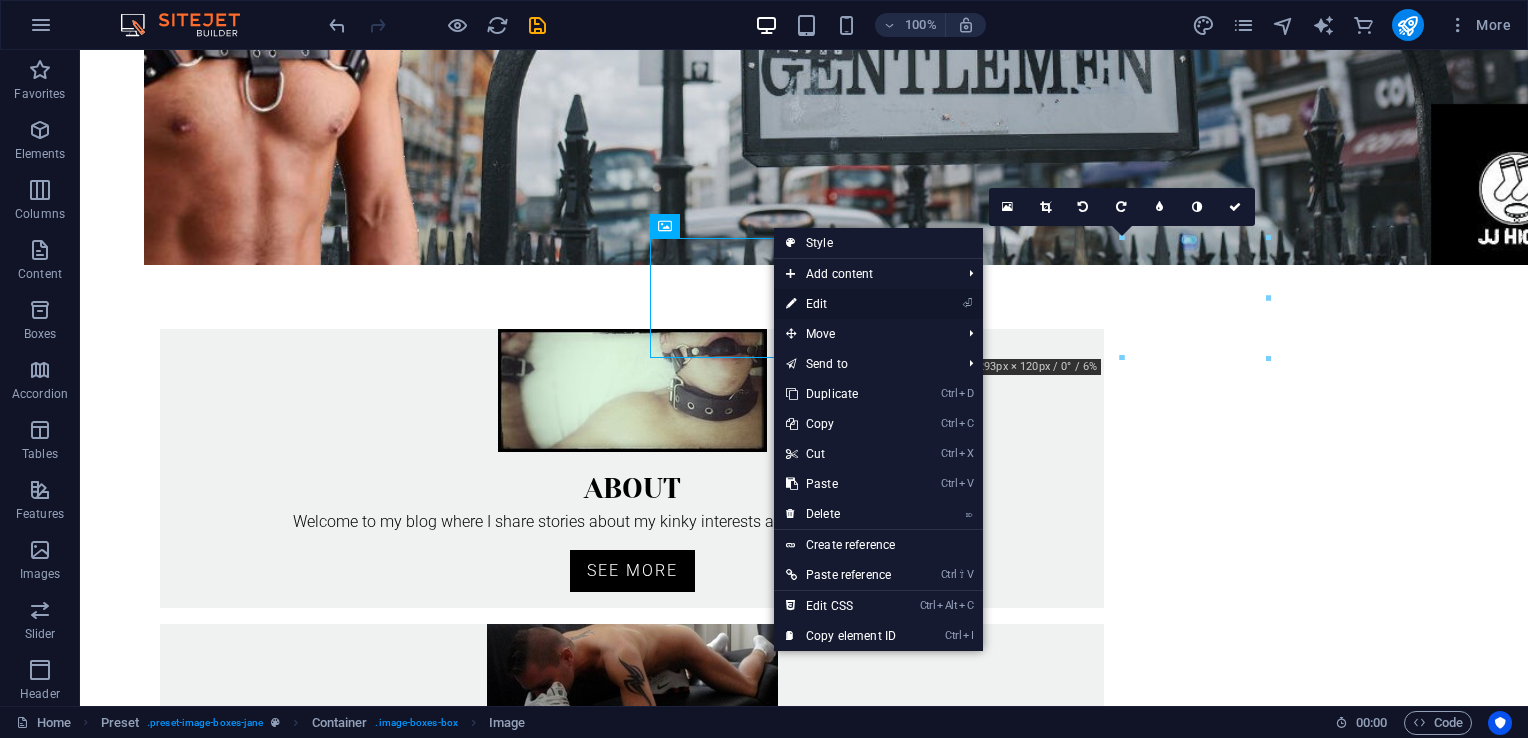 click on "⏎  Edit" at bounding box center (841, 304) 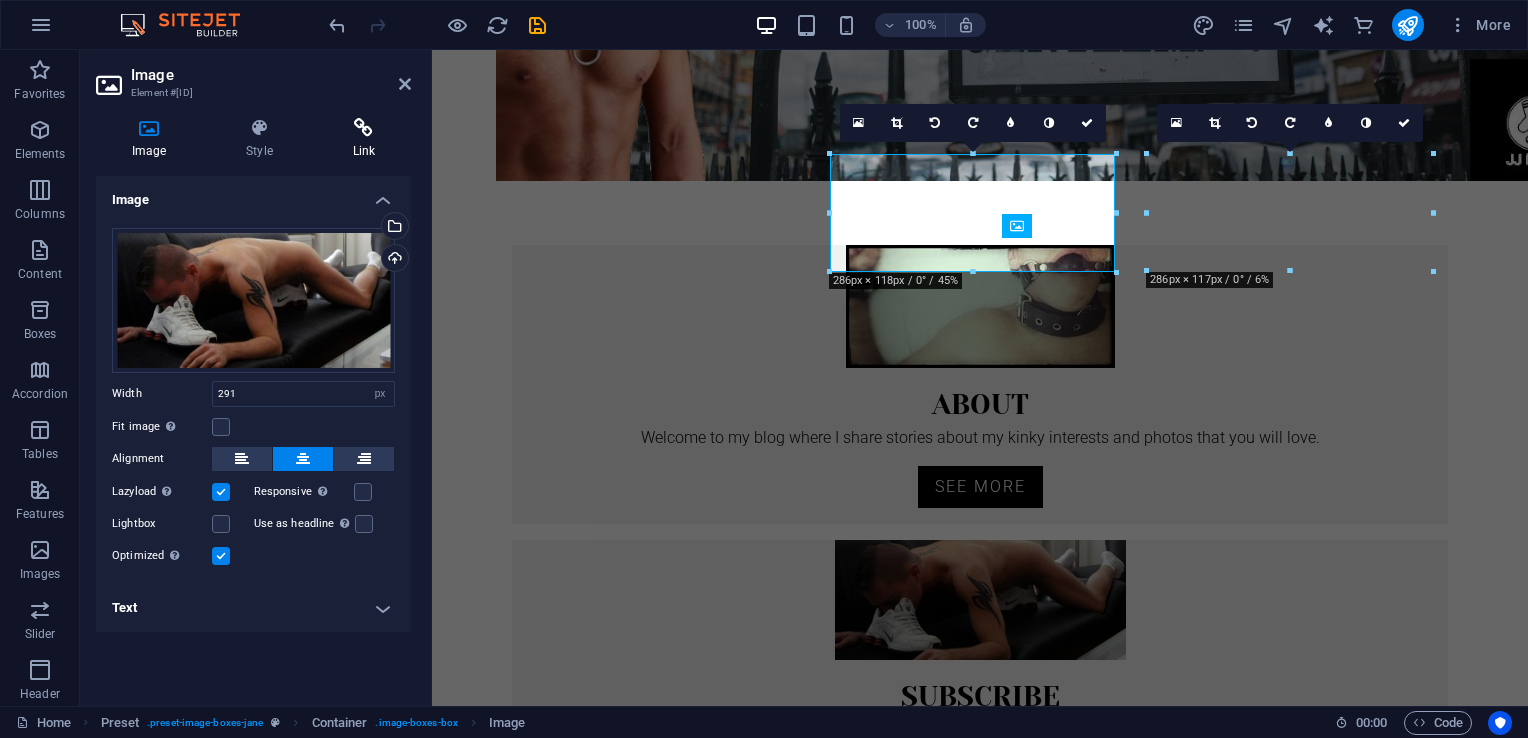 click on "Link" at bounding box center [364, 139] 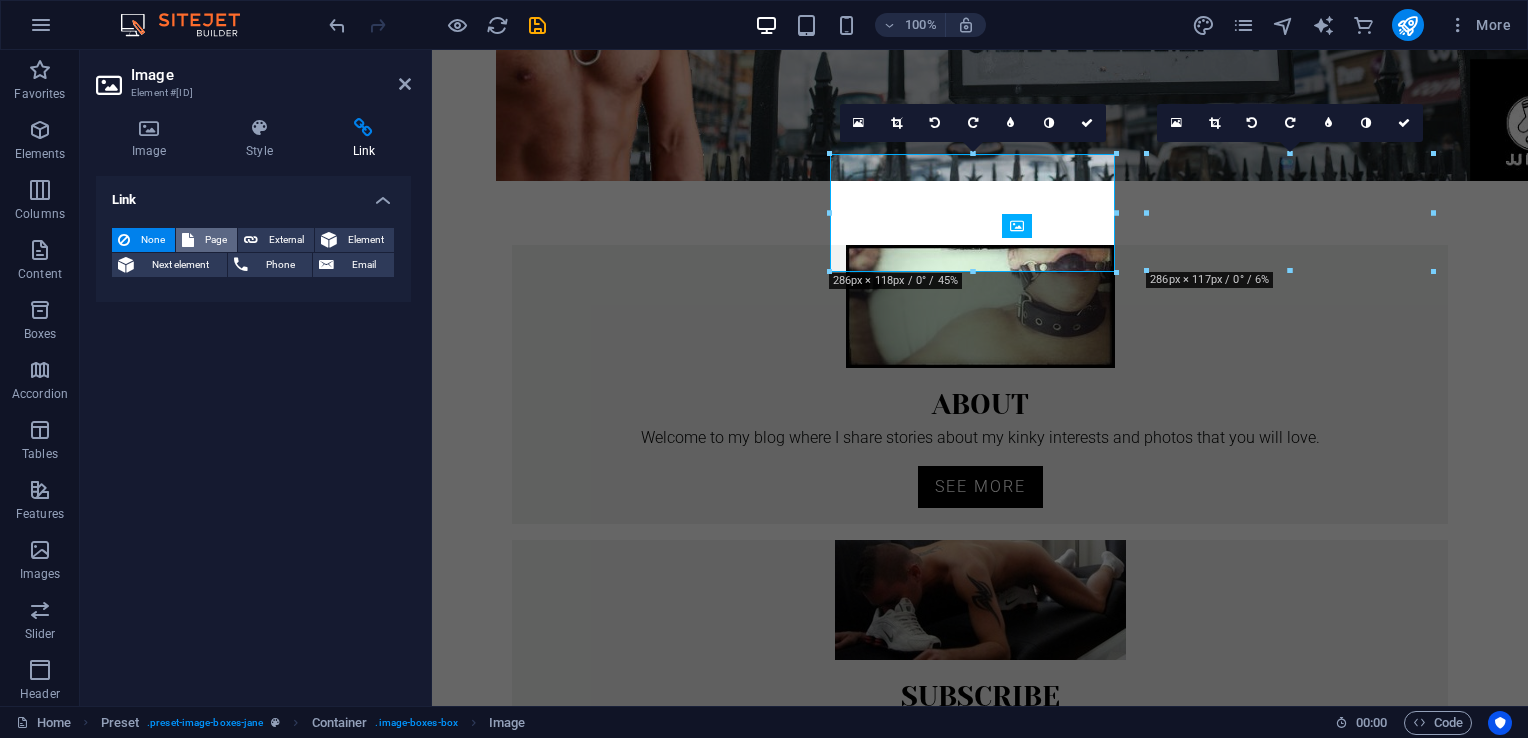 click on "Page" at bounding box center (215, 240) 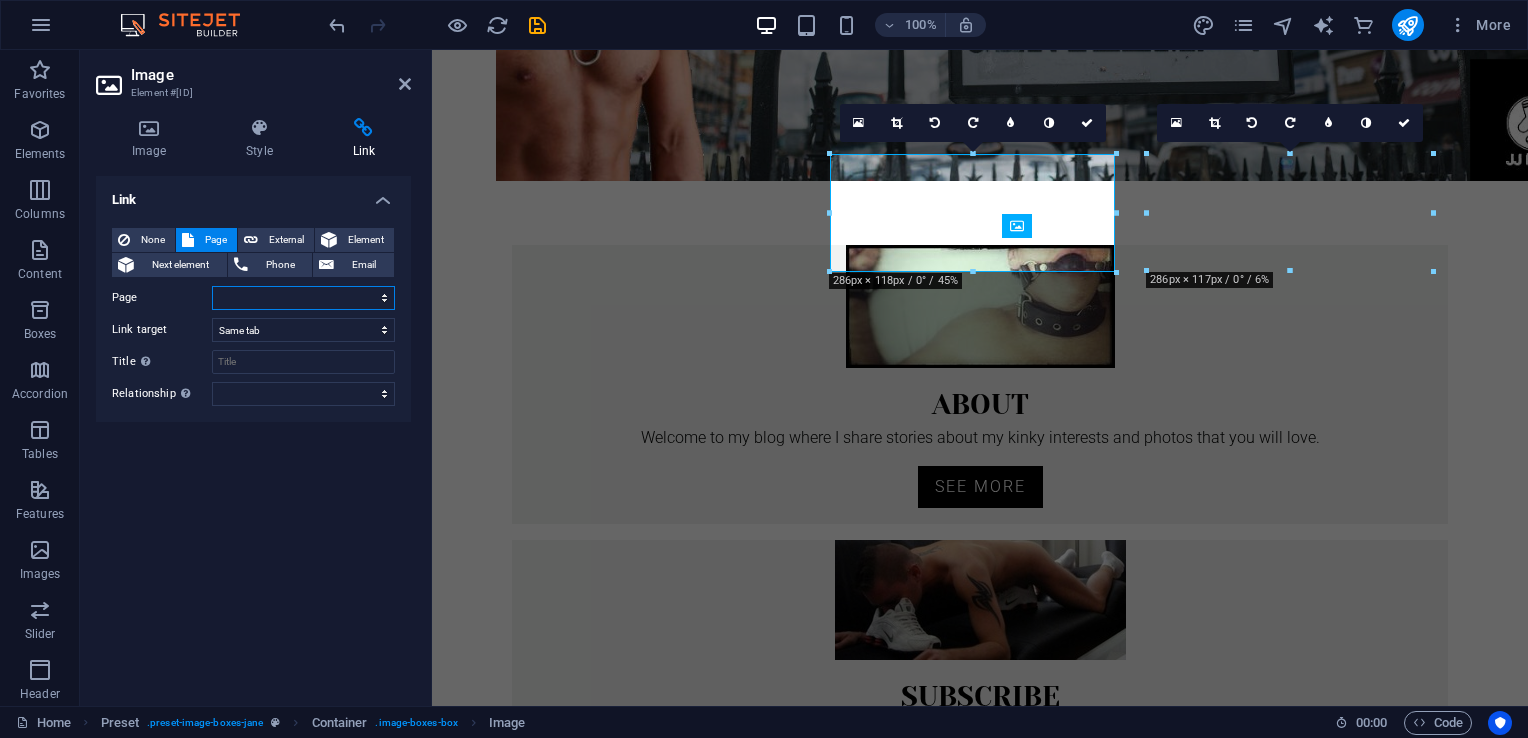 click on "Home About Free Blog Scene Ebooks Subscribe Legal Notice" at bounding box center (303, 298) 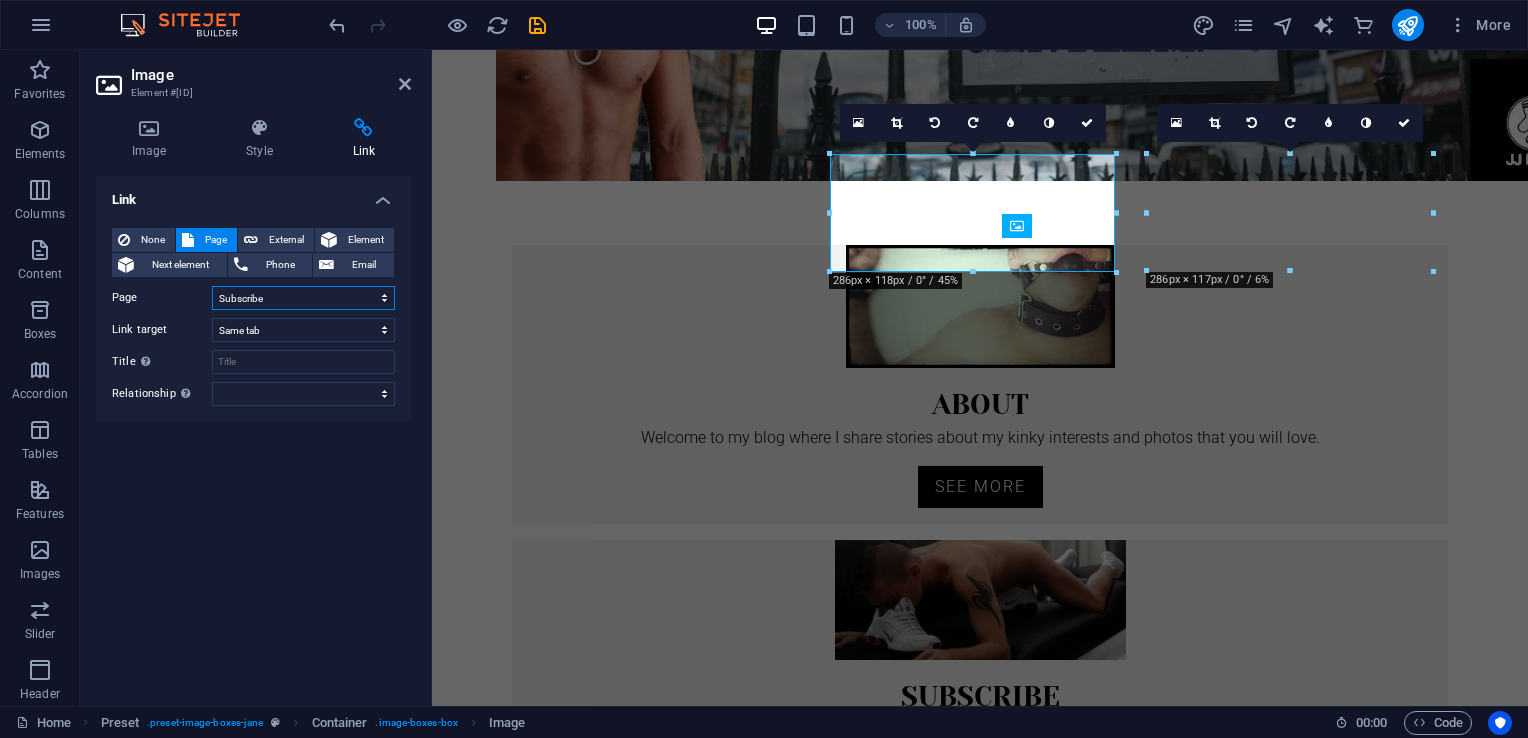 click on "Home About Free Blog Scene Ebooks Subscribe Legal Notice" at bounding box center (303, 298) 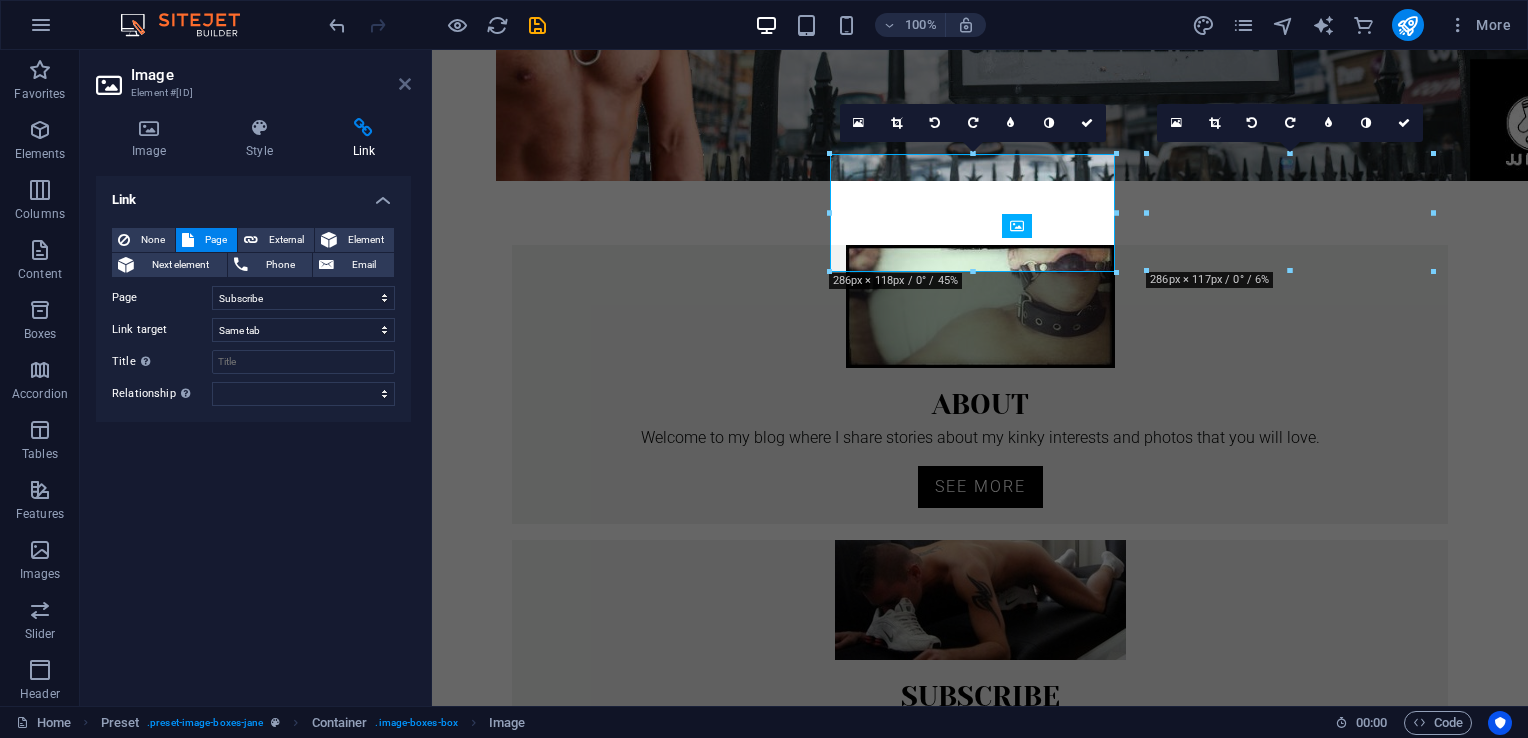 click at bounding box center (405, 84) 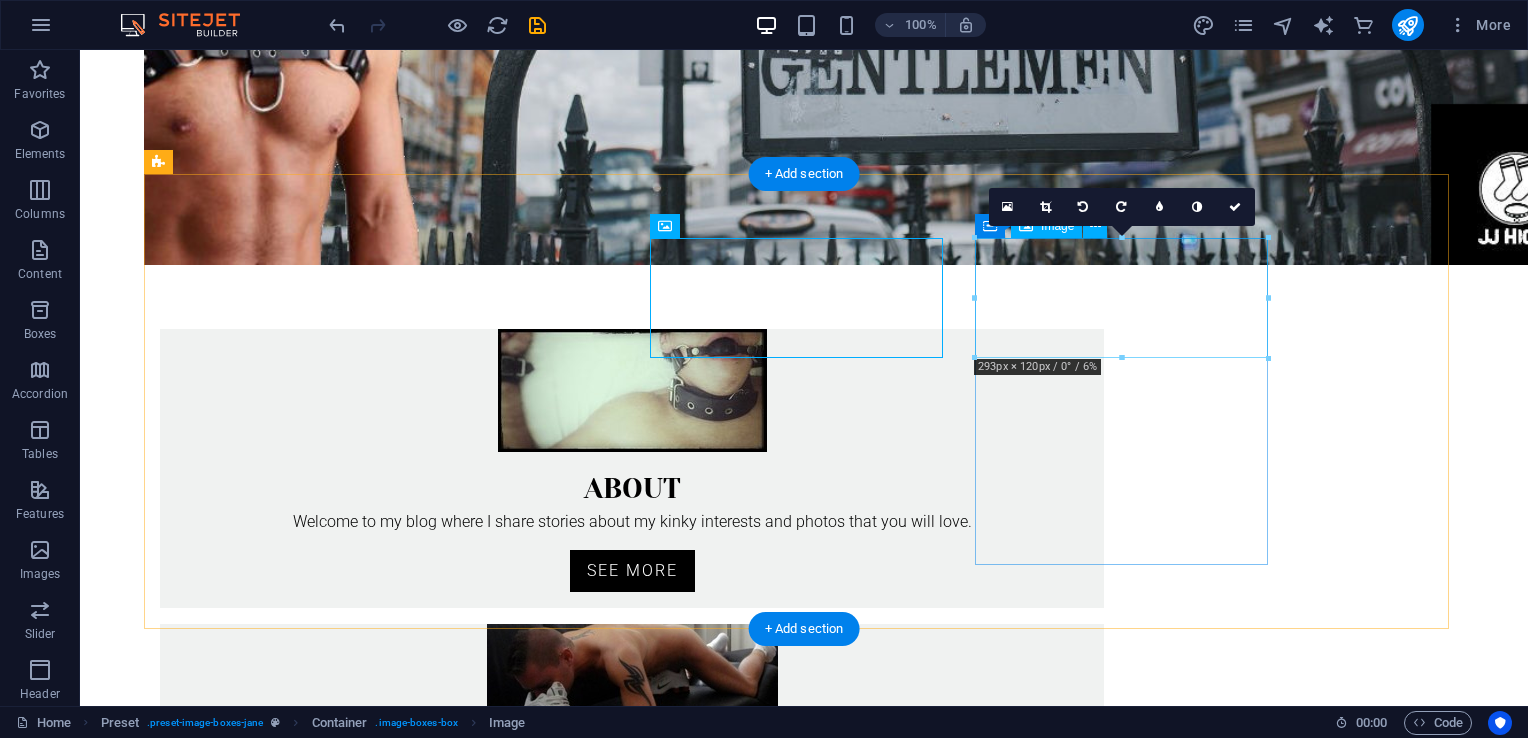 click at bounding box center (632, 1125) 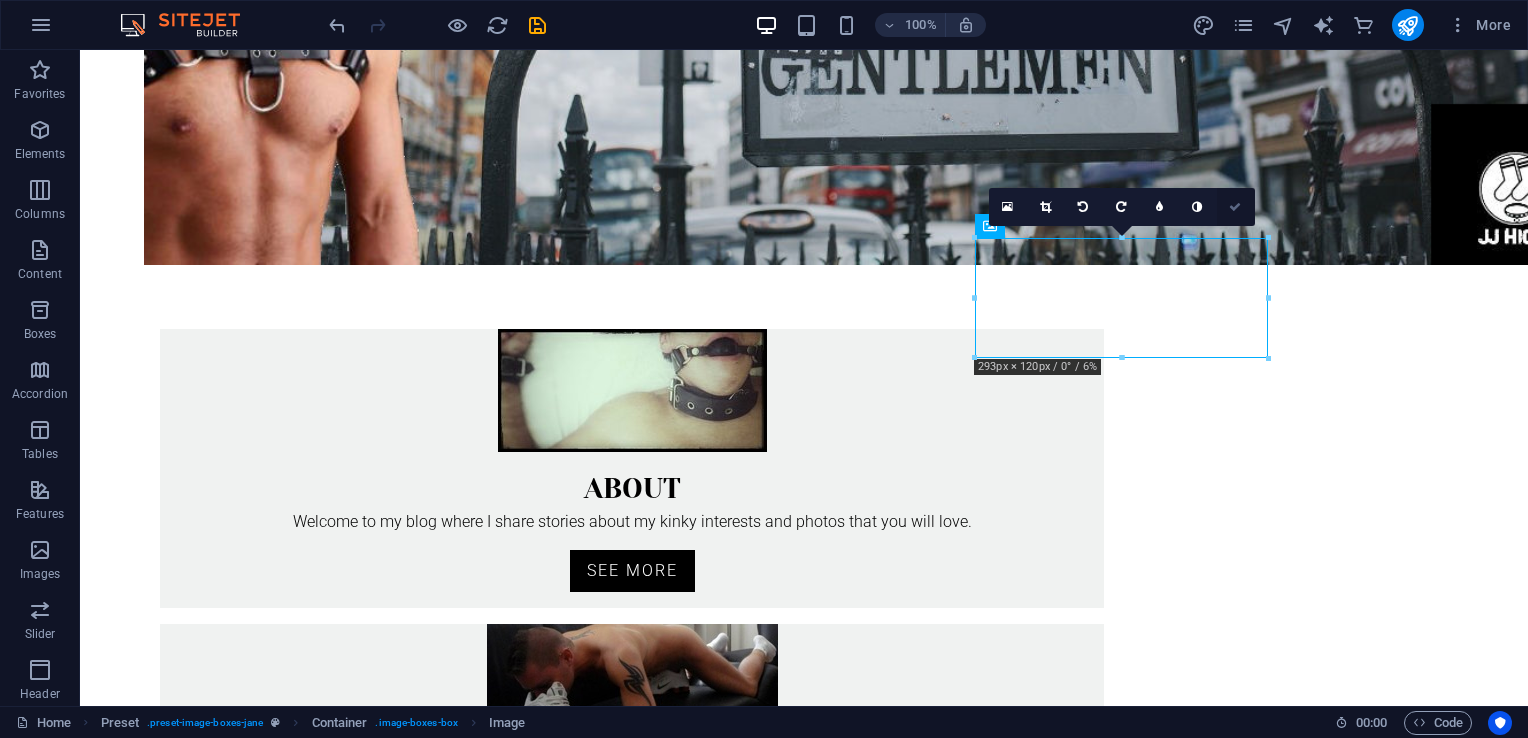 click at bounding box center (1235, 207) 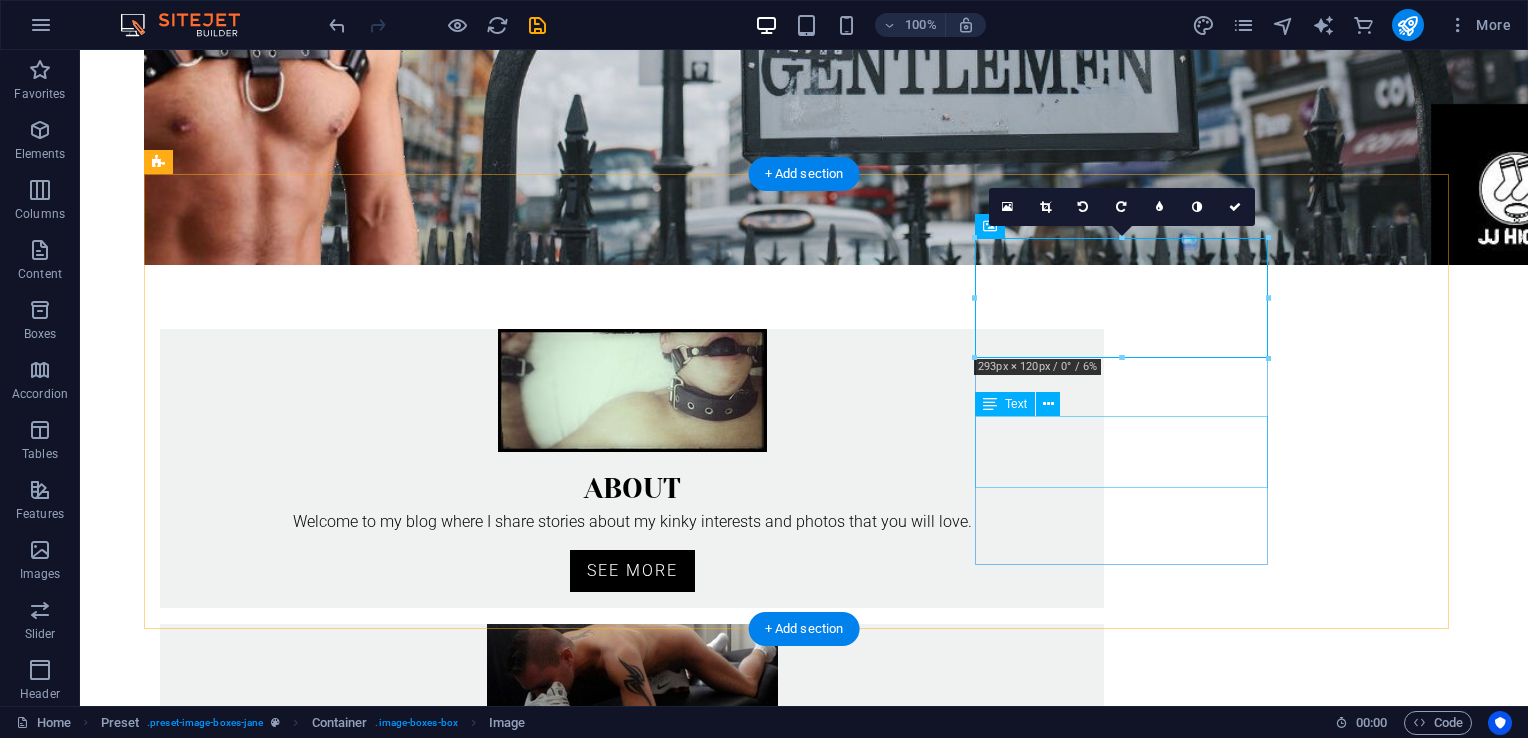 click on "Read from my collection of ebooks available on Amazon Kindle." at bounding box center [632, 1417] 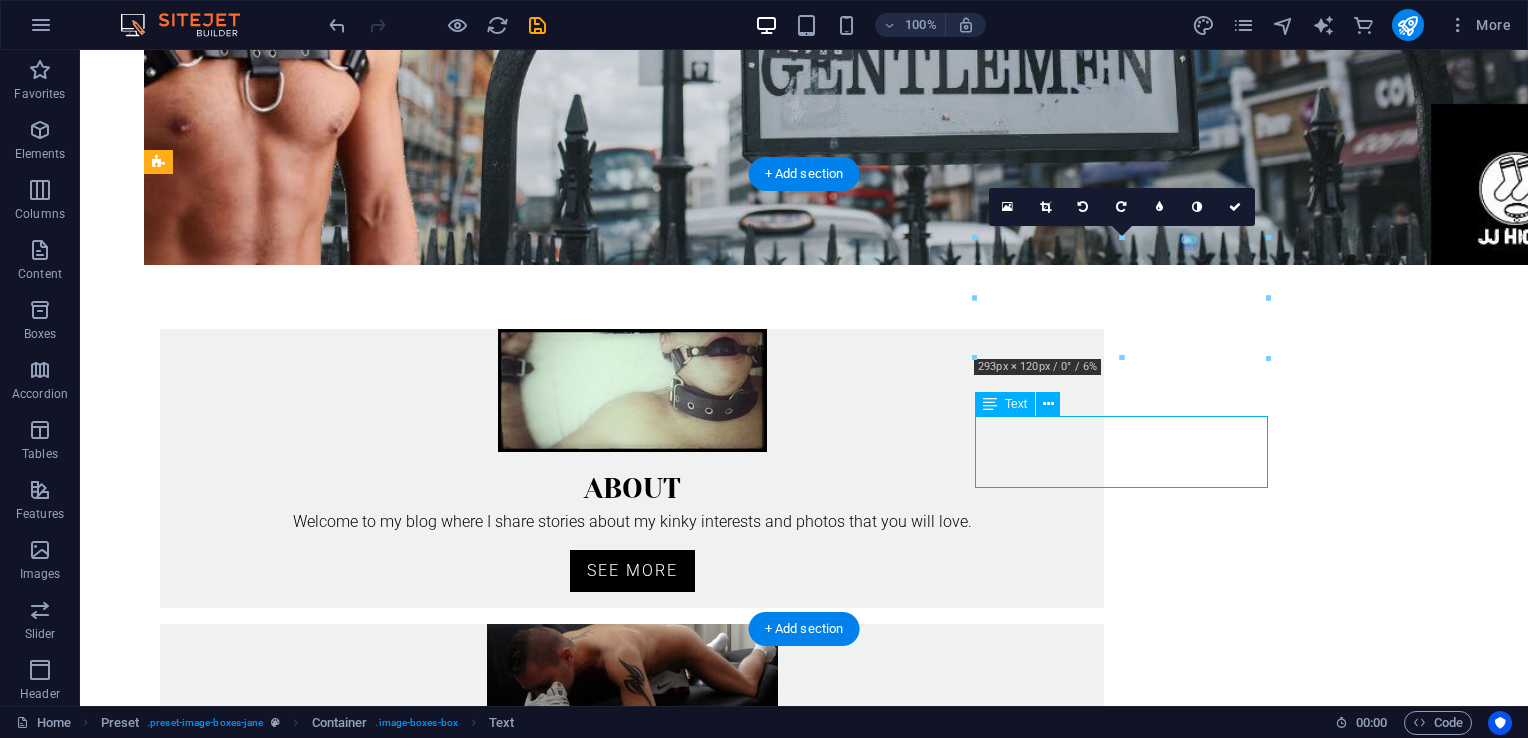 click on "Read from my collection of ebooks available on Amazon Kindle." at bounding box center (632, 1417) 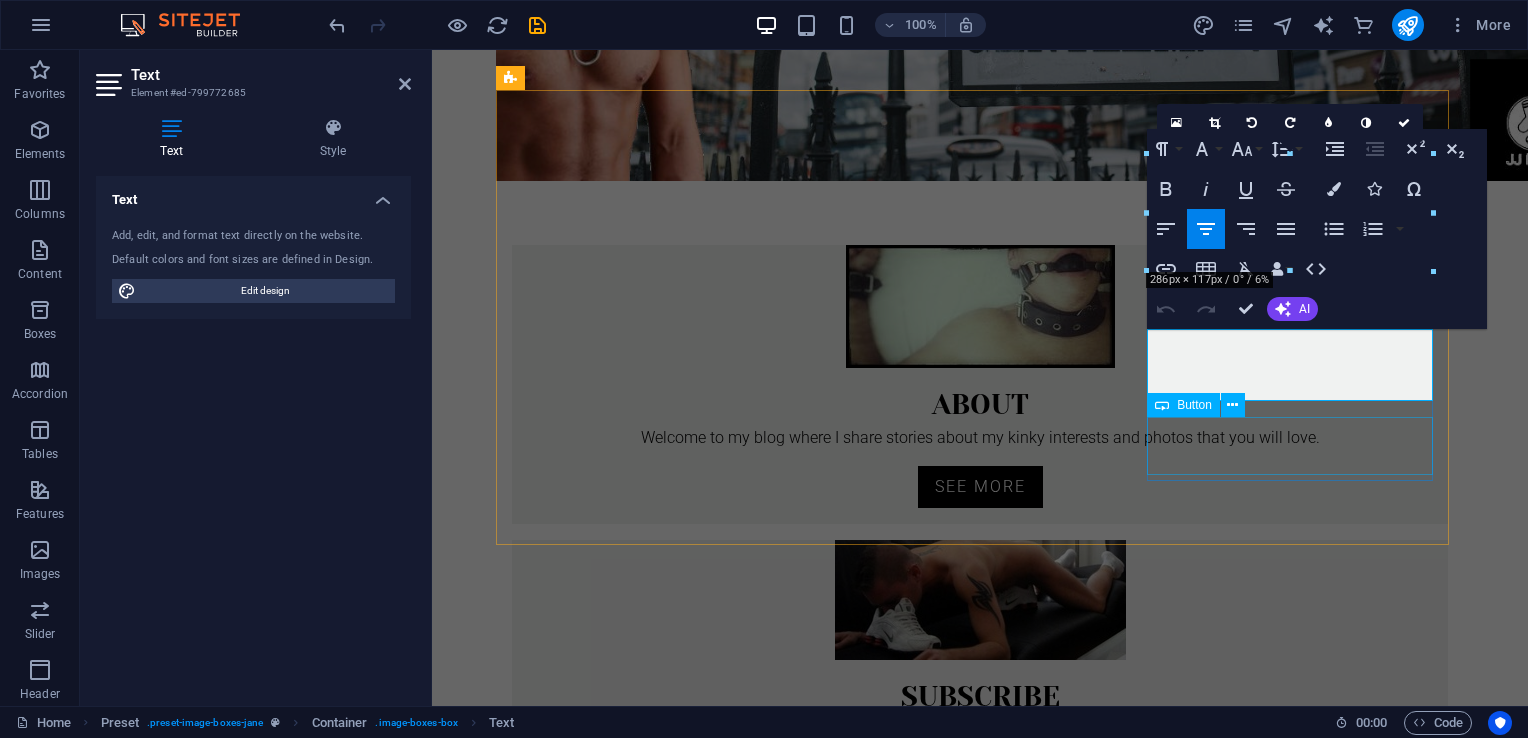 type 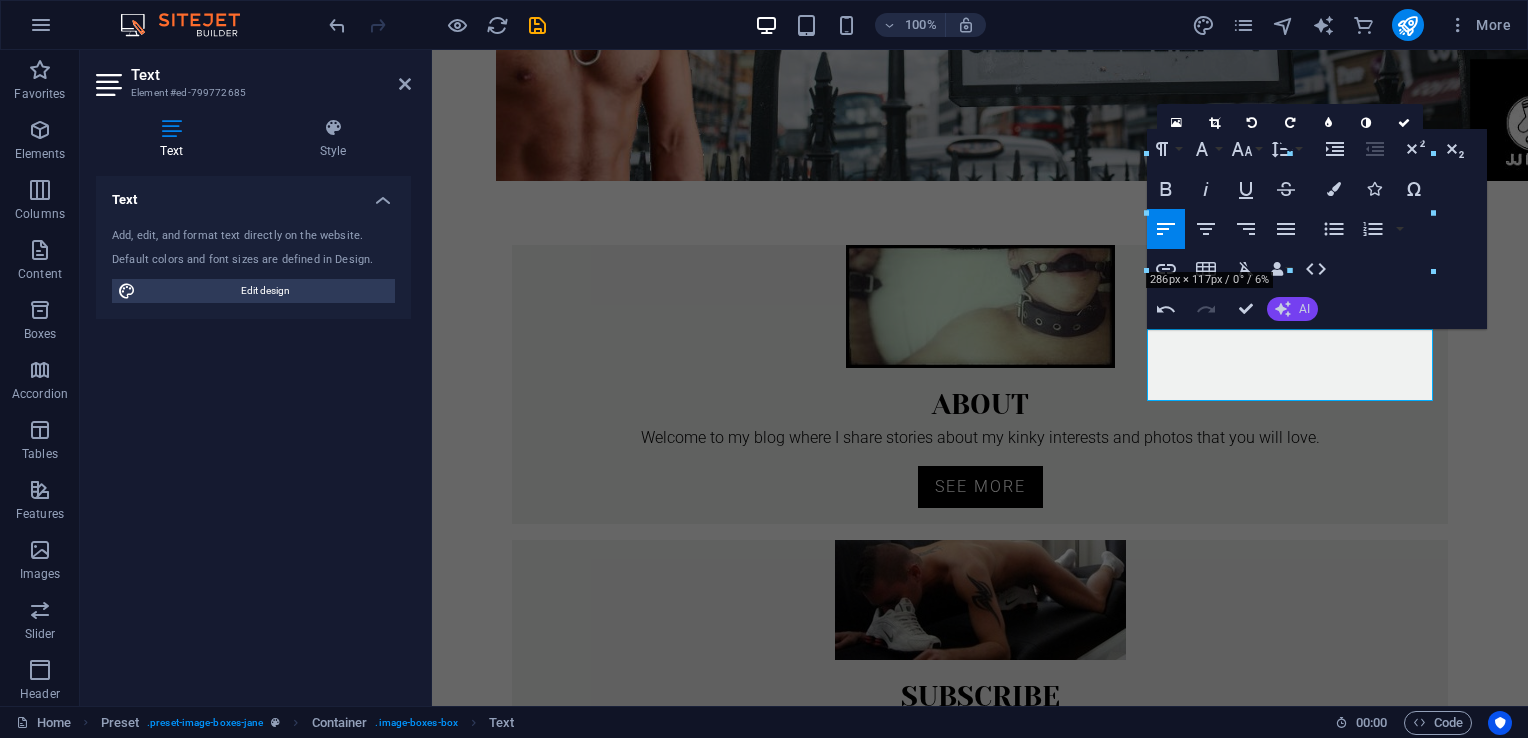 click on "AI" at bounding box center (1292, 309) 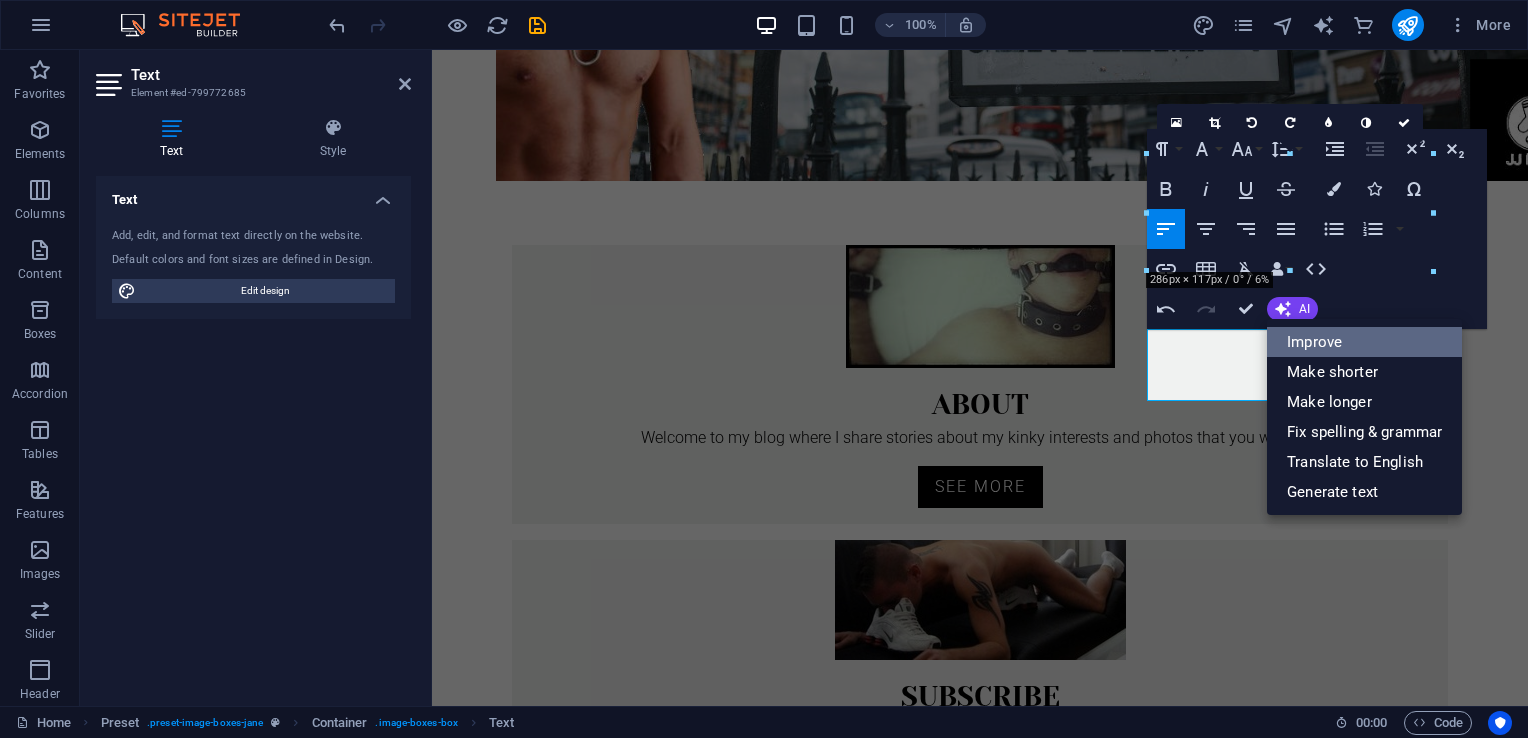 click on "Improve" at bounding box center [1364, 342] 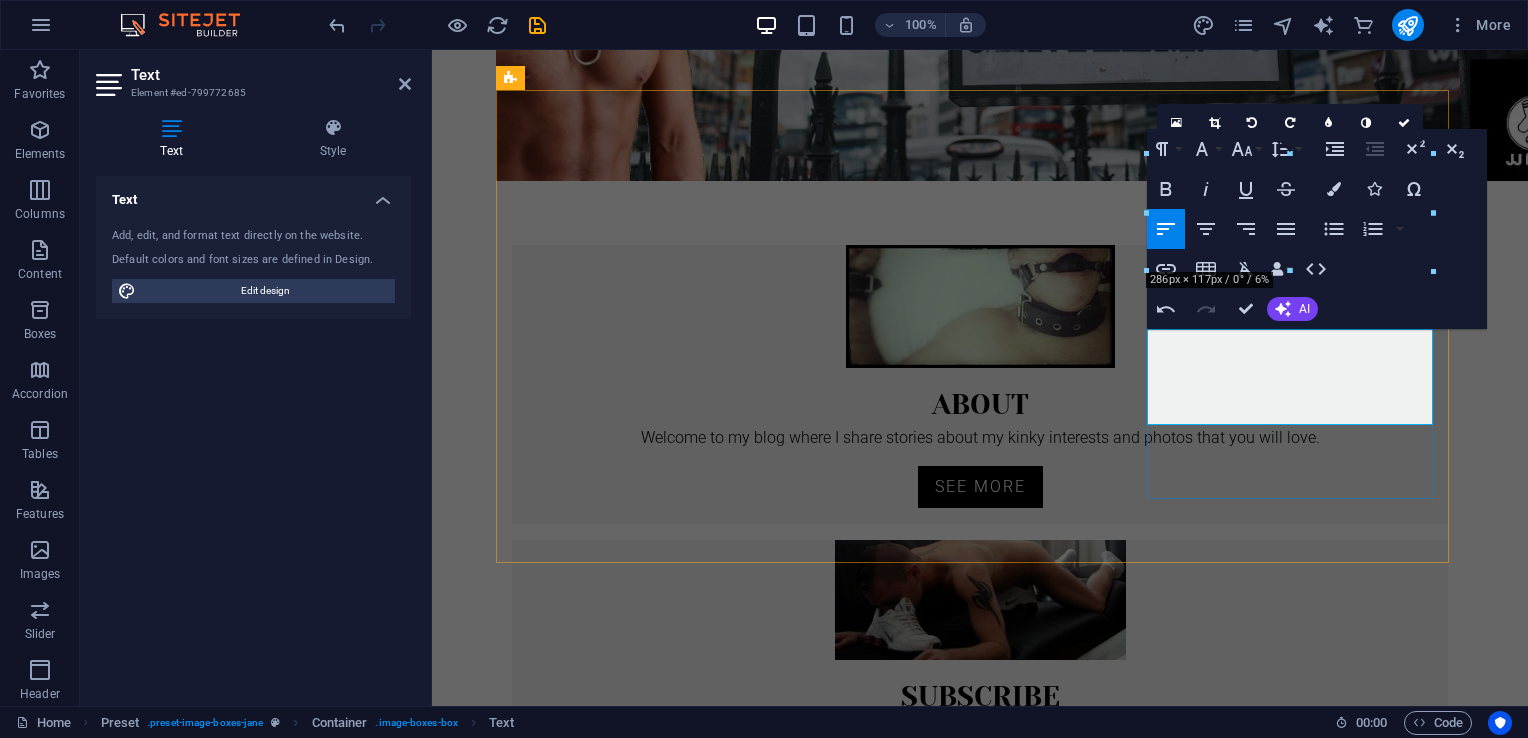 click on "Planning a visit to the city and looking for some great places to explore? Check out my guide for ideas!" at bounding box center (980, 1321) 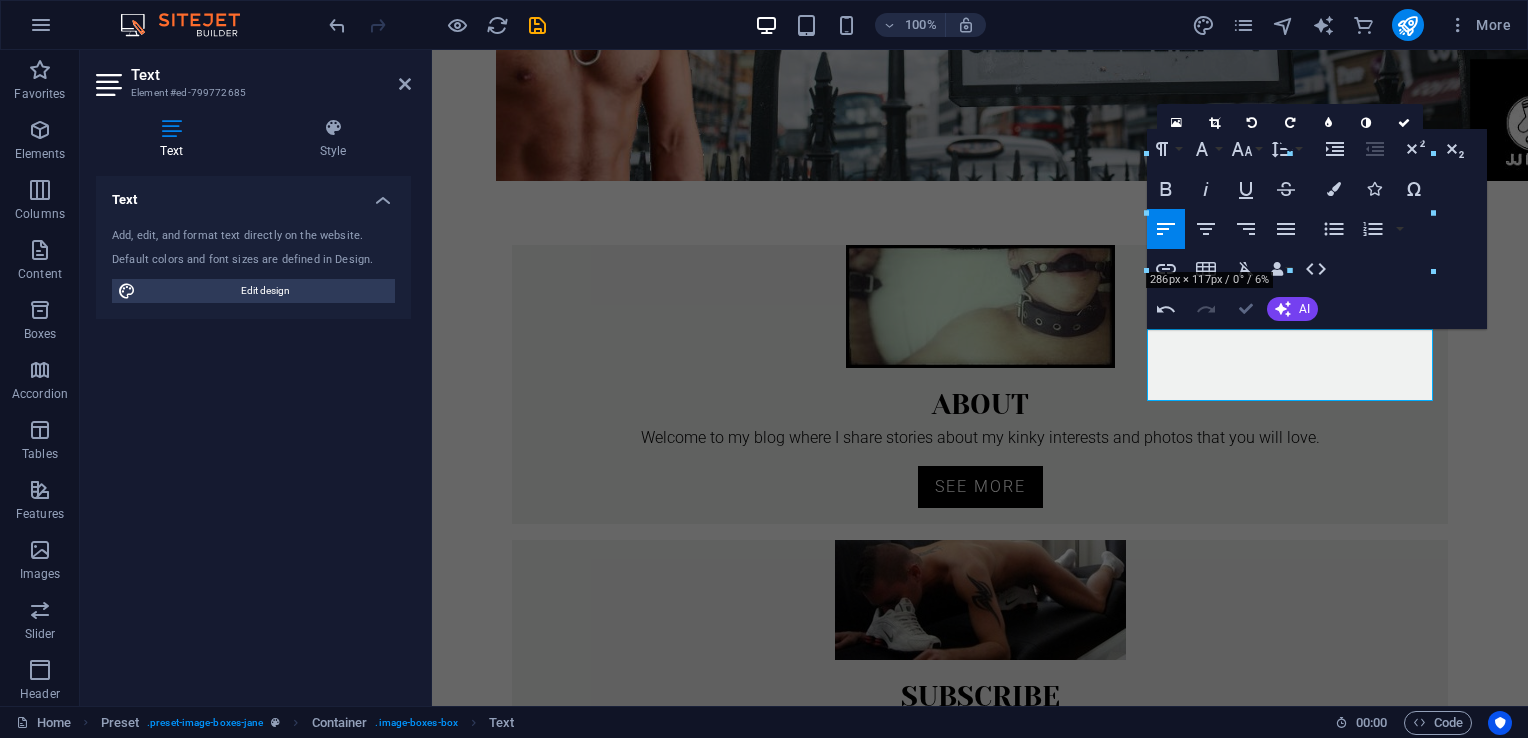 scroll, scrollTop: 380, scrollLeft: 0, axis: vertical 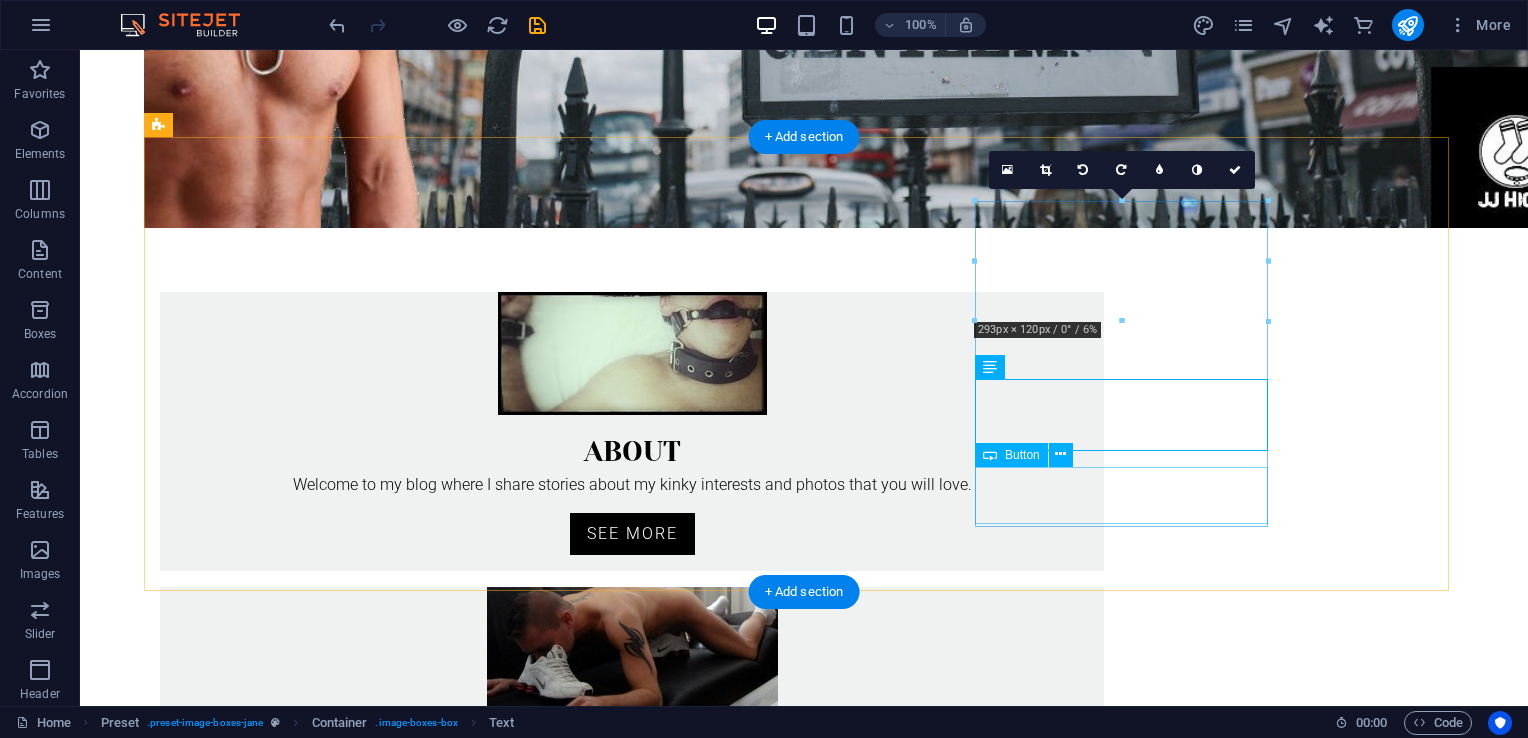 click on "see more" at bounding box center (632, 1425) 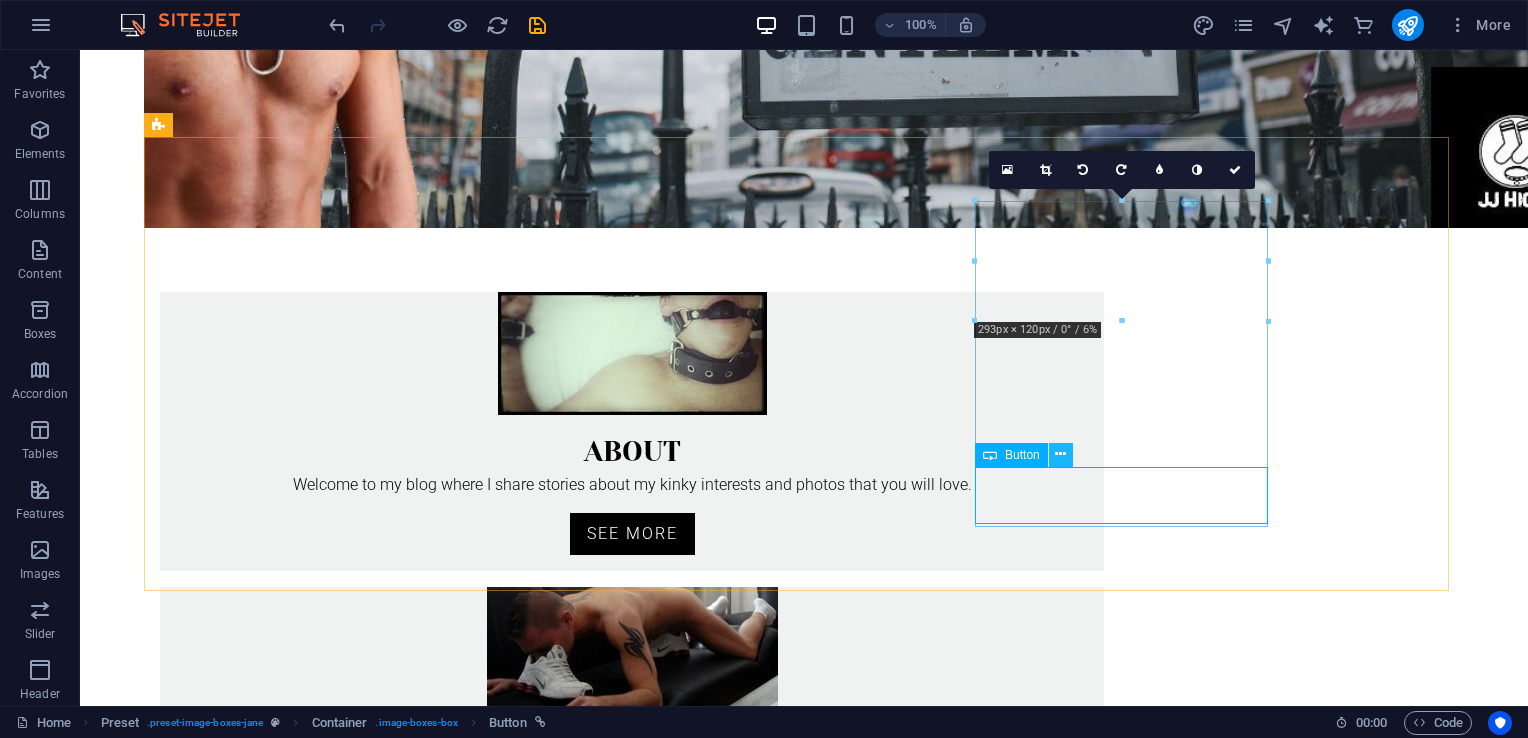 click at bounding box center (1060, 454) 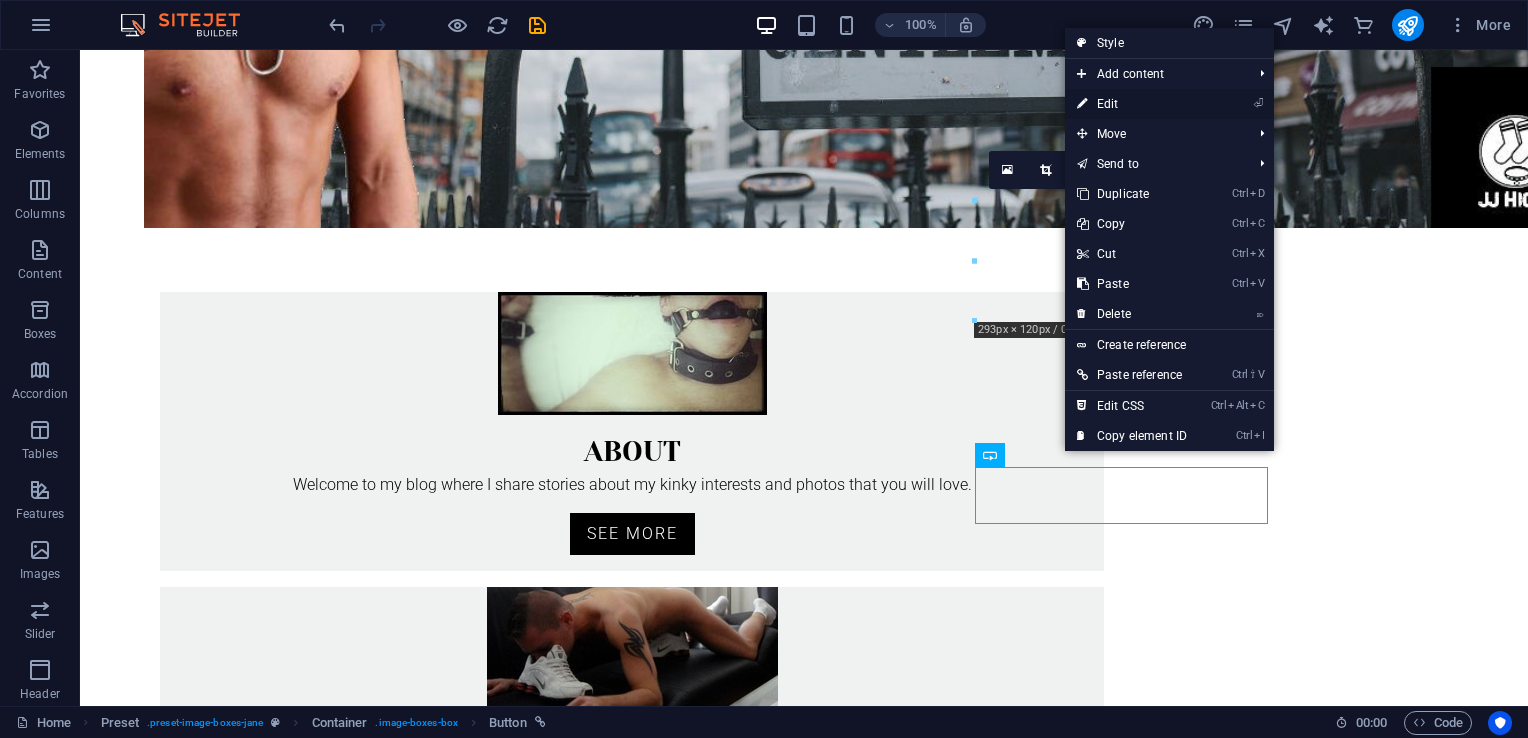 click on "⏎  Edit" at bounding box center (1132, 104) 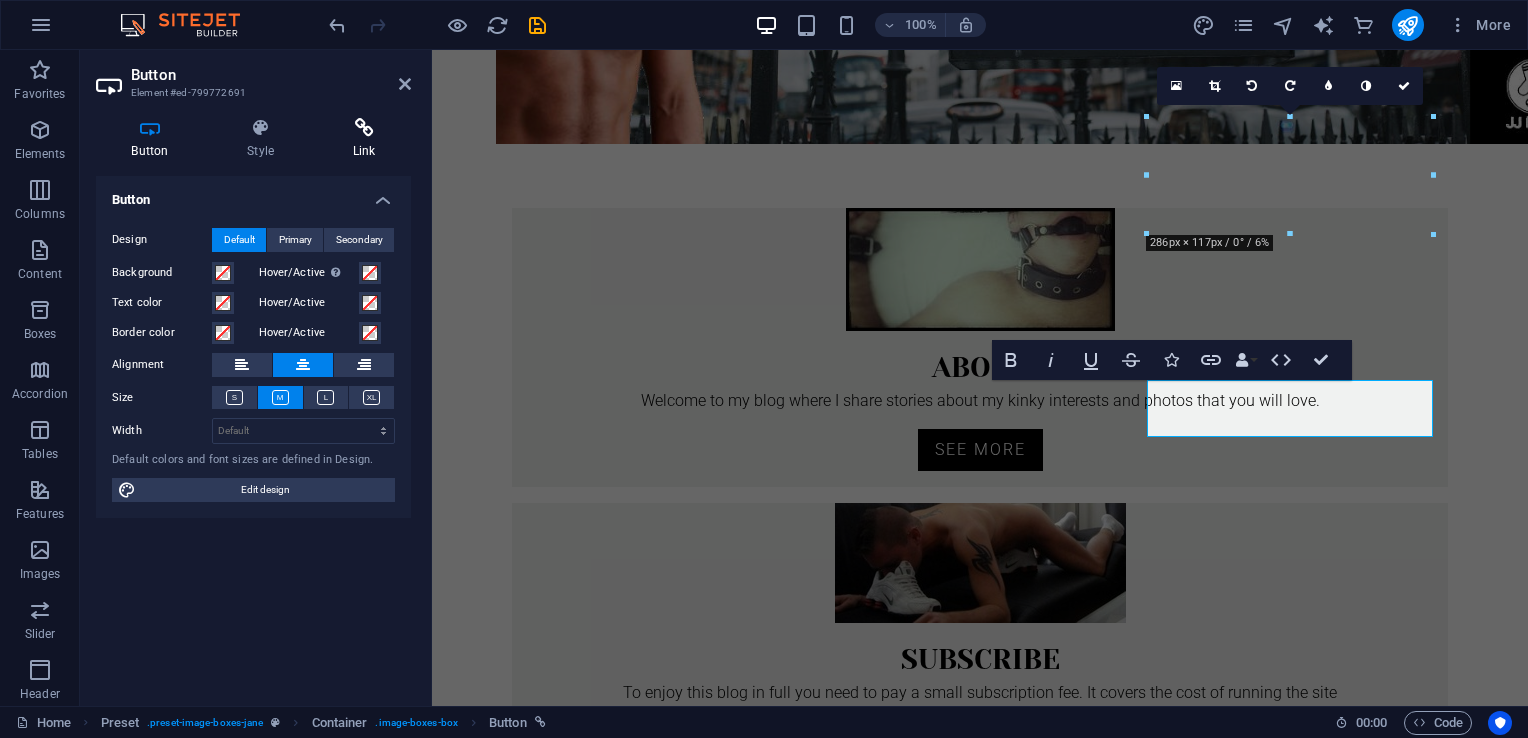 click on "Link" at bounding box center (364, 139) 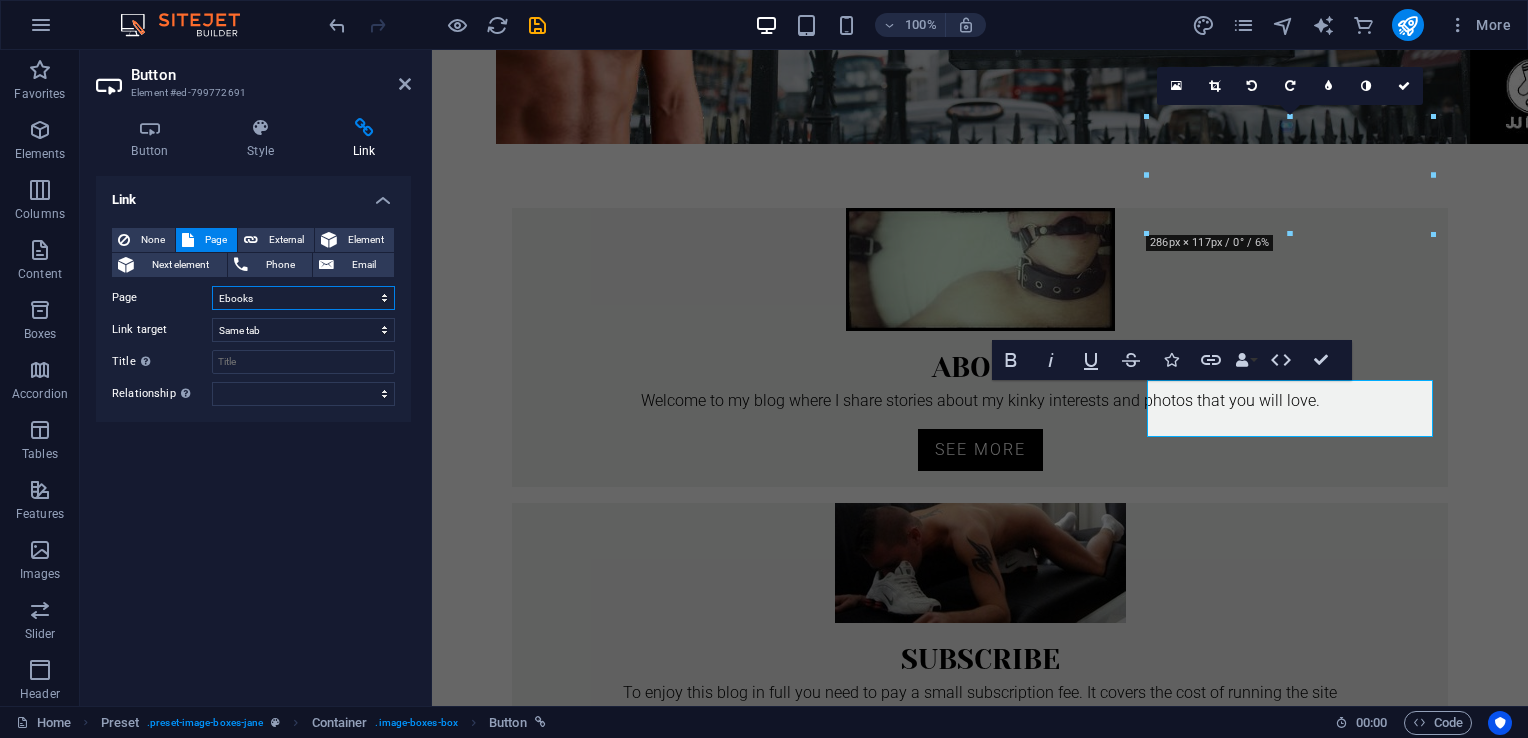 click on "Home About Free Blog Scene Ebooks Subscribe Legal Notice" at bounding box center (303, 298) 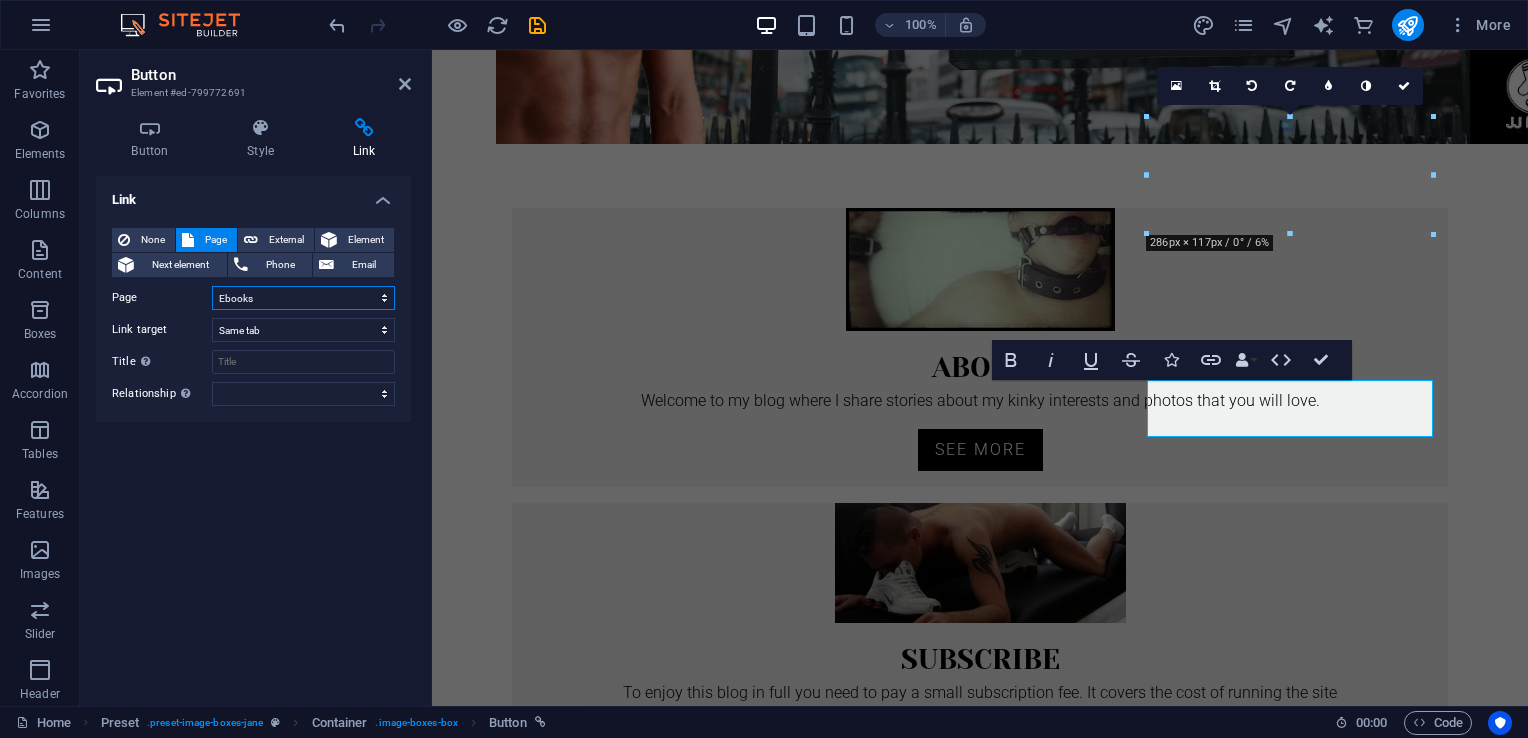 select on "3" 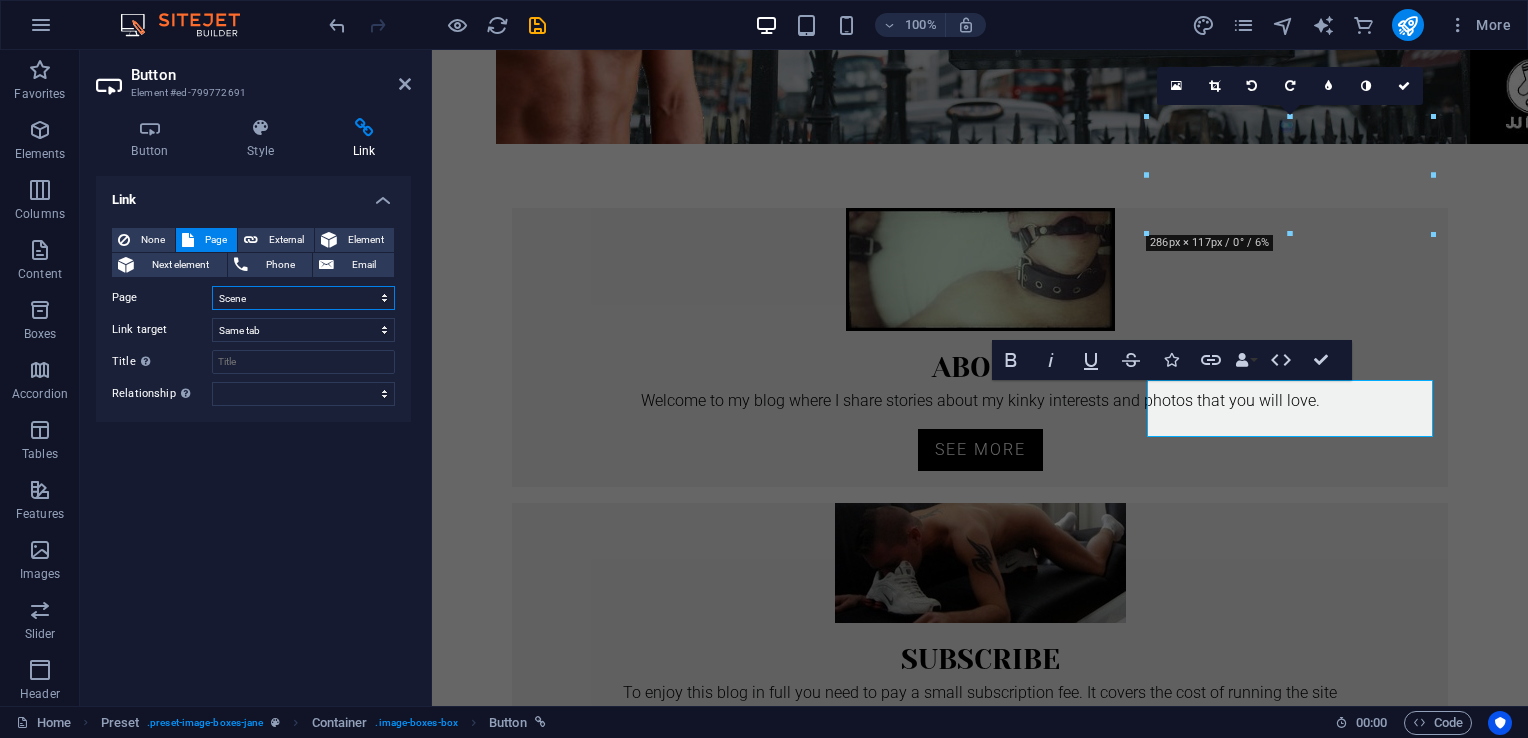 click on "Home About Free Blog Scene Ebooks Subscribe Legal Notice" at bounding box center (303, 298) 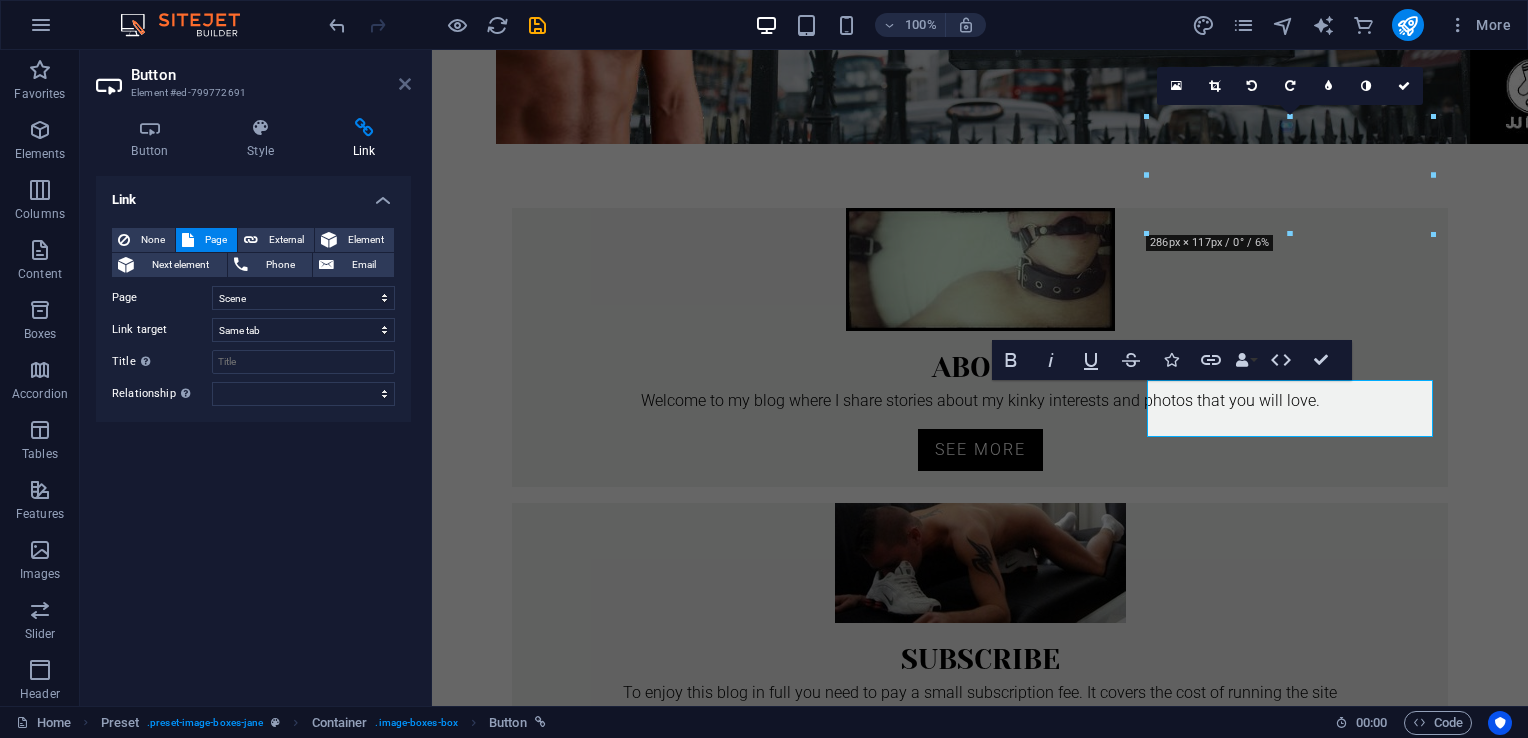 click at bounding box center (405, 84) 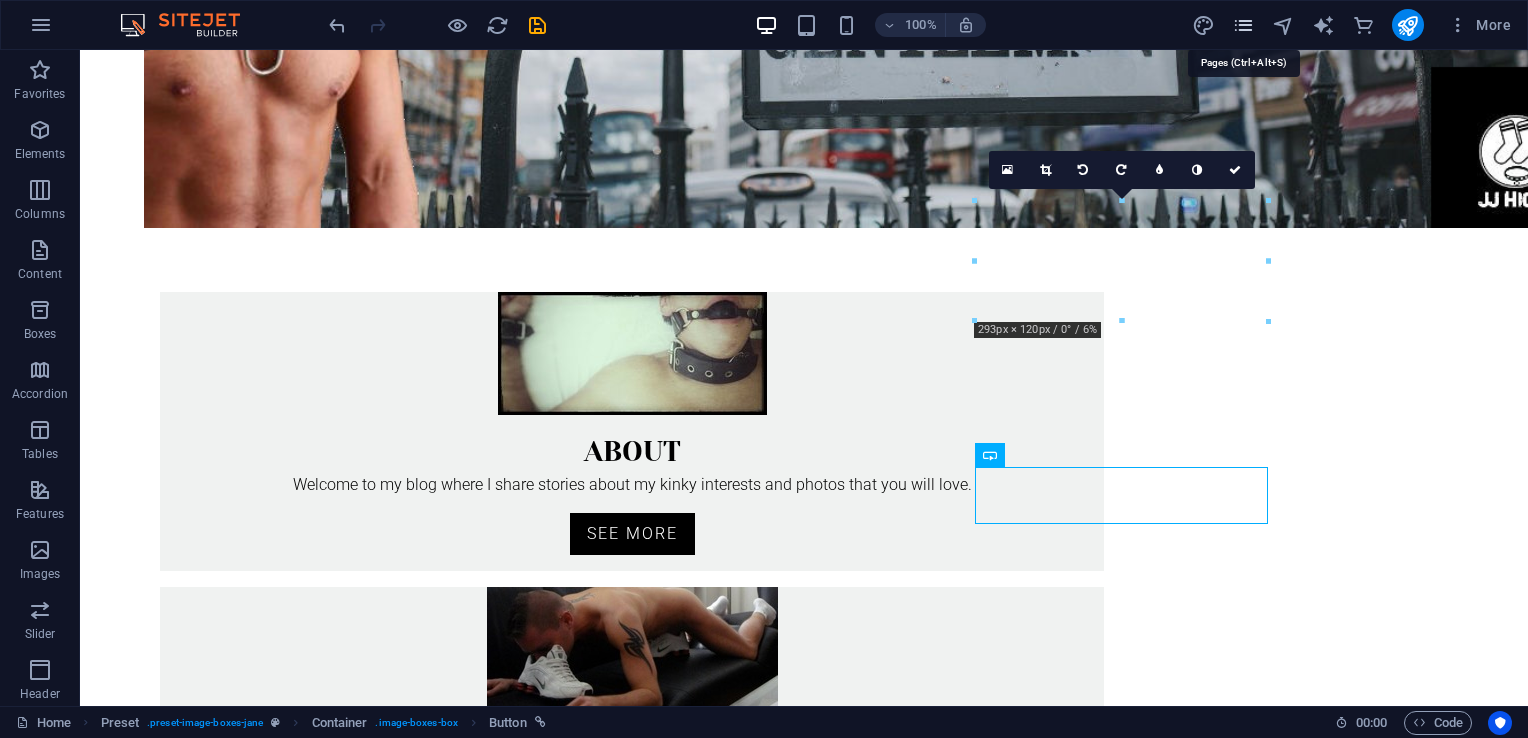 click at bounding box center [1243, 25] 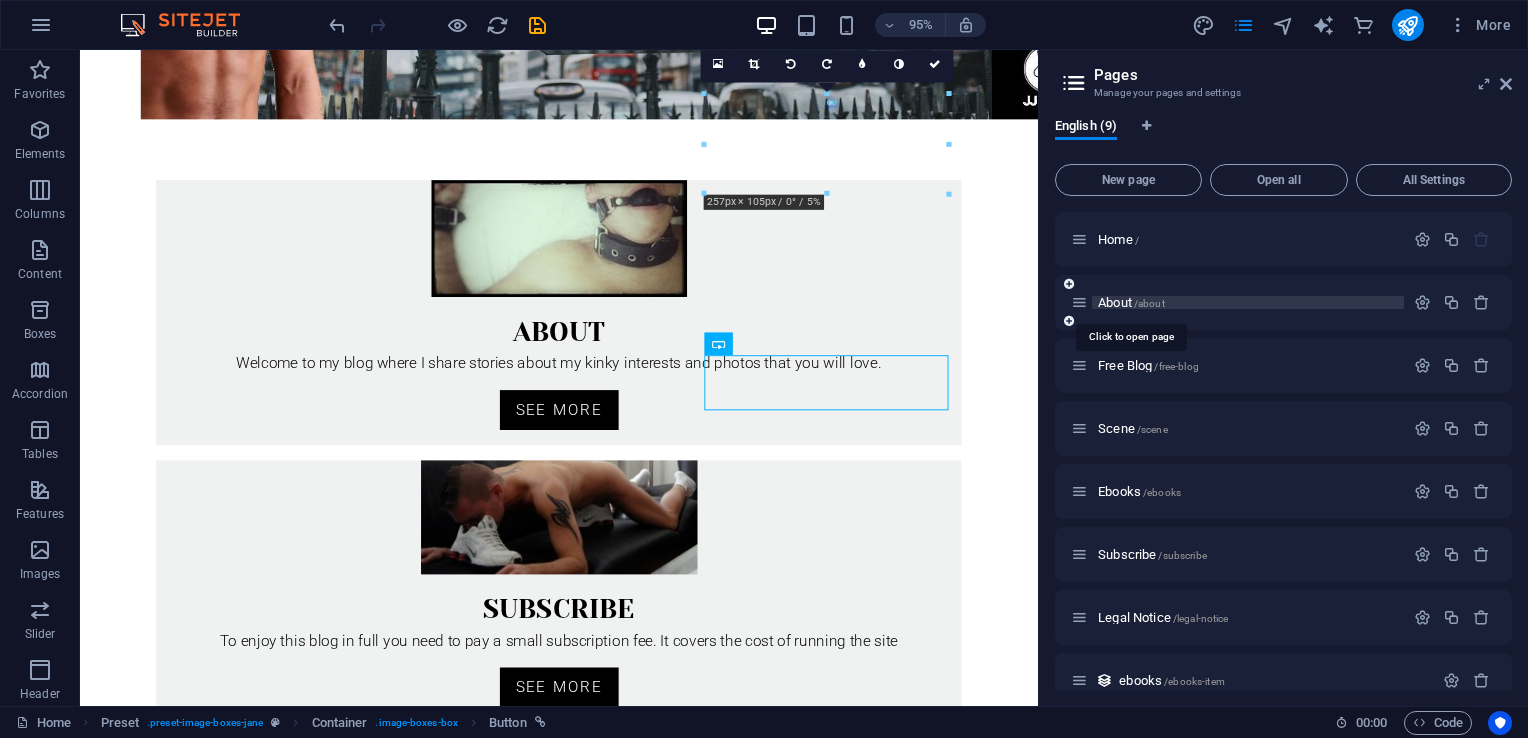 click on "About /about" at bounding box center (1131, 302) 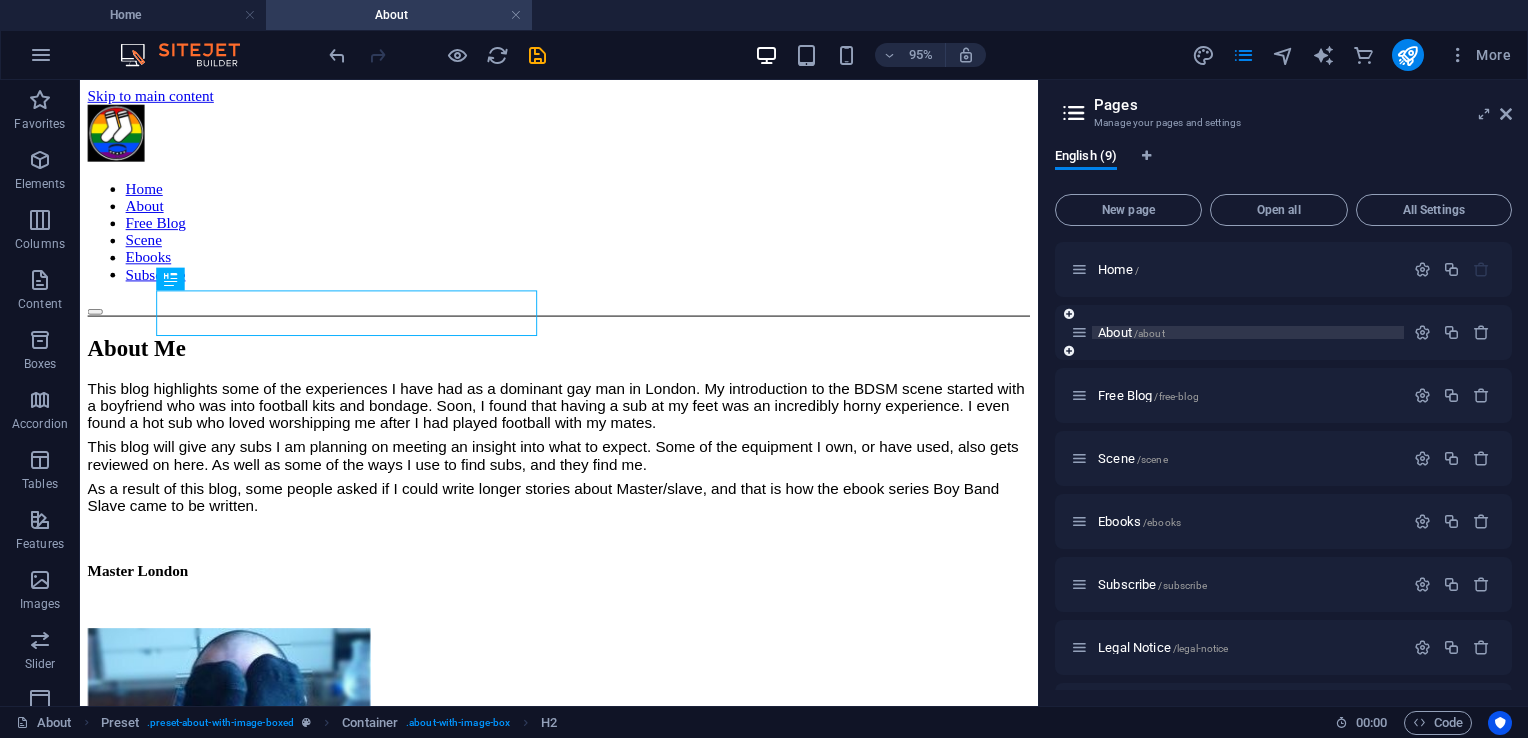 scroll, scrollTop: 0, scrollLeft: 0, axis: both 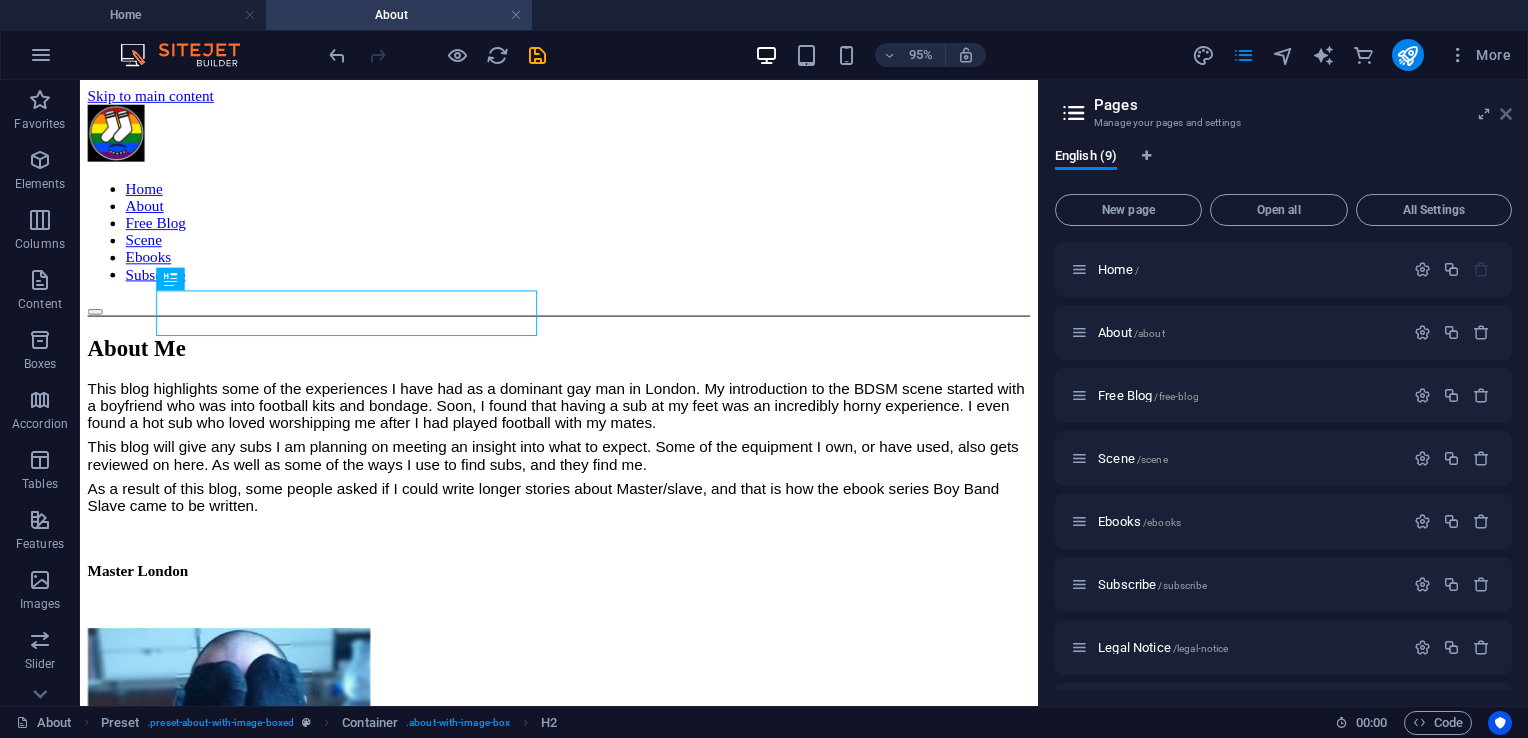 click at bounding box center [1506, 114] 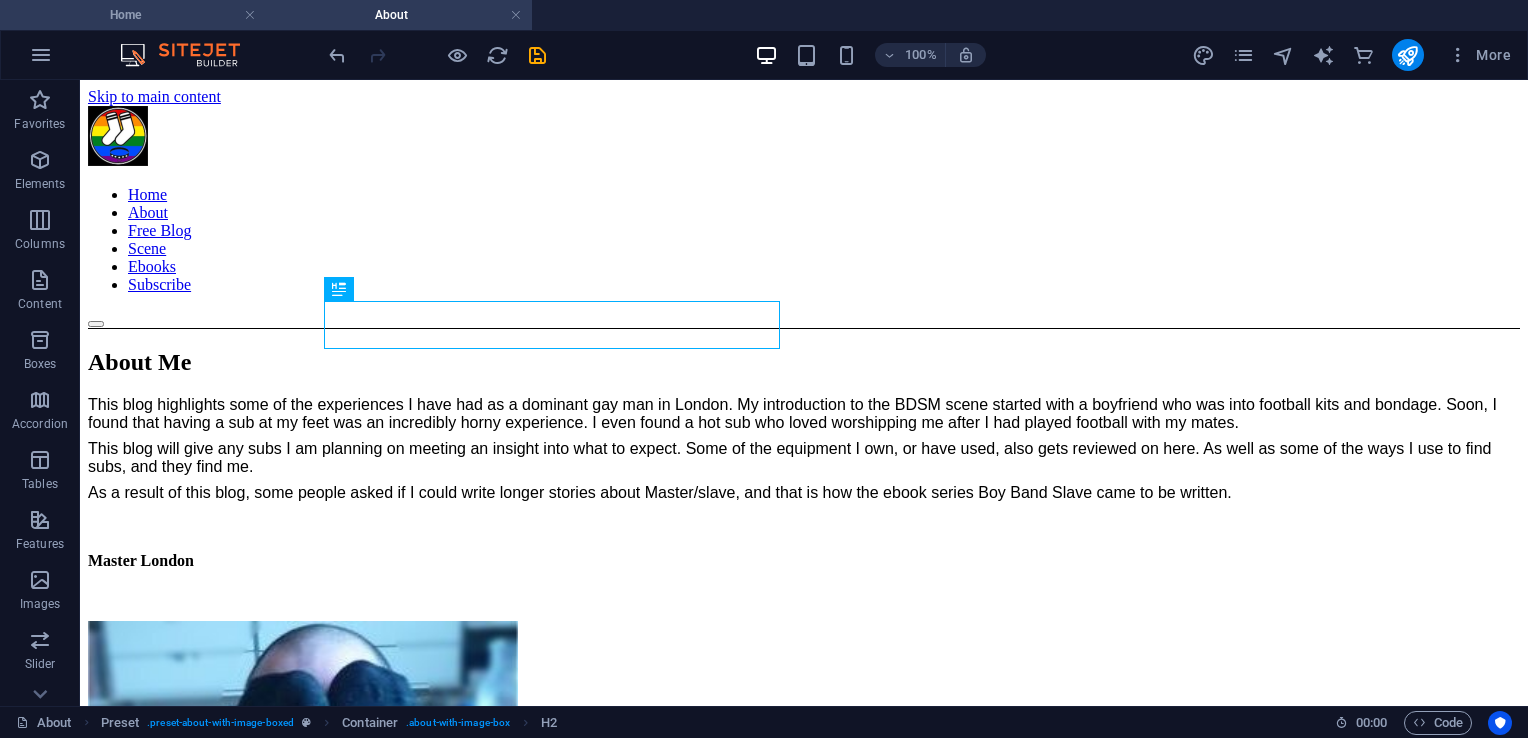 click on "Home" at bounding box center [133, 15] 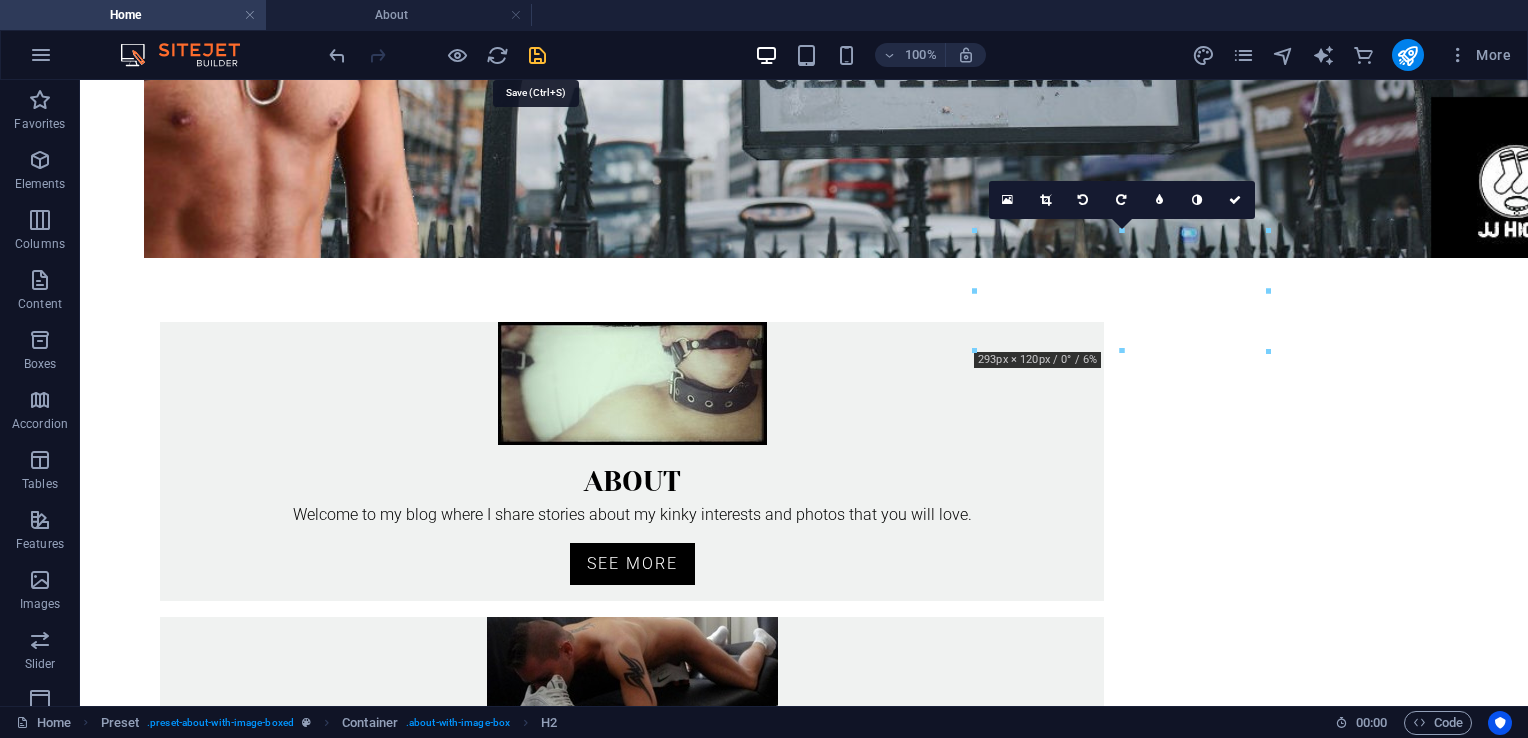click at bounding box center [537, 55] 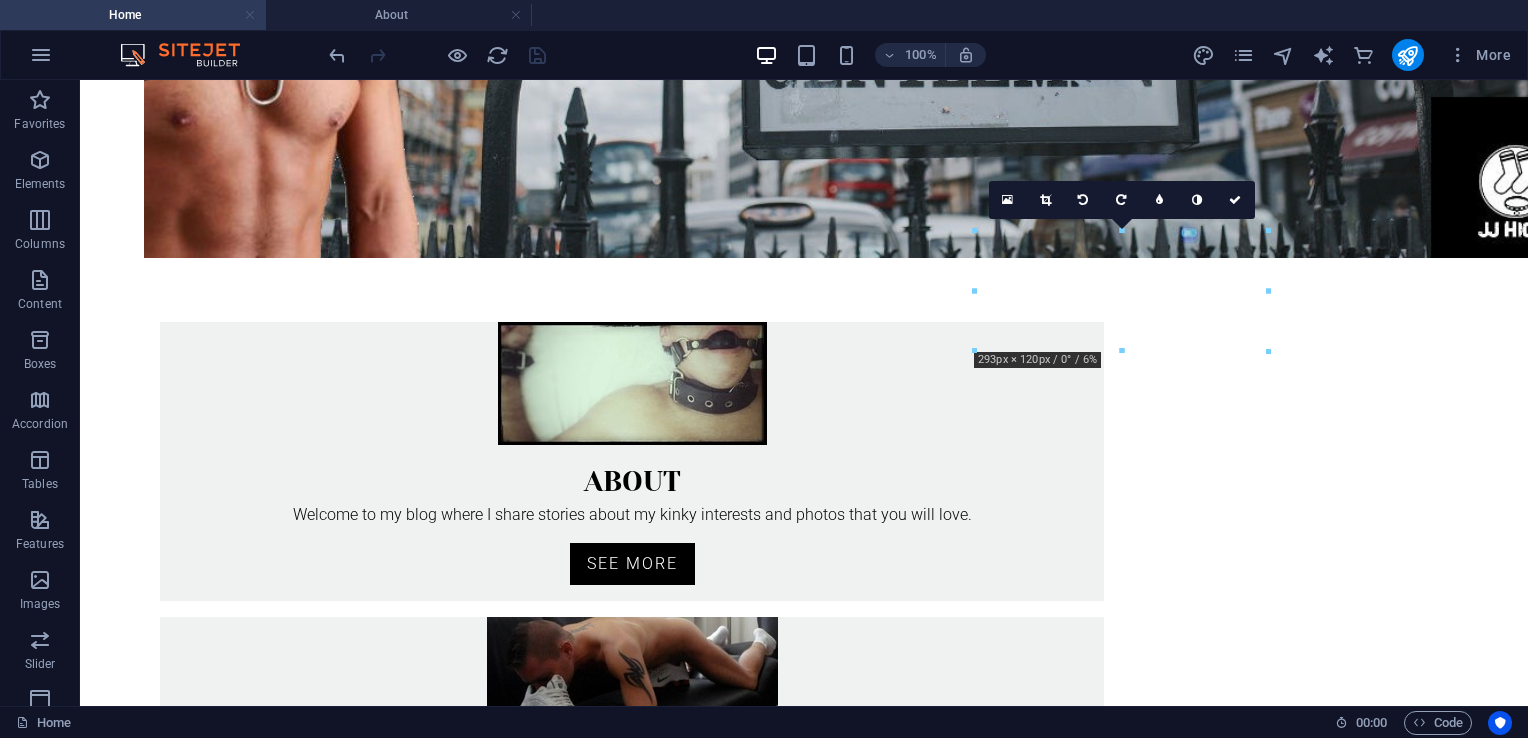 click at bounding box center (250, 15) 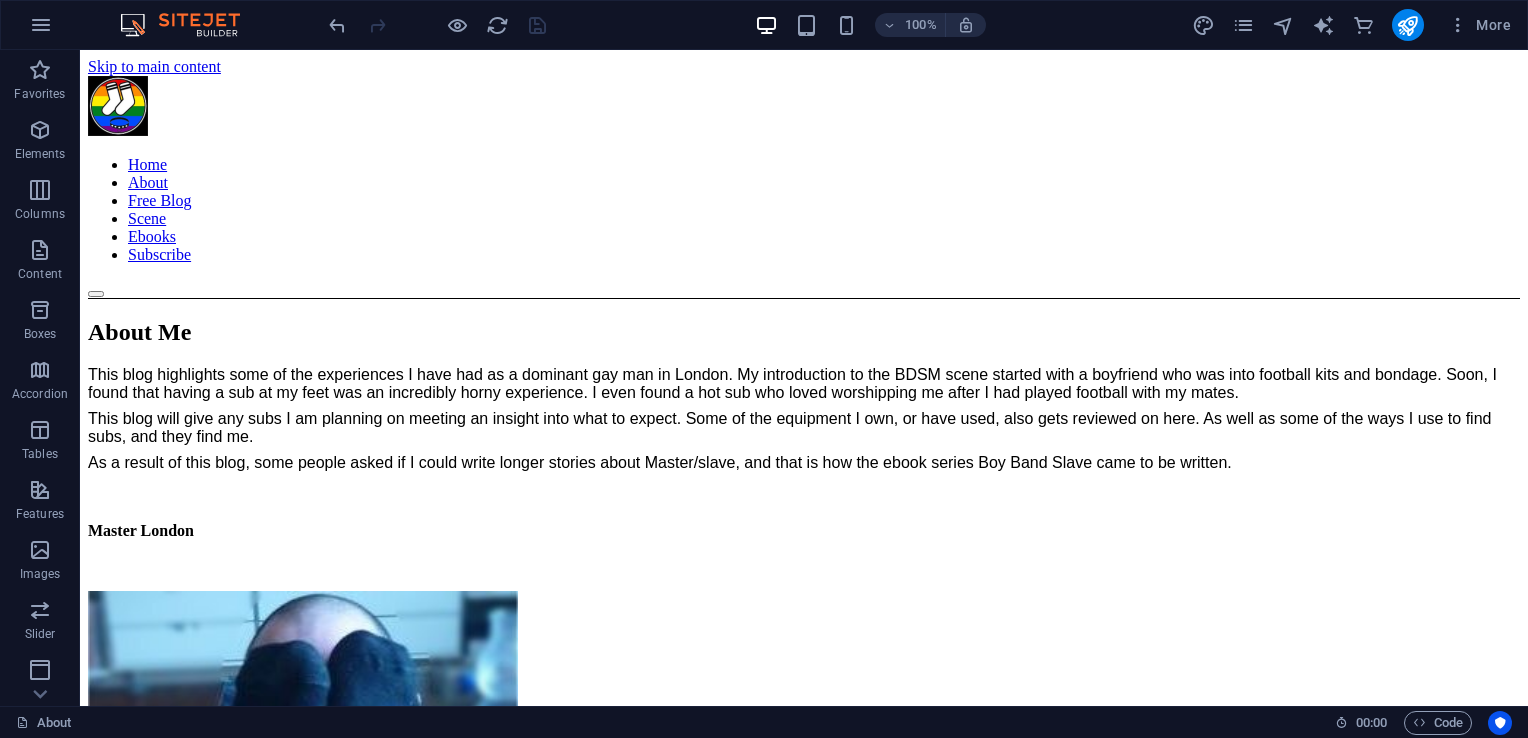 click on "More" at bounding box center [1355, 25] 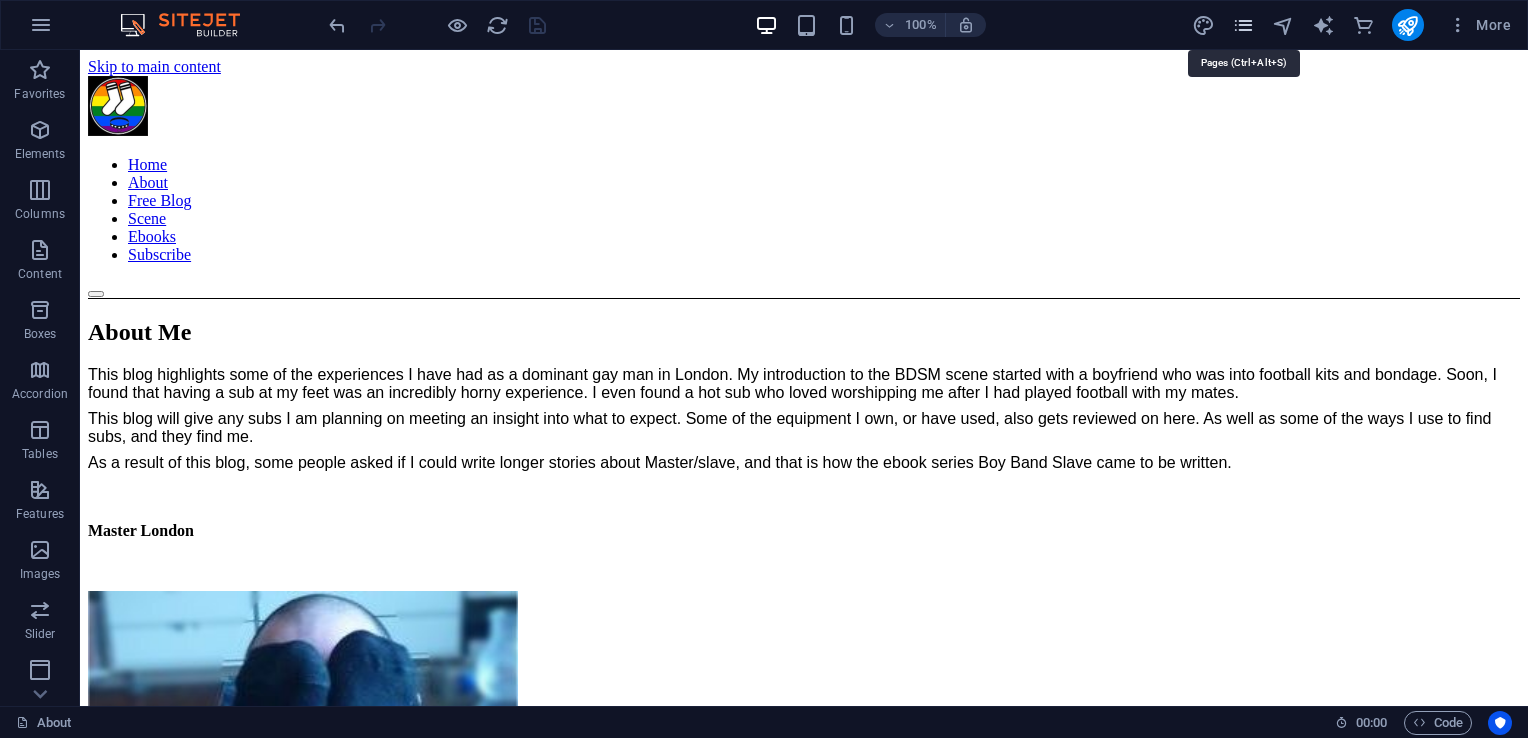 click at bounding box center (1243, 25) 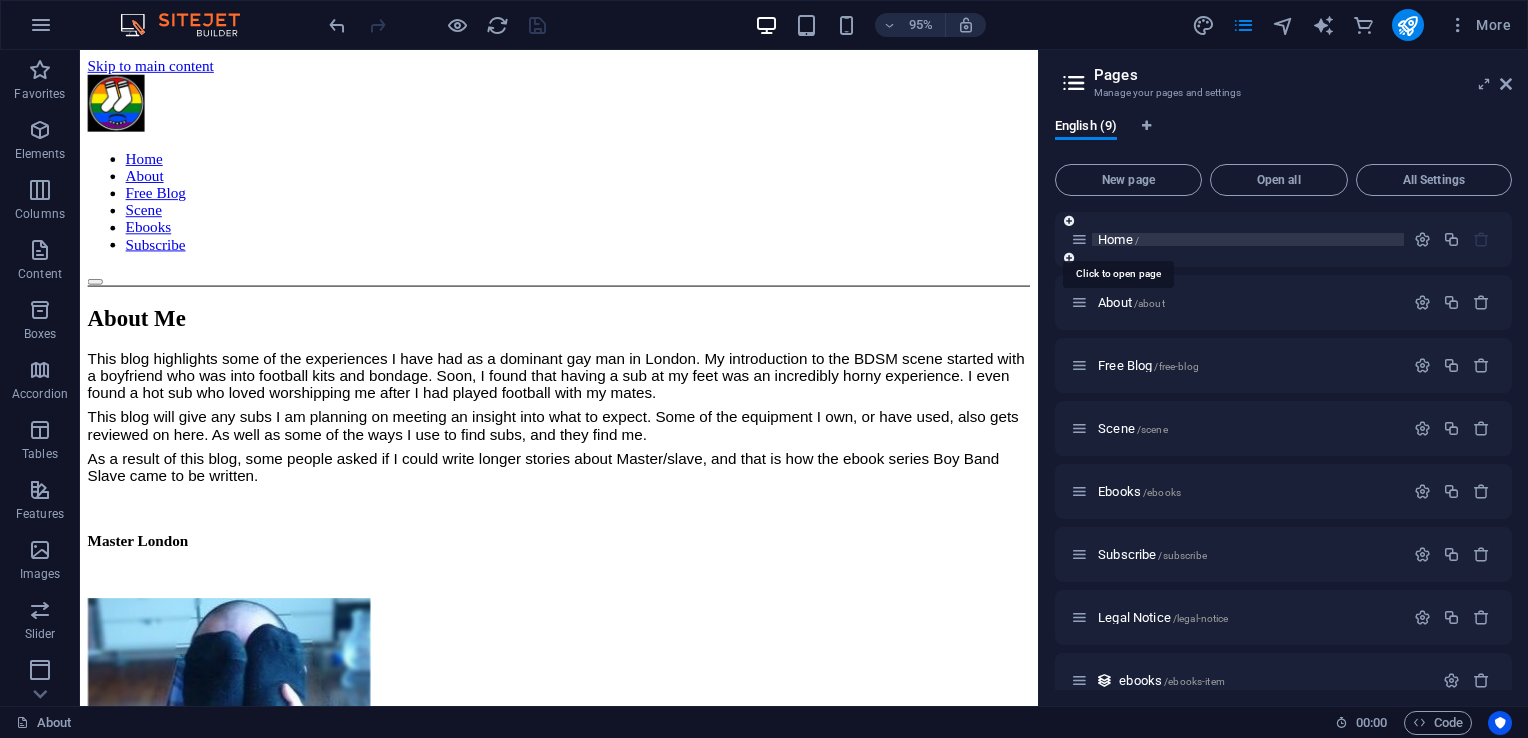 click on "Home /" at bounding box center [1118, 239] 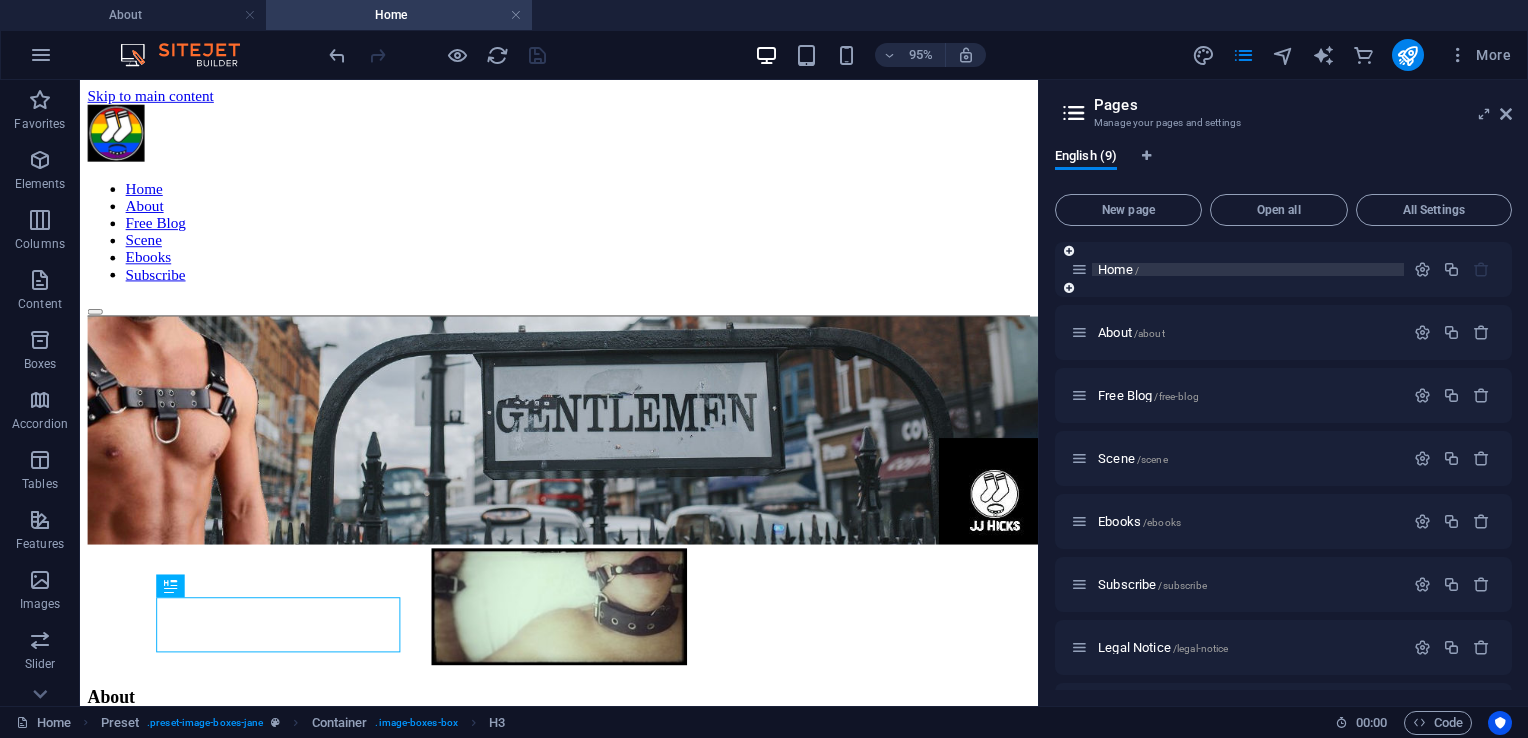 scroll, scrollTop: 0, scrollLeft: 0, axis: both 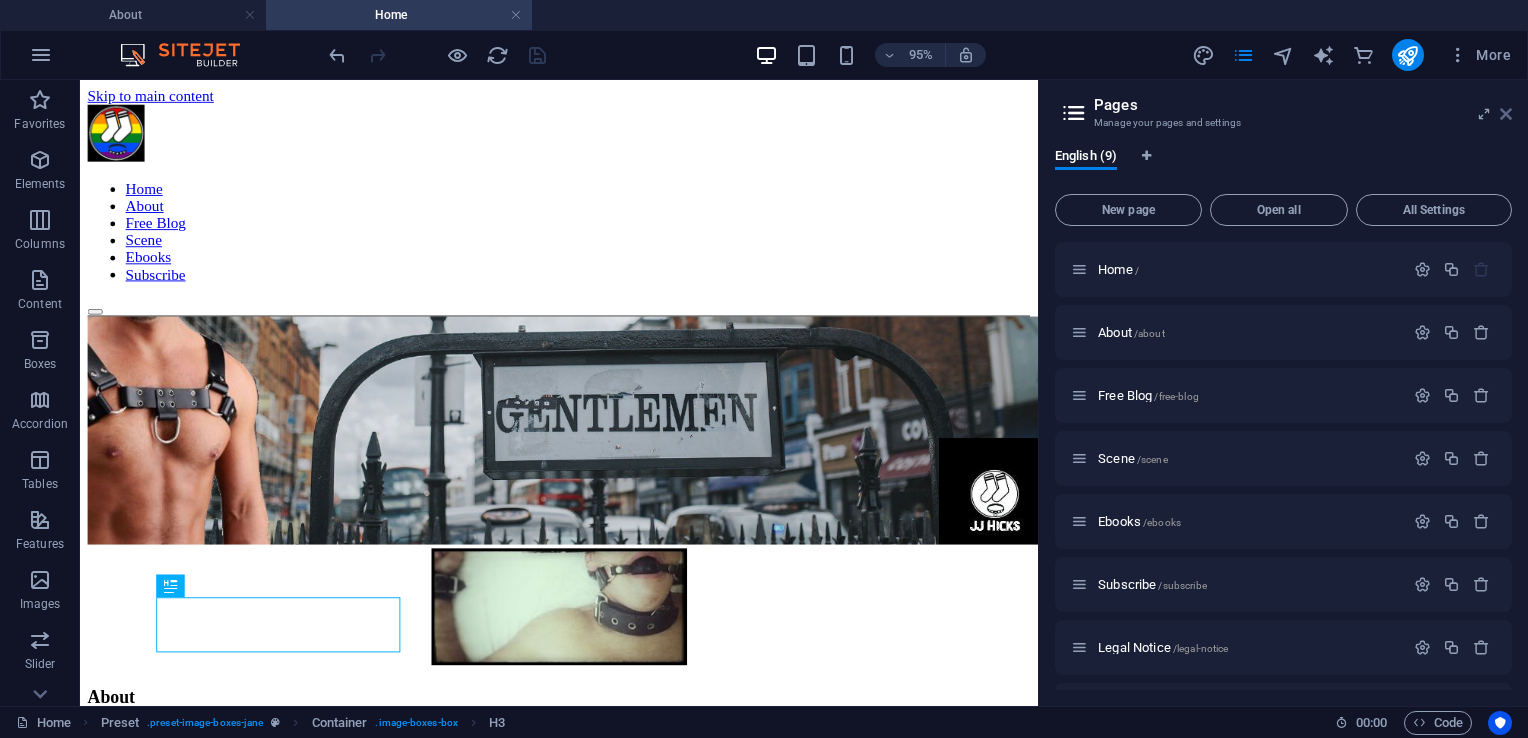 click at bounding box center (1506, 114) 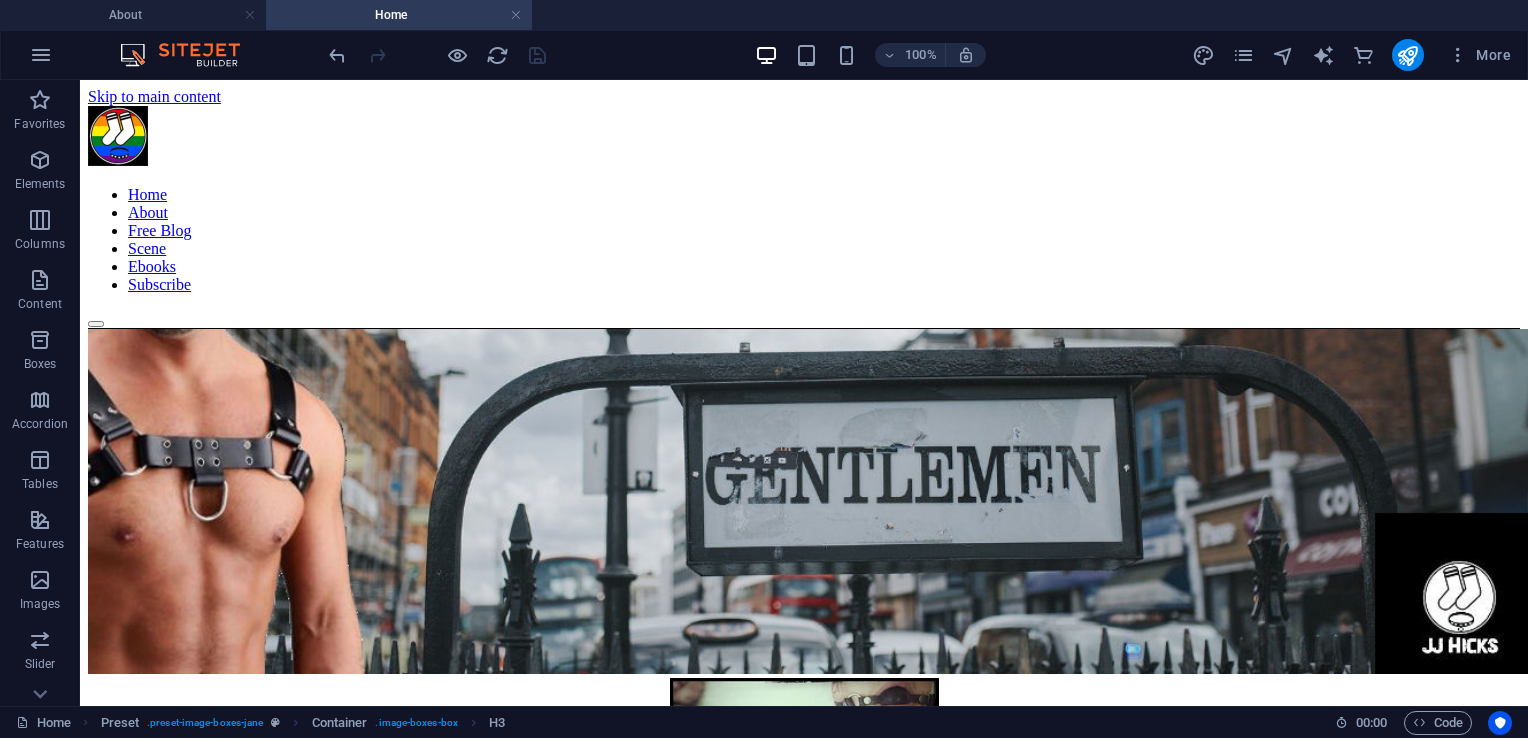 scroll, scrollTop: 378, scrollLeft: 0, axis: vertical 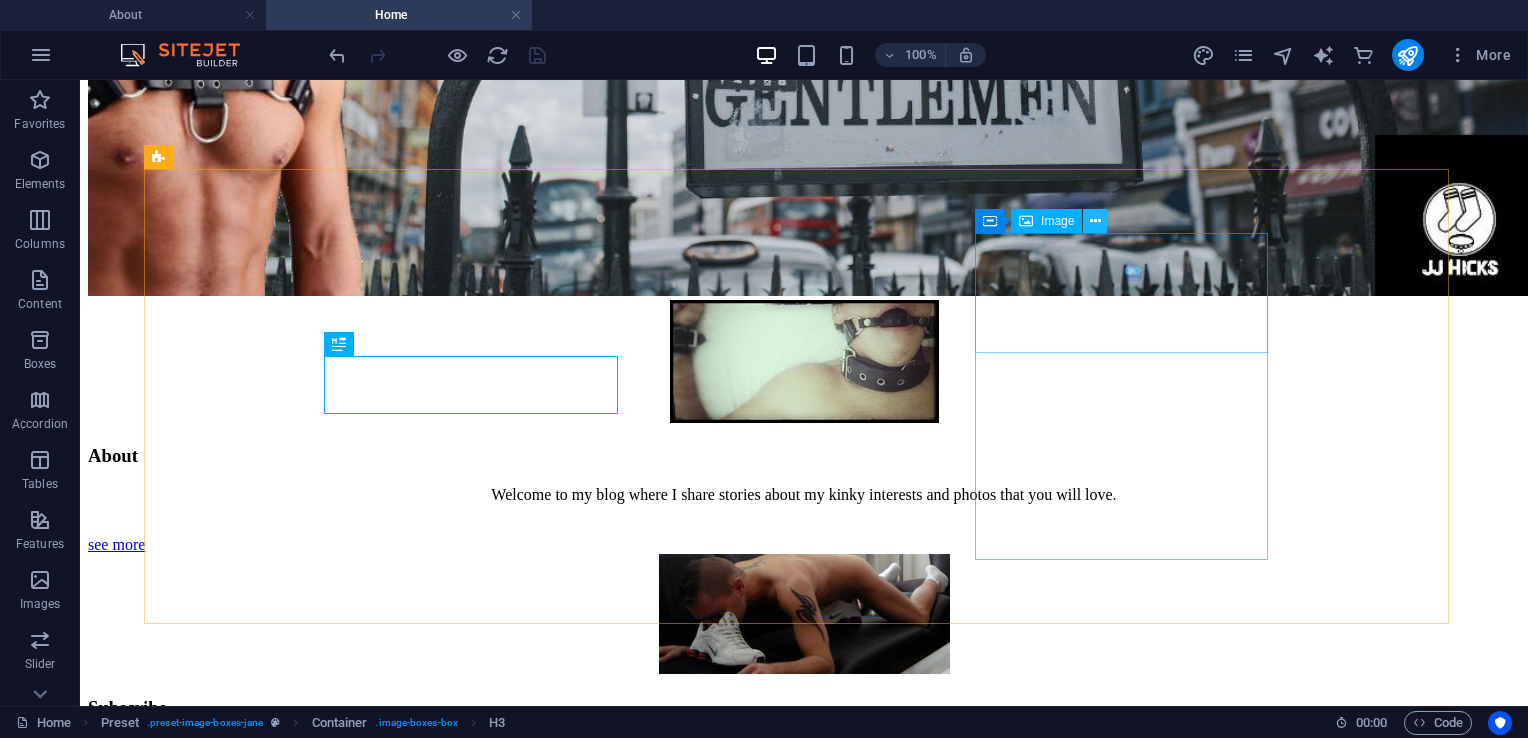 click at bounding box center (1095, 221) 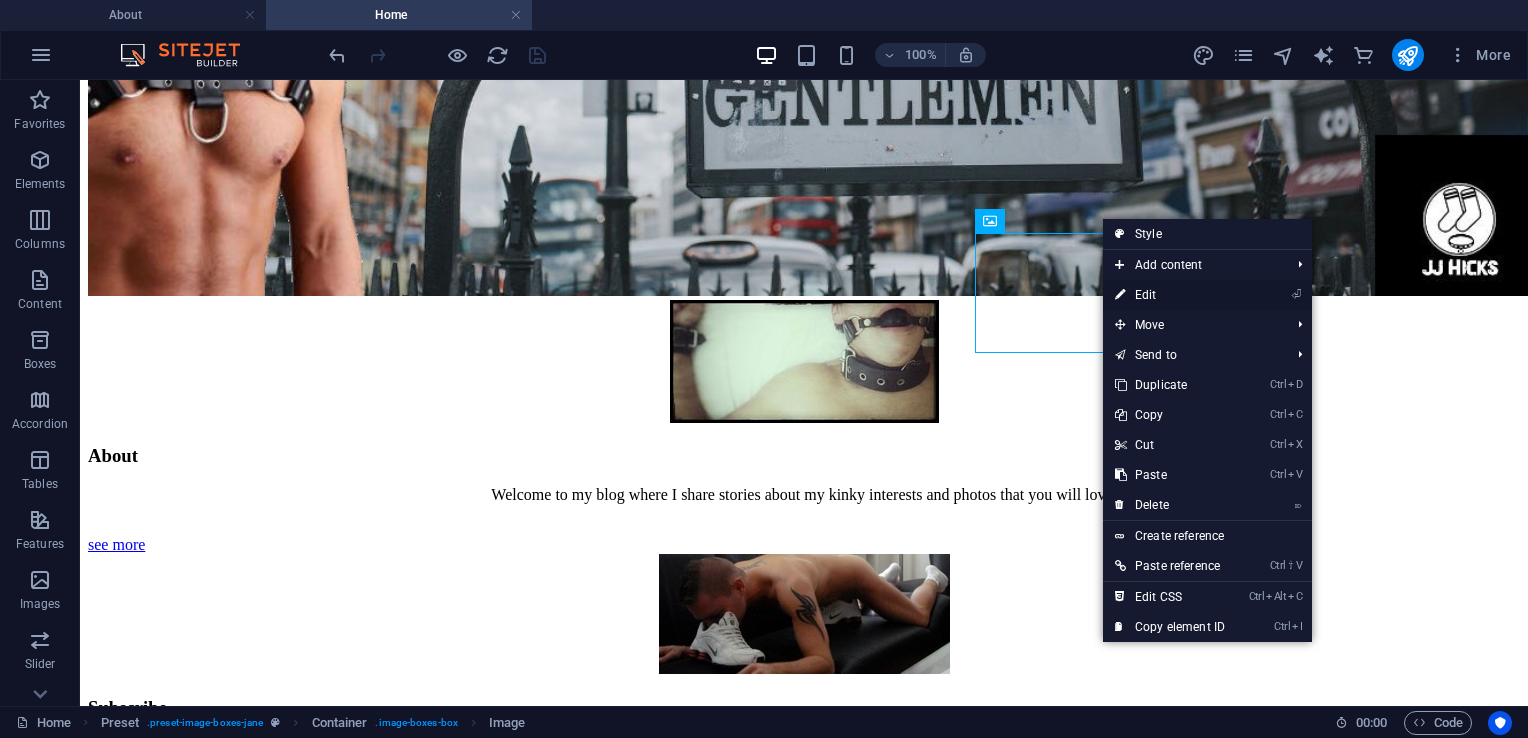 click on "⏎  Edit" at bounding box center [1170, 295] 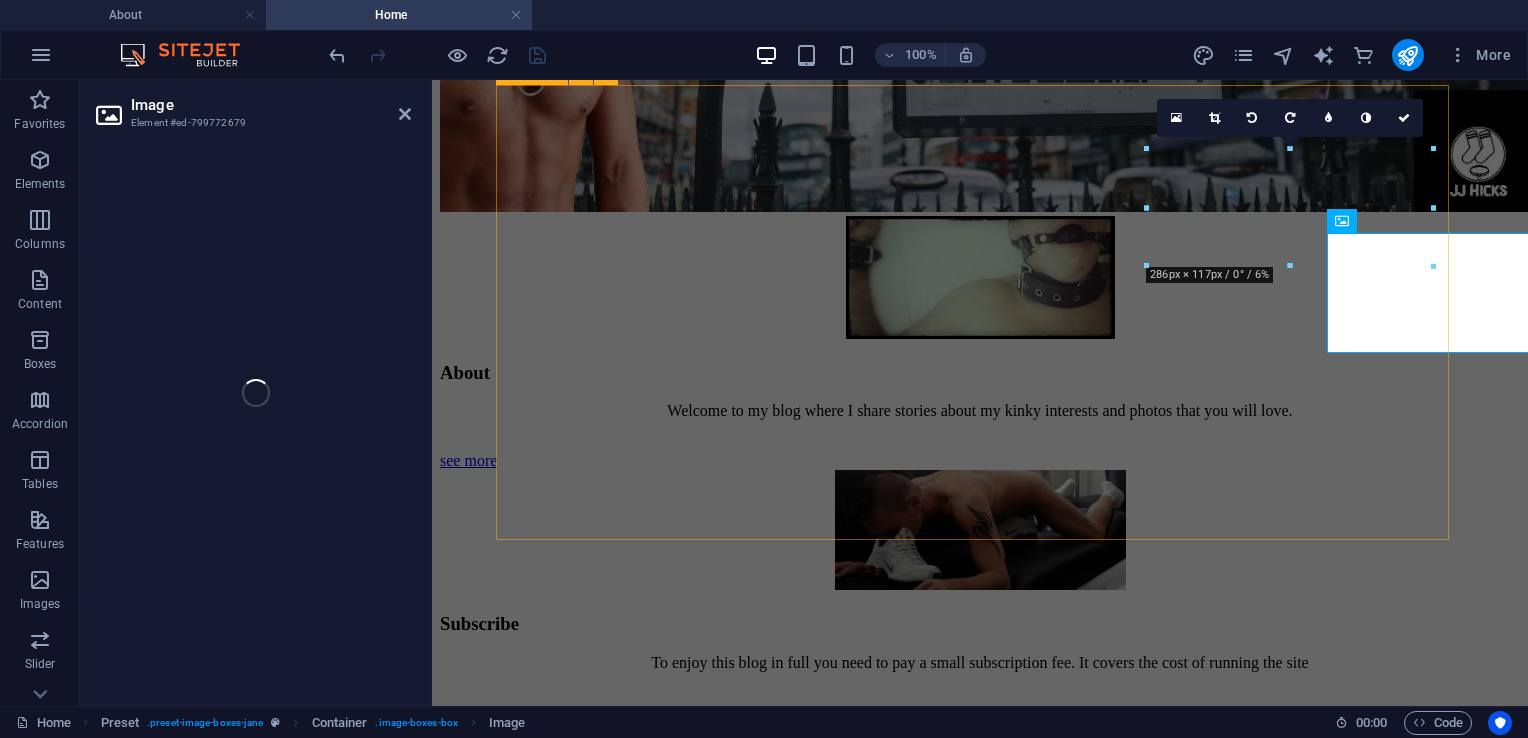 select 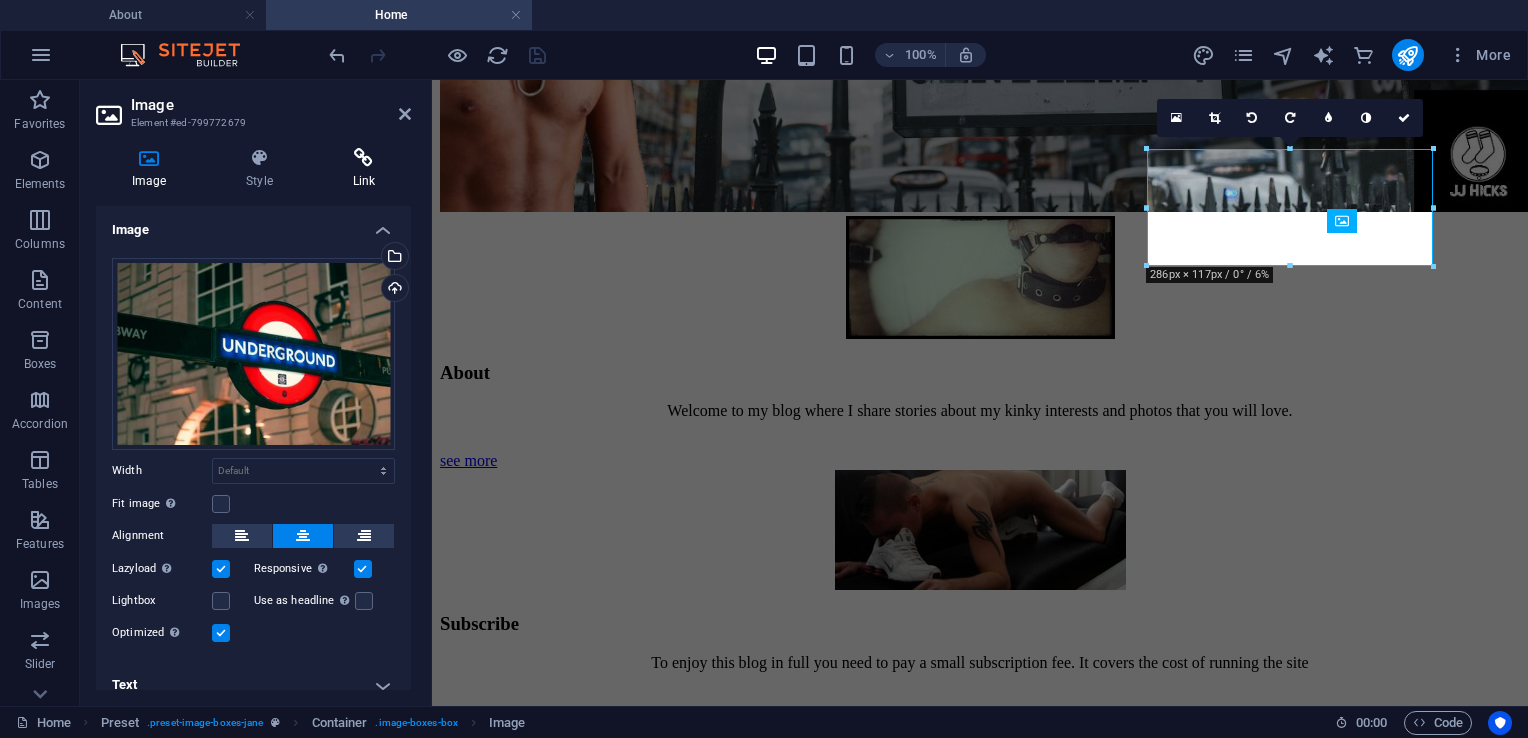 click at bounding box center (364, 158) 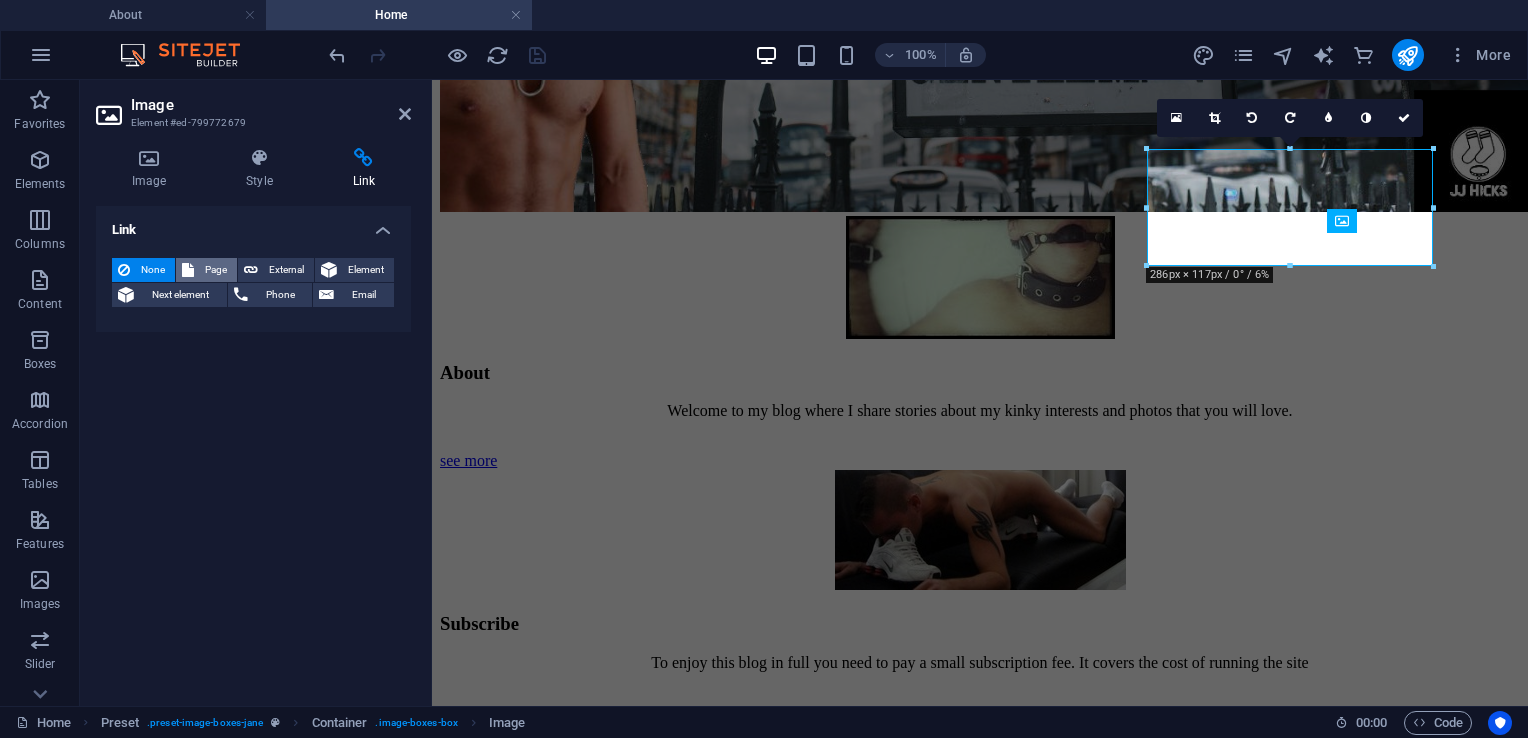 click on "Page" at bounding box center [215, 270] 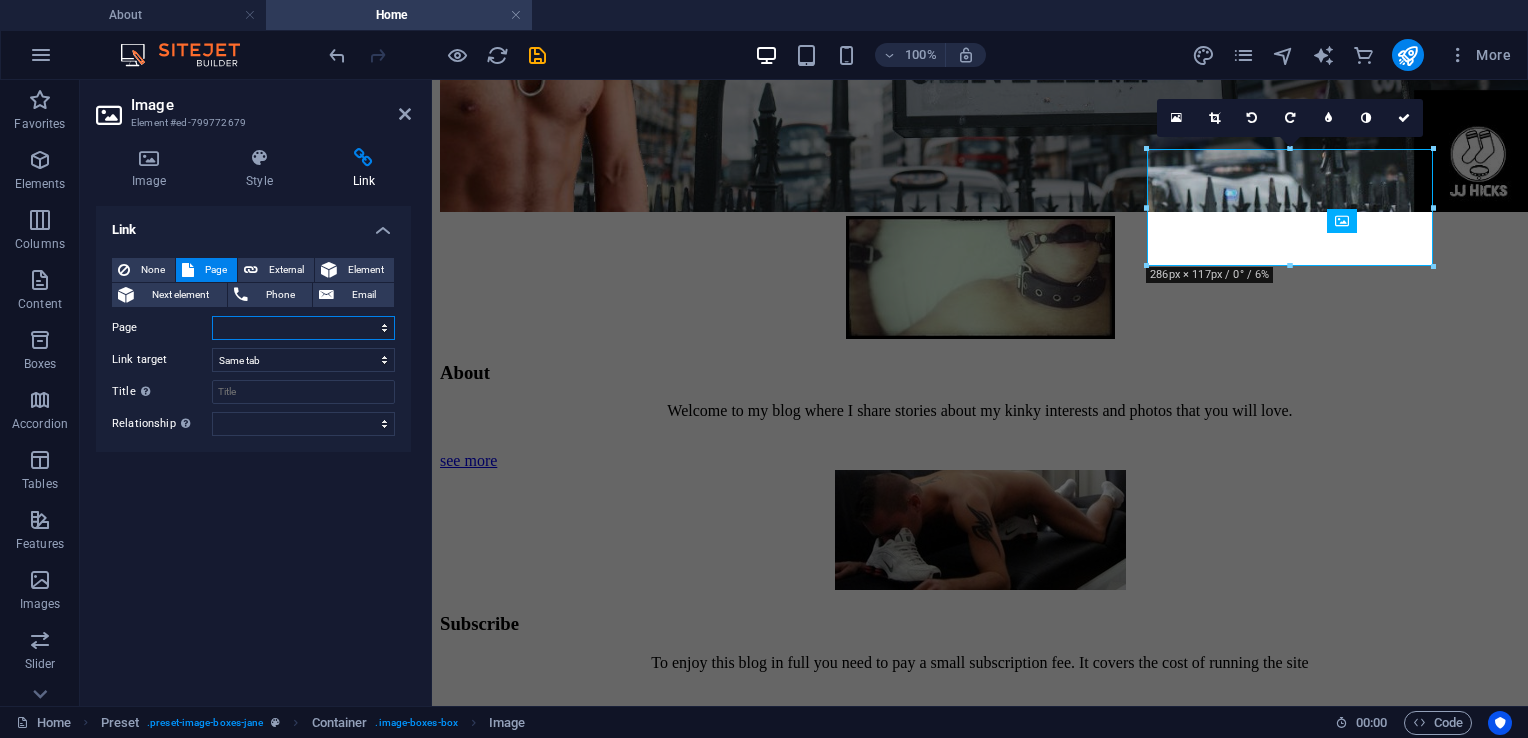 click on "Home About Free Blog Scene Ebooks Subscribe Legal Notice" at bounding box center (303, 328) 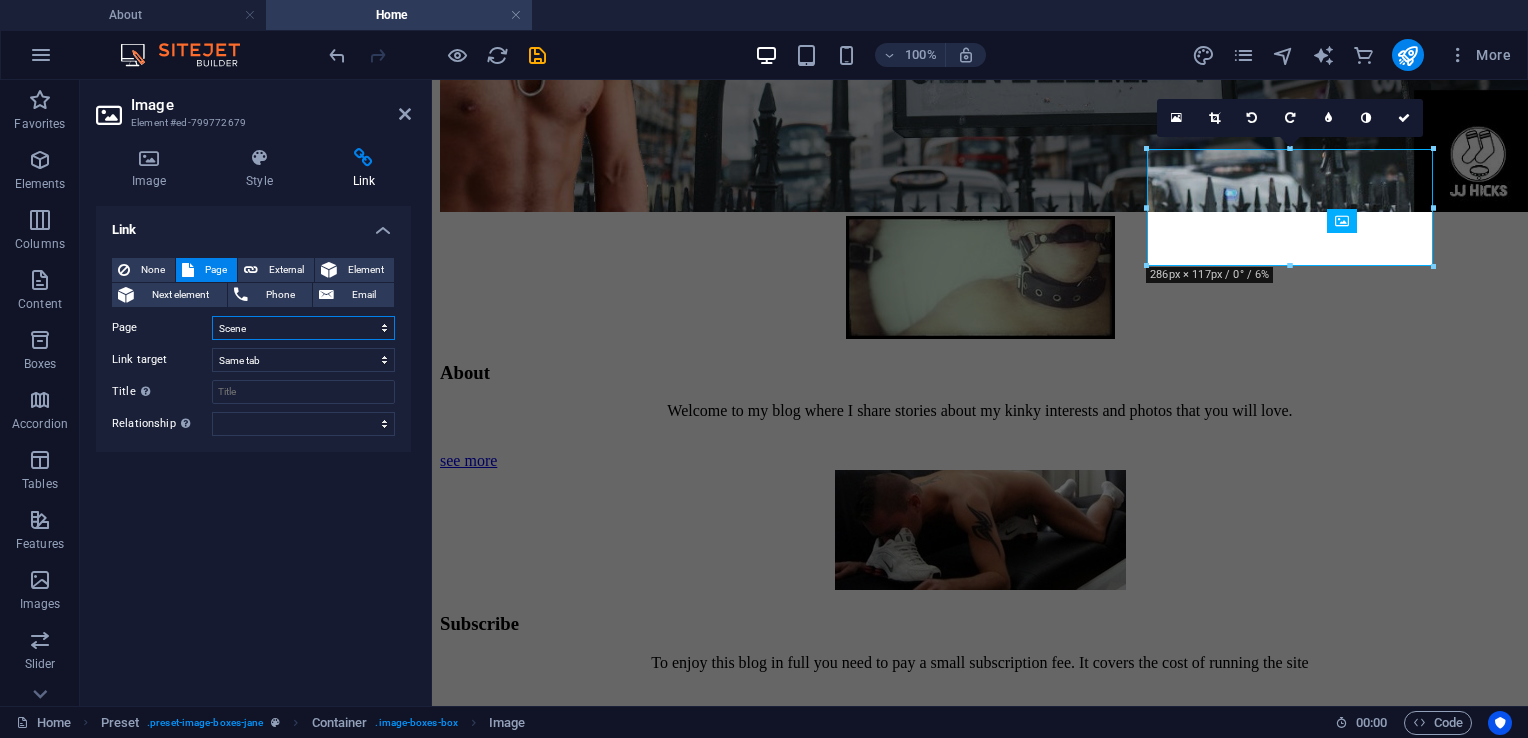 click on "Home About Free Blog Scene Ebooks Subscribe Legal Notice" at bounding box center [303, 328] 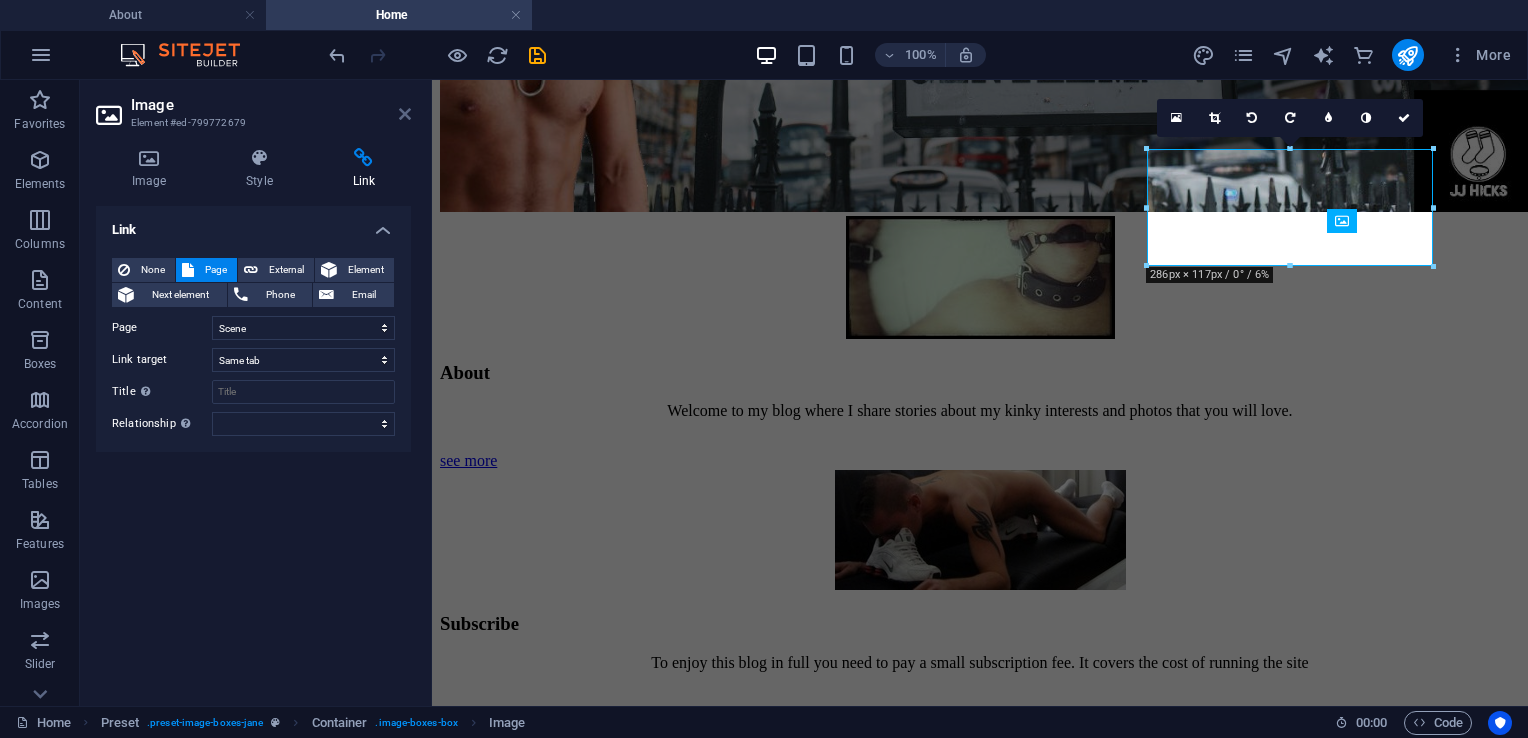 click at bounding box center (405, 114) 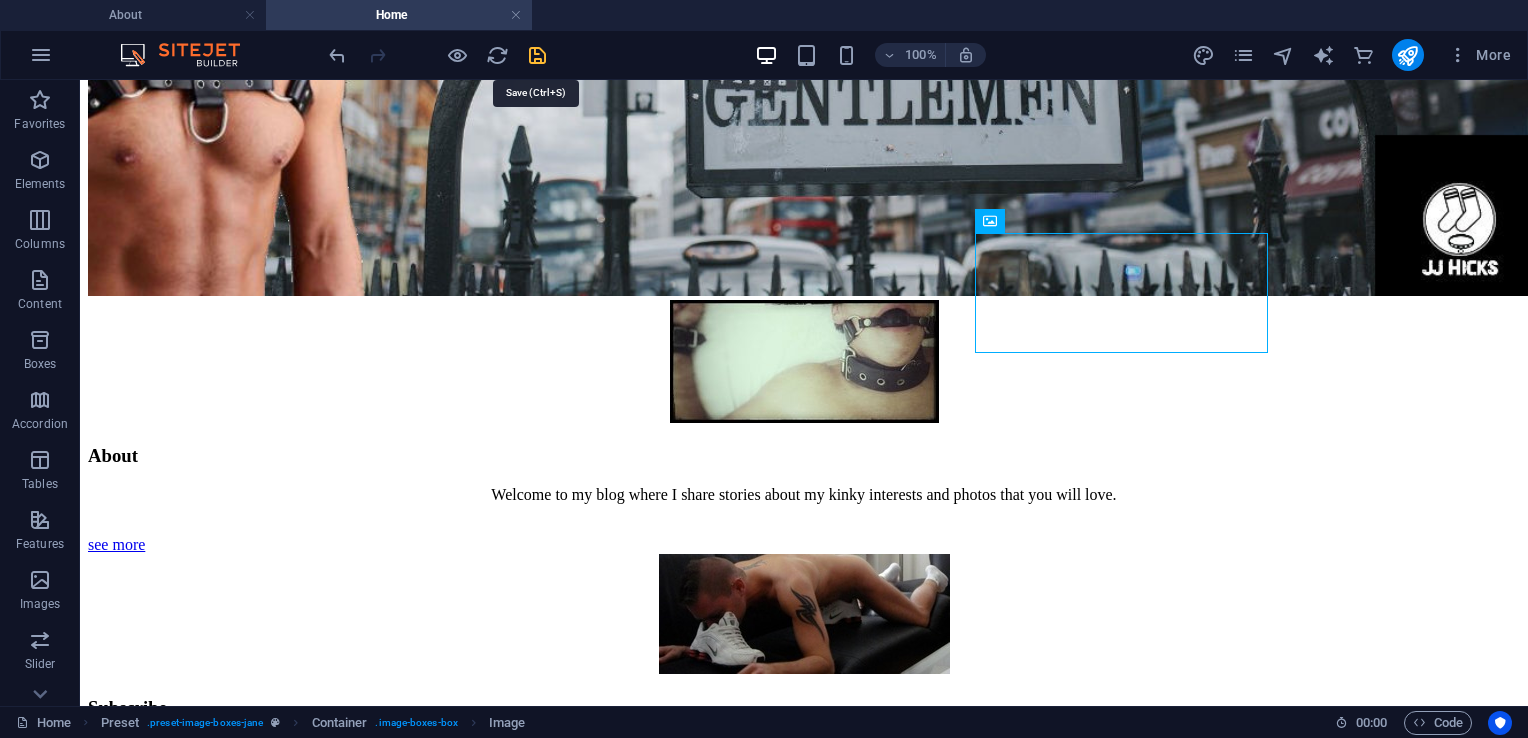 click at bounding box center (537, 55) 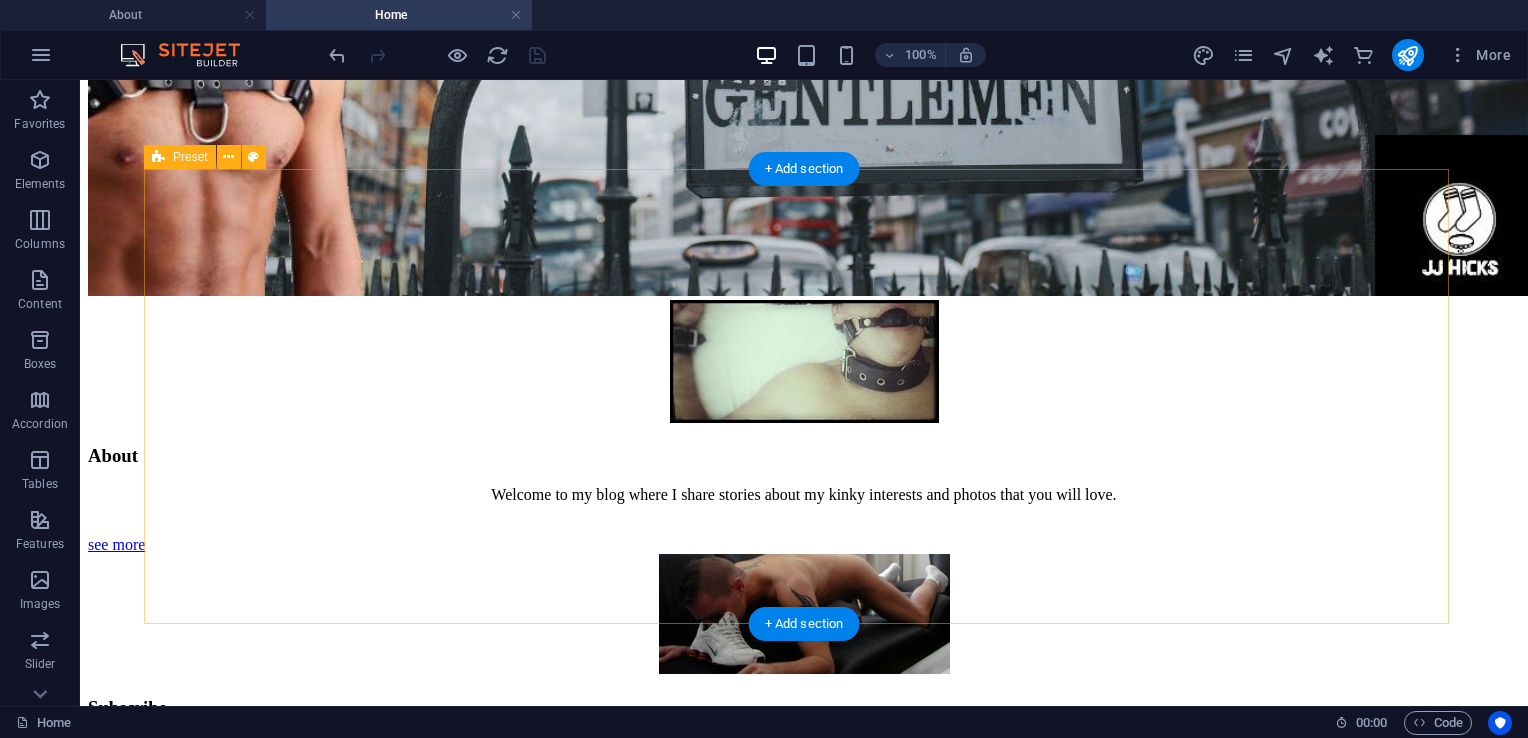 drag, startPoint x: 626, startPoint y: 137, endPoint x: 368, endPoint y: 238, distance: 277.06497 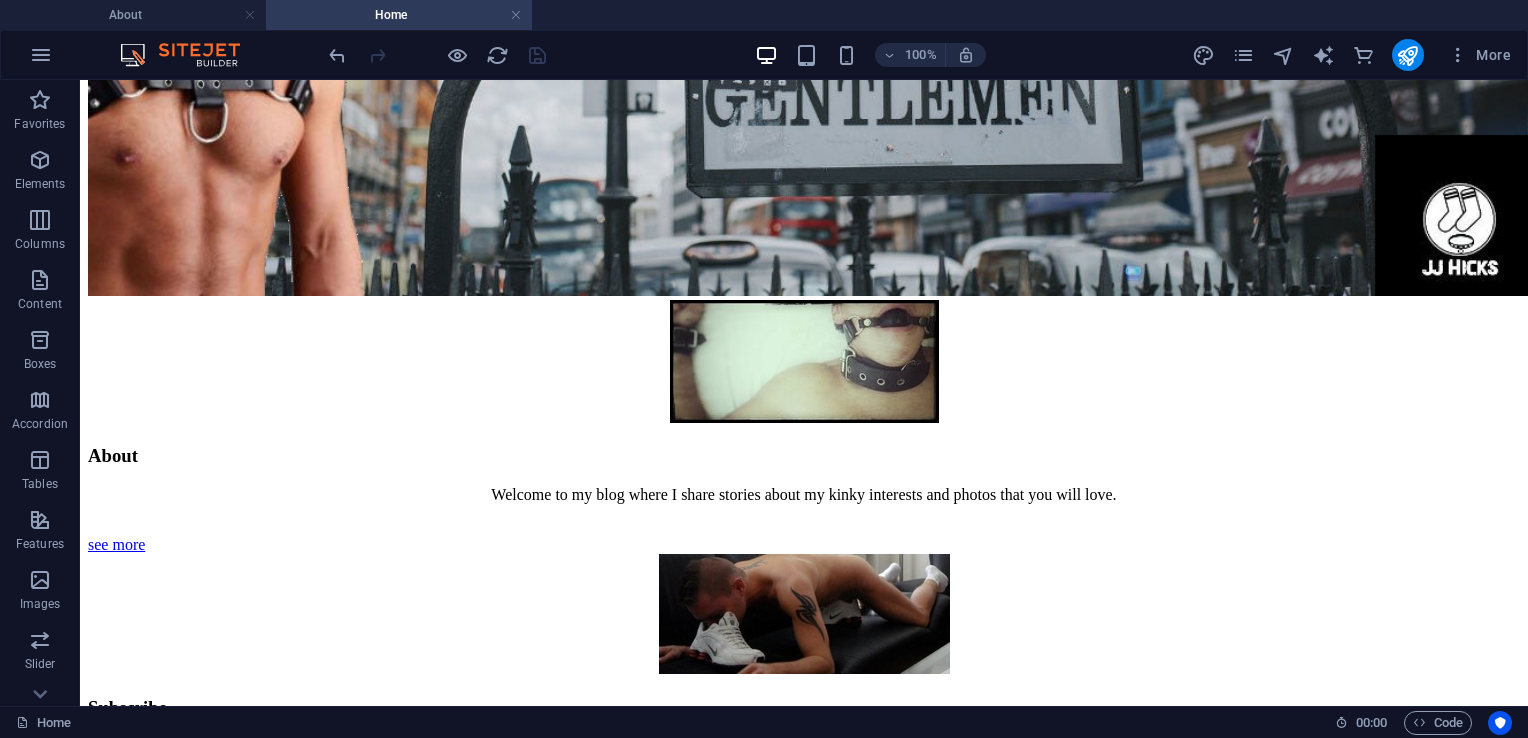 click on "Skip to main content
Home About Free Blog Scene Ebooks Subscribe About Welcome to my blog where I share stories about my kinky interests and photos that you will love. see more Subscribe To enjoy this blog in full you need to pay a small subscription fee. It covers the cost of running the site see more Visit London Planning a visit to the city and looking for some places to explore? Check out my guide for ideas! see more EBOOKS Read from my collection of ebooks available on Amazon Kindle. CUCK, CEO As his loyal staff looks on in confusion, is the big boss about to hand everything over to a young, cocky upstart?  Read More ... Hypnophones If you had the power to control others, would you wield it wisely or use it to fulfil your own desires?  Read More ... Honey: I Shrunk The Gay Imagine being so tiny that you could live on another man.  Read More ... Let's Stay Connected Stay updated on our blog by entering your email below to sign up for site news. Submit Unreadable? Load new The blog Home About Free Blog" at bounding box center [804, 4944] 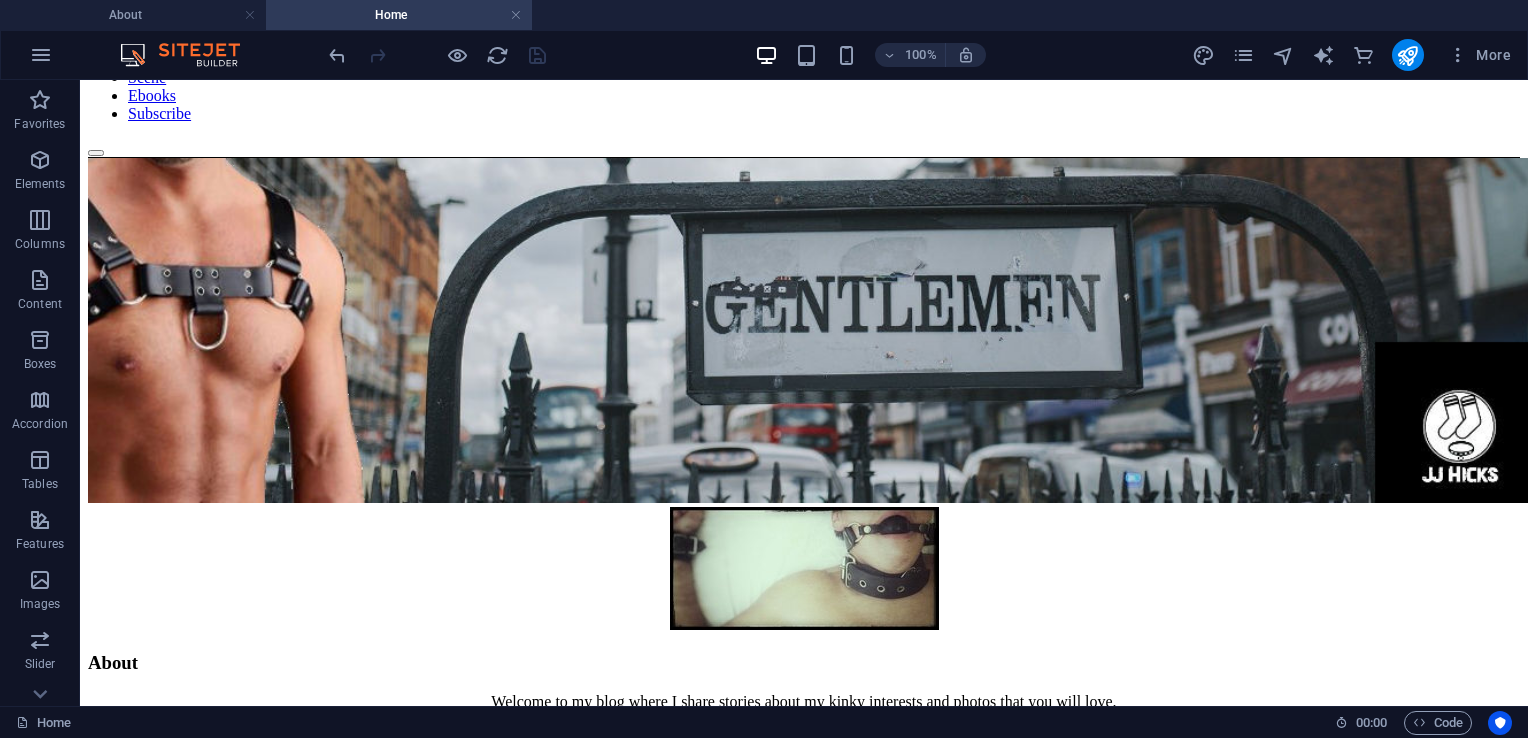 scroll, scrollTop: 0, scrollLeft: 0, axis: both 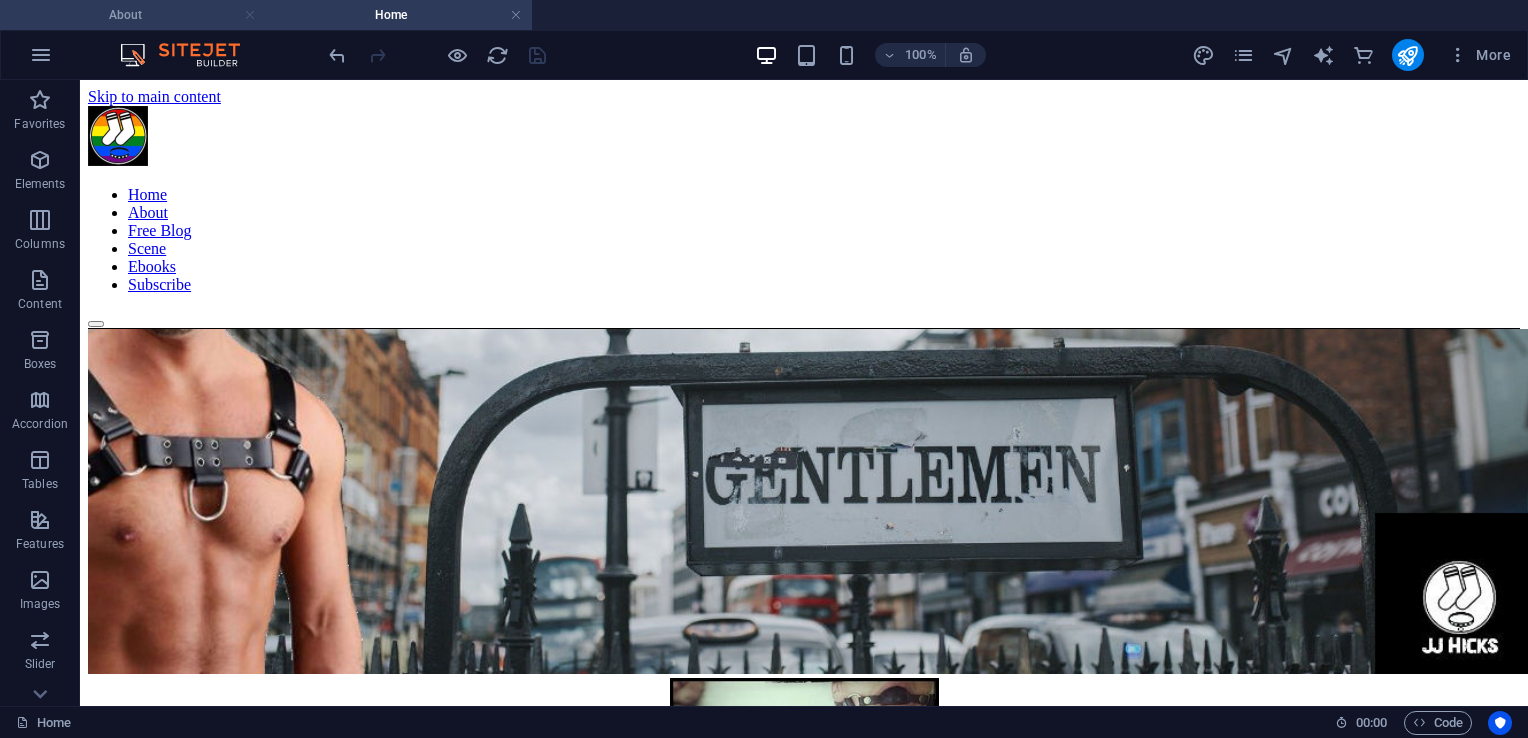 click at bounding box center [250, 15] 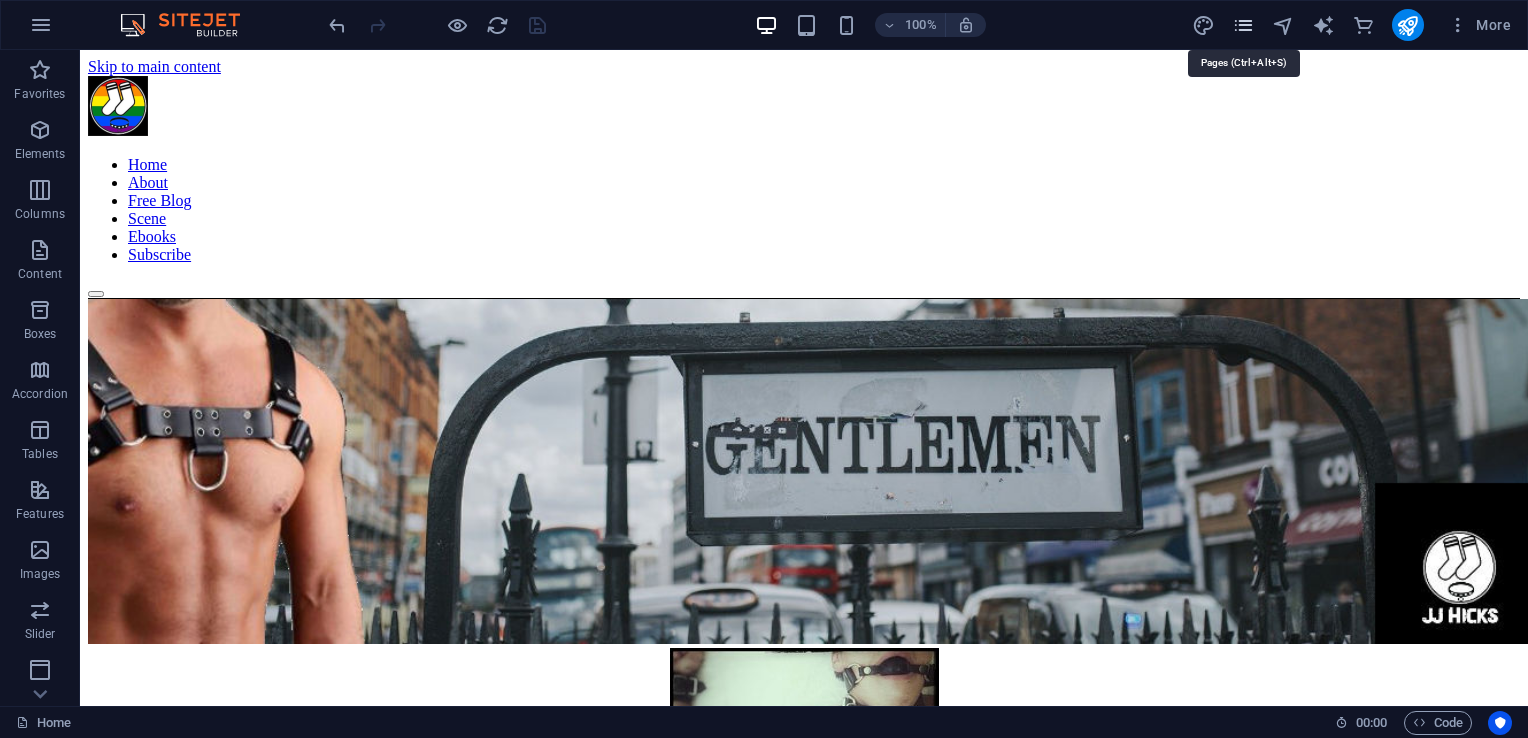 click at bounding box center [1243, 25] 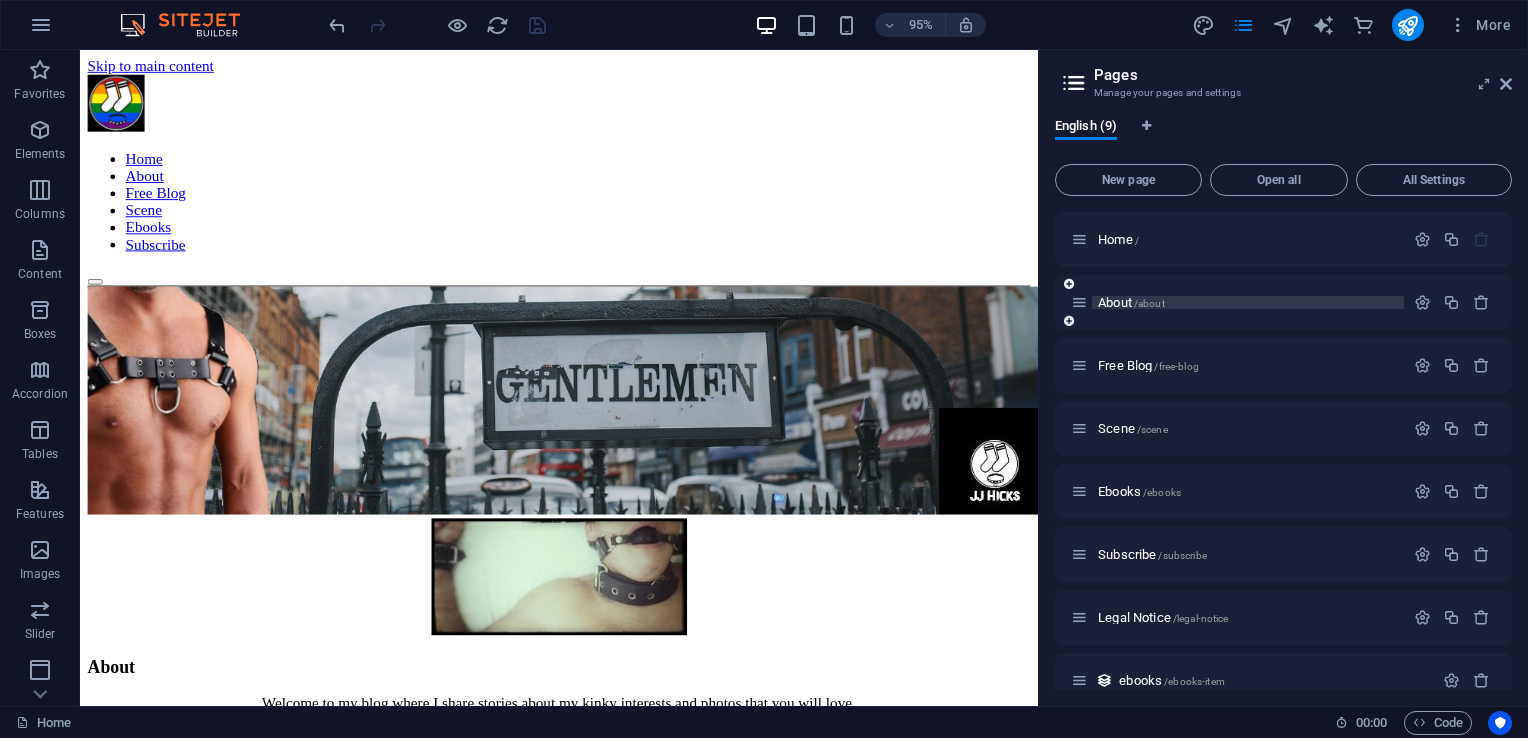 click on "About /about" at bounding box center [1131, 302] 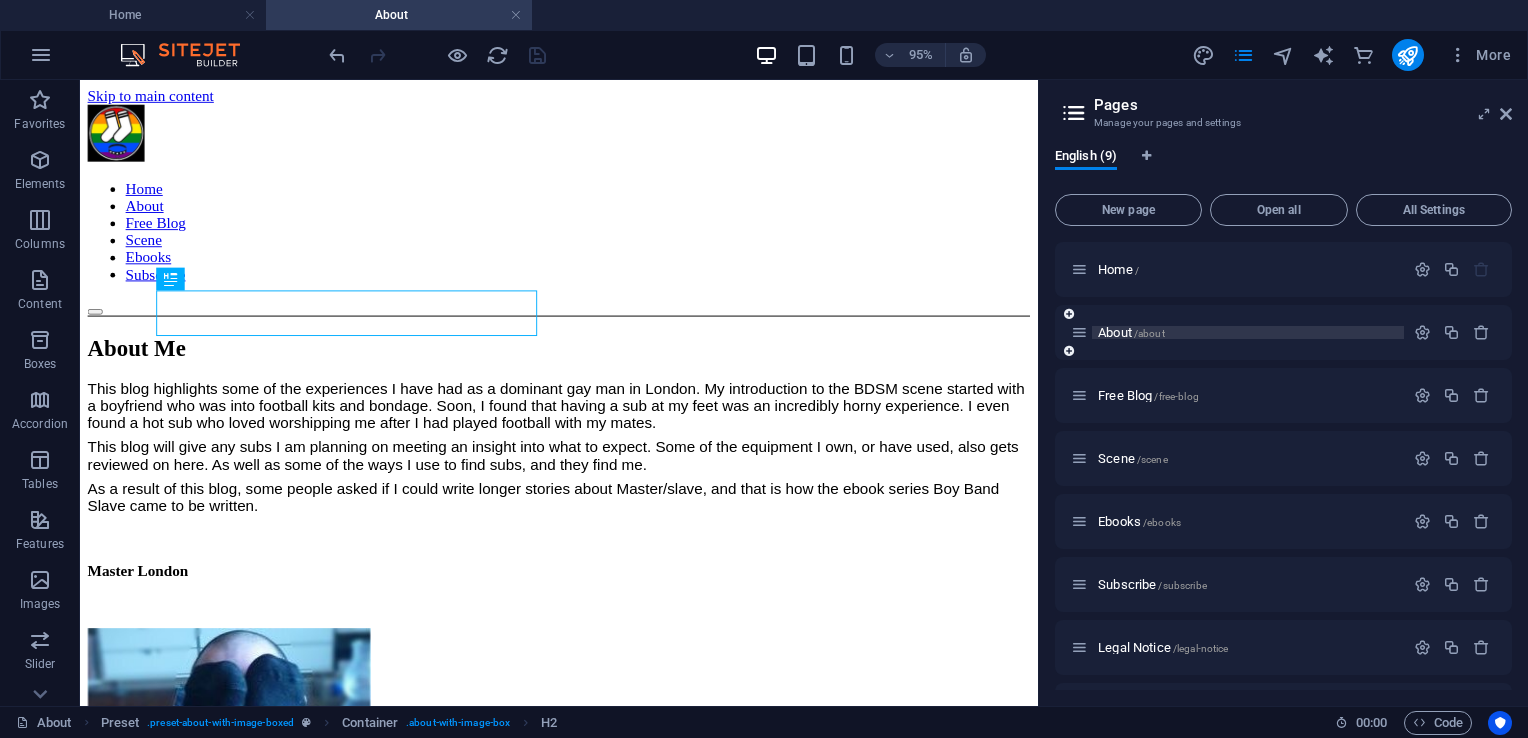 scroll, scrollTop: 0, scrollLeft: 0, axis: both 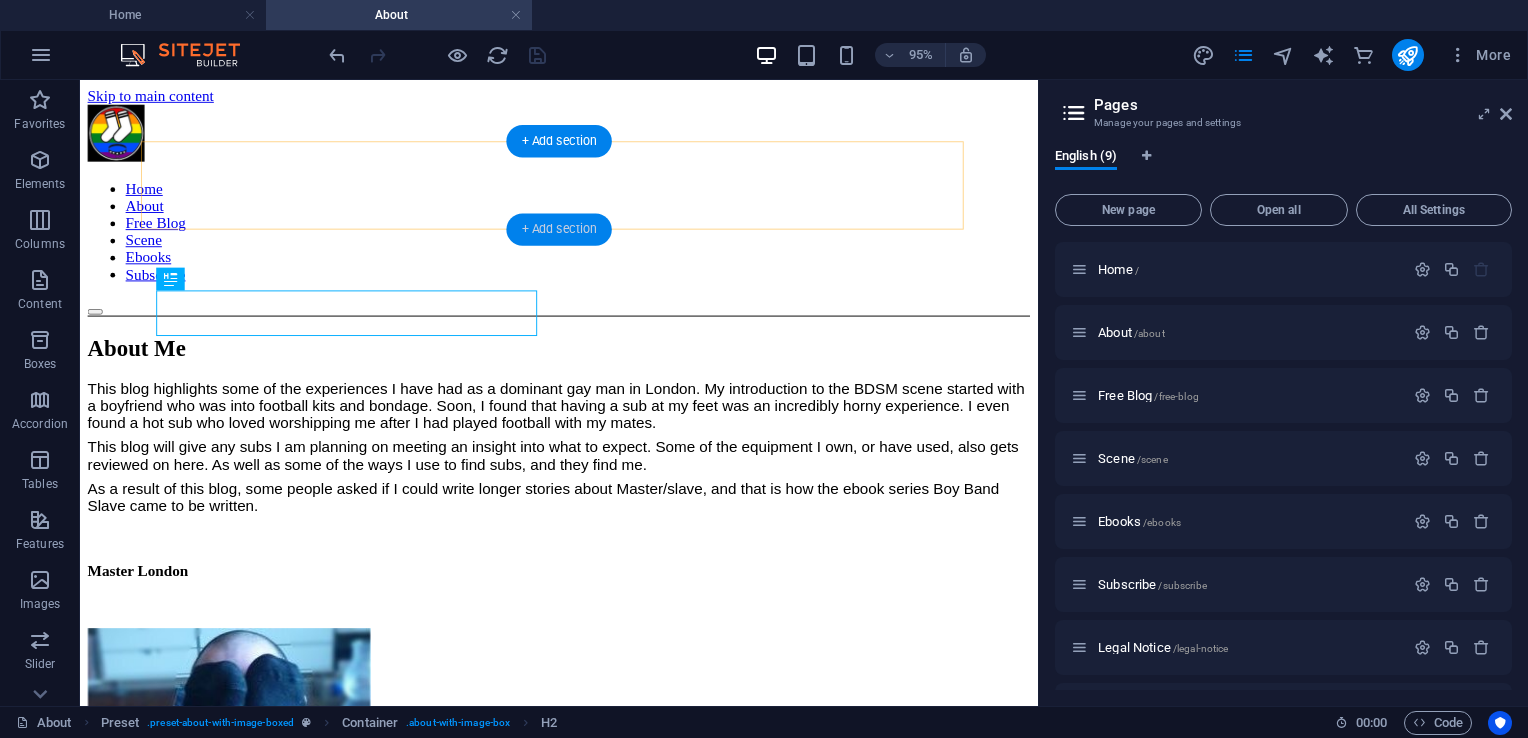 click on "+ Add section" at bounding box center [558, 229] 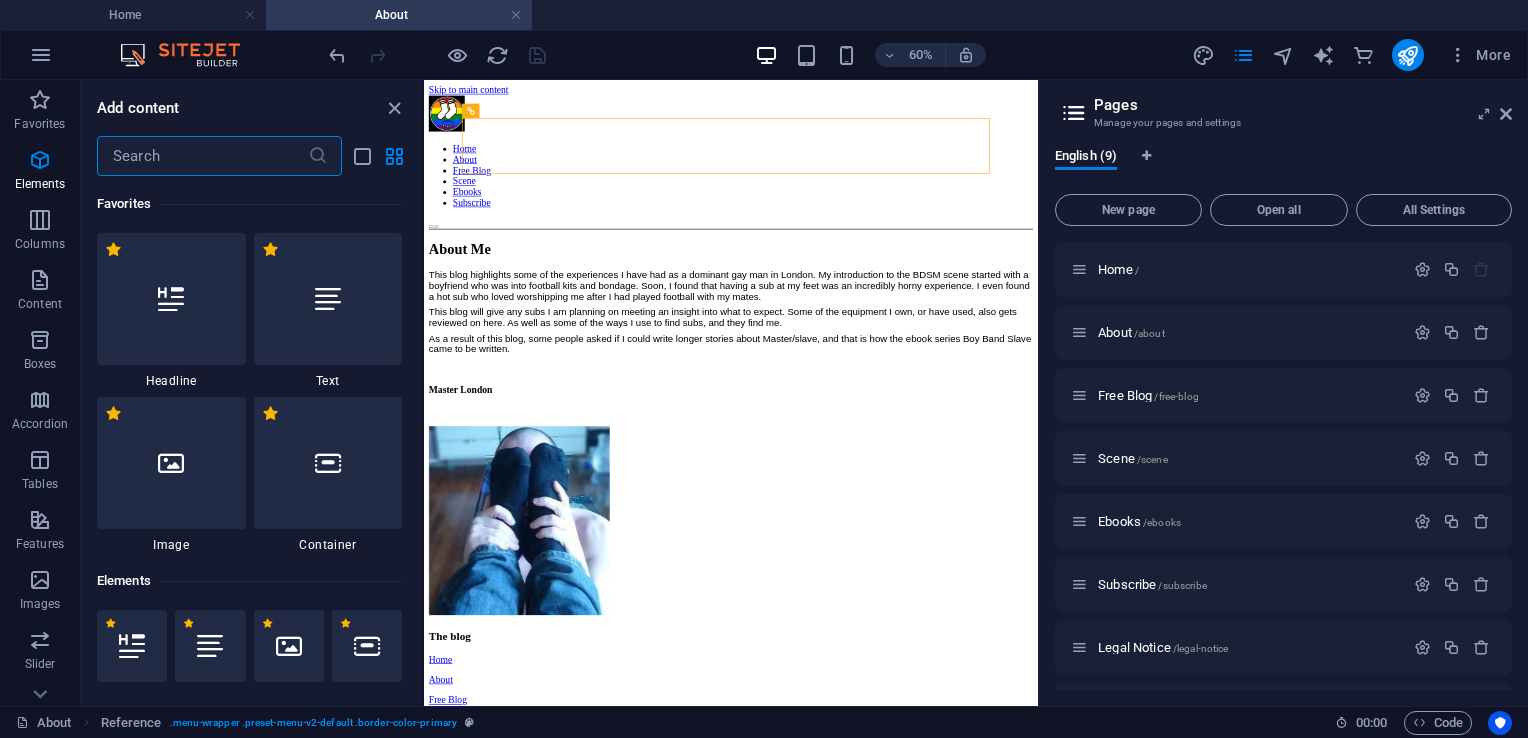 scroll, scrollTop: 3663, scrollLeft: 0, axis: vertical 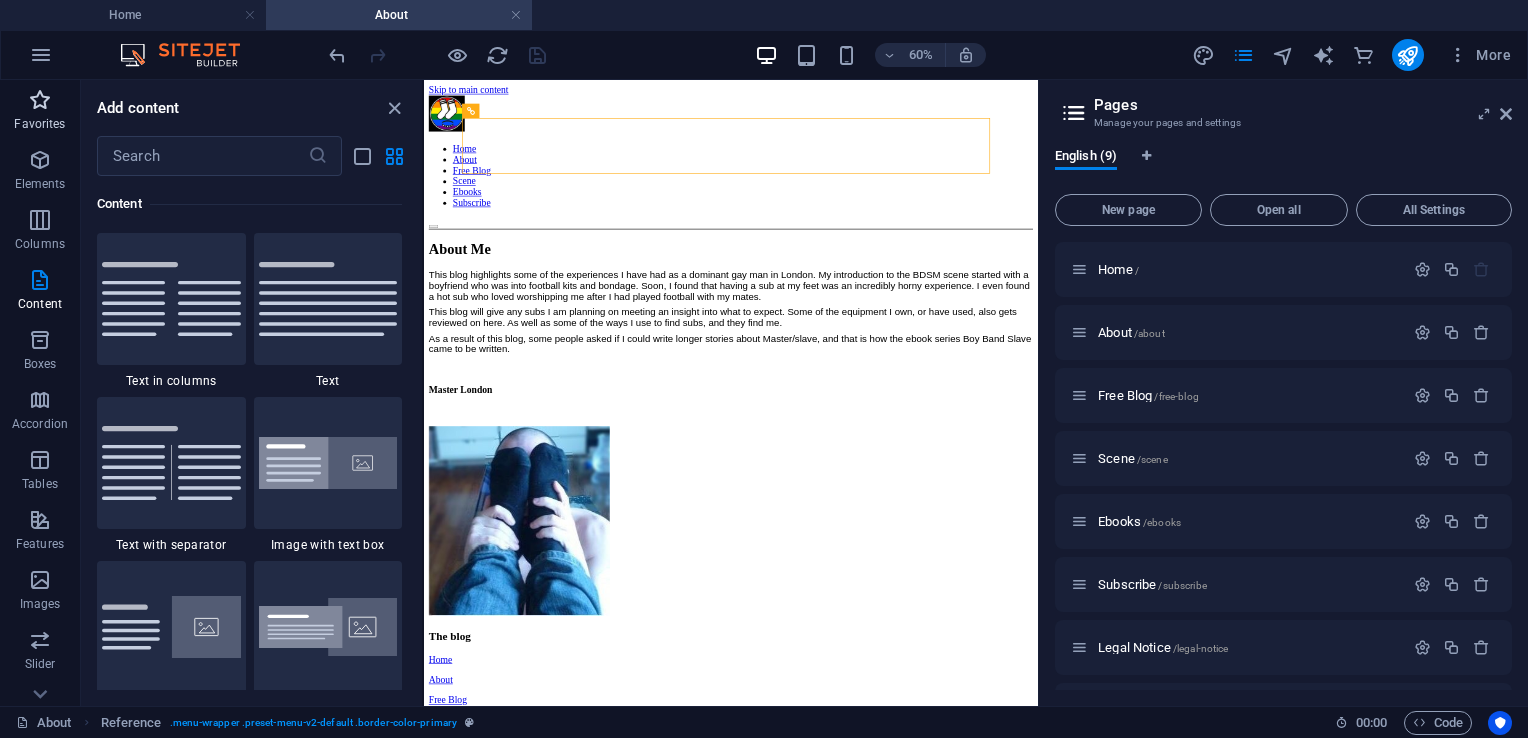 click at bounding box center [40, 100] 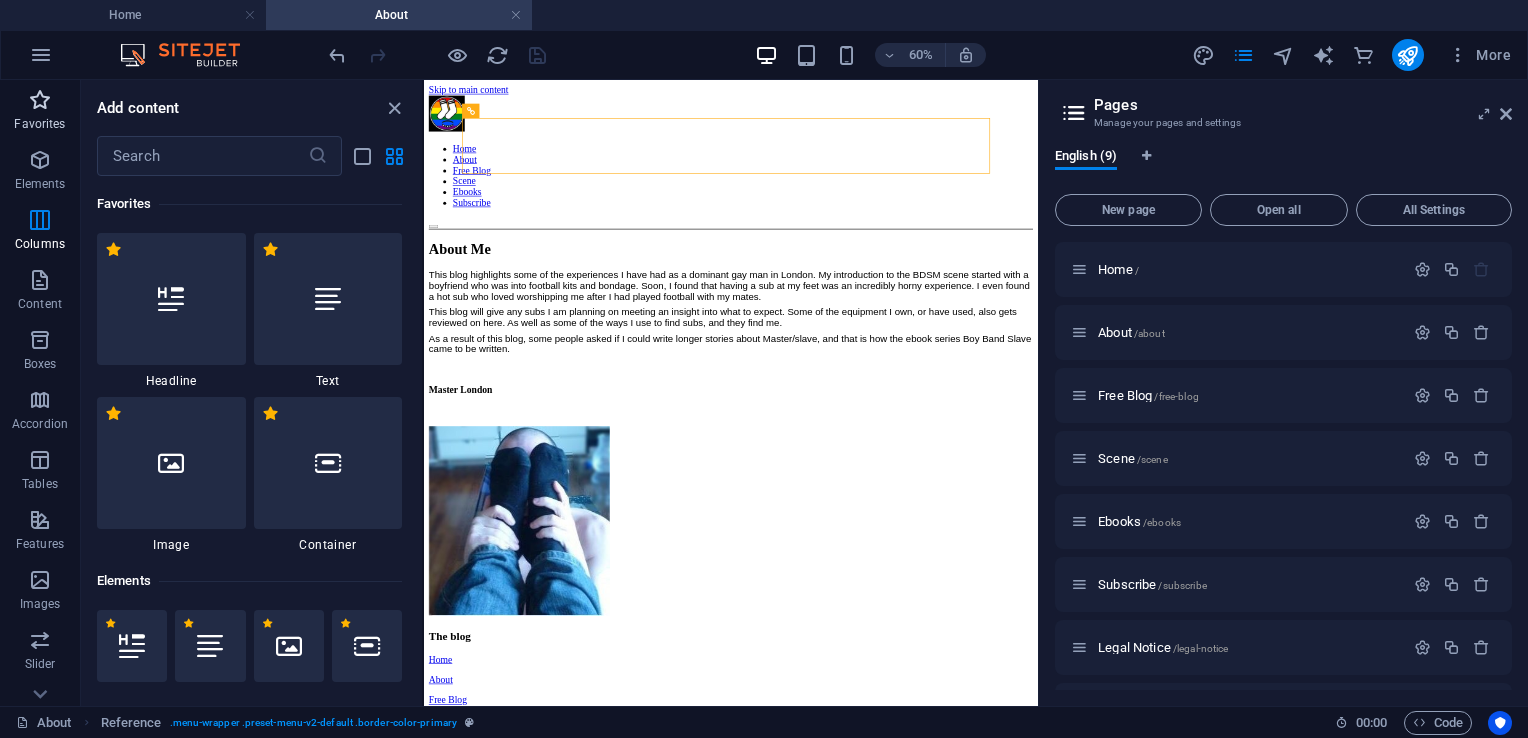 scroll, scrollTop: 0, scrollLeft: 0, axis: both 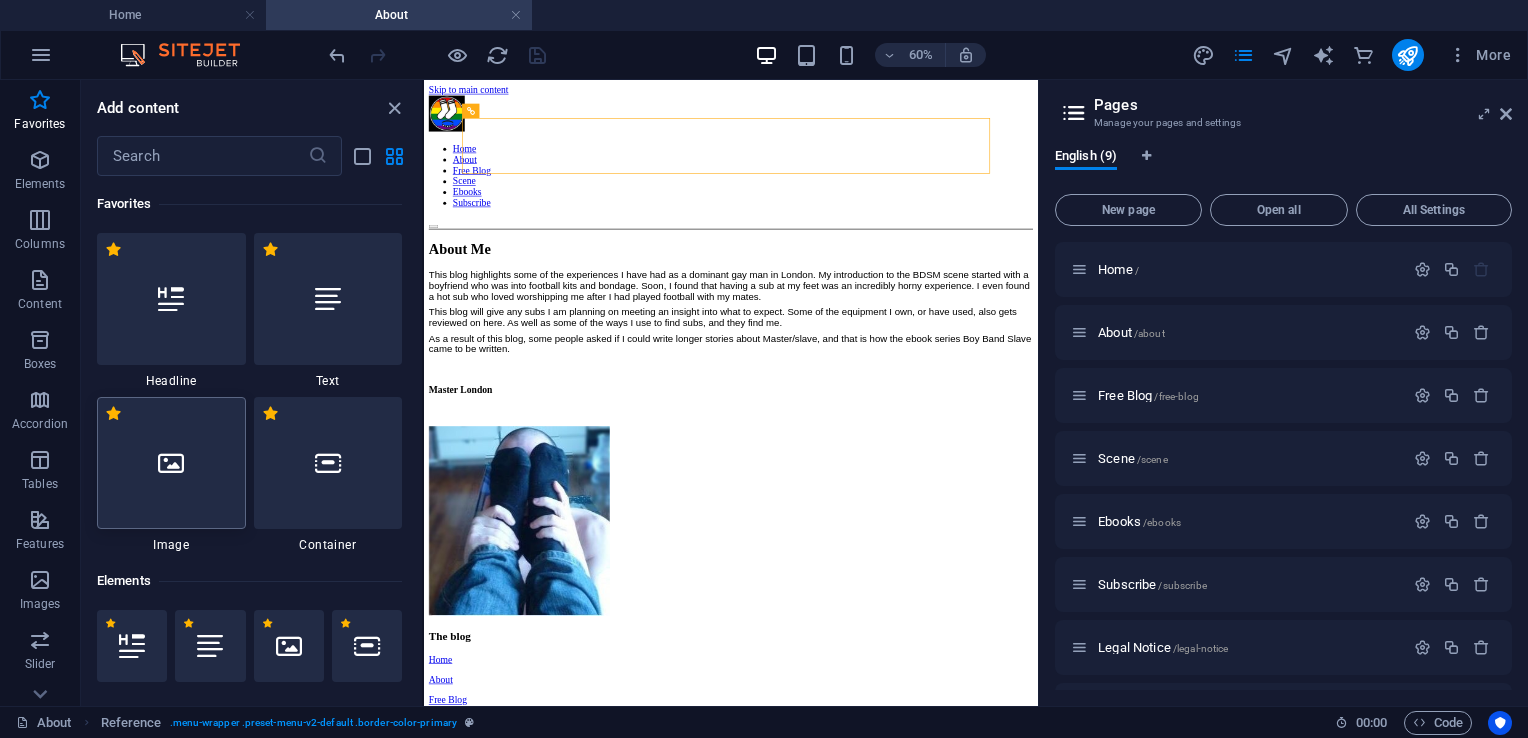 click at bounding box center [171, 463] 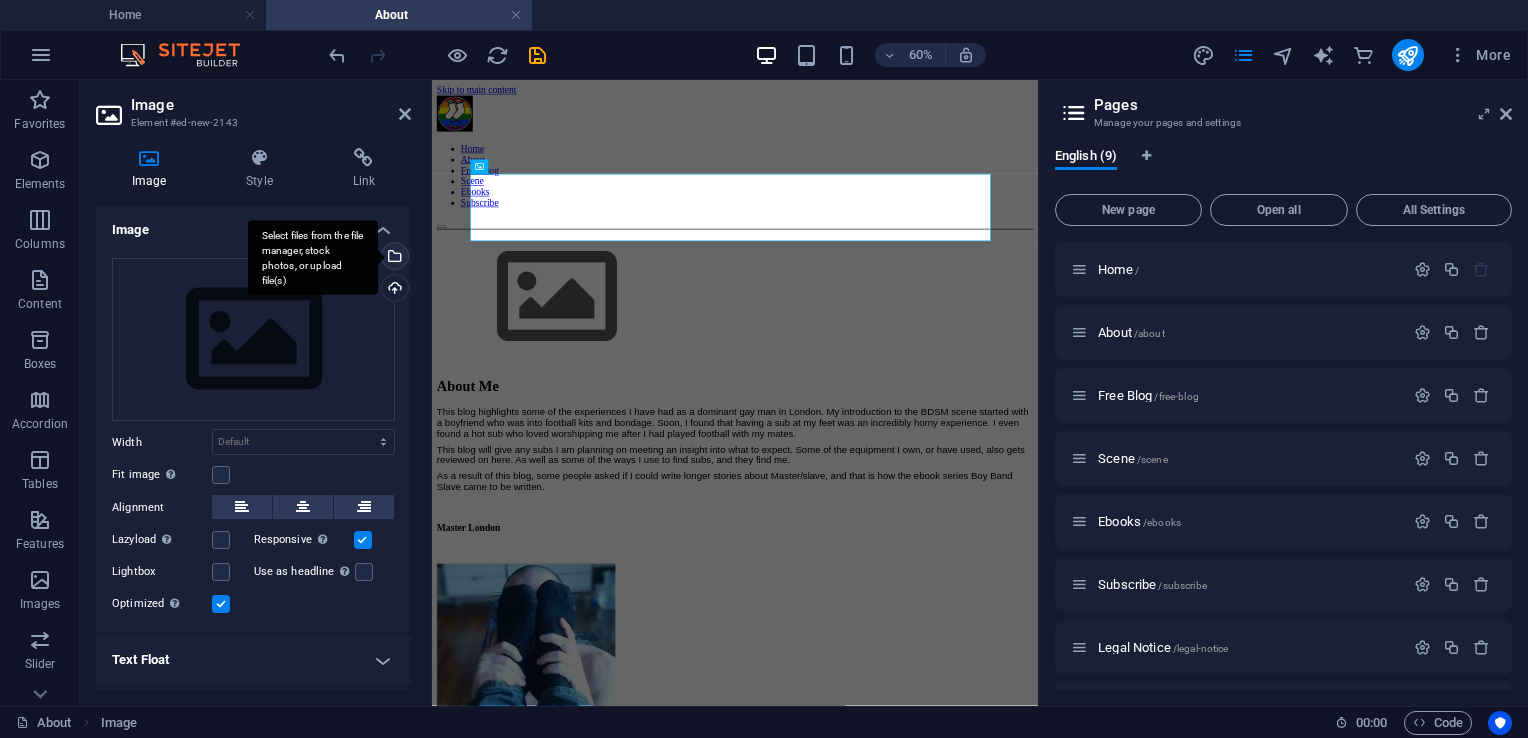 click on "Select files from the file manager, stock photos, or upload file(s)" at bounding box center (313, 257) 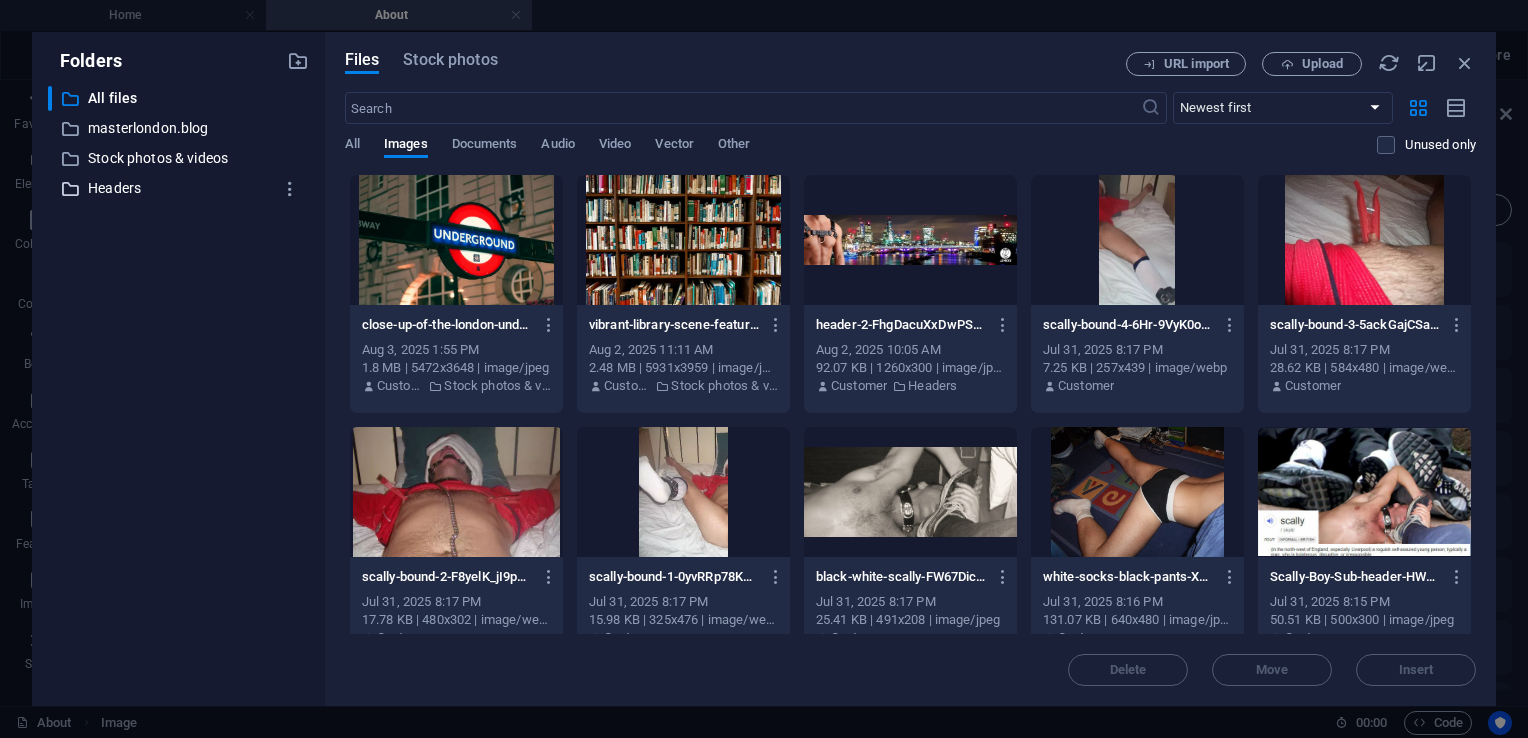 click on "Headers" at bounding box center (180, 188) 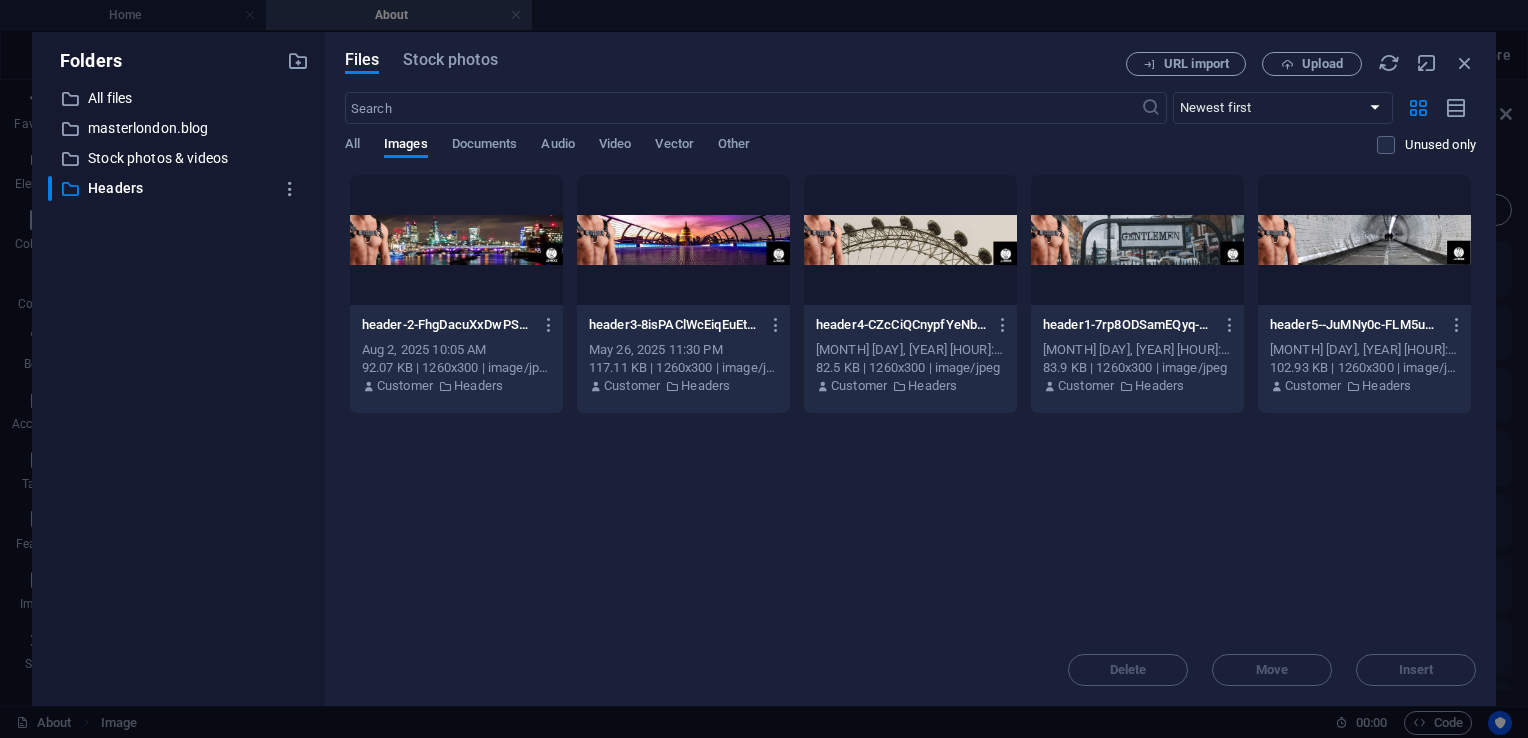 click at bounding box center (1364, 240) 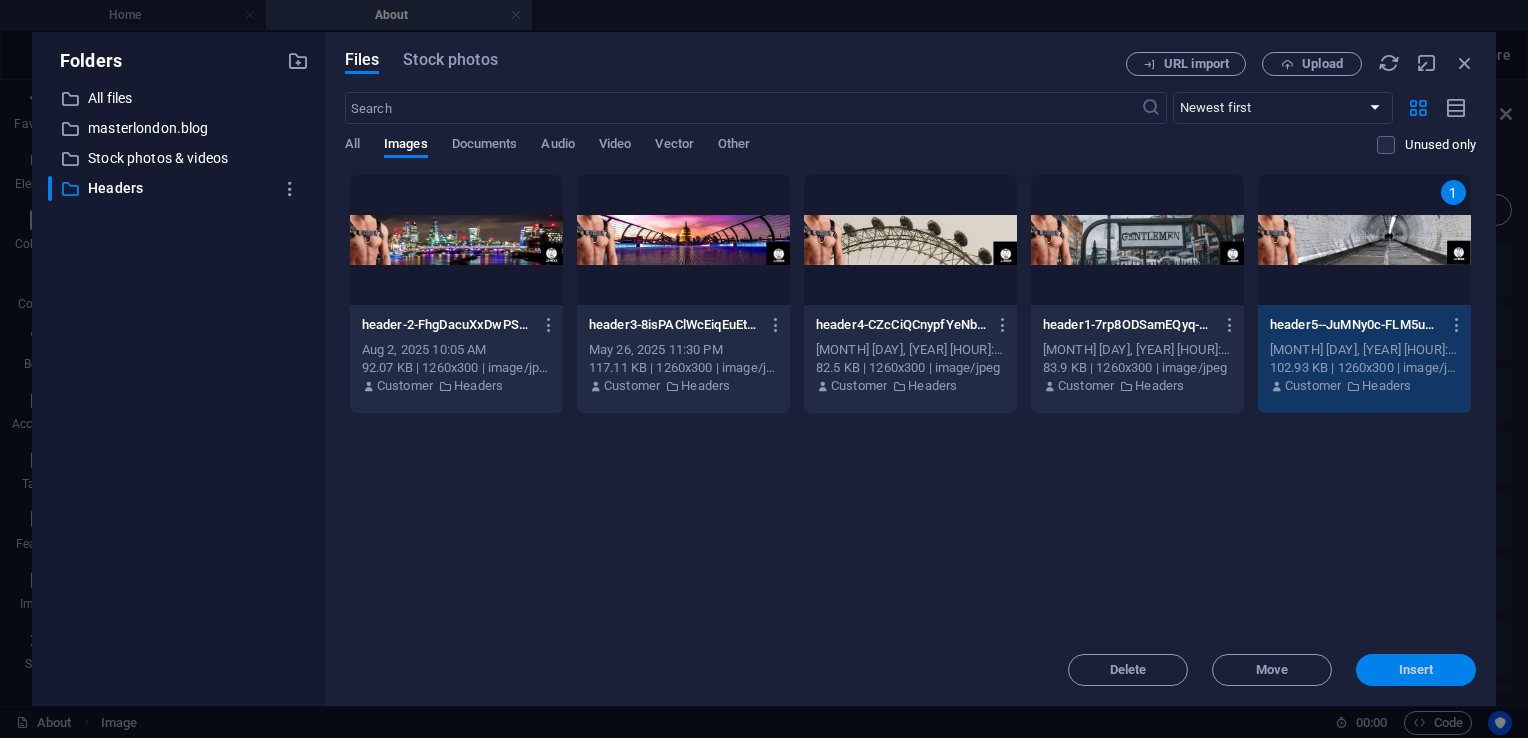 click on "Insert" at bounding box center [1416, 670] 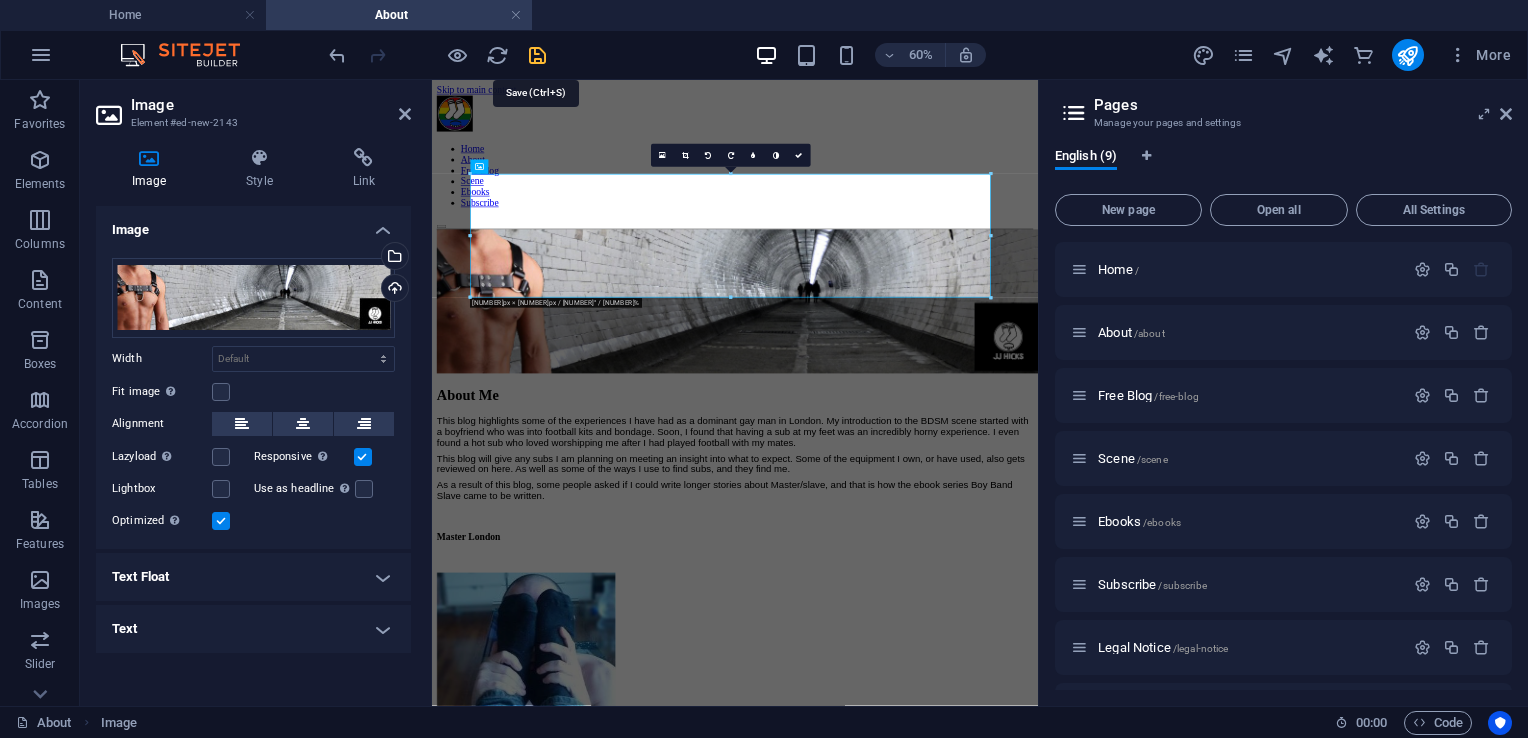 click at bounding box center (537, 55) 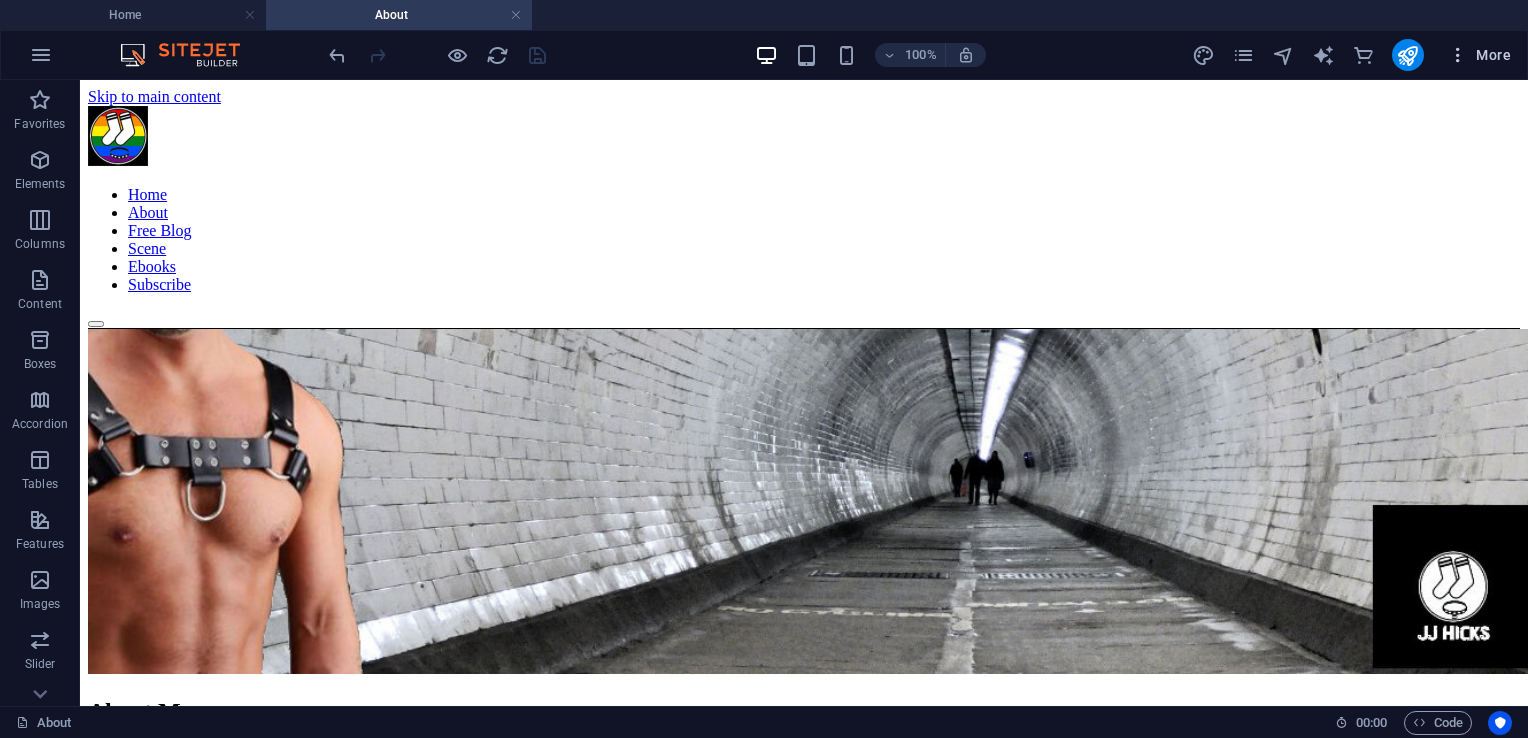 click on "More" at bounding box center (1479, 55) 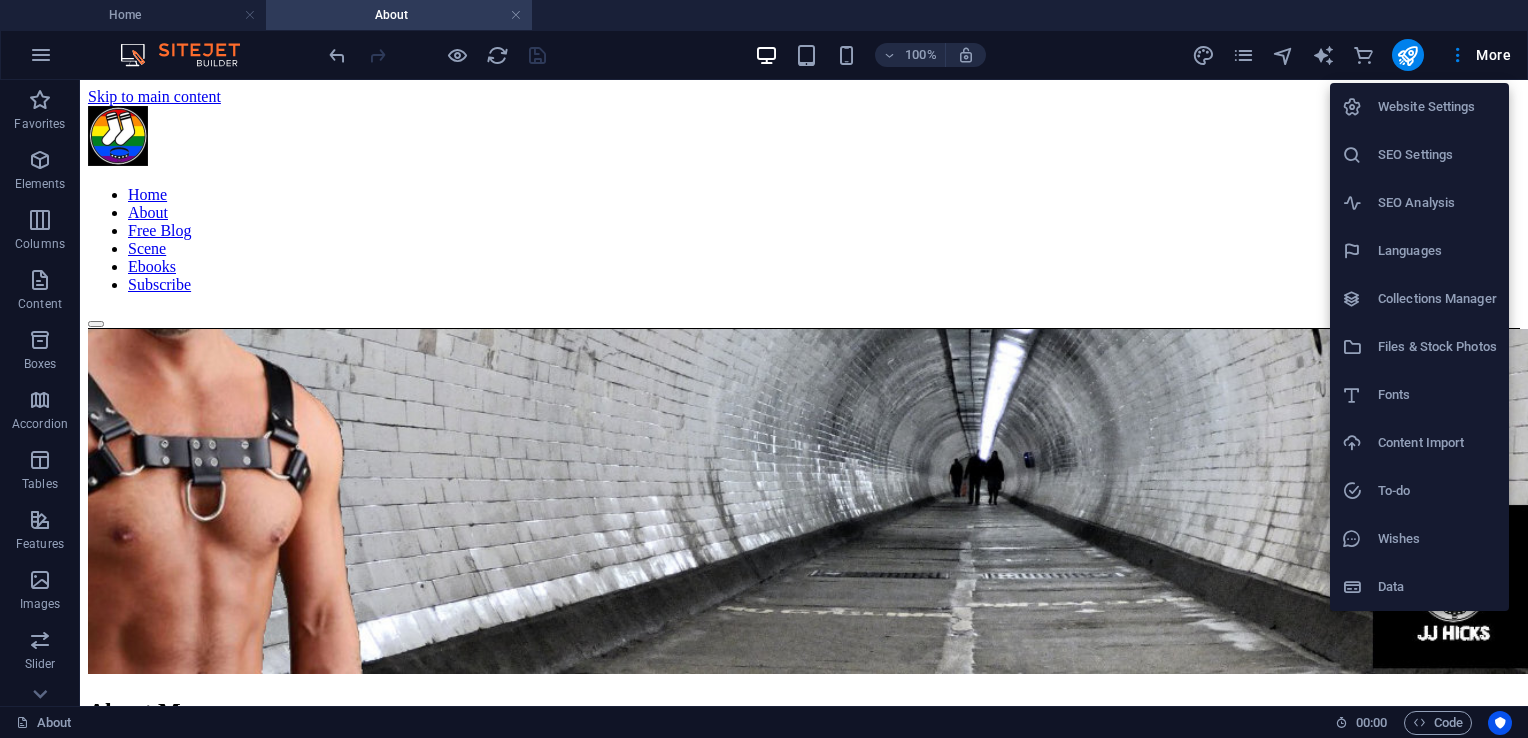 click at bounding box center [764, 369] 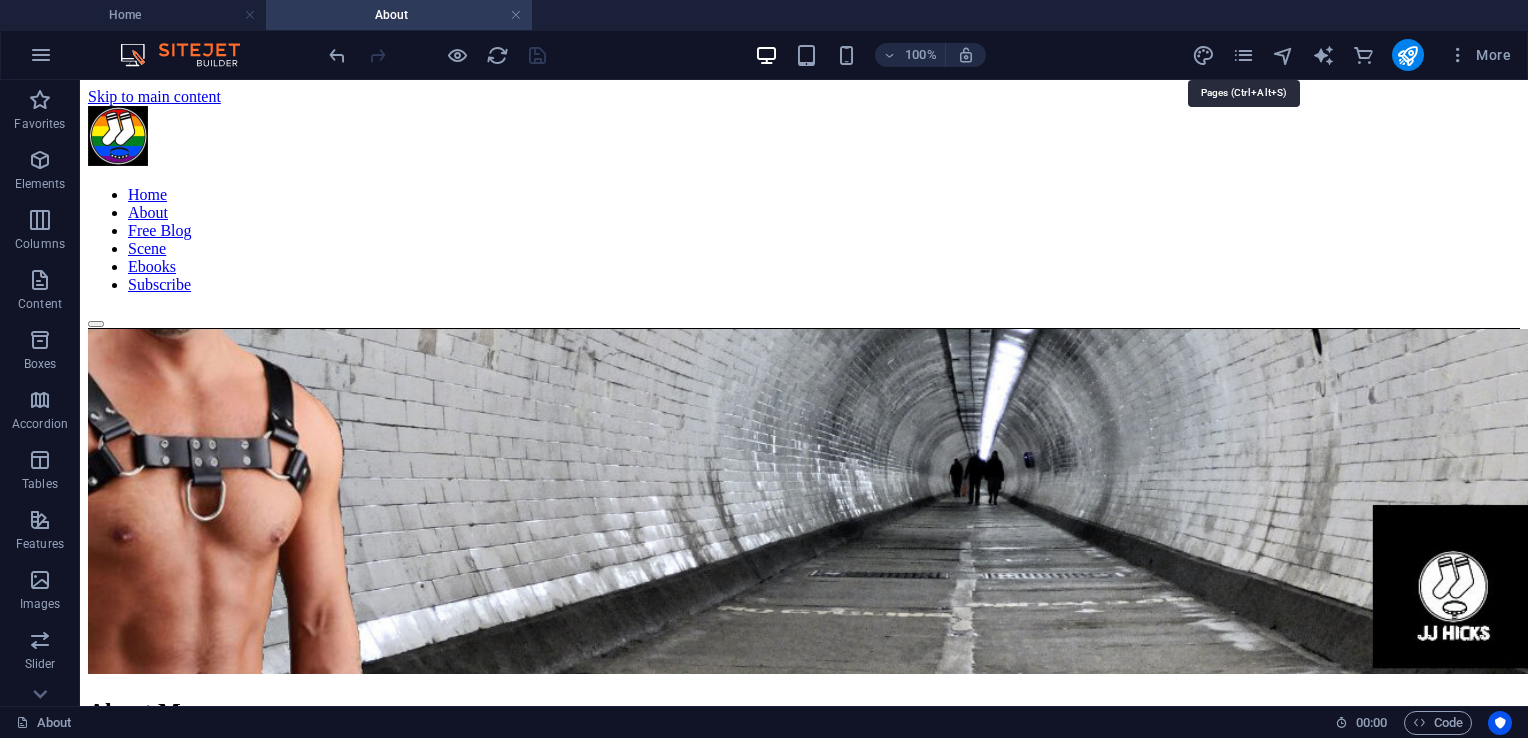 click at bounding box center [1243, 55] 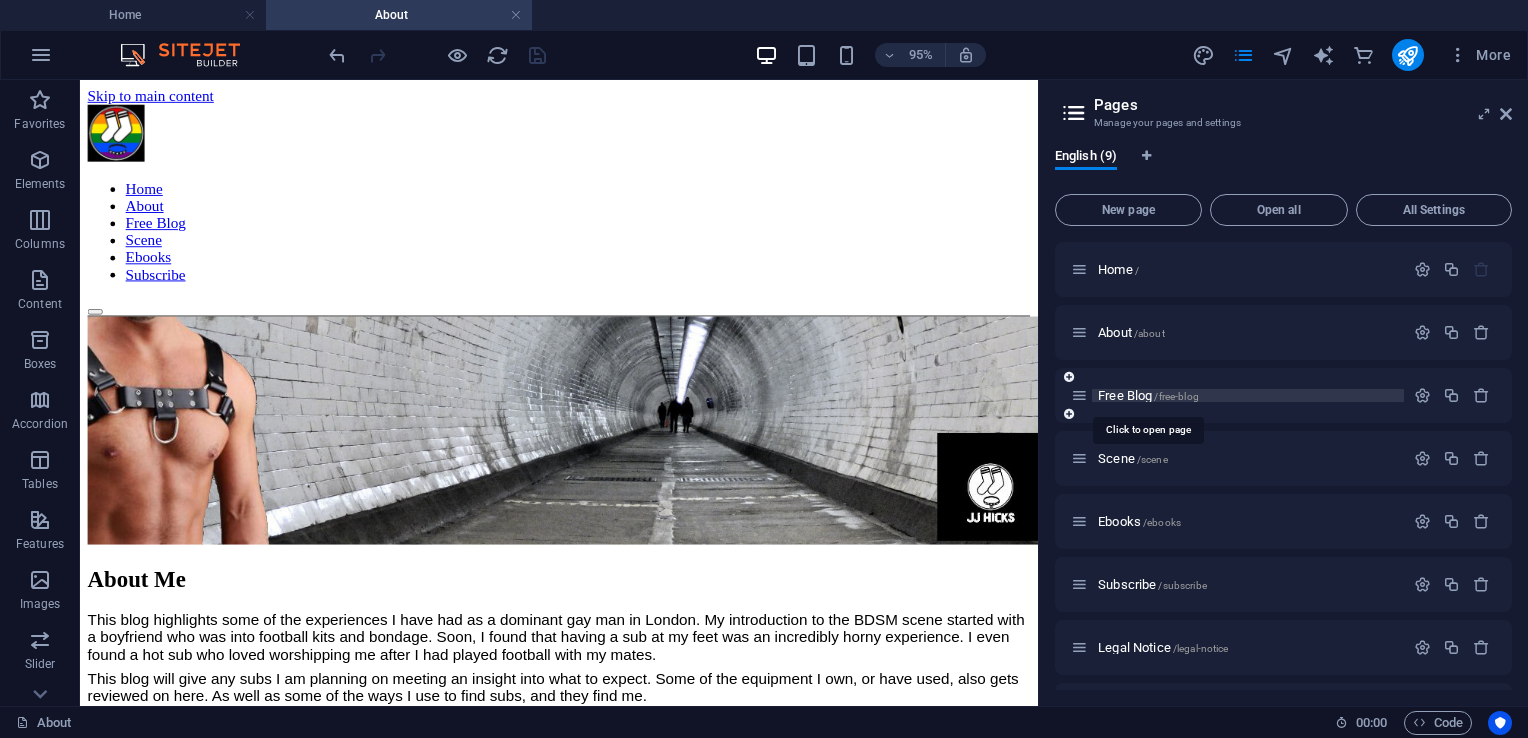 click on "Free Blog /free-blog" at bounding box center (1148, 395) 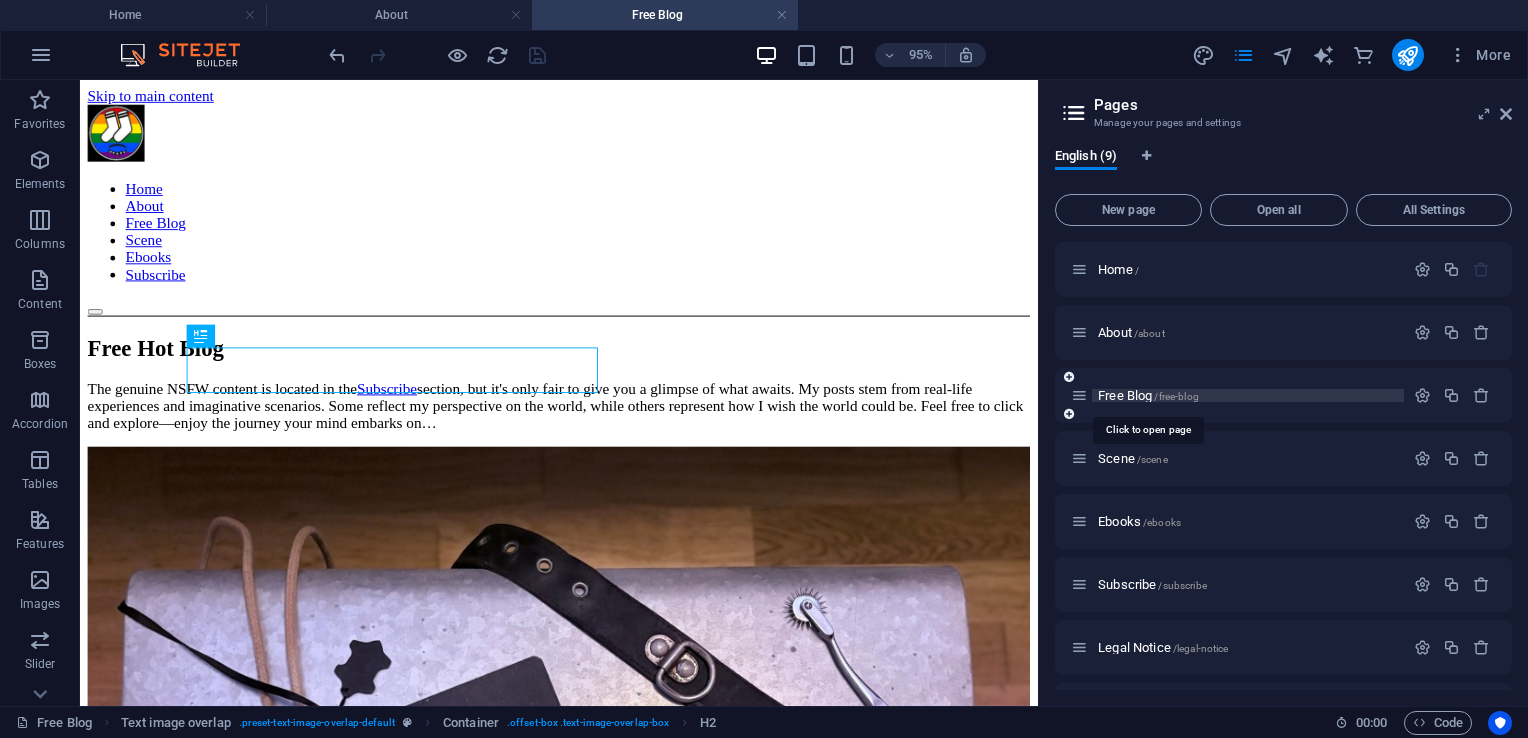scroll, scrollTop: 0, scrollLeft: 0, axis: both 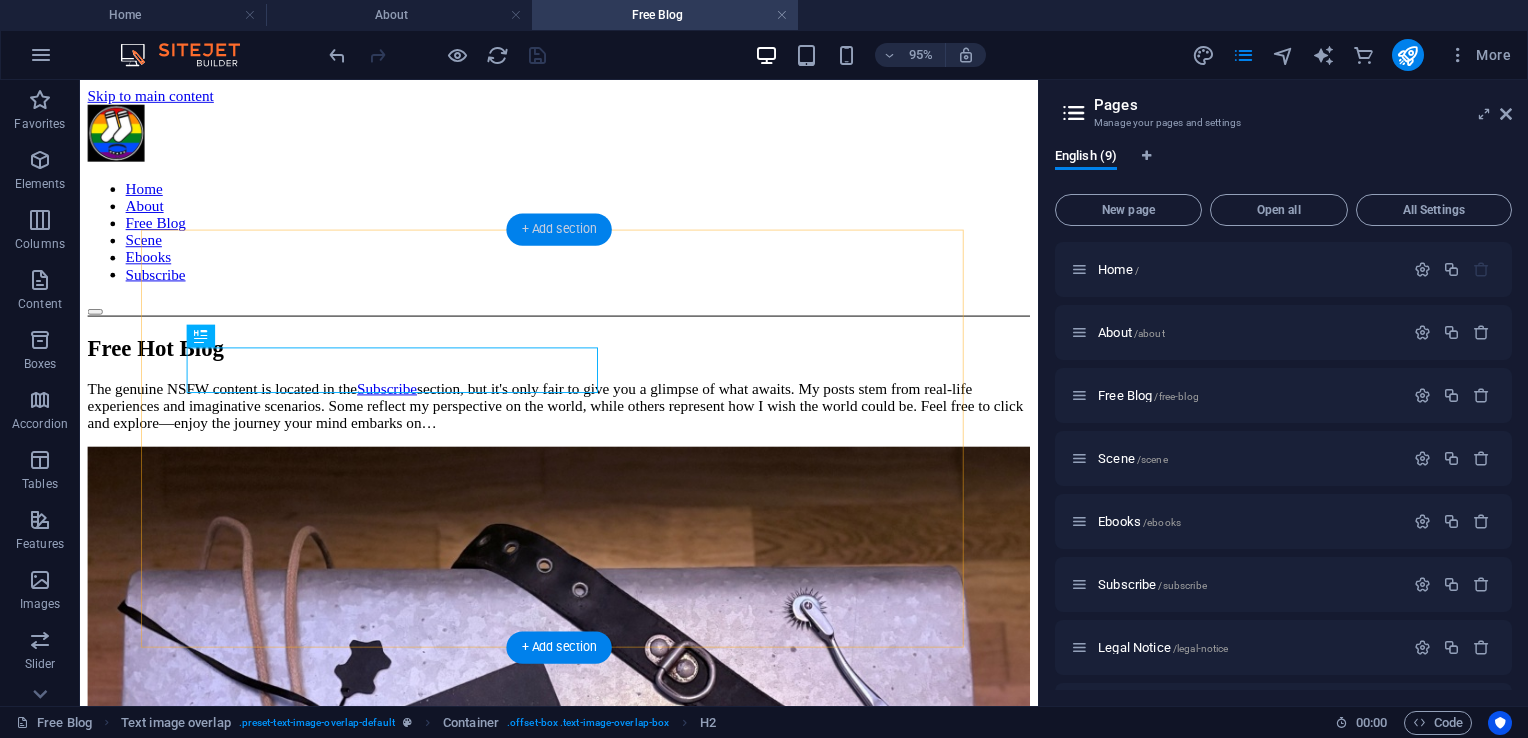 click on "+ Add section" at bounding box center [558, 229] 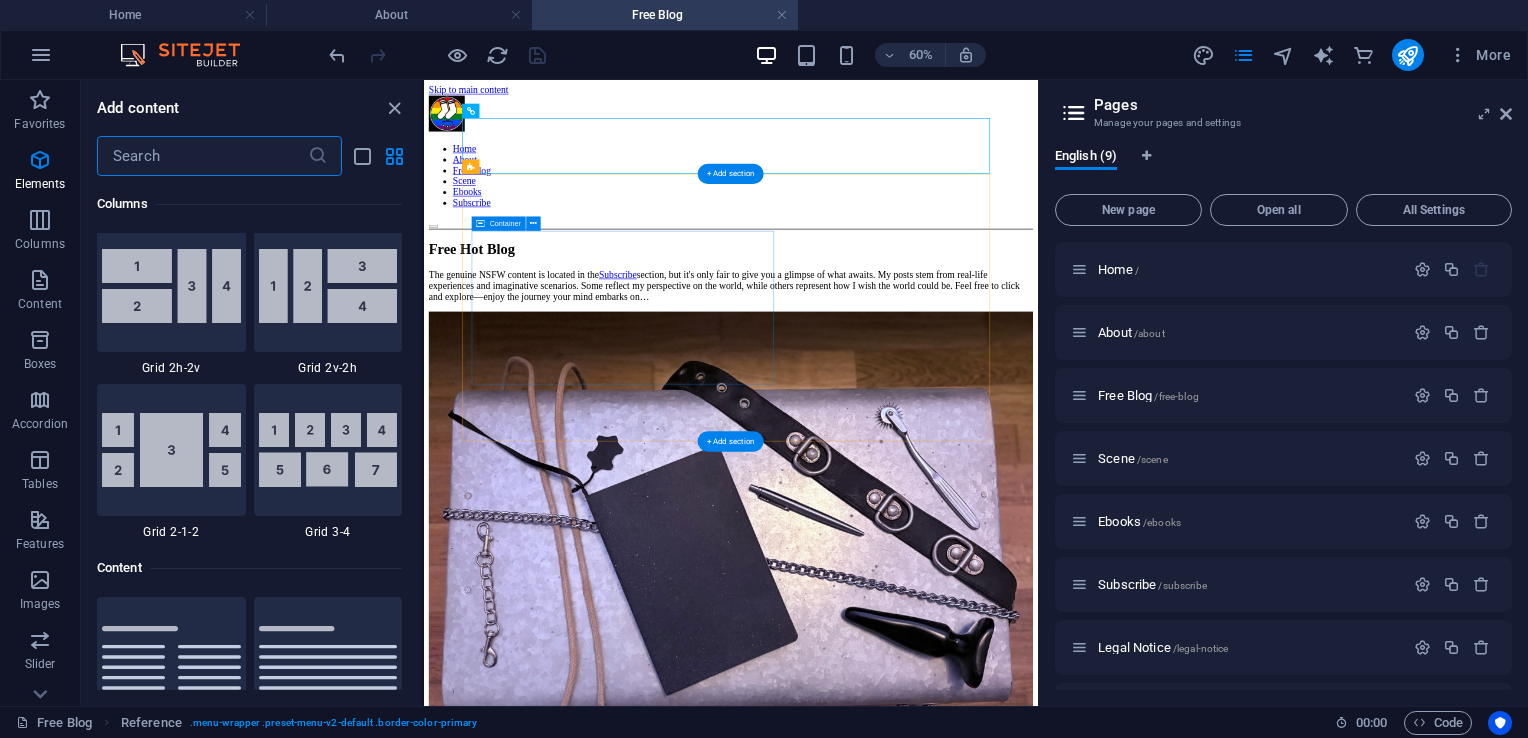 scroll, scrollTop: 3663, scrollLeft: 0, axis: vertical 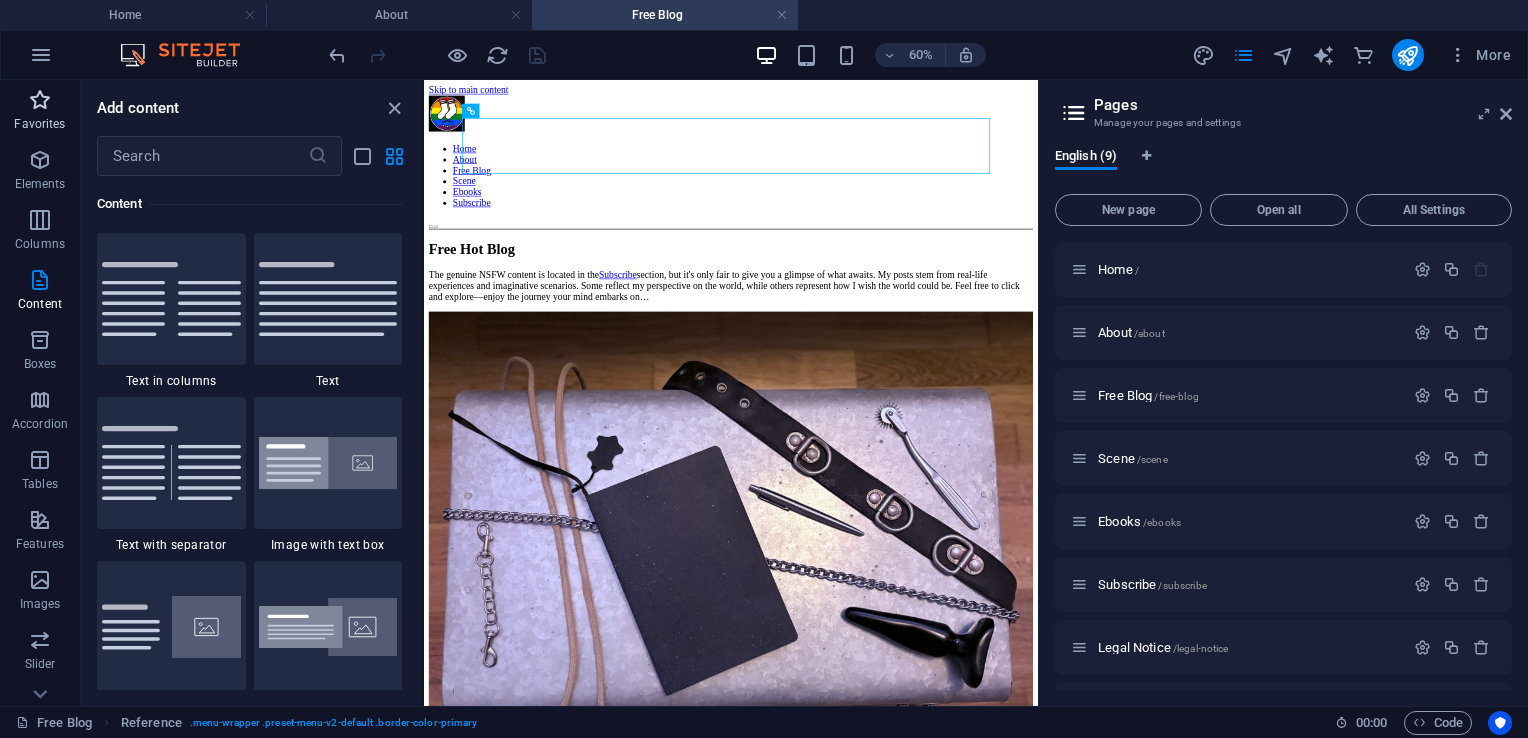 click on "Favorites" at bounding box center (40, 110) 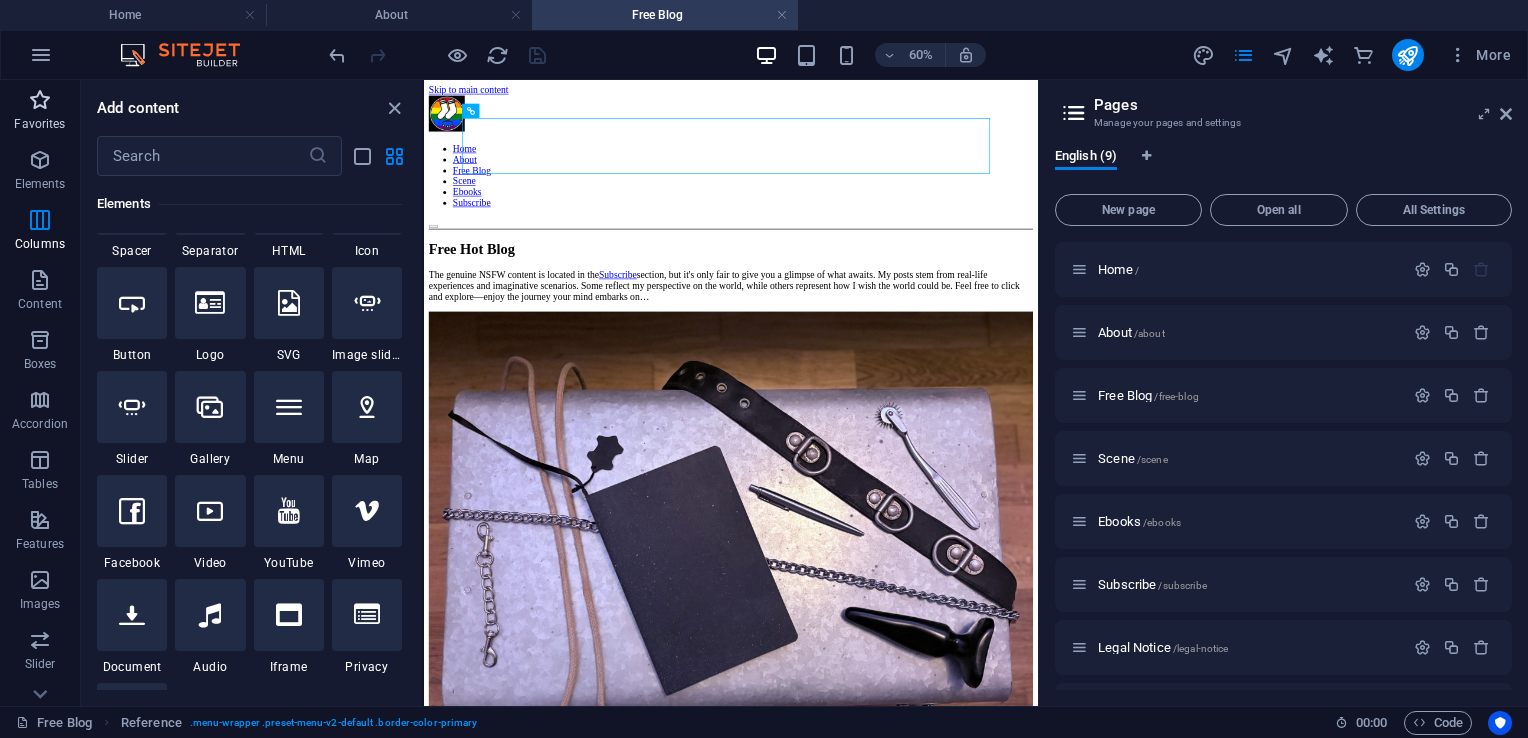 scroll, scrollTop: 0, scrollLeft: 0, axis: both 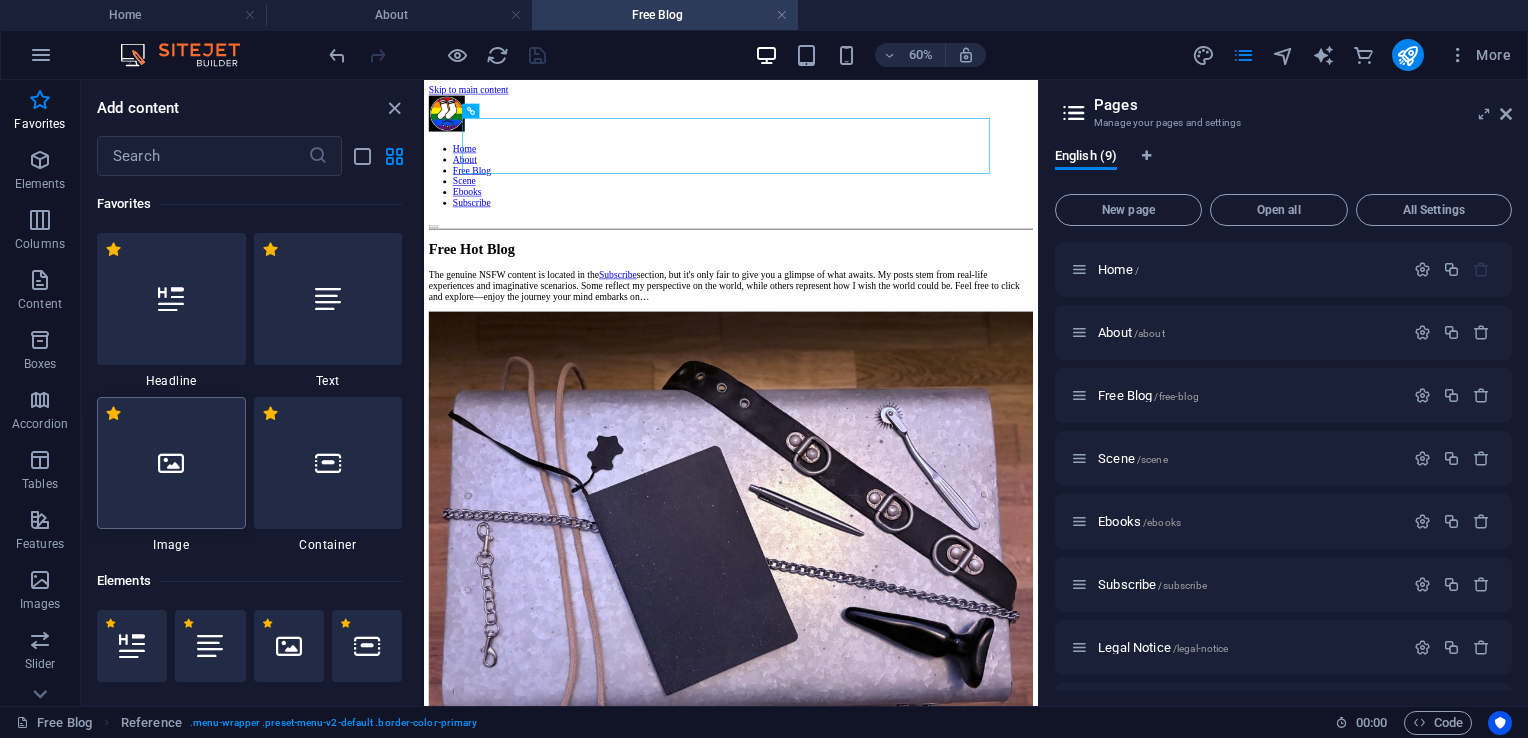 click at bounding box center [171, 463] 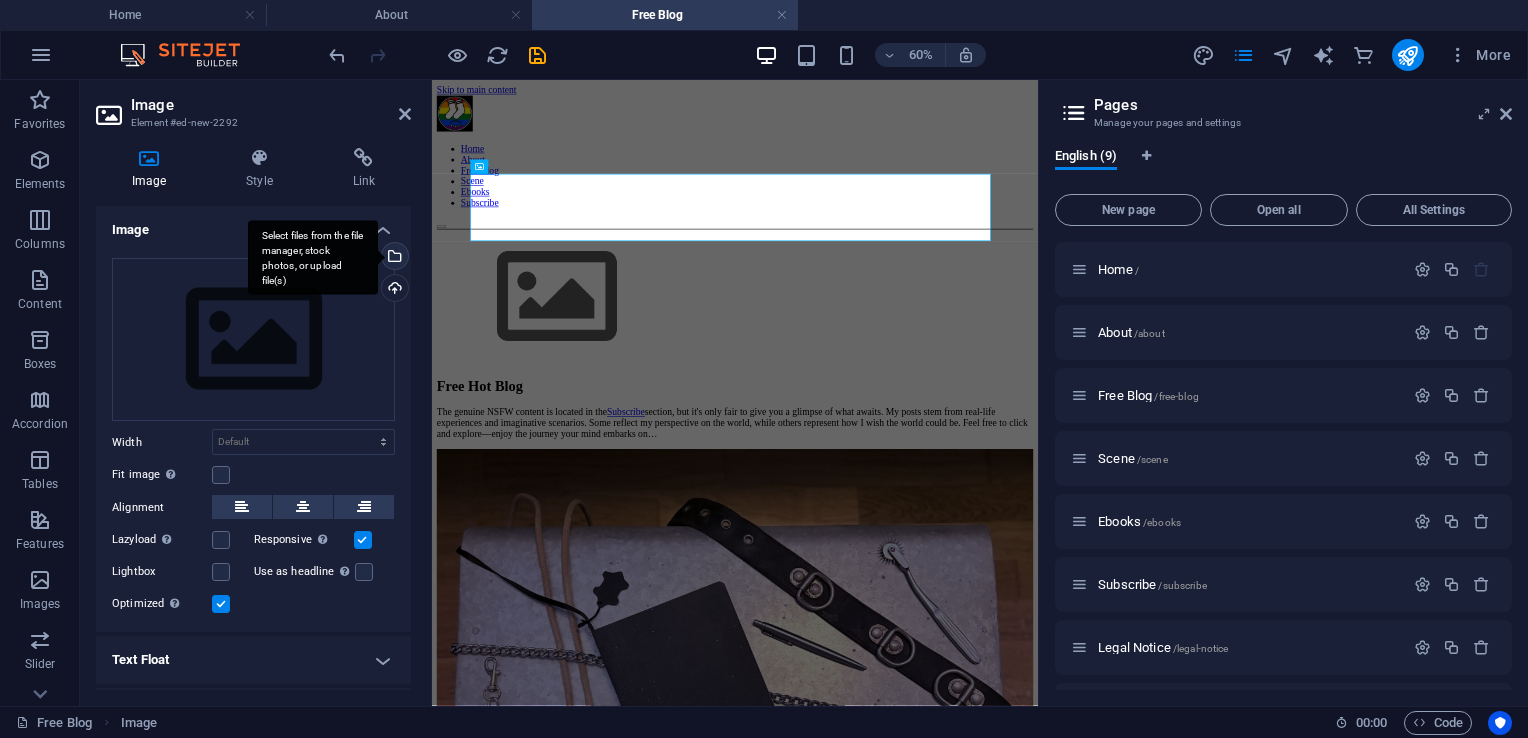 click on "Select files from the file manager, stock photos, or upload file(s)" at bounding box center (313, 257) 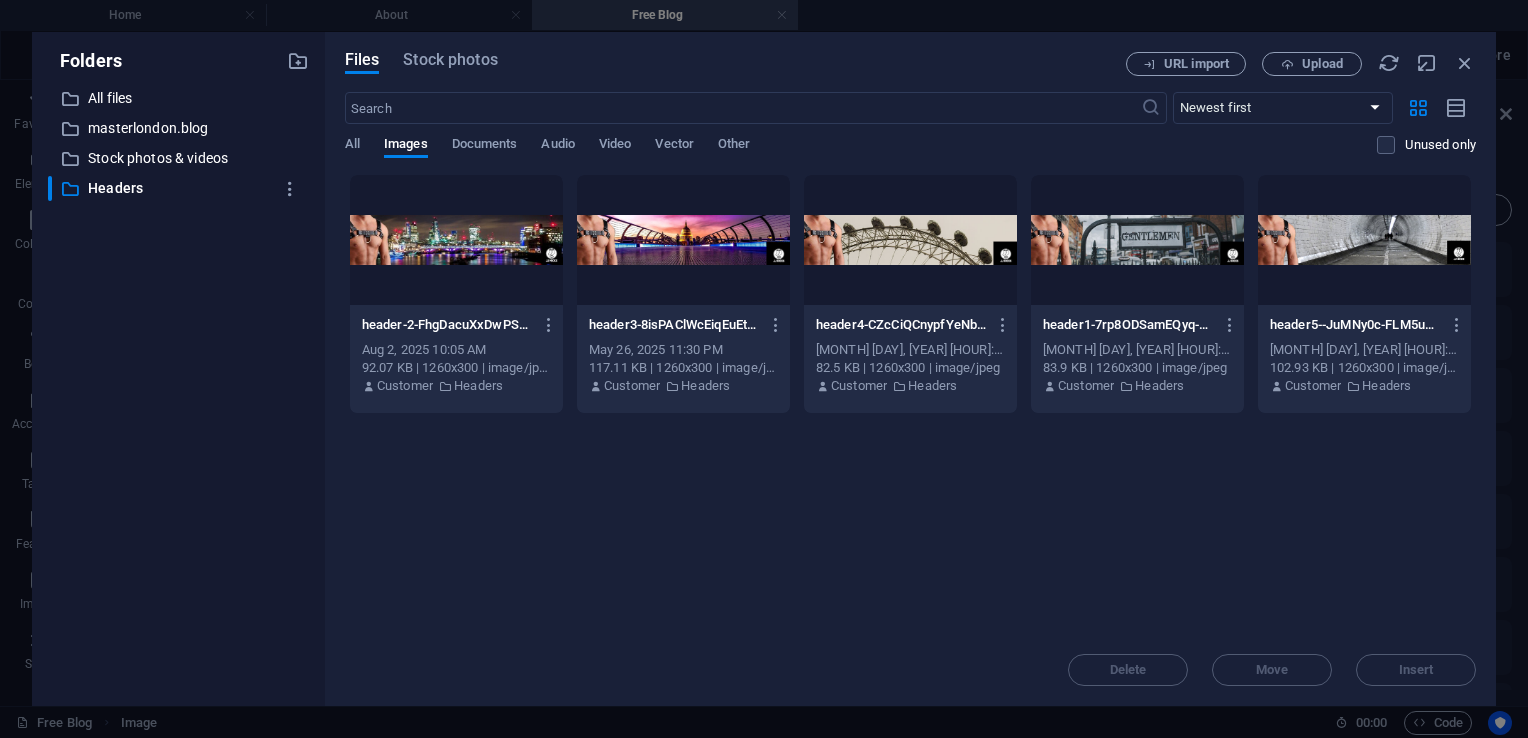 click at bounding box center [683, 240] 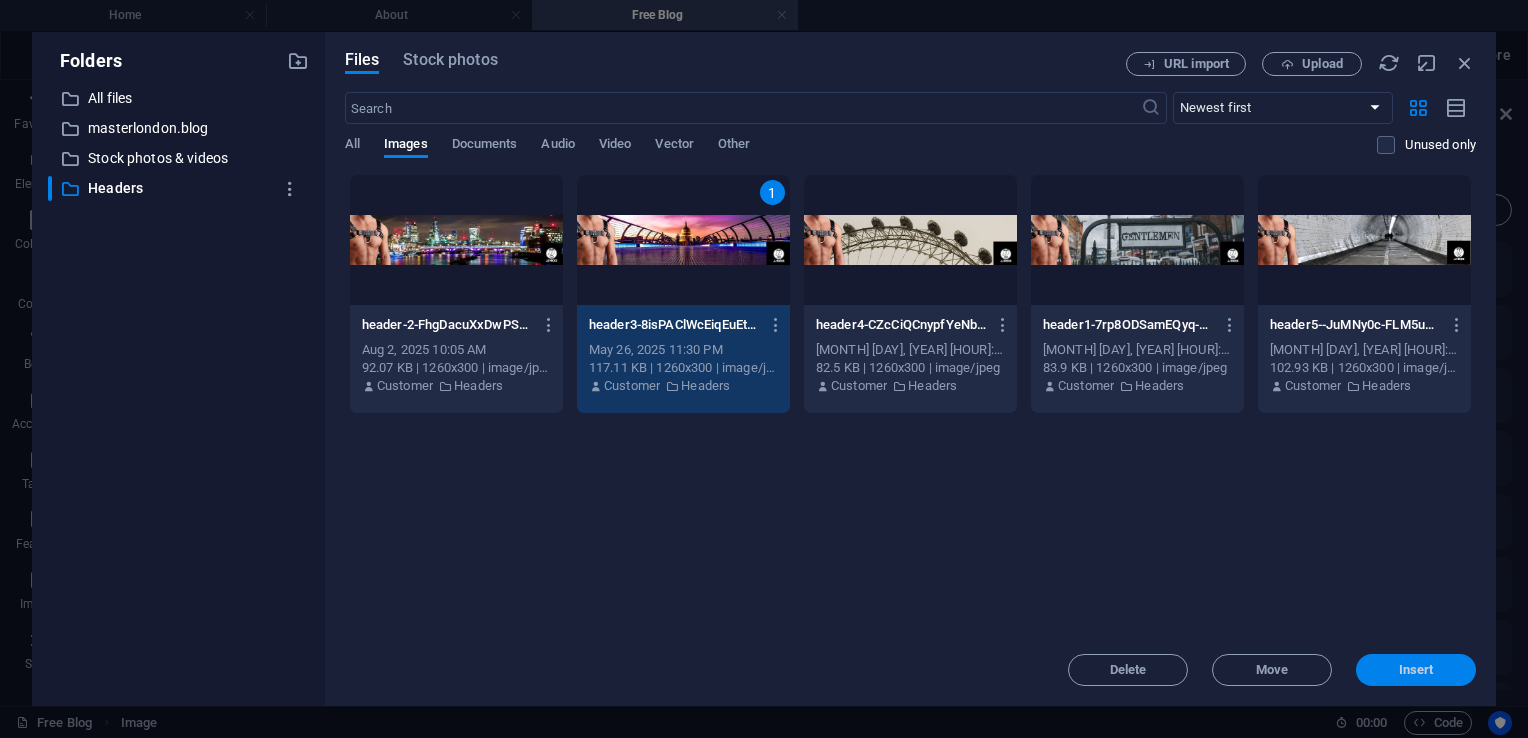 click on "Insert" at bounding box center (1416, 670) 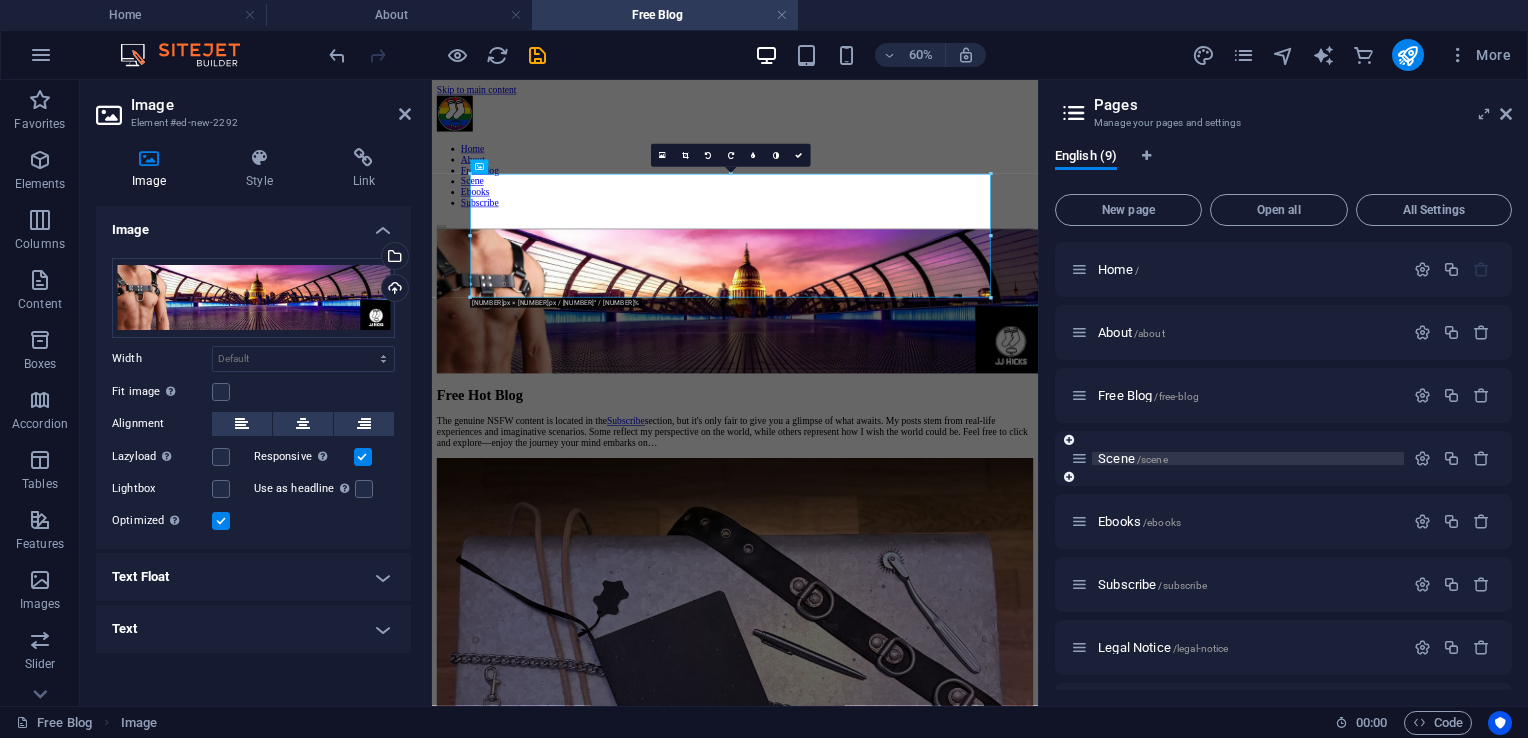 click on "Scene /scene" at bounding box center (1133, 458) 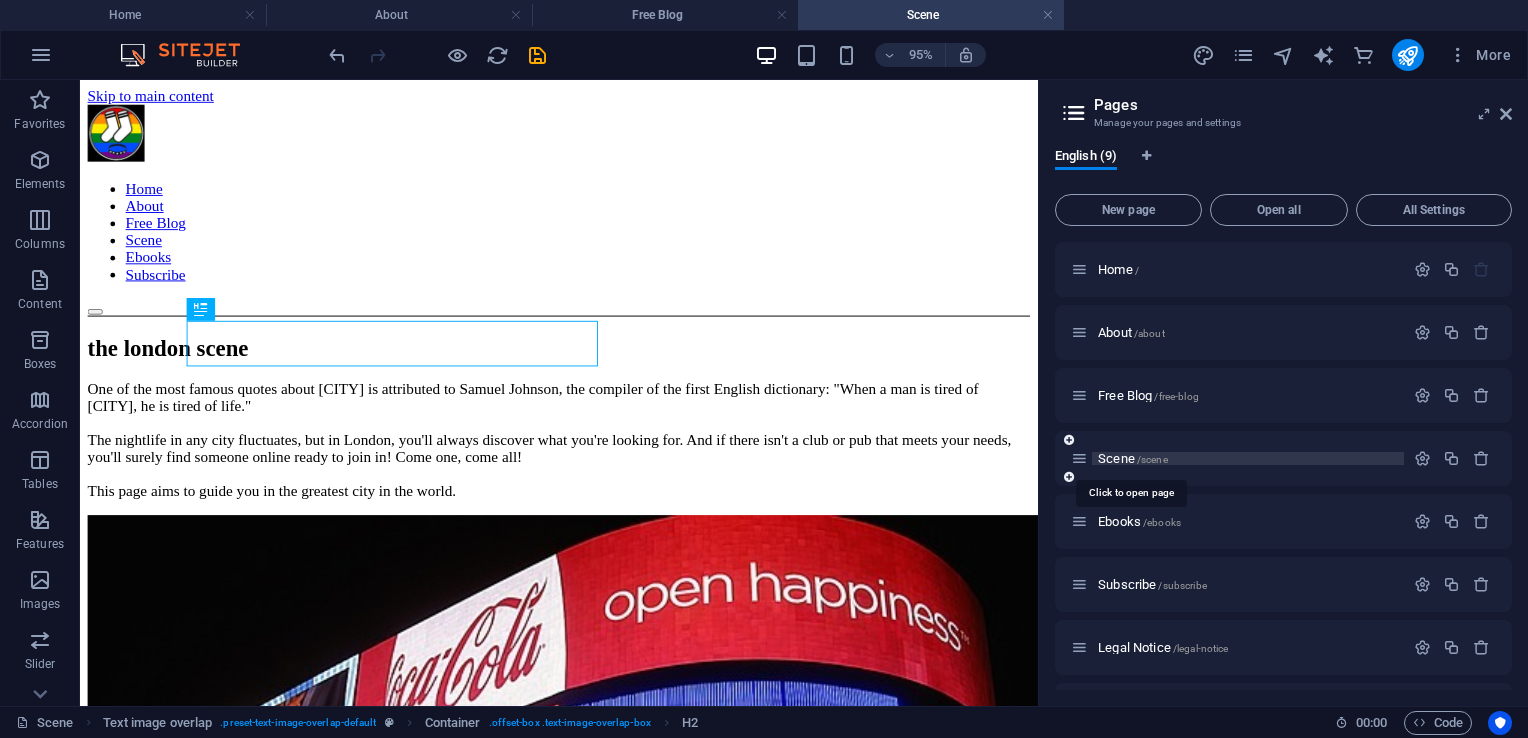 scroll, scrollTop: 0, scrollLeft: 0, axis: both 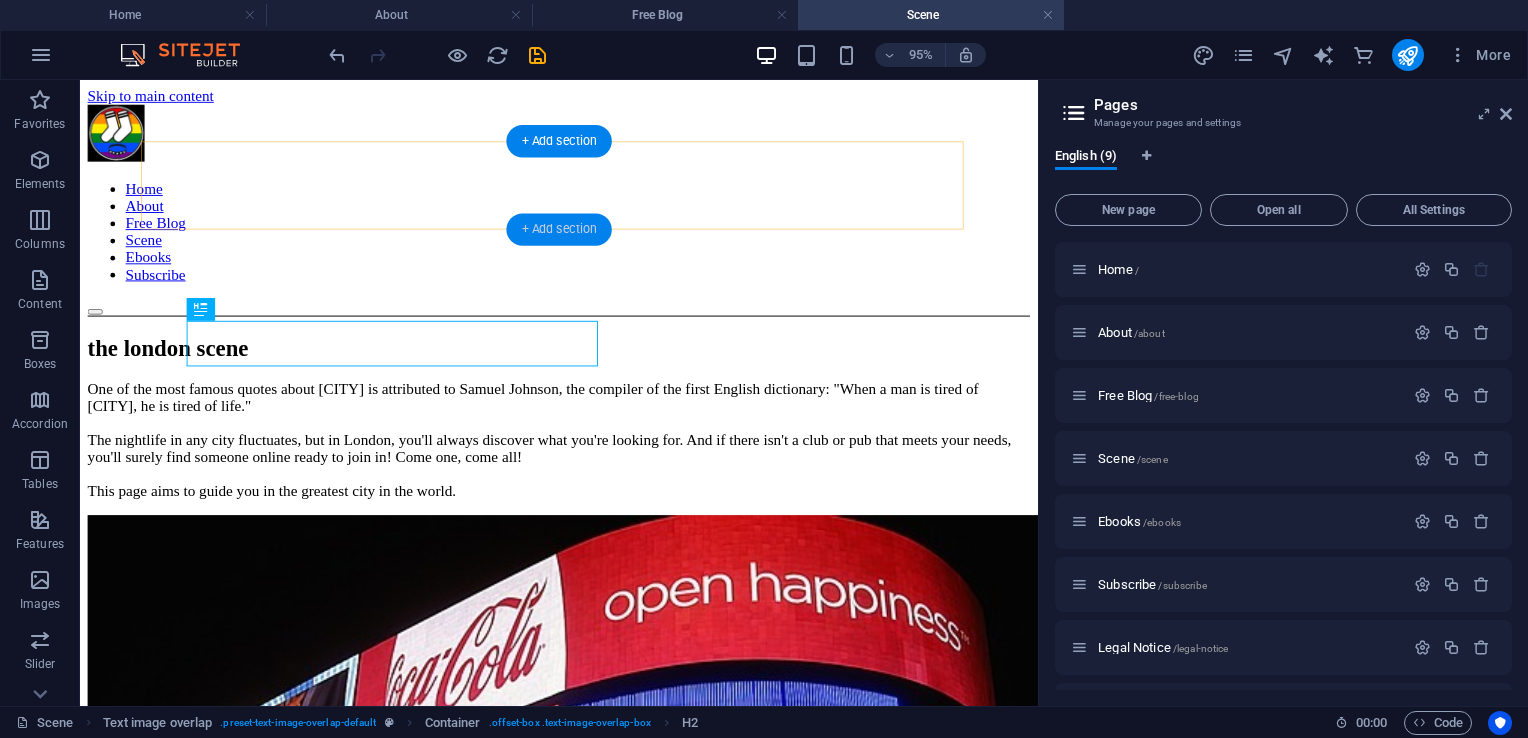 click on "+ Add section" at bounding box center (558, 229) 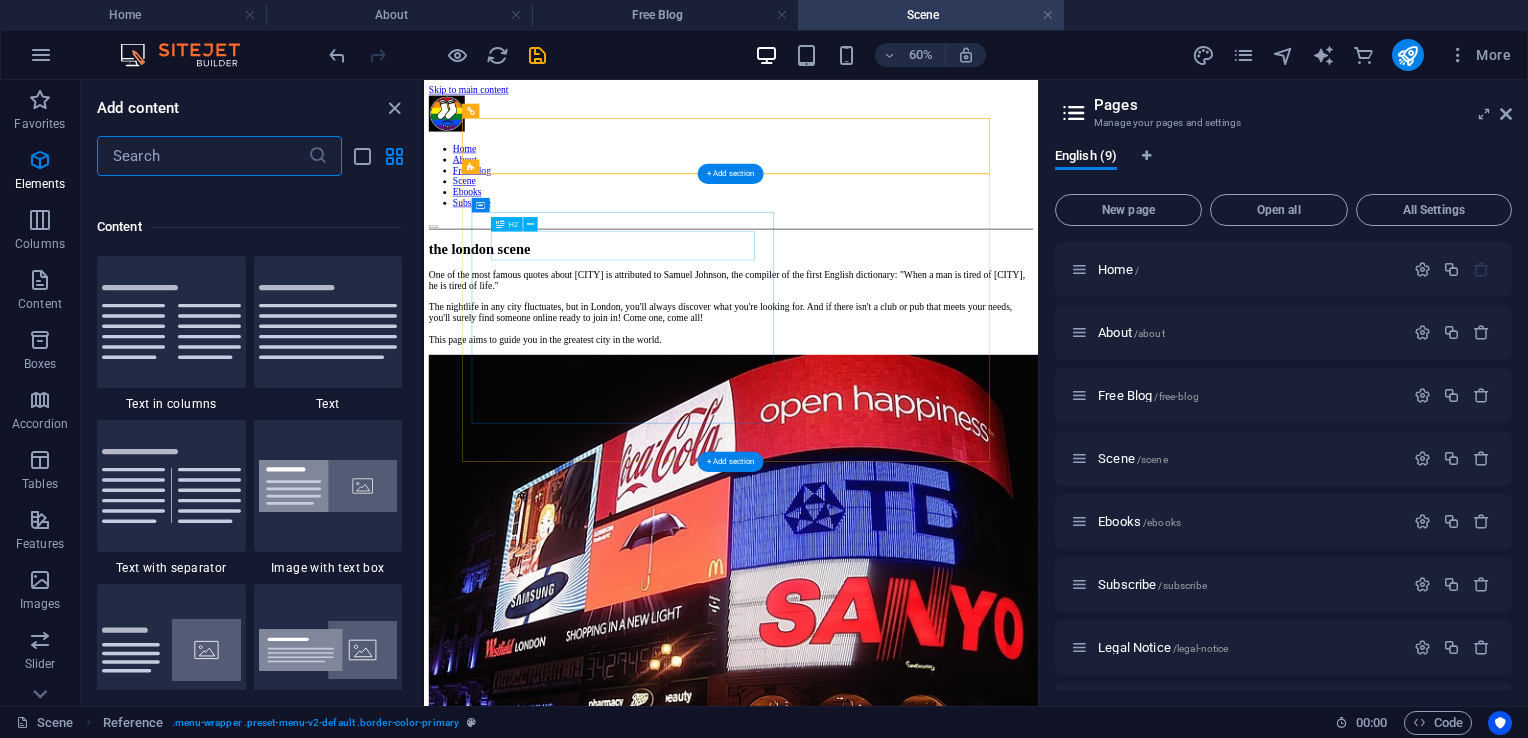 scroll, scrollTop: 3663, scrollLeft: 0, axis: vertical 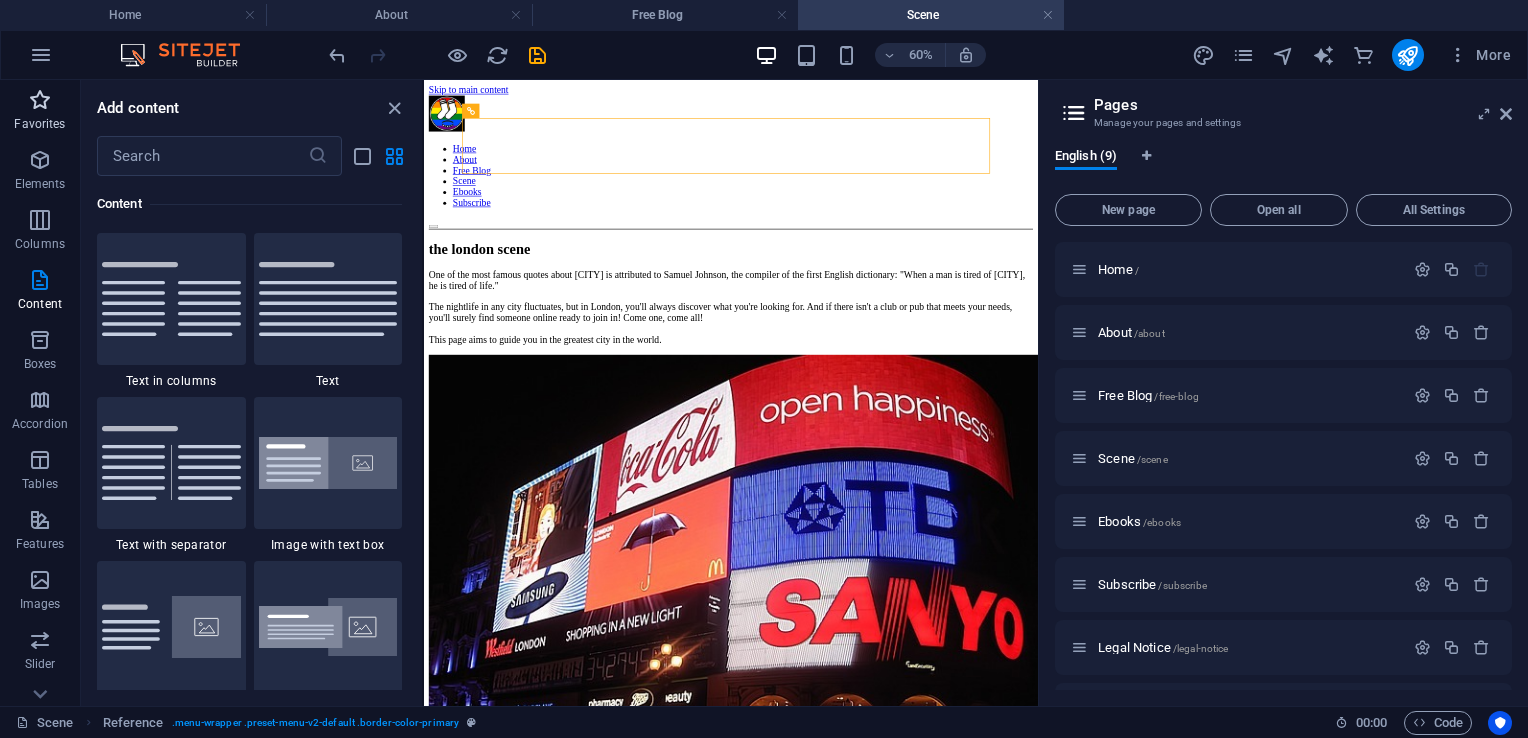 click at bounding box center [40, 100] 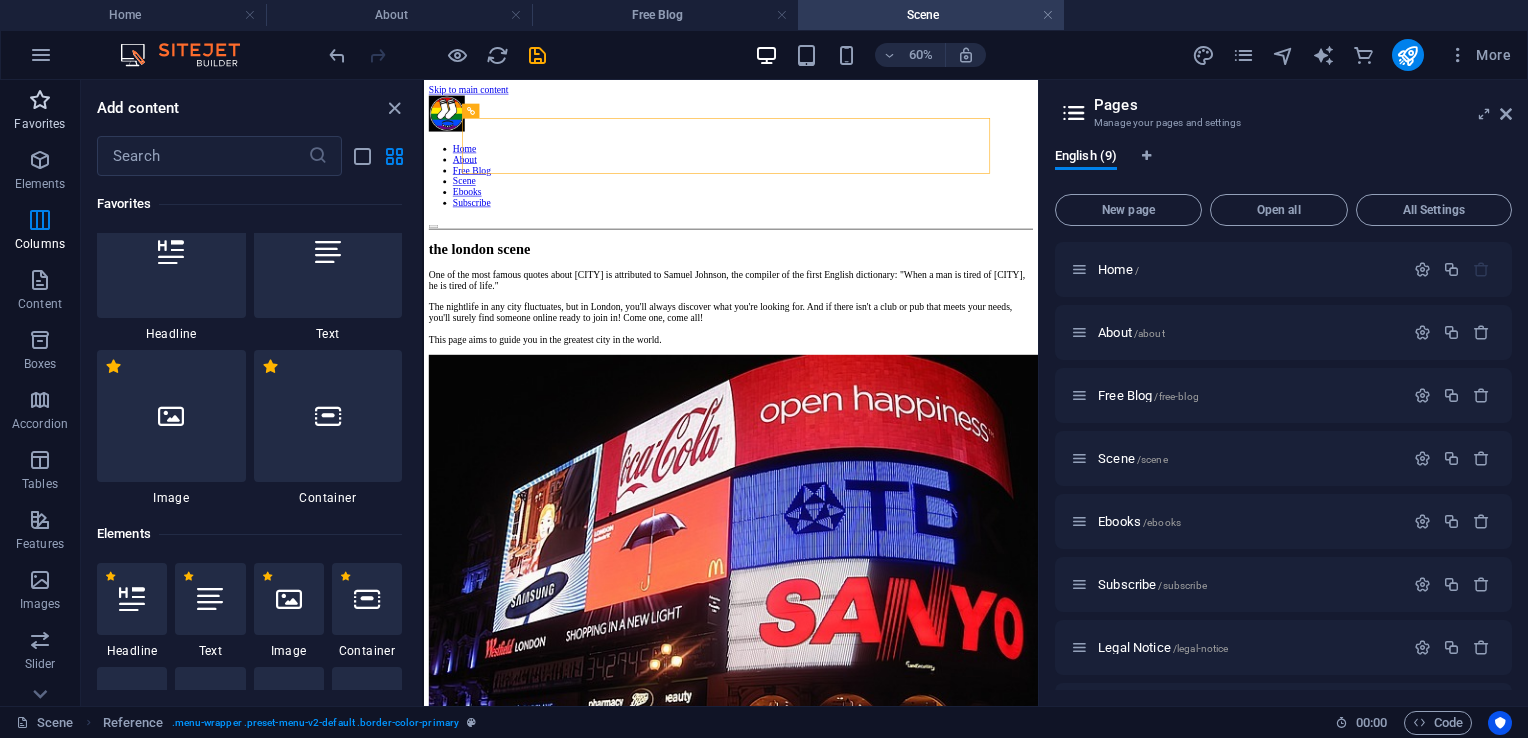 scroll, scrollTop: 0, scrollLeft: 0, axis: both 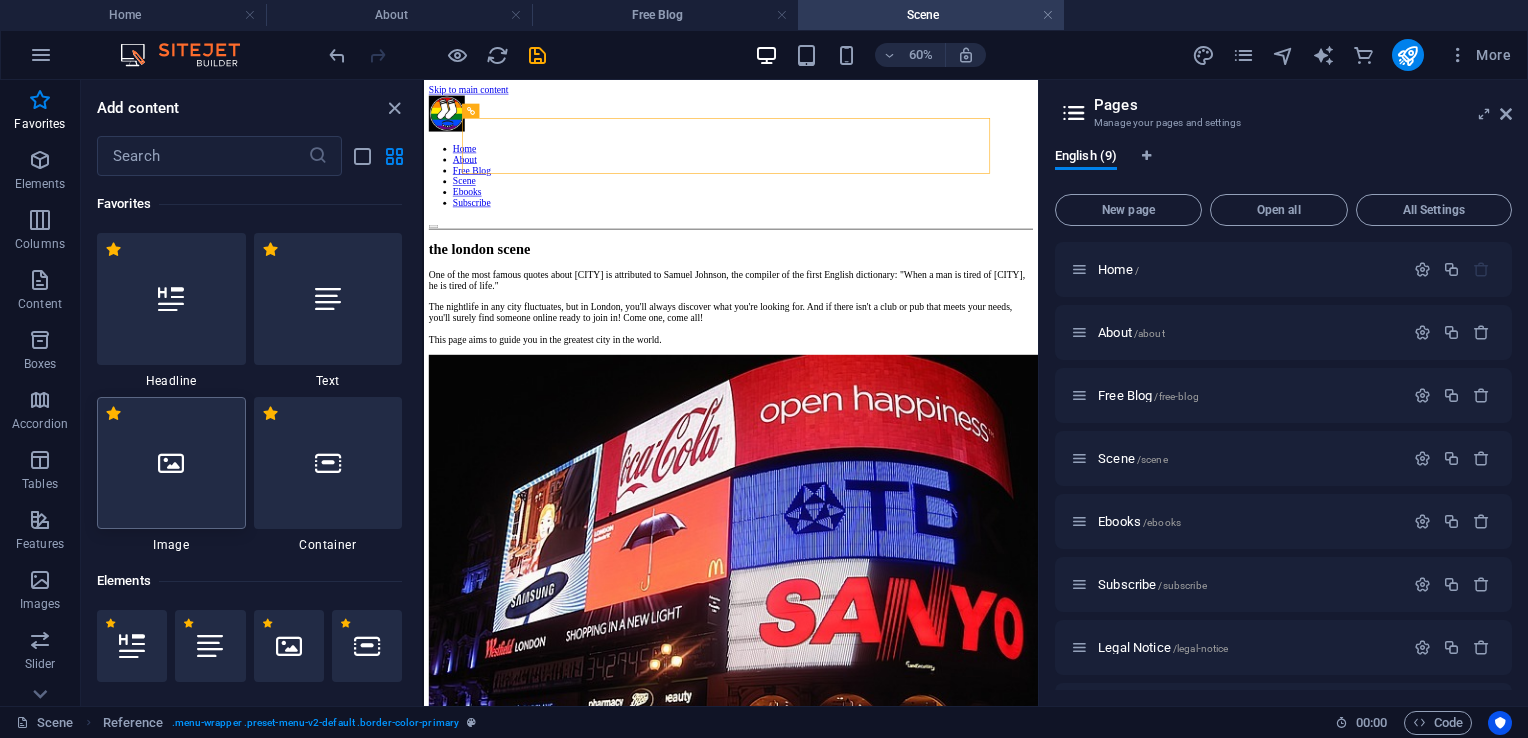 click at bounding box center (171, 463) 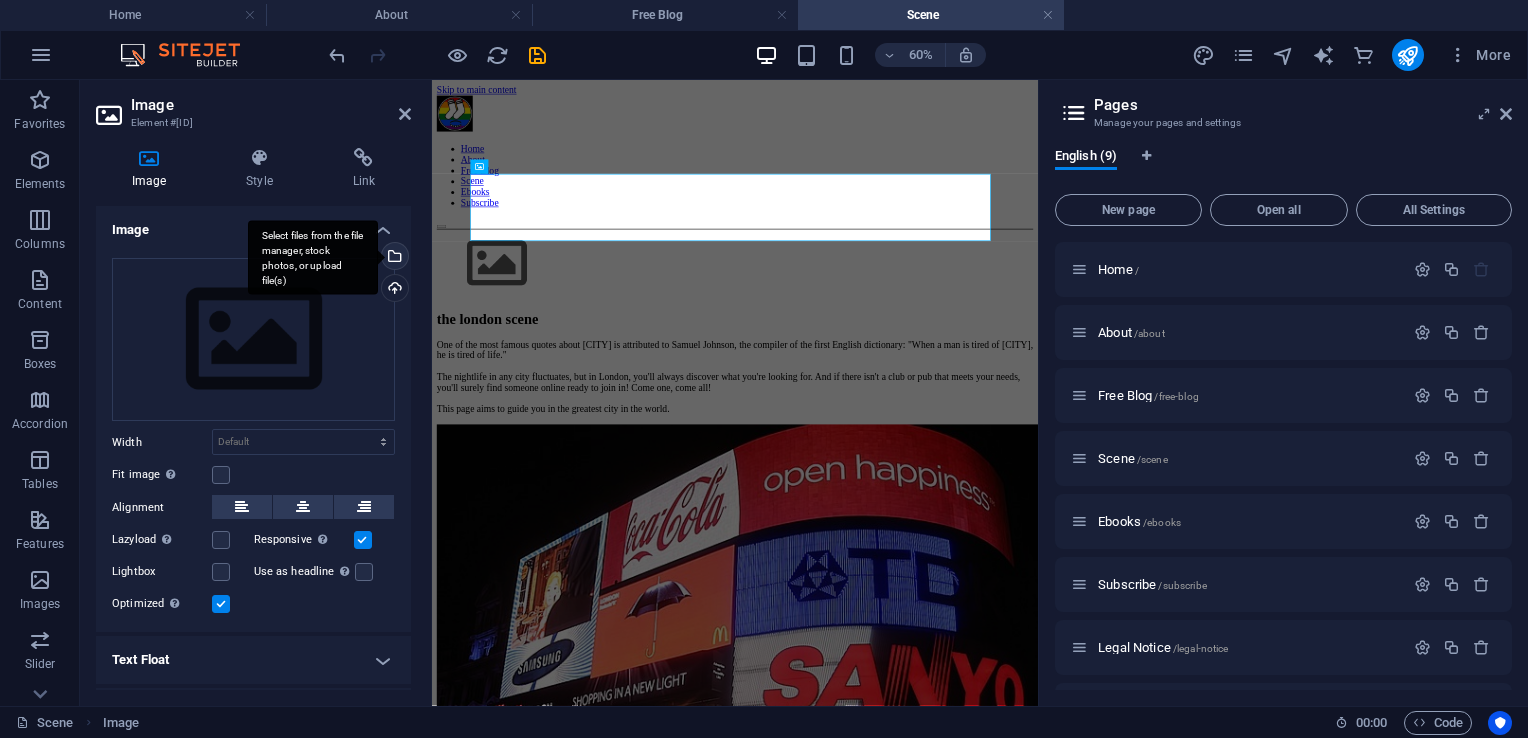 click on "Select files from the file manager, stock photos, or upload file(s)" at bounding box center [393, 258] 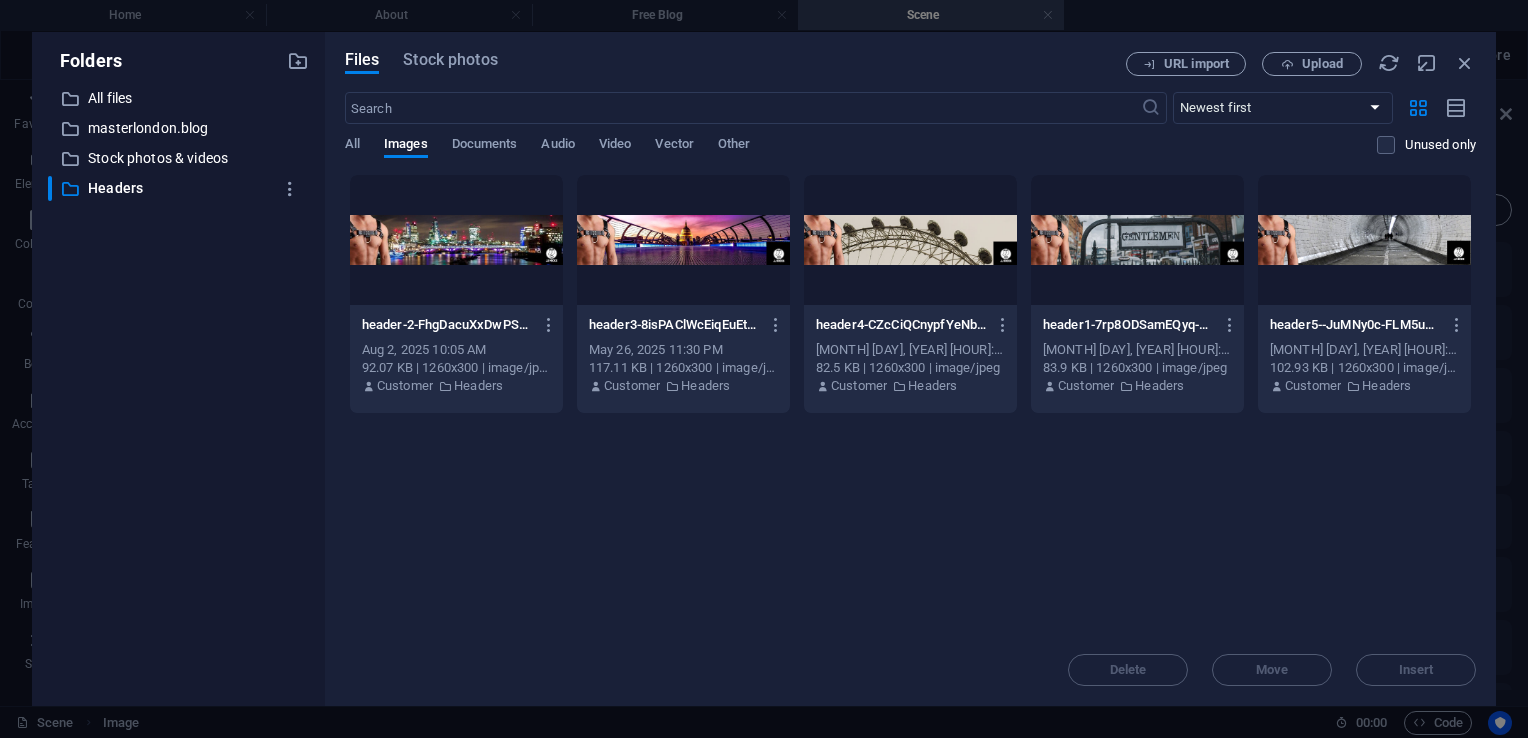 click at bounding box center [456, 240] 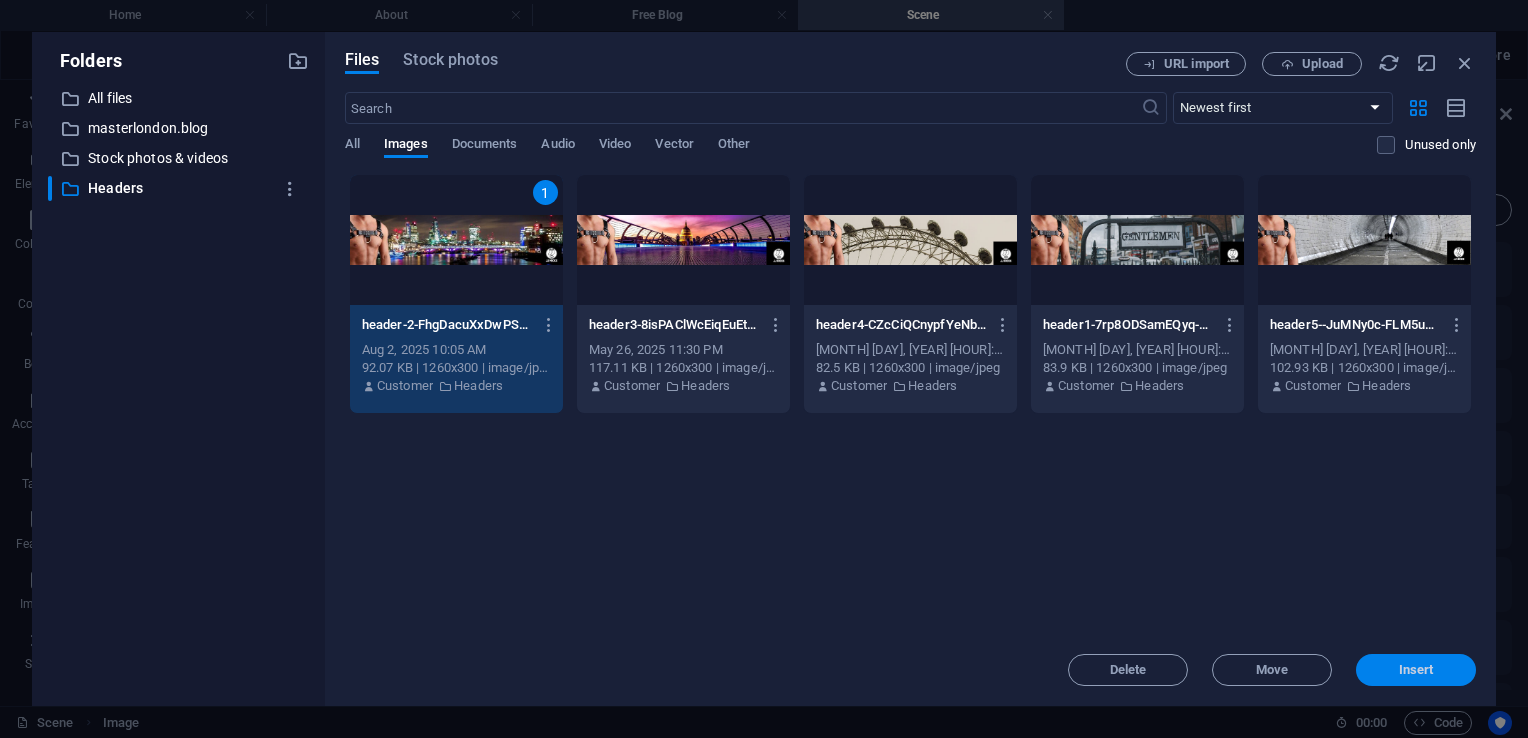 click on "Insert" at bounding box center [1416, 670] 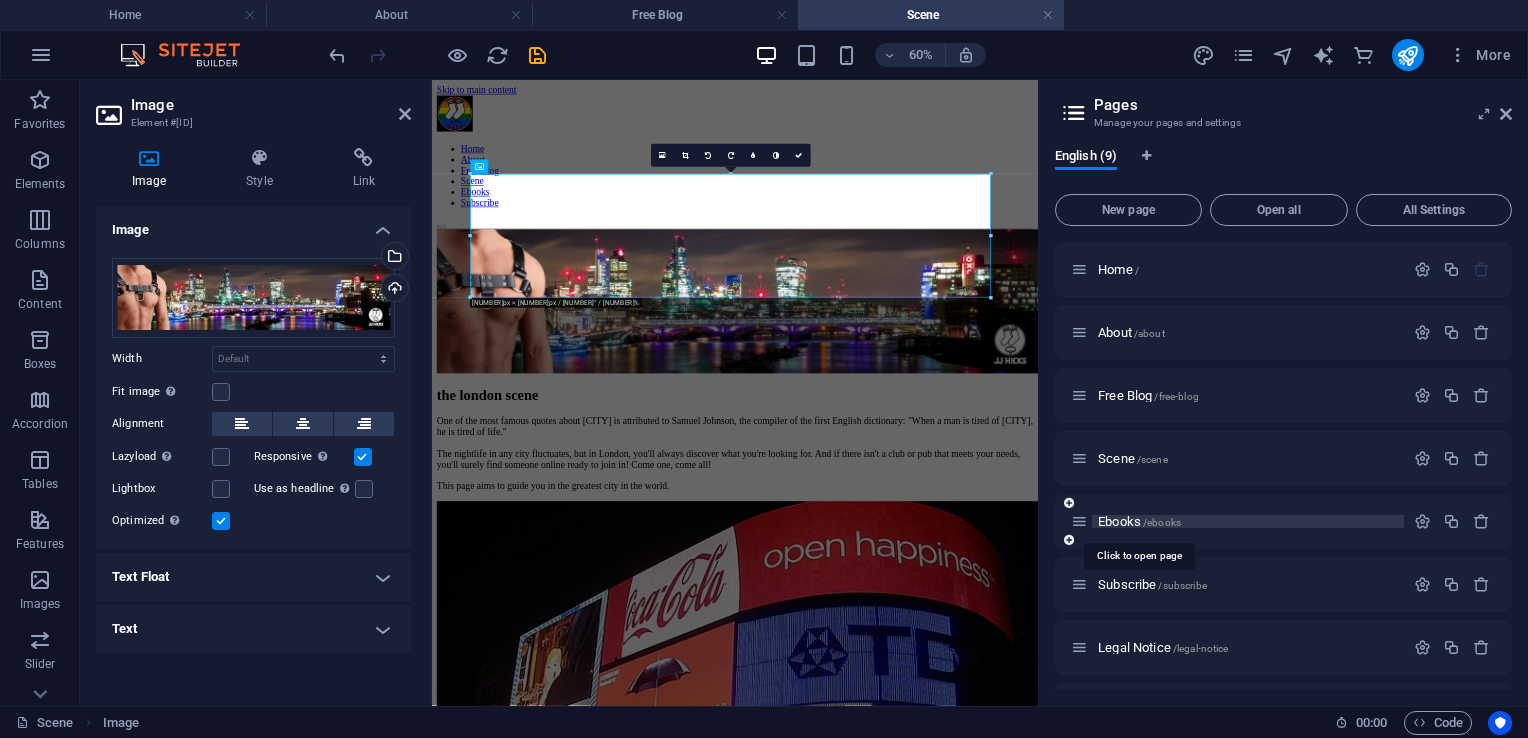 click on "Ebooks /ebooks" at bounding box center [1139, 521] 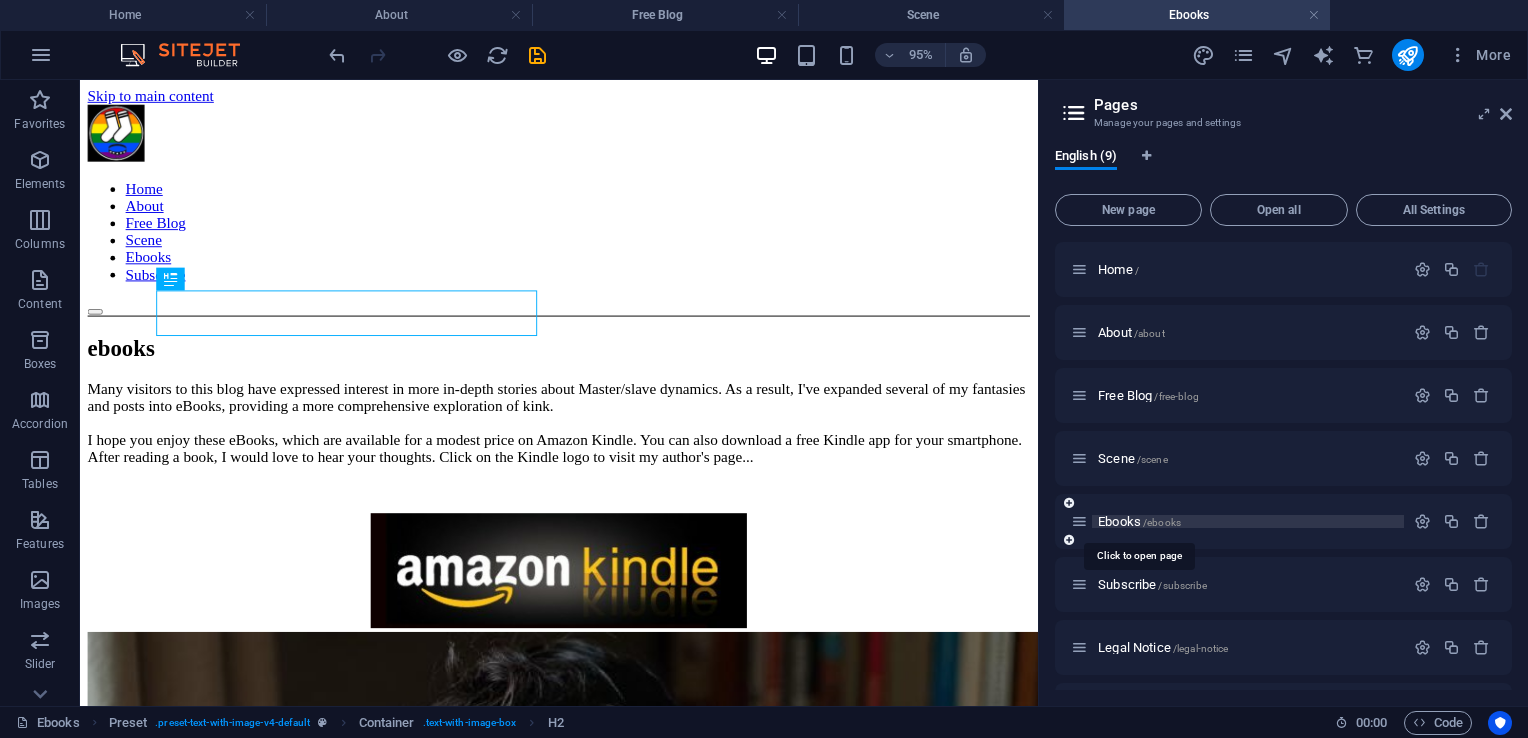 scroll, scrollTop: 0, scrollLeft: 0, axis: both 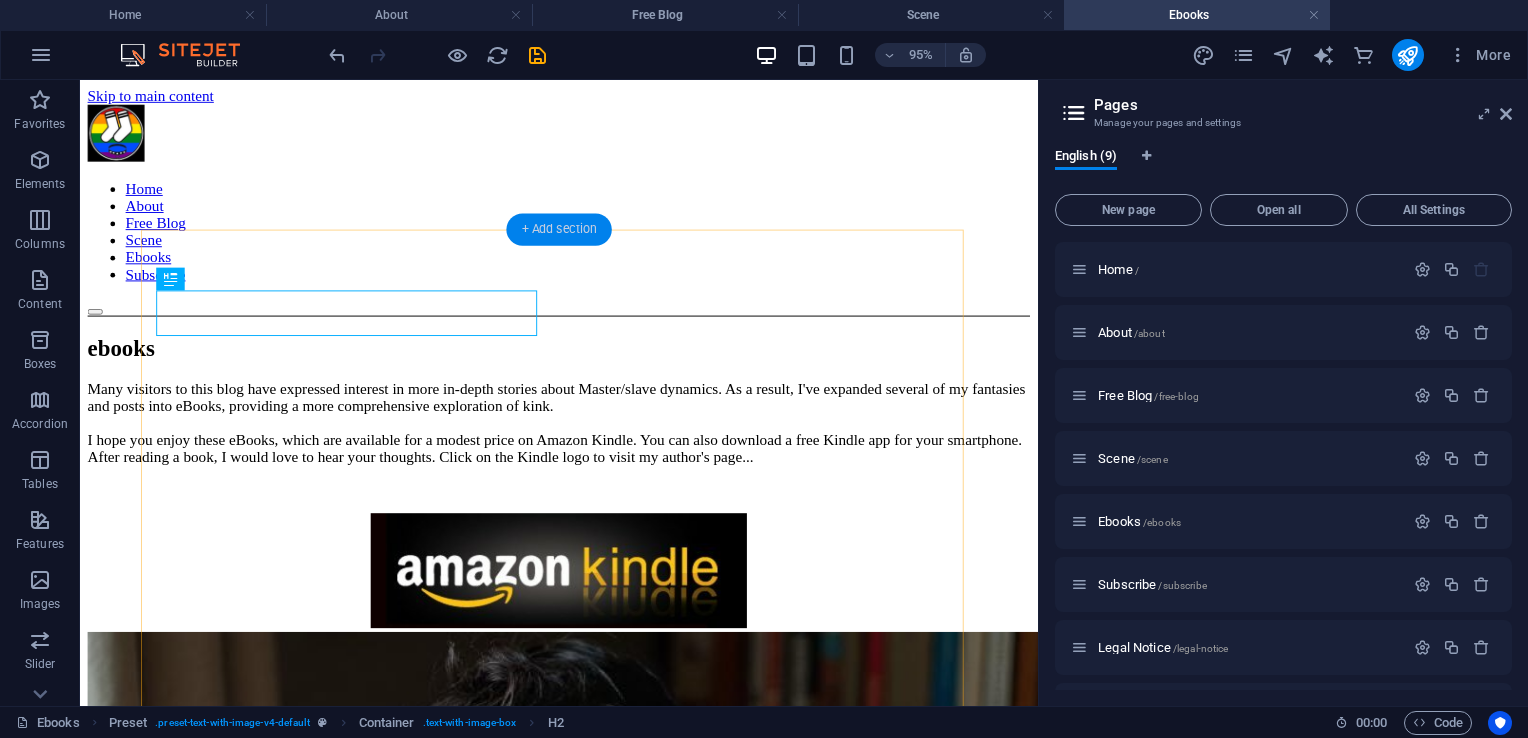 click on "+ Add section" at bounding box center [558, 229] 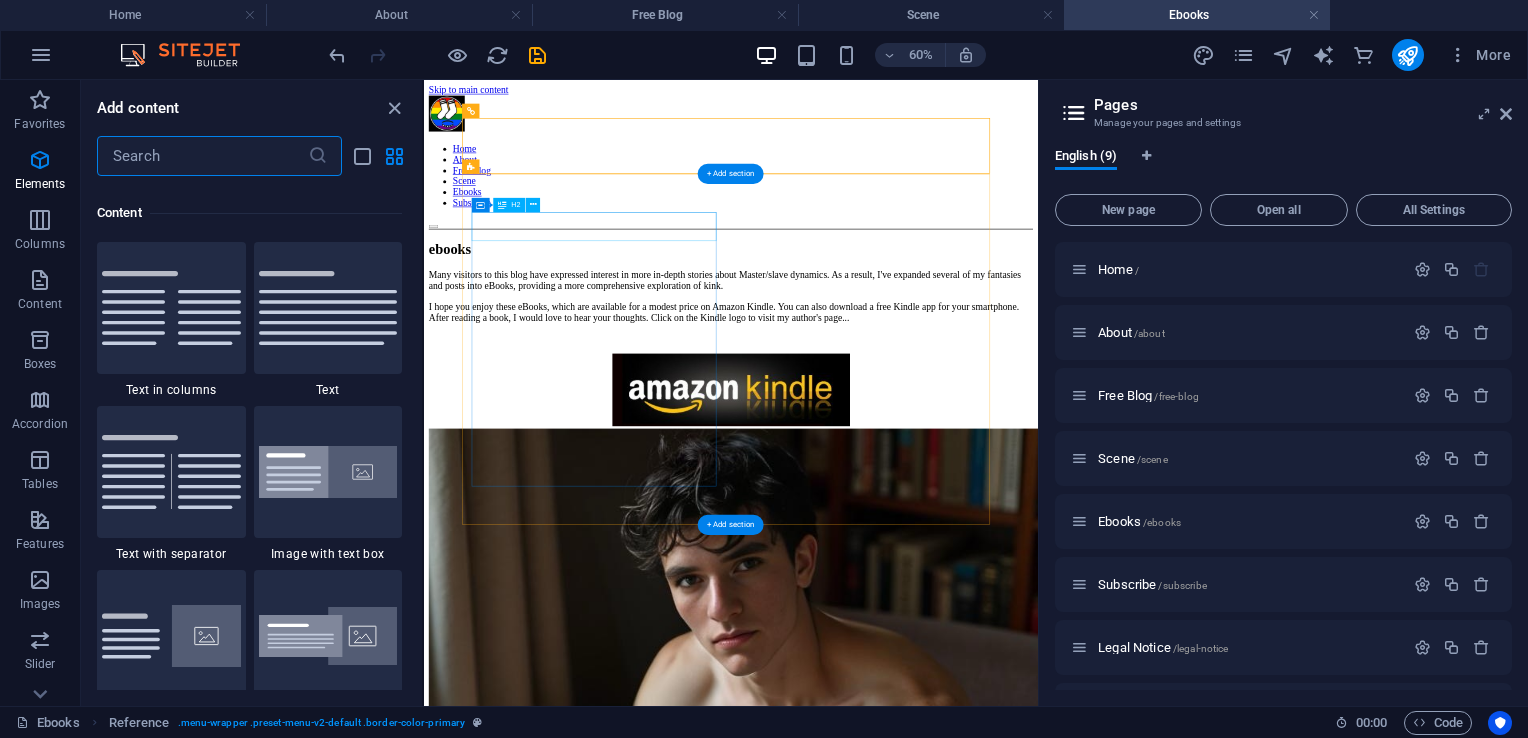 scroll, scrollTop: 3663, scrollLeft: 0, axis: vertical 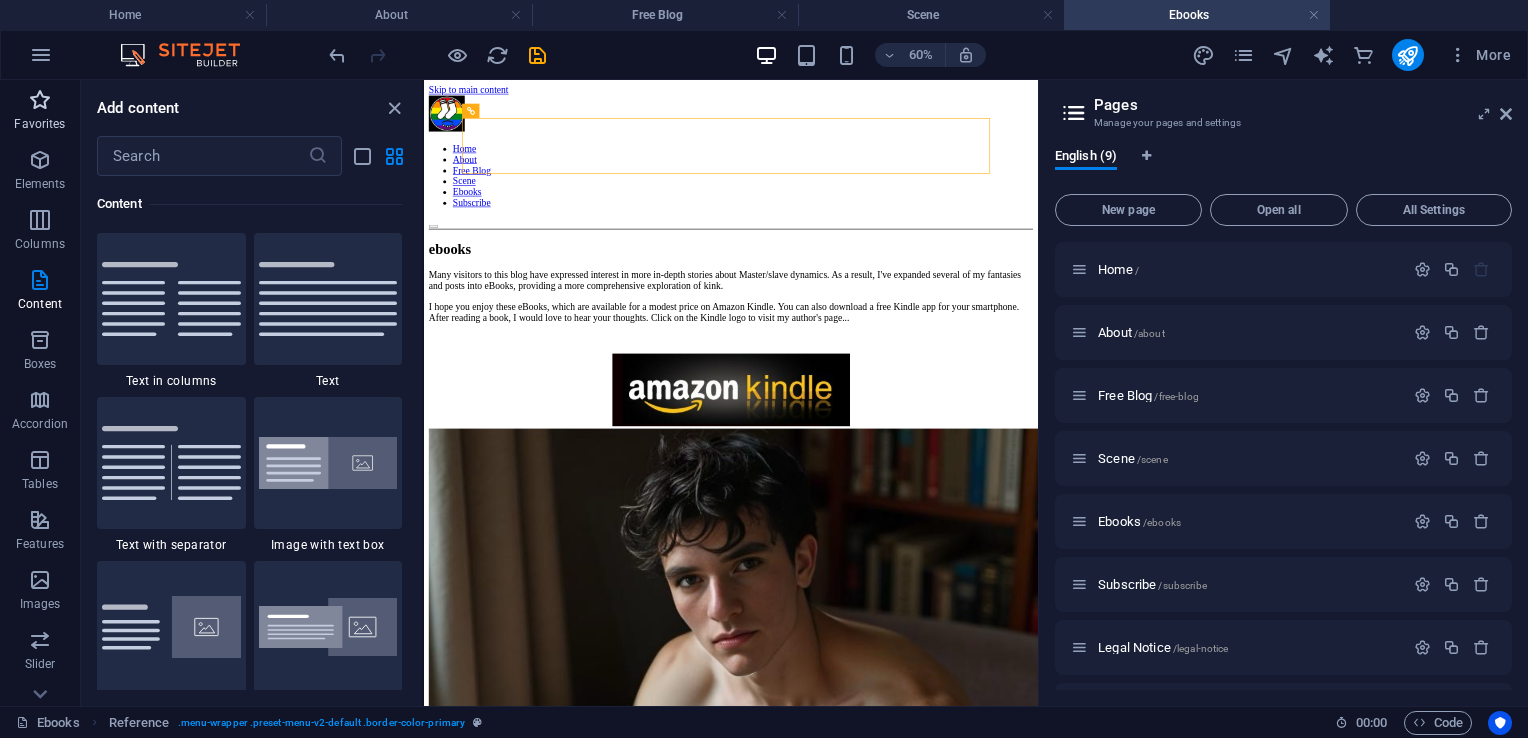 click at bounding box center [40, 100] 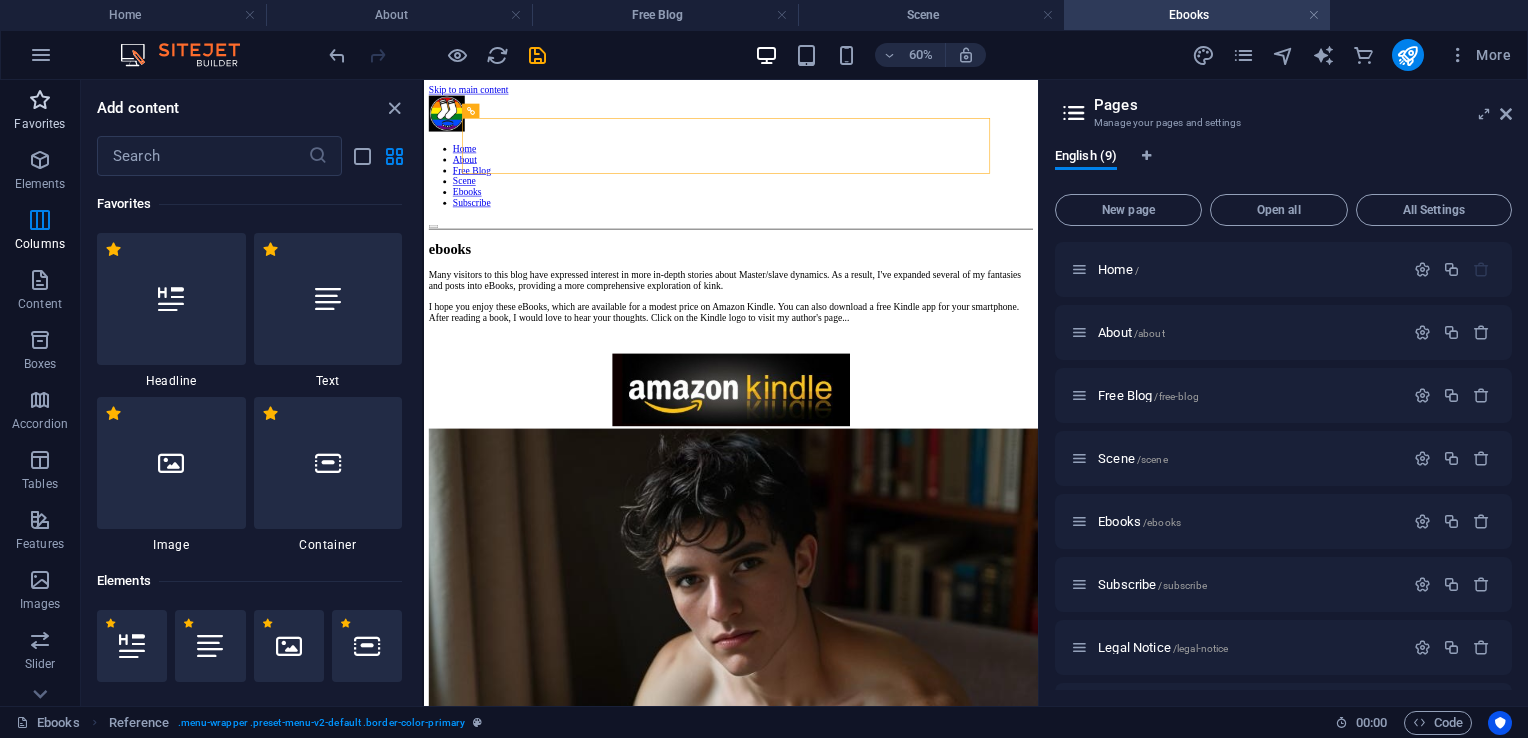 scroll, scrollTop: 0, scrollLeft: 0, axis: both 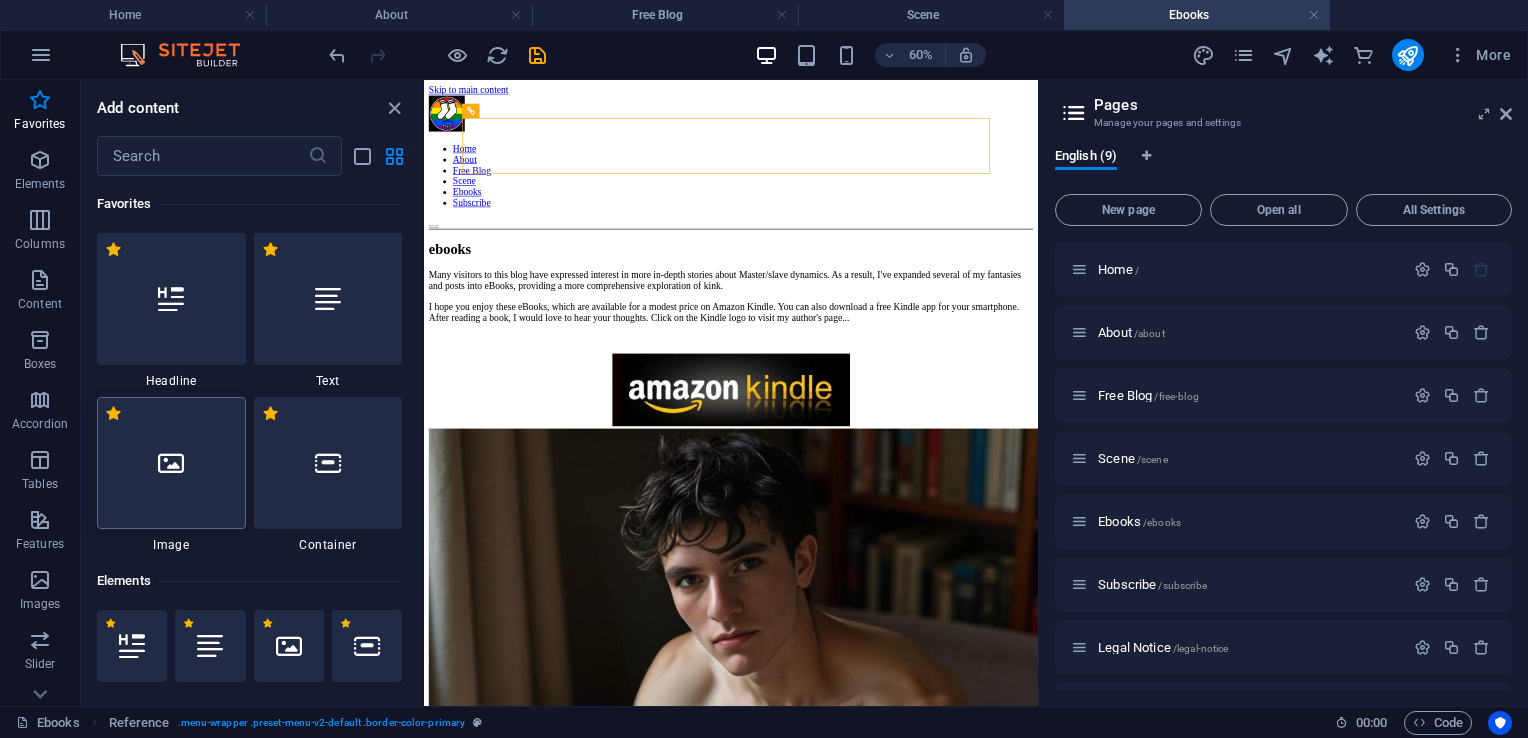 click at bounding box center [171, 463] 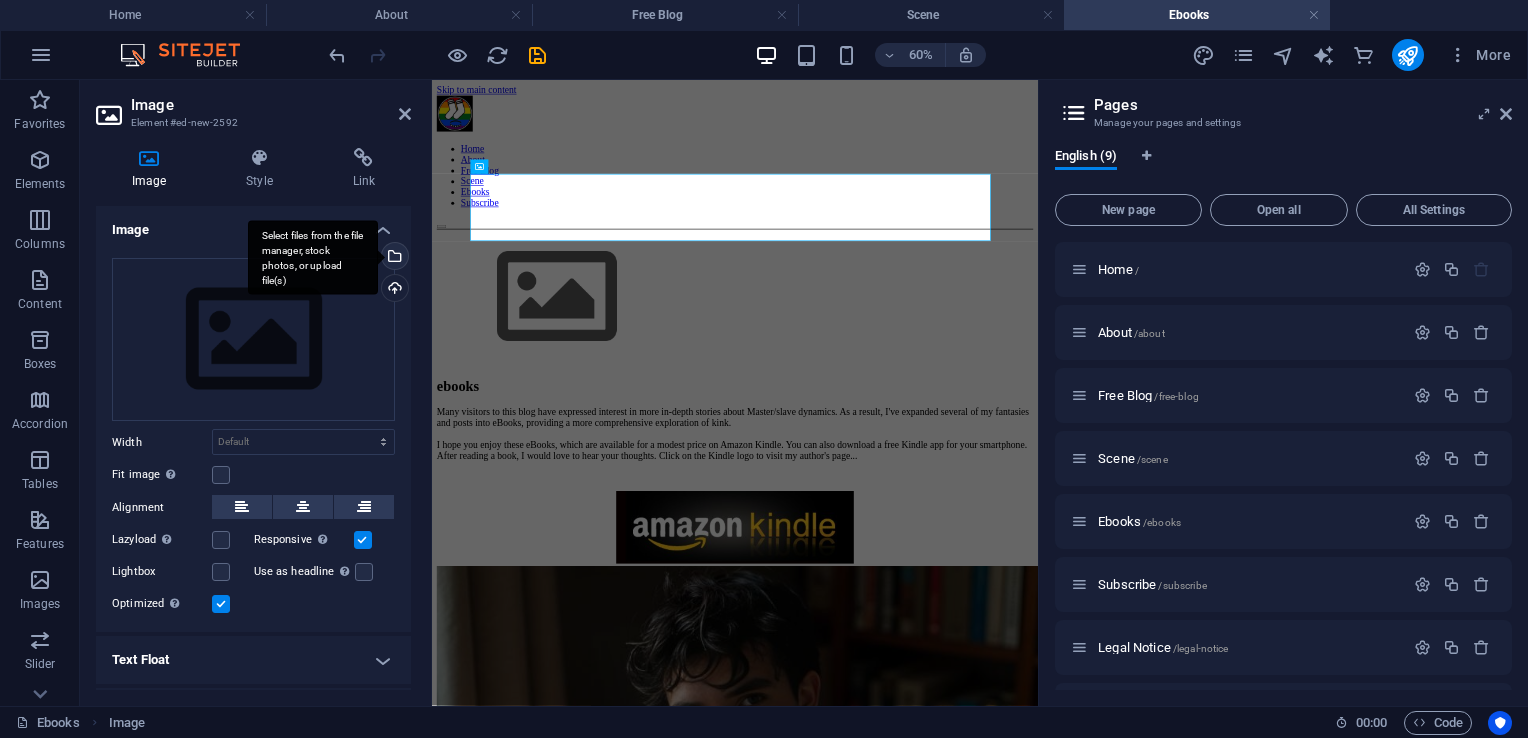 click on "Select files from the file manager, stock photos, or upload file(s)" at bounding box center [393, 258] 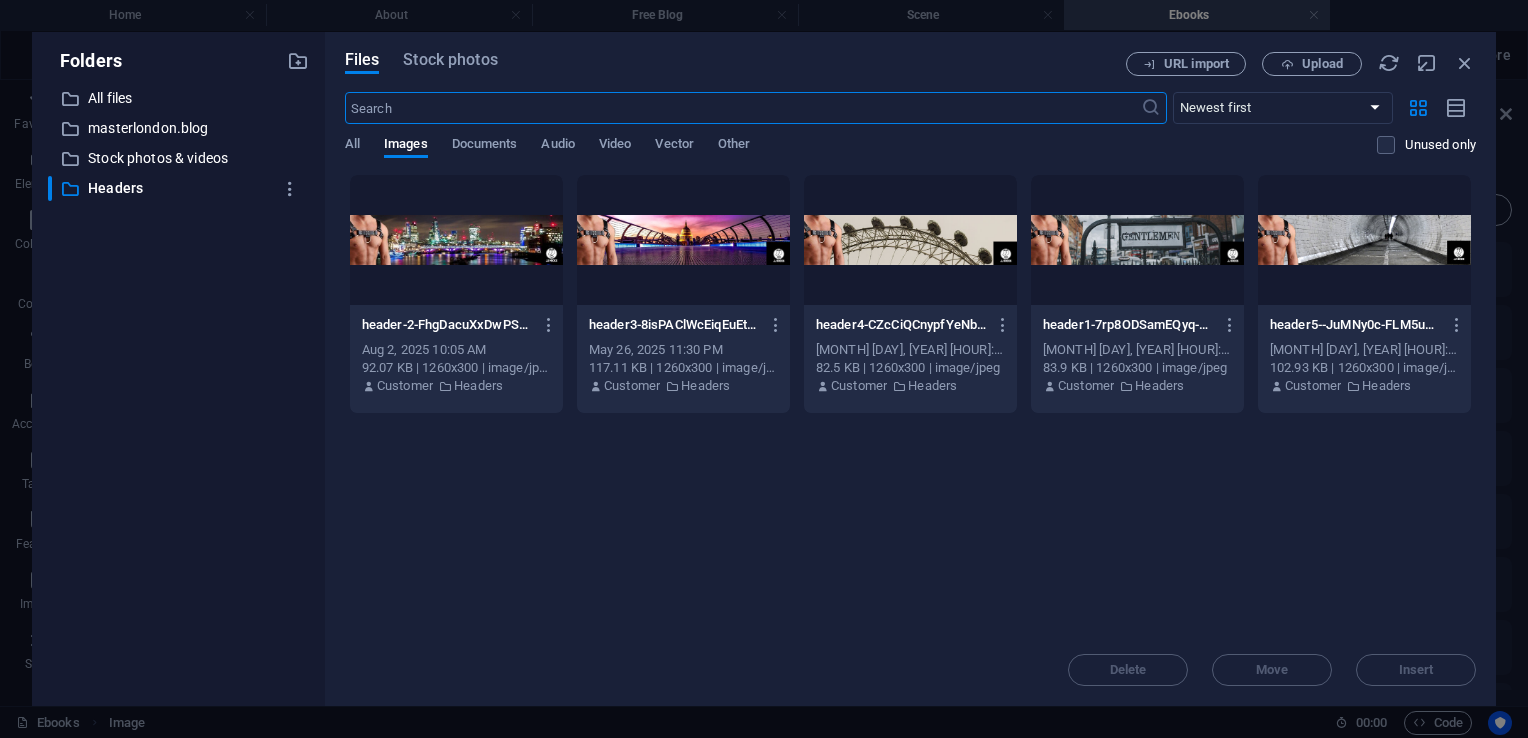 click at bounding box center (910, 240) 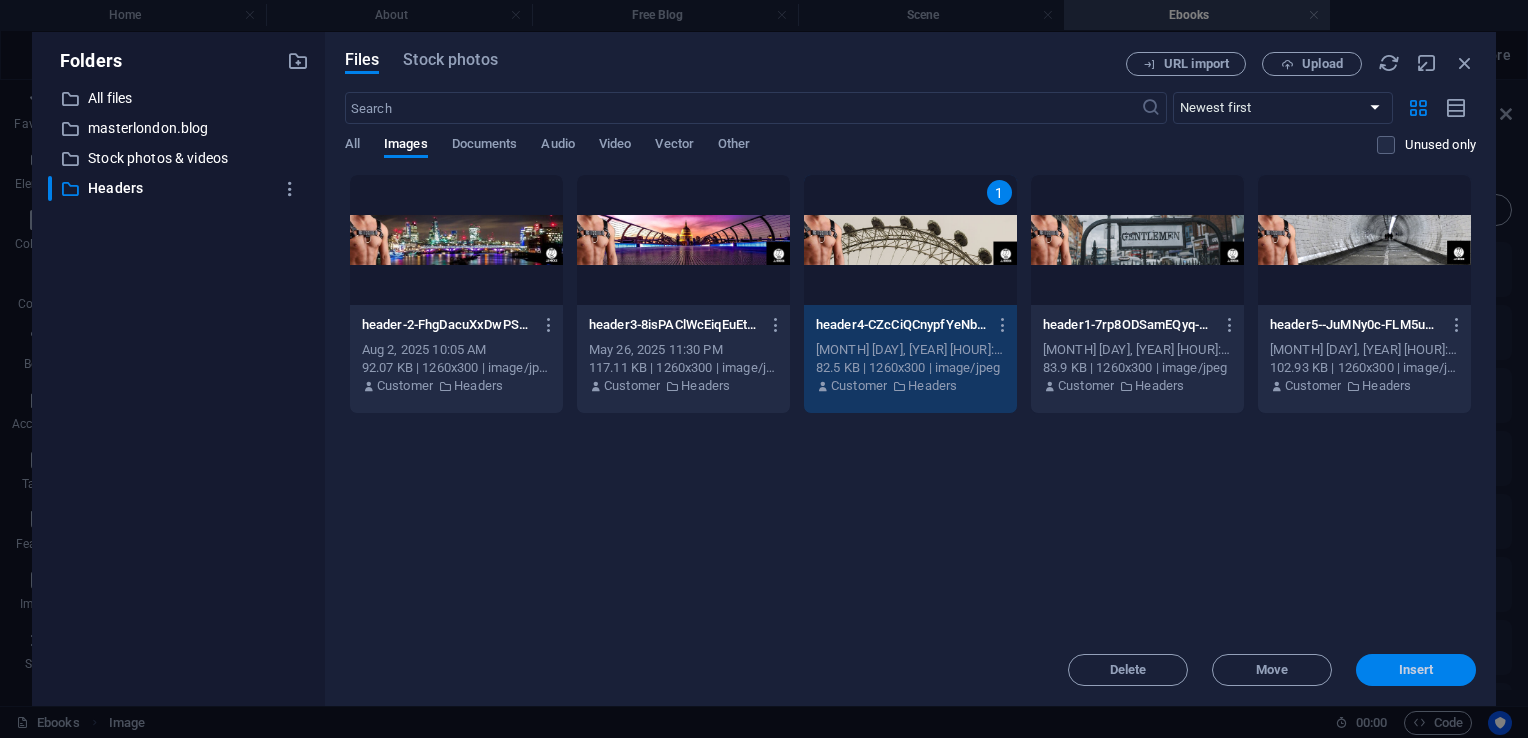 click on "Insert" at bounding box center (1416, 670) 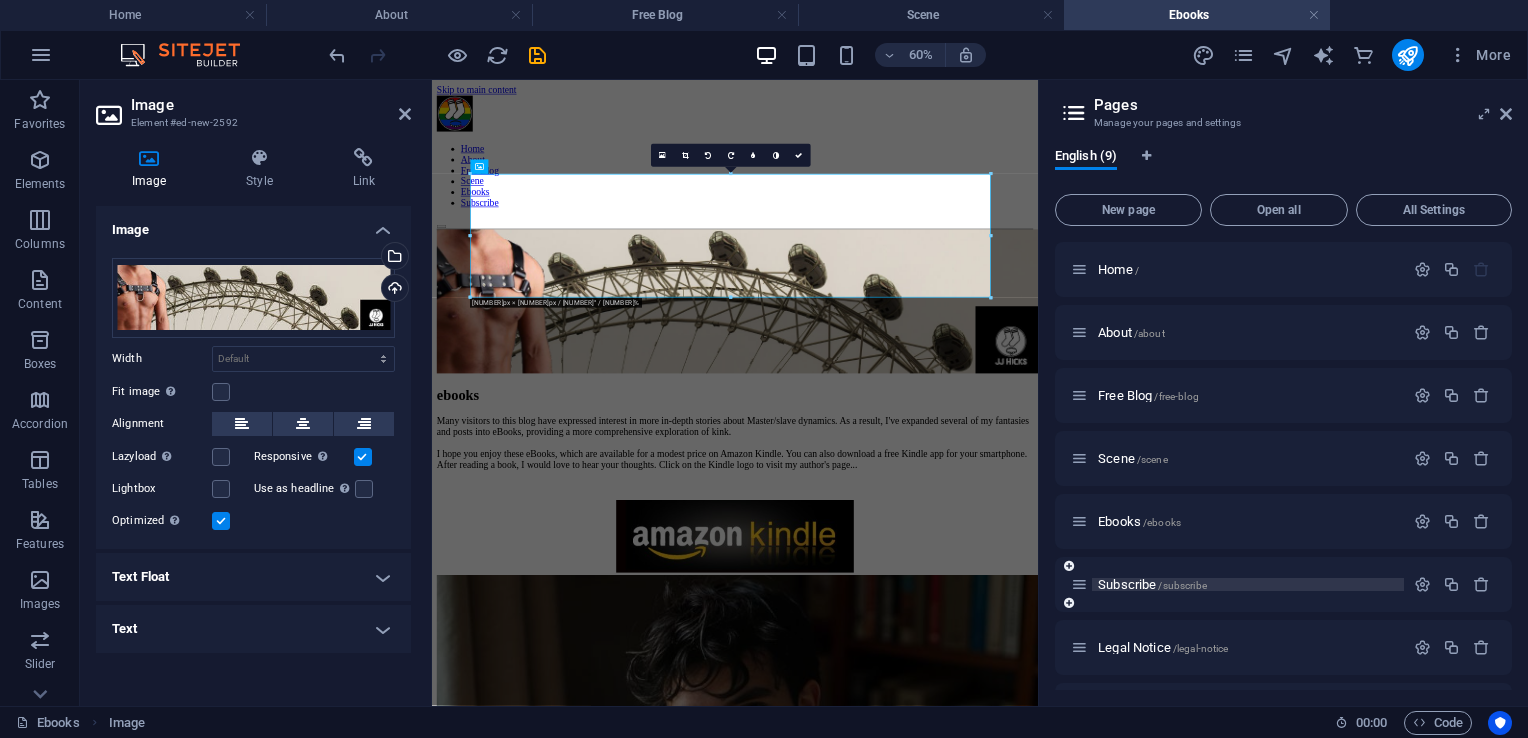 click on "Subscribe /subscribe" at bounding box center (1152, 584) 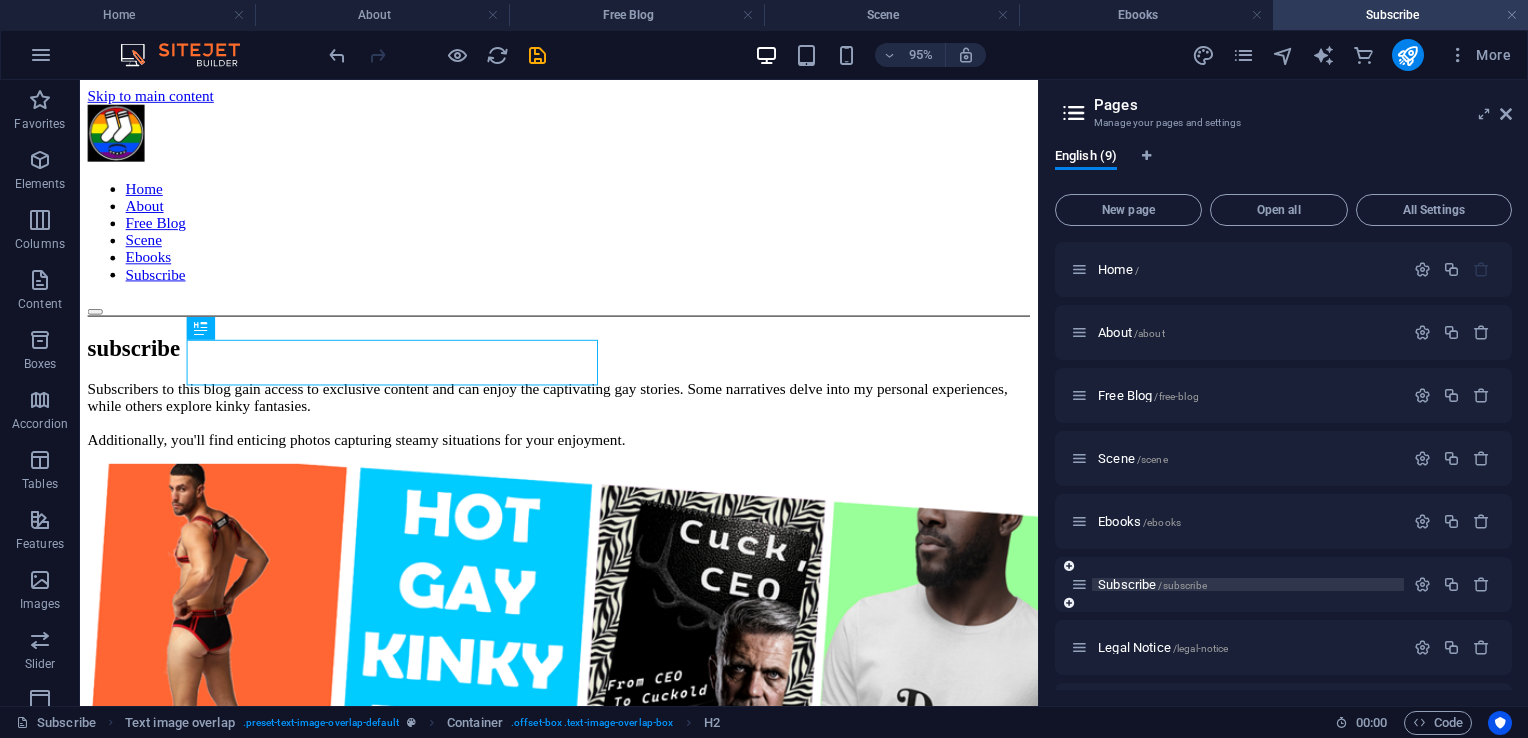 scroll, scrollTop: 0, scrollLeft: 0, axis: both 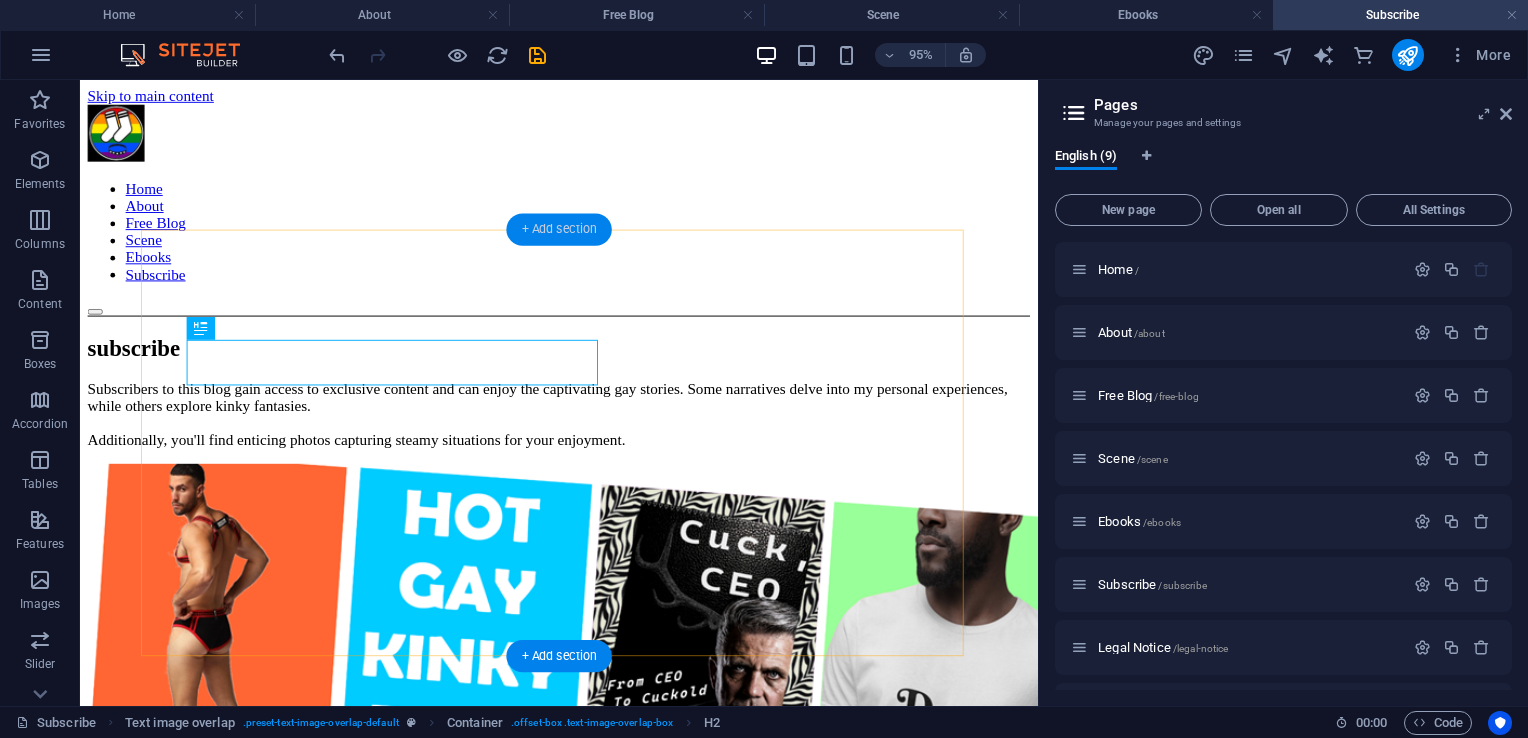 drag, startPoint x: 572, startPoint y: 224, endPoint x: 154, endPoint y: 162, distance: 422.57306 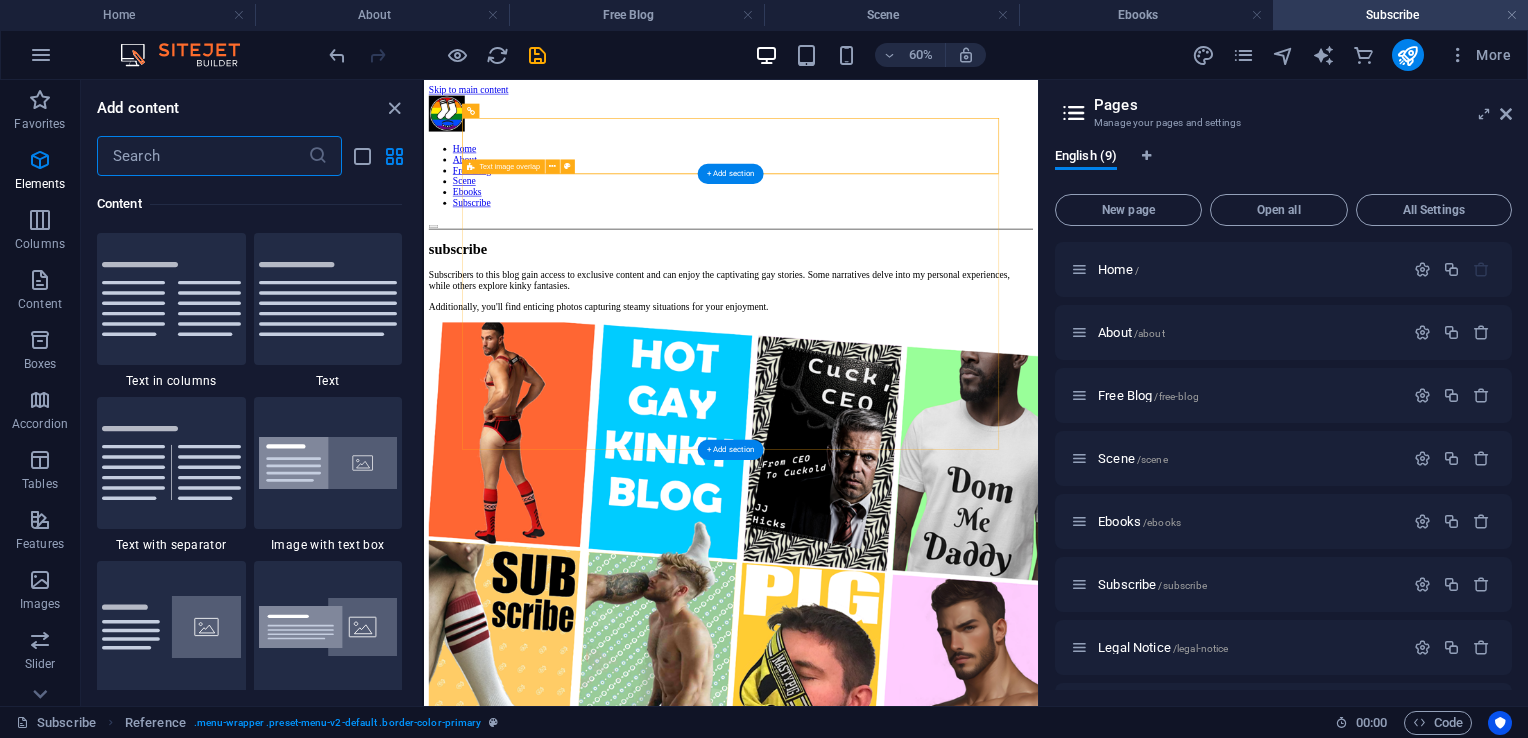 scroll, scrollTop: 3663, scrollLeft: 0, axis: vertical 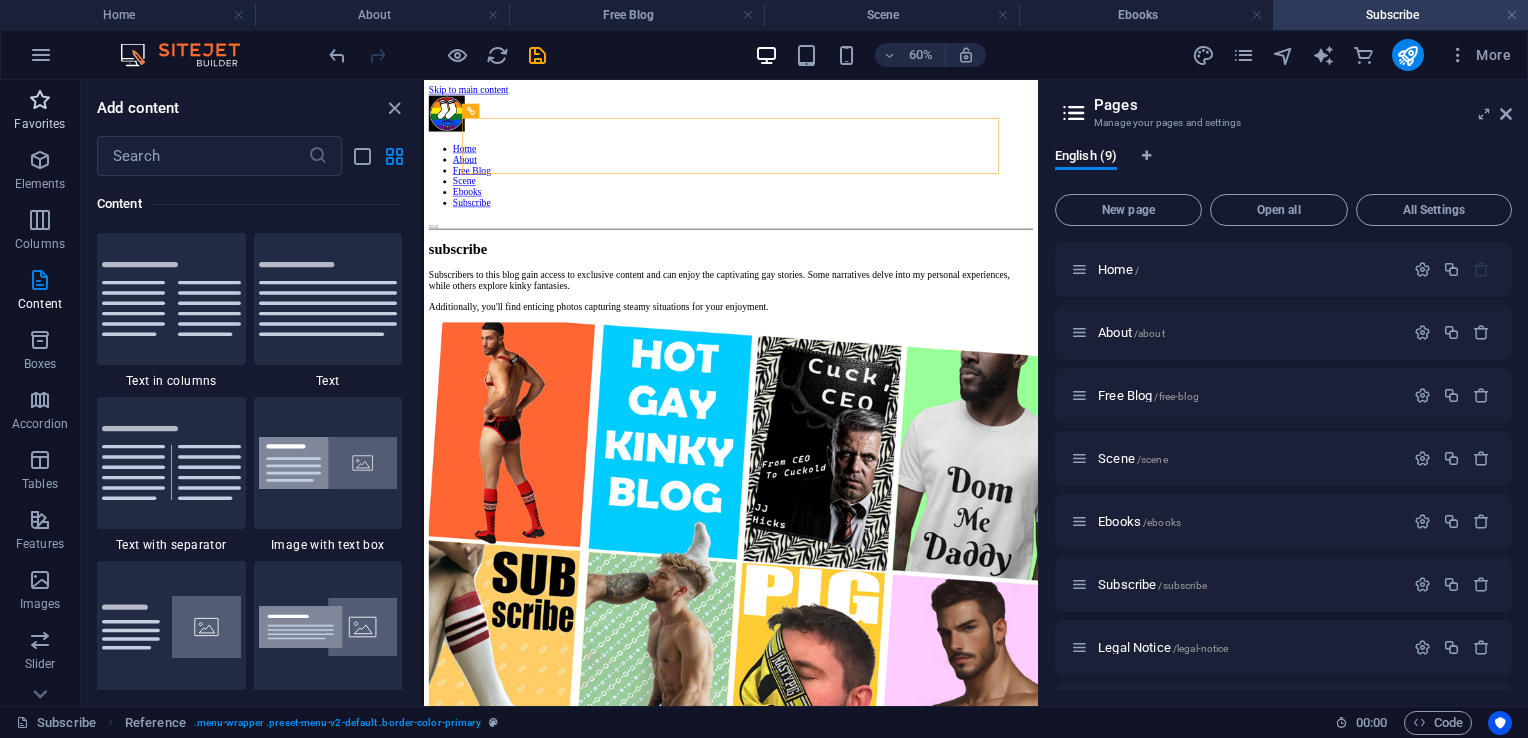 click at bounding box center [40, 100] 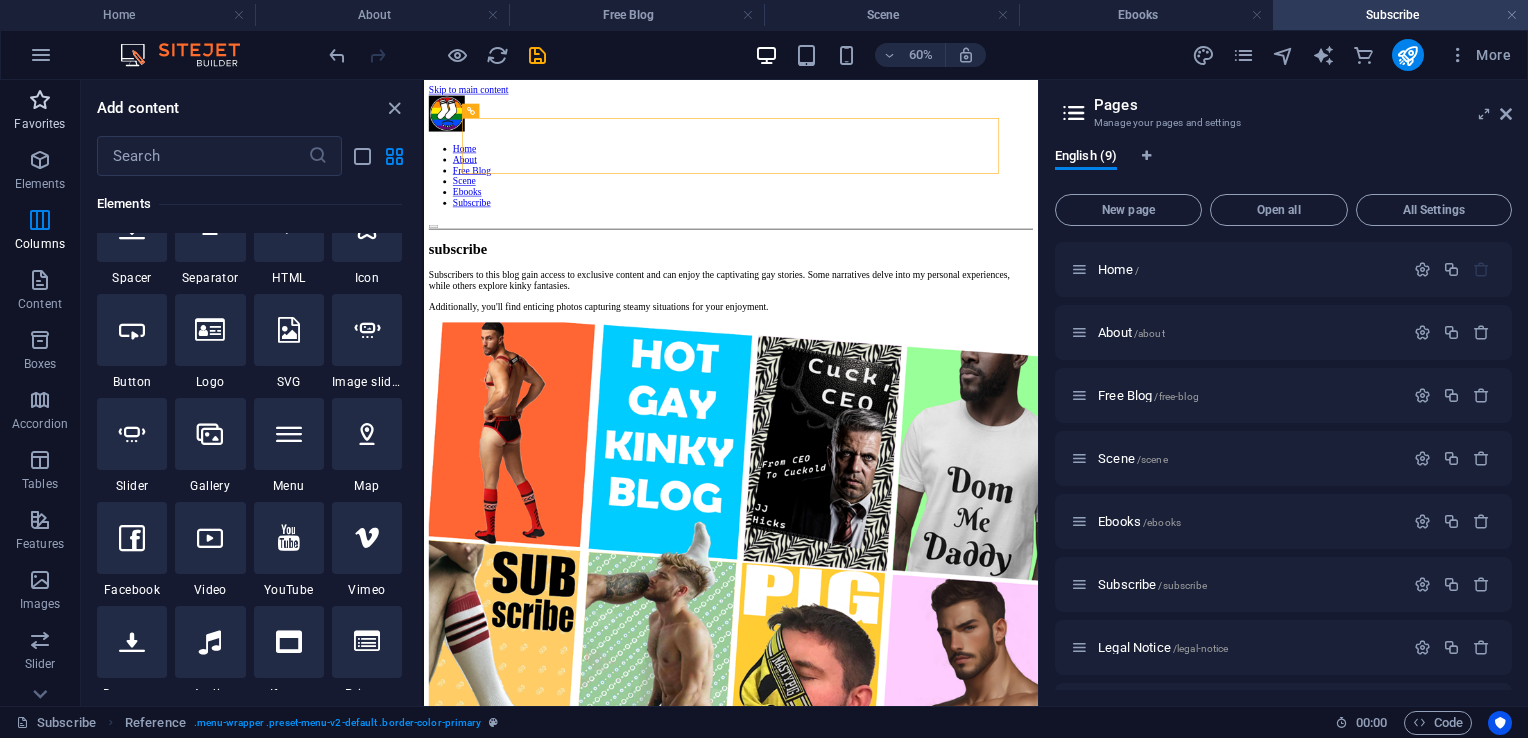 scroll, scrollTop: 0, scrollLeft: 0, axis: both 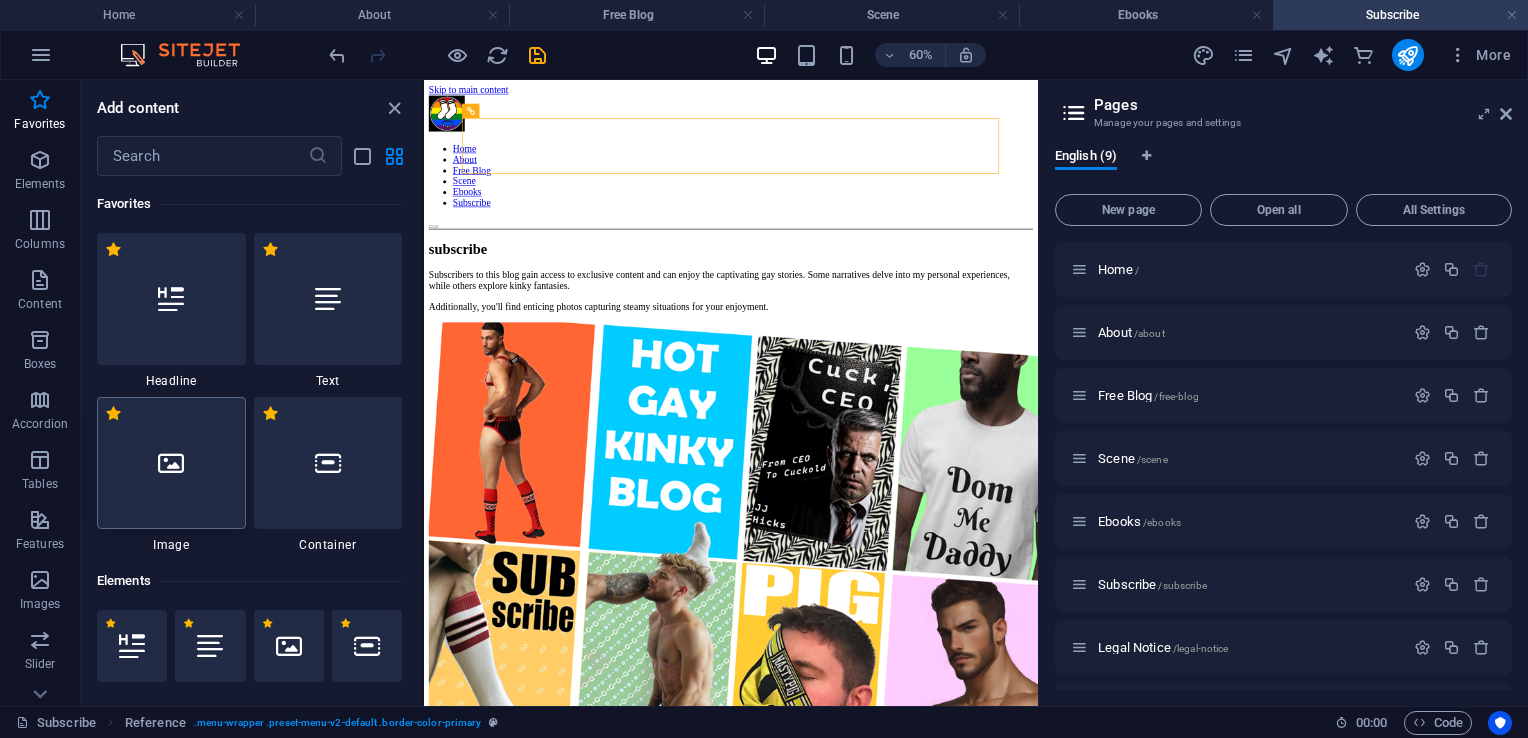 click at bounding box center [171, 463] 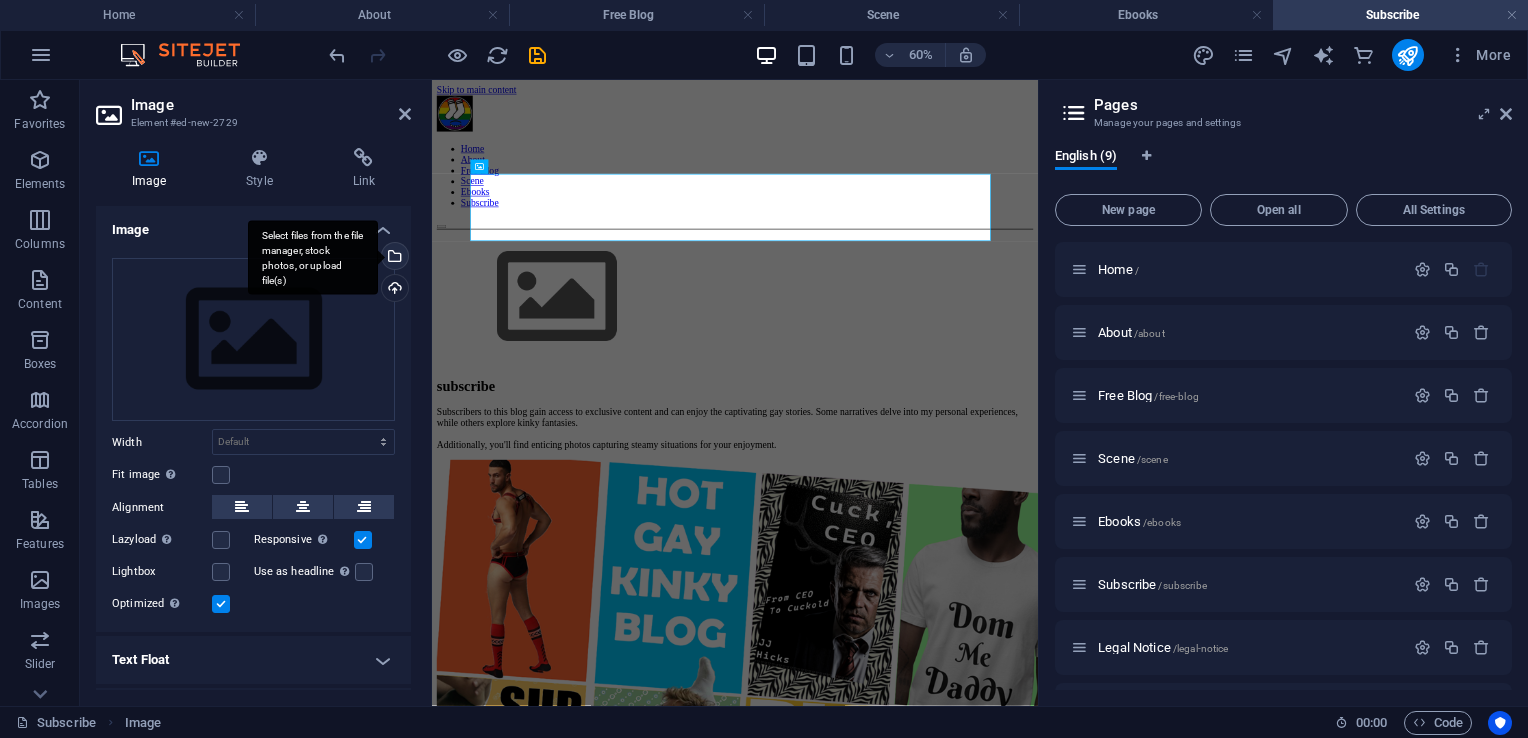click on "Select files from the file manager, stock photos, or upload file(s)" at bounding box center (313, 257) 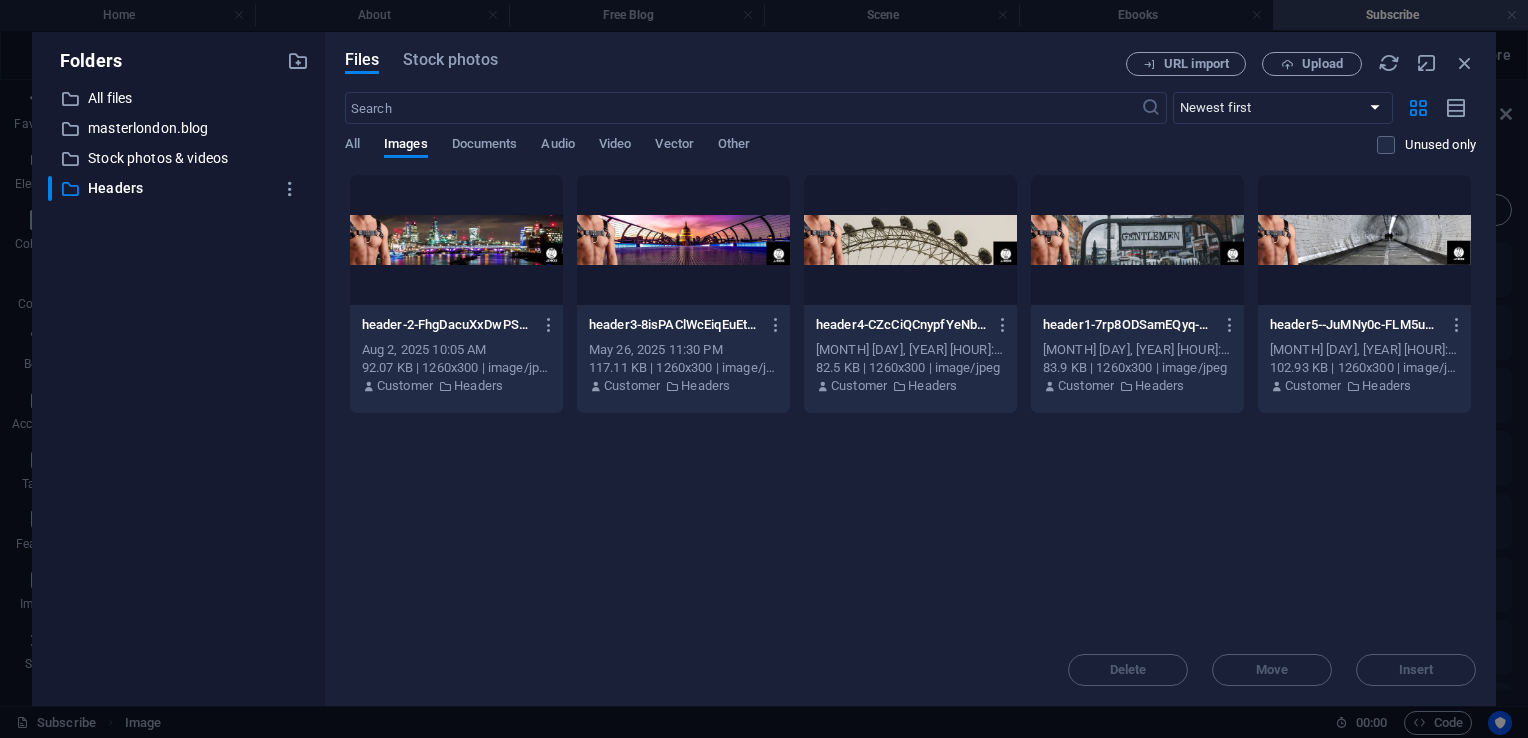 click at bounding box center [1364, 240] 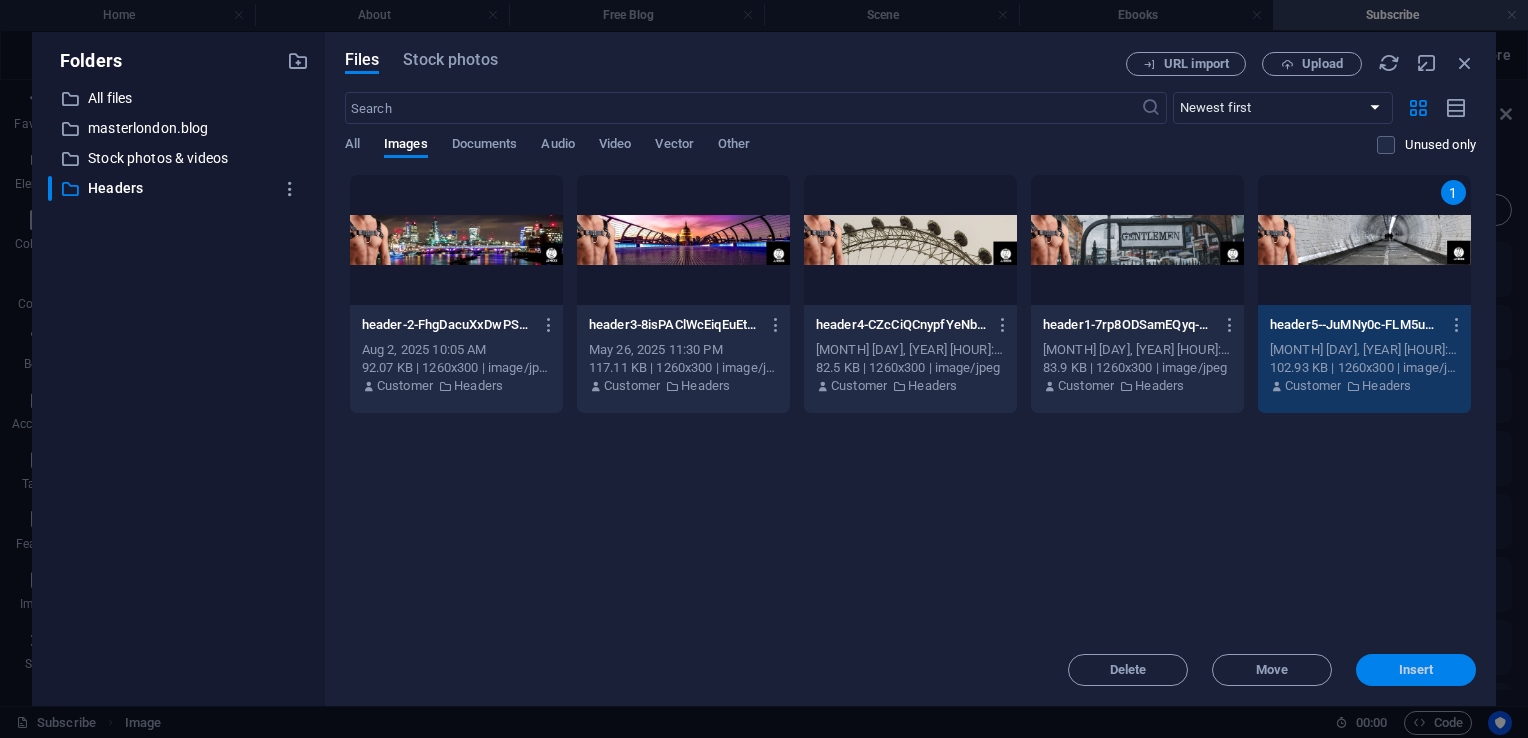 click on "Insert" at bounding box center (1416, 670) 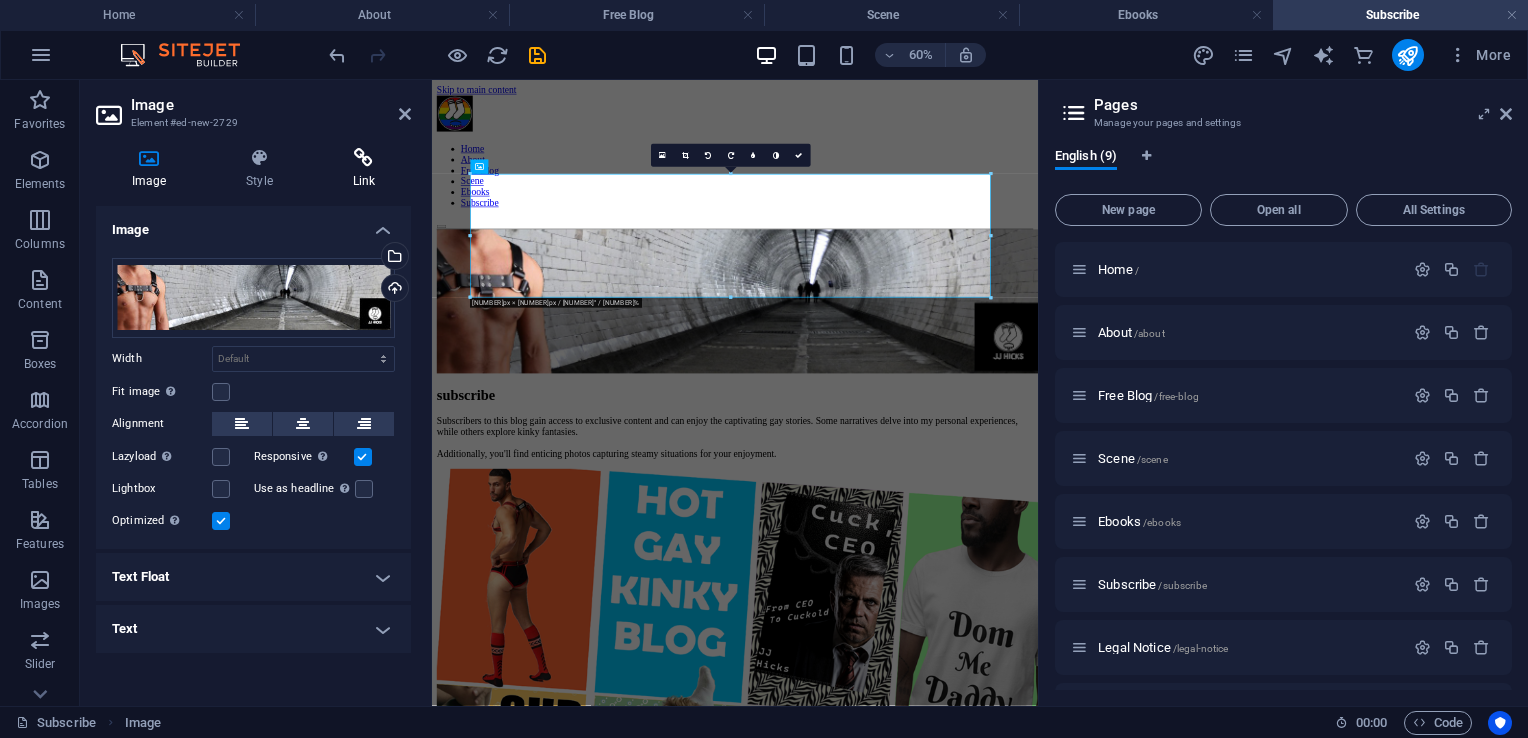 click on "Link" at bounding box center (364, 169) 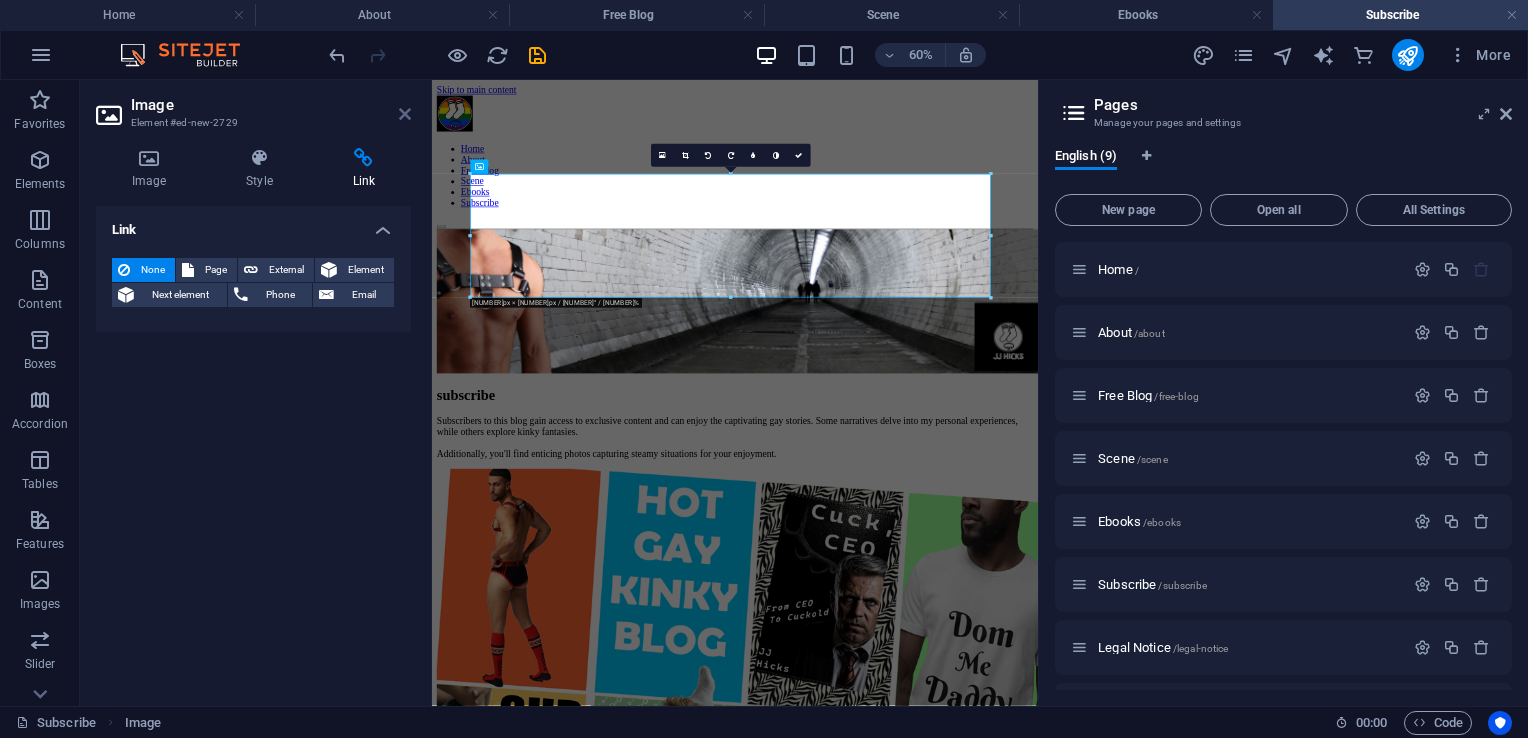 click at bounding box center (405, 114) 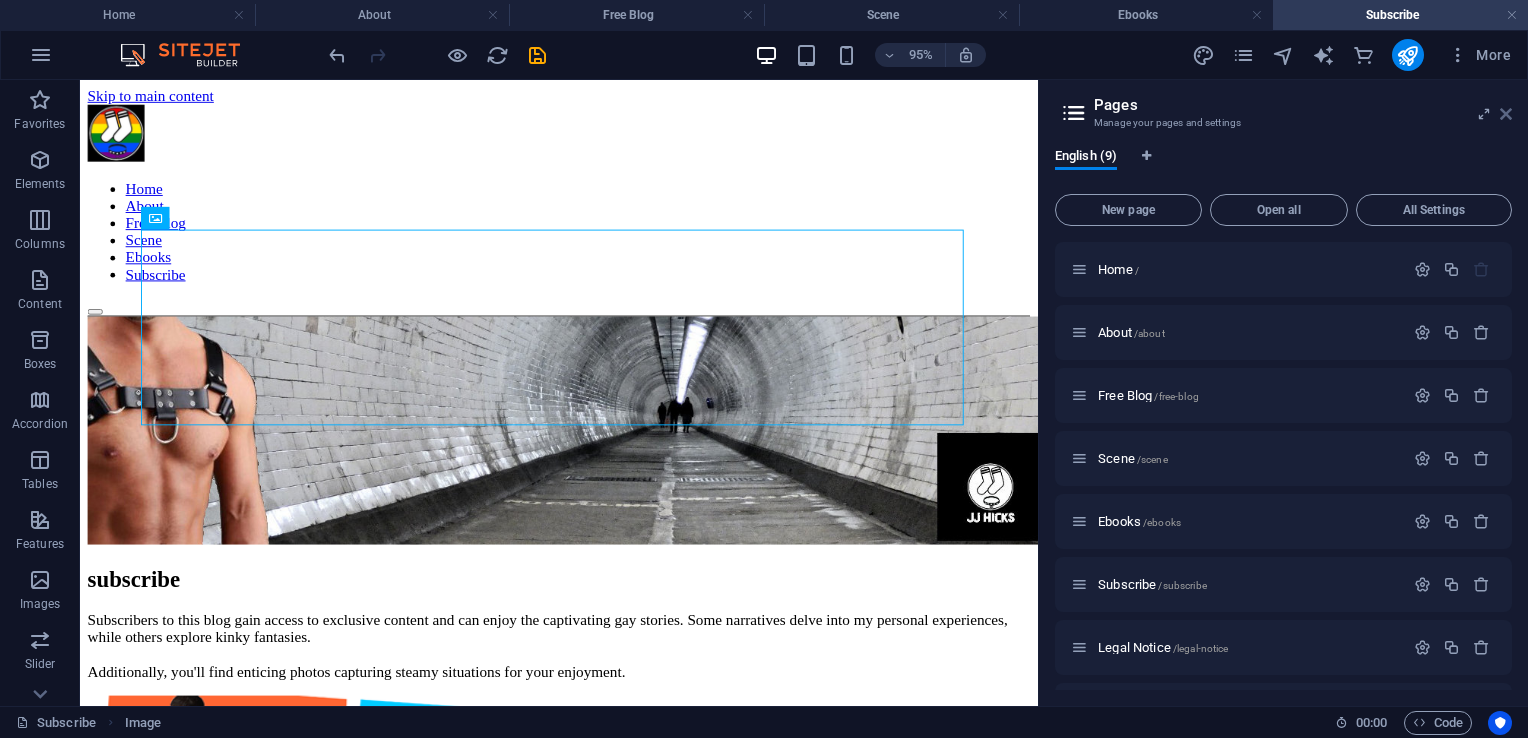 click at bounding box center (1506, 114) 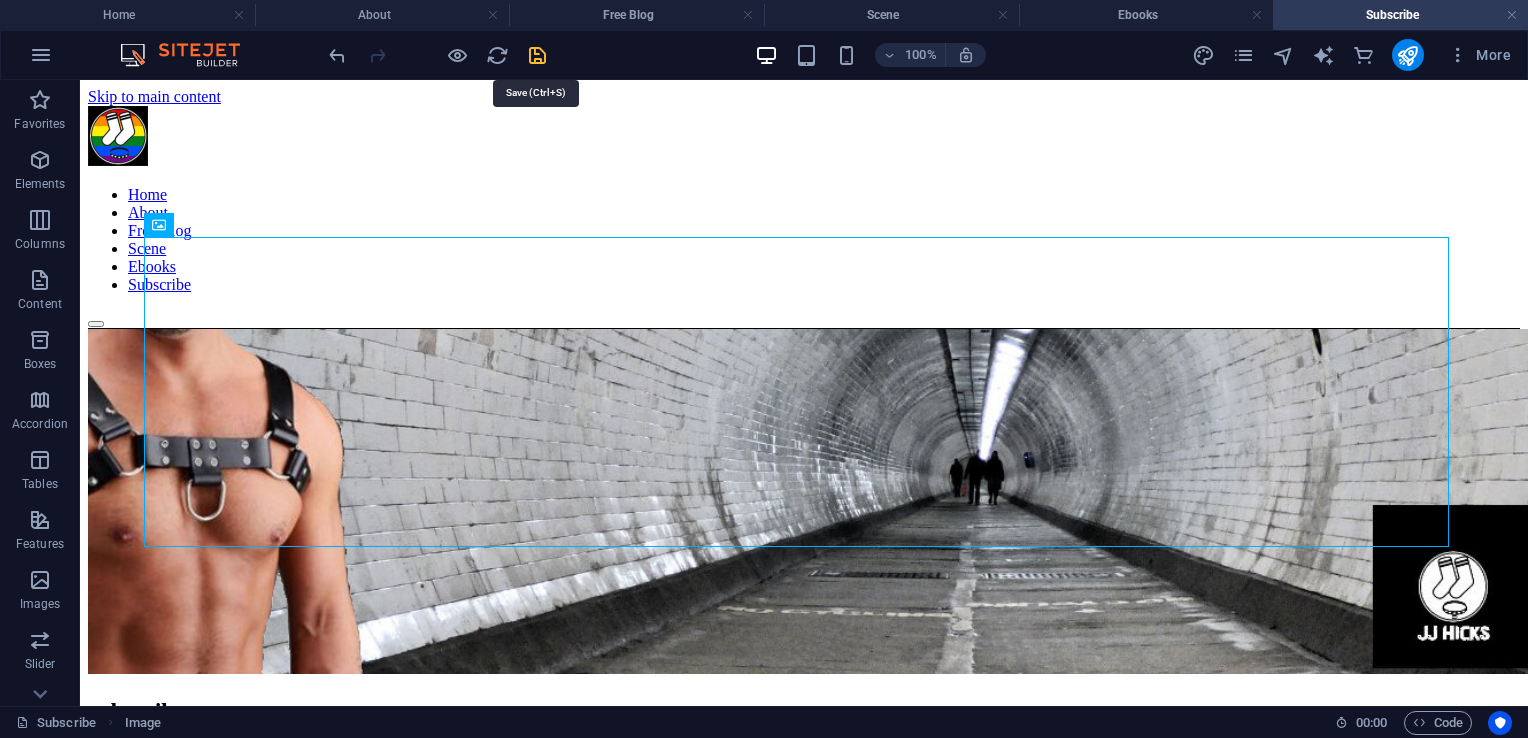 click at bounding box center (537, 55) 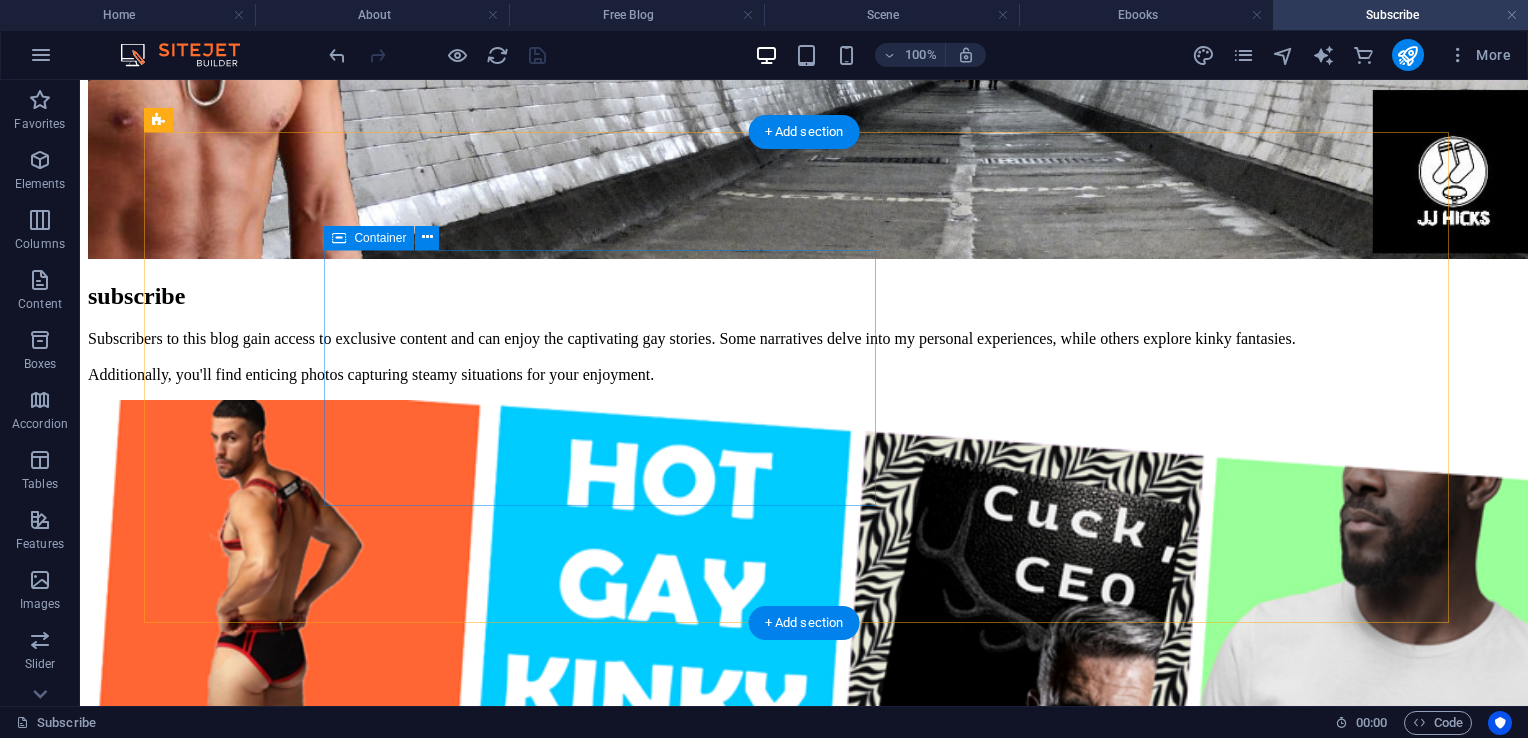 scroll, scrollTop: 0, scrollLeft: 0, axis: both 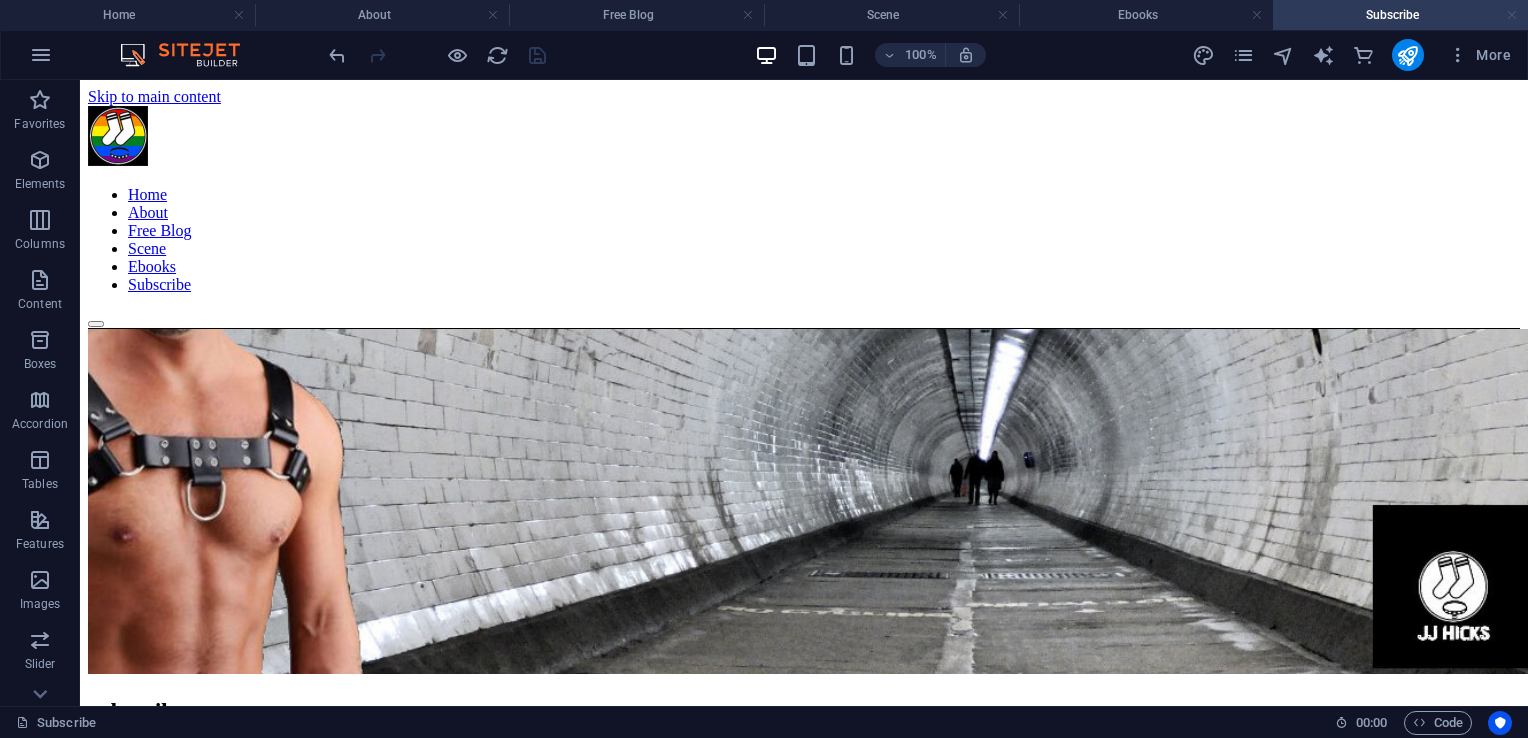 click at bounding box center [1512, 15] 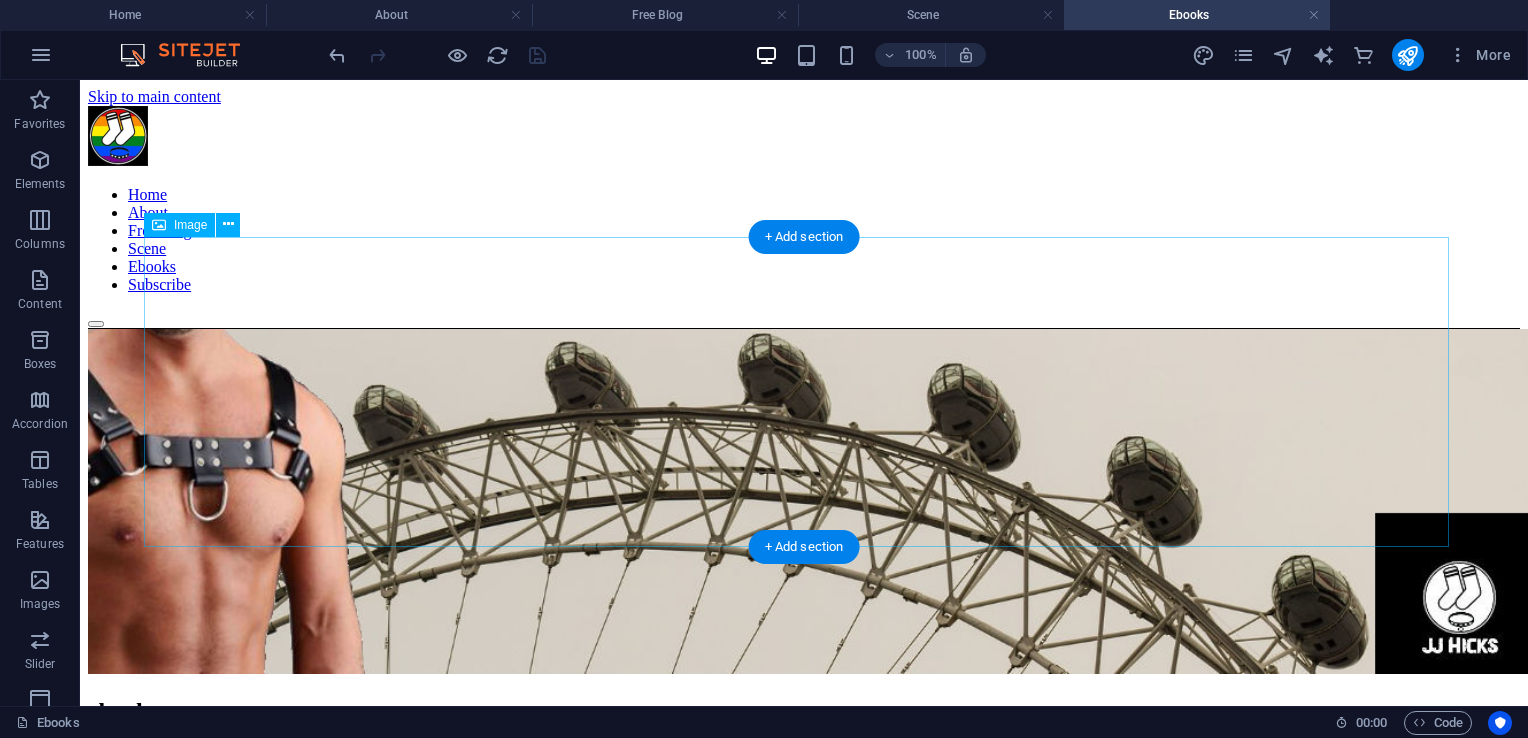 scroll, scrollTop: 0, scrollLeft: 0, axis: both 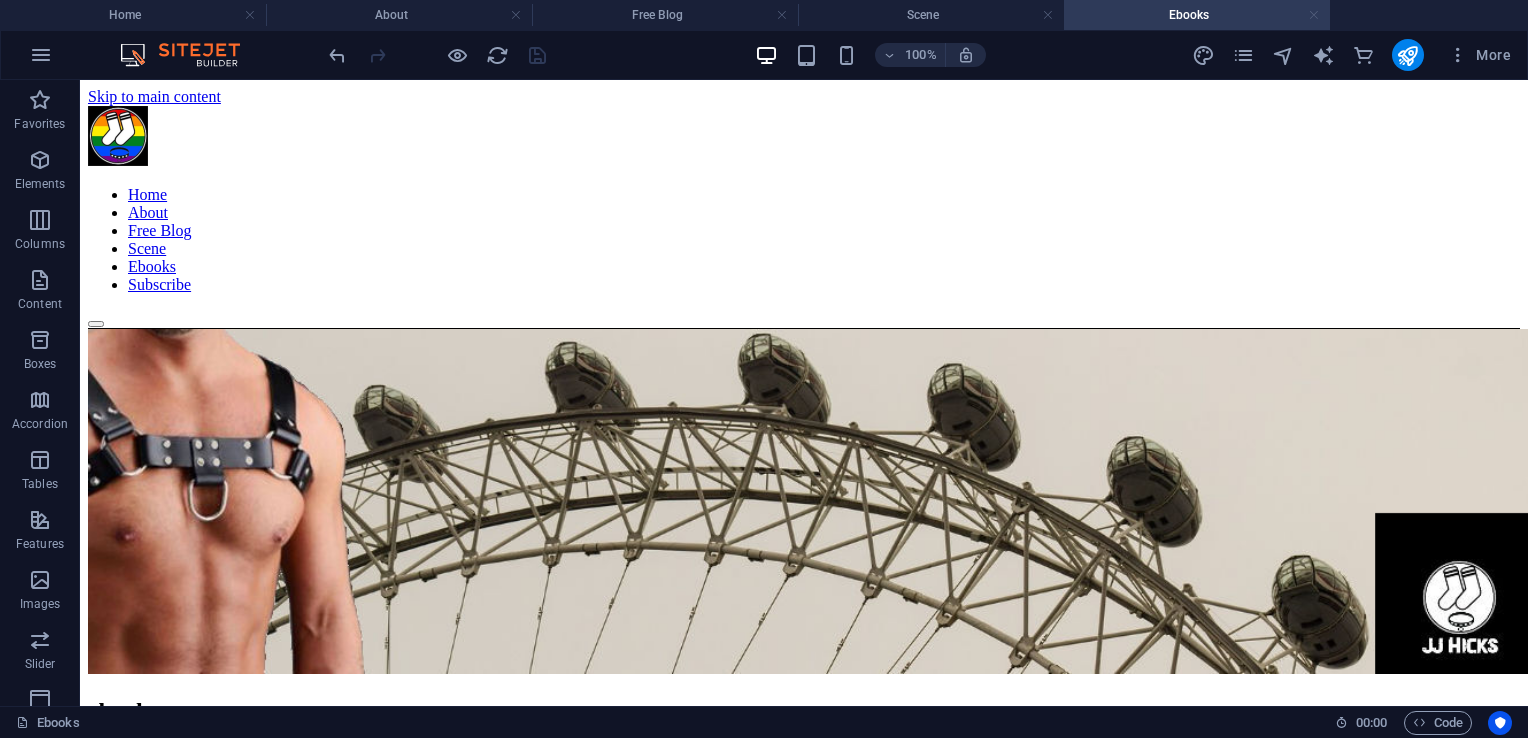 click at bounding box center [1314, 15] 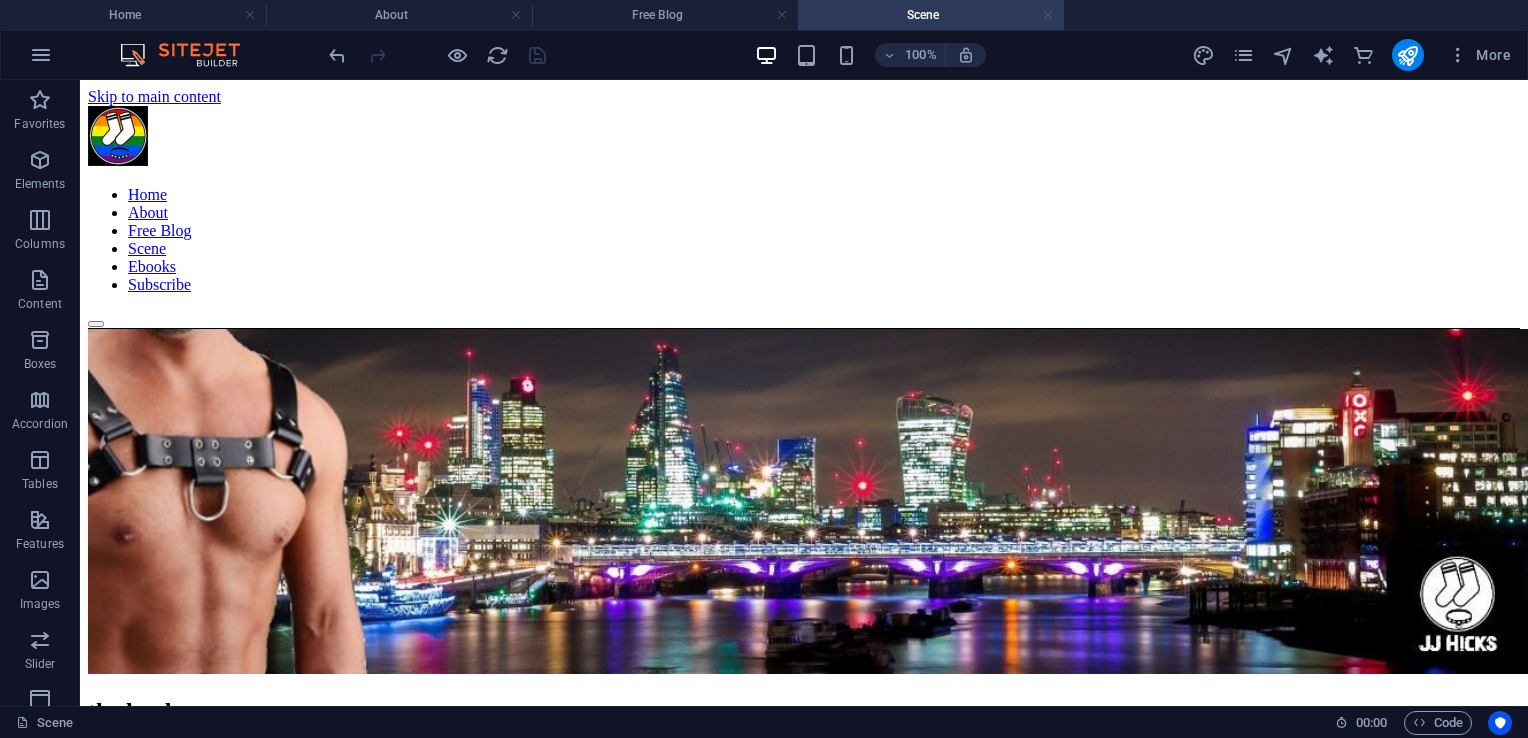 click at bounding box center [1048, 15] 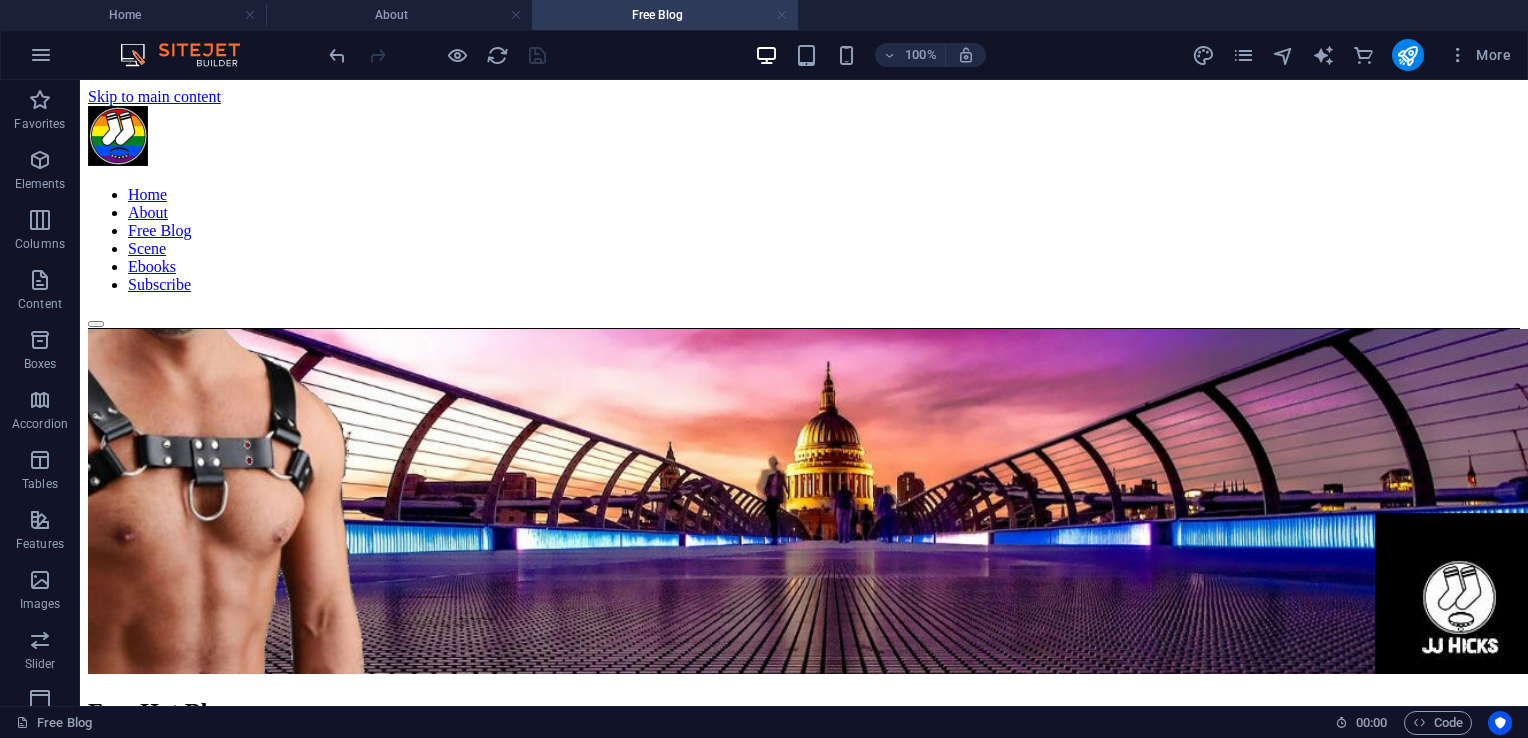click at bounding box center [782, 15] 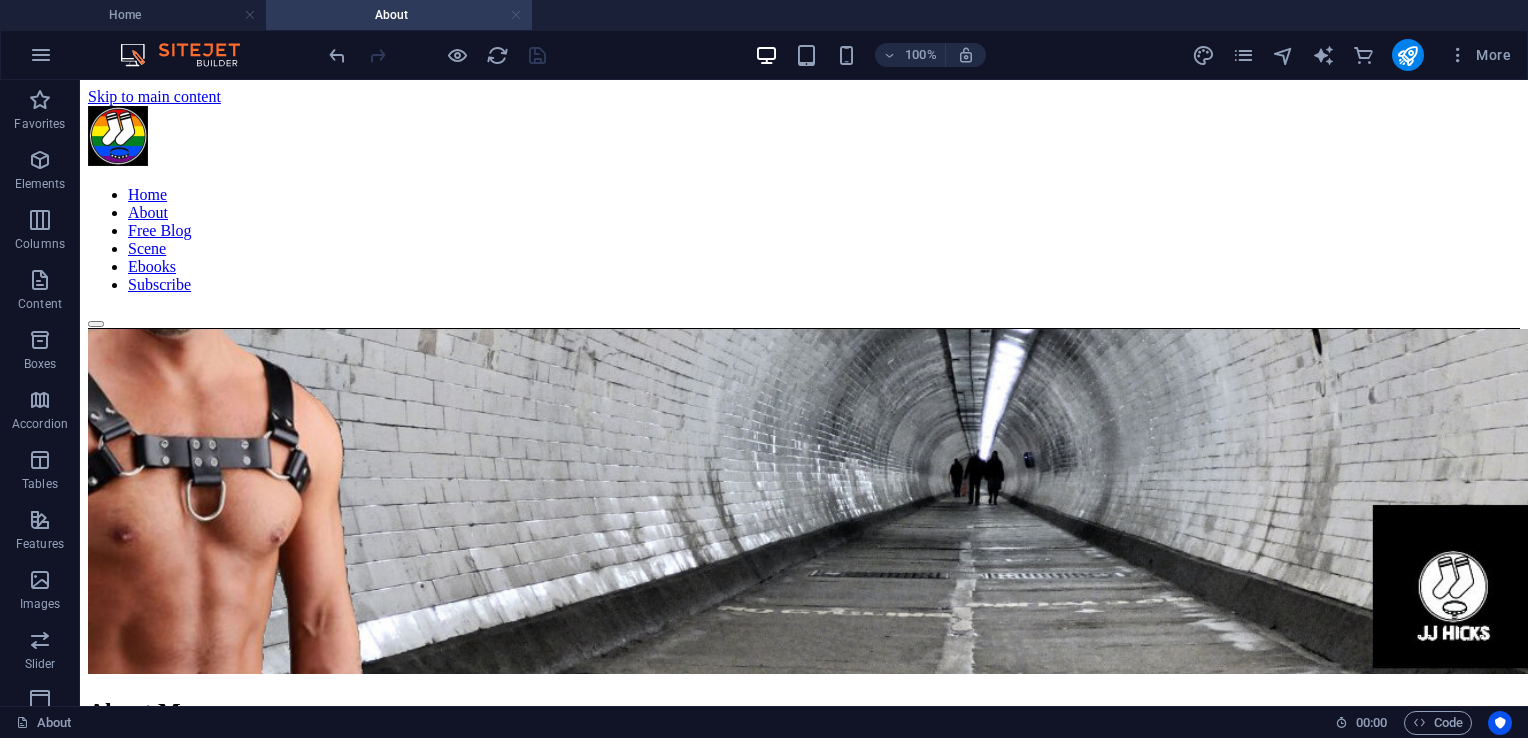 click at bounding box center (516, 15) 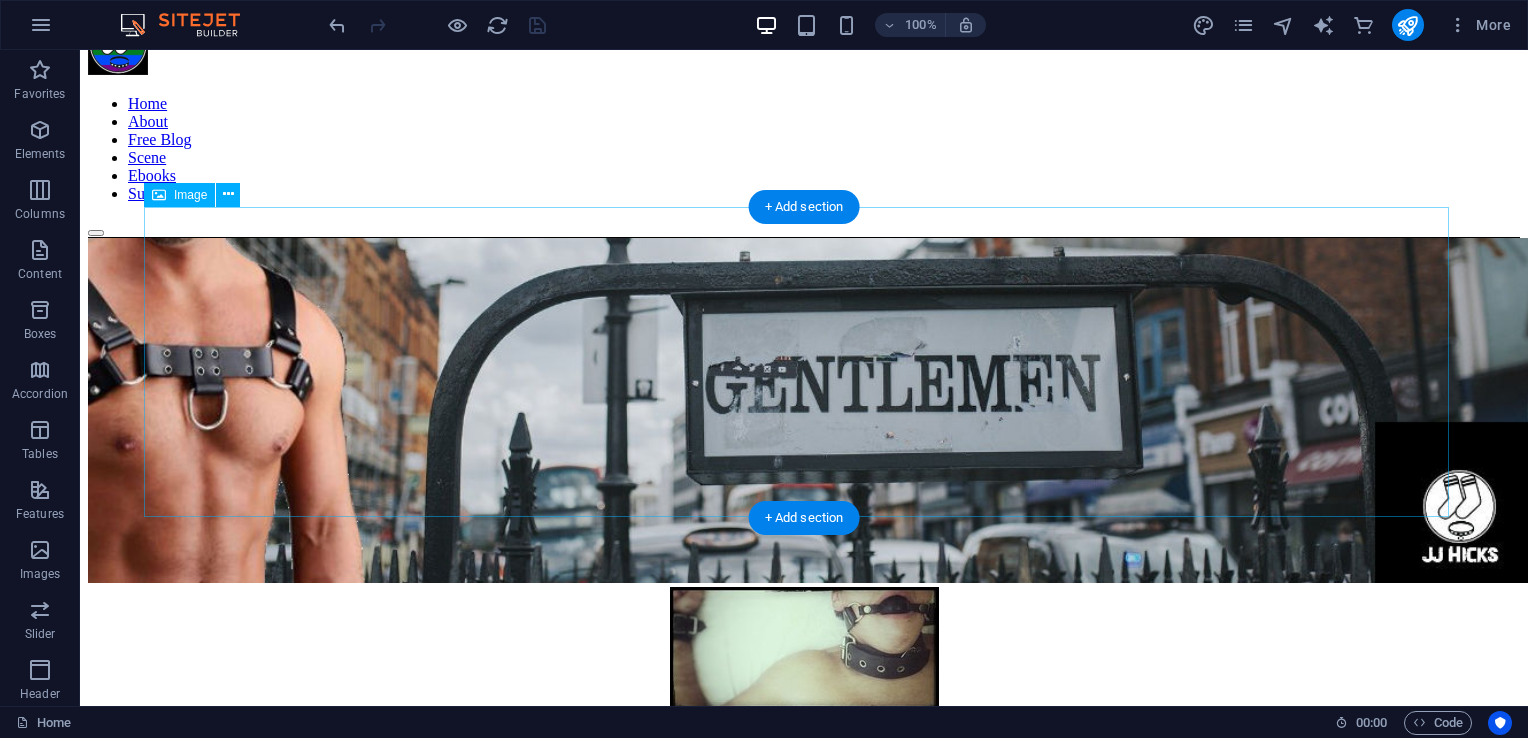 scroll, scrollTop: 0, scrollLeft: 0, axis: both 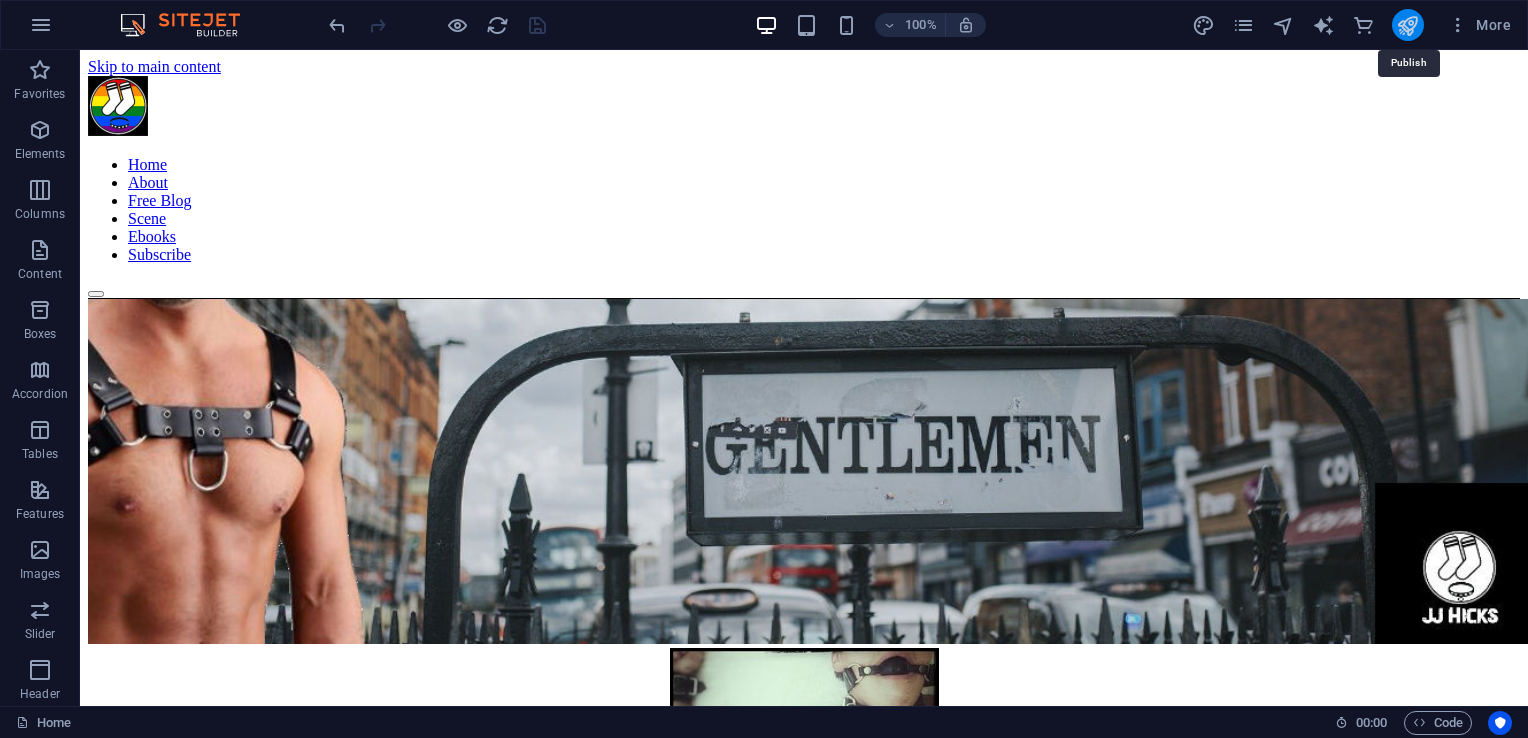 click at bounding box center (1407, 25) 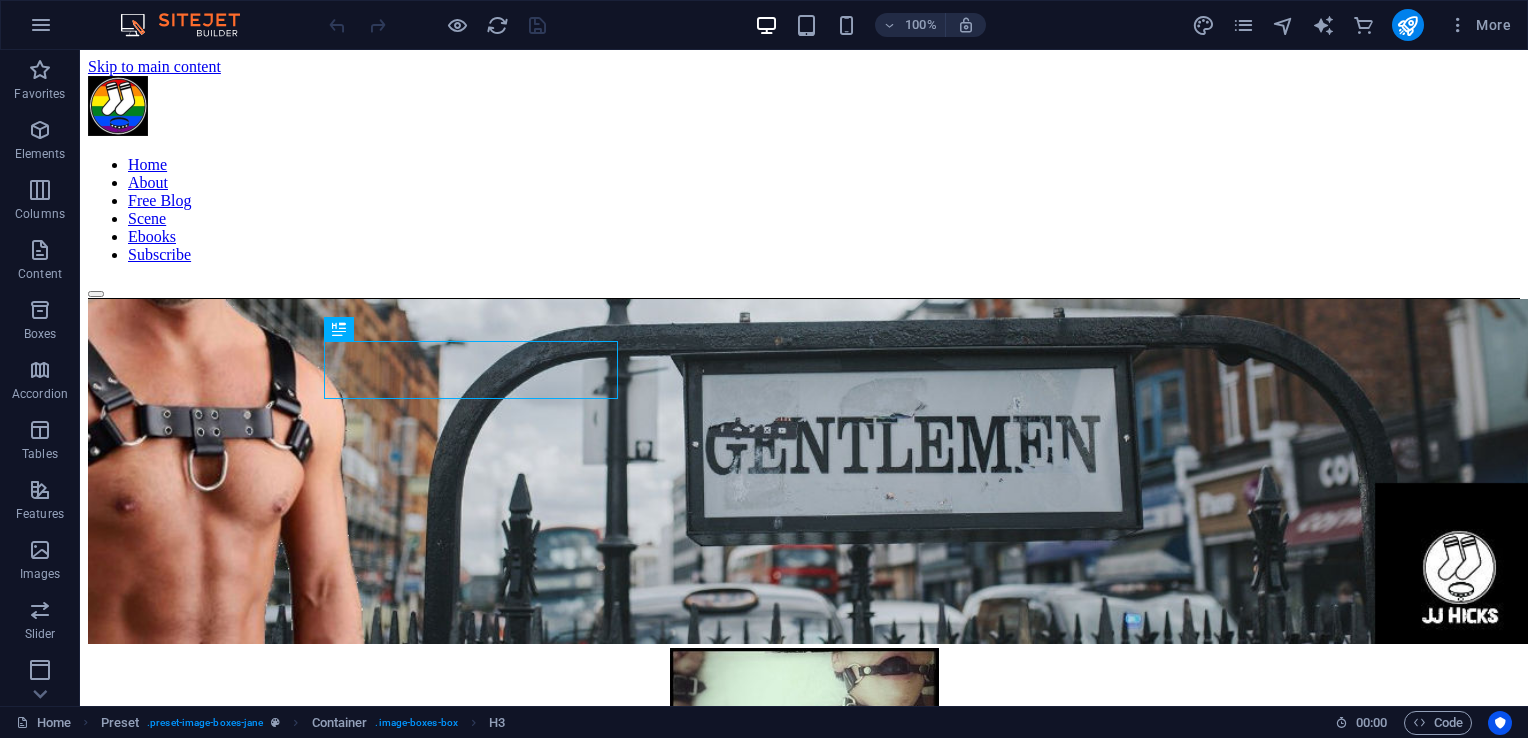 scroll, scrollTop: 363, scrollLeft: 0, axis: vertical 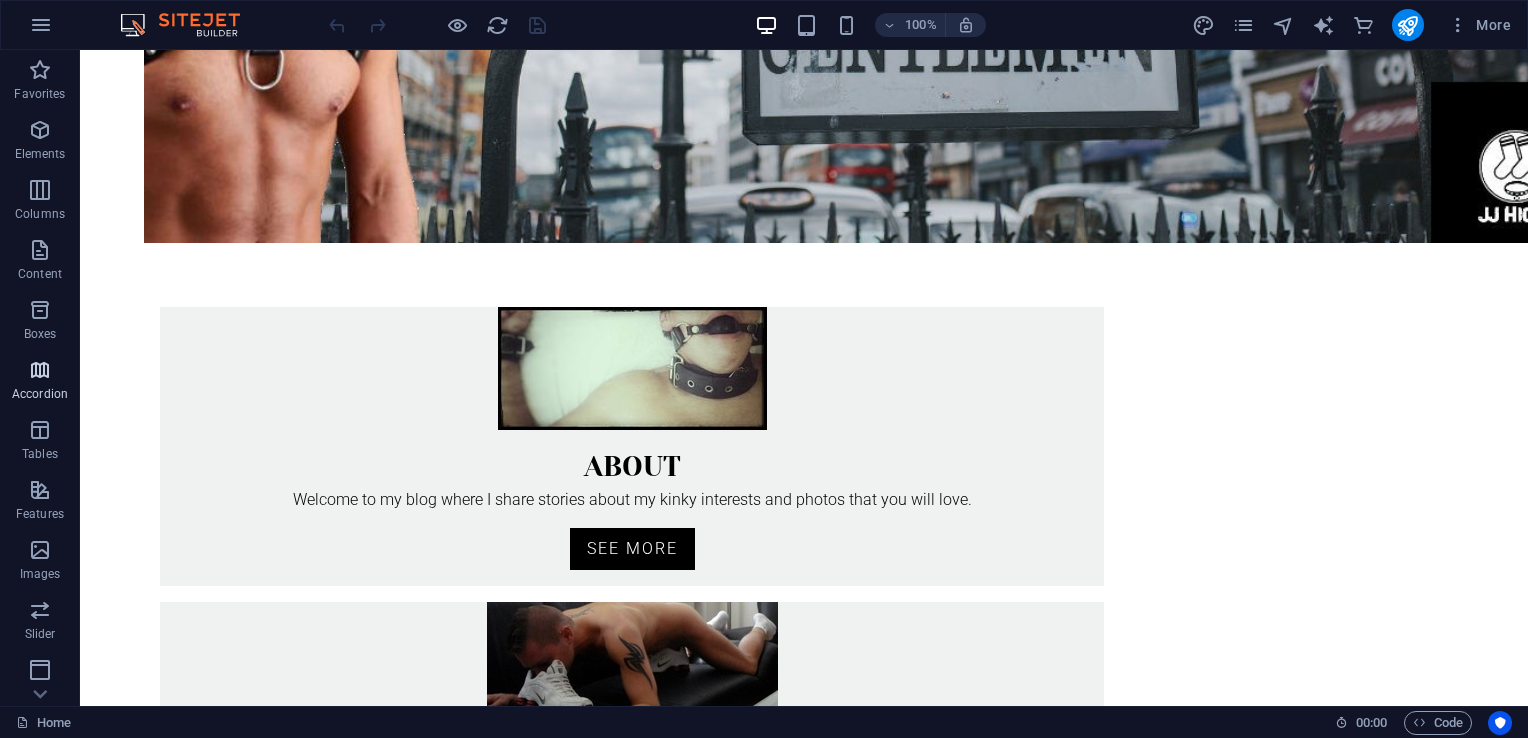 click on "Accordion" at bounding box center [40, 394] 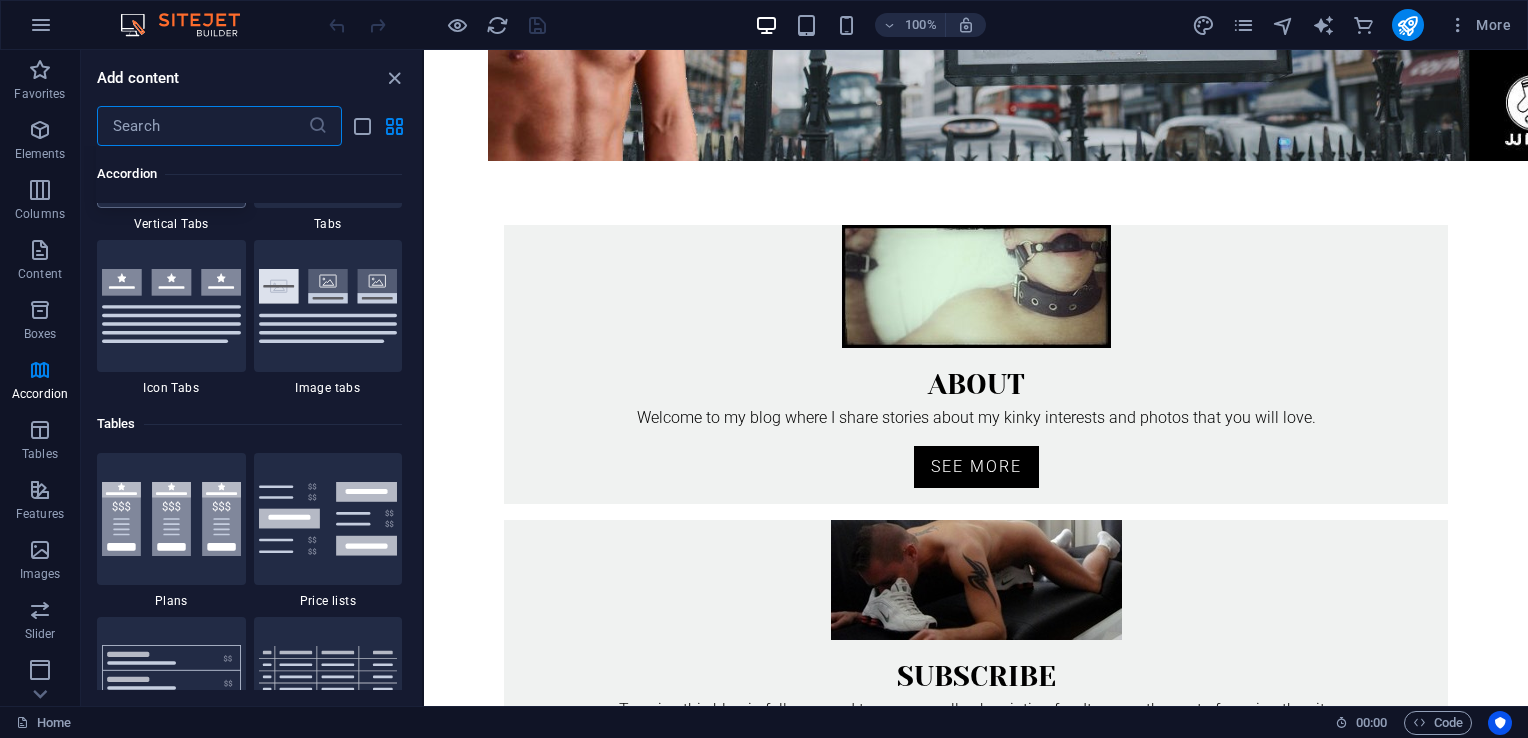 scroll, scrollTop: 6843, scrollLeft: 0, axis: vertical 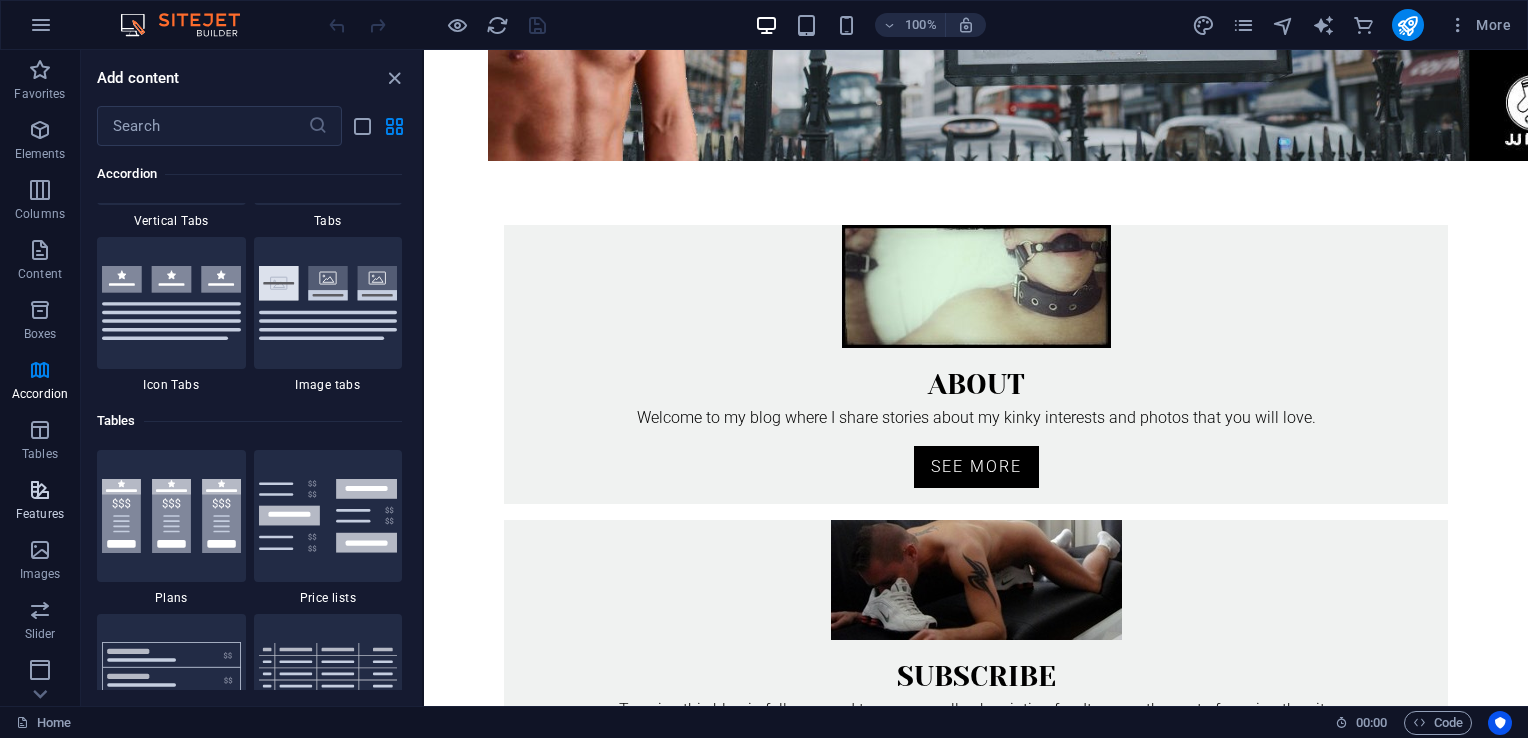 click at bounding box center (40, 490) 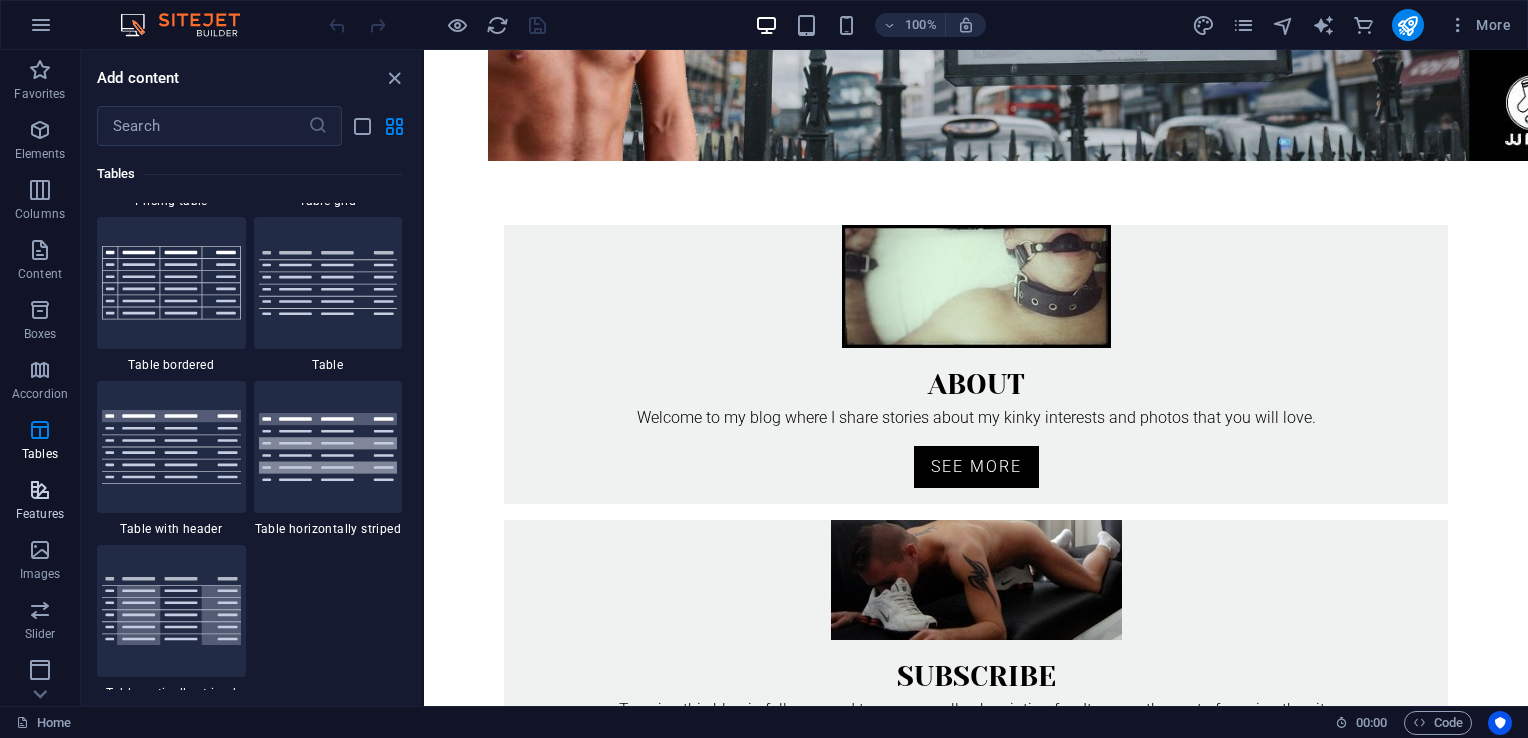 scroll, scrollTop: 7959, scrollLeft: 0, axis: vertical 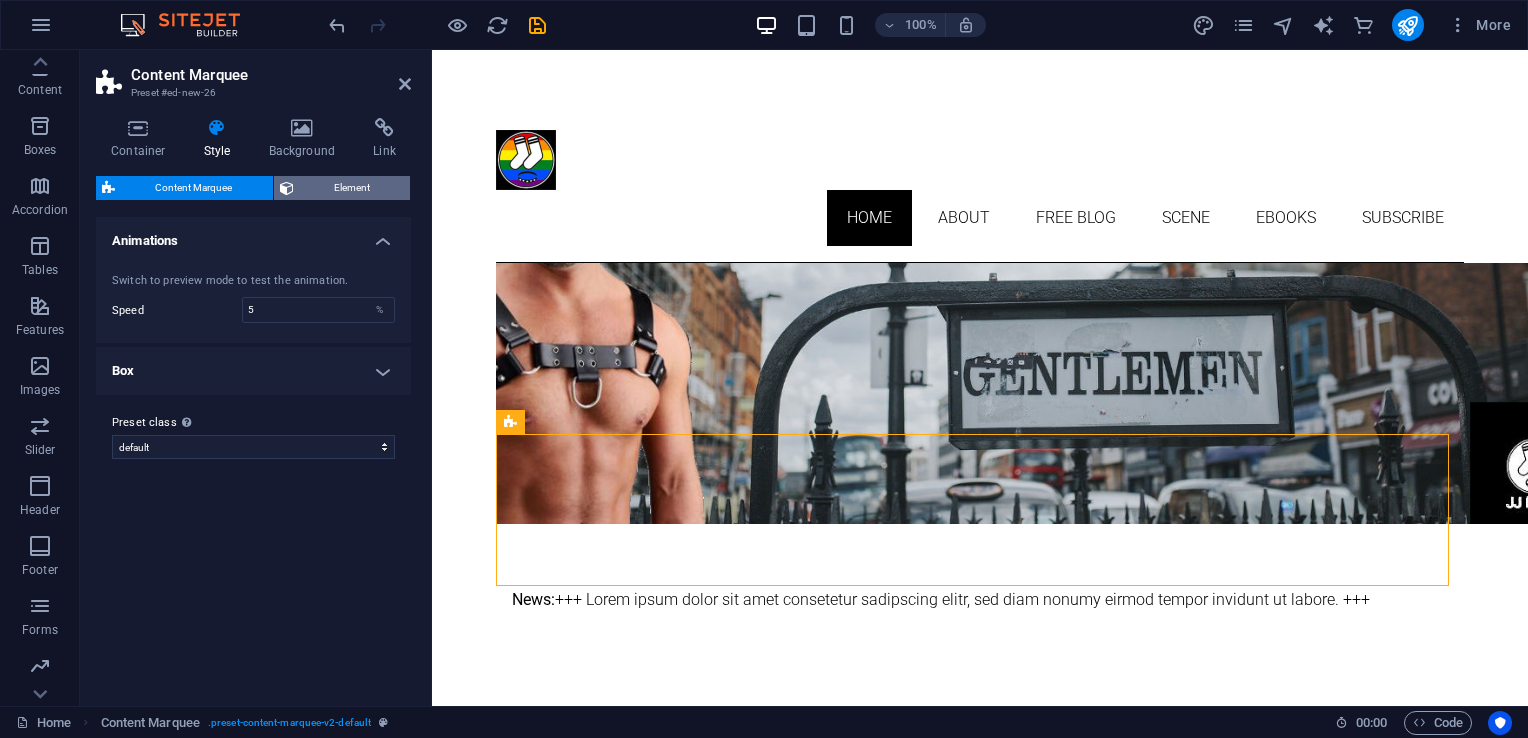 click on "Element" at bounding box center (352, 188) 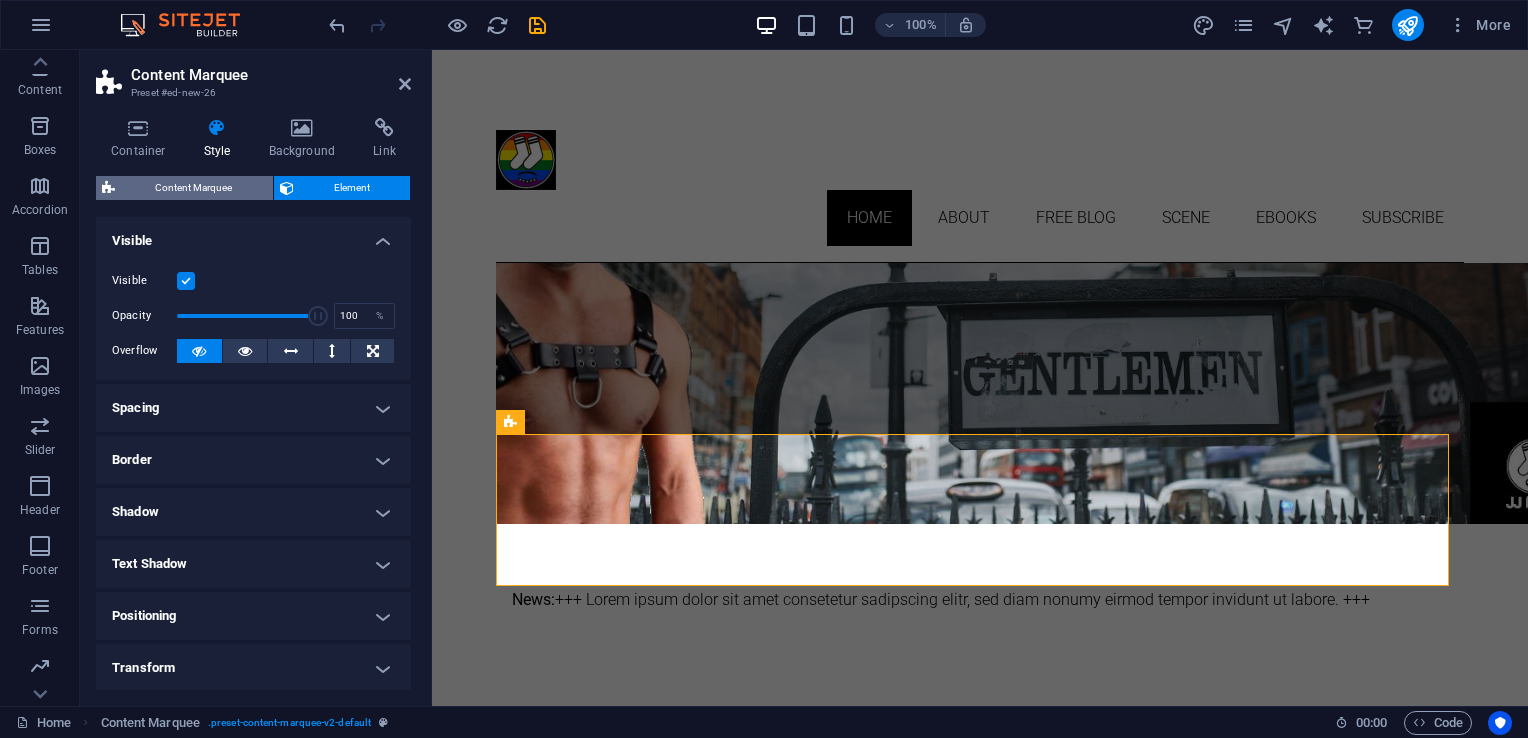 click on "Content Marquee" at bounding box center [194, 188] 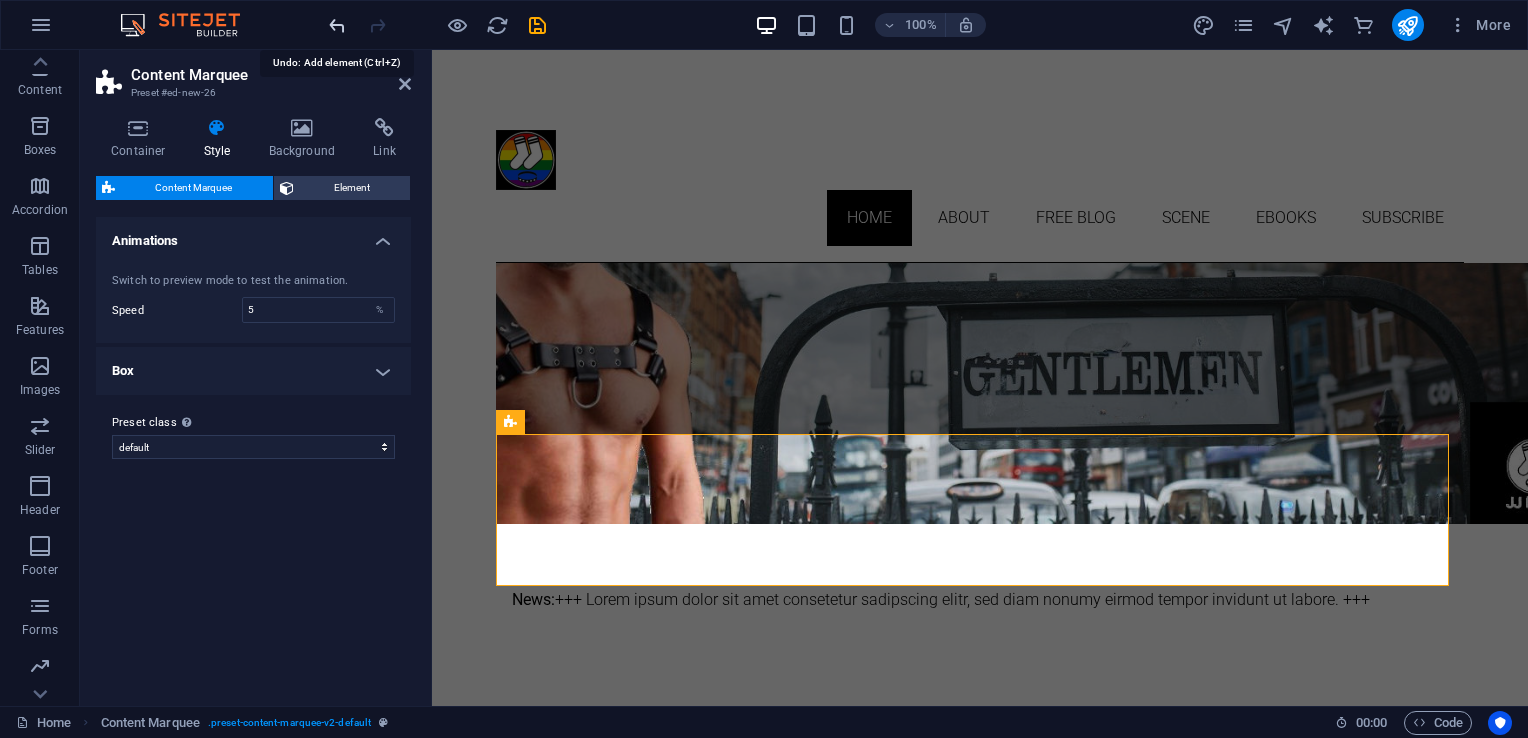 click at bounding box center [337, 25] 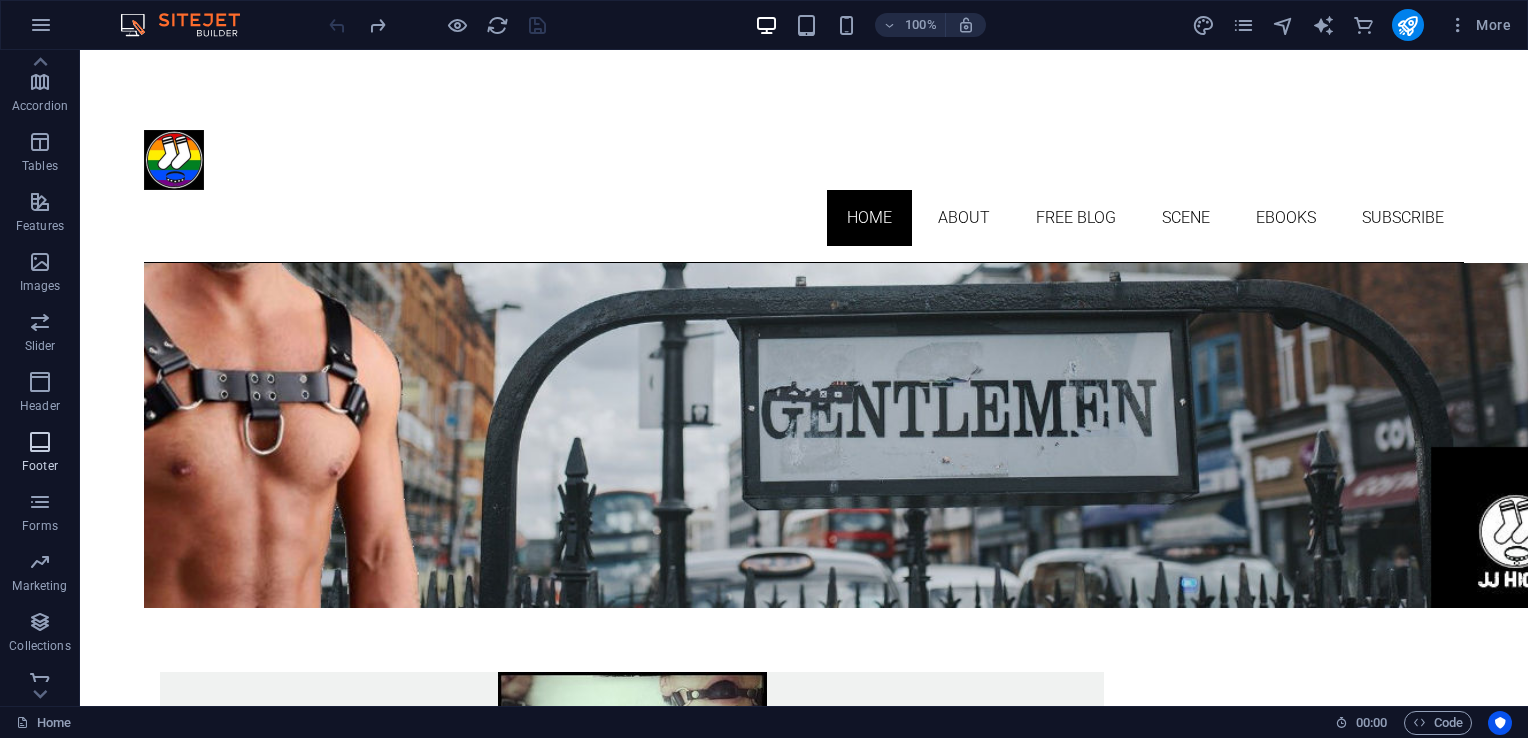 scroll, scrollTop: 303, scrollLeft: 0, axis: vertical 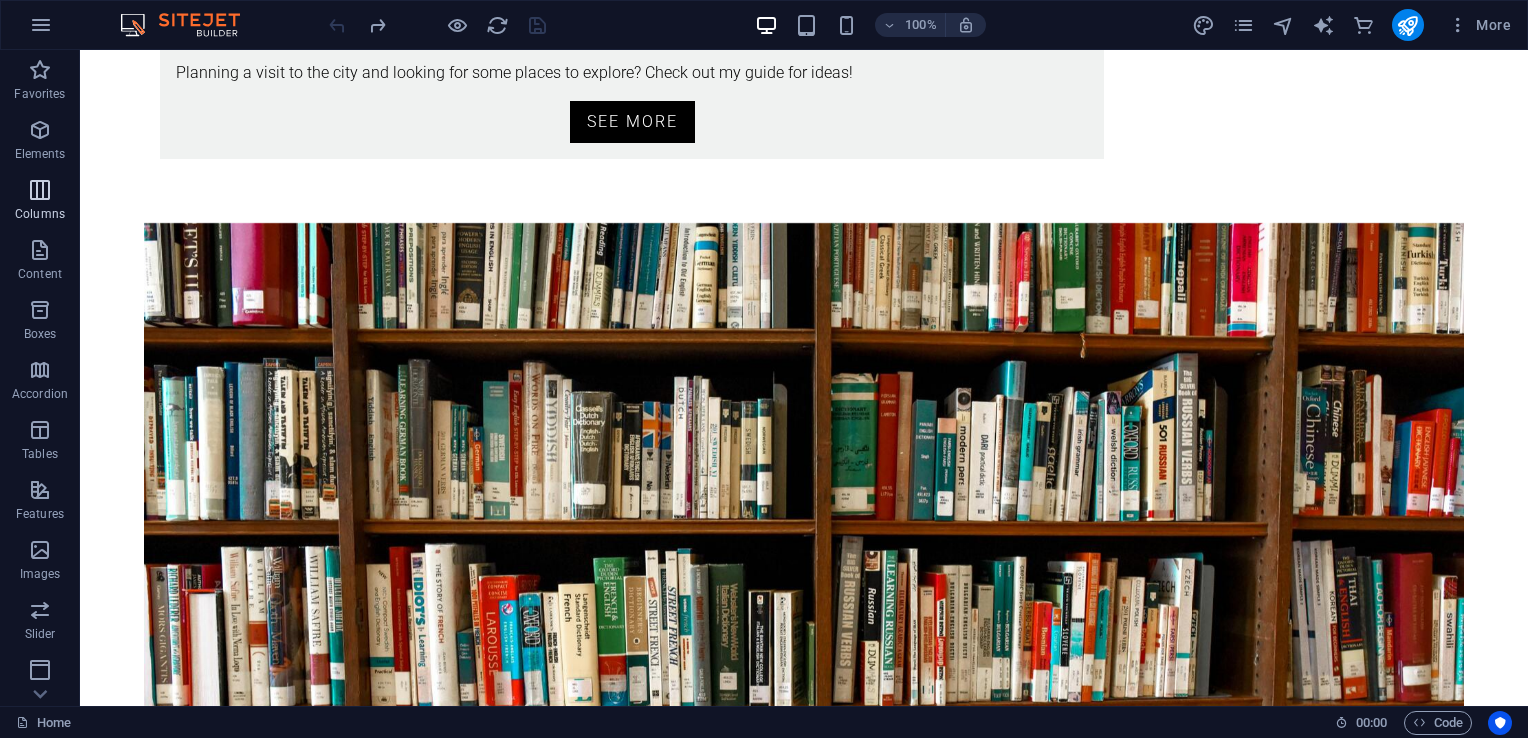click at bounding box center (40, 190) 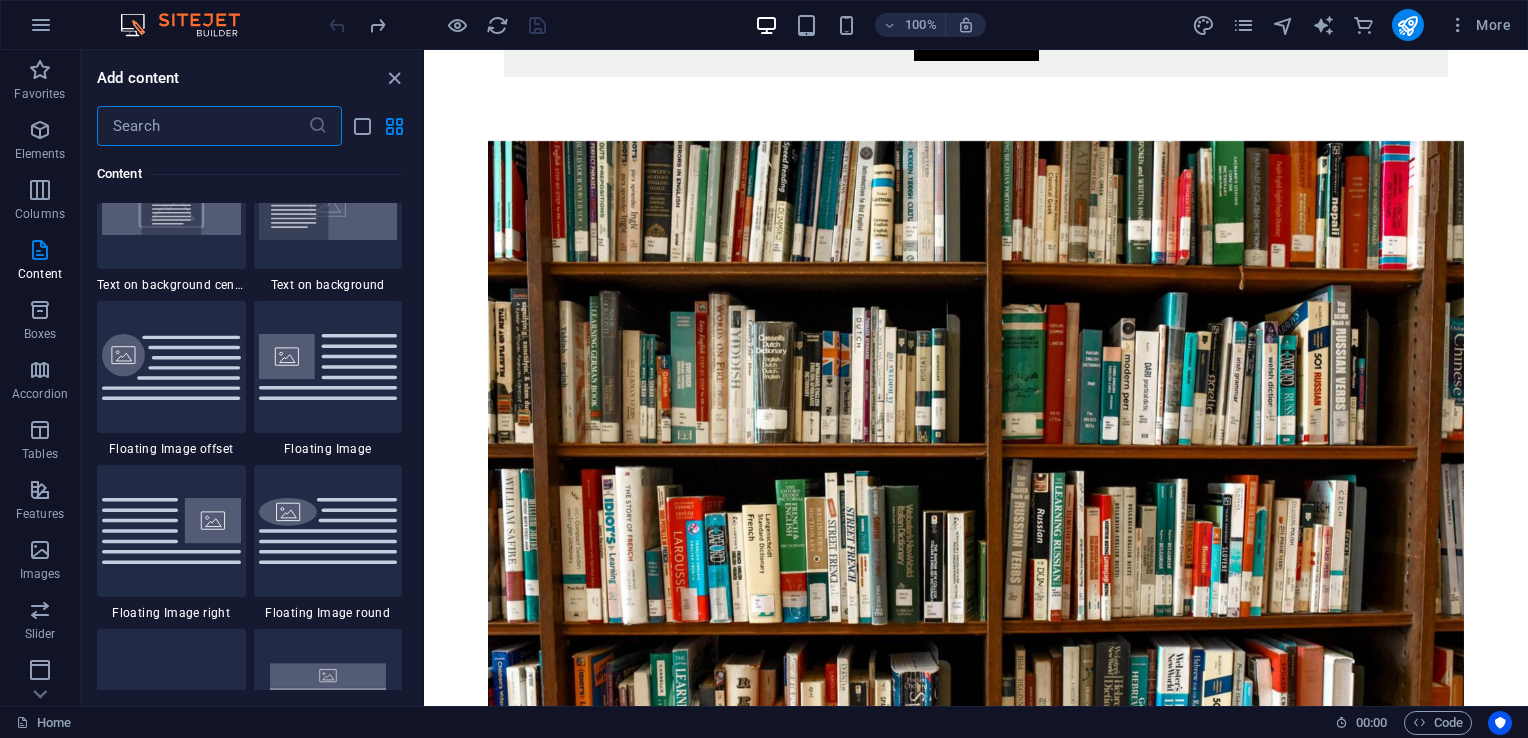 scroll, scrollTop: 4384, scrollLeft: 0, axis: vertical 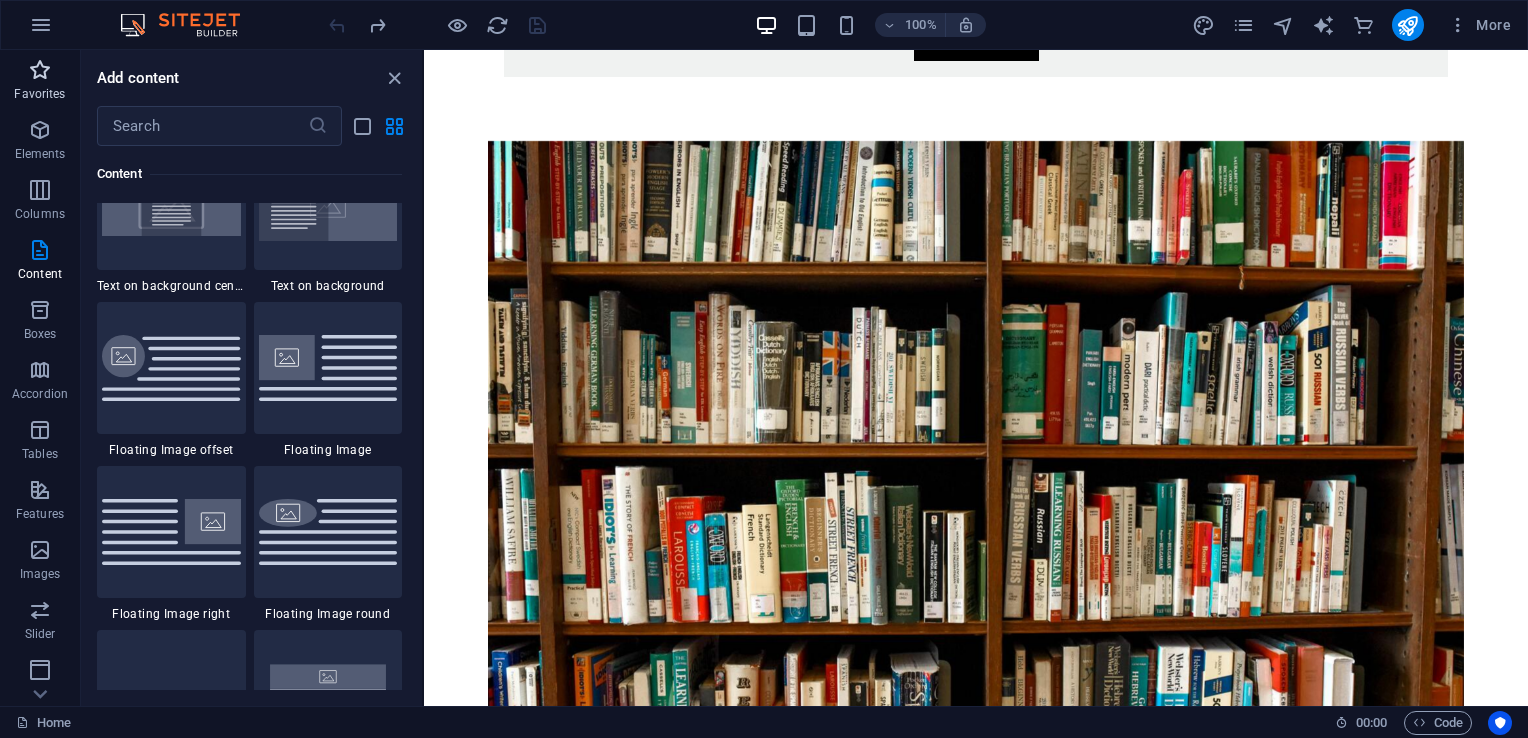 click on "Favorites" at bounding box center (39, 94) 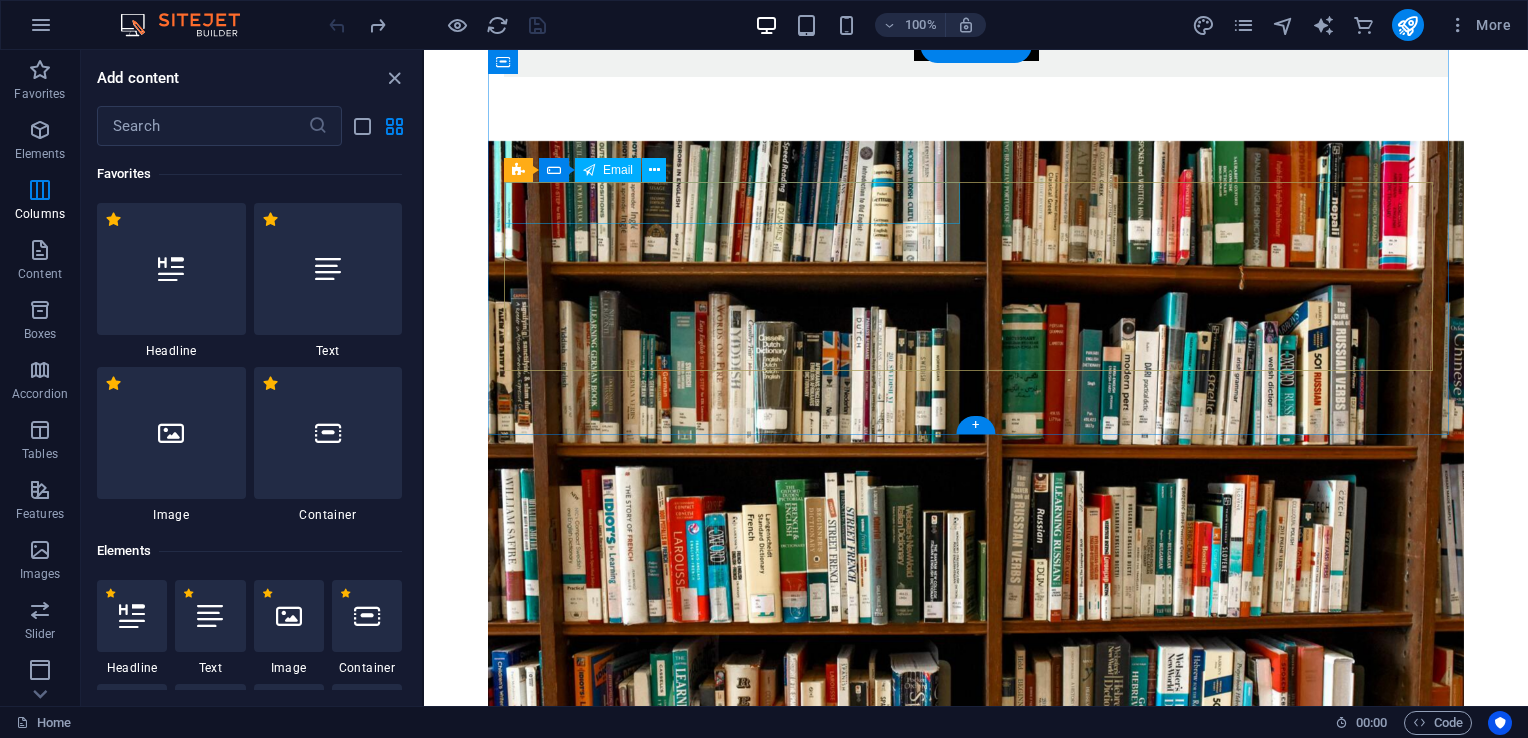 scroll, scrollTop: 0, scrollLeft: 0, axis: both 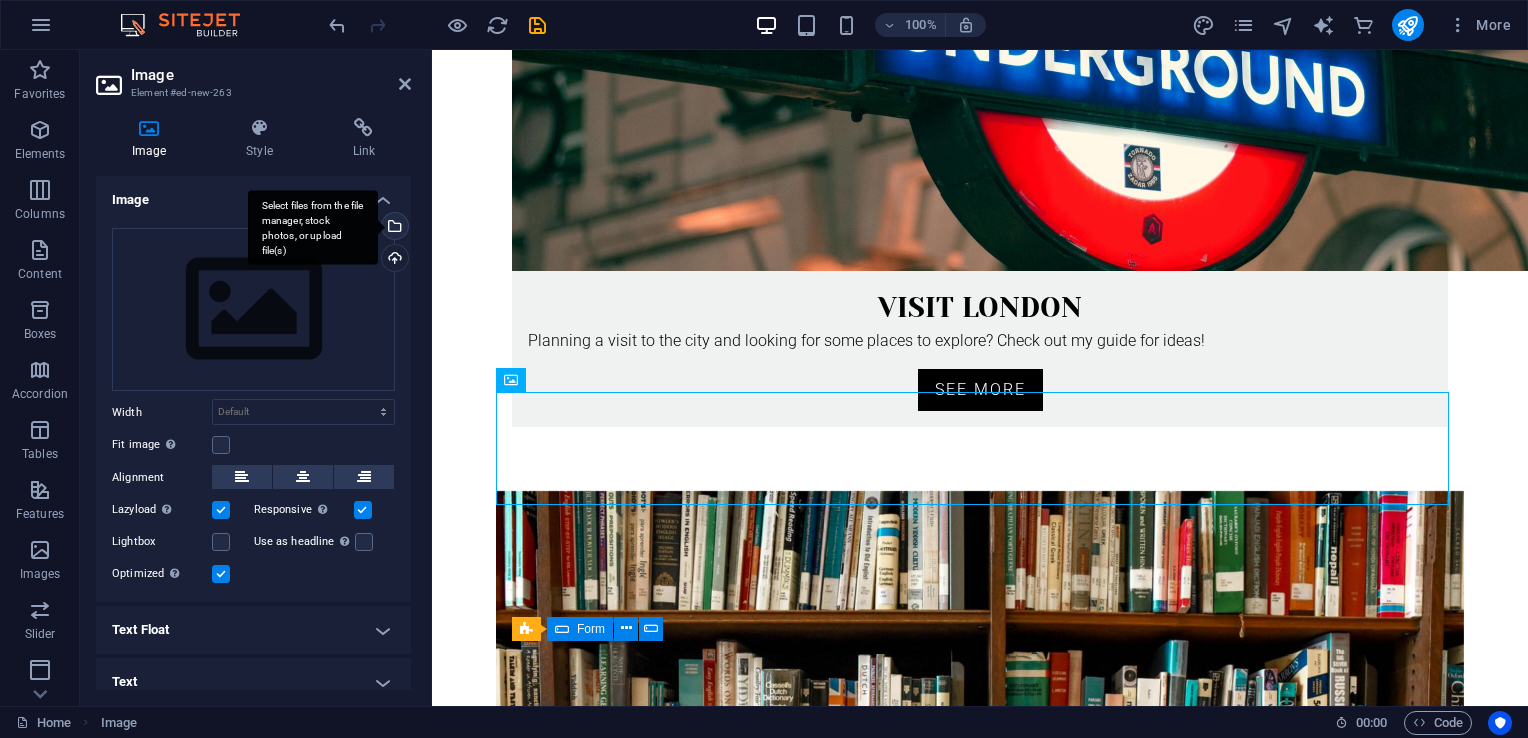 click on "Select files from the file manager, stock photos, or upload file(s)" at bounding box center [393, 228] 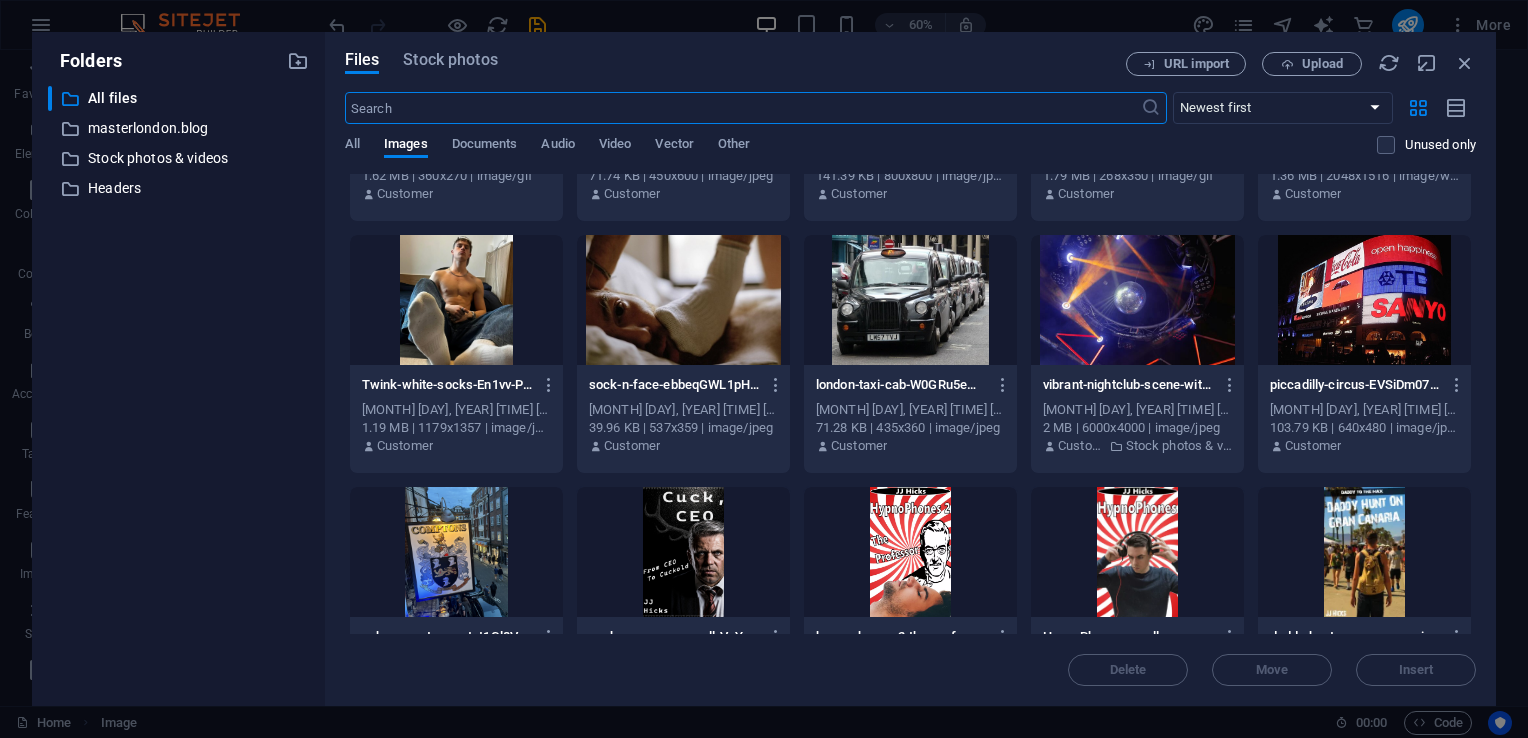 scroll, scrollTop: 1708, scrollLeft: 0, axis: vertical 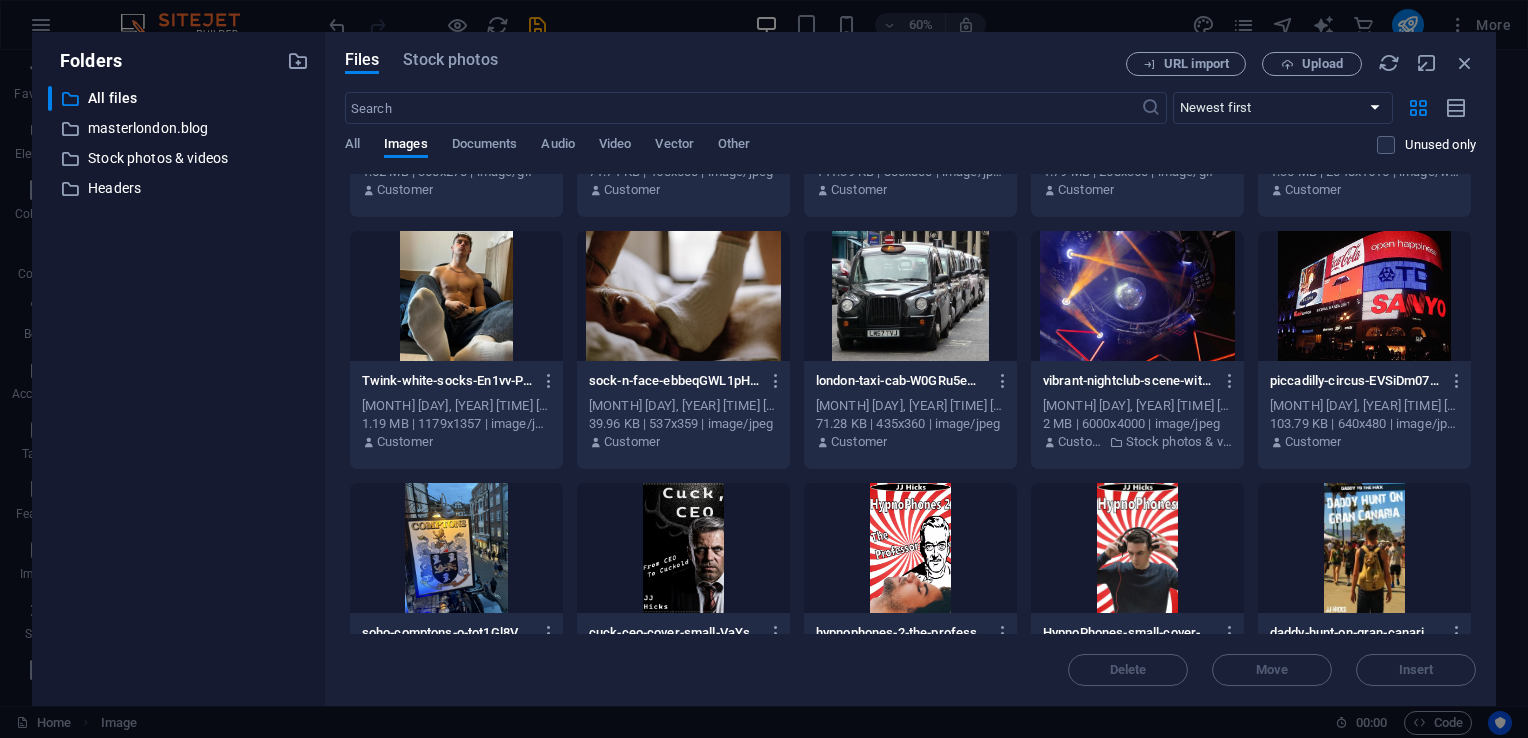 click at bounding box center (683, 296) 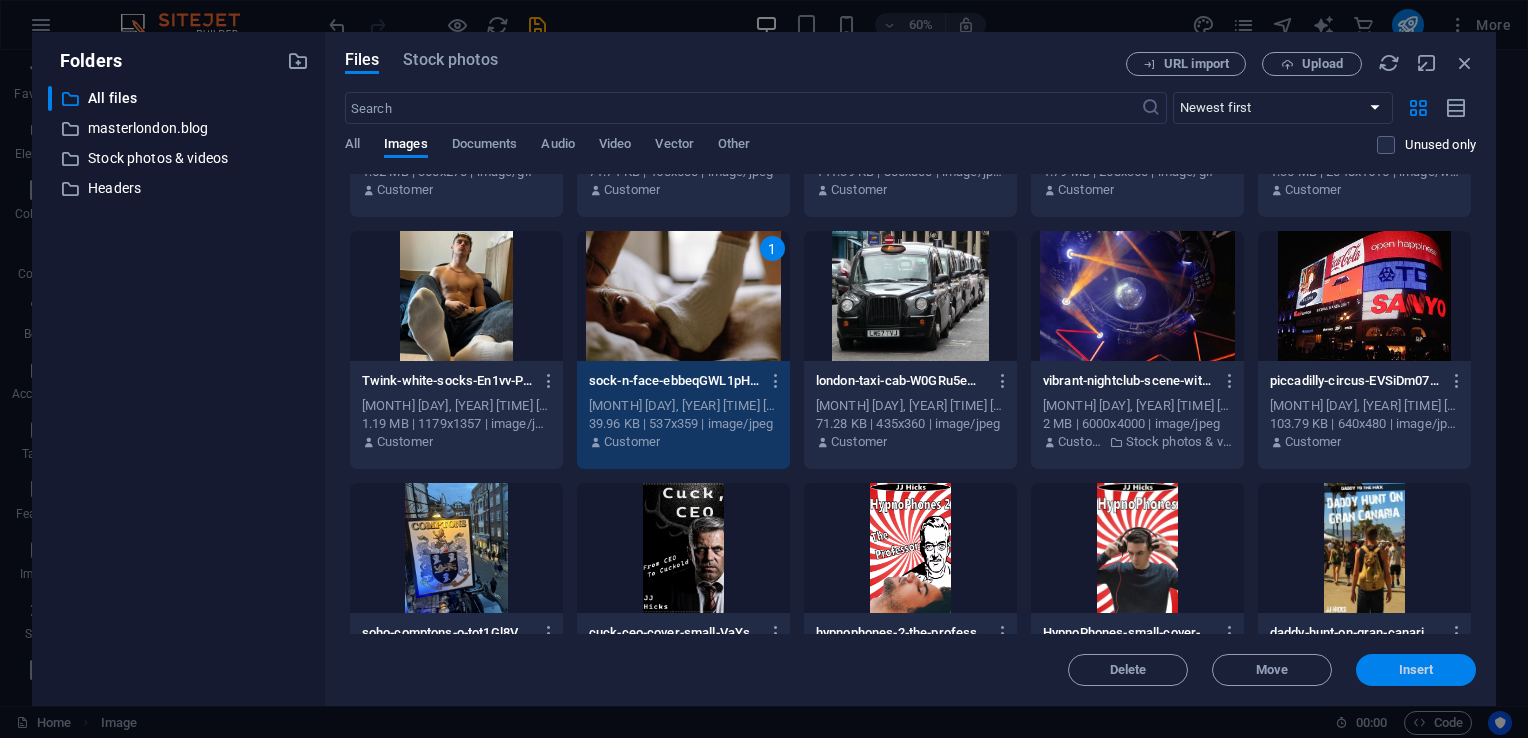 click on "Insert" at bounding box center [1416, 670] 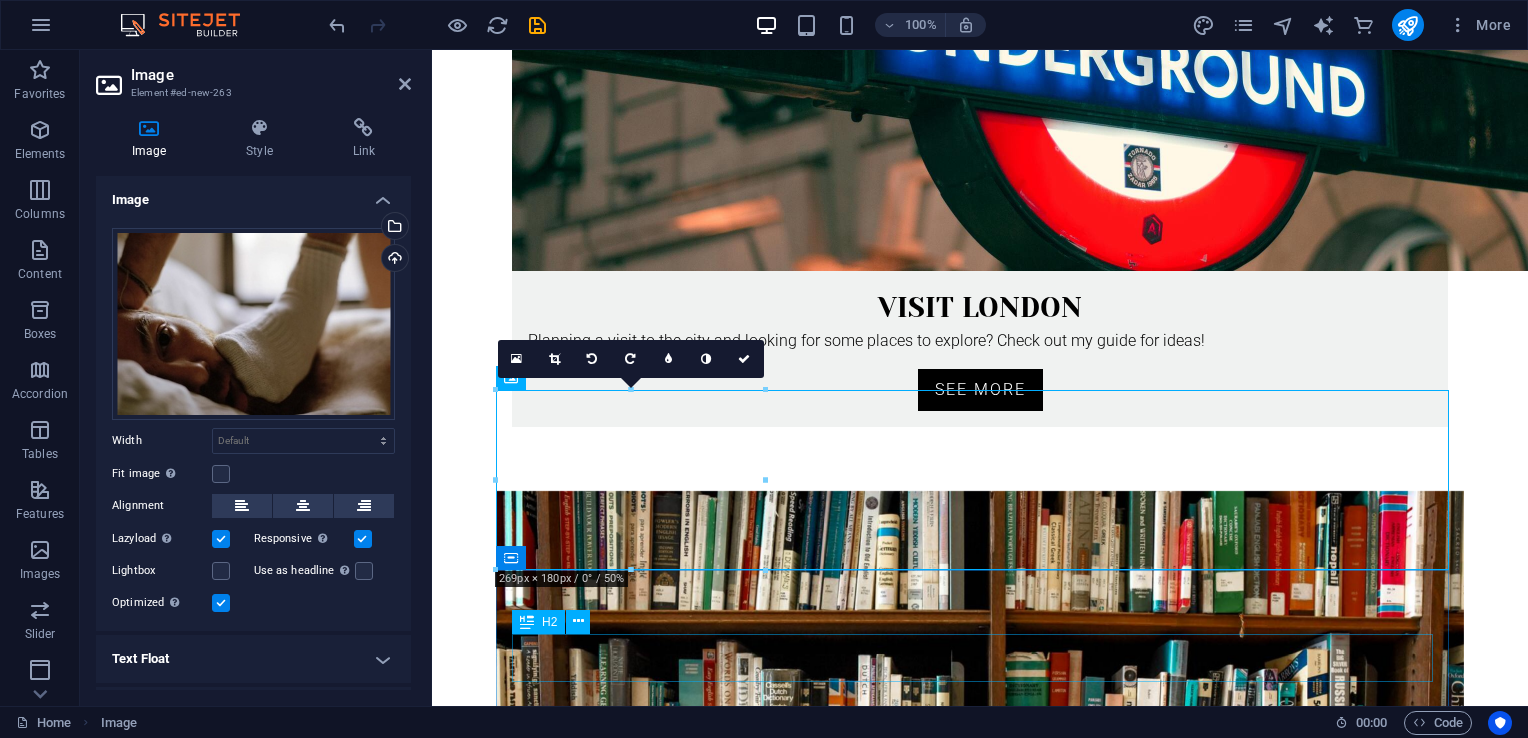 scroll, scrollTop: 1324, scrollLeft: 0, axis: vertical 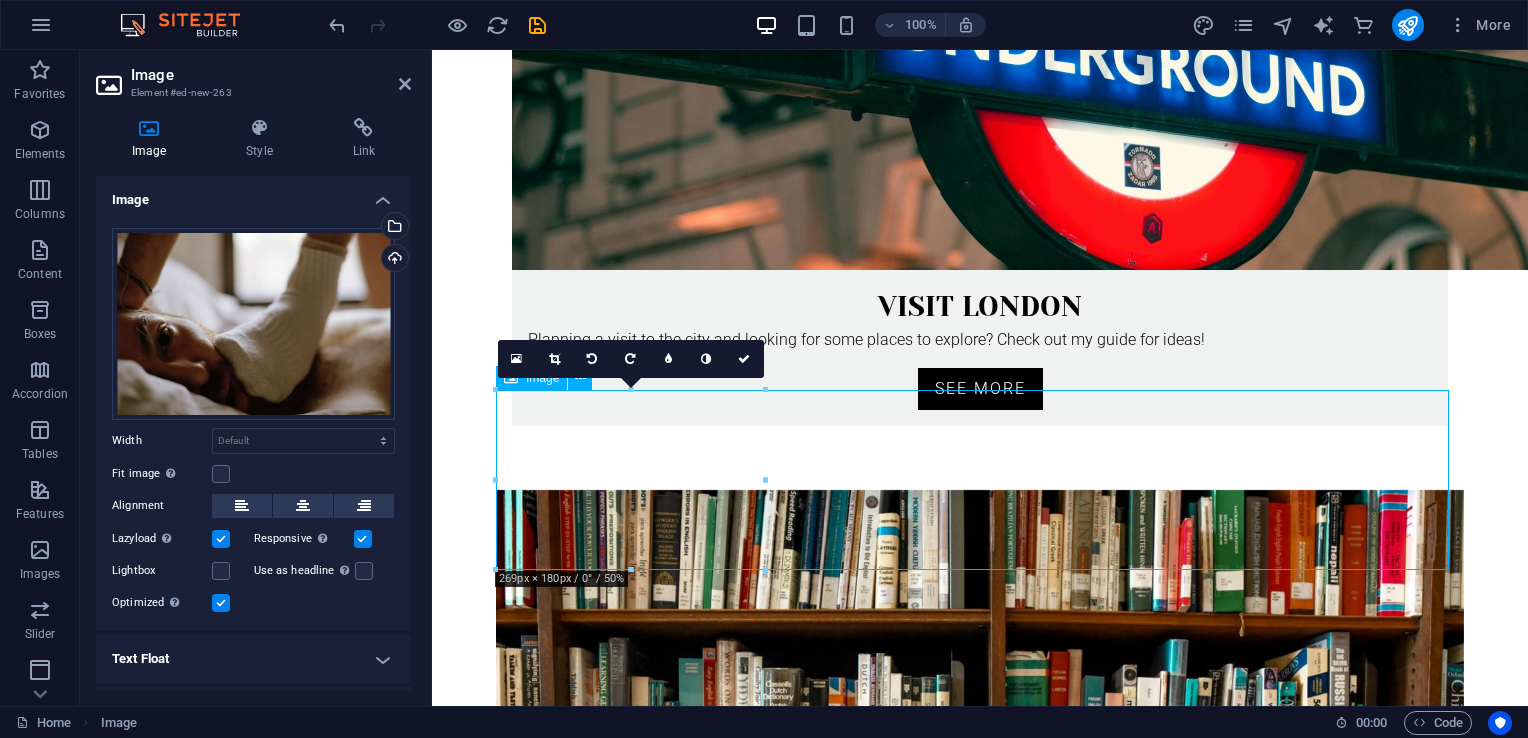 drag, startPoint x: 1195, startPoint y: 528, endPoint x: 1343, endPoint y: 463, distance: 161.64467 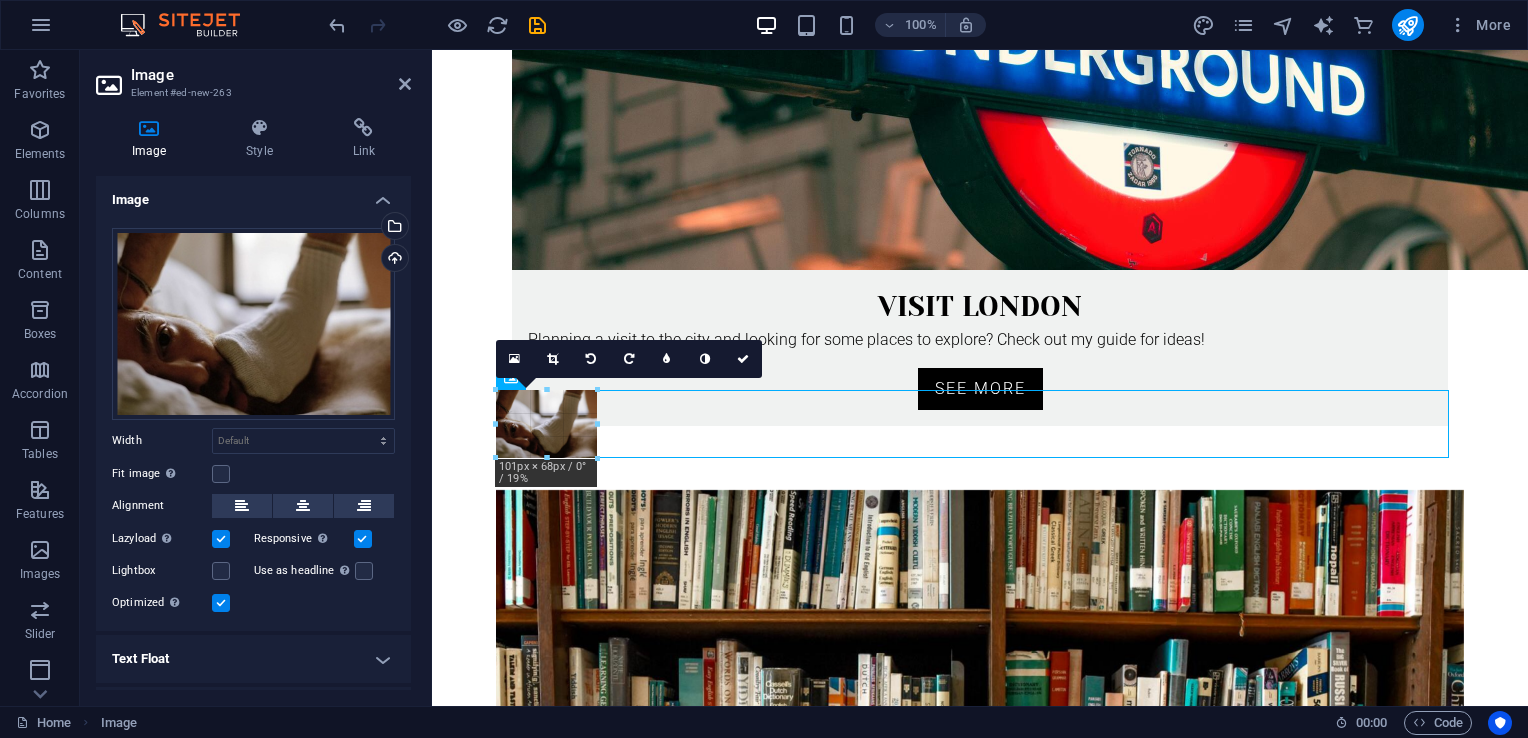 click at bounding box center [972, 652] 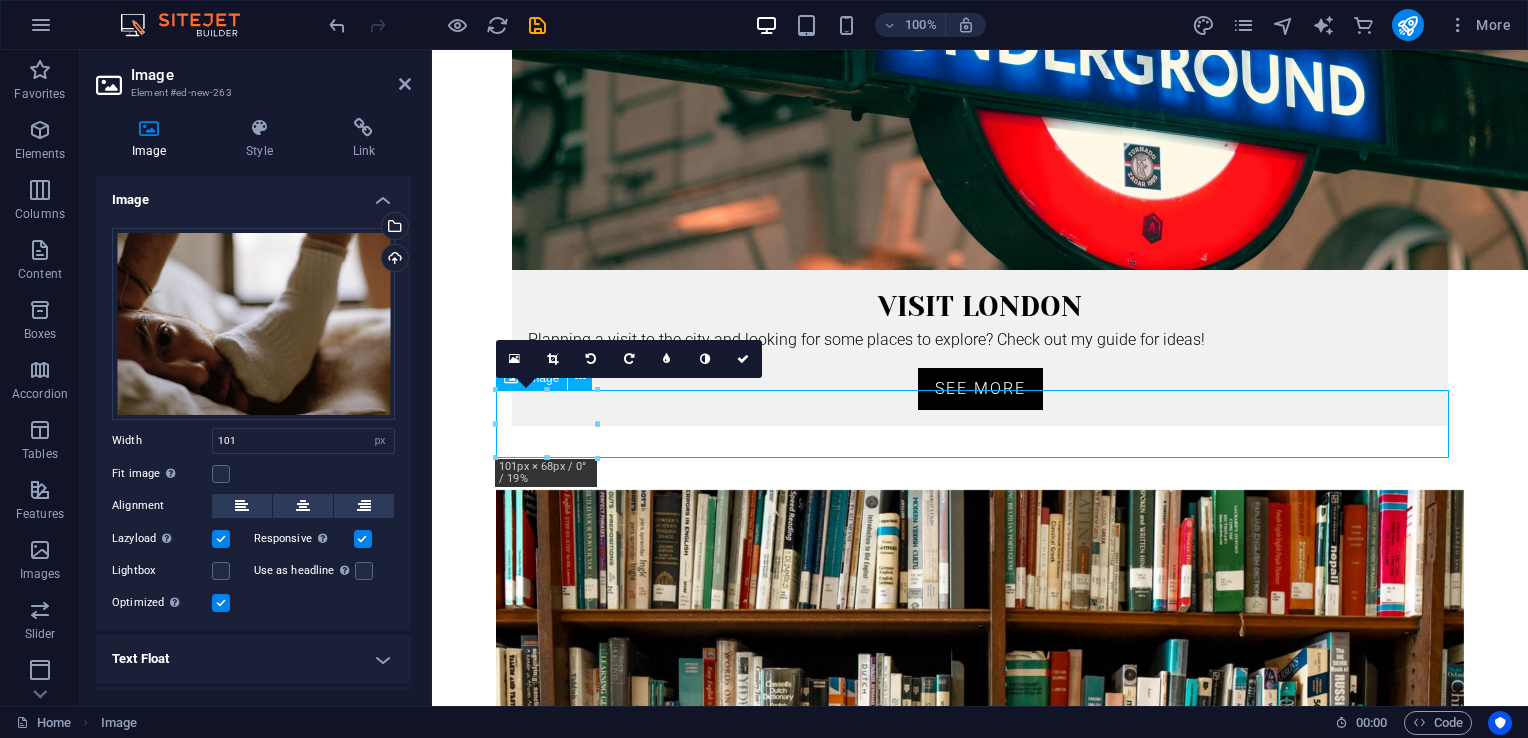drag, startPoint x: 1028, startPoint y: 476, endPoint x: 1144, endPoint y: 436, distance: 122.702896 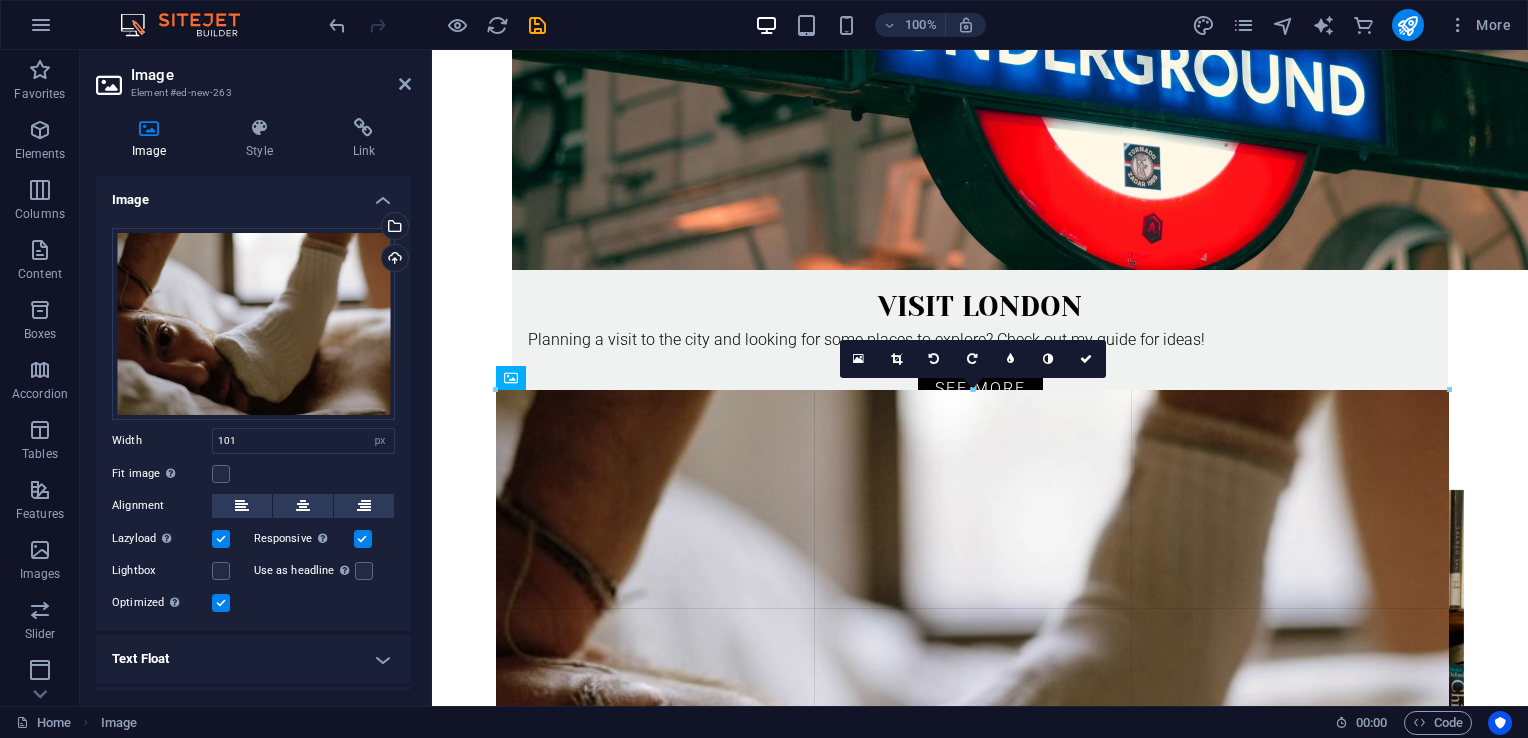 drag, startPoint x: 598, startPoint y: 426, endPoint x: 1010, endPoint y: 354, distance: 418.24396 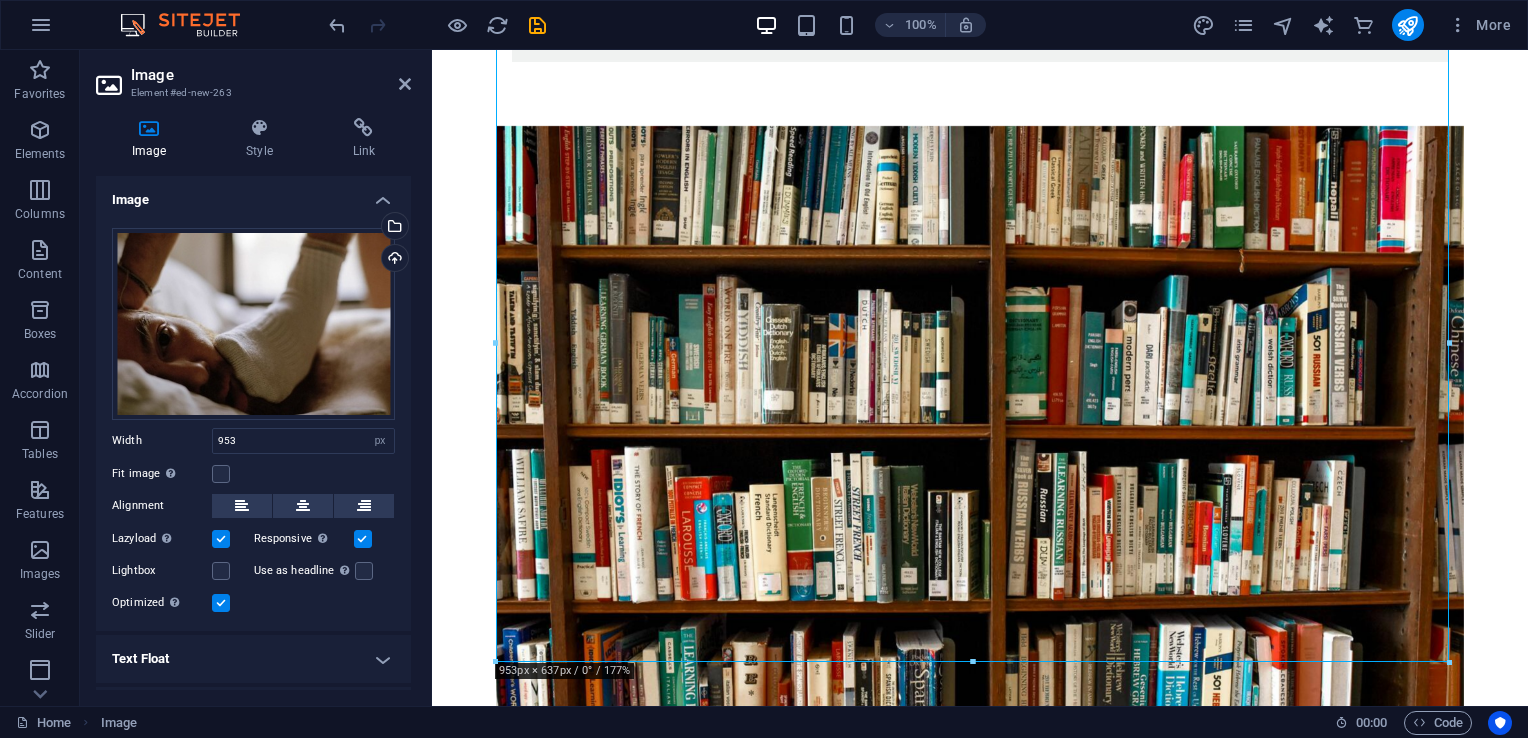 scroll, scrollTop: 1690, scrollLeft: 0, axis: vertical 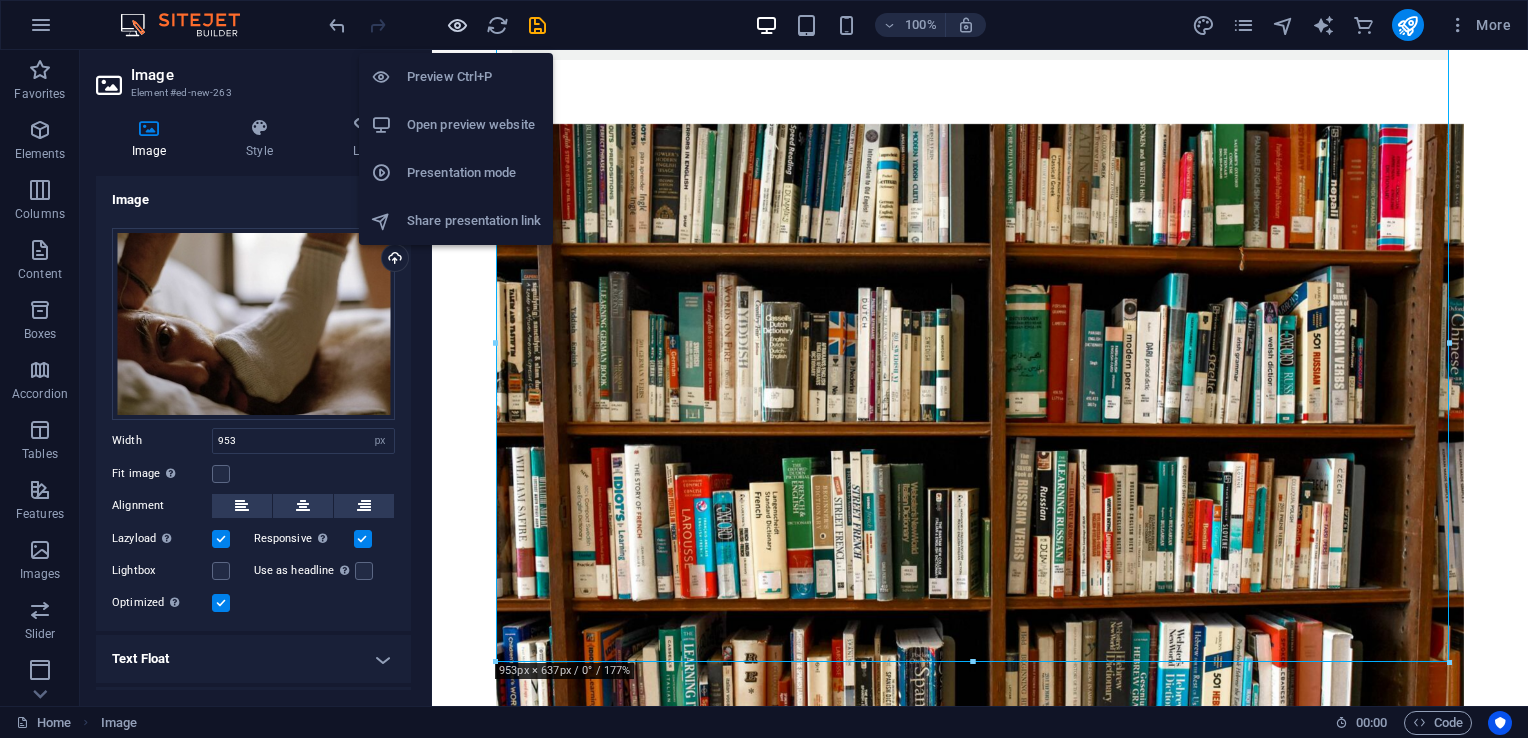 click at bounding box center (457, 25) 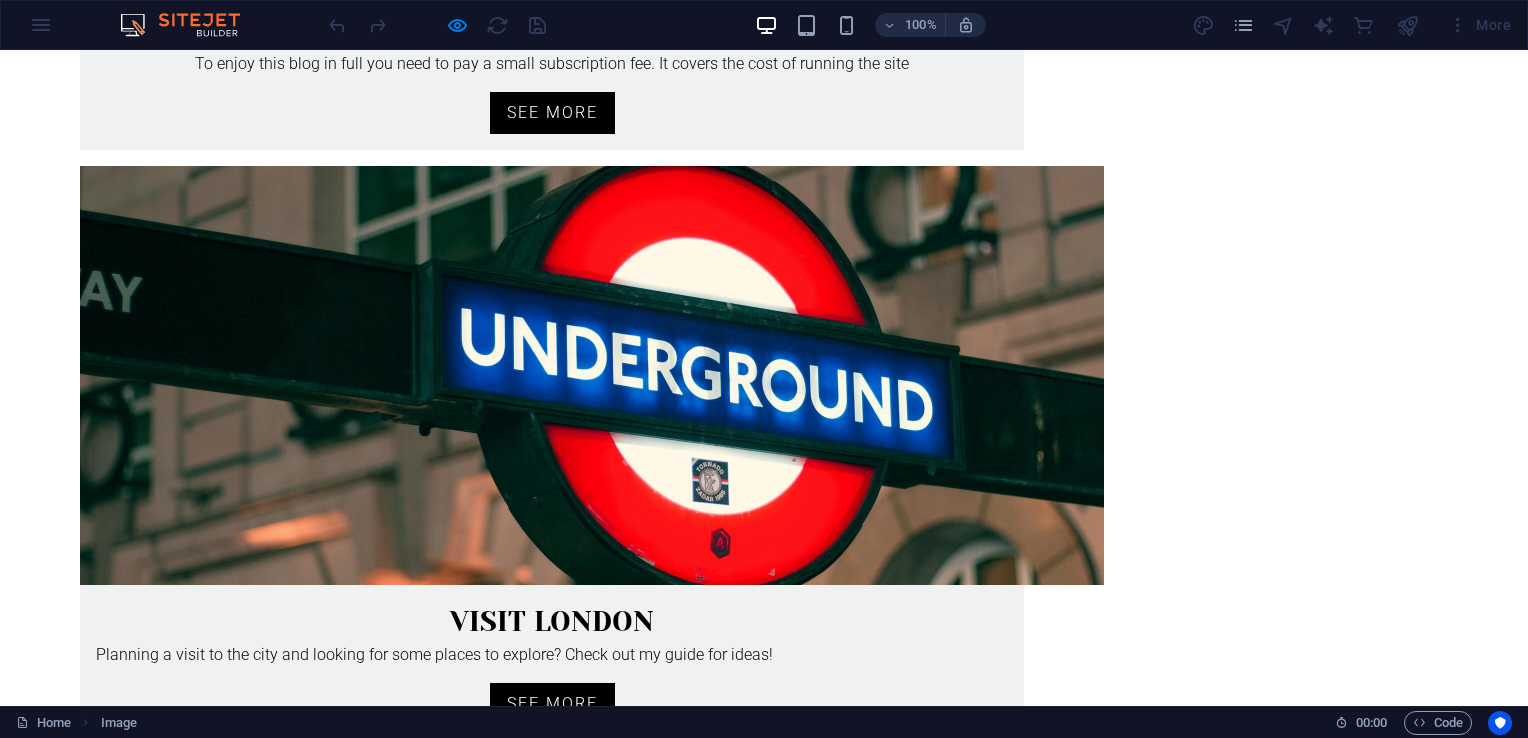 scroll, scrollTop: 1109, scrollLeft: 0, axis: vertical 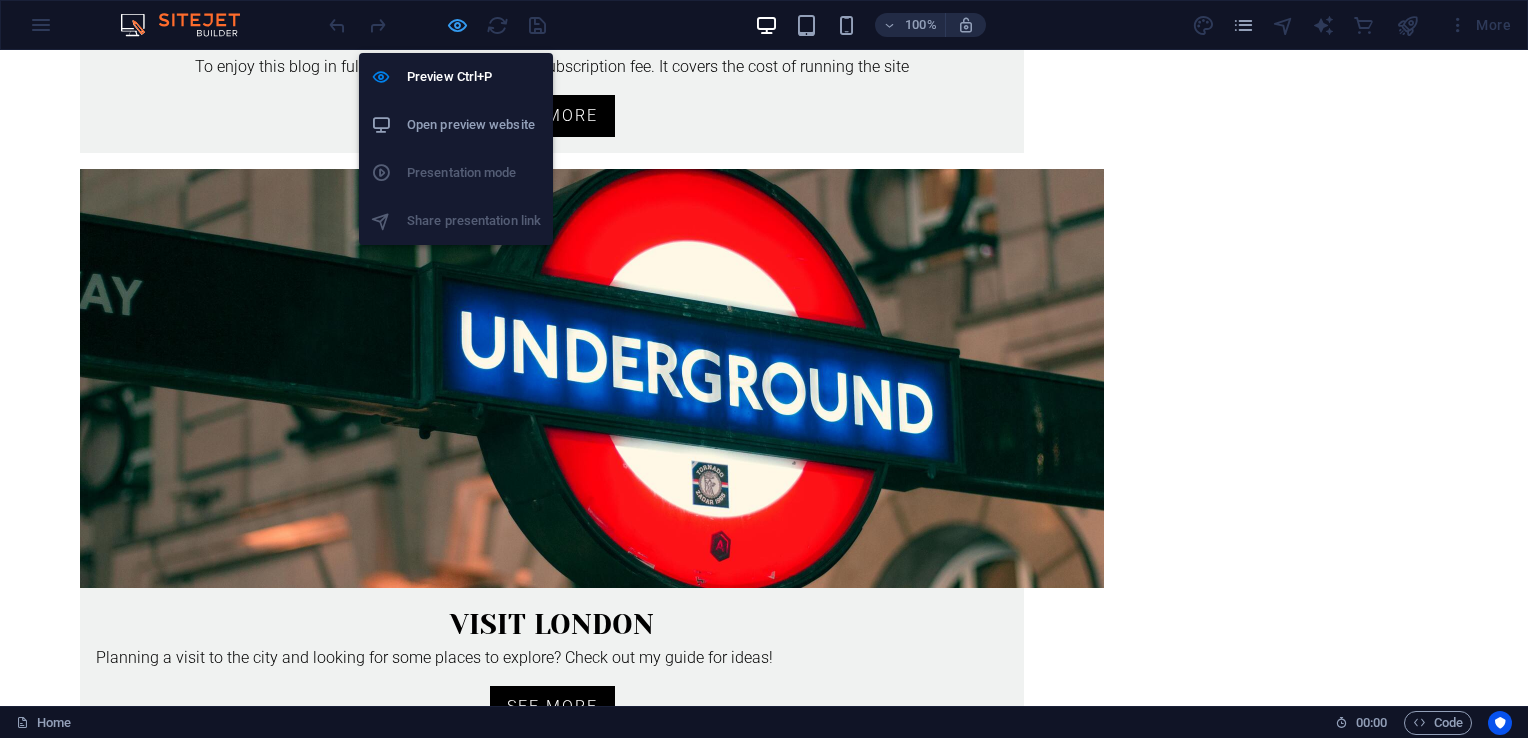 click at bounding box center [457, 25] 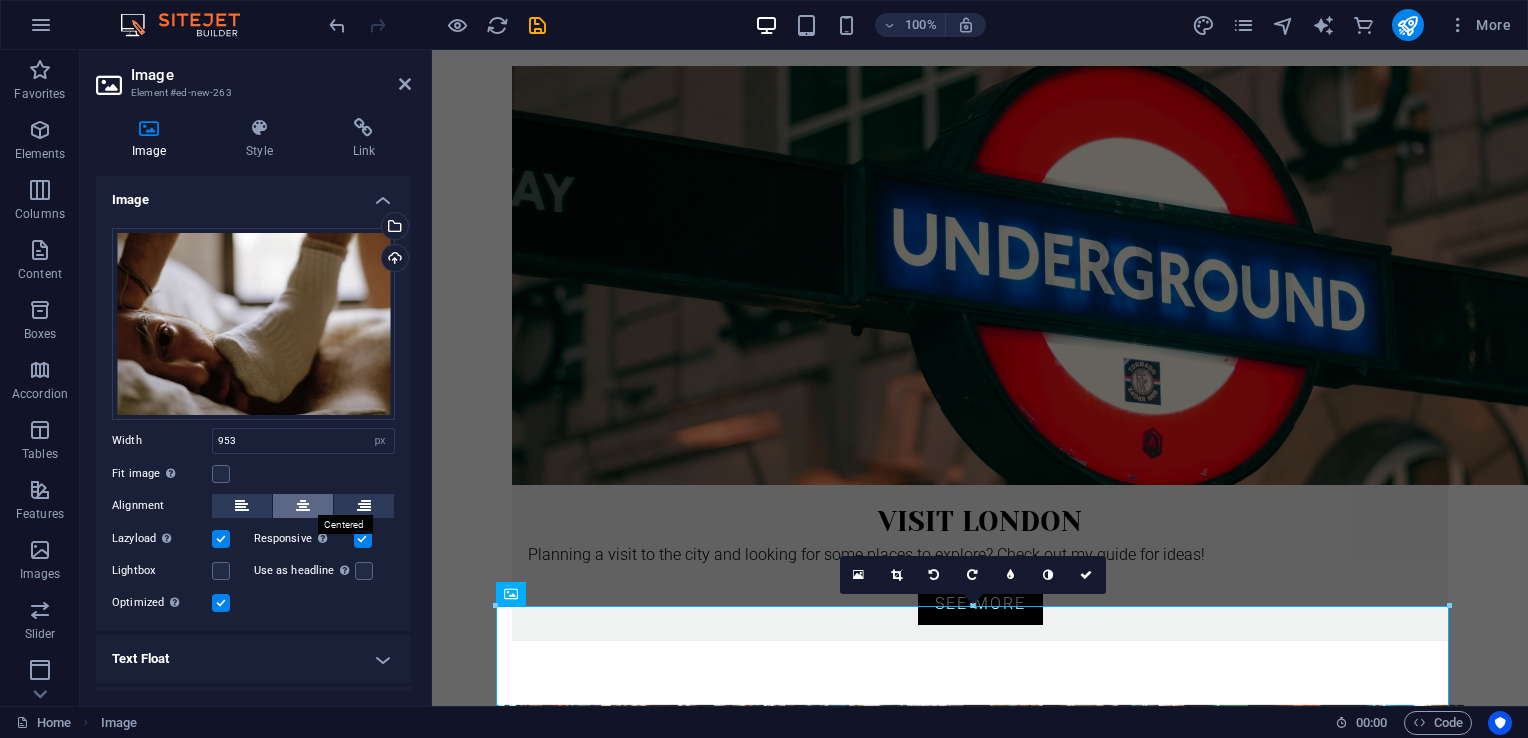 click at bounding box center (303, 506) 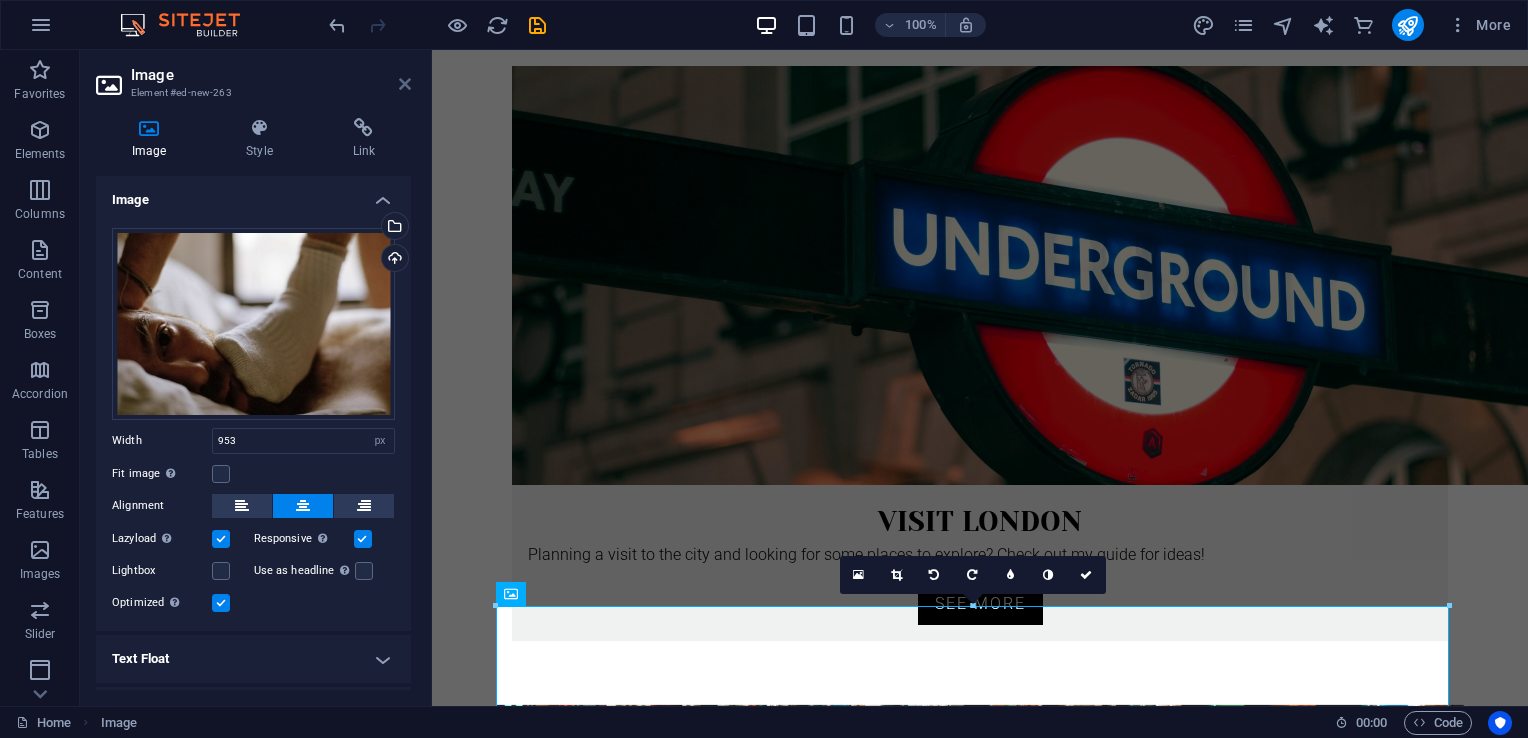 click at bounding box center [405, 84] 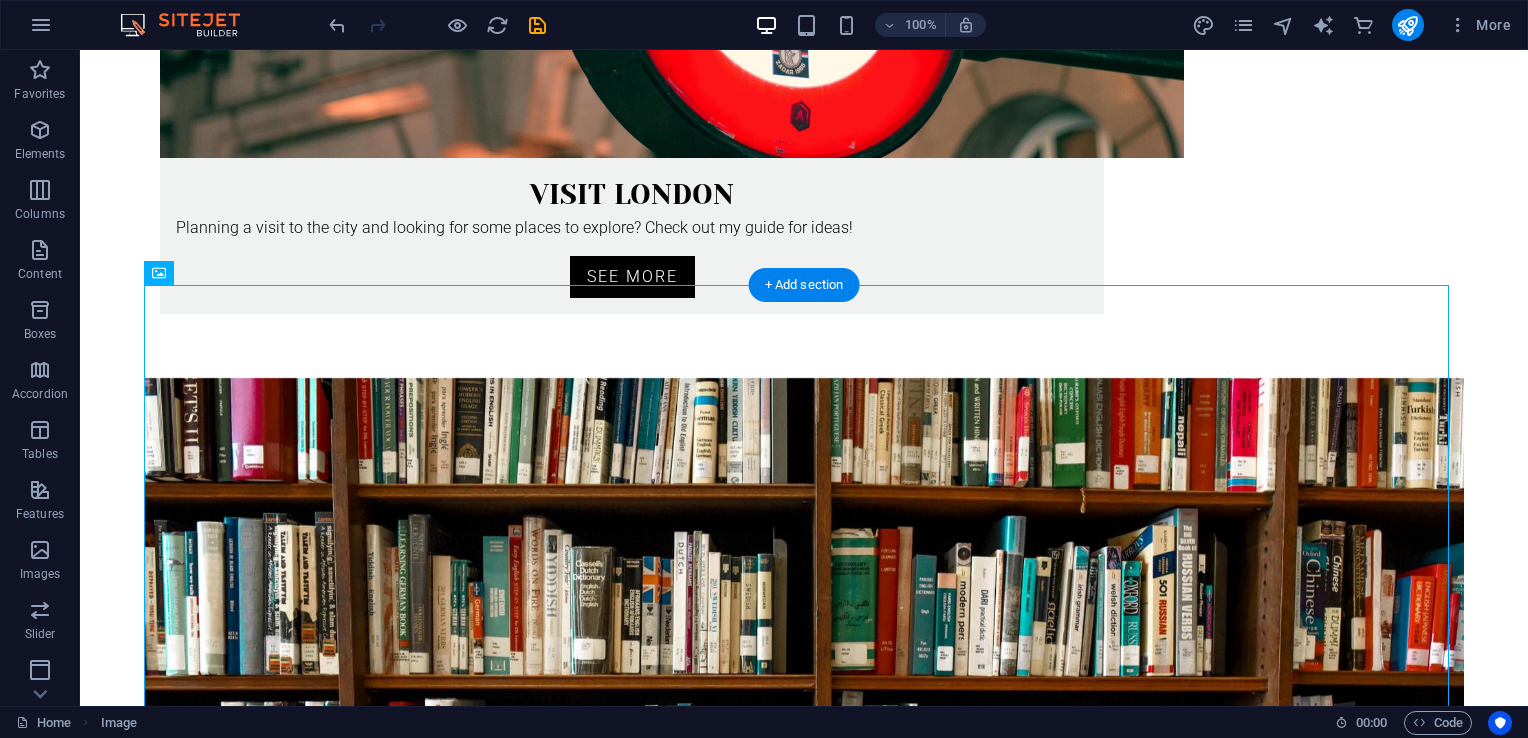 scroll, scrollTop: 1519, scrollLeft: 0, axis: vertical 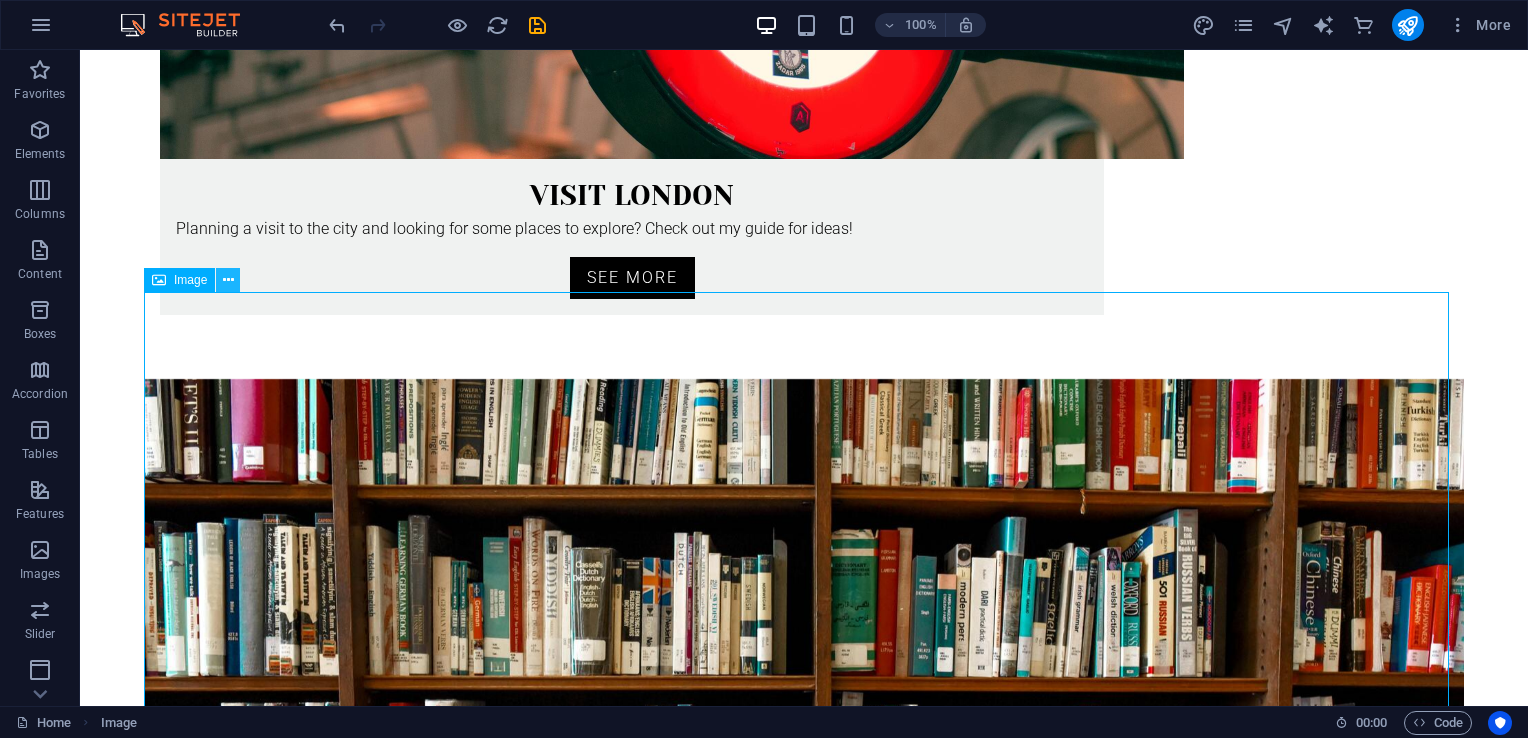 click at bounding box center [228, 280] 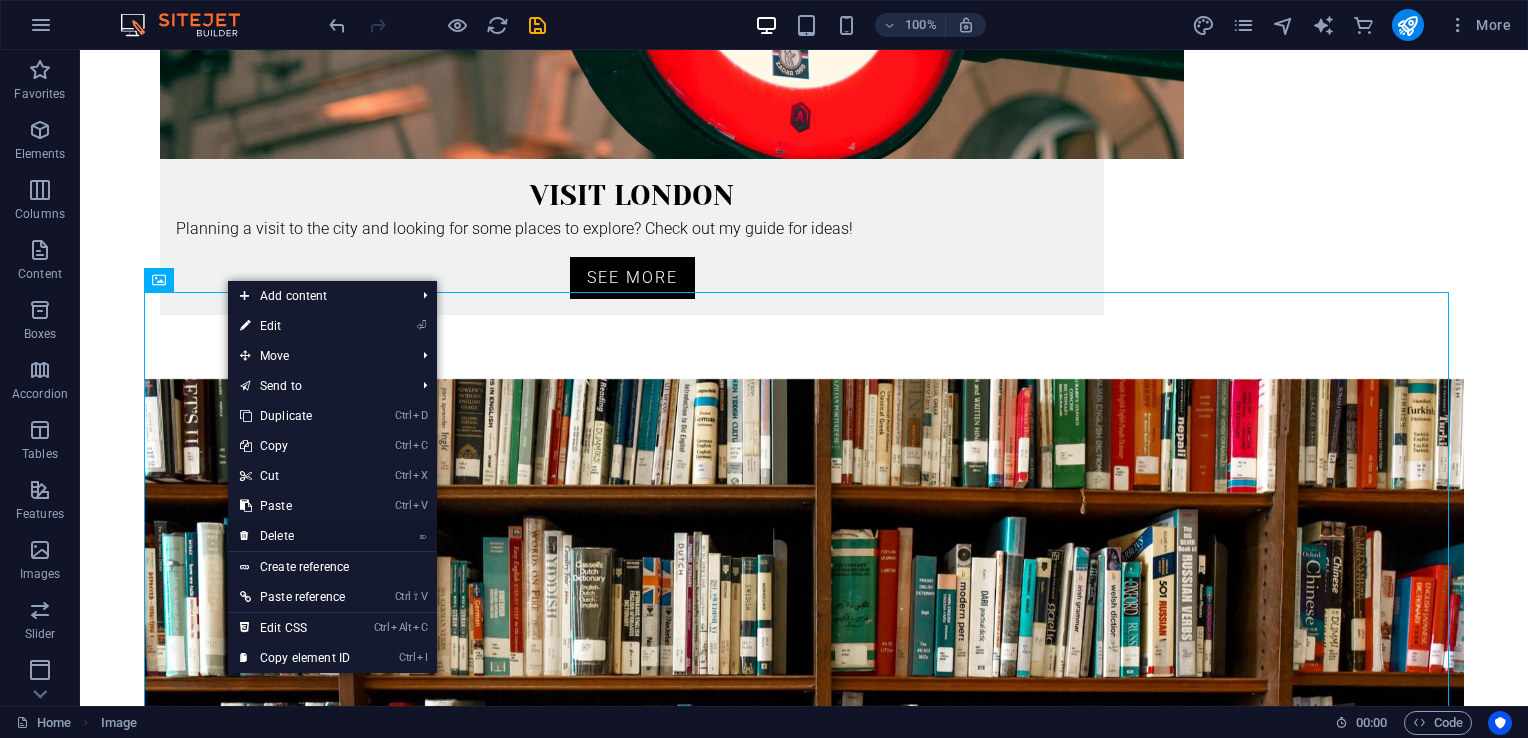 click on "⌦  Delete" at bounding box center [295, 536] 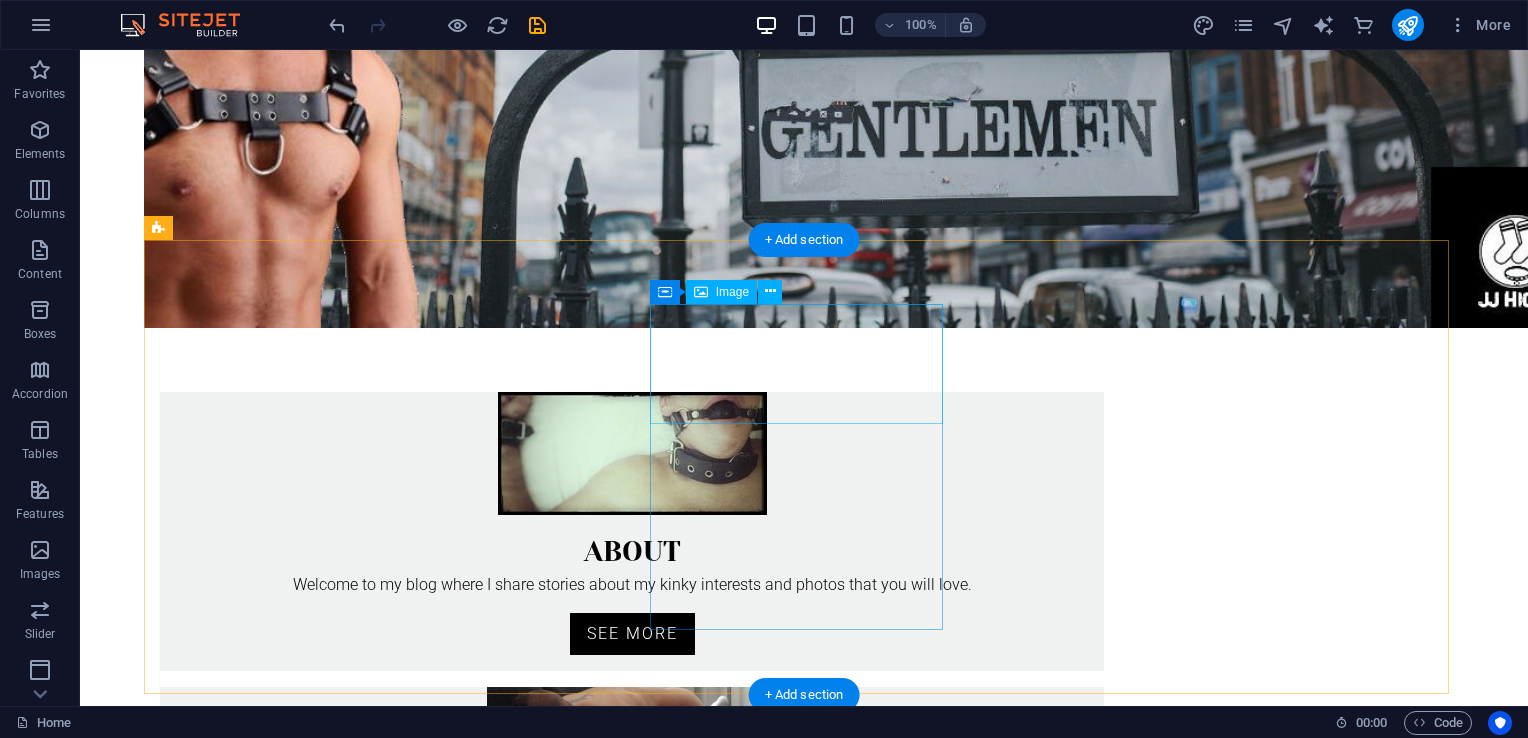 scroll, scrollTop: 277, scrollLeft: 0, axis: vertical 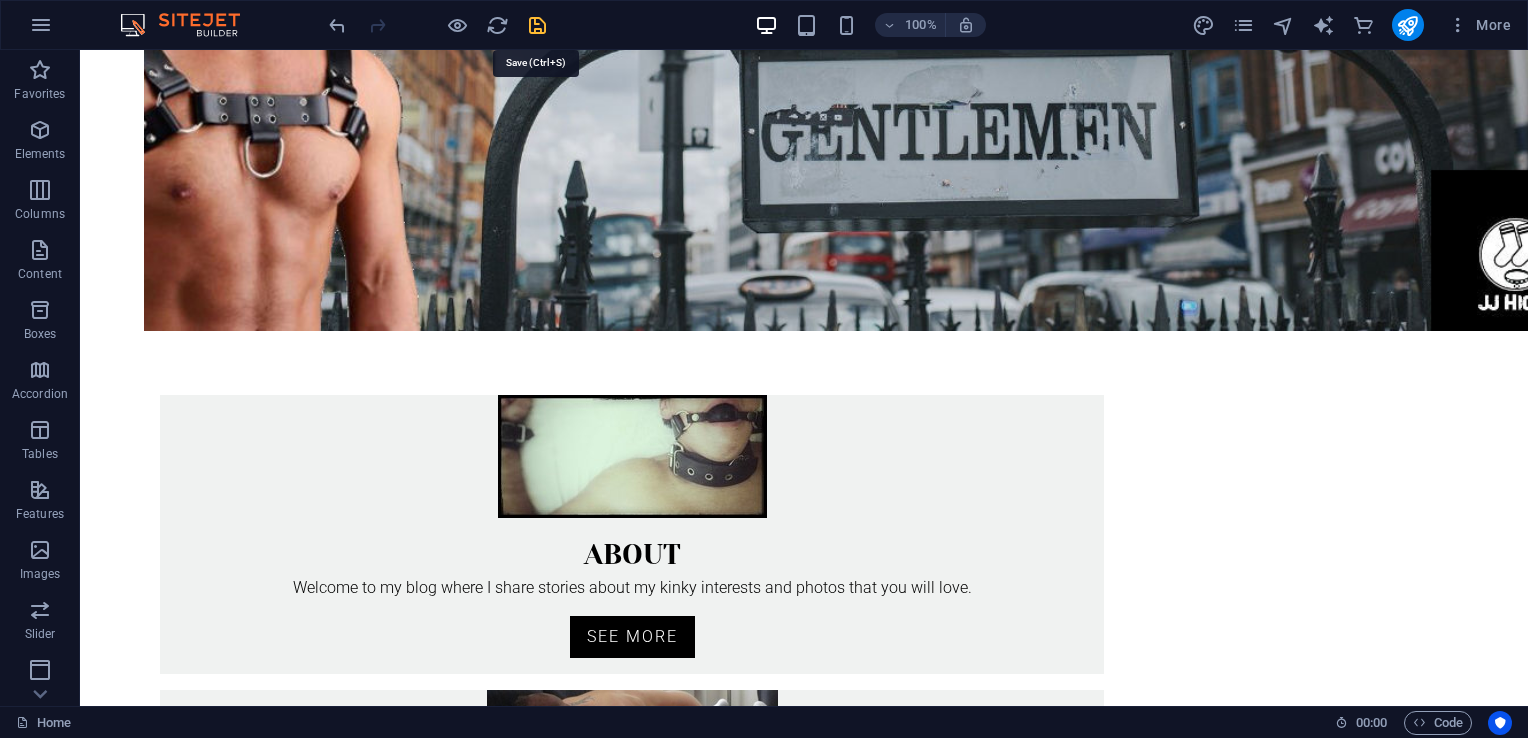 click at bounding box center (537, 25) 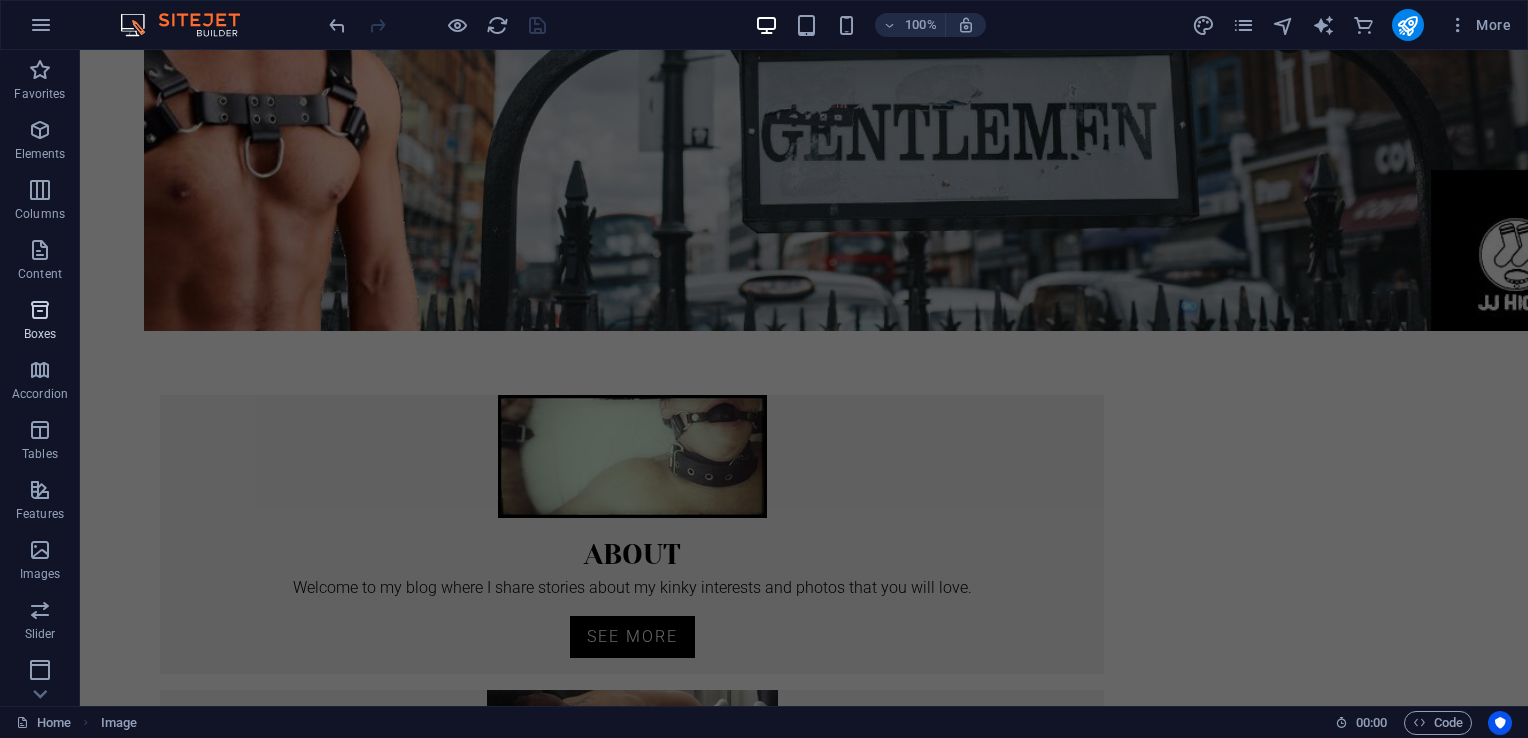 click at bounding box center (40, 310) 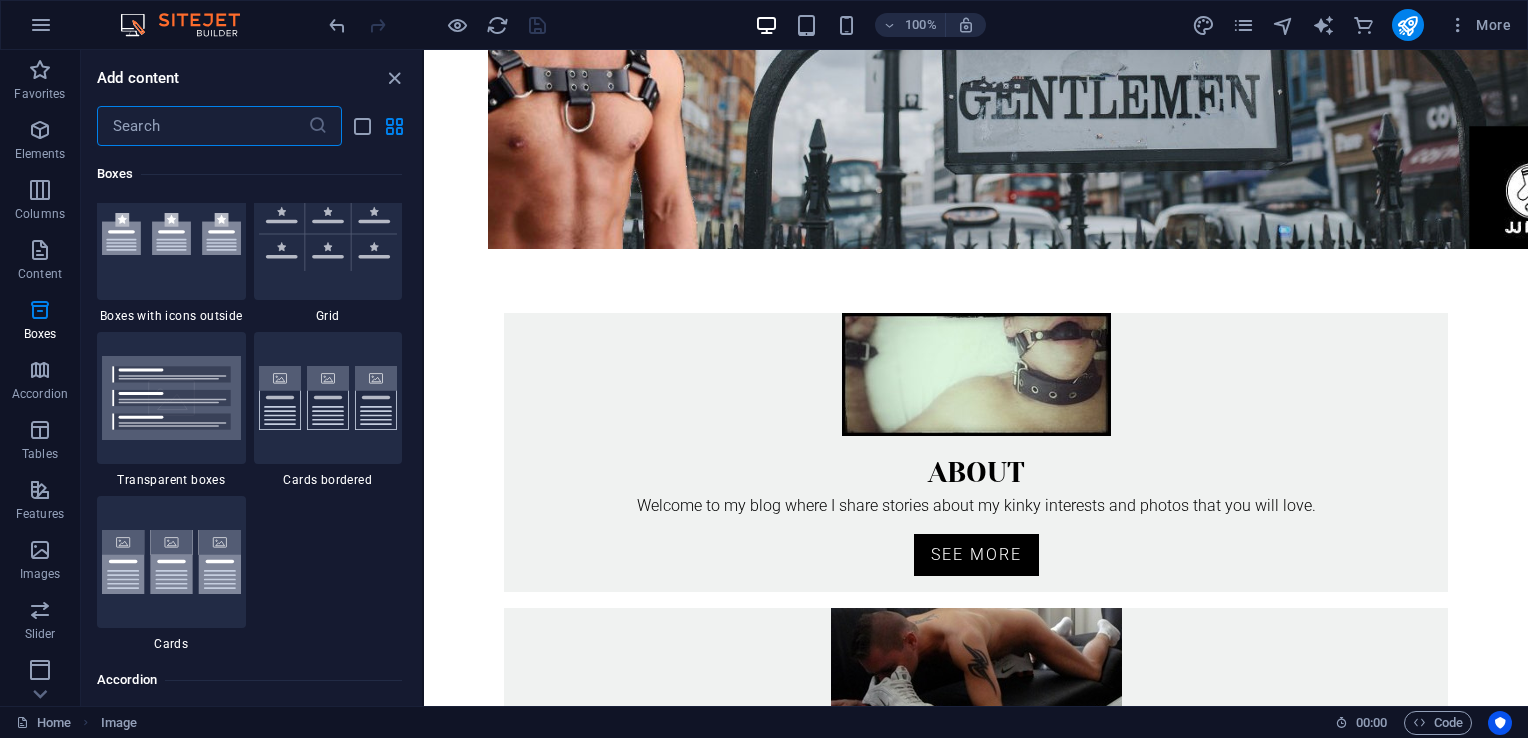 scroll, scrollTop: 6044, scrollLeft: 0, axis: vertical 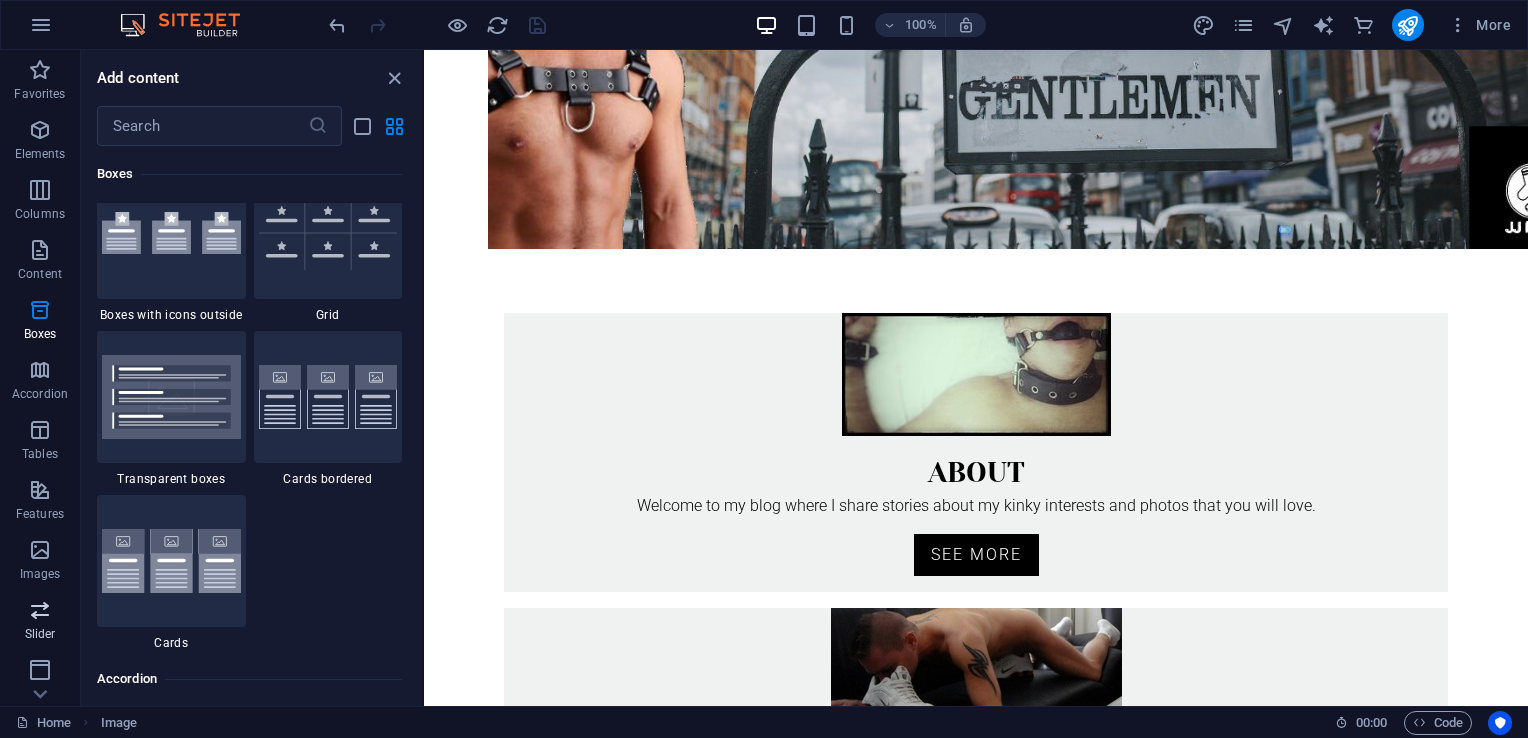 click at bounding box center [40, 610] 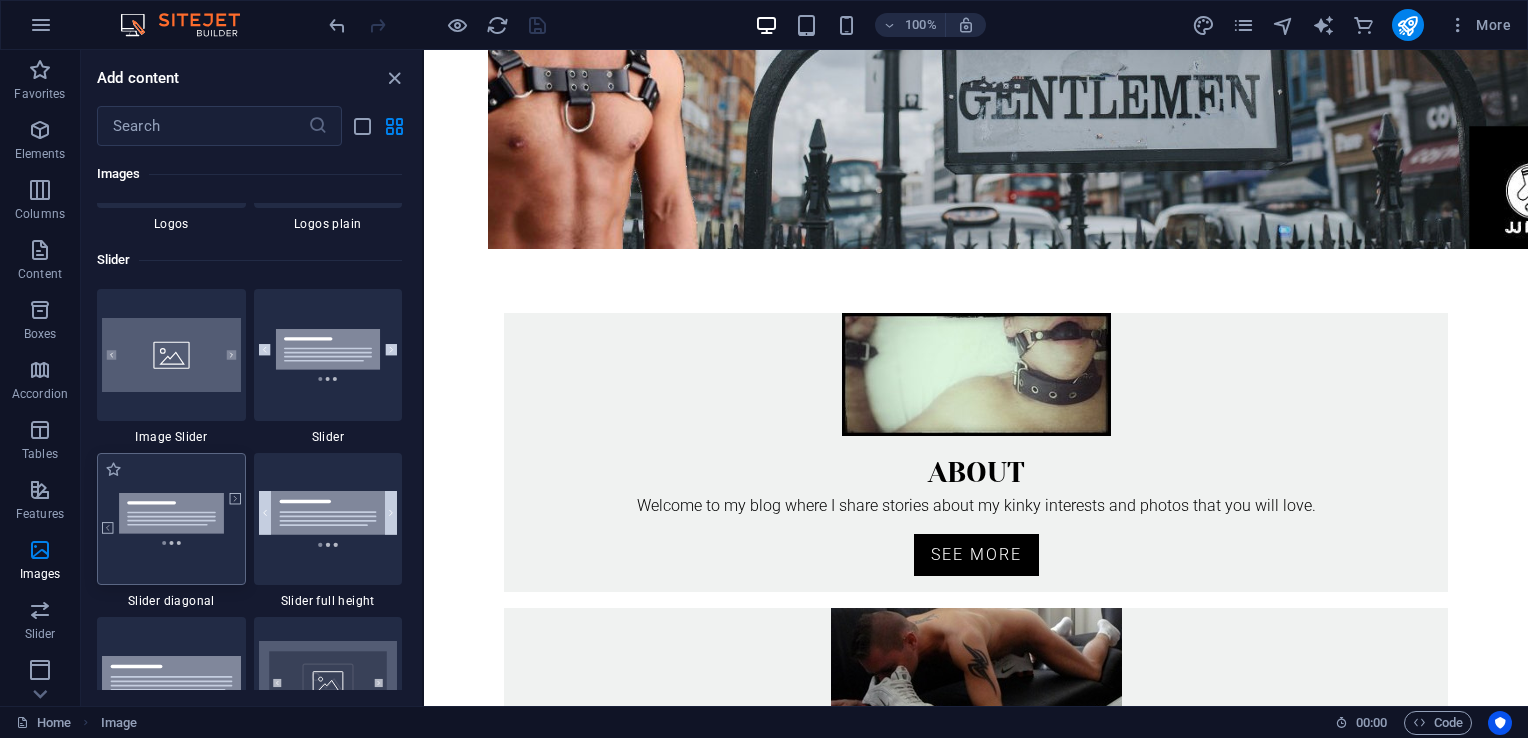 scroll, scrollTop: 11413, scrollLeft: 0, axis: vertical 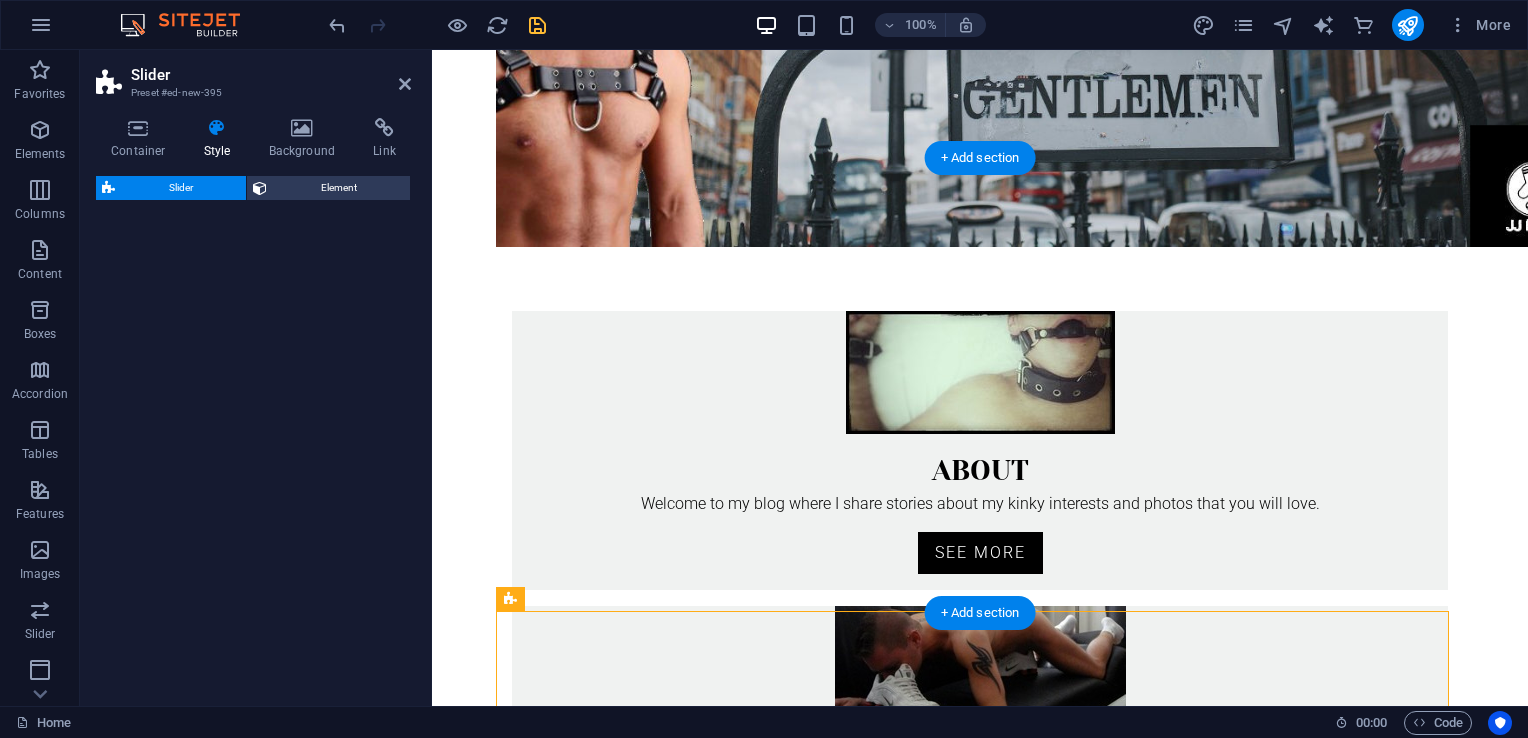 select on "rem" 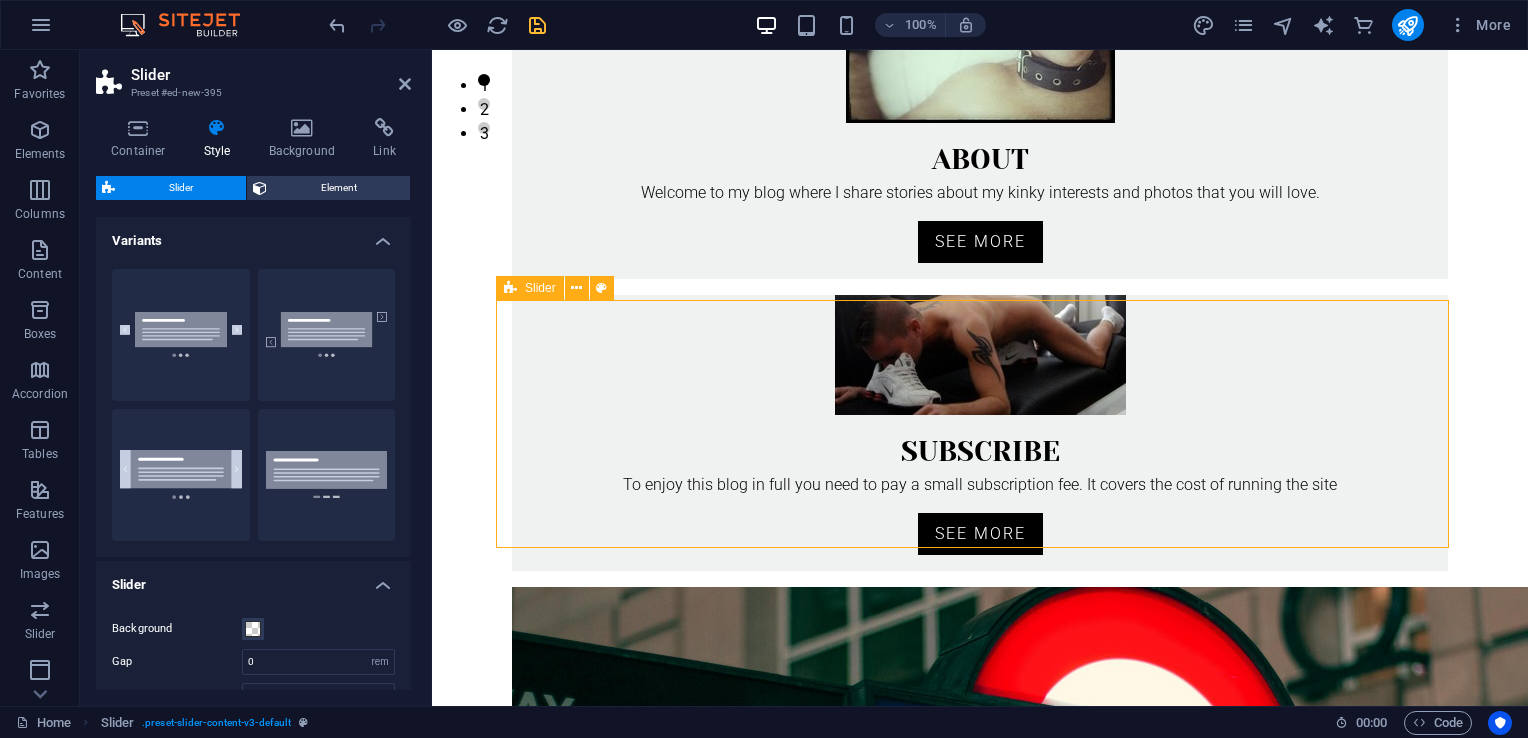 scroll, scrollTop: 588, scrollLeft: 0, axis: vertical 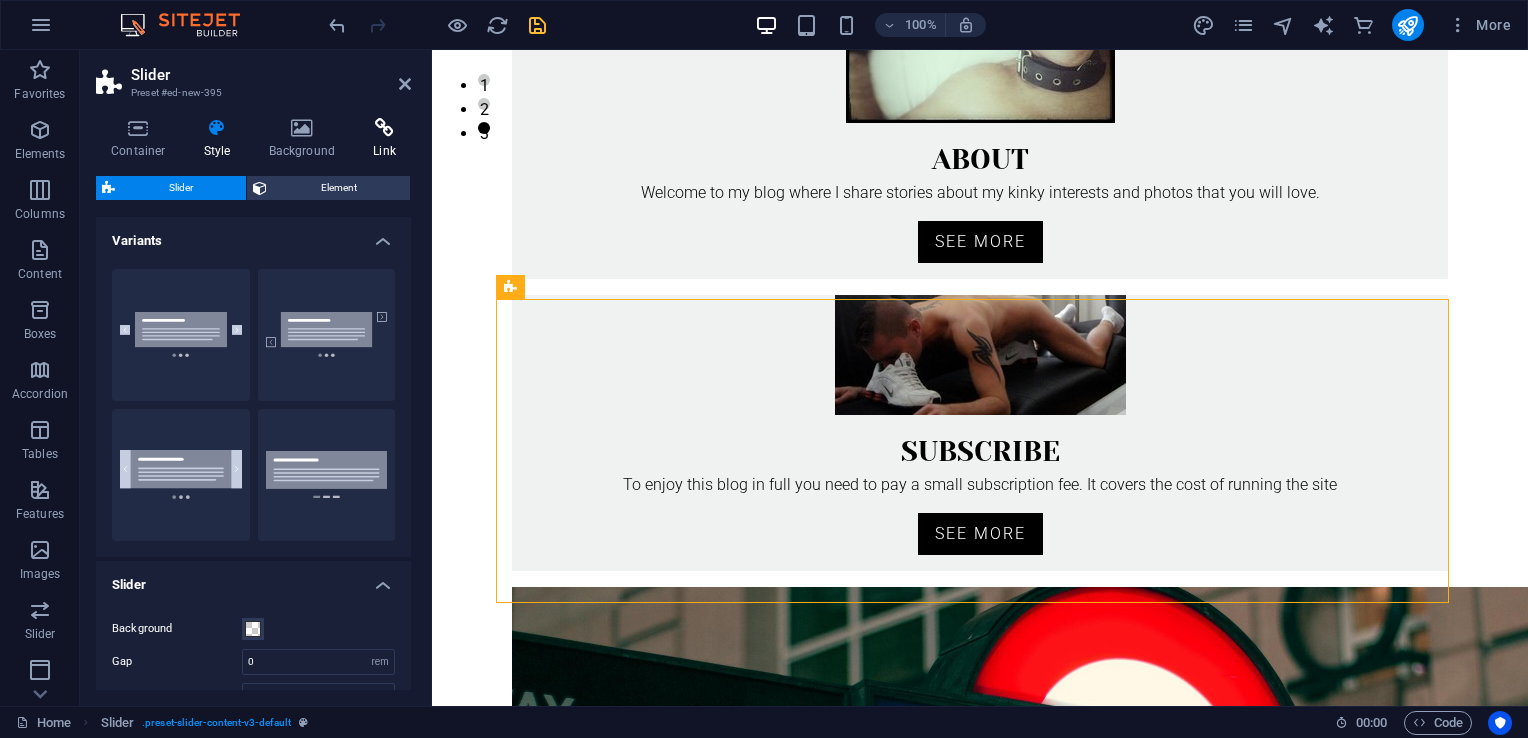 click at bounding box center [384, 128] 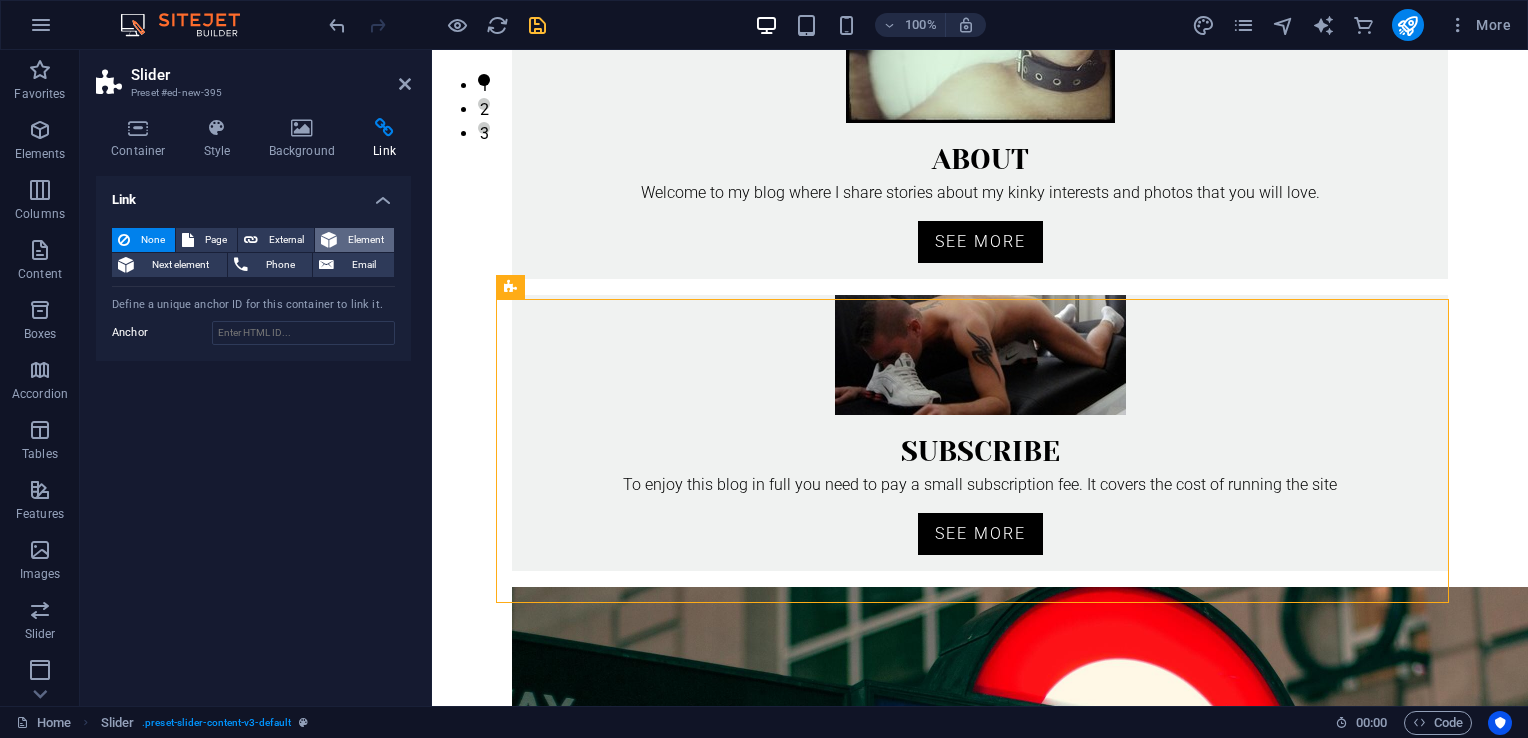 click on "Element" at bounding box center [365, 240] 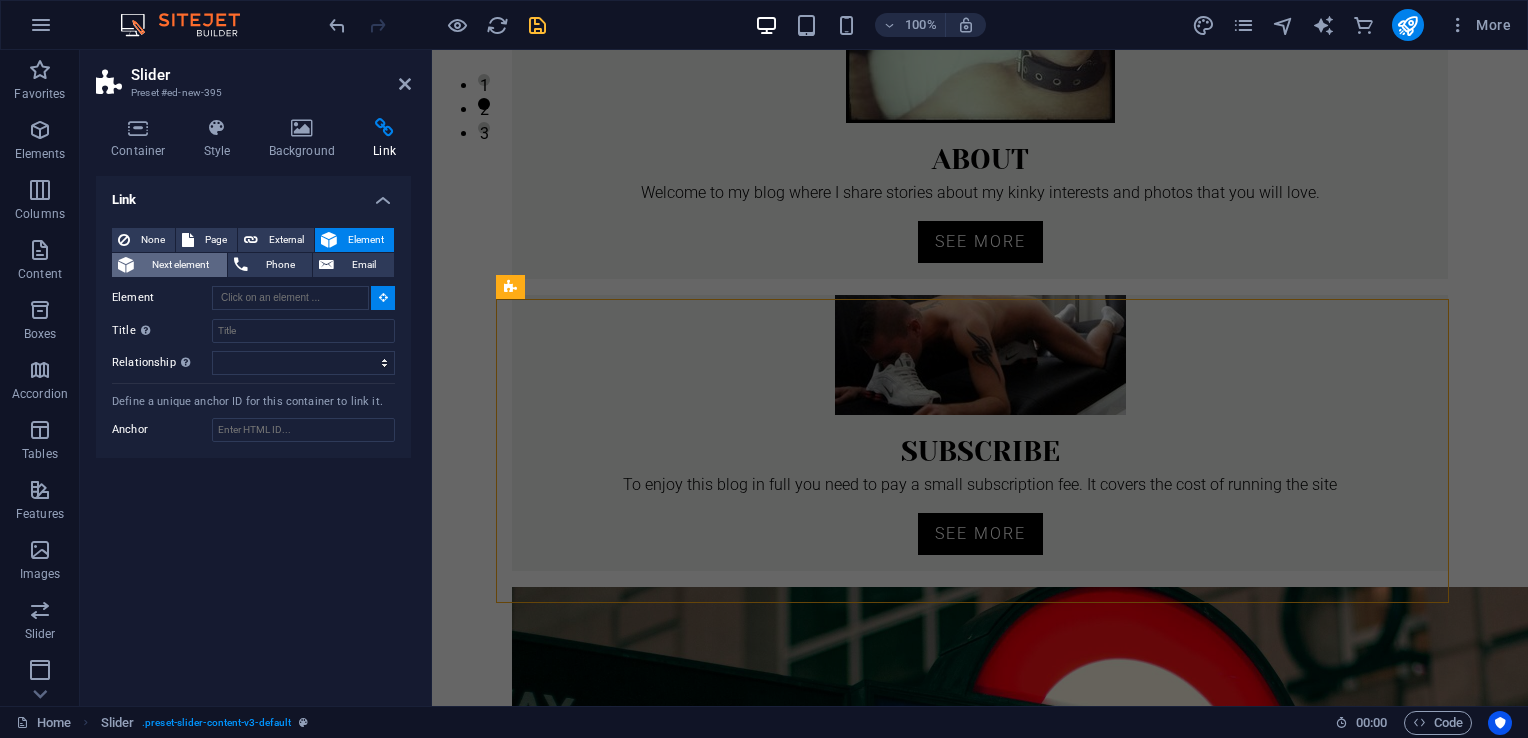 click on "Next element" at bounding box center [180, 265] 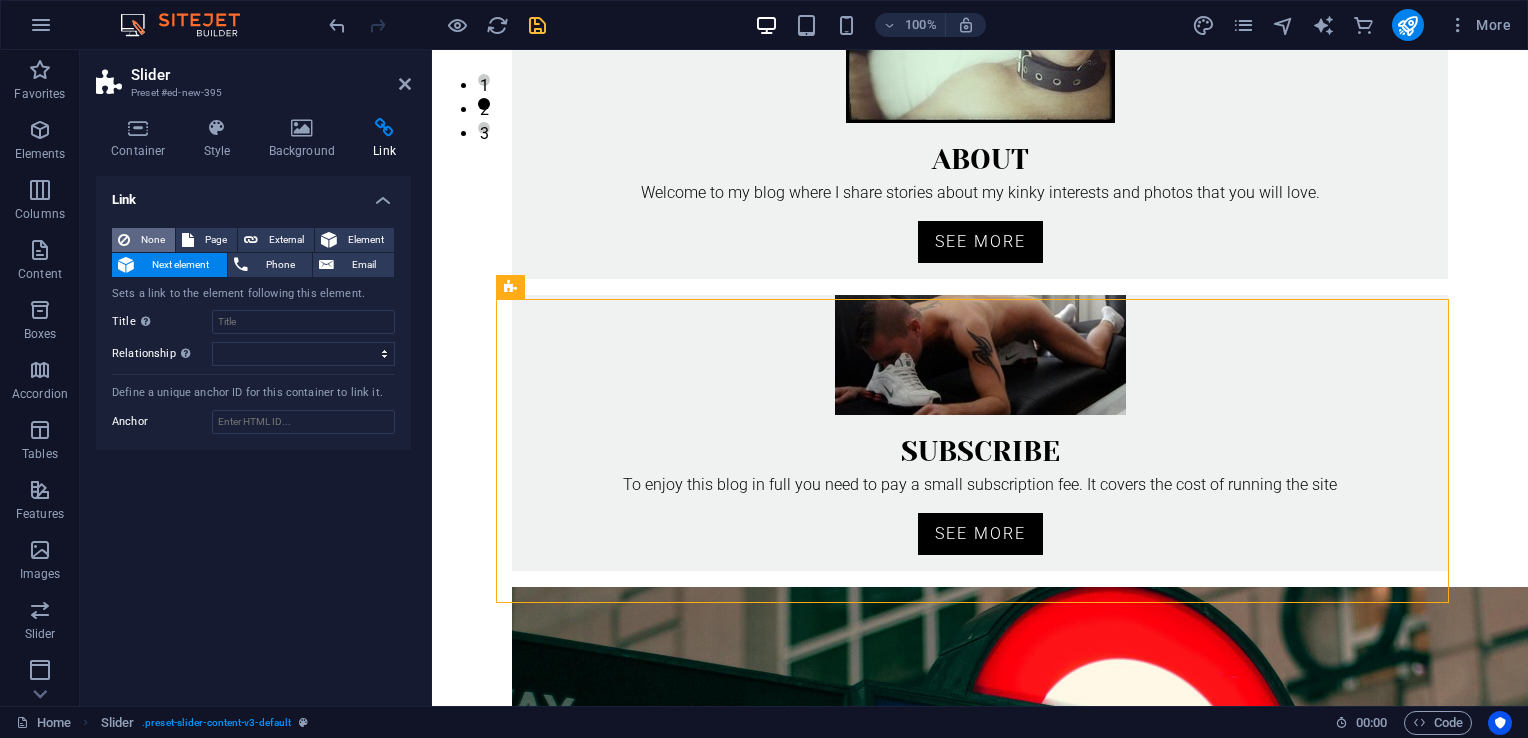 click on "None" at bounding box center (152, 240) 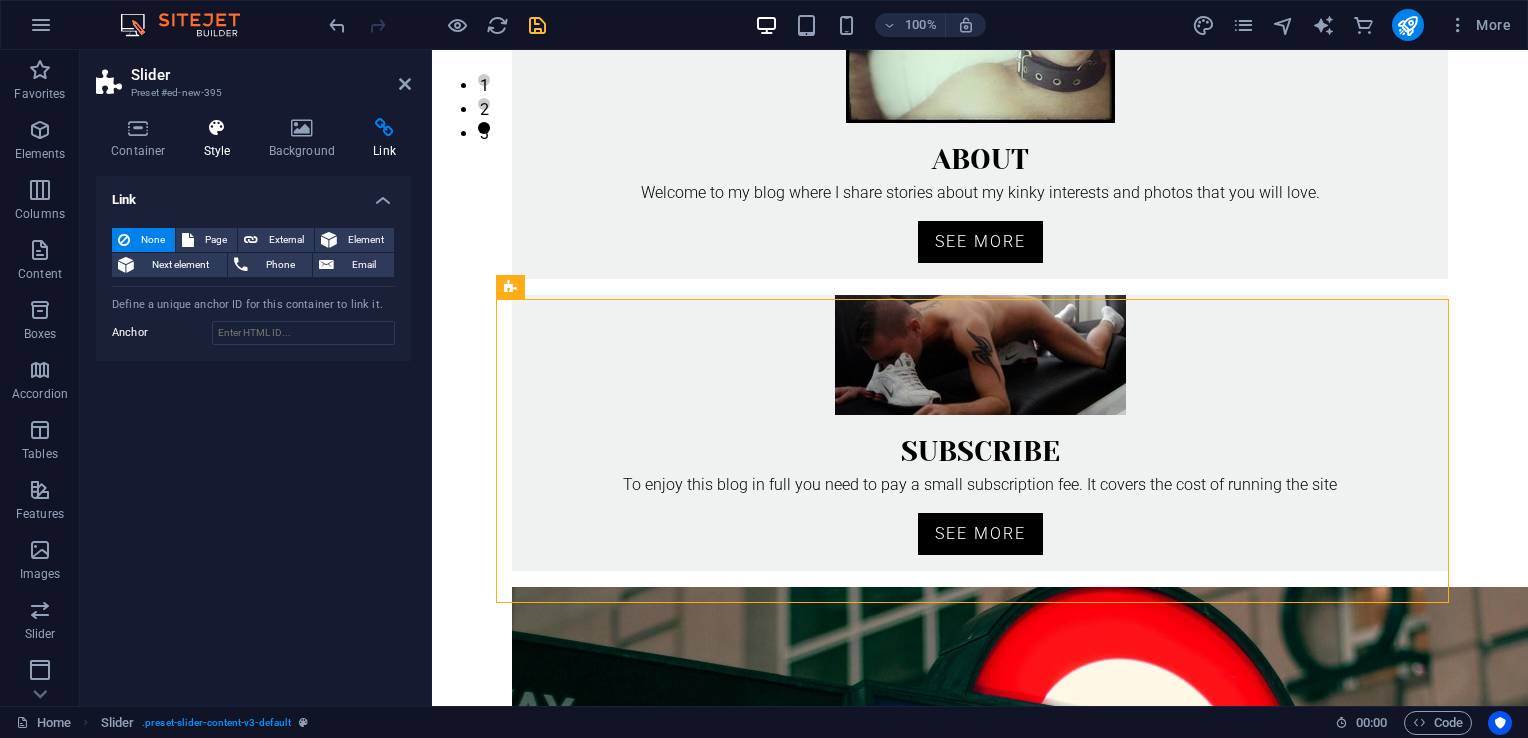 click on "Style" at bounding box center [221, 139] 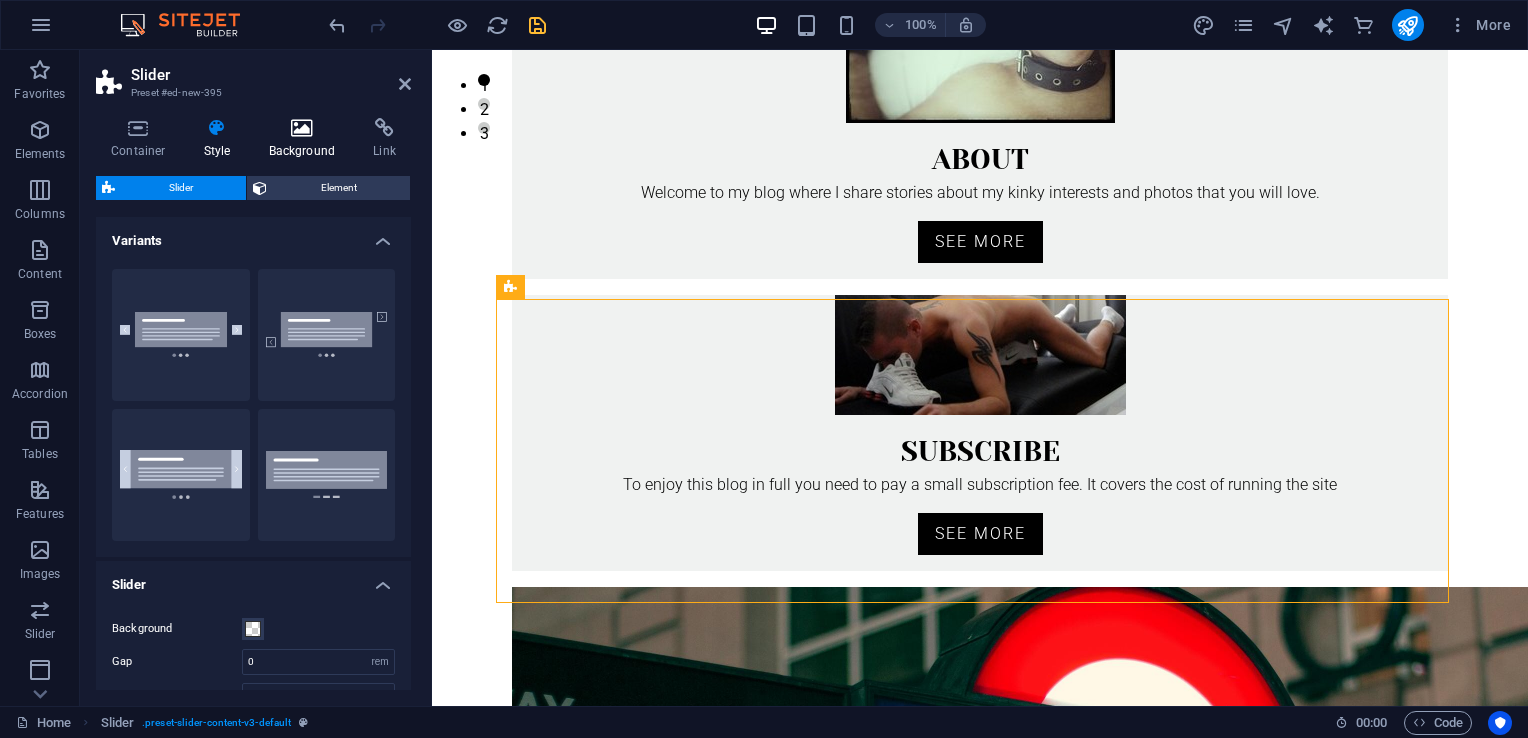 click at bounding box center (302, 128) 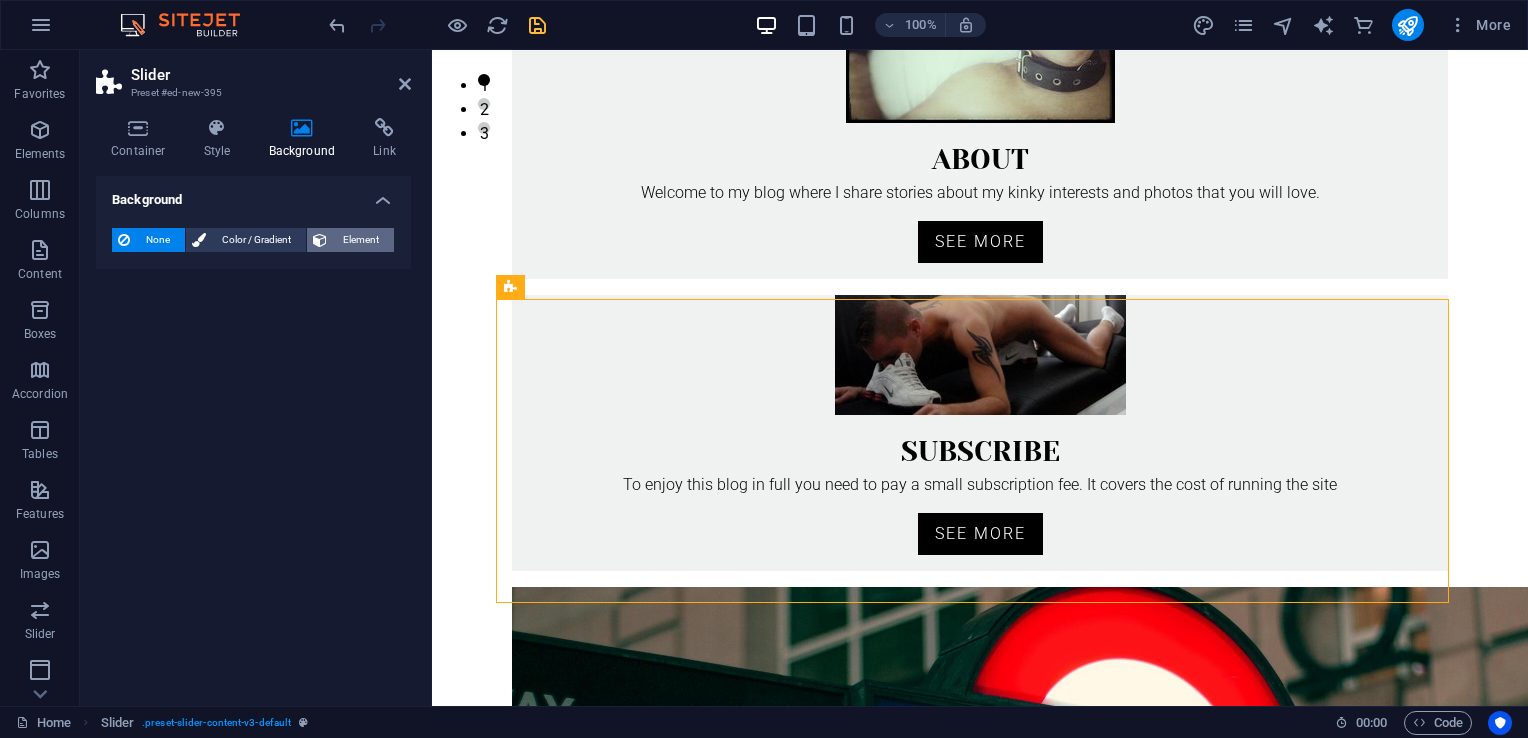 click on "Element" at bounding box center [360, 240] 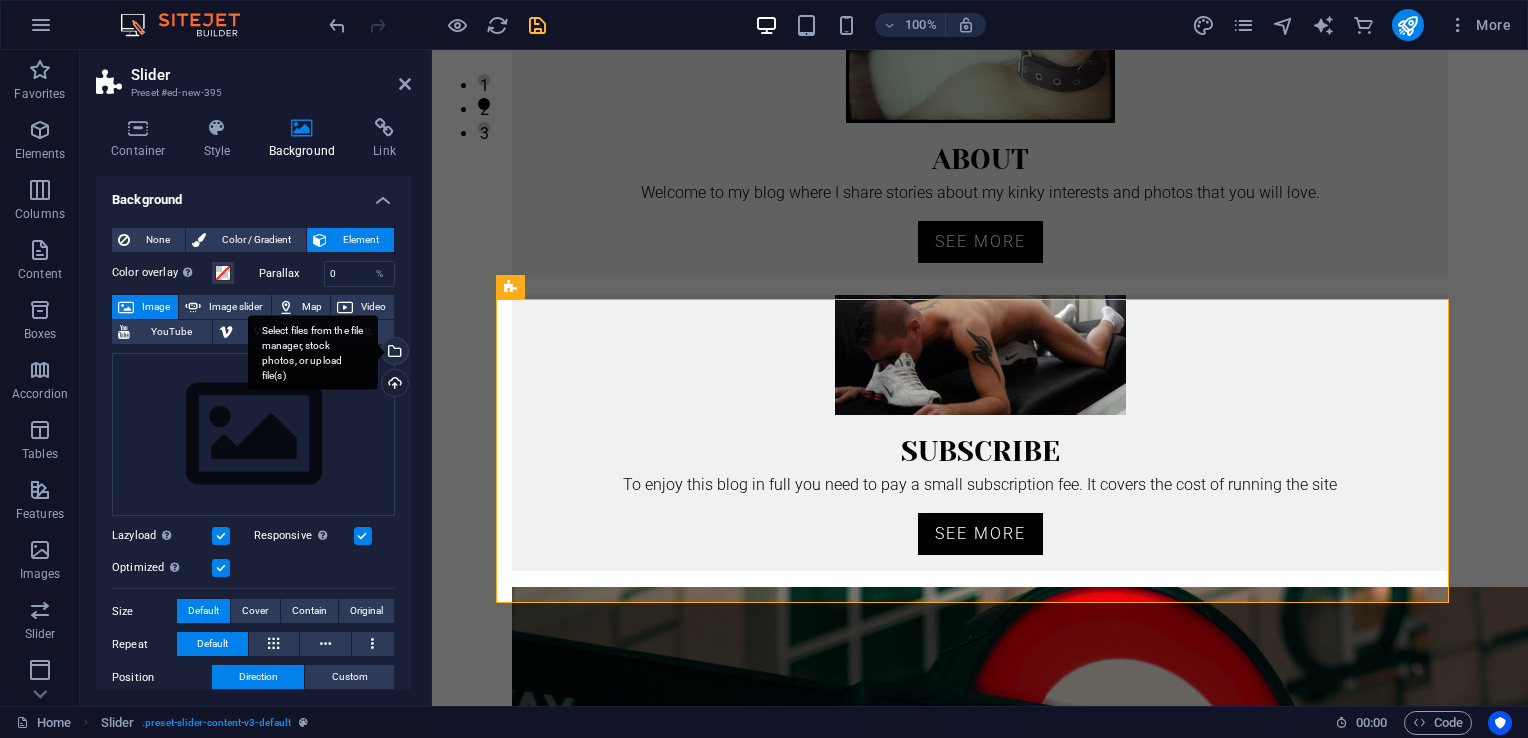 click on "Select files from the file manager, stock photos, or upload file(s)" at bounding box center (313, 352) 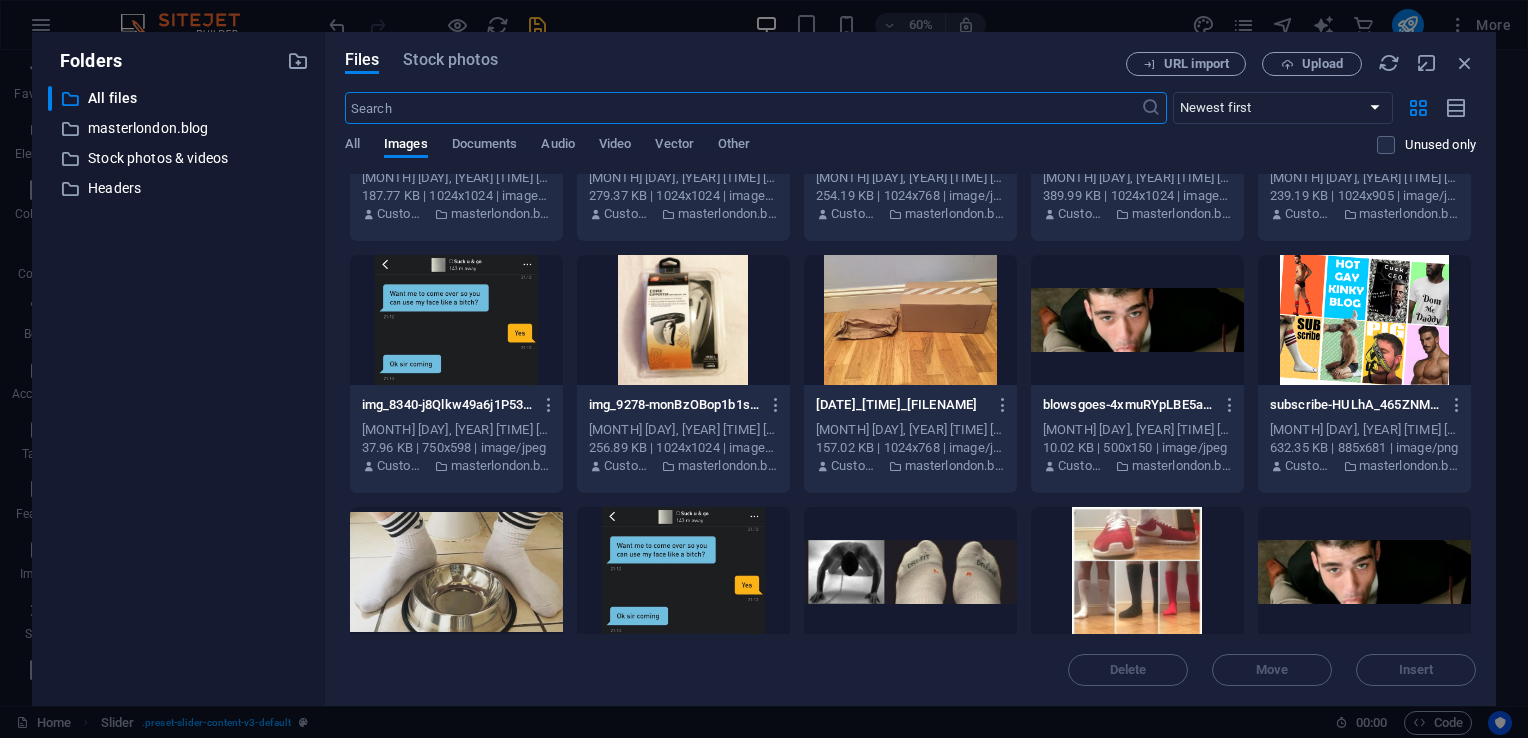 scroll, scrollTop: 5212, scrollLeft: 0, axis: vertical 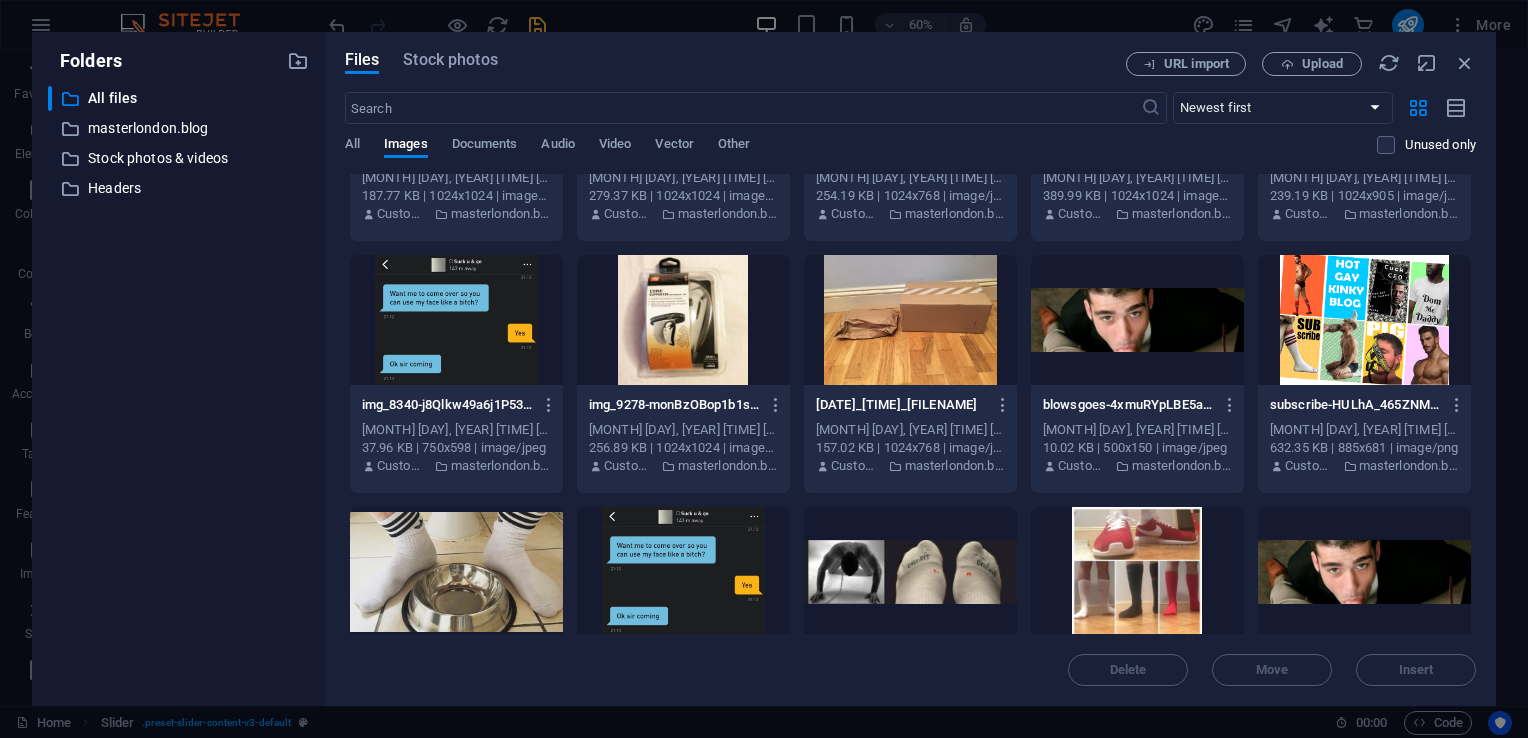 click at bounding box center [1137, 320] 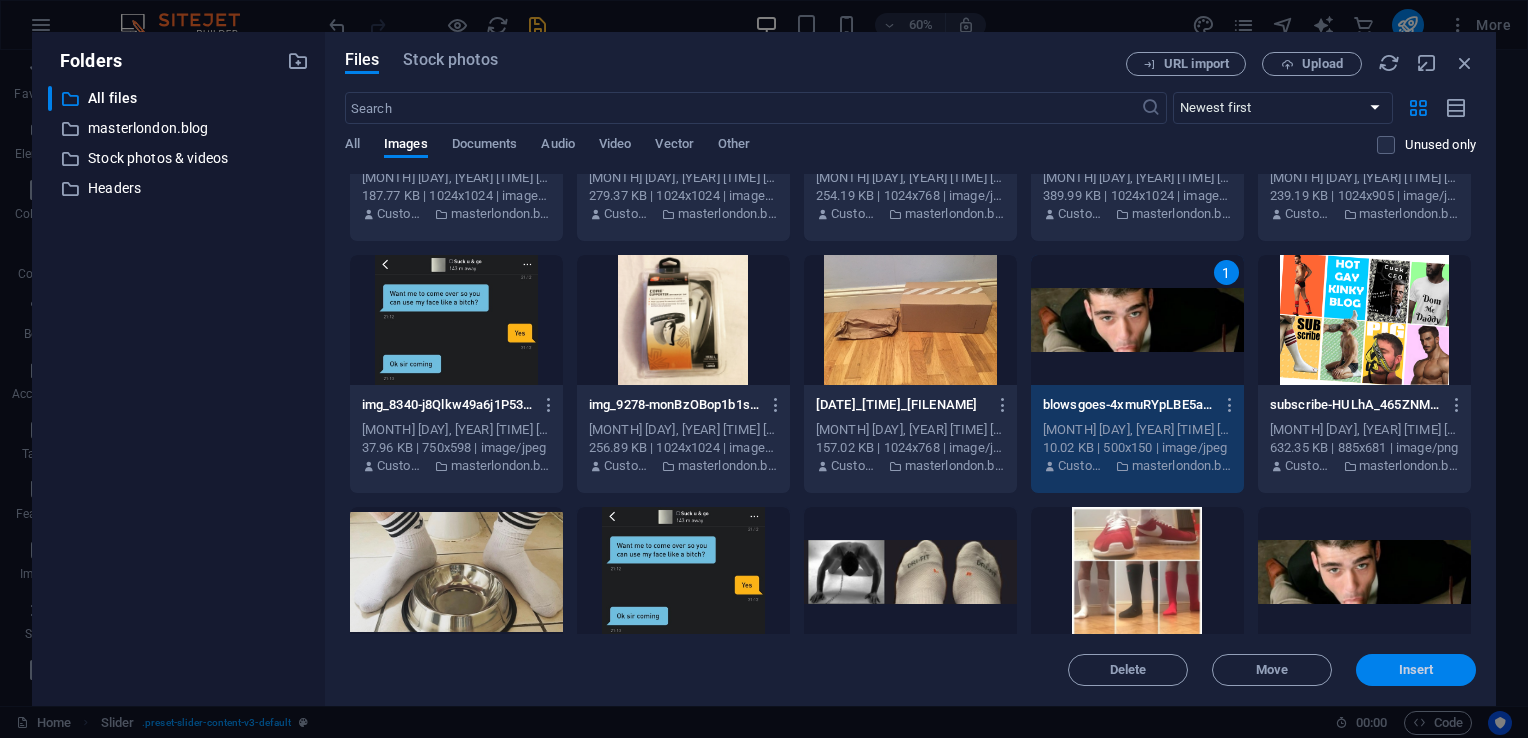 click on "Insert" at bounding box center [1416, 670] 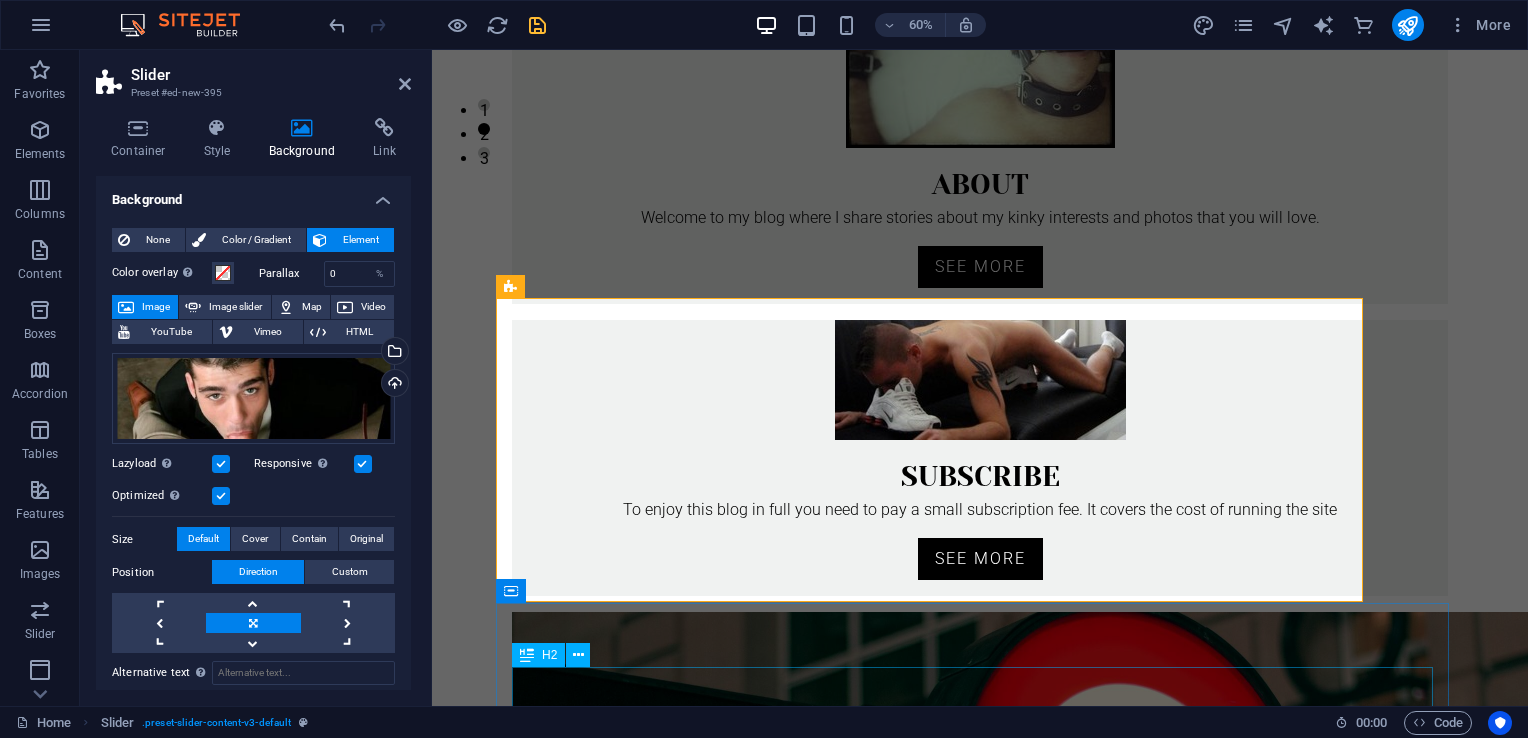 scroll, scrollTop: 588, scrollLeft: 0, axis: vertical 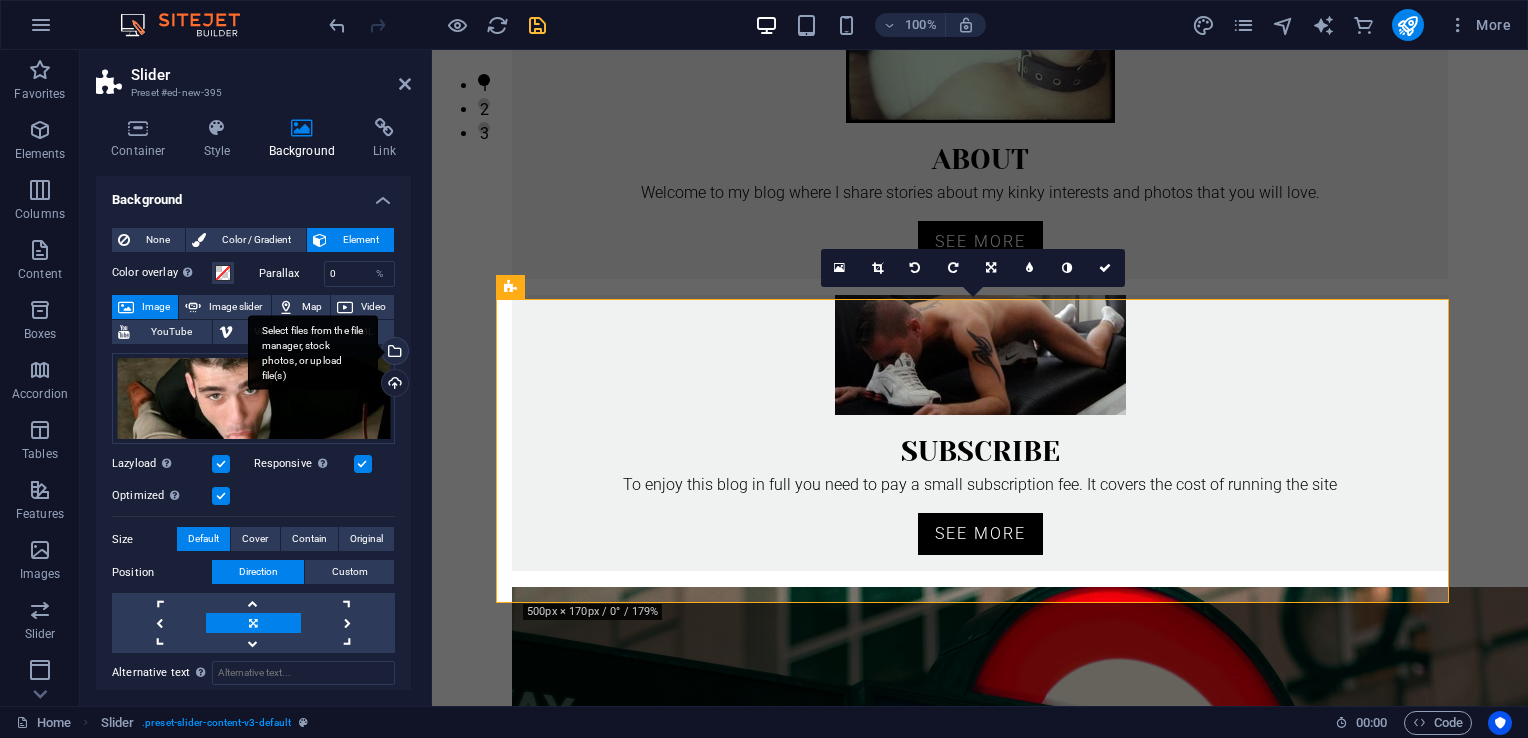 click on "Select files from the file manager, stock photos, or upload file(s)" at bounding box center [393, 353] 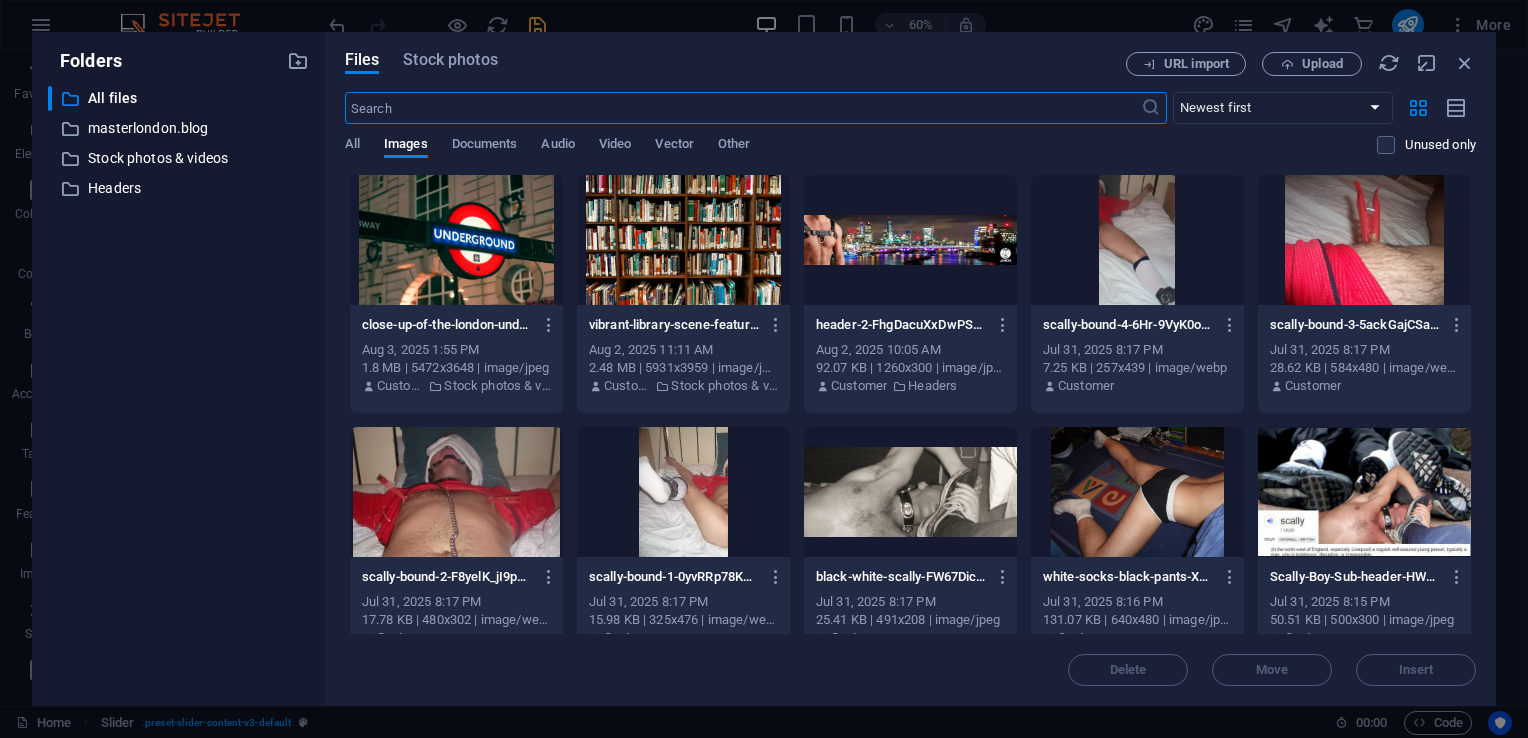 scroll, scrollTop: 563, scrollLeft: 0, axis: vertical 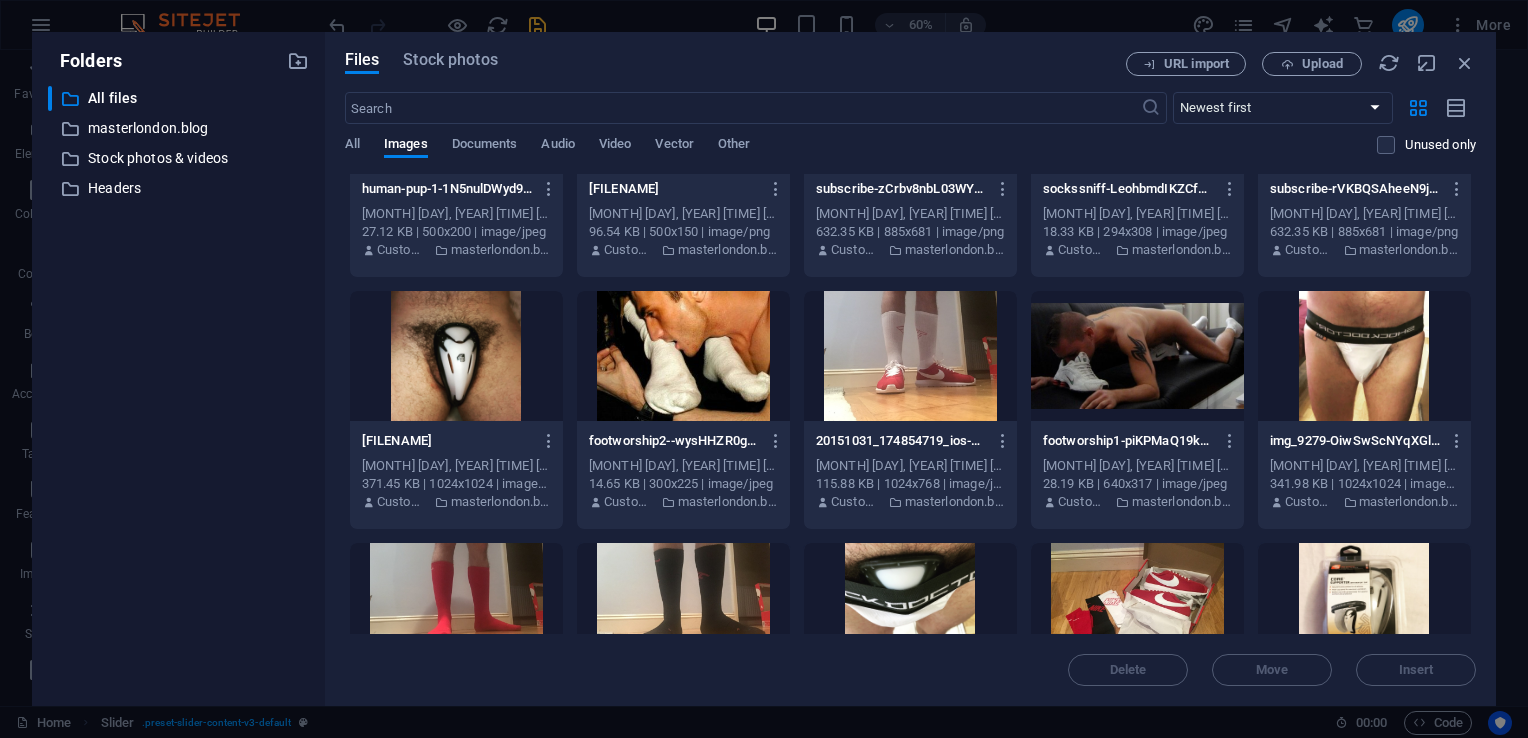 click at bounding box center (683, 356) 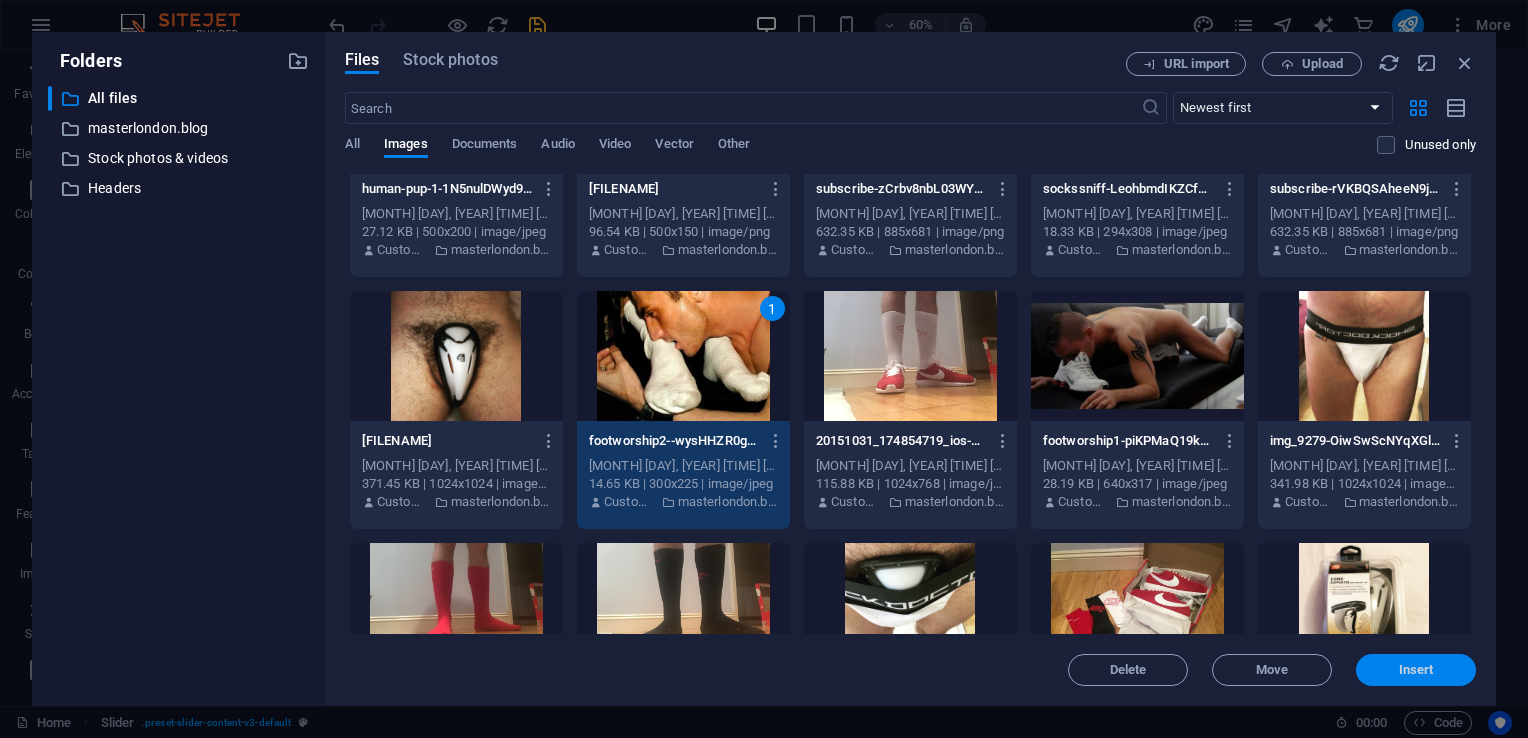 click on "Insert" at bounding box center (1416, 670) 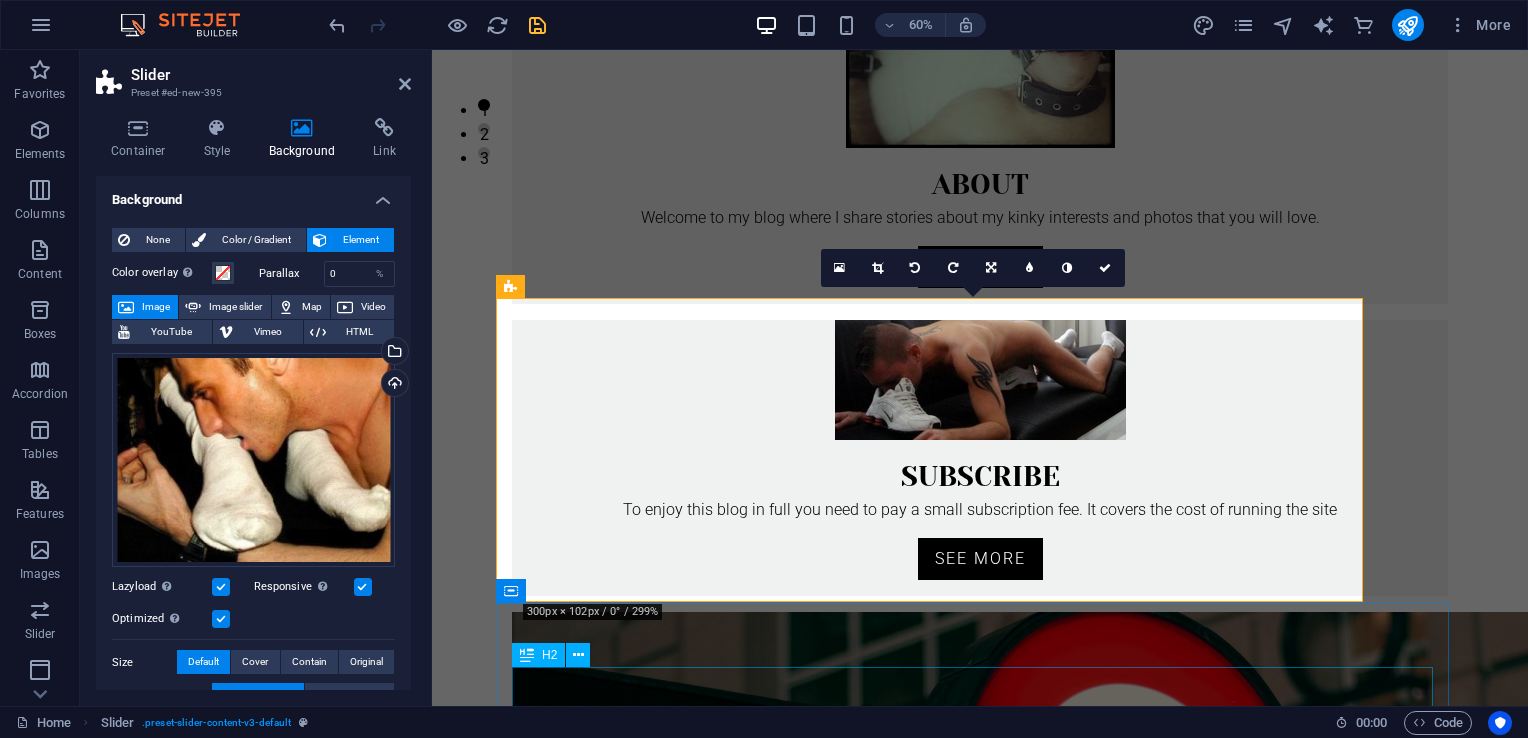 scroll, scrollTop: 588, scrollLeft: 0, axis: vertical 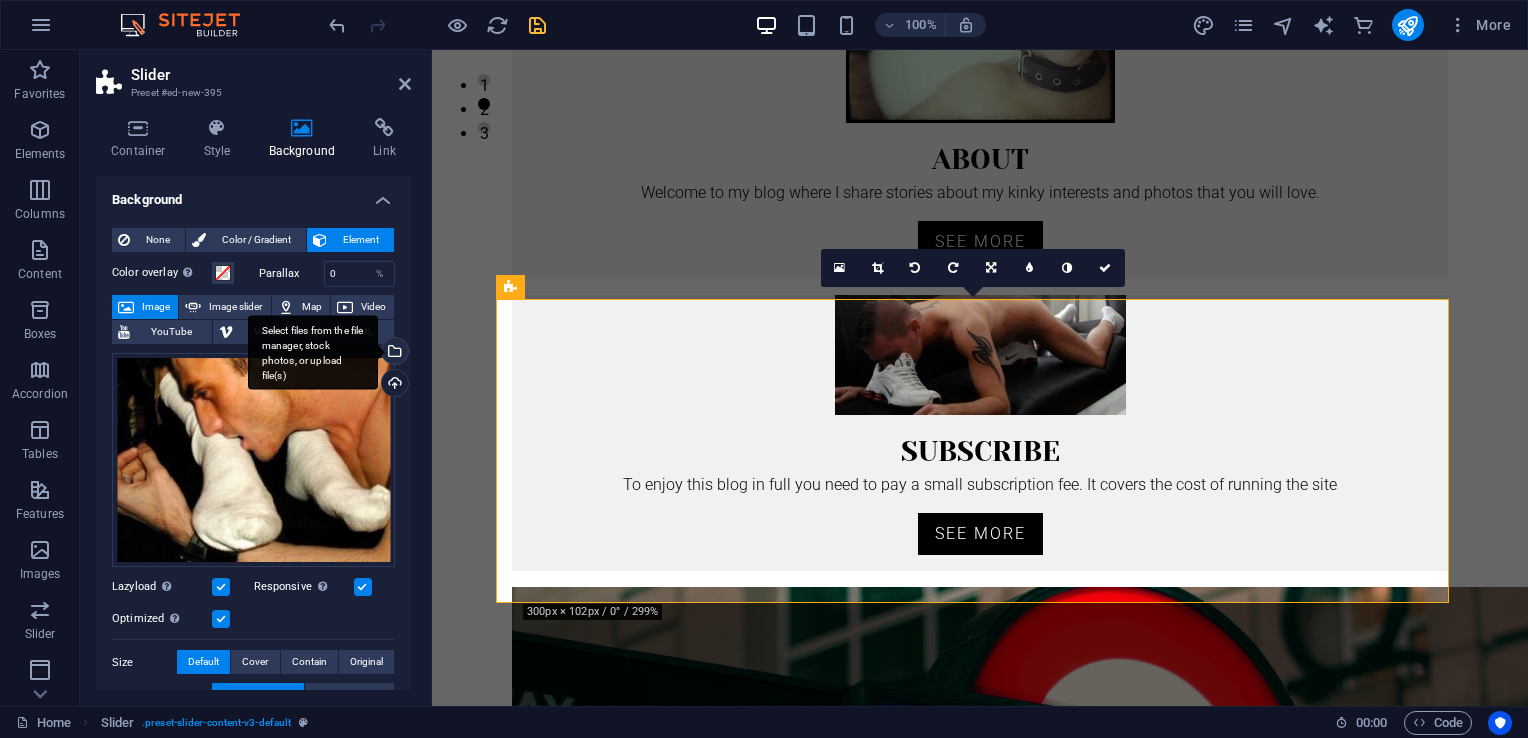 click on "Select files from the file manager, stock photos, or upload file(s)" at bounding box center [393, 353] 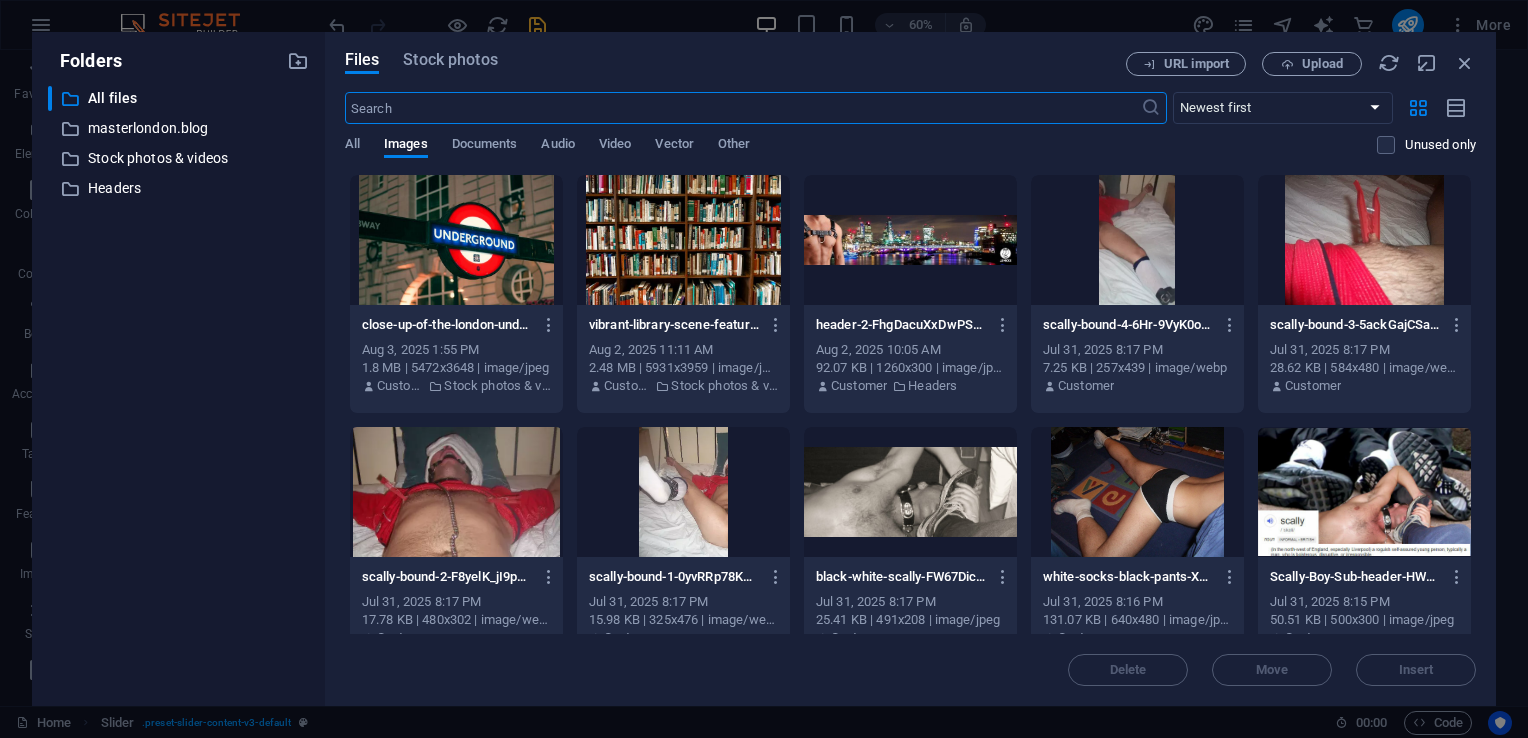 scroll, scrollTop: 563, scrollLeft: 0, axis: vertical 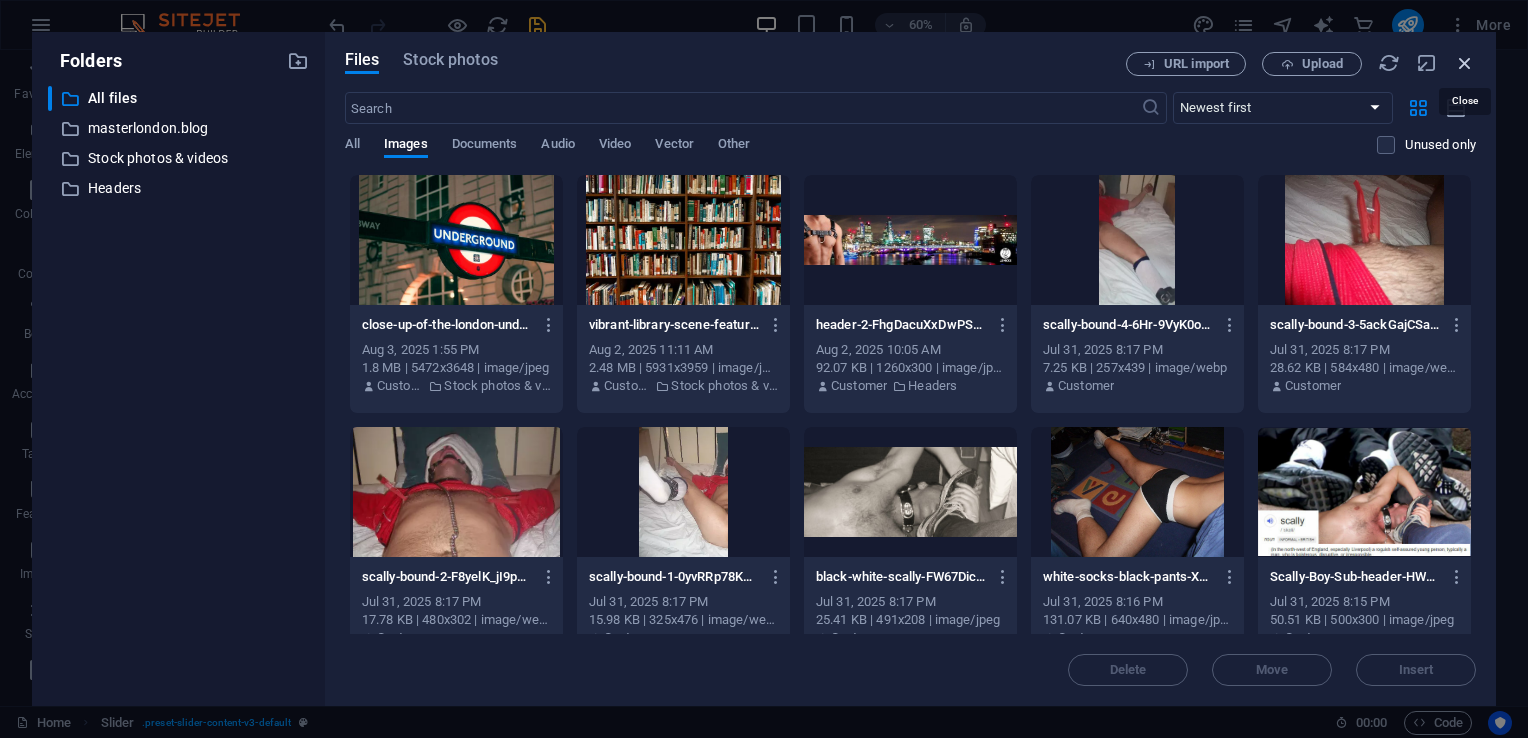 click at bounding box center (1465, 63) 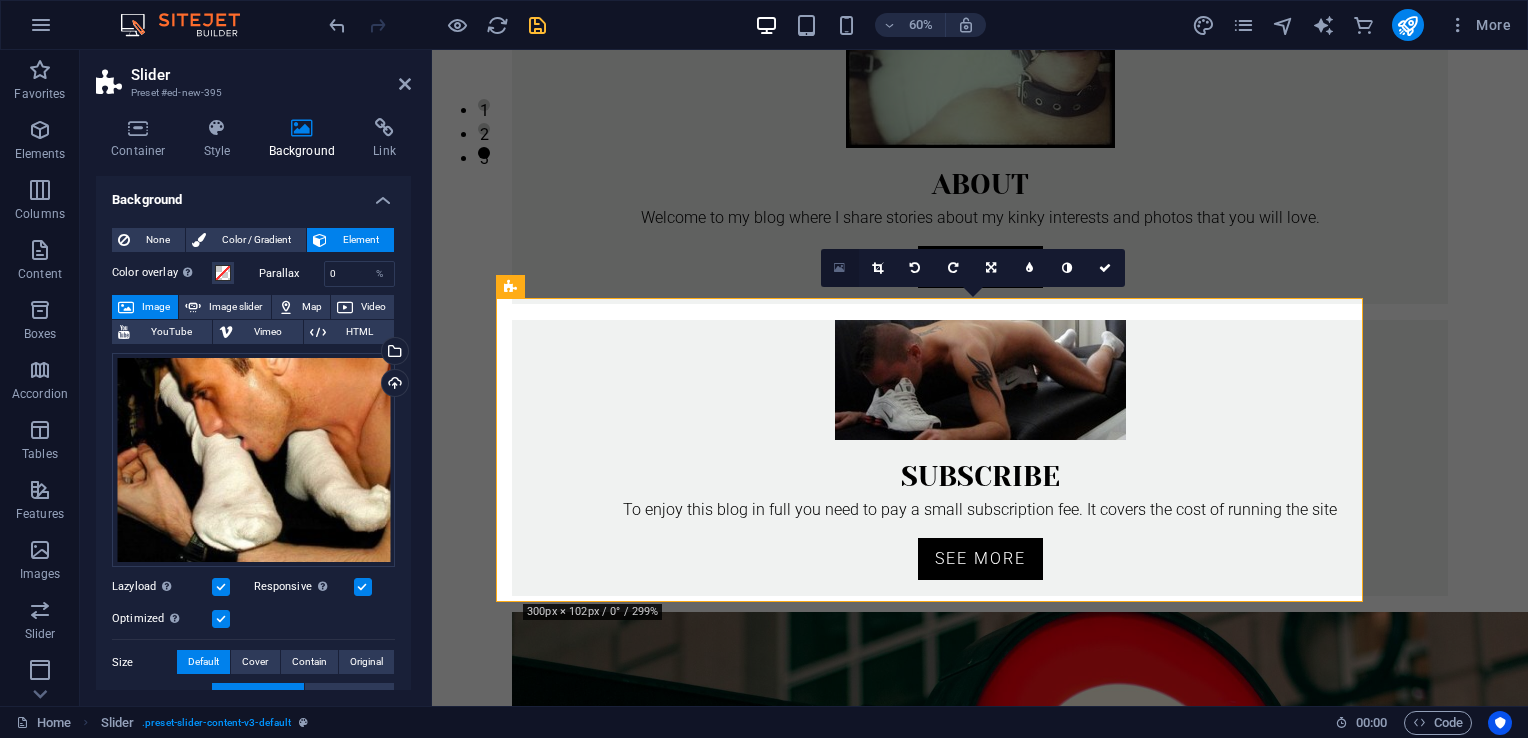 scroll, scrollTop: 588, scrollLeft: 0, axis: vertical 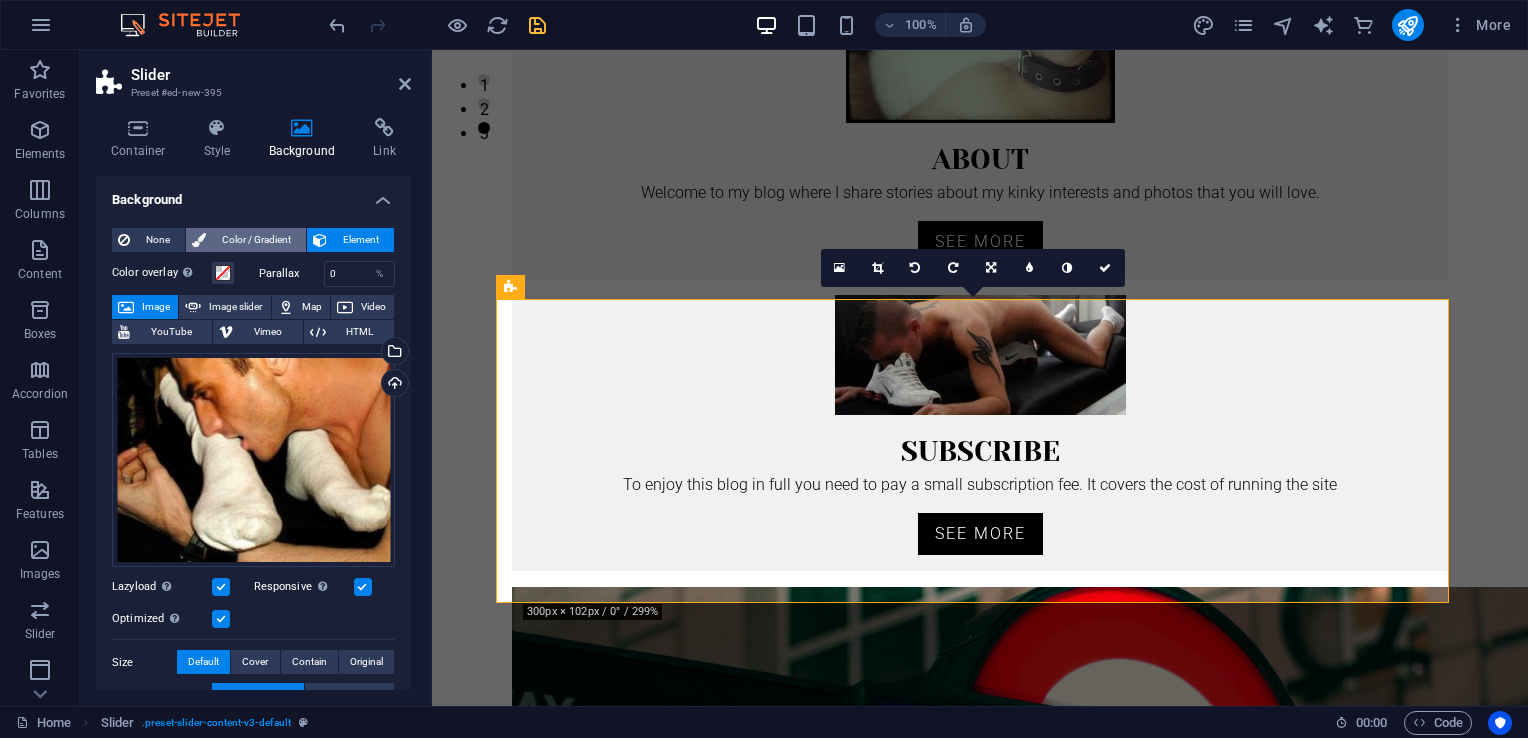 click on "Color / Gradient" at bounding box center [256, 240] 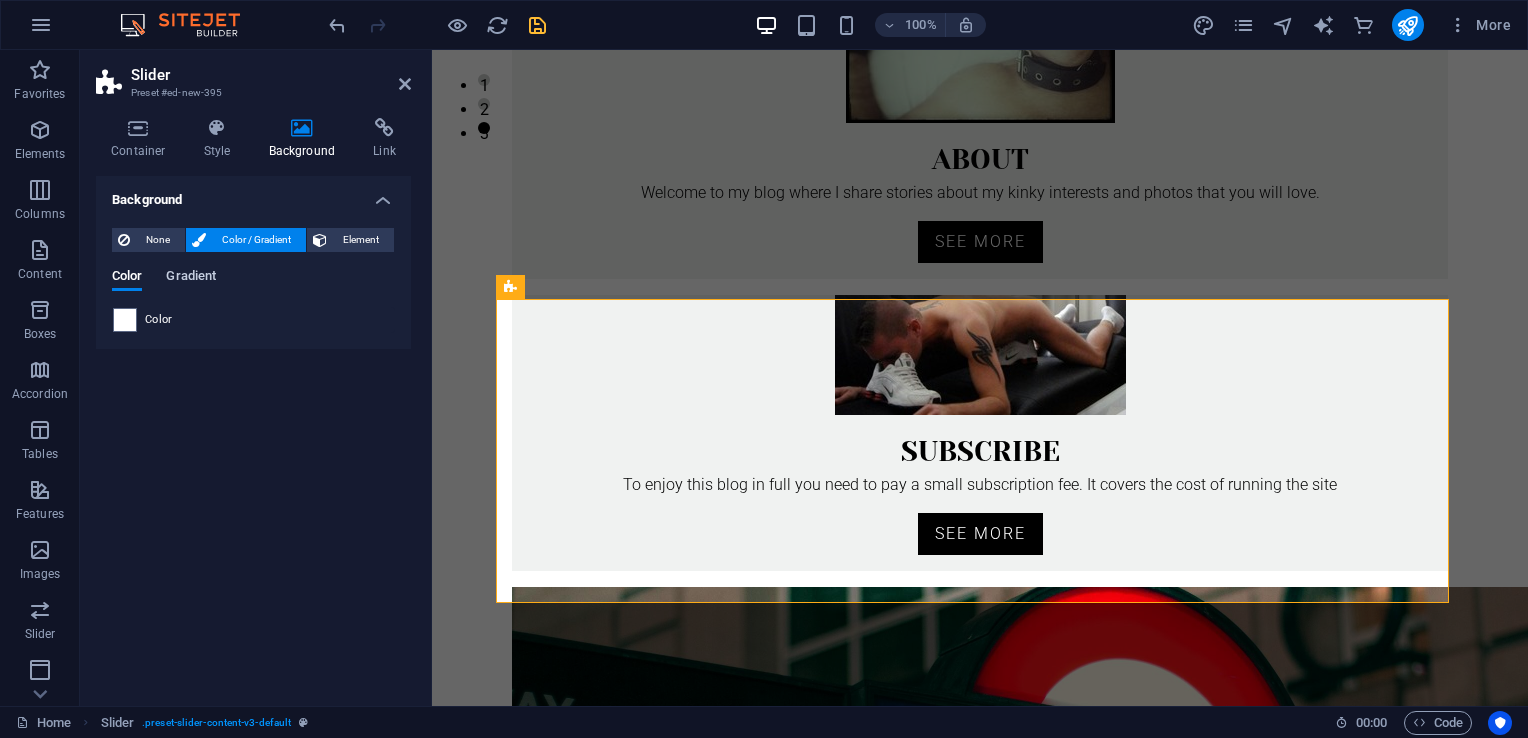 click on "Gradient" at bounding box center [191, 278] 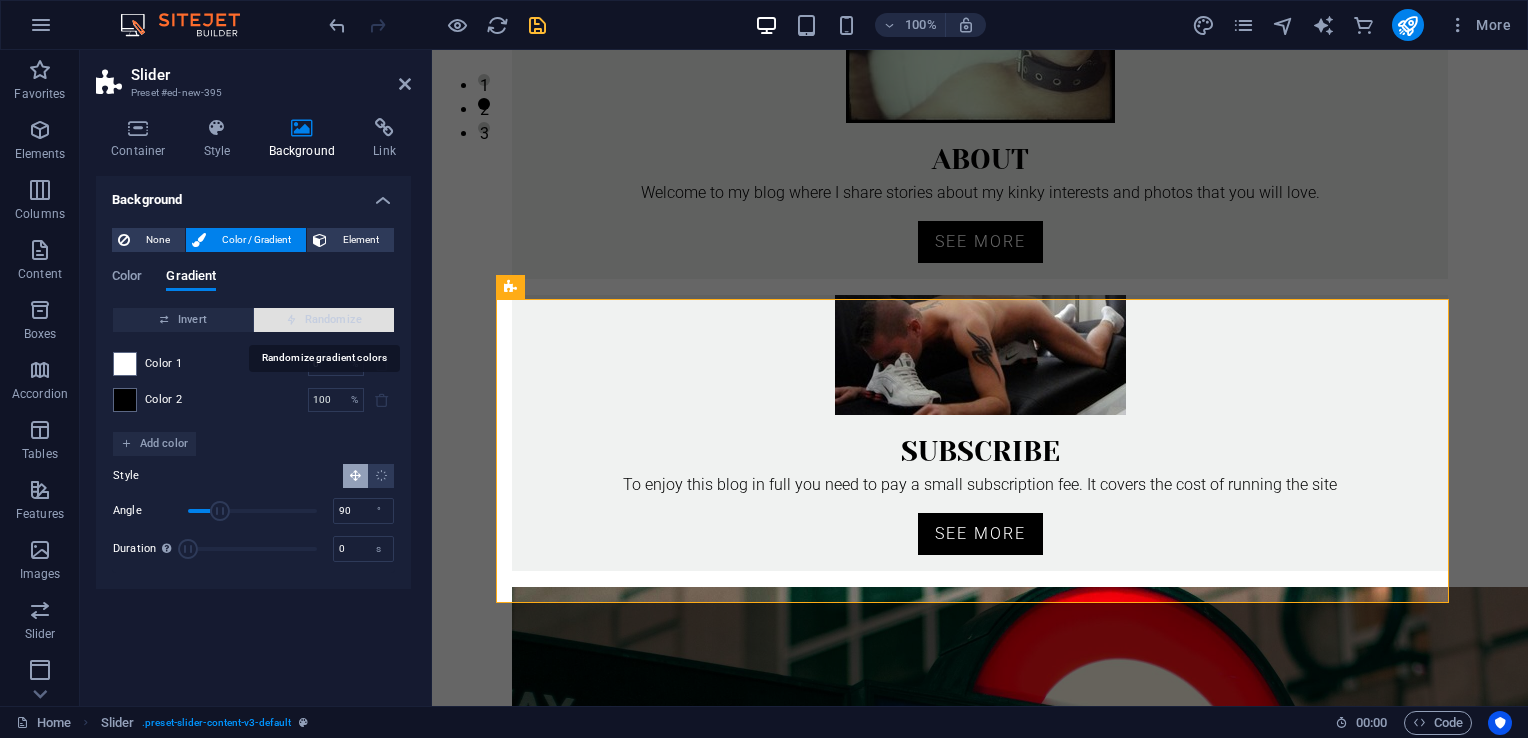 click on "Randomize" at bounding box center [324, 320] 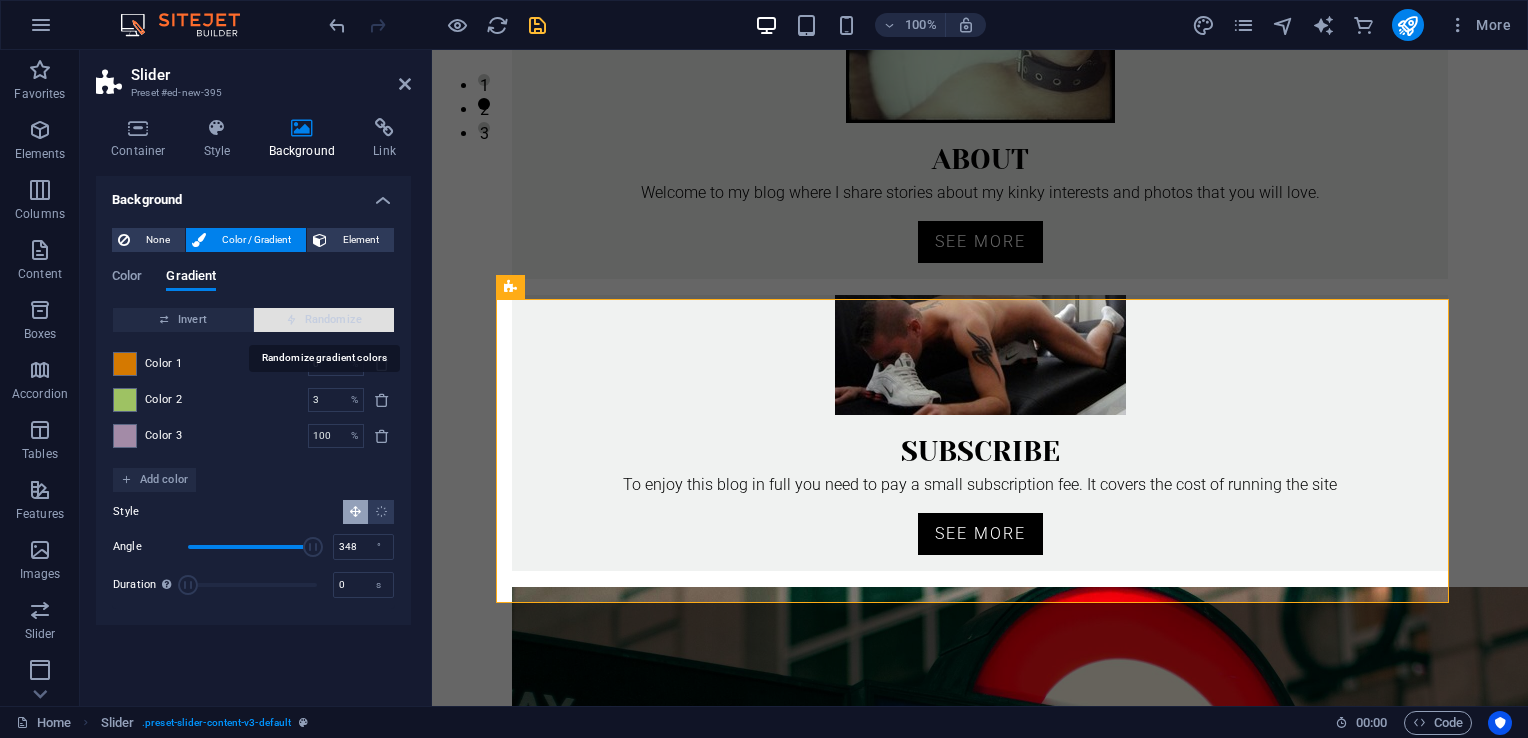 click on "Randomize" at bounding box center [324, 320] 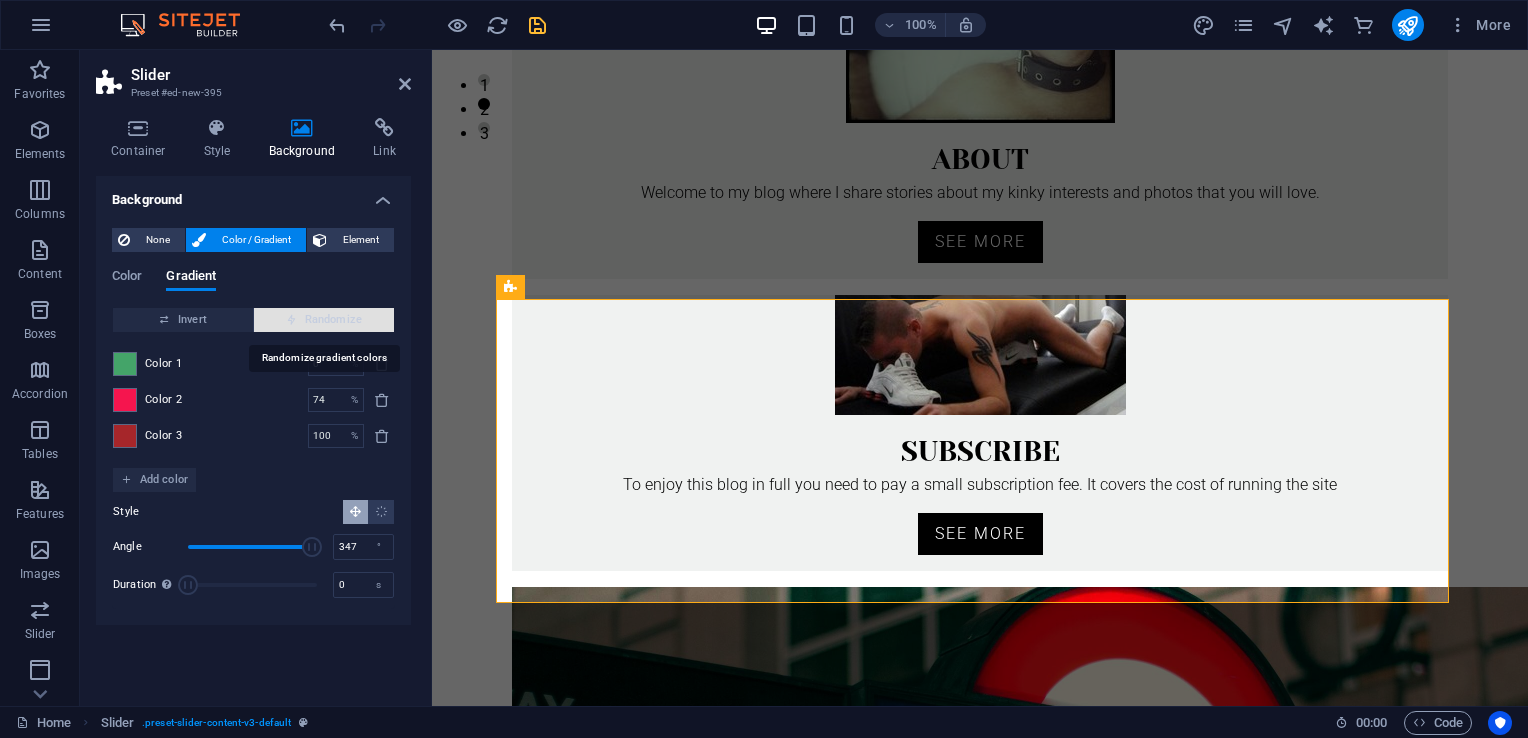 click on "Randomize" at bounding box center [324, 320] 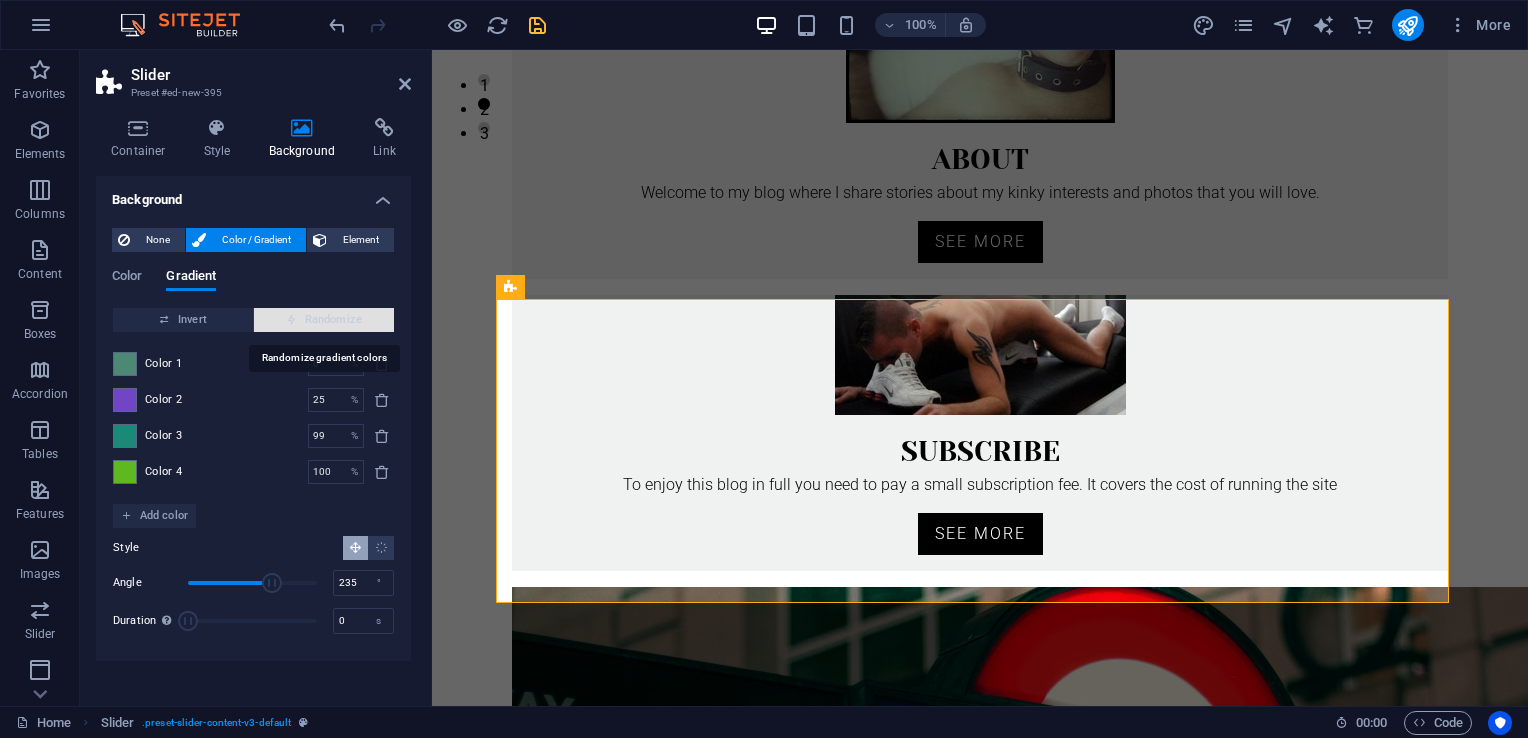 click on "Randomize" at bounding box center (324, 320) 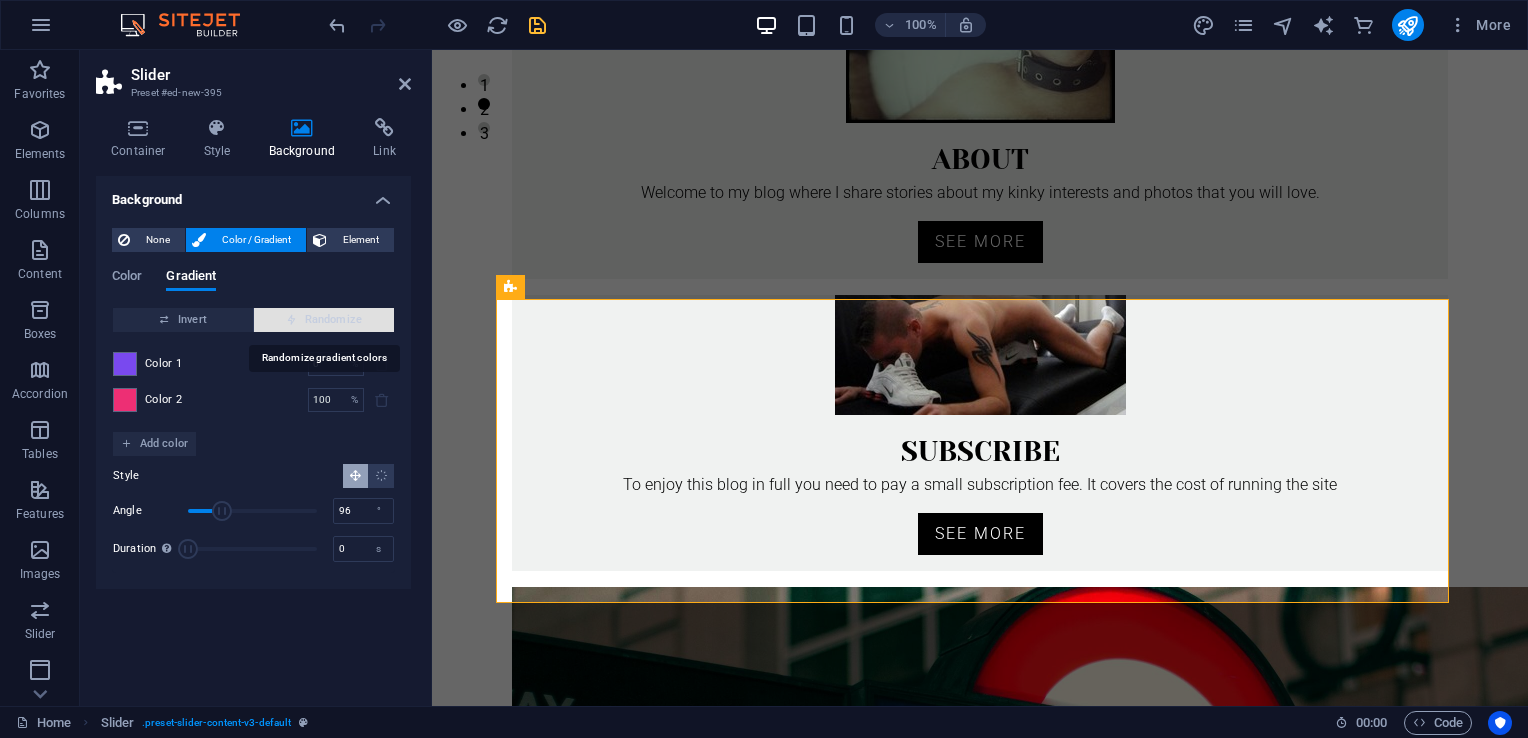 click on "Randomize" at bounding box center (324, 320) 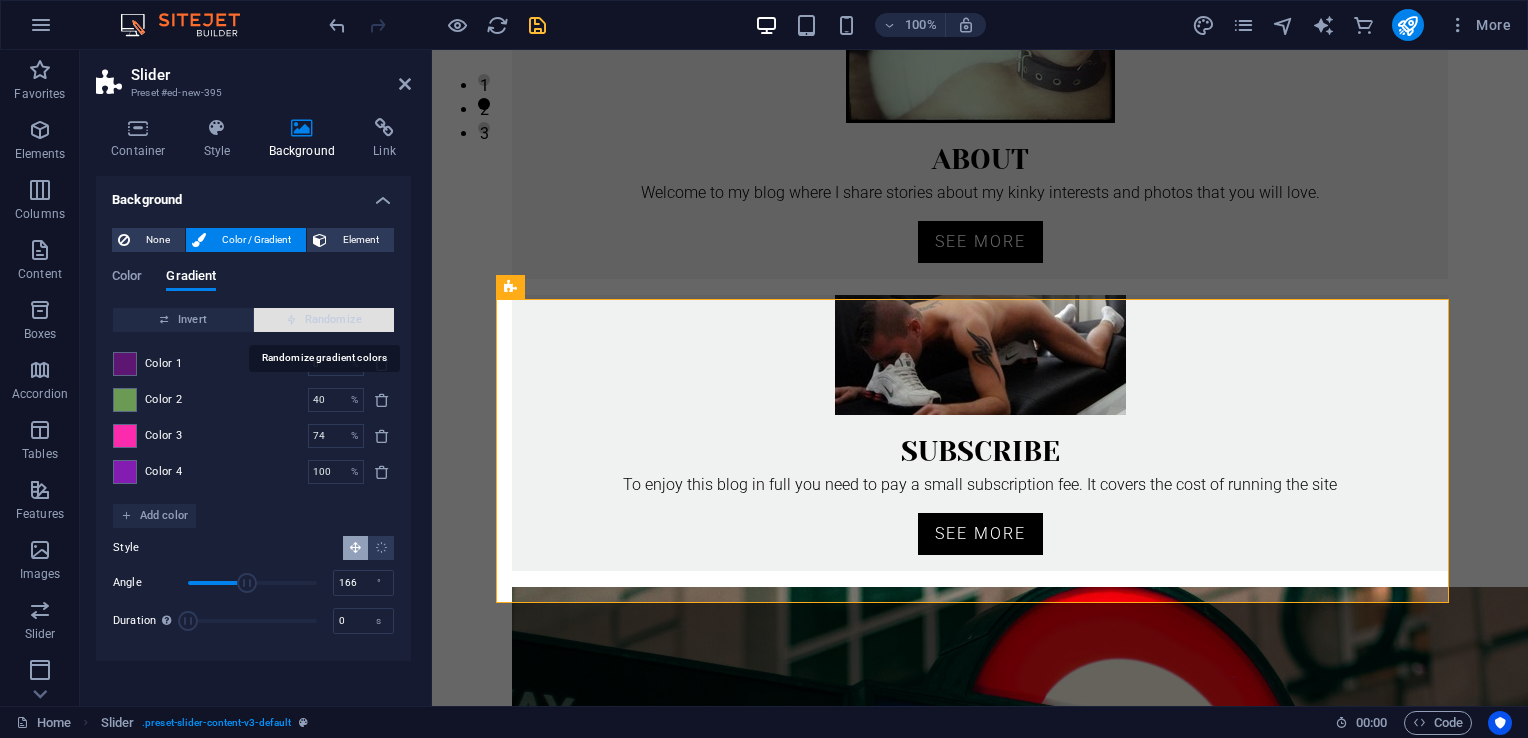 click on "Randomize" at bounding box center (324, 320) 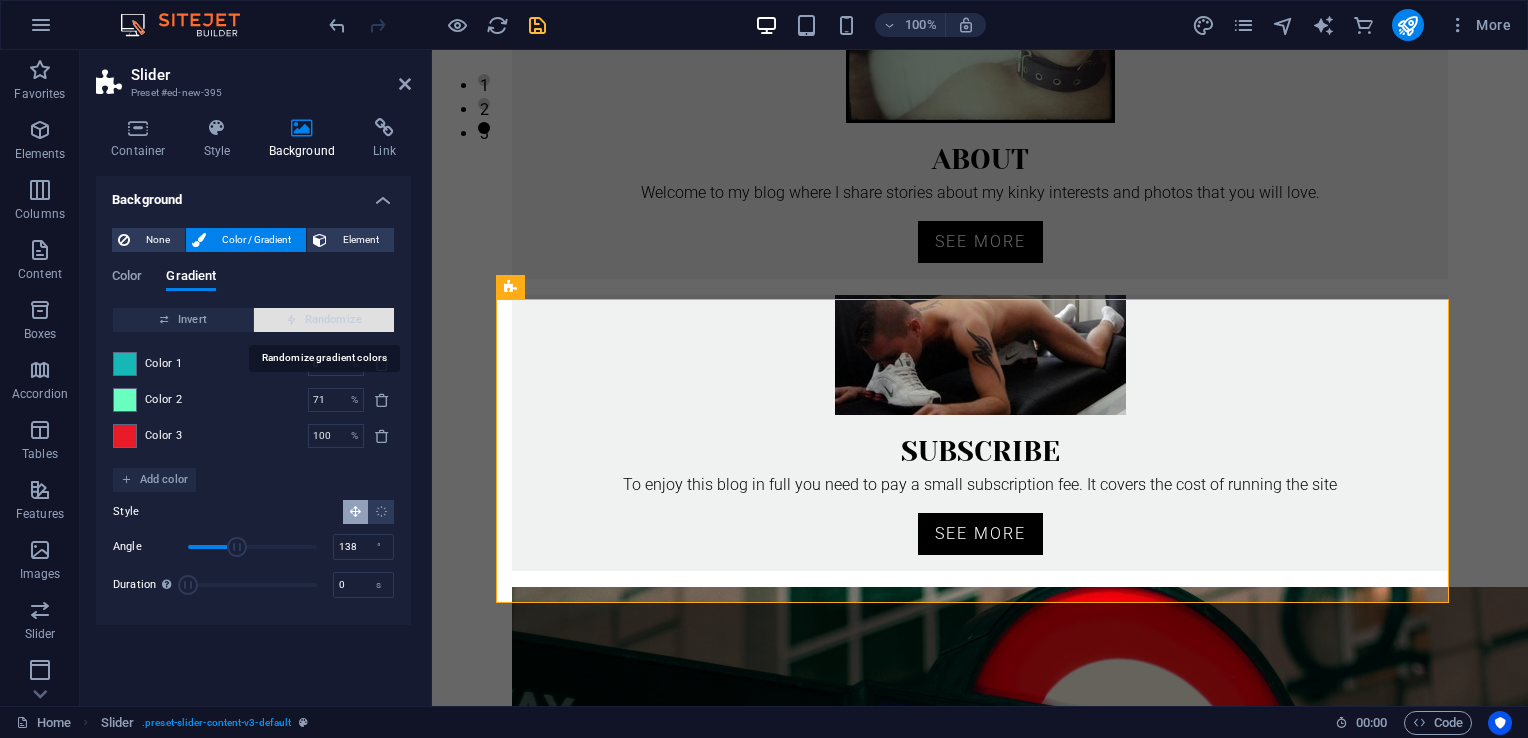 click on "Randomize" at bounding box center [324, 320] 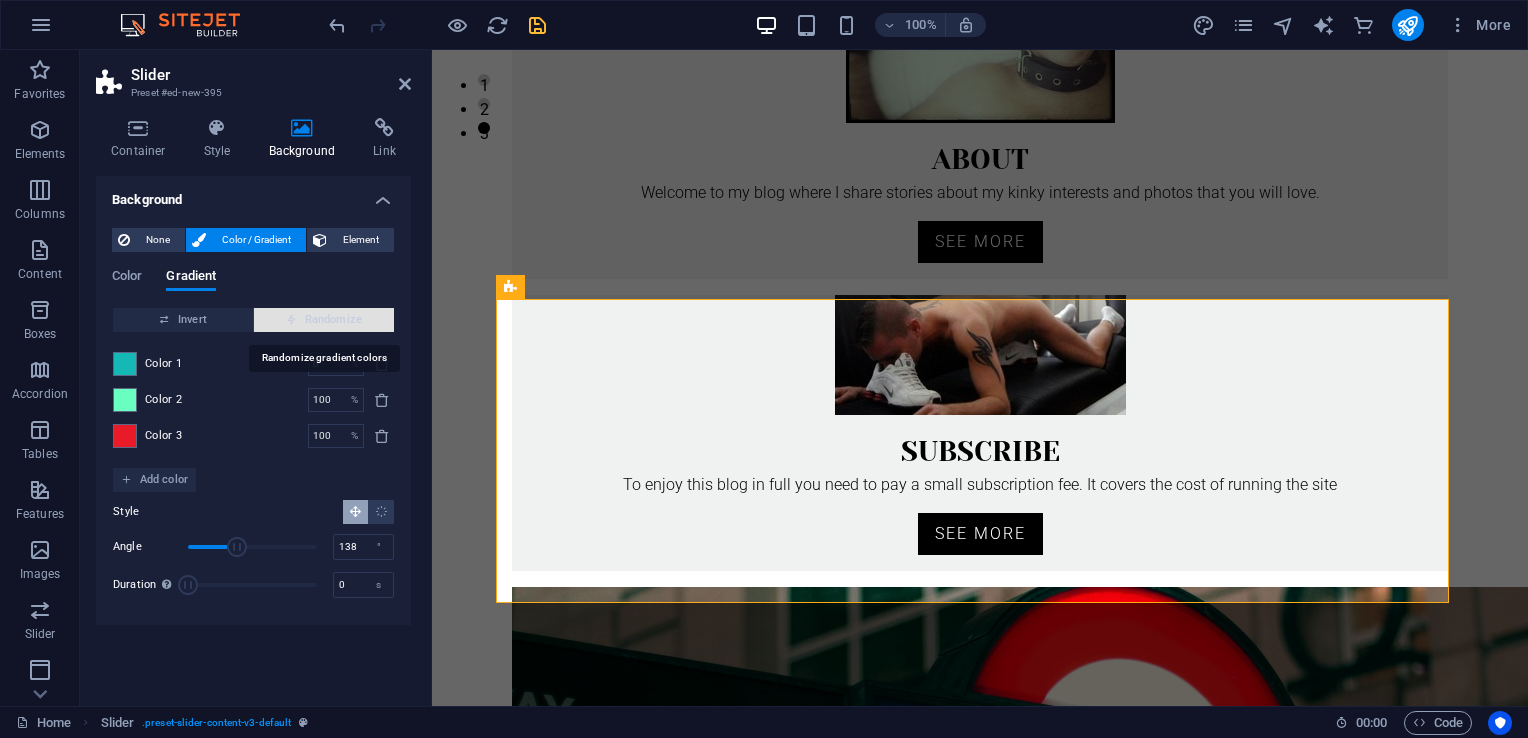 type on "213" 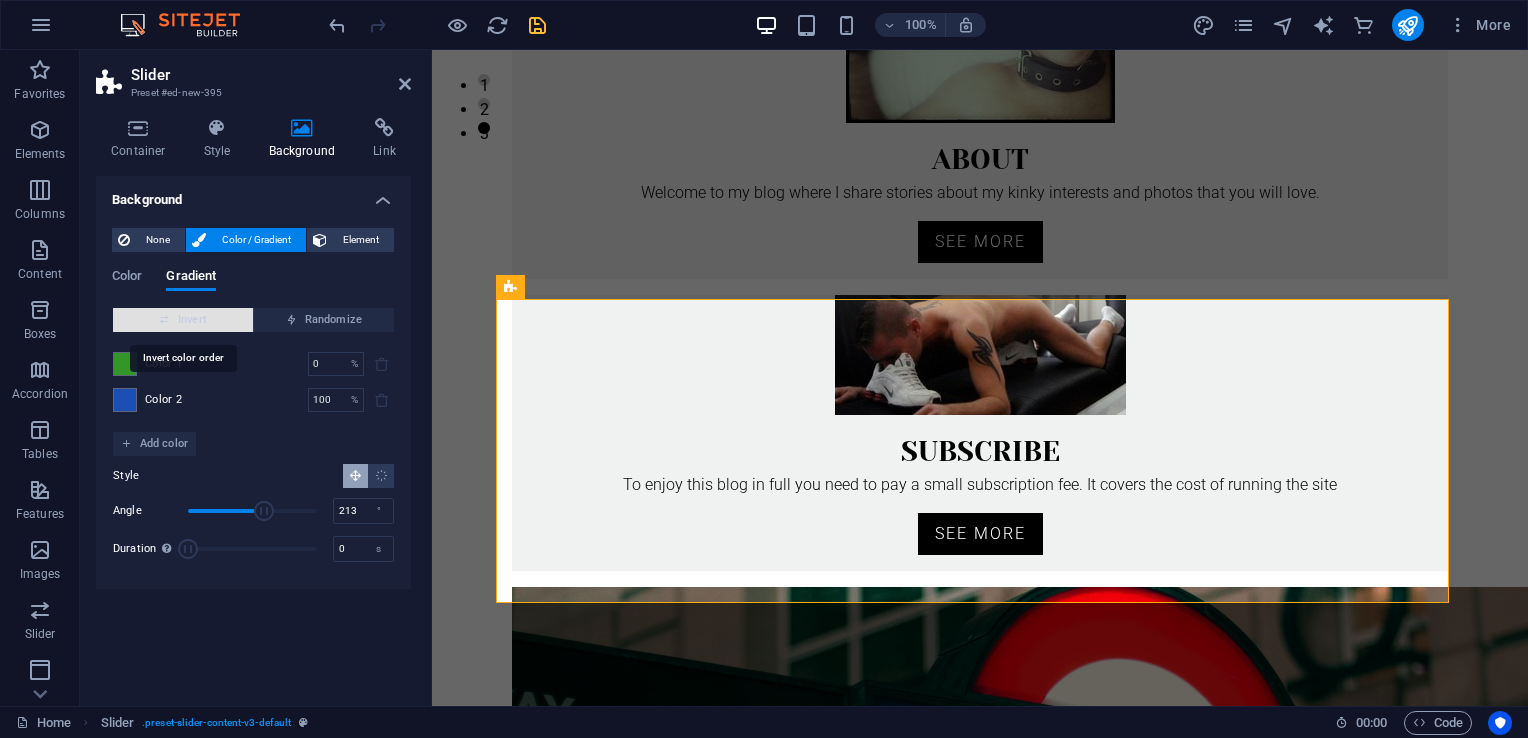 click on "Invert" at bounding box center (183, 320) 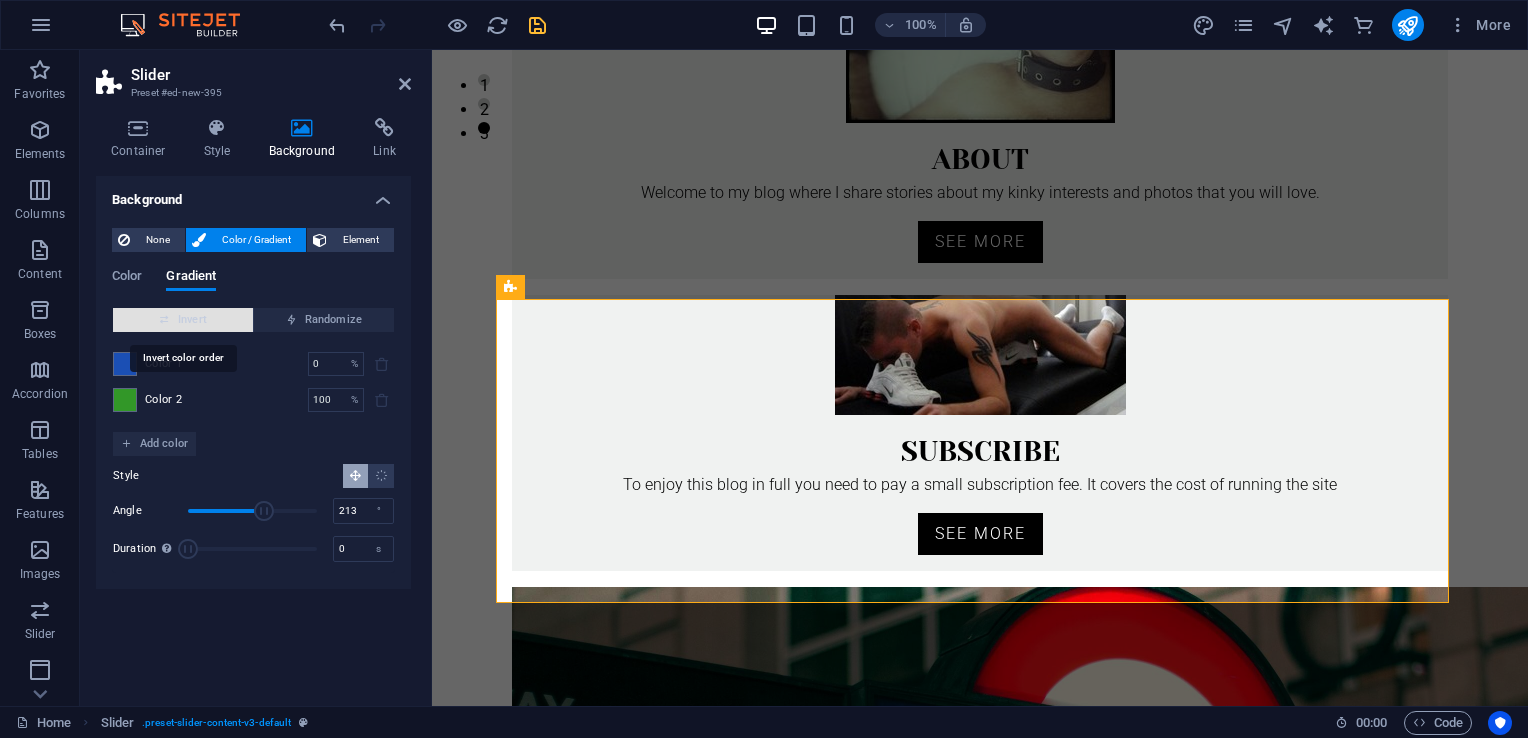 click on "Invert" at bounding box center [183, 320] 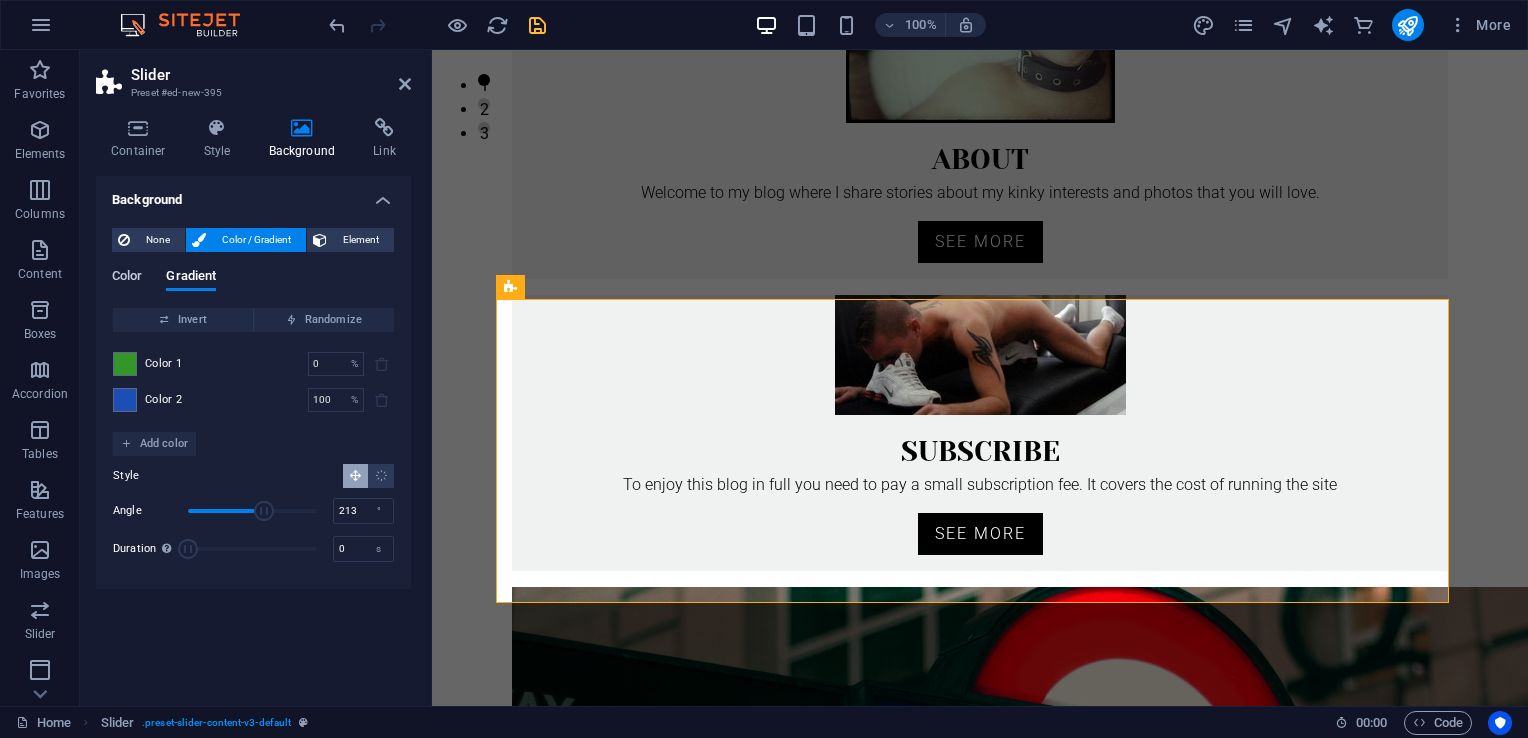 click on "Color" at bounding box center (127, 278) 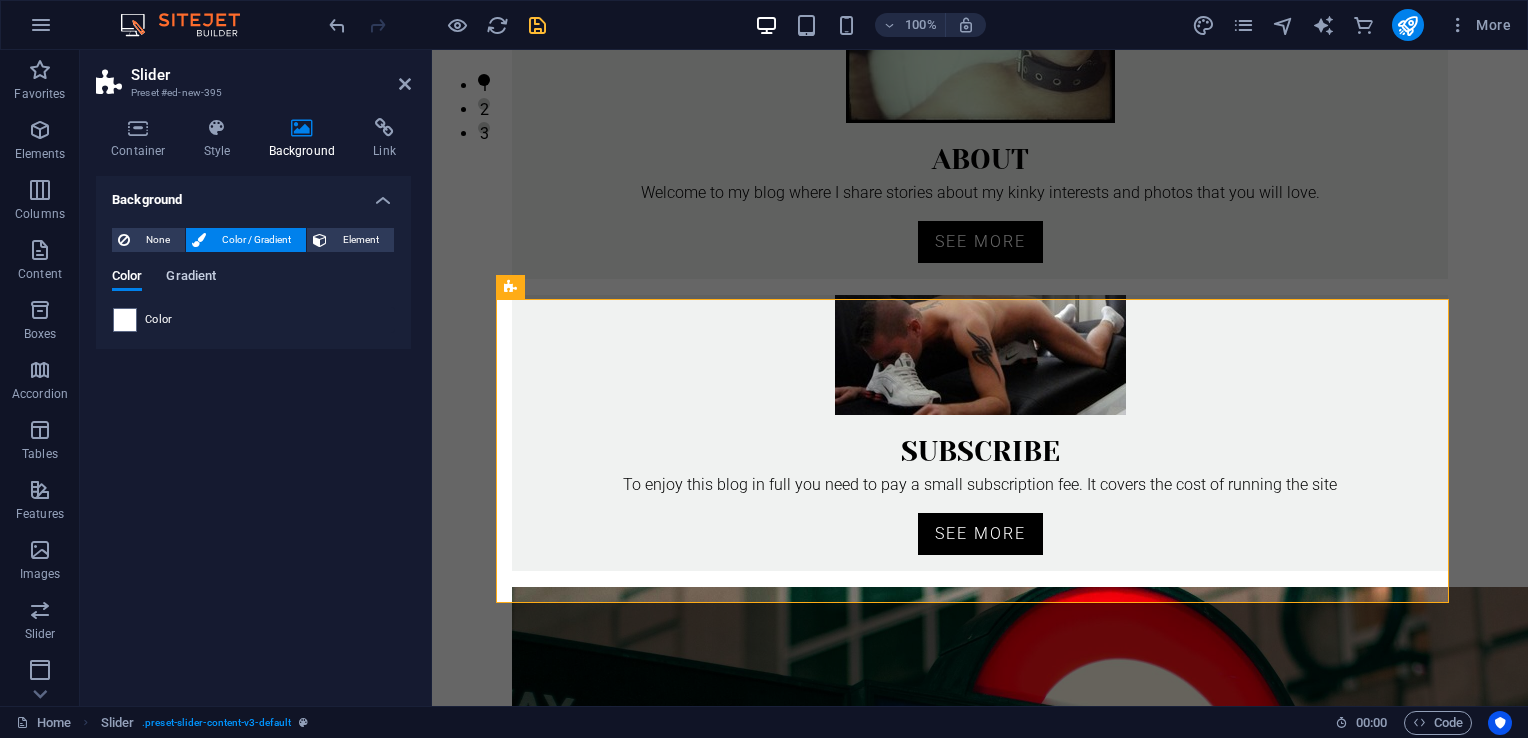 click on "Gradient" at bounding box center (191, 278) 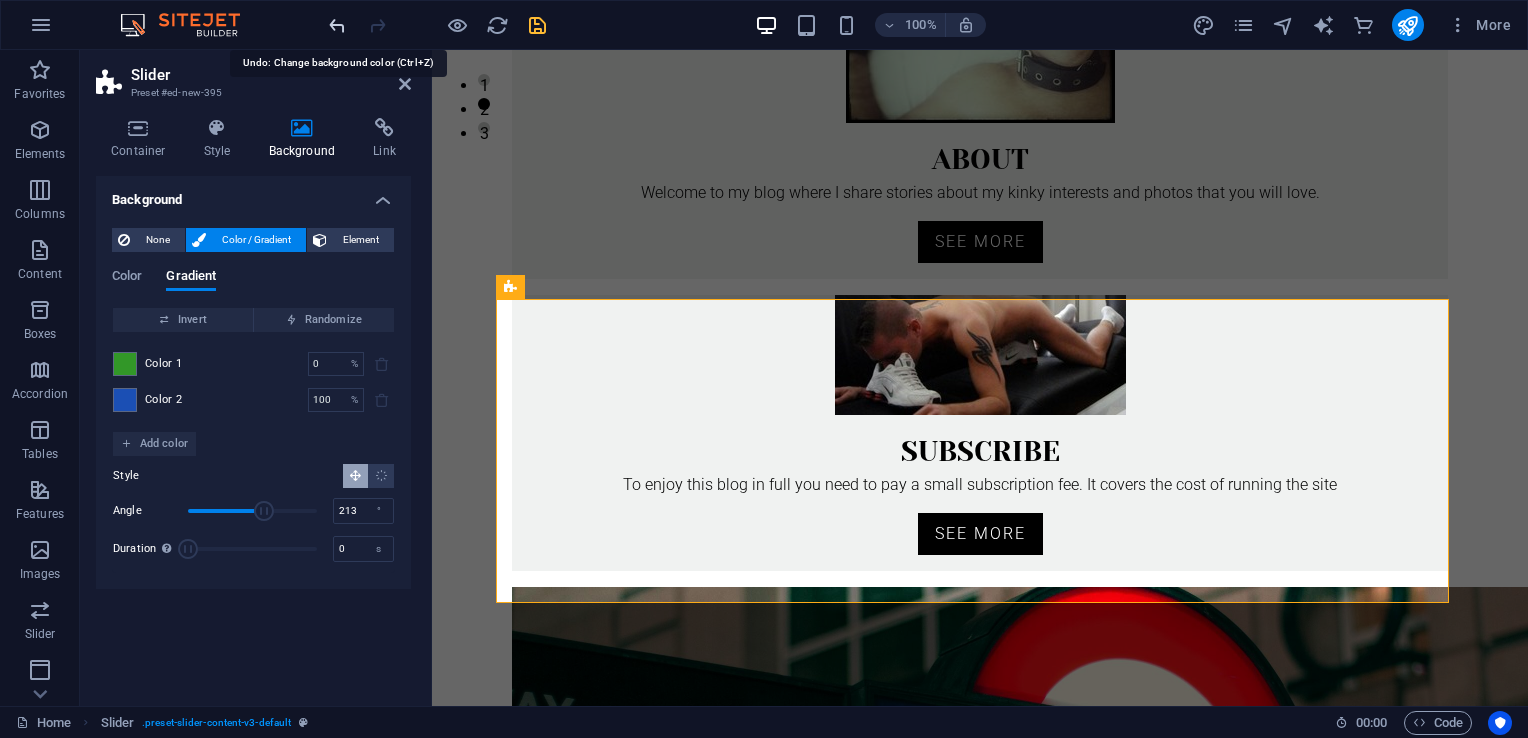 click at bounding box center (337, 25) 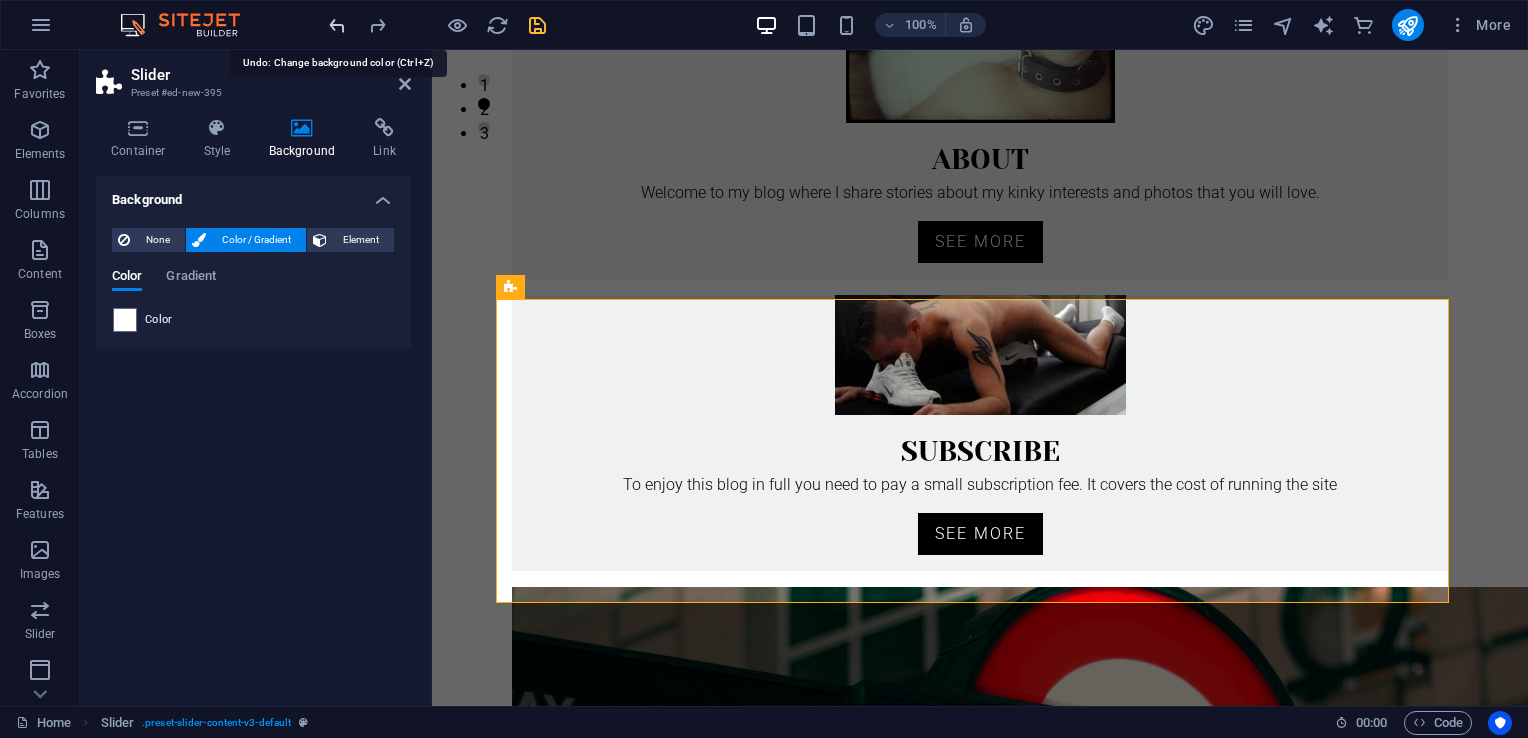 click at bounding box center [337, 25] 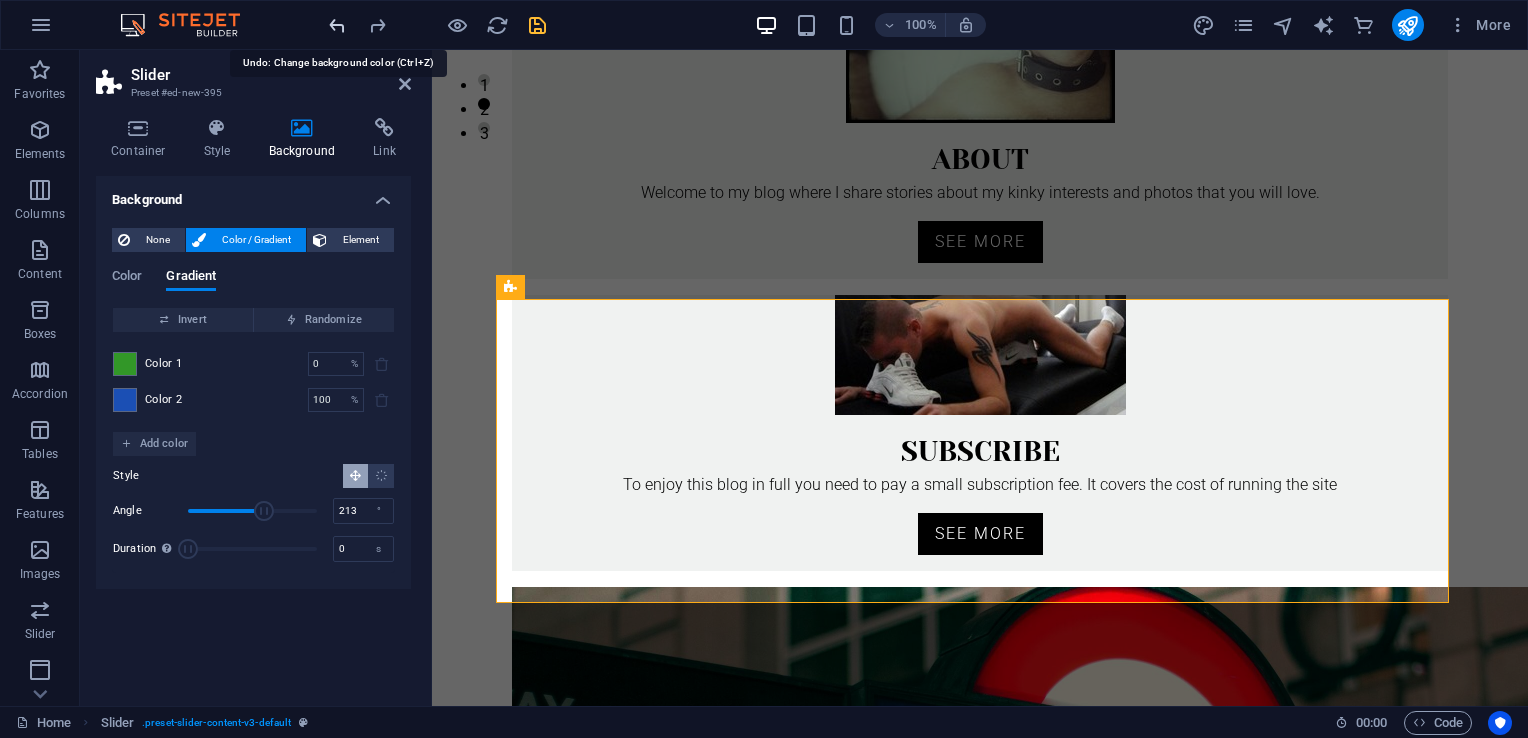 click at bounding box center (337, 25) 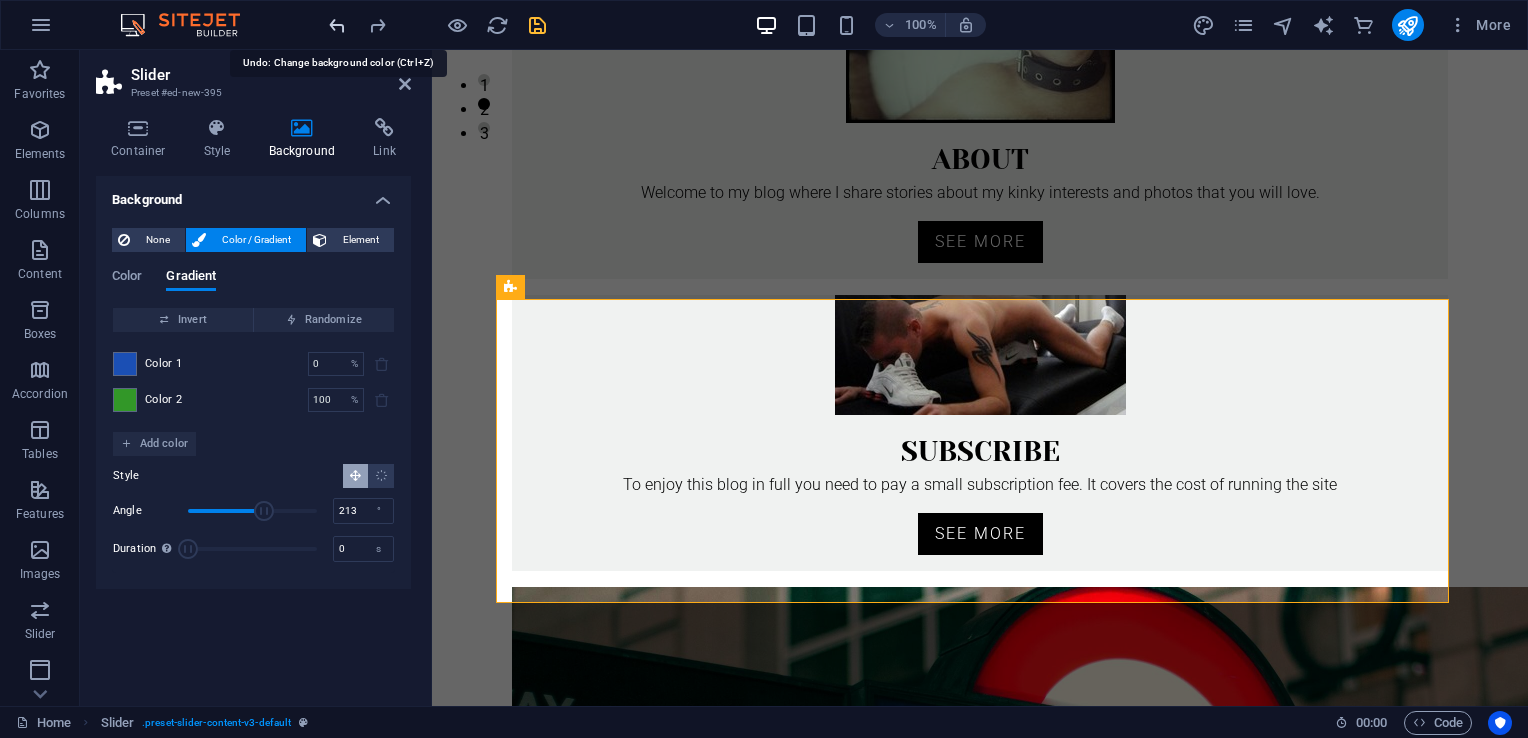 click at bounding box center (337, 25) 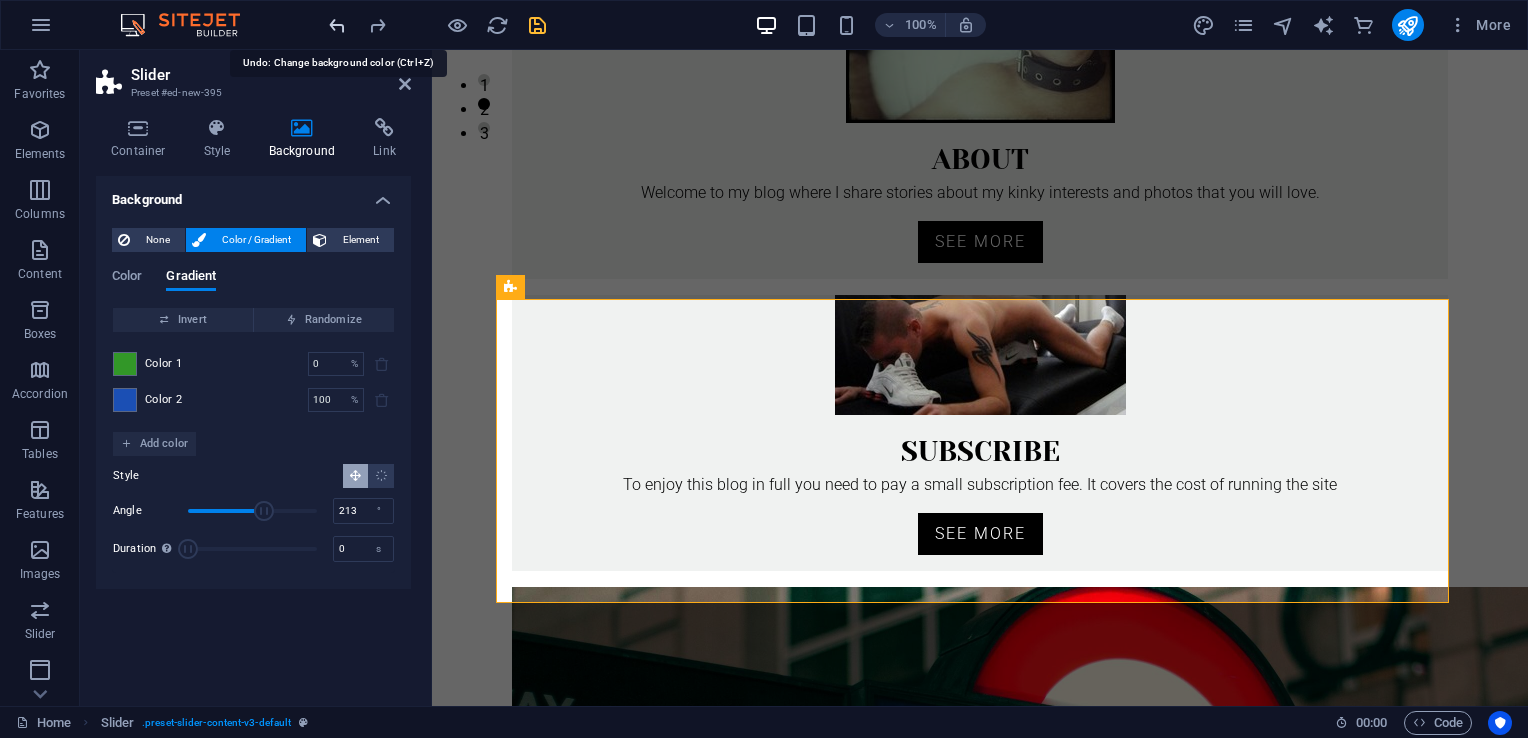 click at bounding box center (337, 25) 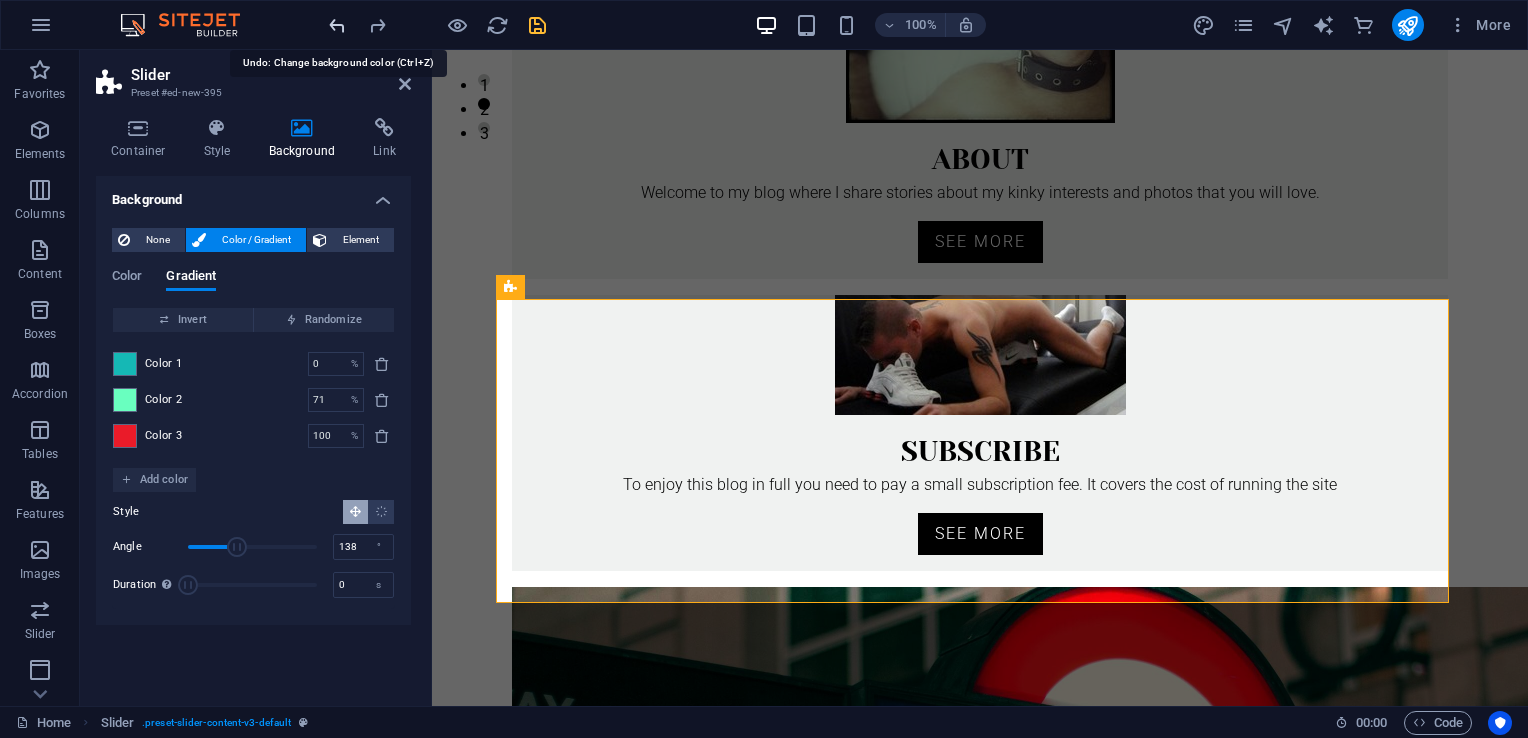 click at bounding box center [337, 25] 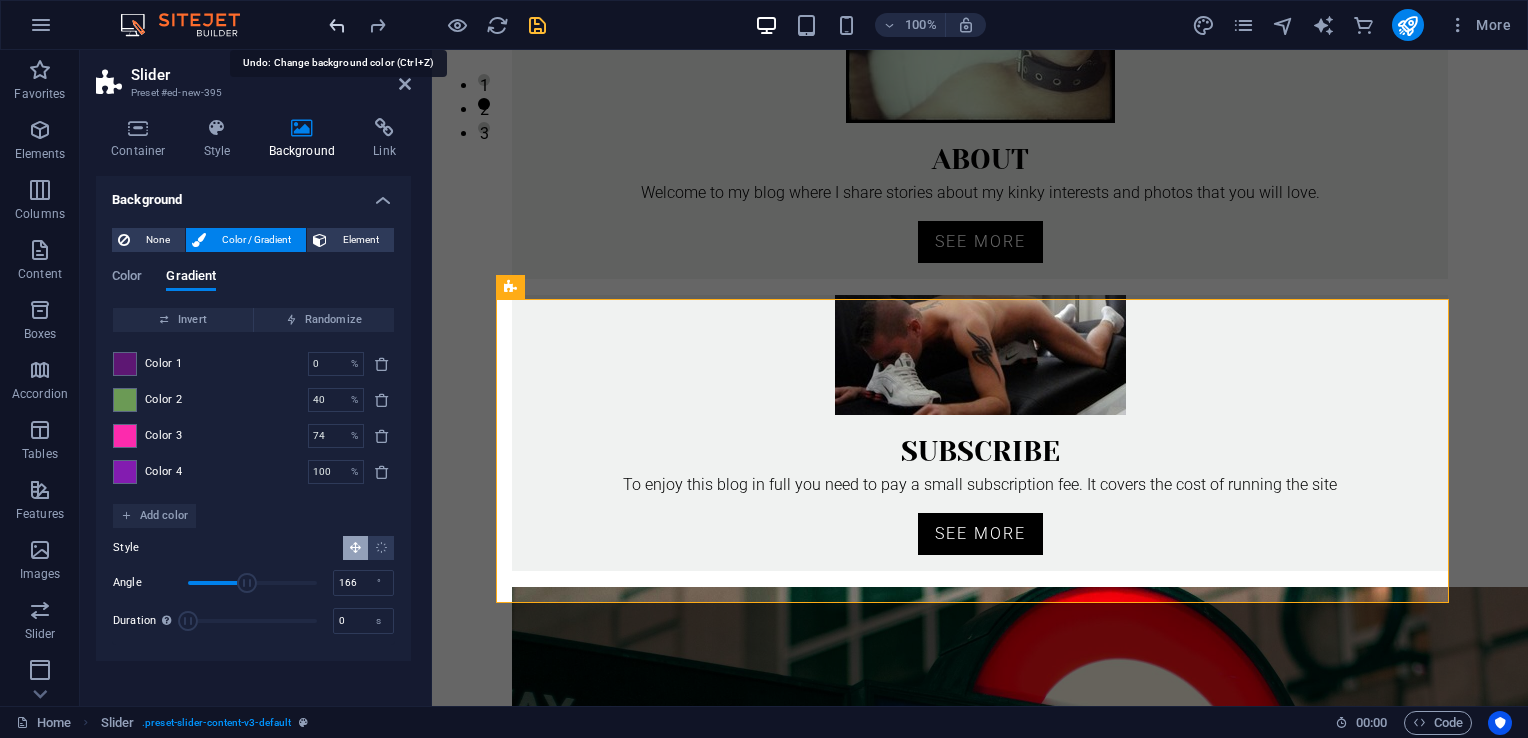 click at bounding box center (337, 25) 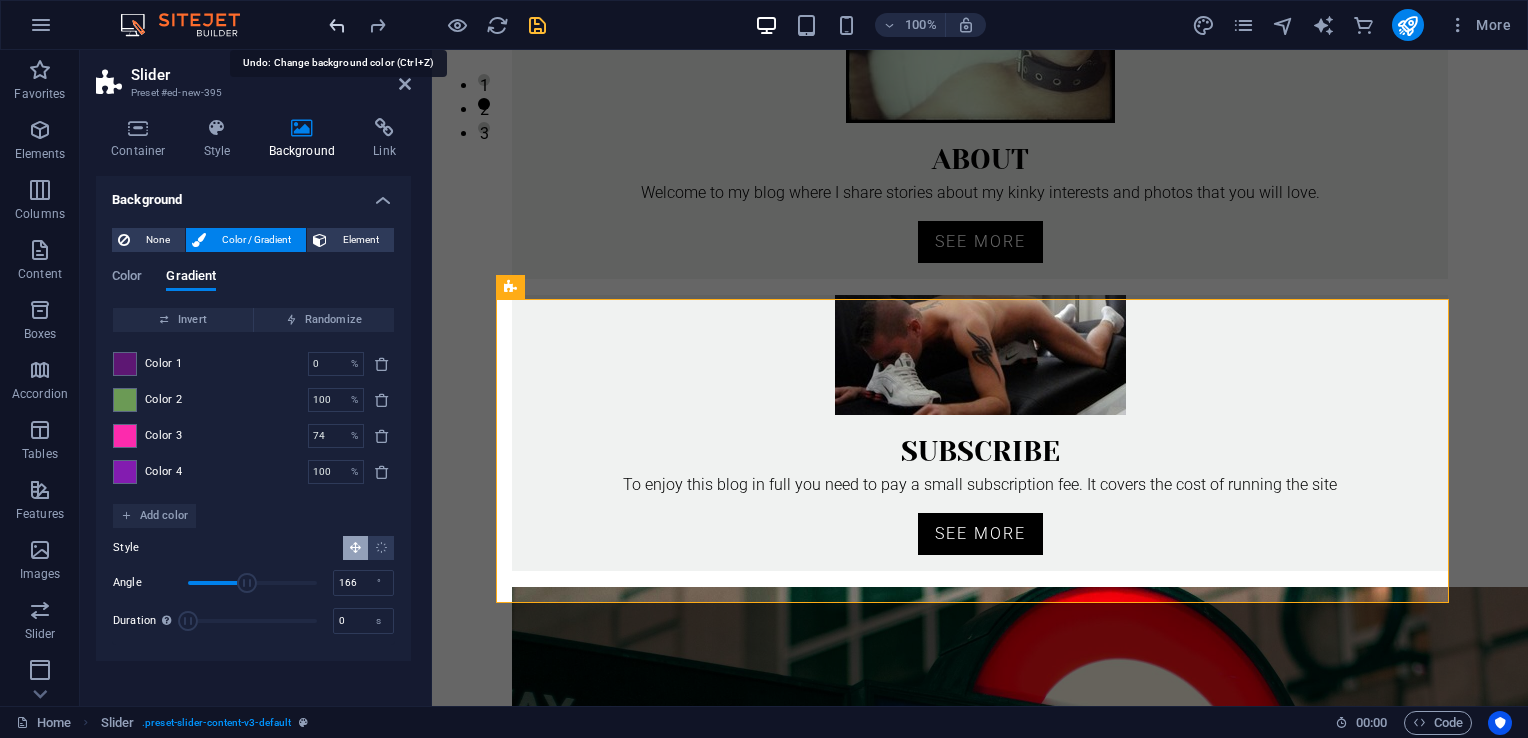 type on "96" 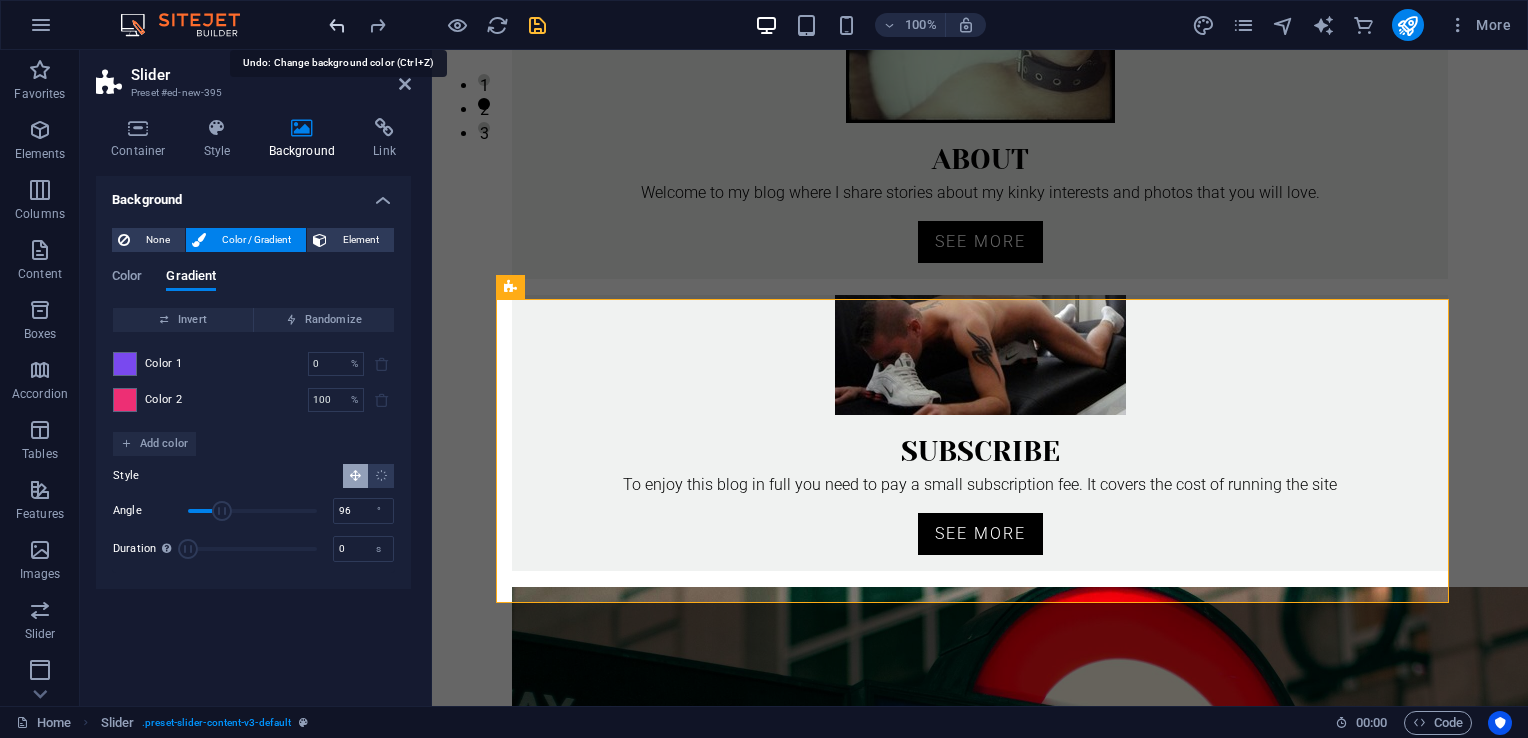 click at bounding box center (337, 25) 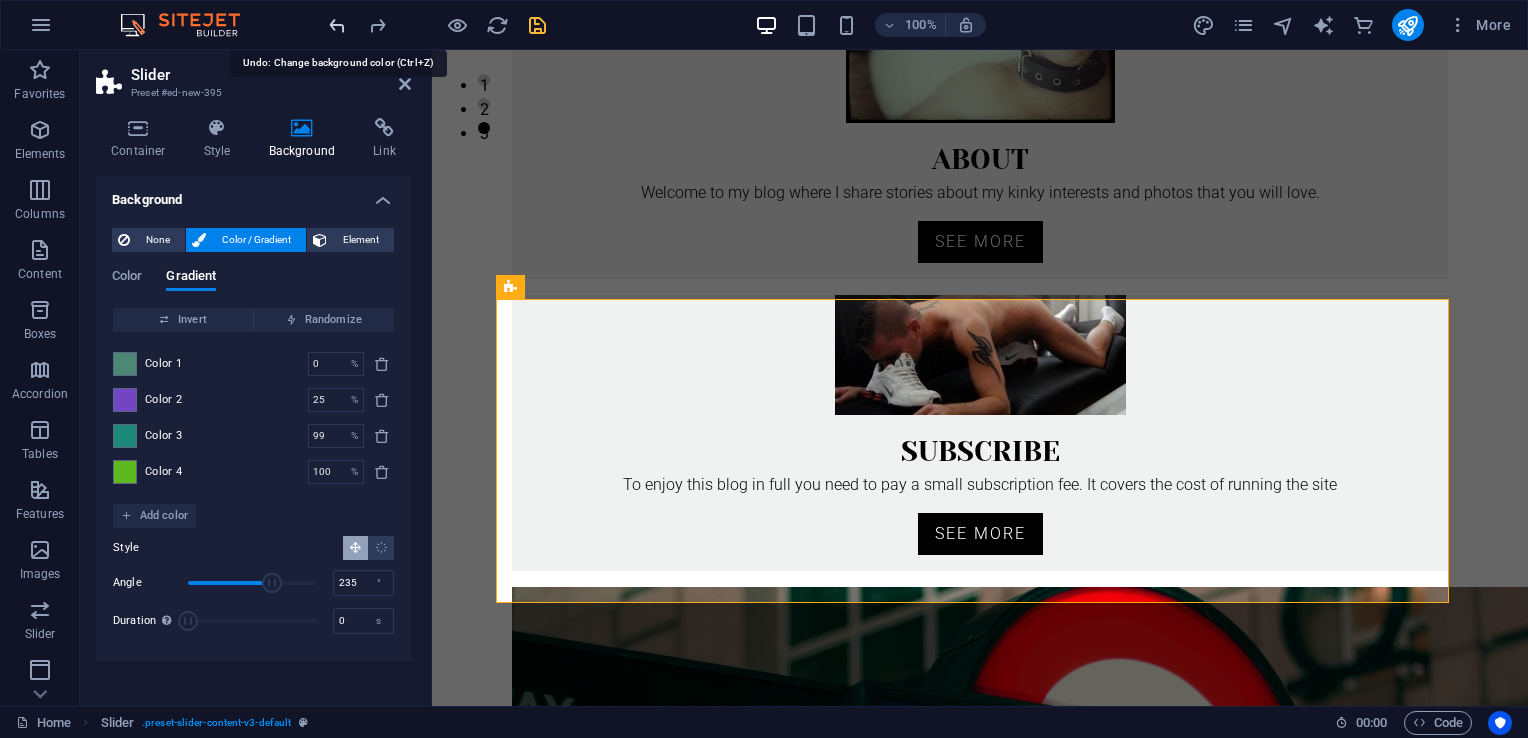 click at bounding box center [337, 25] 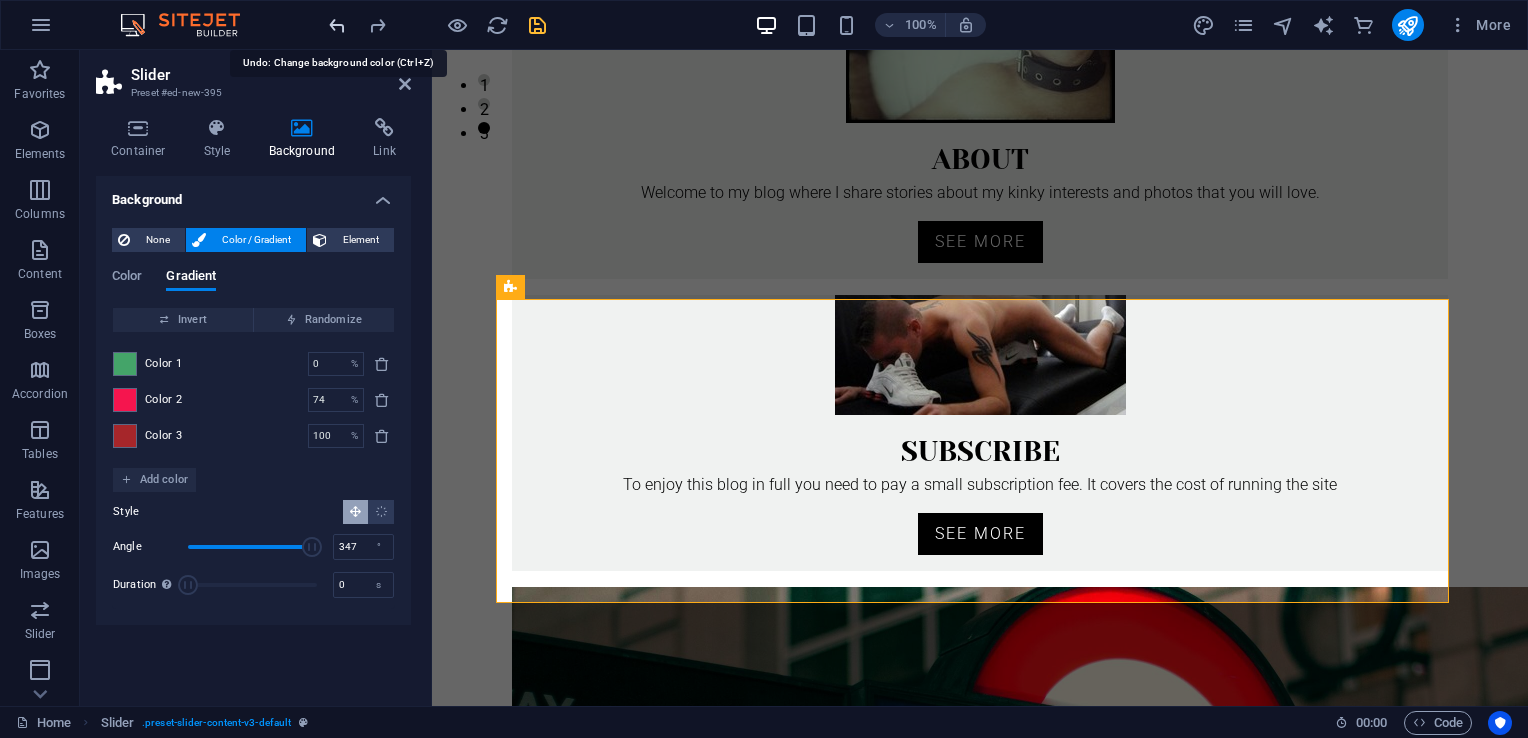 click at bounding box center (337, 25) 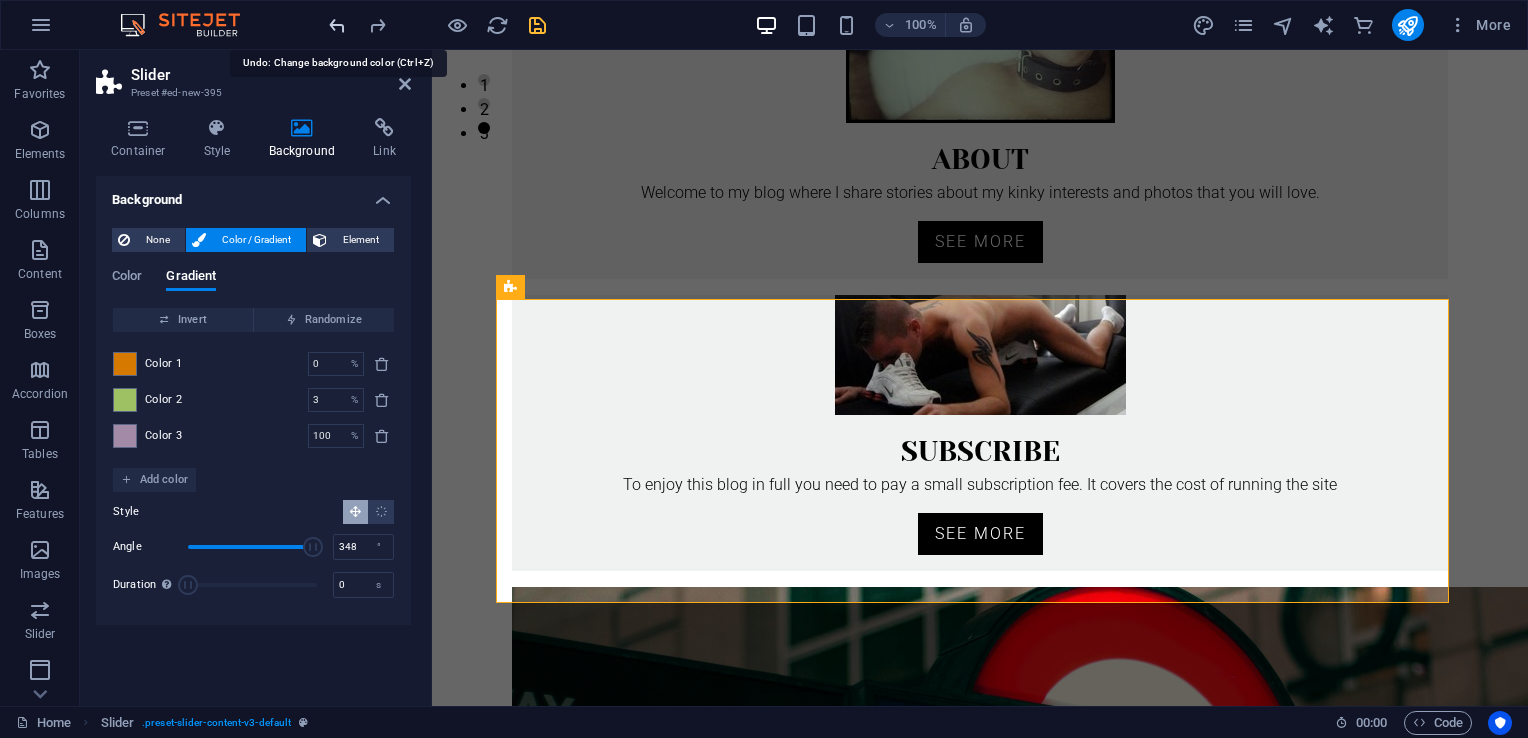 click at bounding box center [337, 25] 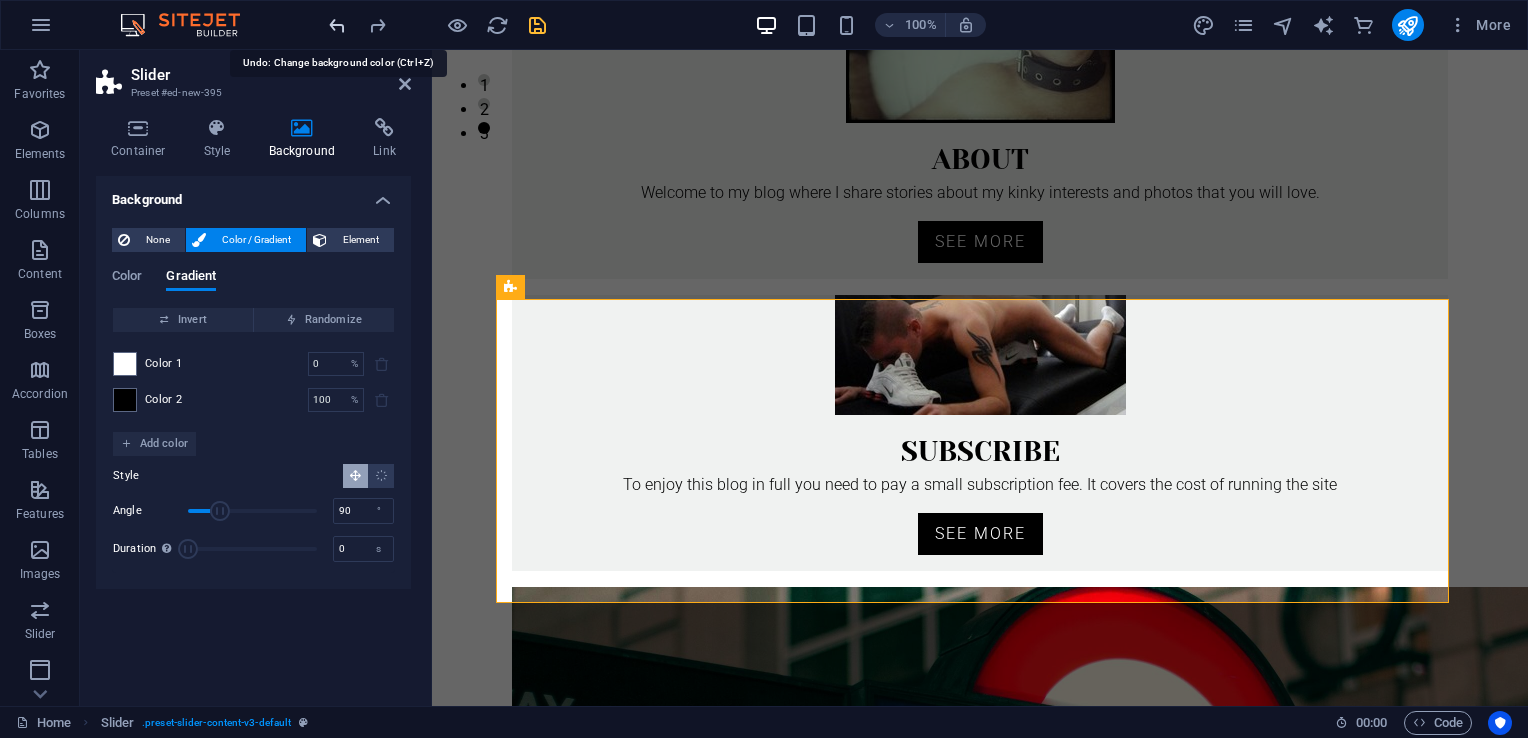 click at bounding box center [337, 25] 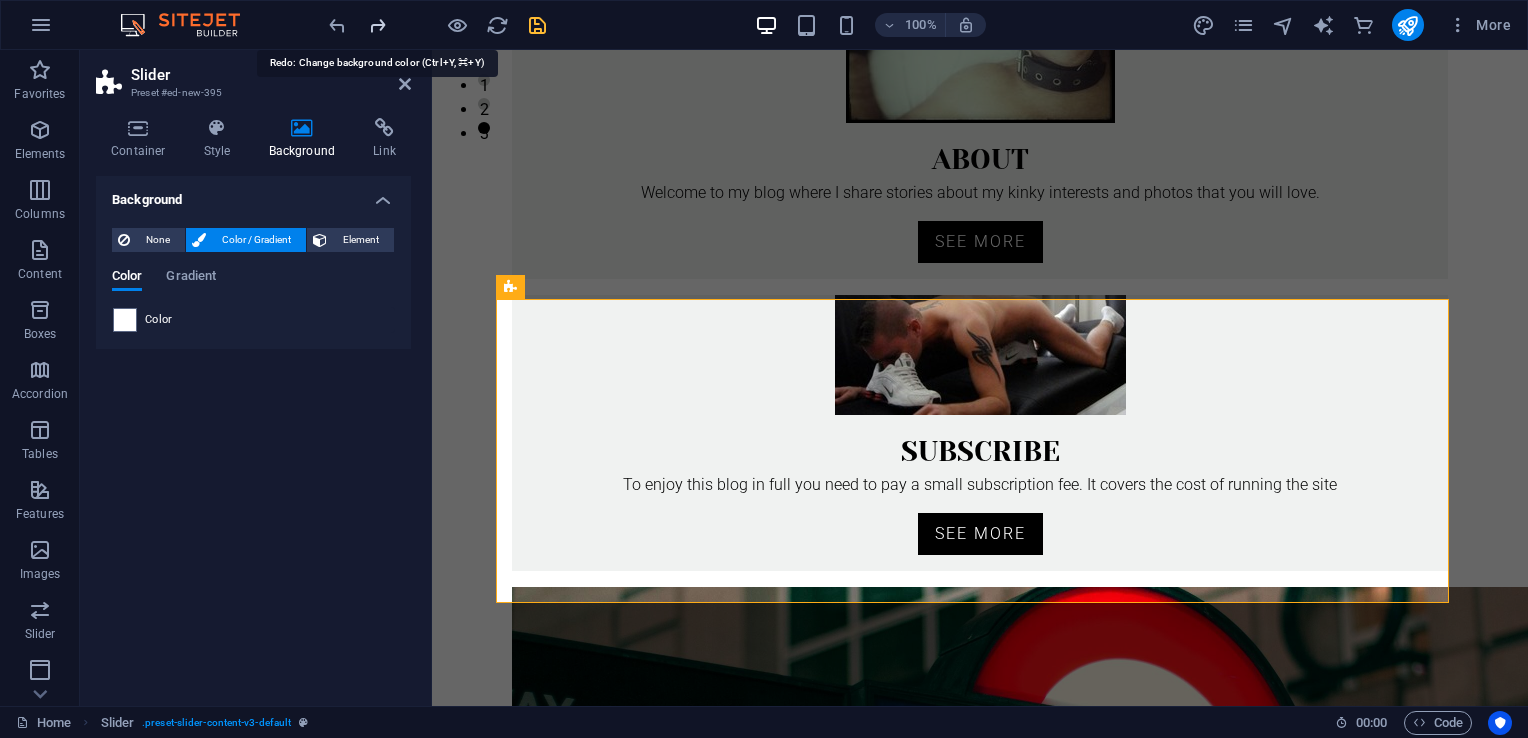 click at bounding box center (377, 25) 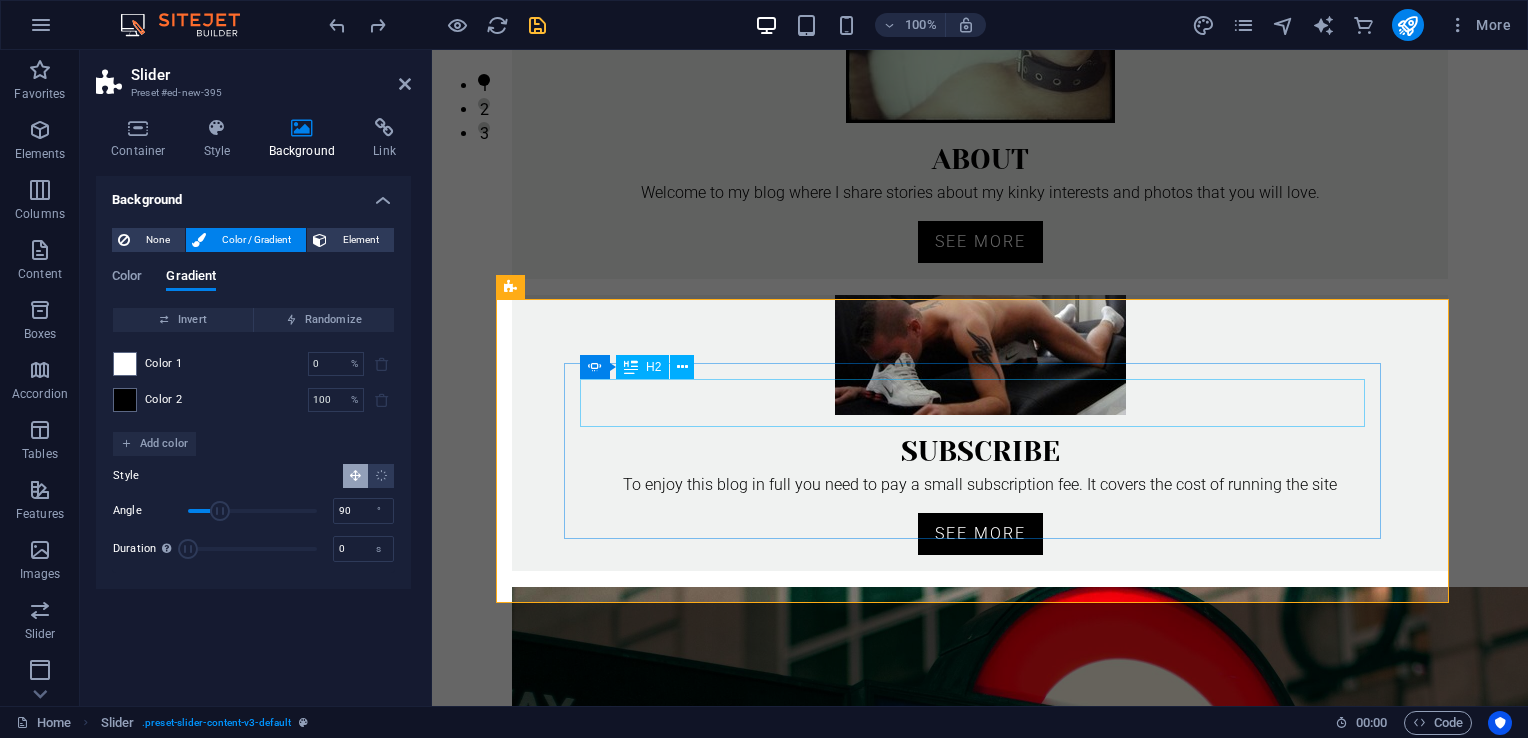 click on "Slide 1" at bounding box center [139, 1546] 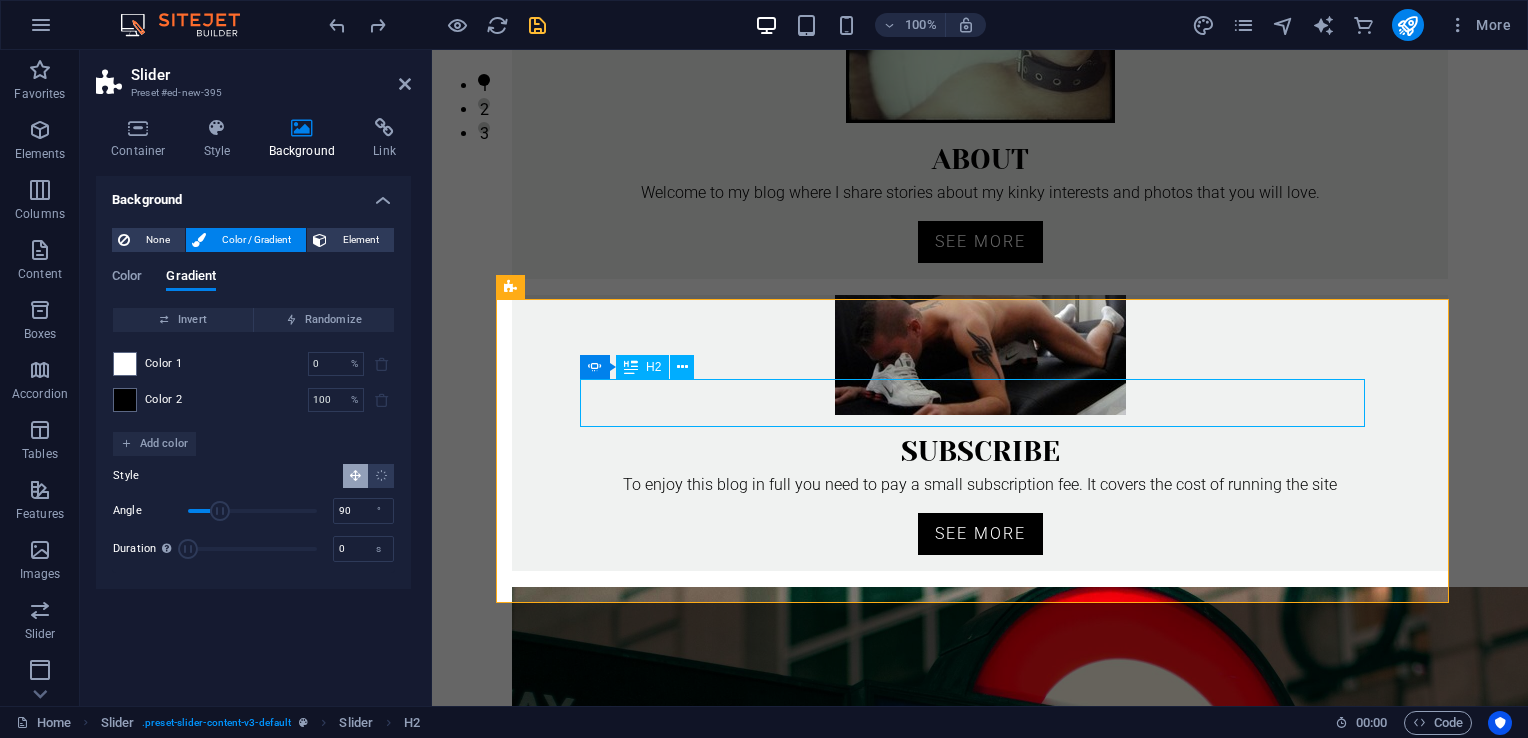 click on "Slide 1" at bounding box center (139, 1546) 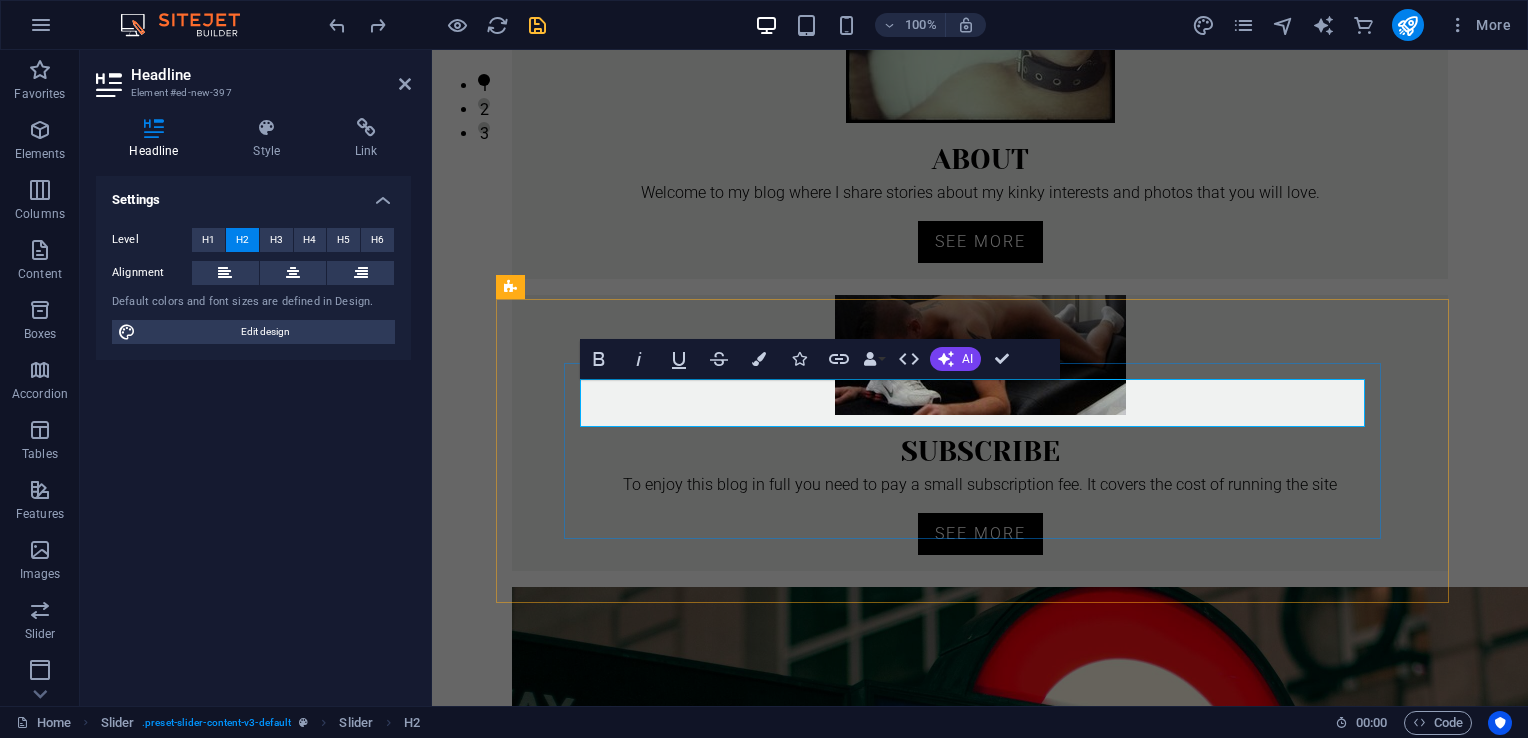 type 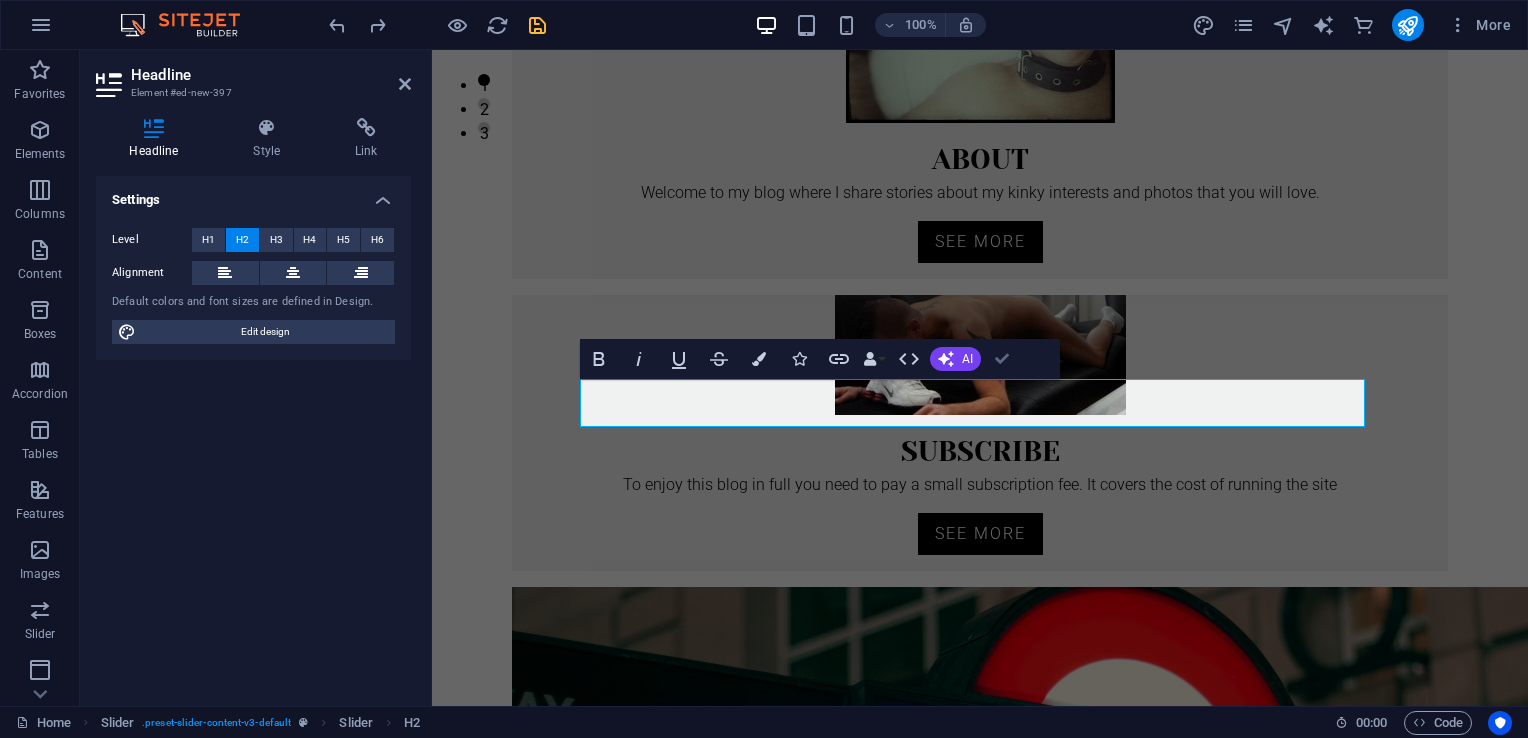 scroll, scrollTop: 672, scrollLeft: 0, axis: vertical 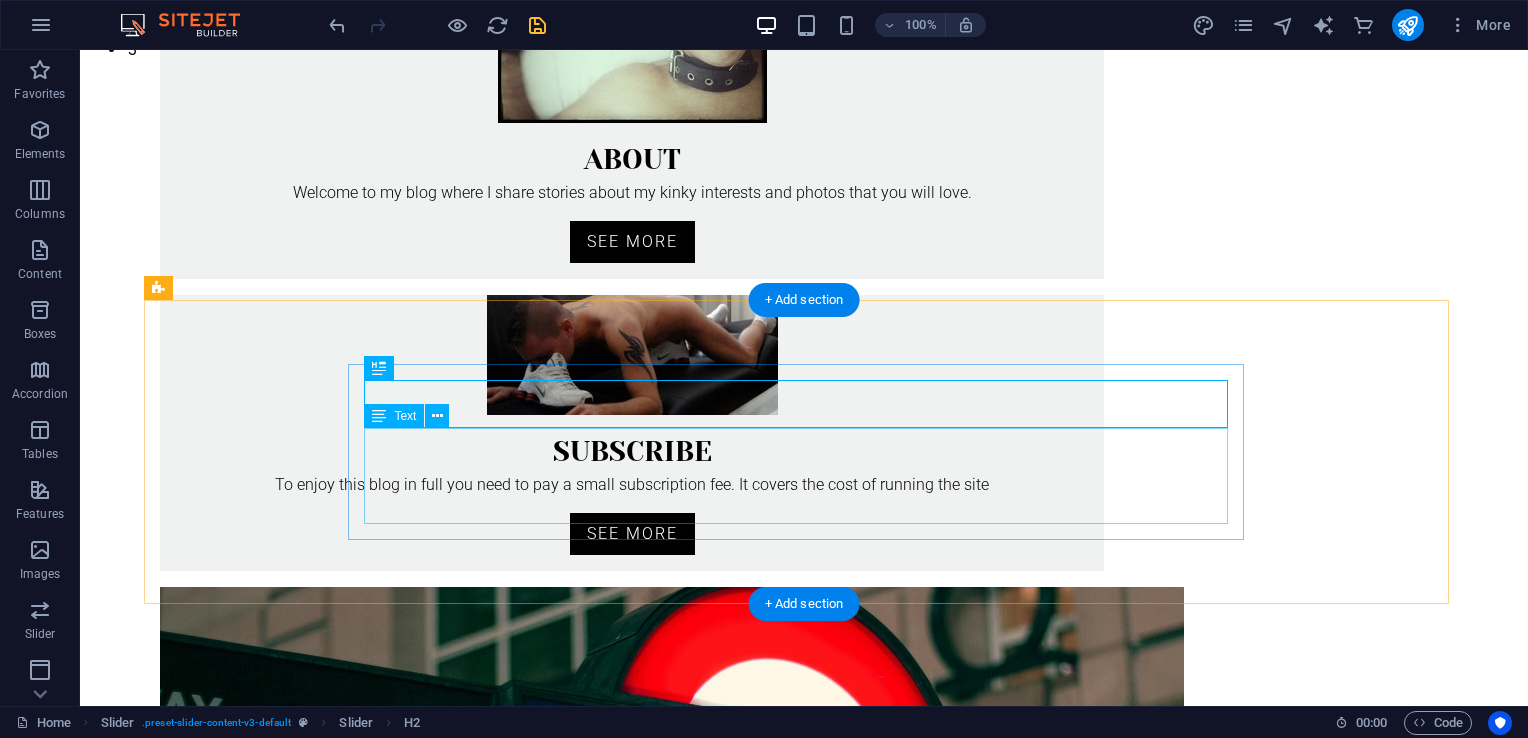 click on "Lorem ipsum dolor sit amet, consectetur adipisicing elit. Id, ipsum, quibusdam, temporibus harum culpa unde voluptatem possimus qui molestiae expedita ad aut necessitatibus vel incidunt placeat velit soluta a consectetur laborum illum nobis distinctio nisi facilis! Officiis, illum, aut, quasi dolorem laudantium fuga porro amet provident voluptatibus dicta mollitia neque!" at bounding box center (-108, 1618) 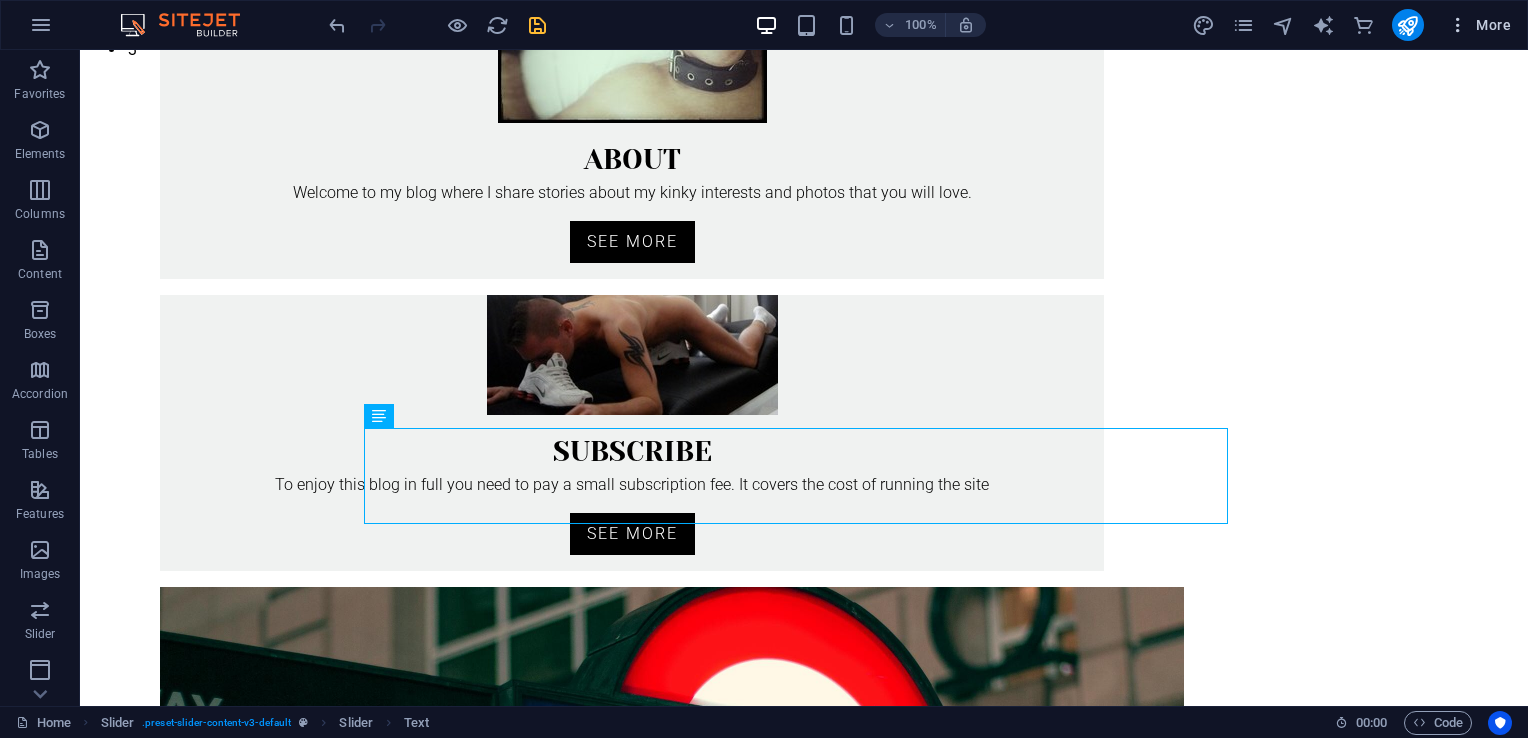 click on "More" at bounding box center (1479, 25) 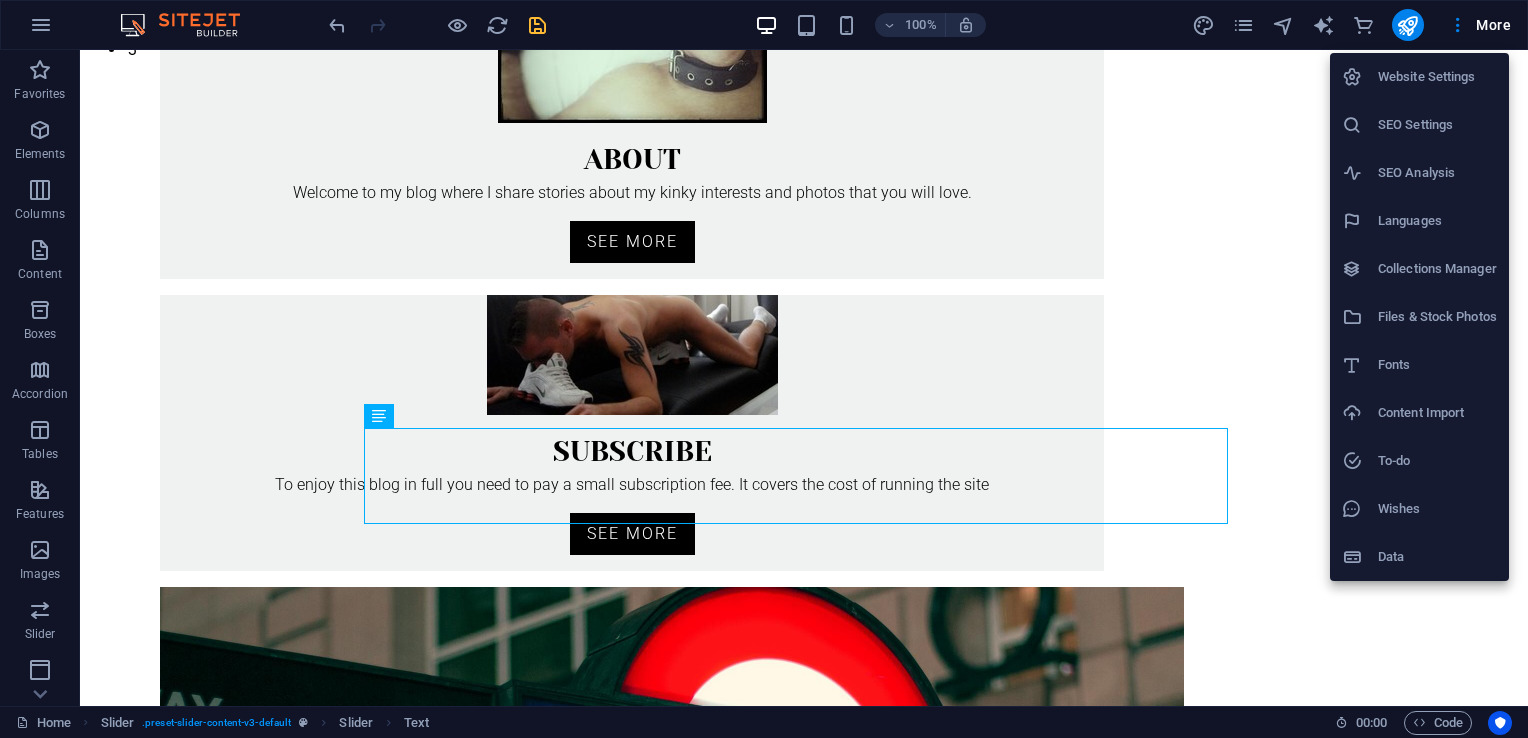 click on "Collections Manager" at bounding box center (1437, 269) 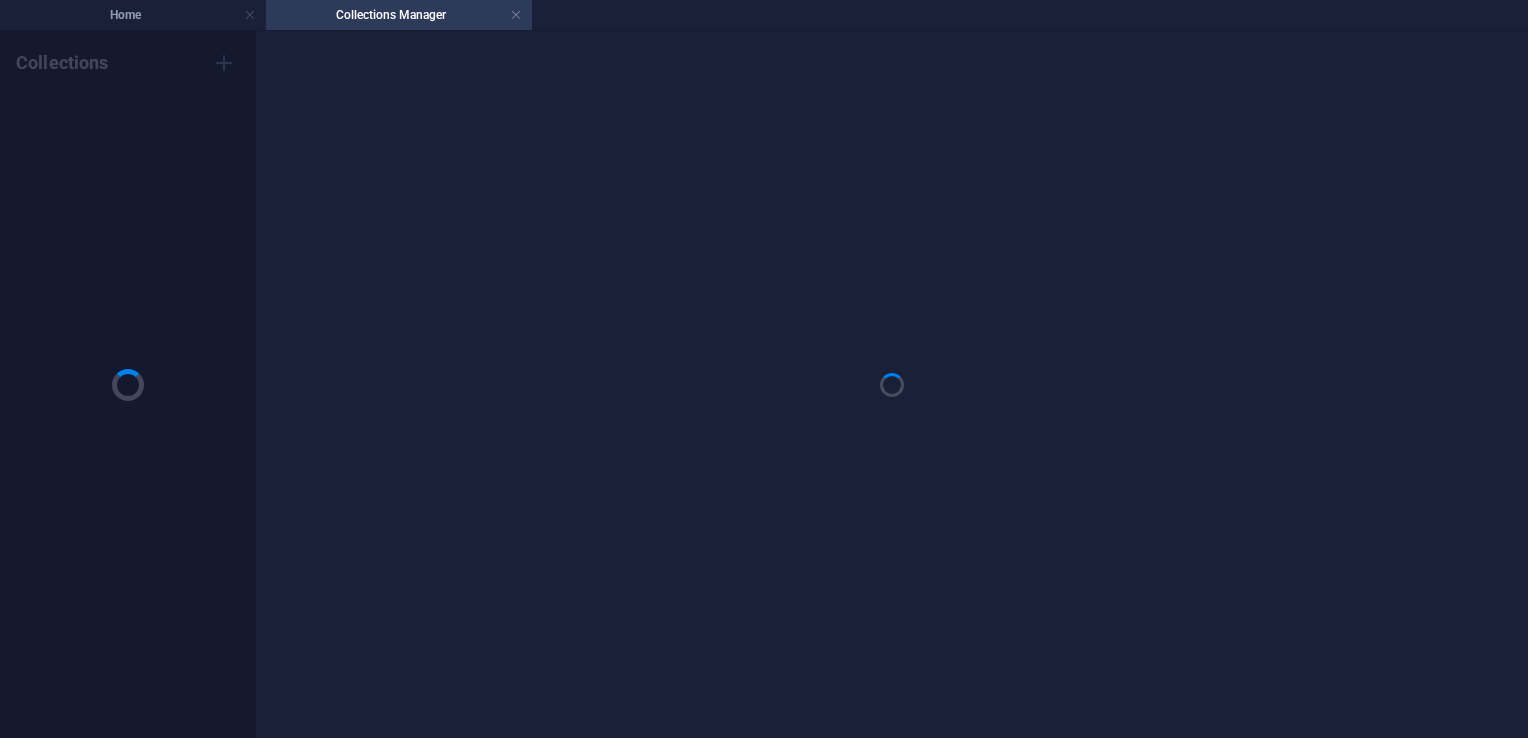 scroll, scrollTop: 0, scrollLeft: 0, axis: both 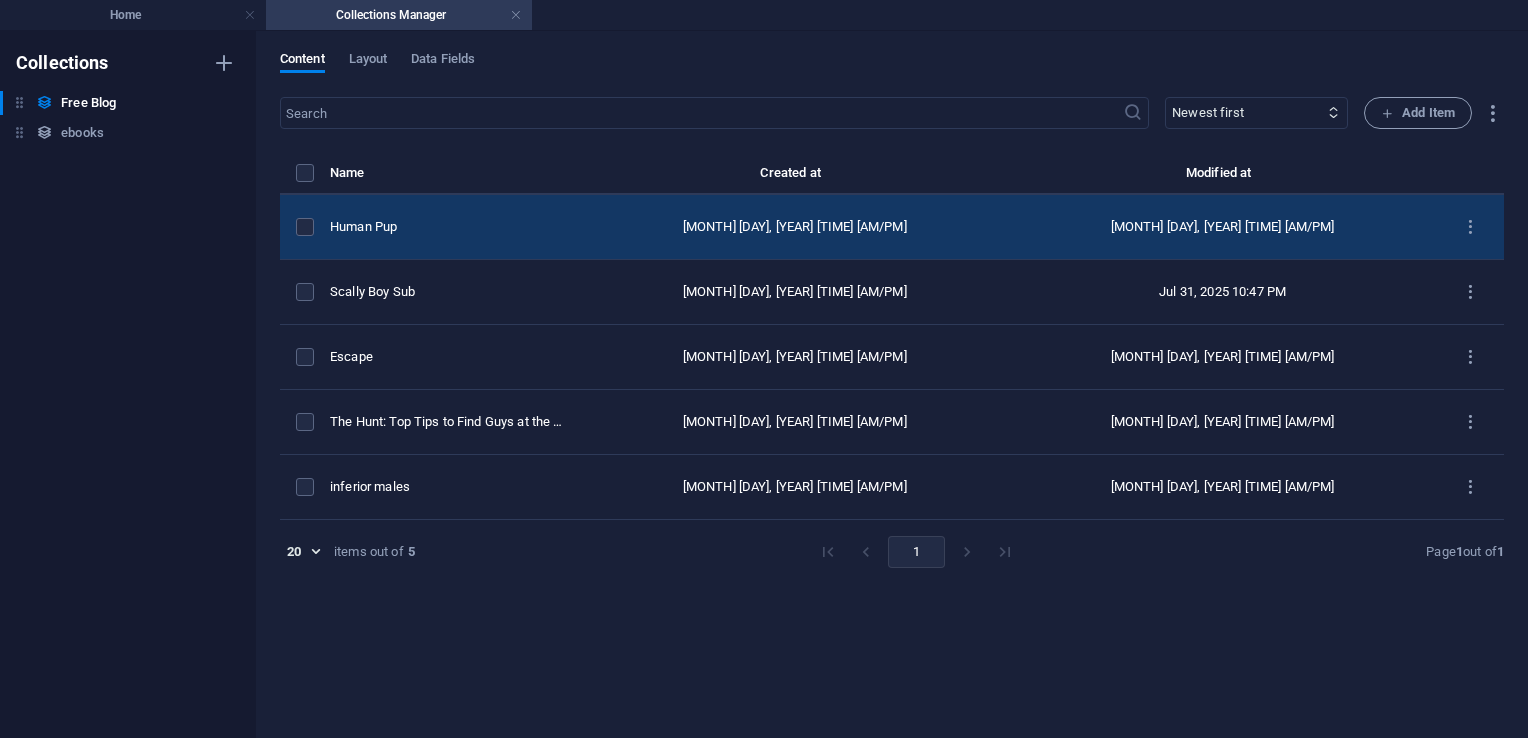 click on "Human Pup" at bounding box center (455, 227) 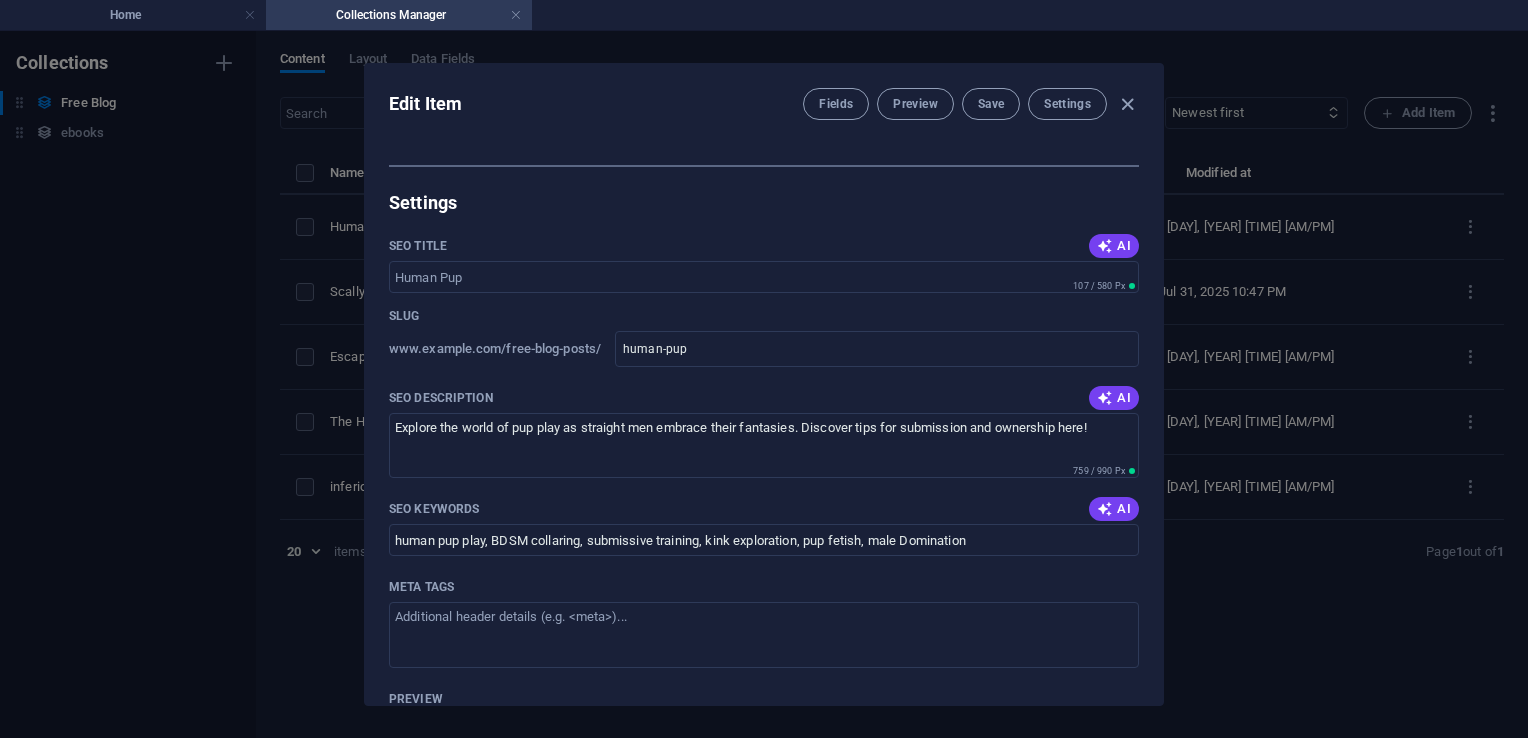 scroll, scrollTop: 1207, scrollLeft: 0, axis: vertical 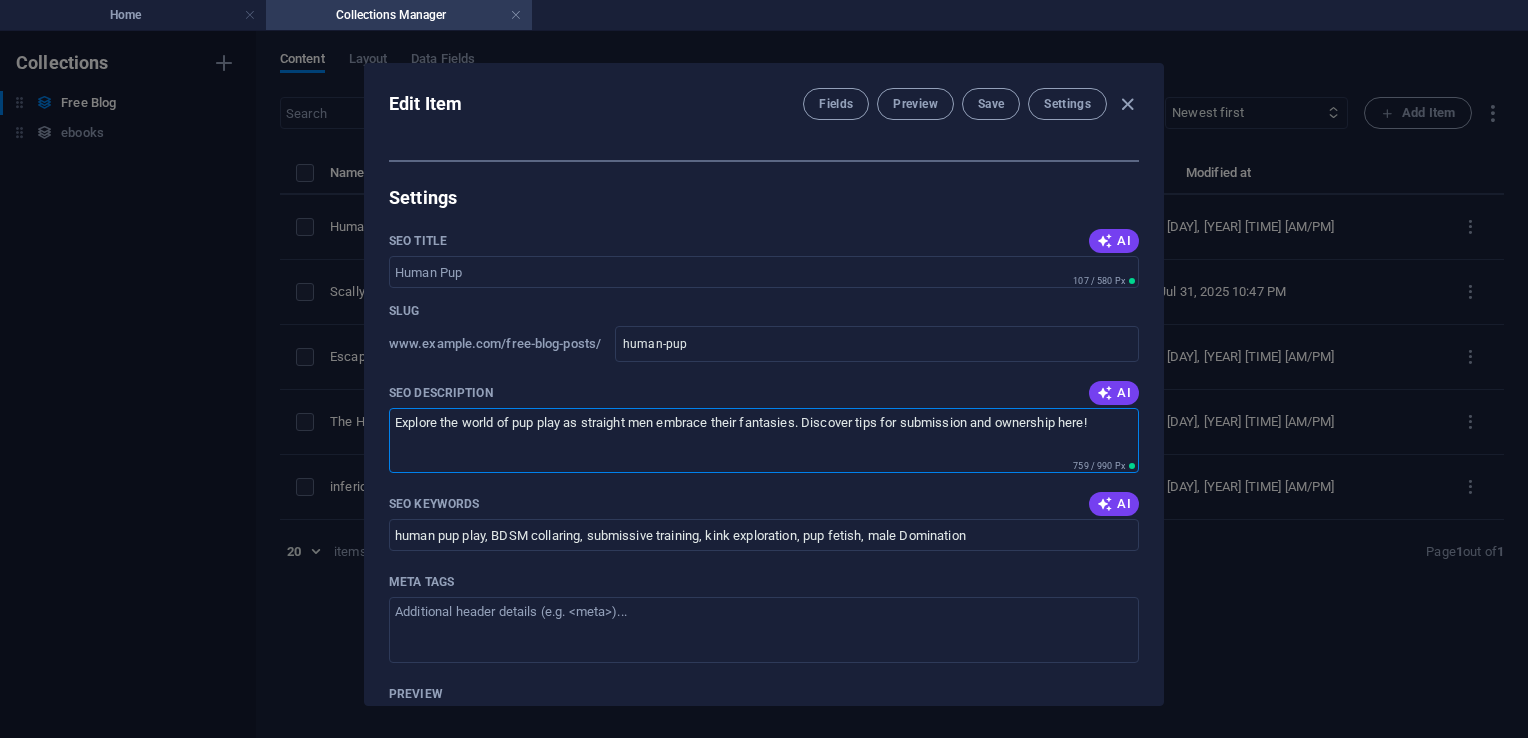 click on "Explore the world of pup play as straight men embrace their fantasies. Discover tips for submission and ownership here!" at bounding box center [764, 440] 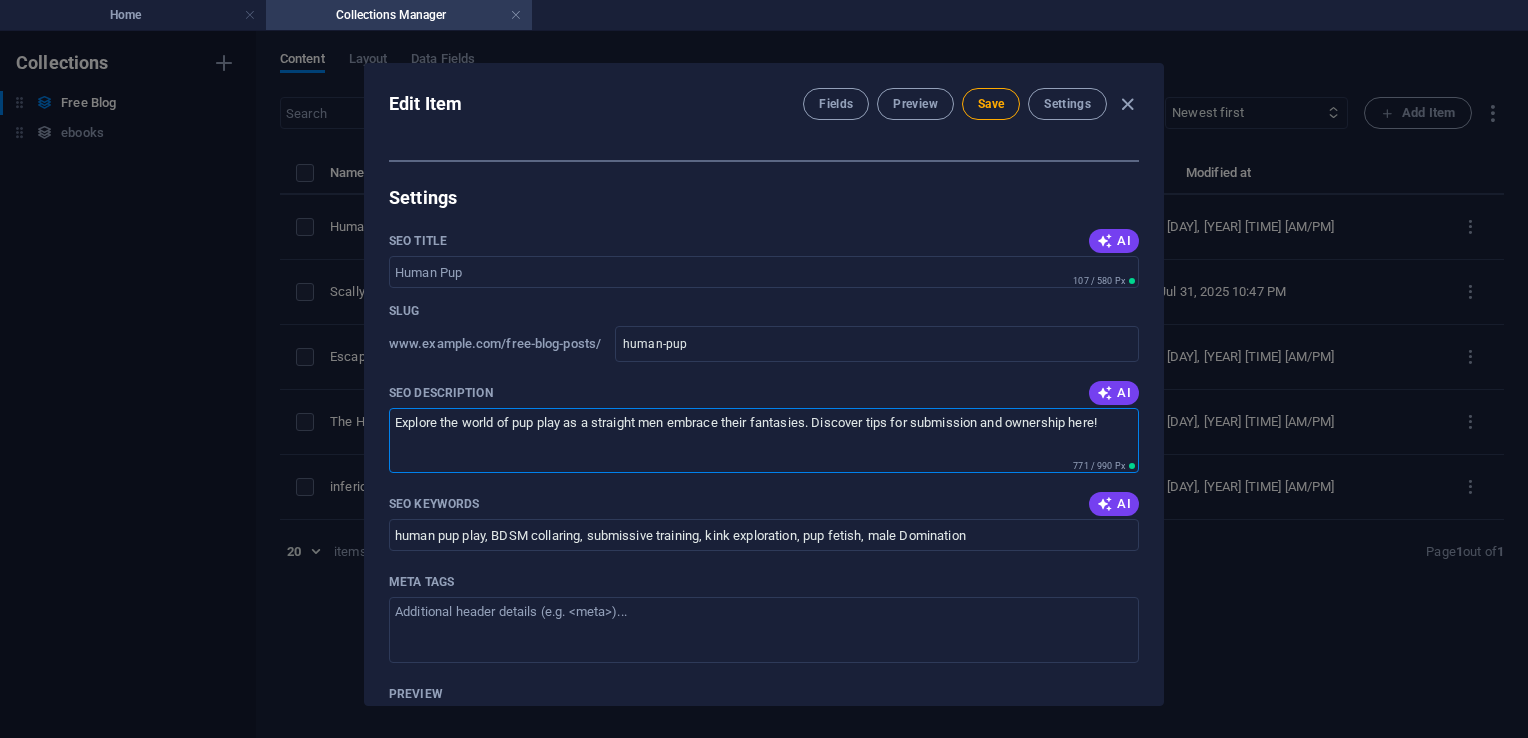 drag, startPoint x: 653, startPoint y: 419, endPoint x: 664, endPoint y: 422, distance: 11.401754 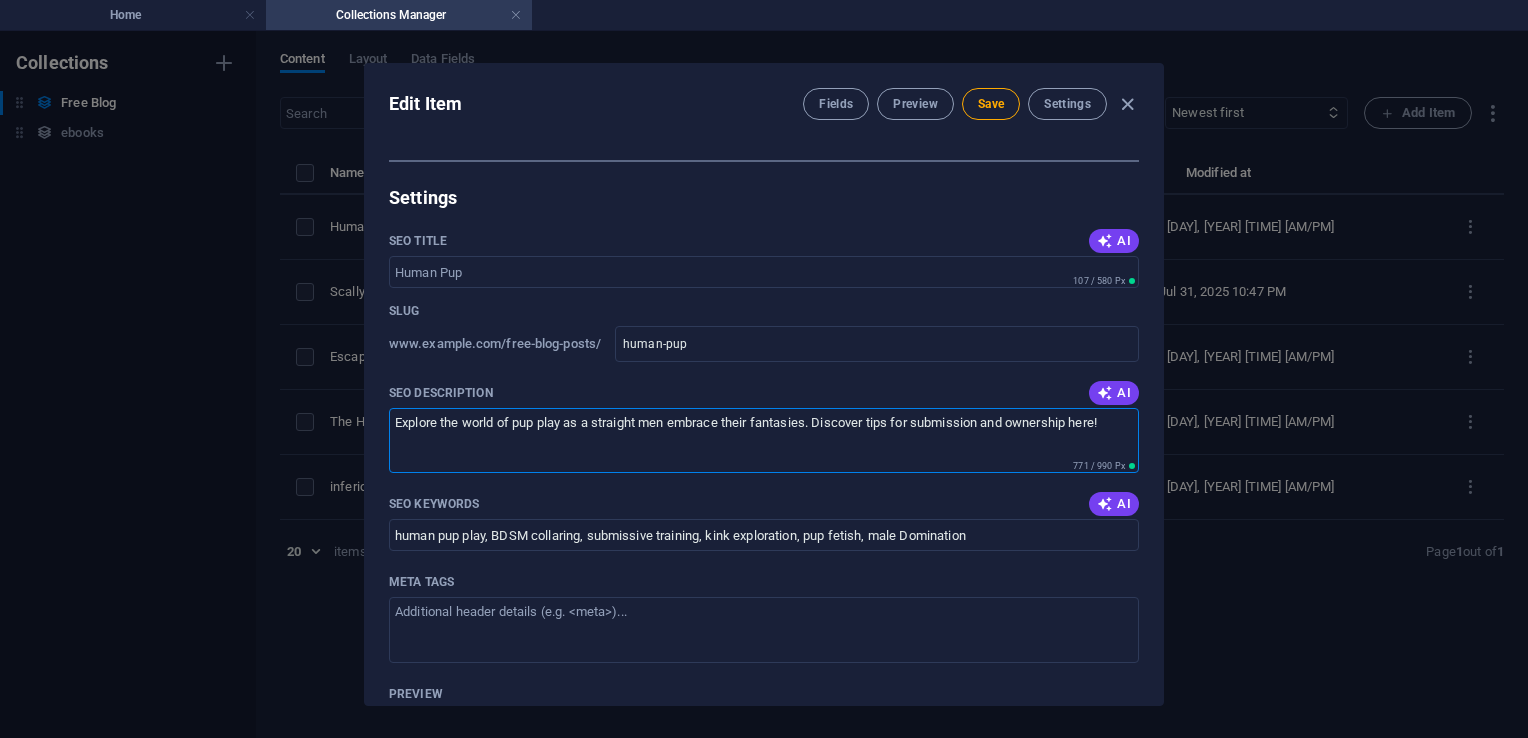 click on "Explore the world of pup play as a straight men embrace their fantasies. Discover tips for submission and ownership here!" at bounding box center (764, 440) 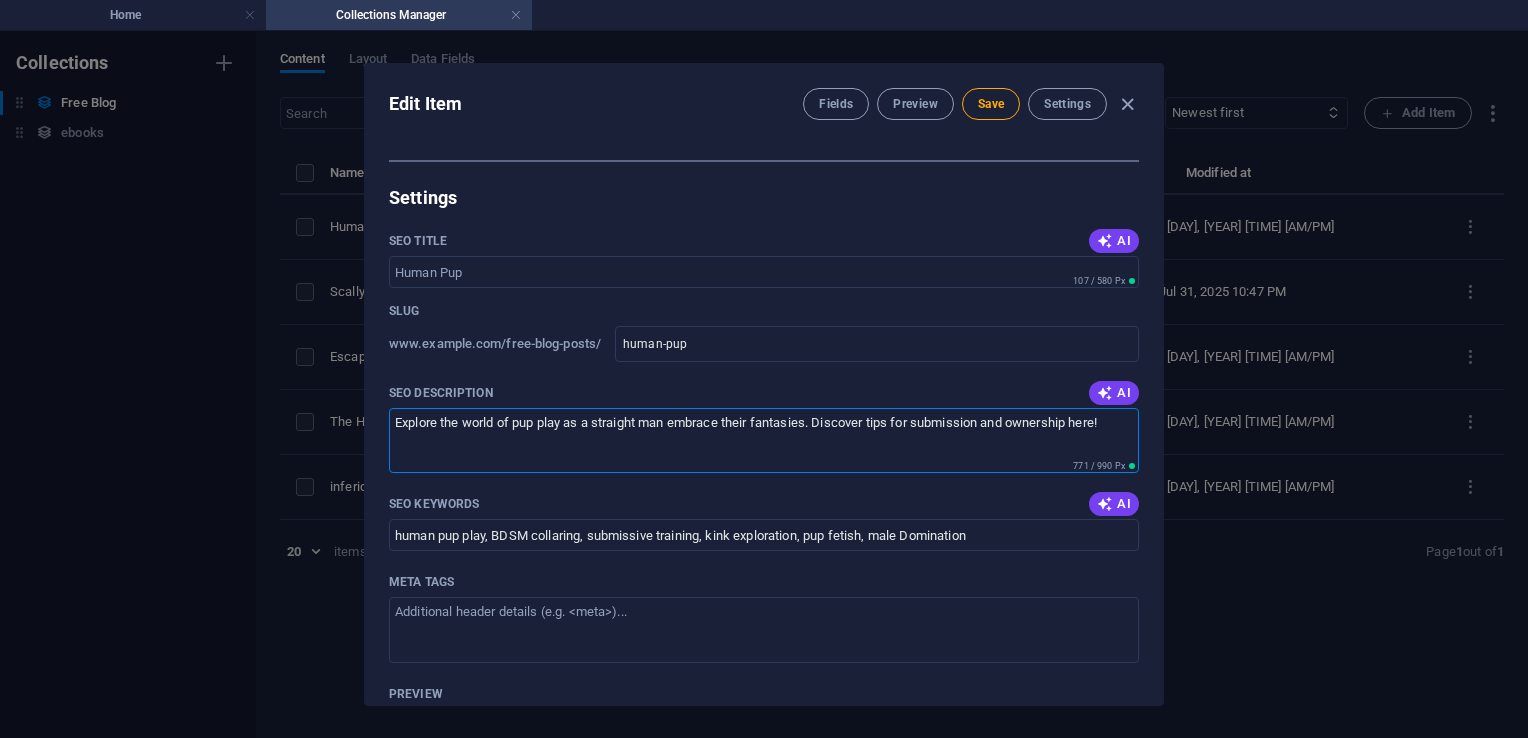 click on "Explore the world of pup play as a straight man embrace their fantasies. Discover tips for submission and ownership here!" at bounding box center [764, 440] 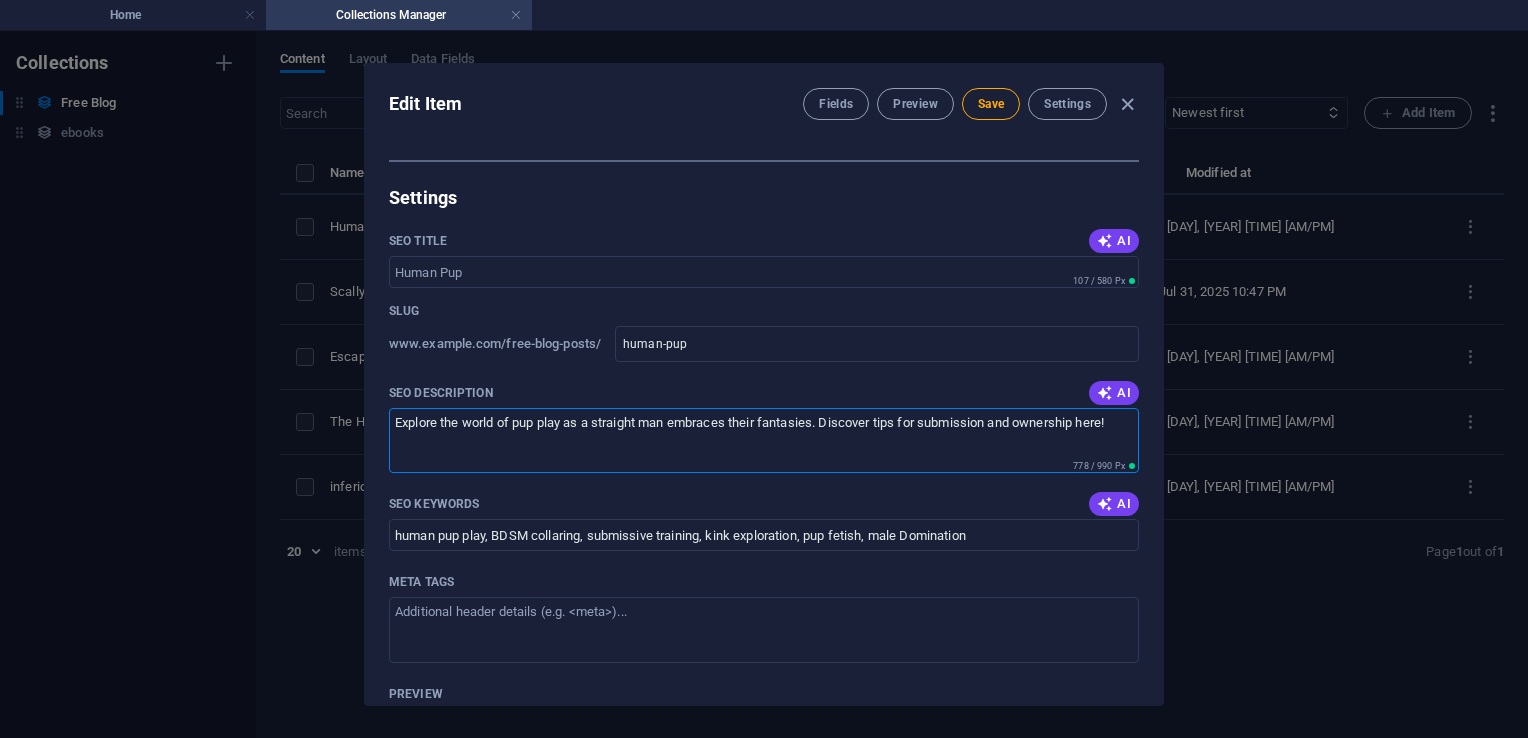 click on "Explore the world of pup play as a straight man embraces their fantasies. Discover tips for submission and ownership here!" at bounding box center (764, 440) 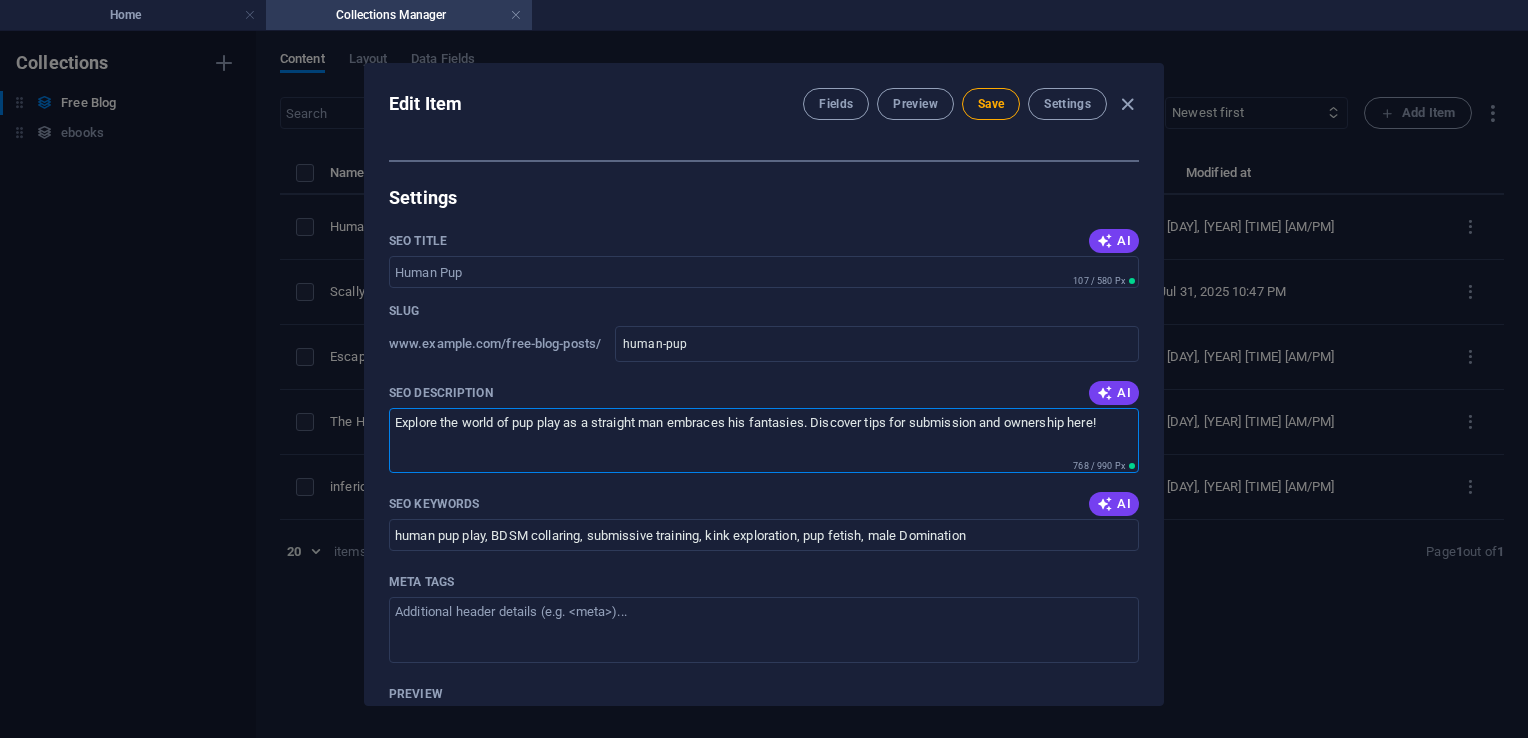drag, startPoint x: 813, startPoint y: 418, endPoint x: 389, endPoint y: 417, distance: 424.0012 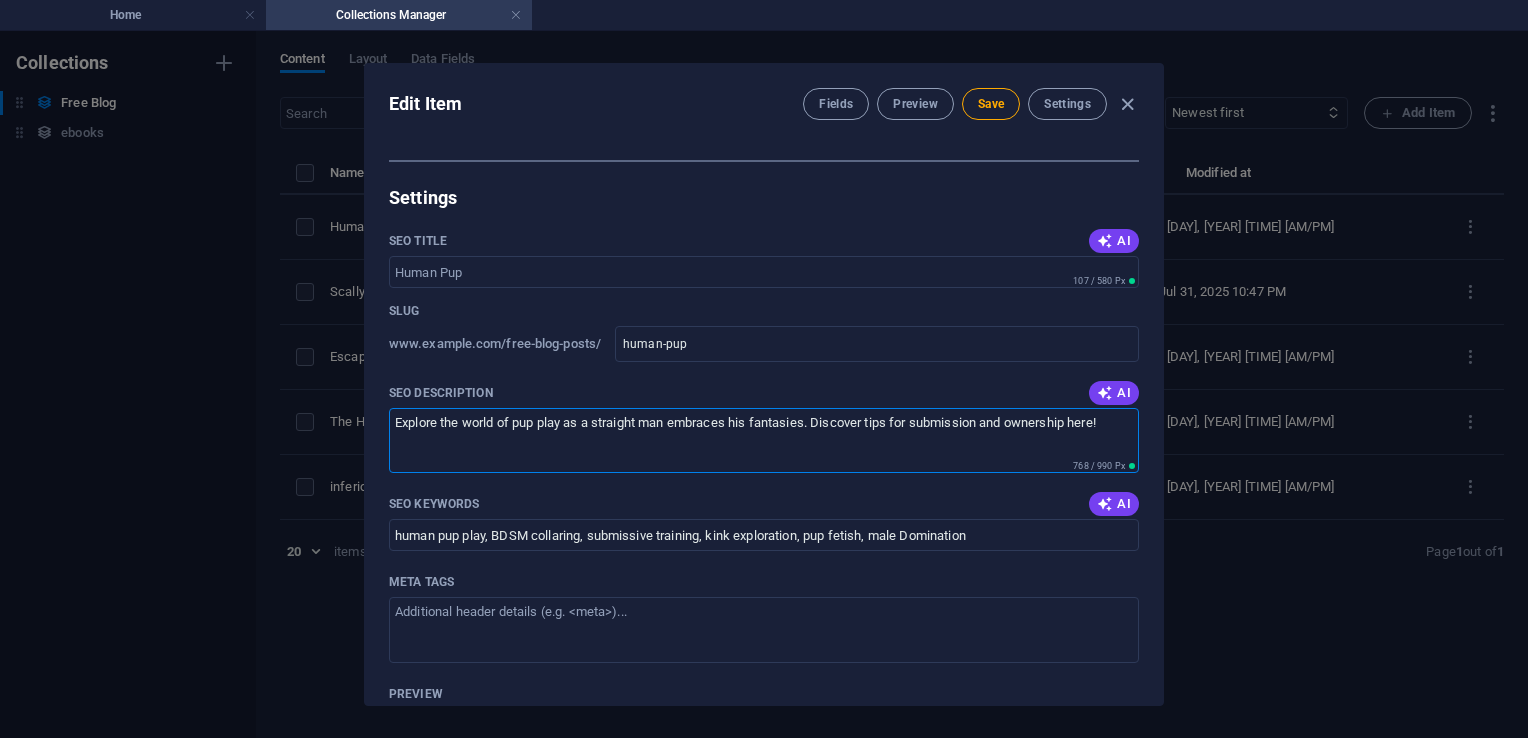 click on "Explore the world of pup play as a straight man embraces his fantasies. Discover tips for submission and ownership here!" at bounding box center [764, 440] 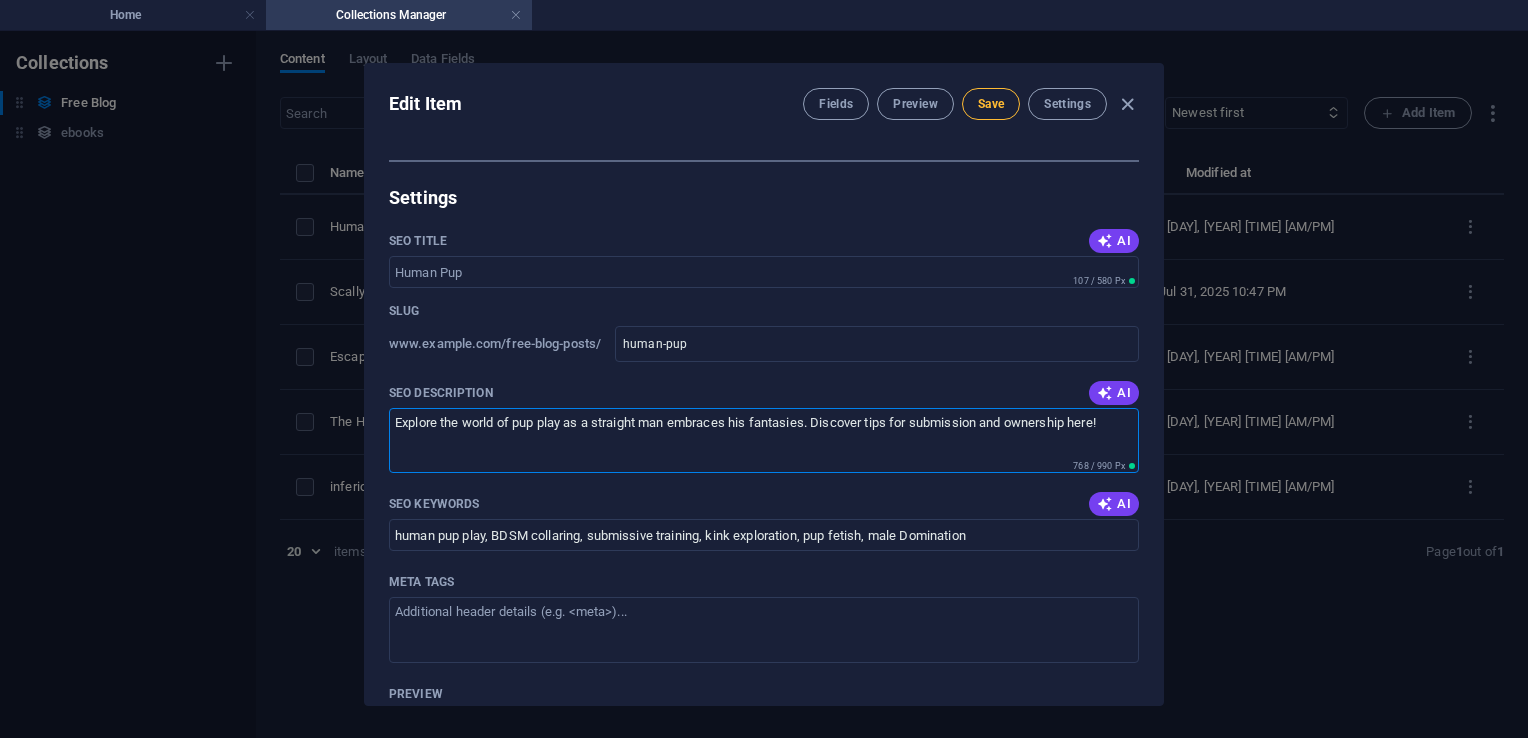 type on "Explore the world of pup play as a straight man embraces his fantasies. Discover tips for submission and ownership here!" 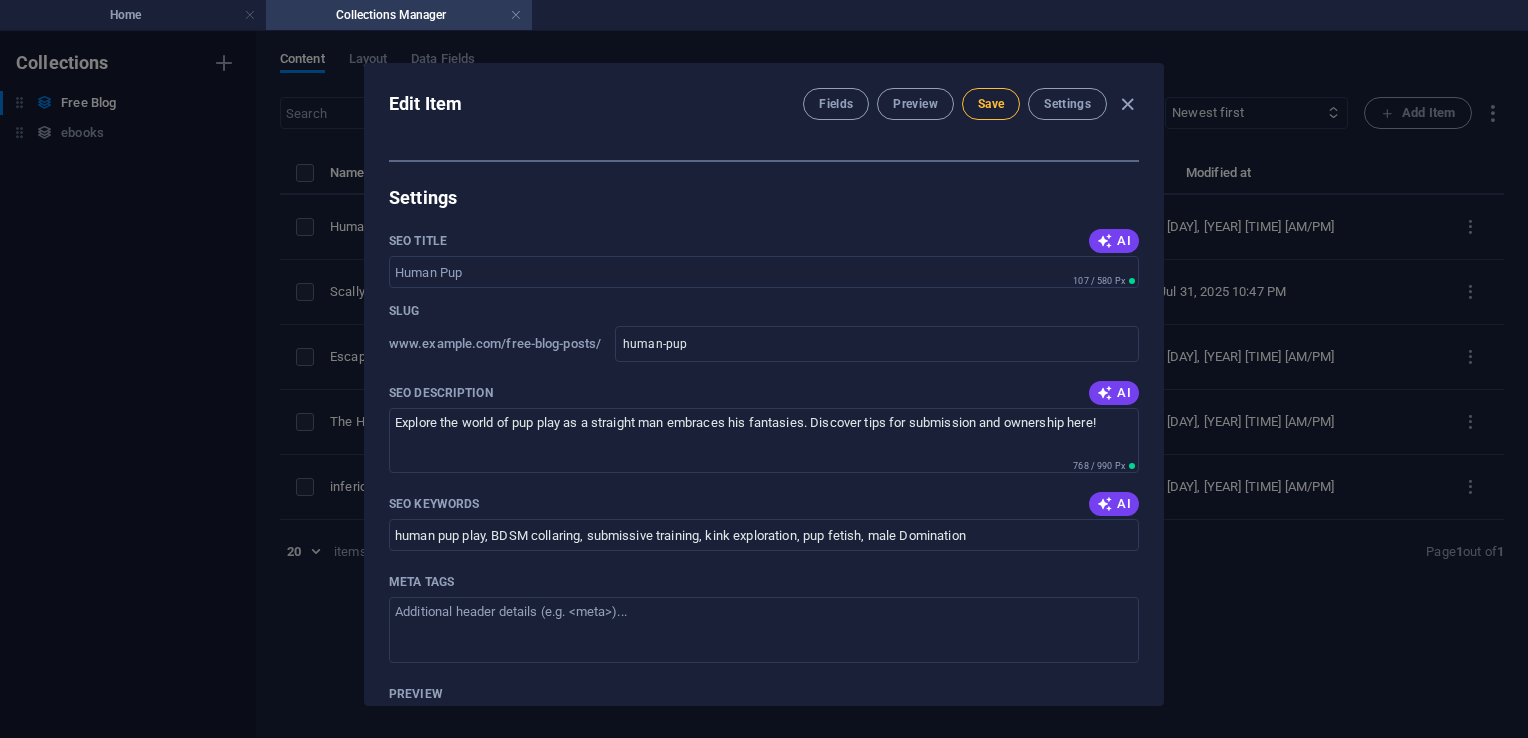 click on "Save" at bounding box center [991, 104] 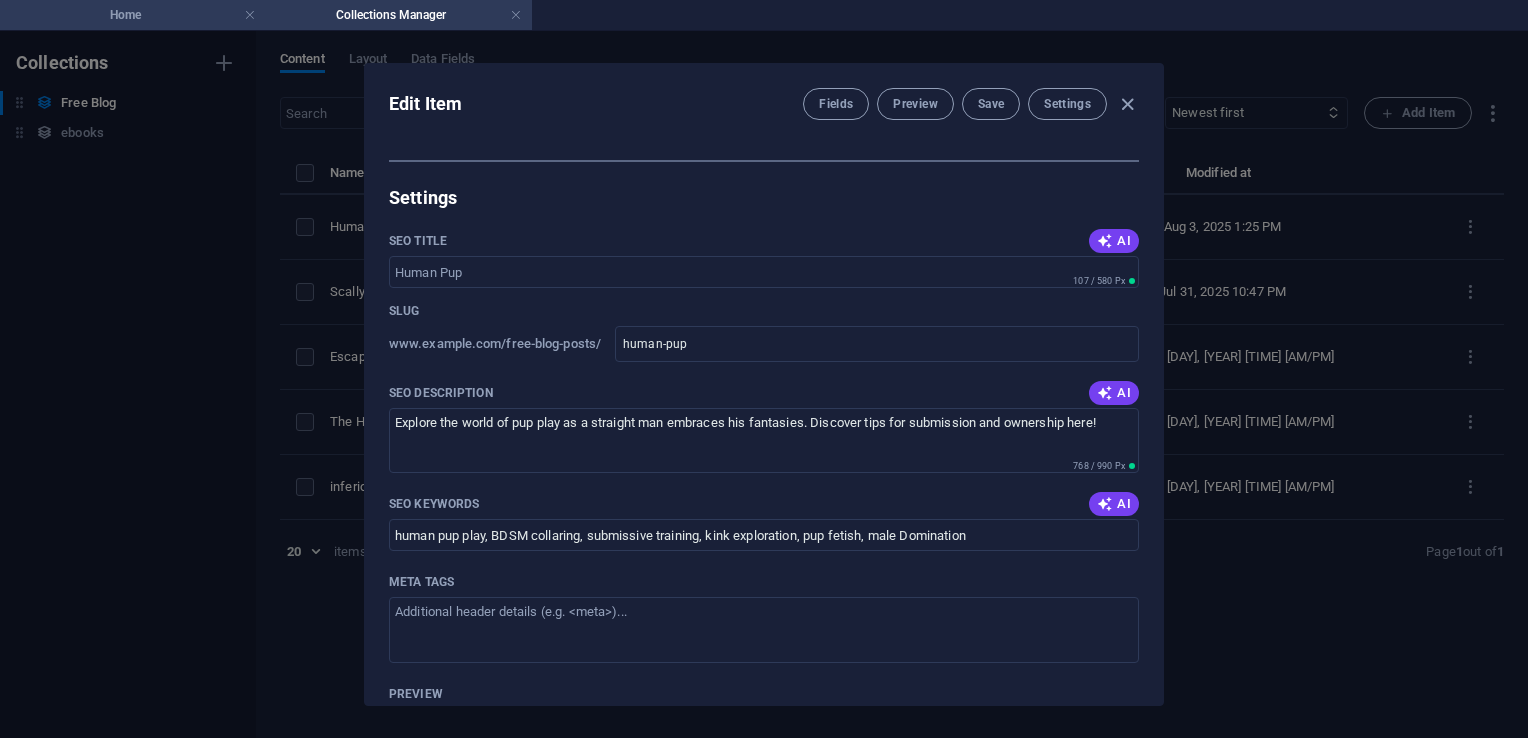 click on "Home" at bounding box center [133, 15] 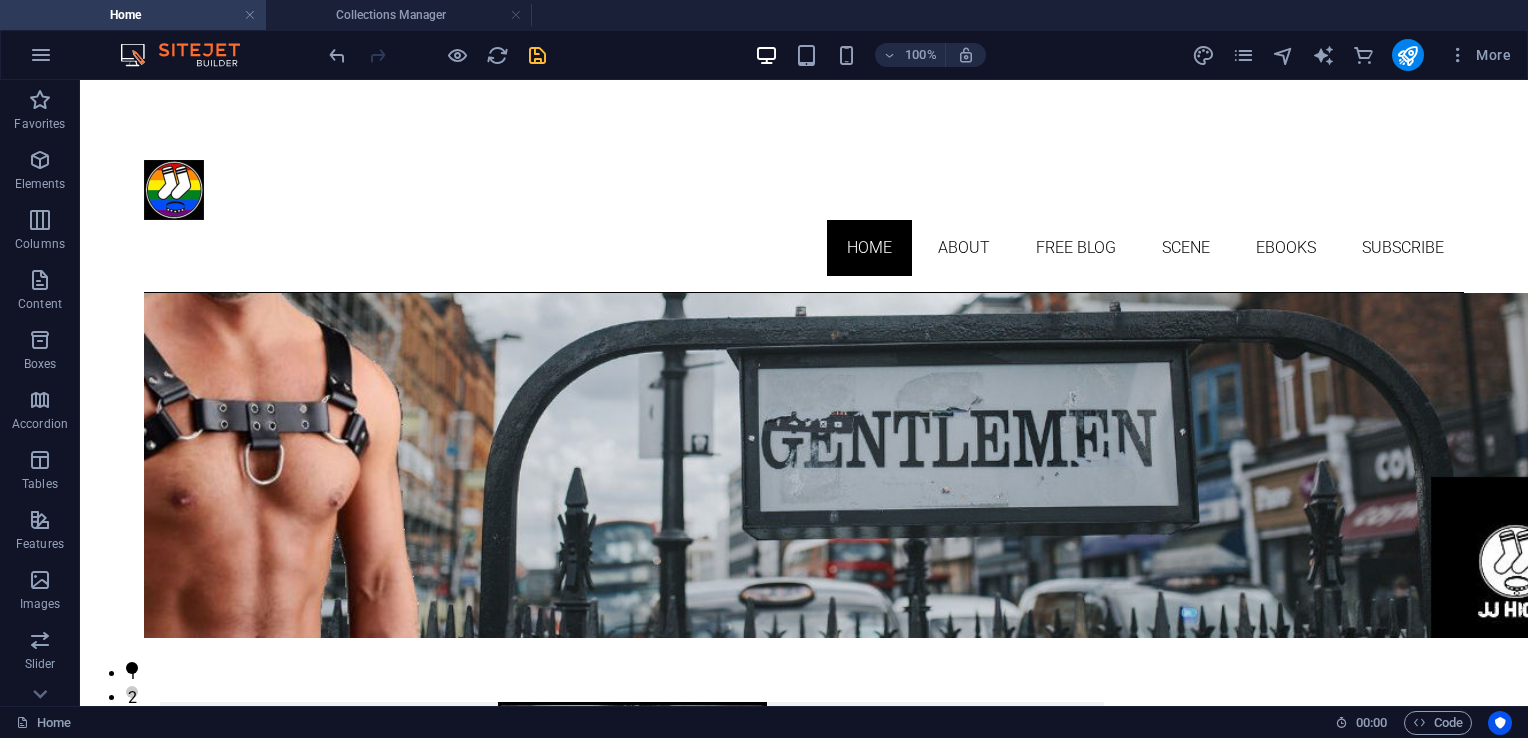 scroll, scrollTop: 672, scrollLeft: 0, axis: vertical 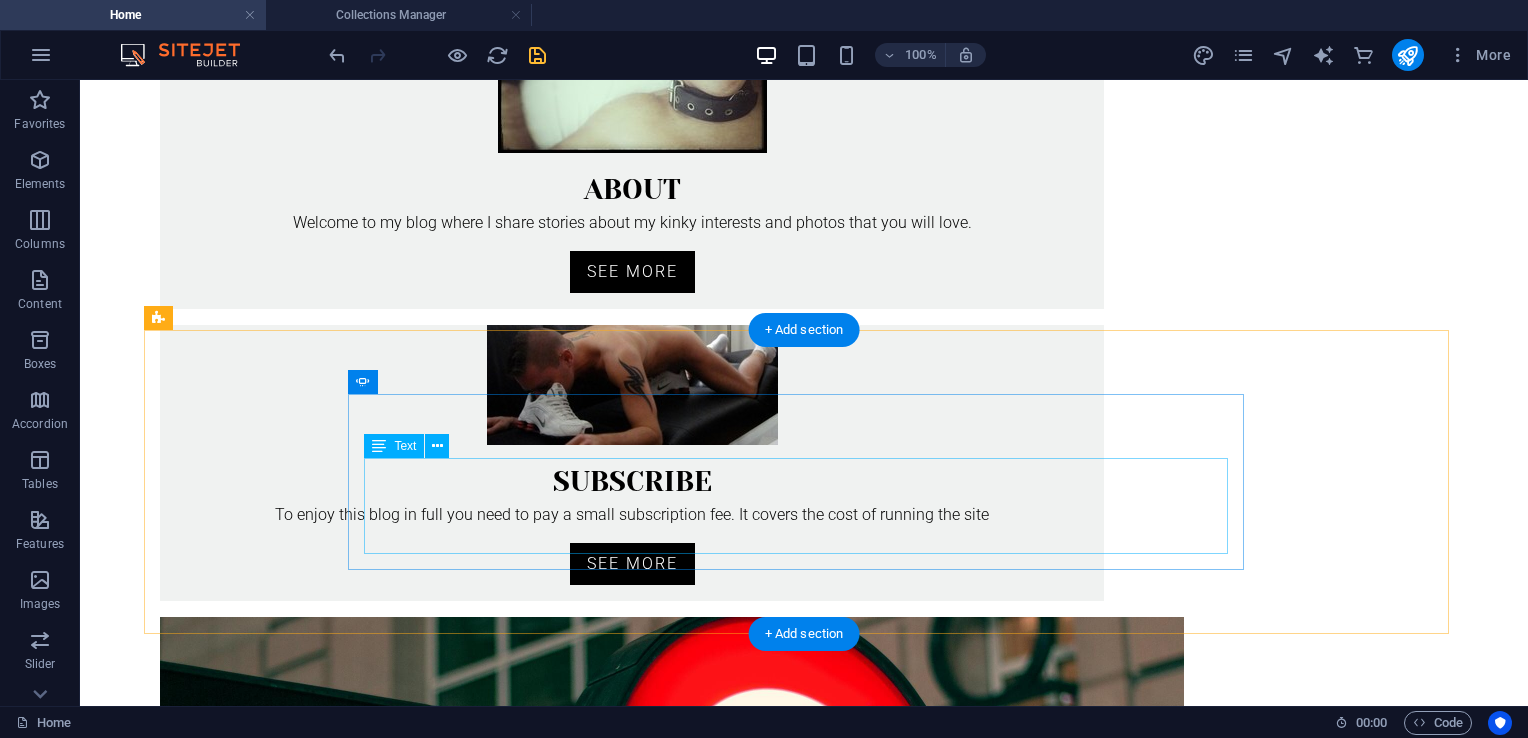 click on "Lorem ipsum dolor sit amet, consectetur adipisicing elit. Id, ipsum, quibusdam, temporibus harum culpa unde voluptatem possimus qui molestiae expedita ad aut necessitatibus vel incidunt placeat velit soluta a consectetur laborum illum nobis distinctio nisi facilis! Officiis, illum, aut, quasi dolorem laudantium fuga porro amet provident voluptatibus dicta mollitia neque!" at bounding box center [-108, 1648] 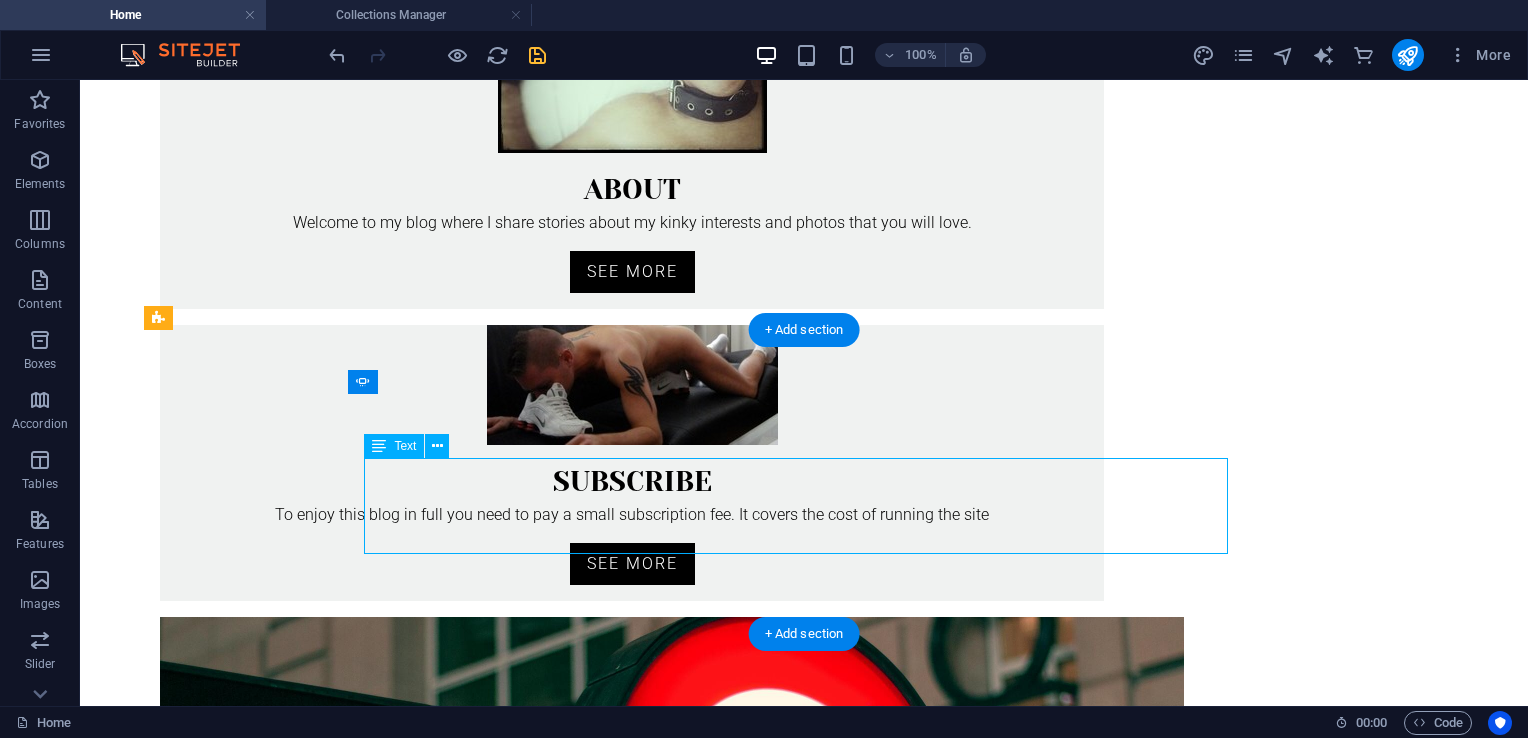 click on "Lorem ipsum dolor sit amet, consectetur adipisicing elit. Id, ipsum, quibusdam, temporibus harum culpa unde voluptatem possimus qui molestiae expedita ad aut necessitatibus vel incidunt placeat velit soluta a consectetur laborum illum nobis distinctio nisi facilis! Officiis, illum, aut, quasi dolorem laudantium fuga porro amet provident voluptatibus dicta mollitia neque!" at bounding box center (-108, 1648) 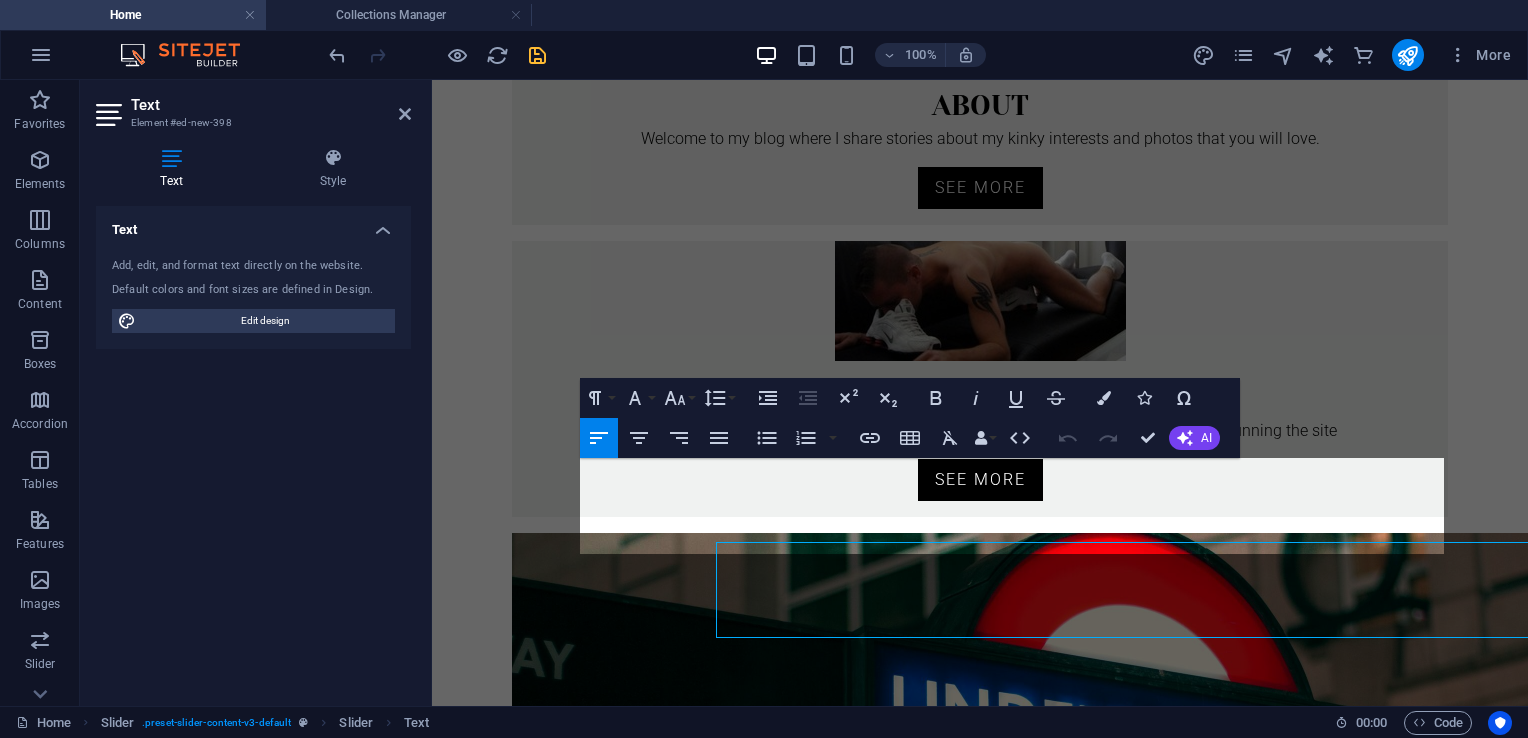 scroll, scrollTop: 588, scrollLeft: 0, axis: vertical 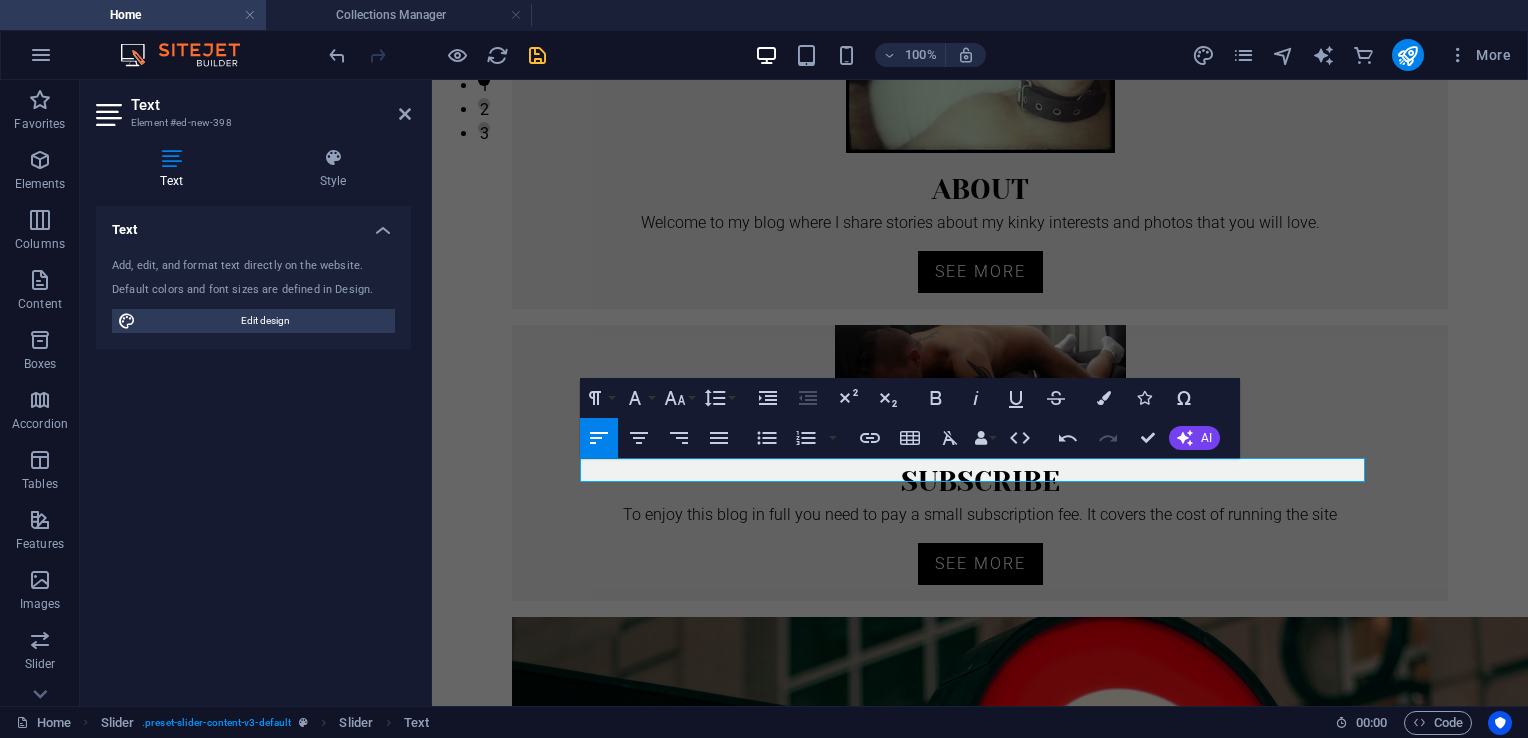type 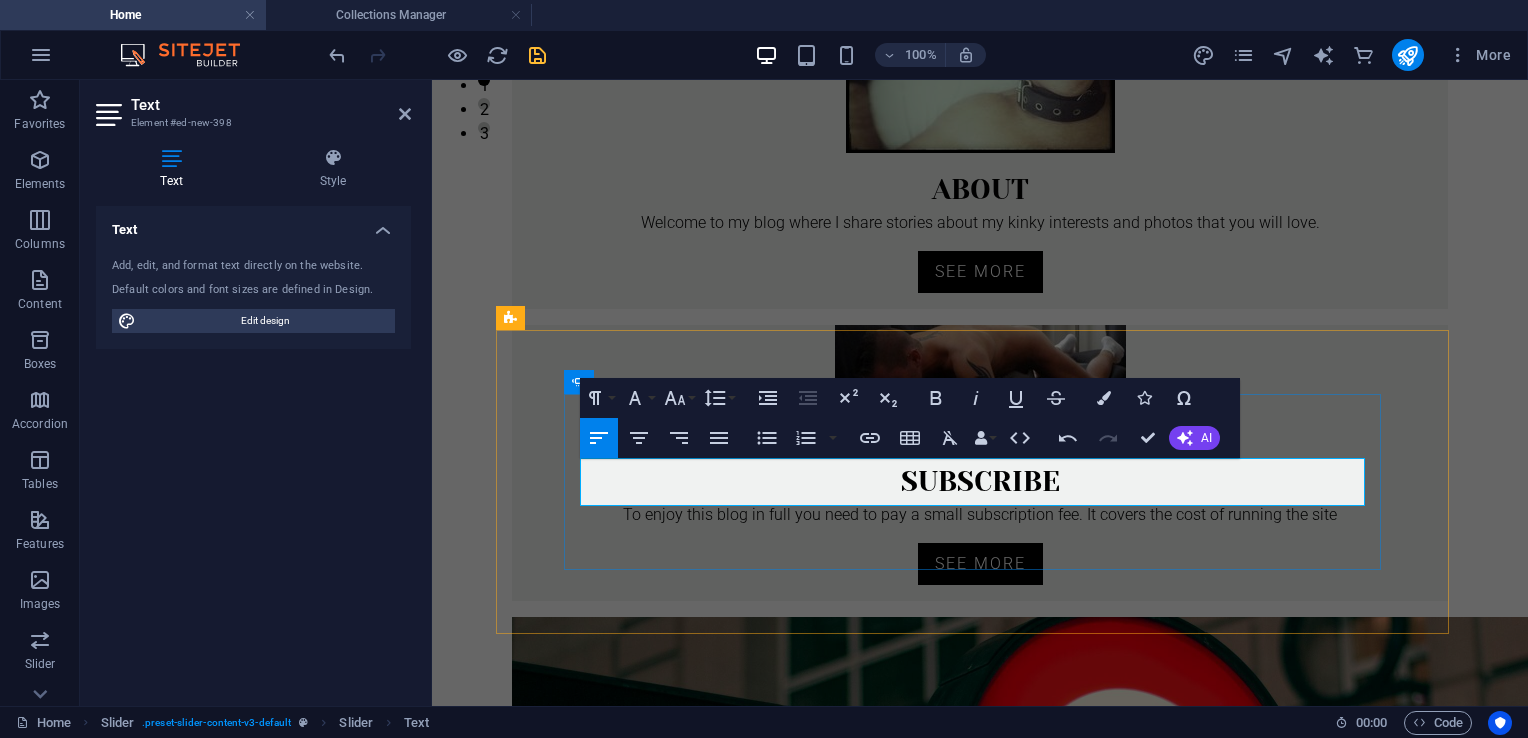 click on "Explore the world of pup play as a straight man embraces his fantasies. Includes screenshots of our messages and a full description of just how far i got with this curious guy." at bounding box center [139, 1624] 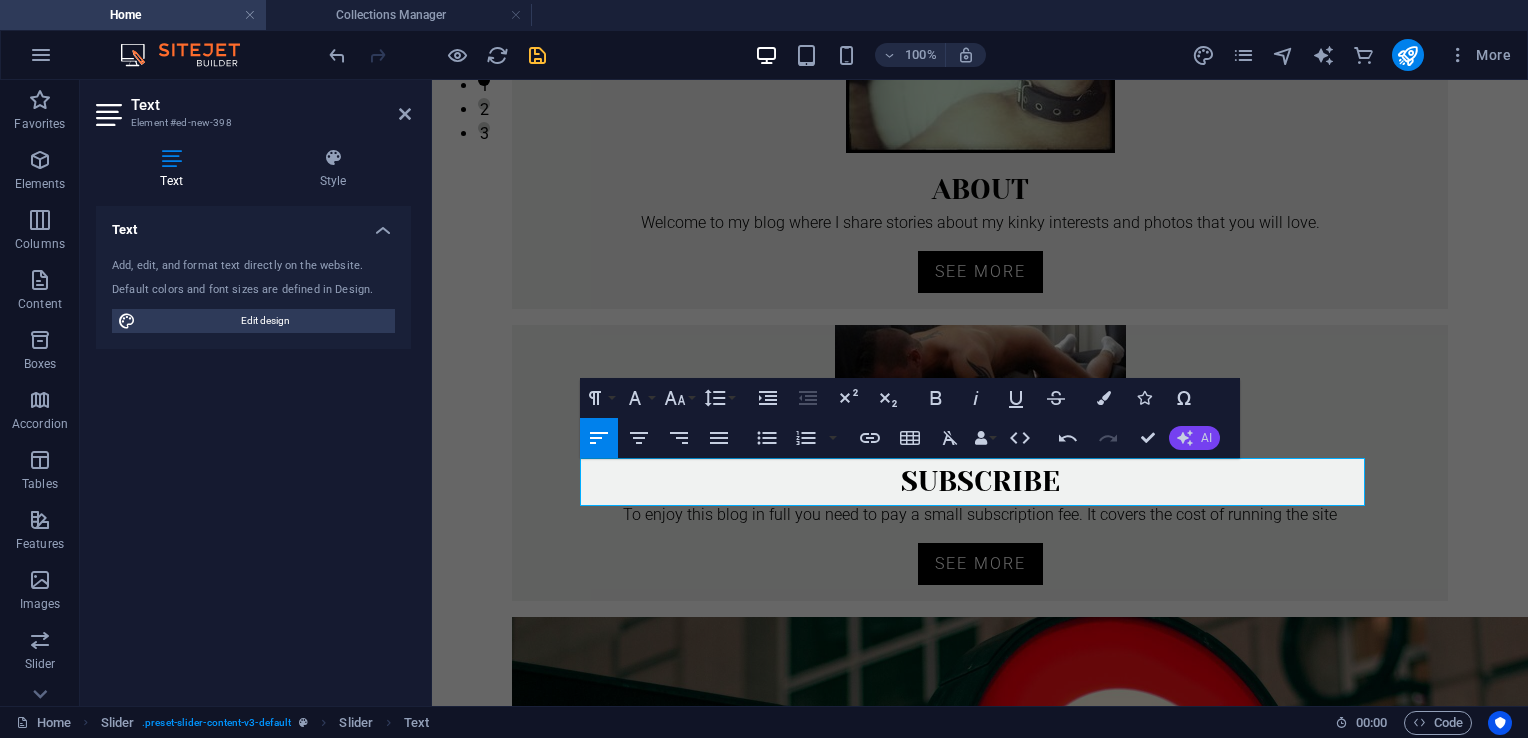 click 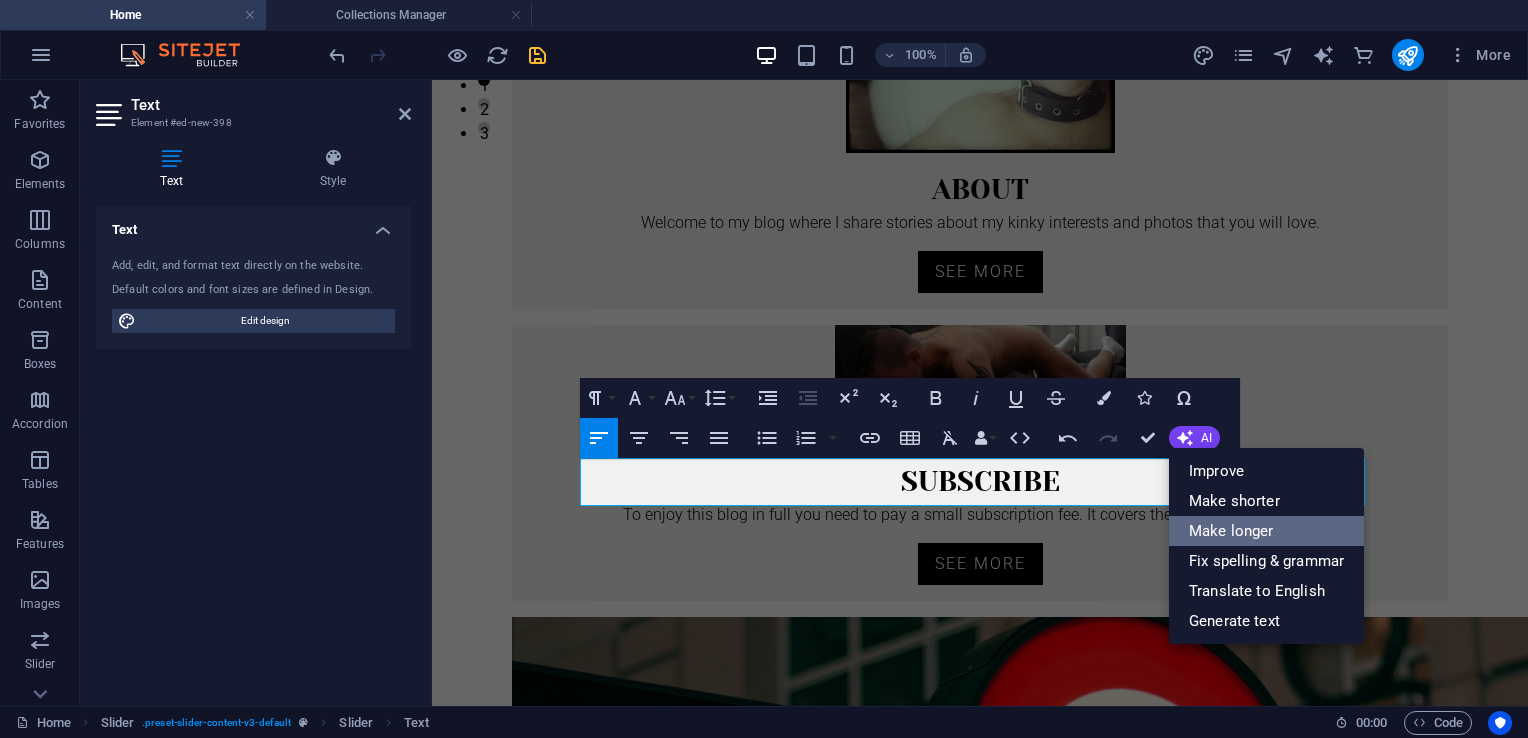 click on "Make longer" at bounding box center (1266, 531) 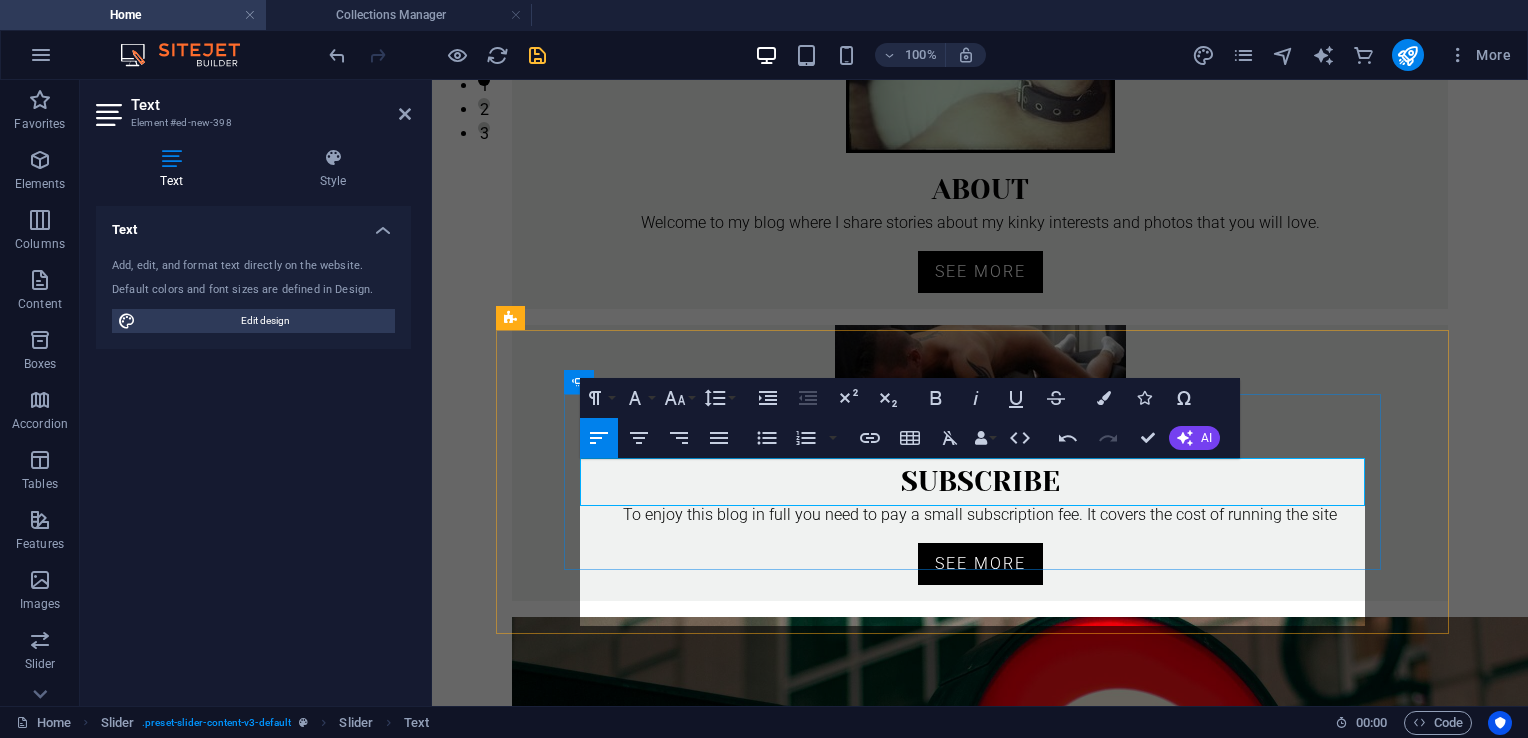 scroll, scrollTop: 1051, scrollLeft: 6, axis: both 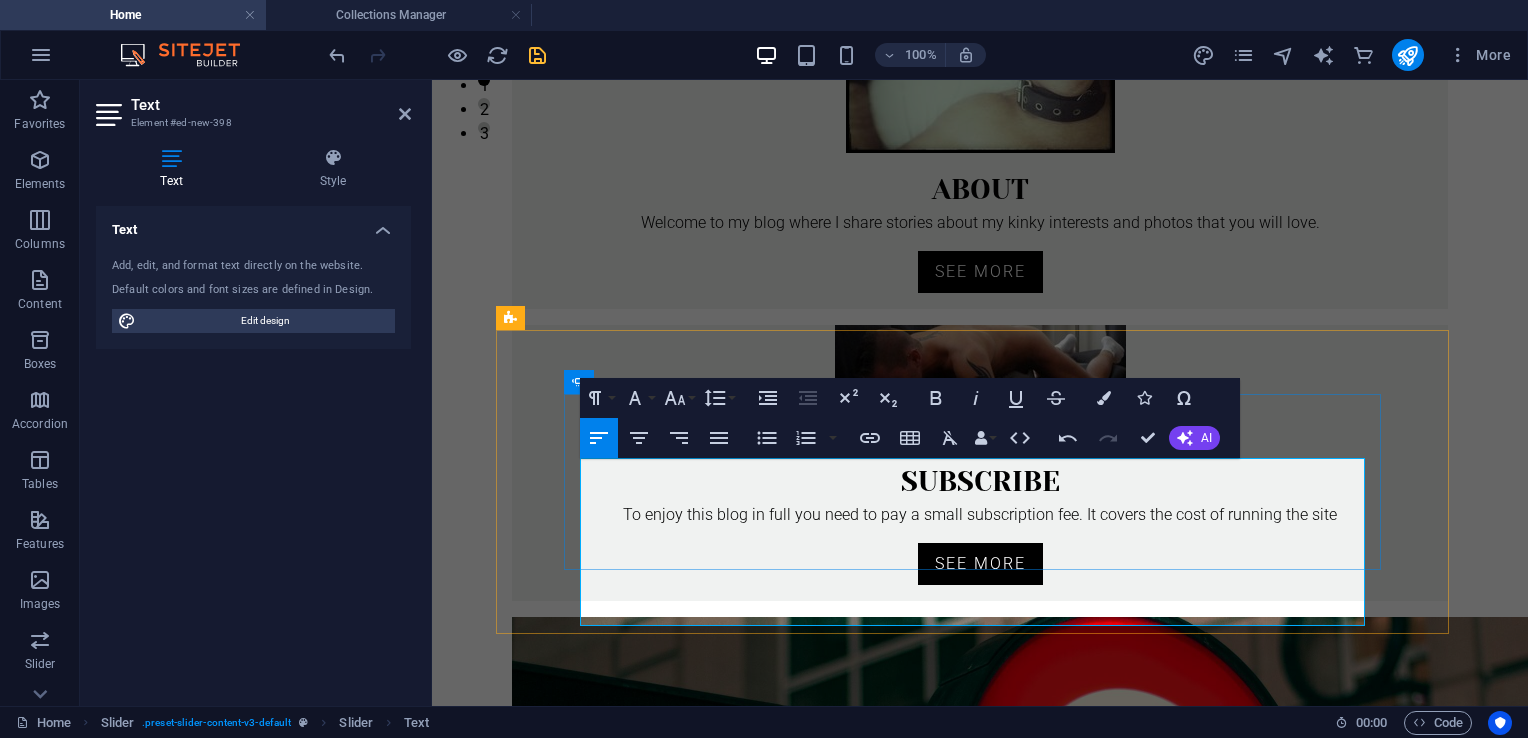 click on "Dive into the fascinating realm of pup play, where a straight man courageously explores and embraces his deepest fantasies. This journey is not just about self-discovery; it’s a celebration of the unique dynamics within this intriguing subculture. Within this section, you'll find a collection of engaging screenshots that highlight our messages and interactions, offering a glimpse into the evolving connection we shared. Additionally, I will provide a comprehensive description detailing just how far I ventured with this curious individual, shedding light on the experiences and emotions that unfolded along the way. Join me as we uncover the excitement and complexities of this alluring lifestyle." at bounding box center (139, 1684) 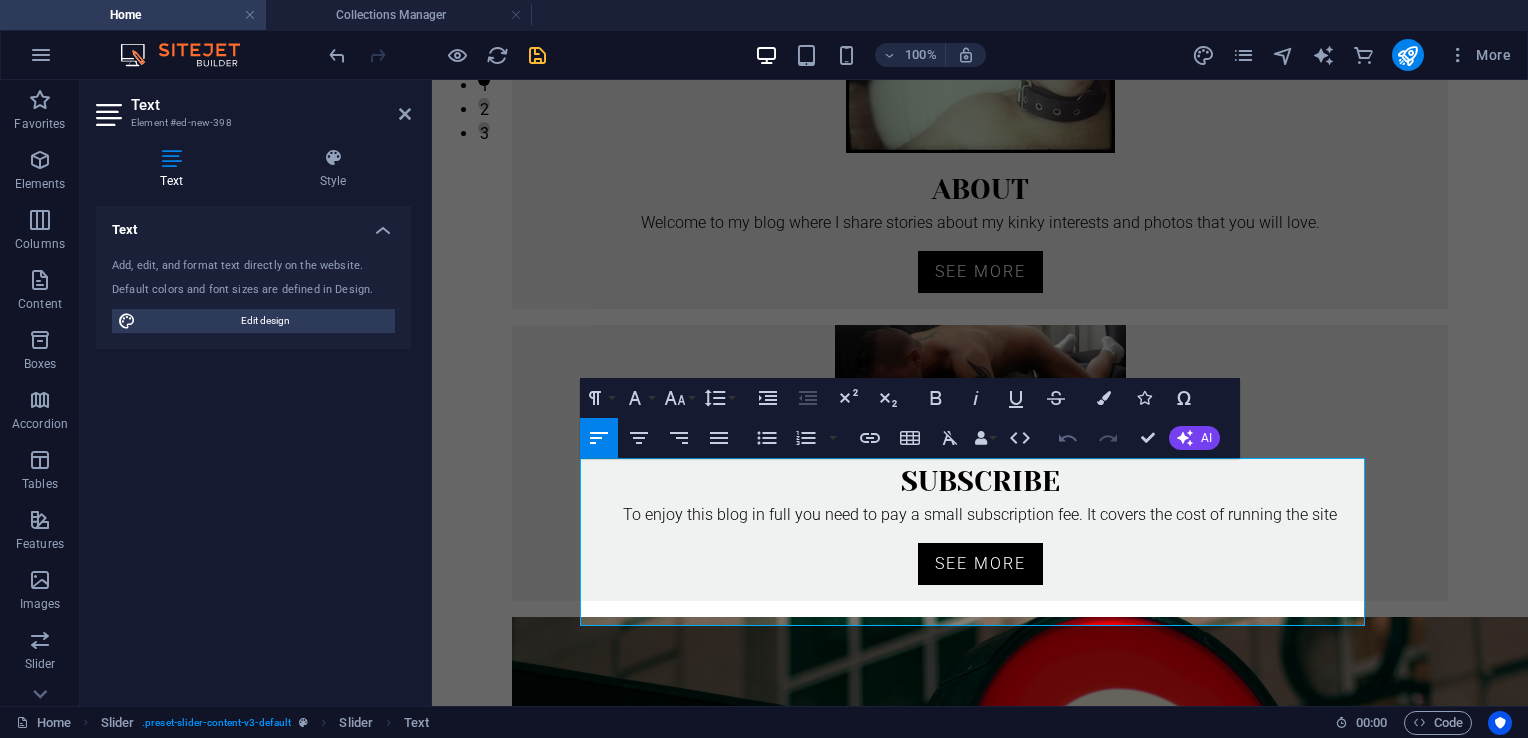 click 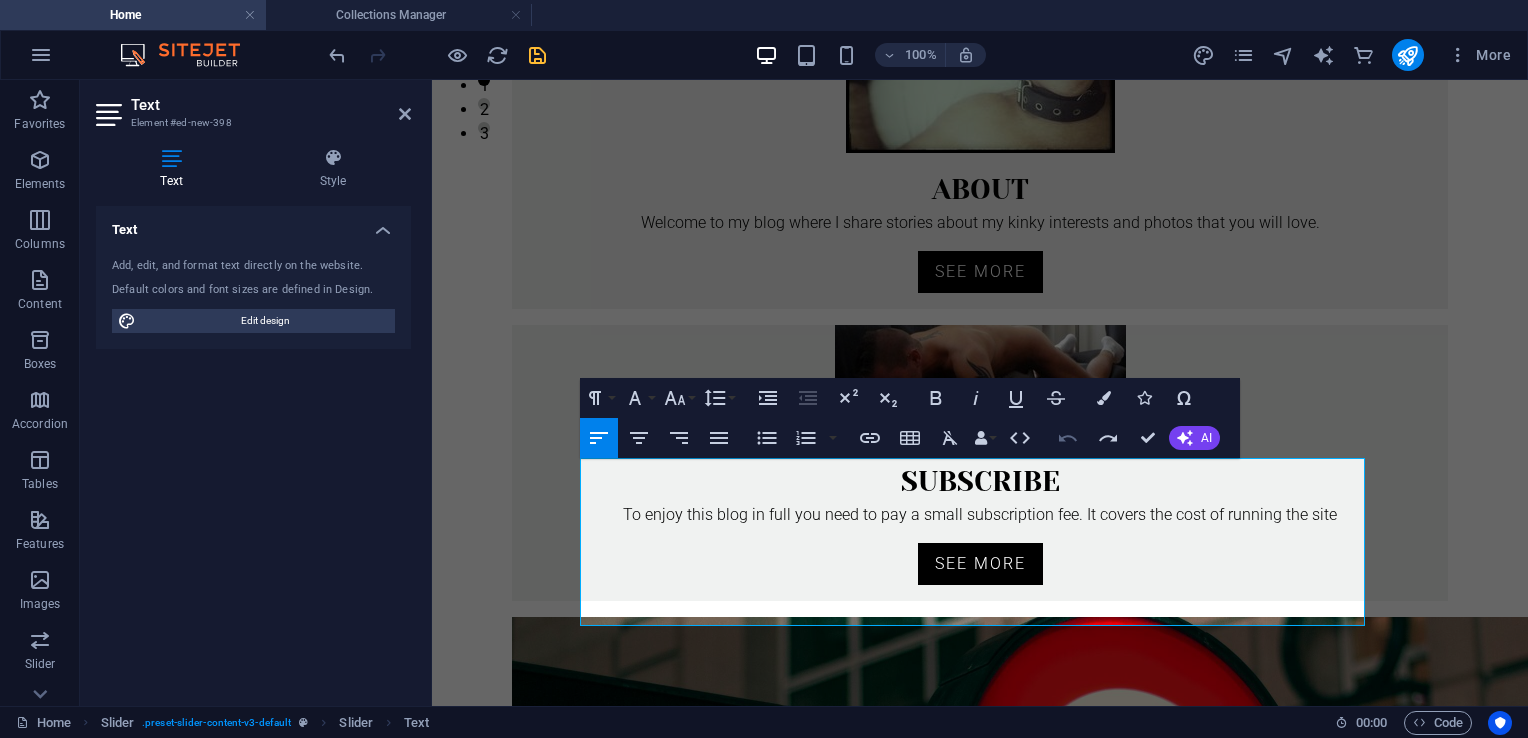 click 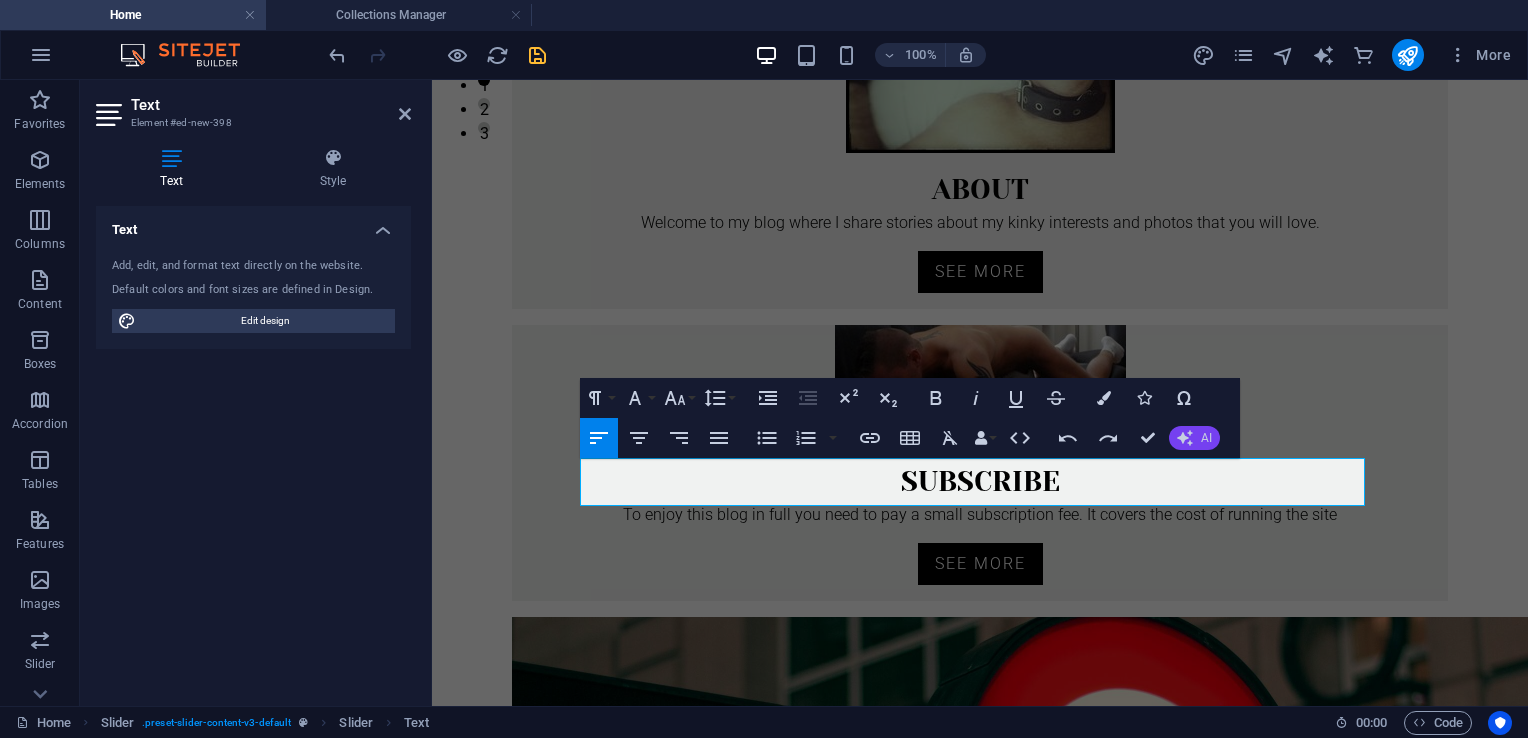 click 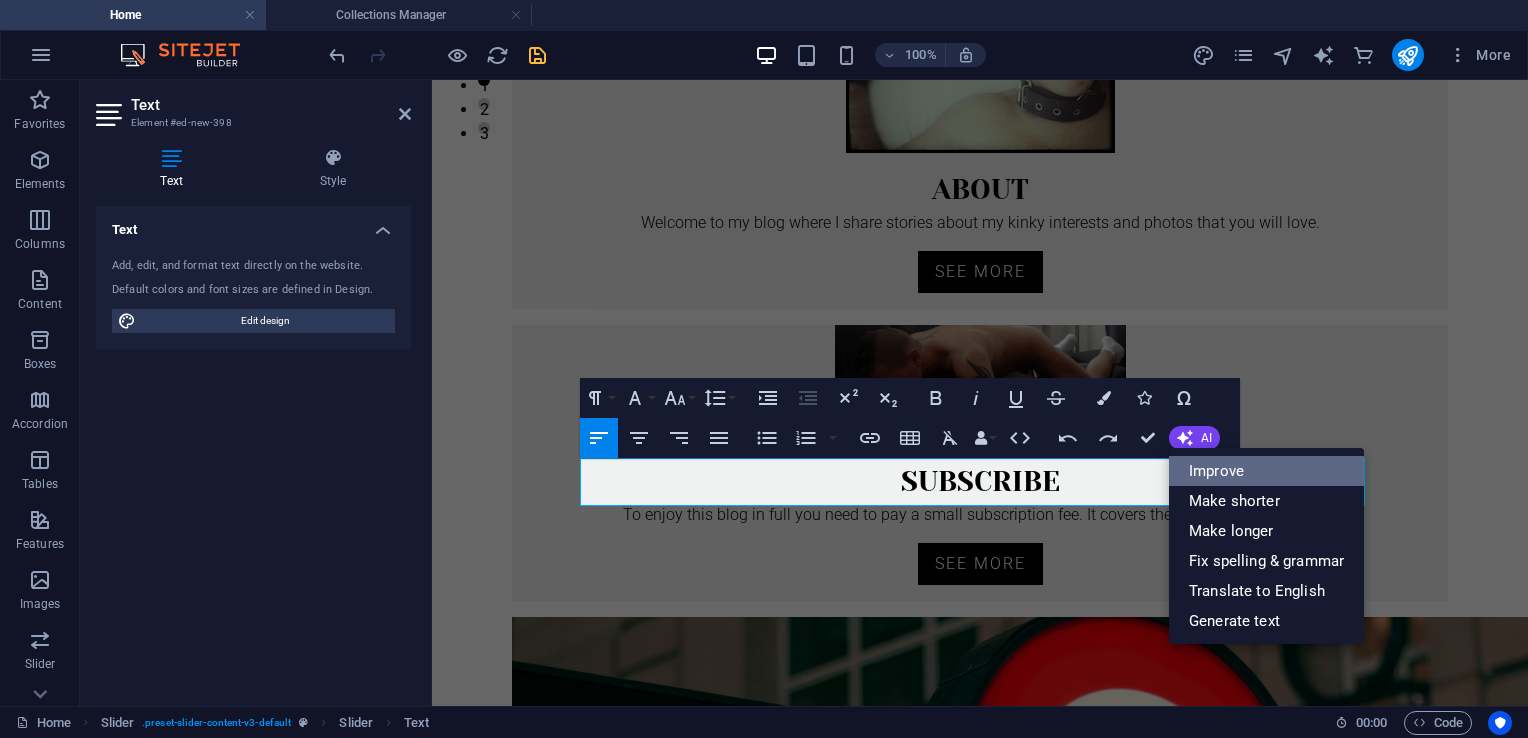 click on "Improve" at bounding box center (1266, 471) 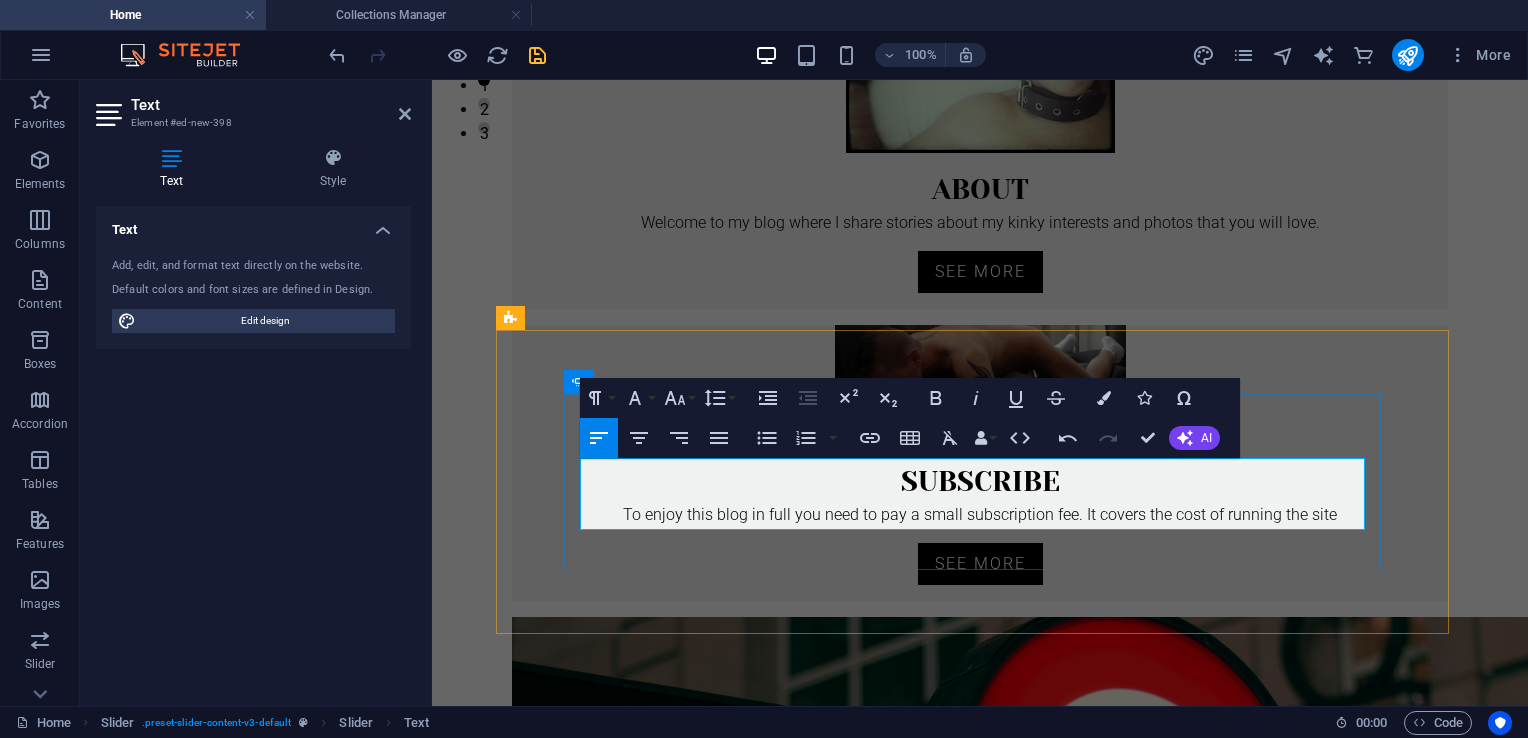 click on "Dive into the captivating realm of pup play as a straight man courageously explores his deepest fantasies. This narrative features screenshots of our conversations and a detailed account of how far I ventured with this intriguing individual." at bounding box center [139, 1636] 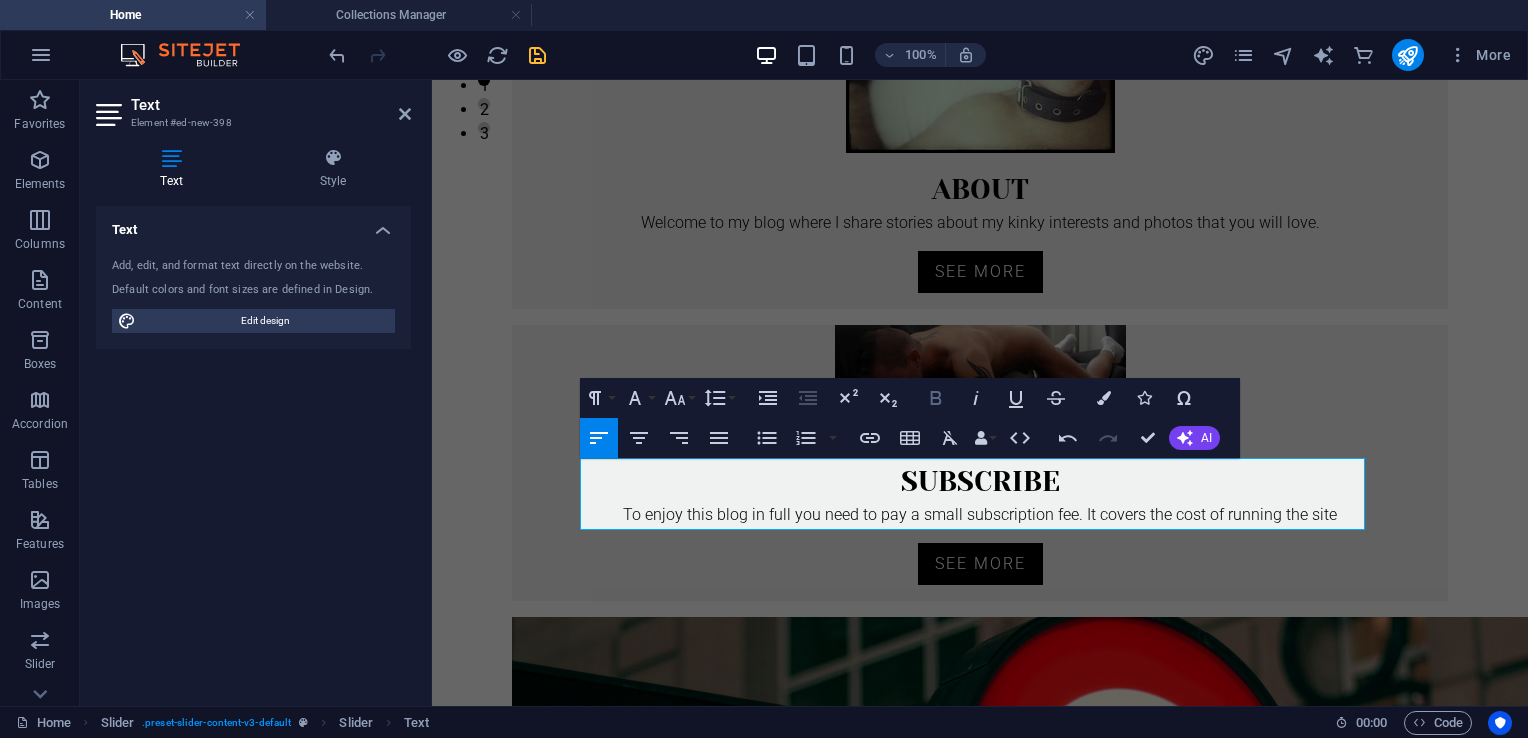 click 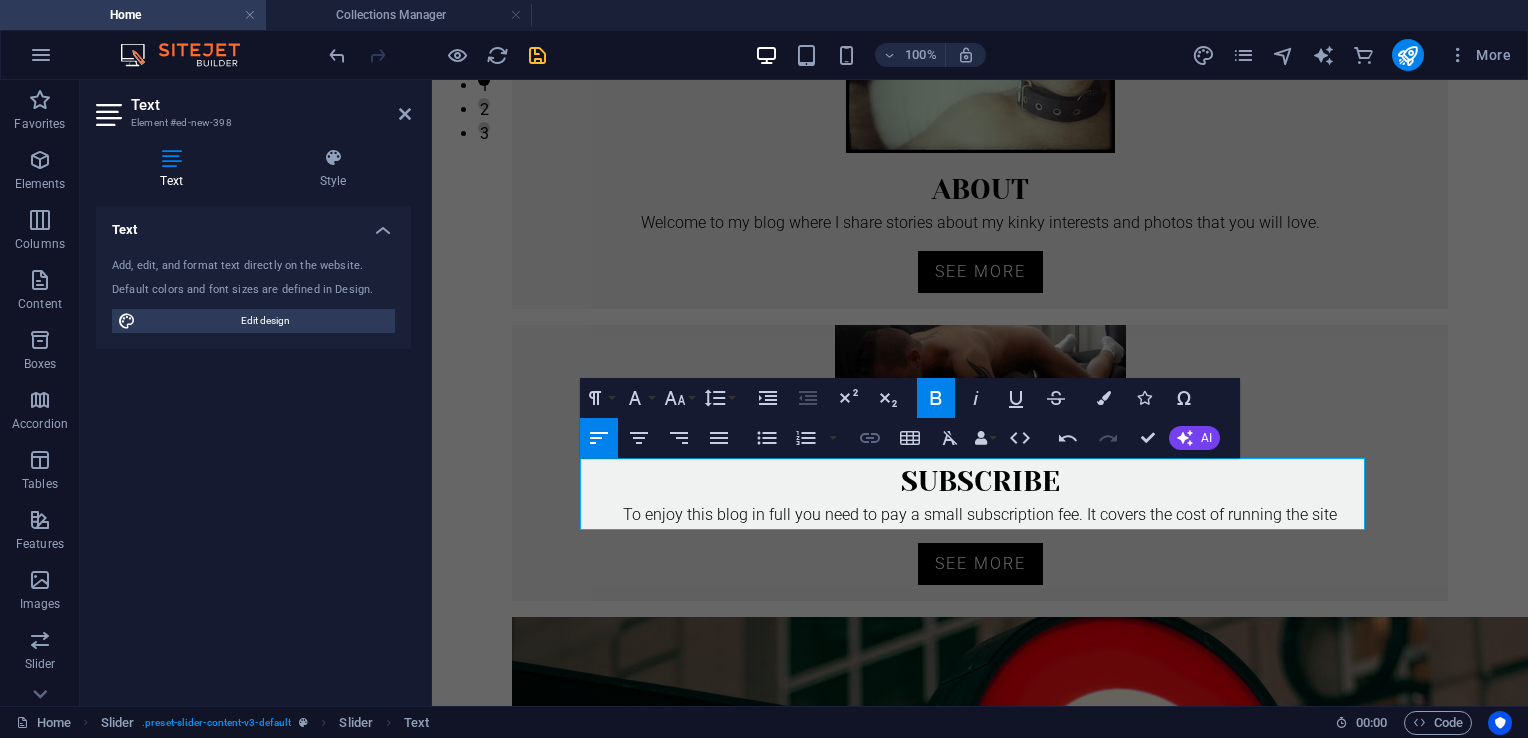 click 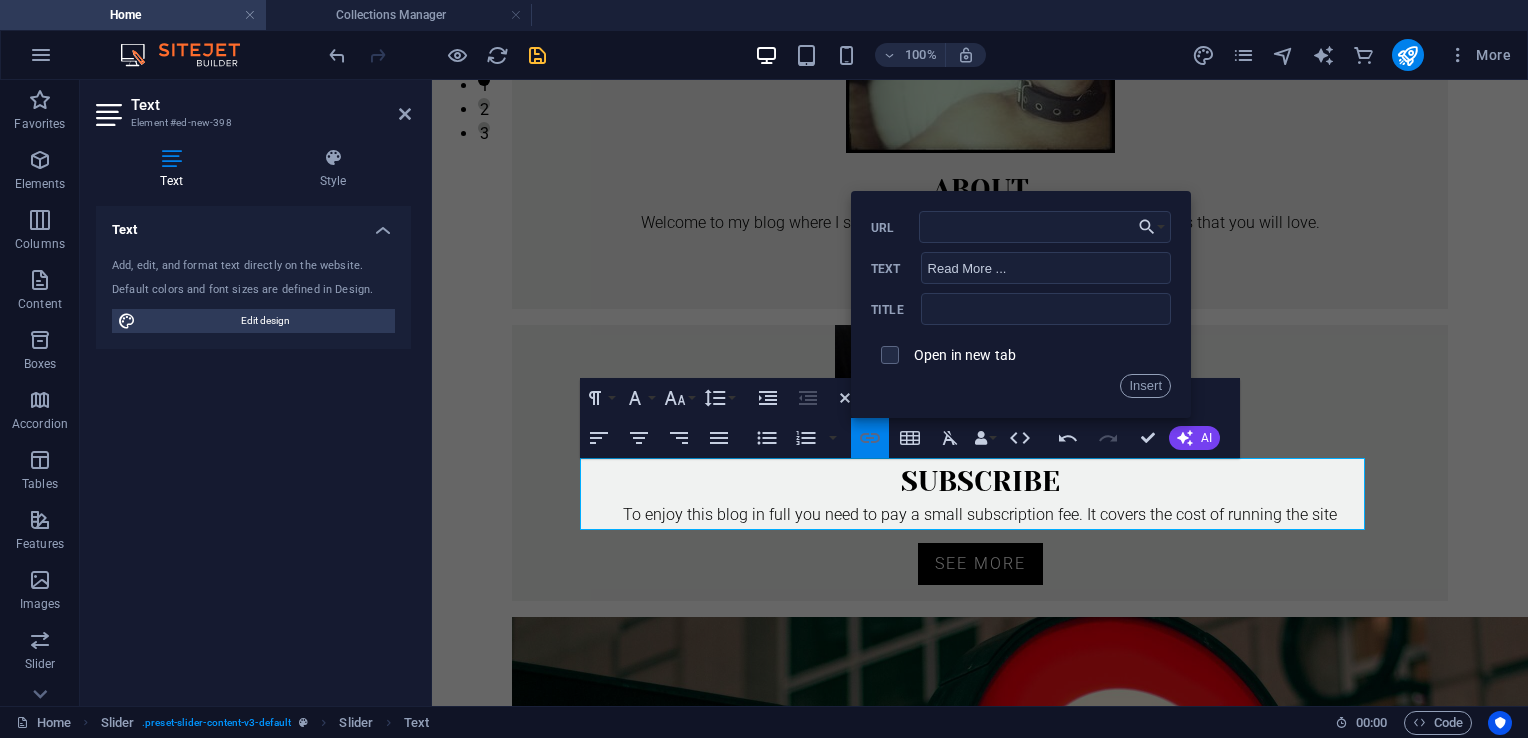 type on "https://masterlondon.blog/free-blog-posts/human-pup/" 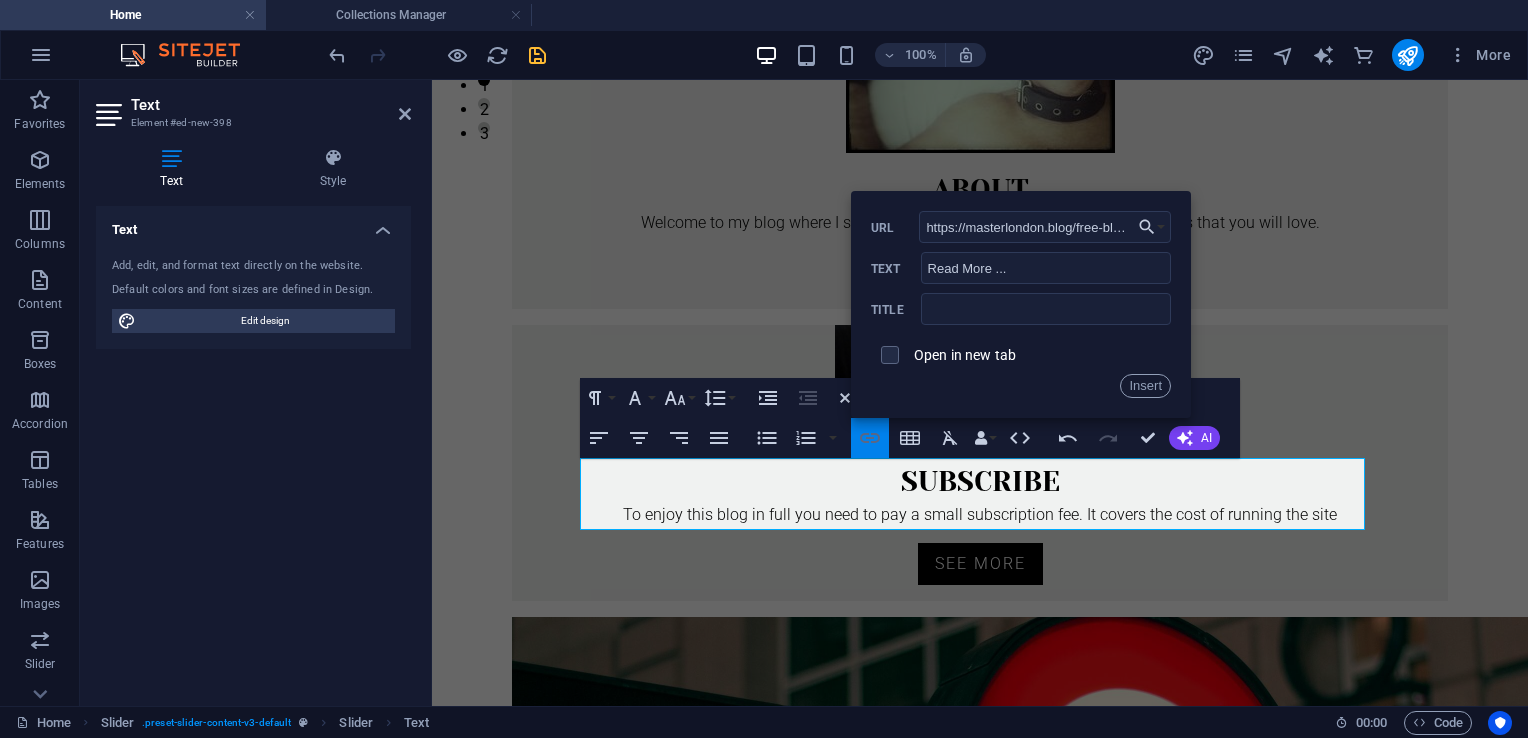scroll, scrollTop: 0, scrollLeft: 107, axis: horizontal 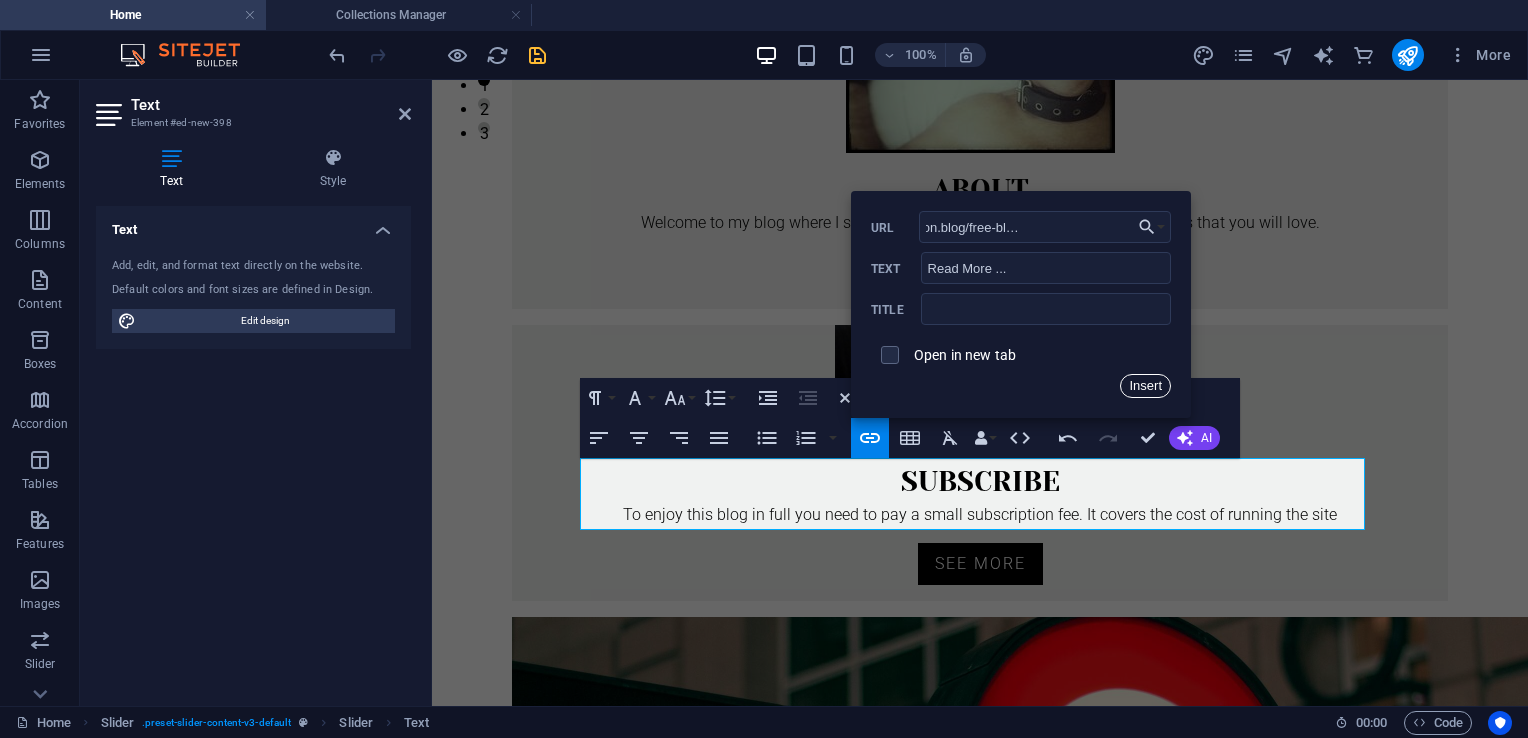 click on "Insert" at bounding box center (1145, 386) 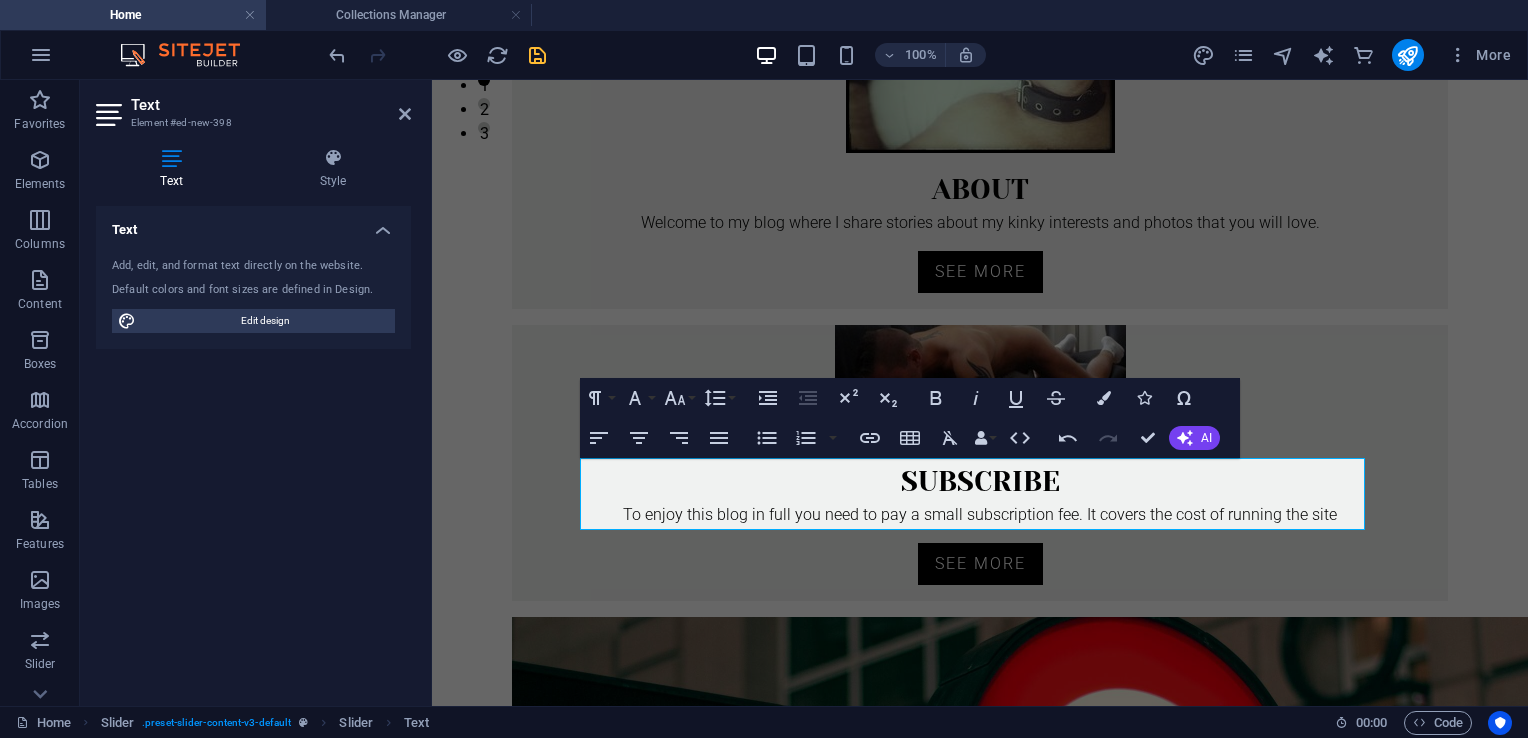 scroll, scrollTop: 0, scrollLeft: 0, axis: both 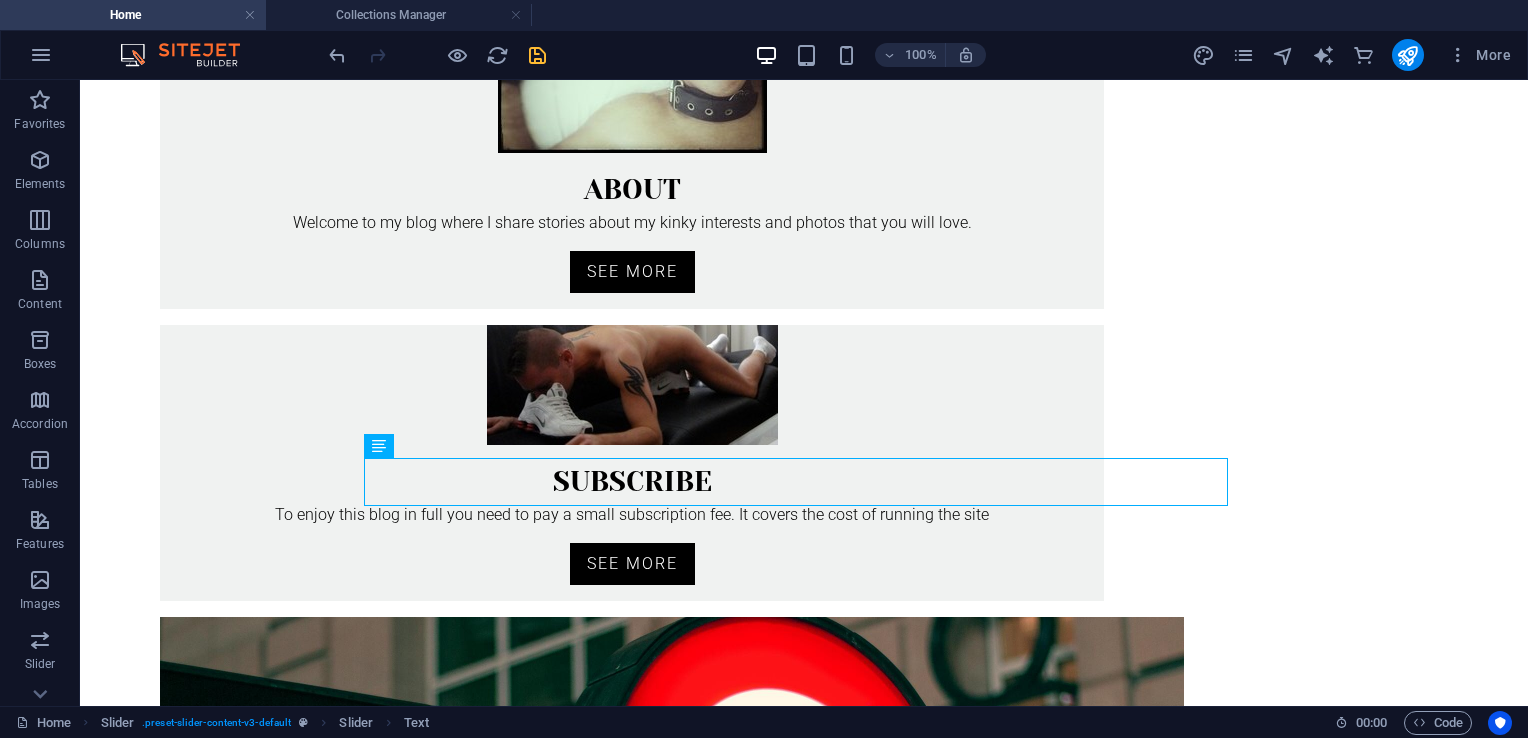 click on "Skip to main content
Home About Free Blog Scene Ebooks Subscribe About Welcome to my blog where I share stories about my kinky interests and photos that you will love. see more Subscribe To enjoy this blog in full you need to pay a small subscription fee. It covers the cost of running the site see more Visit London Planning a visit to the city and looking for some places to explore? Check out my guide for ideas! see more Slide 3 Lorem ipsum dolor sit amet, consectetur adipisicing elit. Id, ipsum, quibusdam, temporibus harum culpa unde voluptatem possimus qui molestiae expedita ad aut necessitatibus vel incidunt placeat velit soluta a consectetur laborum illum nobis distinctio nisi facilis! Officiis, illum, aut, quasi dolorem laudantium fuga porro amet provident voluptatibus dicta mollitia neque! Human Pup Read More ... Slide 2 Slide 3 Human Pup Read More ... Explore the world of pup play as a straight man embraces his fantasies 1 2 3 EBOOKS Read from my collection of ebooks available on Amazon Kindle. Home" at bounding box center (804, 2497) 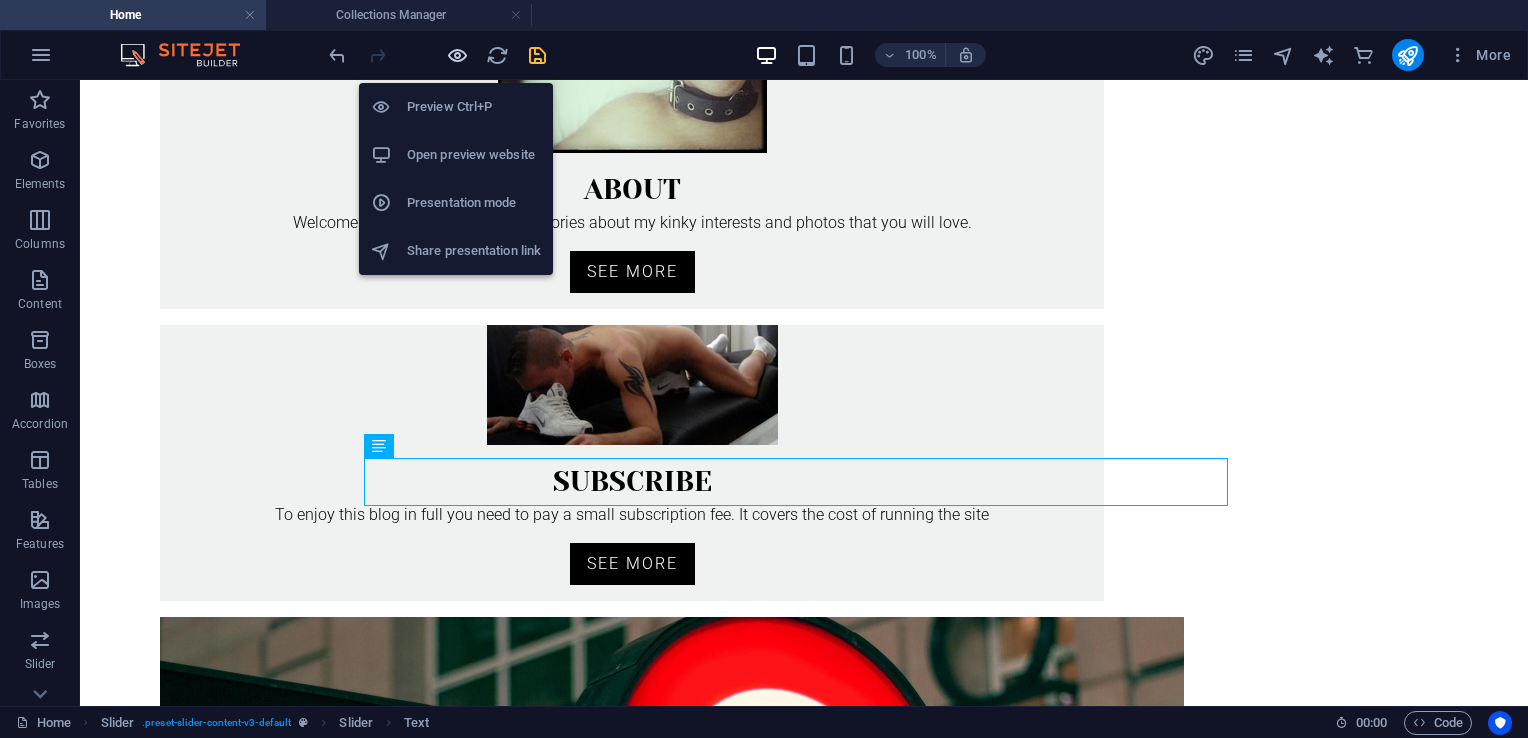 click at bounding box center (457, 55) 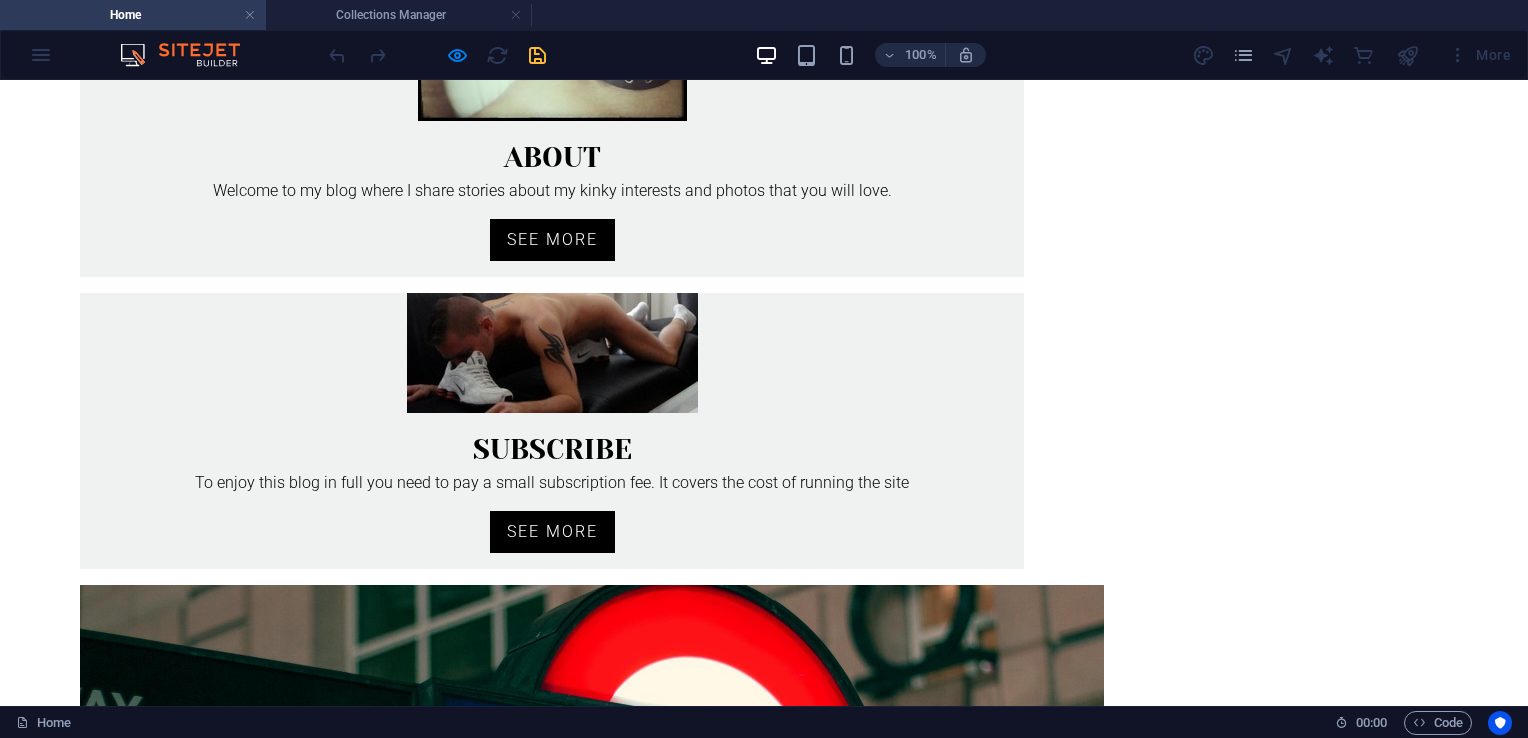 scroll, scrollTop: 727, scrollLeft: 0, axis: vertical 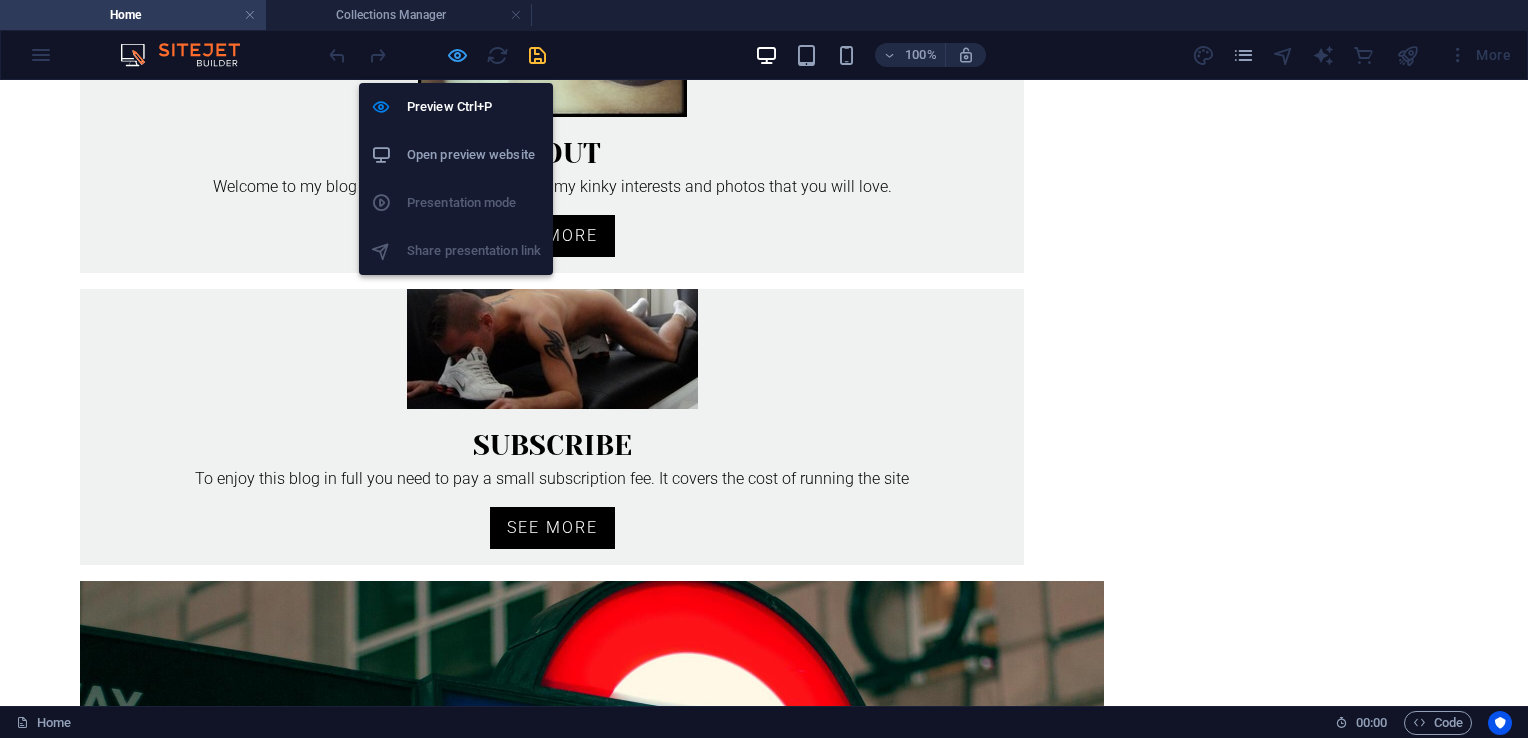click at bounding box center [457, 55] 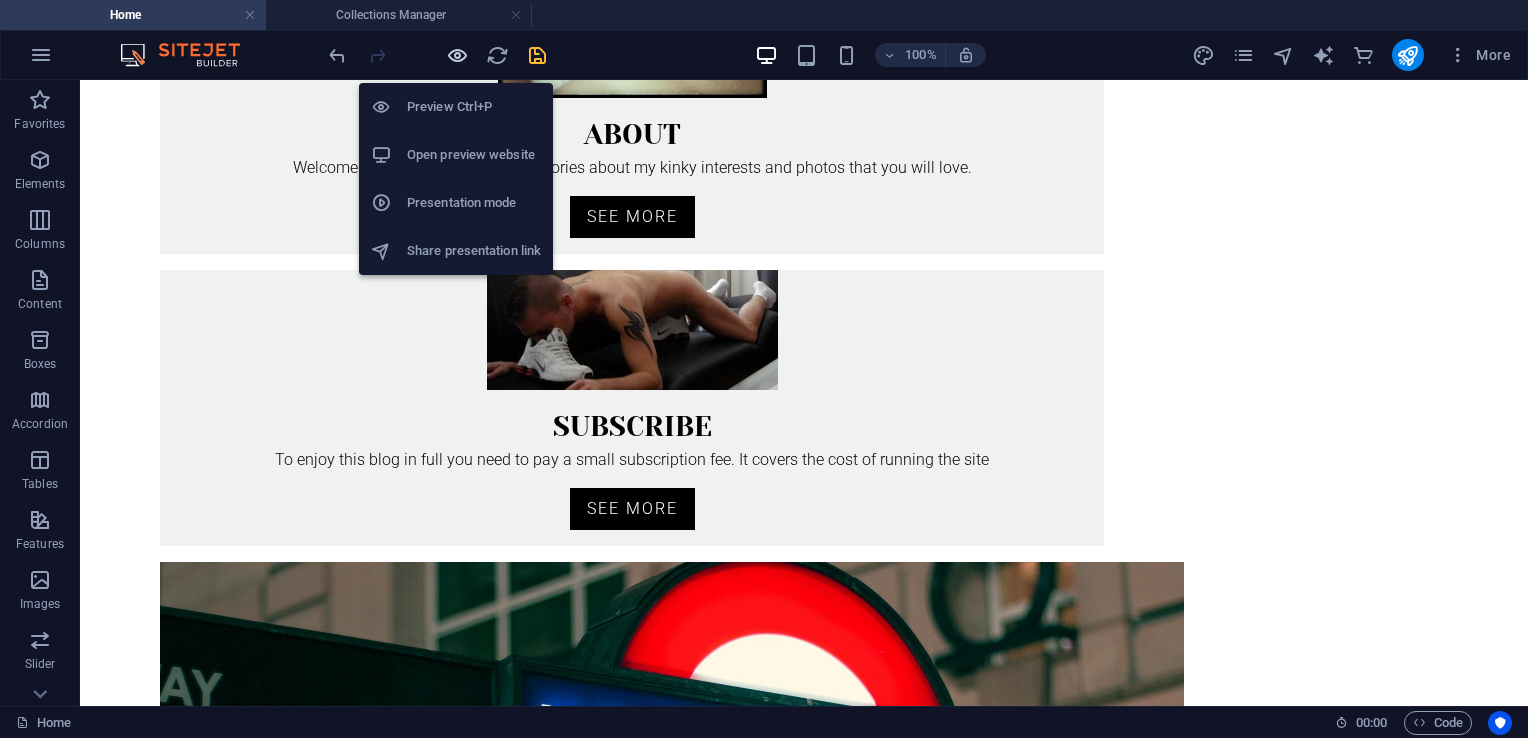 scroll, scrollTop: 708, scrollLeft: 0, axis: vertical 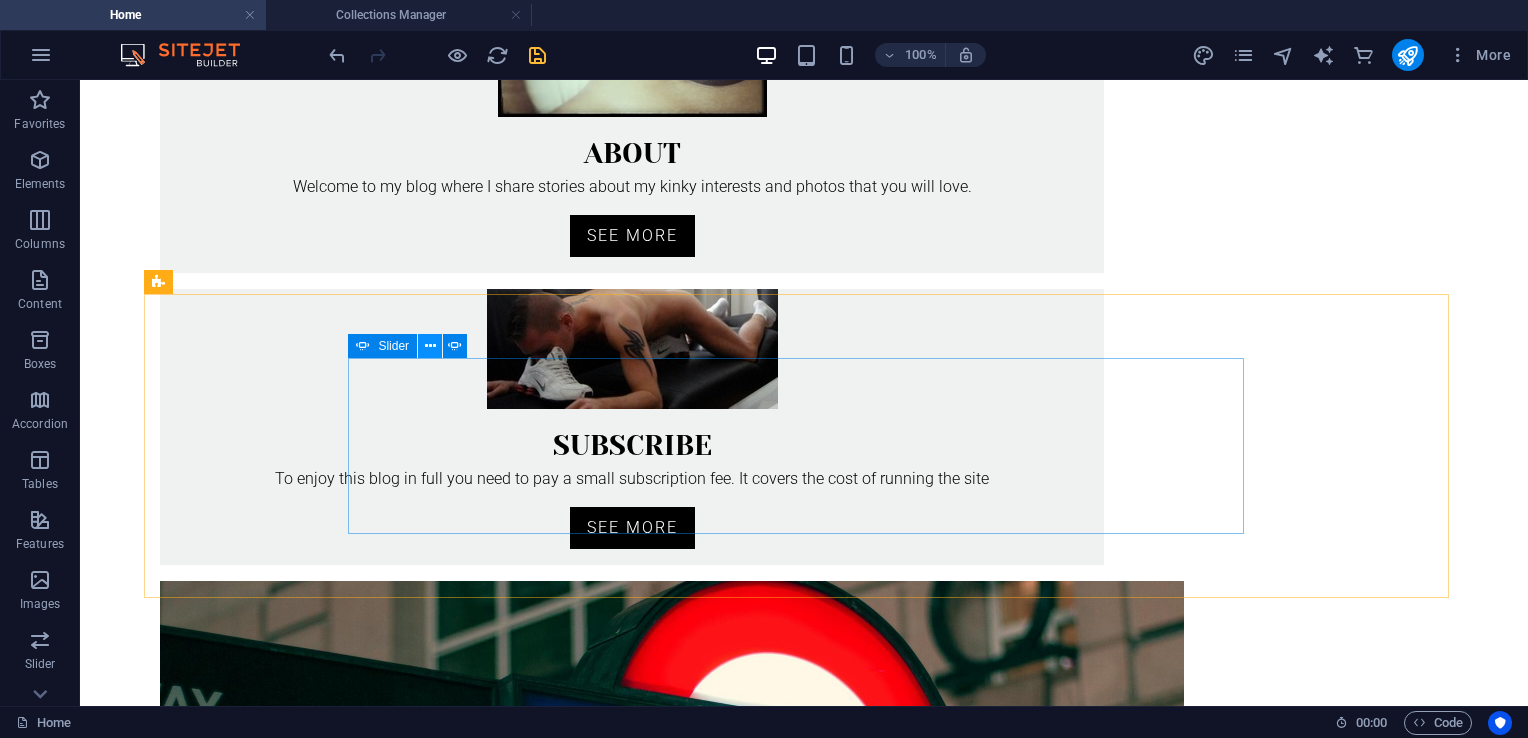 click at bounding box center [430, 346] 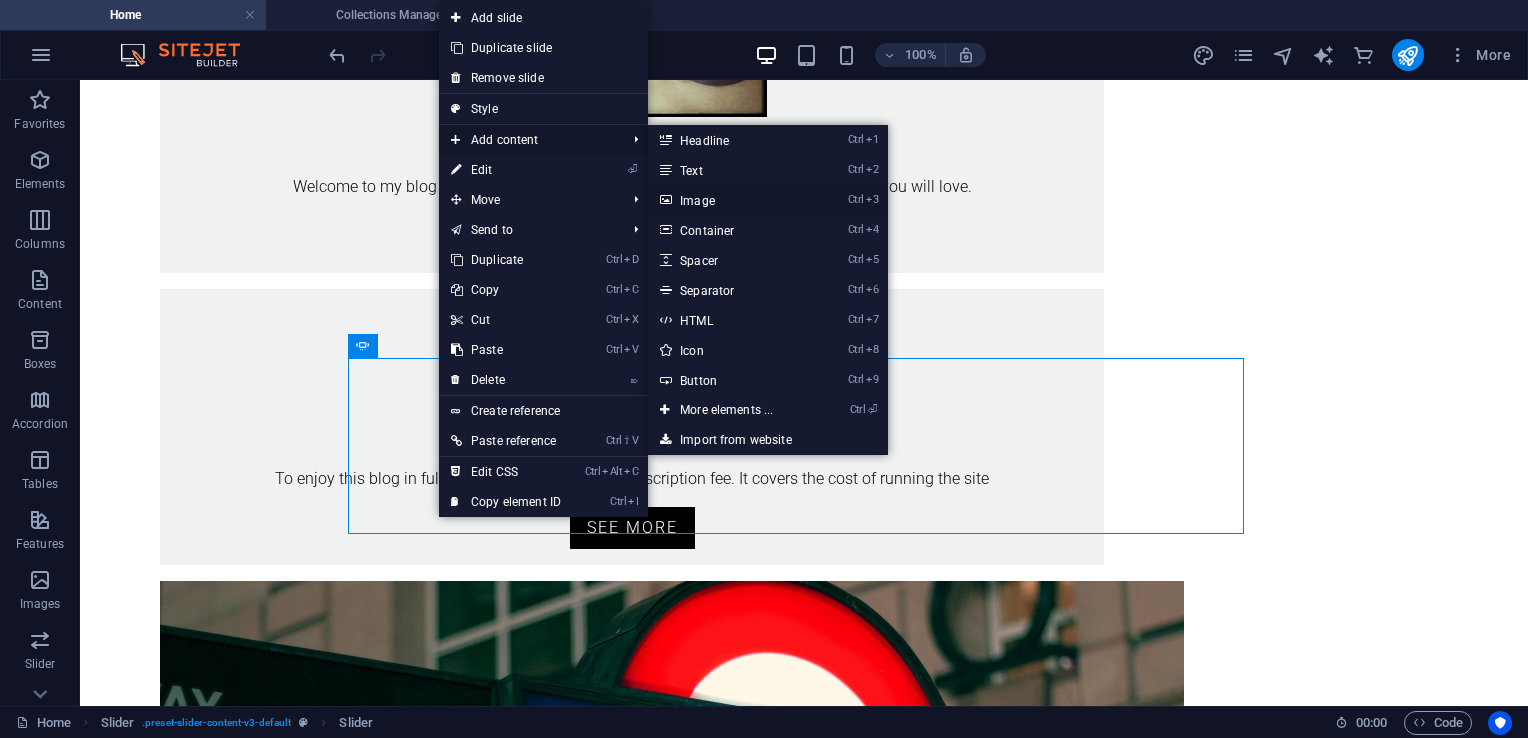 click on "Ctrl 3  Image" at bounding box center [730, 200] 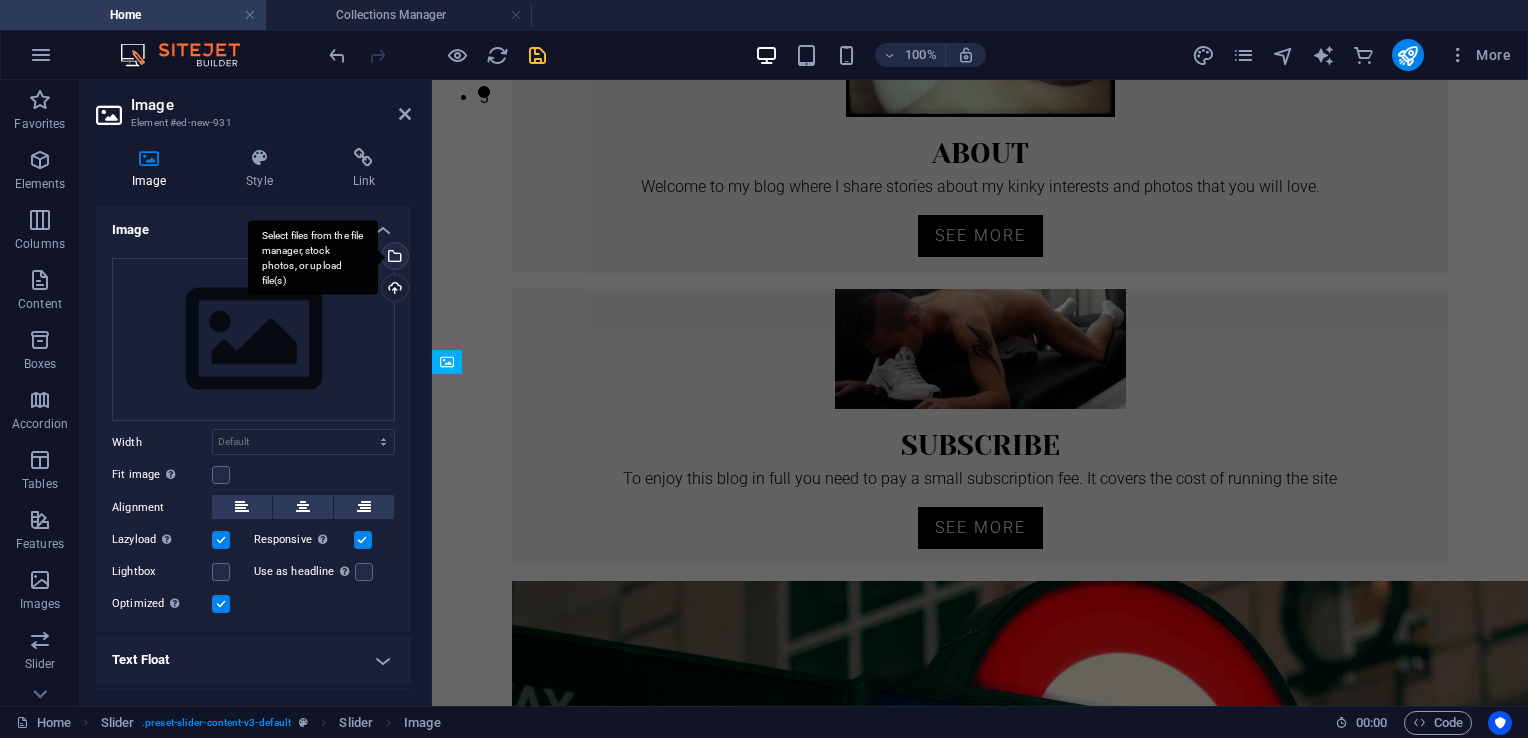 click on "Select files from the file manager, stock photos, or upload file(s)" at bounding box center (393, 258) 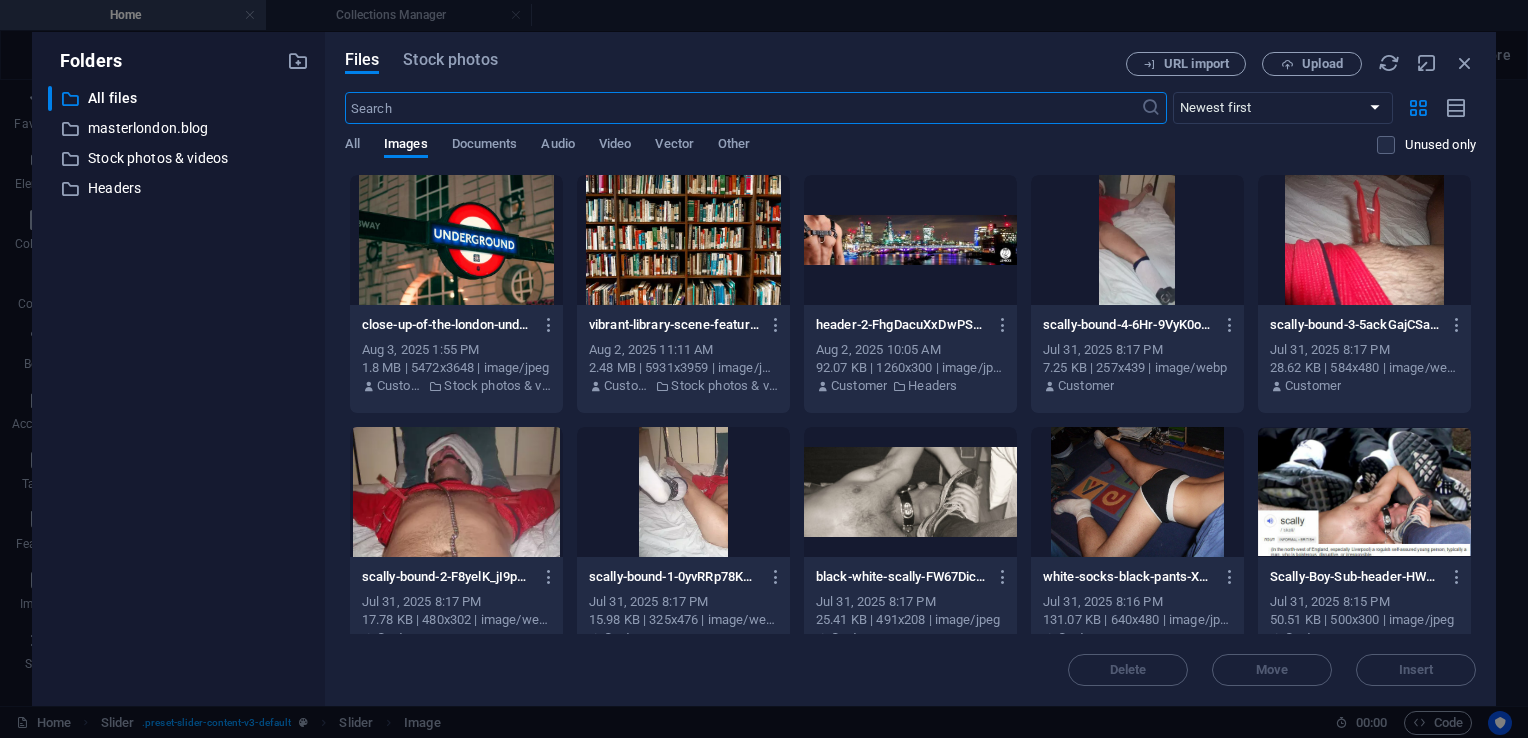 scroll, scrollTop: 598, scrollLeft: 0, axis: vertical 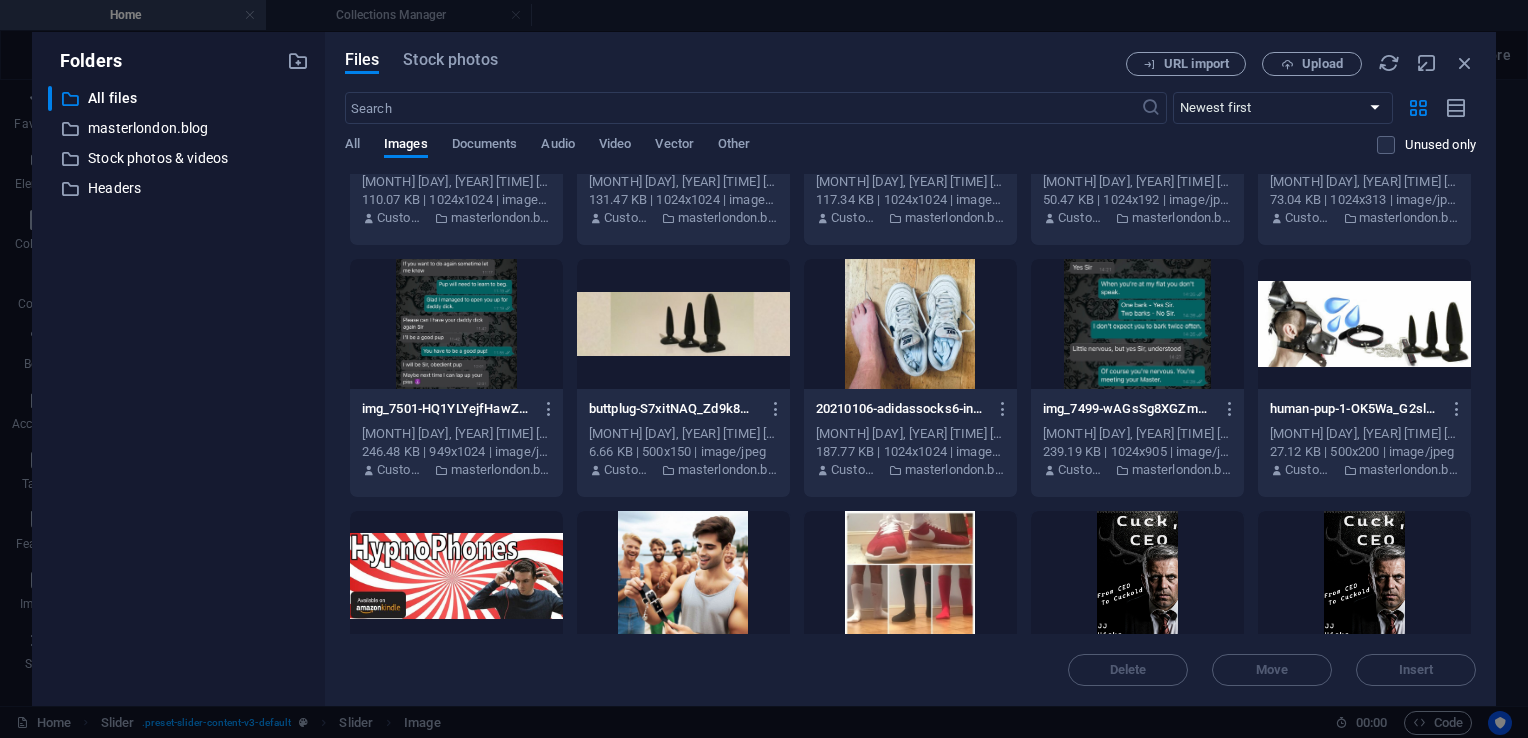 click at bounding box center (1364, 324) 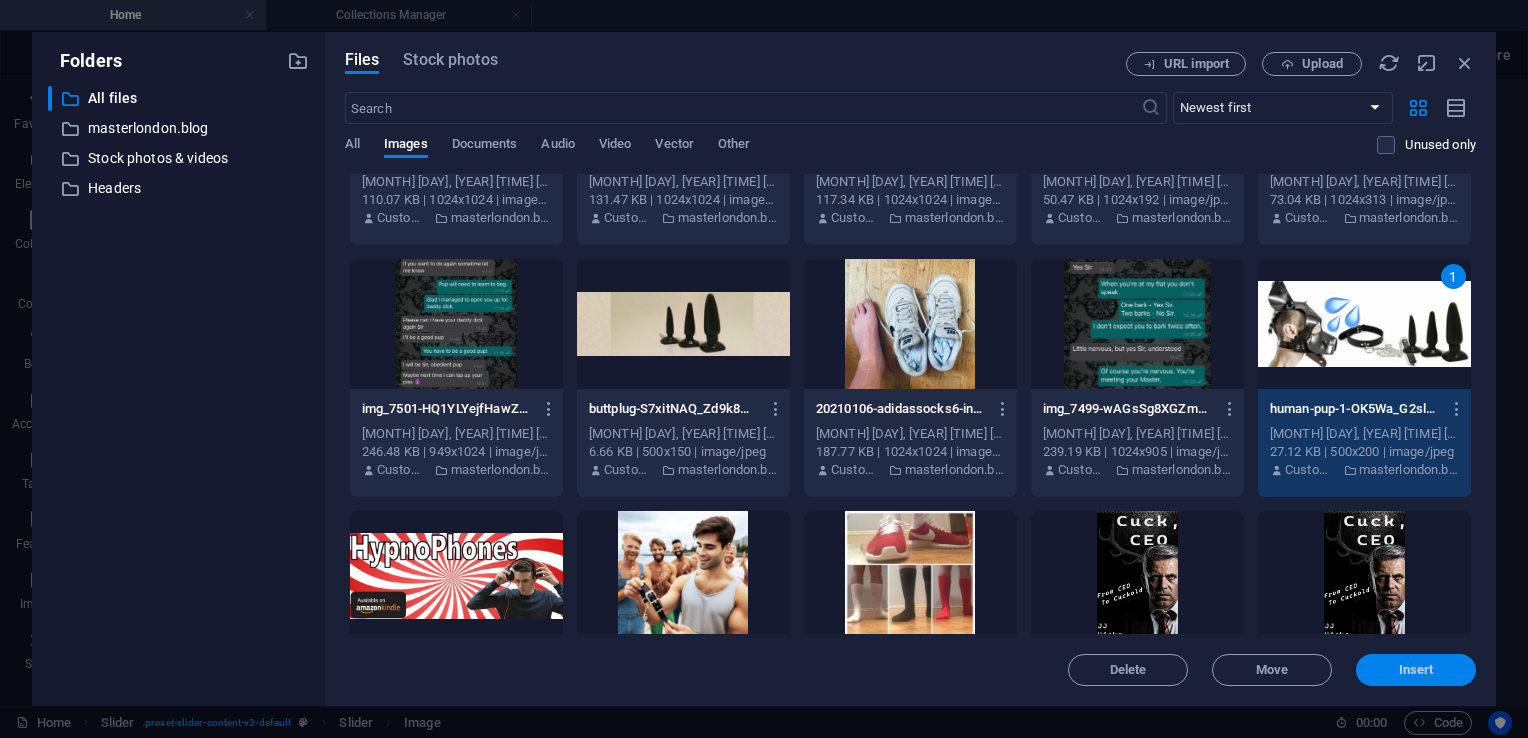 click on "Insert" at bounding box center [1416, 670] 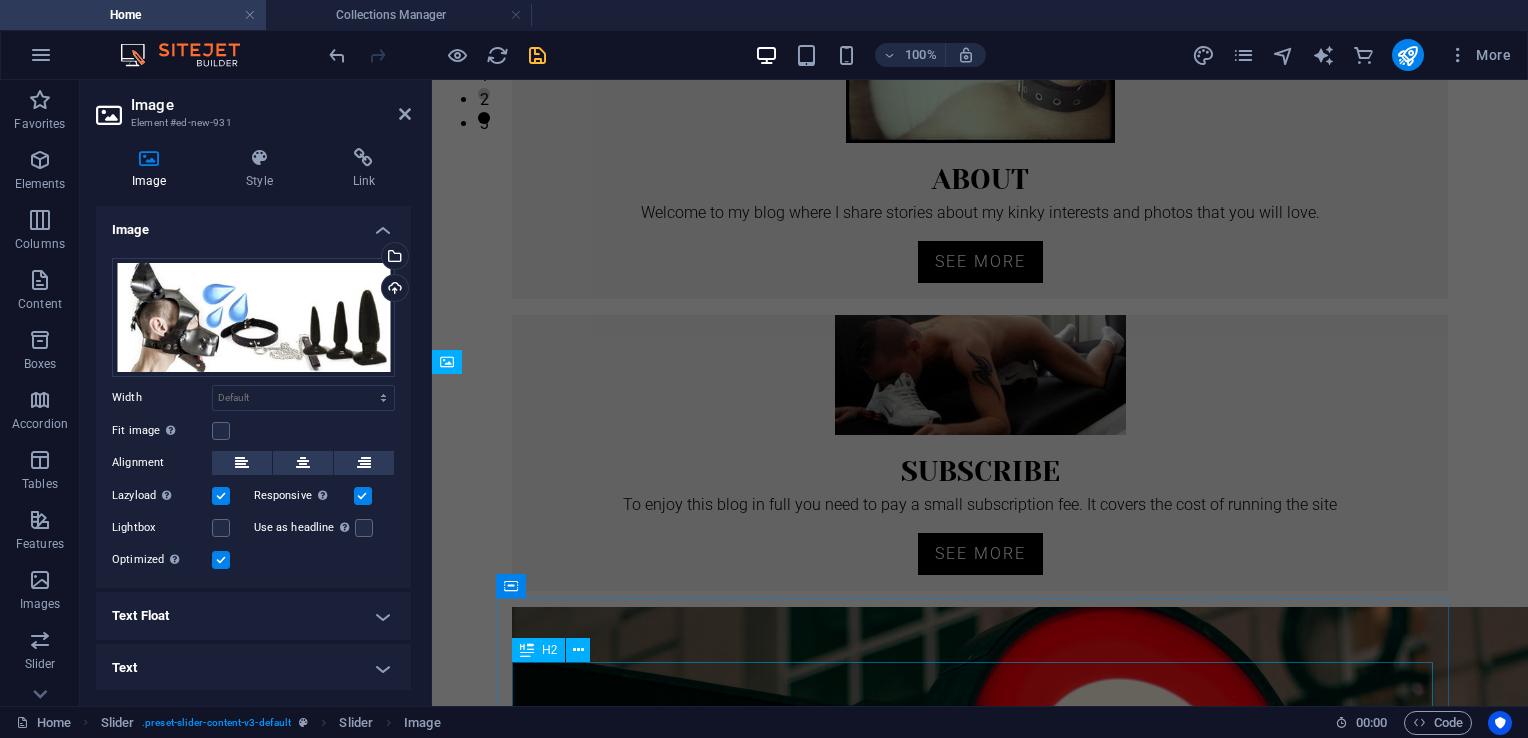 scroll, scrollTop: 624, scrollLeft: 0, axis: vertical 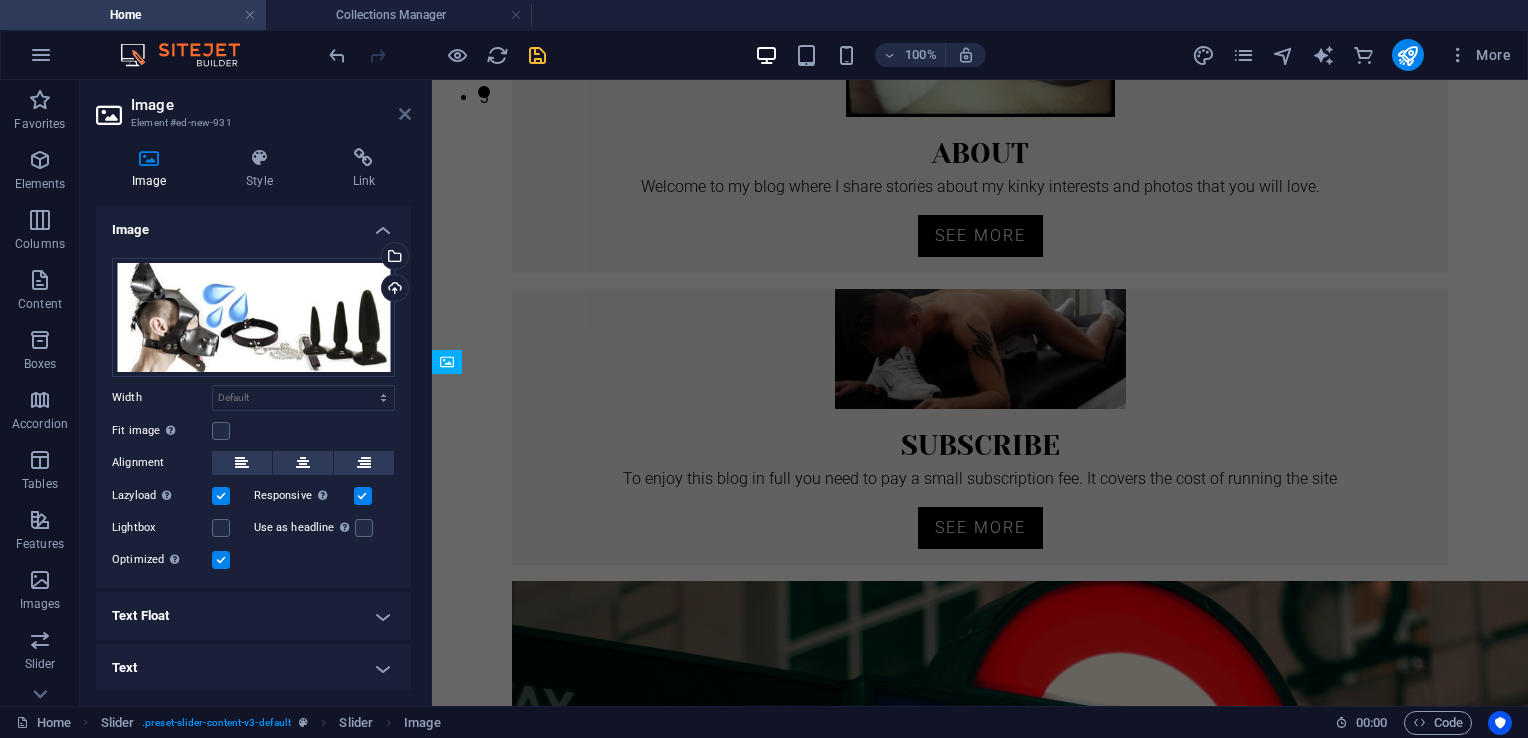 click at bounding box center (405, 114) 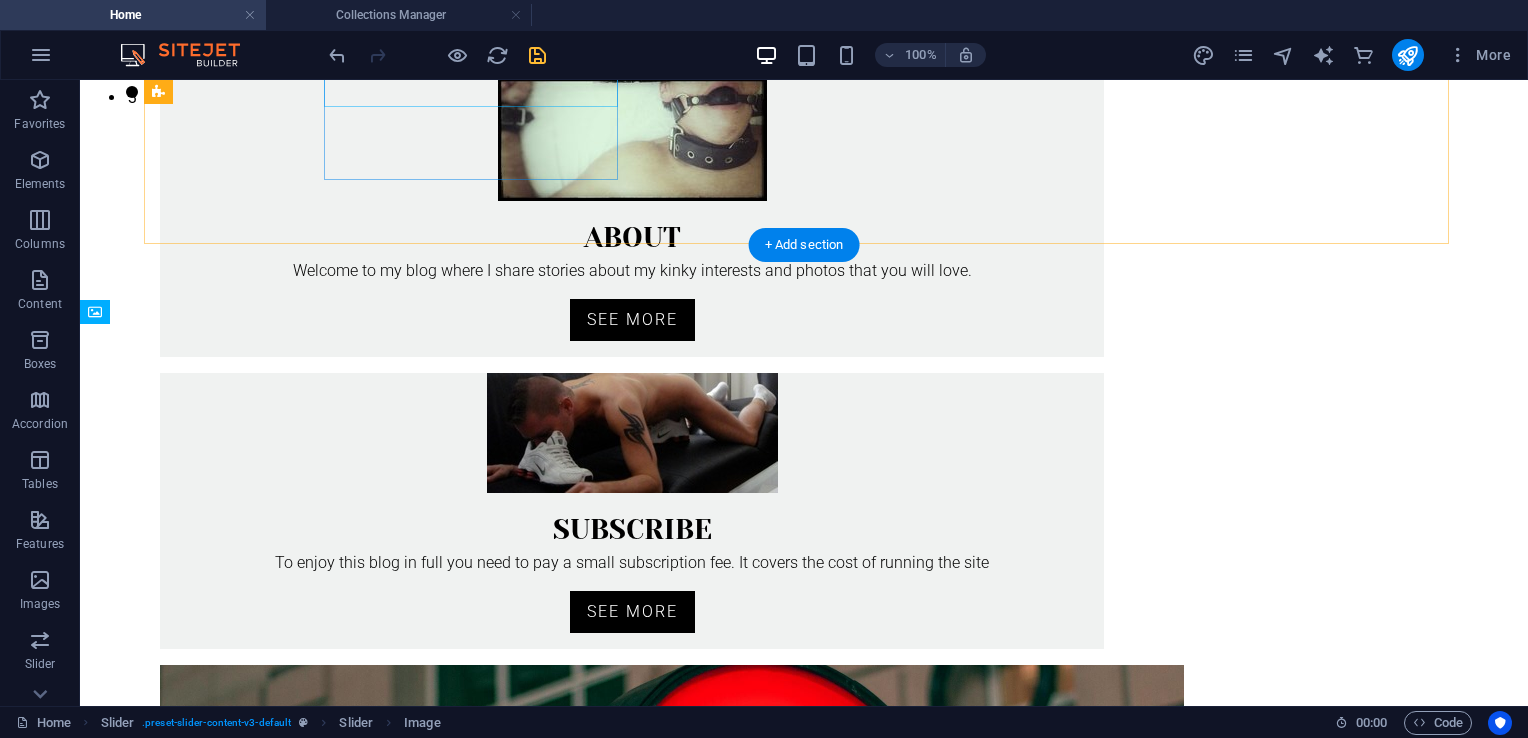 scroll, scrollTop: 708, scrollLeft: 0, axis: vertical 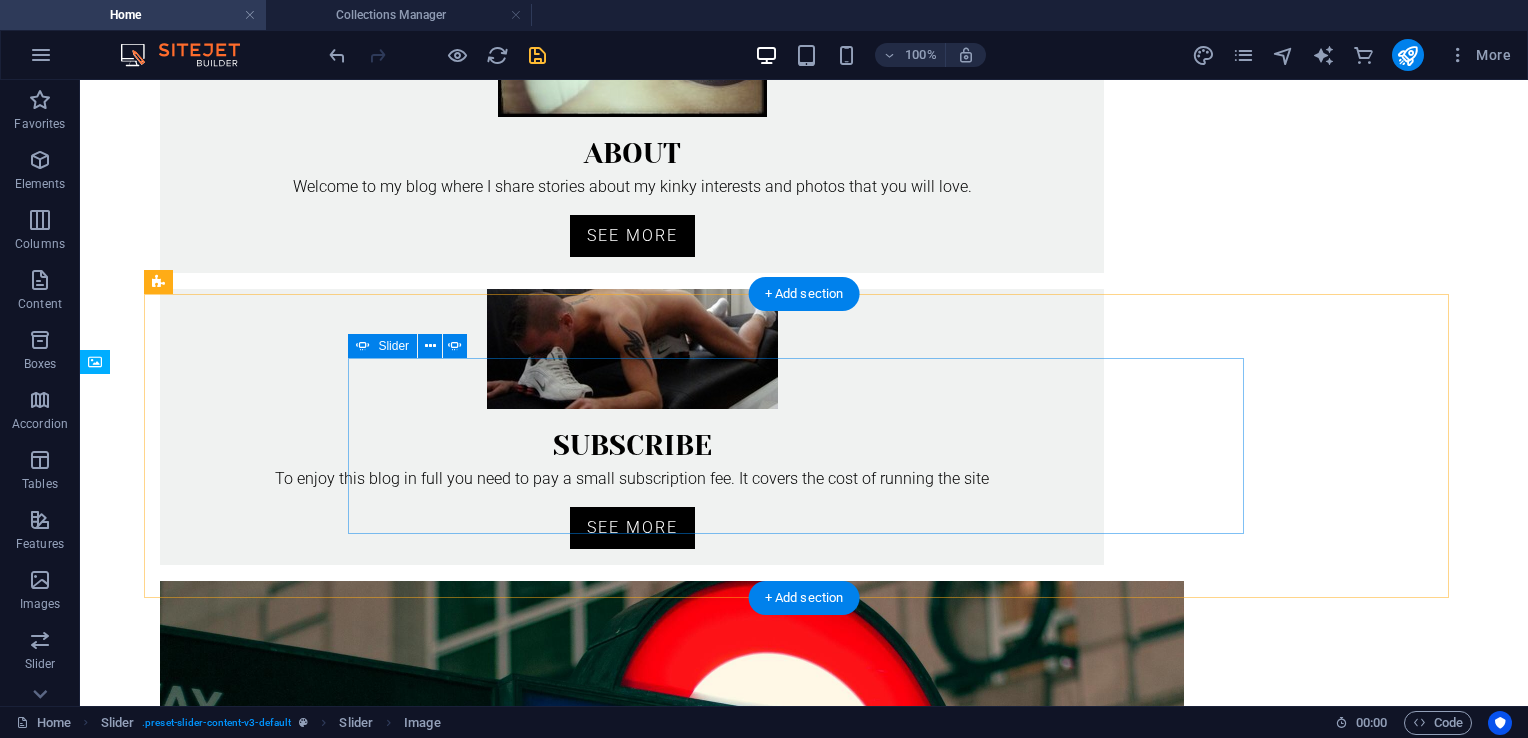 click at bounding box center [804, 1520] 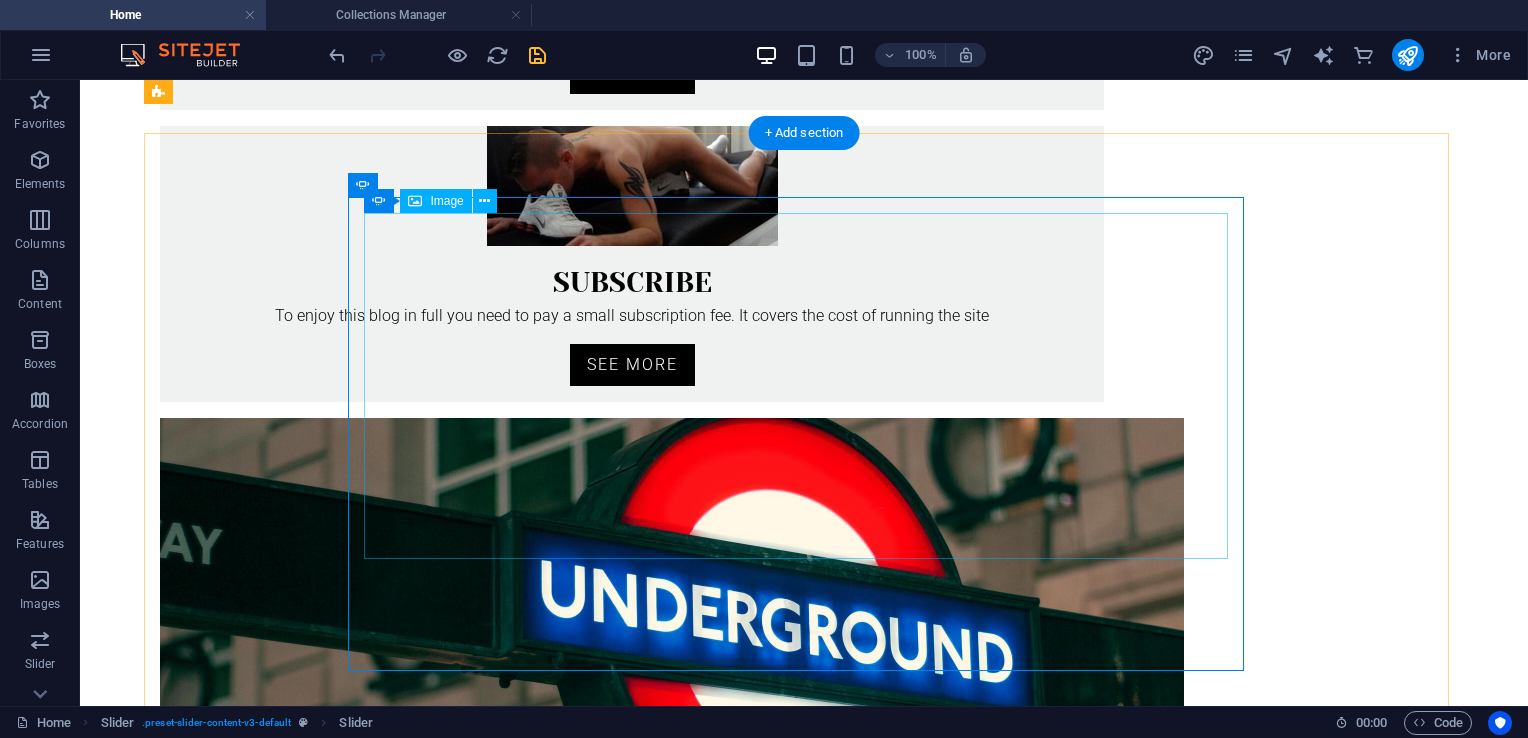scroll, scrollTop: 868, scrollLeft: 0, axis: vertical 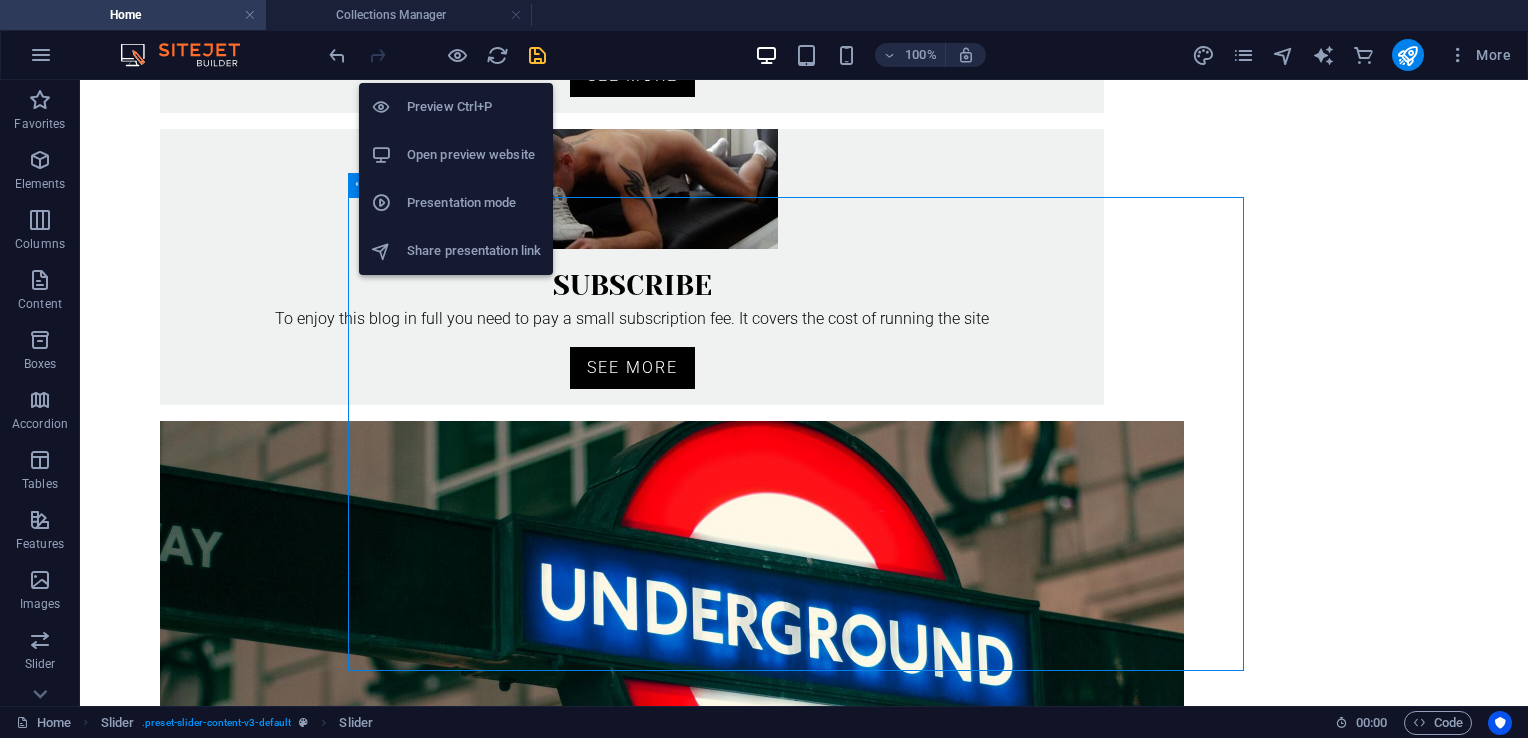 click on "Open preview website" at bounding box center (474, 155) 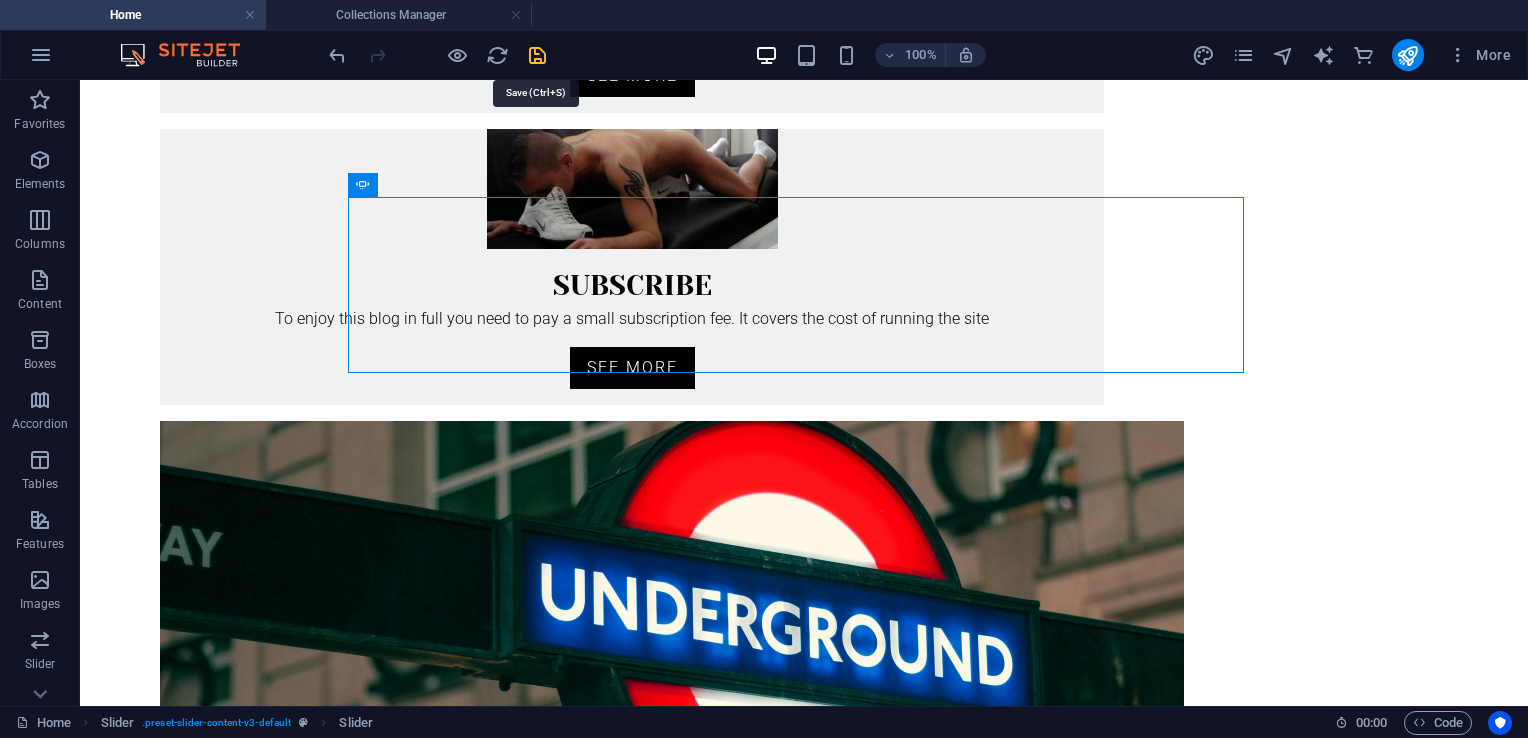 click at bounding box center (537, 55) 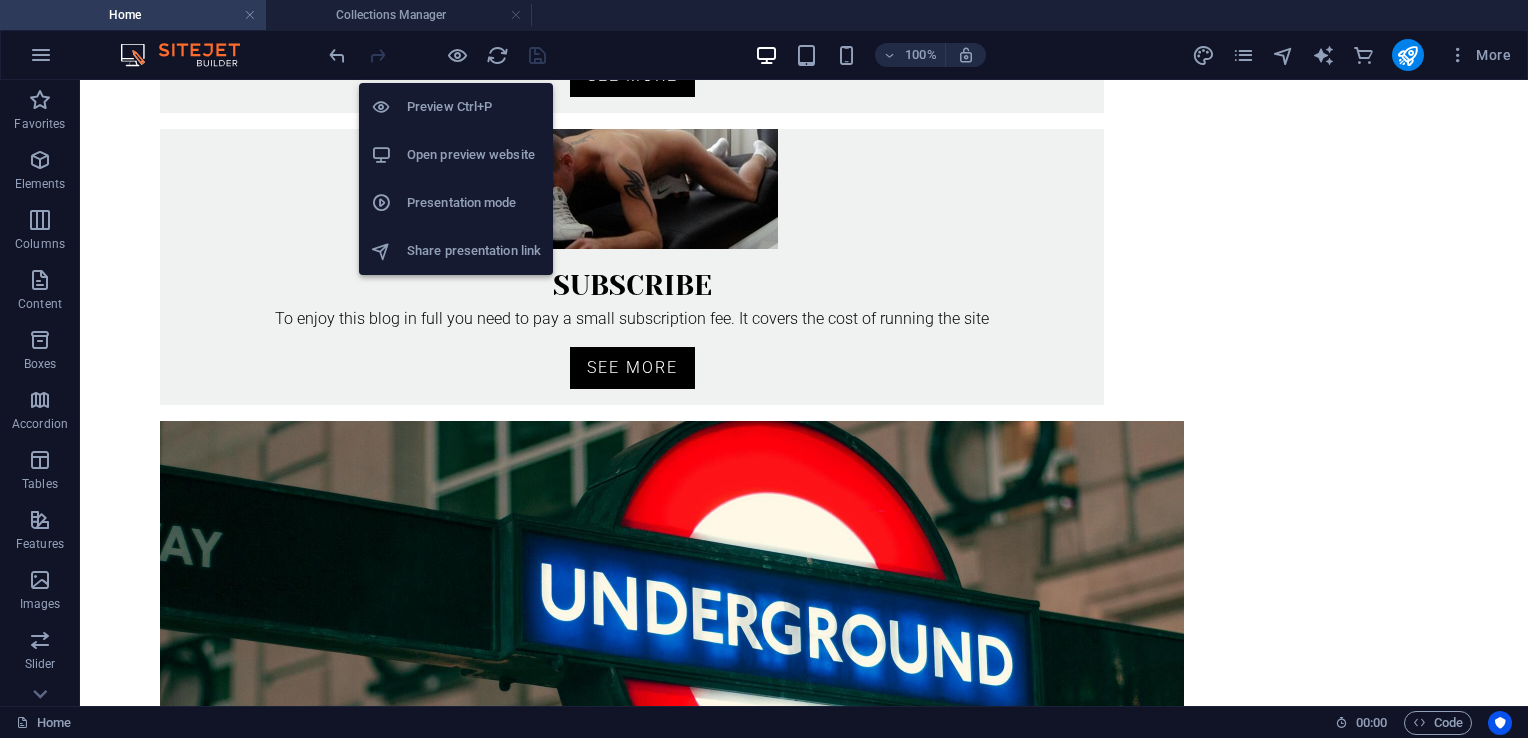 click on "Open preview website" at bounding box center (474, 155) 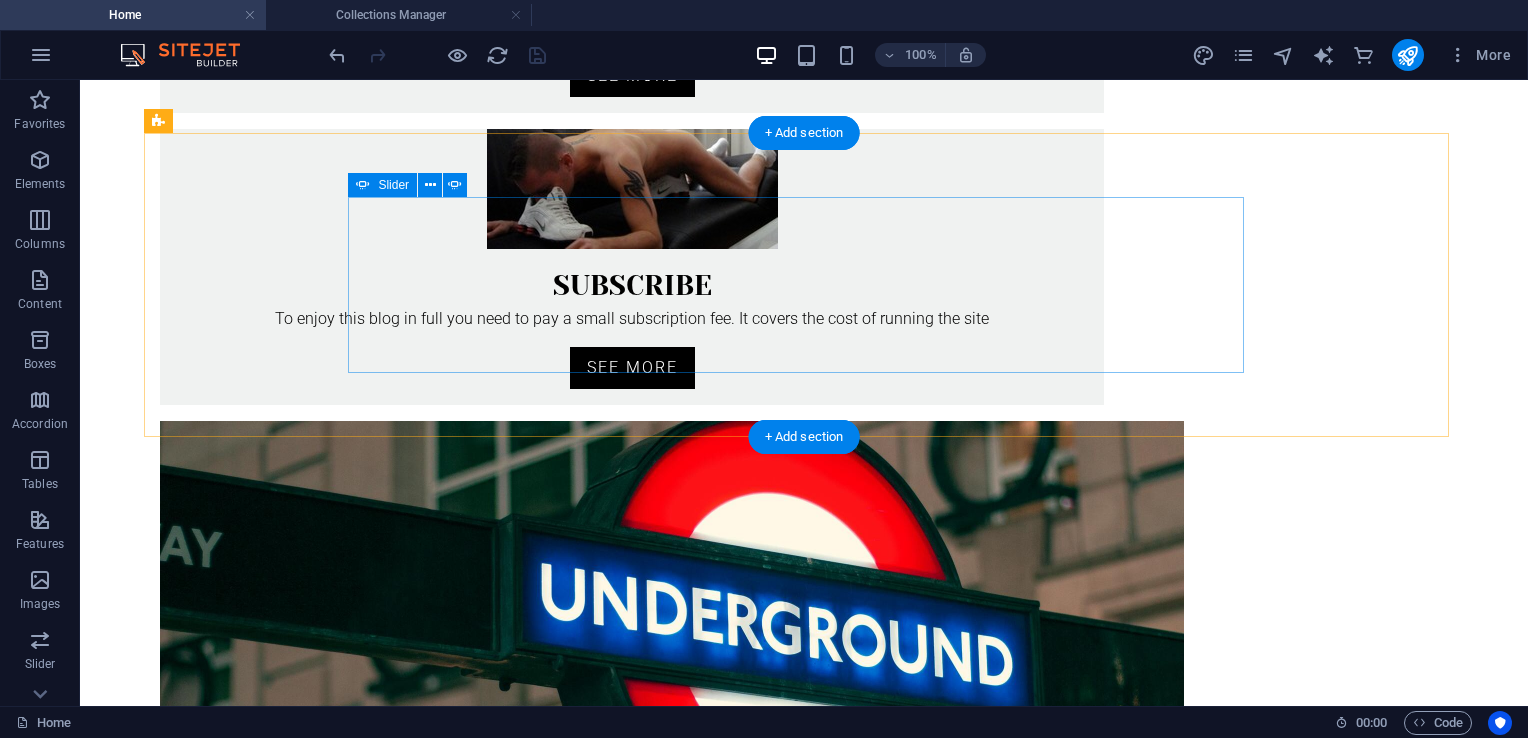 click at bounding box center [804, 1144] 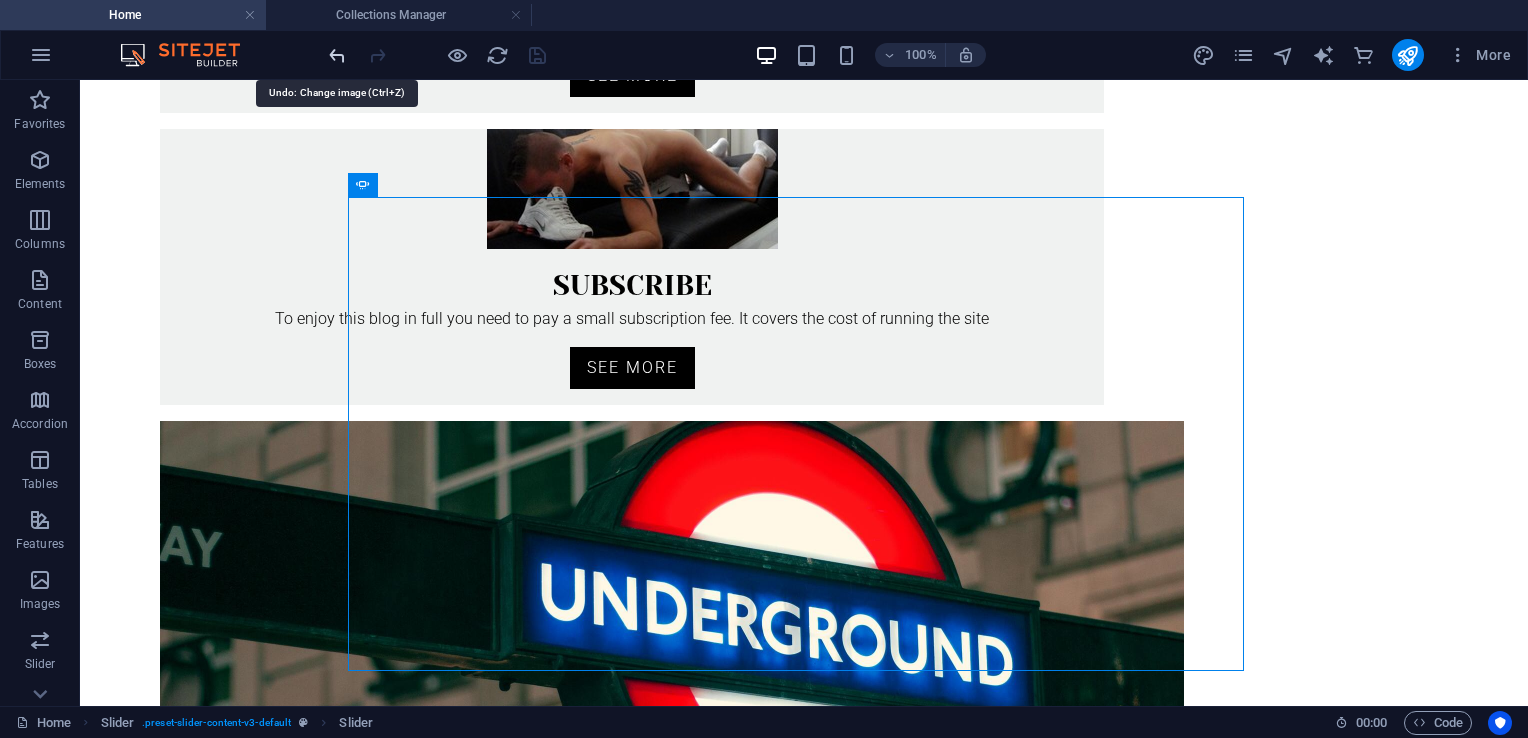 click at bounding box center (337, 55) 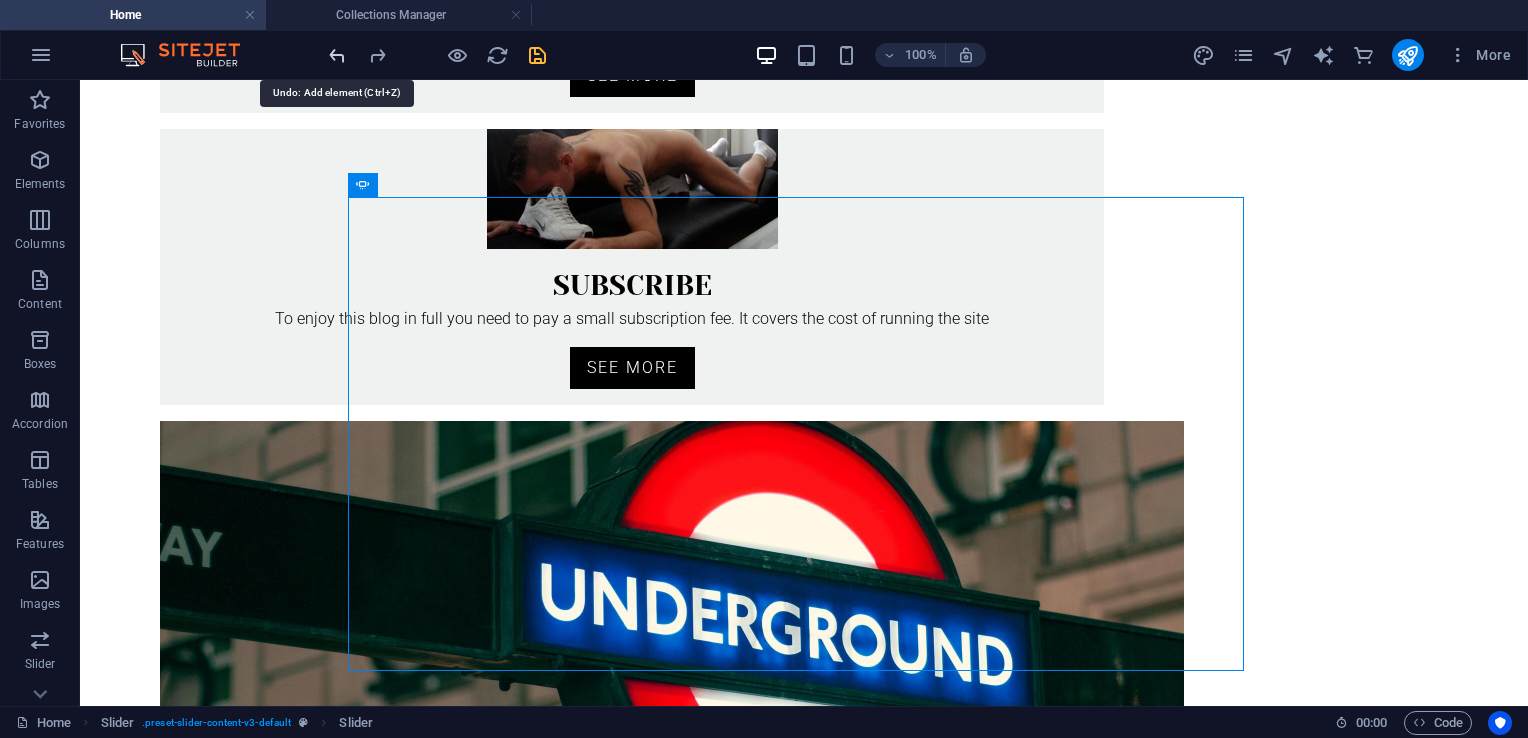 click at bounding box center [337, 55] 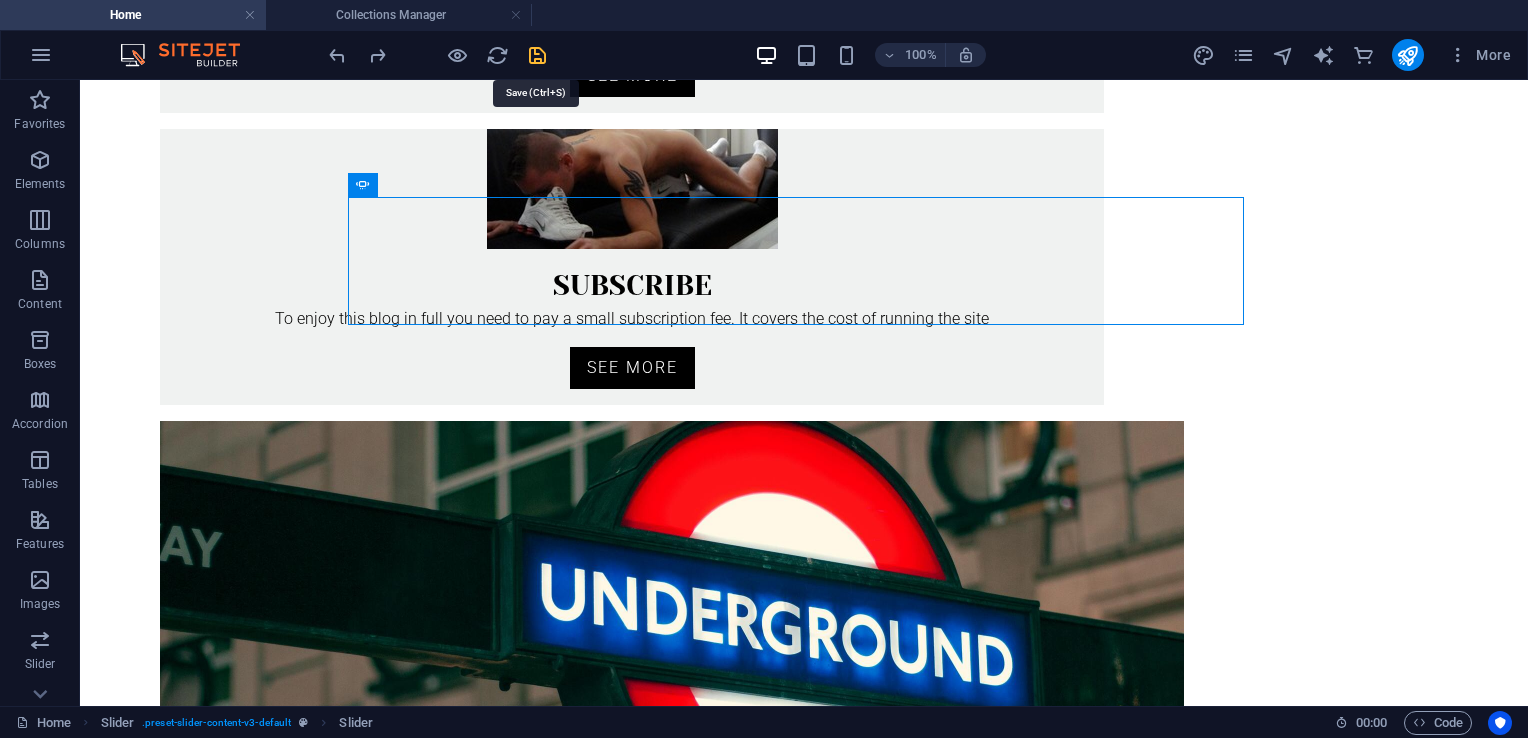 click at bounding box center [537, 55] 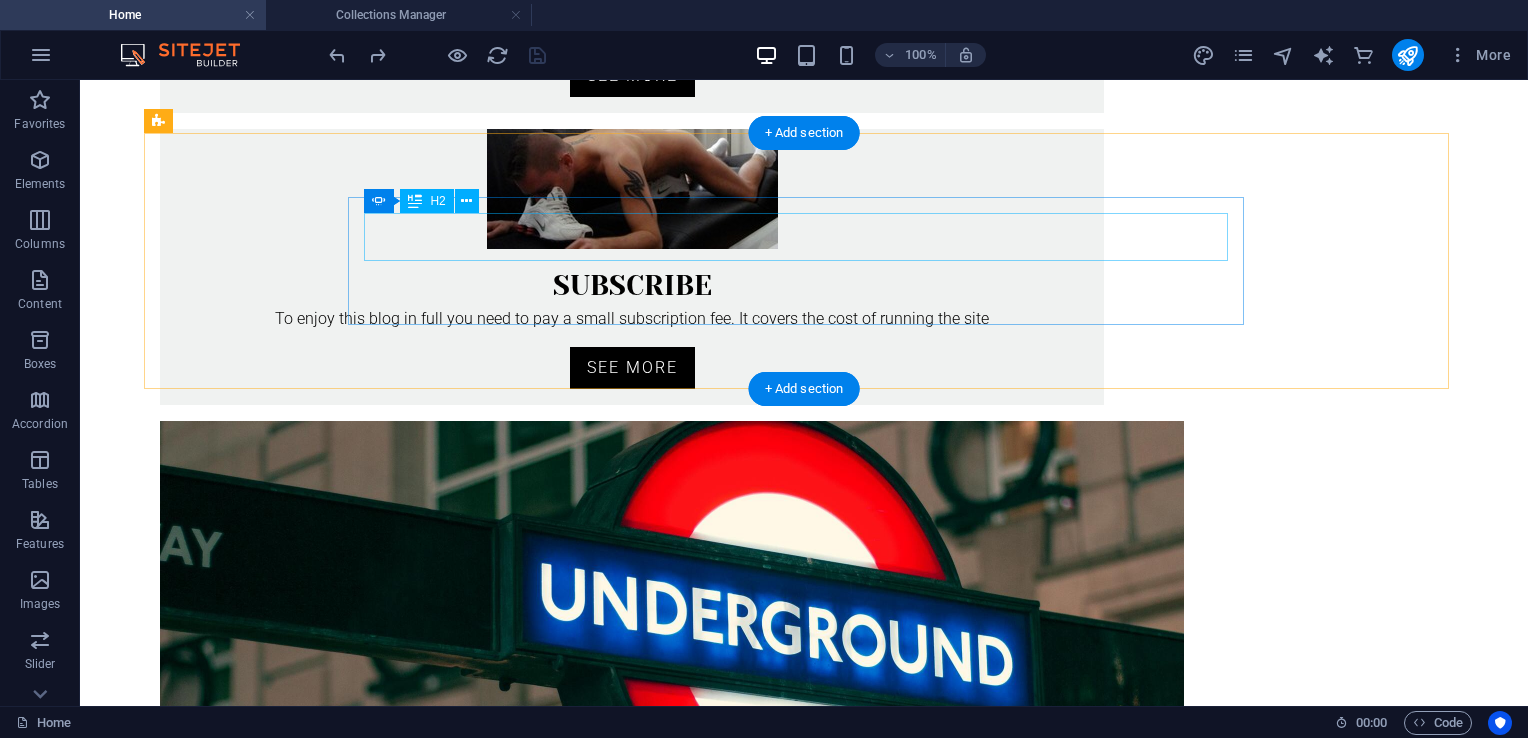 click on "Human Pup" at bounding box center [-108, 1380] 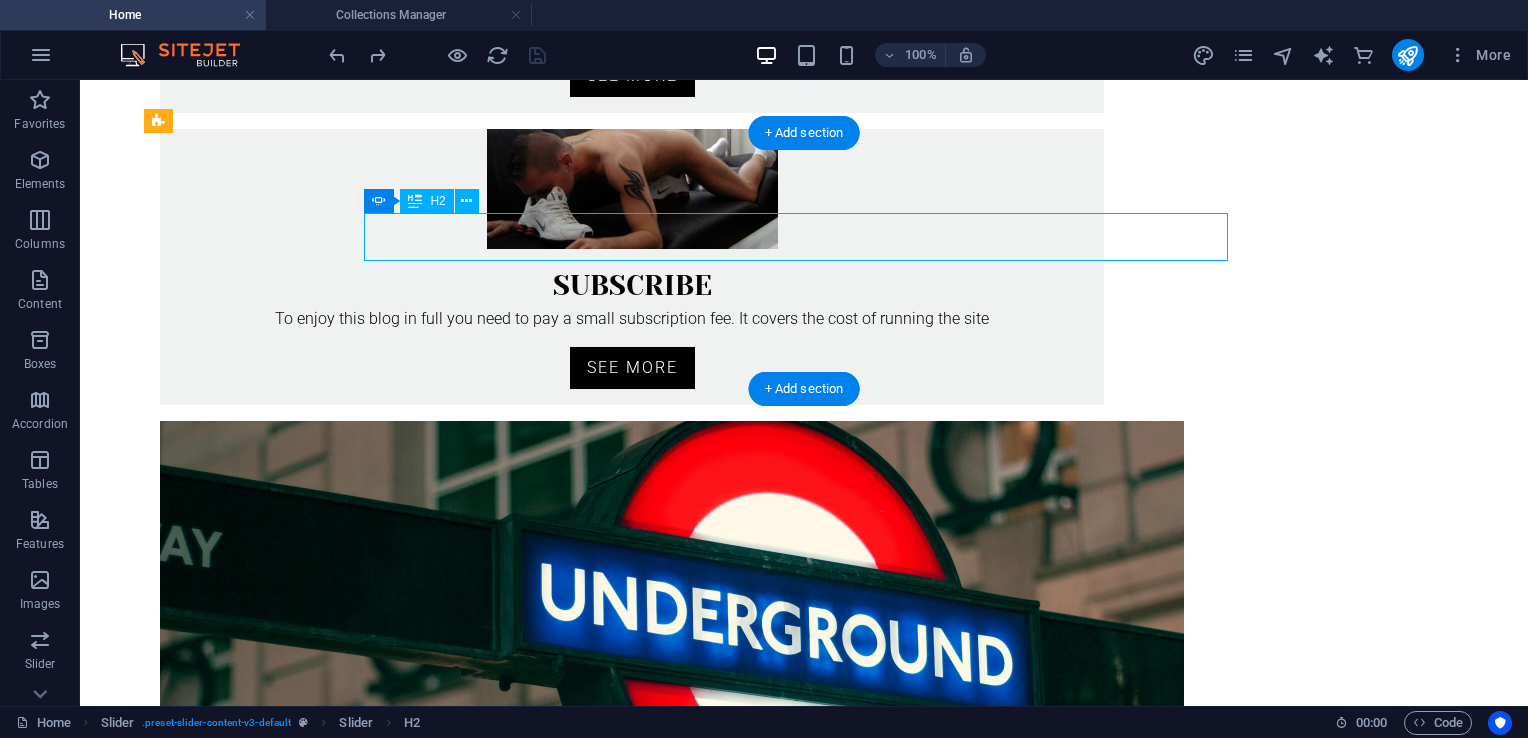 click on "Human Pup" at bounding box center [-108, 1380] 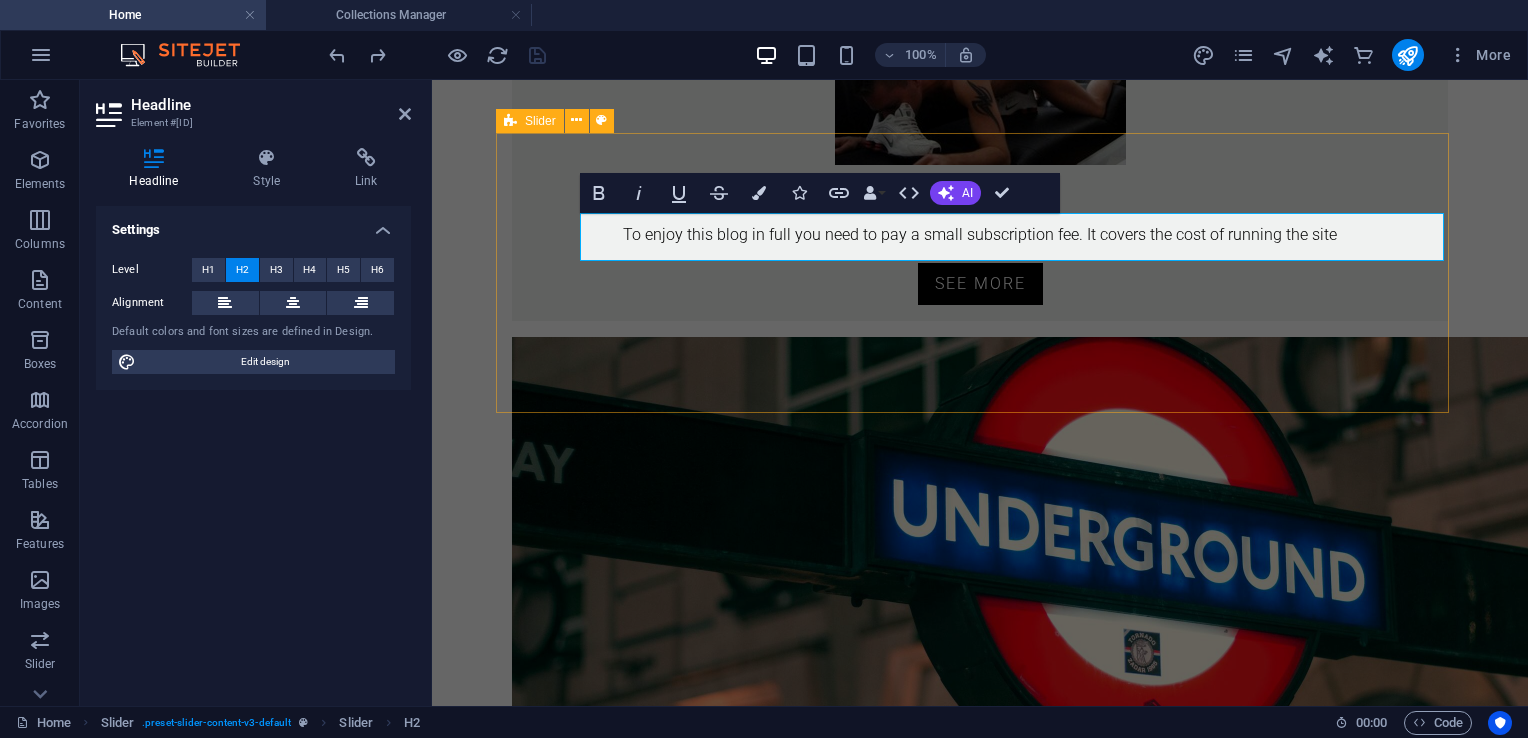 scroll, scrollTop: 785, scrollLeft: 0, axis: vertical 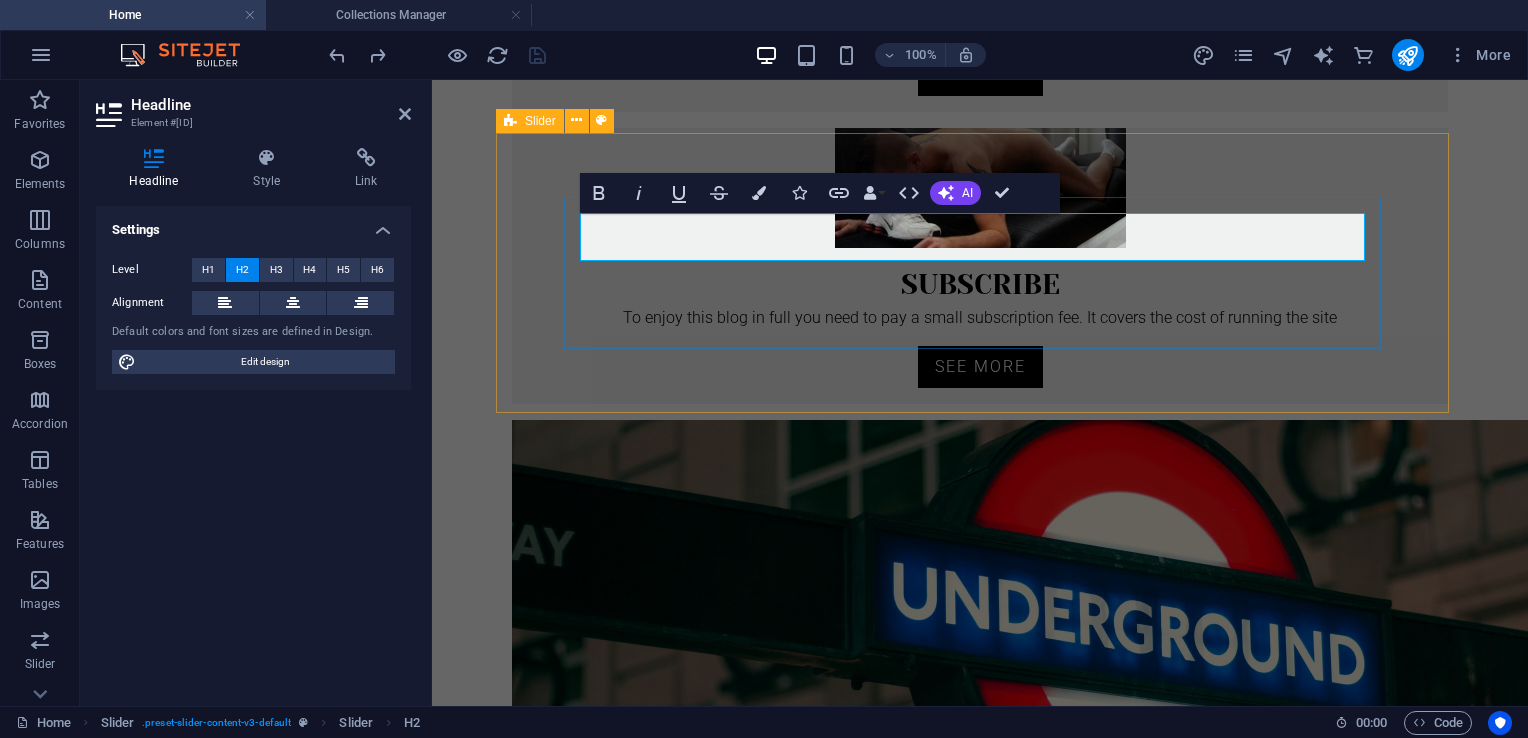 click on "Human Pup" at bounding box center (139, 1379) 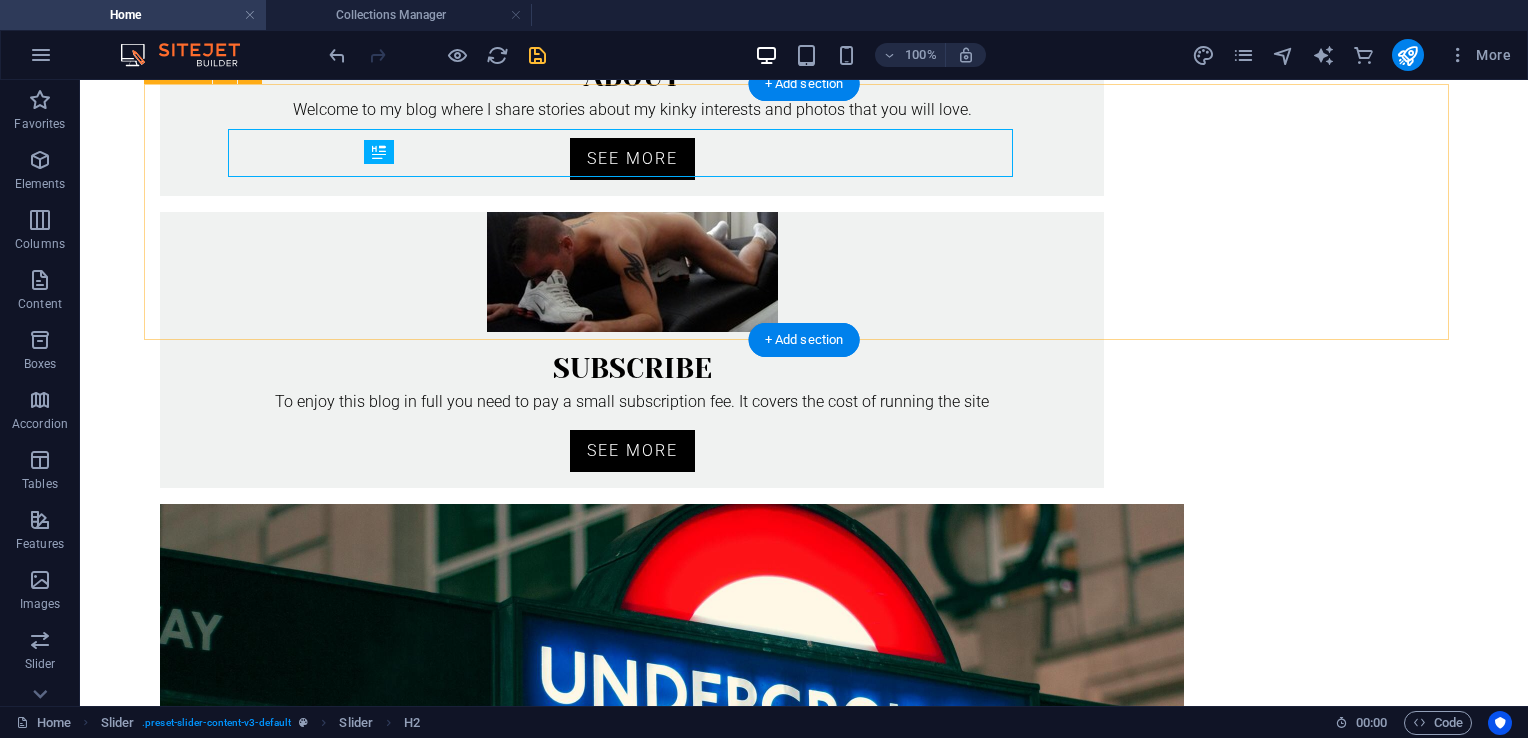 scroll, scrollTop: 868, scrollLeft: 0, axis: vertical 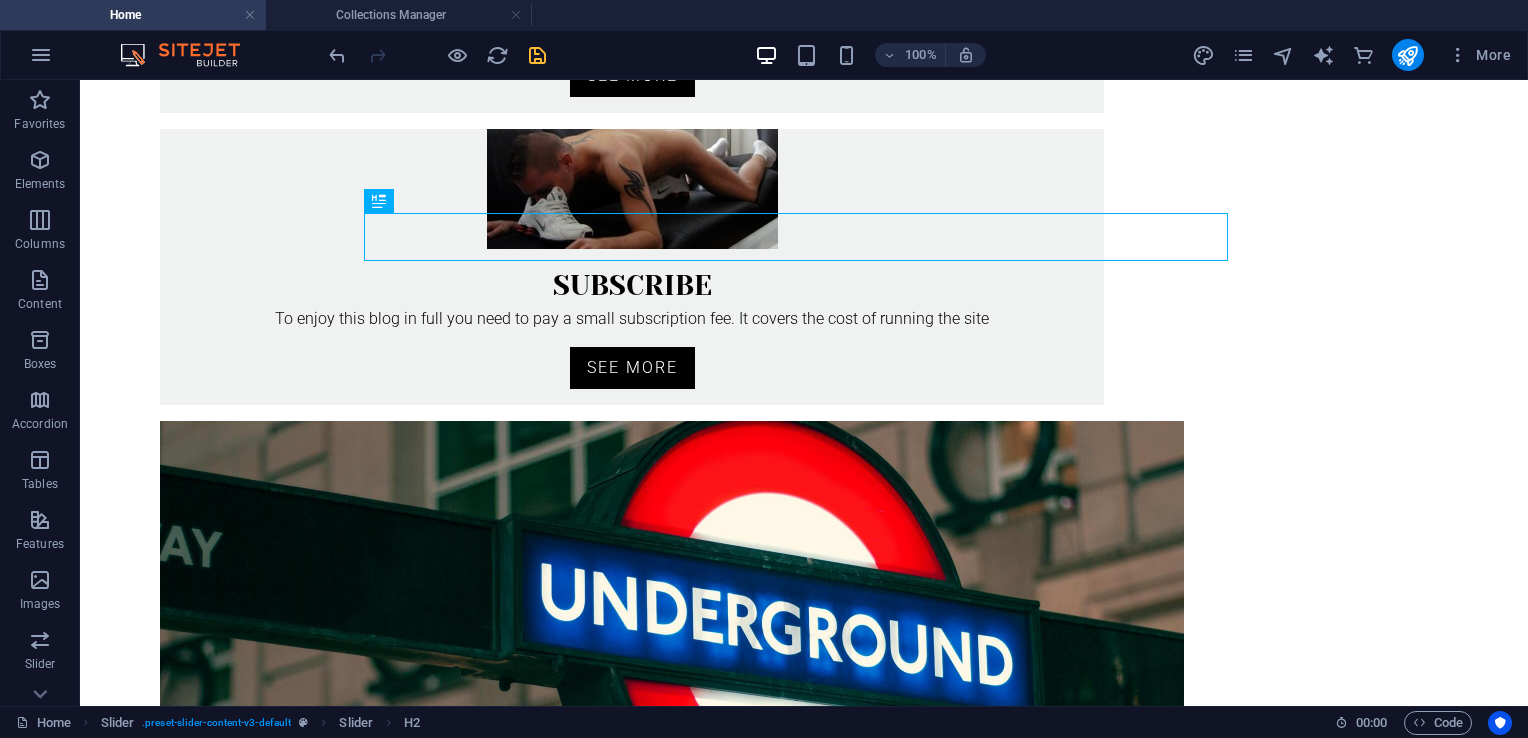 click on "Skip to main content
Home About Free Blog Scene Ebooks Subscribe About Welcome to my blog where I share stories about my kinky interests and photos that you will love. see more Subscribe To enjoy this blog in full you need to pay a small subscription fee. It covers the cost of running the site see more Visit London Planning a visit to the city and looking for some places to explore? Check out my guide for ideas! see more Slide 3 Lorem ipsum dolor sit amet, consectetur adipisicing elit. Id, ipsum, quibusdam, temporibus harum culpa unde voluptatem possimus qui molestiae expedita ad aut necessitatibus vel incidunt placeat velit soluta a consectetur laborum illum nobis distinctio nisi facilis! Officiis, illum, aut, quasi dolorem laudantium fuga porro amet provident voluptatibus dicta mollitia neque! 🐕 Human Pup Read More ... Slide 2 Slide 3 🐕 Human Pup Read More ... 1 2 3 EBOOKS Read from my collection of ebooks available on Amazon Kindle. CUCK, CEO Read More ... Hypnophones Read More ... Read More ..." at bounding box center [804, 2301] 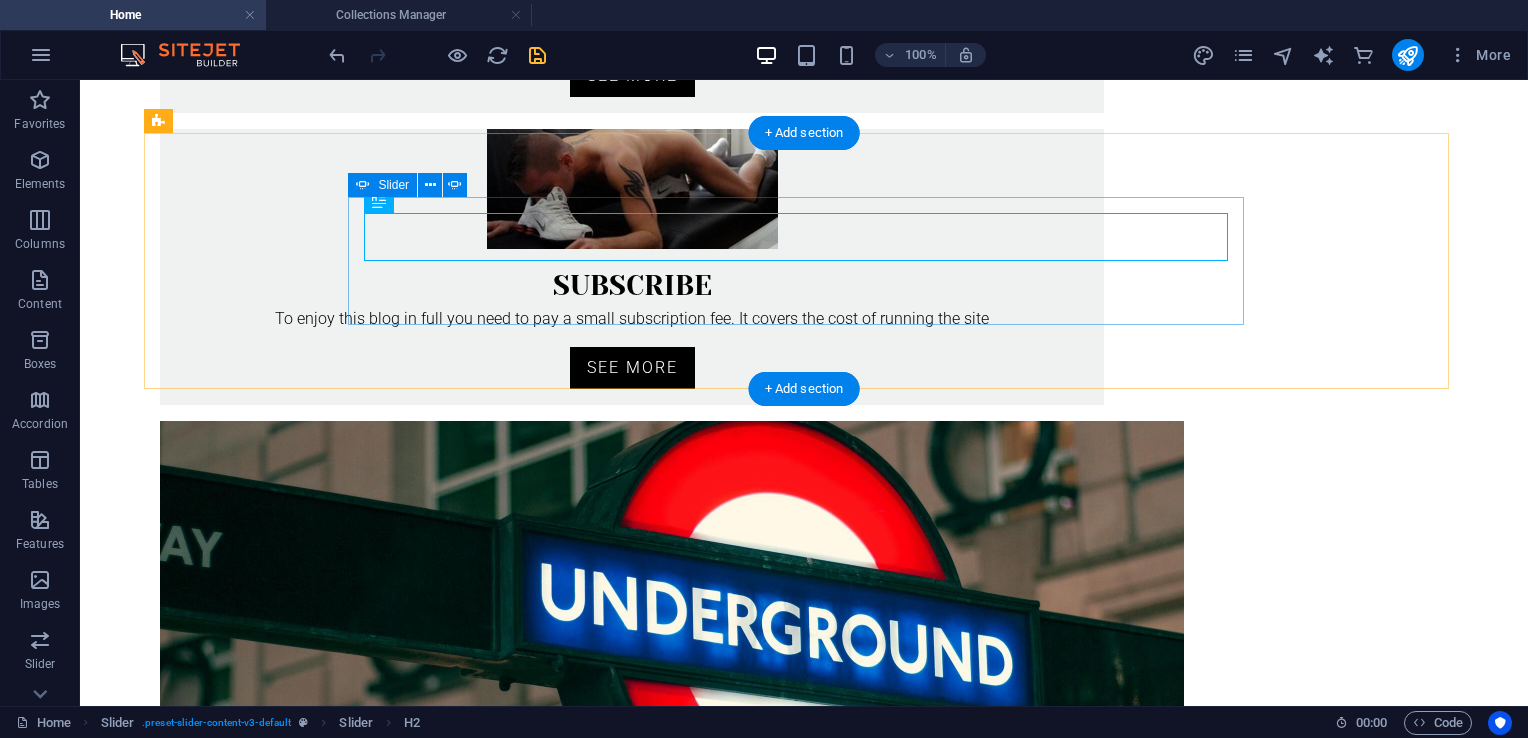 click at bounding box center (804, 1312) 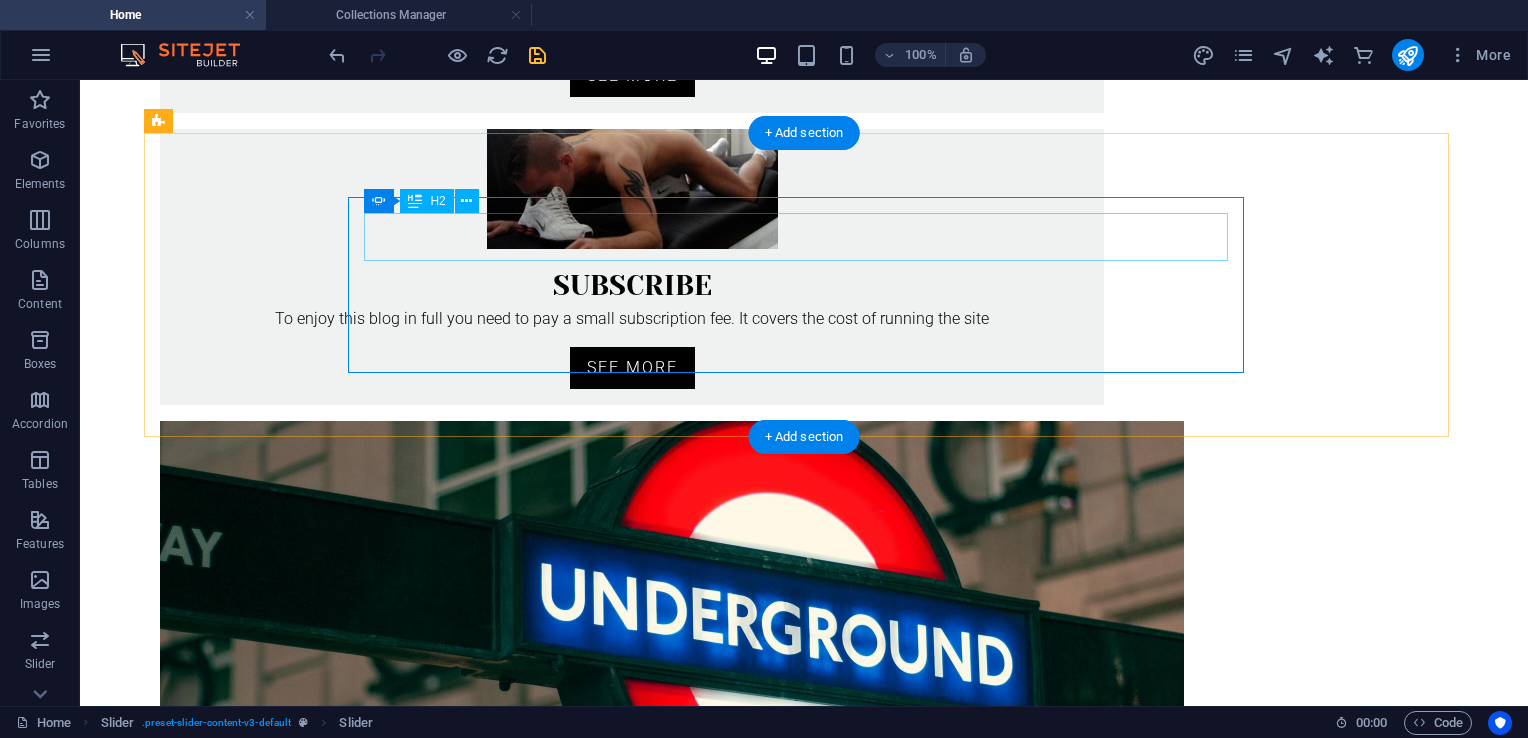 click on "Slide 2" at bounding box center [-1004, 1532] 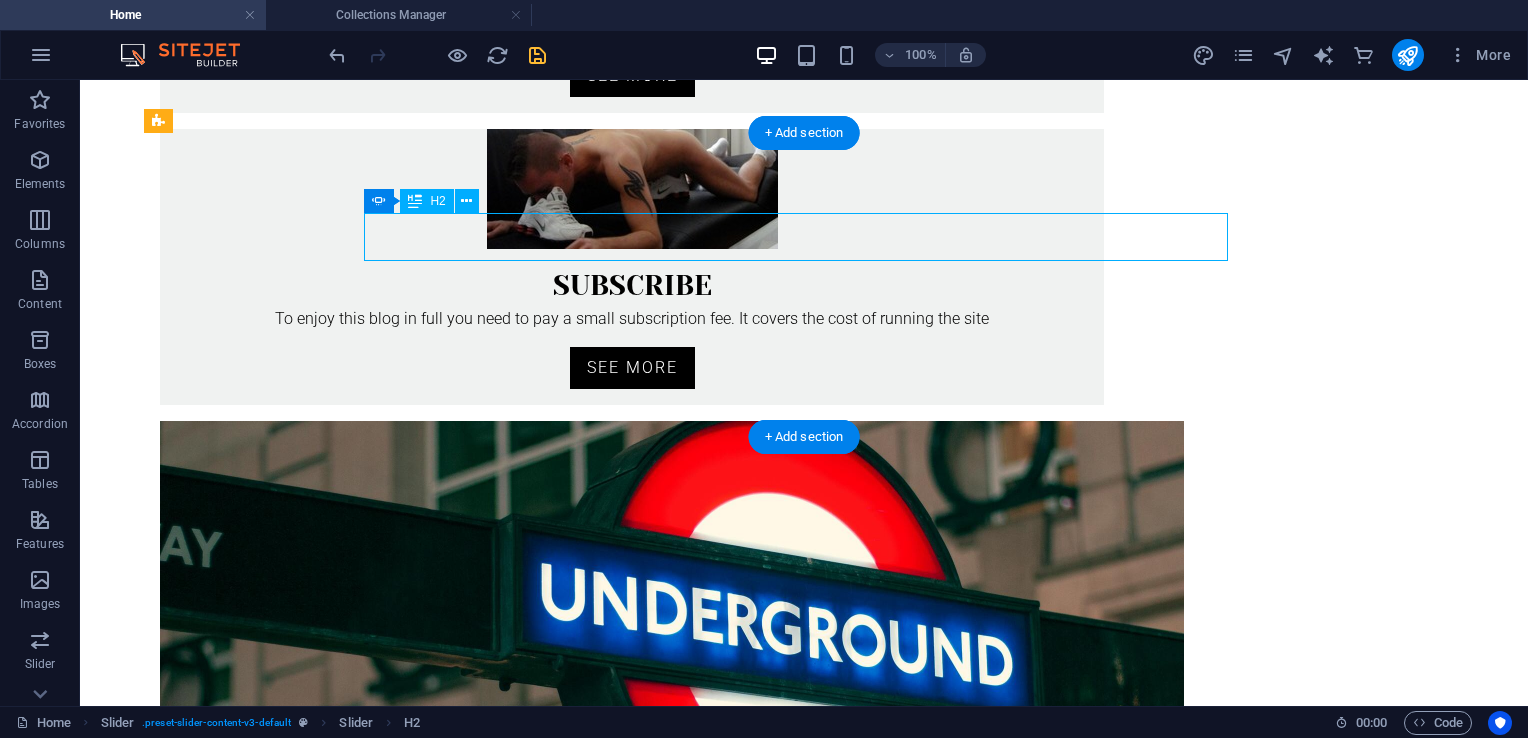 click on "Slide 2" at bounding box center (-1004, 1532) 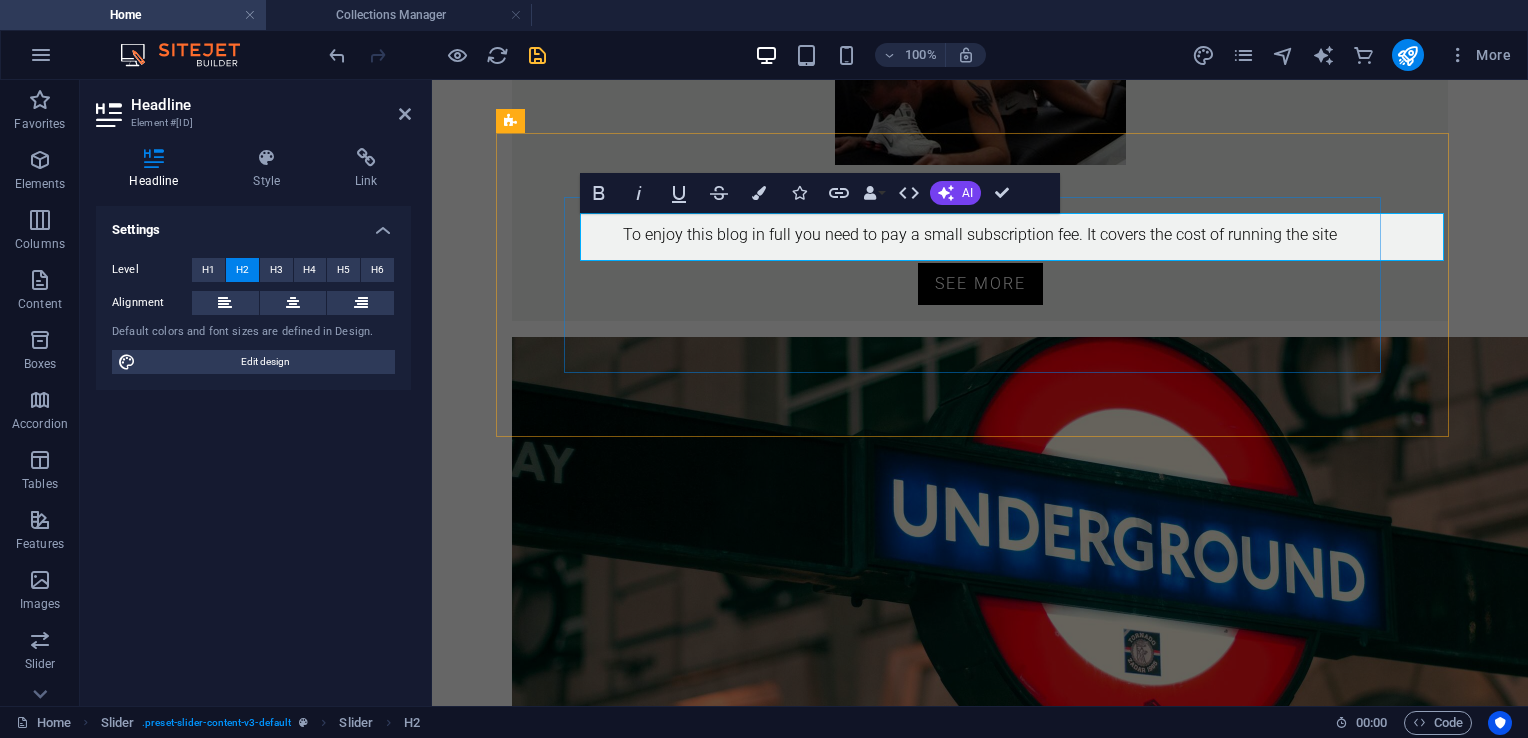 scroll, scrollTop: 785, scrollLeft: 0, axis: vertical 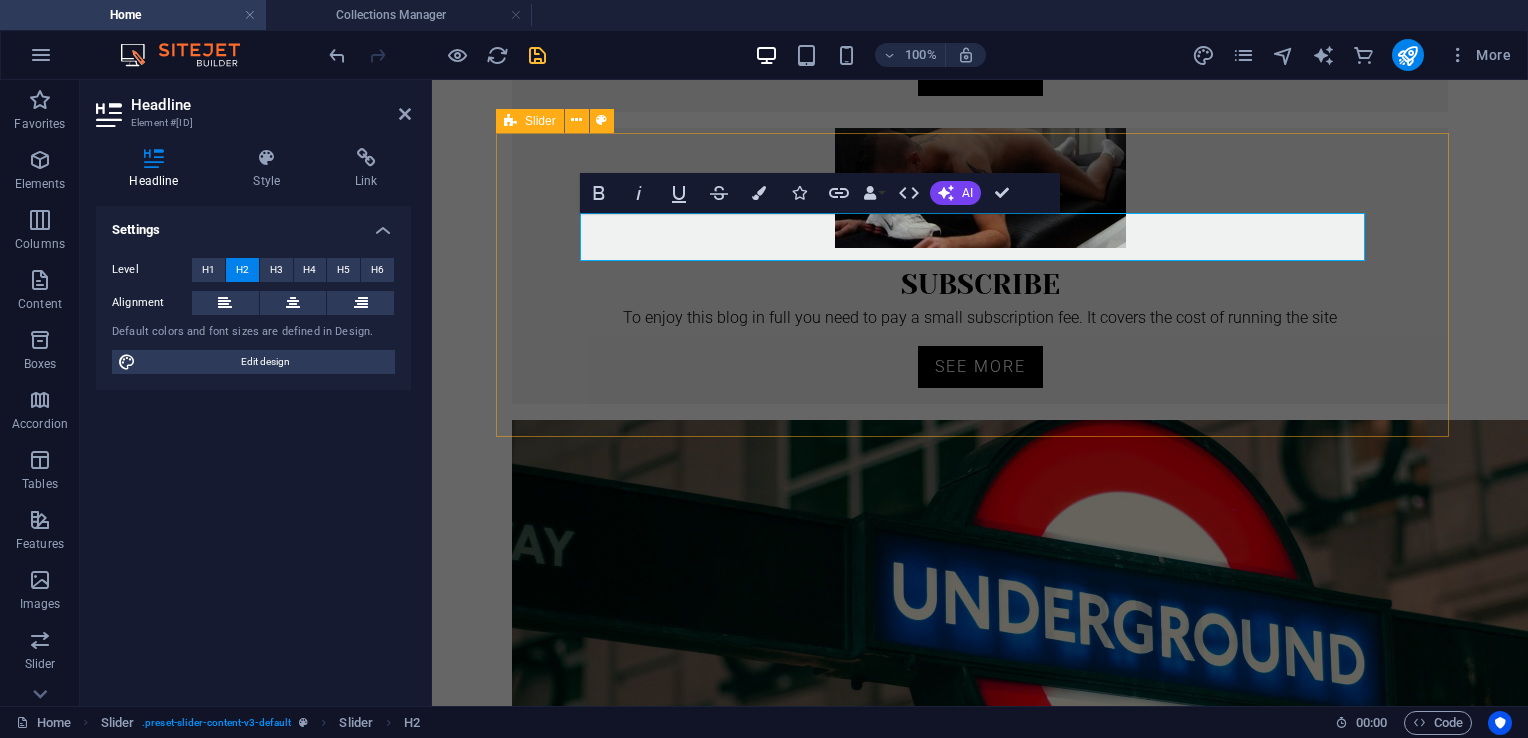 type 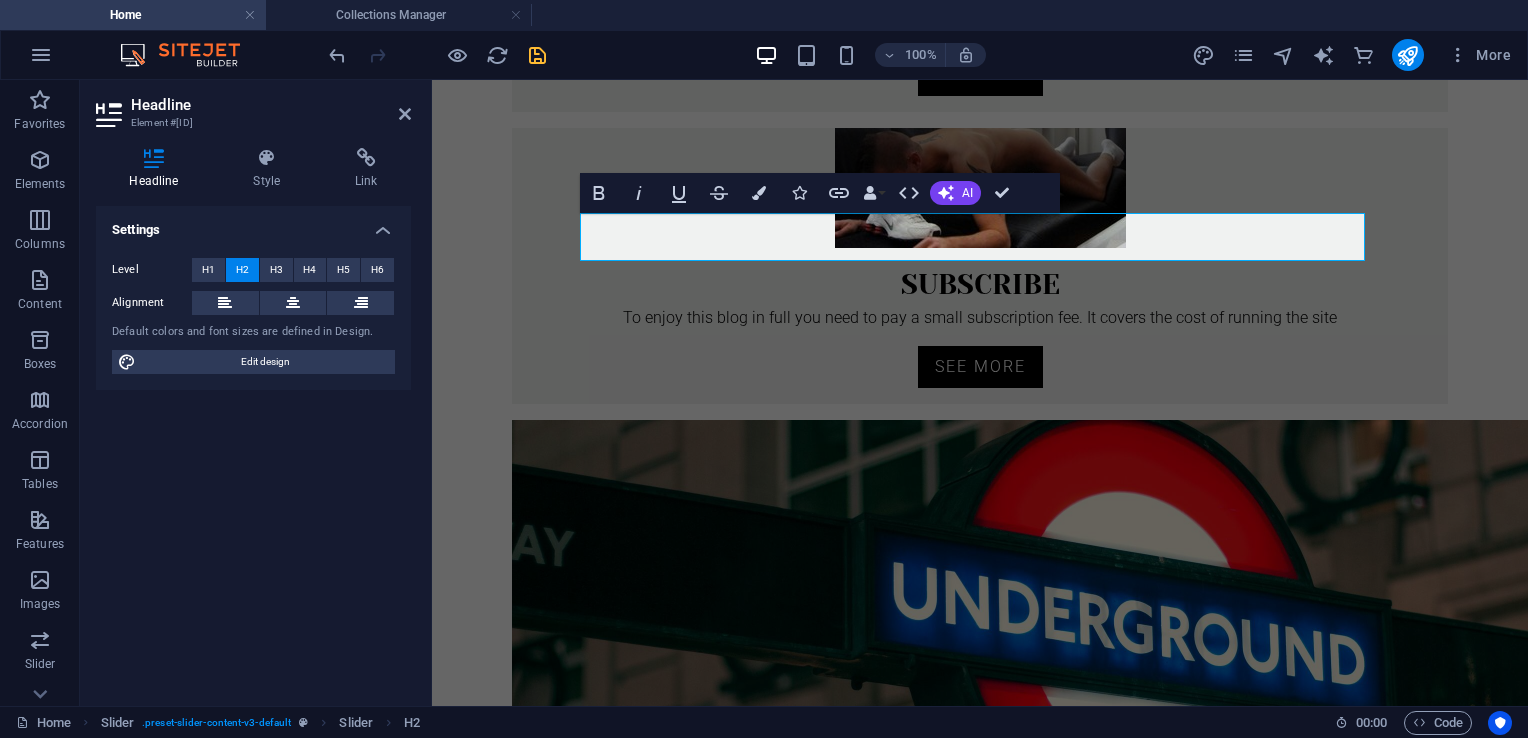 scroll, scrollTop: 0, scrollLeft: 20, axis: horizontal 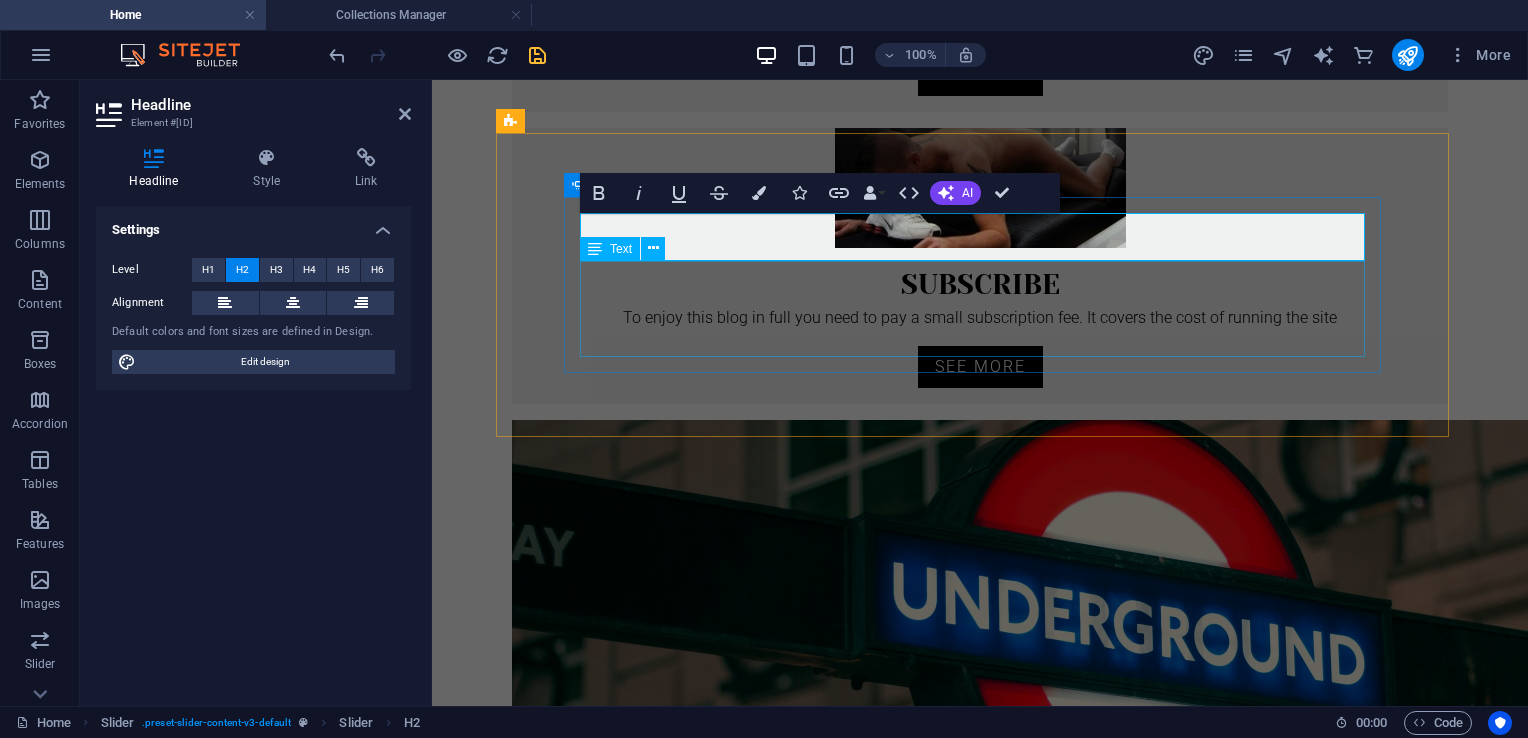 click on "Lorem ipsum dolor sit amet, consectetur adipisicing elit. Id, ipsum, quibusdam, temporibus harum culpa unde voluptatem possimus qui molestiae expedita ad aut necessitatibus vel incidunt placeat velit soluta a consectetur laborum illum nobis distinctio nisi facilis! Officiis, illum, aut, quasi dolorem laudantium fuga porro amet provident voluptatibus dicta mollitia neque!" at bounding box center (-678, 1603) 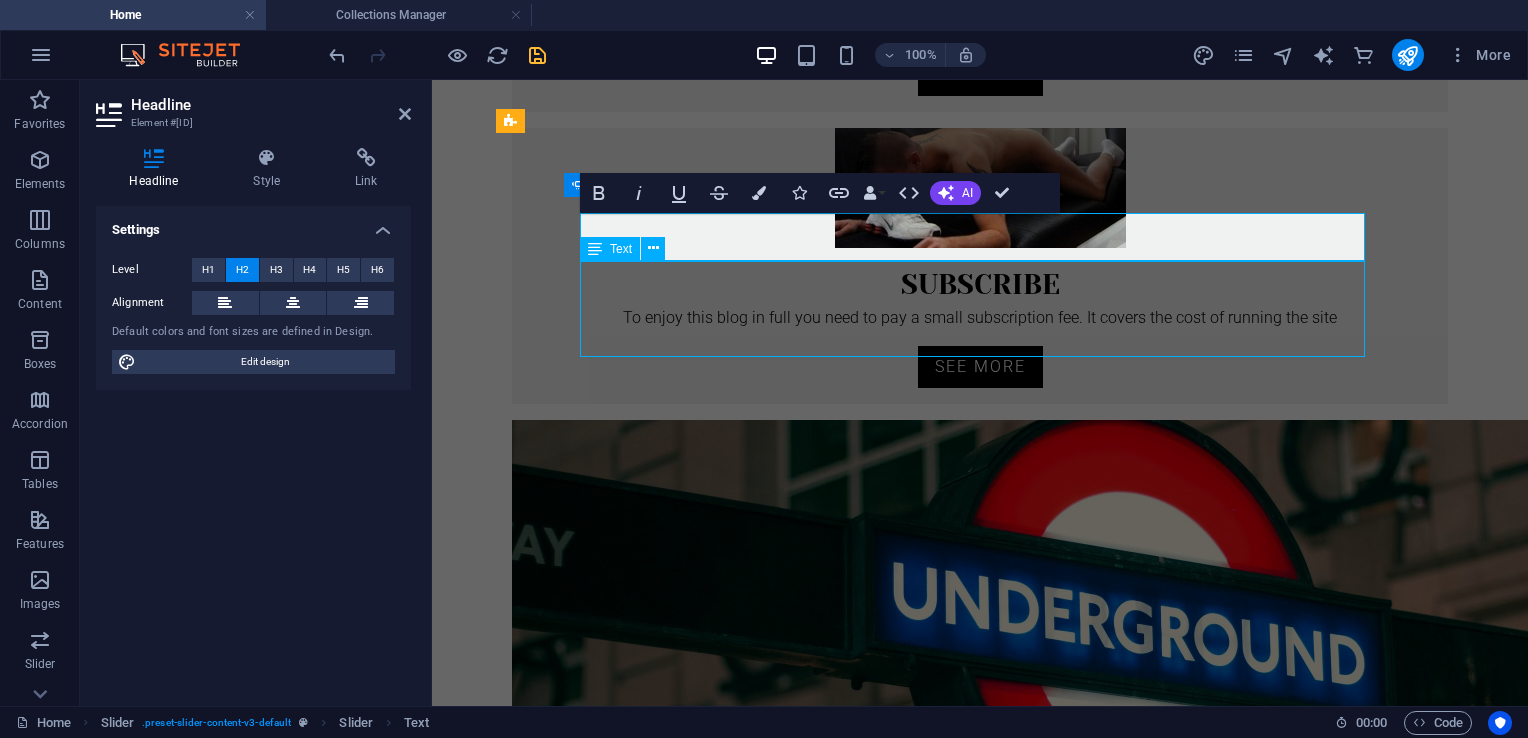 click on "Lorem ipsum dolor sit amet, consectetur adipisicing elit. Id, ipsum, quibusdam, temporibus harum culpa unde voluptatem possimus qui molestiae expedita ad aut necessitatibus vel incidunt placeat velit soluta a consectetur laborum illum nobis distinctio nisi facilis! Officiis, illum, aut, quasi dolorem laudantium fuga porro amet provident voluptatibus dicta mollitia neque!" at bounding box center (-678, 1603) 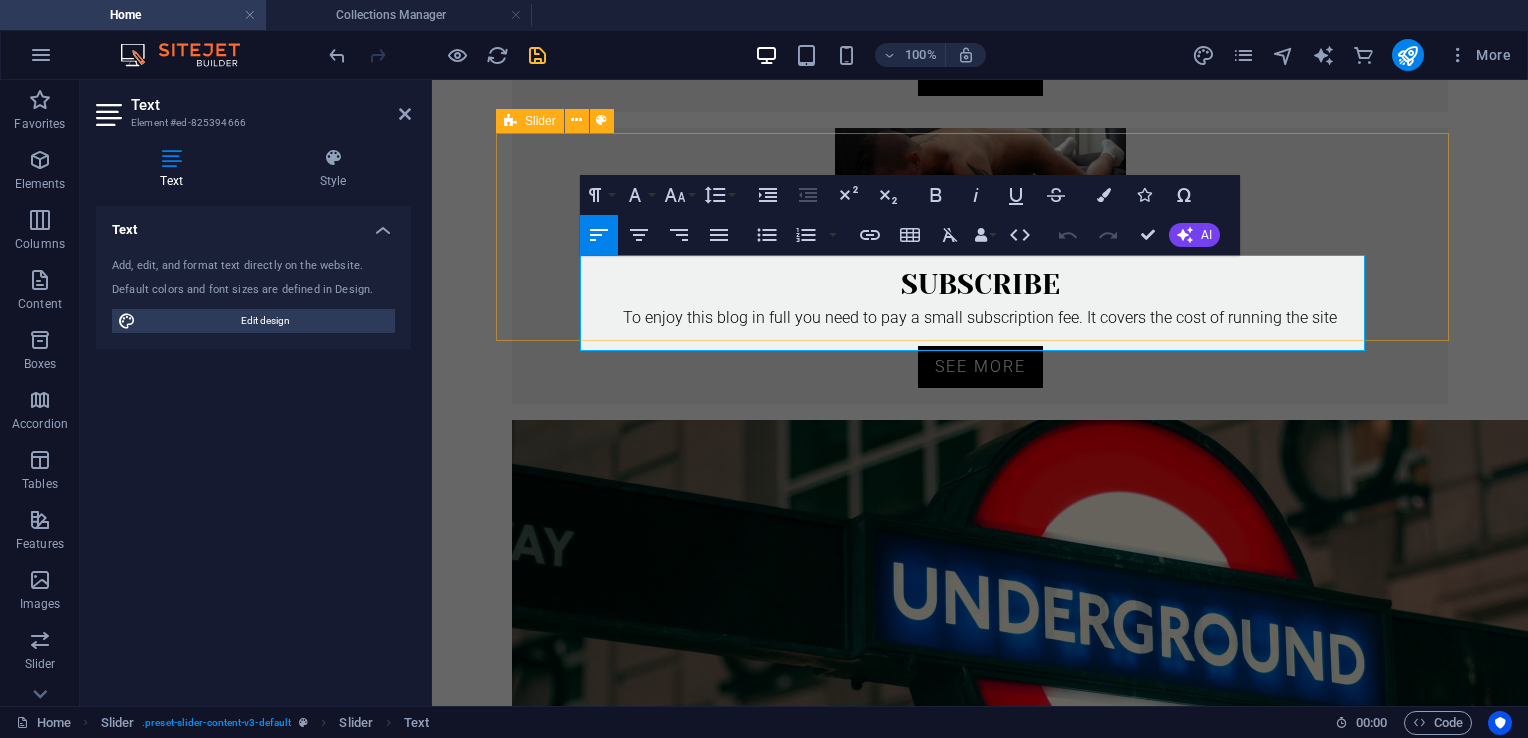 scroll, scrollTop: 0, scrollLeft: 0, axis: both 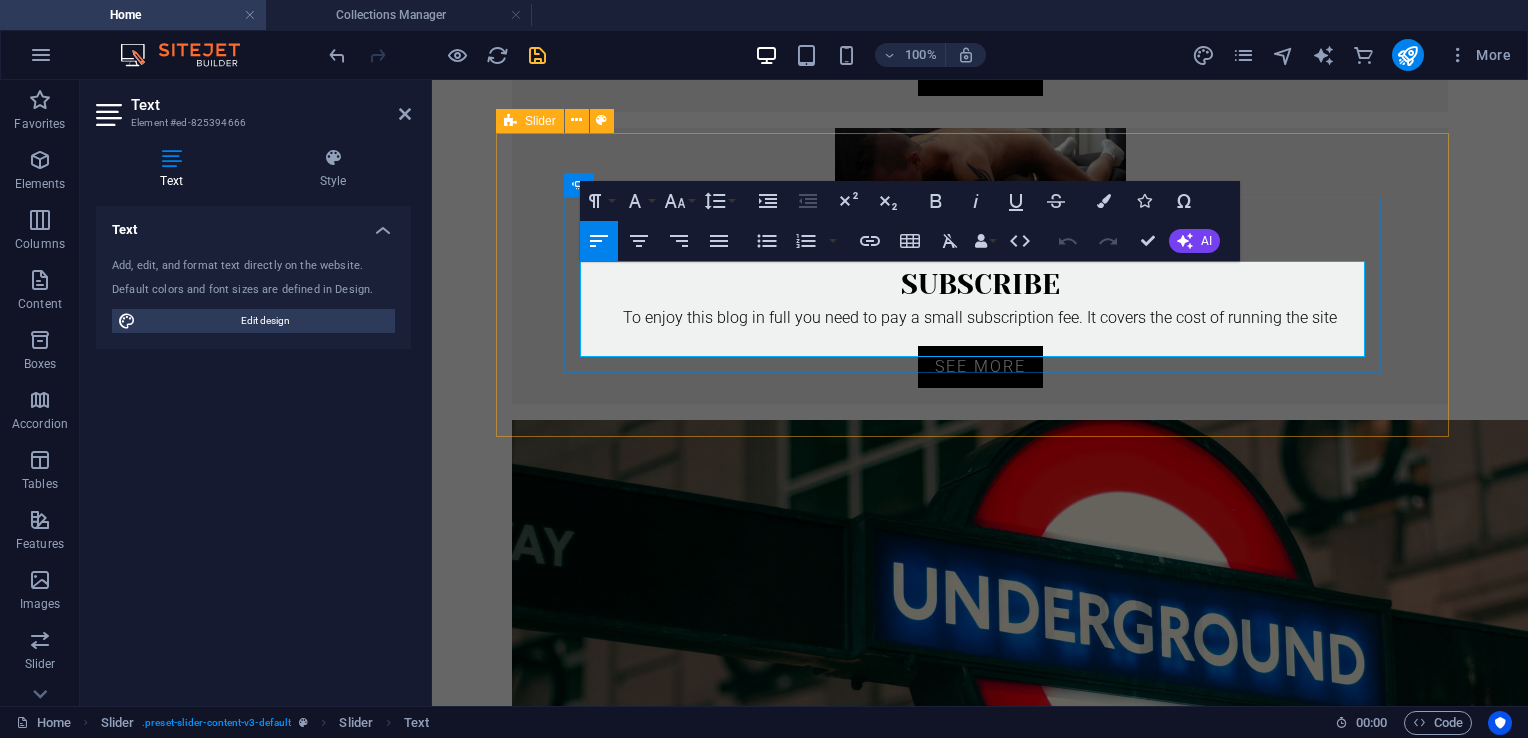 type 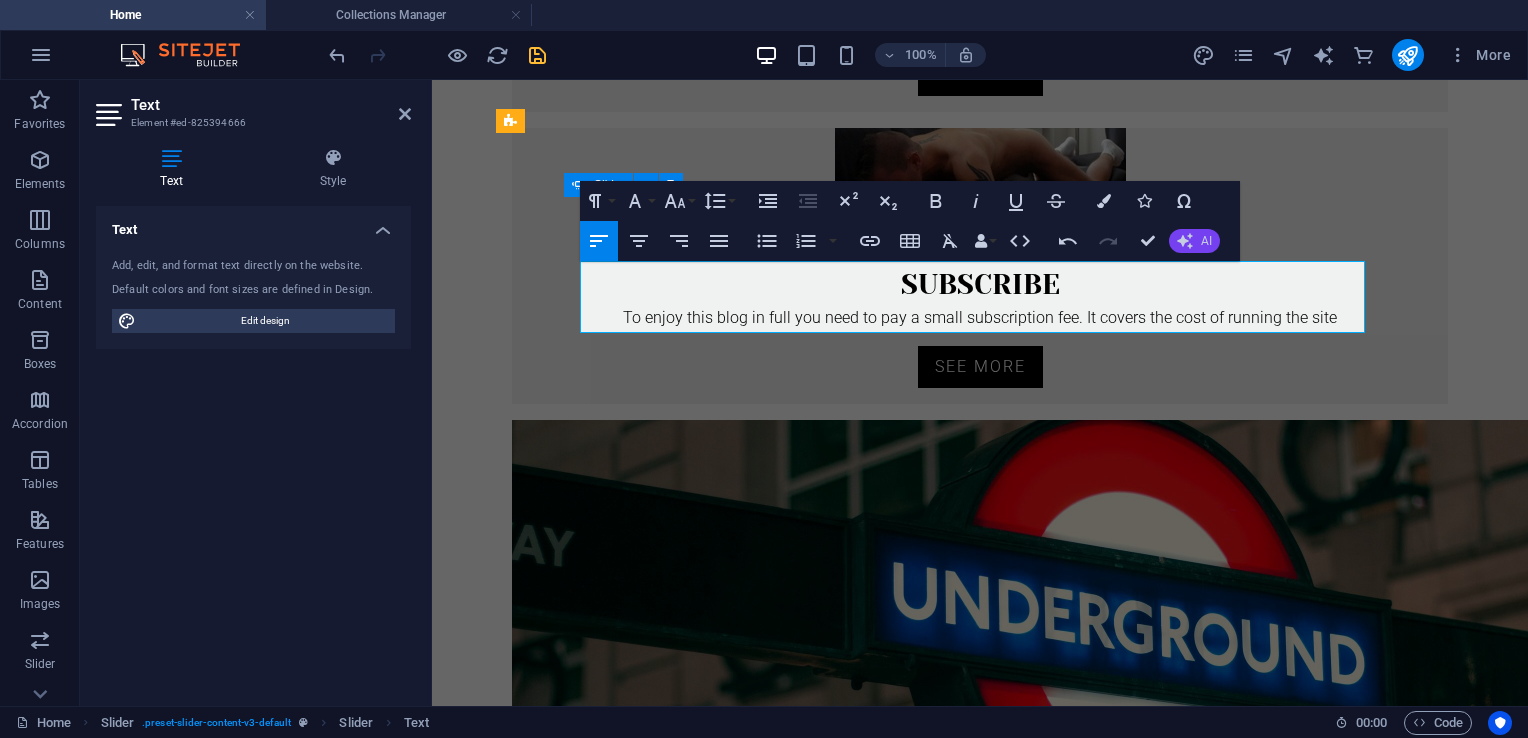 click 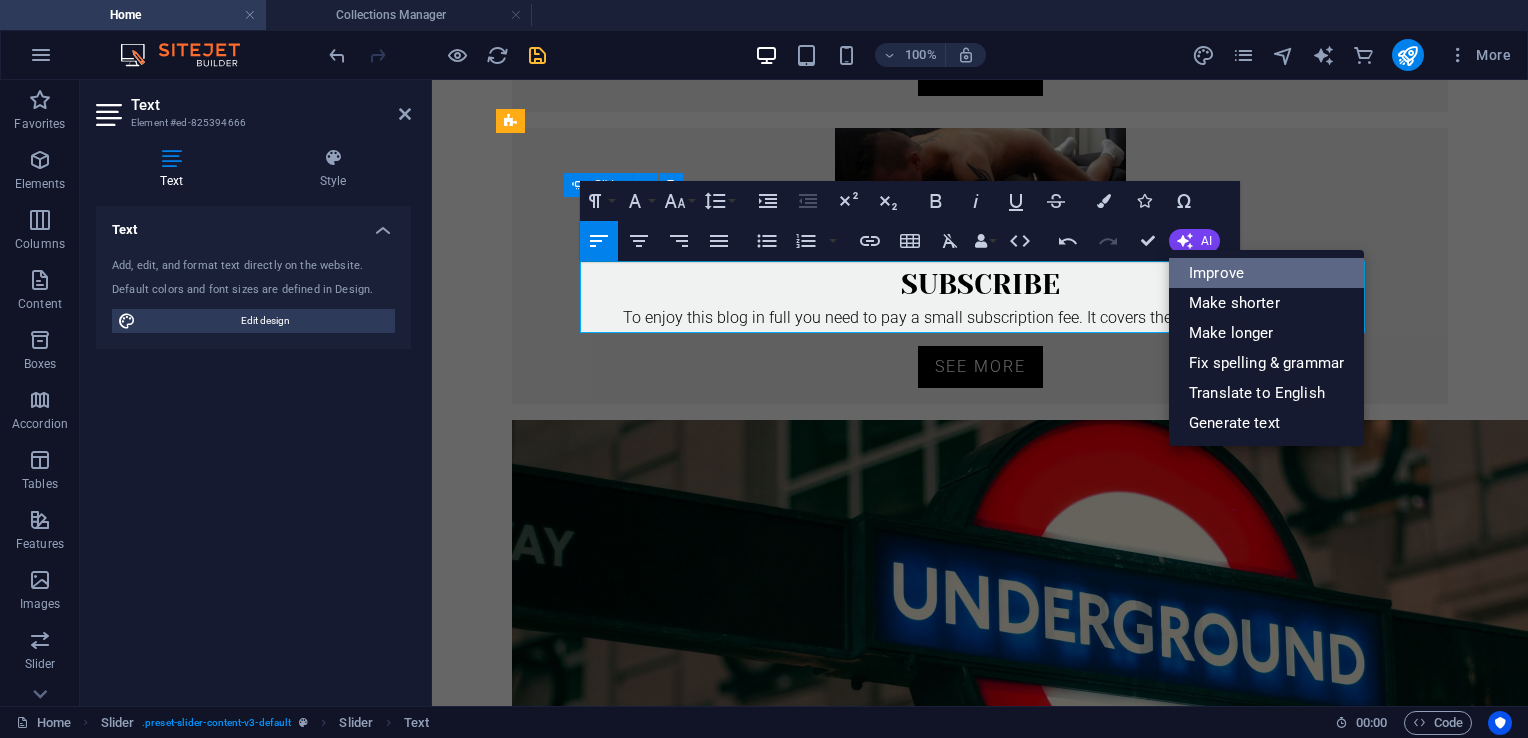 click on "Improve" at bounding box center [1266, 273] 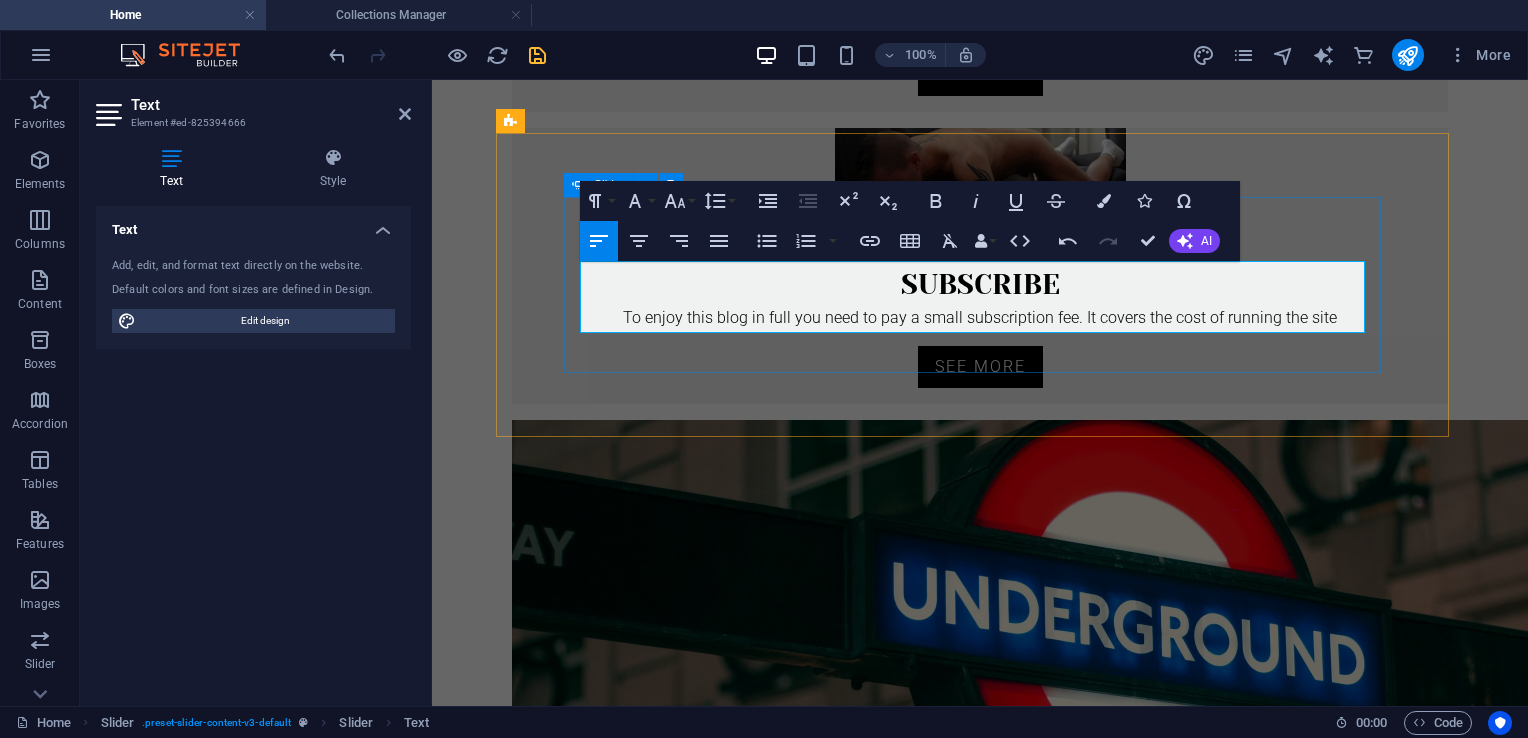 drag, startPoint x: 1101, startPoint y: 326, endPoint x: 1199, endPoint y: 323, distance: 98.045906 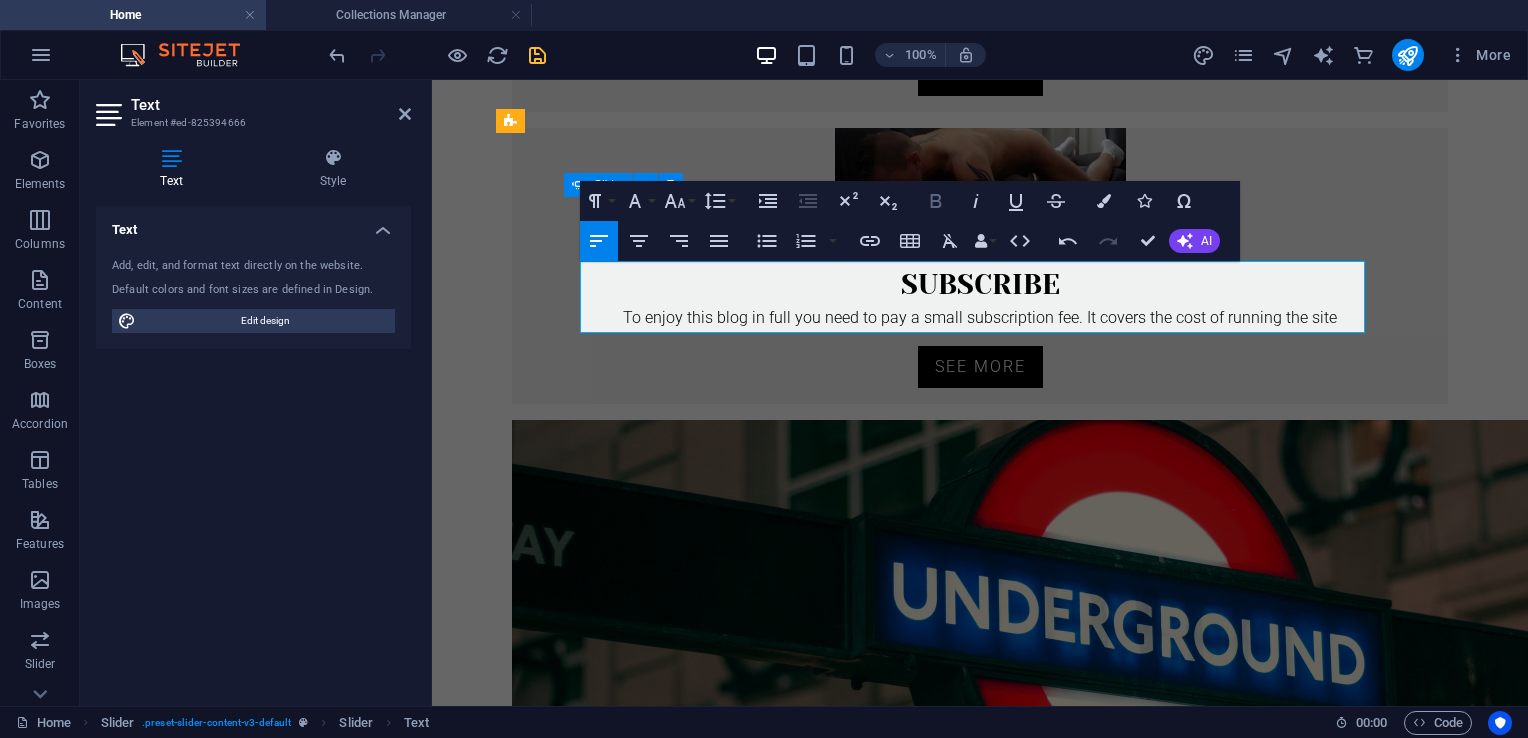 click 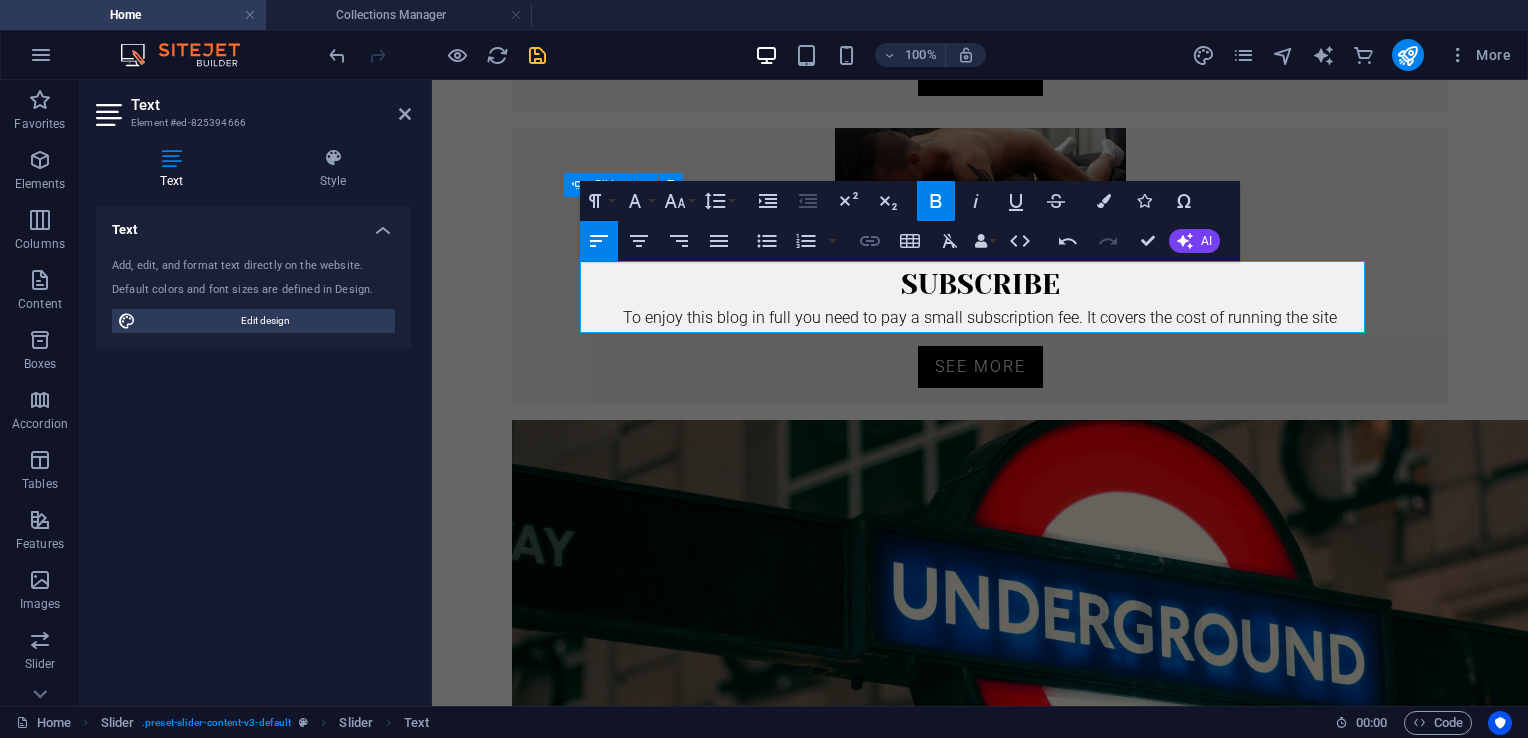 click 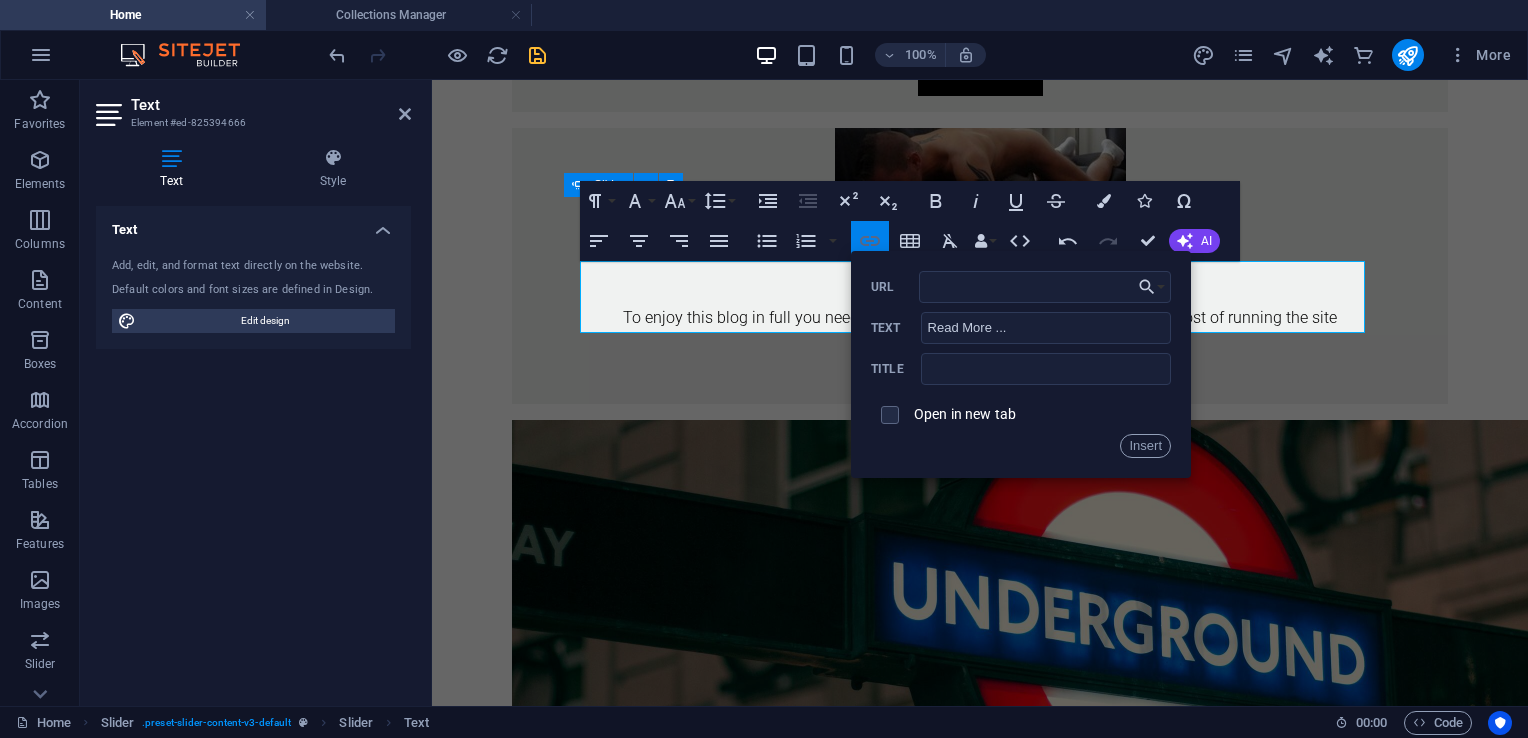 type on "https://masterlondon.blog/free-blog-posts/escape/" 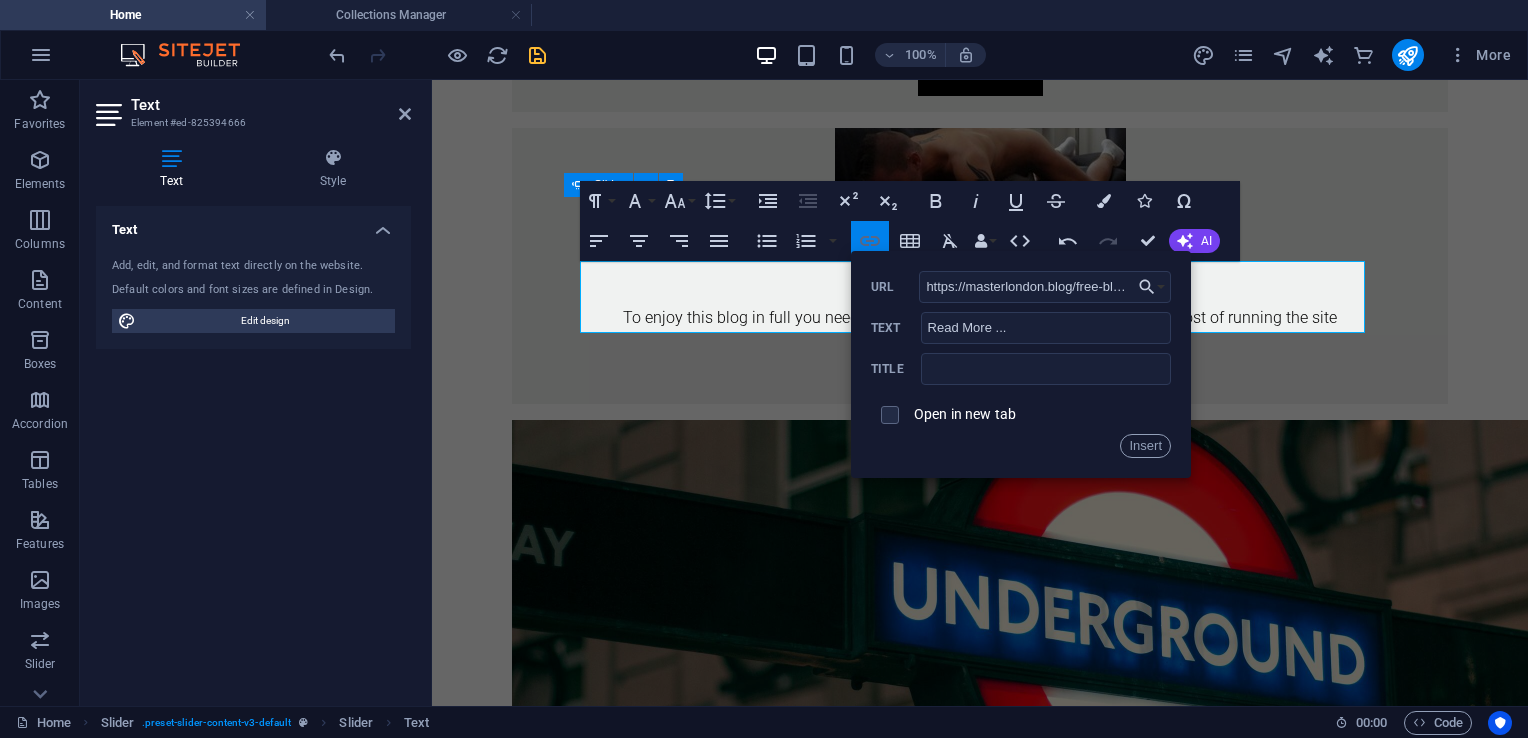 scroll, scrollTop: 0, scrollLeft: 83, axis: horizontal 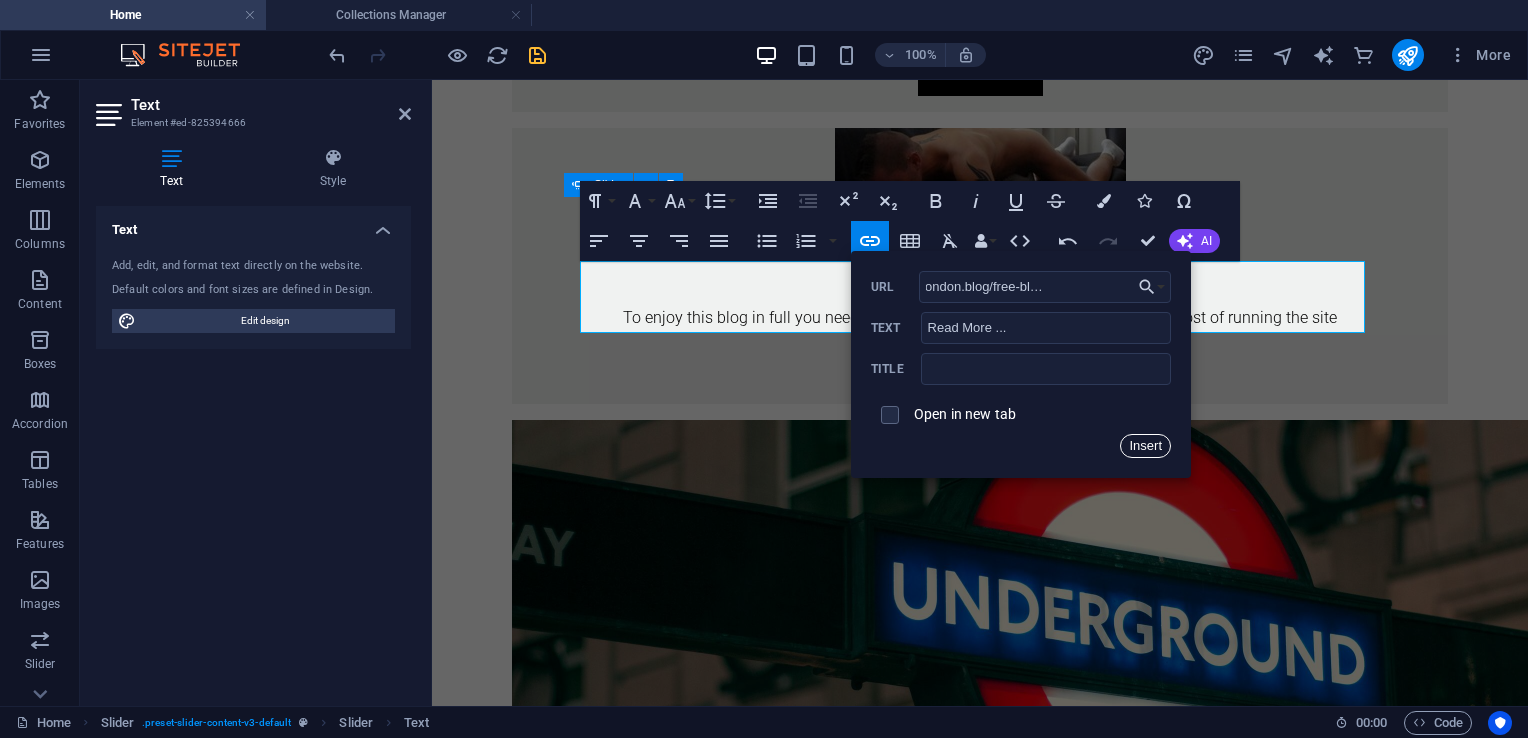 click on "Insert" at bounding box center (1145, 446) 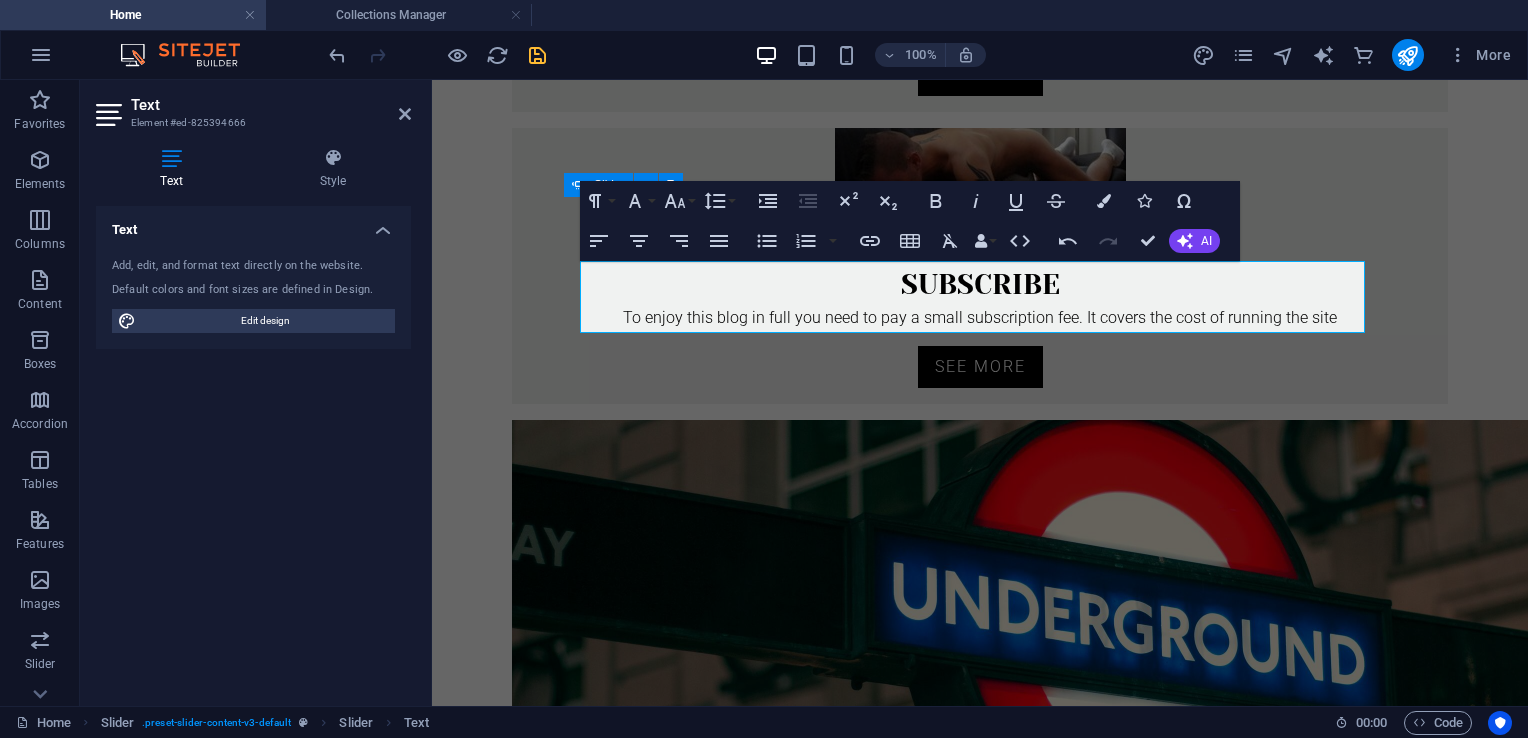scroll, scrollTop: 0, scrollLeft: 0, axis: both 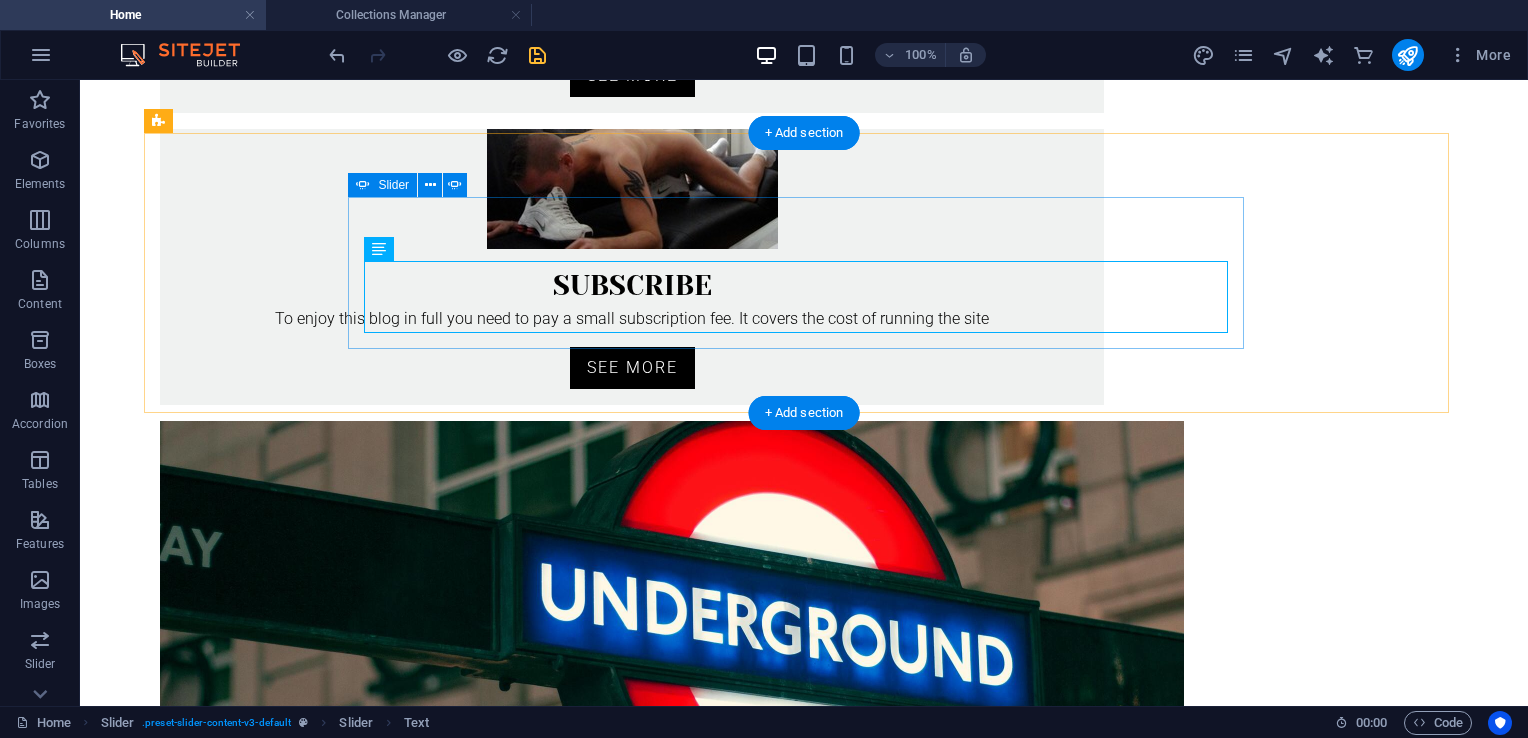 click at bounding box center [804, 1144] 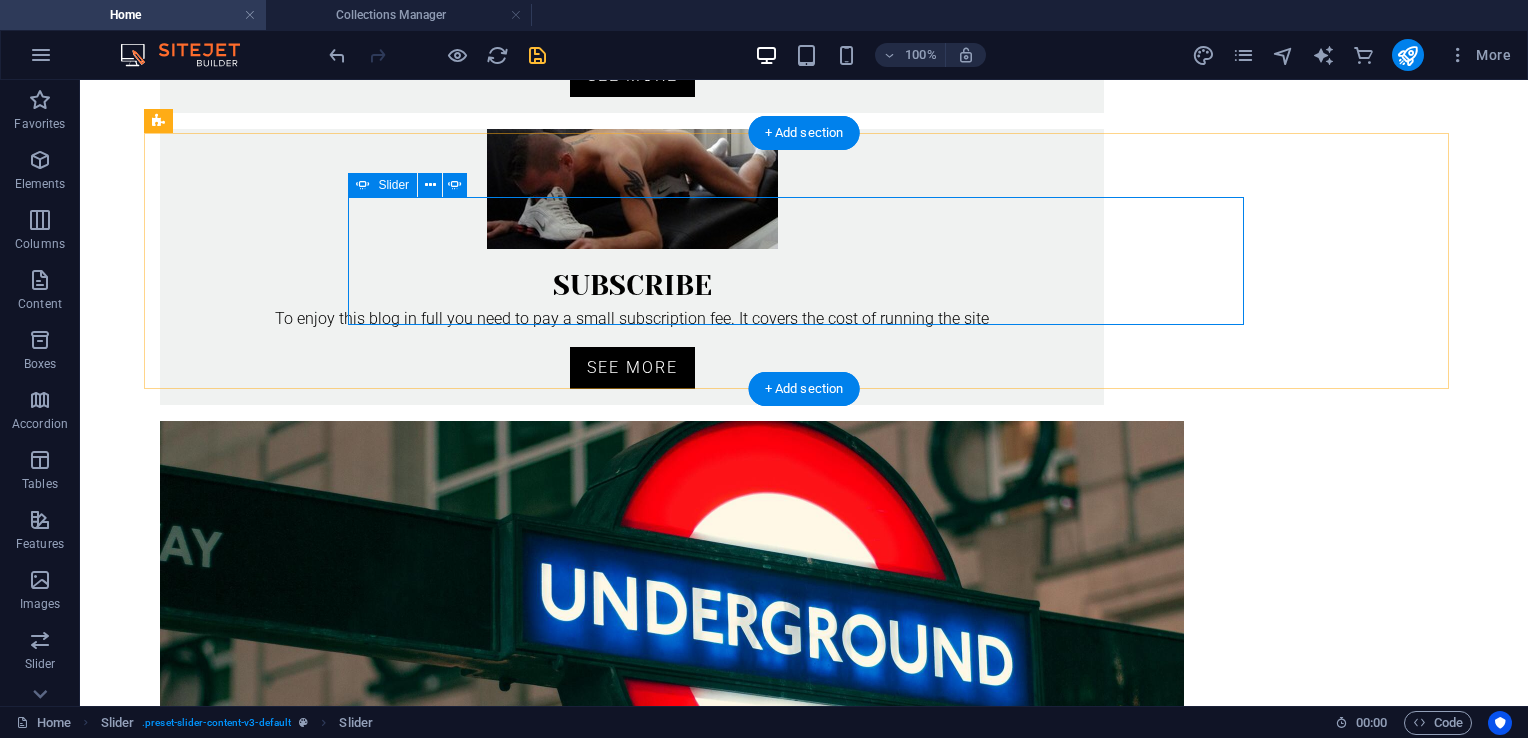 click at bounding box center (804, 1312) 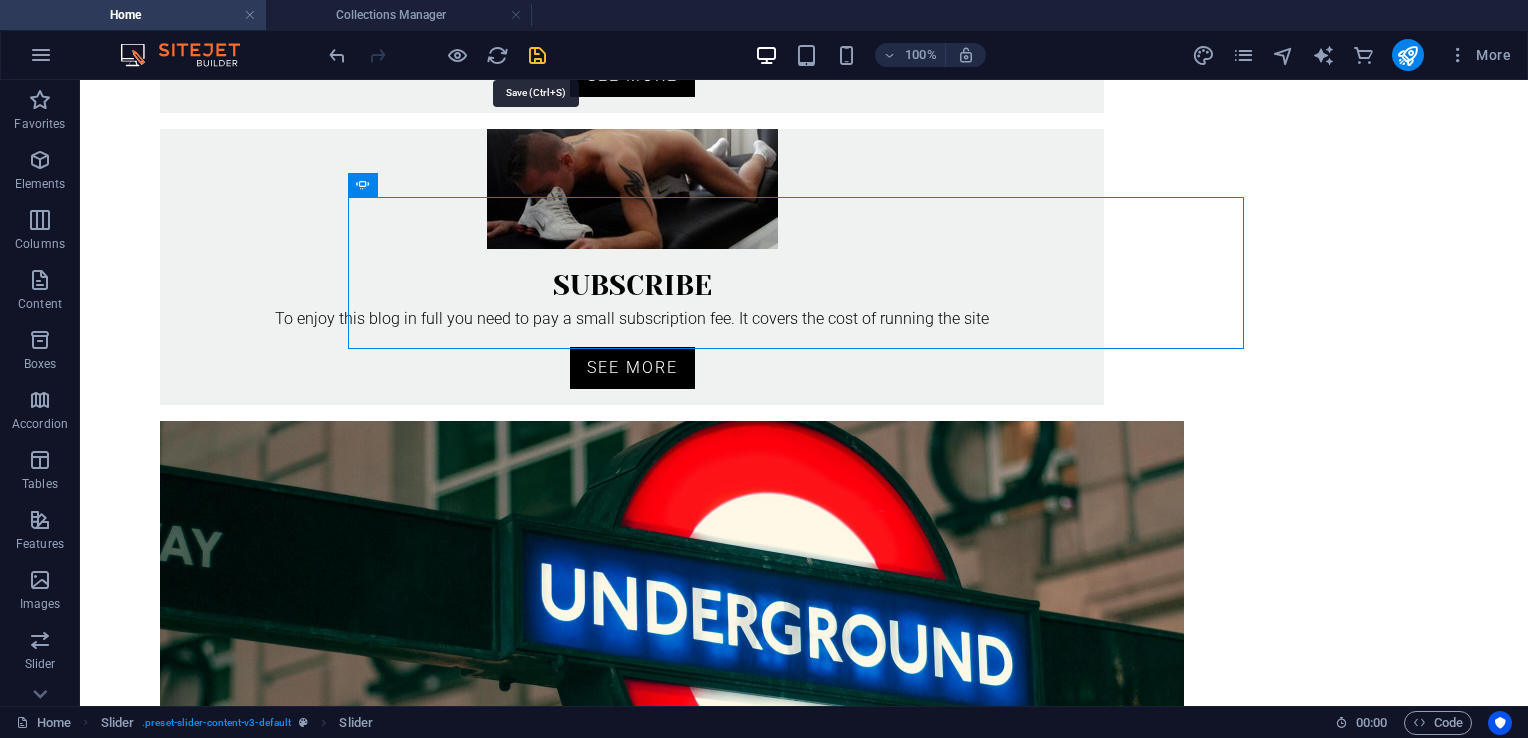 click at bounding box center (537, 55) 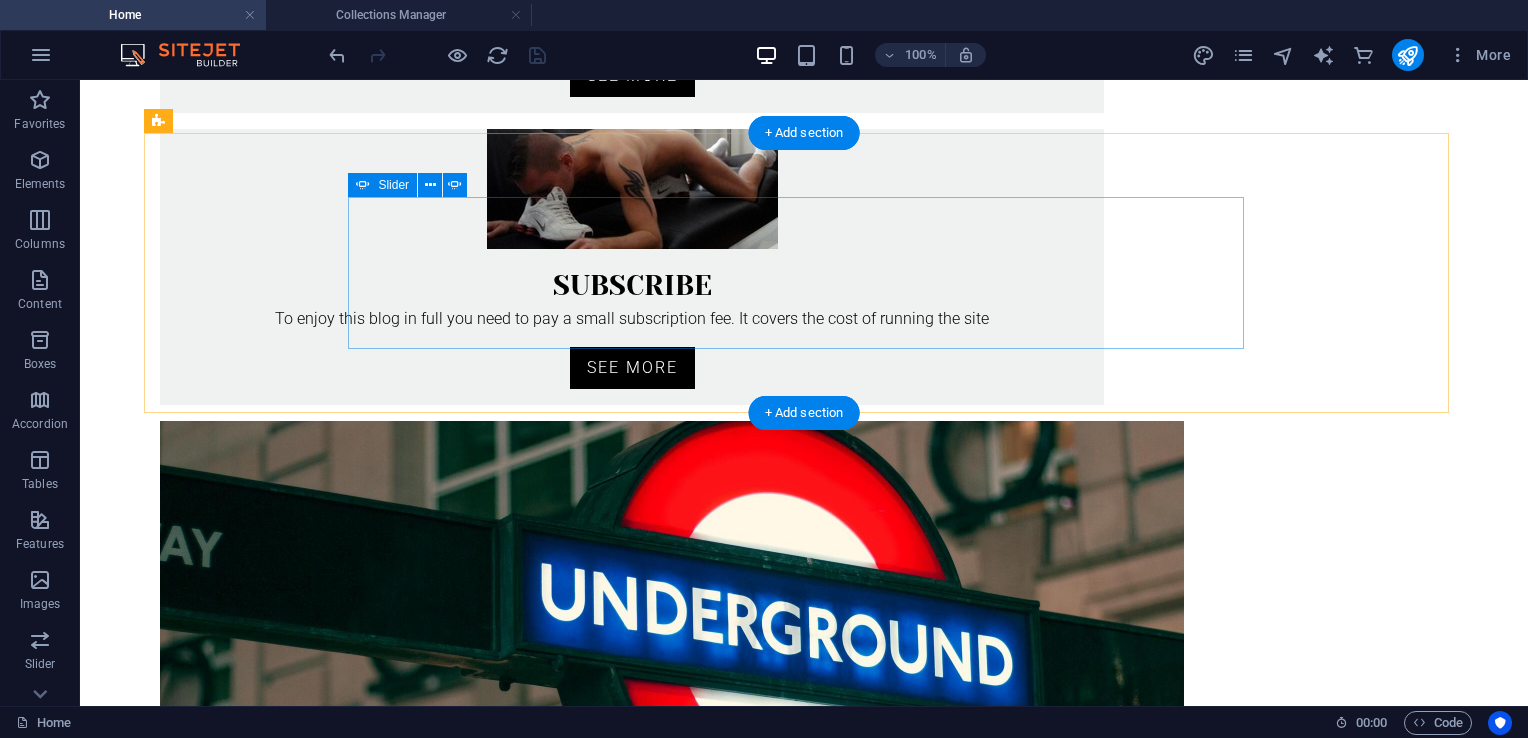 click at bounding box center [804, 1144] 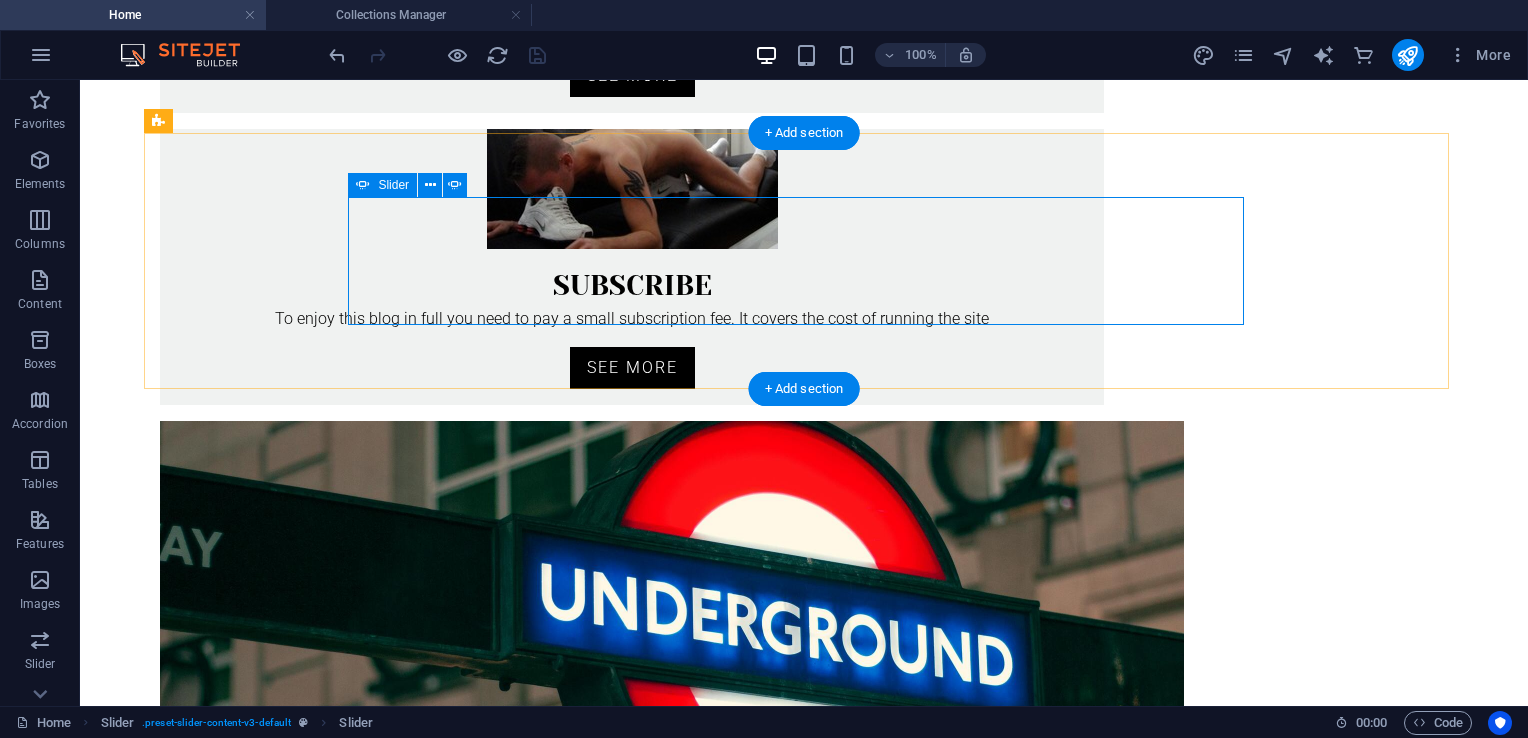 click at bounding box center [804, 1312] 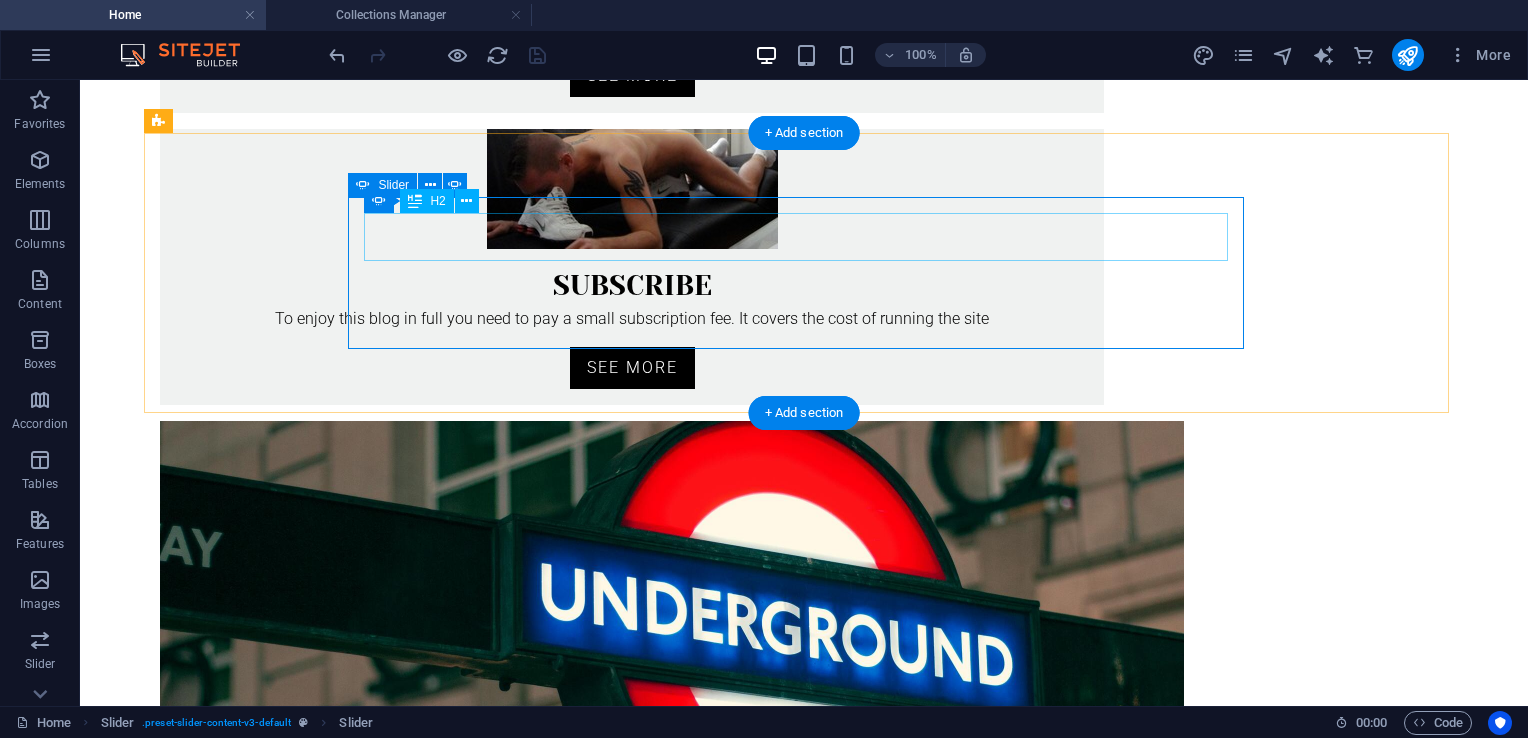 click on "⛓️ Escape" at bounding box center [-1004, 1532] 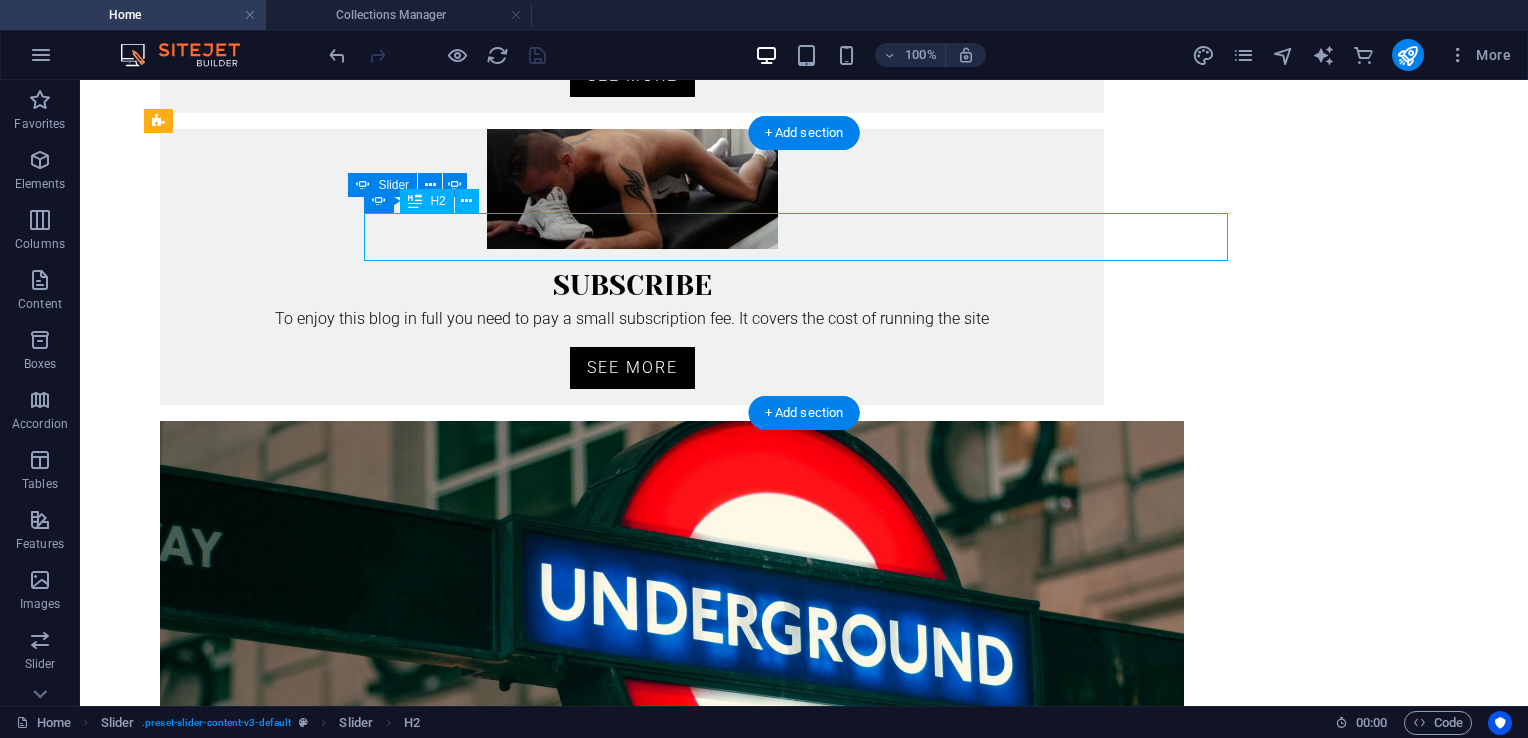 click on "⛓️ Escape" at bounding box center (-1004, 1532) 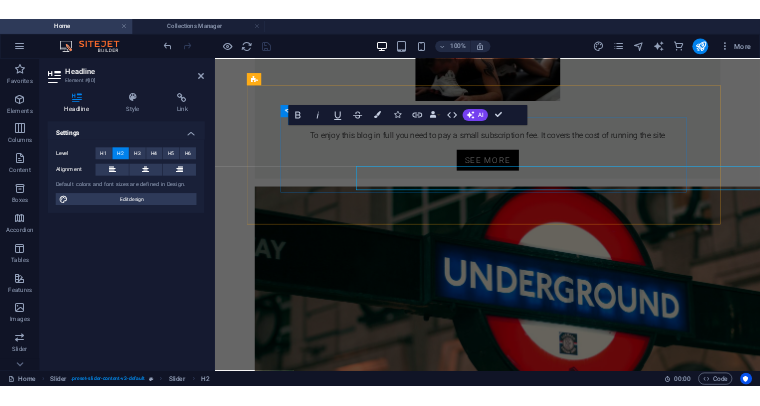 scroll, scrollTop: 785, scrollLeft: 0, axis: vertical 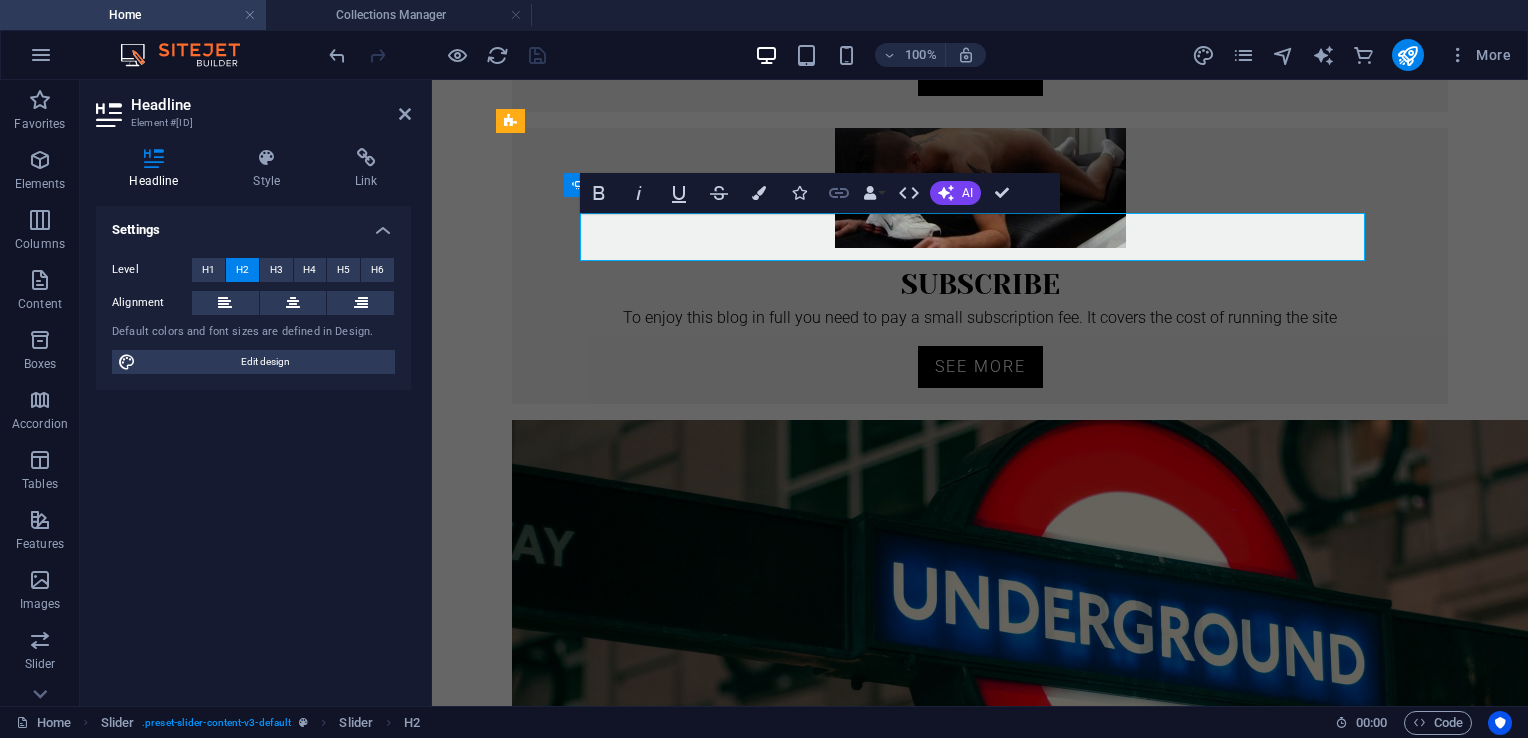 click 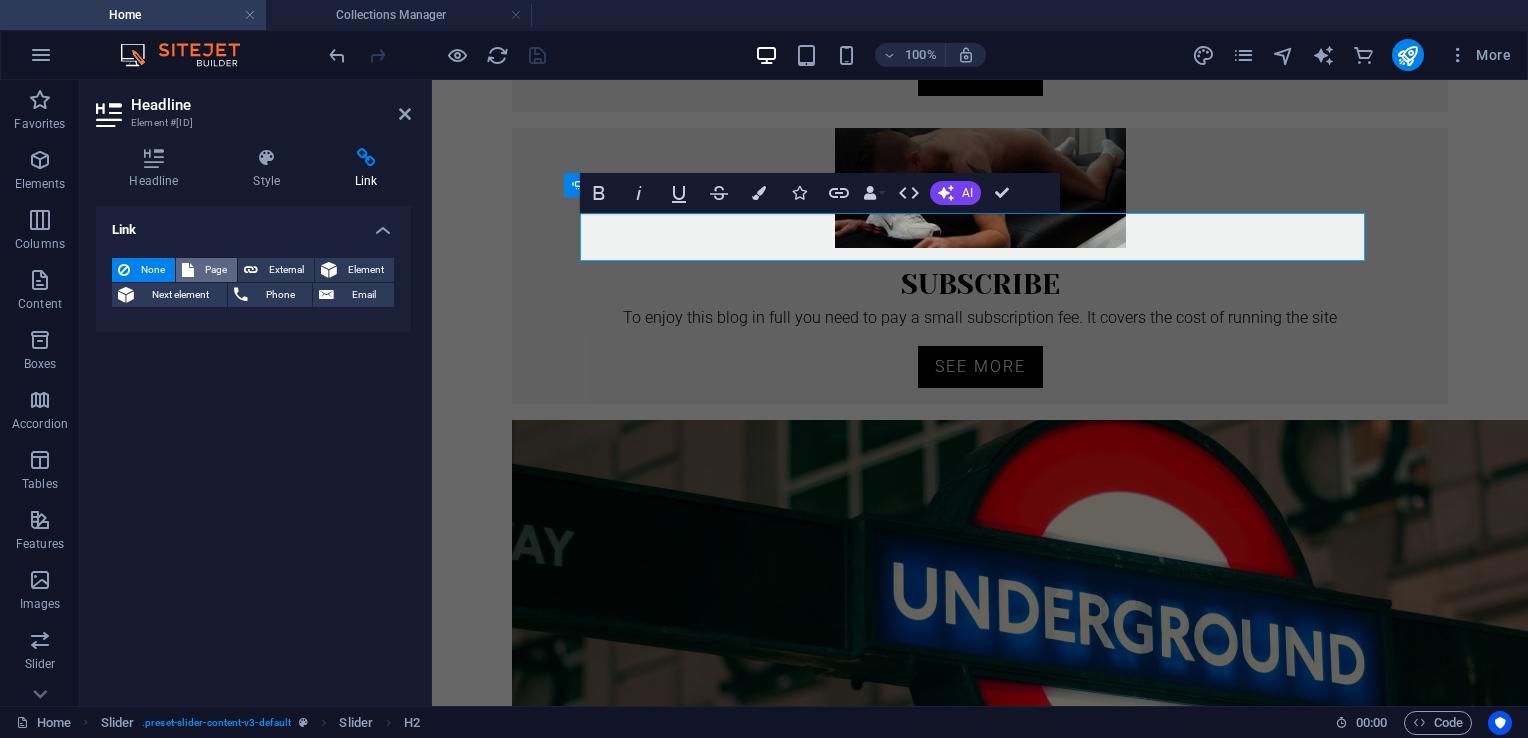 click on "Page" at bounding box center [215, 270] 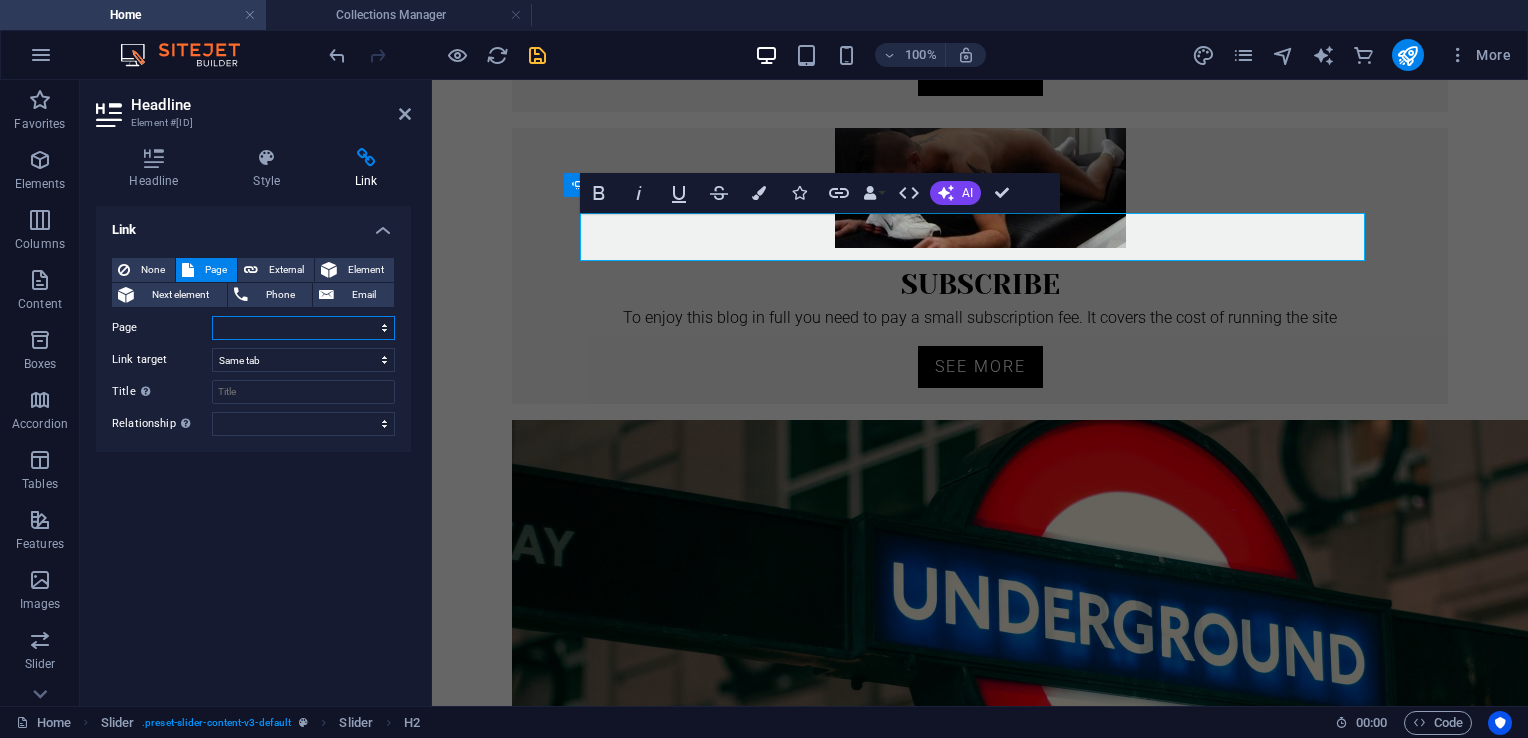 click on "Home About Free Blog Scene Ebooks Subscribe Legal Notice" at bounding box center (303, 328) 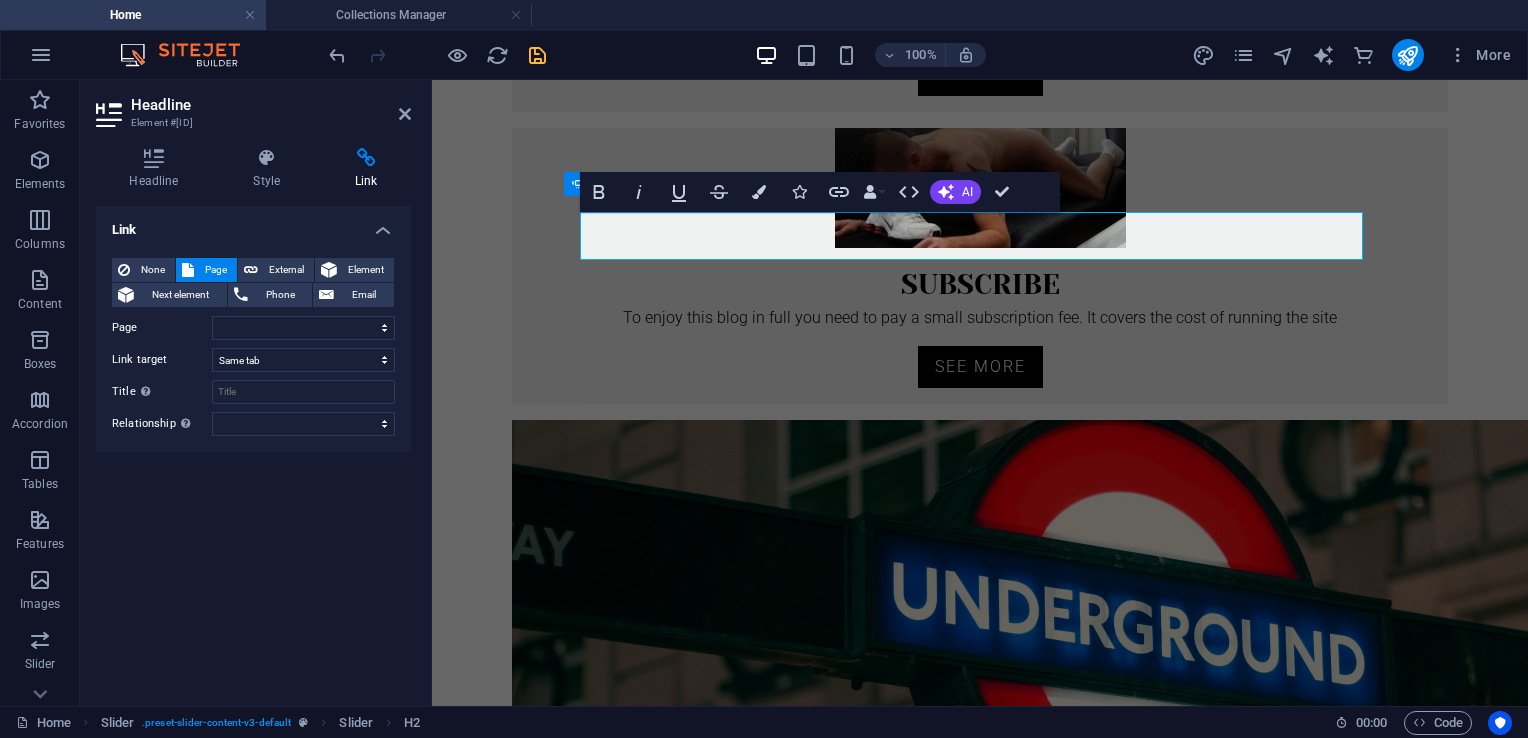 scroll, scrollTop: 786, scrollLeft: 0, axis: vertical 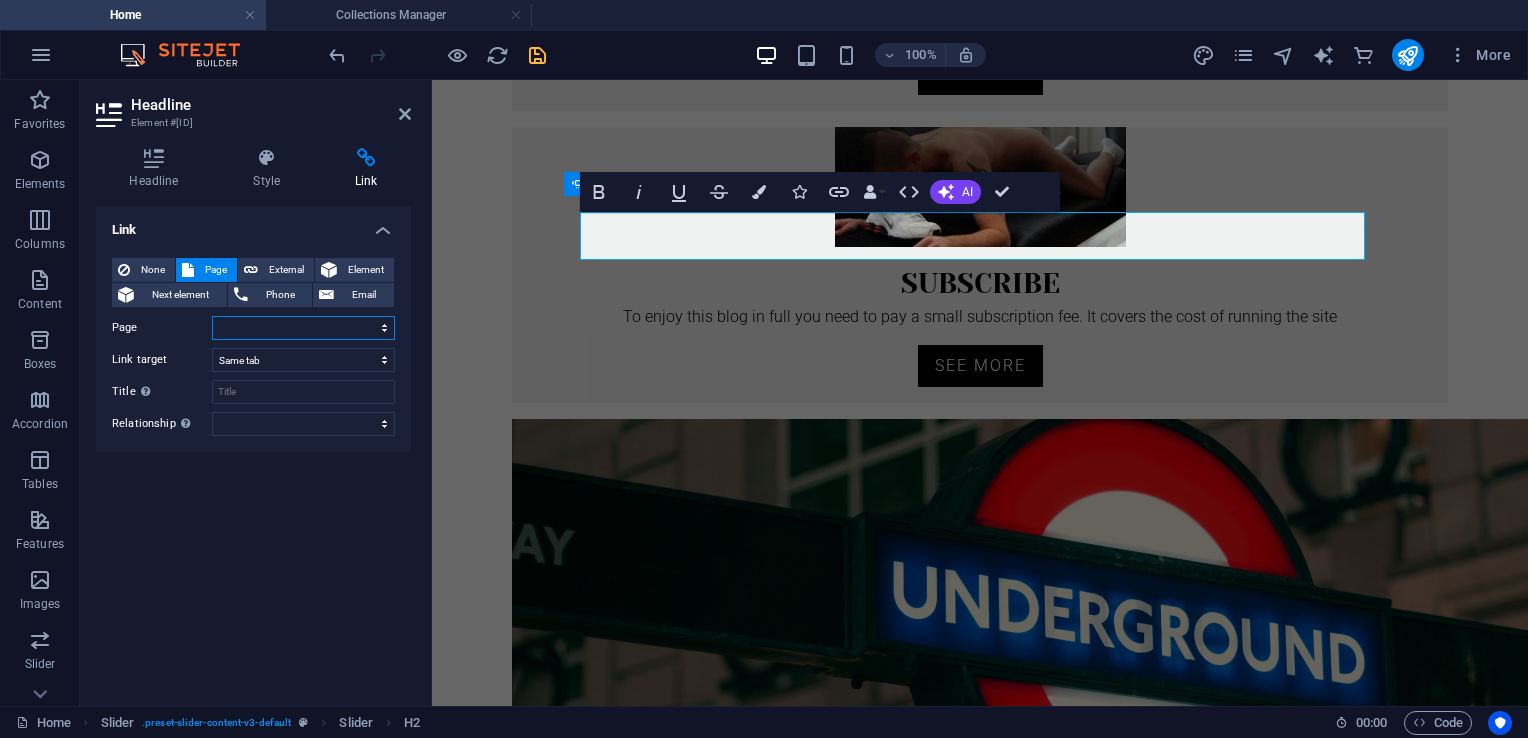 click on "Home About Free Blog Scene Ebooks Subscribe Legal Notice" at bounding box center (303, 328) 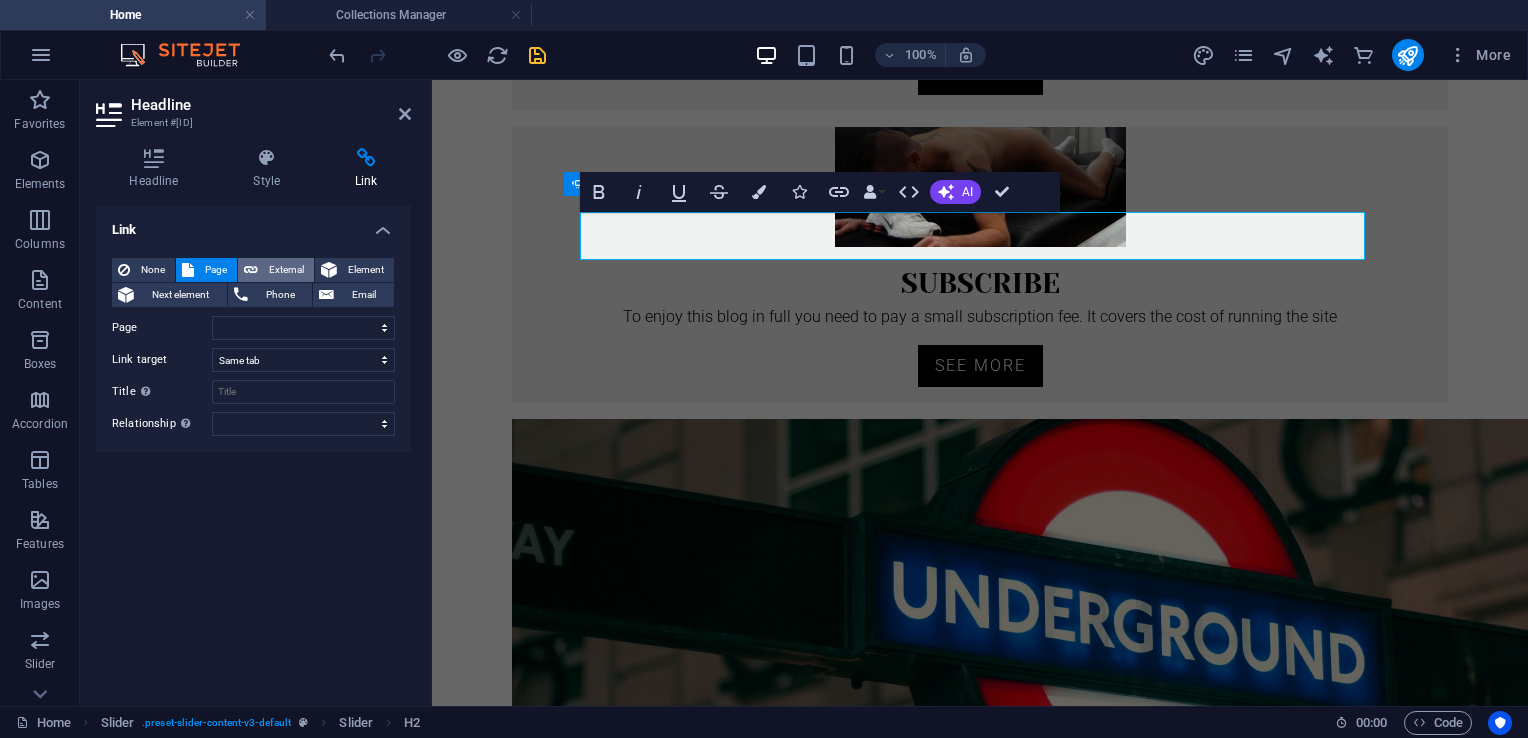 drag, startPoint x: 289, startPoint y: 255, endPoint x: 282, endPoint y: 270, distance: 16.552946 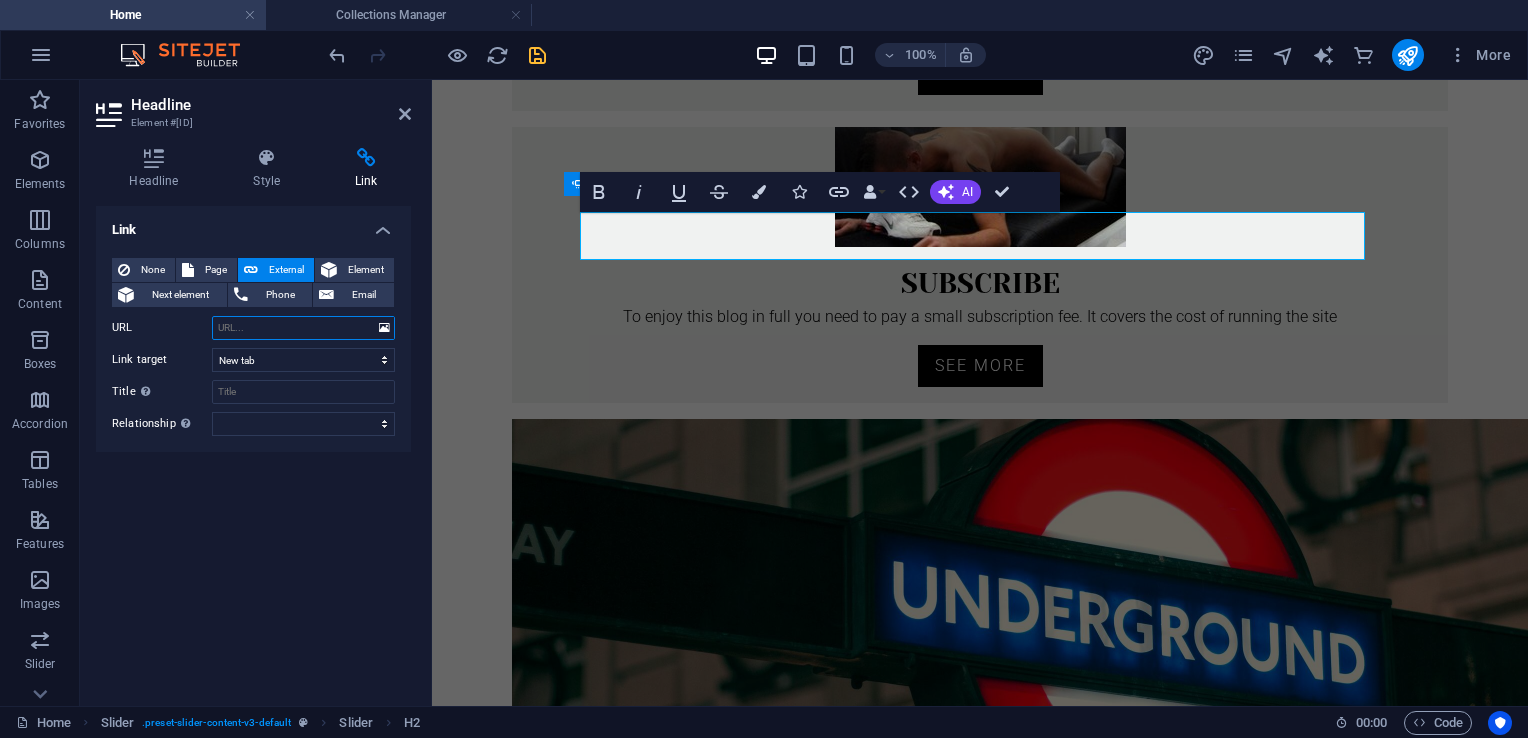 paste on "https://masterlondon.blog/free-blog-posts/escape/" 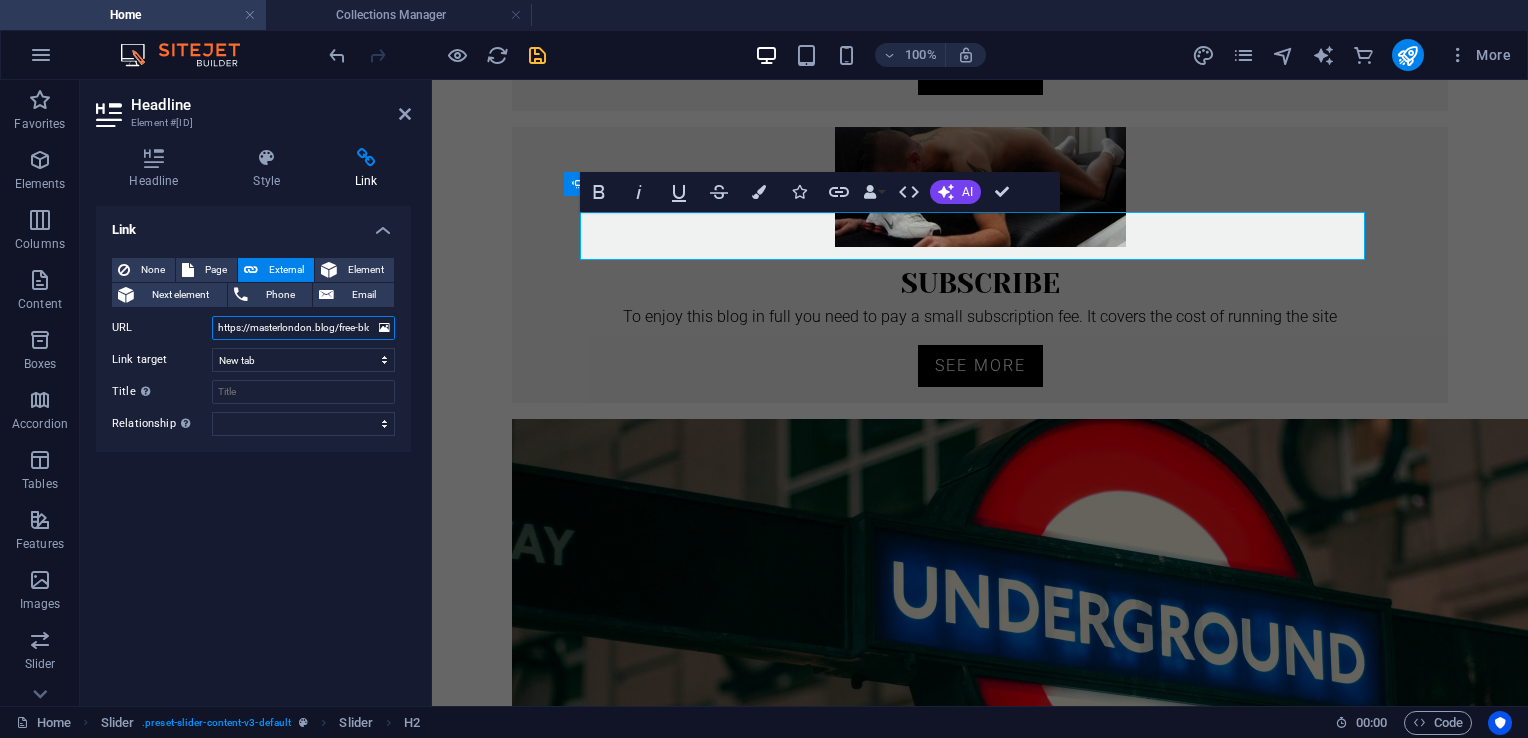 scroll, scrollTop: 0, scrollLeft: 76, axis: horizontal 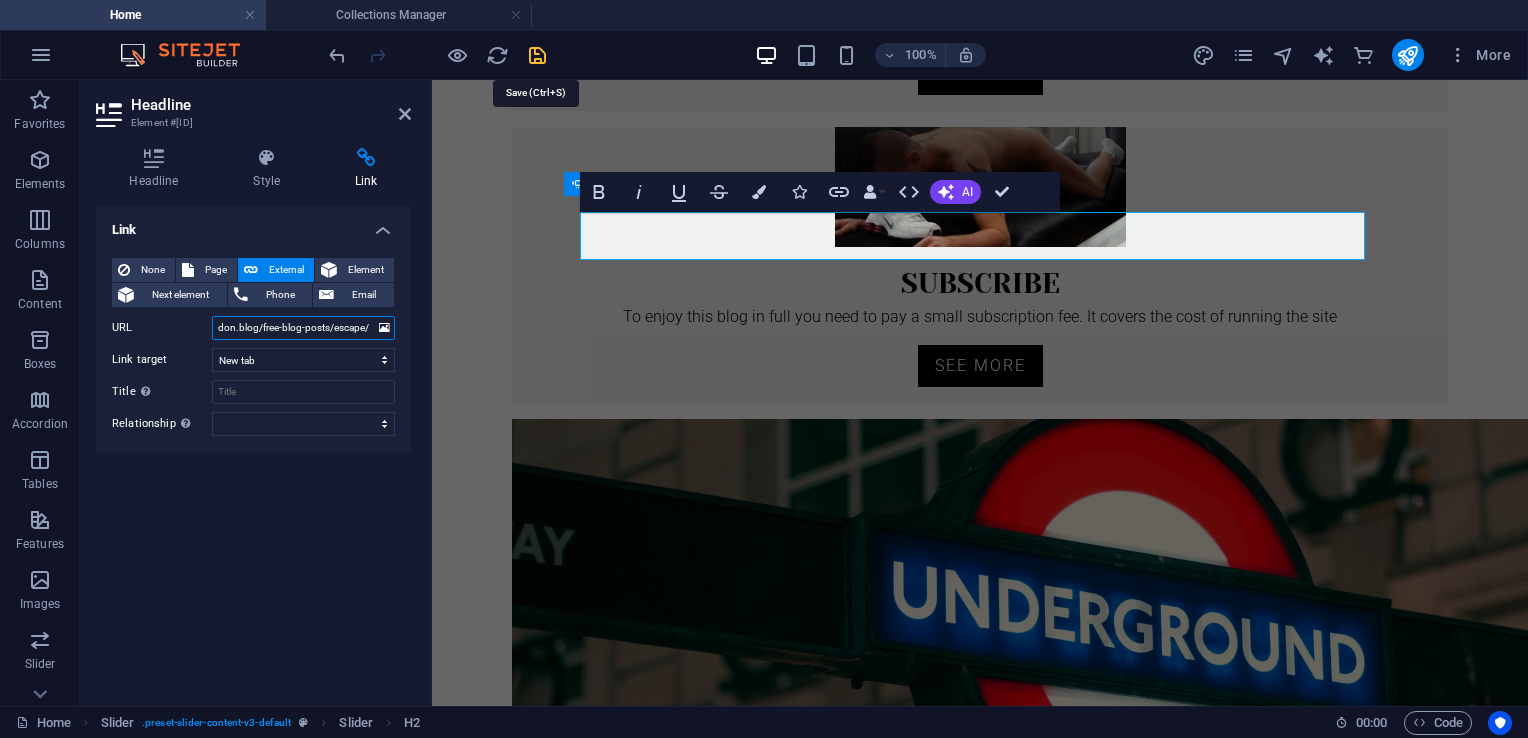 type on "https://masterlondon.blog/free-blog-posts/escape/" 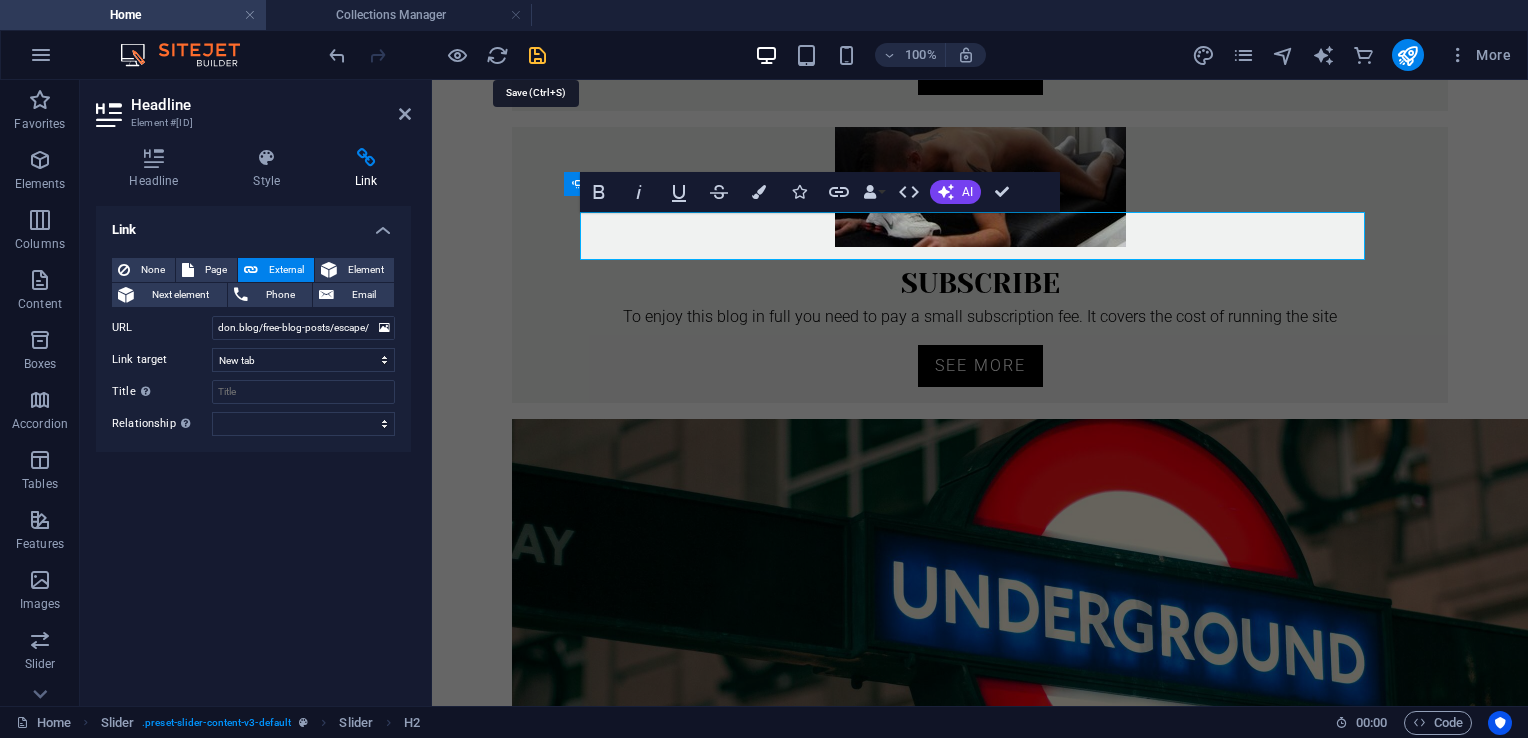 scroll, scrollTop: 0, scrollLeft: 0, axis: both 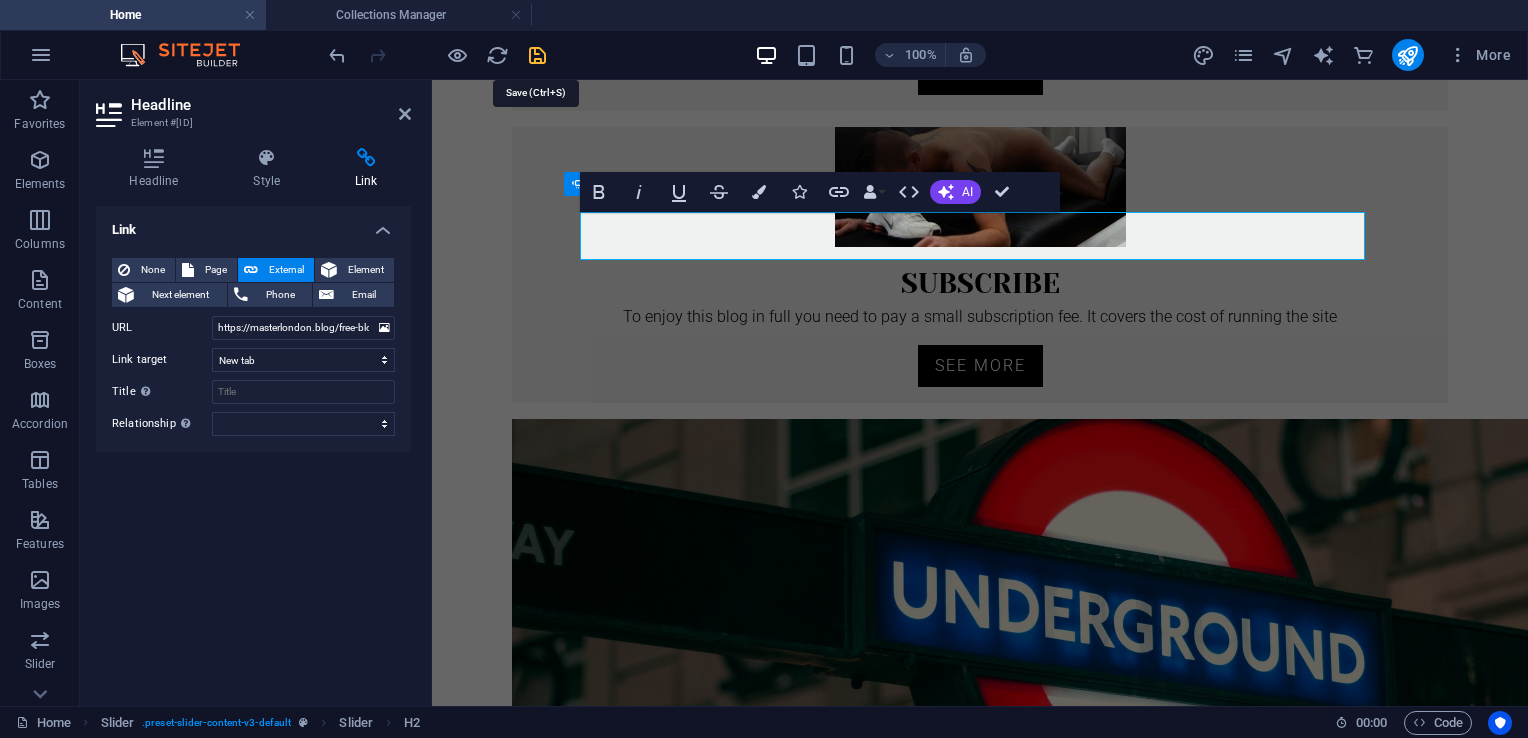 click at bounding box center (537, 55) 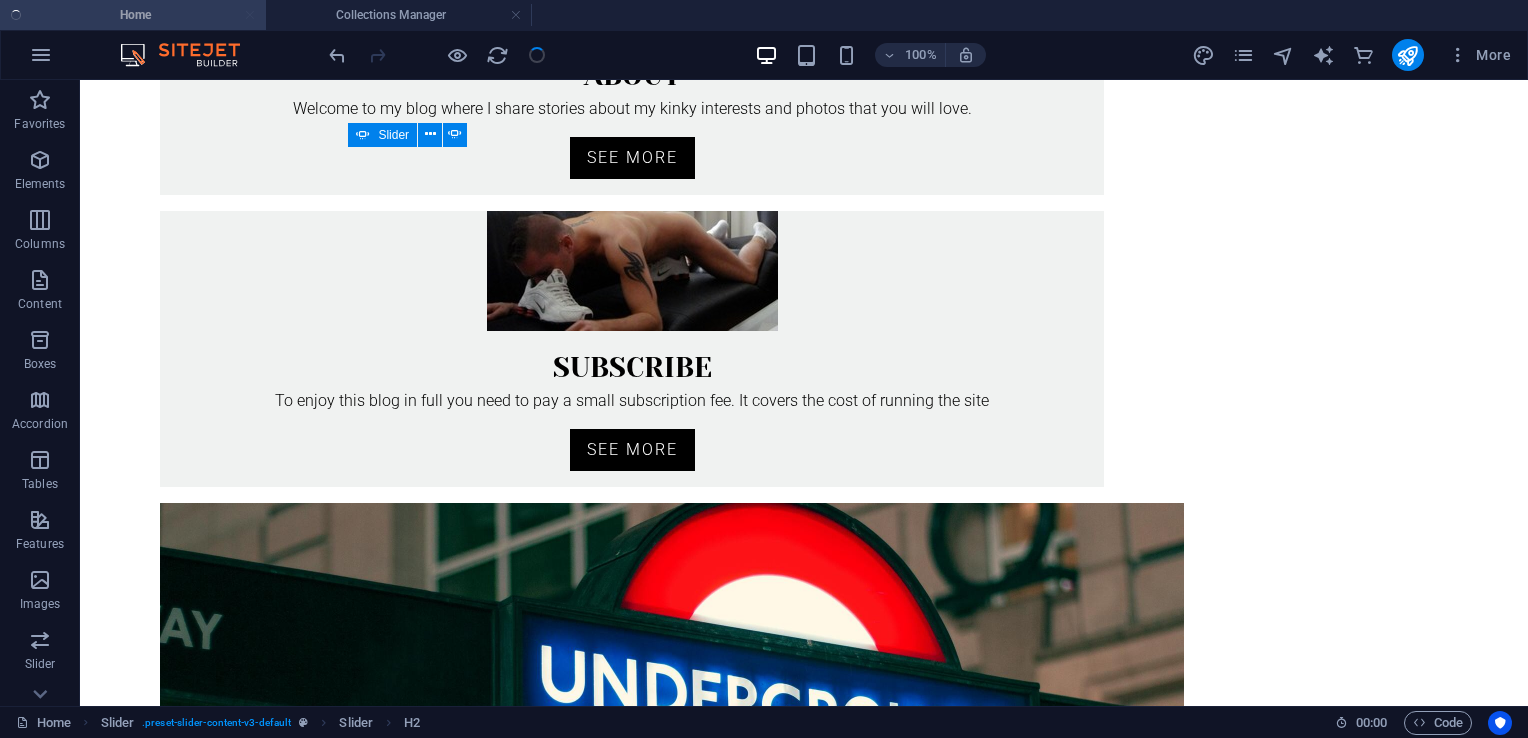 scroll, scrollTop: 869, scrollLeft: 0, axis: vertical 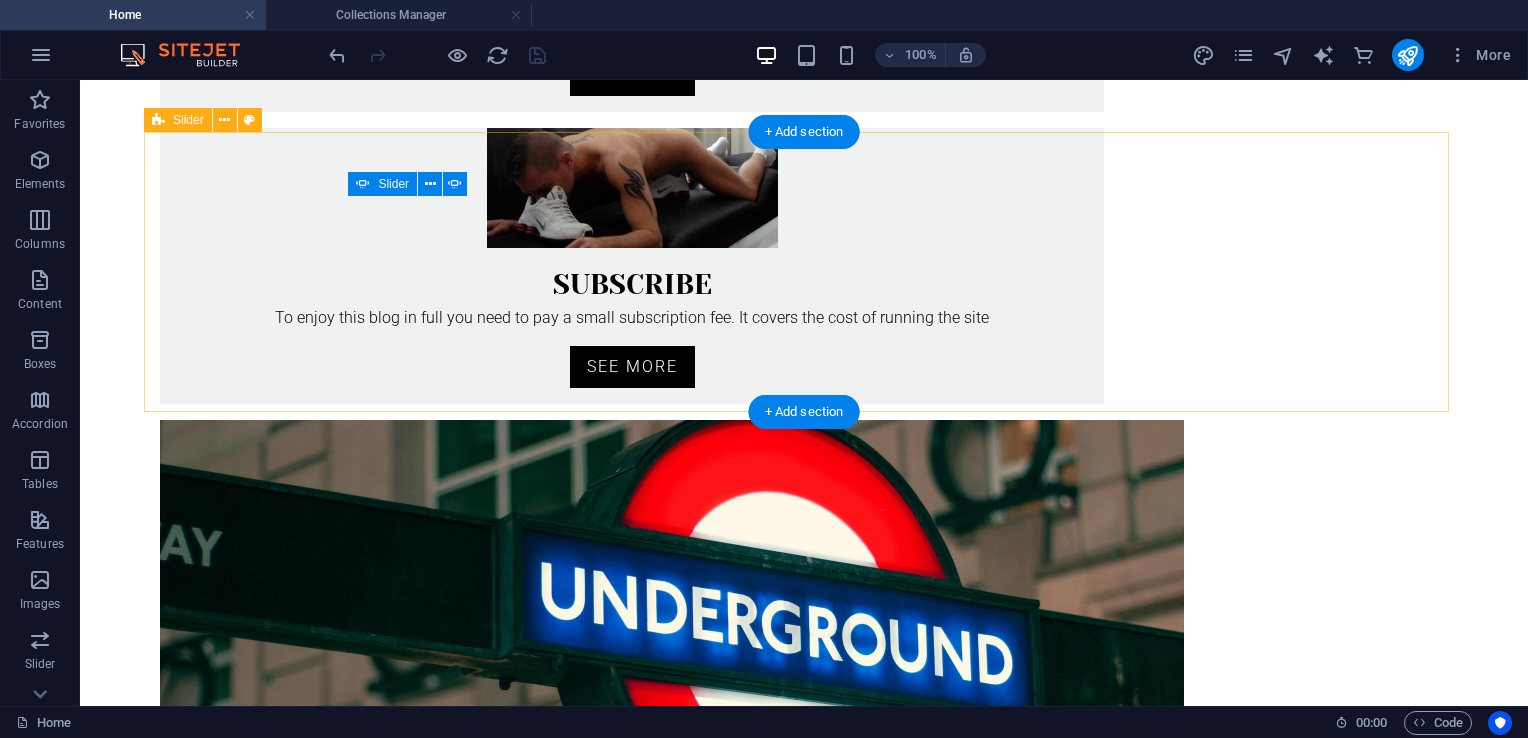 click on "Slide 3 Lorem ipsum dolor sit amet, consectetur adipisicing elit. Id, ipsum, quibusdam, temporibus harum culpa unde voluptatem possimus qui molestiae expedita ad aut necessitatibus vel incidunt placeat velit soluta a consectetur laborum illum nobis distinctio nisi facilis! Officiis, illum, aut, quasi dolorem laudantium fuga porro amet provident voluptatibus dicta mollitia neque! 🐕 Human Pup Dive into the captivating realm of pup play as a straight man courageously explores his deepest fantasies. This narrative features screenshots of our conversations and a detailed account of how far I got with this curious guy.  Read More ... ⛓️ Escape Have you ever come across an enticing photo online and found yourself curious about its backstory? I enjoy imagining how the person in the image ended up in that moment, and occasionally, I write a spontaneous post inspired by the photo. If you’d like to view the image that sparked this post,  Read More ... Slide 3 🐕 Human Pup Read More ... 1 2 3" at bounding box center [804, 1239] 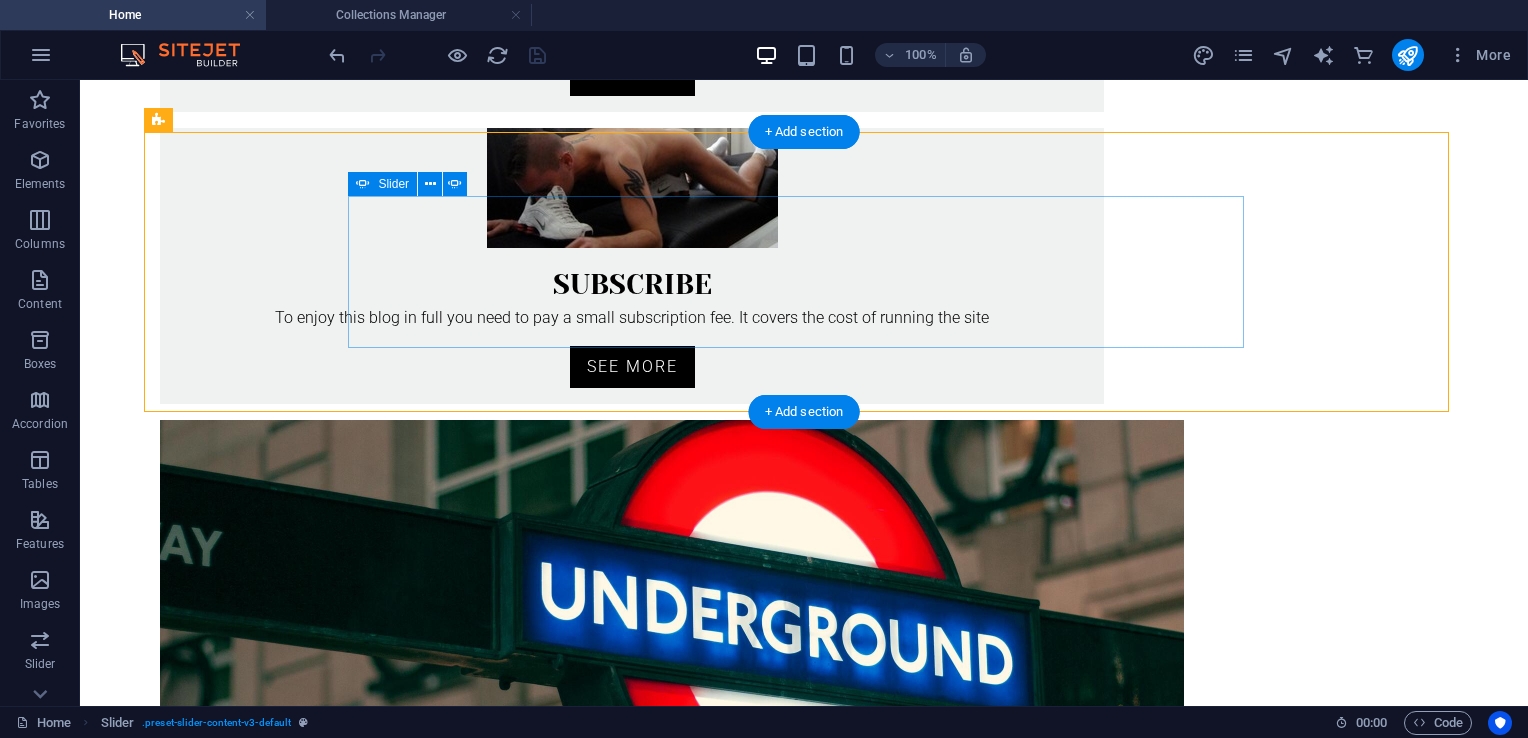 click at bounding box center [804, 1143] 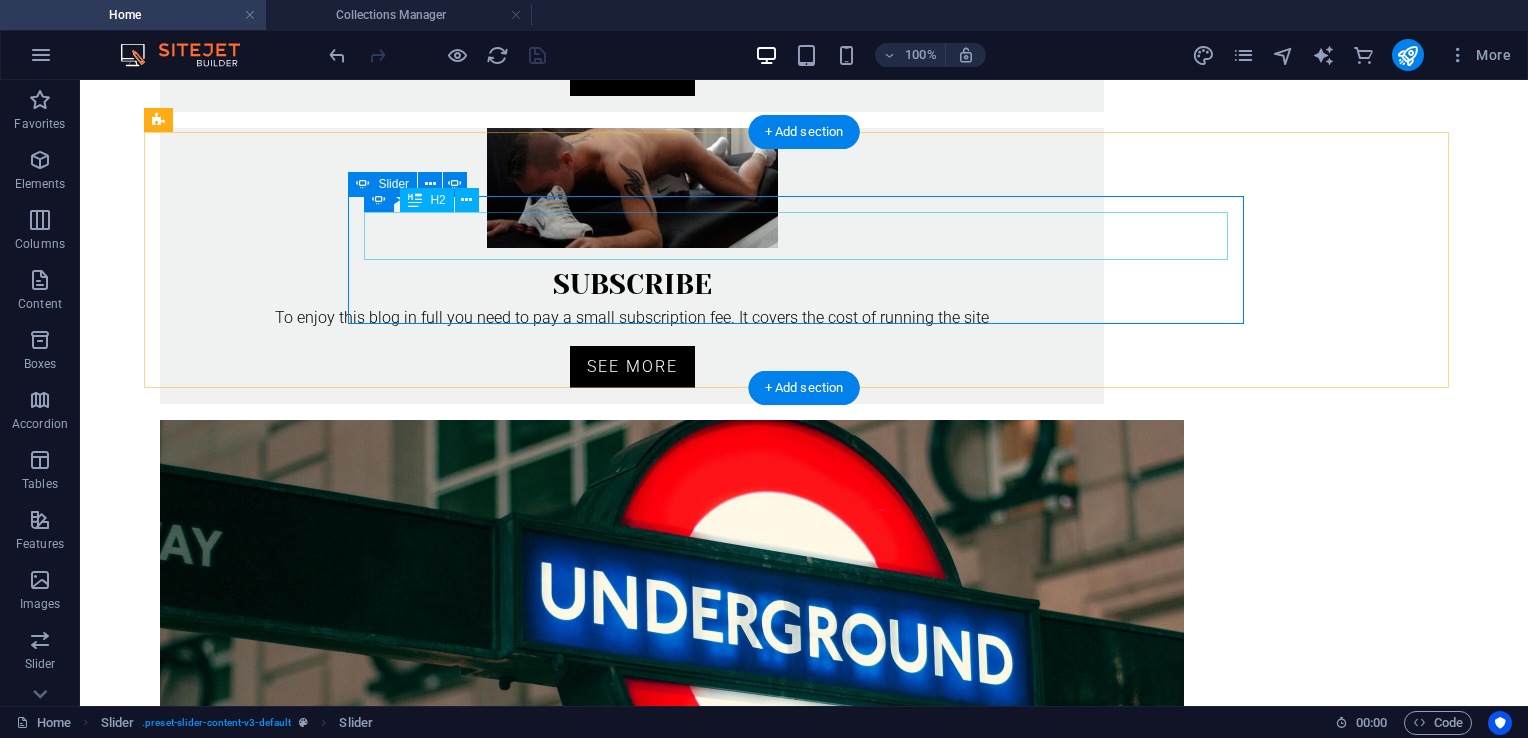 click on "🐕 Human Pup" at bounding box center [-108, 1379] 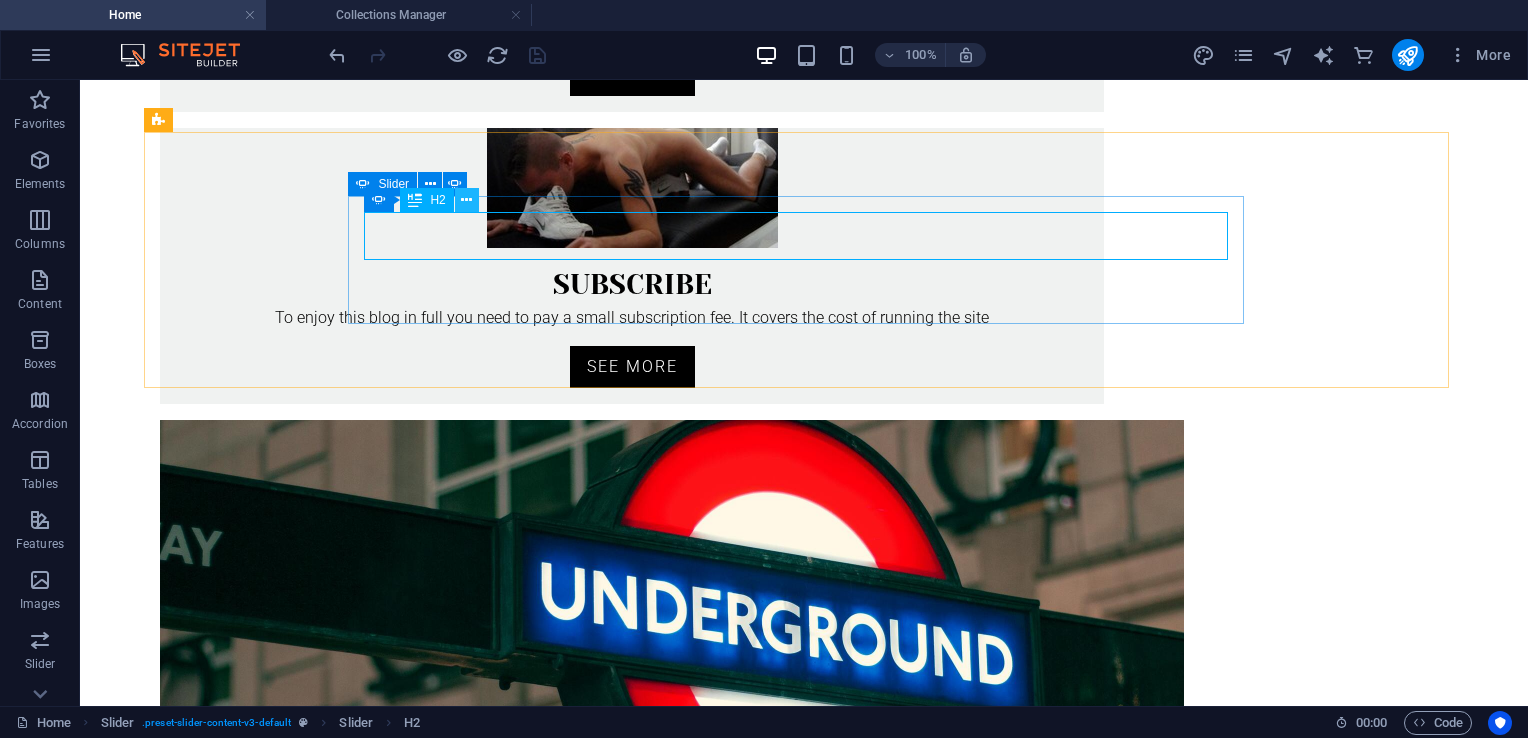 click at bounding box center (466, 200) 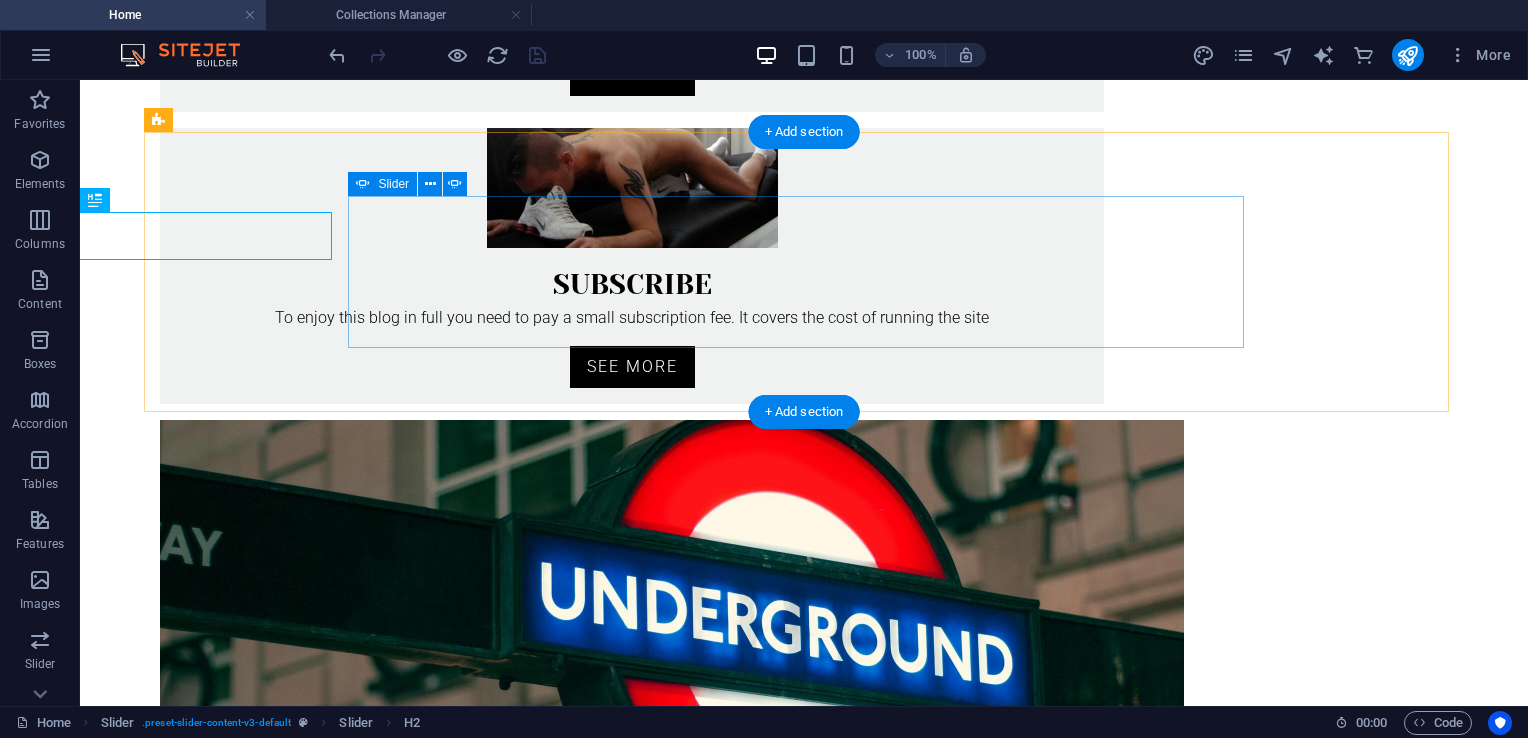 click at bounding box center (804, 1143) 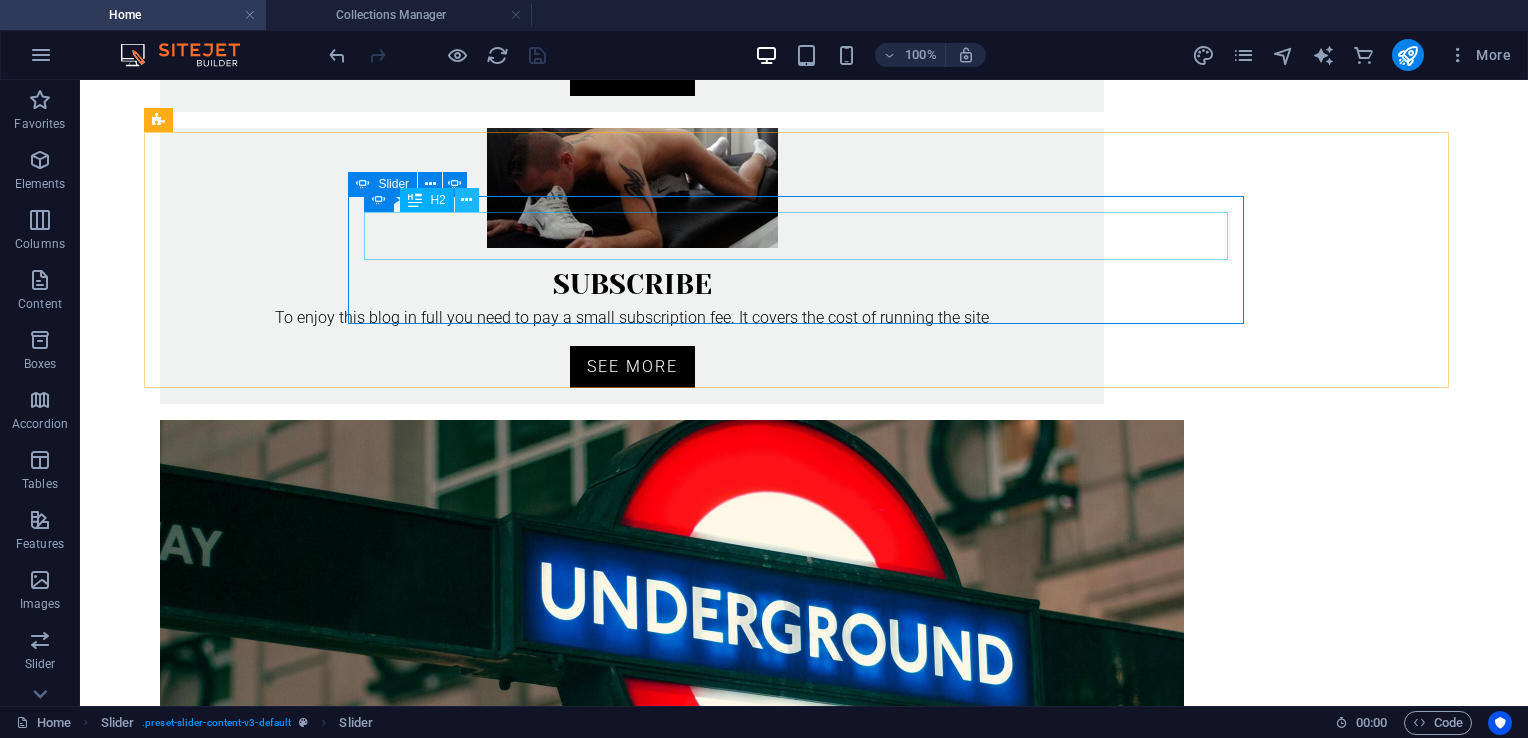 click at bounding box center (466, 200) 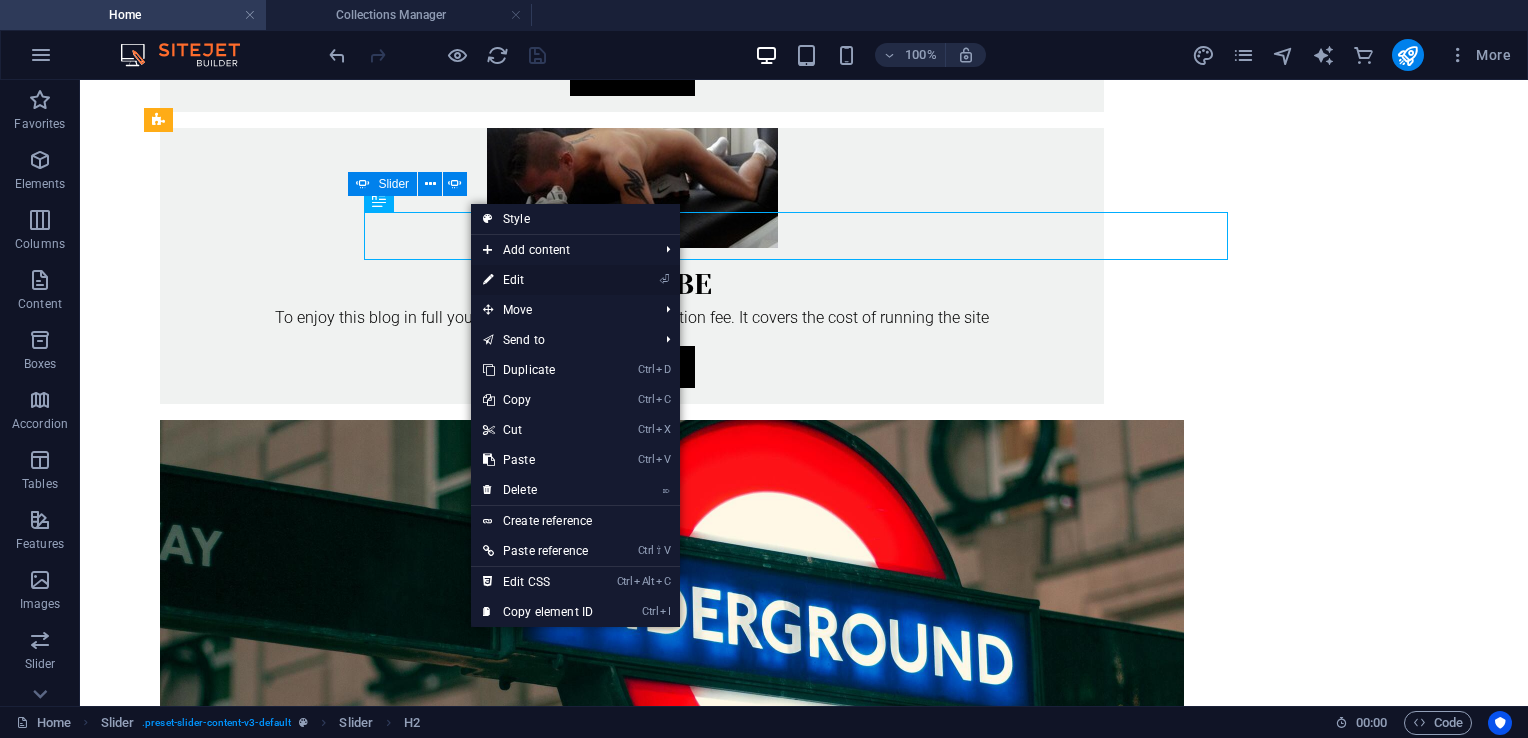 click on "⏎  Edit" at bounding box center (538, 280) 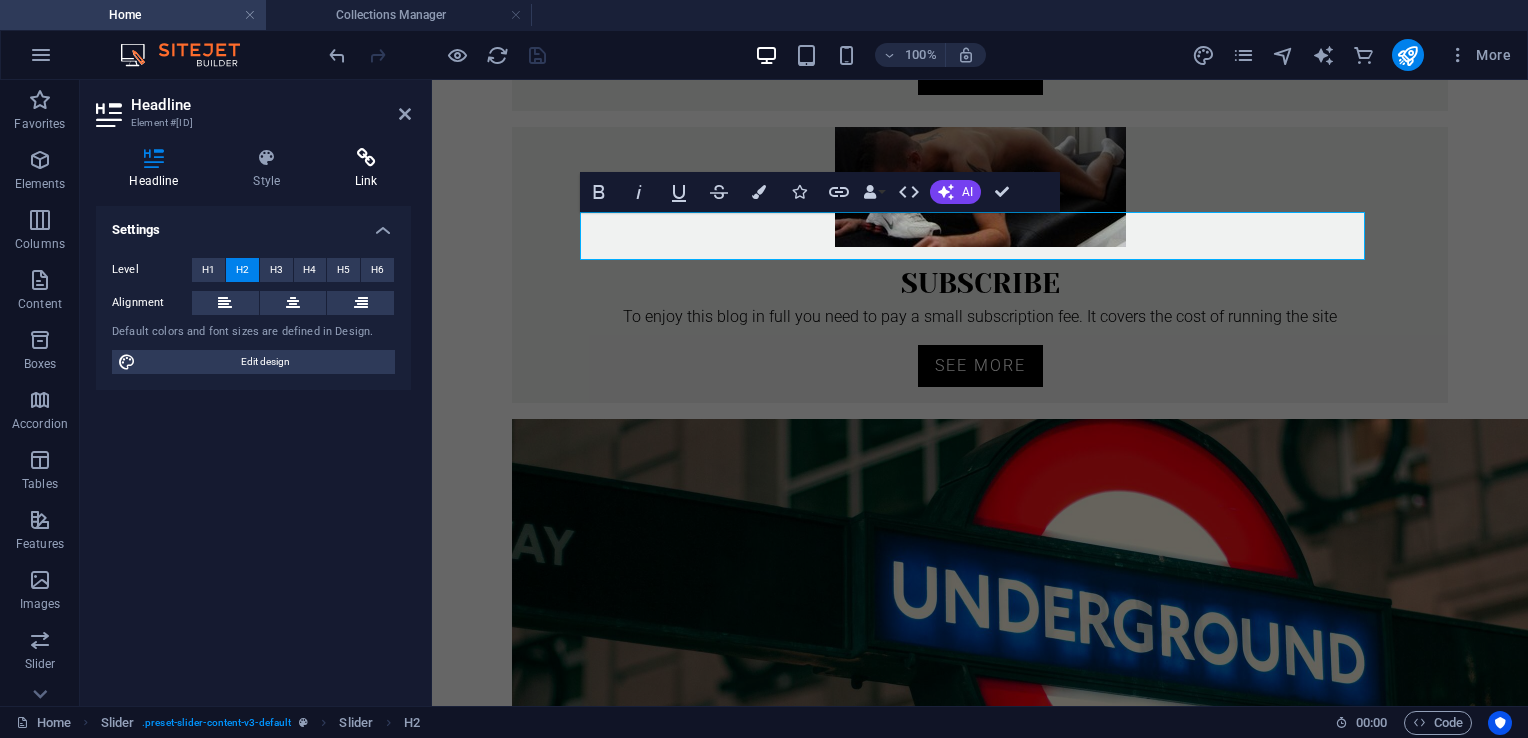 click at bounding box center [366, 158] 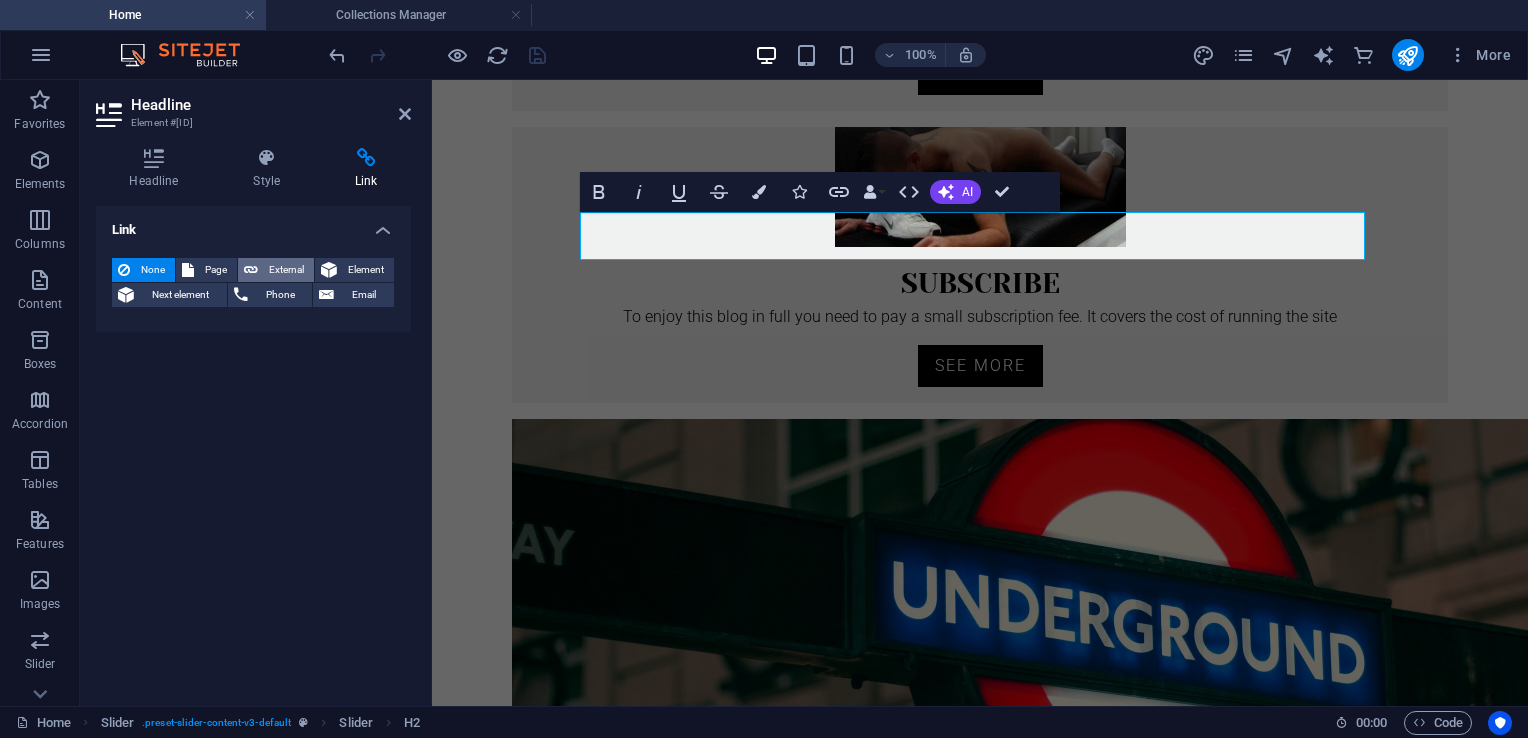 click on "External" at bounding box center (286, 270) 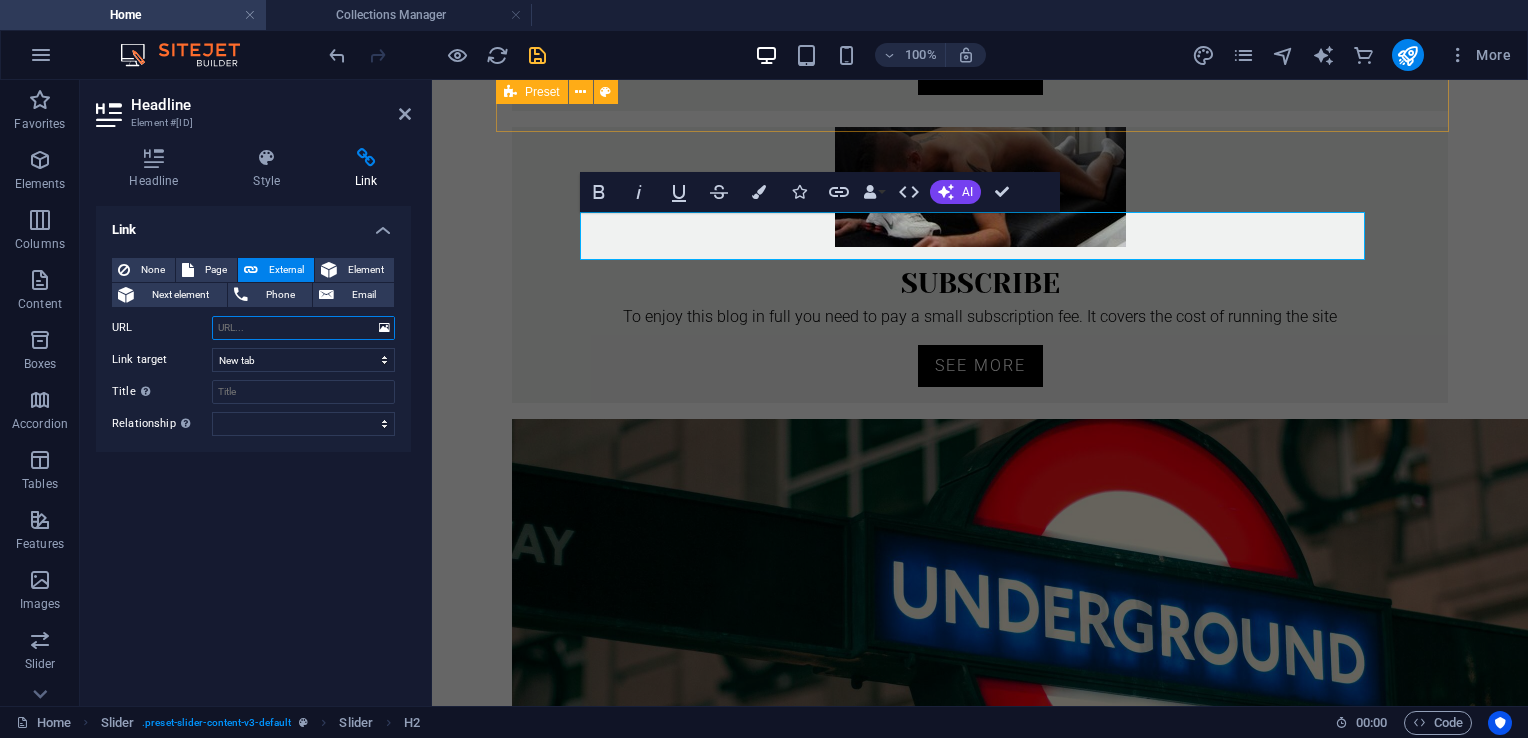 paste on "https://masterlondon.blog/free-blog-posts/human-pup/" 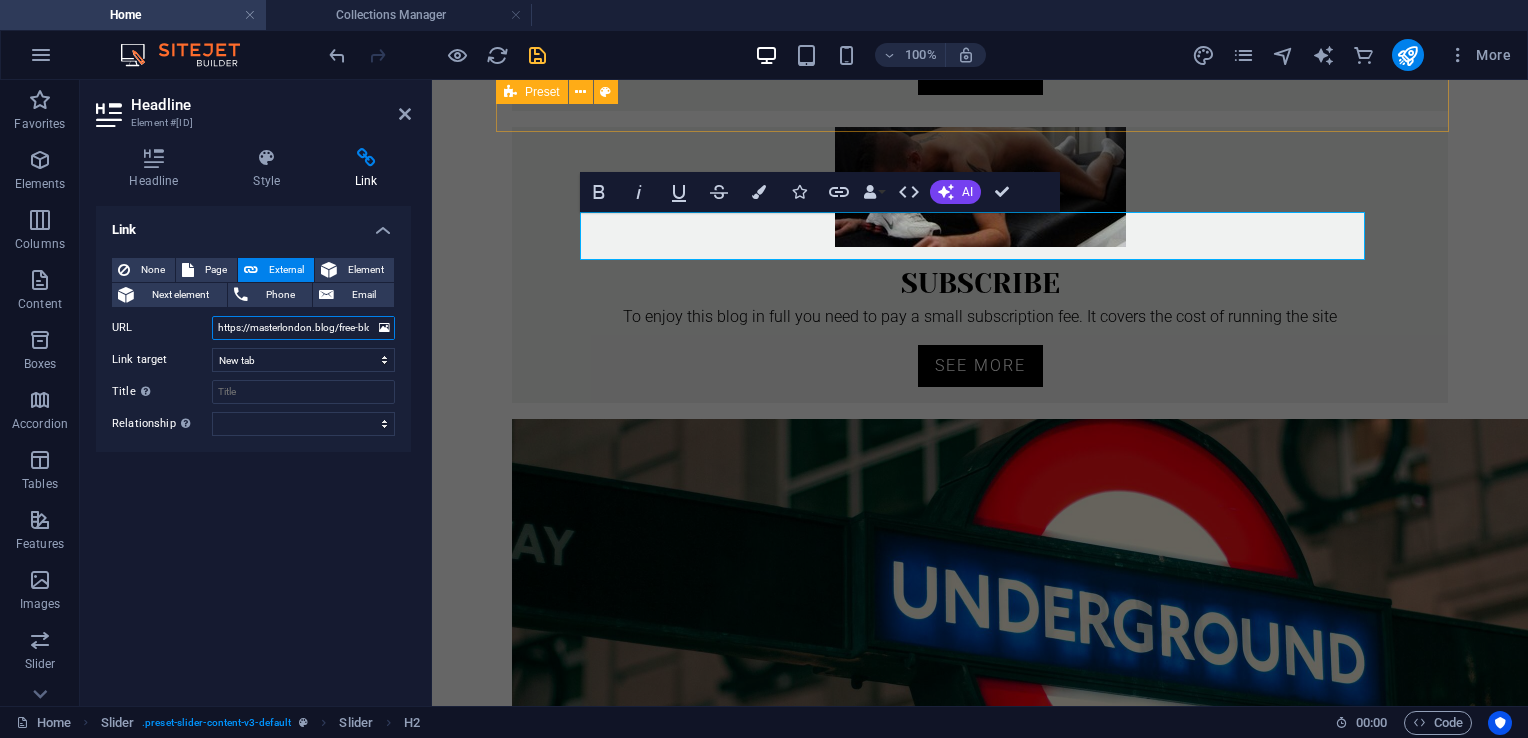 scroll, scrollTop: 0, scrollLeft: 94, axis: horizontal 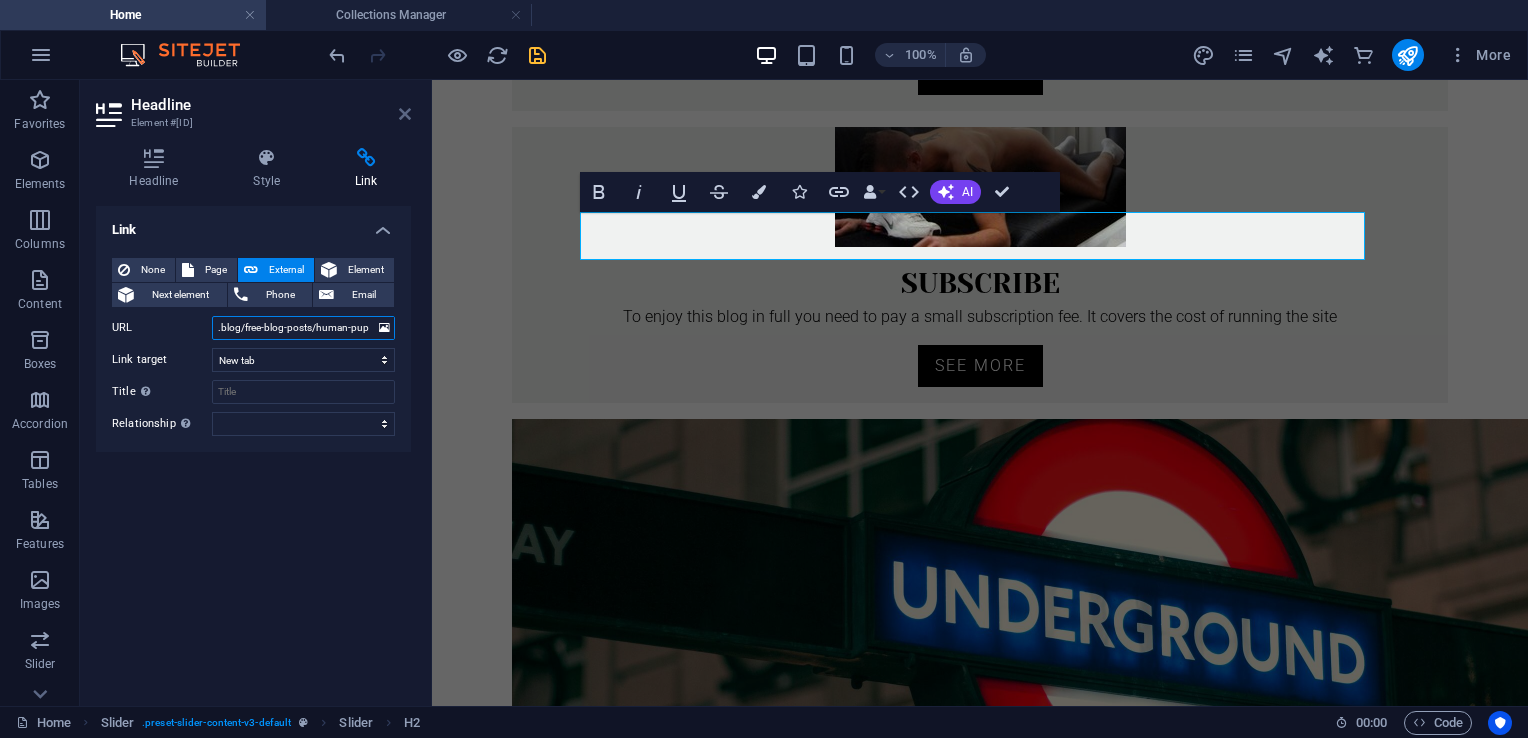 type on "https://masterlondon.blog/free-blog-posts/human-pup/" 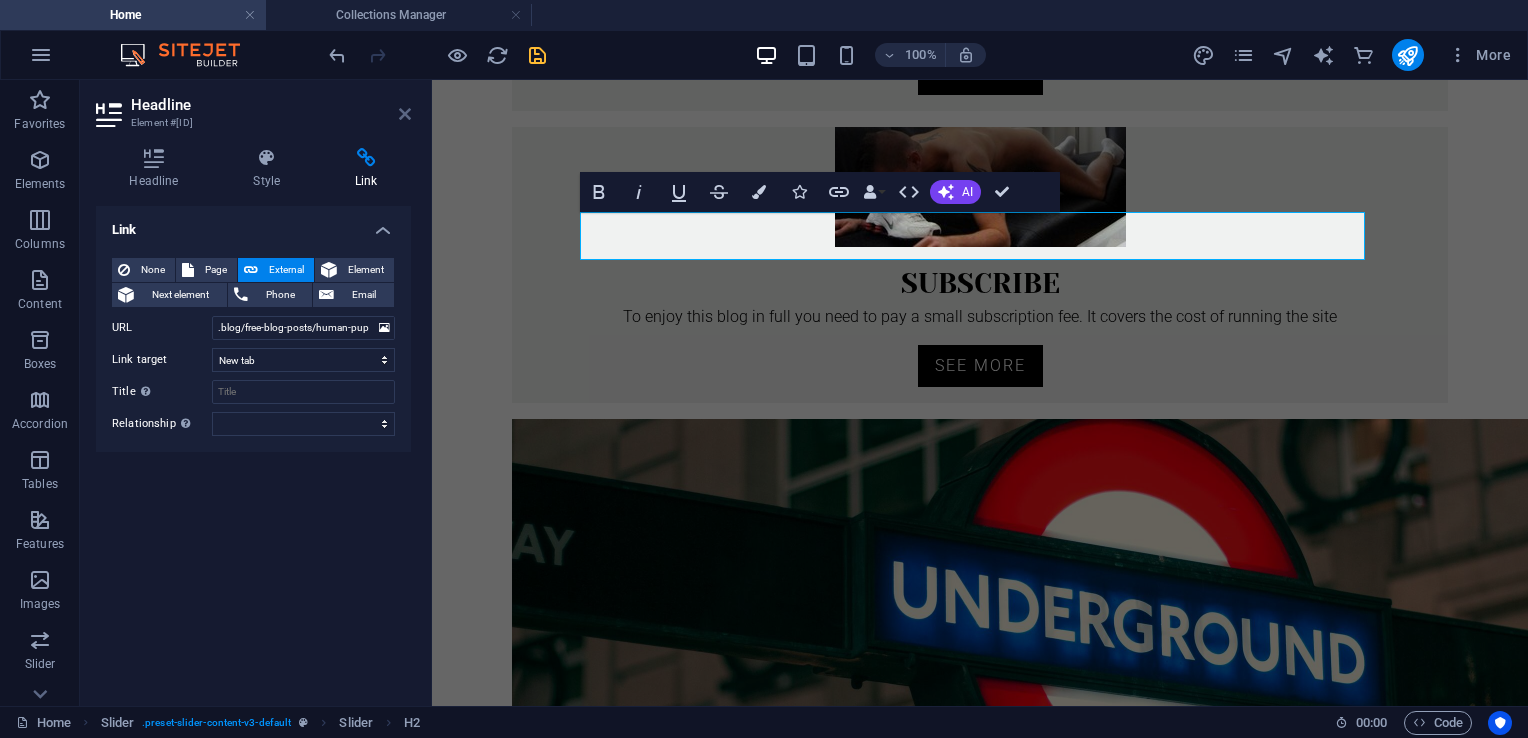scroll, scrollTop: 0, scrollLeft: 0, axis: both 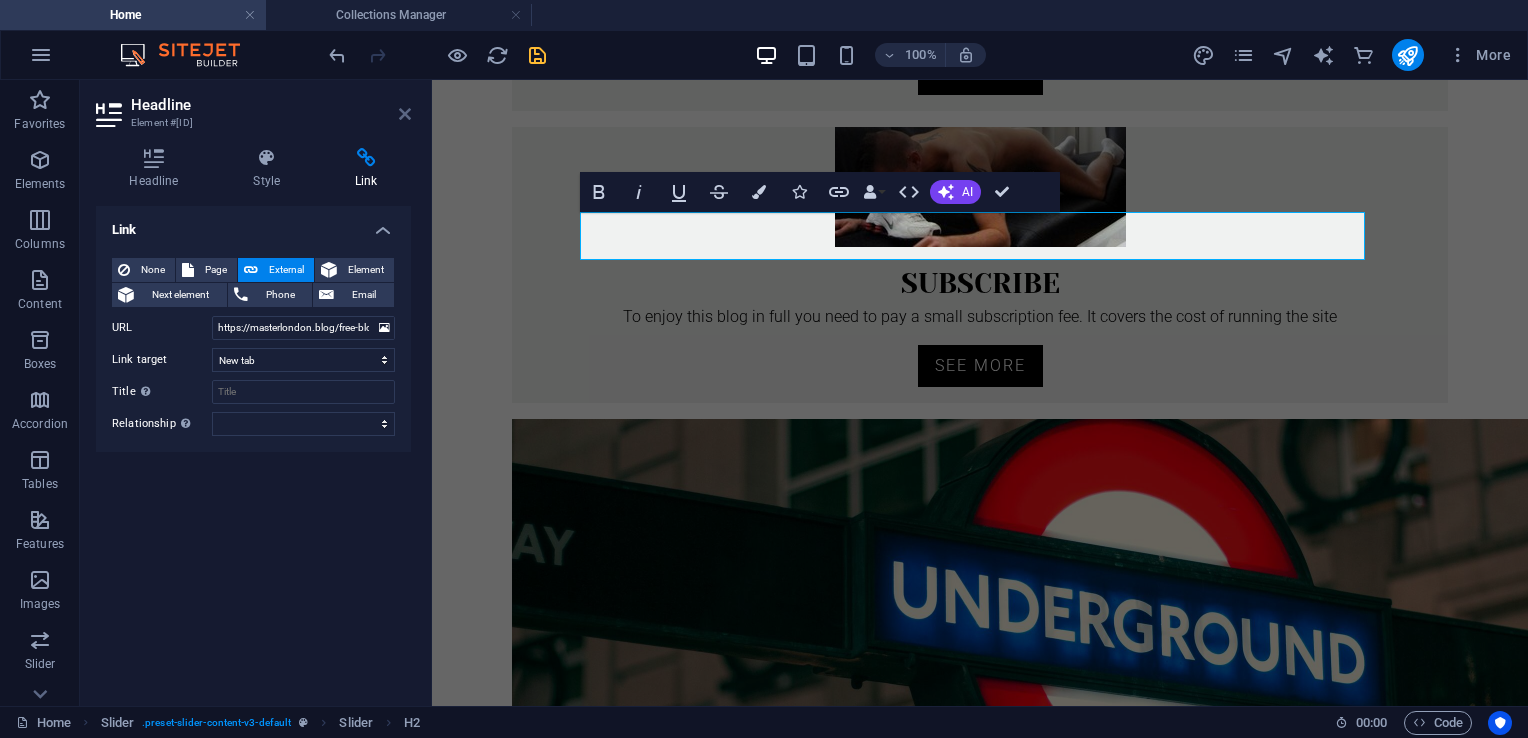 click at bounding box center [405, 114] 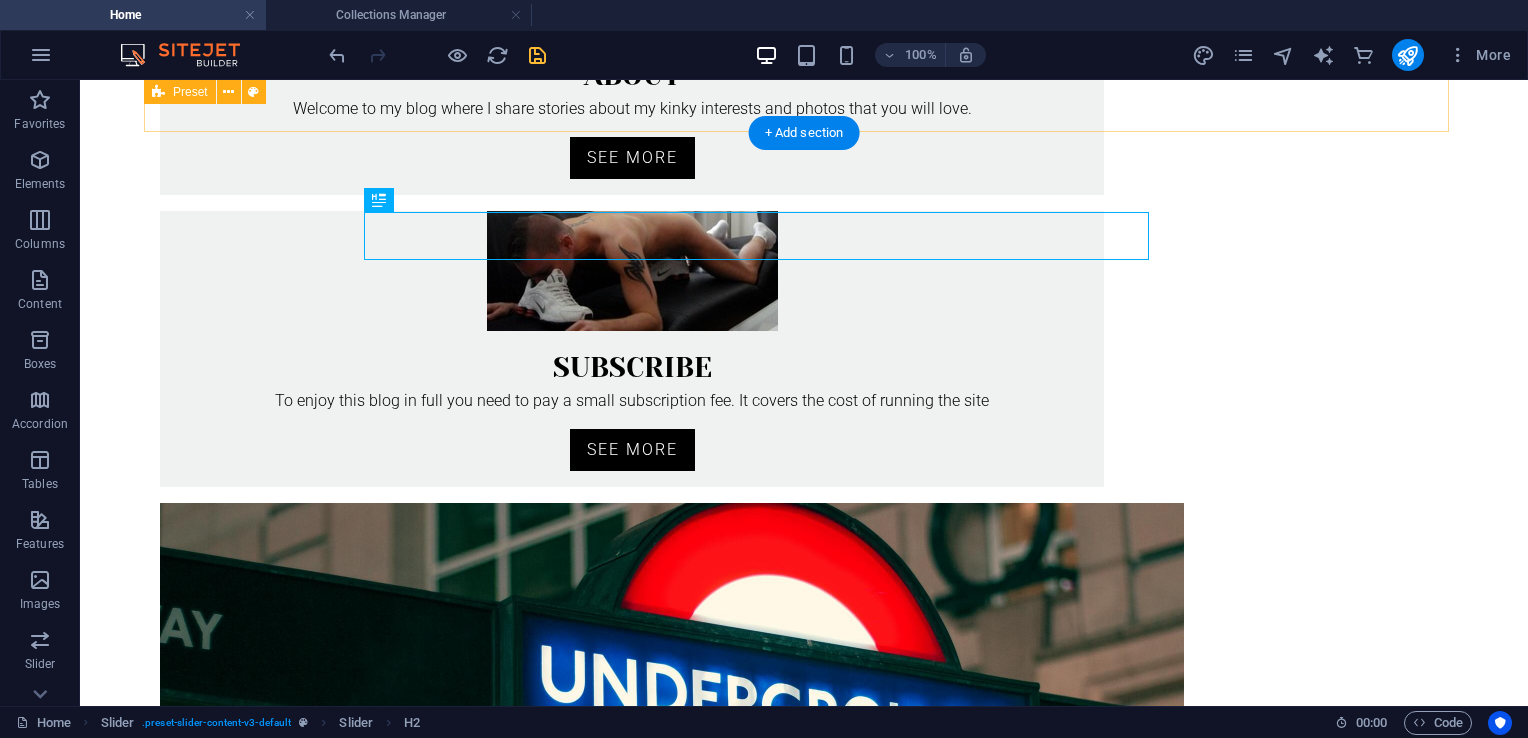 scroll, scrollTop: 869, scrollLeft: 0, axis: vertical 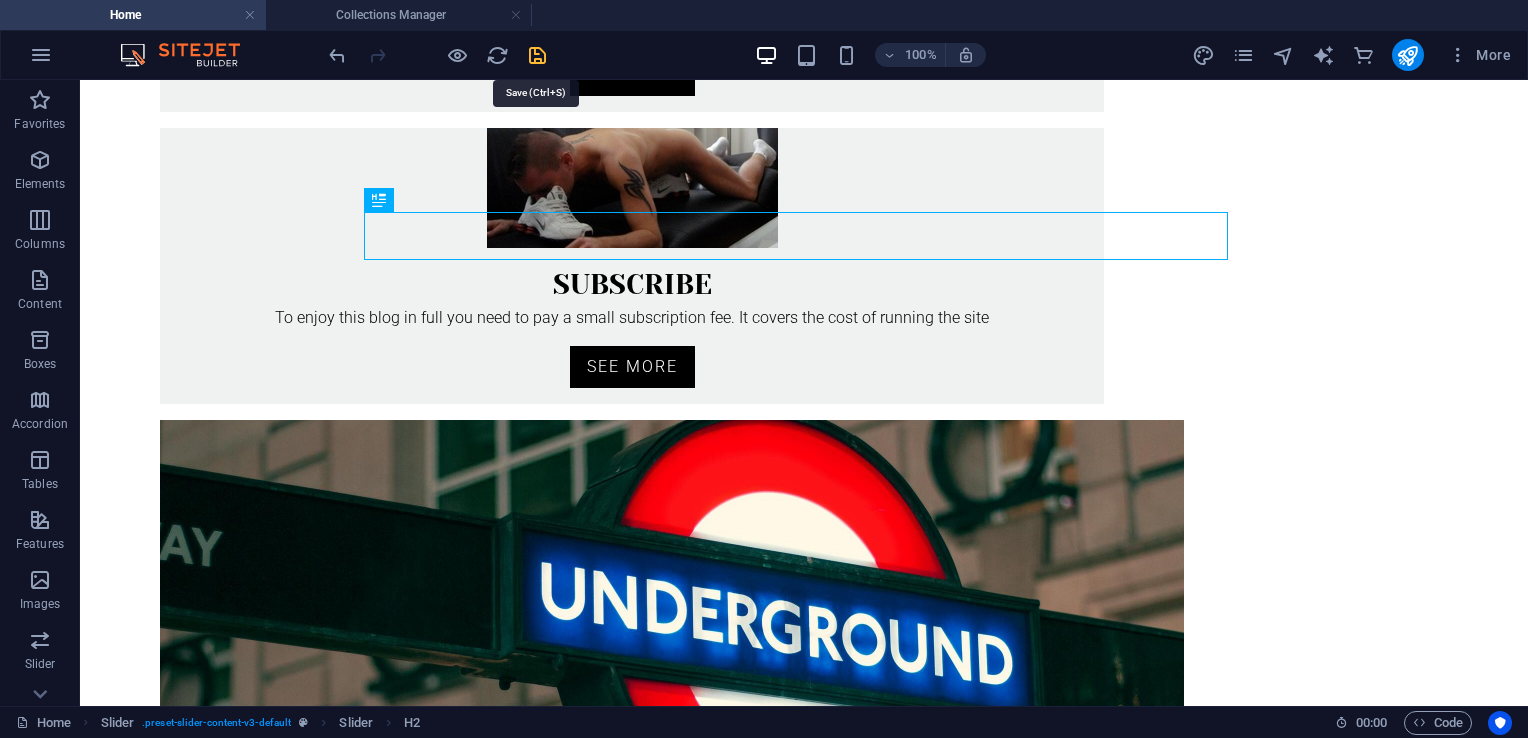 click at bounding box center [537, 55] 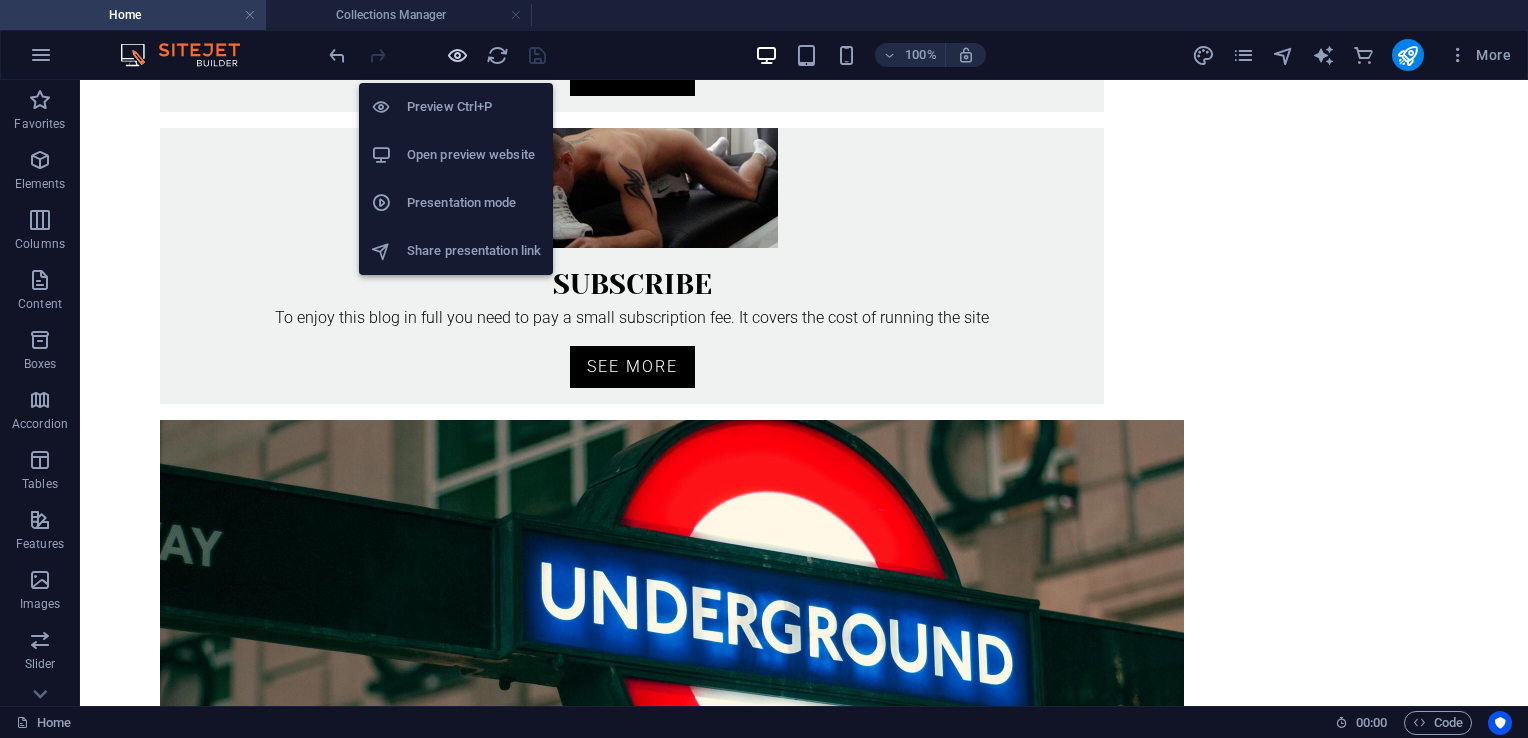 click at bounding box center (457, 55) 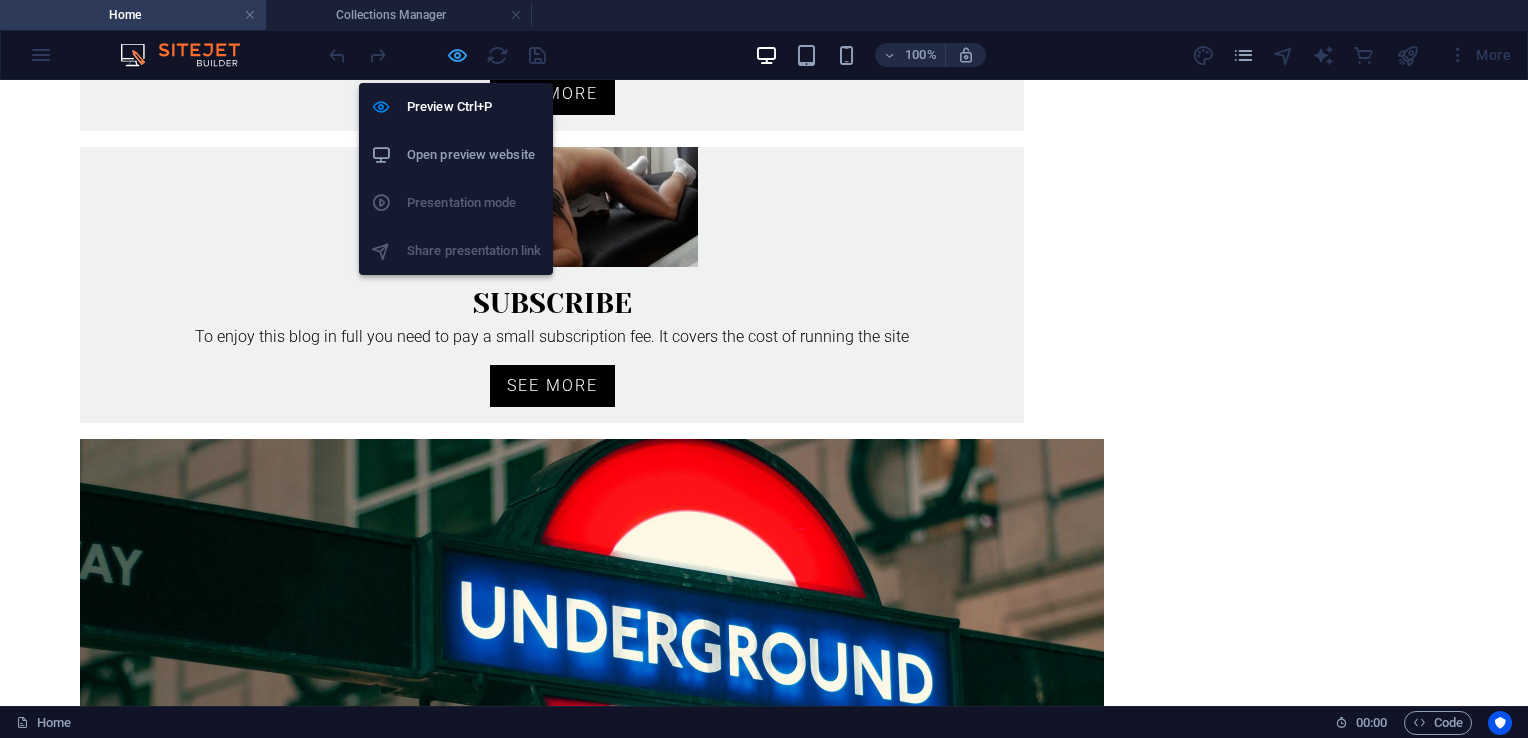 scroll, scrollTop: 888, scrollLeft: 0, axis: vertical 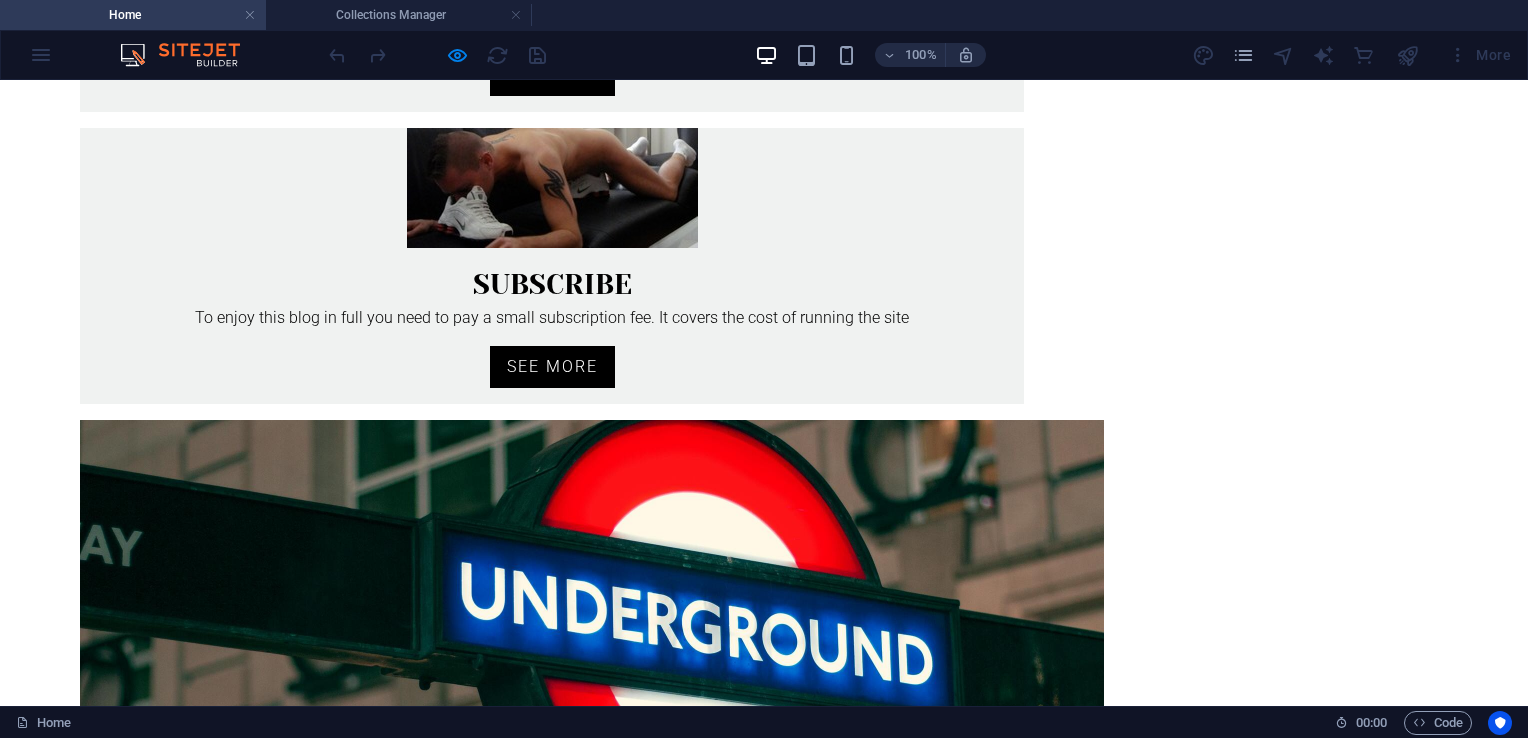 click at bounding box center [764, 1143] 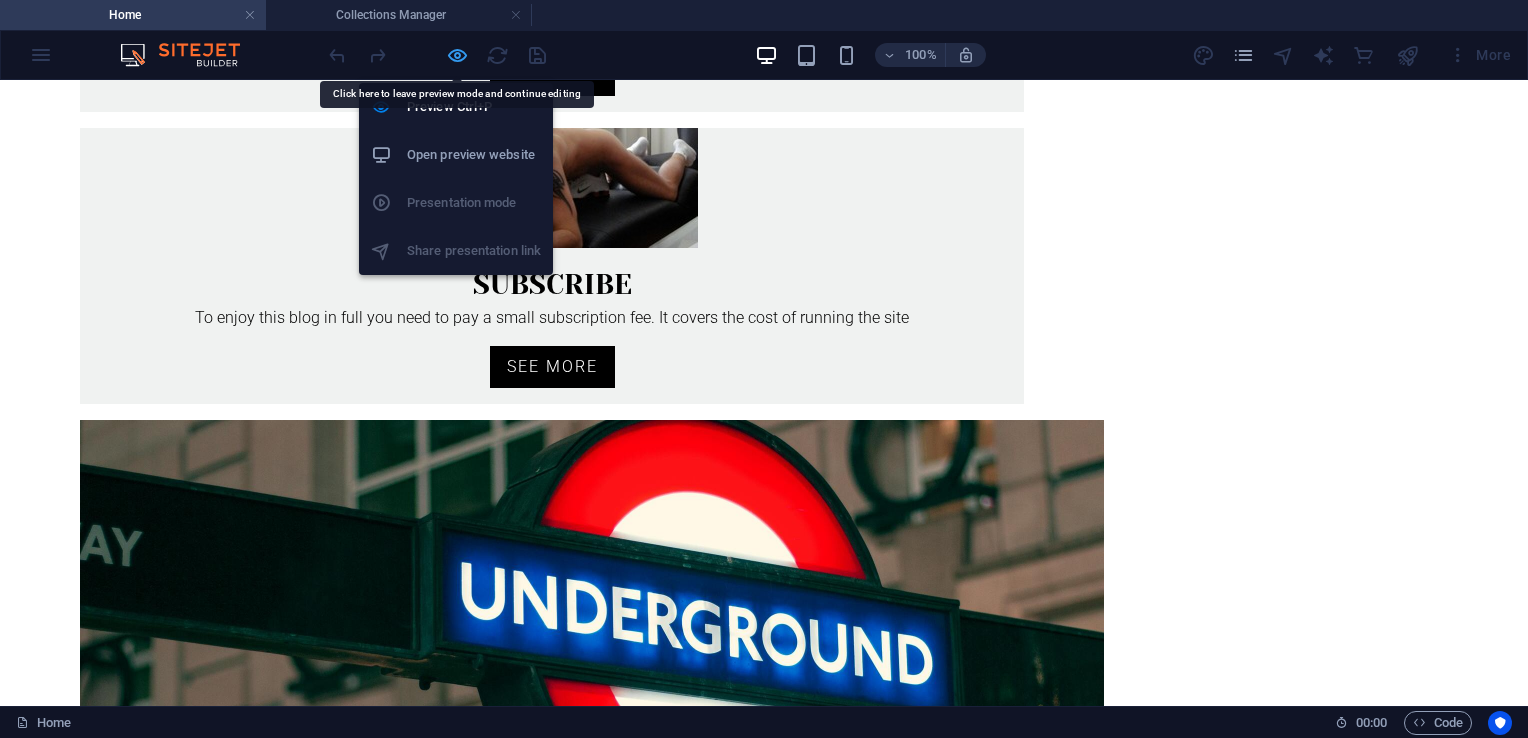 click at bounding box center [457, 55] 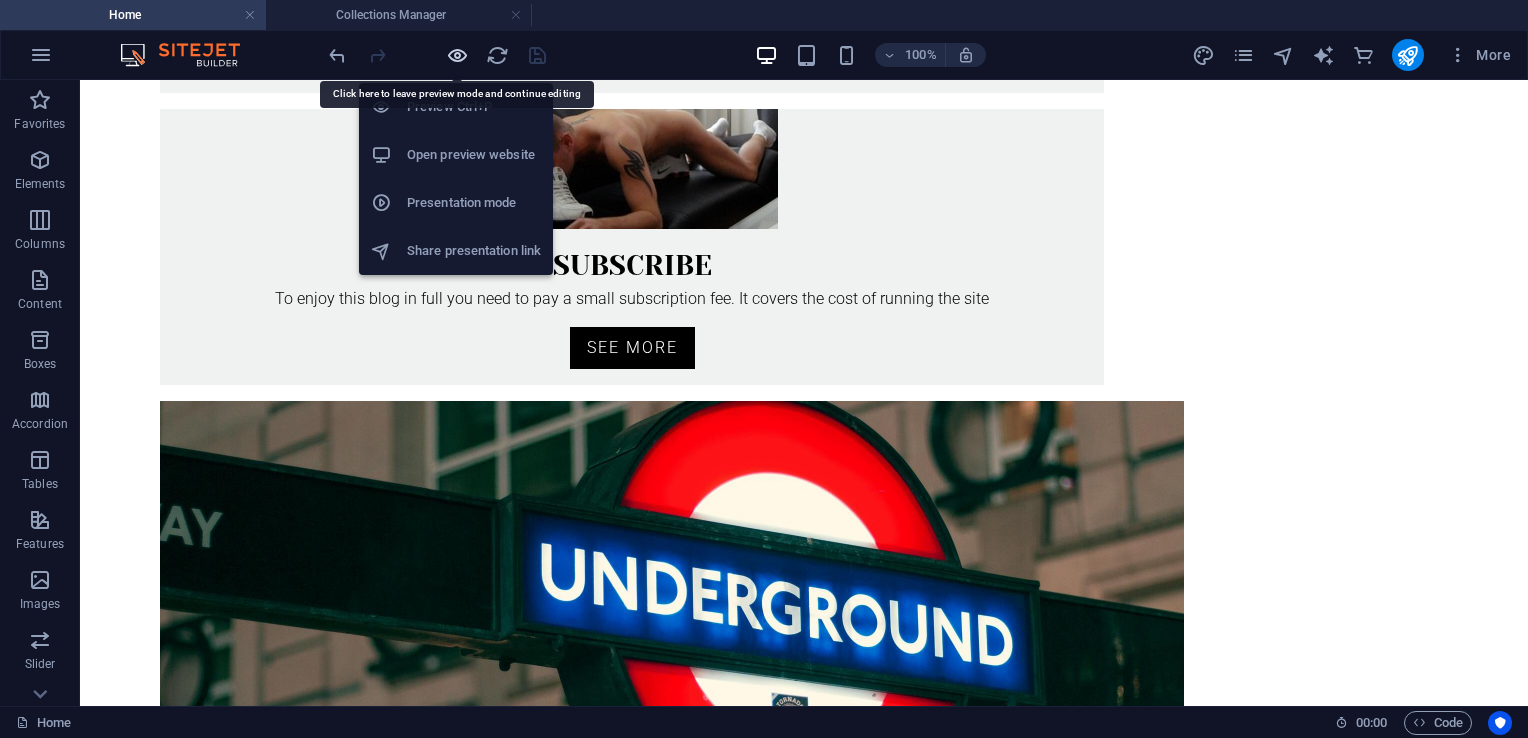 scroll, scrollTop: 869, scrollLeft: 0, axis: vertical 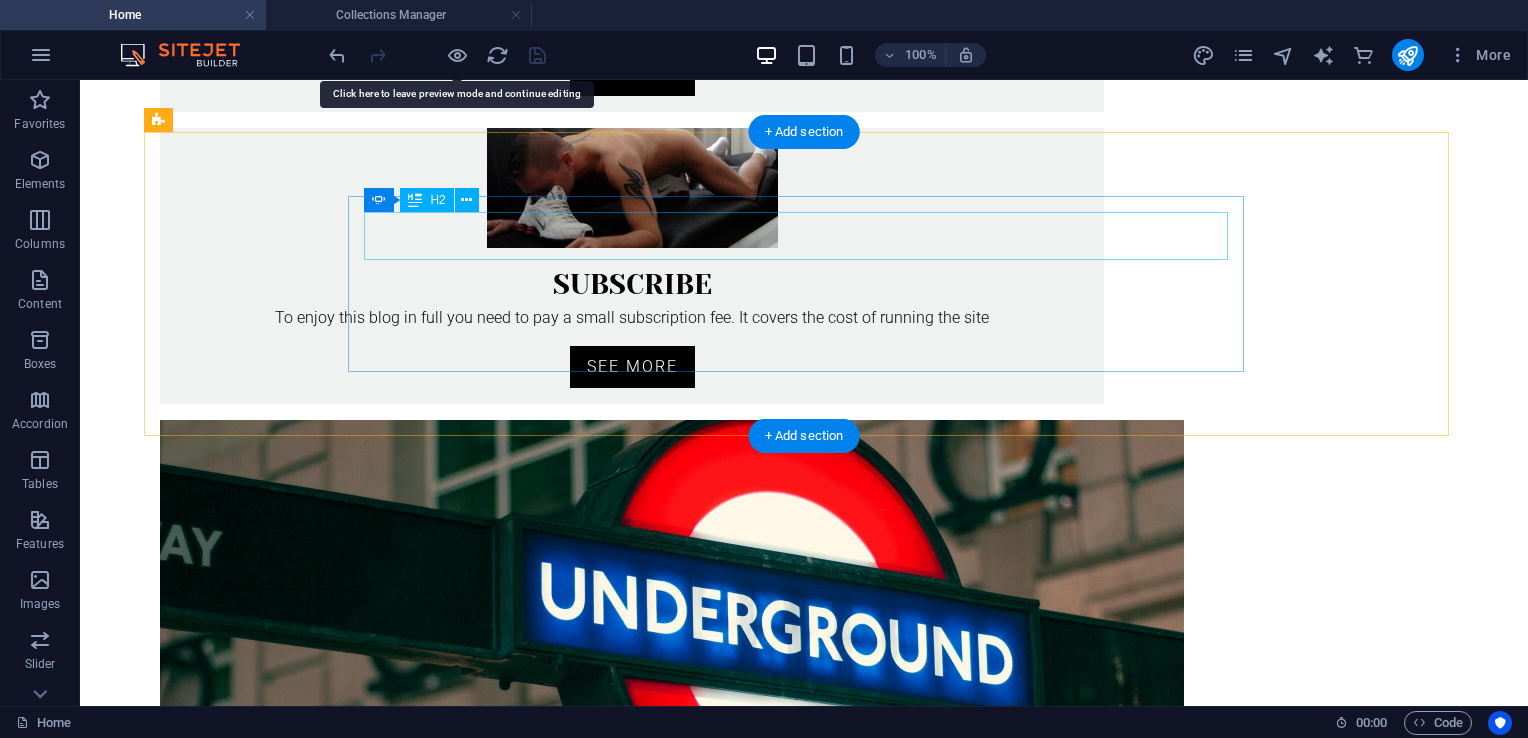 click on "Slide 3" at bounding box center [-1900, 1683] 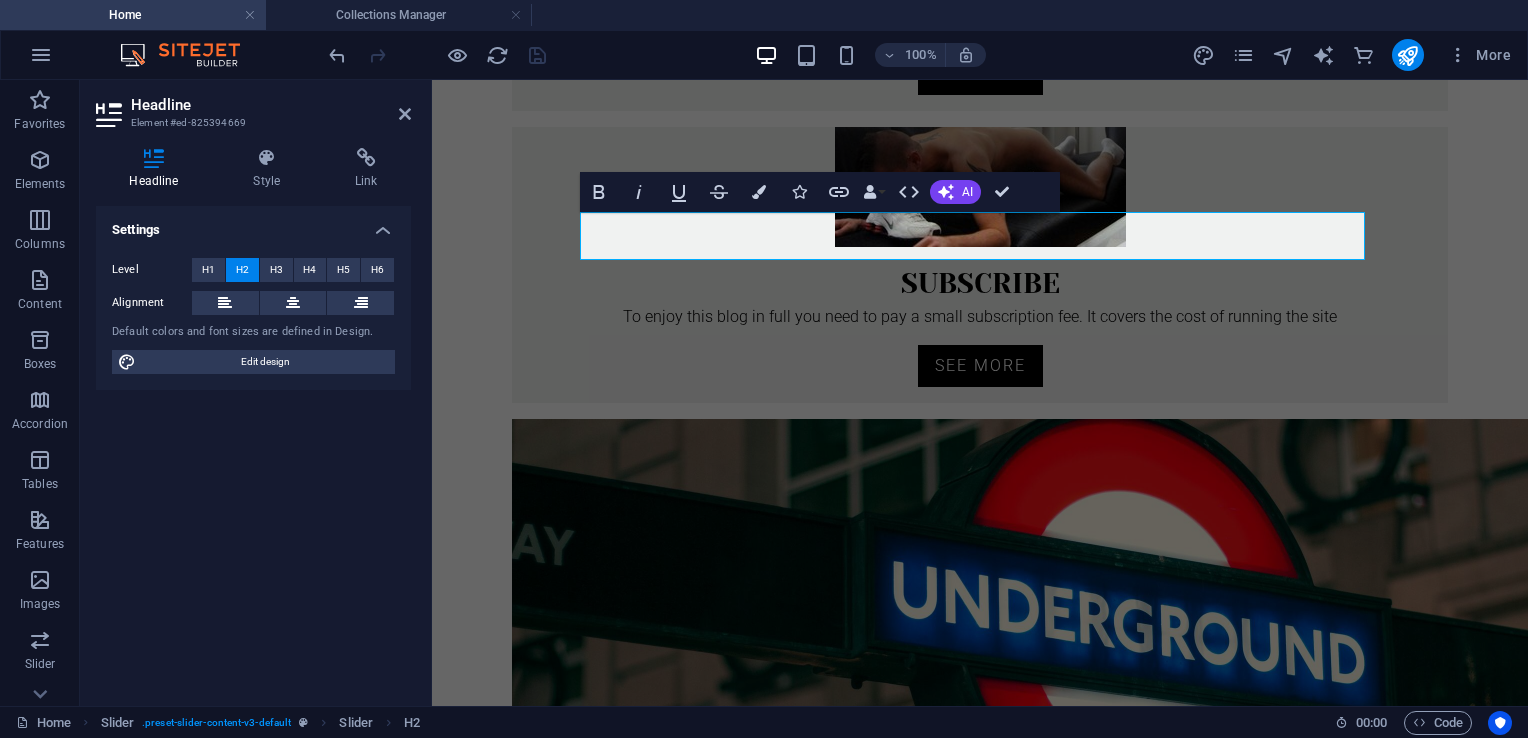 type 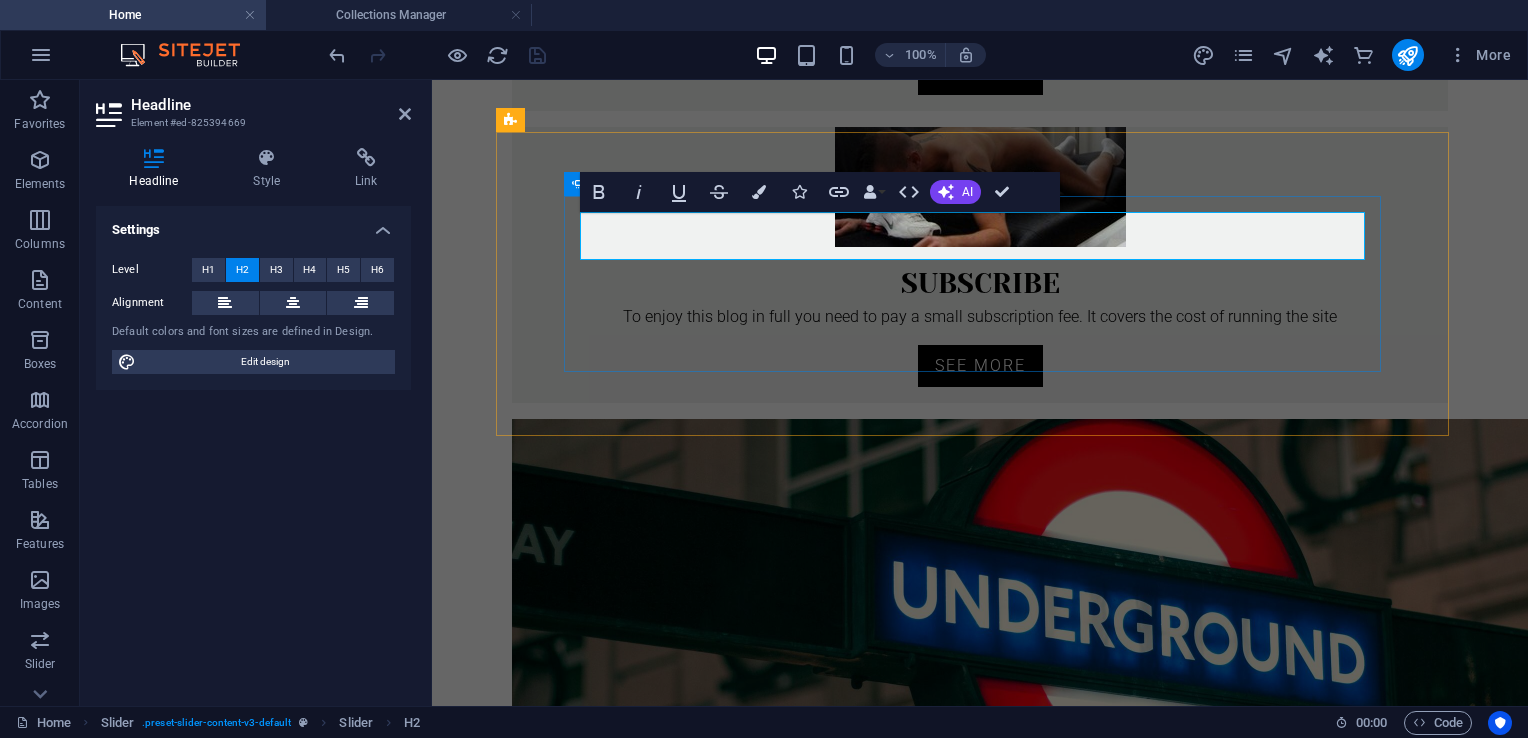 click on "WOLF hunts in the gym" at bounding box center [-1495, 1682] 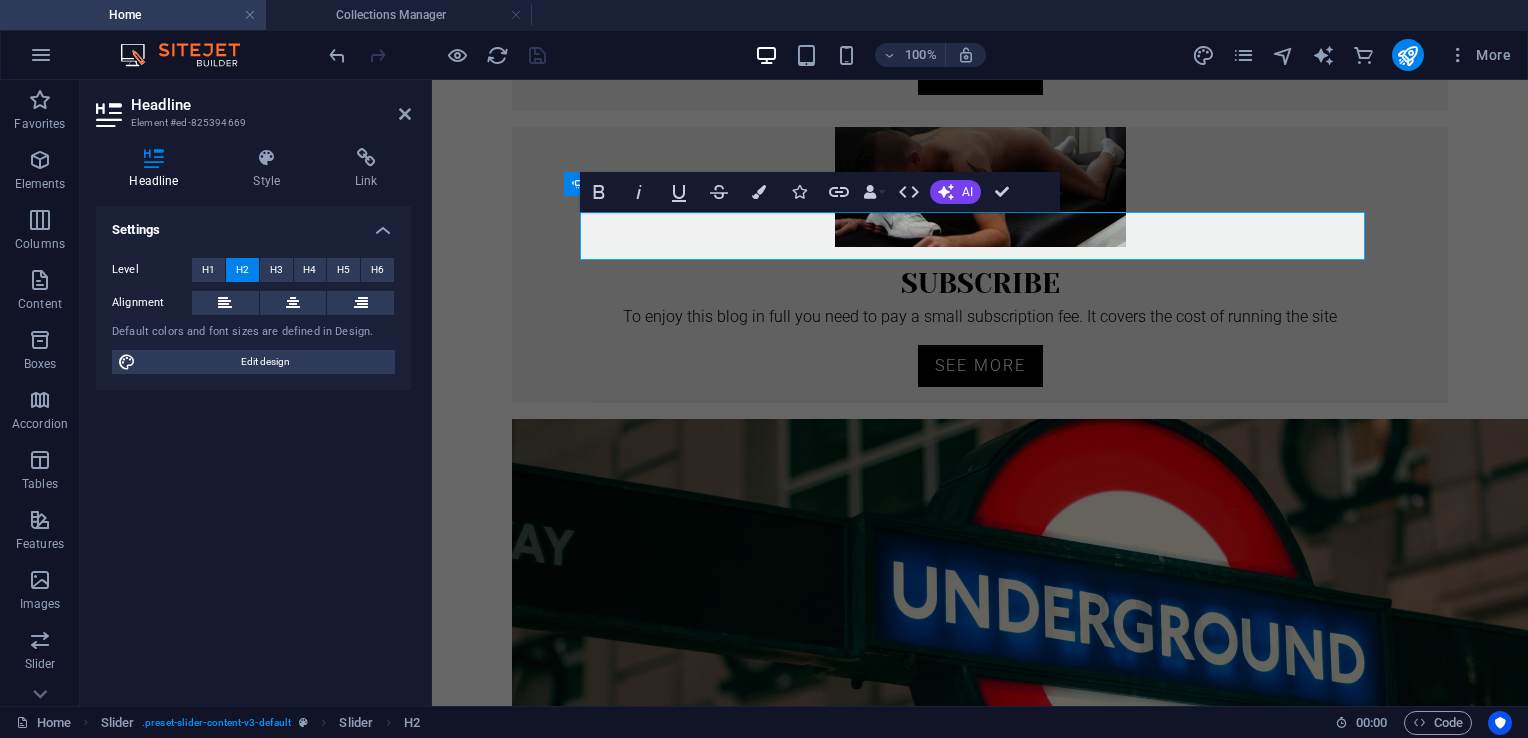 scroll, scrollTop: 0, scrollLeft: 20, axis: horizontal 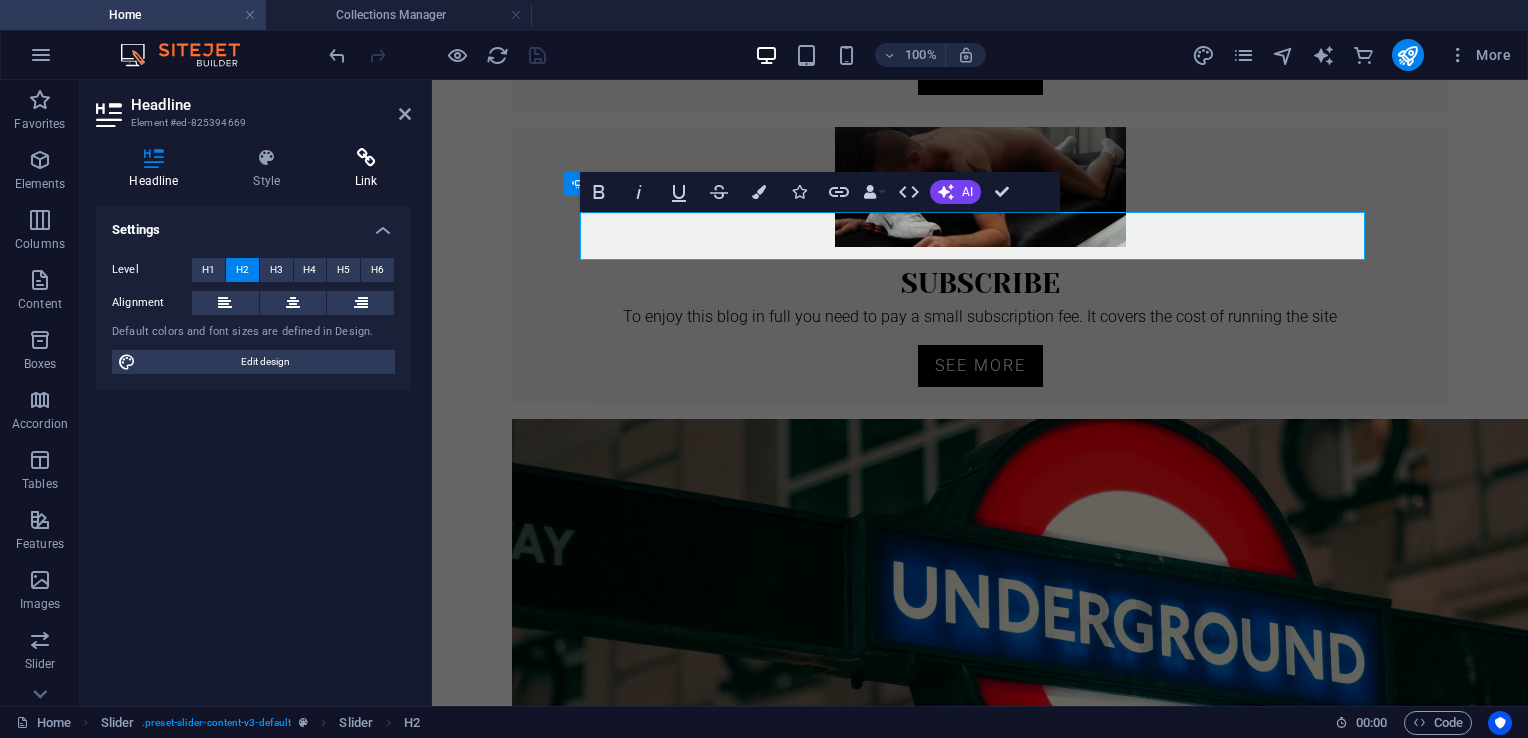 click at bounding box center [366, 158] 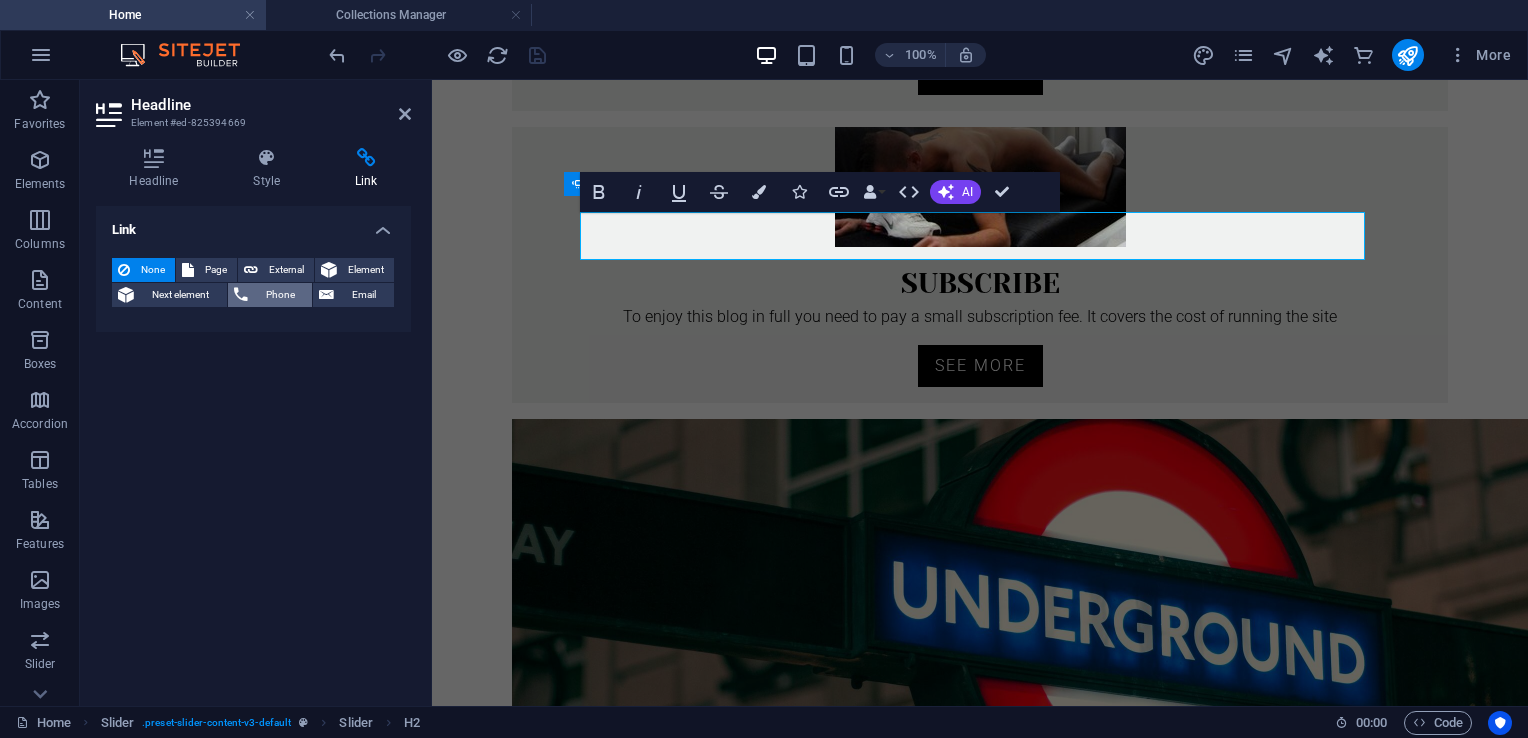 click on "Phone" at bounding box center [280, 295] 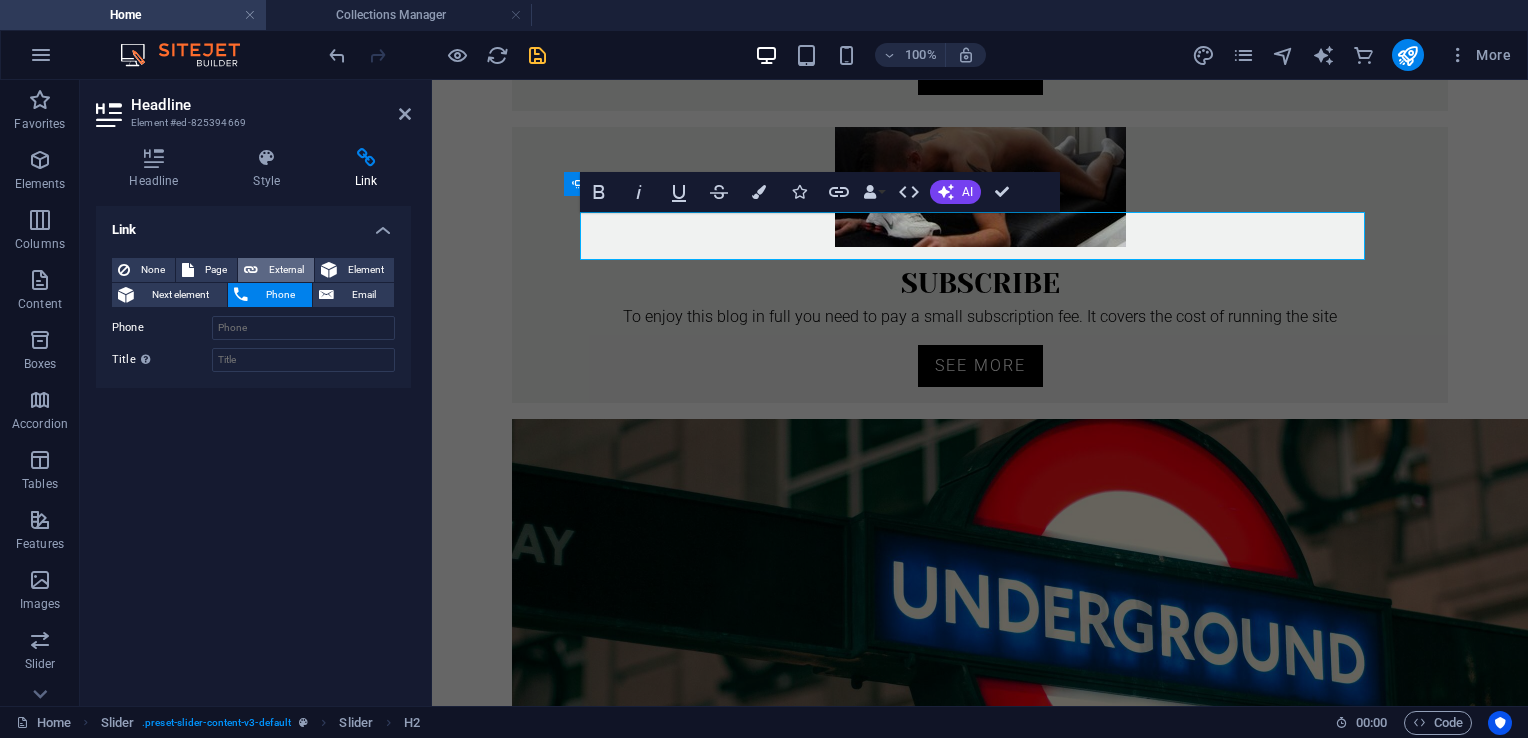 click on "External" at bounding box center (286, 270) 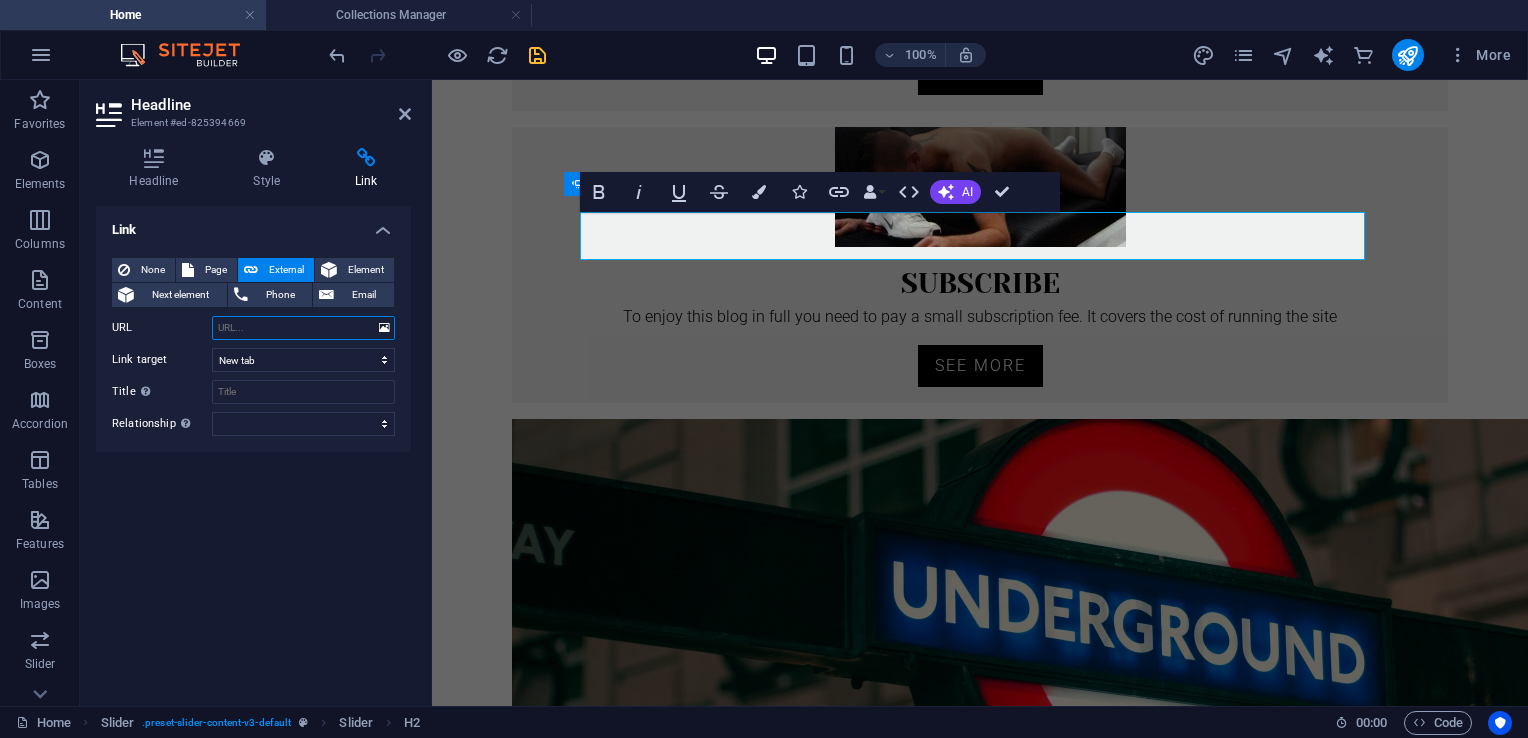 paste on "https://masterlondon.blog/free-blog-posts/the-hunt-top-tips-to-find-guys-at-the-gym/" 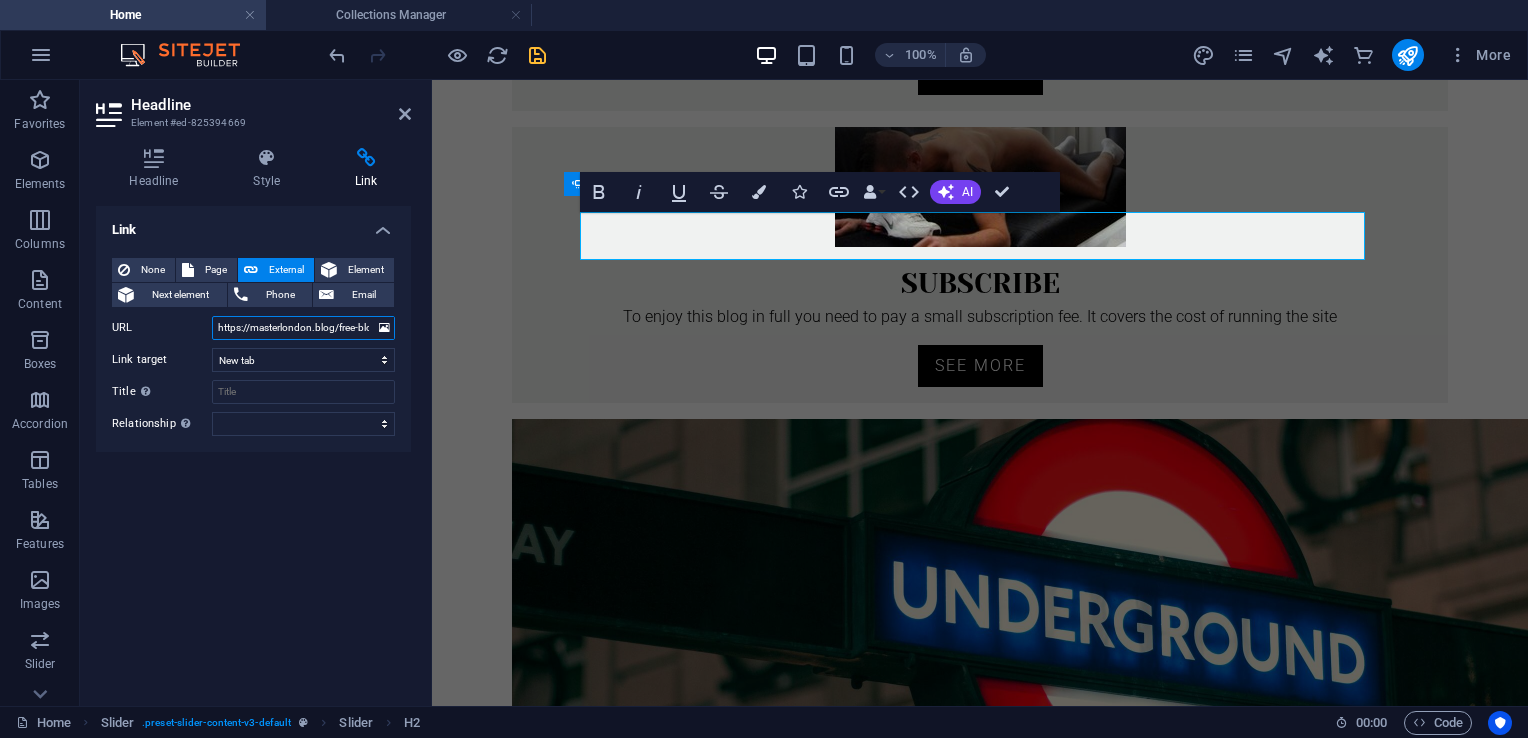 scroll, scrollTop: 0, scrollLeft: 222, axis: horizontal 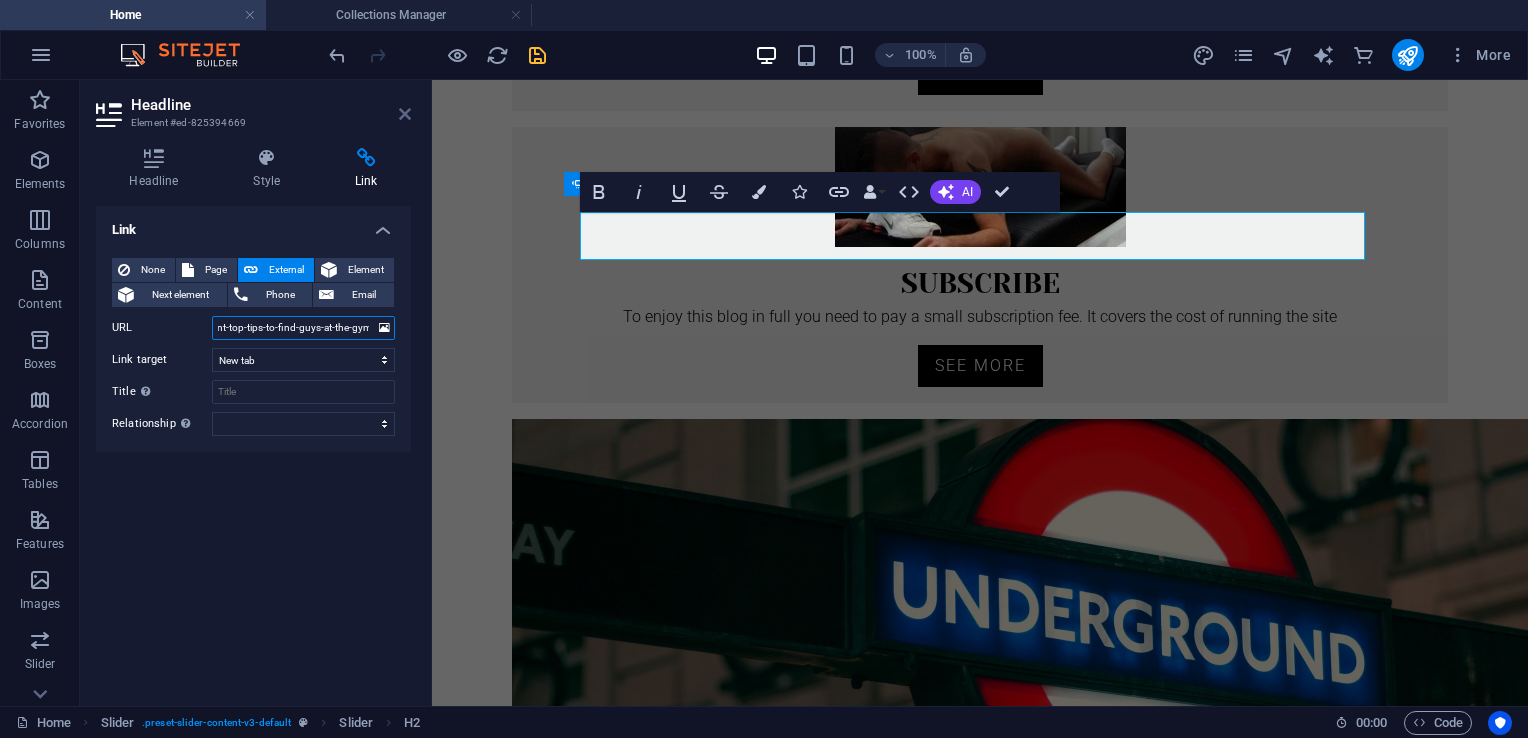 type on "https://masterlondon.blog/free-blog-posts/the-hunt-top-tips-to-find-guys-at-the-gym/" 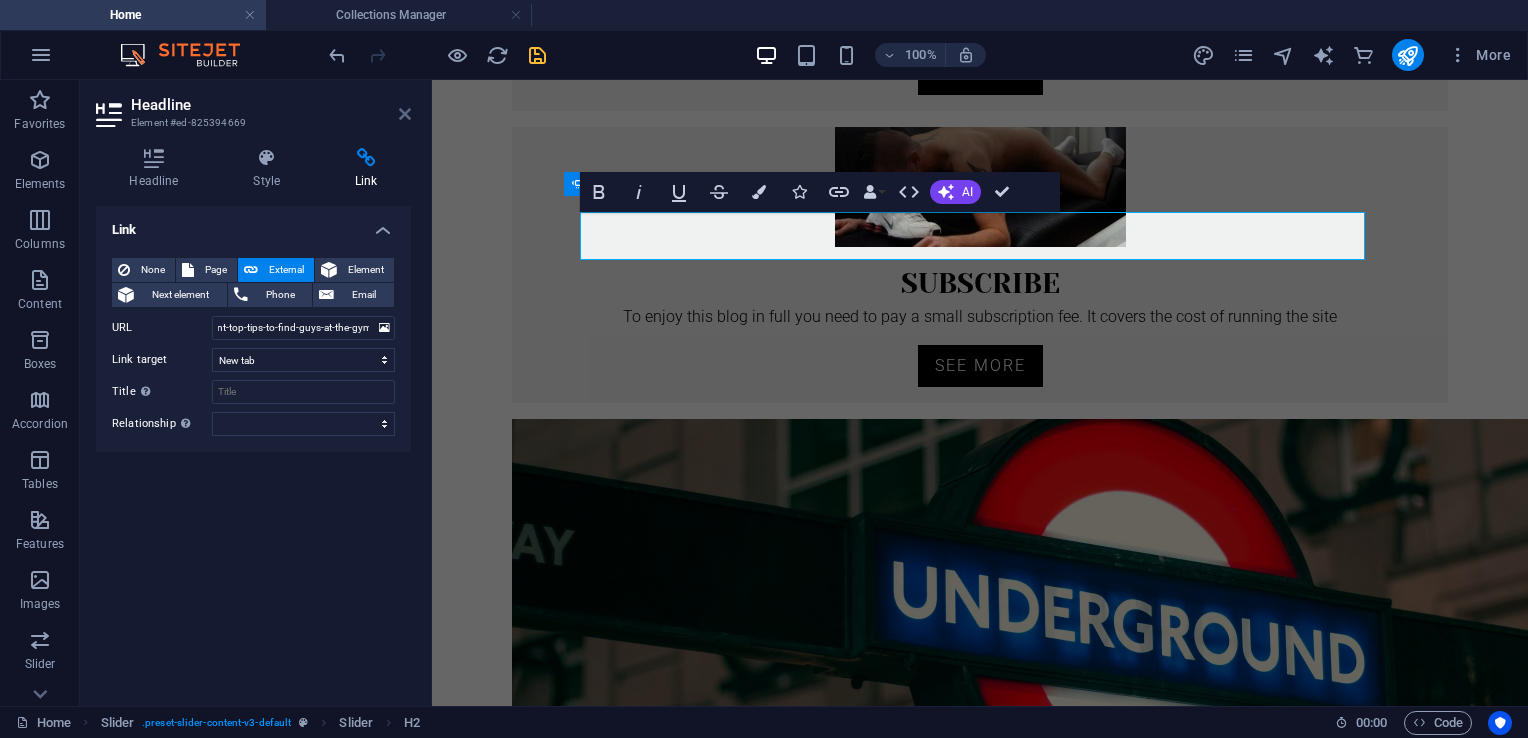 scroll, scrollTop: 0, scrollLeft: 0, axis: both 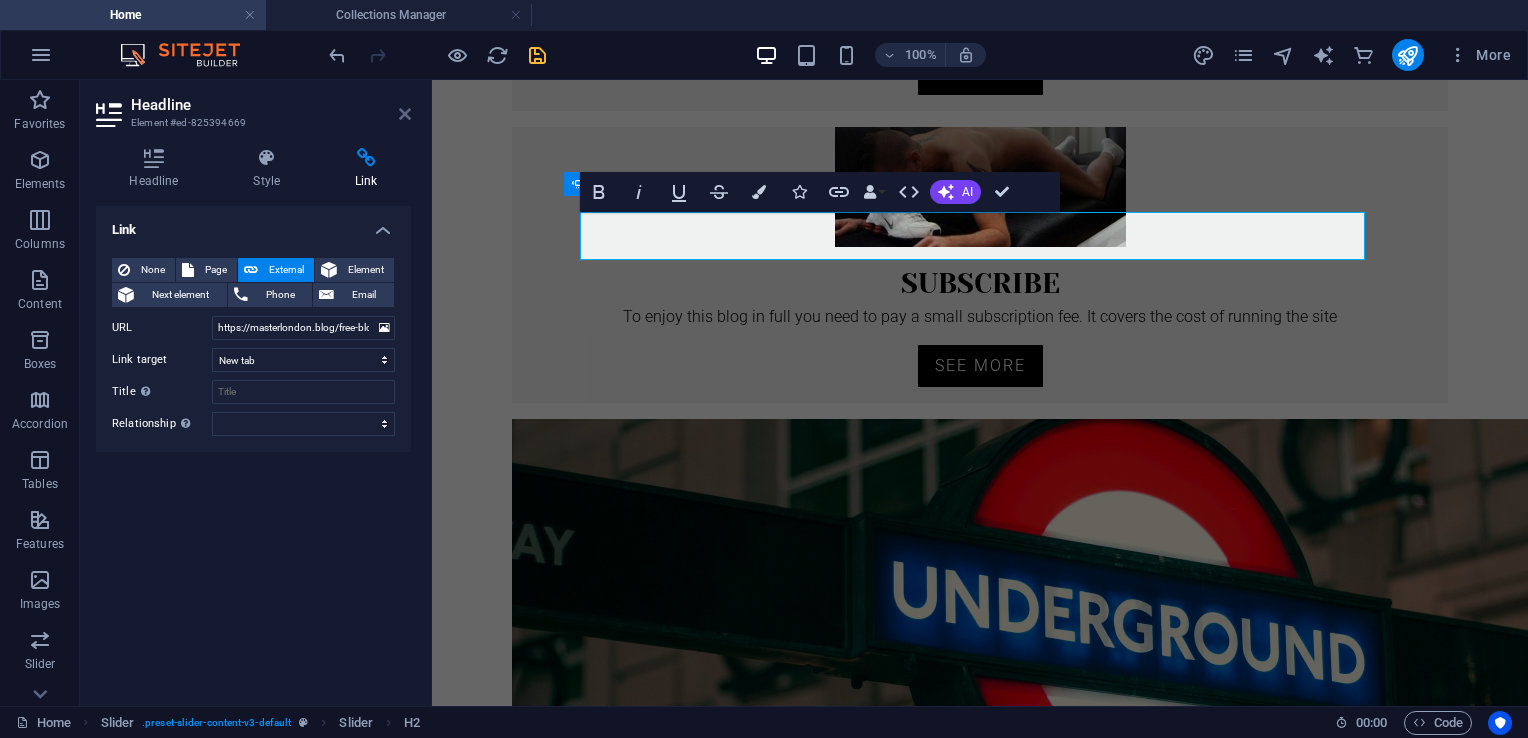 click at bounding box center (405, 114) 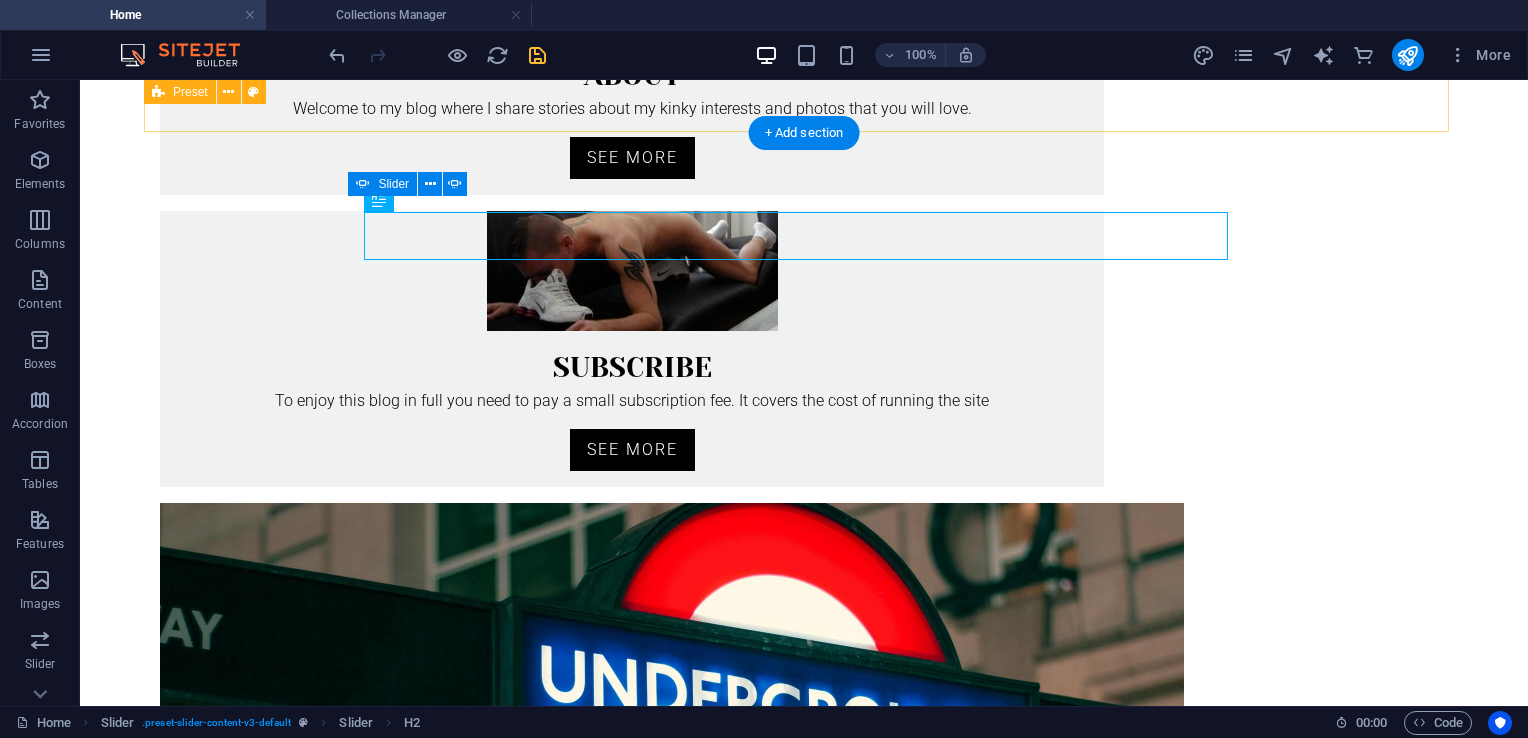 scroll, scrollTop: 869, scrollLeft: 0, axis: vertical 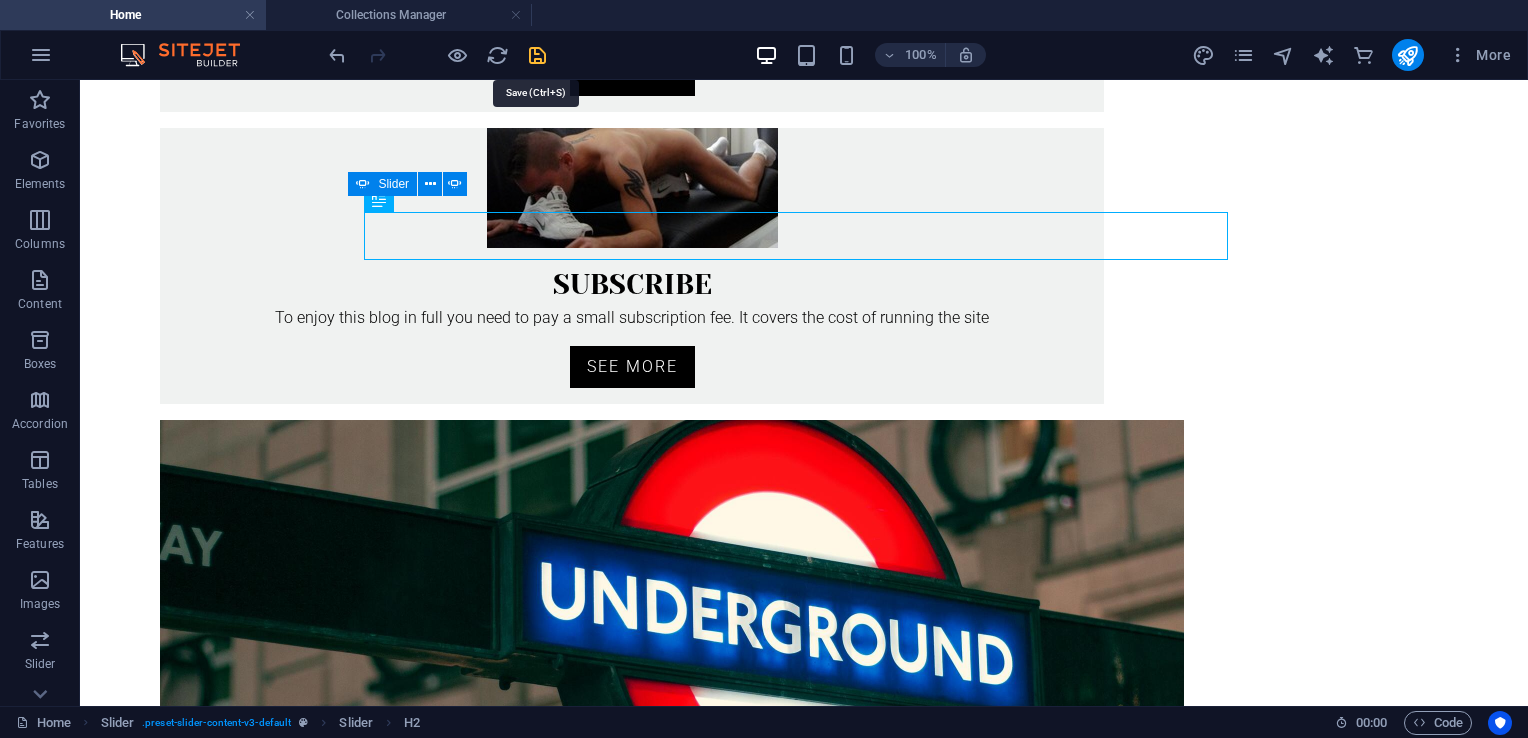 click at bounding box center [537, 55] 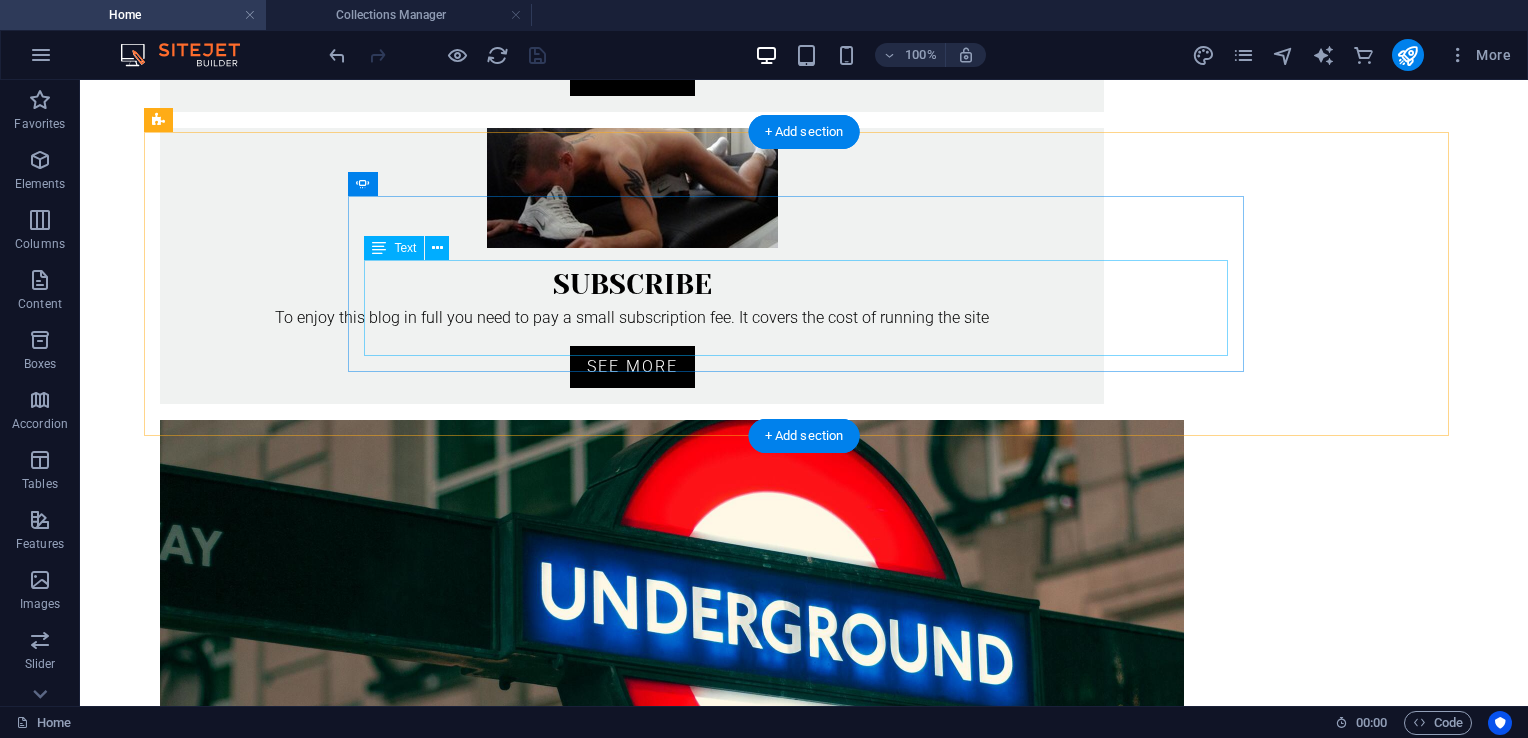 click on "Lorem ipsum dolor sit amet, consectetur adipisicing elit. Id, ipsum, quibusdam, temporibus harum culpa unde voluptatem possimus qui molestiae expedita ad aut necessitatibus vel incidunt placeat velit soluta a consectetur laborum illum nobis distinctio nisi facilis! Officiis, illum, aut, quasi dolorem laudantium fuga porro amet provident voluptatibus dicta mollitia neque!" at bounding box center (-1900, 1755) 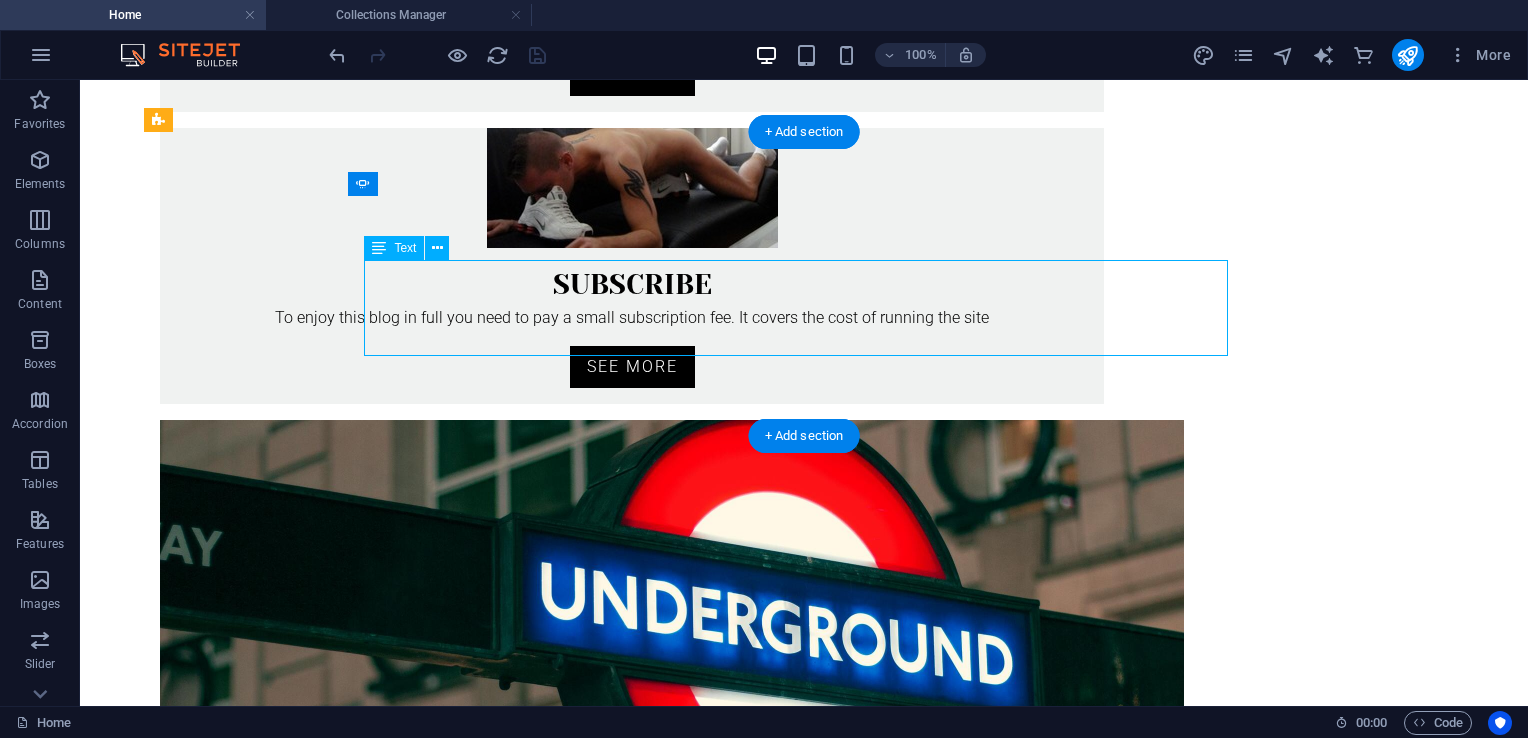 click on "Lorem ipsum dolor sit amet, consectetur adipisicing elit. Id, ipsum, quibusdam, temporibus harum culpa unde voluptatem possimus qui molestiae expedita ad aut necessitatibus vel incidunt placeat velit soluta a consectetur laborum illum nobis distinctio nisi facilis! Officiis, illum, aut, quasi dolorem laudantium fuga porro amet provident voluptatibus dicta mollitia neque!" at bounding box center (-1900, 1755) 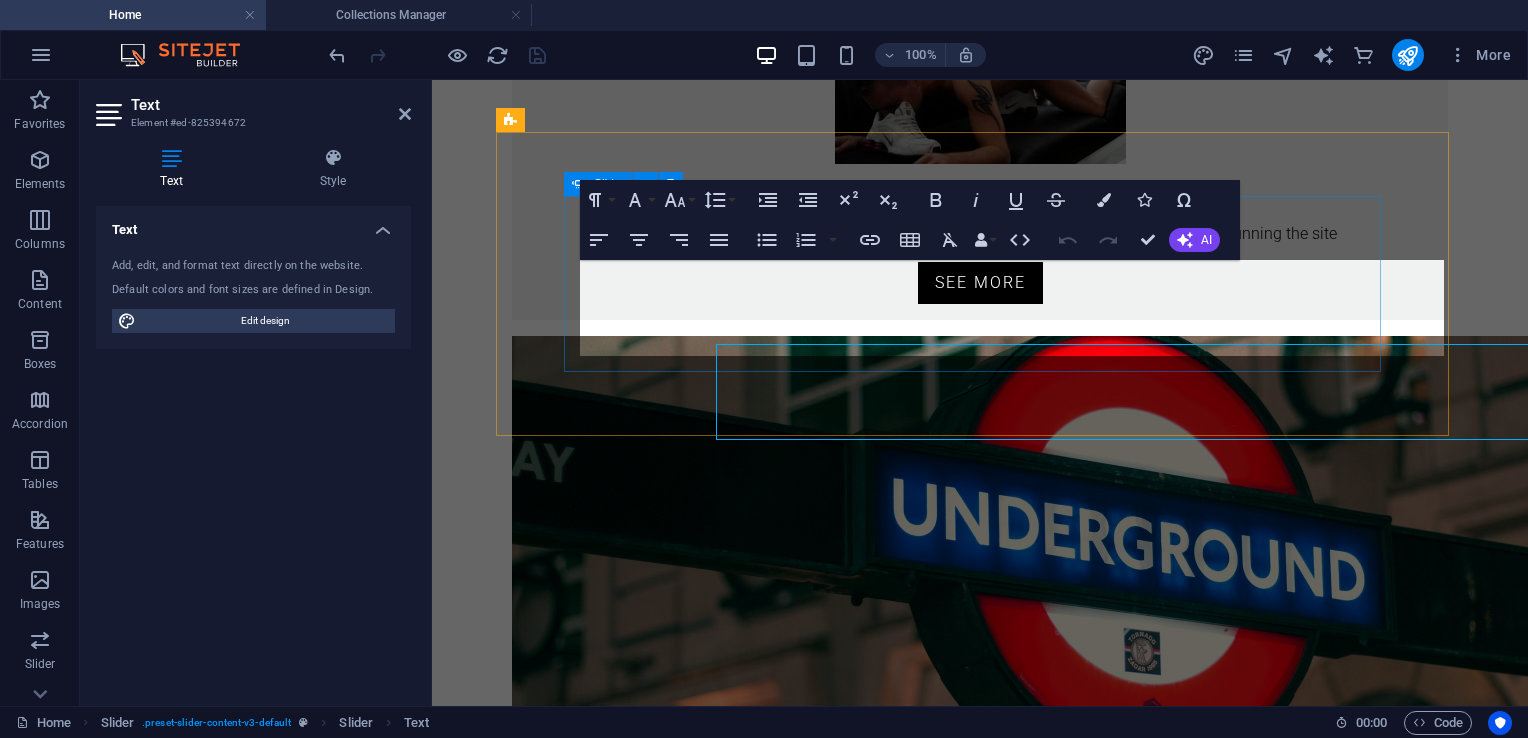 scroll, scrollTop: 786, scrollLeft: 0, axis: vertical 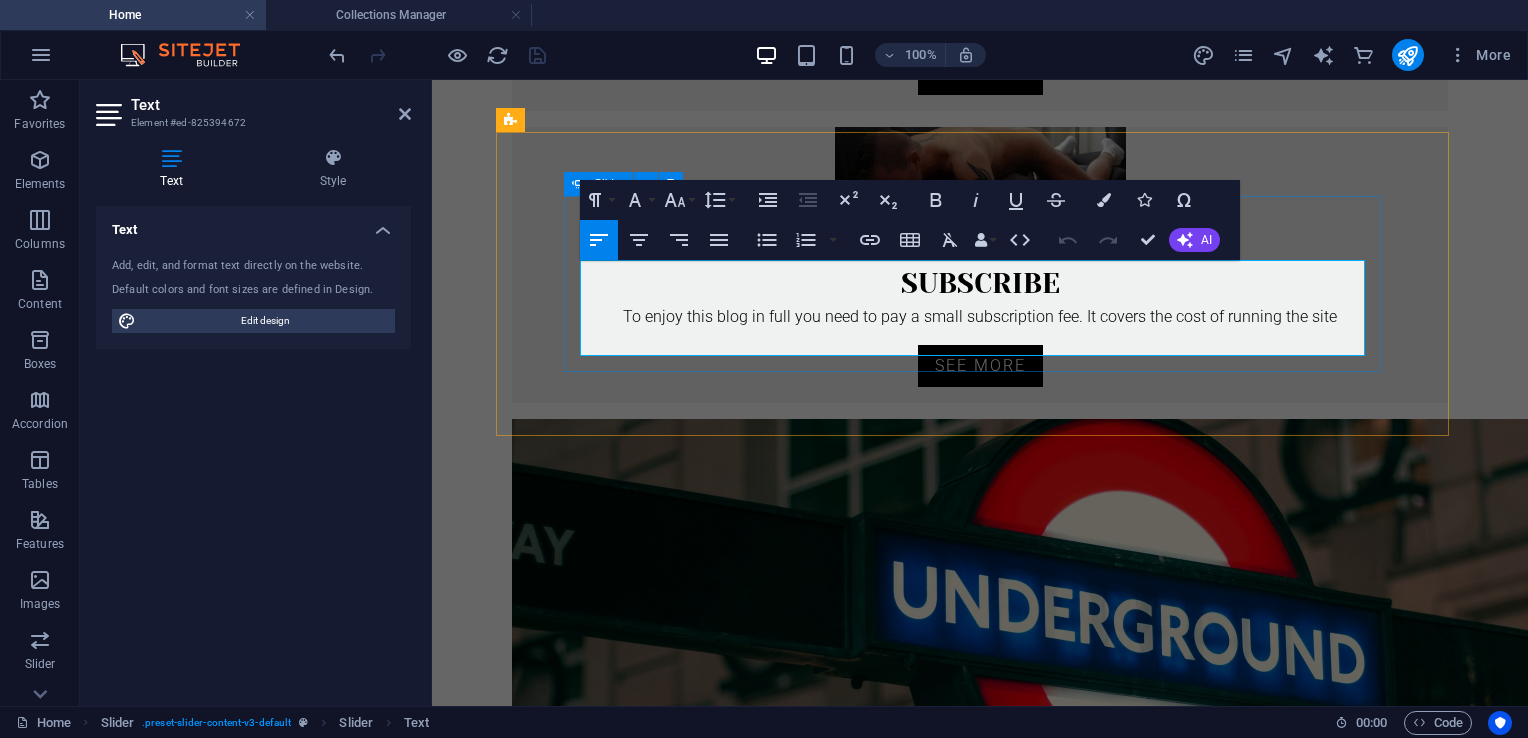 click on "Lorem ipsum dolor sit amet, consectetur adipisicing elit. Id, ipsum, quibusdam, temporibus harum culpa unde voluptatem possimus qui molestiae expedita ad aut necessitatibus vel incidunt placeat velit soluta a consectetur laborum illum nobis distinctio nisi facilis! Officiis, illum, aut, quasi dolorem laudantium fuga porro amet provident voluptatibus dicta mollitia neque!" at bounding box center (-1495, 1754) 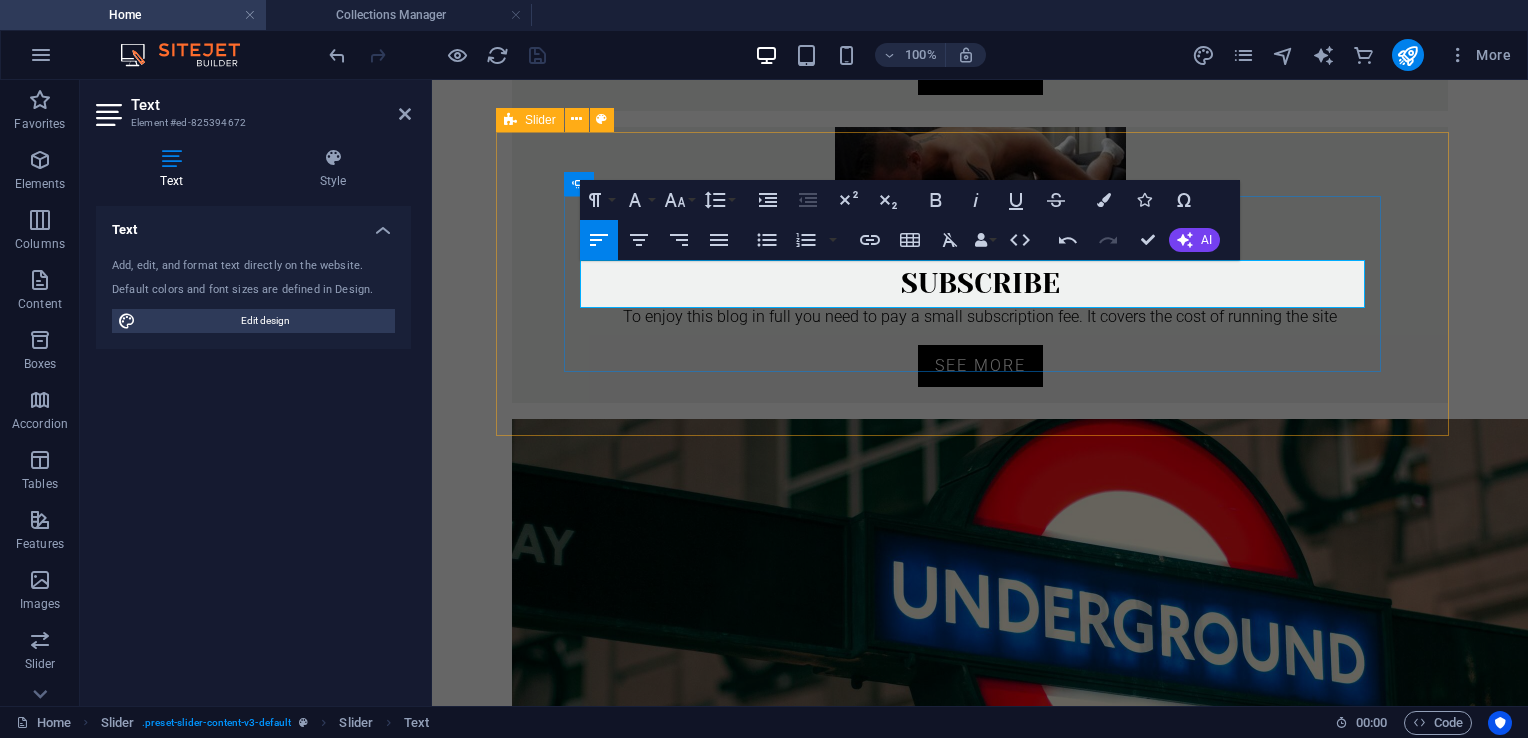 click on "Our favourite lone wolf loves to write about his time on the cruising. In the free blog post, he heads to the gym to see what he can hunt down. As ever with Wolf, expect GIFs and a lighhearted view on life. Read More ..." at bounding box center (-1495, 1742) 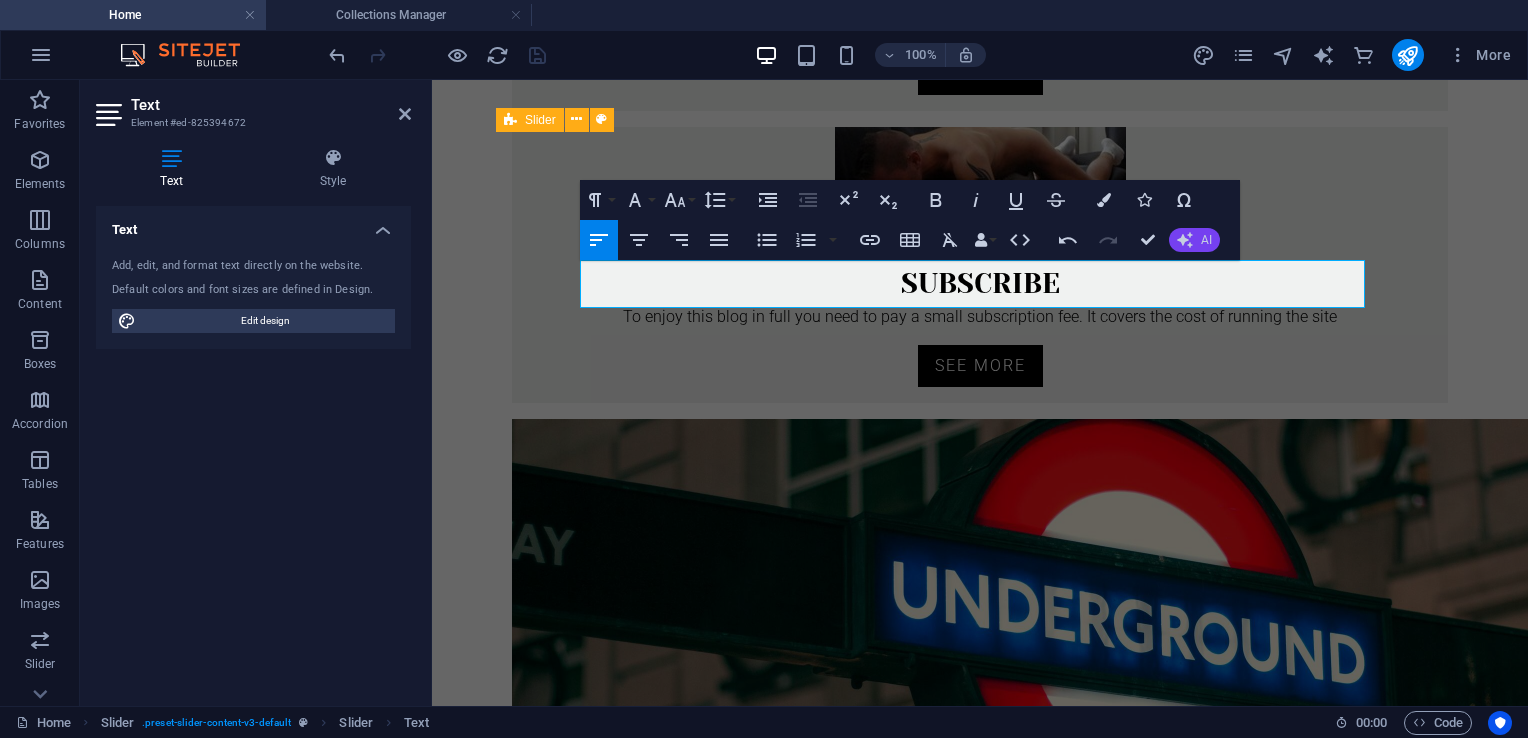 click 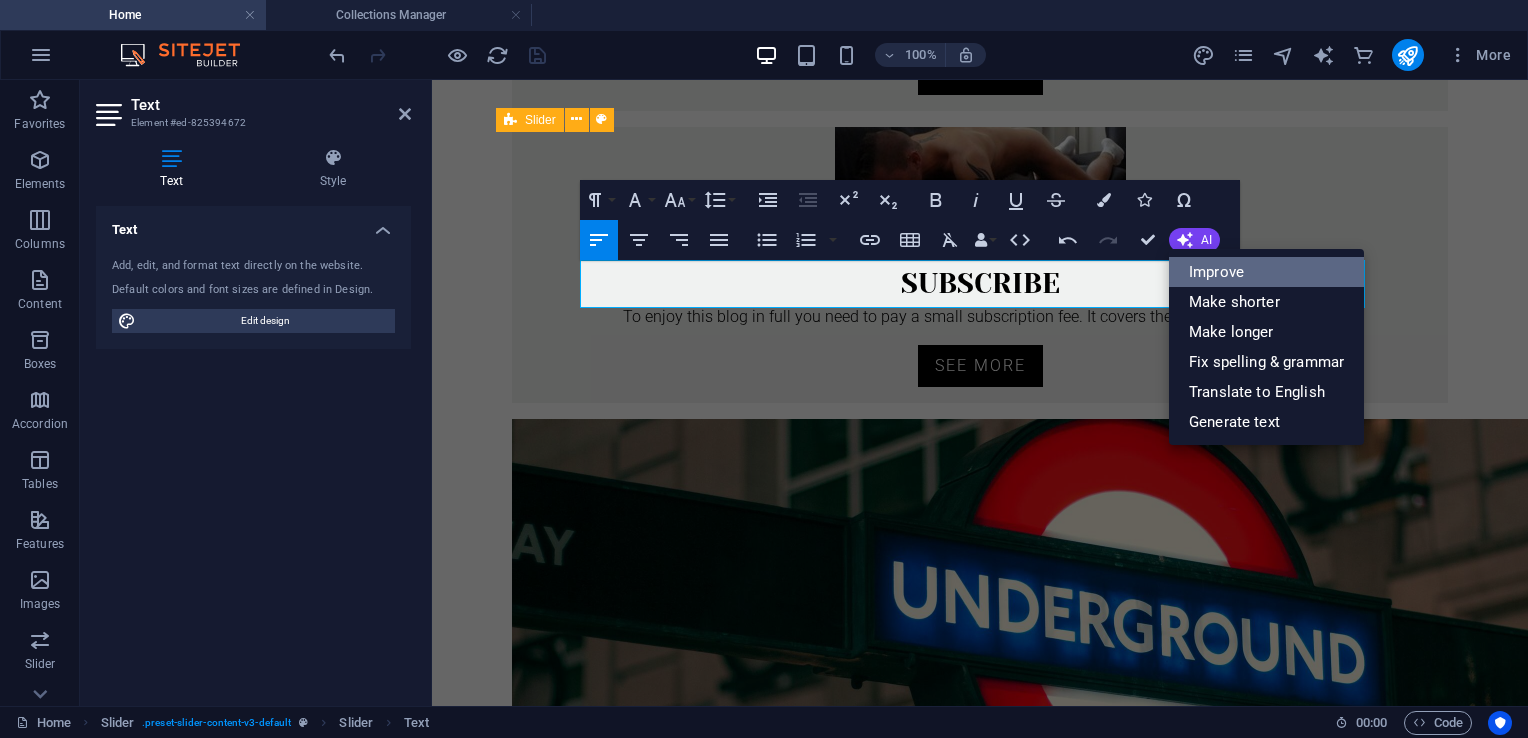 click on "Improve" at bounding box center [1266, 272] 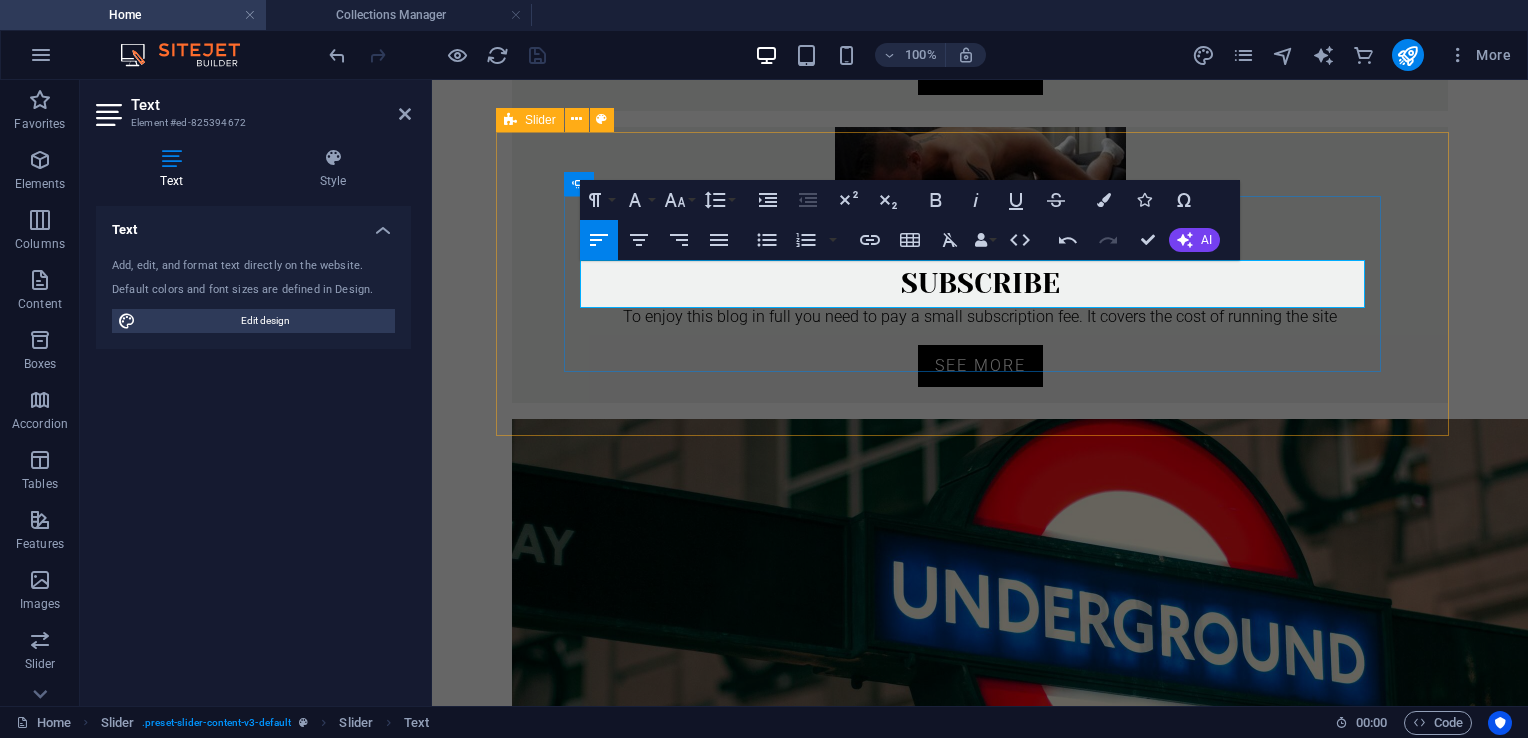 click on "Our favorite lone wolf enjoys sharing his adventures while cruising. In this free blog post, he visits the gym to see what he can discover. As always with Wolf, expect GIFs and a lighthearted perspective on life. Read more..." at bounding box center (-1495, 1742) 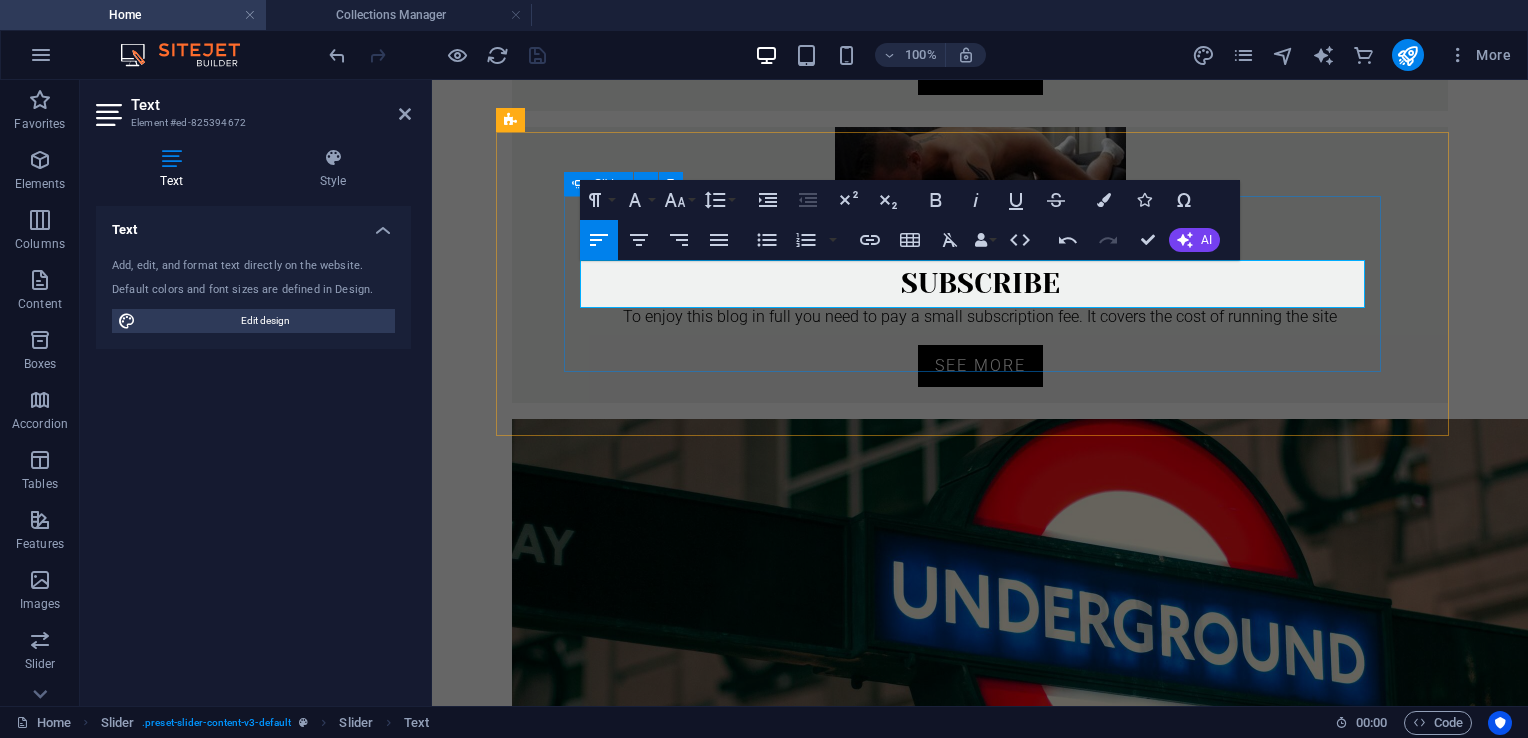 click on "Our favourite lone wolf enjoys sharing his adventures while cruising. In this free blog post, he visits the gym to see what he can discover. As always with Wolf, expect GIFs and a lighthearted perspective on life. Read more..." at bounding box center [-1495, 1742] 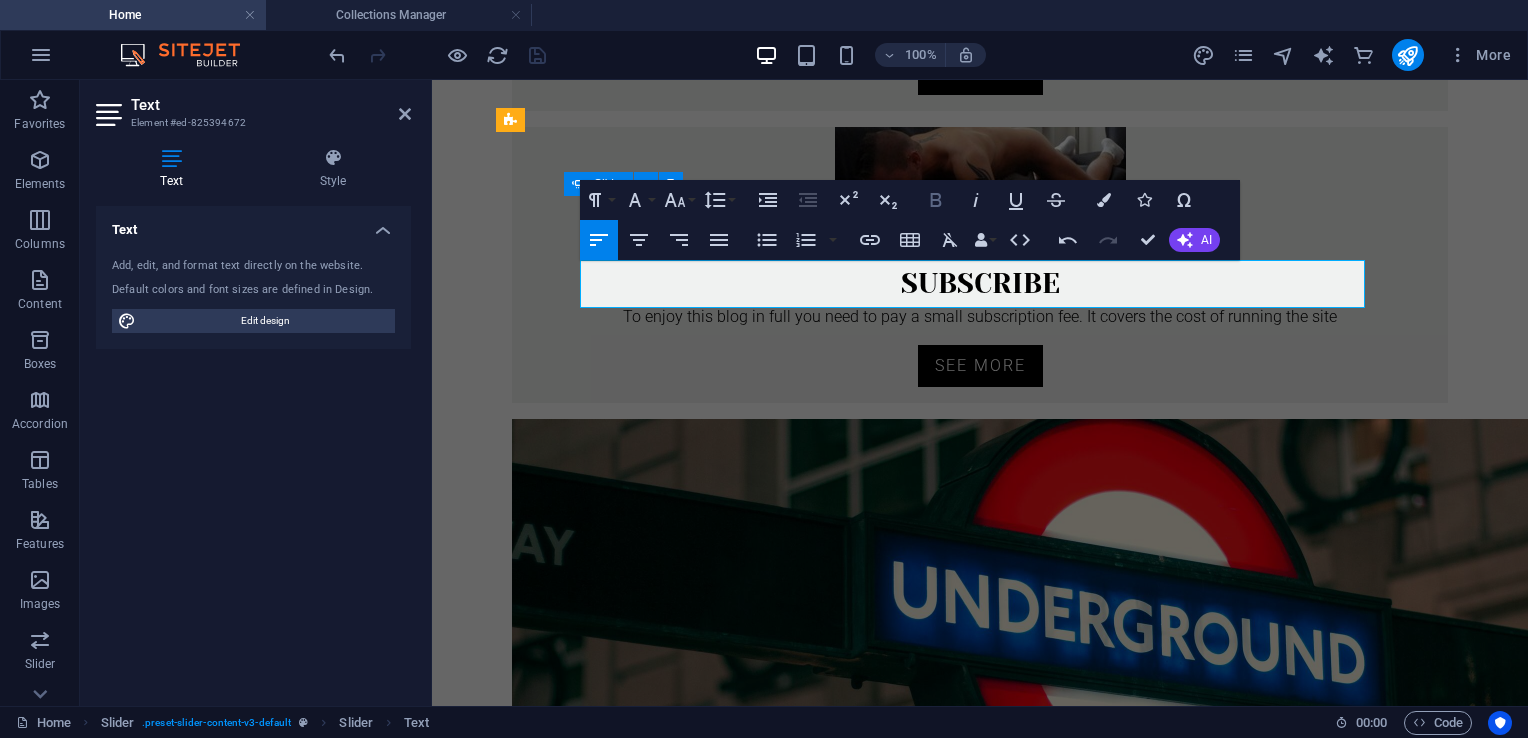 click 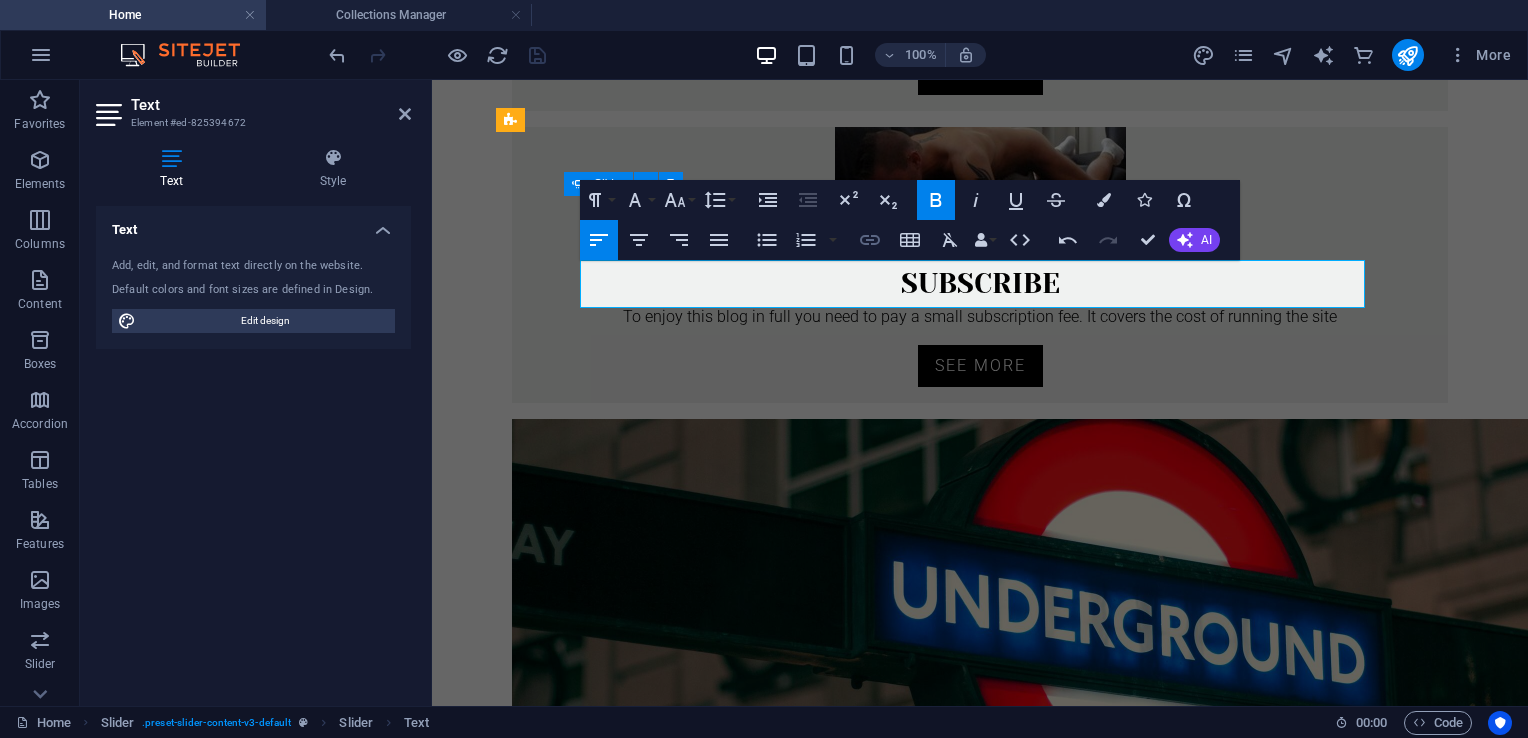click 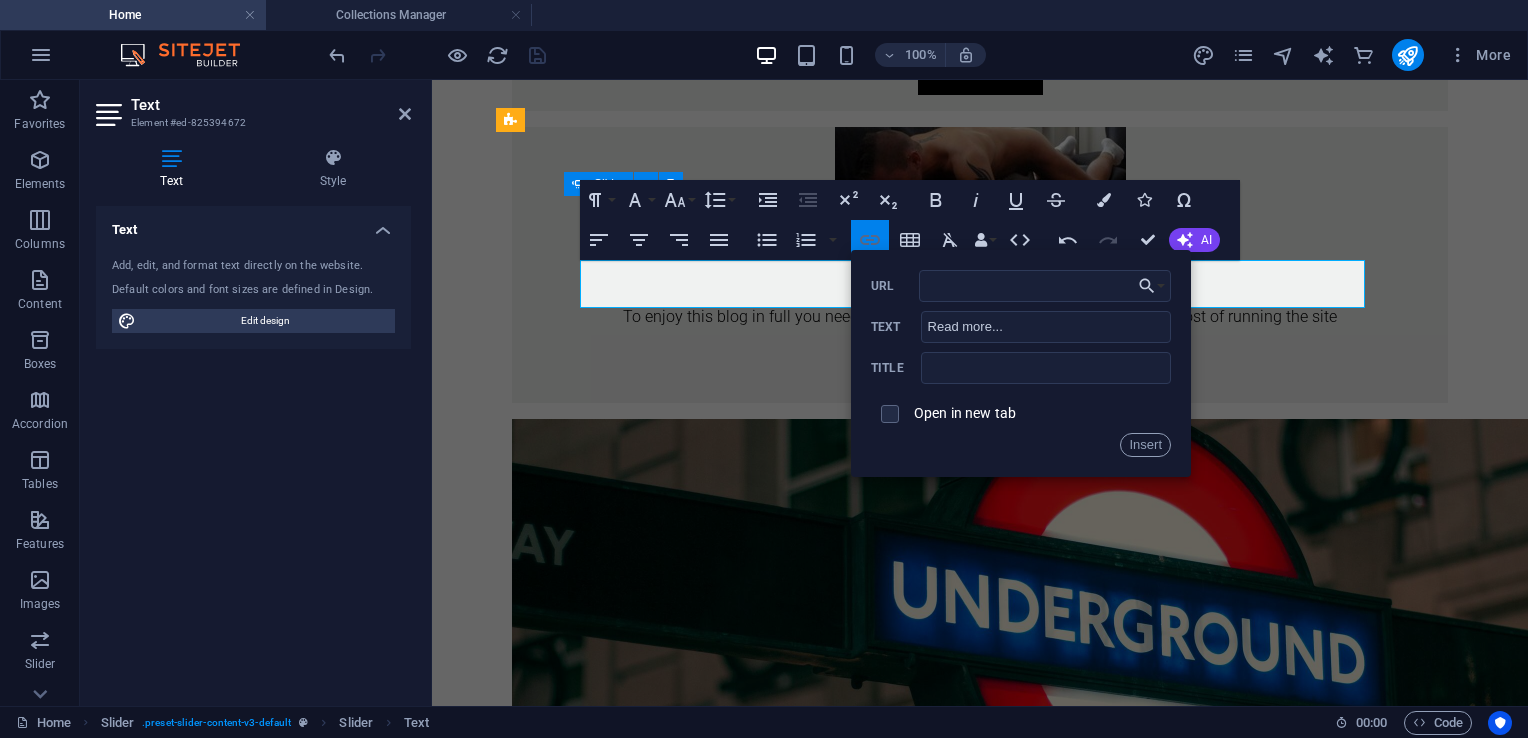 type on "https://masterlondon.blog/free-blog-posts/the-hunt-top-tips-to-find-guys-at-the-gym/" 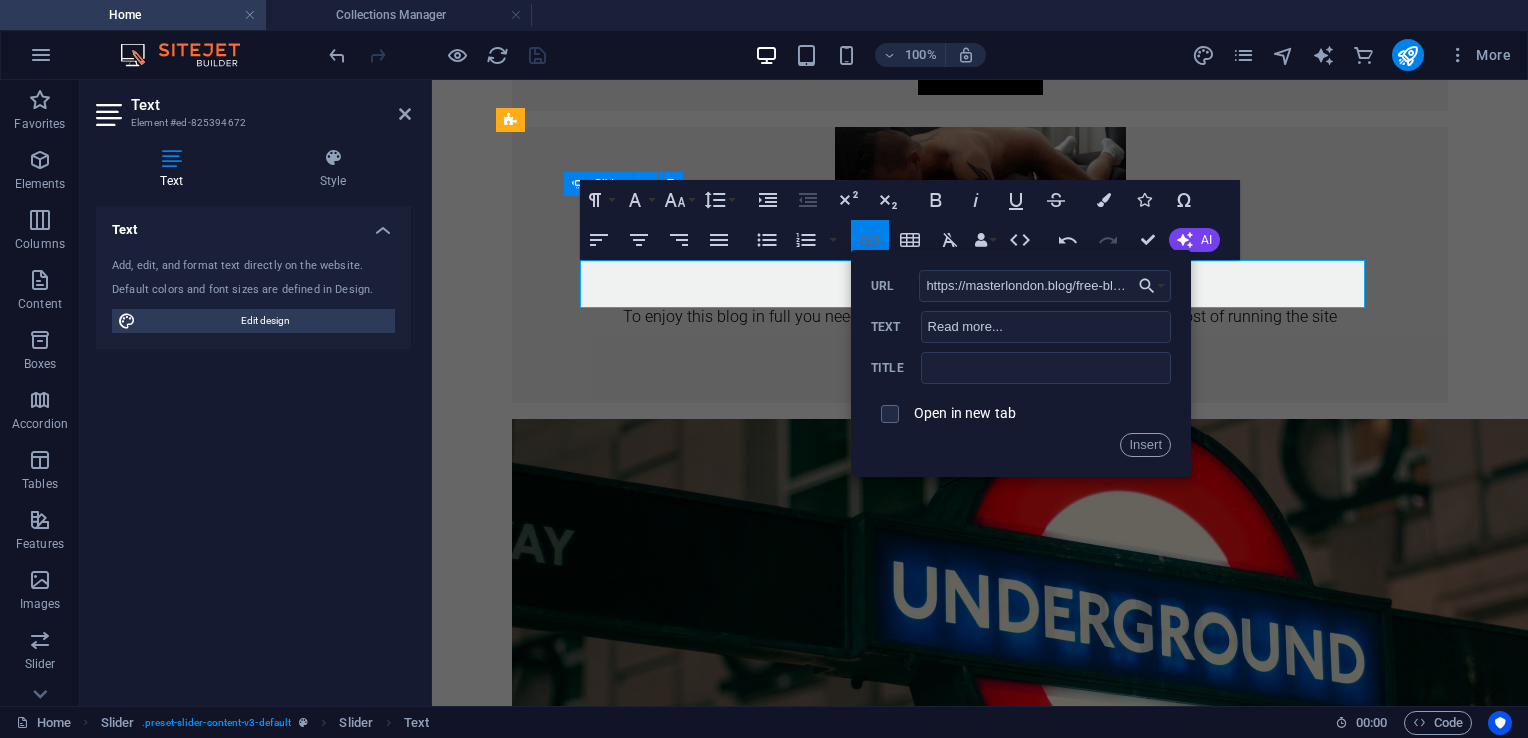 scroll, scrollTop: 0, scrollLeft: 274, axis: horizontal 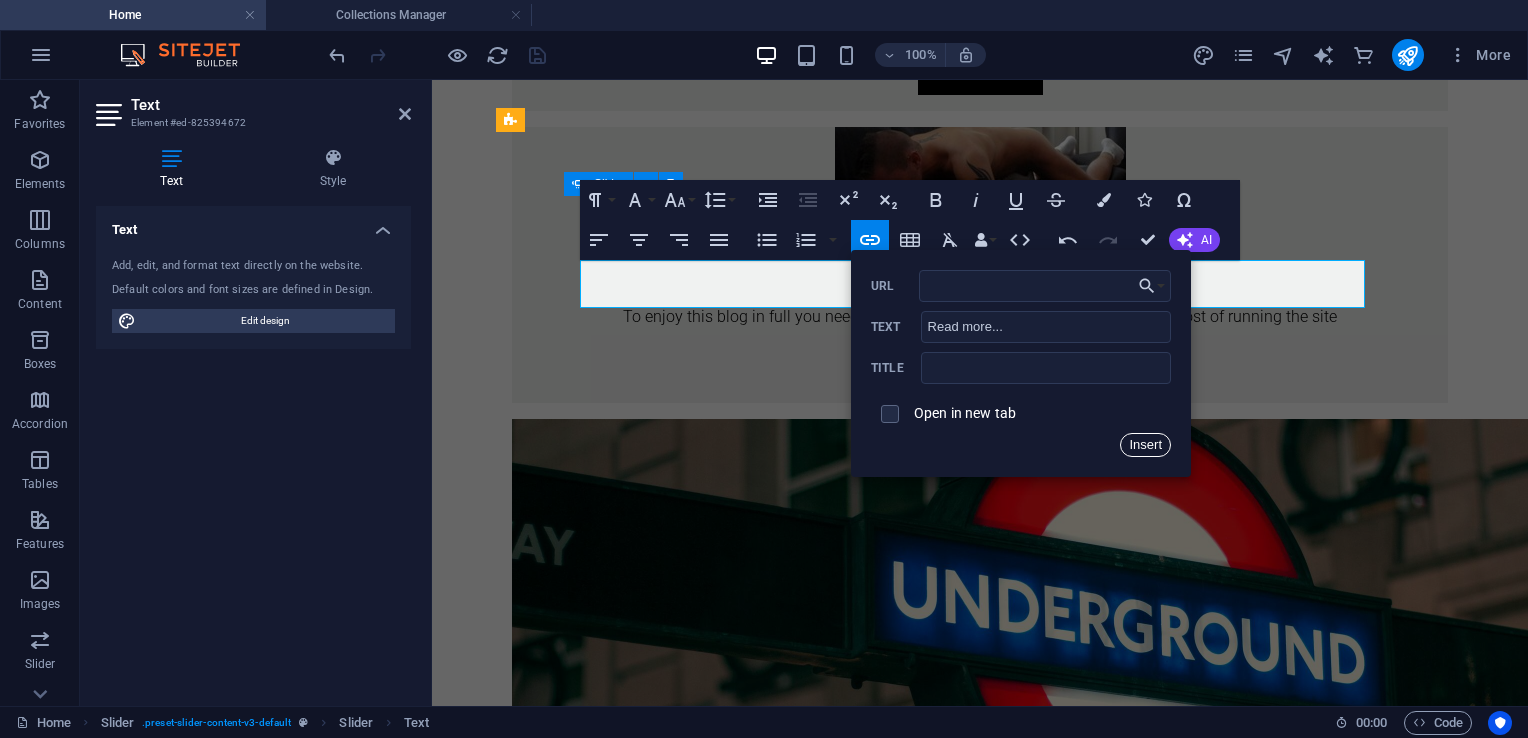click on "Insert" at bounding box center (1145, 445) 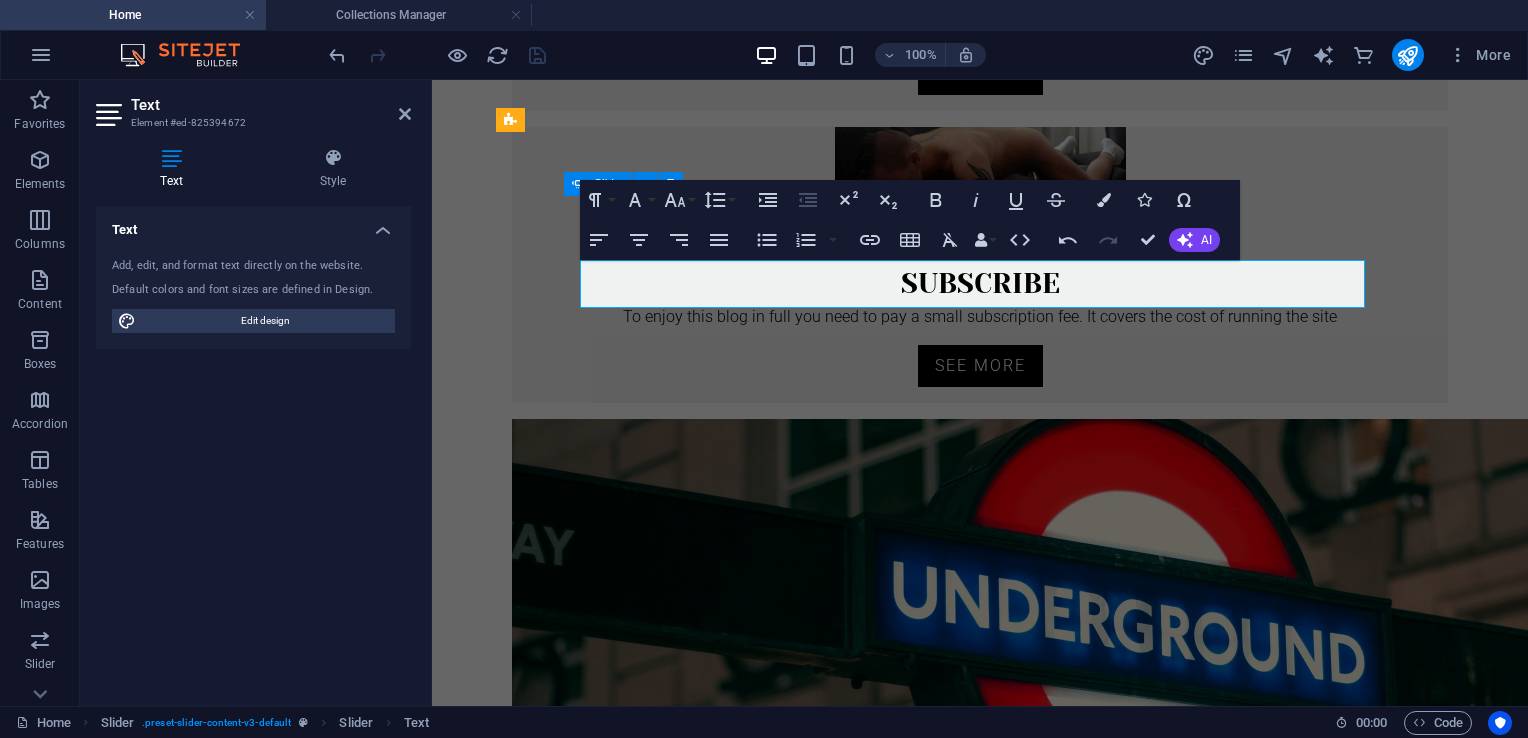 scroll, scrollTop: 0, scrollLeft: 0, axis: both 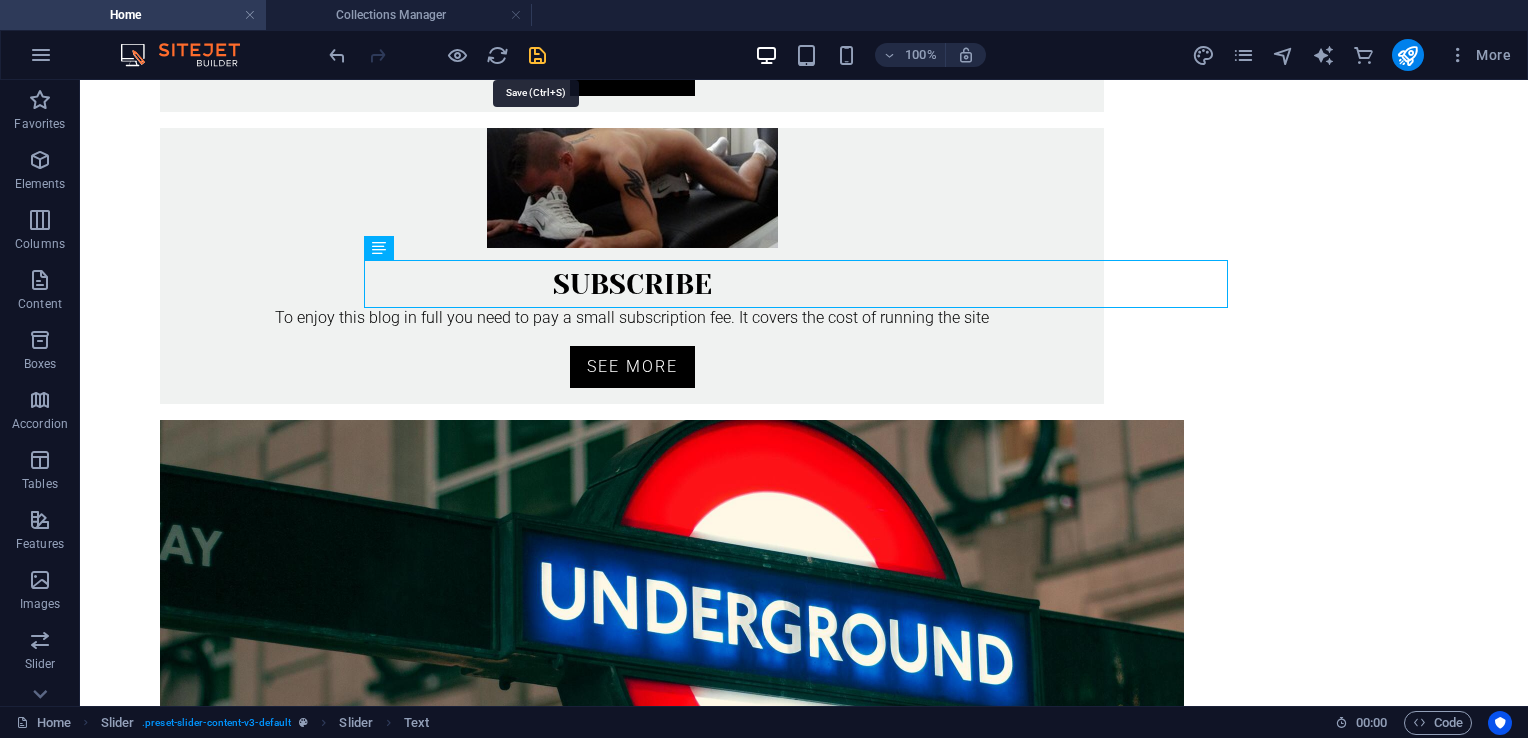 click at bounding box center [537, 55] 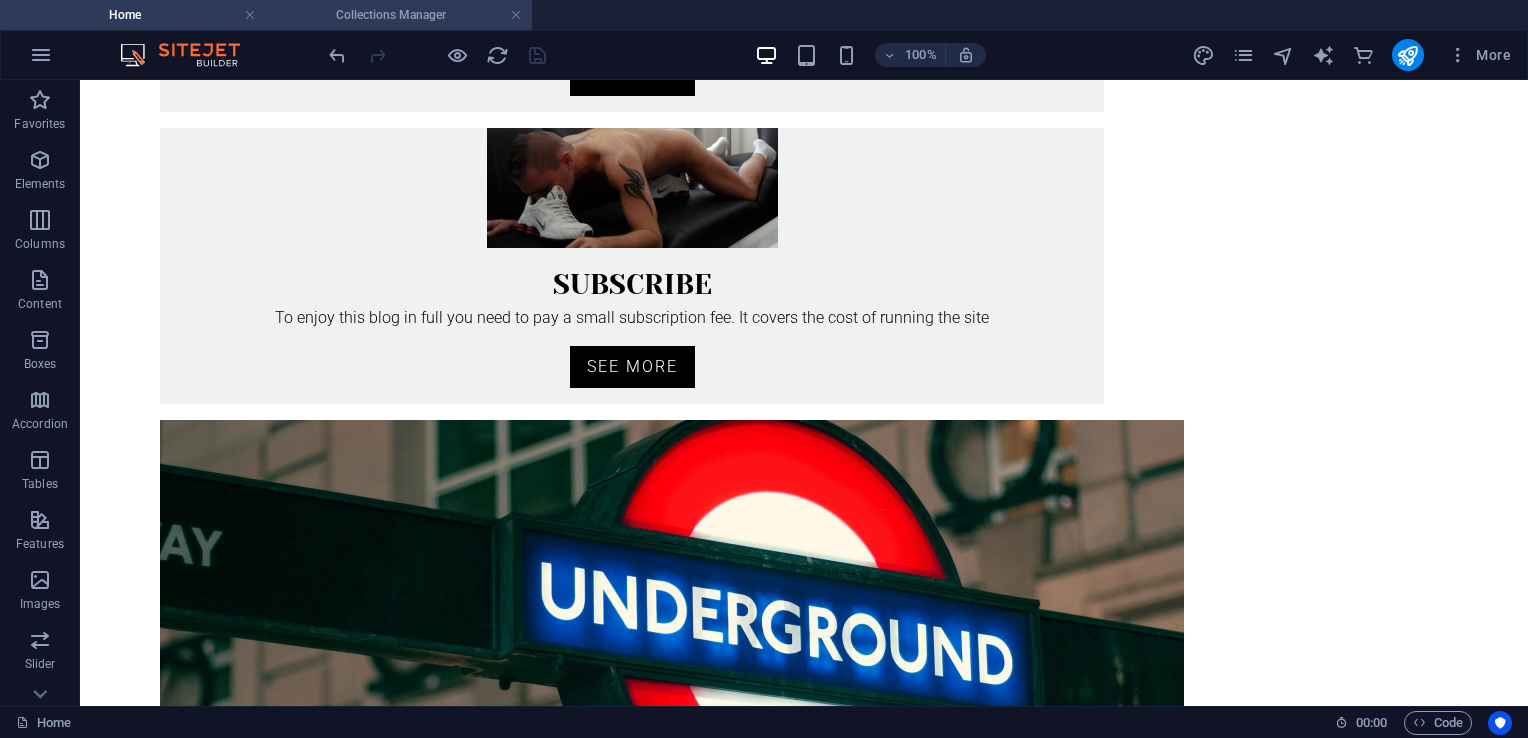 click on "Collections Manager" at bounding box center [399, 15] 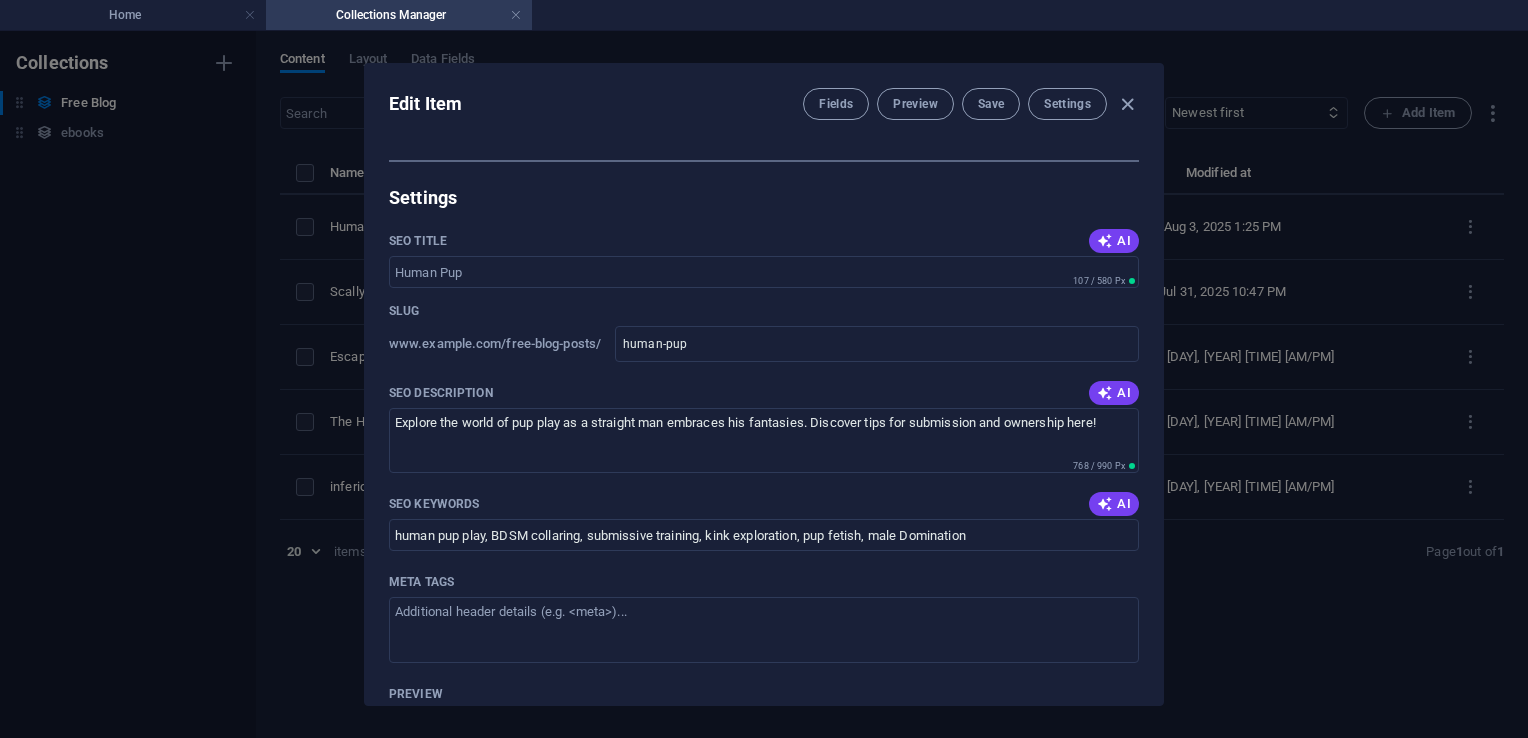 scroll, scrollTop: 0, scrollLeft: 0, axis: both 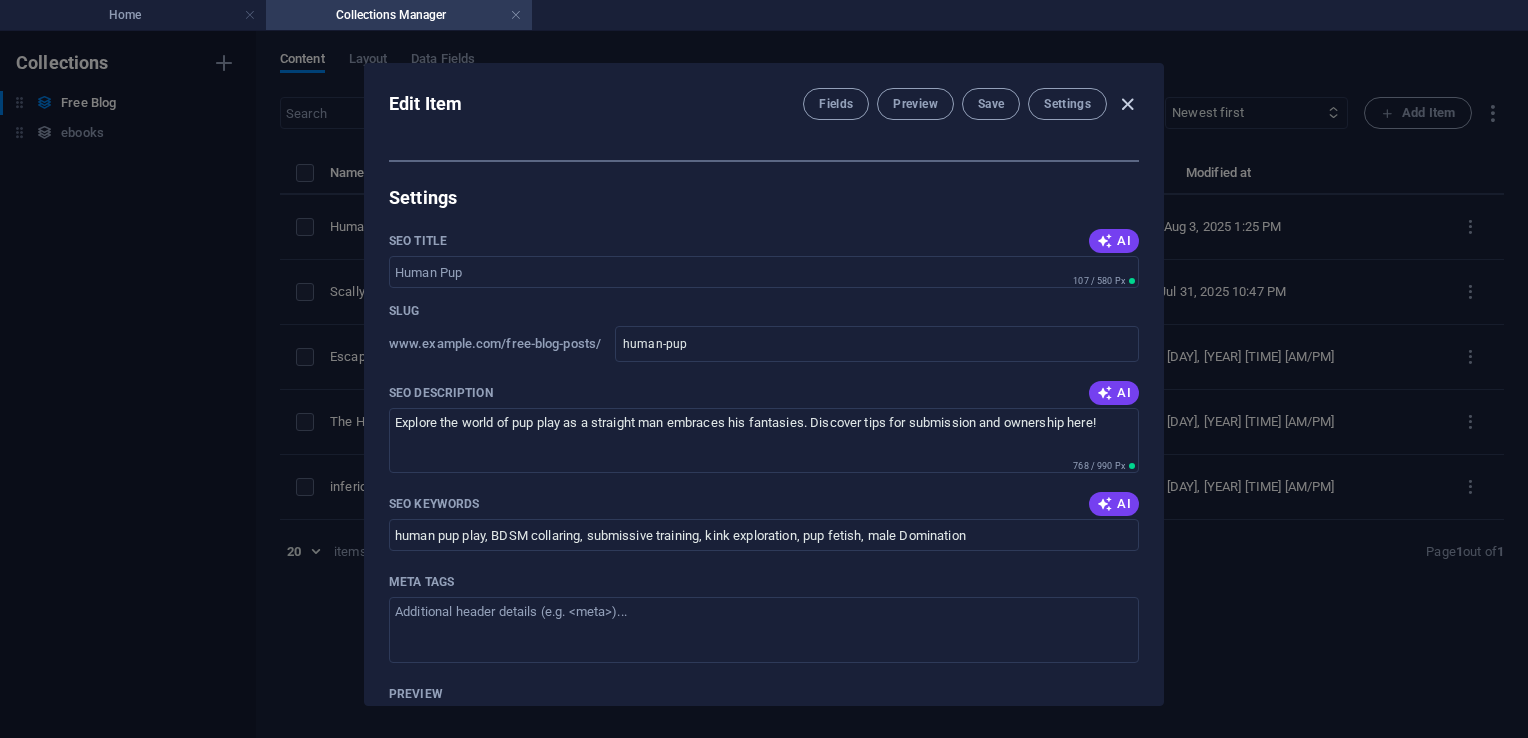 click at bounding box center [1127, 104] 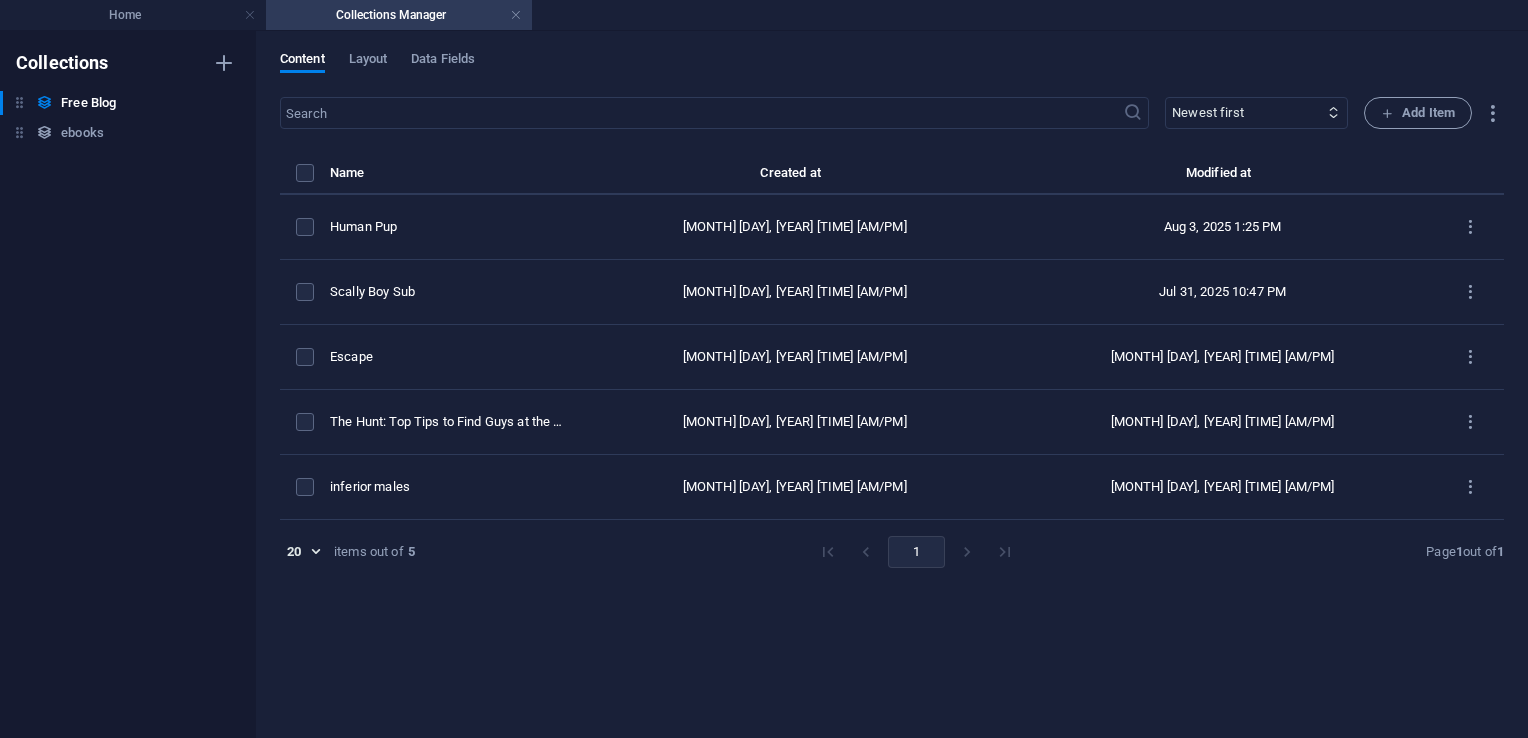 type on "2025-08-03" 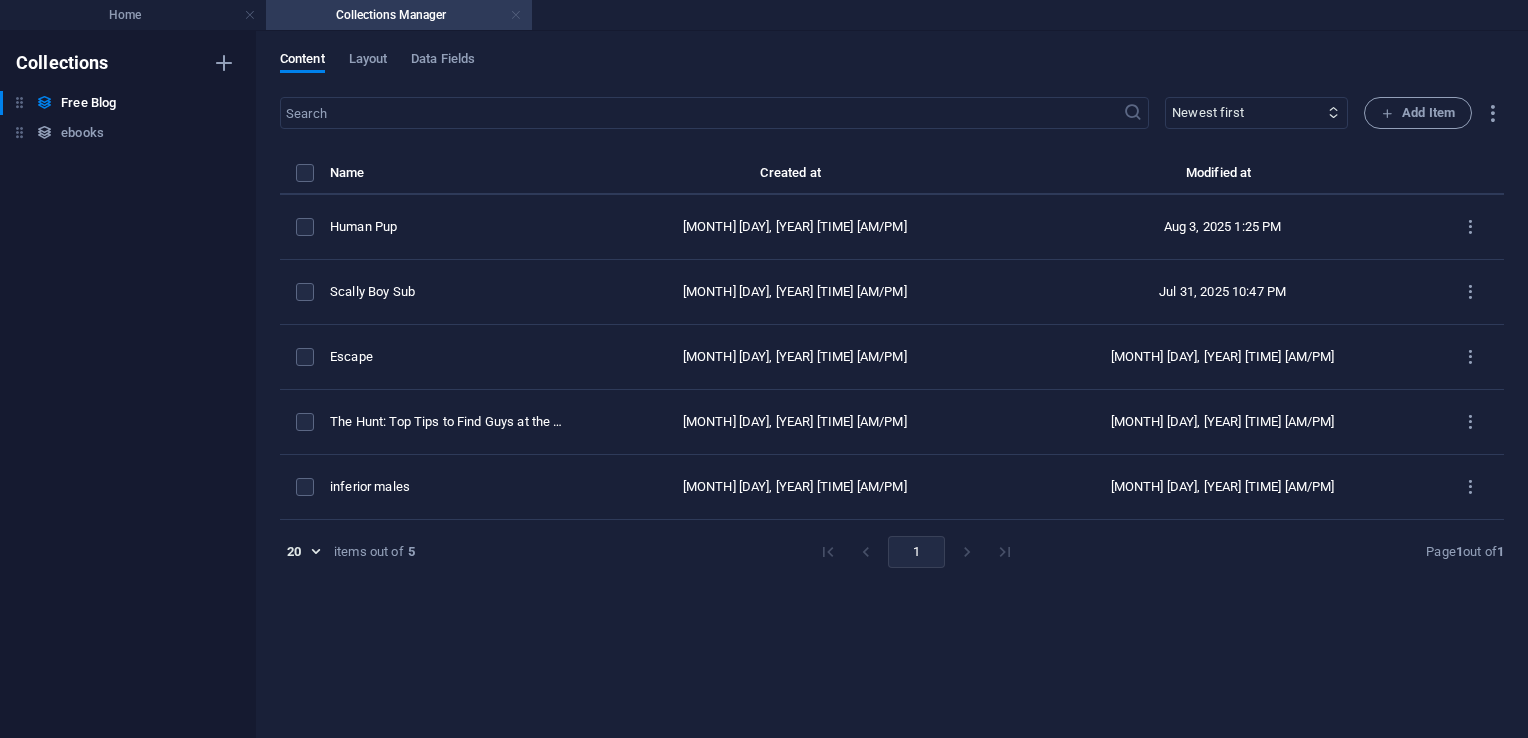 click at bounding box center (516, 15) 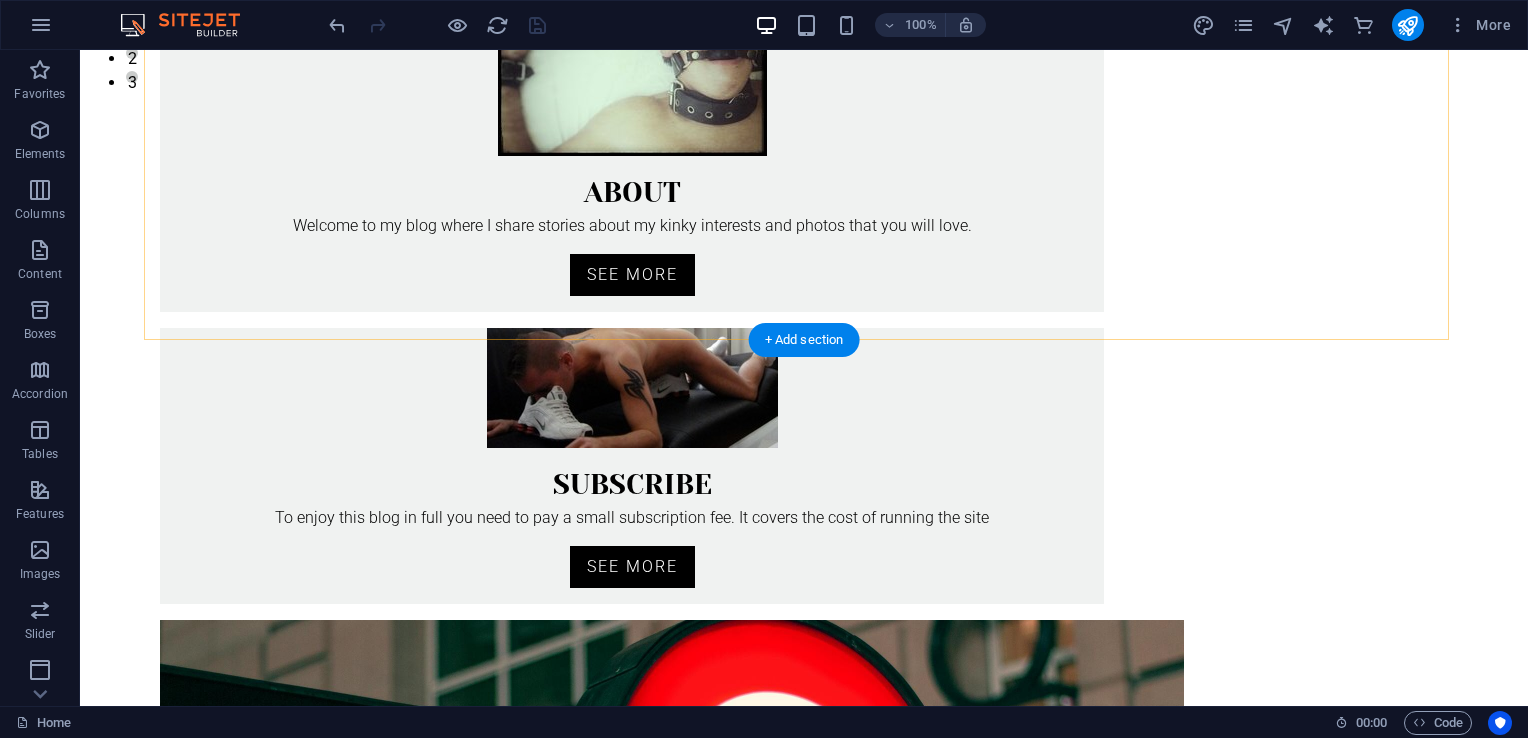 scroll, scrollTop: 640, scrollLeft: 0, axis: vertical 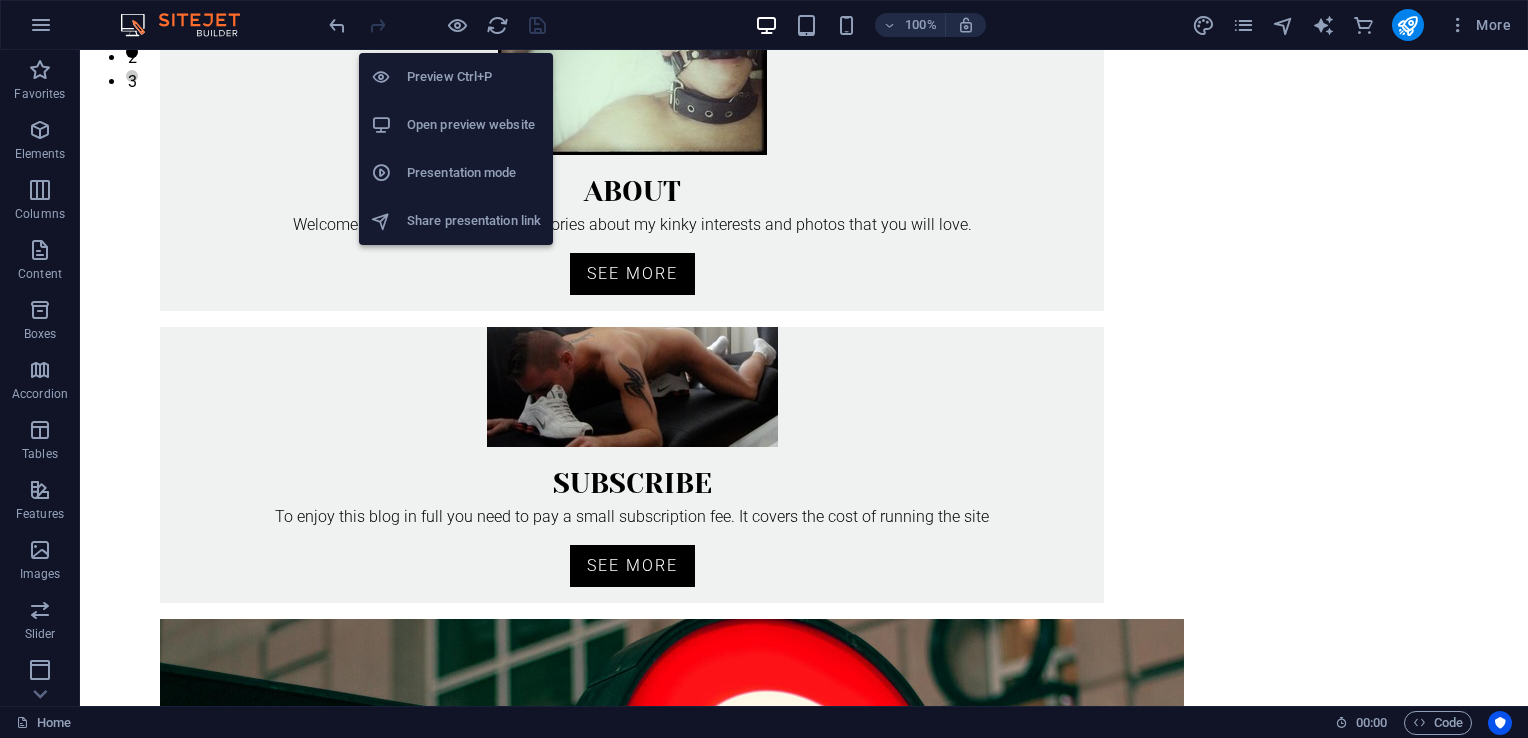 click on "Open preview website" at bounding box center (474, 125) 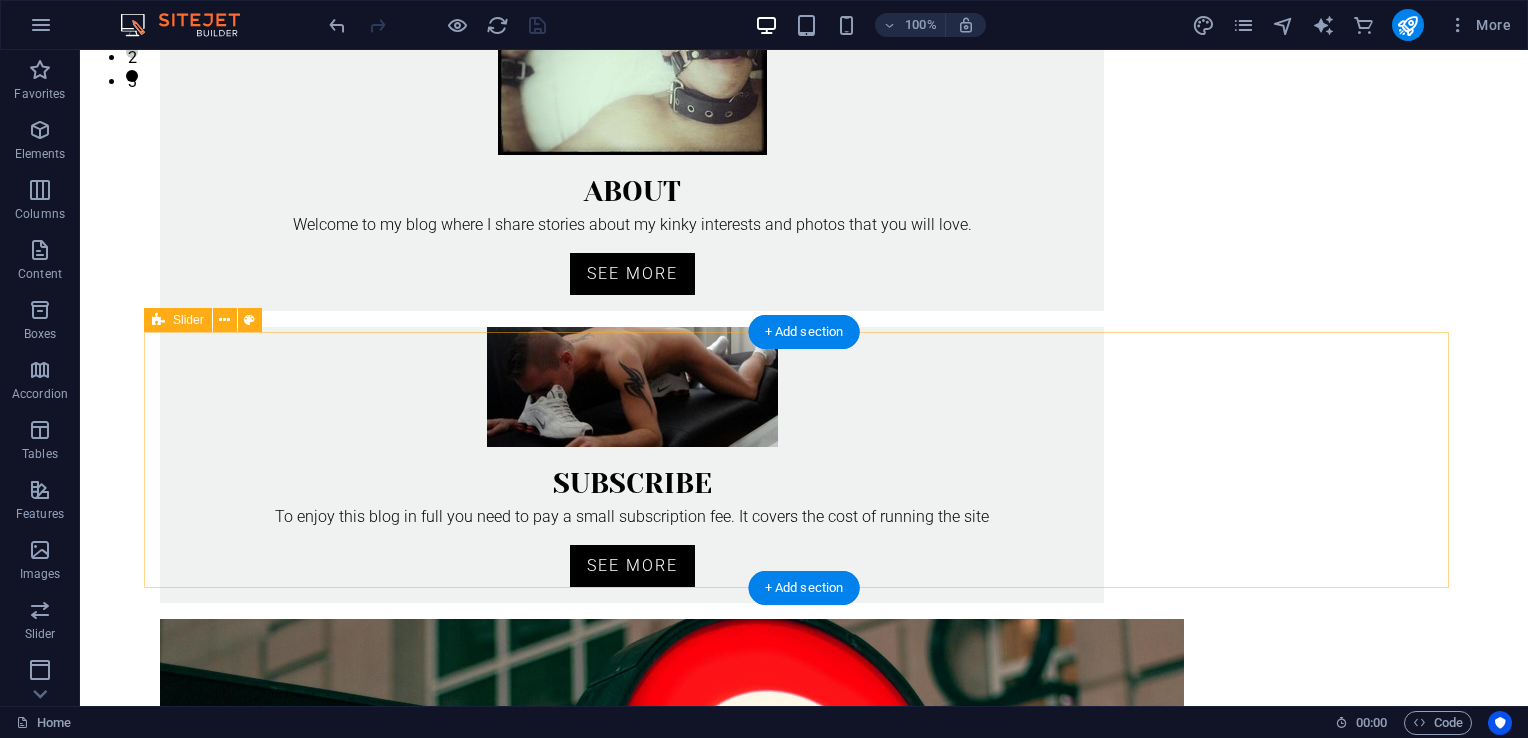 scroll, scrollTop: 0, scrollLeft: 0, axis: both 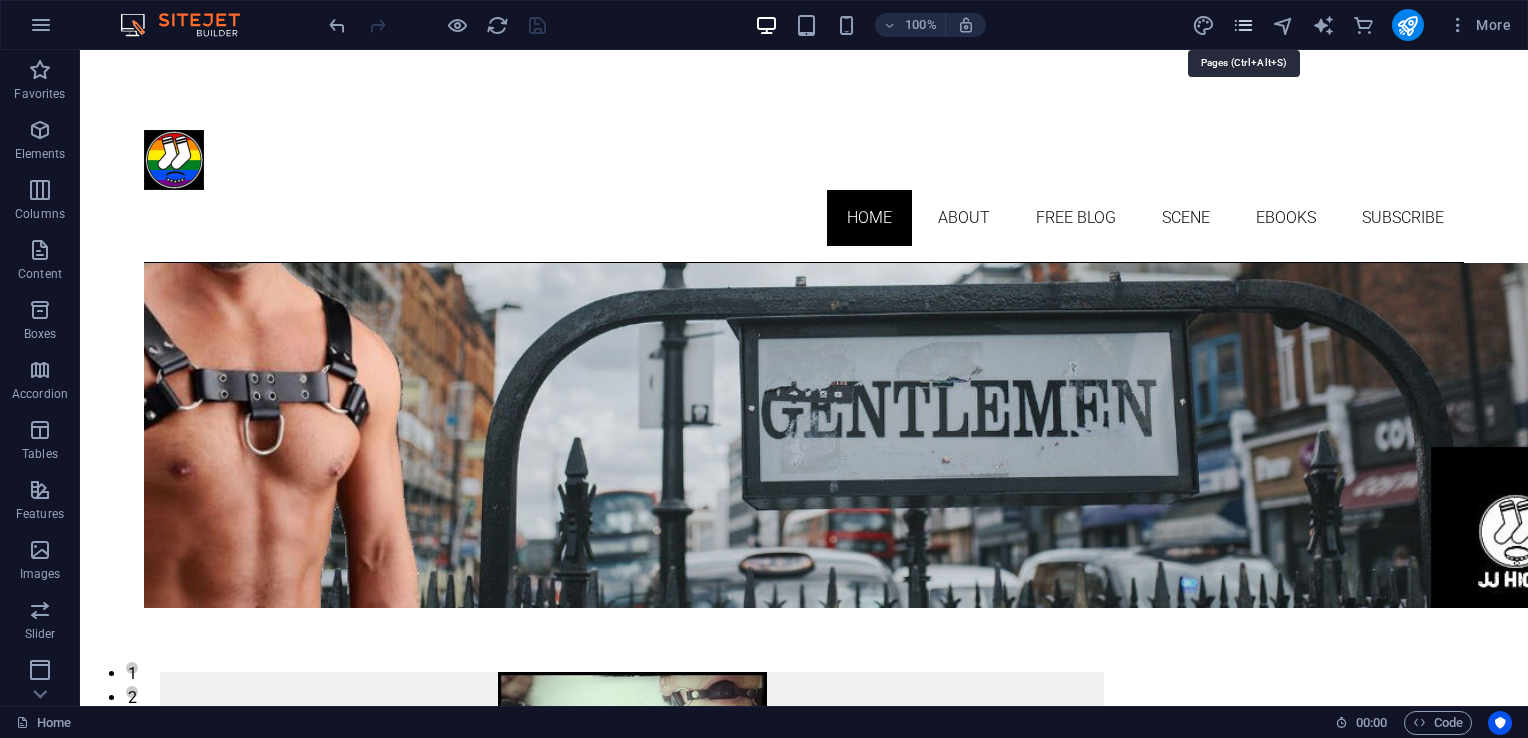 click at bounding box center (1243, 25) 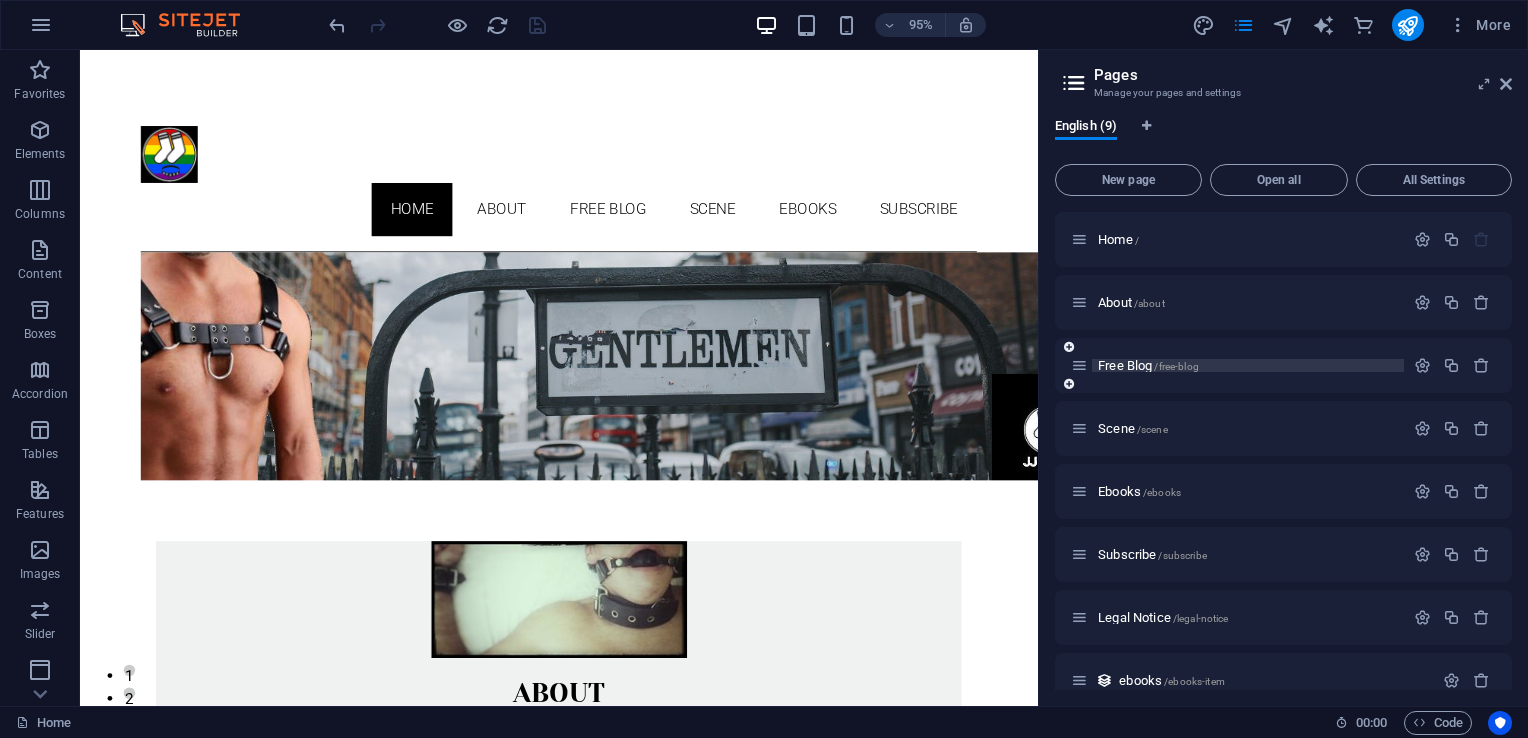 click on "/free-blog" at bounding box center [1176, 366] 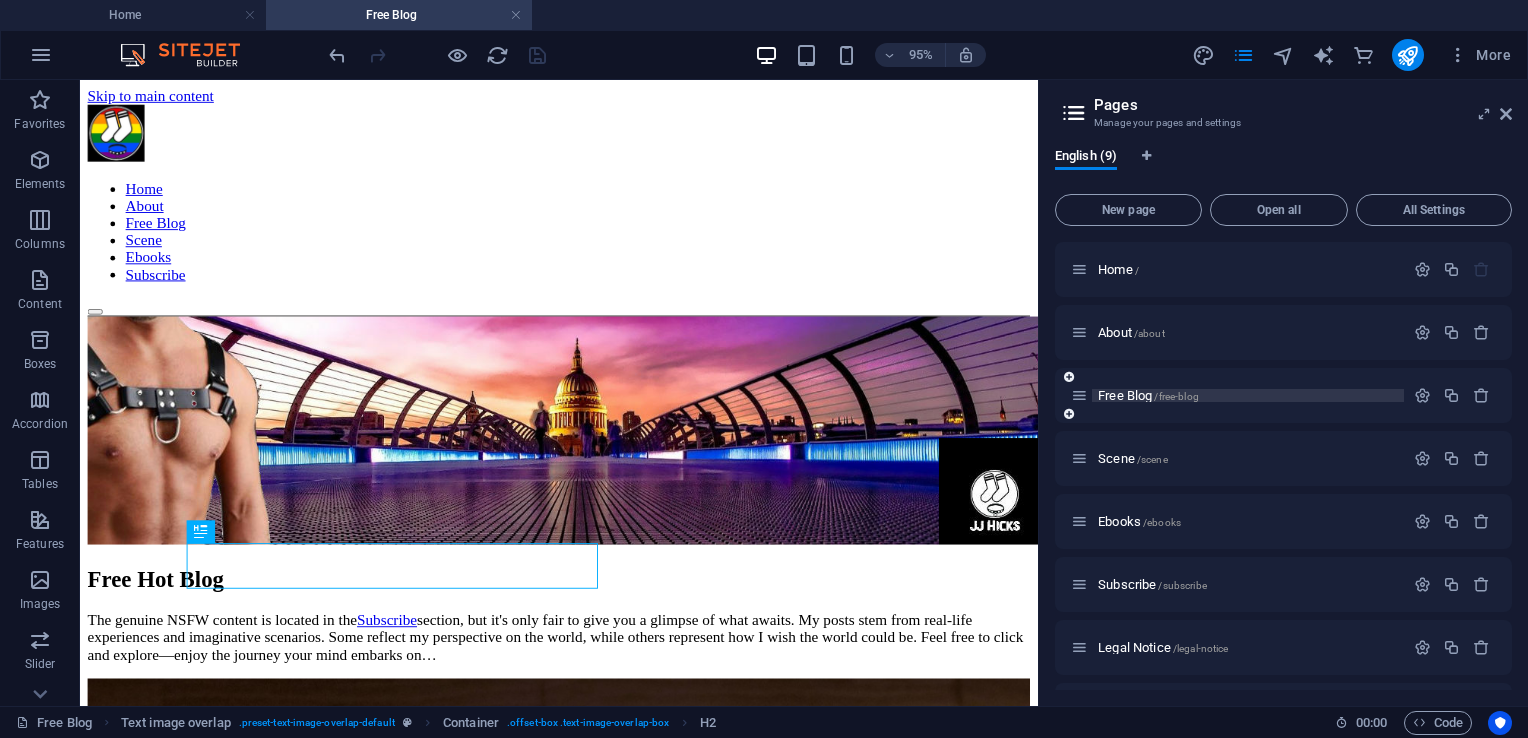 scroll, scrollTop: 0, scrollLeft: 0, axis: both 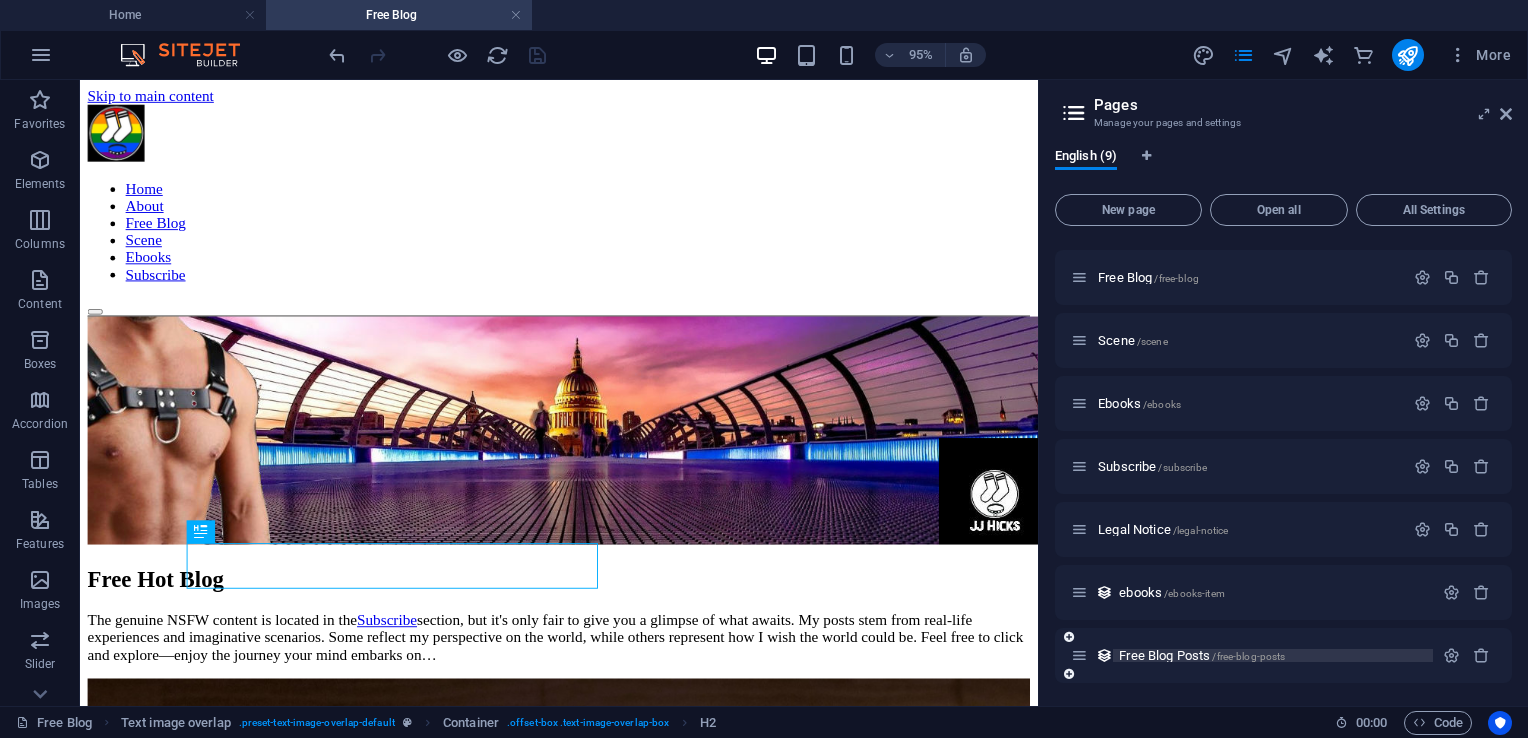 click on "Free Blog Posts /free-blog-posts" at bounding box center (1202, 655) 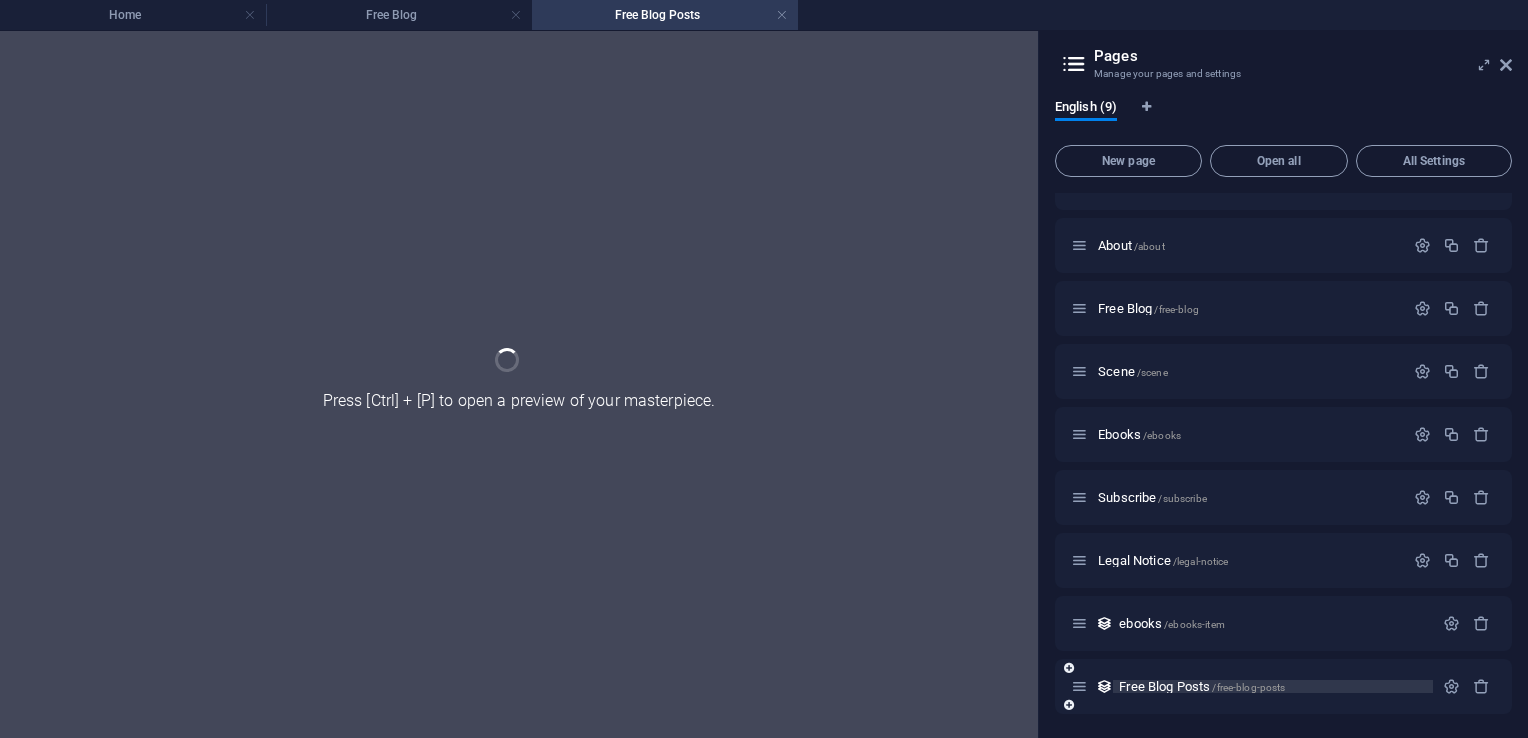 scroll, scrollTop: 37, scrollLeft: 0, axis: vertical 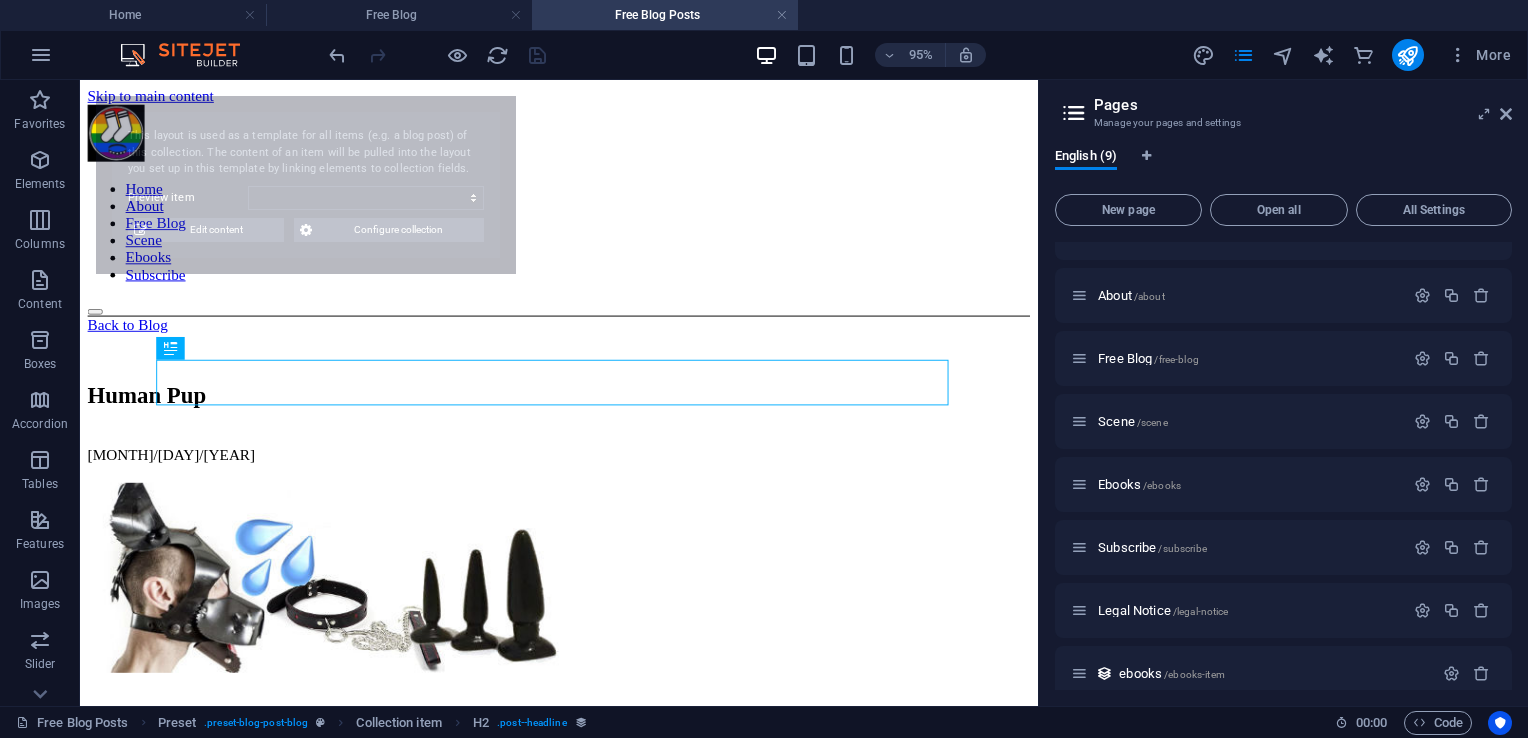select on "688f2bda5b8dbd9577058e2e" 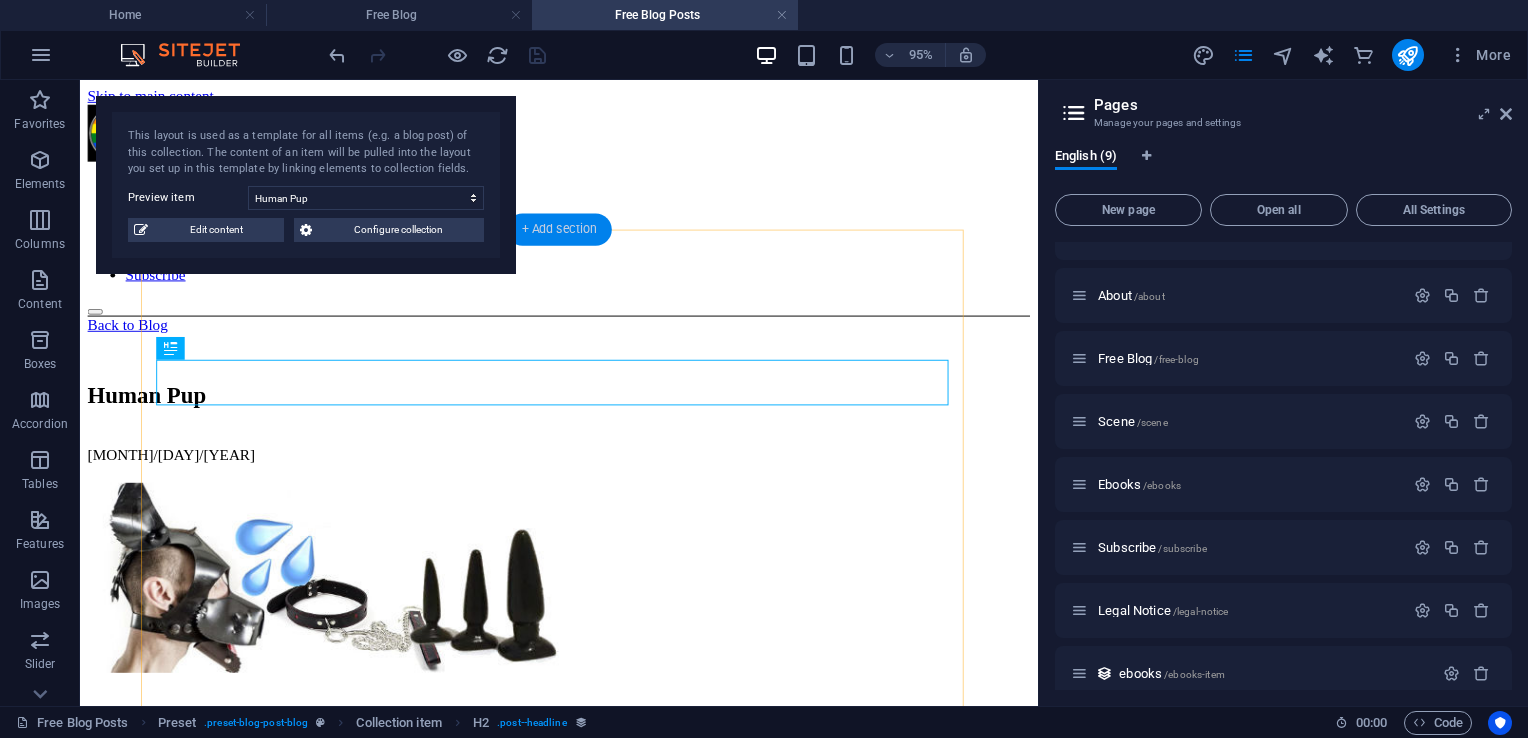click on "+ Add section" at bounding box center [558, 229] 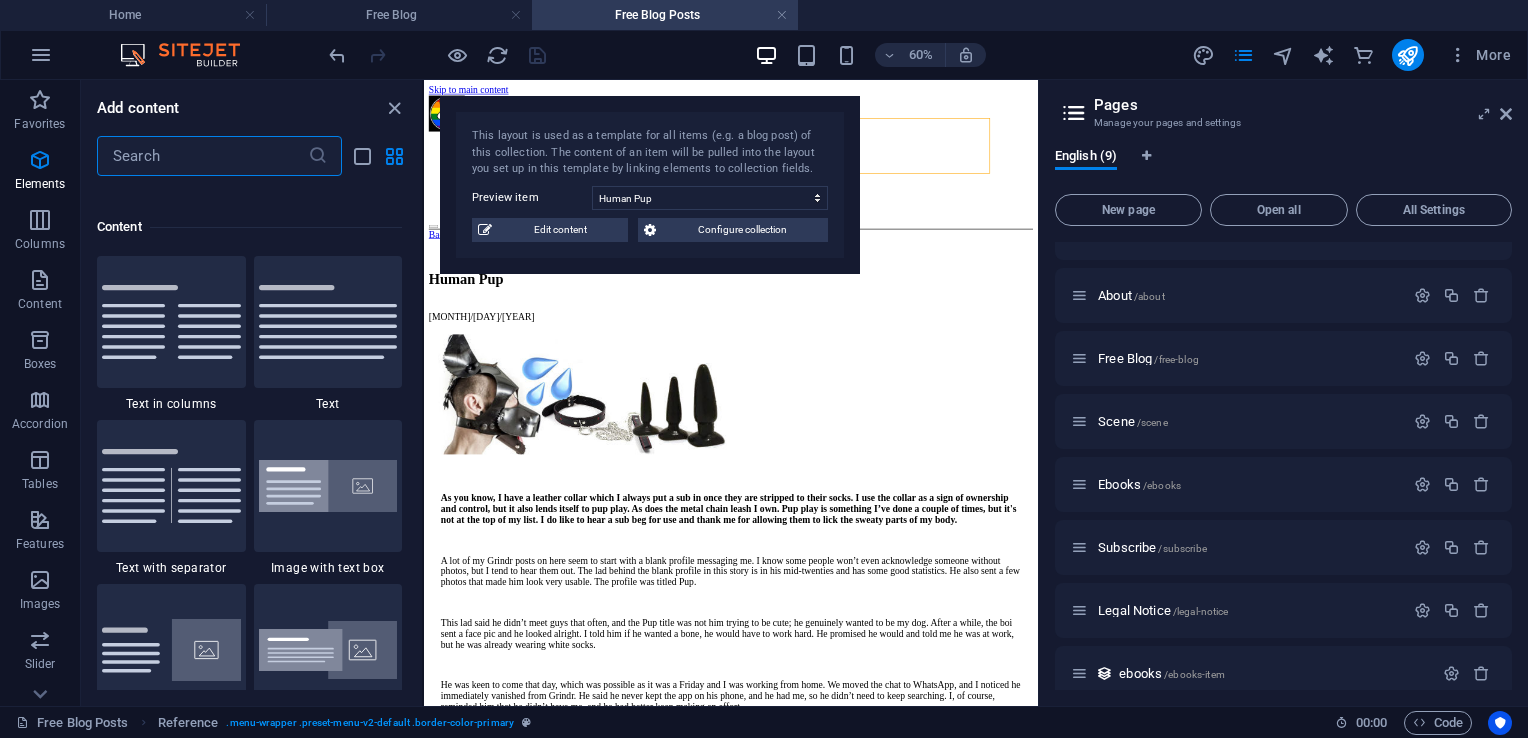 scroll, scrollTop: 3663, scrollLeft: 0, axis: vertical 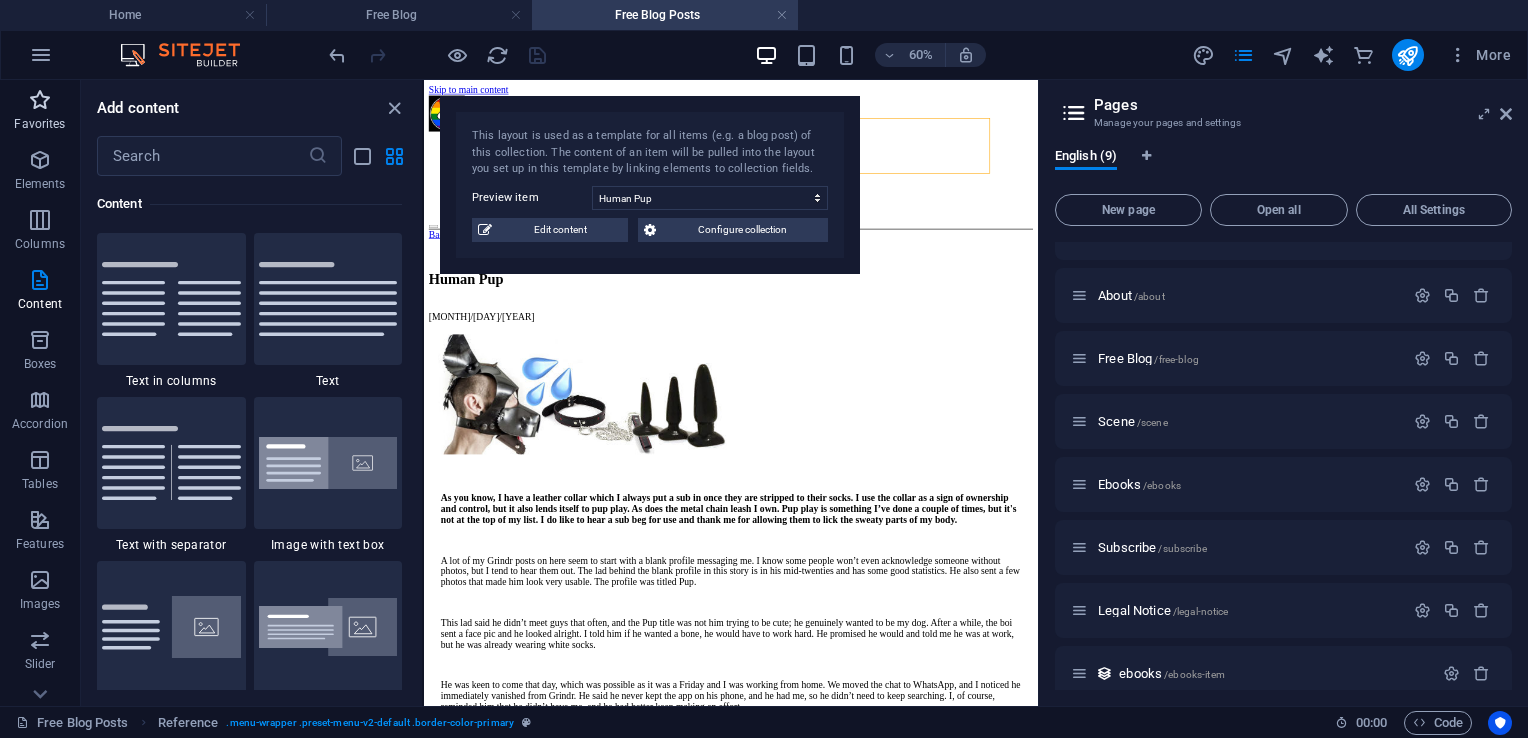 click at bounding box center (40, 100) 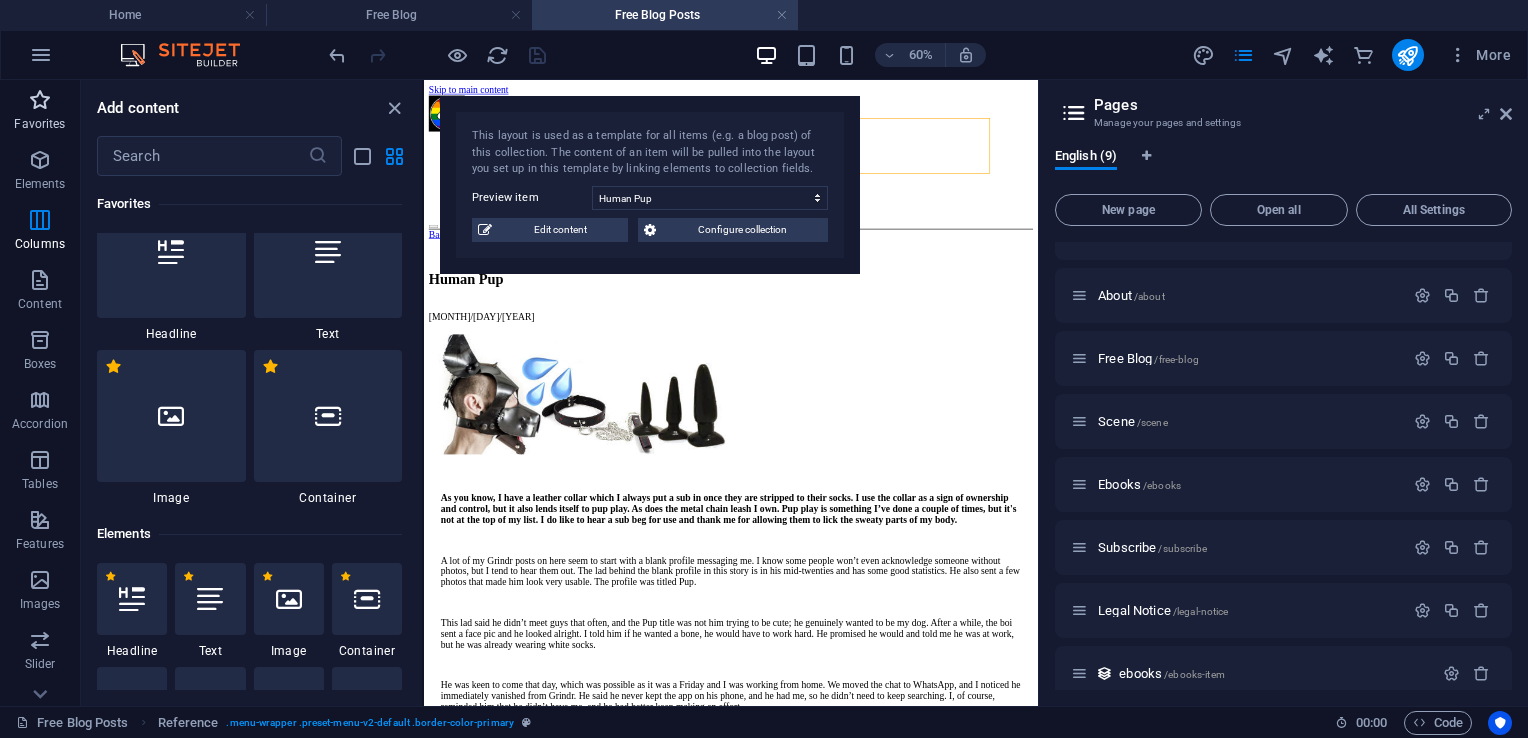 scroll, scrollTop: 0, scrollLeft: 0, axis: both 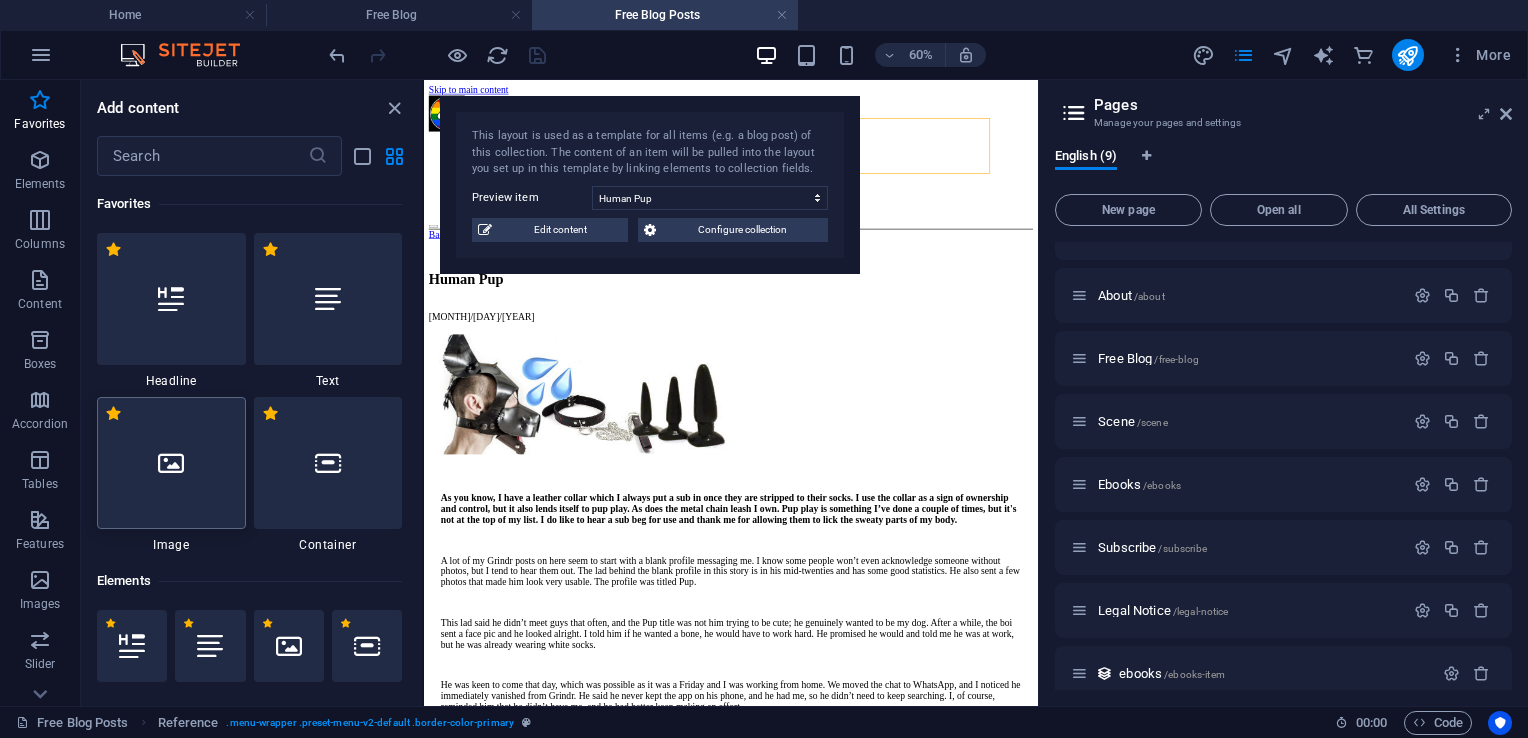 click at bounding box center [171, 463] 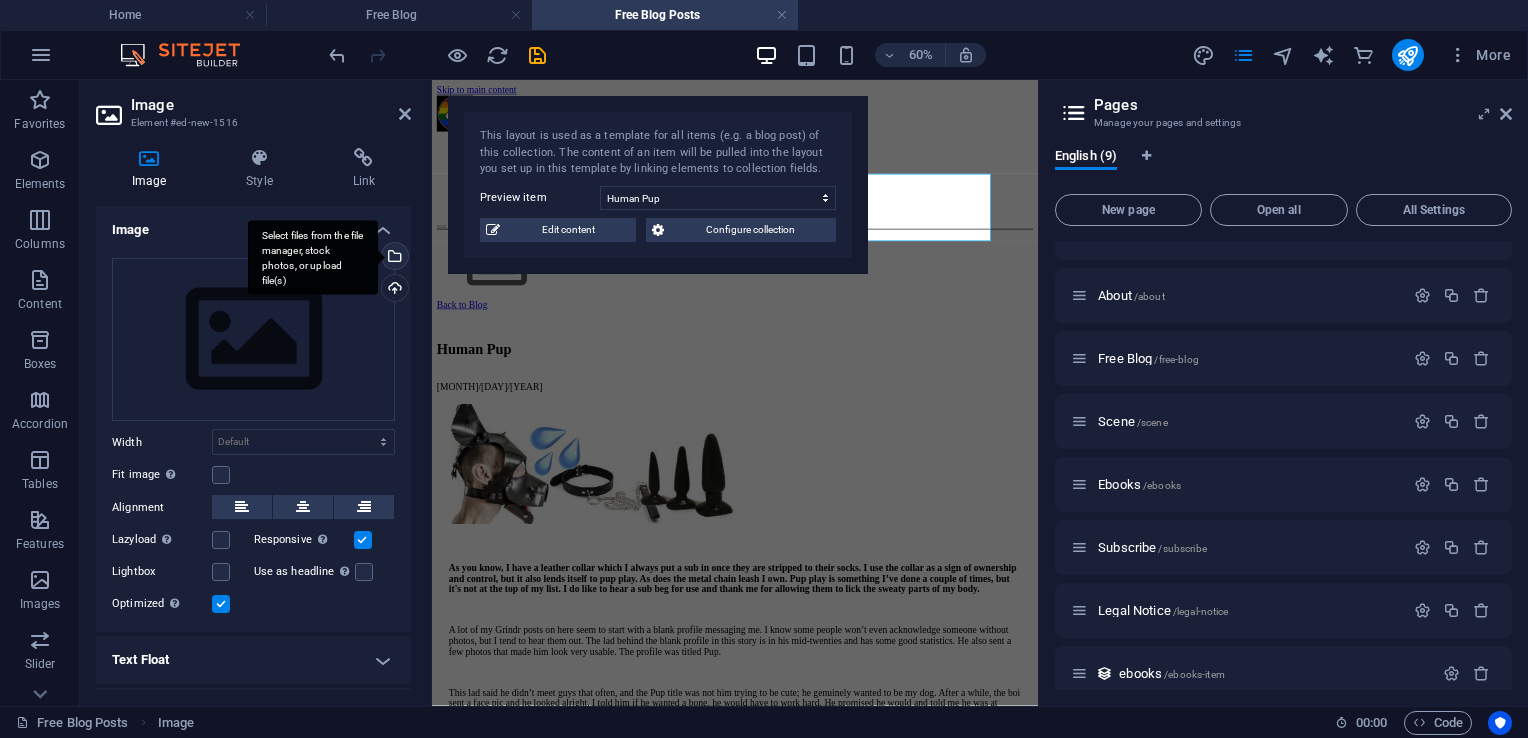 click on "Select files from the file manager, stock photos, or upload file(s)" at bounding box center [393, 258] 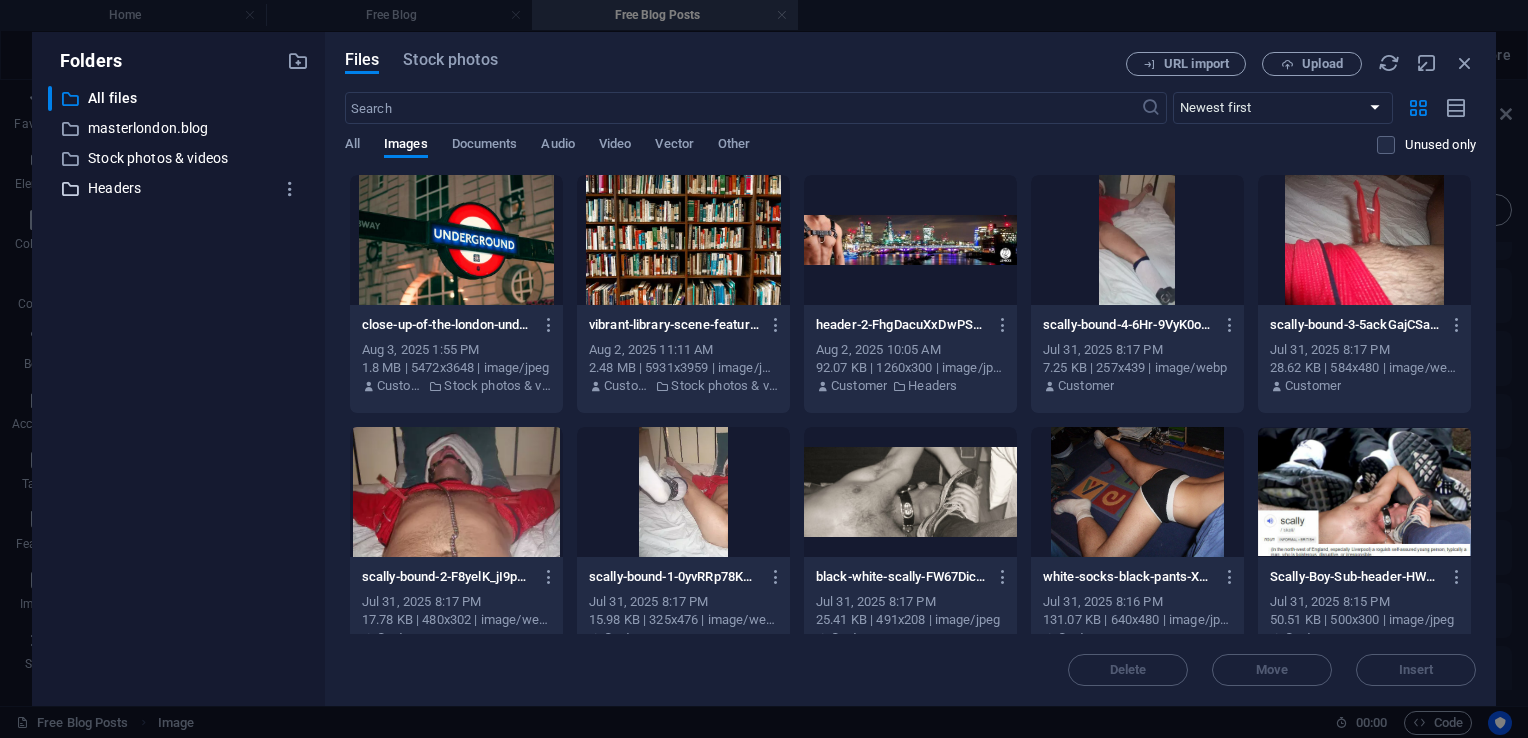 click on "Headers" at bounding box center (180, 188) 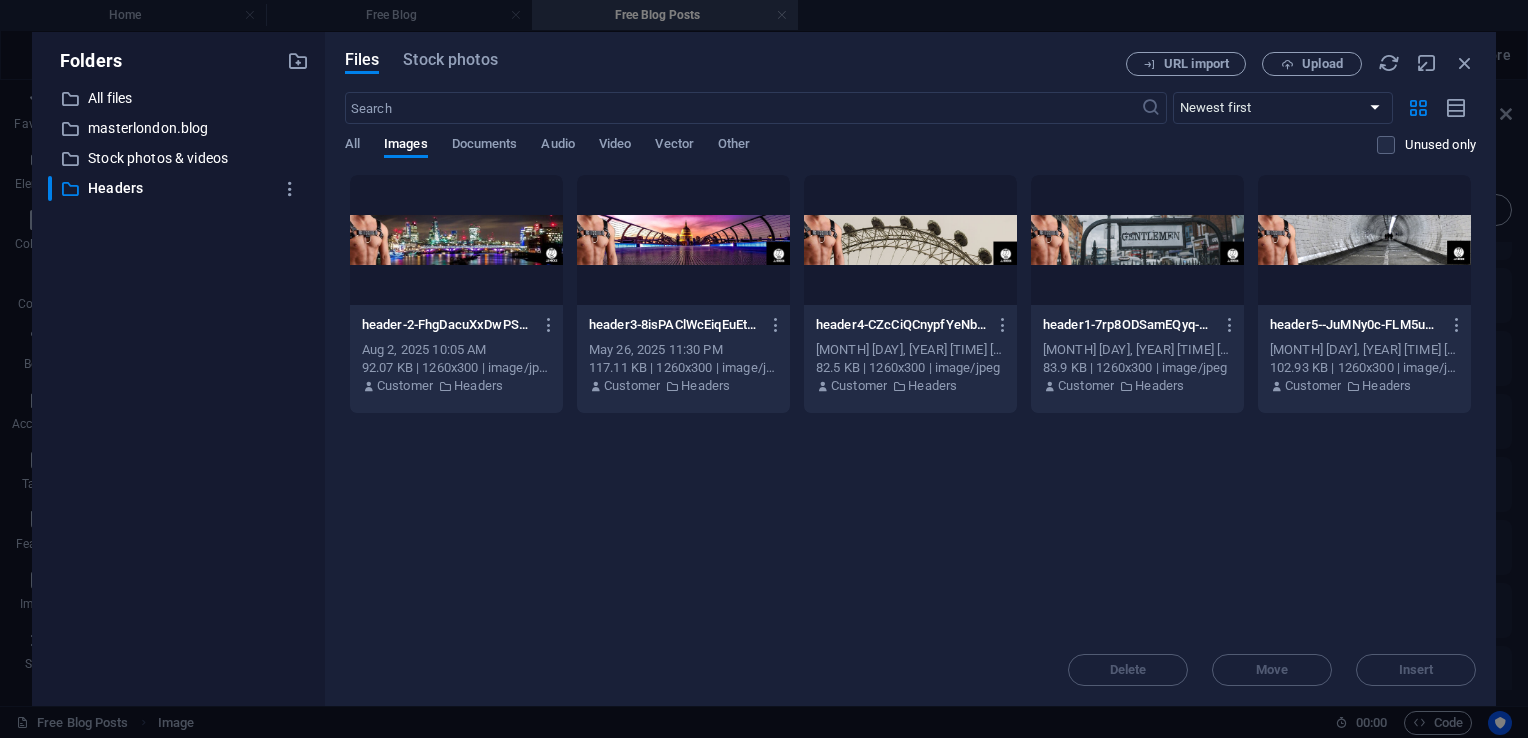 click at bounding box center (683, 240) 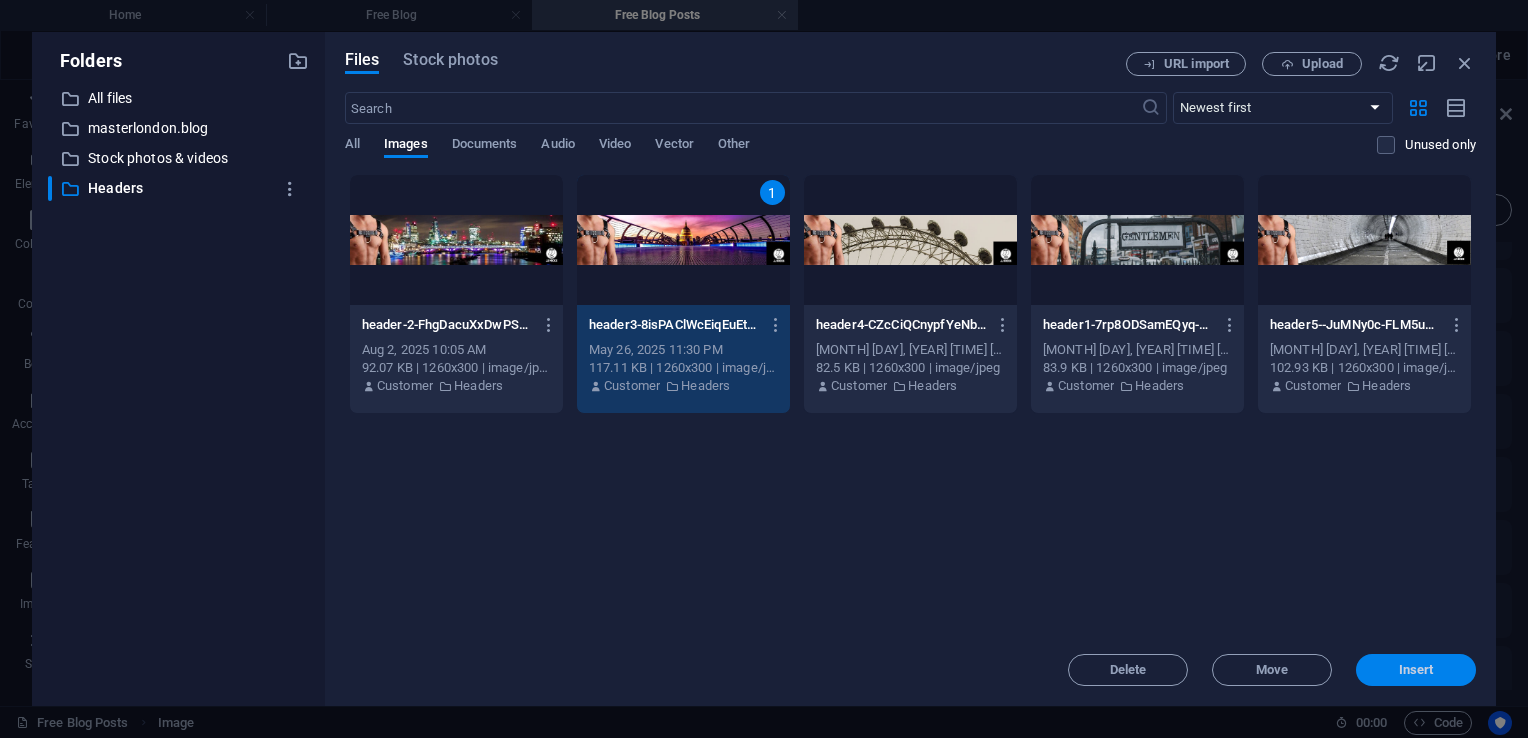 click on "Insert" at bounding box center [1416, 670] 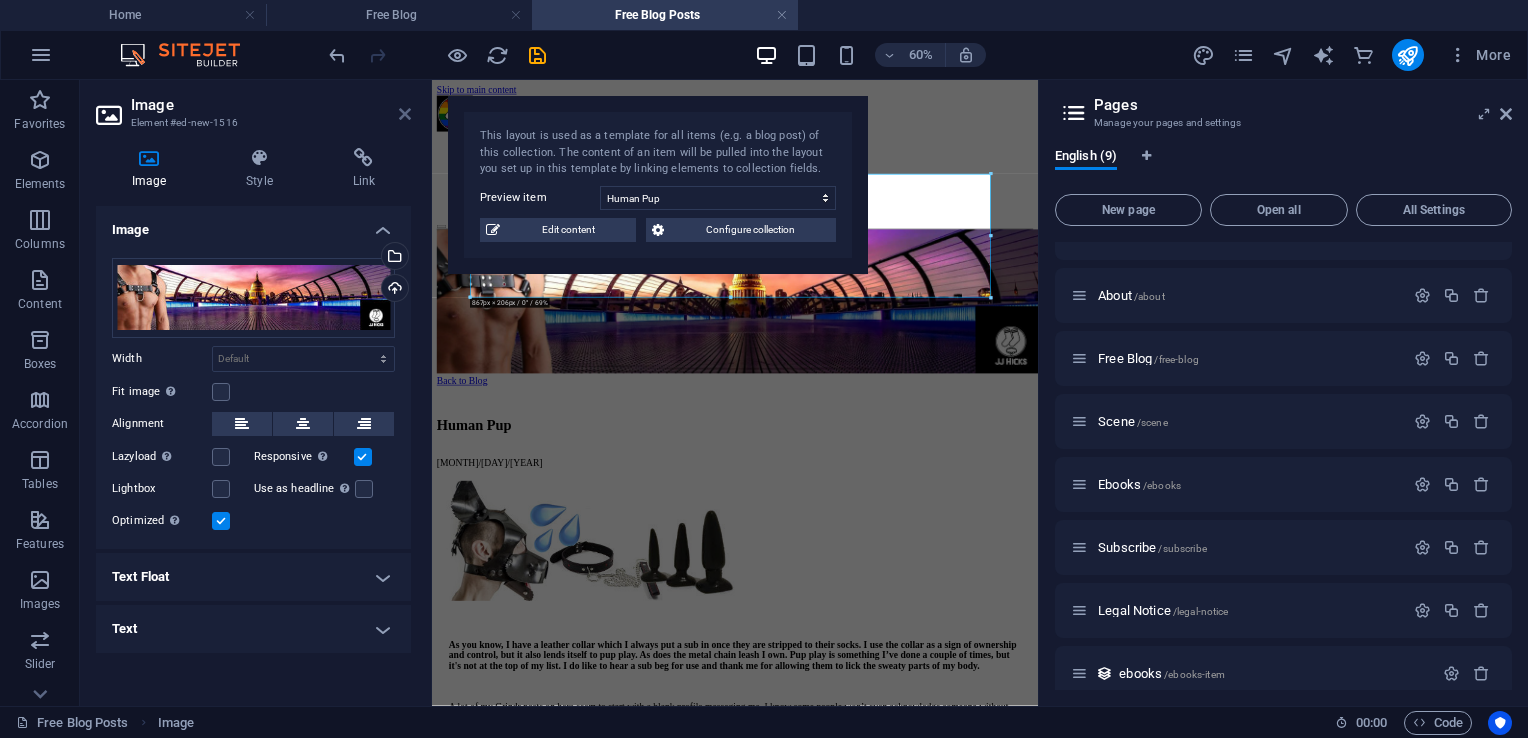 click at bounding box center [405, 114] 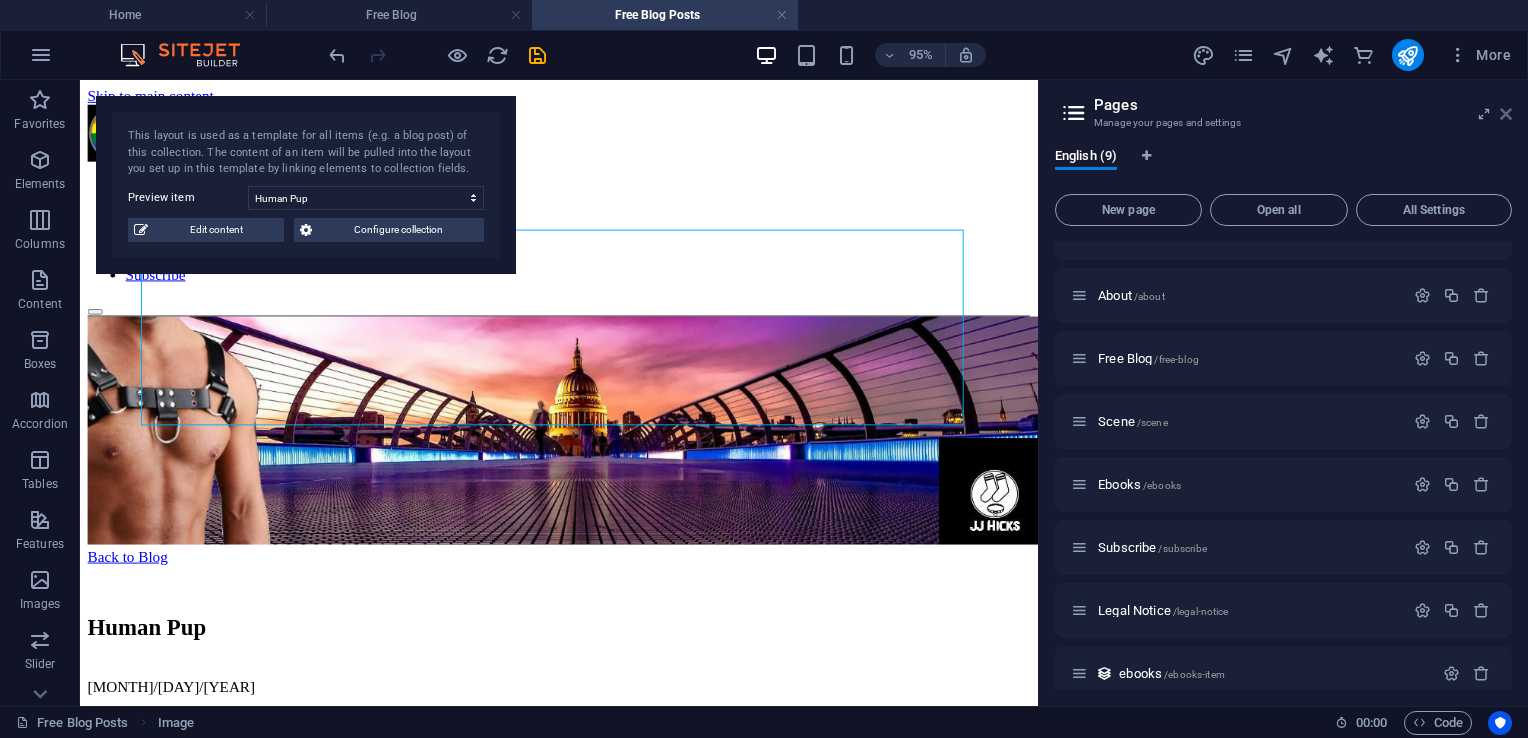 click at bounding box center [1506, 114] 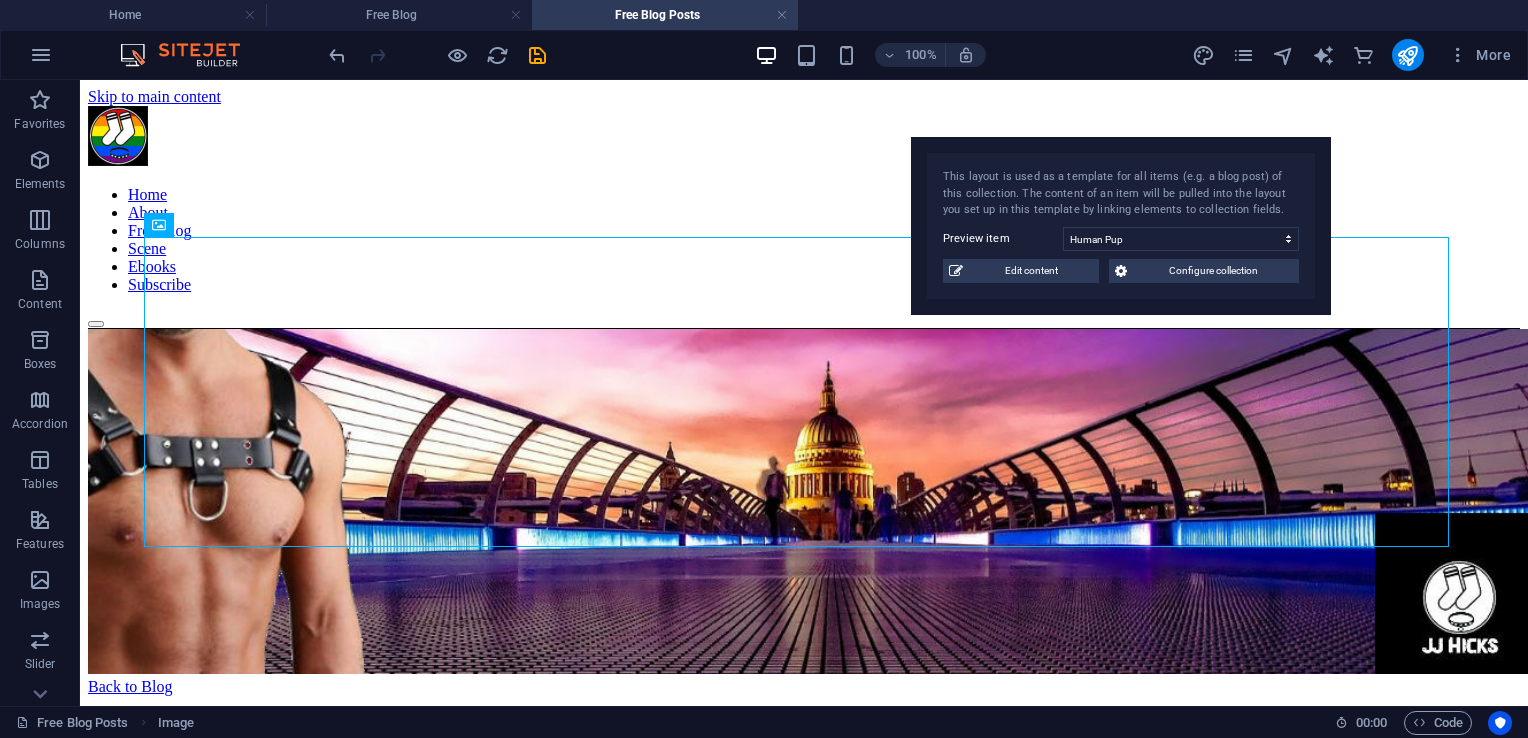 drag, startPoint x: 373, startPoint y: 117, endPoint x: 1206, endPoint y: 158, distance: 834.0084 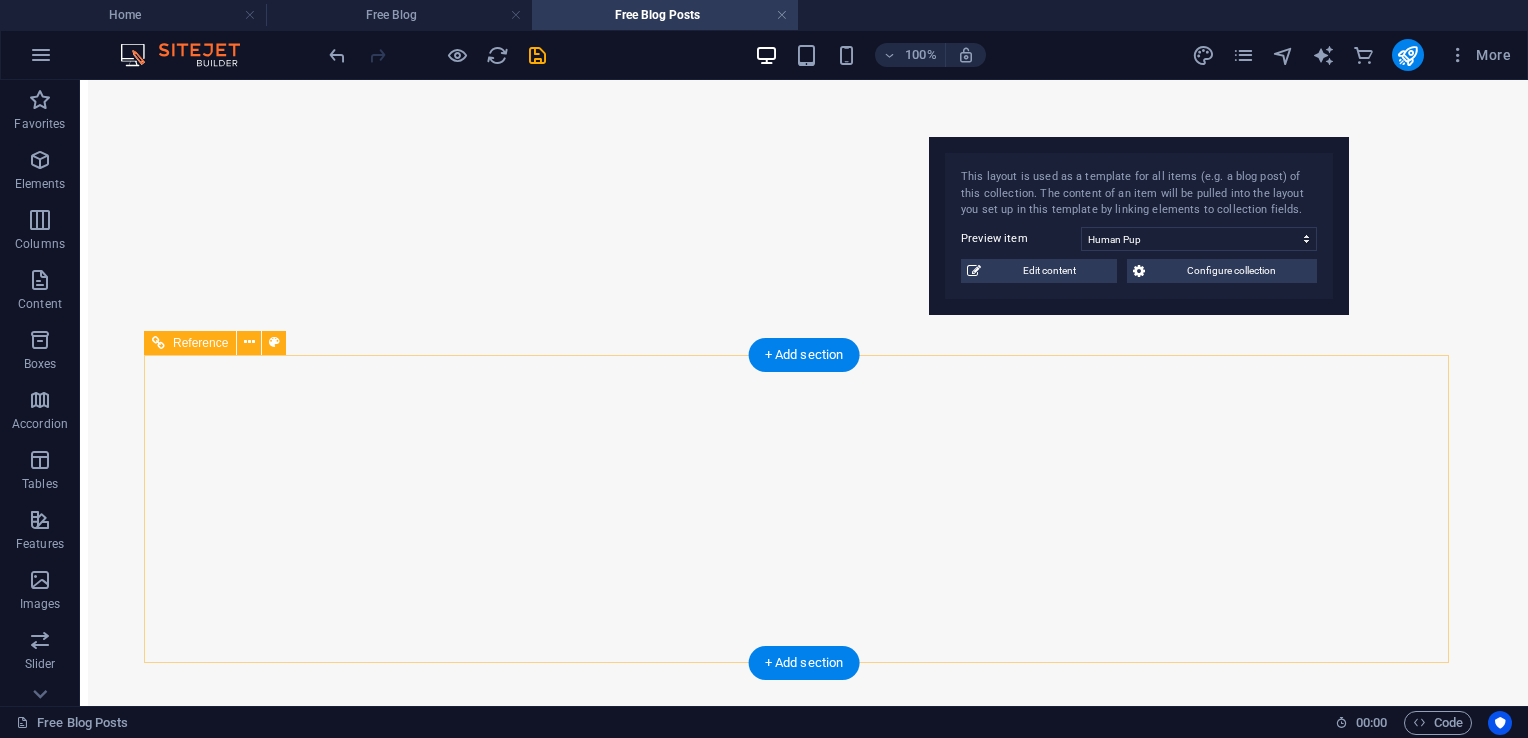 scroll, scrollTop: 12580, scrollLeft: 0, axis: vertical 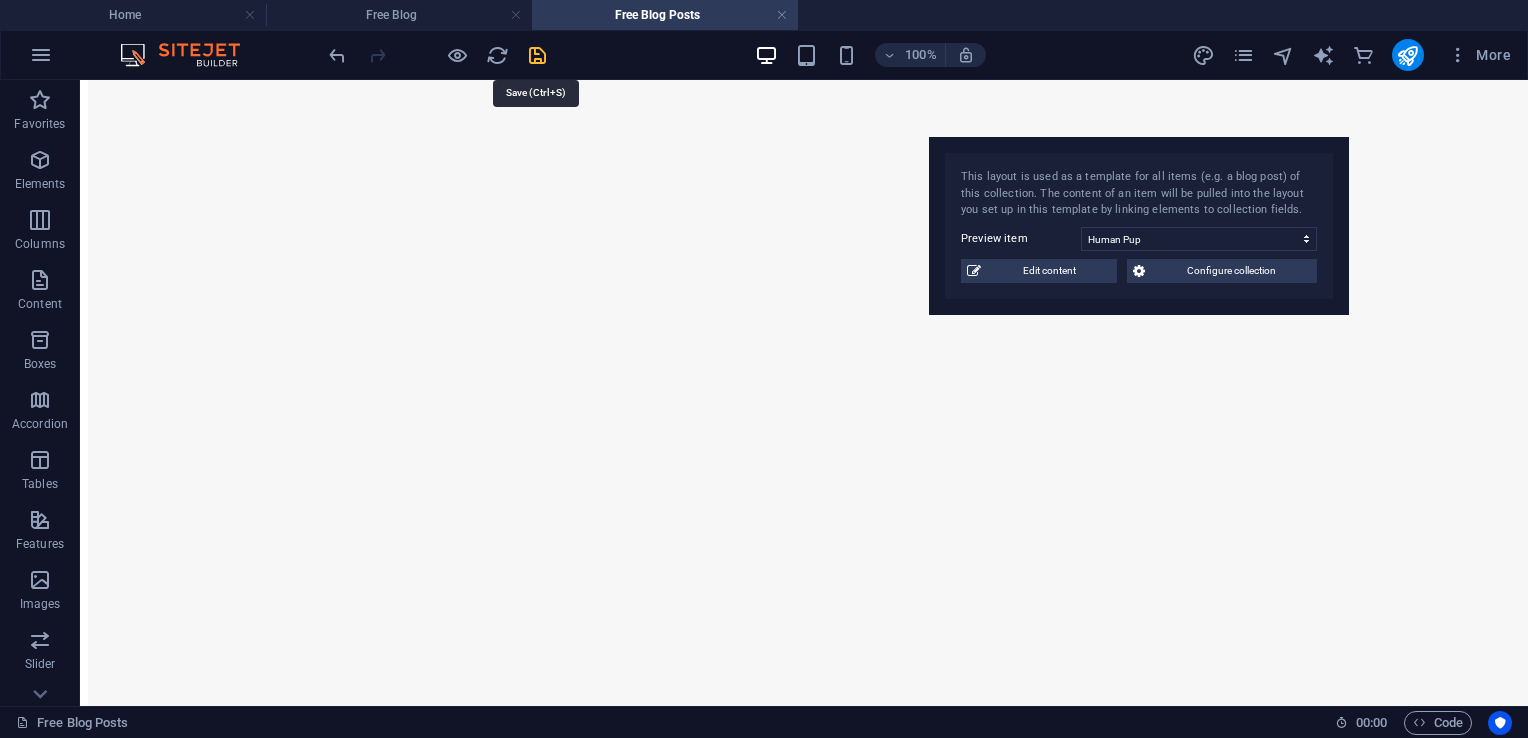 click at bounding box center [537, 55] 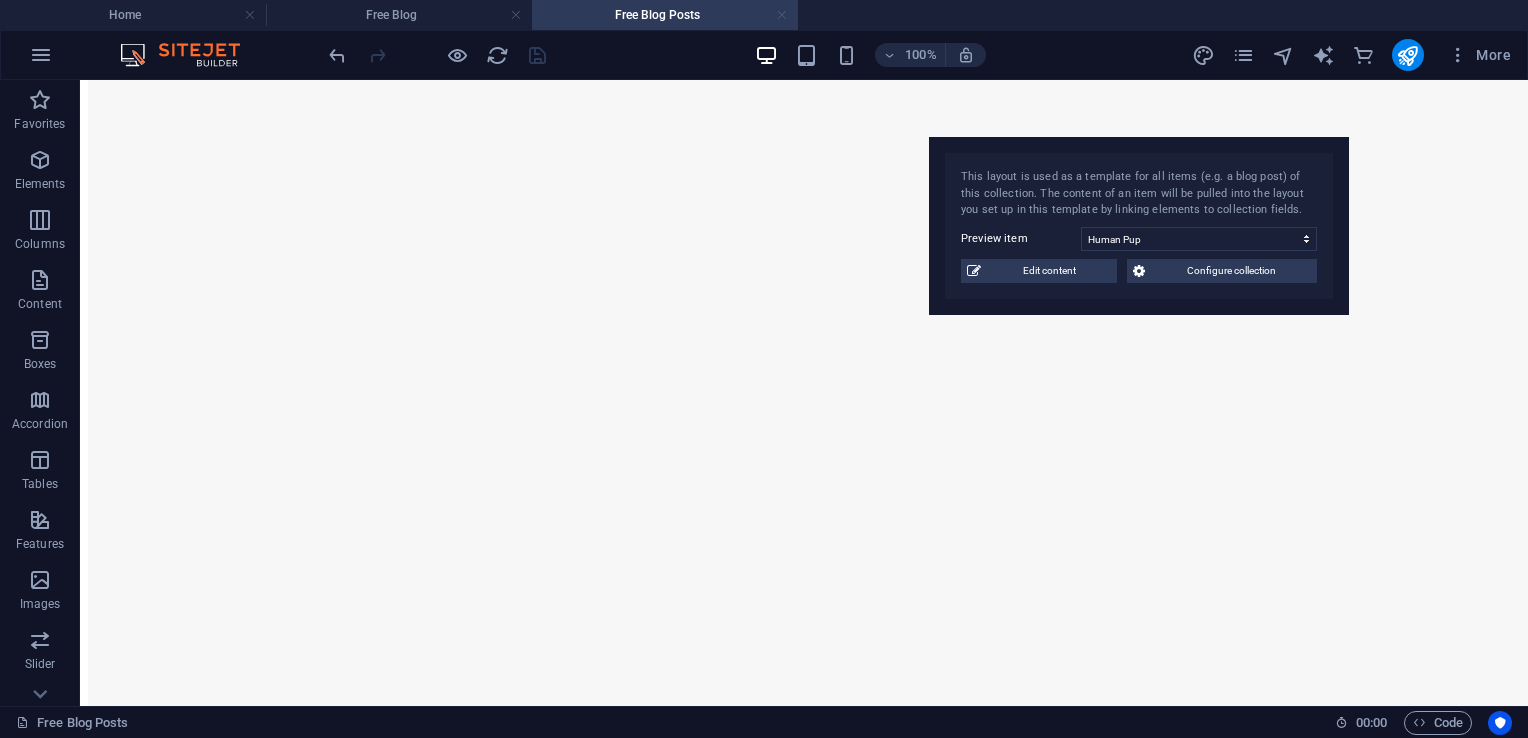 click at bounding box center [782, 15] 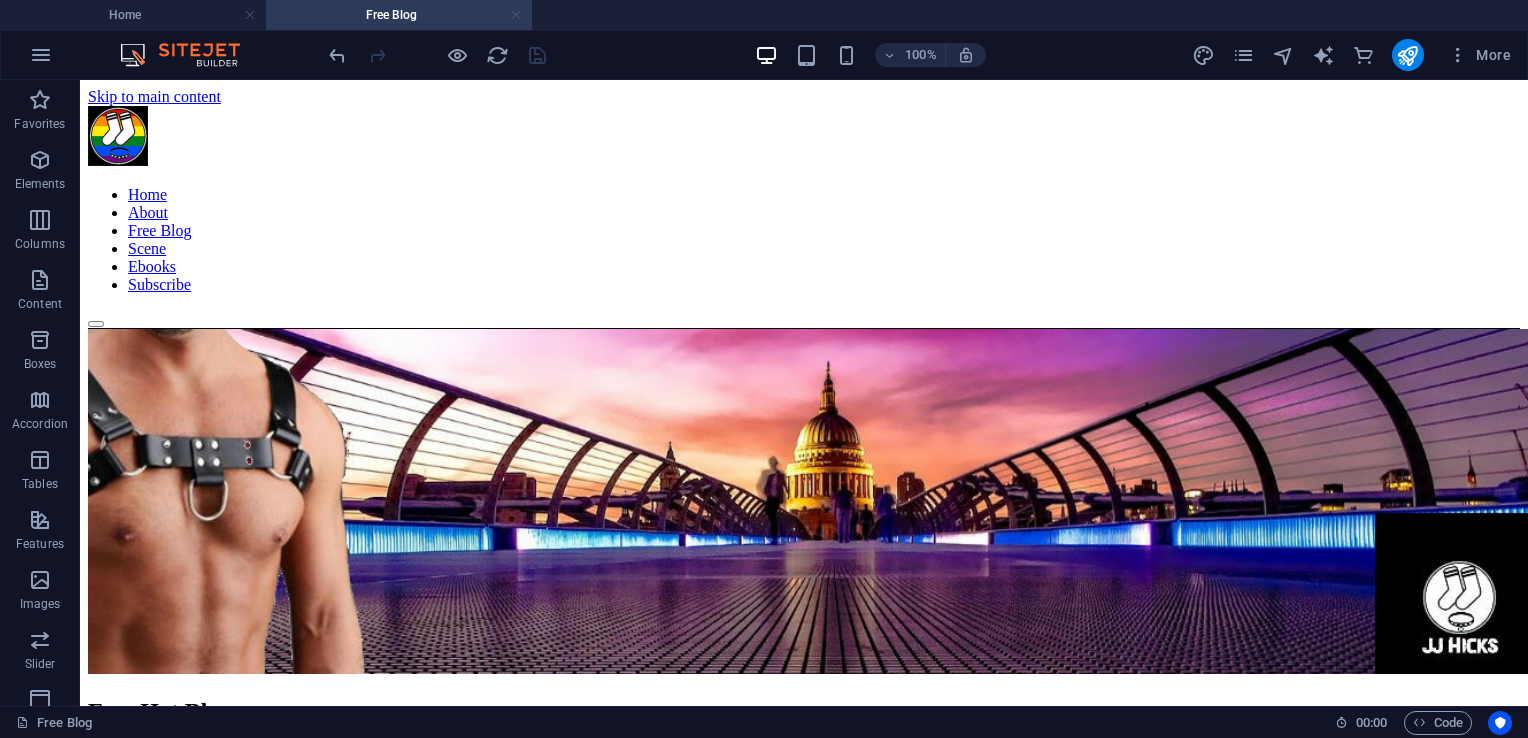 click at bounding box center [516, 15] 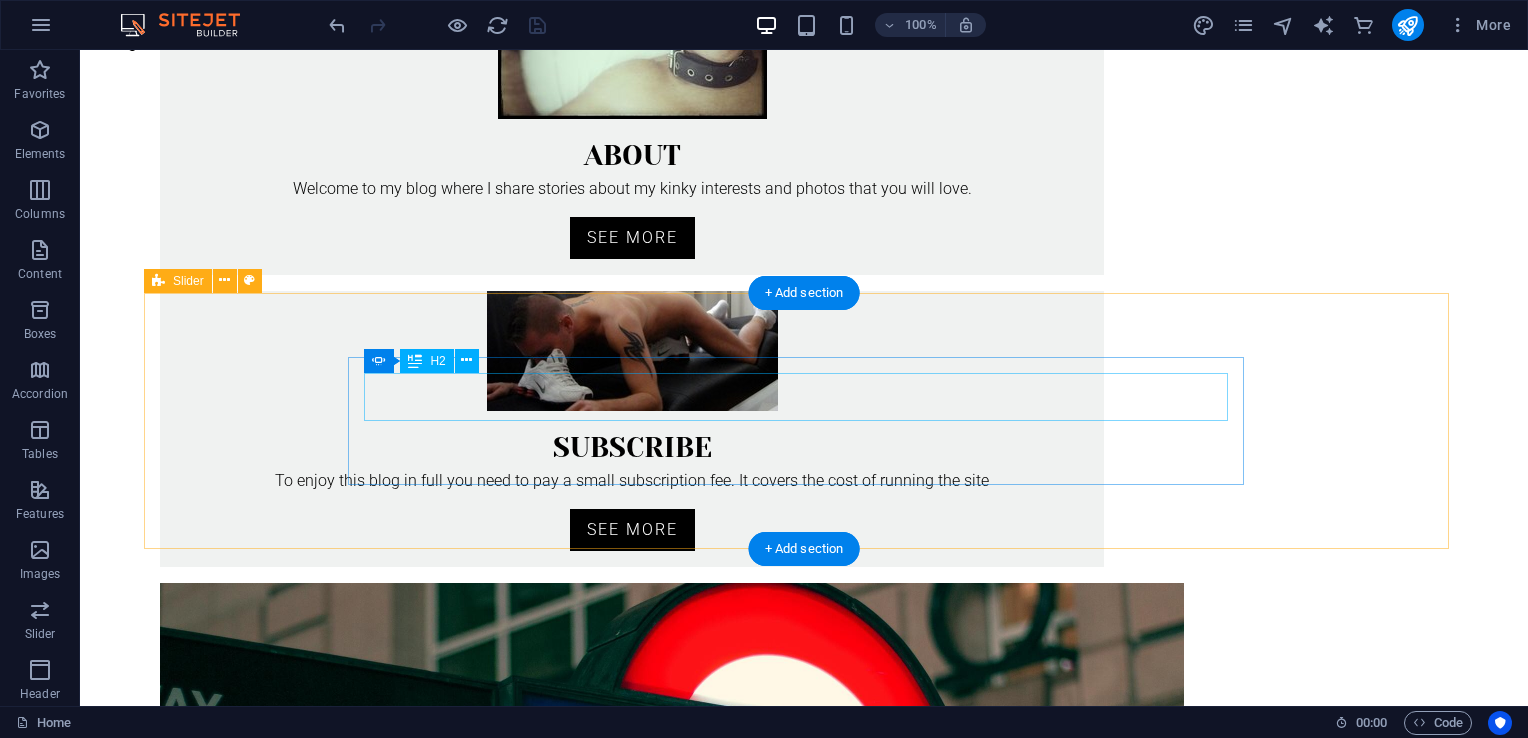 scroll, scrollTop: 679, scrollLeft: 0, axis: vertical 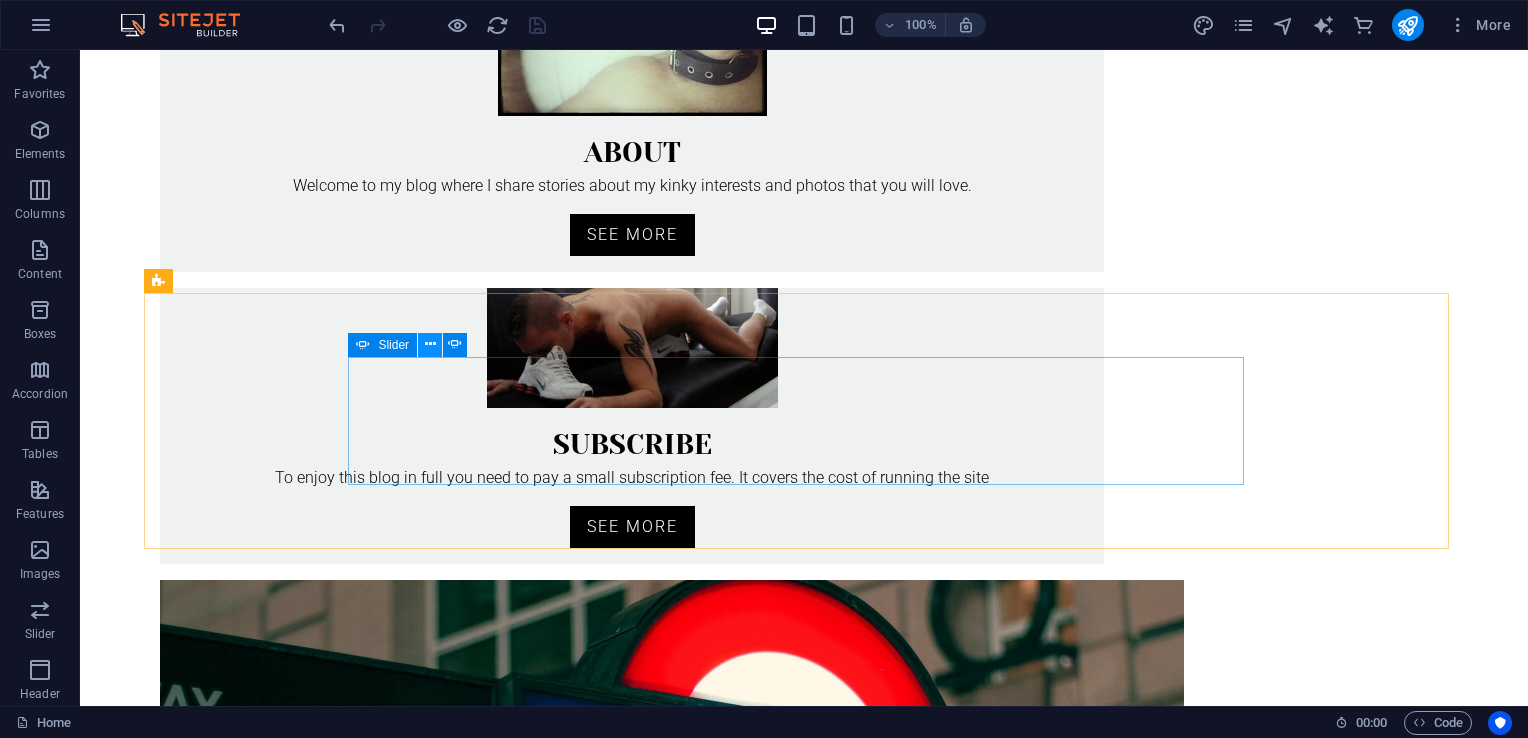 click at bounding box center [430, 344] 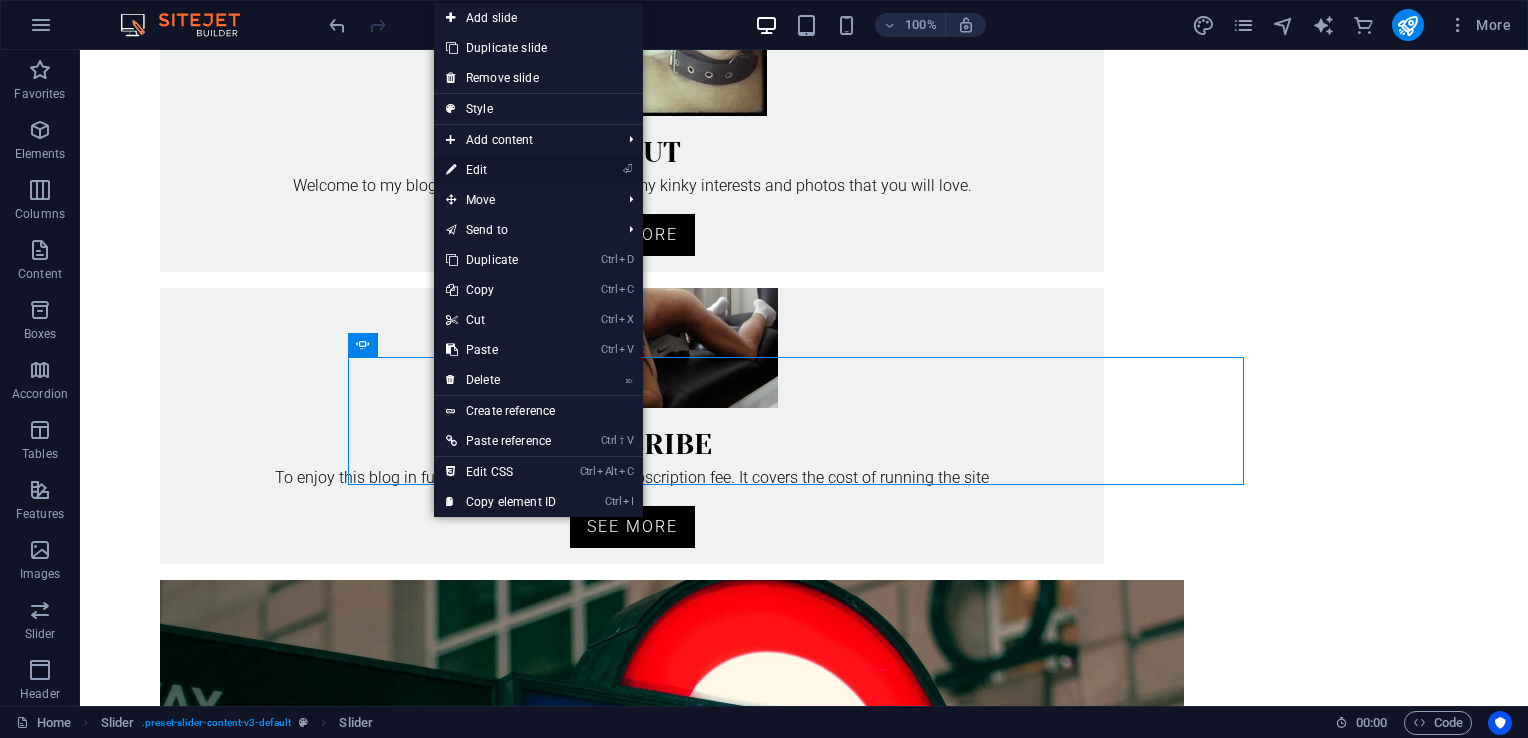 click on "⏎  Edit" at bounding box center [501, 170] 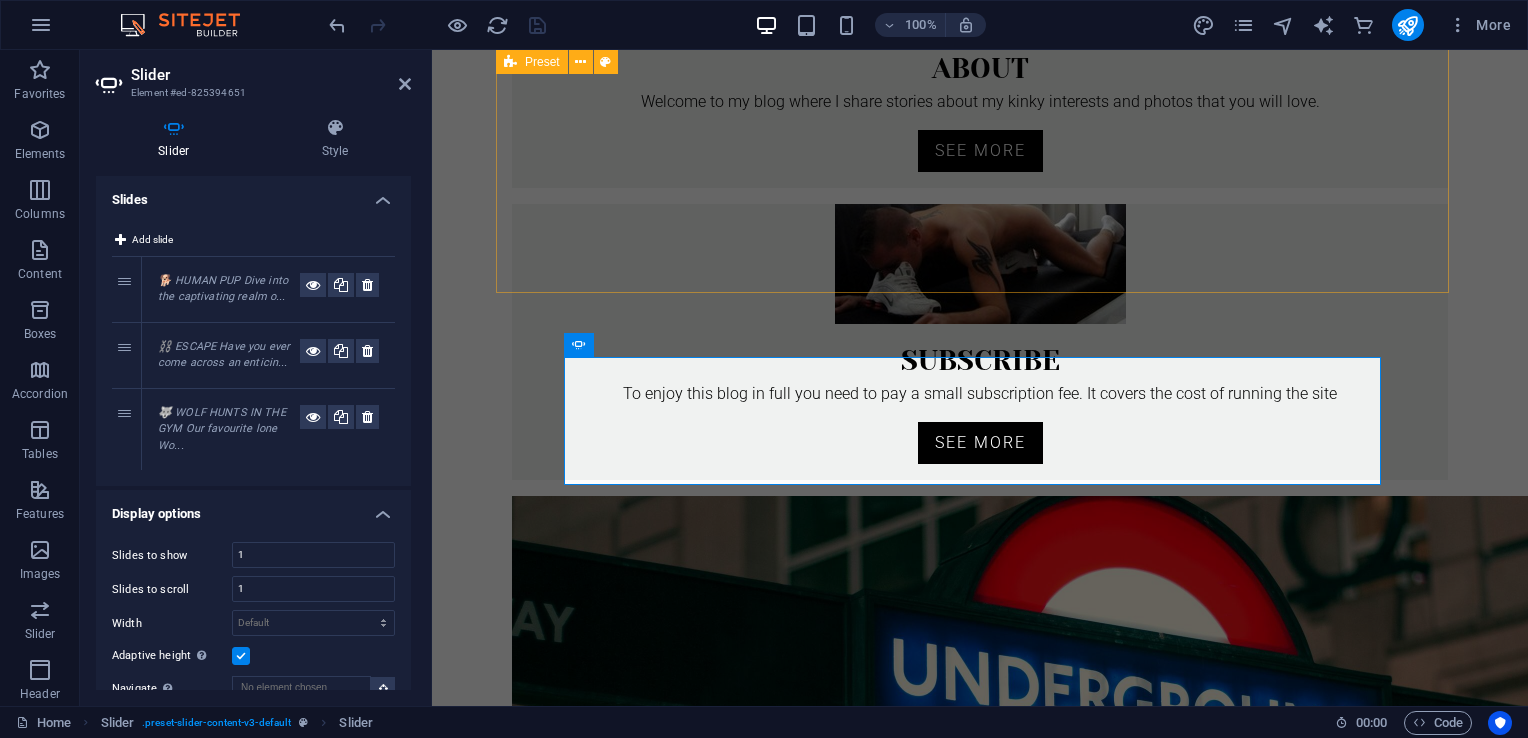 scroll, scrollTop: 595, scrollLeft: 0, axis: vertical 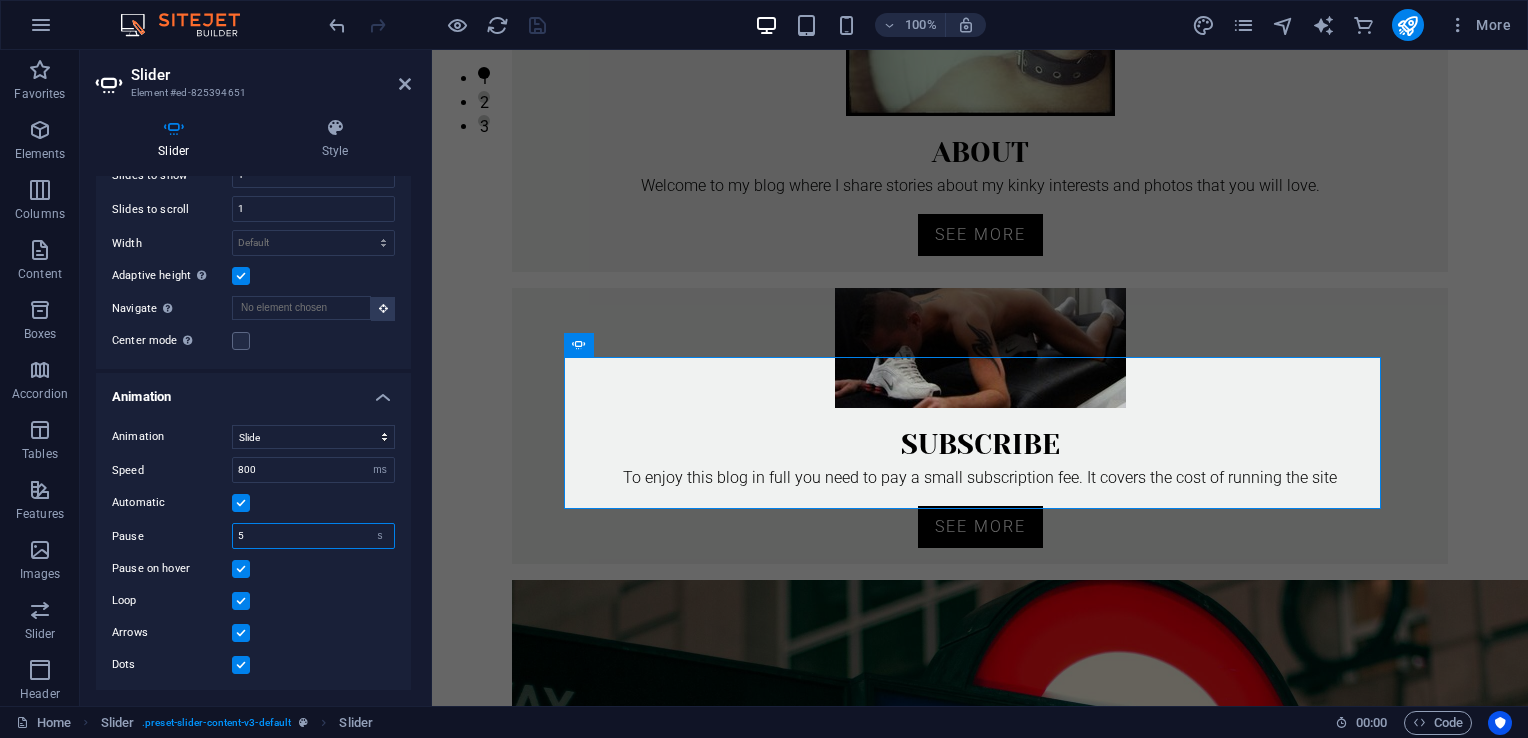 drag, startPoint x: 255, startPoint y: 533, endPoint x: 236, endPoint y: 533, distance: 19 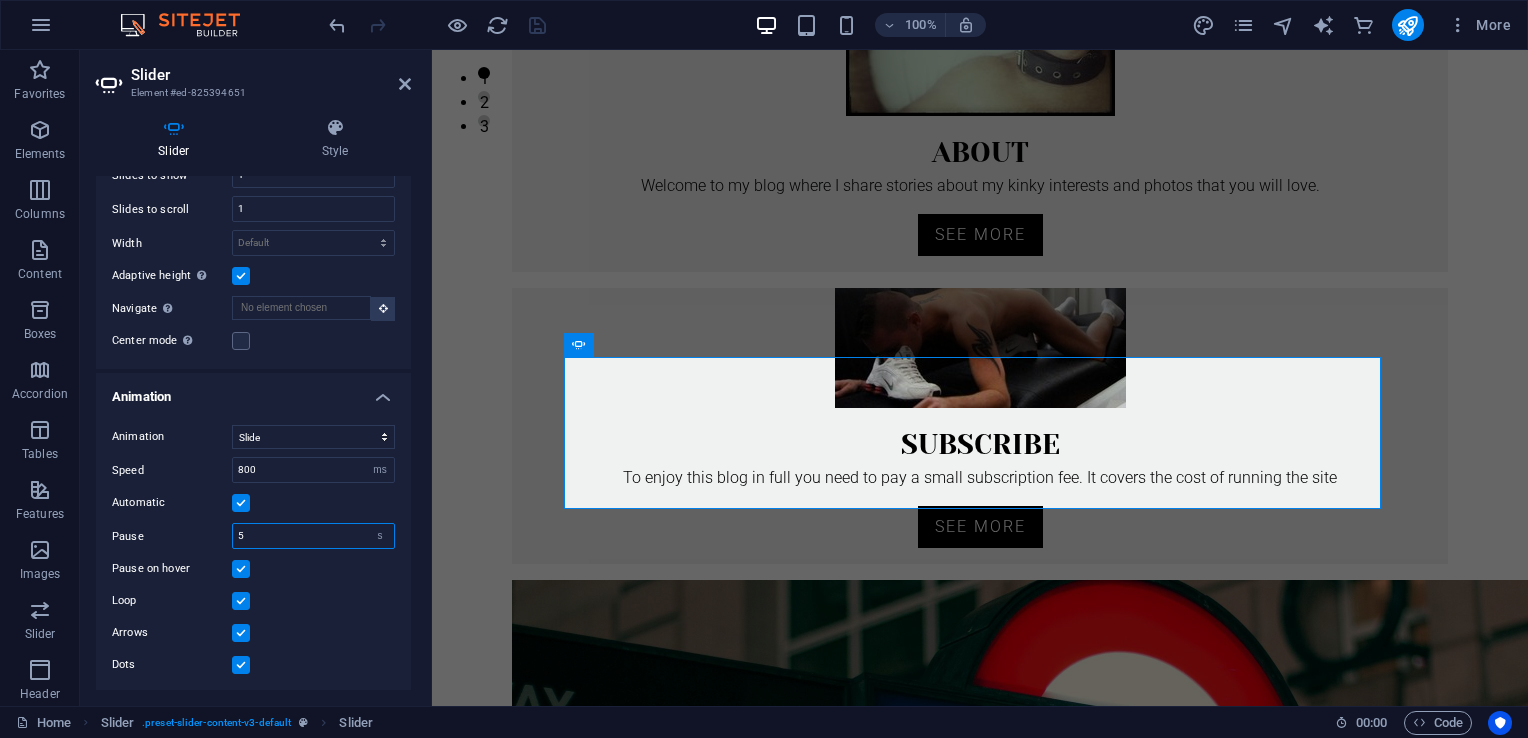 click on "5" at bounding box center (313, 536) 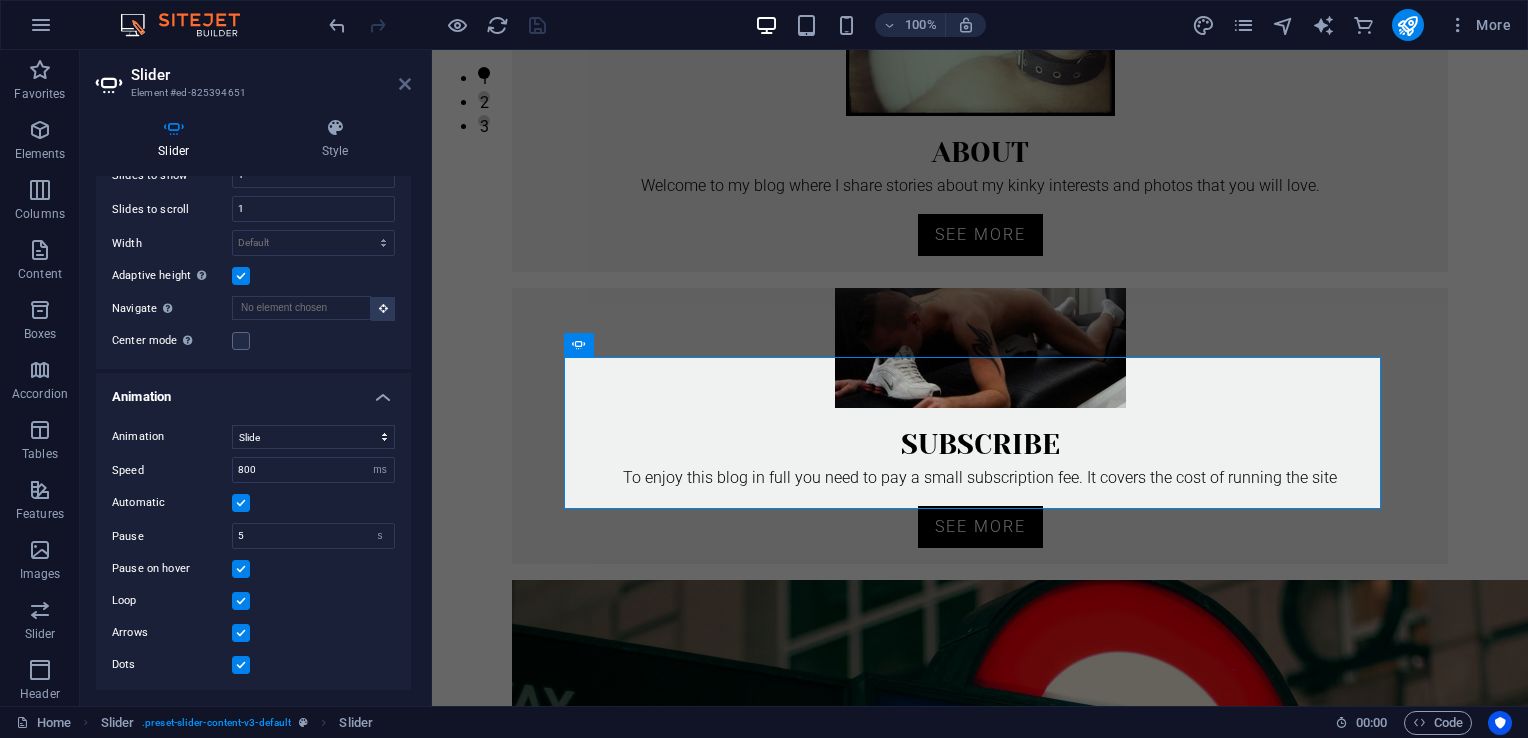 click at bounding box center [405, 84] 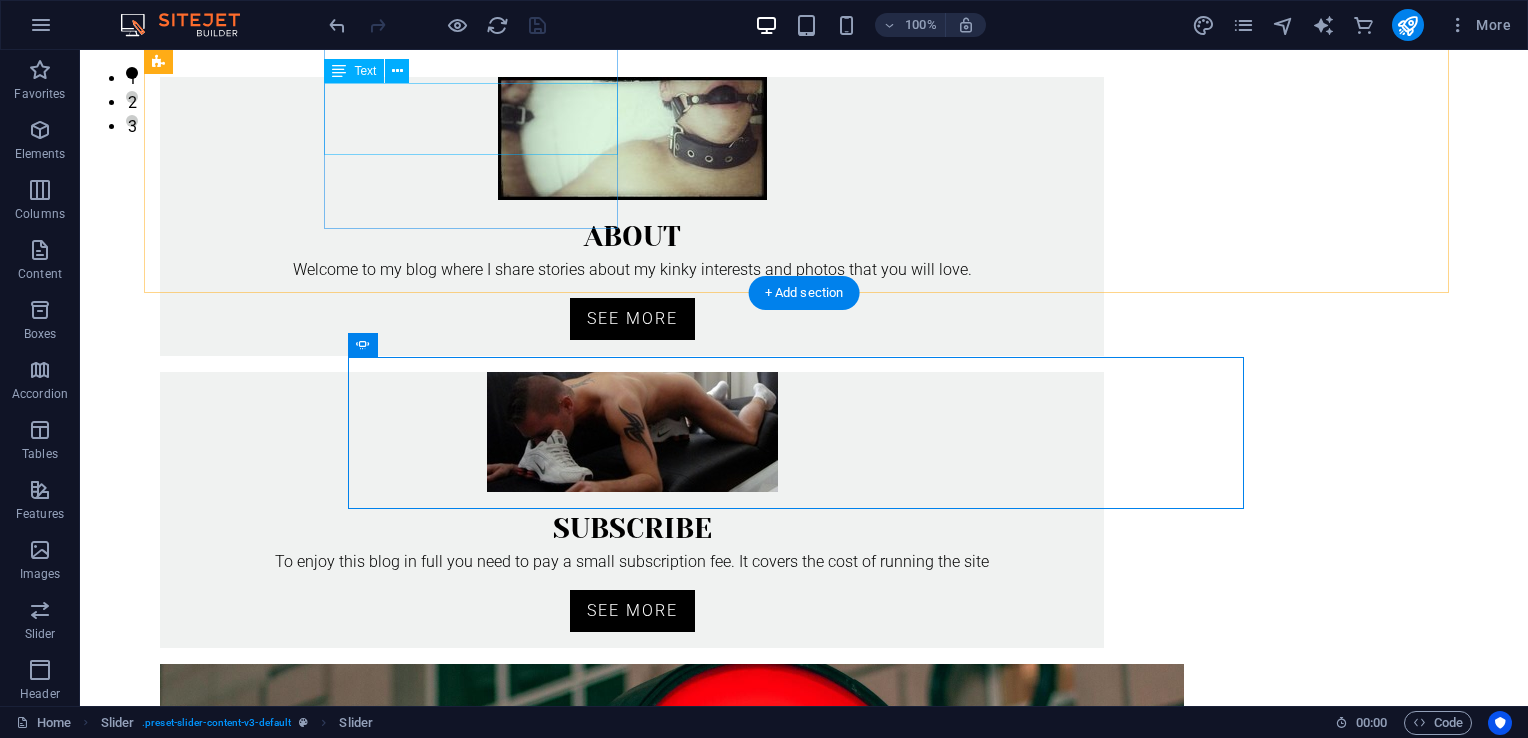 scroll, scrollTop: 679, scrollLeft: 0, axis: vertical 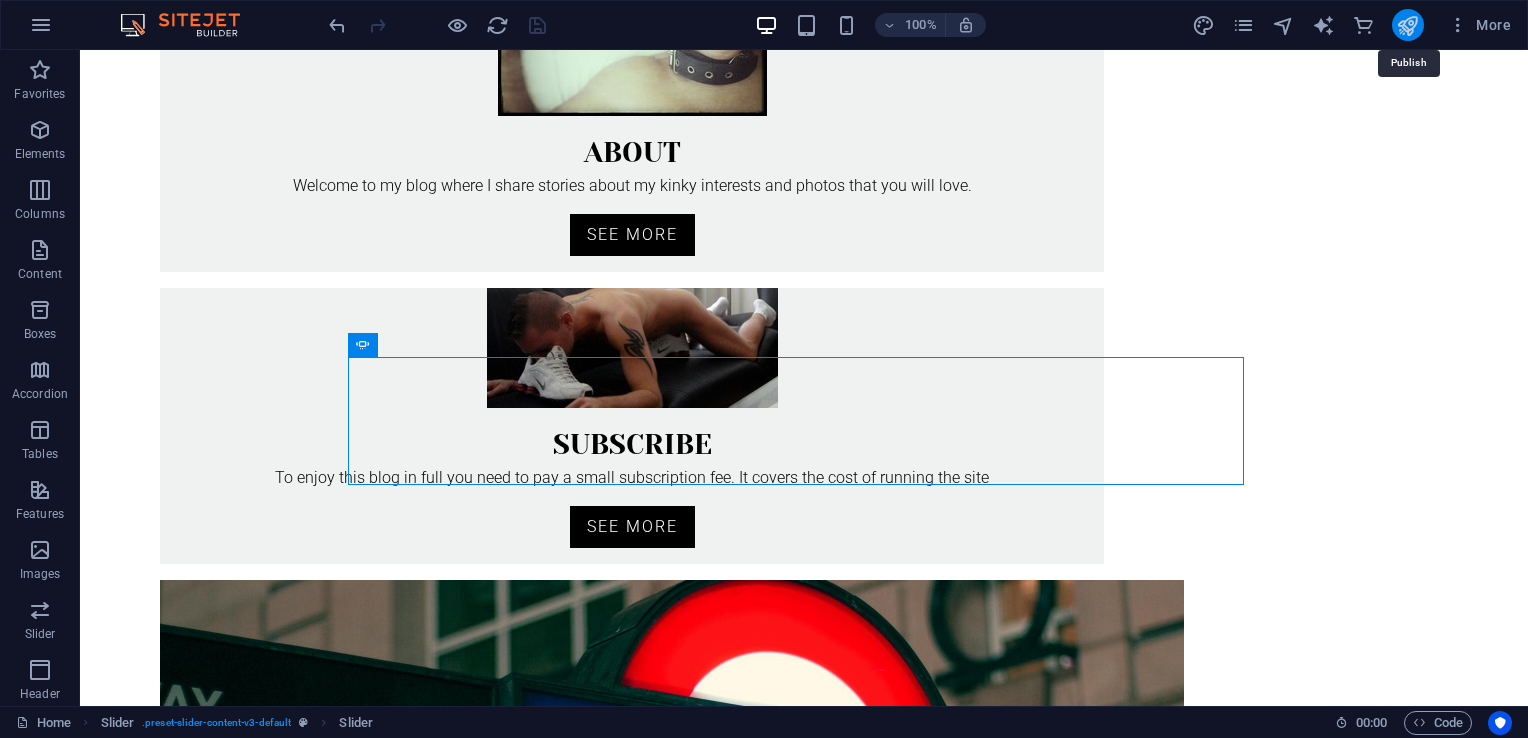 click at bounding box center [1407, 25] 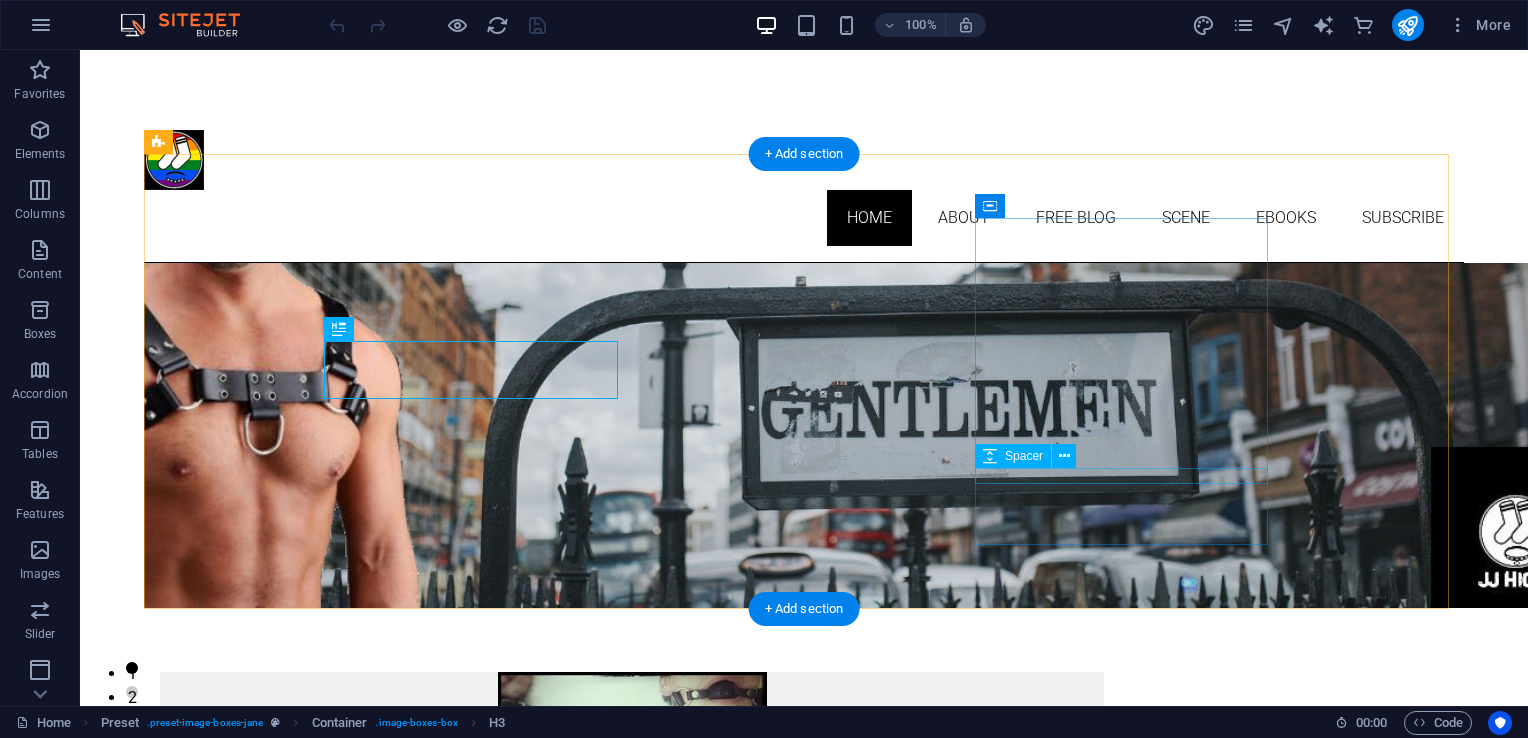 scroll, scrollTop: 363, scrollLeft: 0, axis: vertical 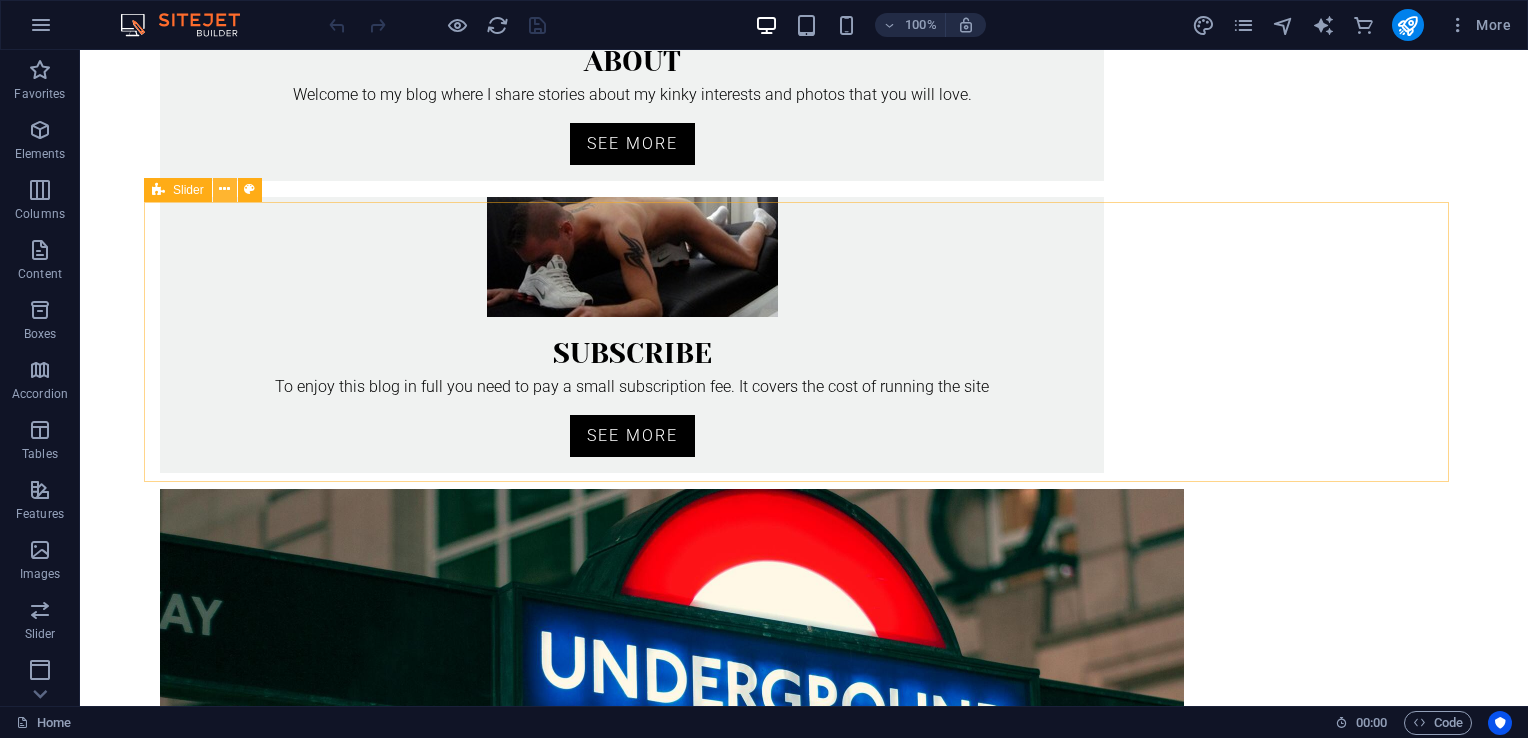 click at bounding box center [224, 189] 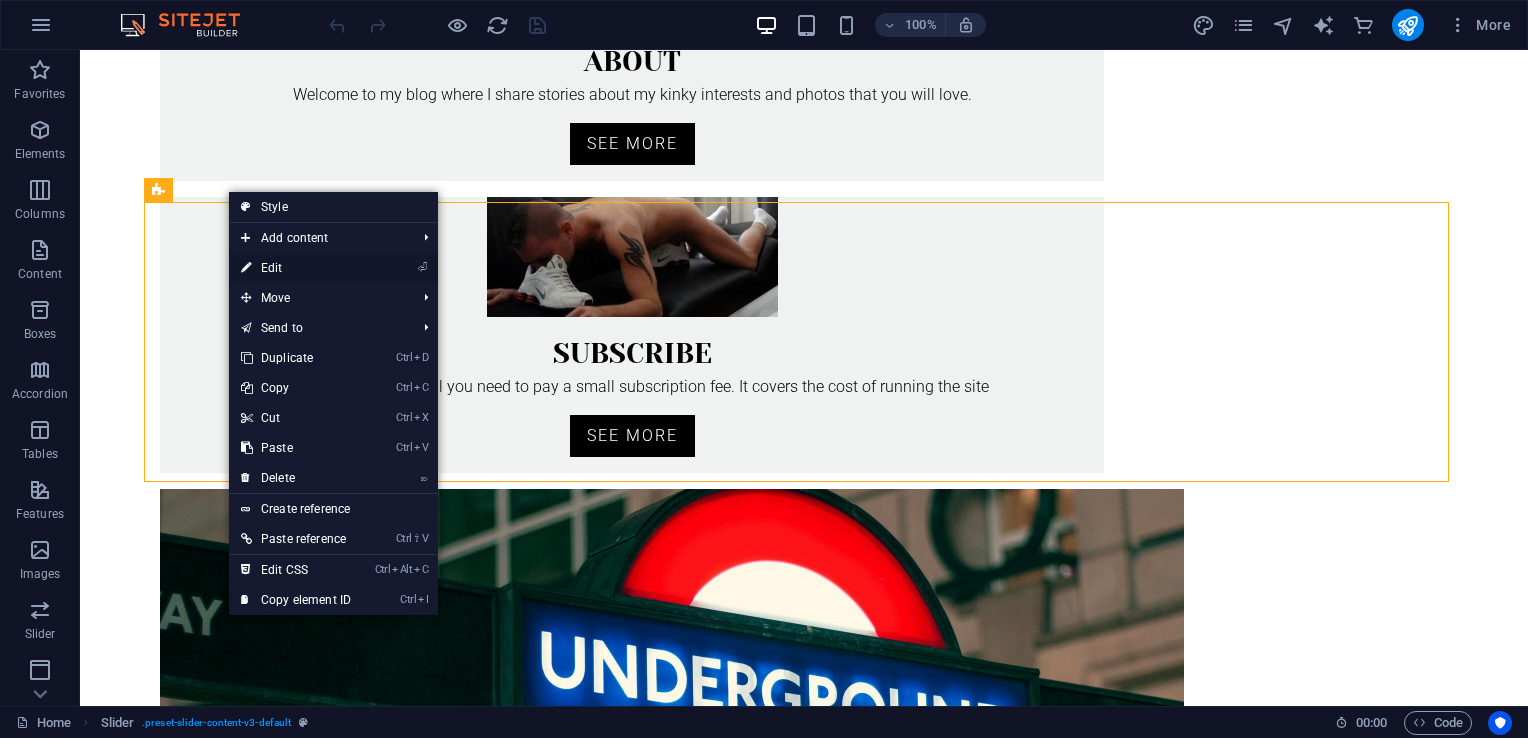 click on "⏎  Edit" at bounding box center [296, 268] 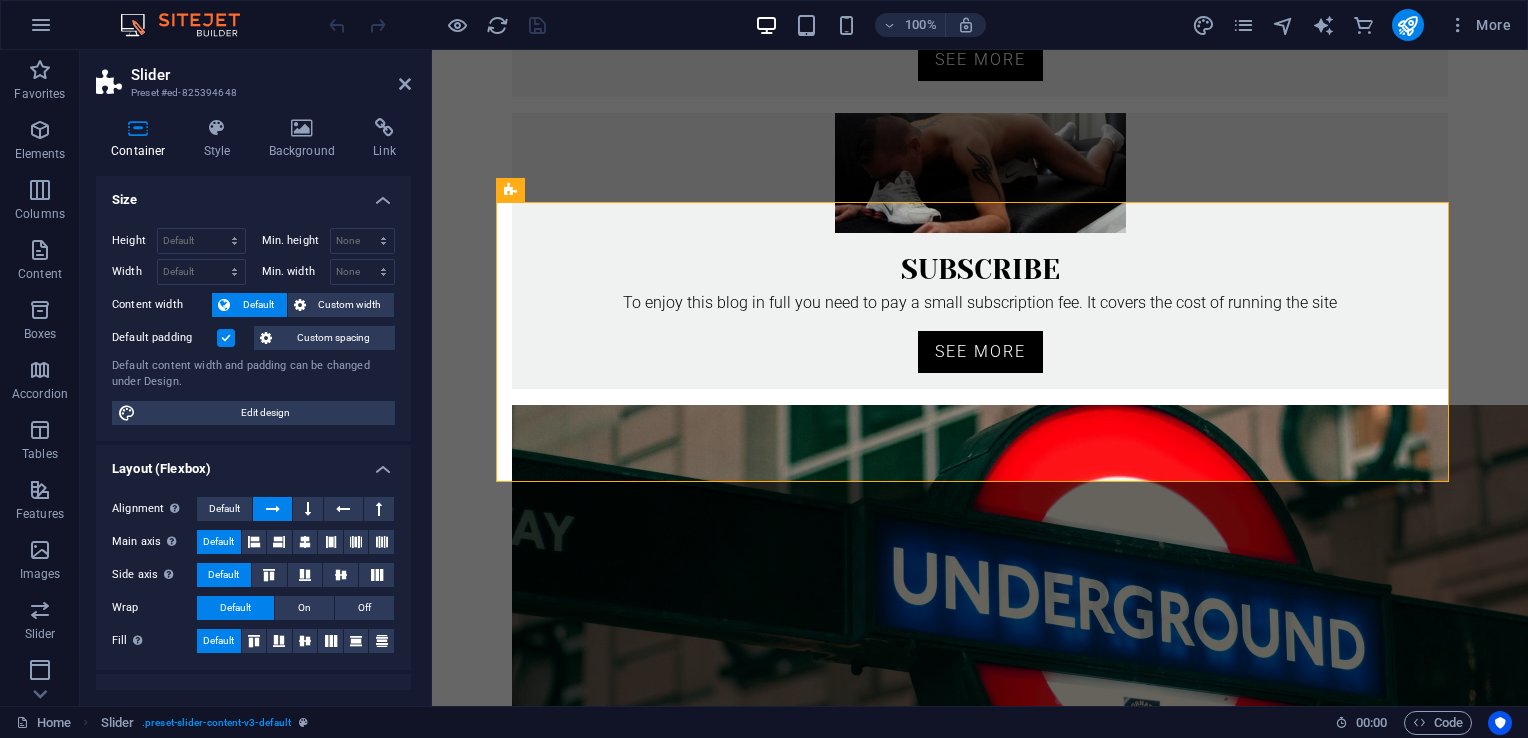 scroll, scrollTop: 686, scrollLeft: 0, axis: vertical 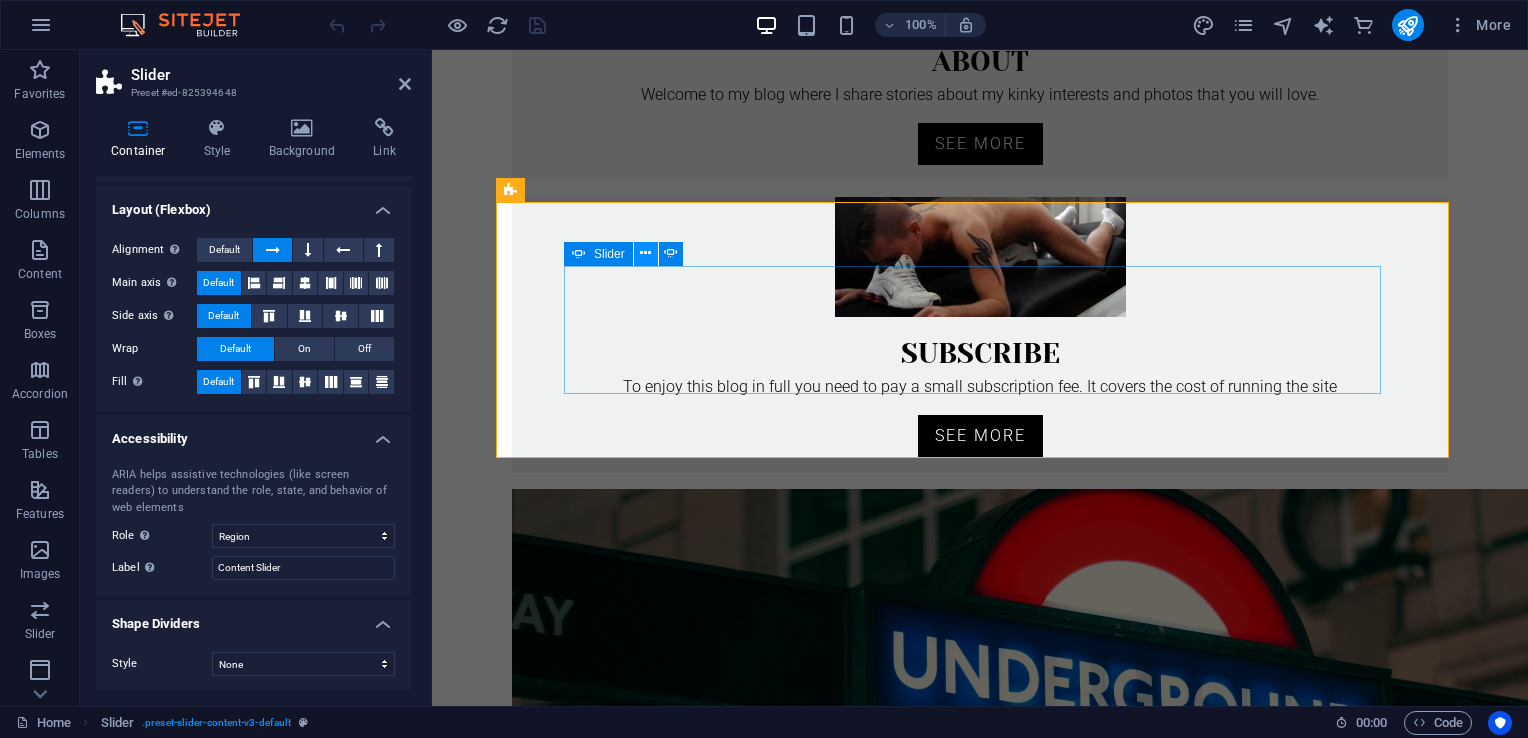 click at bounding box center [645, 253] 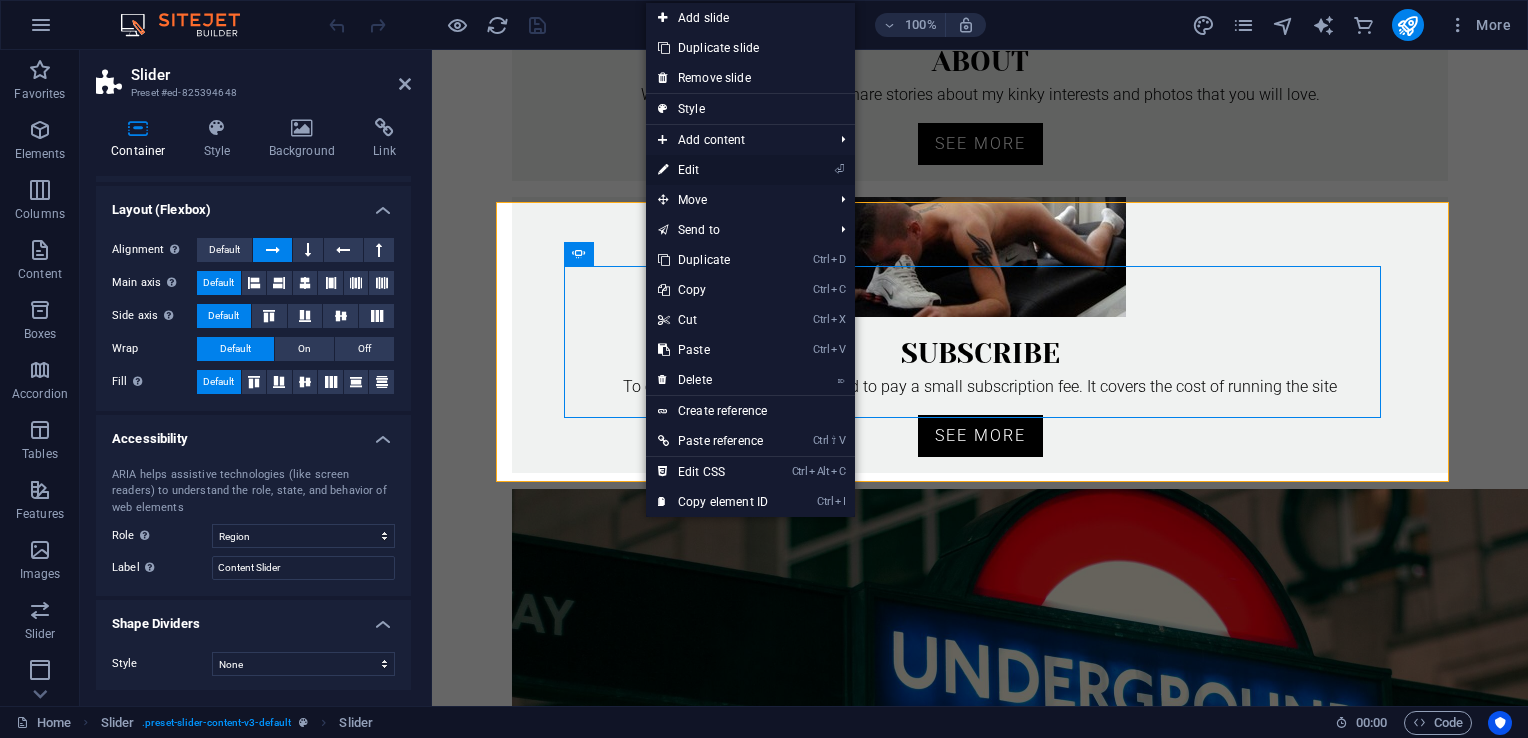click on "⏎  Edit" at bounding box center [713, 170] 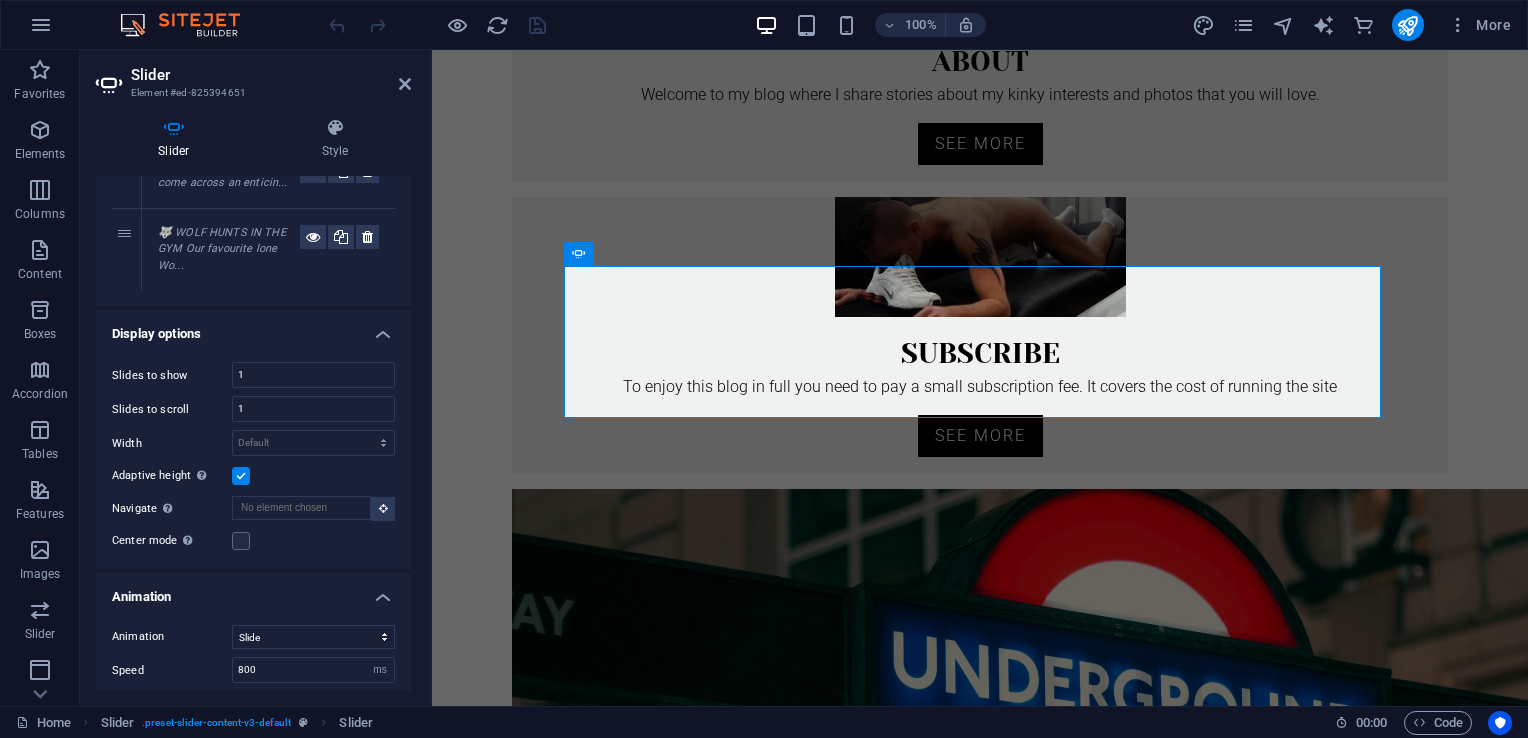 scroll, scrollTop: 380, scrollLeft: 0, axis: vertical 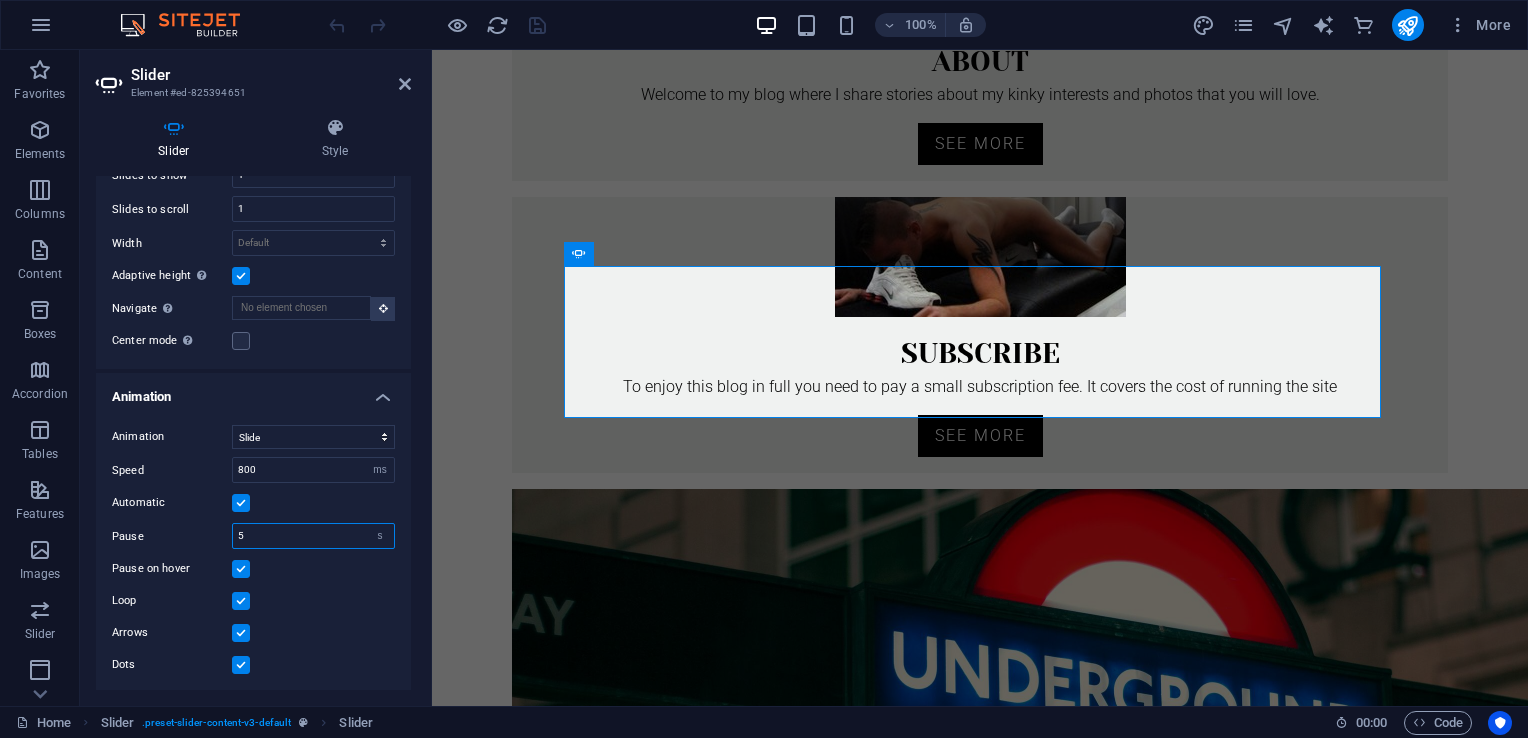 click on "5" at bounding box center [313, 536] 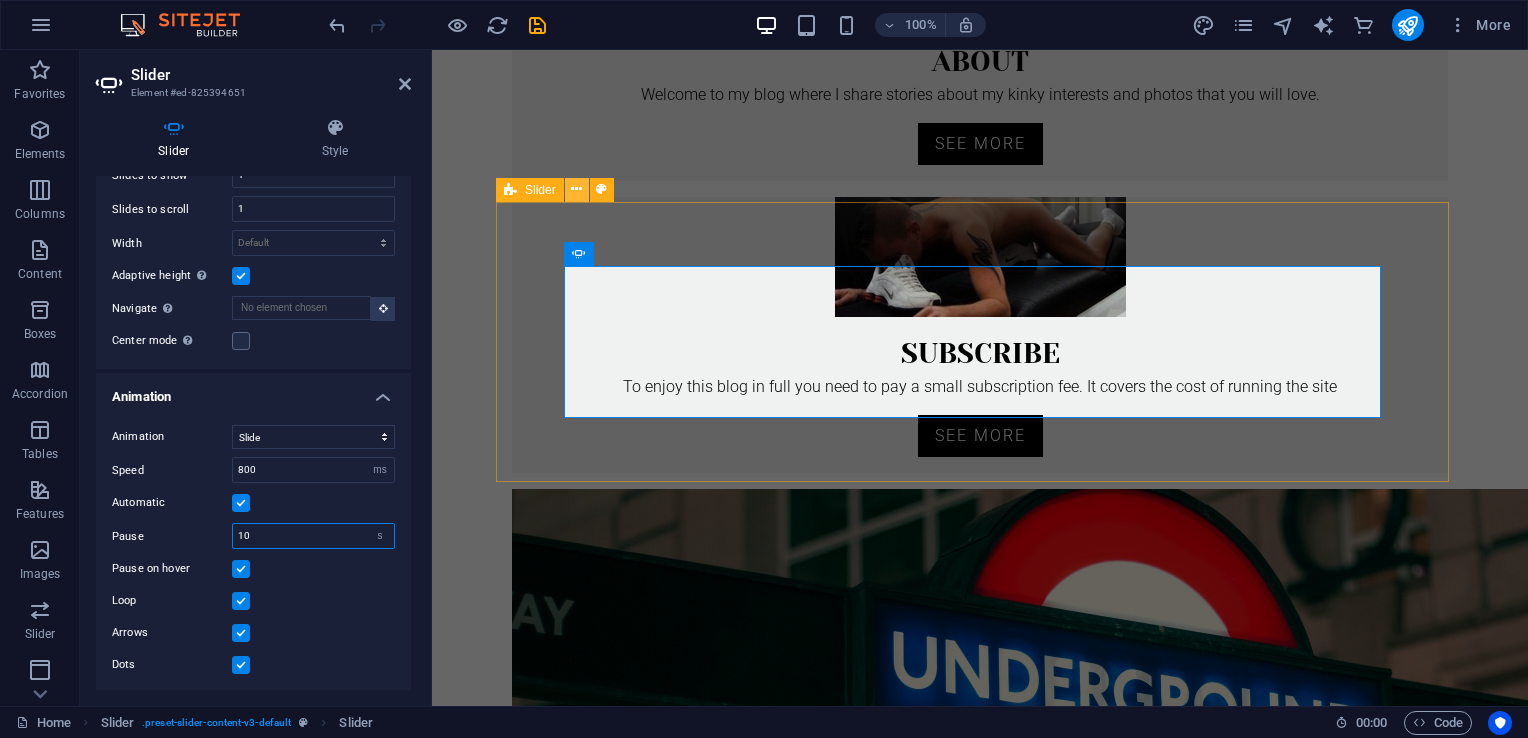 type on "10" 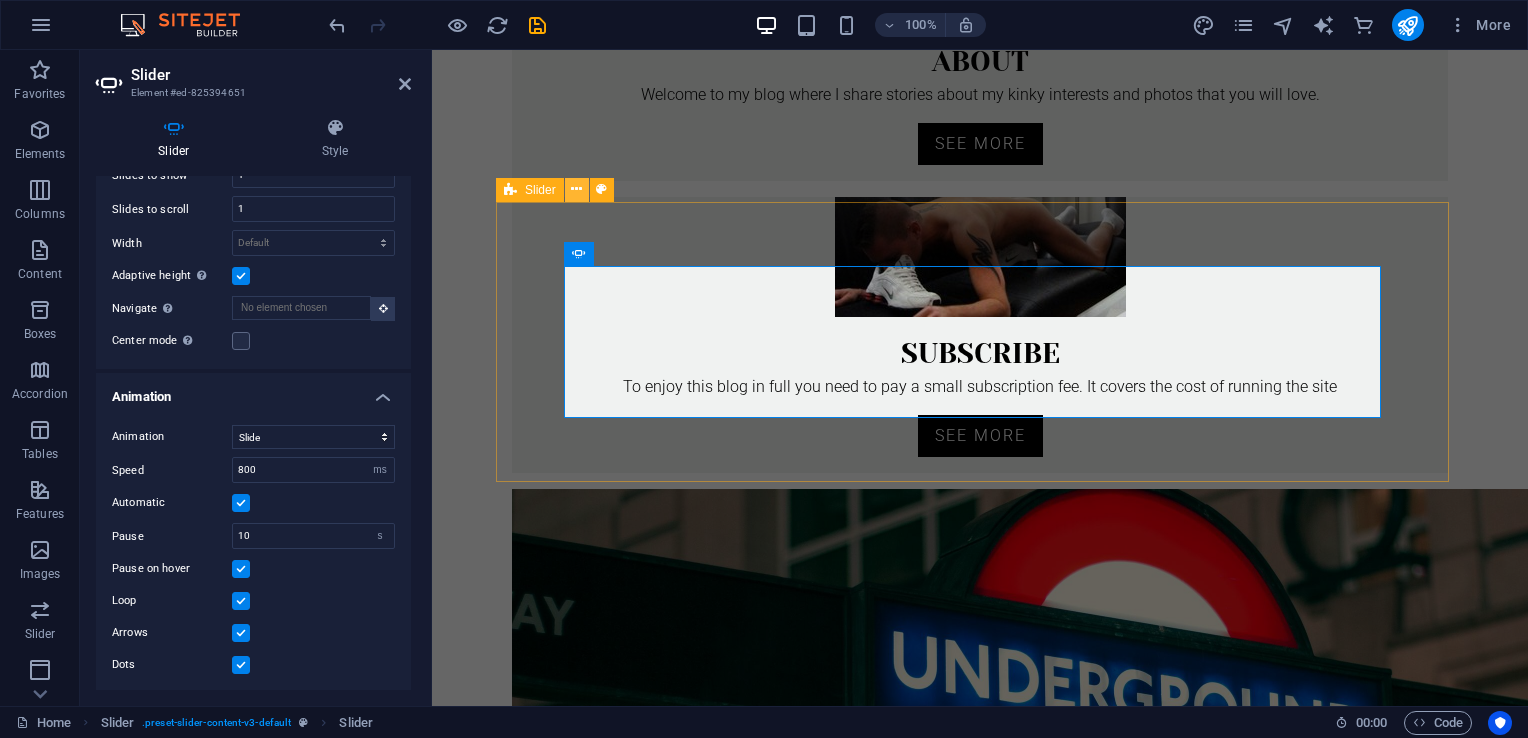 click at bounding box center (576, 189) 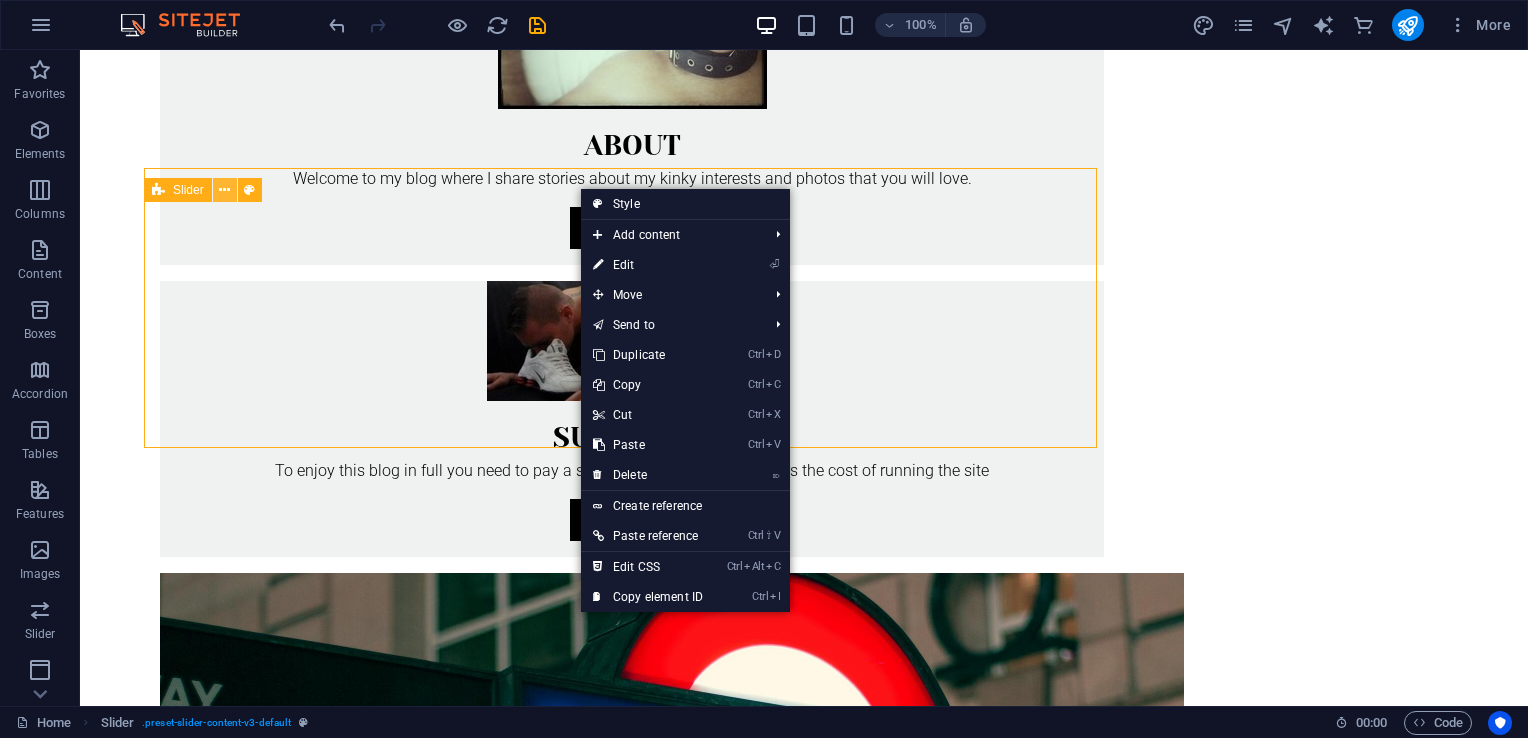 scroll, scrollTop: 770, scrollLeft: 0, axis: vertical 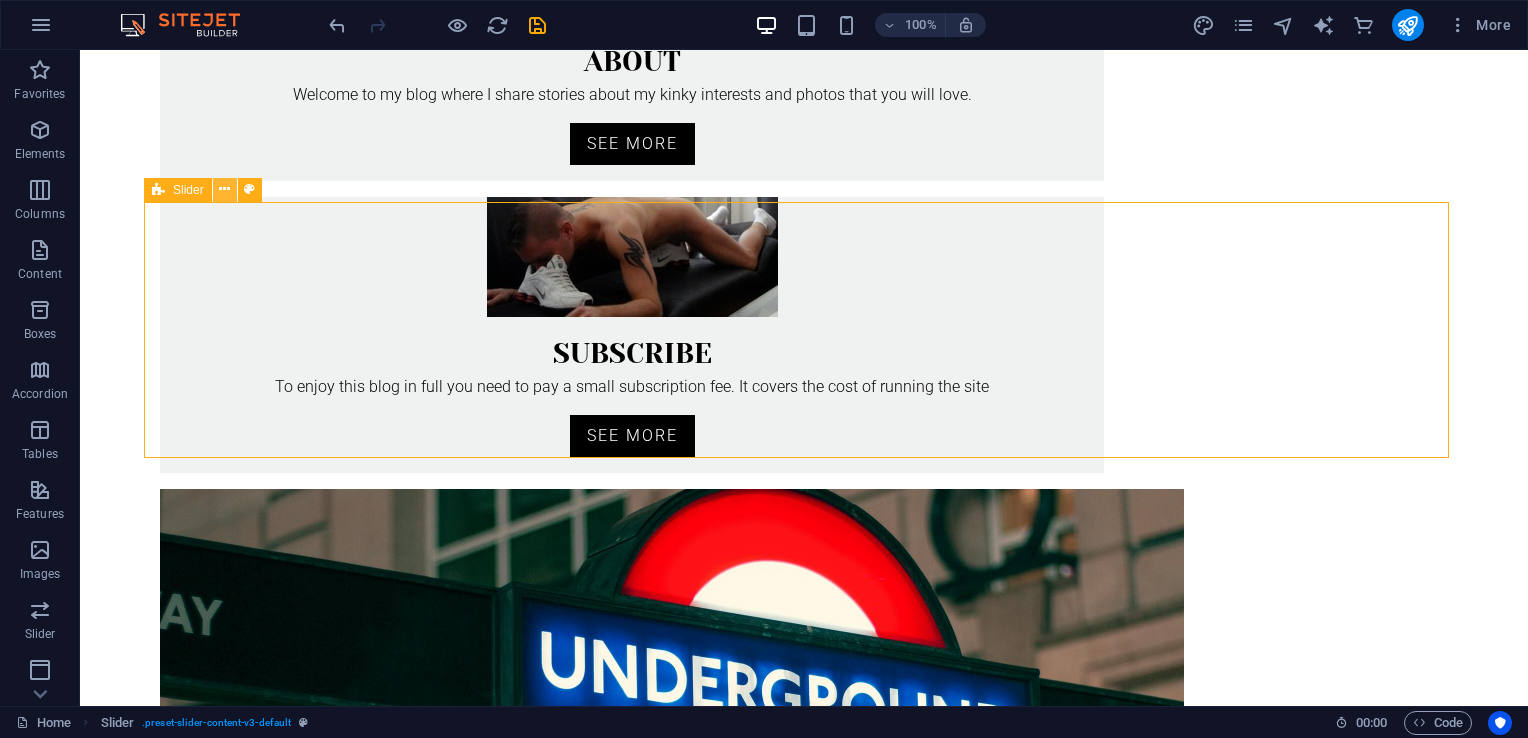 click at bounding box center (224, 189) 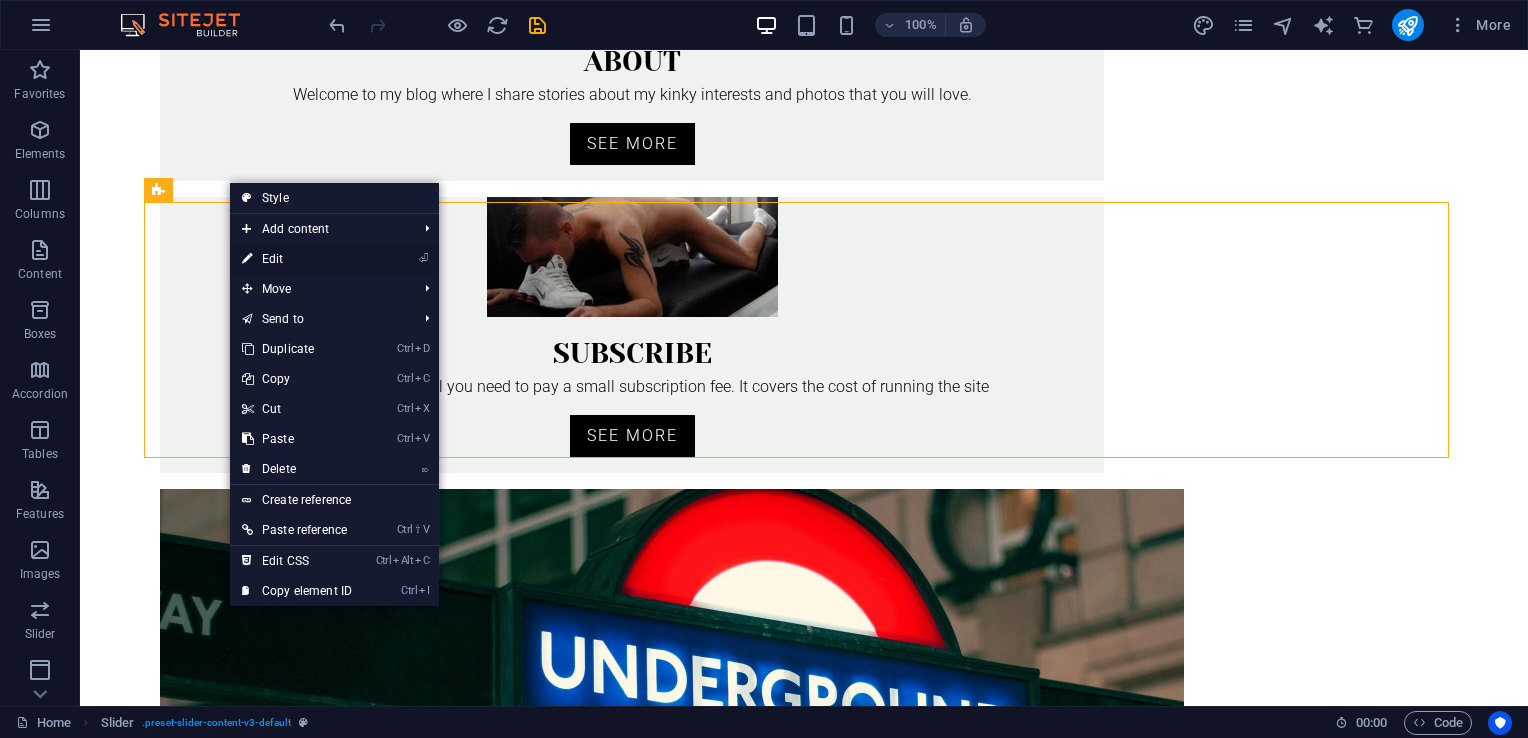 click on "⏎  Edit" at bounding box center [297, 259] 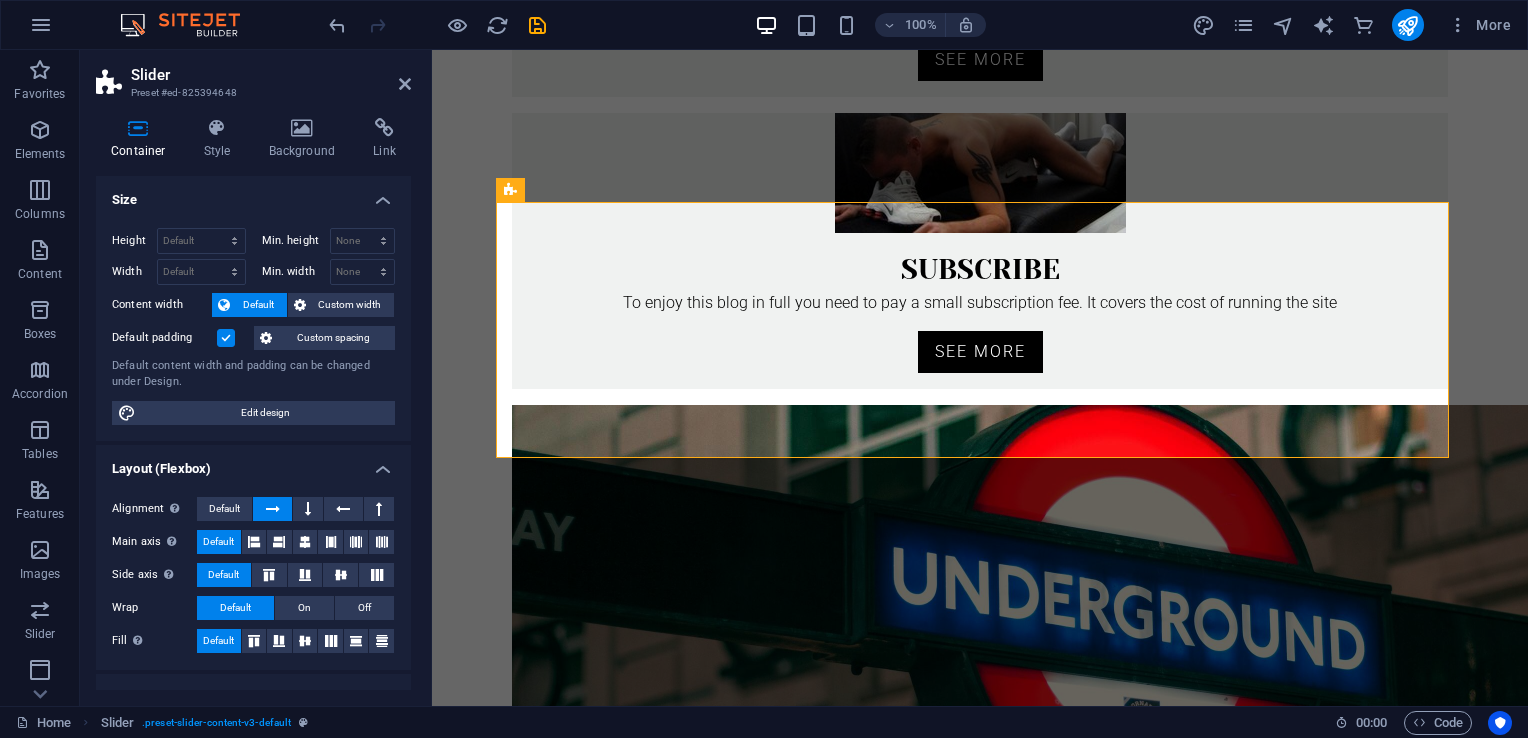 scroll, scrollTop: 686, scrollLeft: 0, axis: vertical 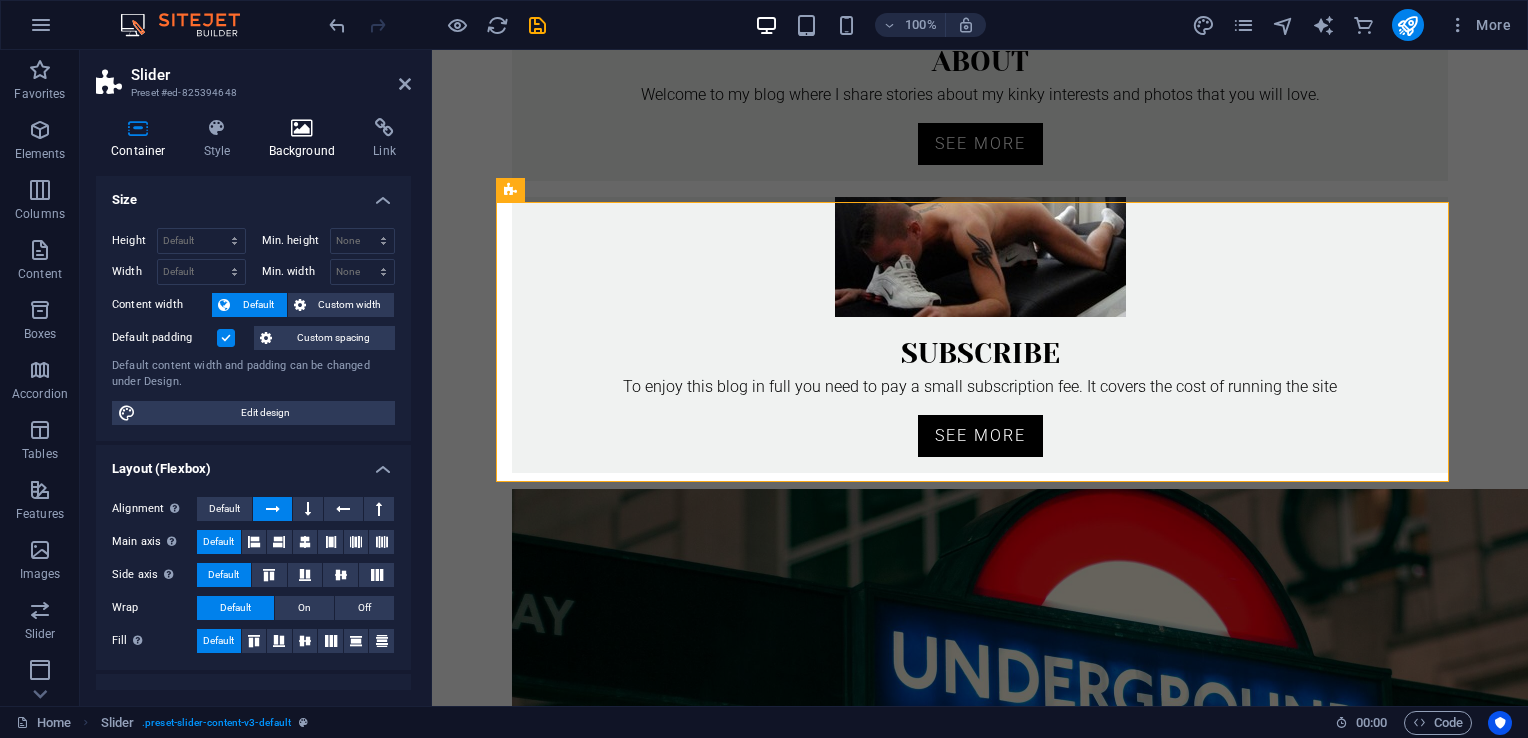 click on "Background" at bounding box center (306, 139) 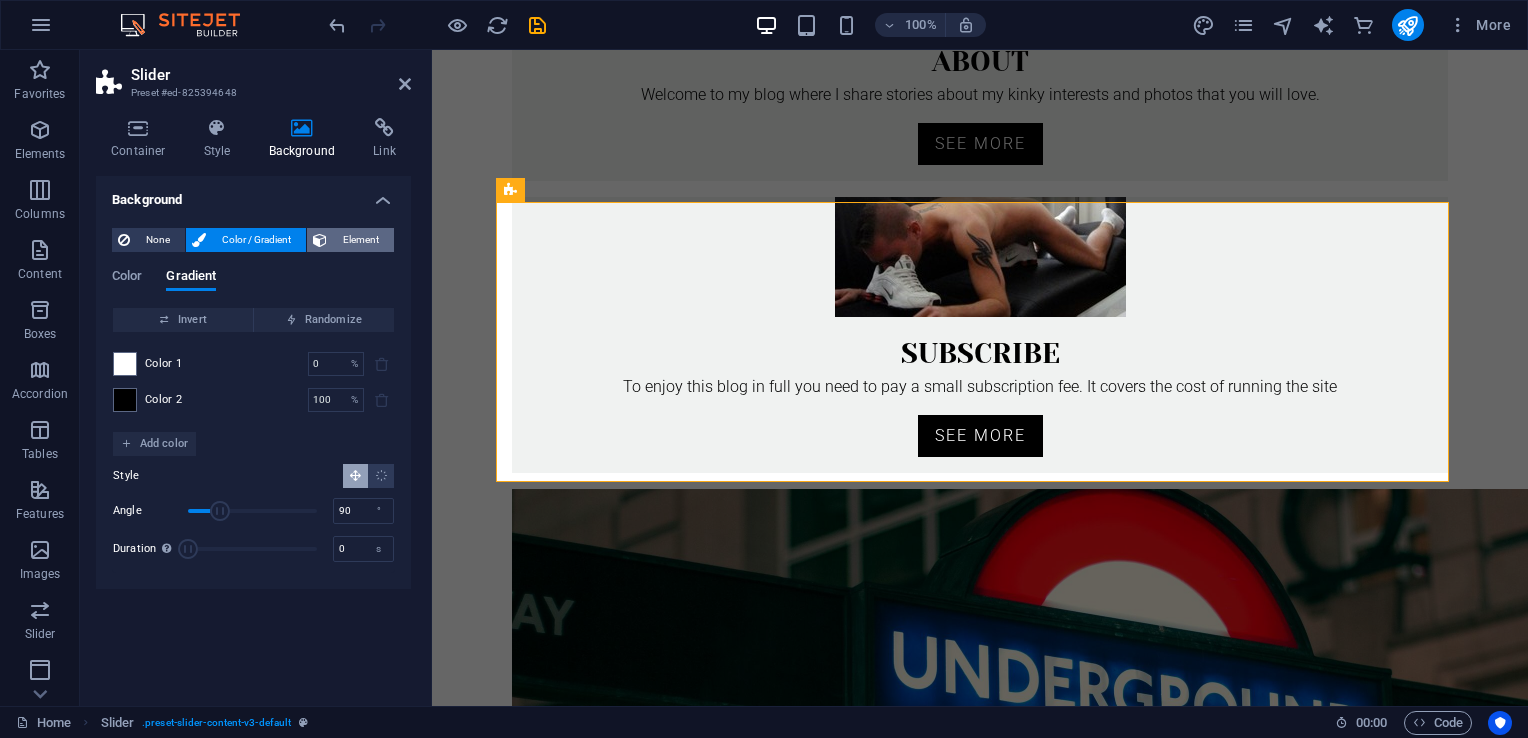 click on "Element" at bounding box center (360, 240) 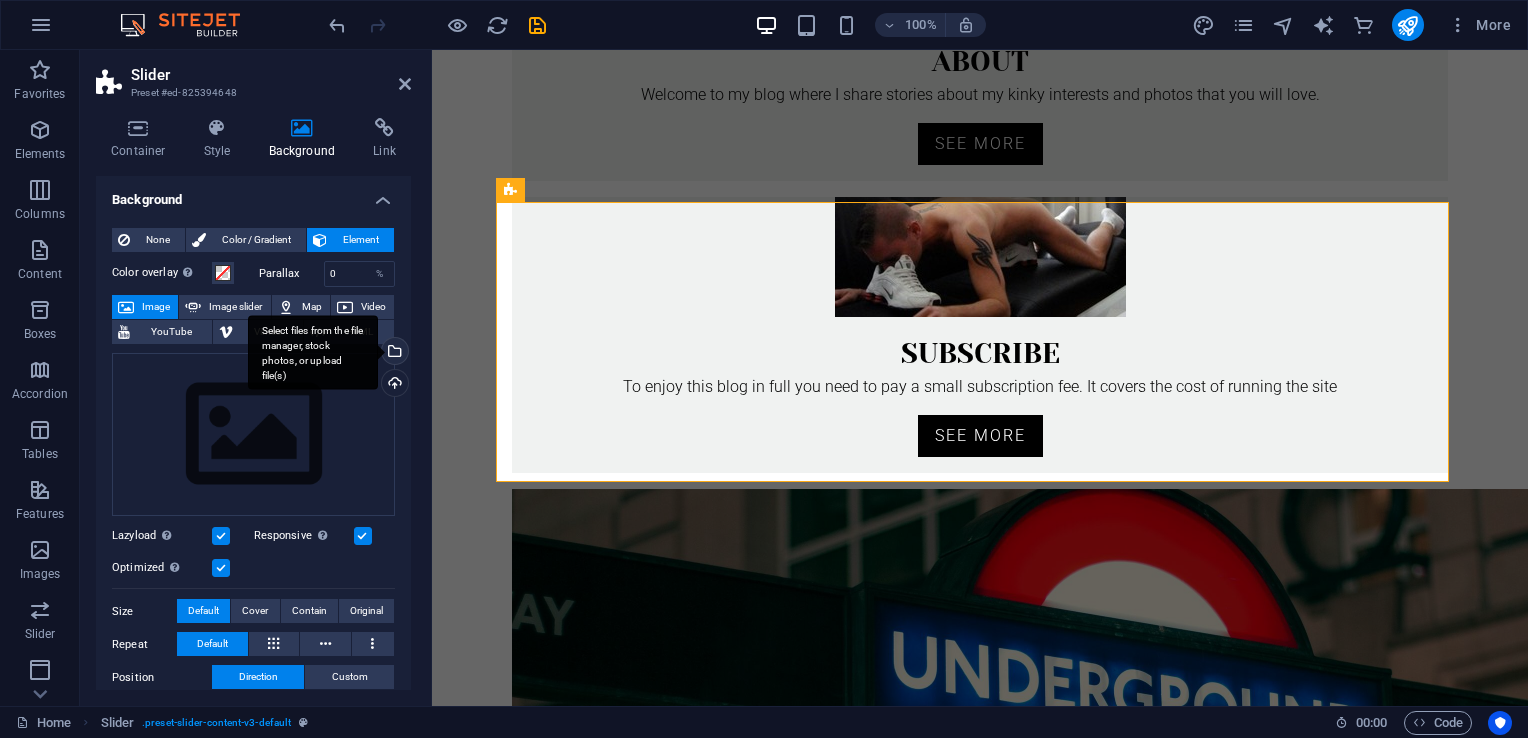 click on "Select files from the file manager, stock photos, or upload file(s)" at bounding box center (313, 352) 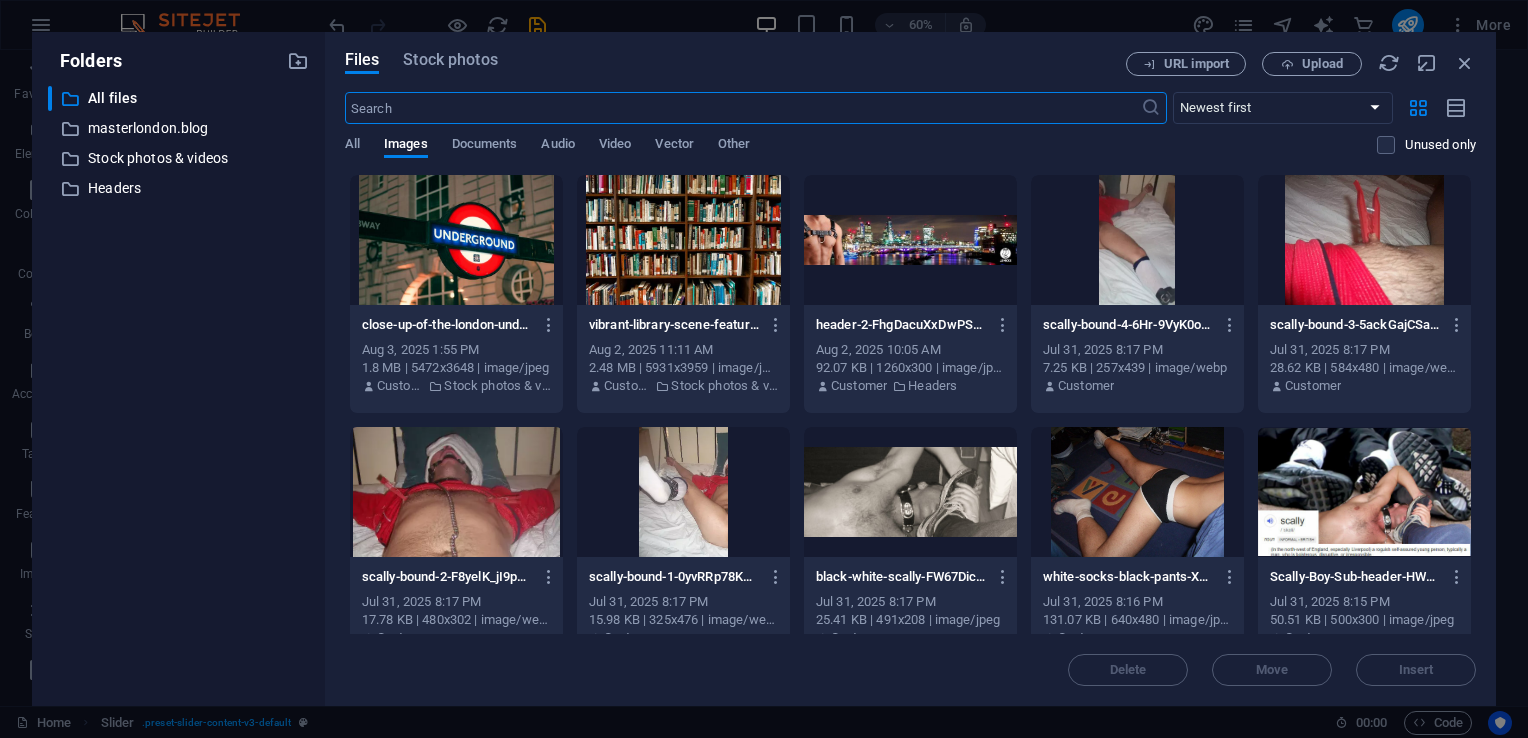 scroll, scrollTop: 660, scrollLeft: 0, axis: vertical 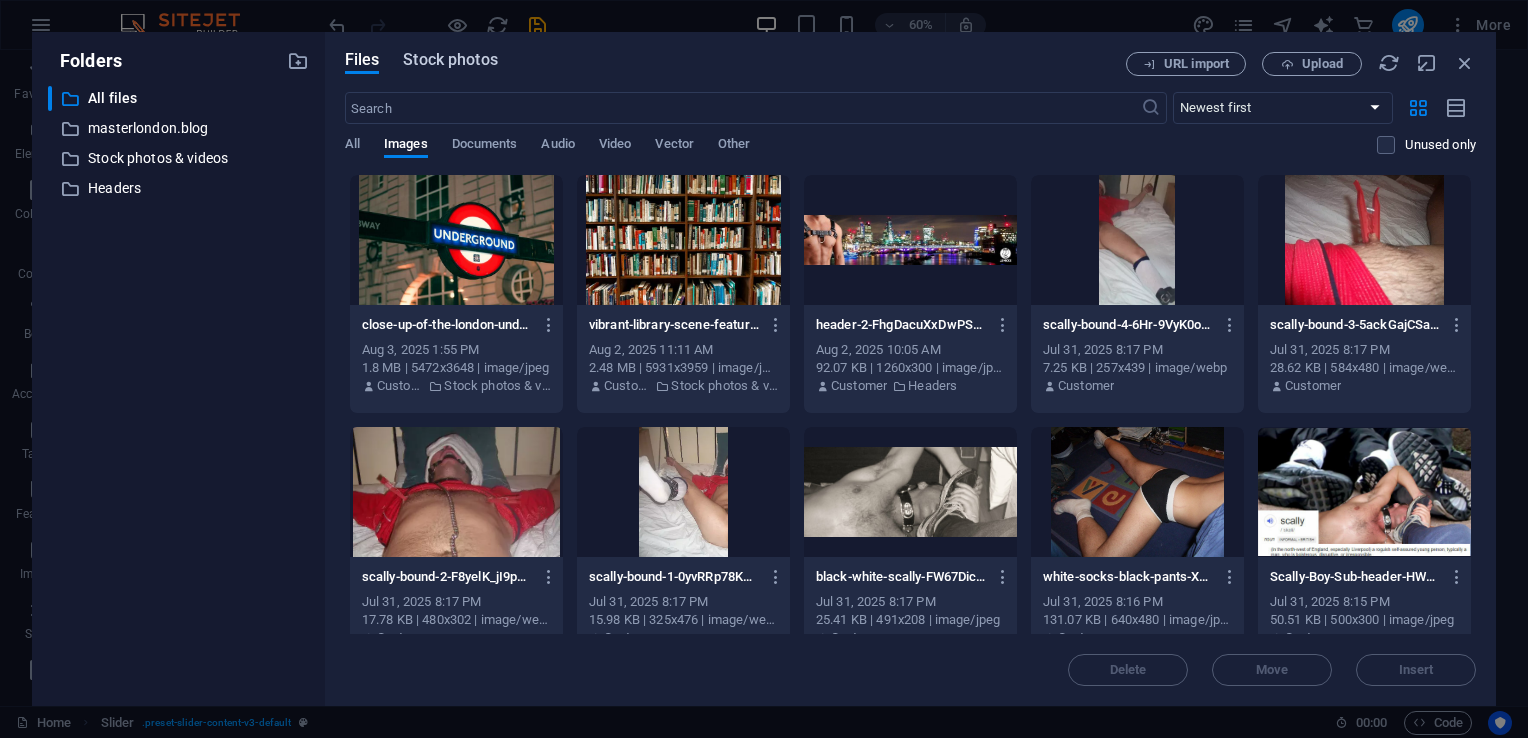 click on "Stock photos" at bounding box center [450, 60] 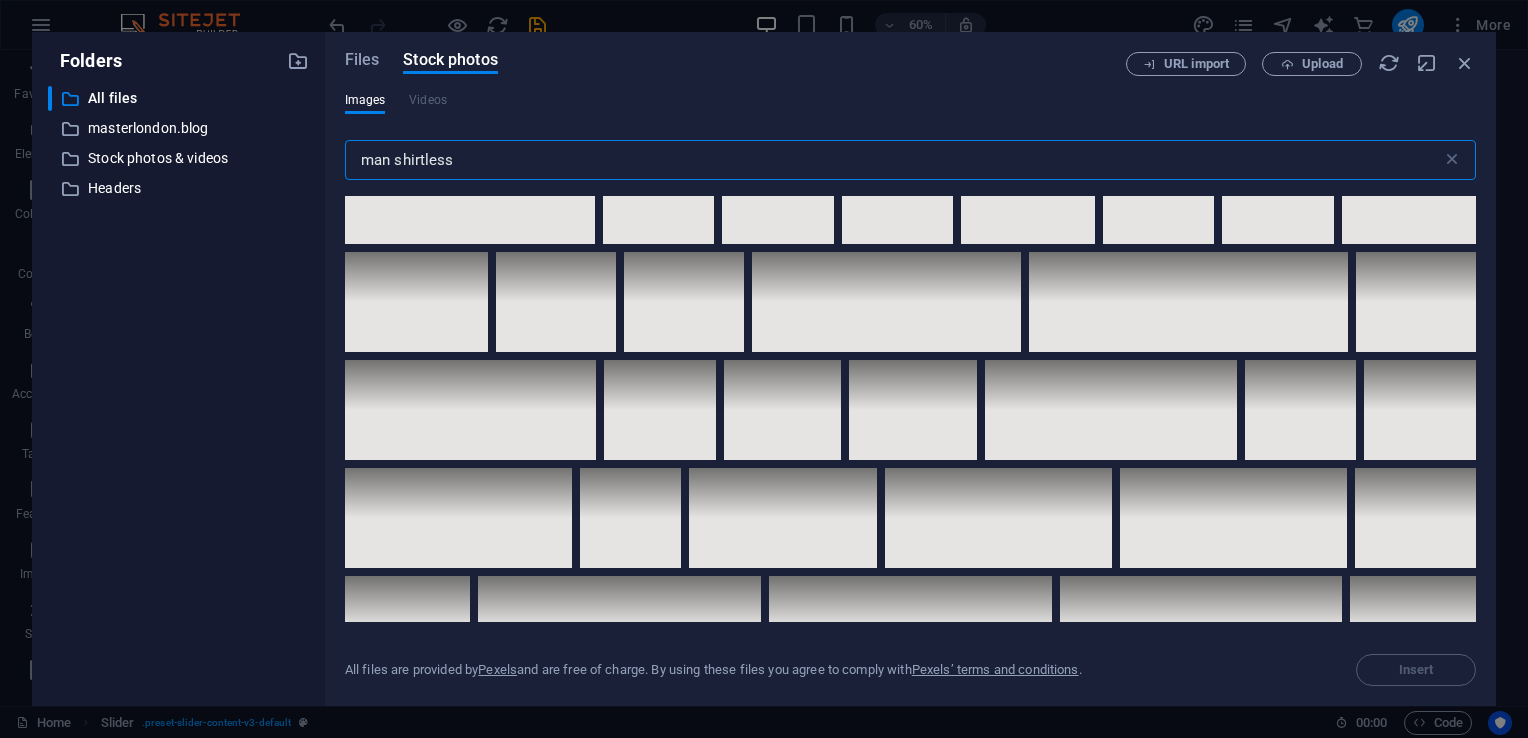 scroll, scrollTop: 7436, scrollLeft: 0, axis: vertical 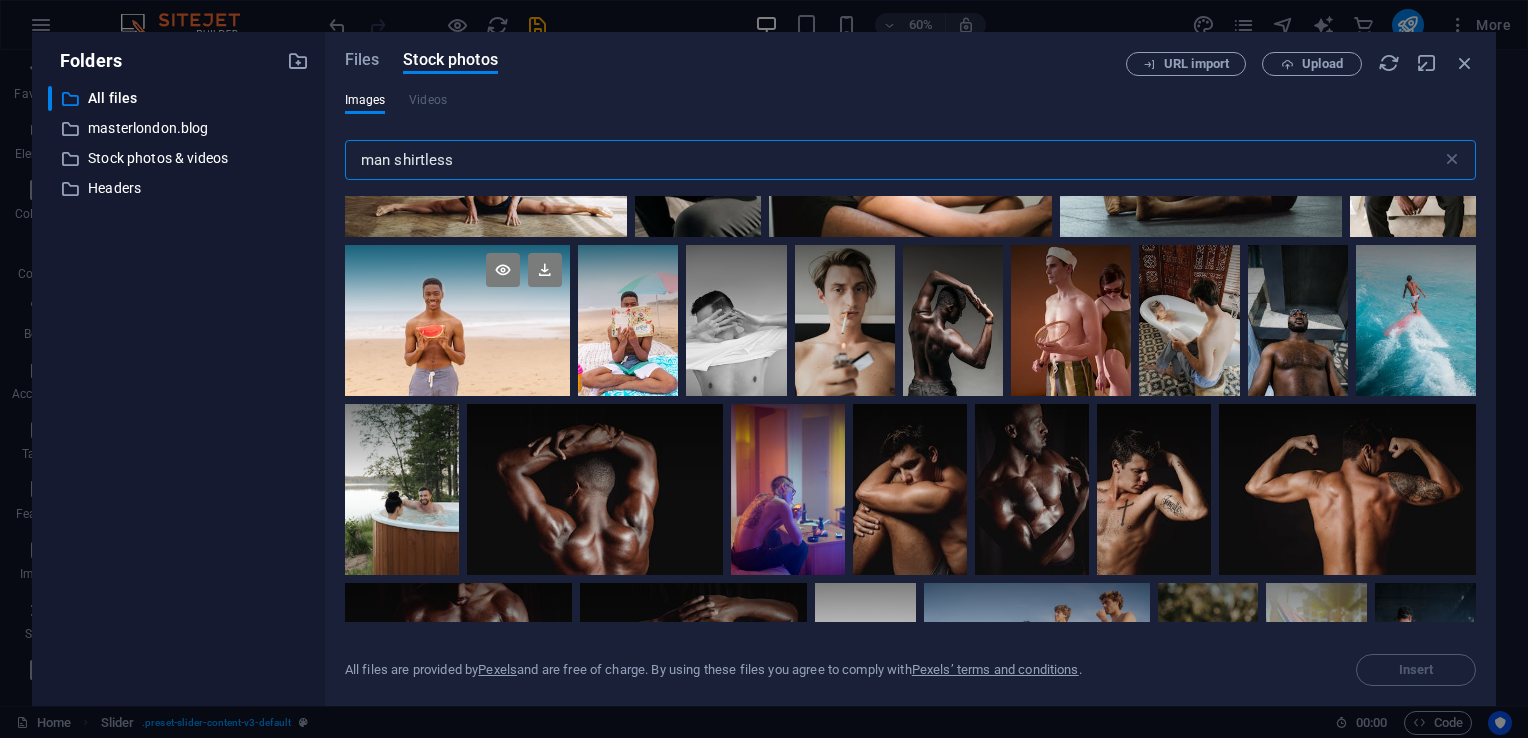 type on "man shirtless" 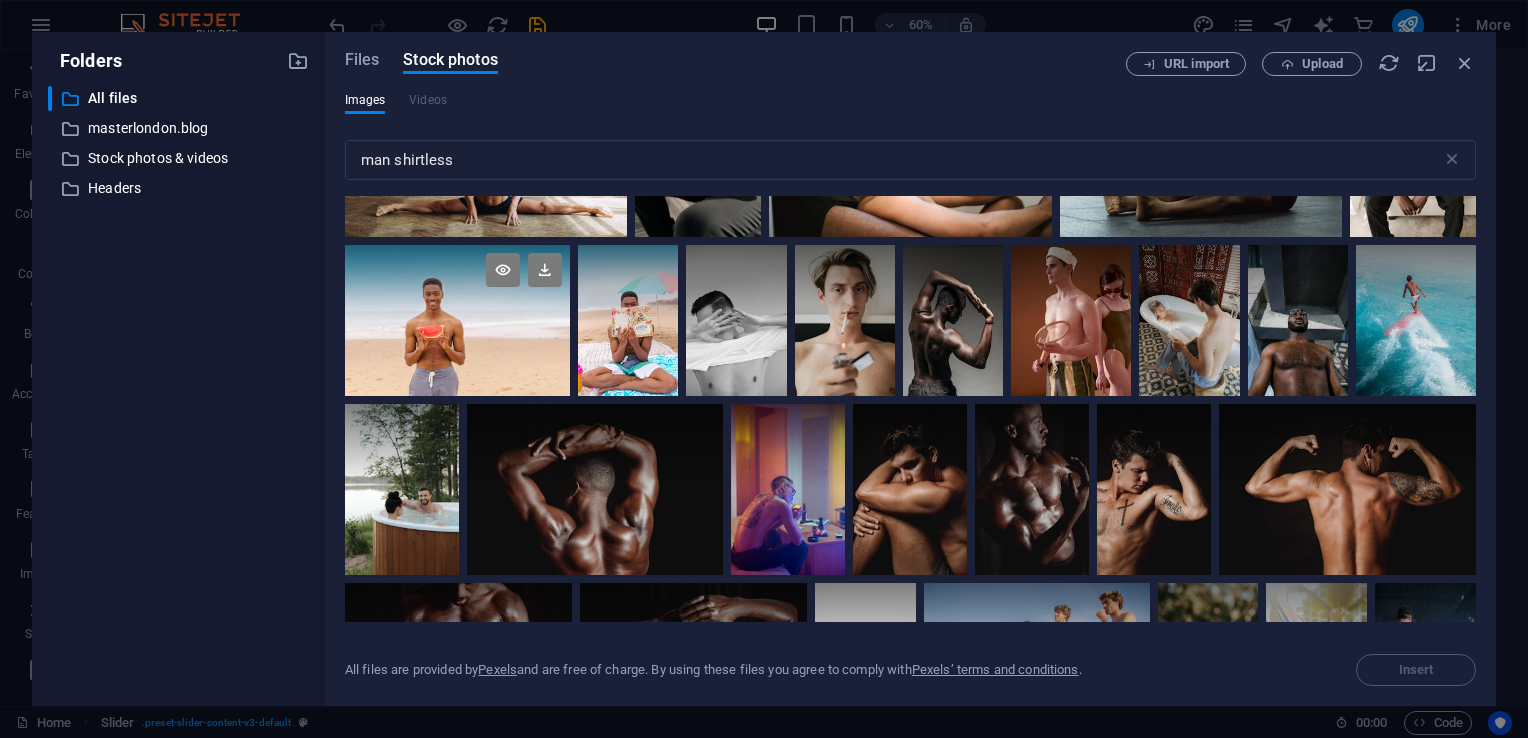 click at bounding box center (457, 282) 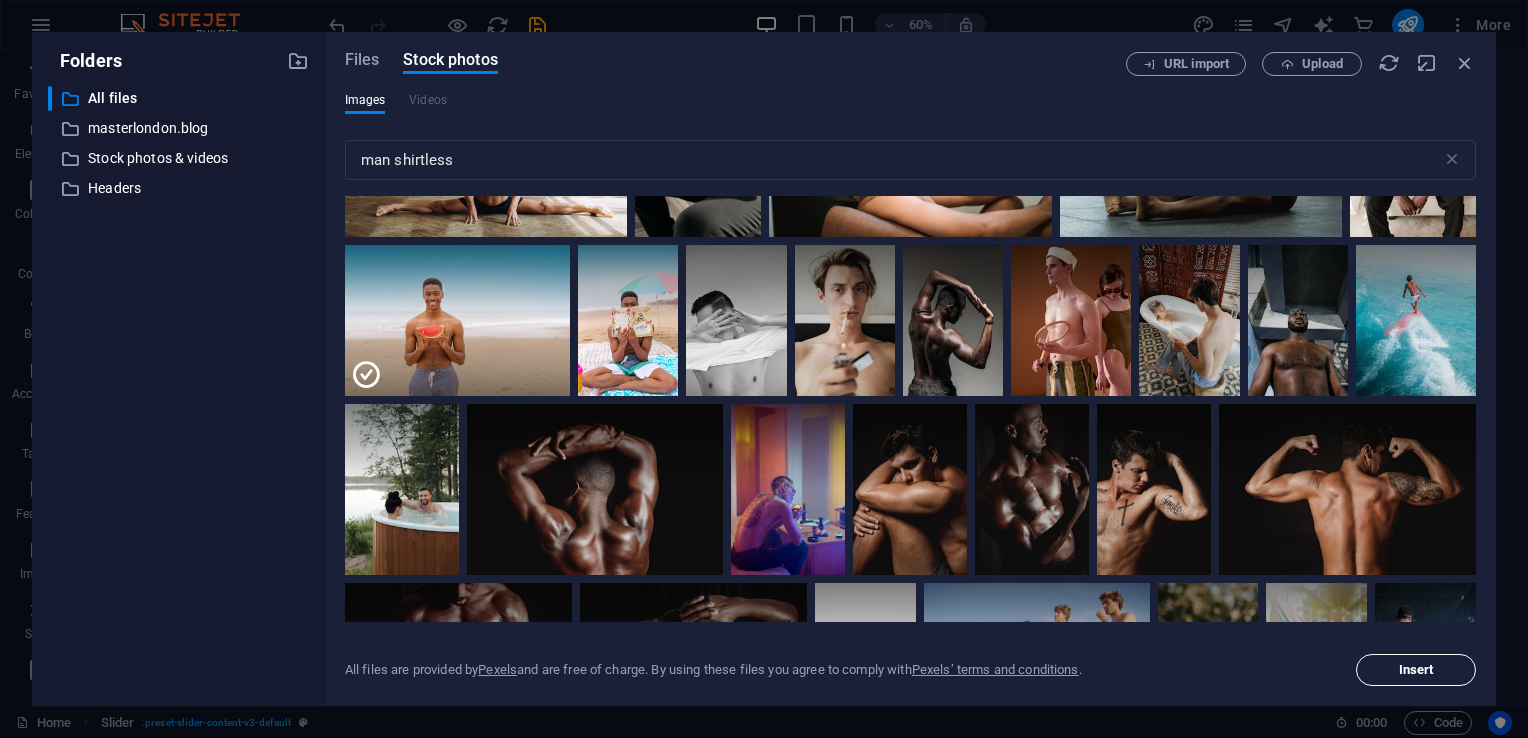 click on "Insert" at bounding box center [1416, 670] 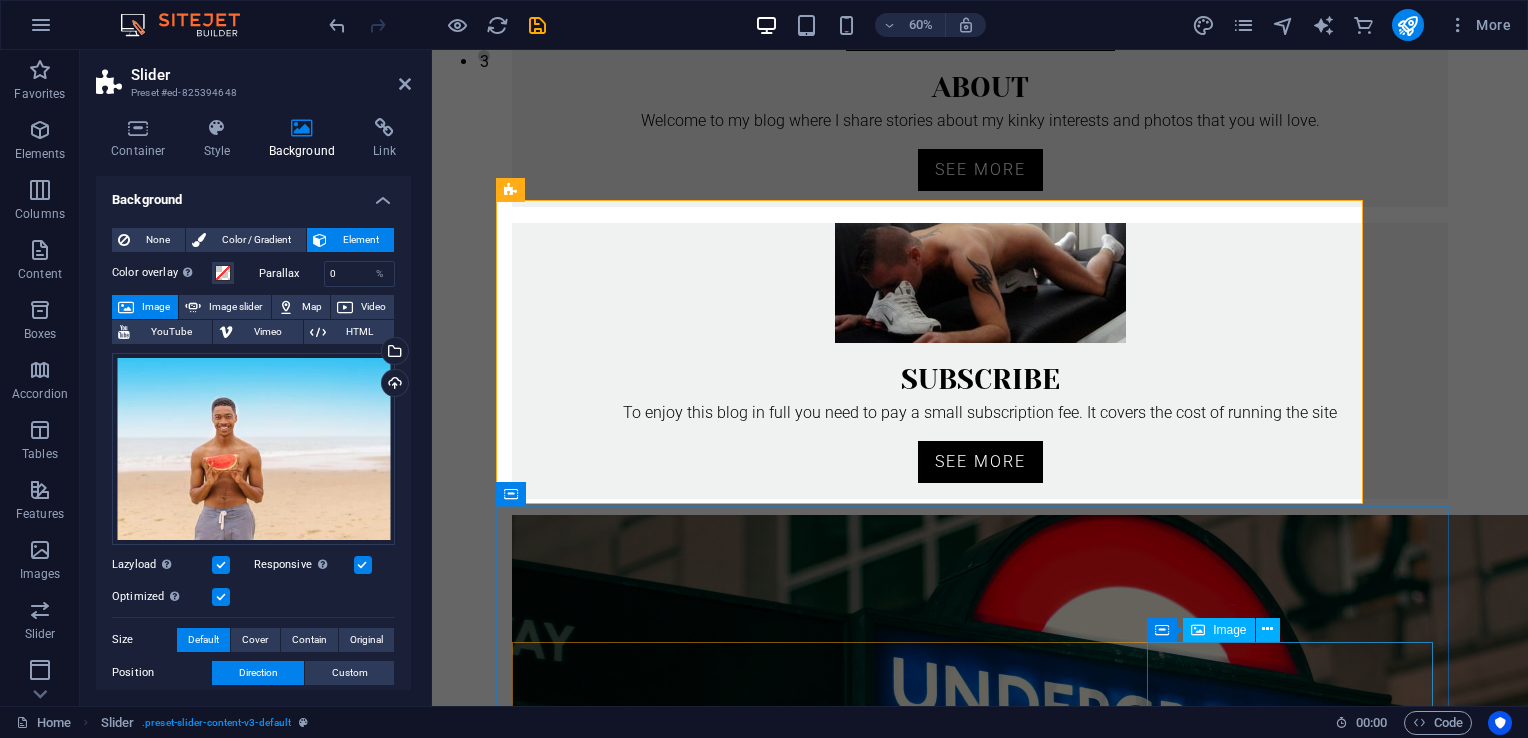 scroll, scrollTop: 686, scrollLeft: 0, axis: vertical 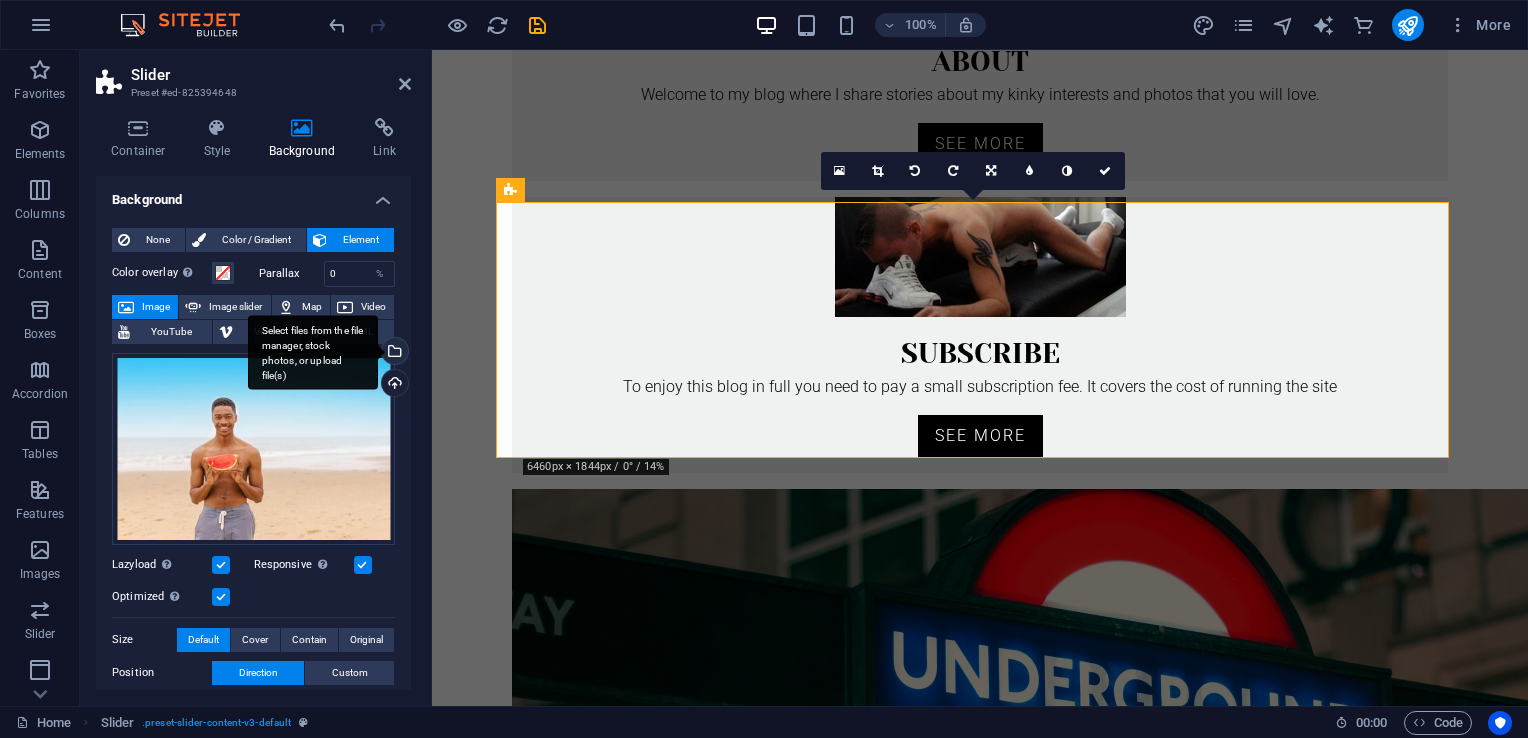 click on "Select files from the file manager, stock photos, or upload file(s)" at bounding box center (393, 353) 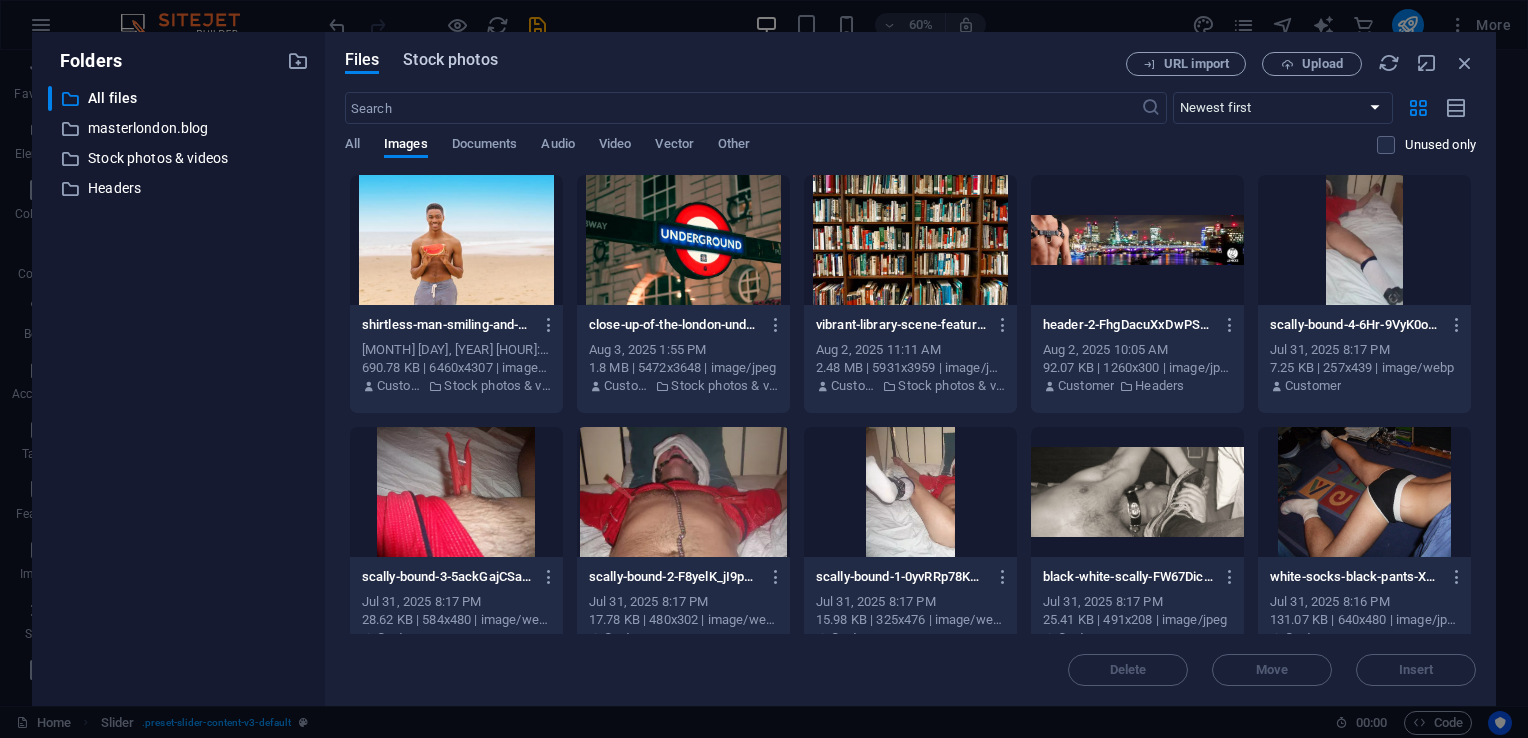click on "Stock photos" at bounding box center [450, 60] 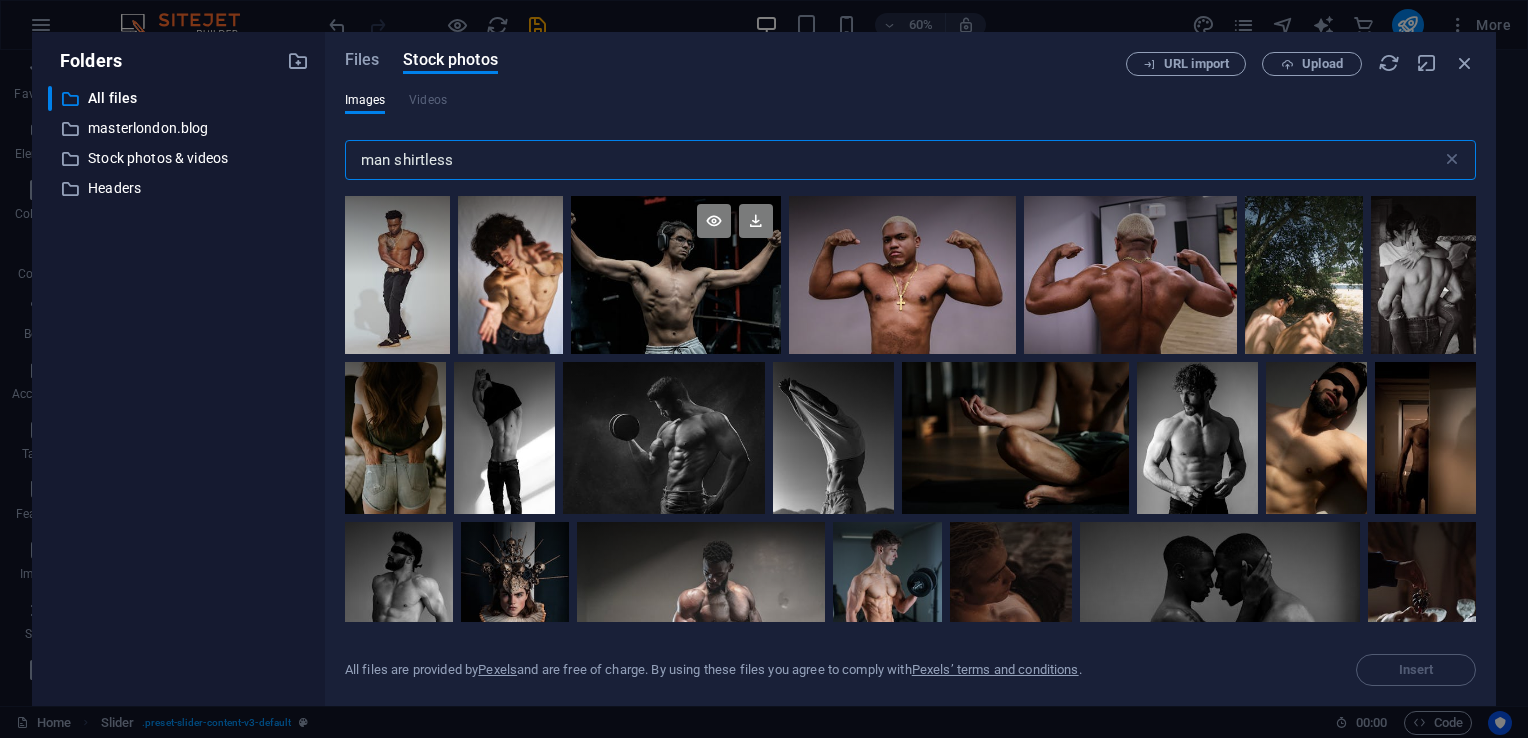 scroll, scrollTop: 251, scrollLeft: 0, axis: vertical 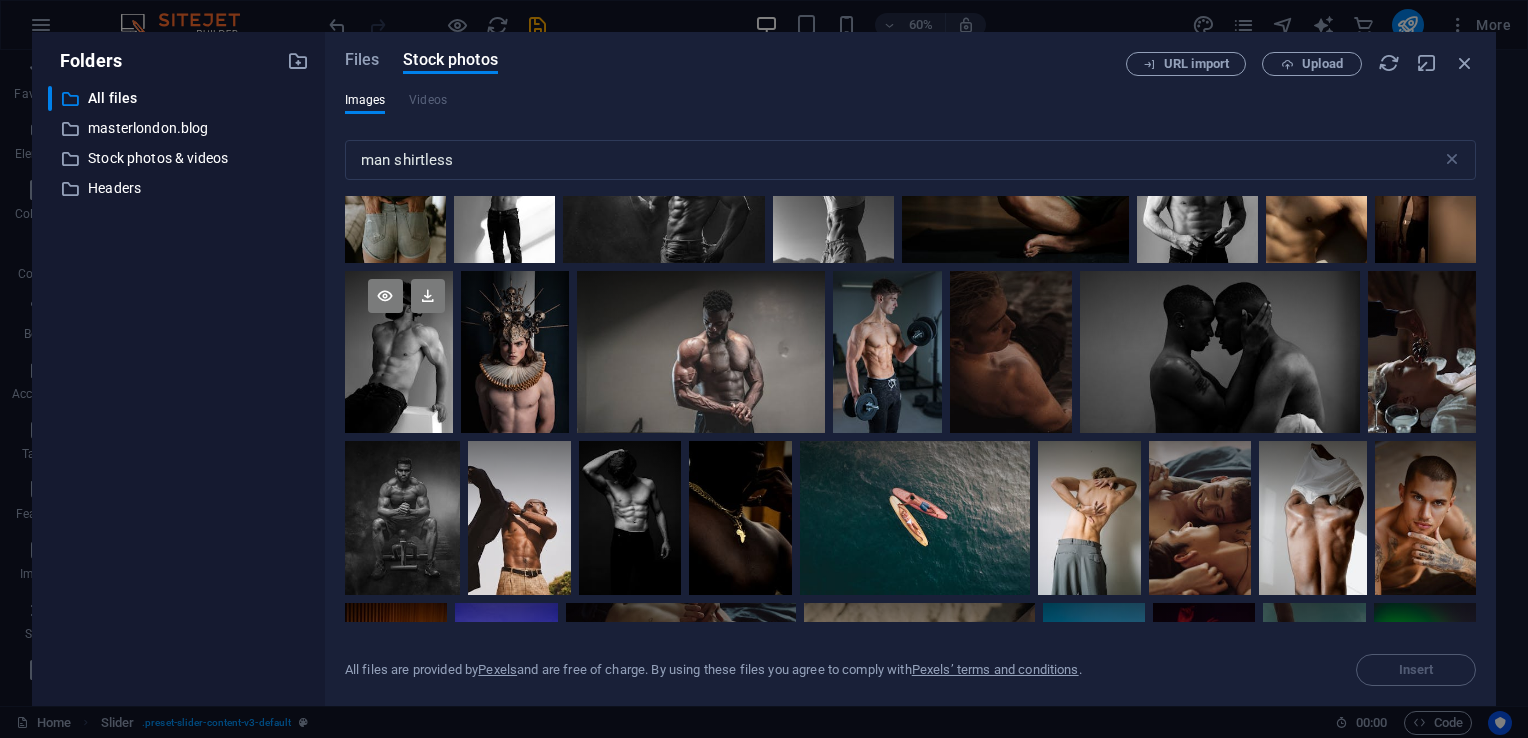 click at bounding box center [399, 311] 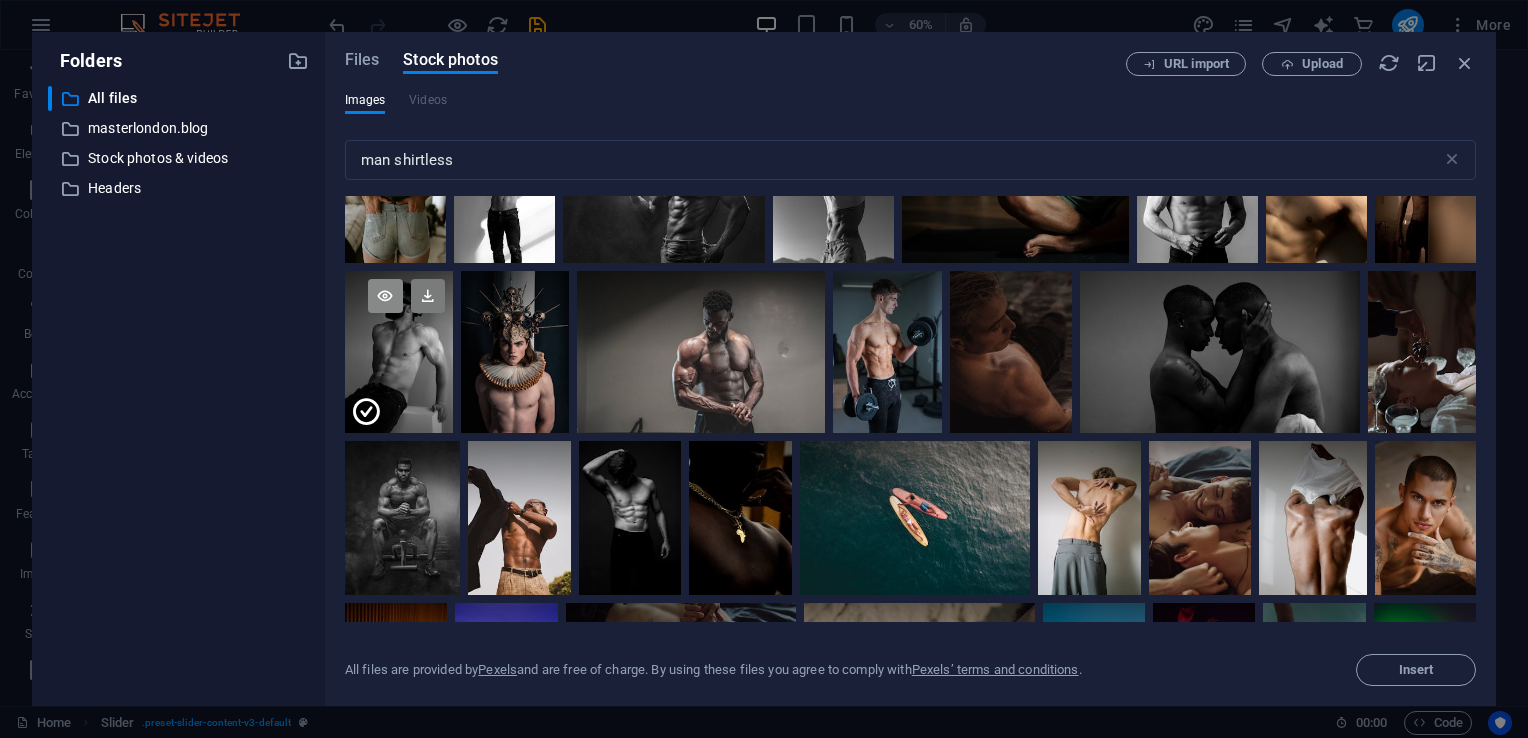 click at bounding box center (385, 296) 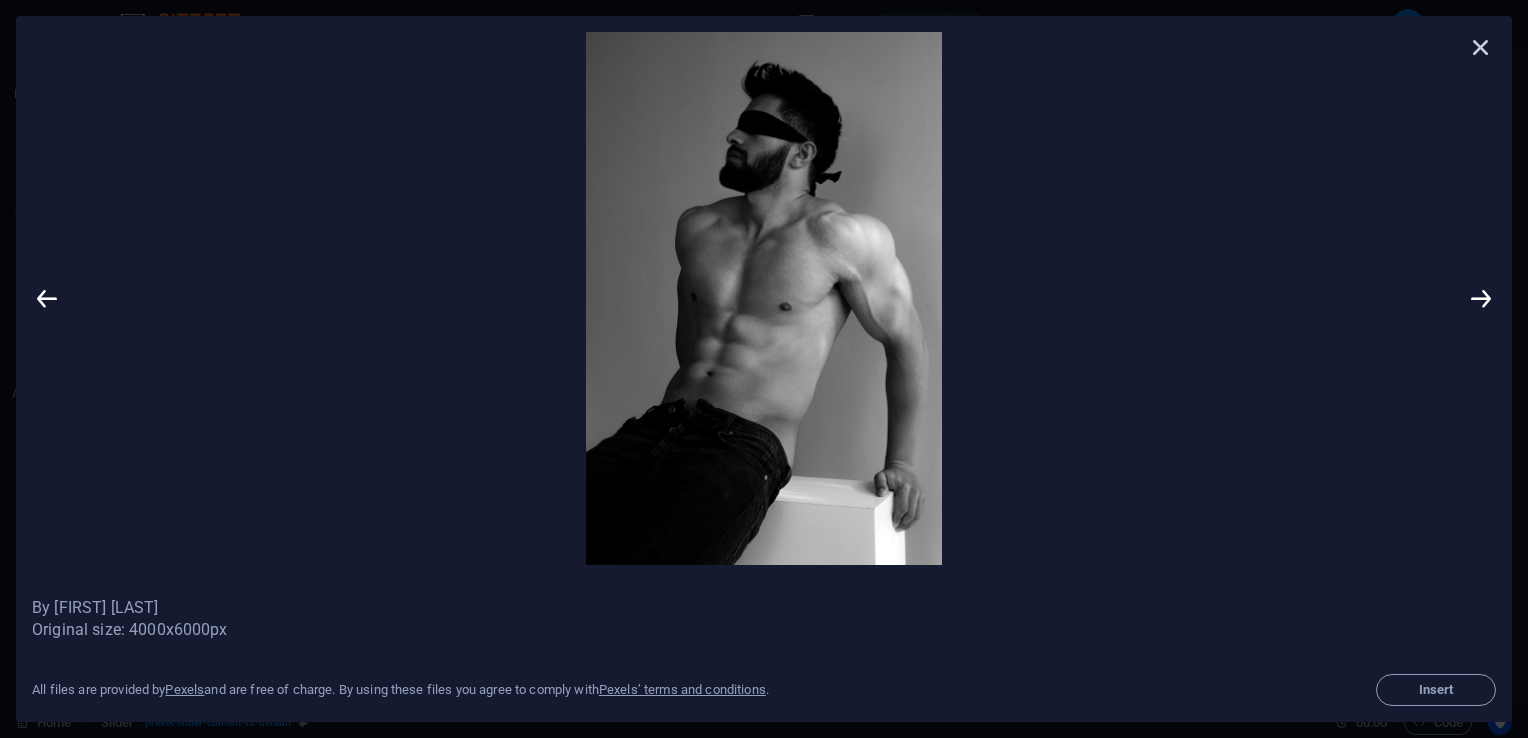 click at bounding box center (1481, 47) 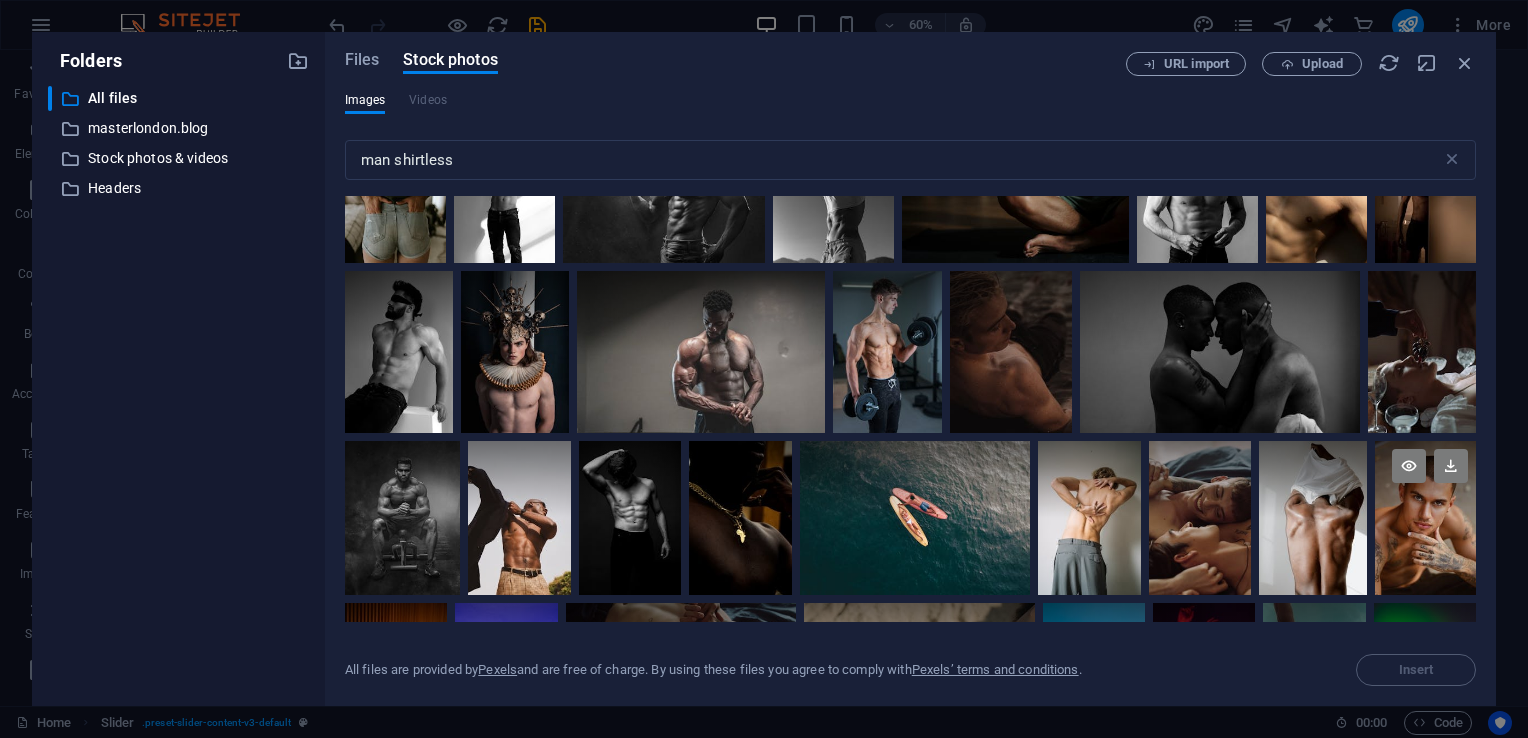 click at bounding box center [1425, 518] 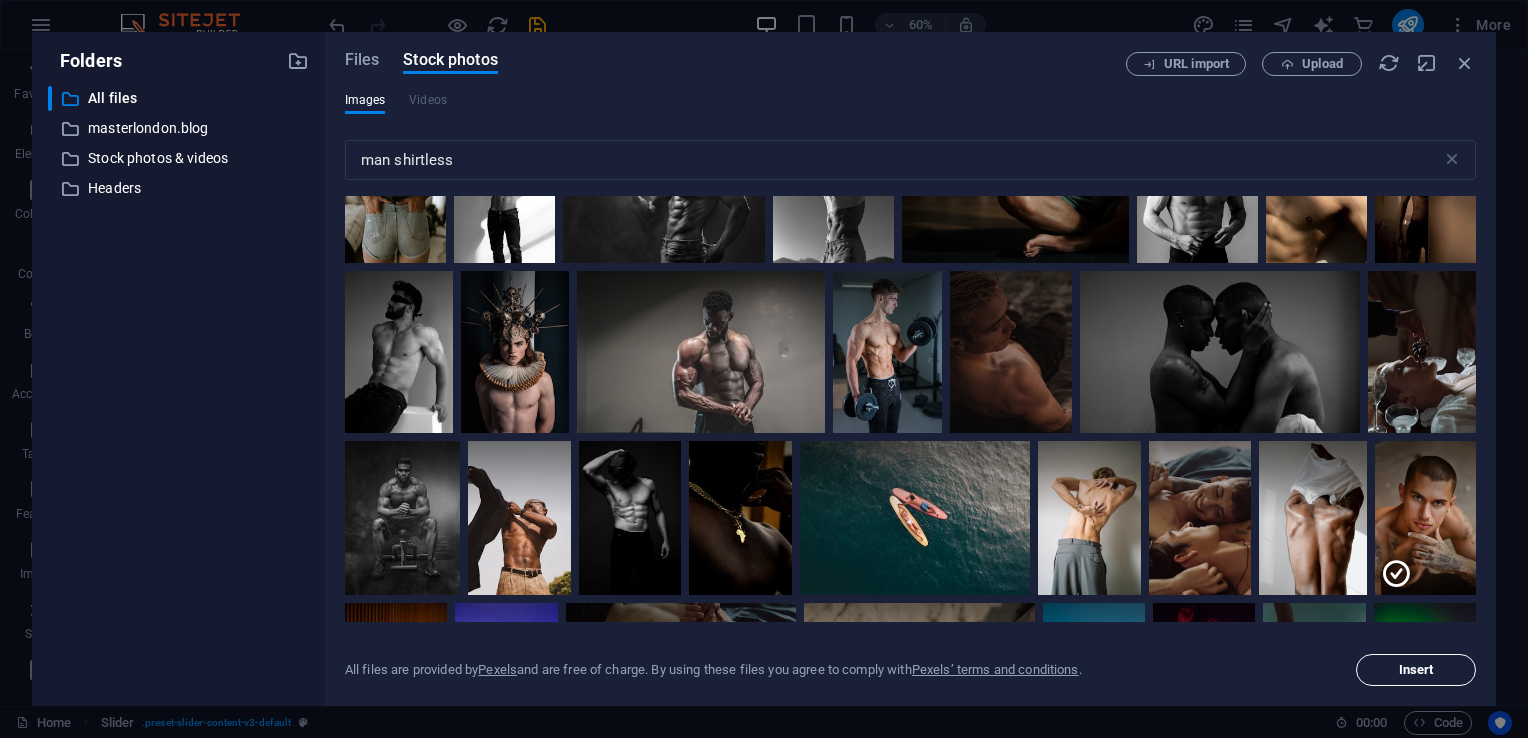 click on "Insert" at bounding box center (1416, 670) 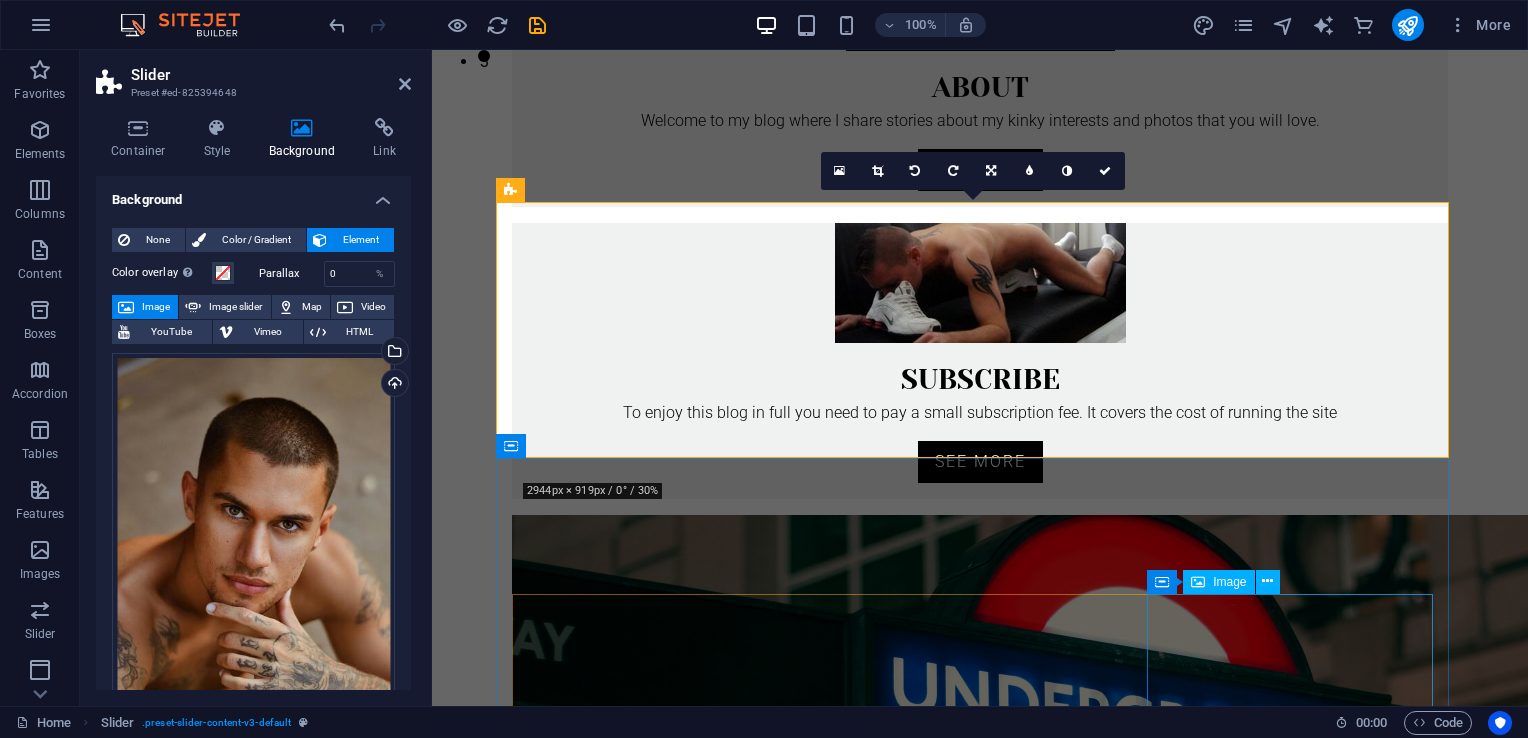 scroll, scrollTop: 686, scrollLeft: 0, axis: vertical 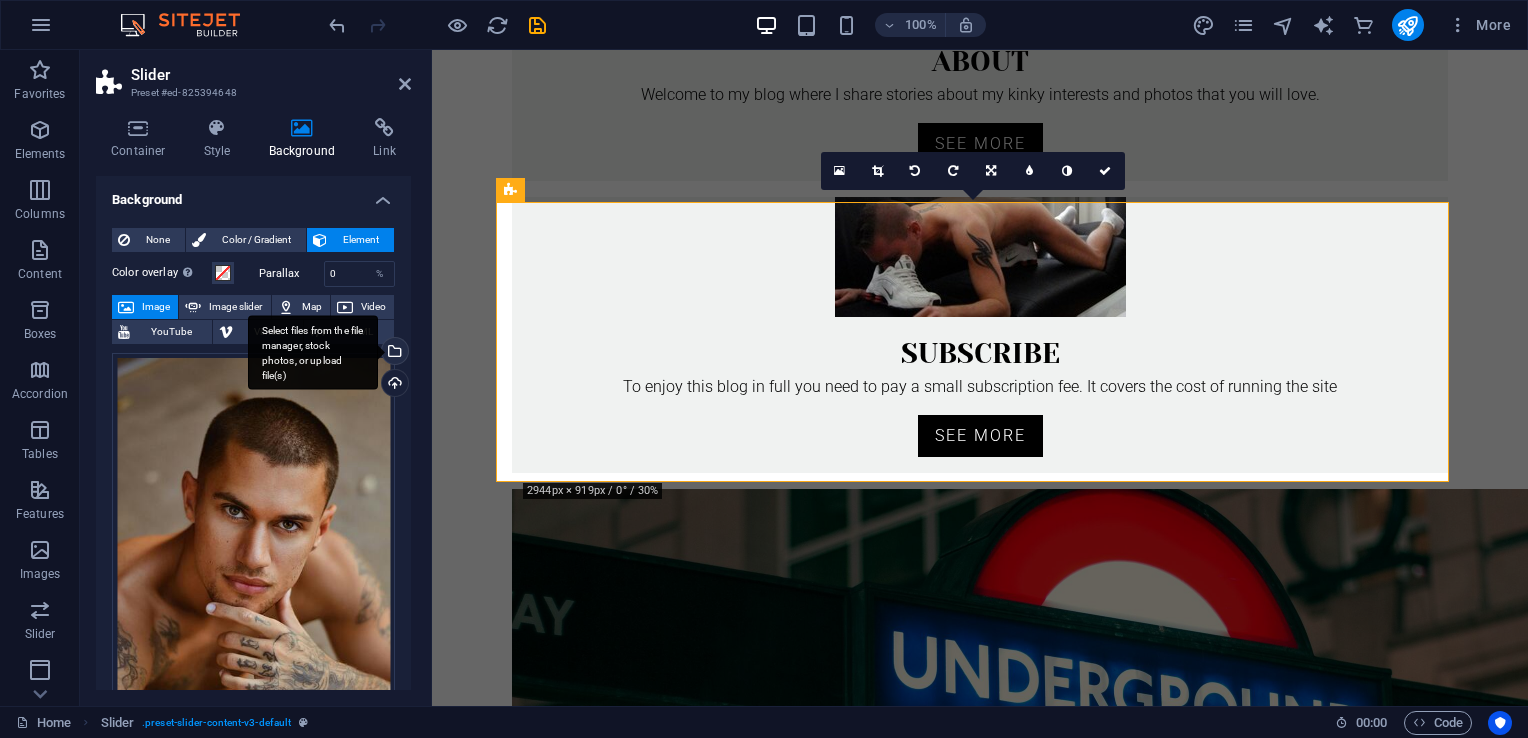 click on "Select files from the file manager, stock photos, or upload file(s)" at bounding box center [313, 352] 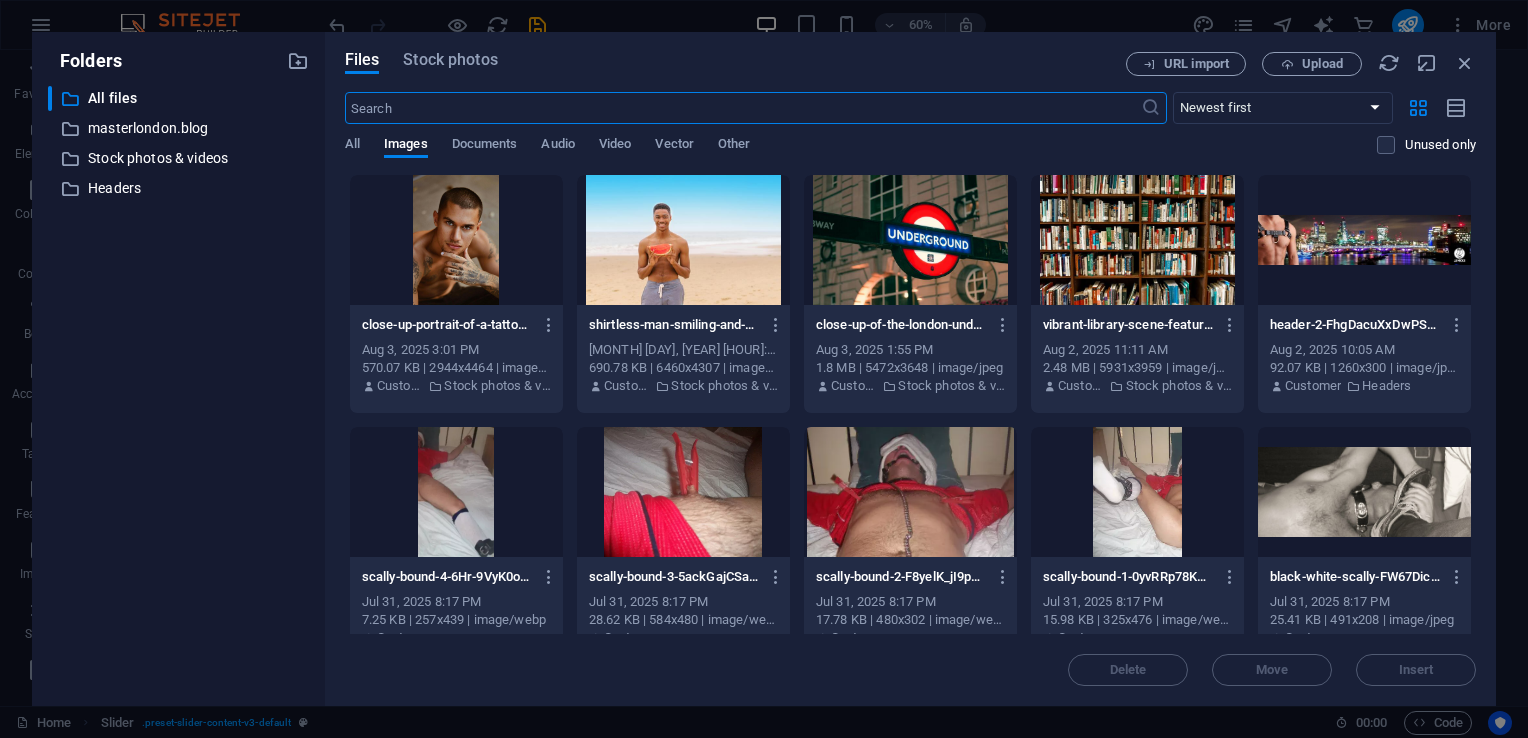 scroll, scrollTop: 660, scrollLeft: 0, axis: vertical 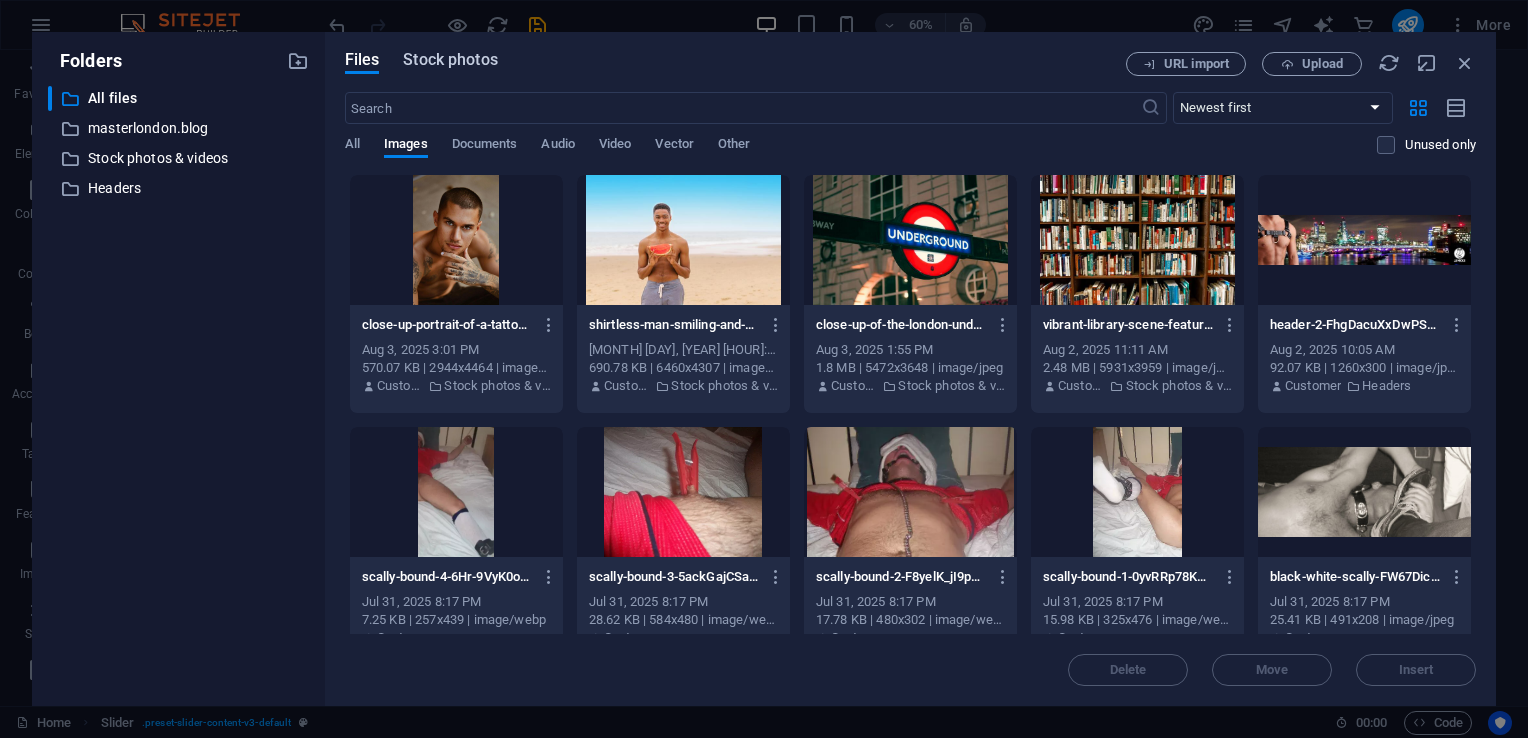 click on "Stock photos" at bounding box center [450, 60] 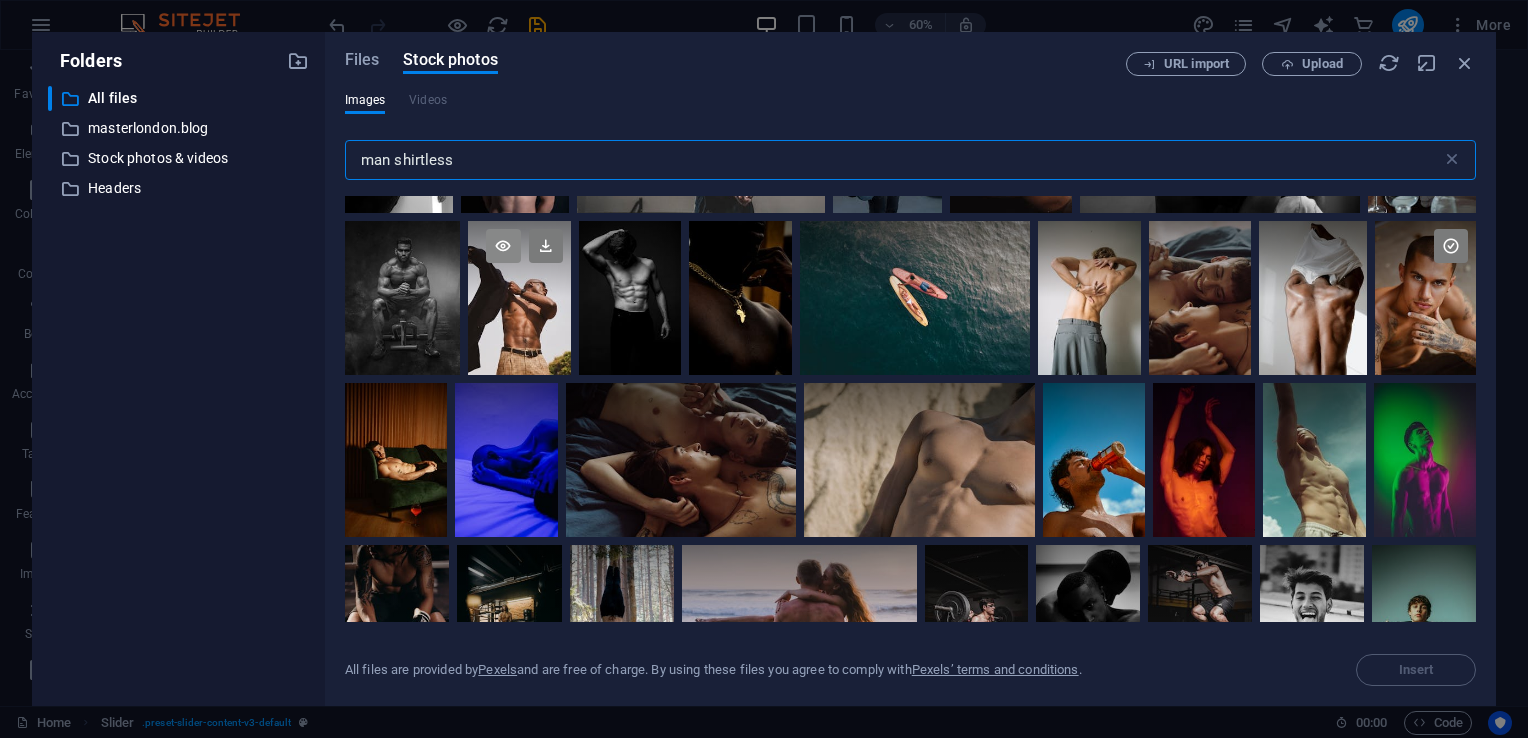 scroll, scrollTop: 576, scrollLeft: 0, axis: vertical 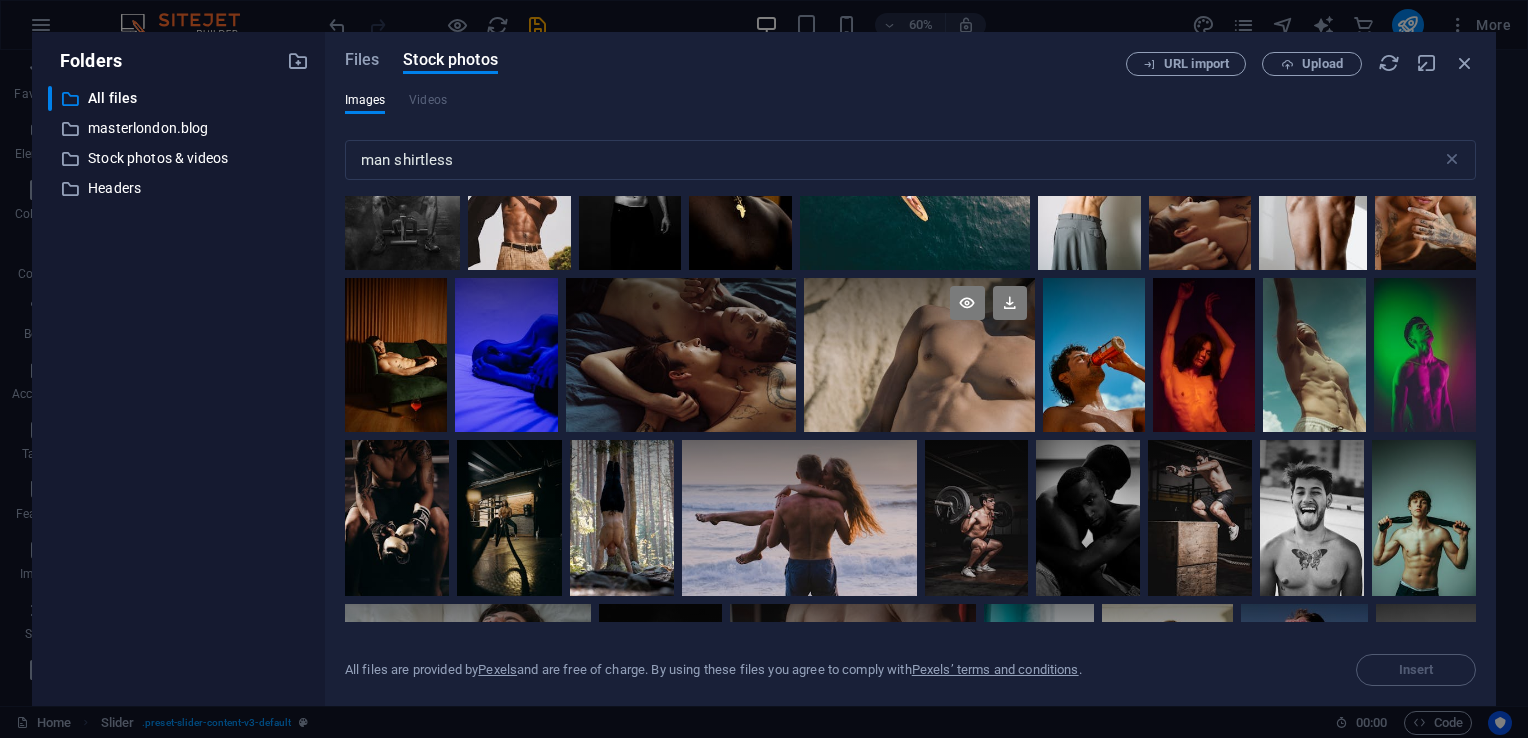 click at bounding box center (919, 316) 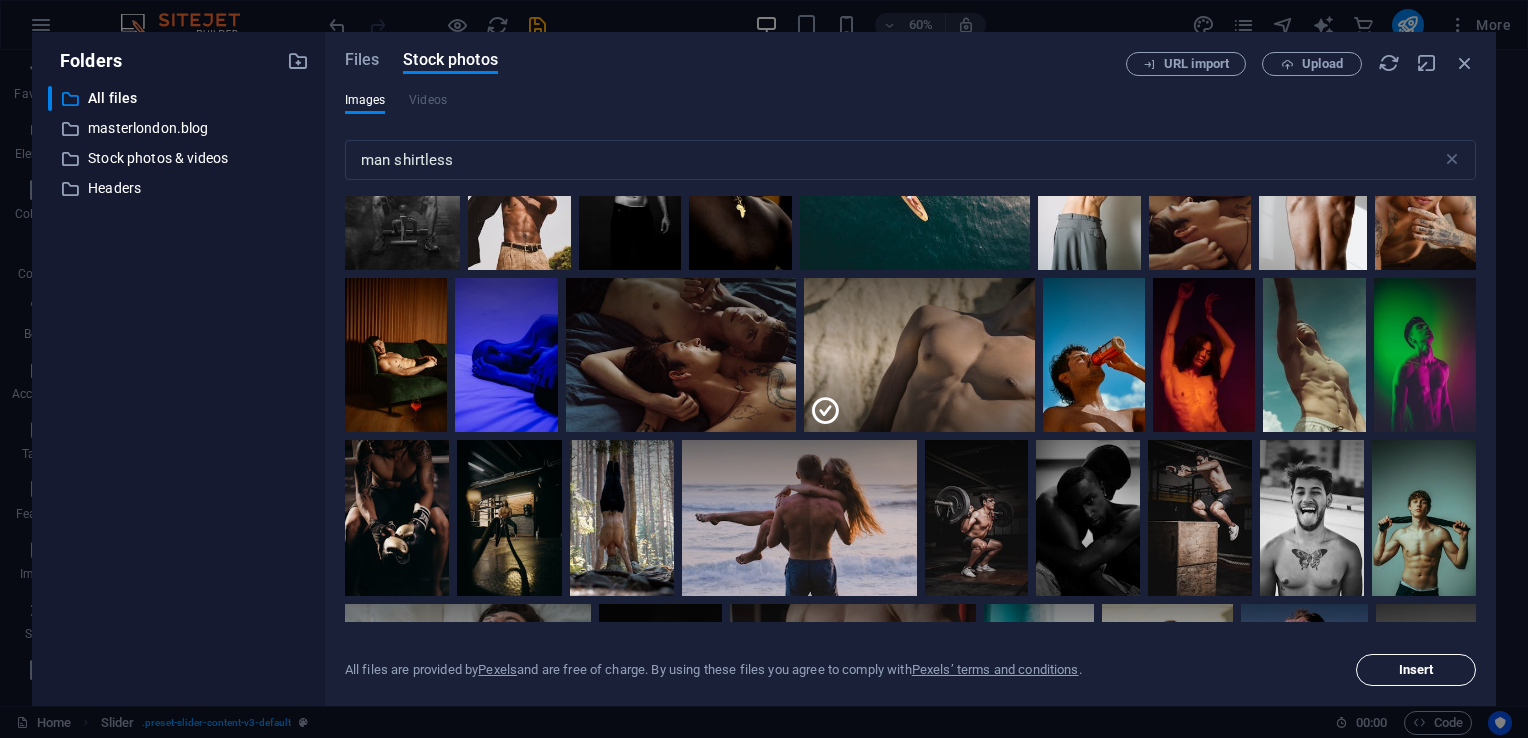 click on "Insert" at bounding box center (1416, 670) 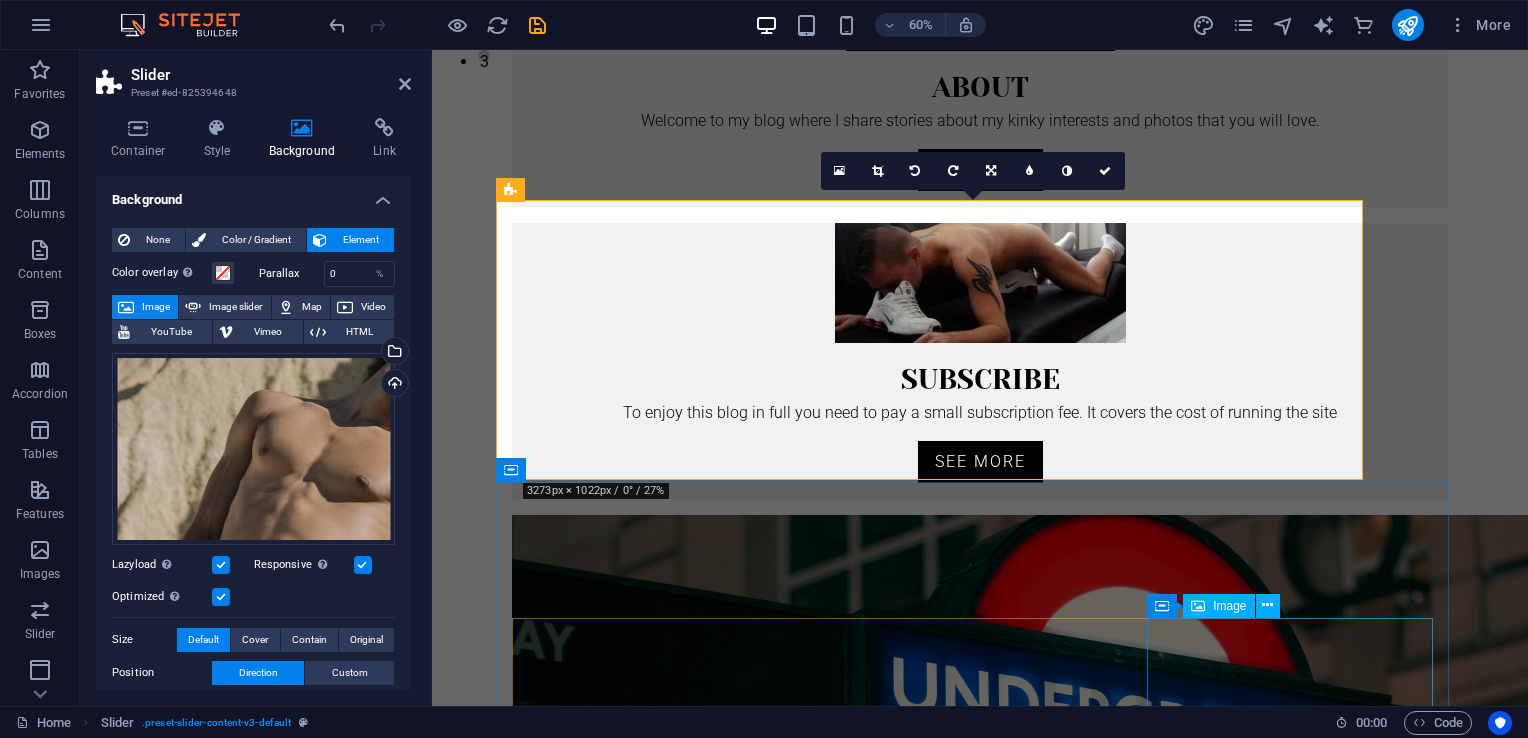 scroll, scrollTop: 686, scrollLeft: 0, axis: vertical 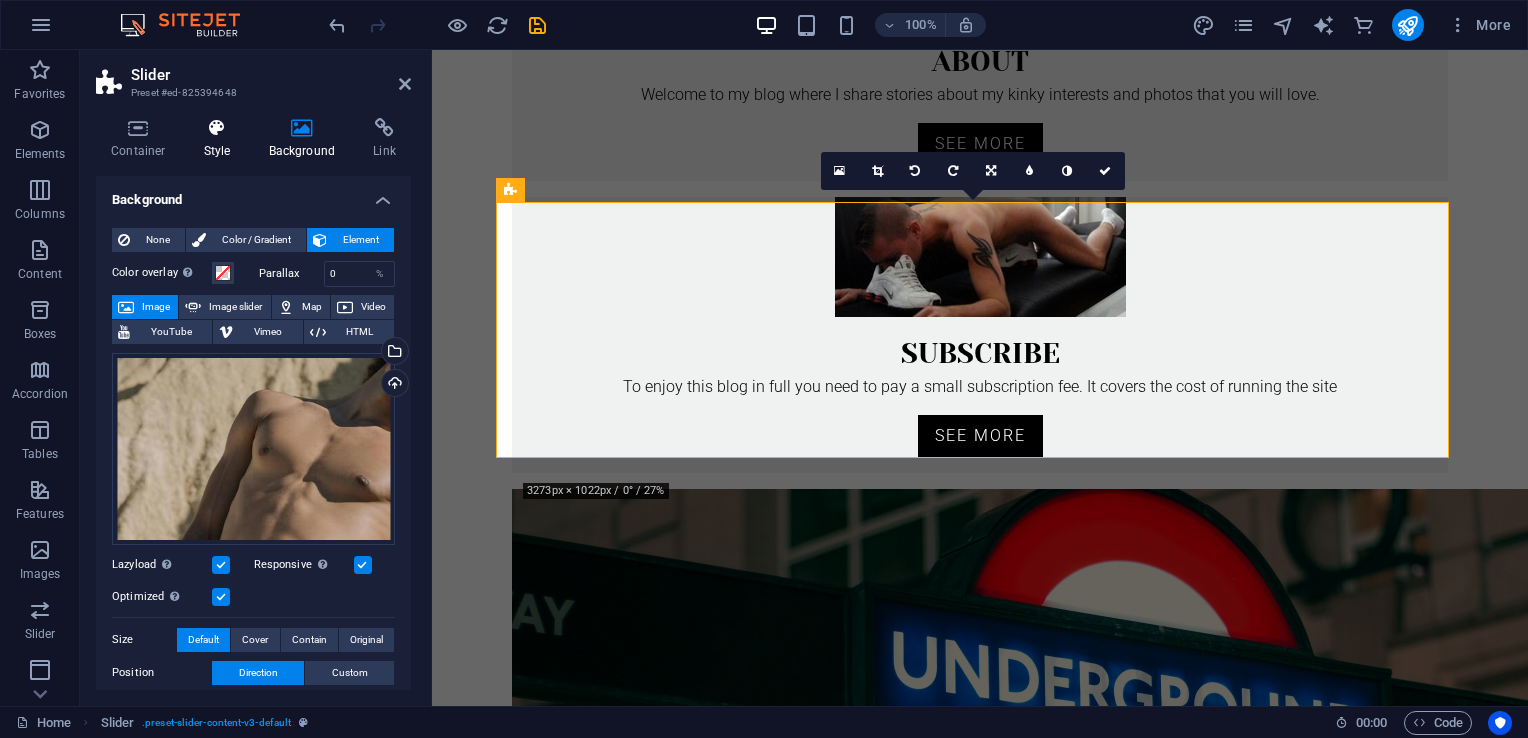 click on "Style" at bounding box center (221, 139) 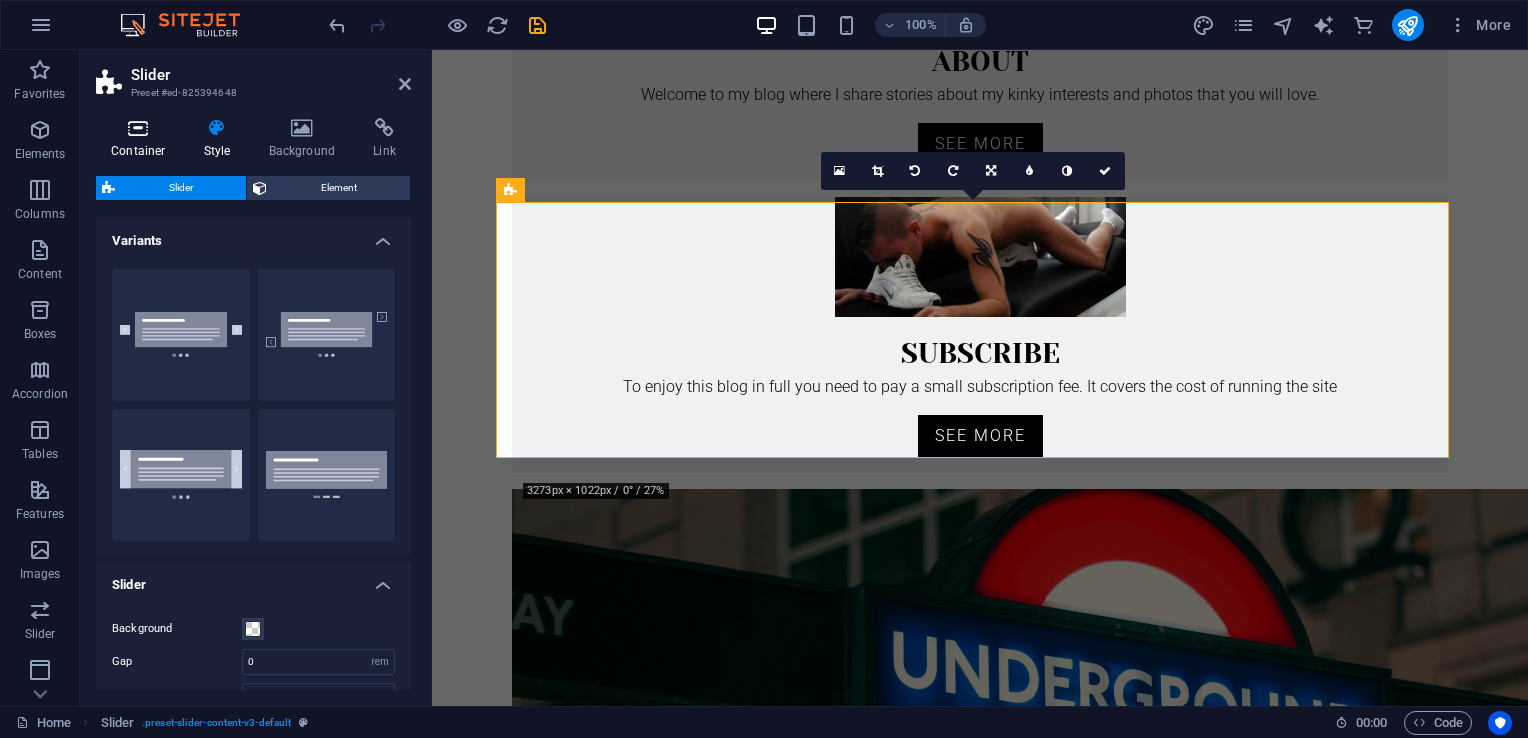 click on "Container" at bounding box center [142, 139] 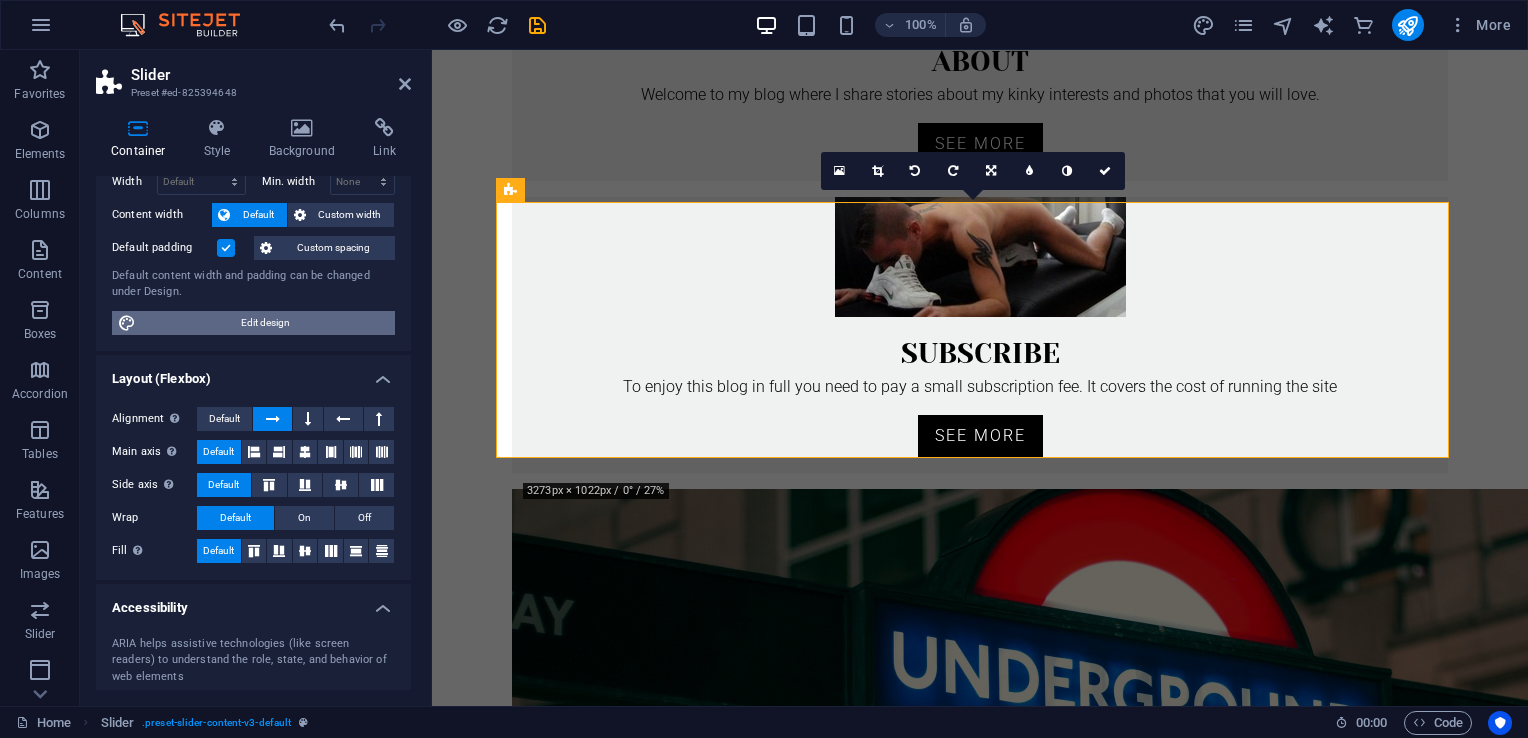 scroll, scrollTop: 0, scrollLeft: 0, axis: both 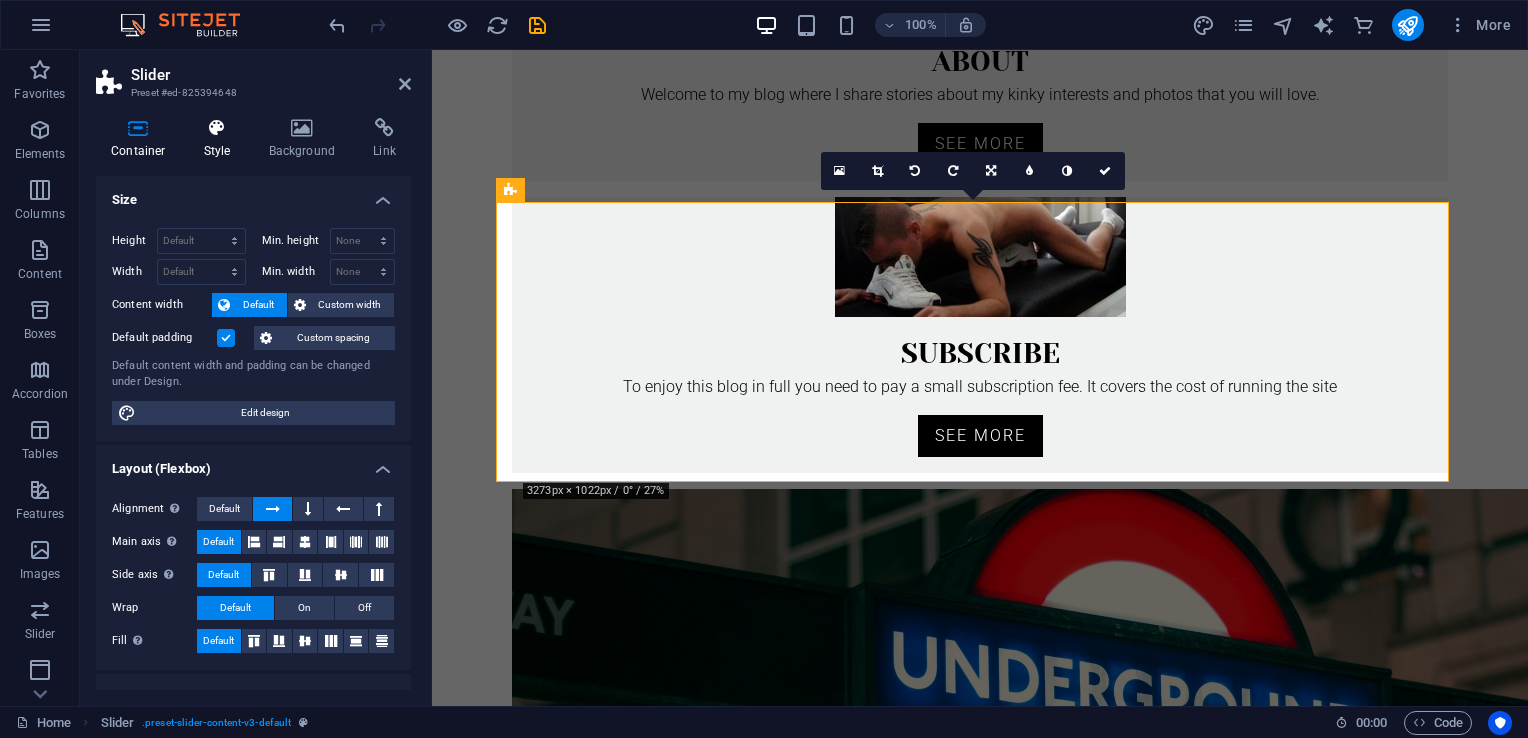 click on "Style" at bounding box center (221, 139) 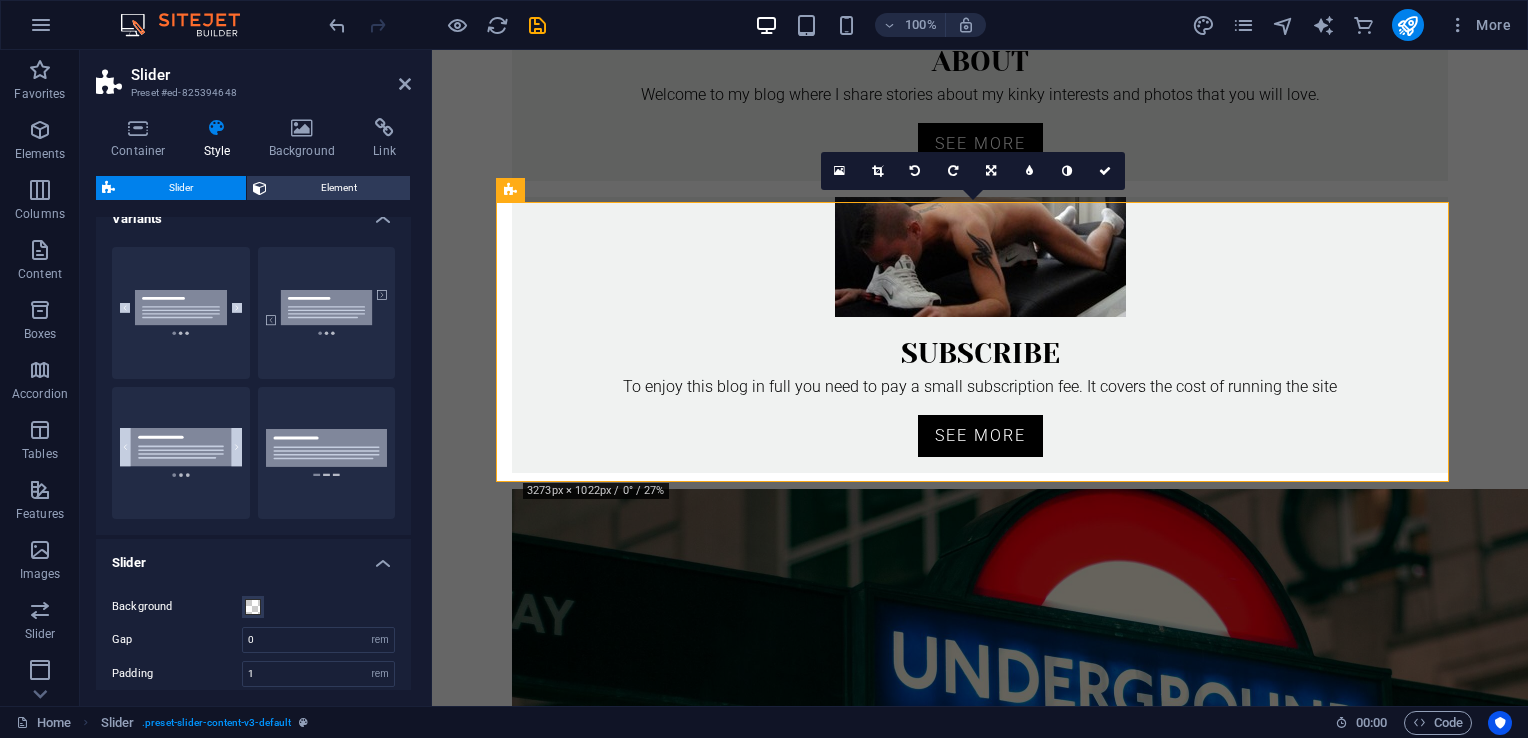 scroll, scrollTop: 0, scrollLeft: 0, axis: both 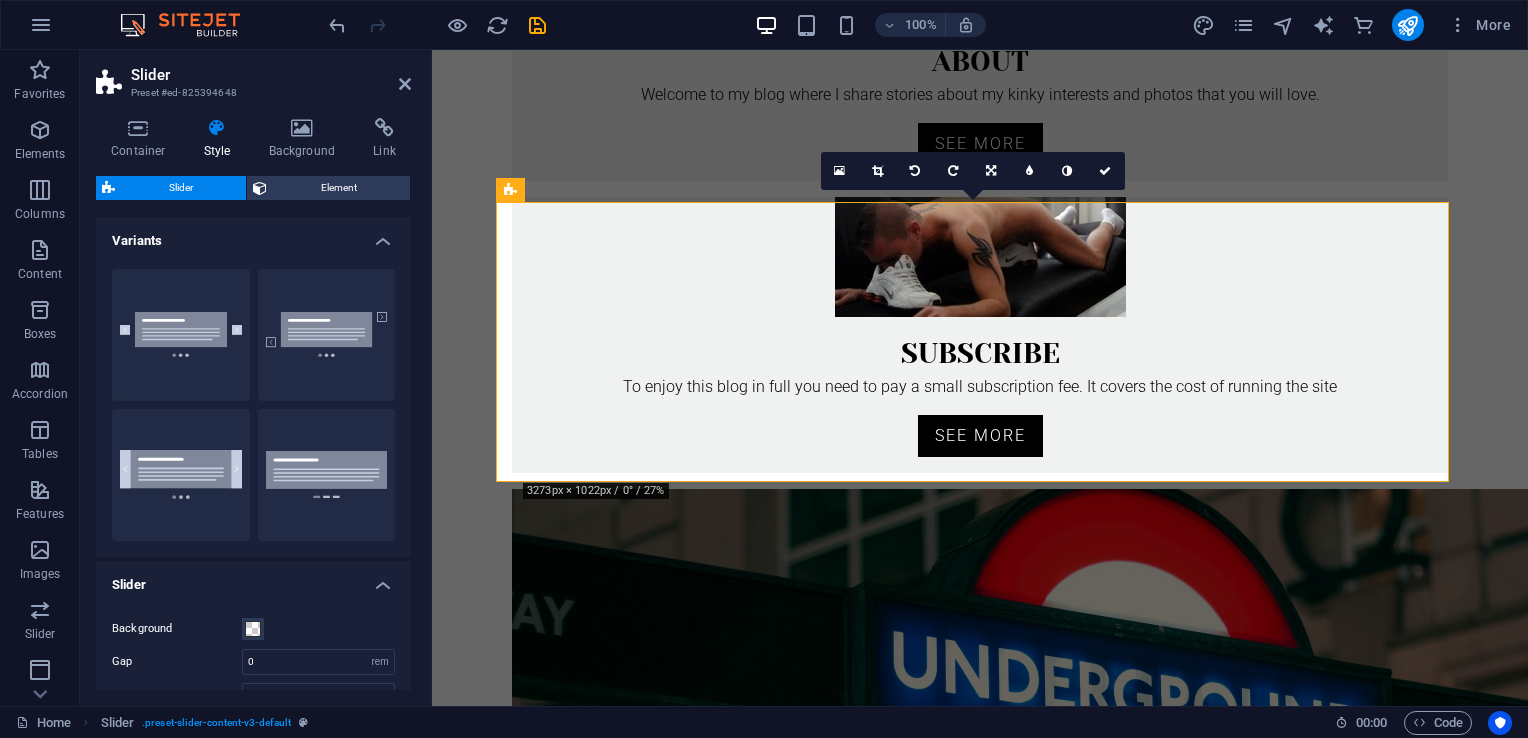 click on "Variants" at bounding box center (253, 235) 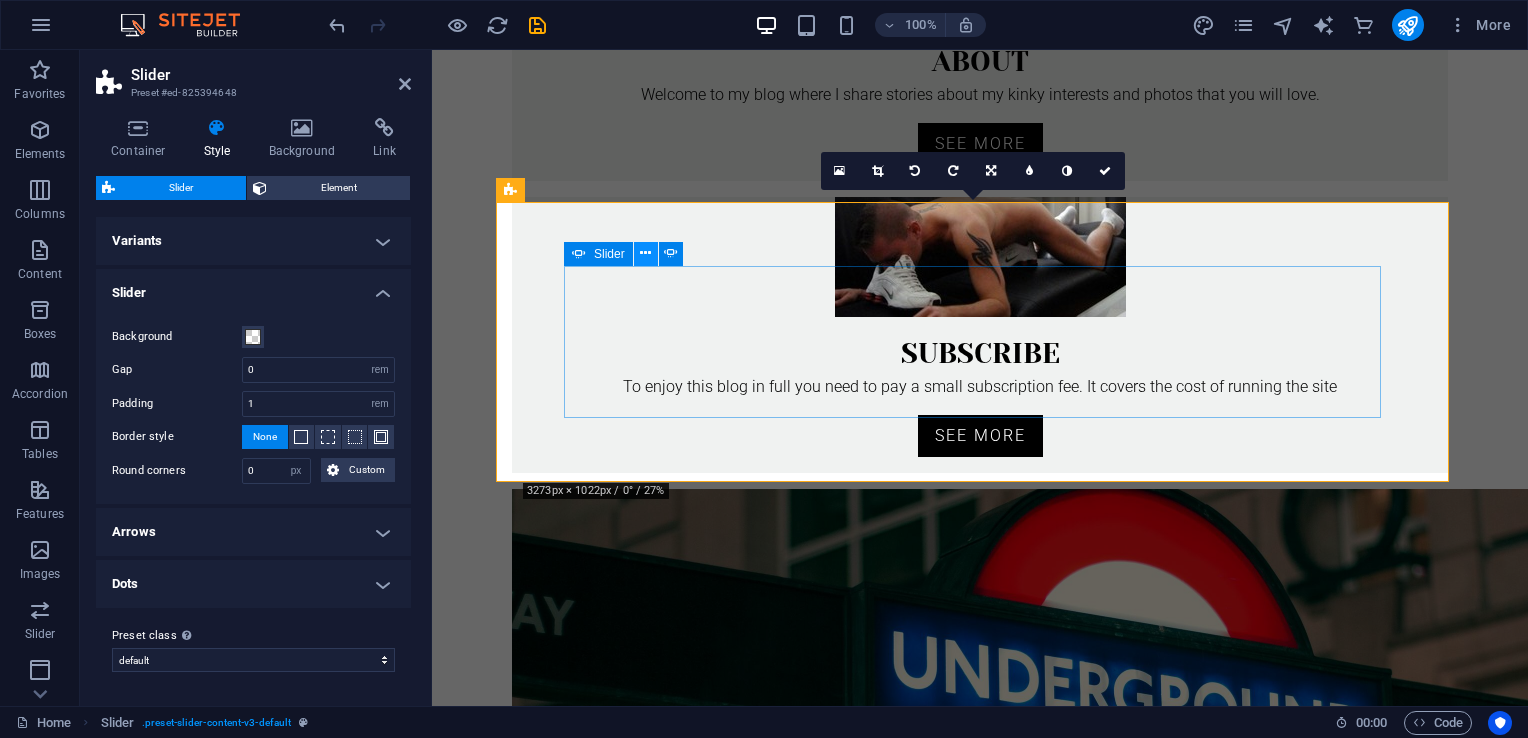 click at bounding box center [645, 253] 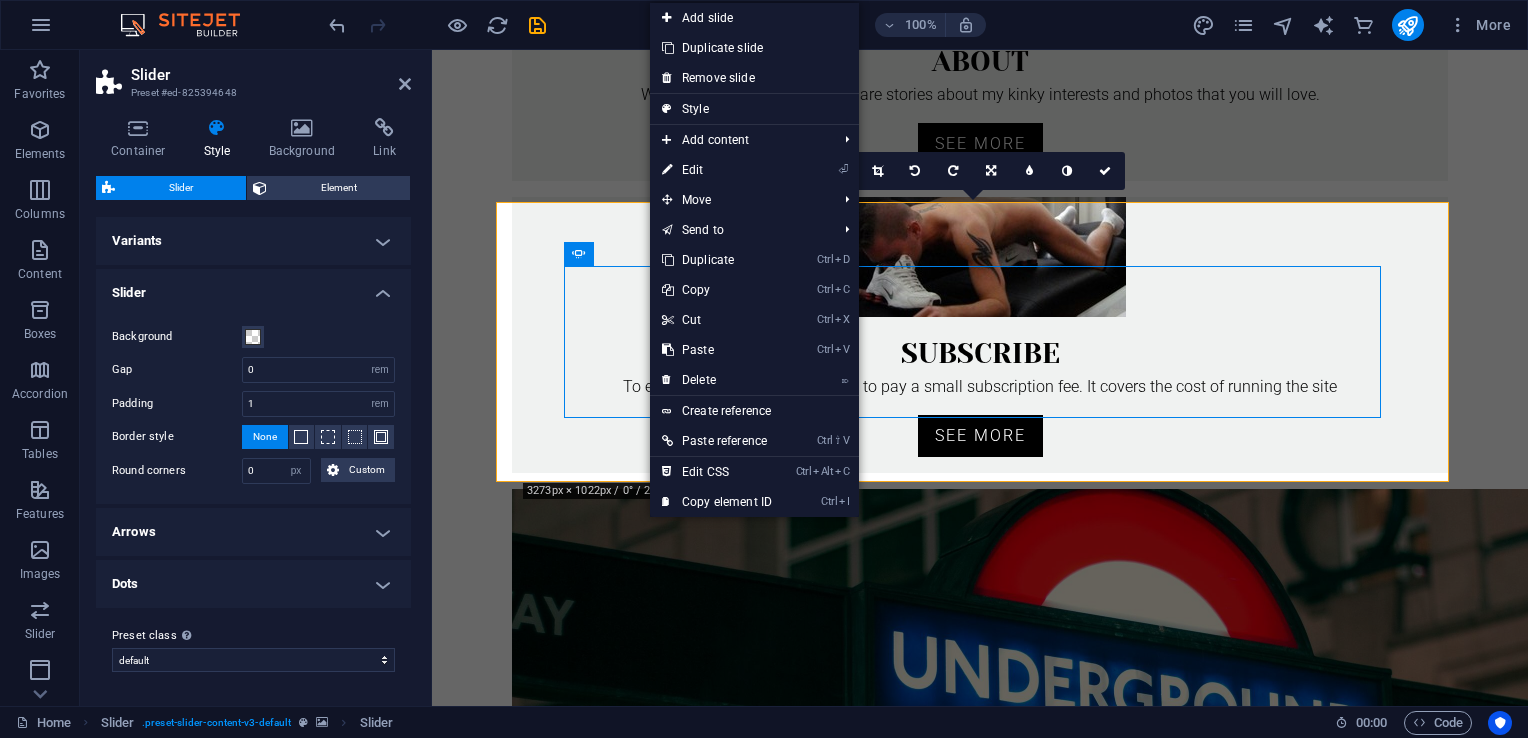 click at bounding box center (980, 1268) 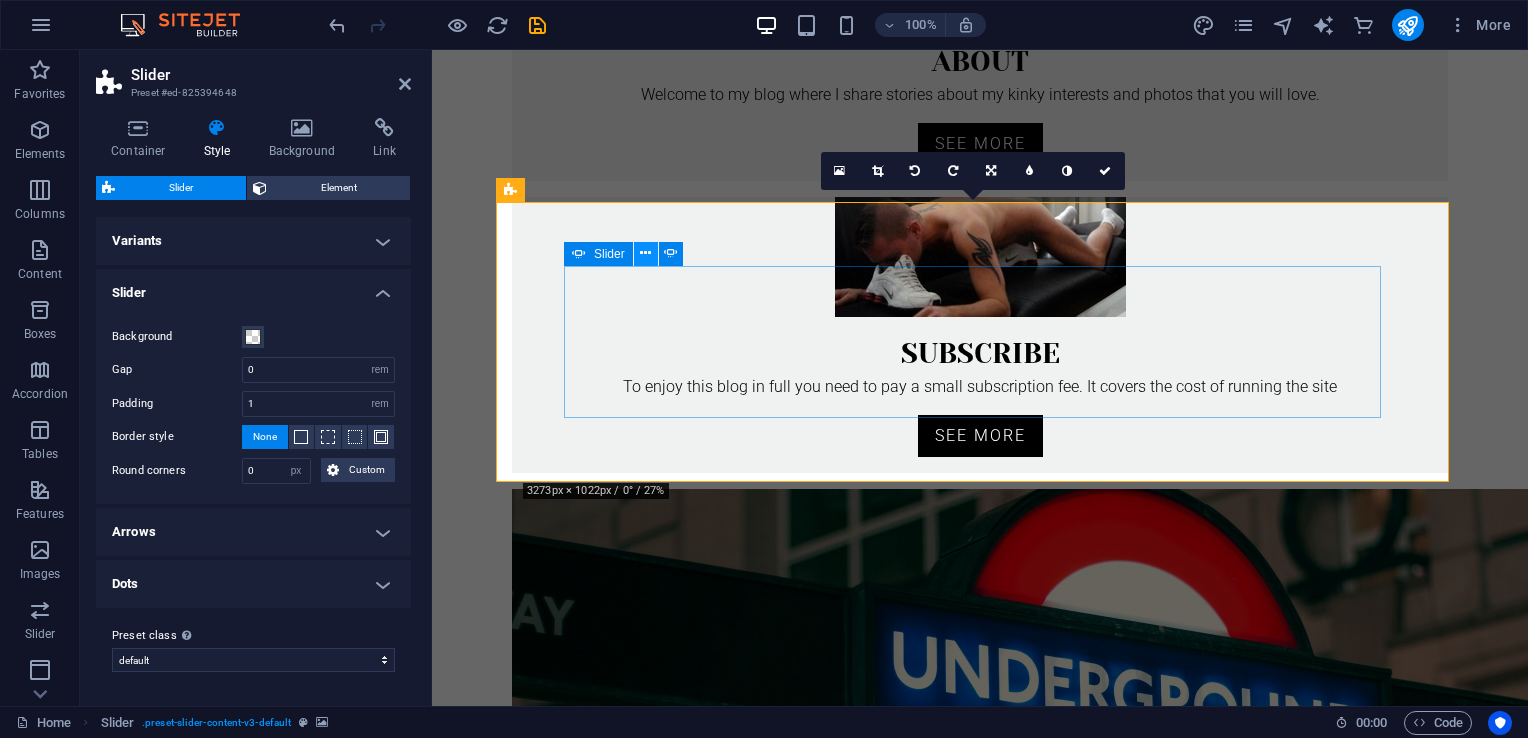click at bounding box center [645, 253] 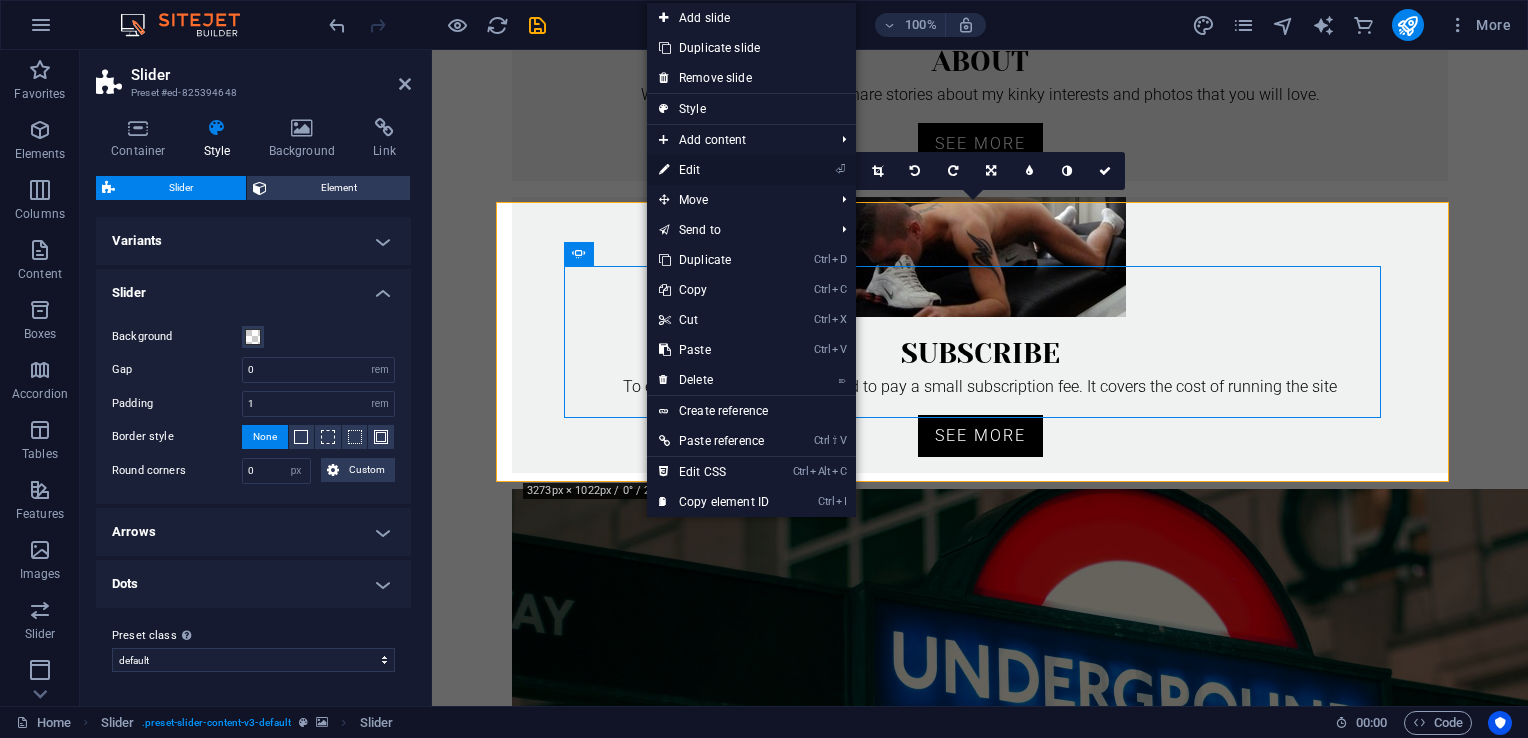 click on "⏎  Edit" at bounding box center [714, 170] 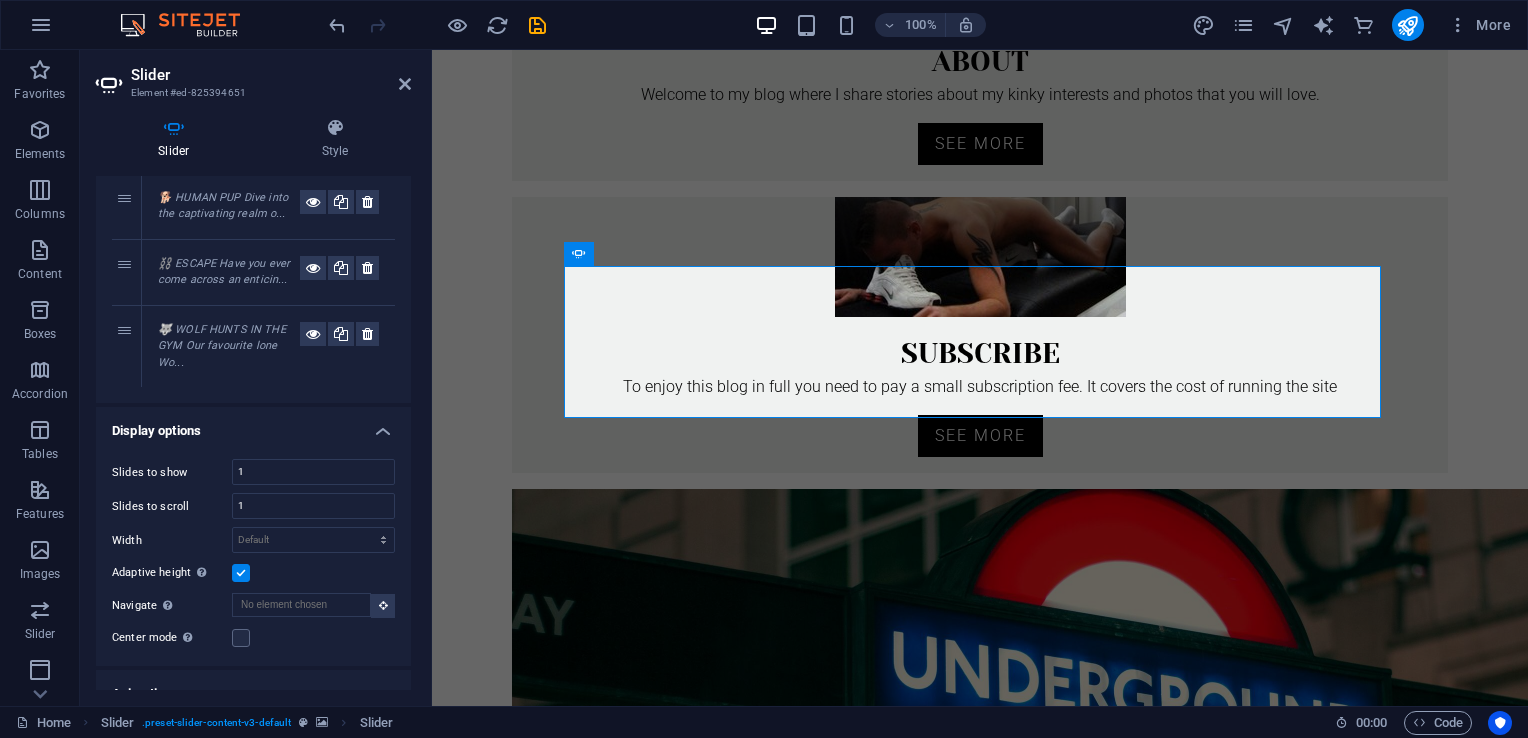 scroll, scrollTop: 0, scrollLeft: 0, axis: both 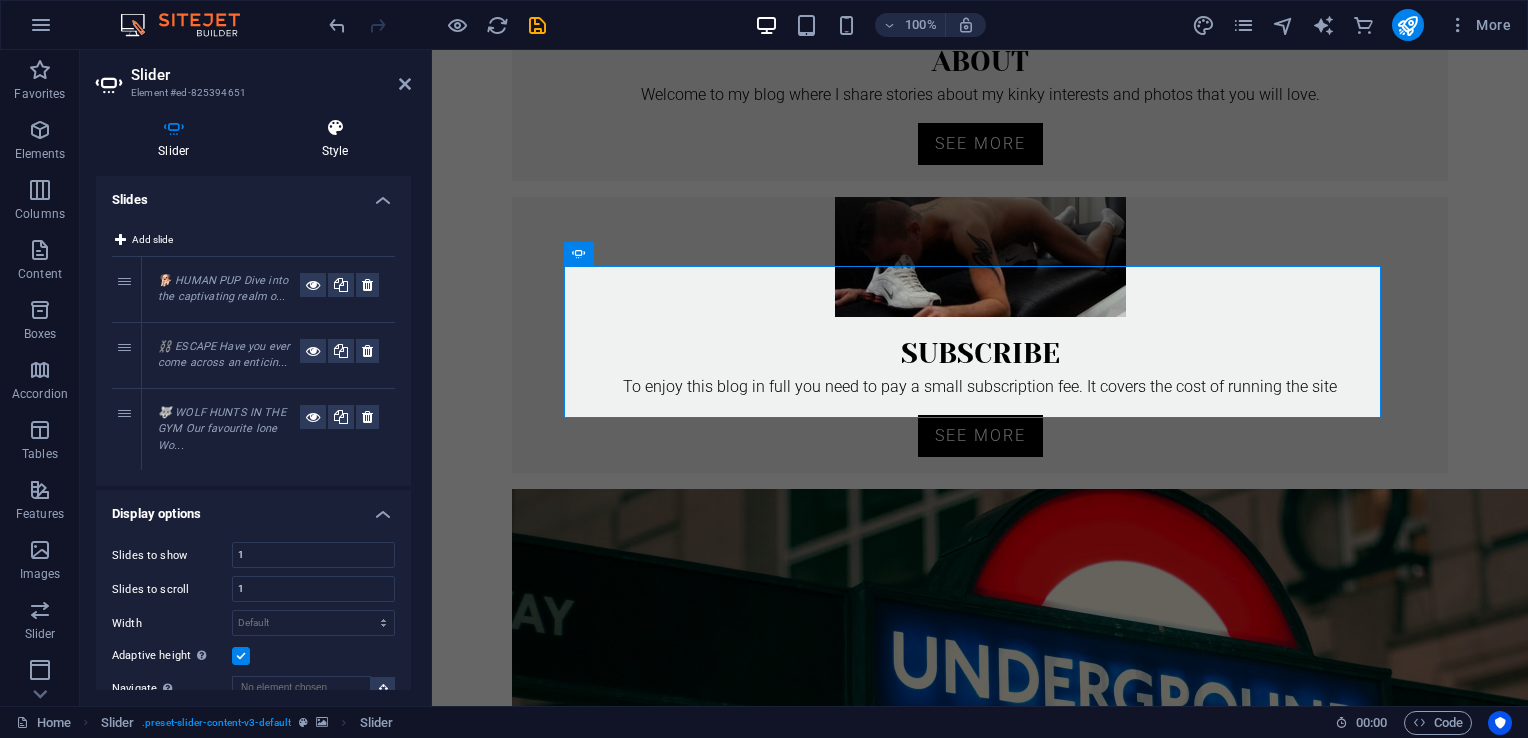 click on "Style" at bounding box center [335, 139] 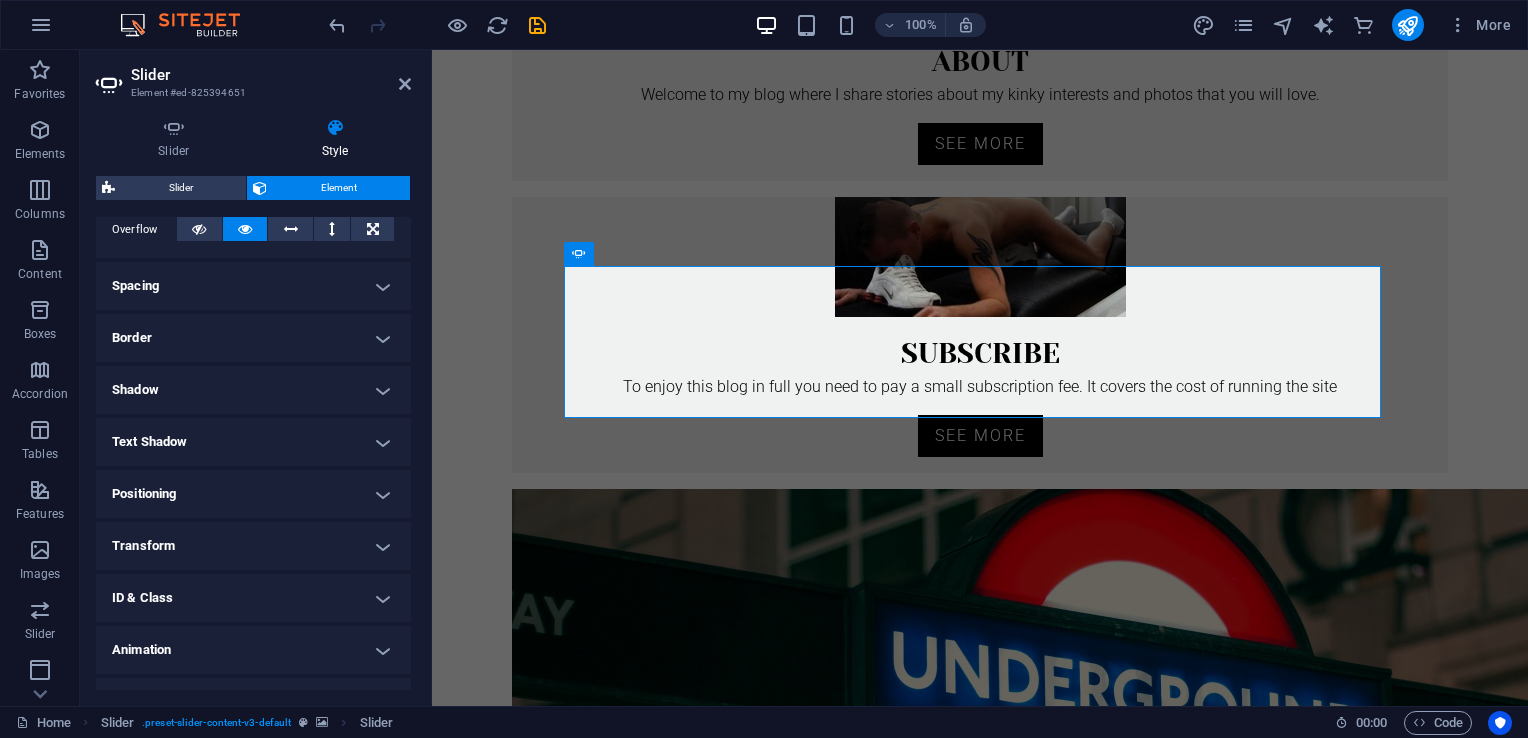 scroll, scrollTop: 371, scrollLeft: 0, axis: vertical 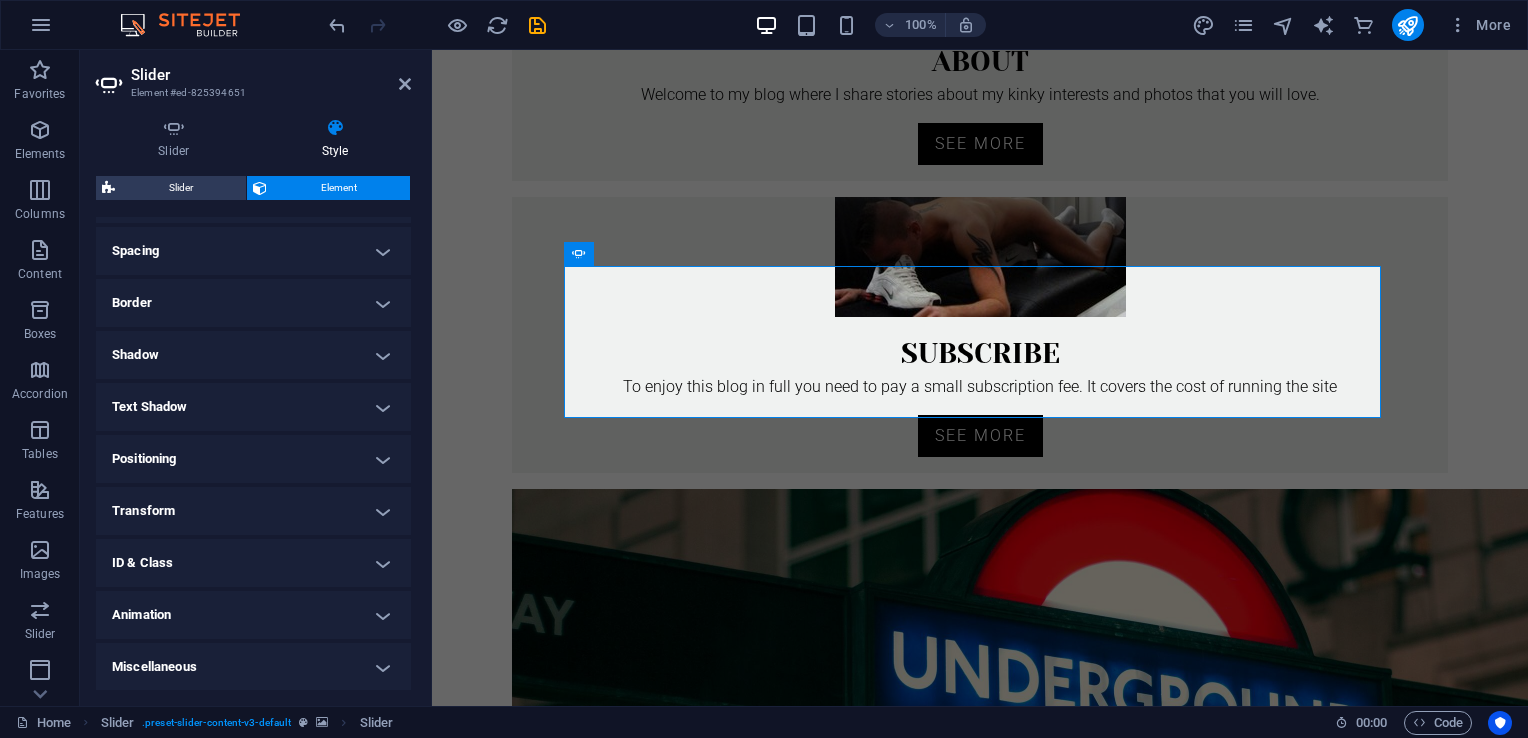 click on "Spacing" at bounding box center (253, 251) 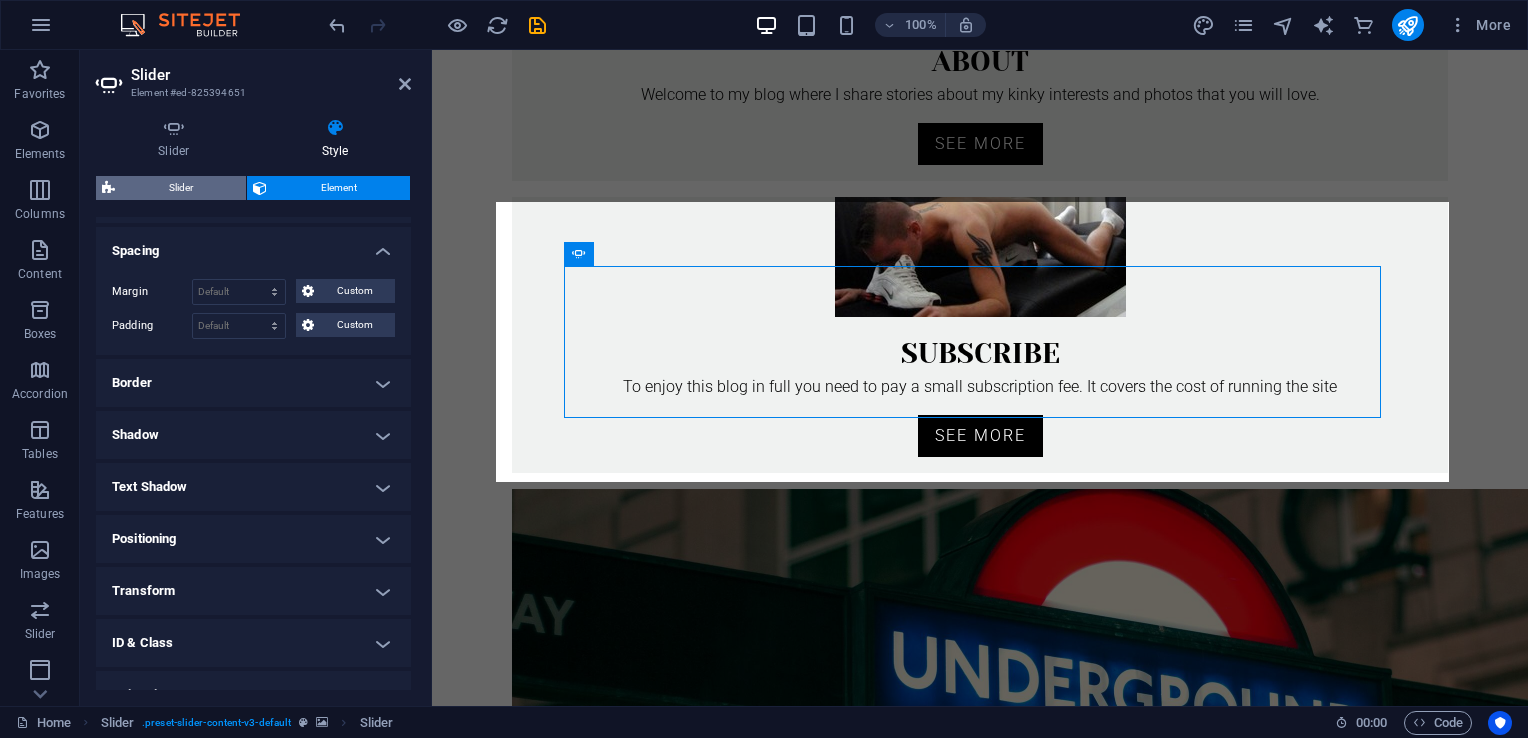 click on "Slider" at bounding box center (180, 188) 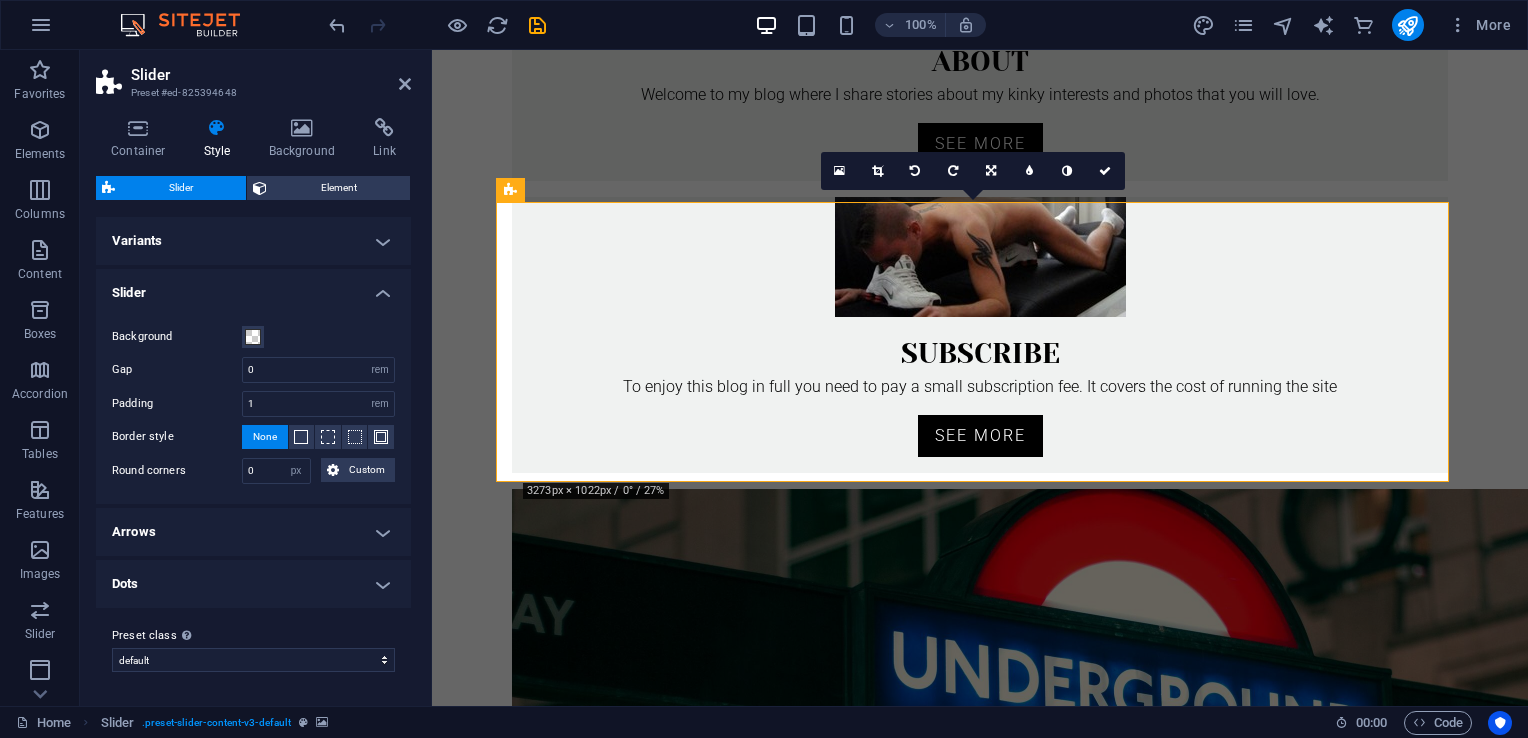 click on "Slider" at bounding box center (253, 287) 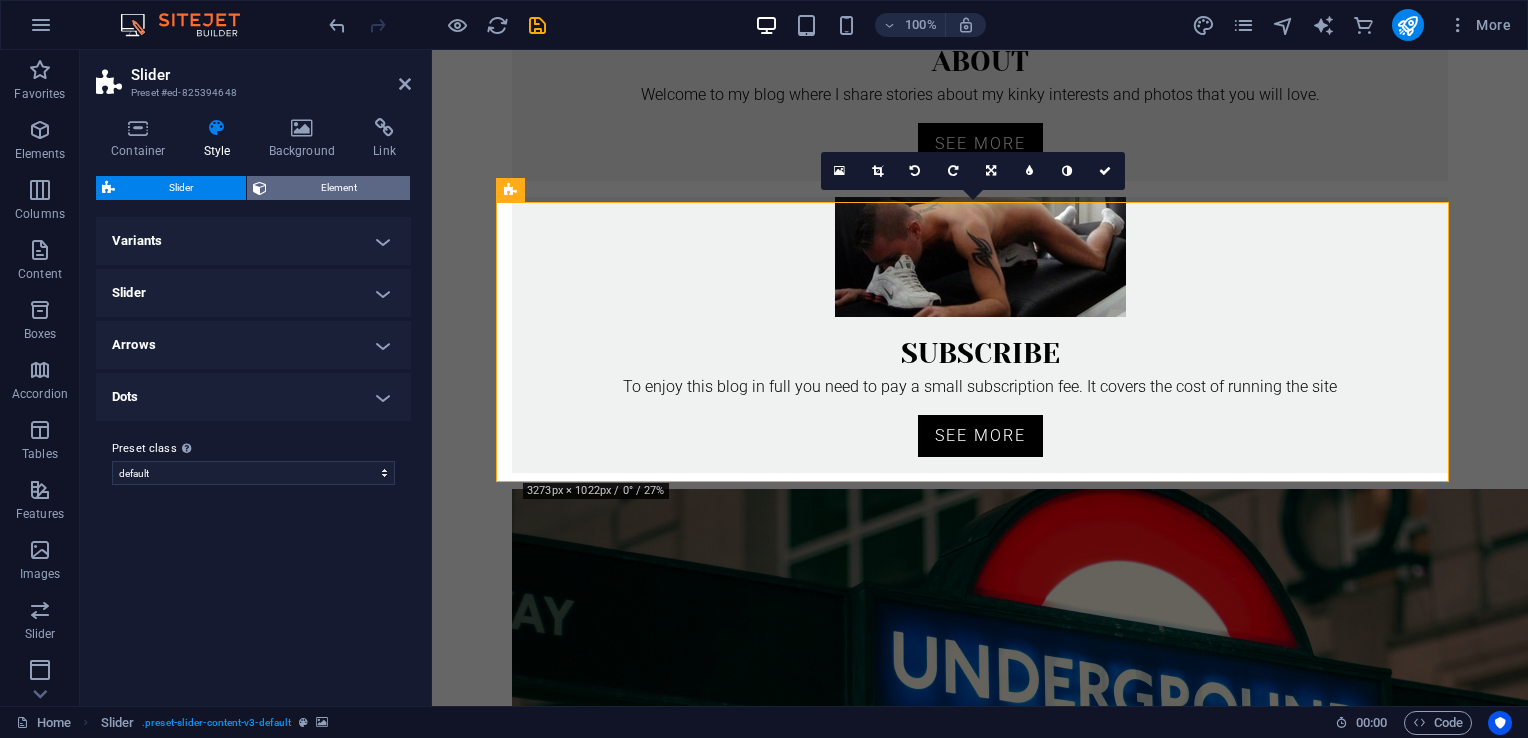 click on "Element" at bounding box center [338, 188] 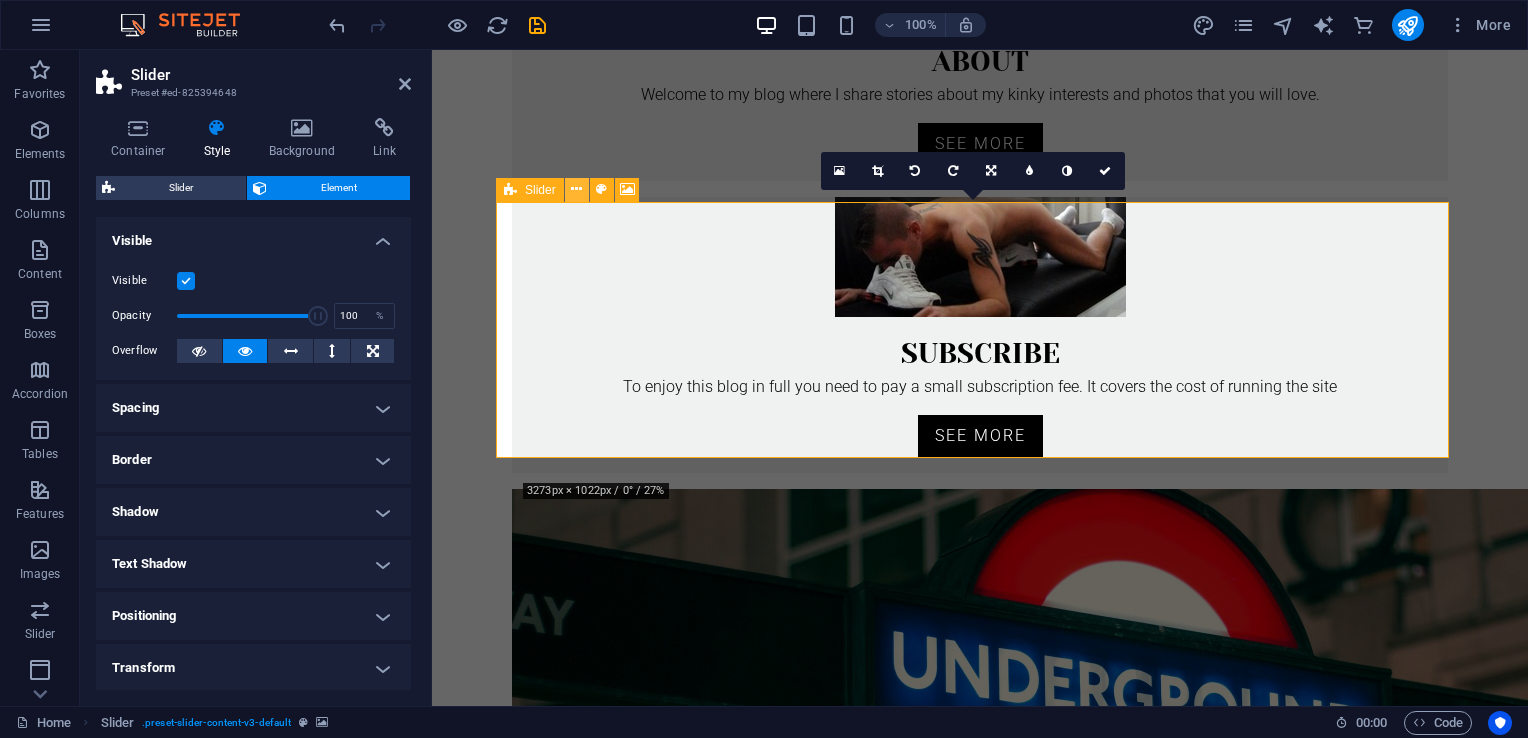 click at bounding box center (576, 189) 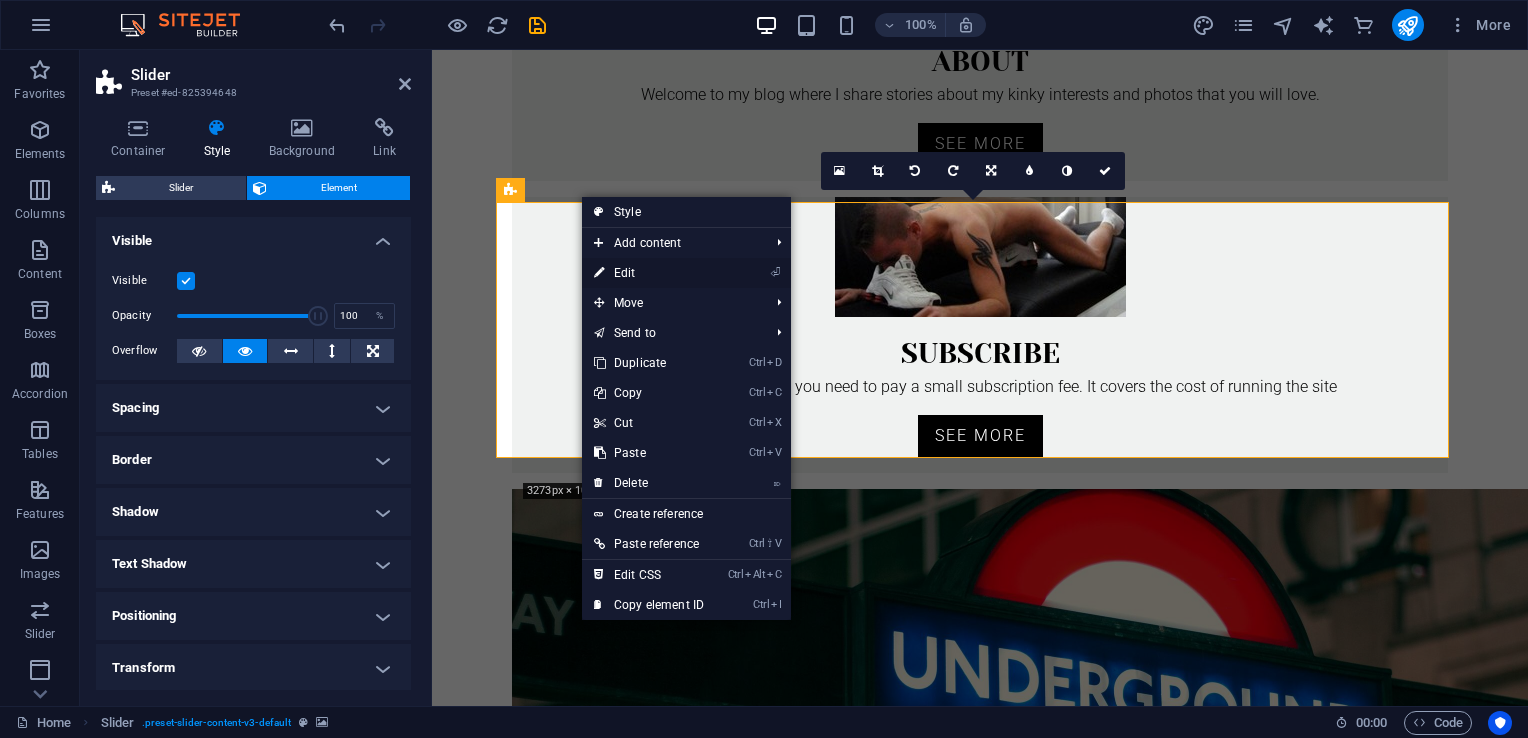 click on "⏎  Edit" at bounding box center [649, 273] 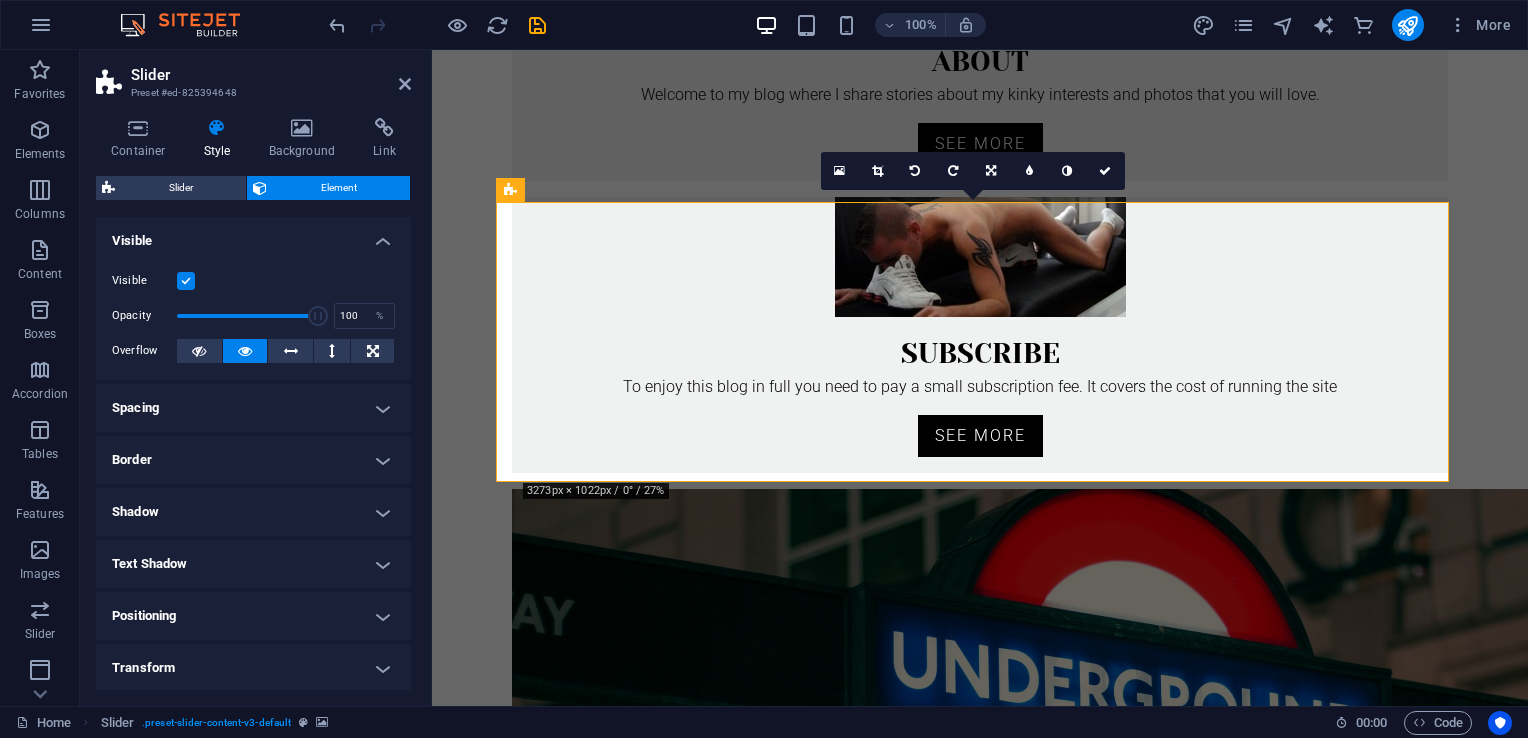 click on "Border" at bounding box center (253, 460) 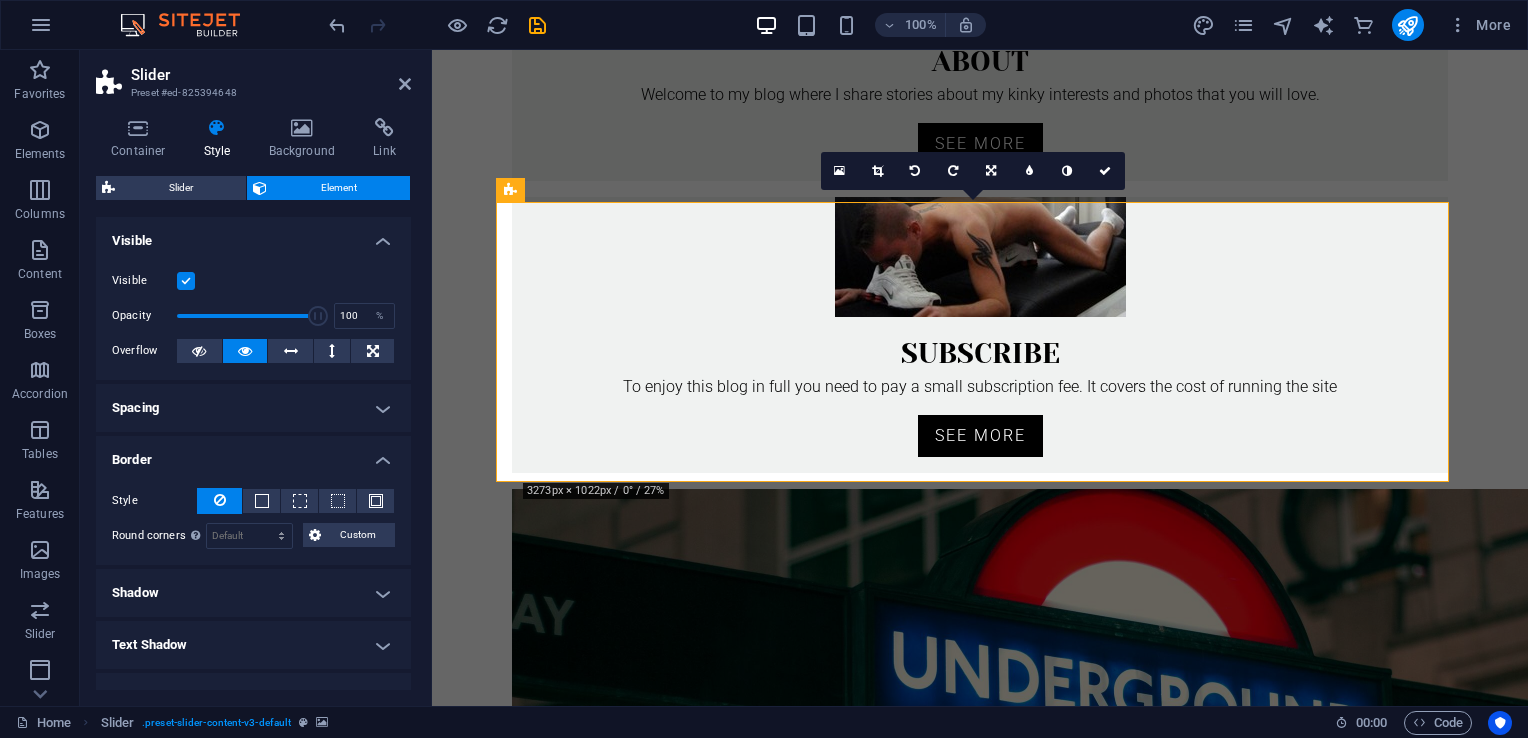 click on "Spacing" at bounding box center (253, 408) 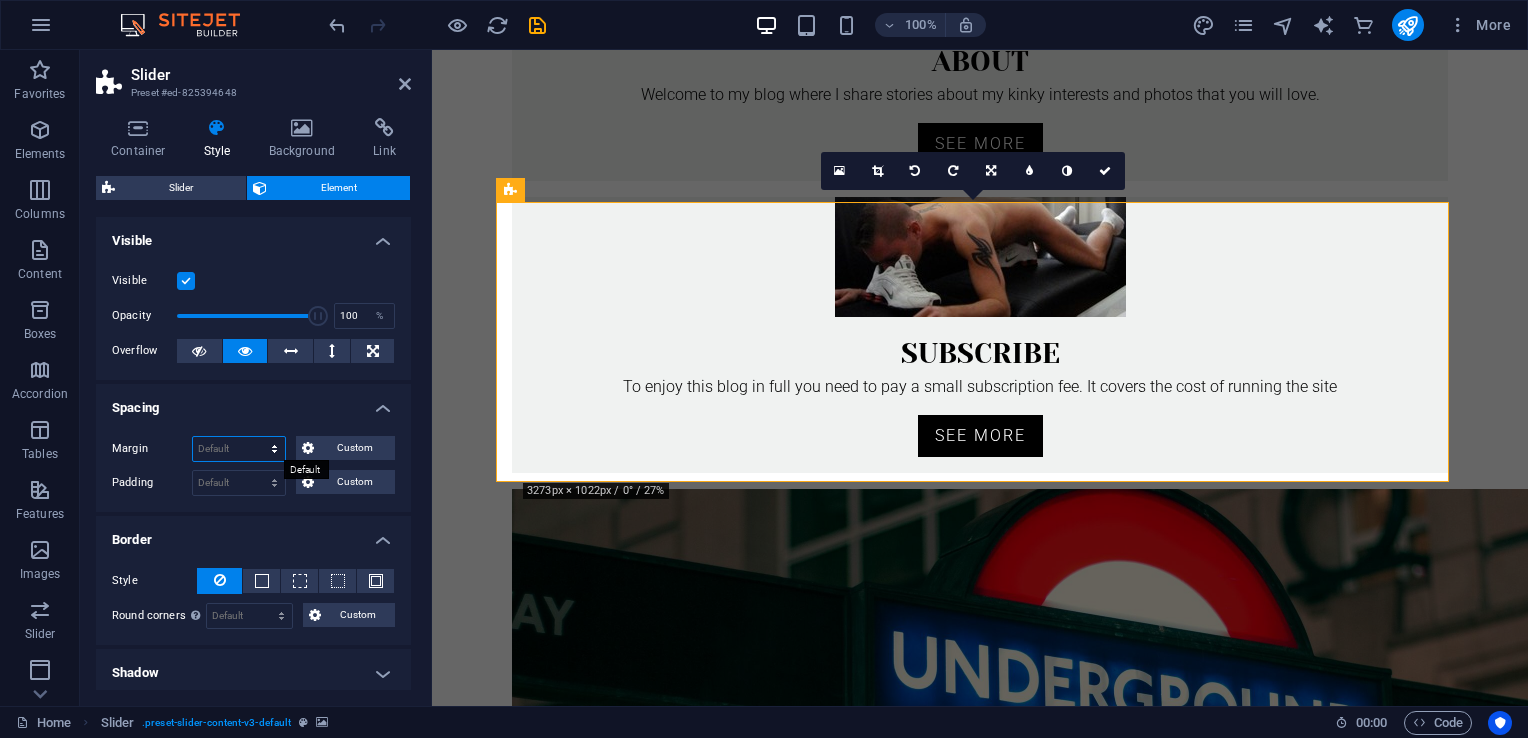click on "Default auto px % rem vw vh Custom" at bounding box center [239, 449] 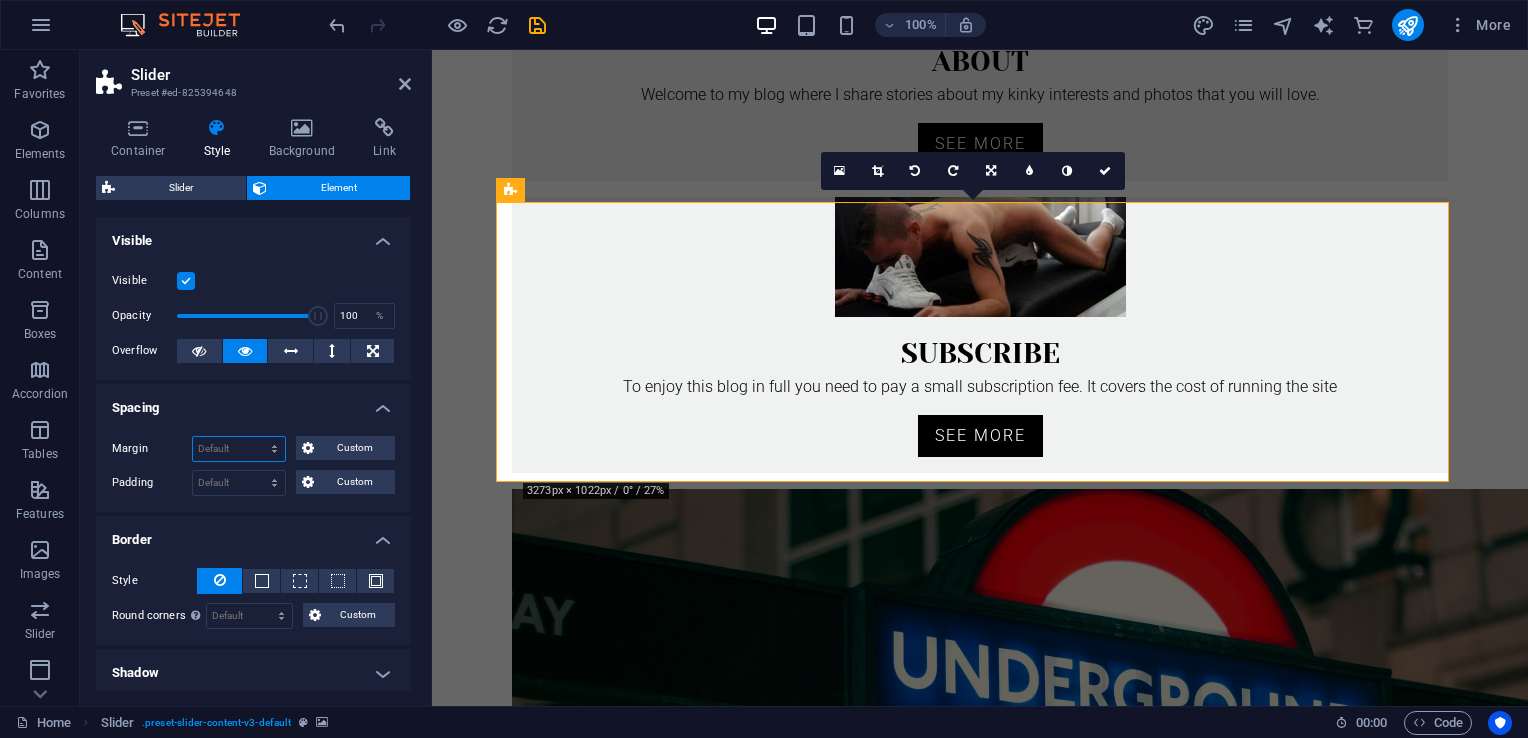 select on "px" 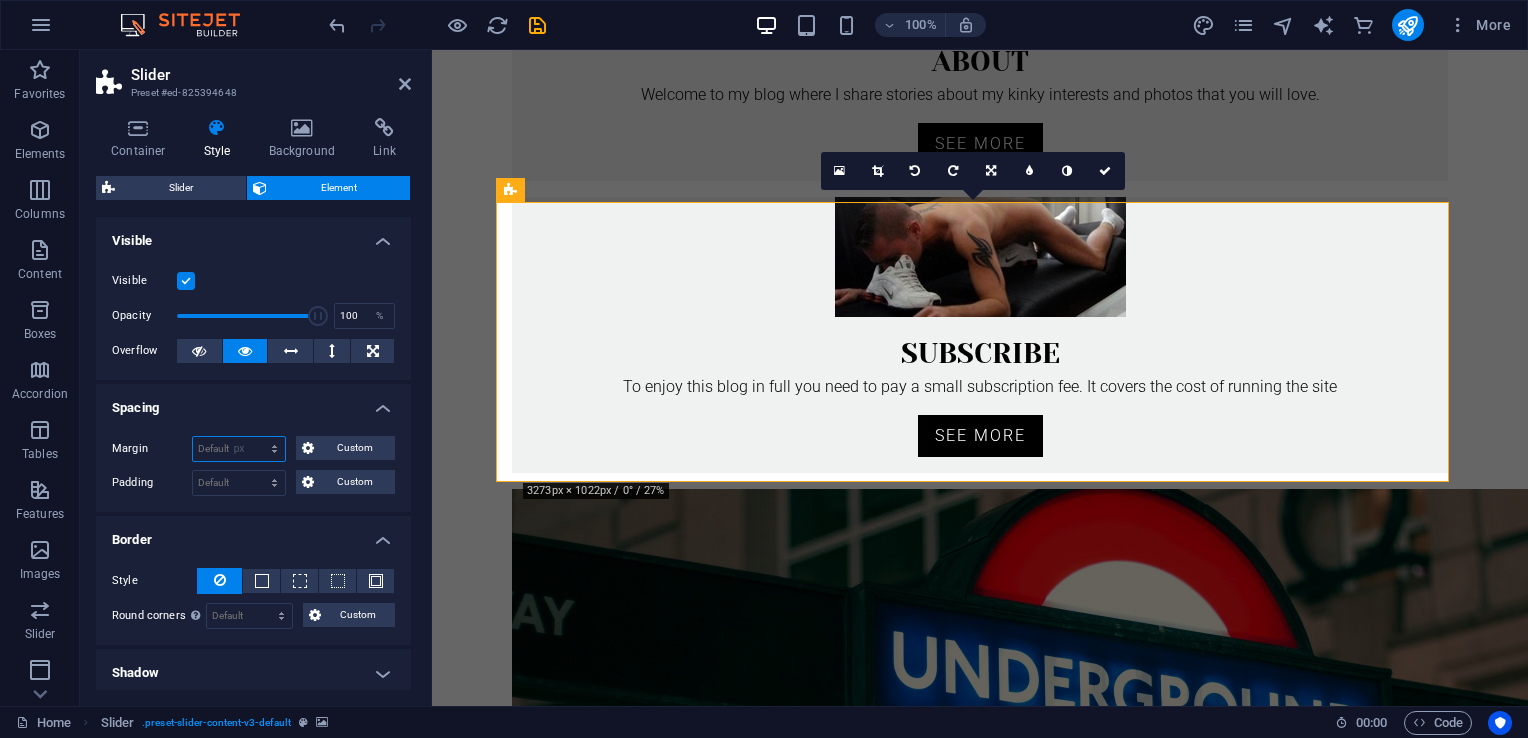 click on "Default auto px % rem vw vh Custom" at bounding box center (239, 449) 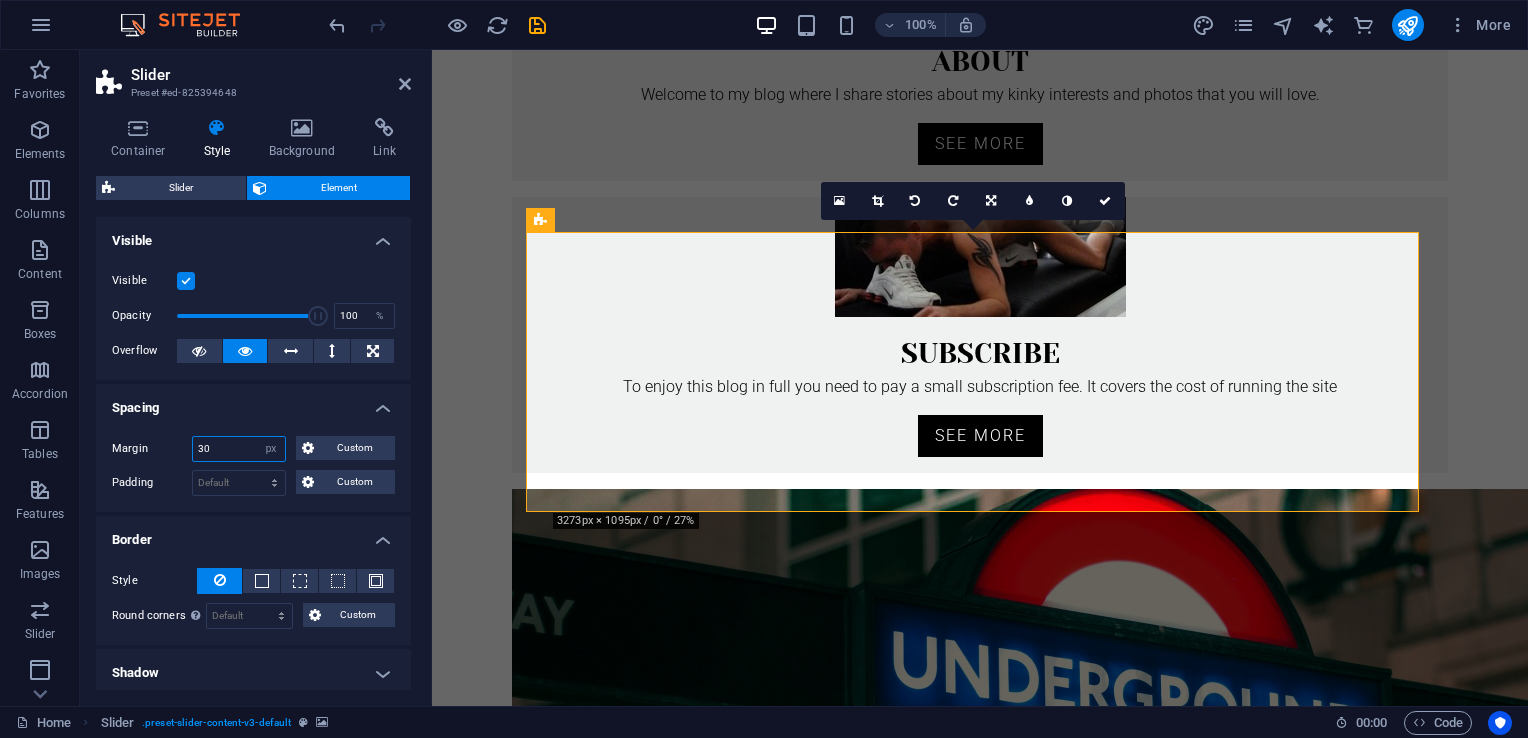 type on "3" 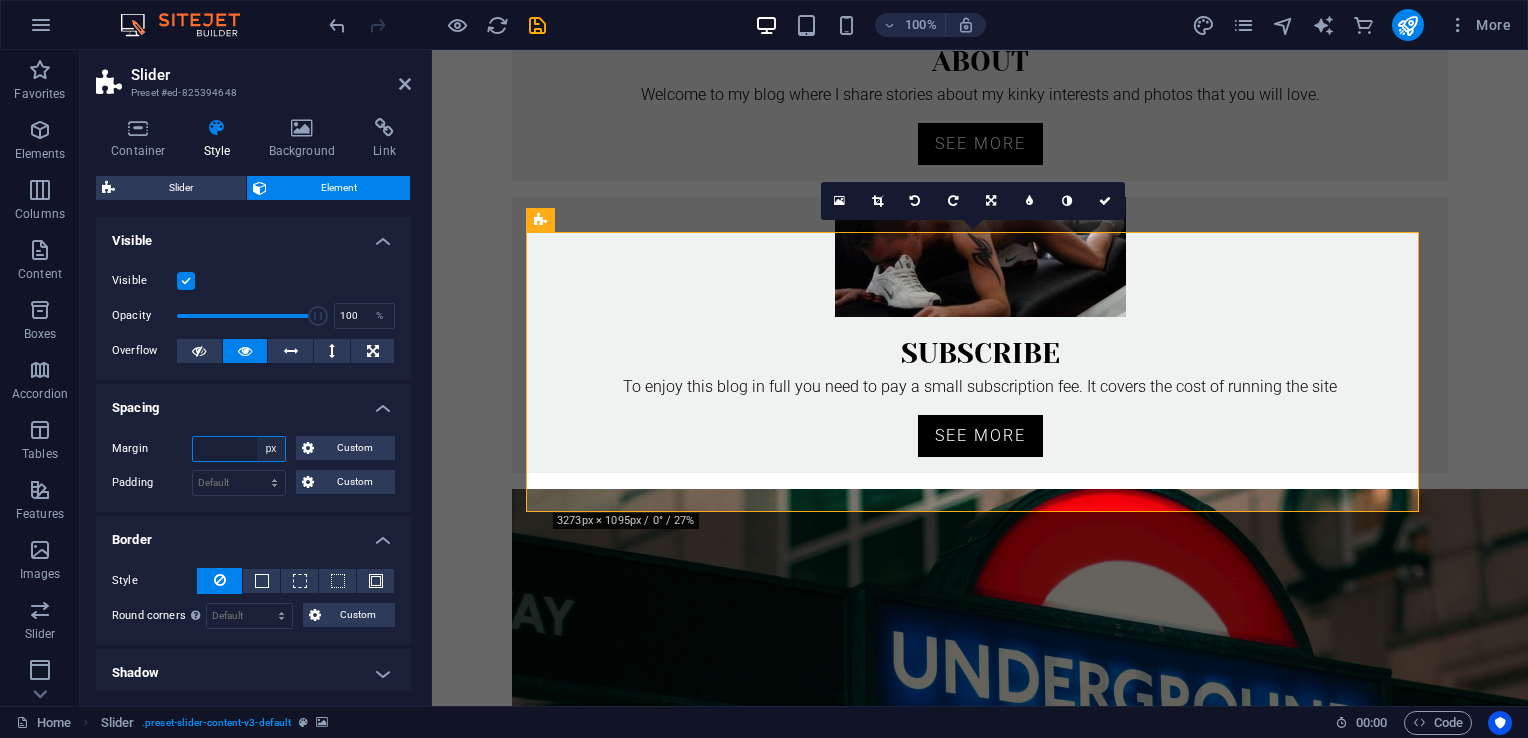 type 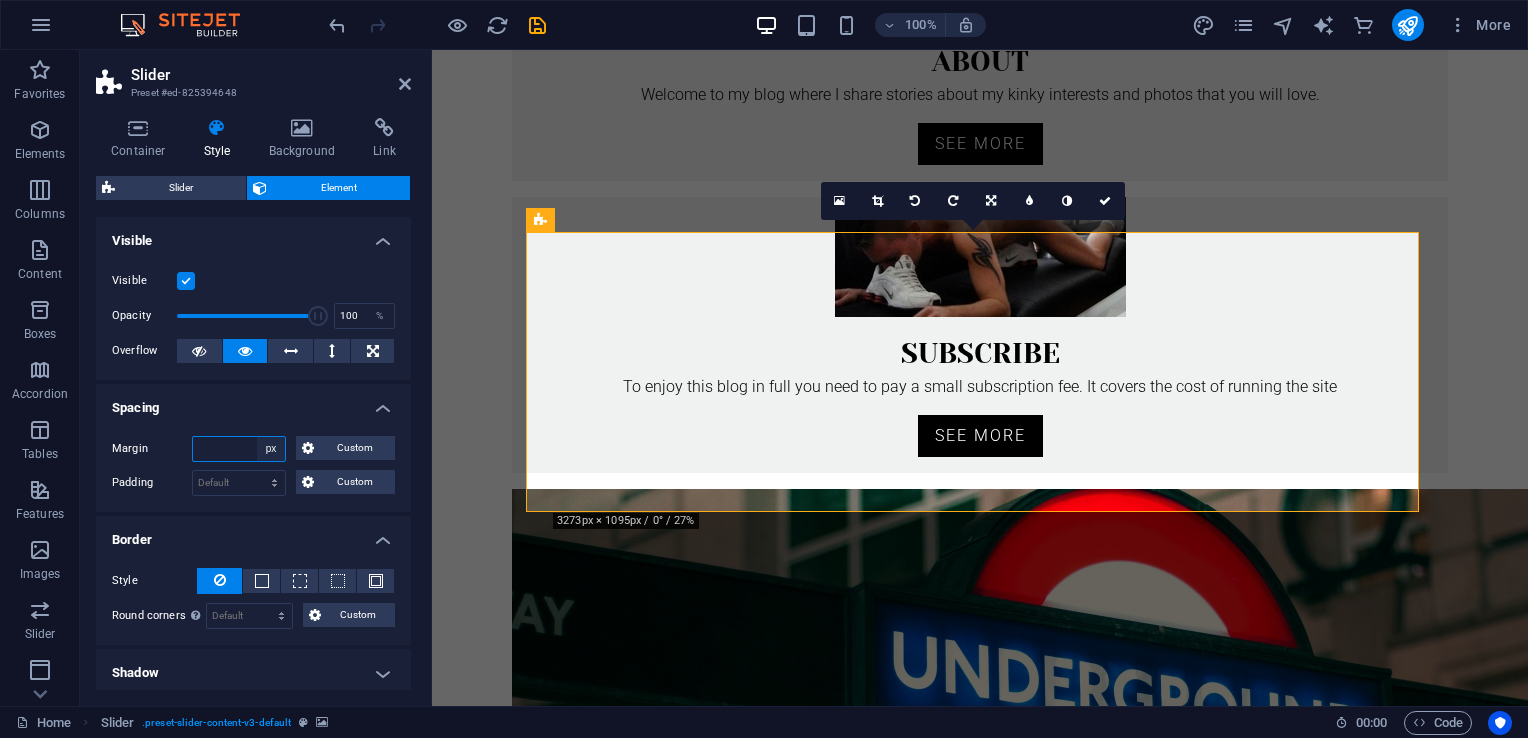 click on "Default auto px % rem vw vh Custom" at bounding box center [271, 449] 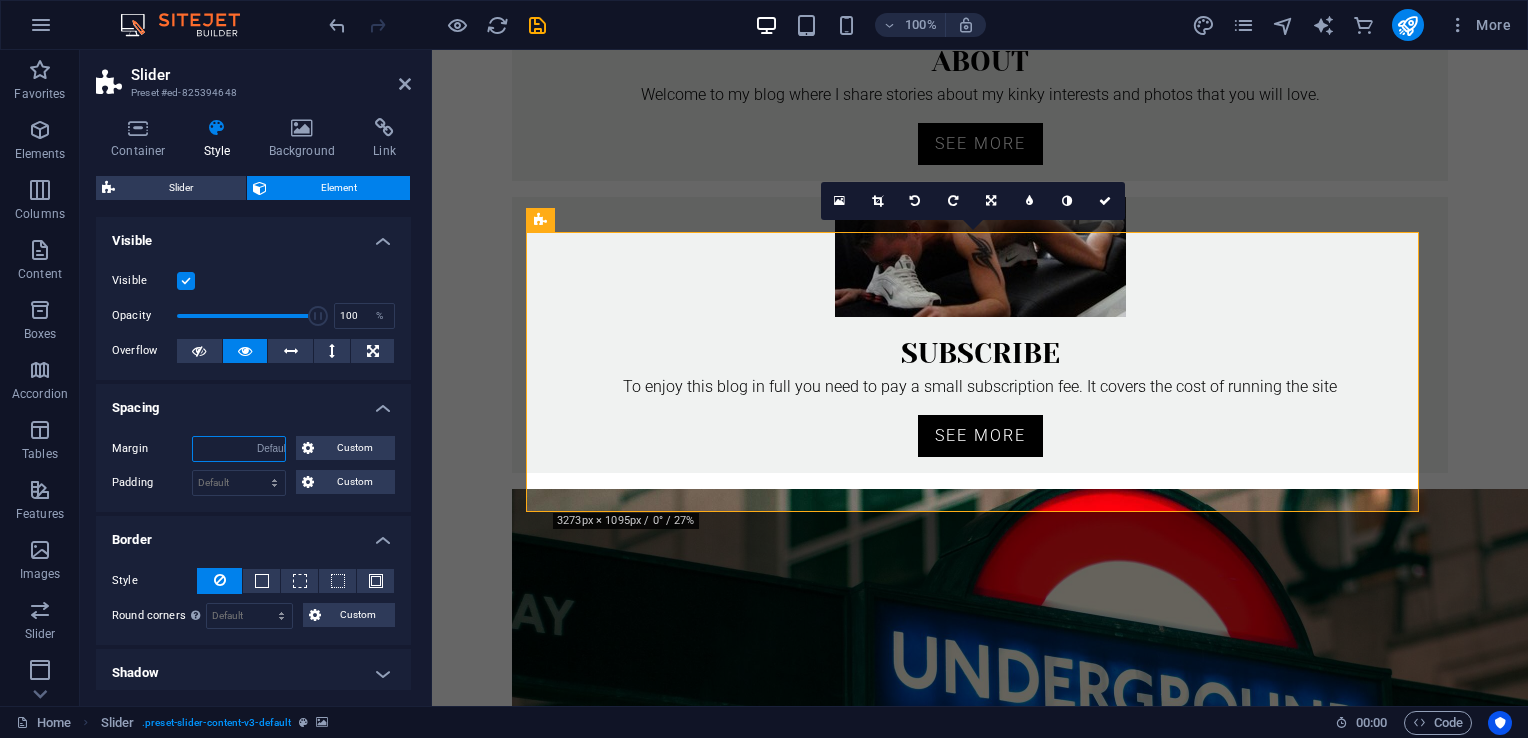 click on "Default auto px % rem vw vh Custom" at bounding box center (271, 449) 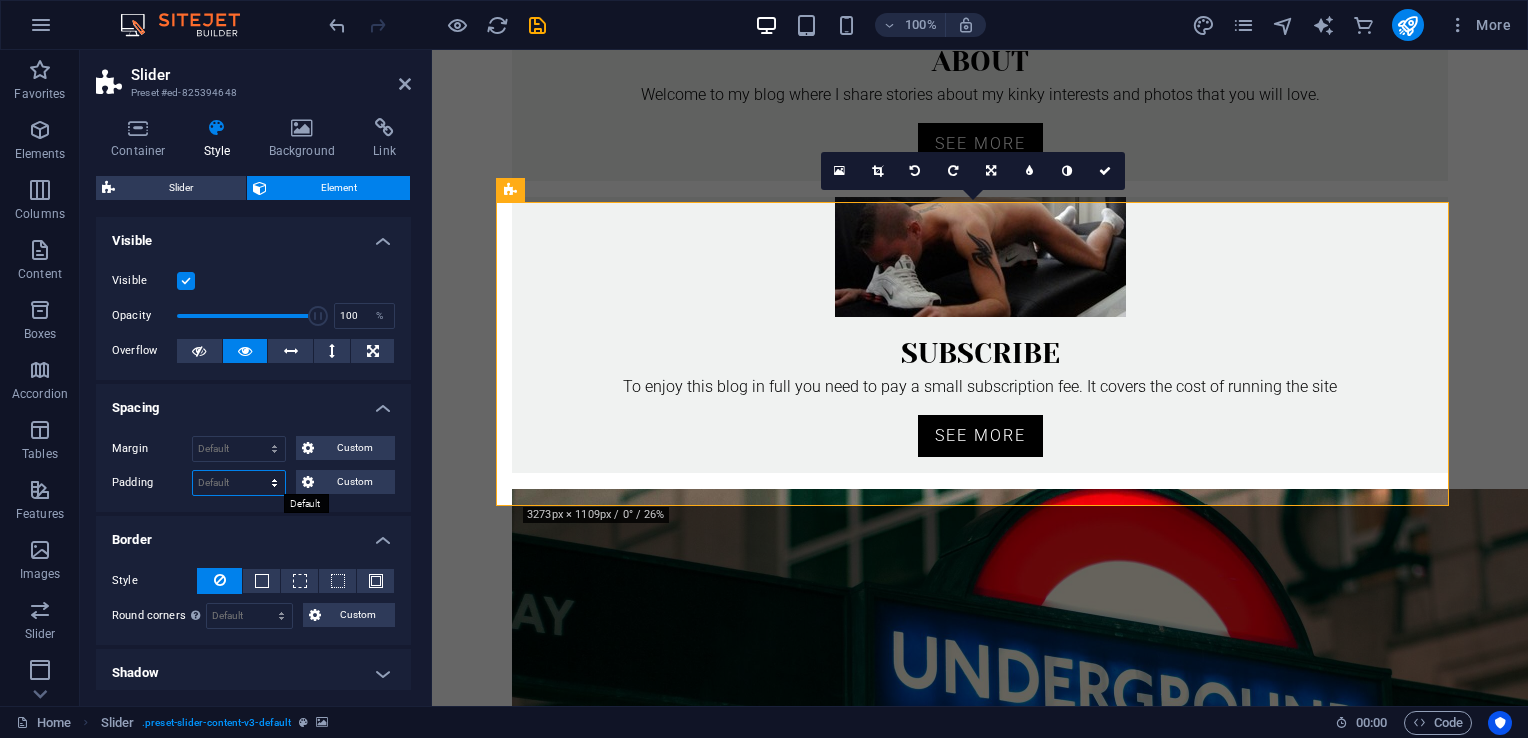 click on "Default px rem % vh vw Custom" at bounding box center (239, 483) 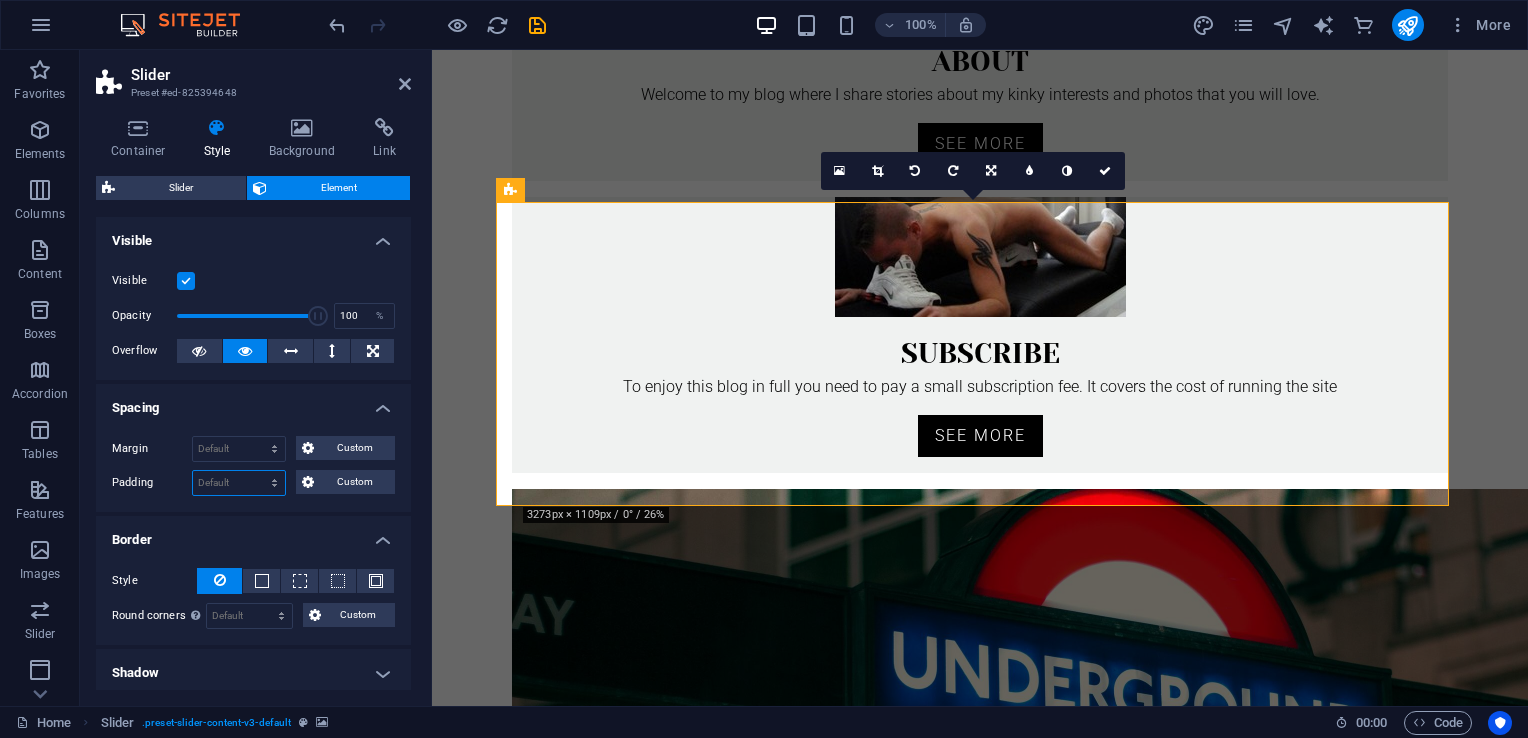select on "px" 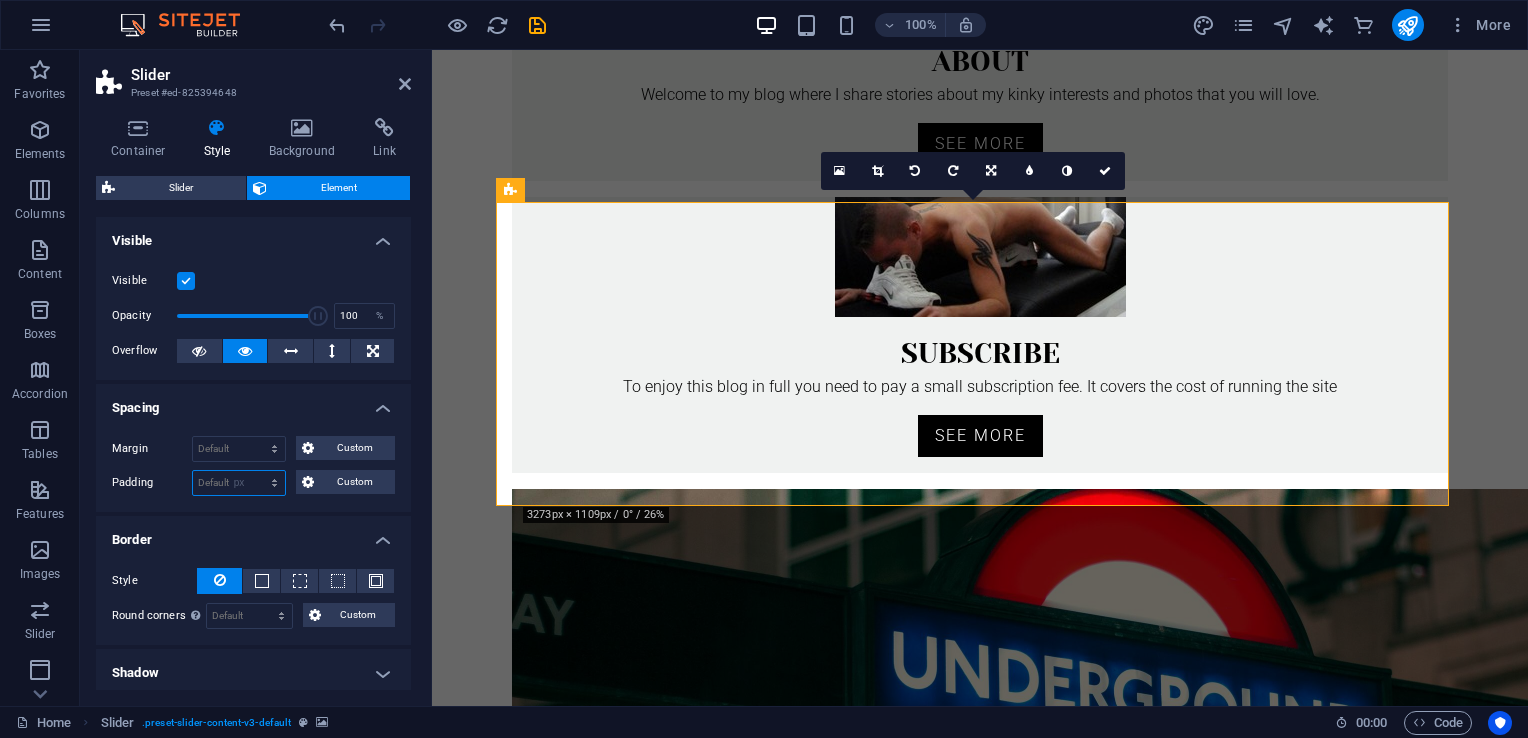 click on "Default px rem % vh vw Custom" at bounding box center [239, 483] 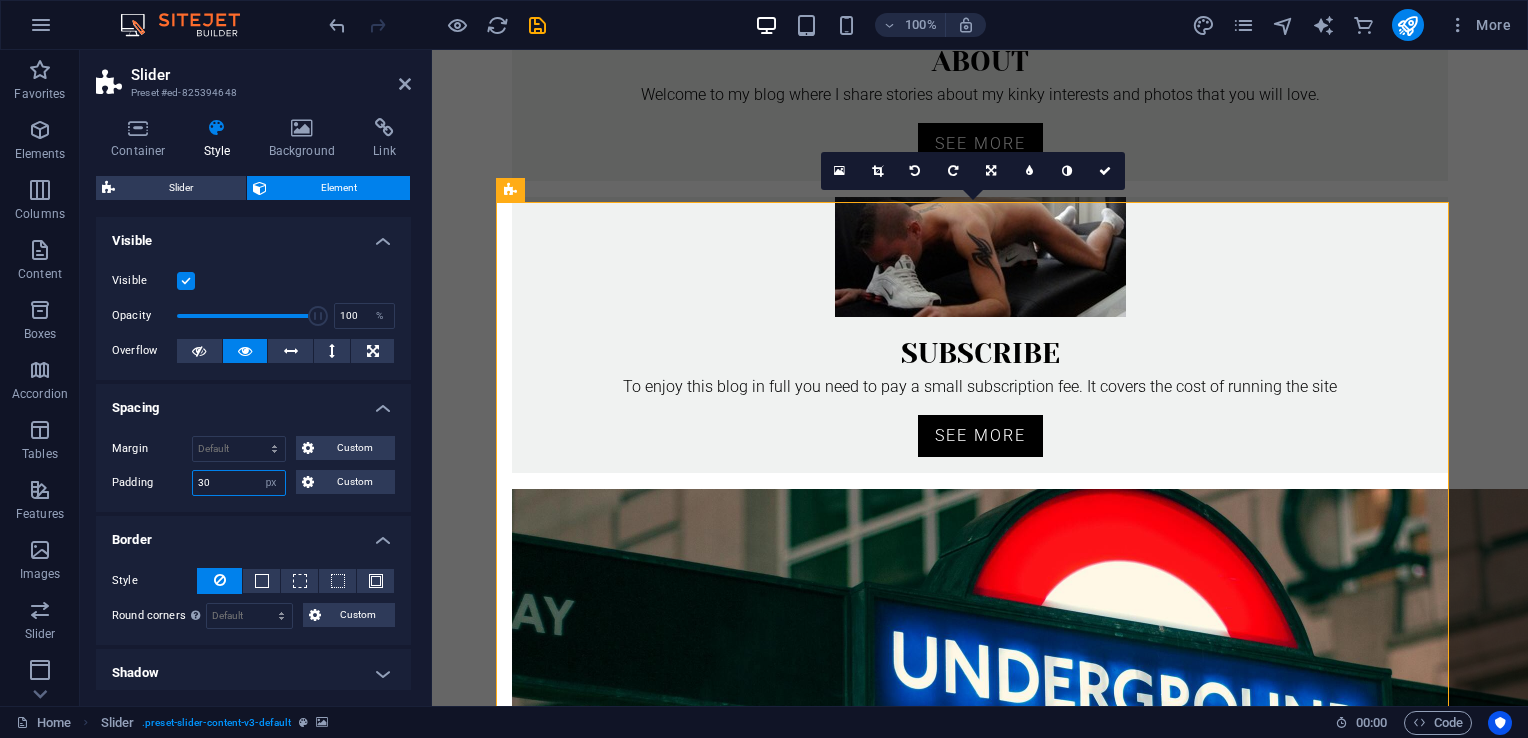 type on "3" 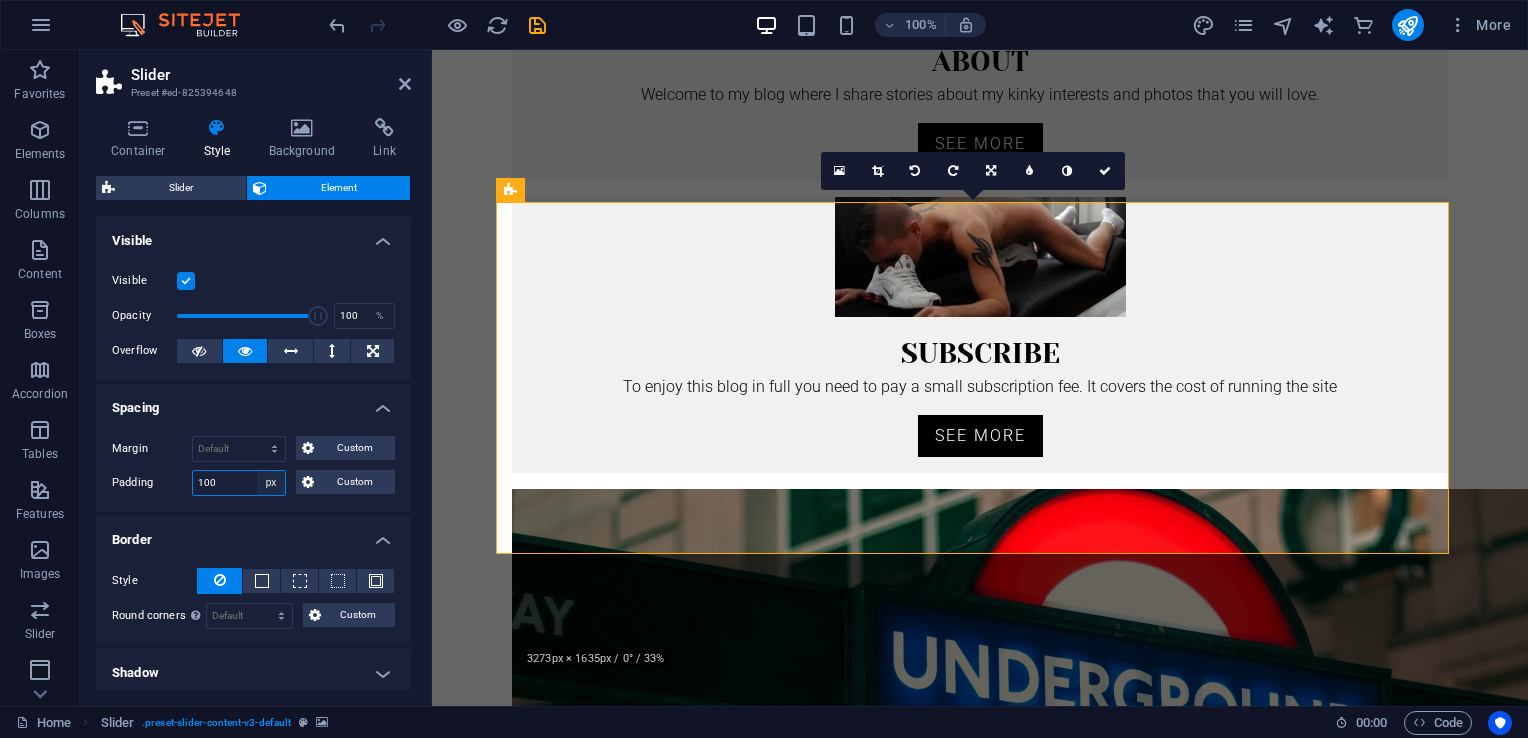 type on "100" 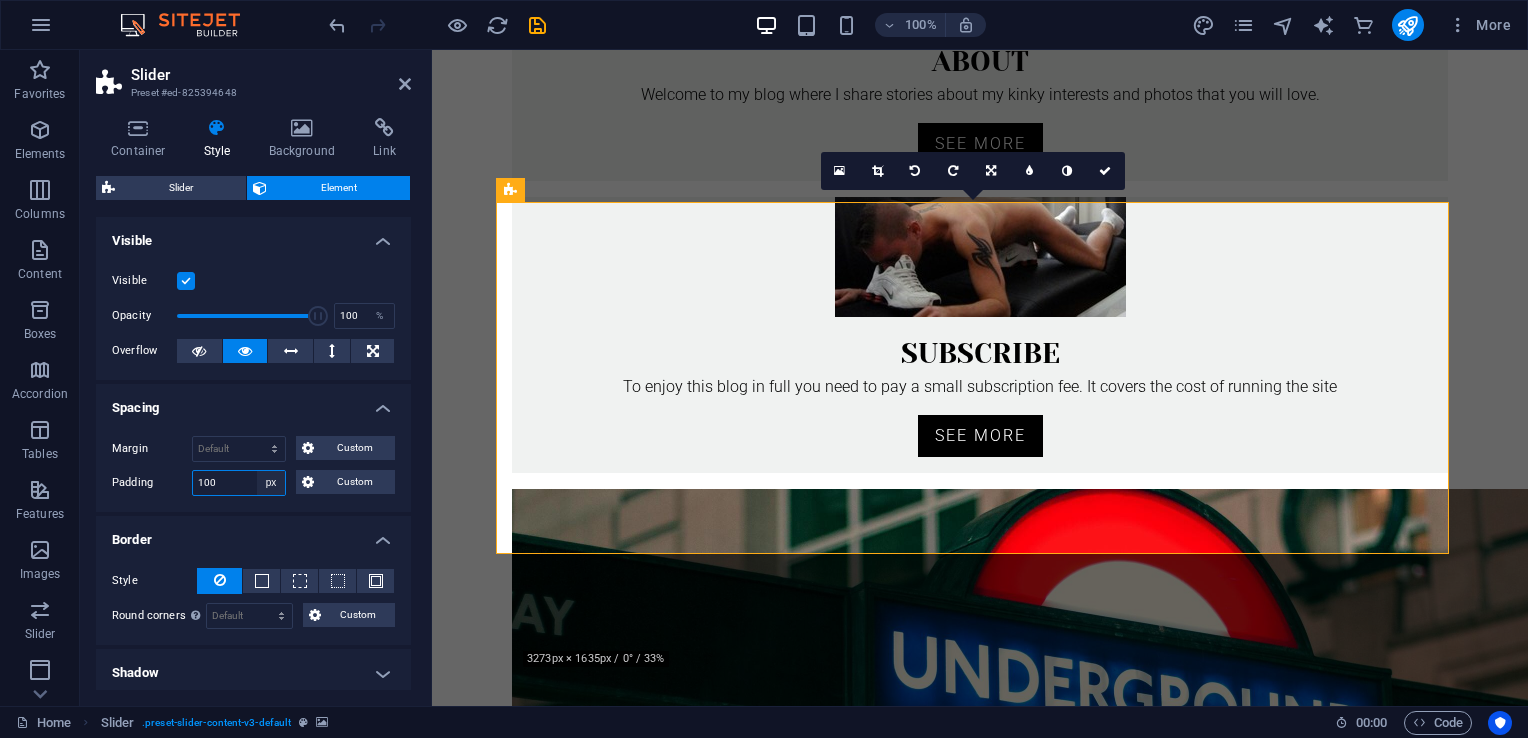 click on "Default px rem % vh vw Custom" at bounding box center [271, 483] 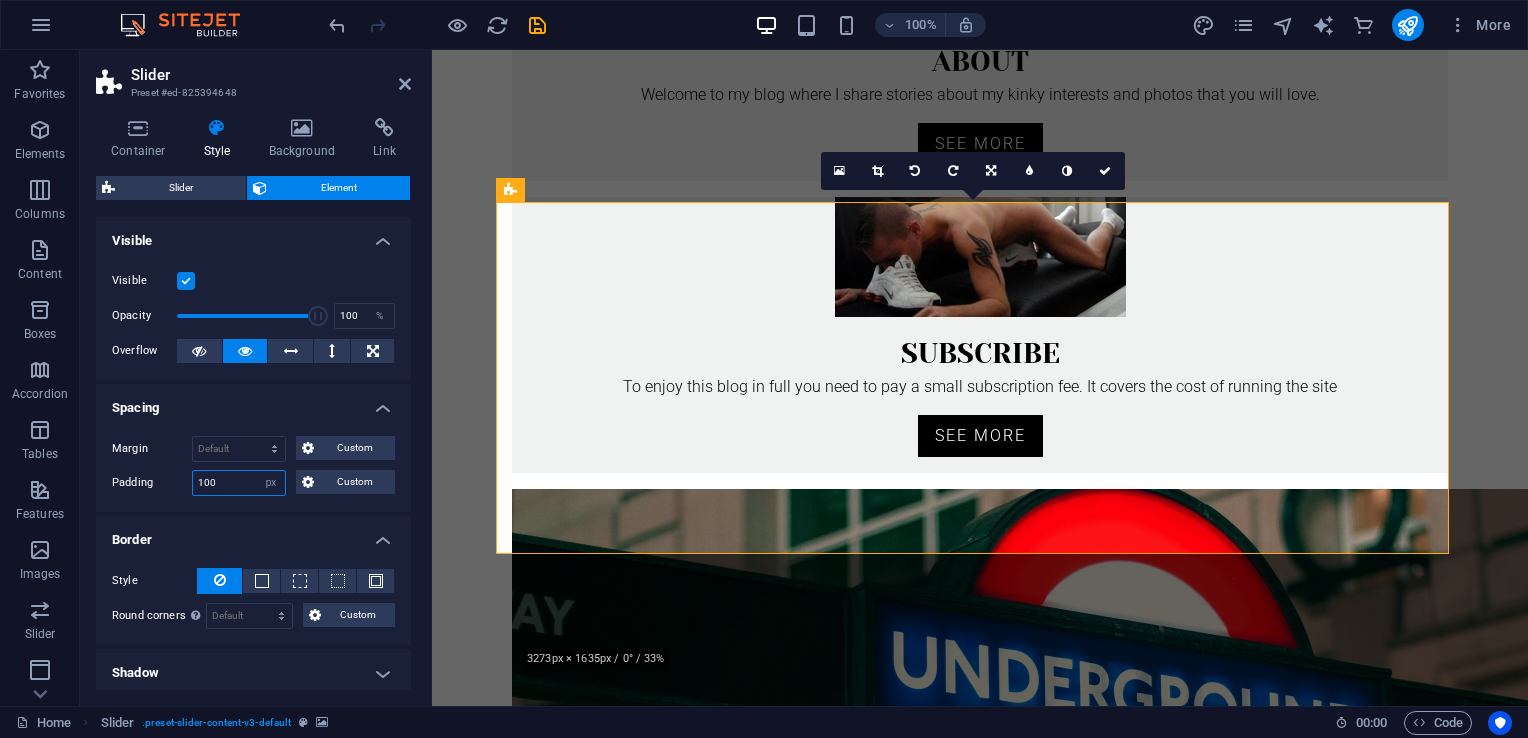 select on "default" 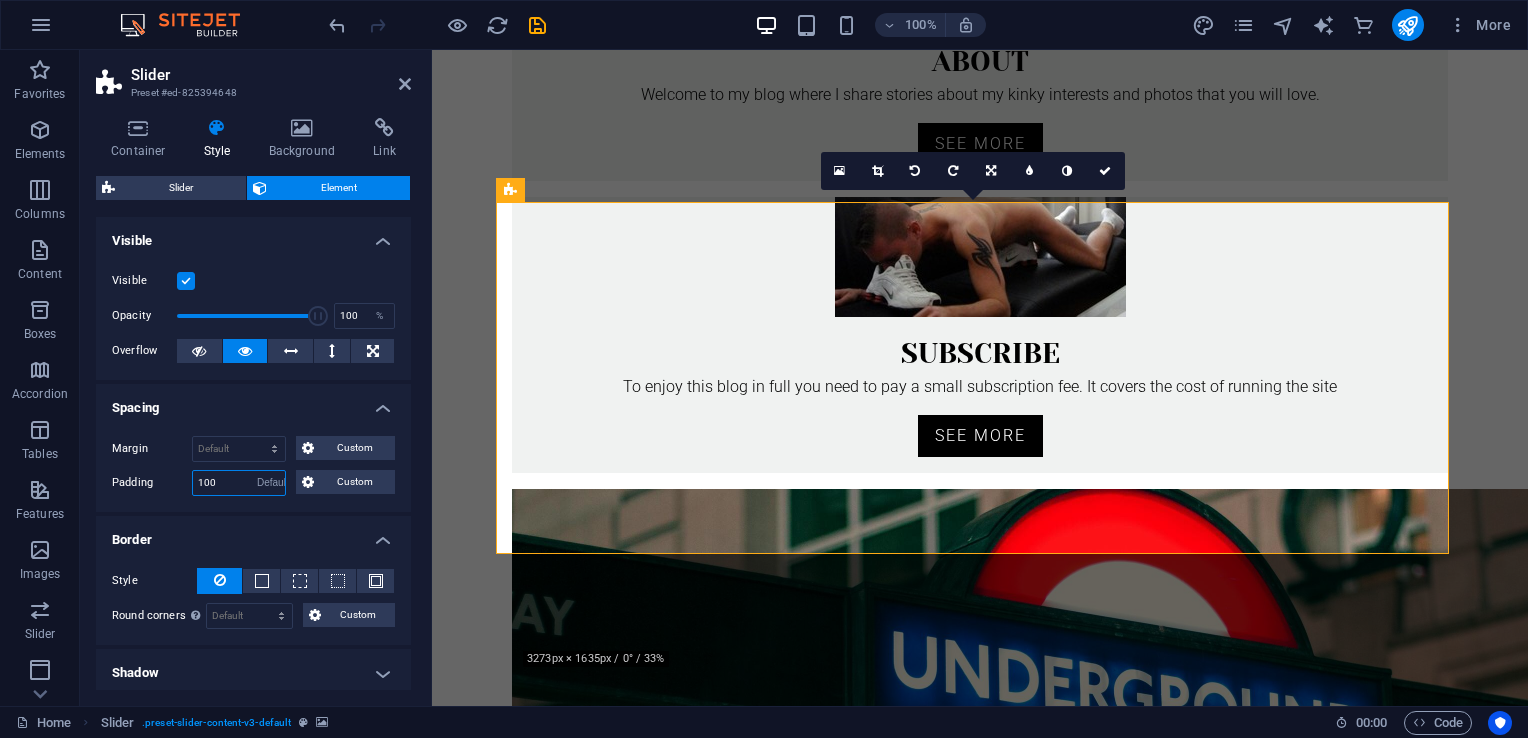 click on "Default px rem % vh vw Custom" at bounding box center (271, 483) 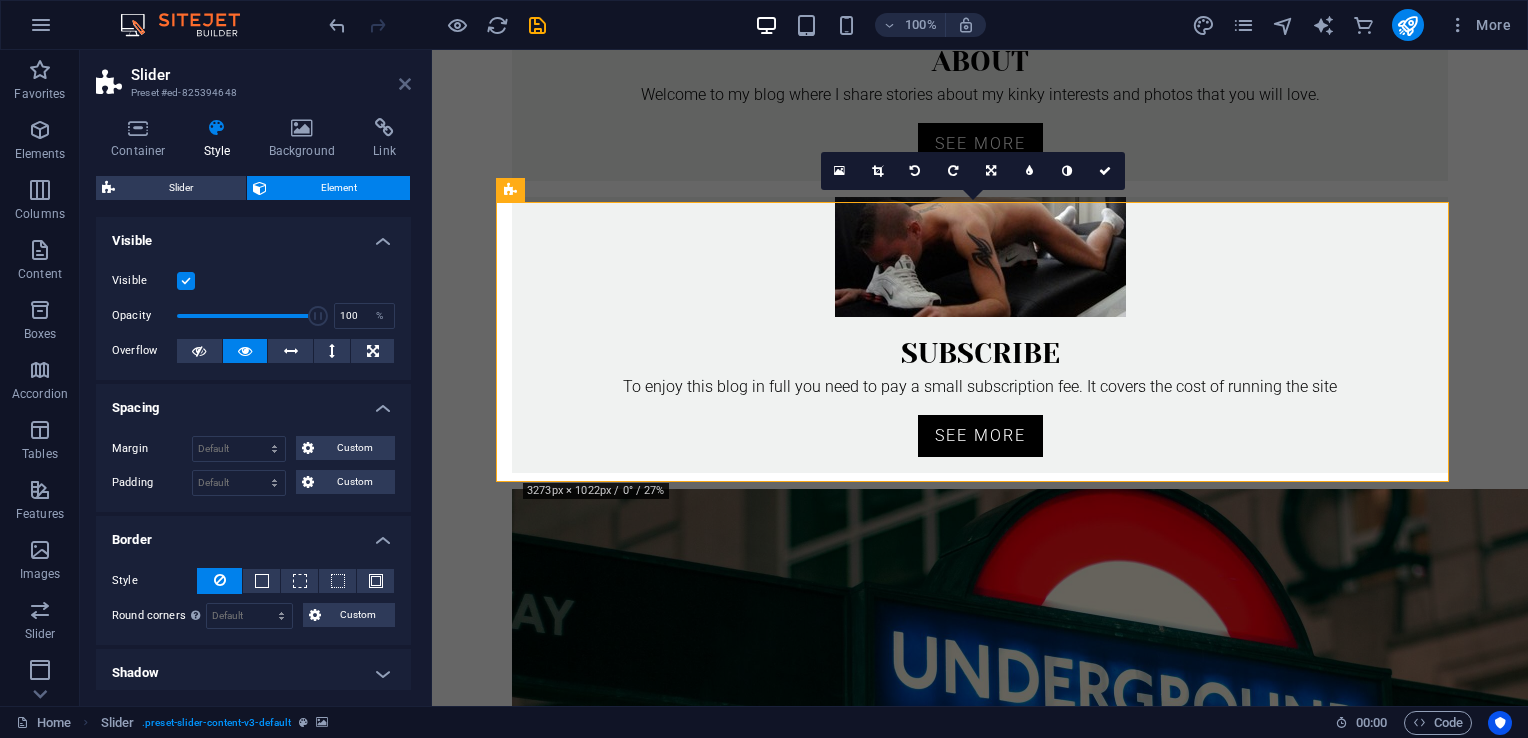 click at bounding box center [405, 84] 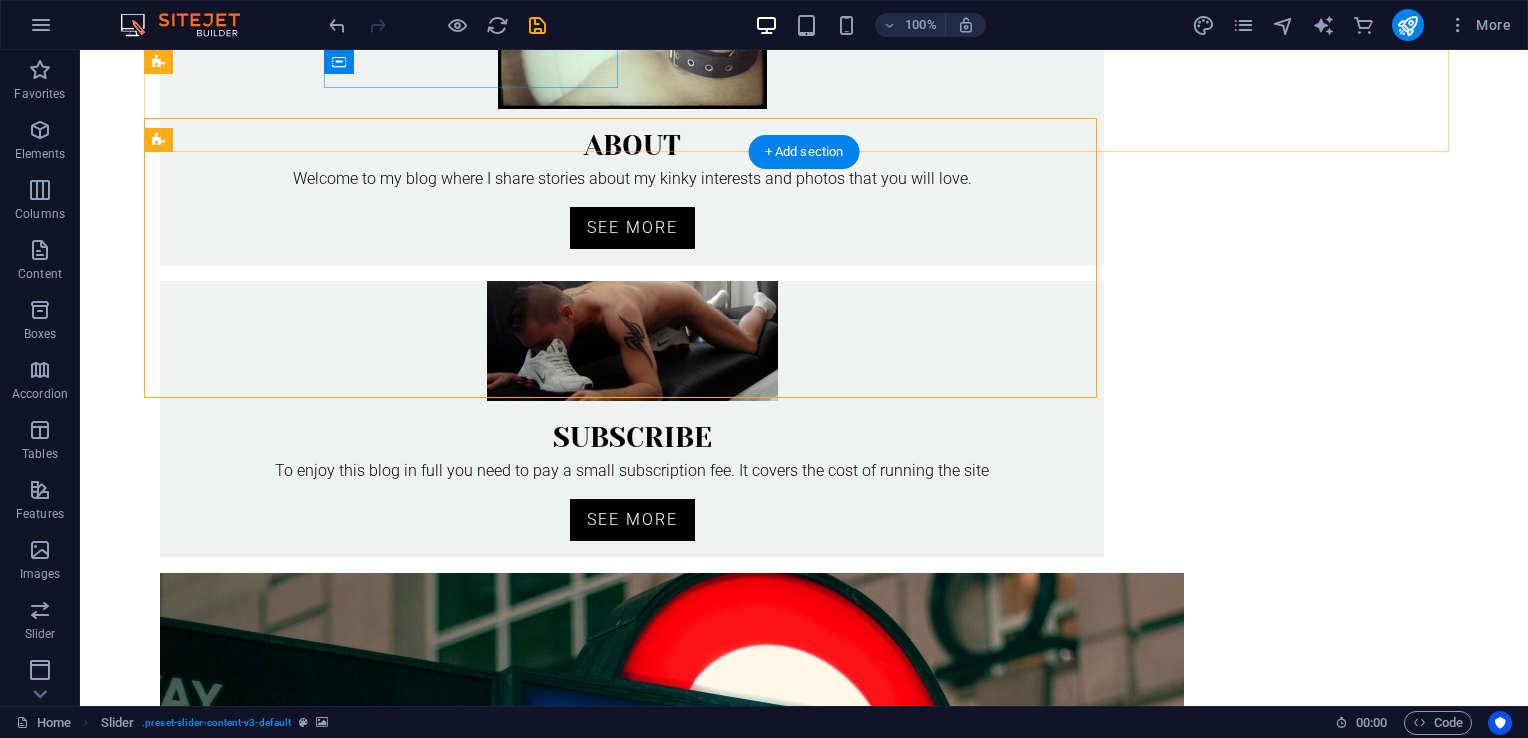 scroll, scrollTop: 770, scrollLeft: 0, axis: vertical 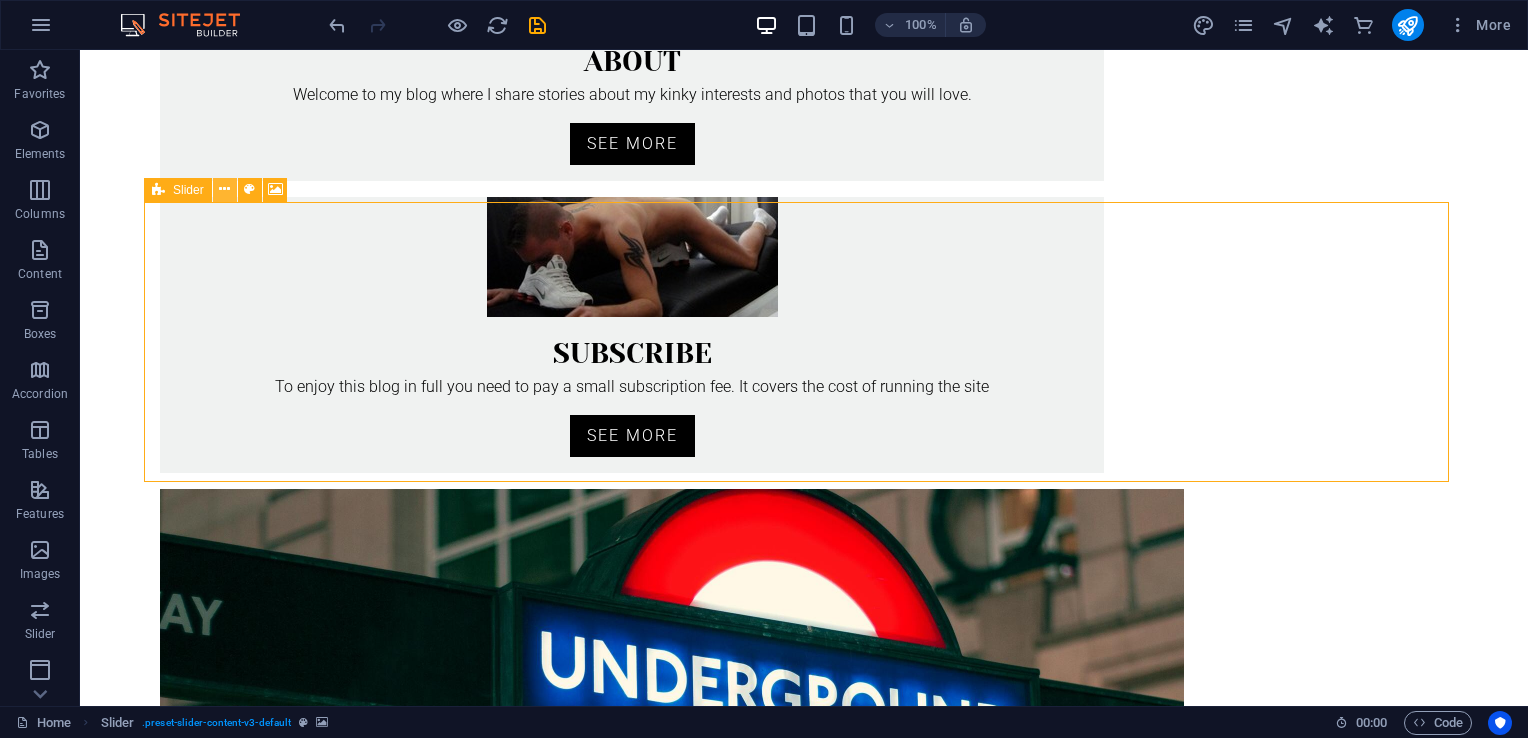 click at bounding box center (224, 189) 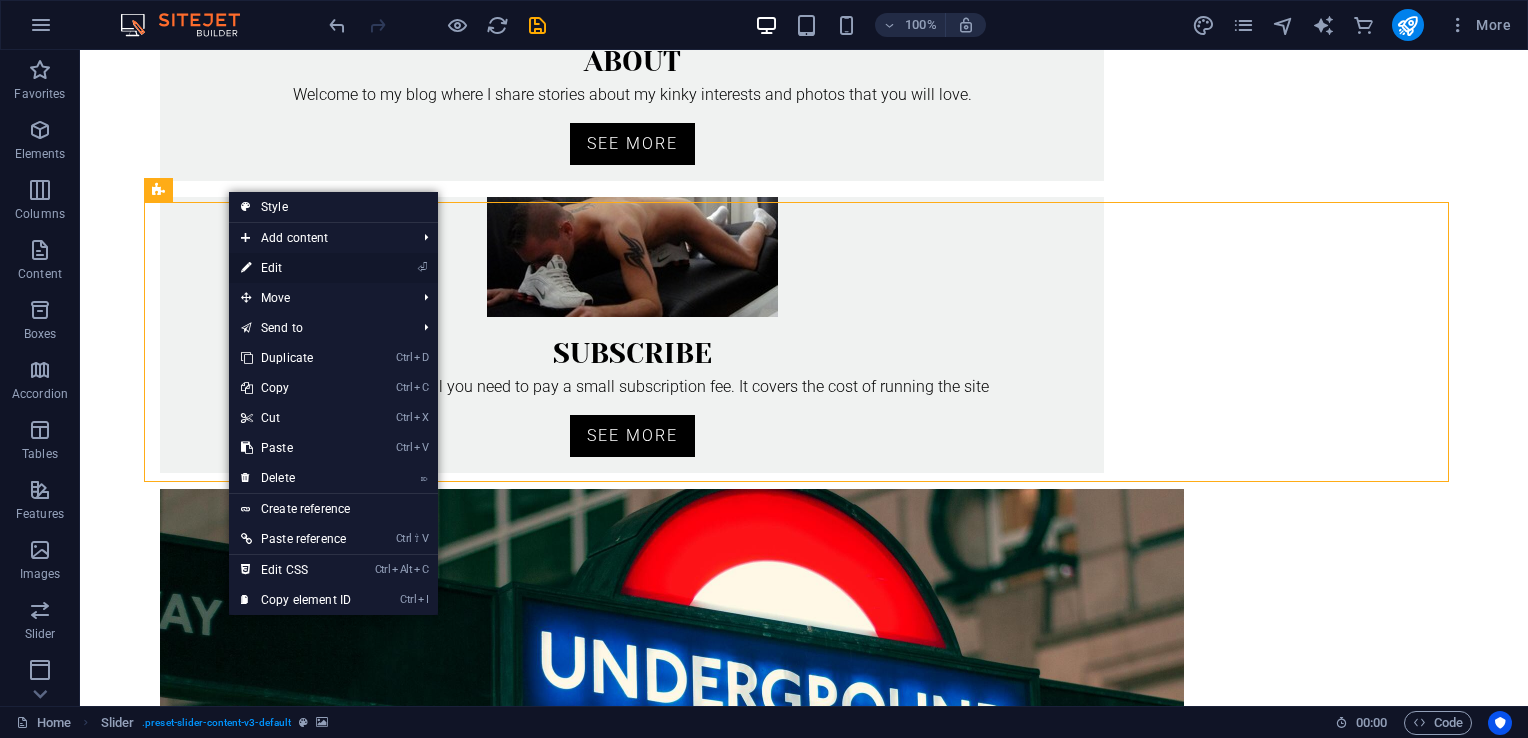 click on "⏎  Edit" at bounding box center [296, 268] 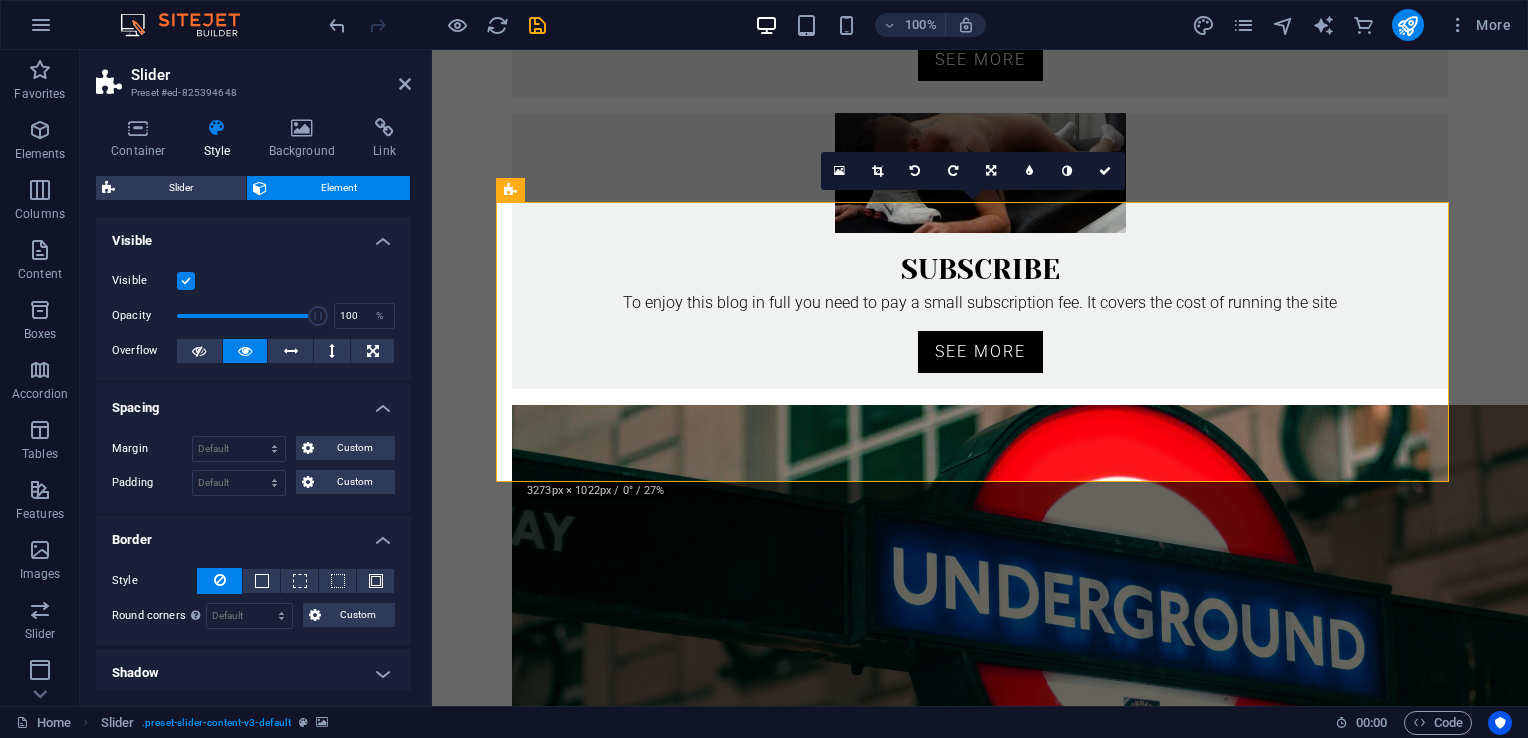 scroll, scrollTop: 686, scrollLeft: 0, axis: vertical 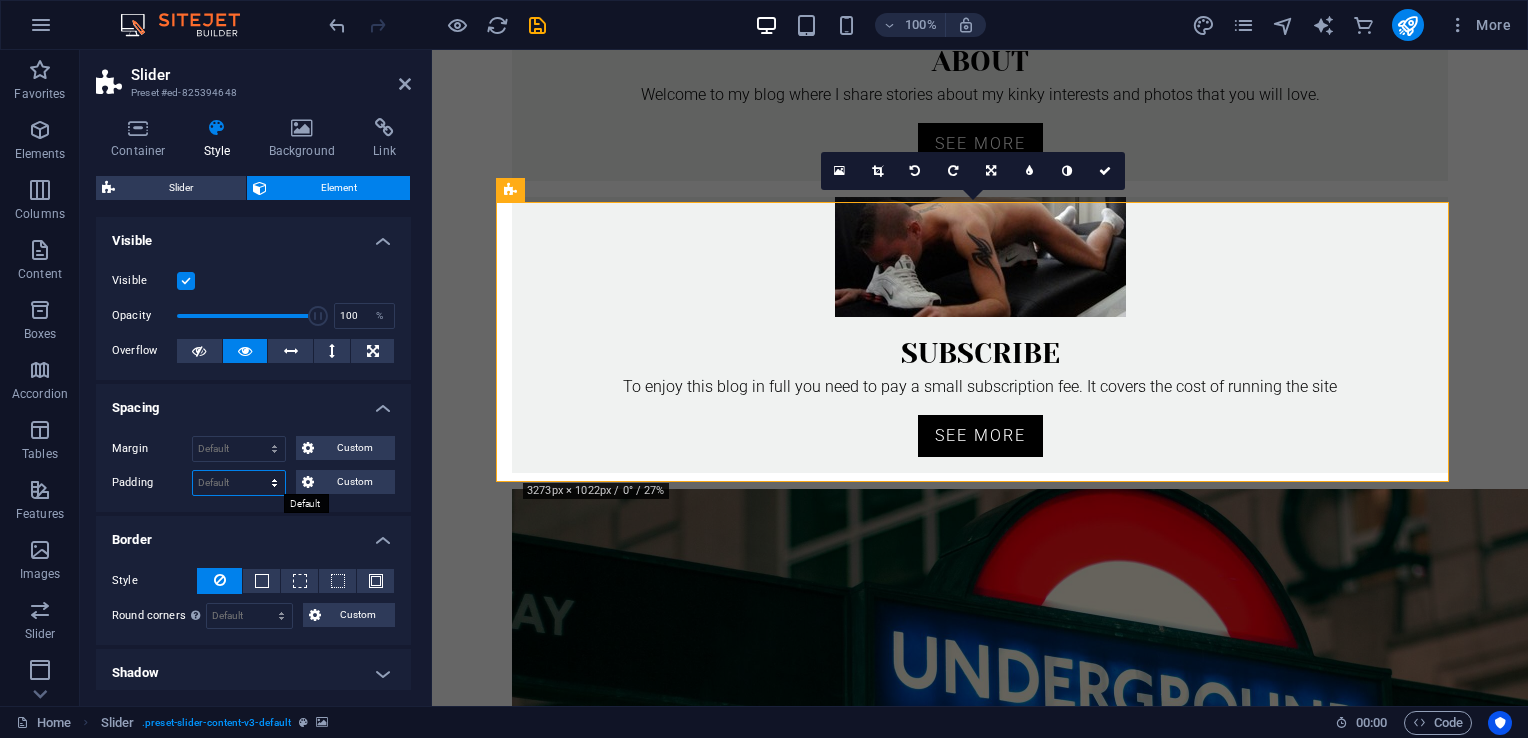 click on "Default px rem % vh vw Custom" at bounding box center (239, 483) 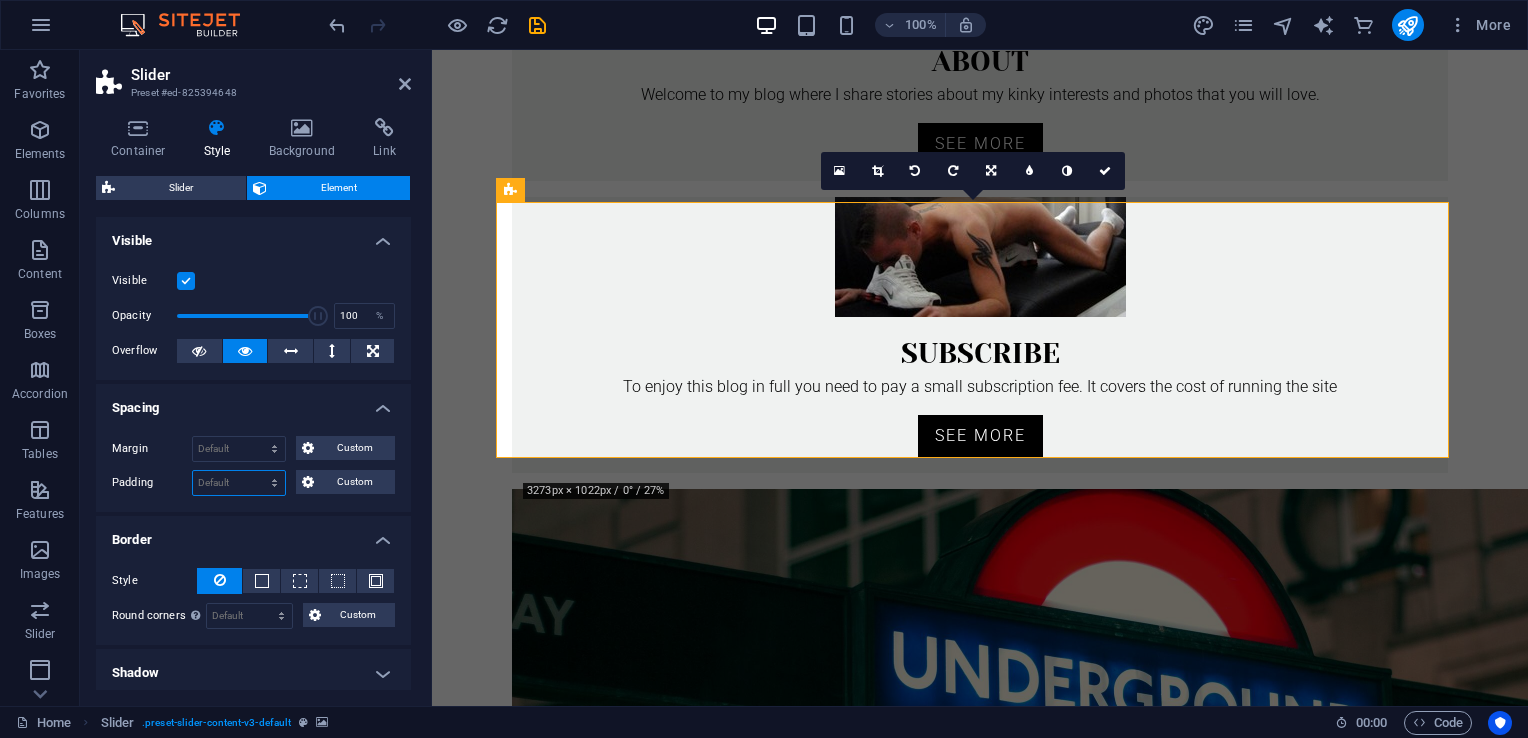 select on "px" 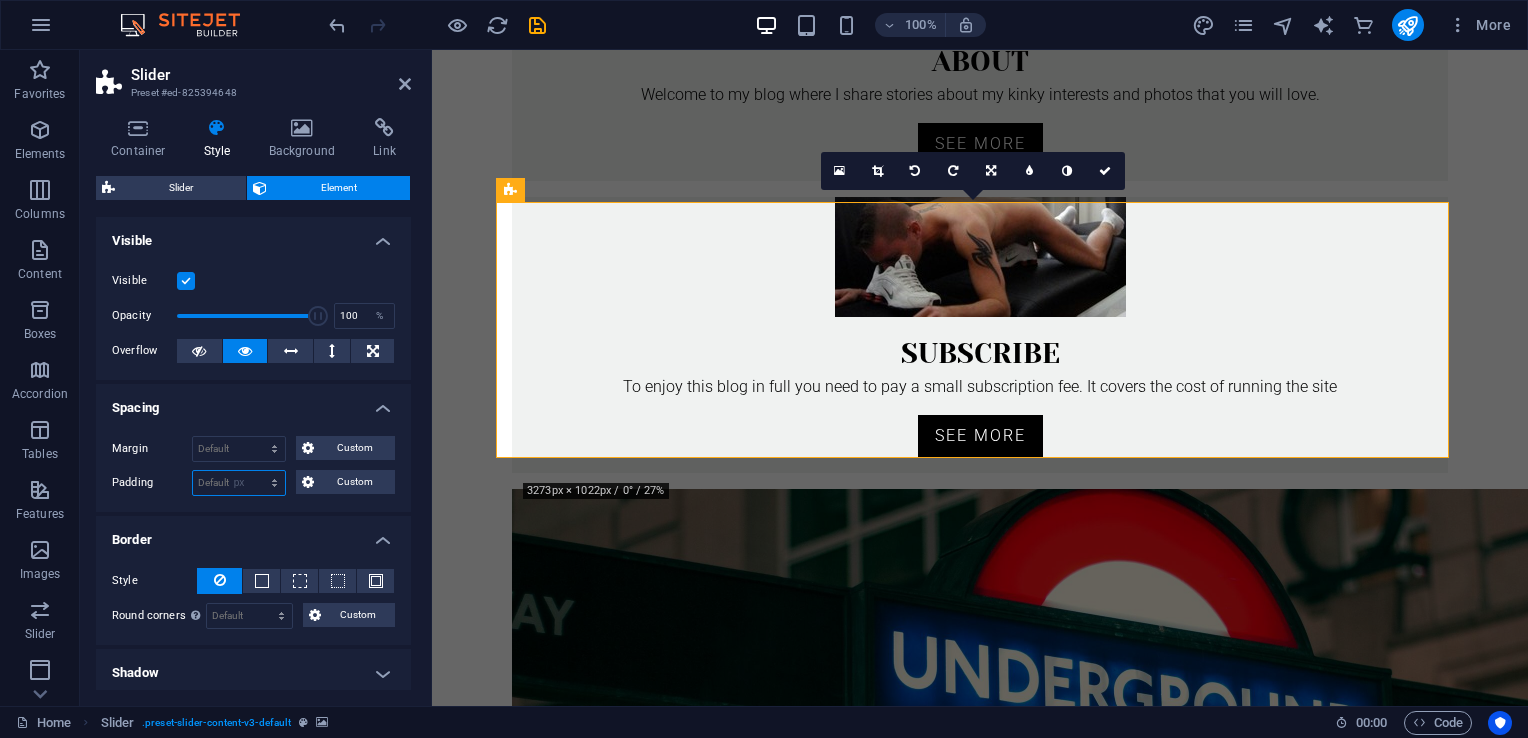 click on "Default px rem % vh vw Custom" at bounding box center [239, 483] 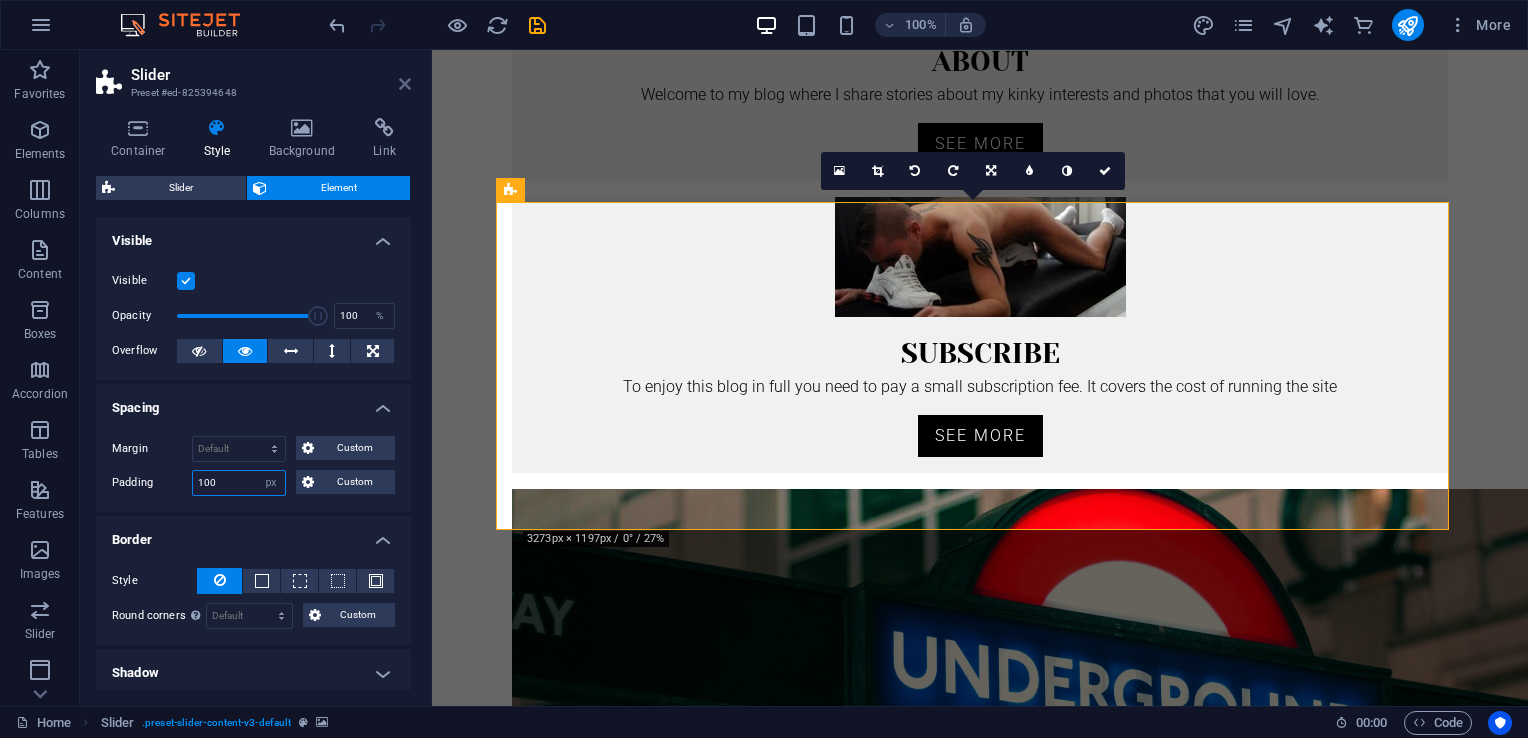 type on "100" 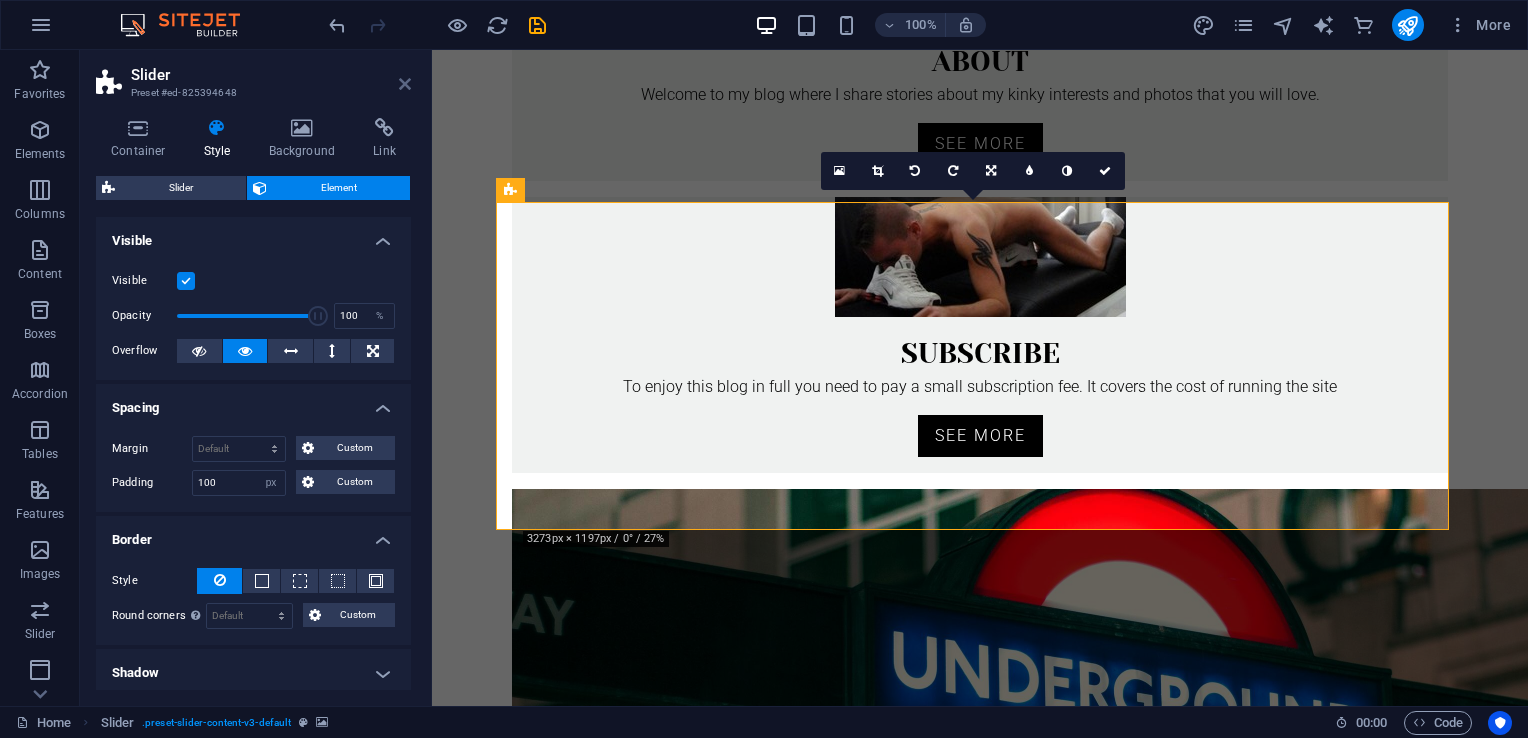click at bounding box center [405, 84] 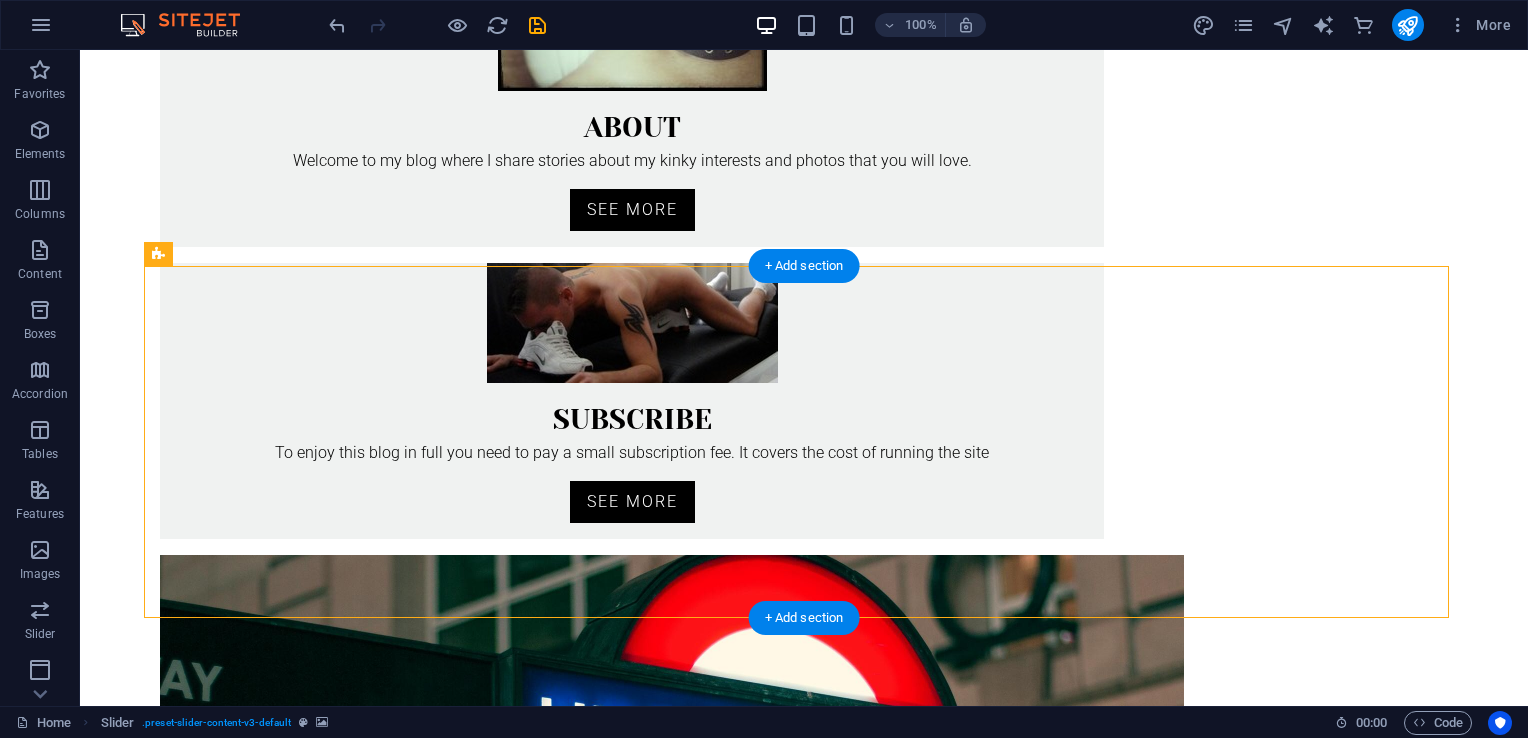 scroll, scrollTop: 703, scrollLeft: 0, axis: vertical 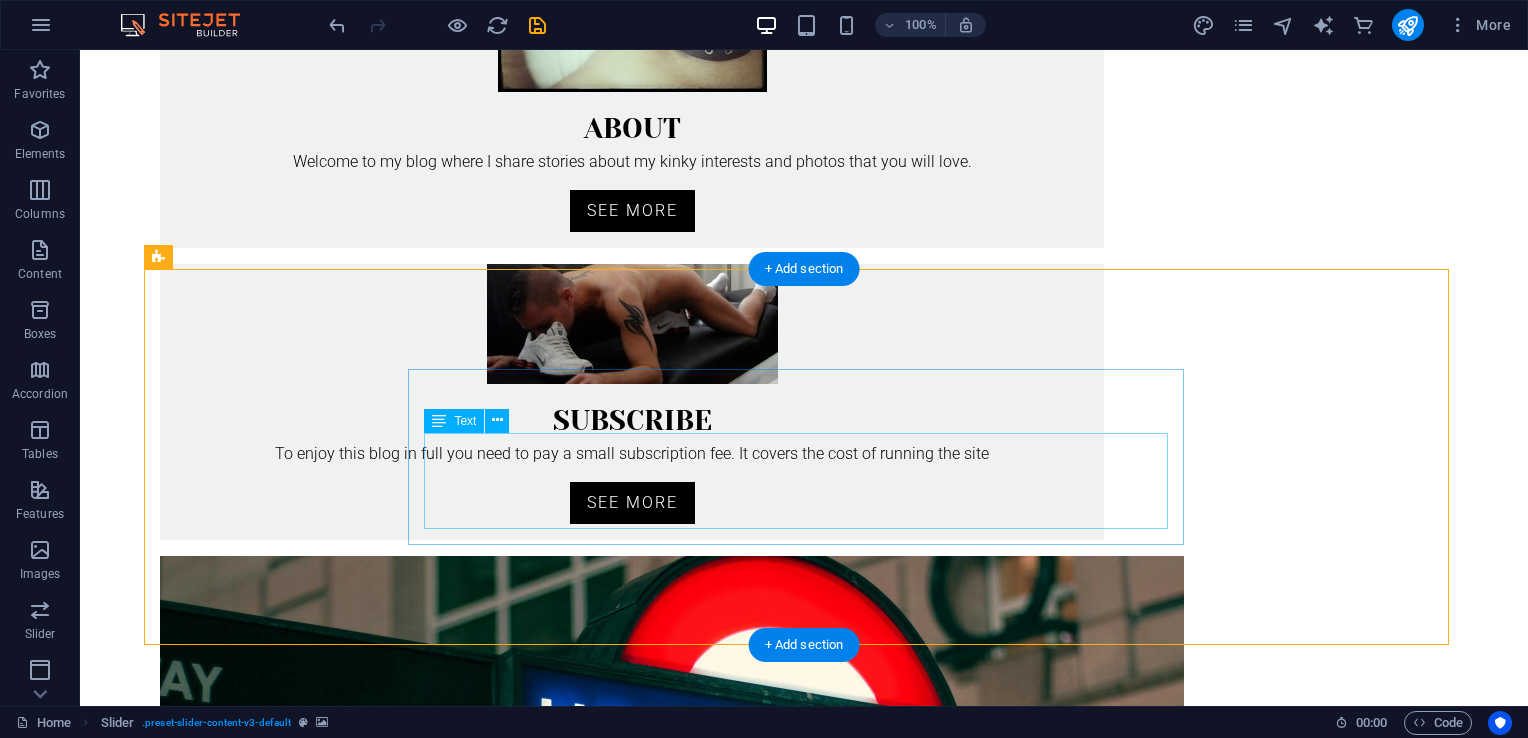 click on "Have you ever come across an enticing photo online and found yourself curious about its backstory? I enjoy imagining how the person in the image ended up in that moment, and occasionally, I write a spontaneous post inspired by the photo. If you’d like to view the image that sparked this post,  Read More ..." at bounding box center [-764, 2103] 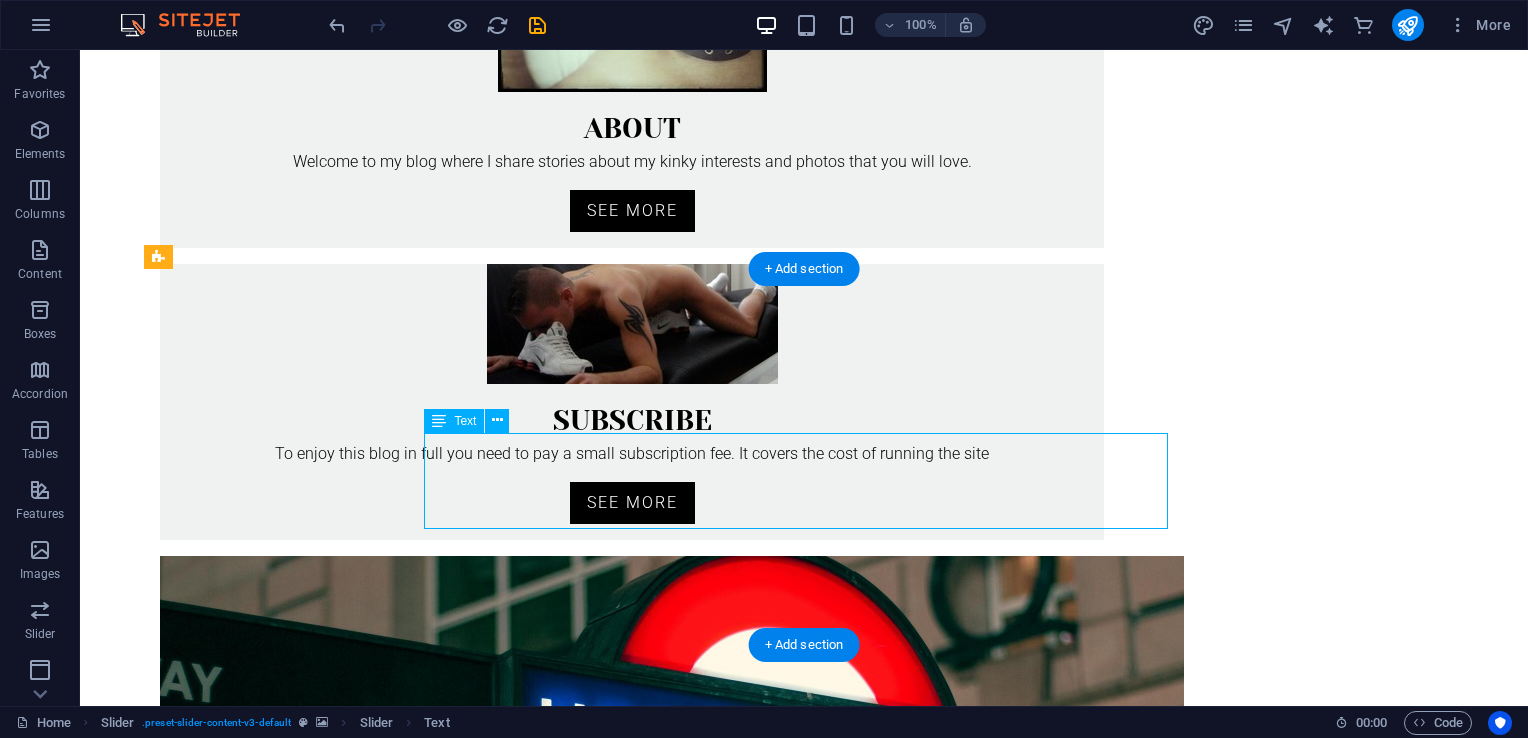click on "Have you ever come across an enticing photo online and found yourself curious about its backstory? I enjoy imagining how the person in the image ended up in that moment, and occasionally, I write a spontaneous post inspired by the photo. If you’d like to view the image that sparked this post,  Read More ..." at bounding box center (-764, 2103) 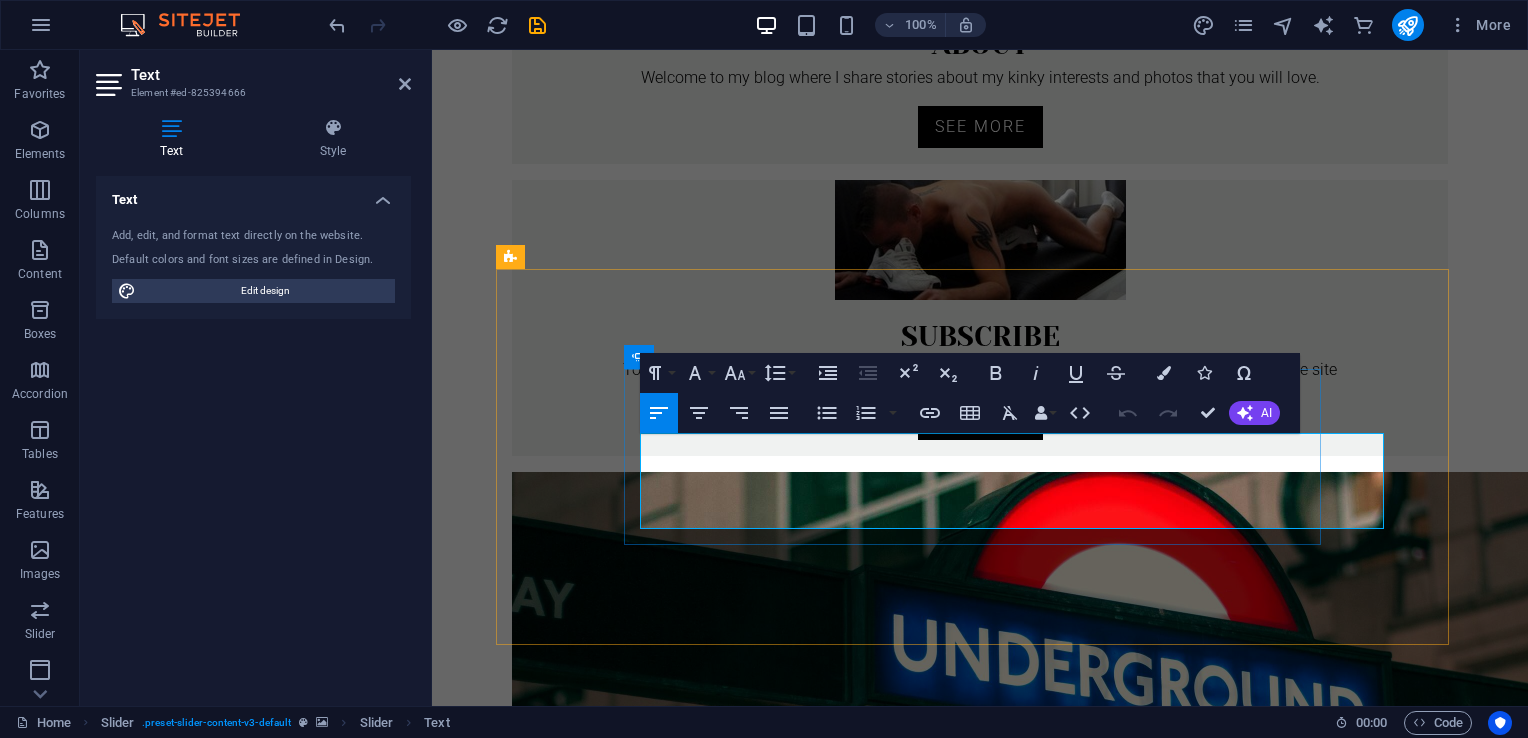 scroll, scrollTop: 619, scrollLeft: 0, axis: vertical 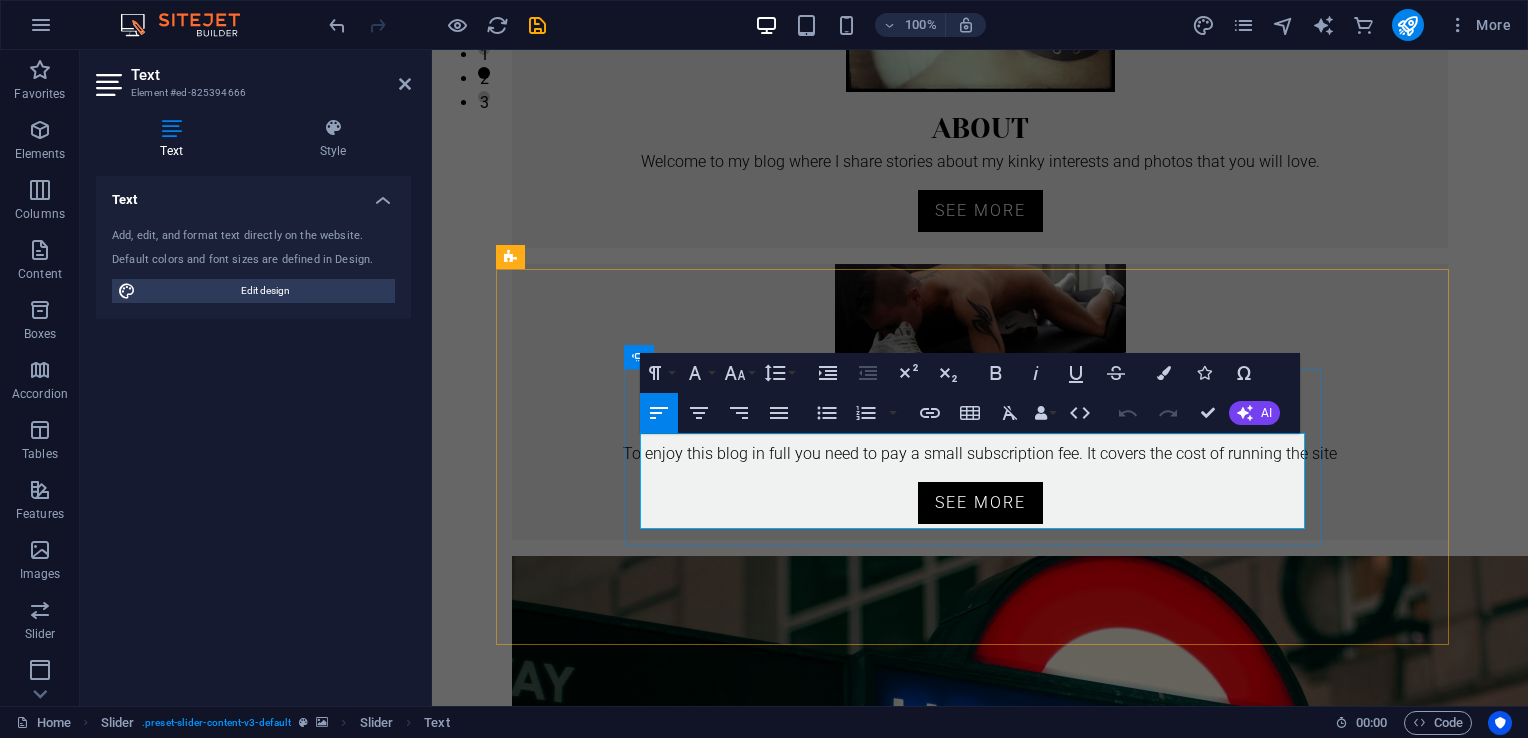 click on "Have you ever come across an enticing photo online and found yourself curious about its backstory? I enjoy imagining how the person in the image ended up in that moment, and occasionally, I write a spontaneous post inspired by the photo. If you’d like to view the image that sparked this post,  Read More ..." at bounding box center [-438, 2127] 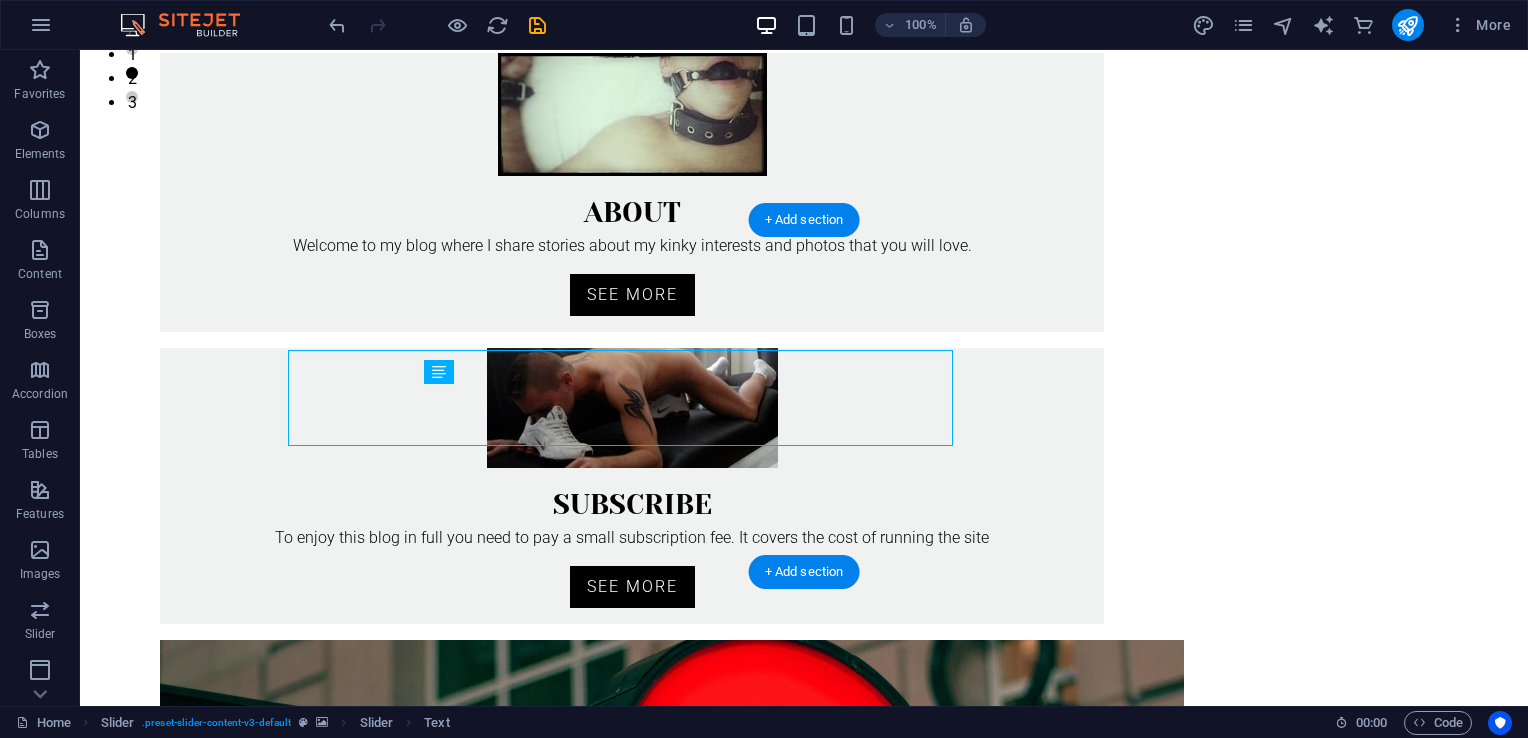 scroll, scrollTop: 702, scrollLeft: 0, axis: vertical 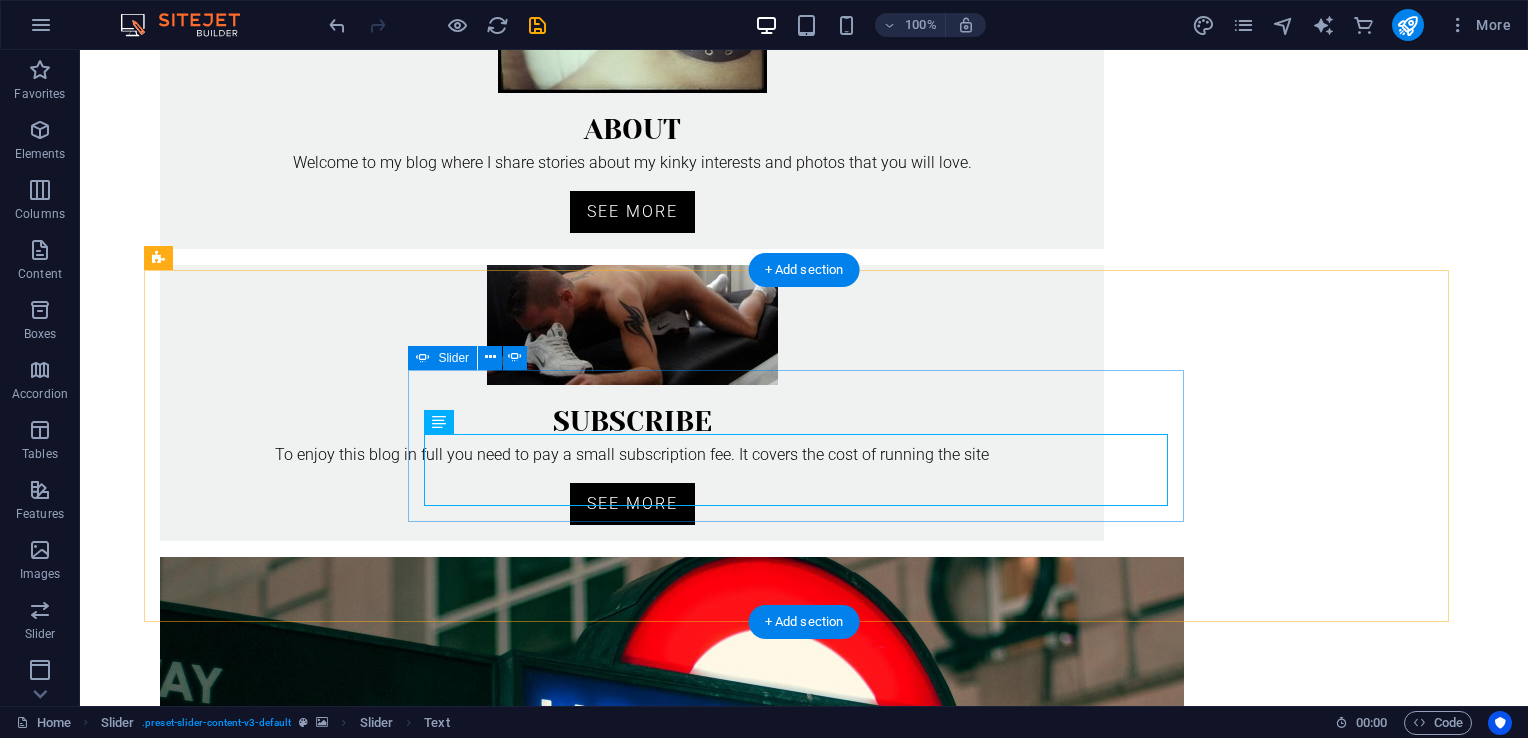 click at bounding box center [804, 1860] 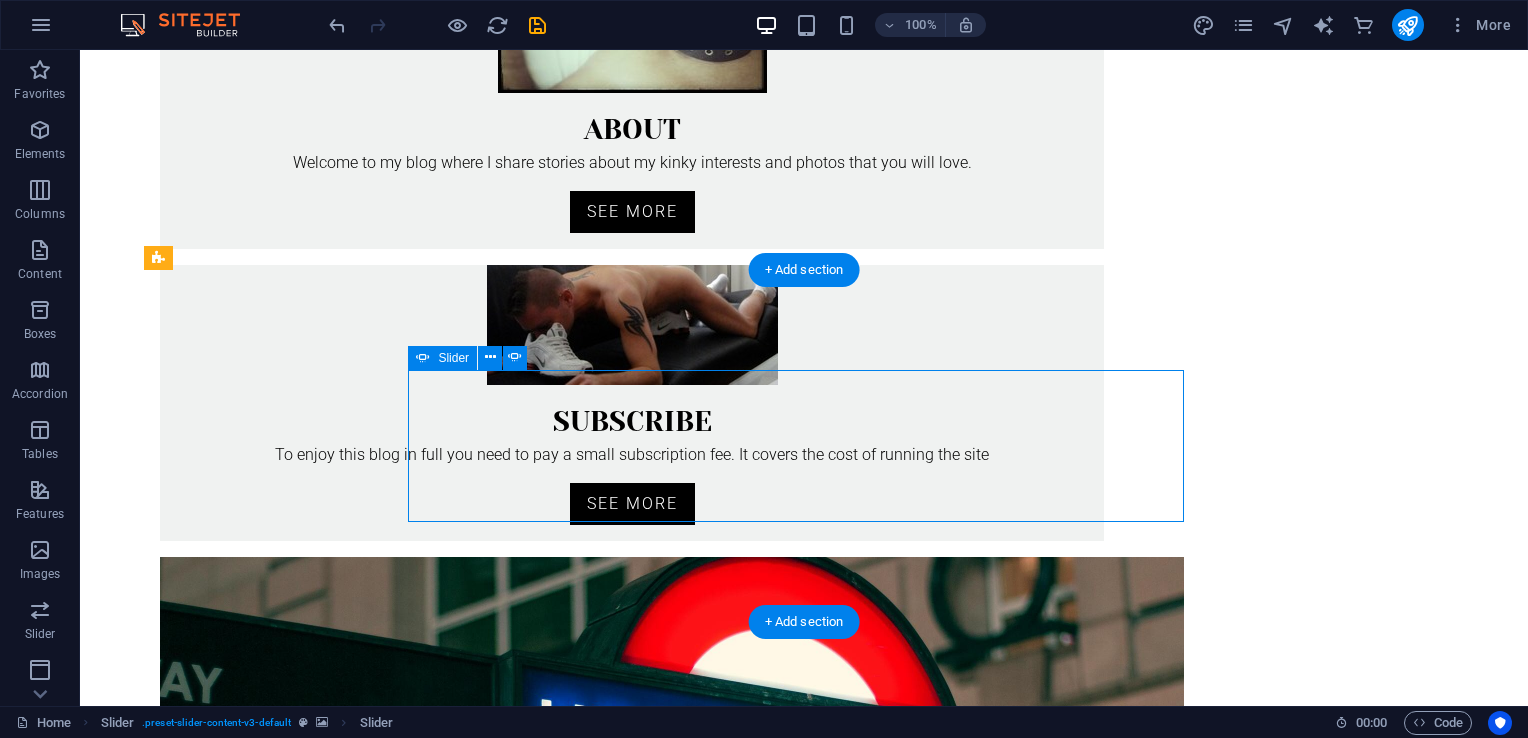 click at bounding box center (804, 1860) 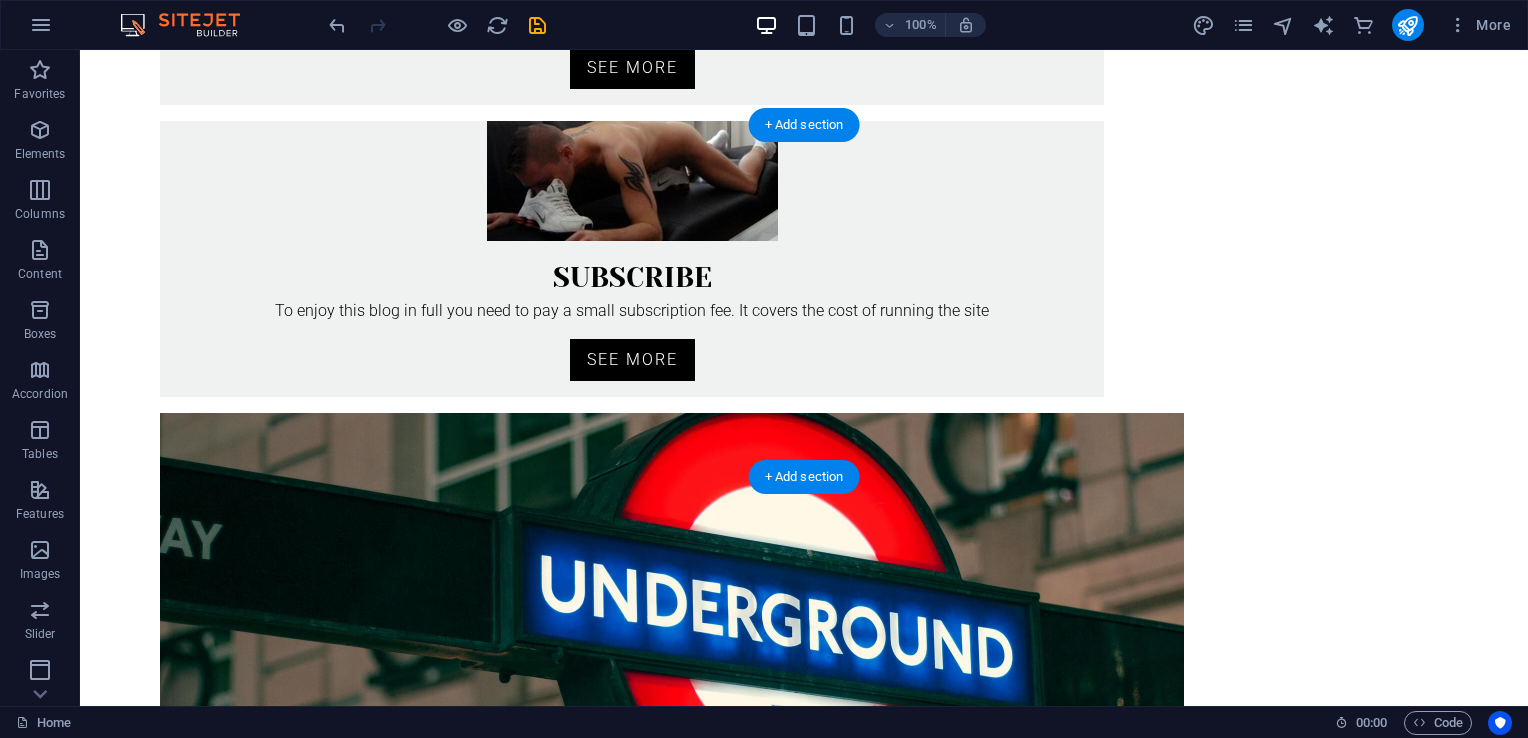 scroll, scrollTop: 845, scrollLeft: 0, axis: vertical 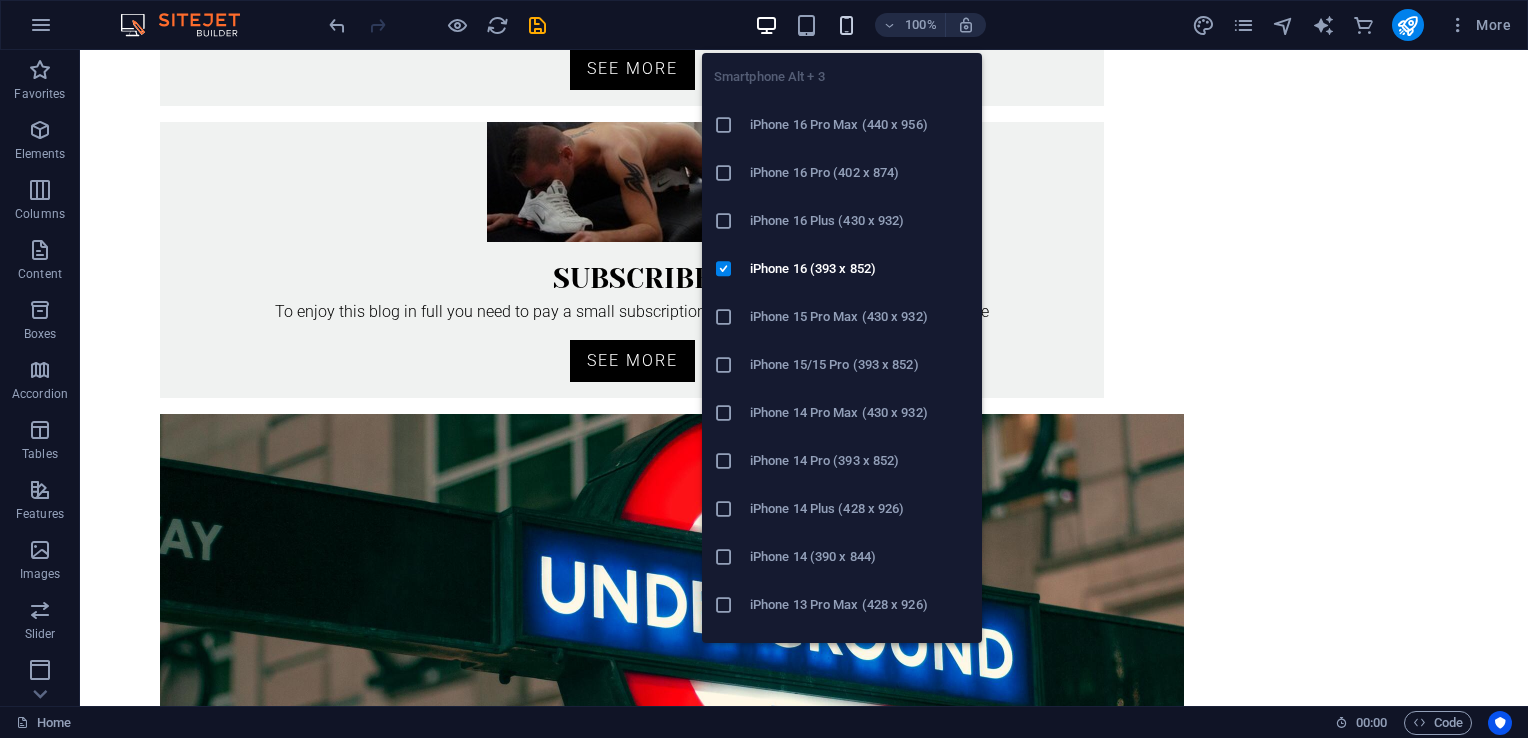 click at bounding box center [846, 25] 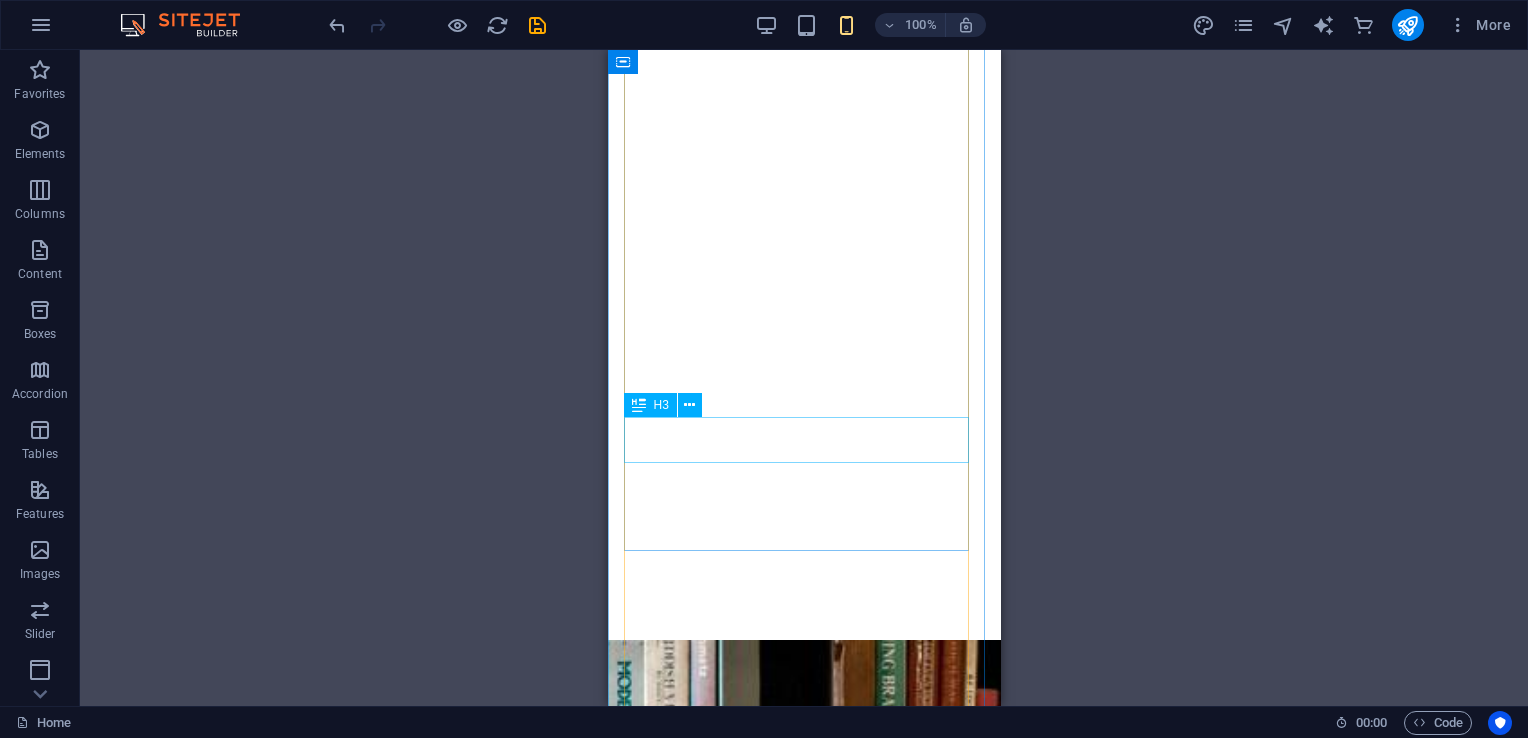 scroll, scrollTop: 2320, scrollLeft: 0, axis: vertical 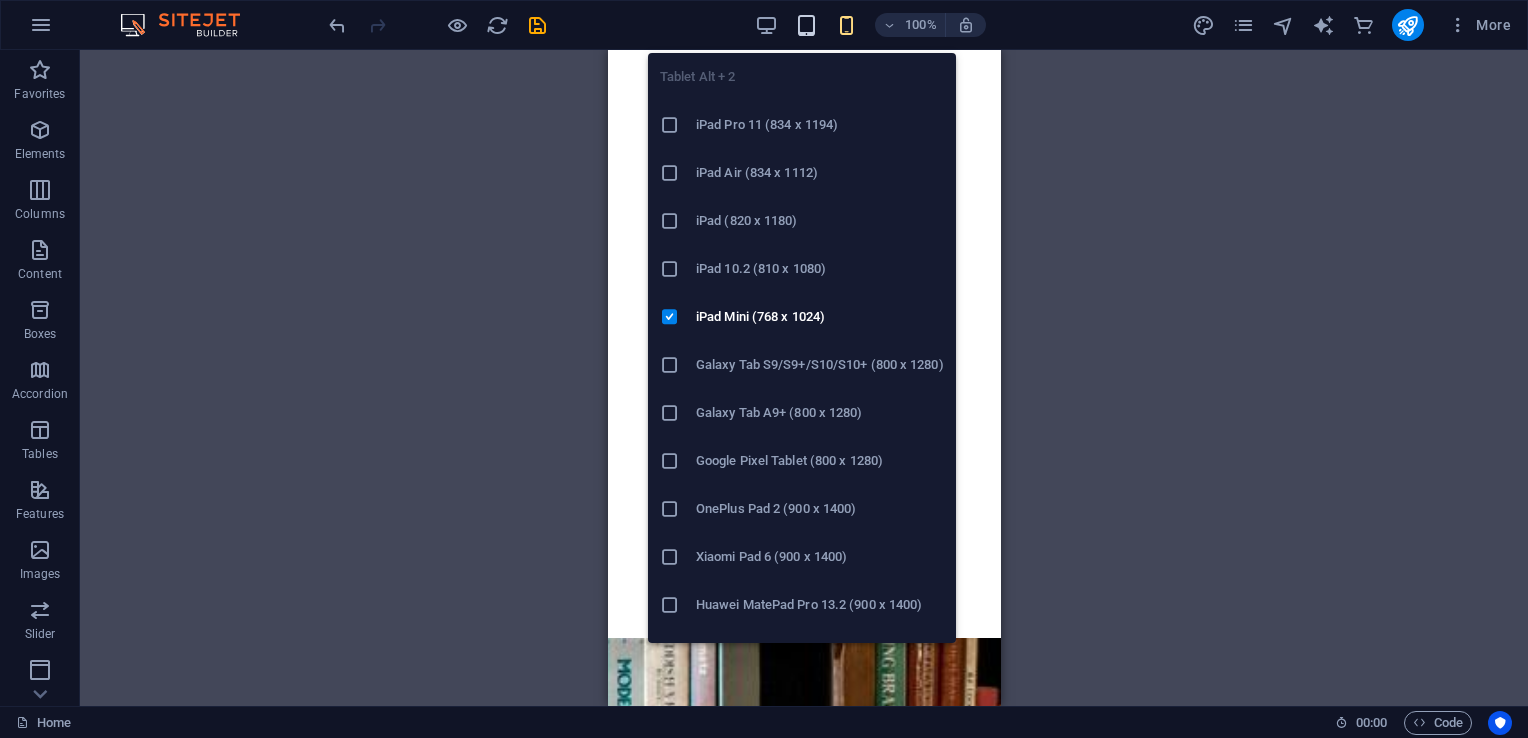 click at bounding box center [806, 25] 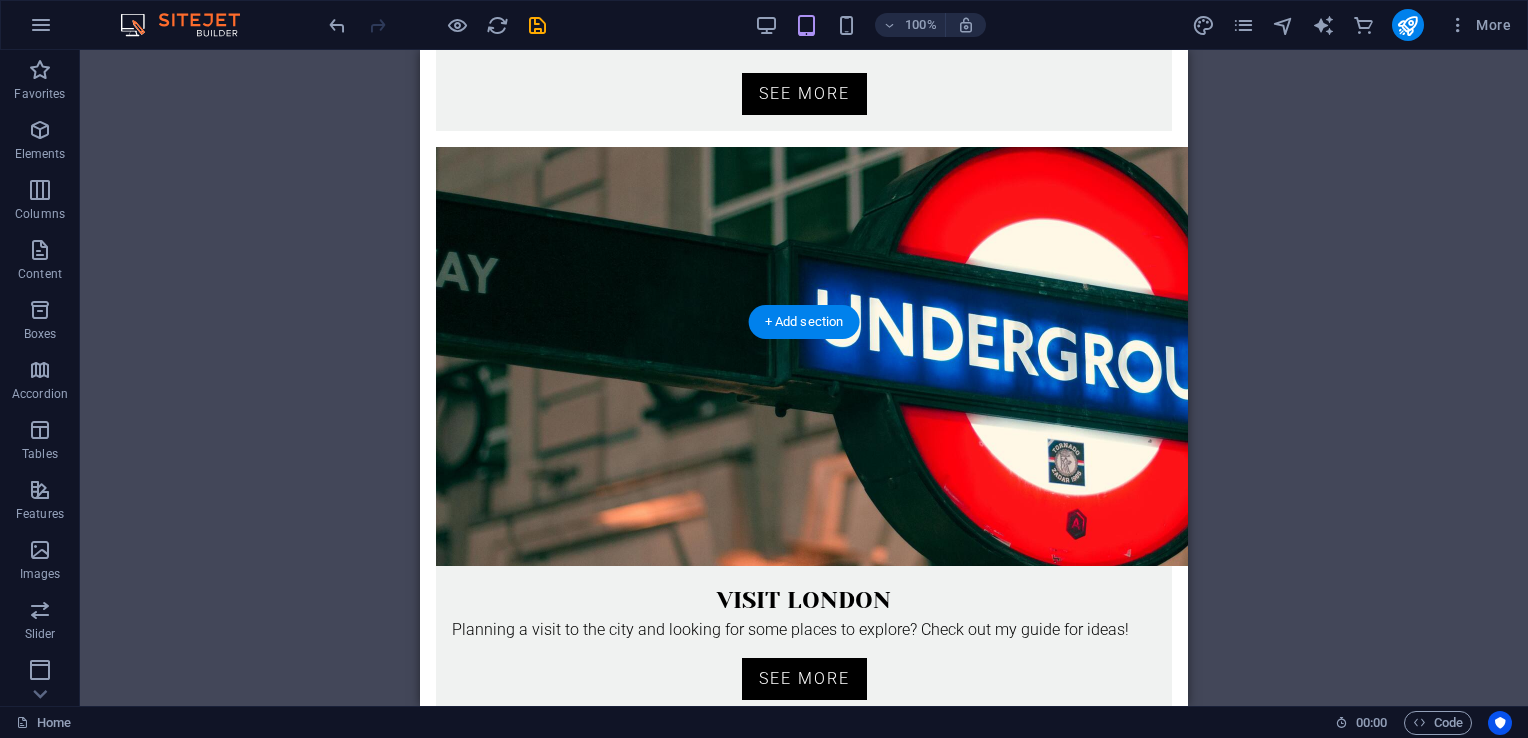 scroll, scrollTop: 868, scrollLeft: 0, axis: vertical 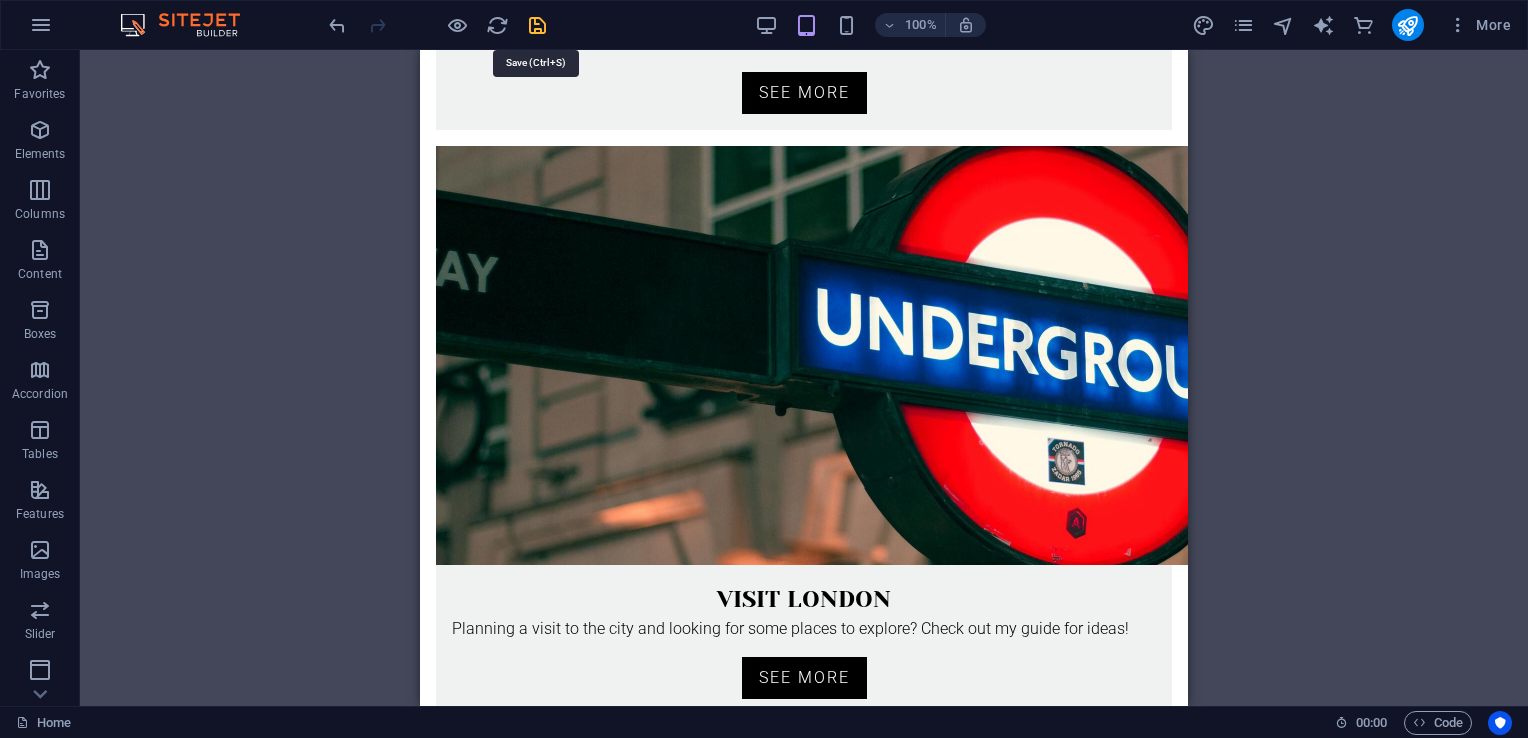 click at bounding box center [537, 25] 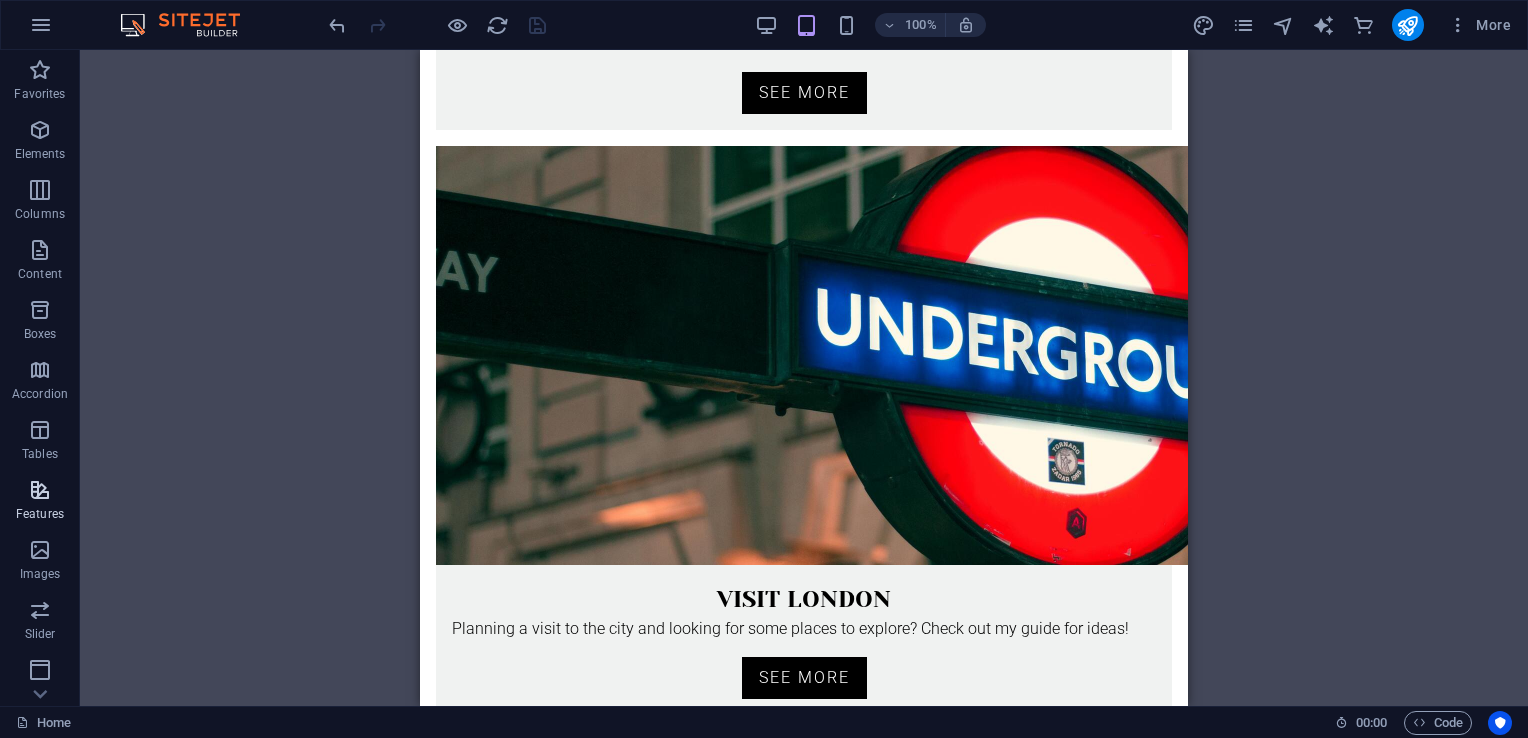 click at bounding box center [40, 490] 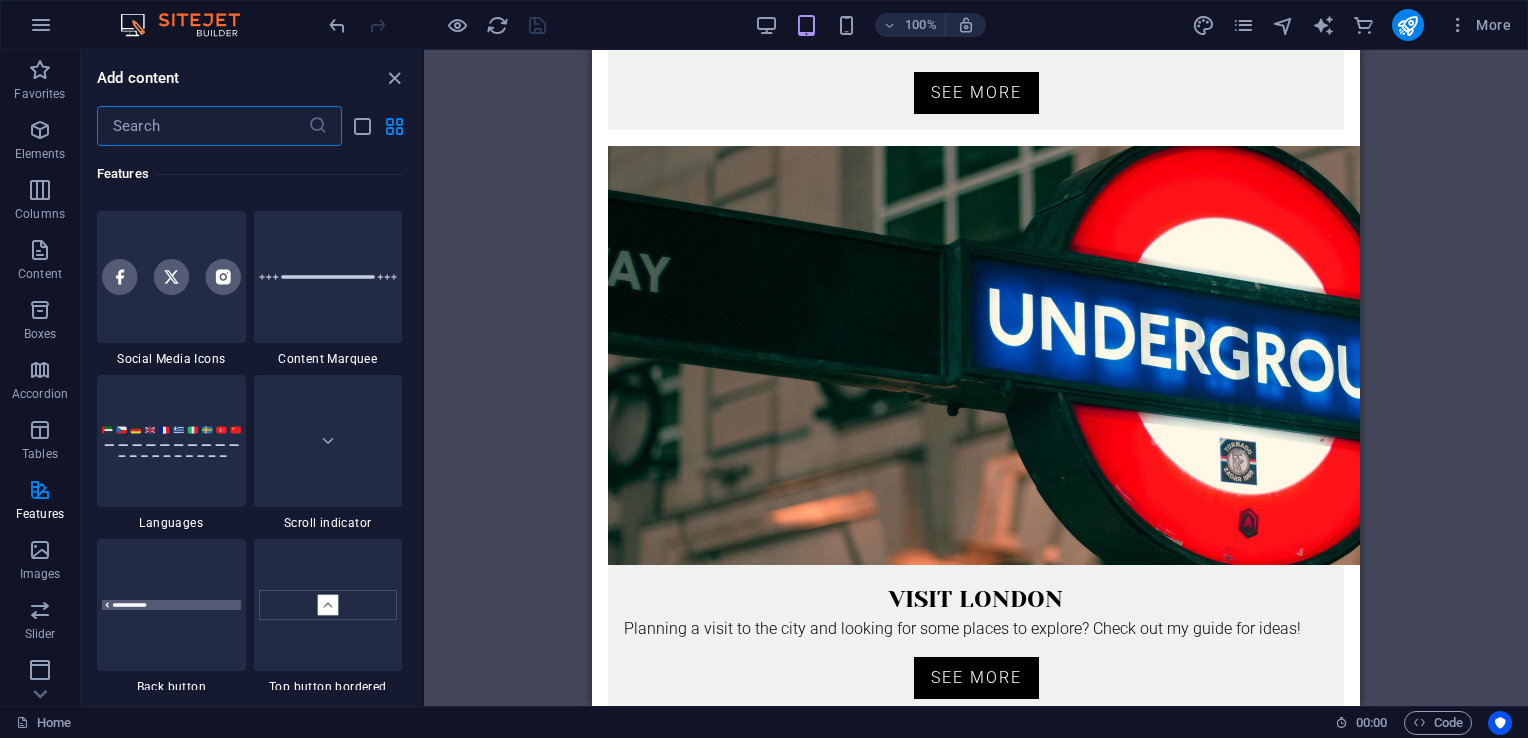 scroll, scrollTop: 9187, scrollLeft: 0, axis: vertical 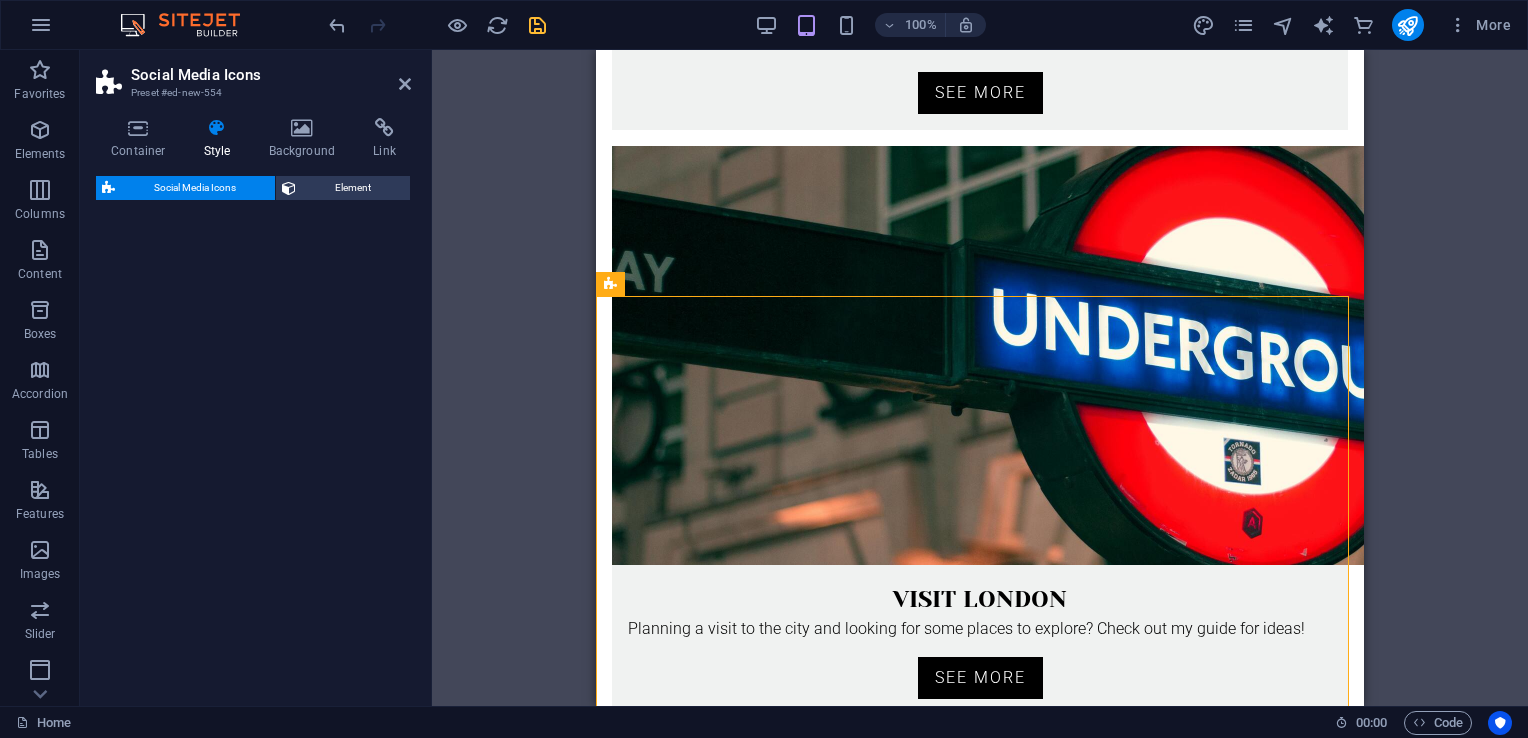 select on "rem" 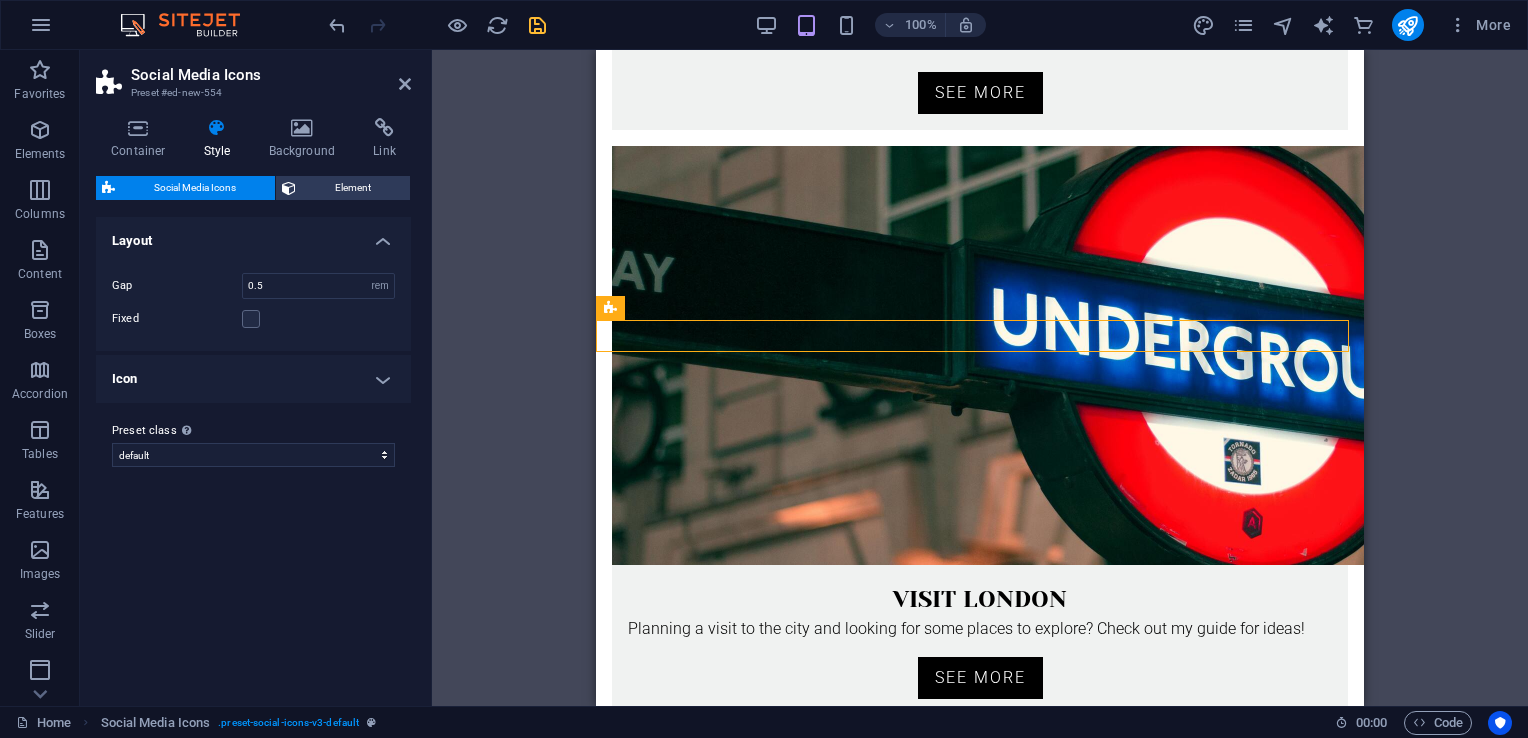 click on "Icon" at bounding box center (253, 379) 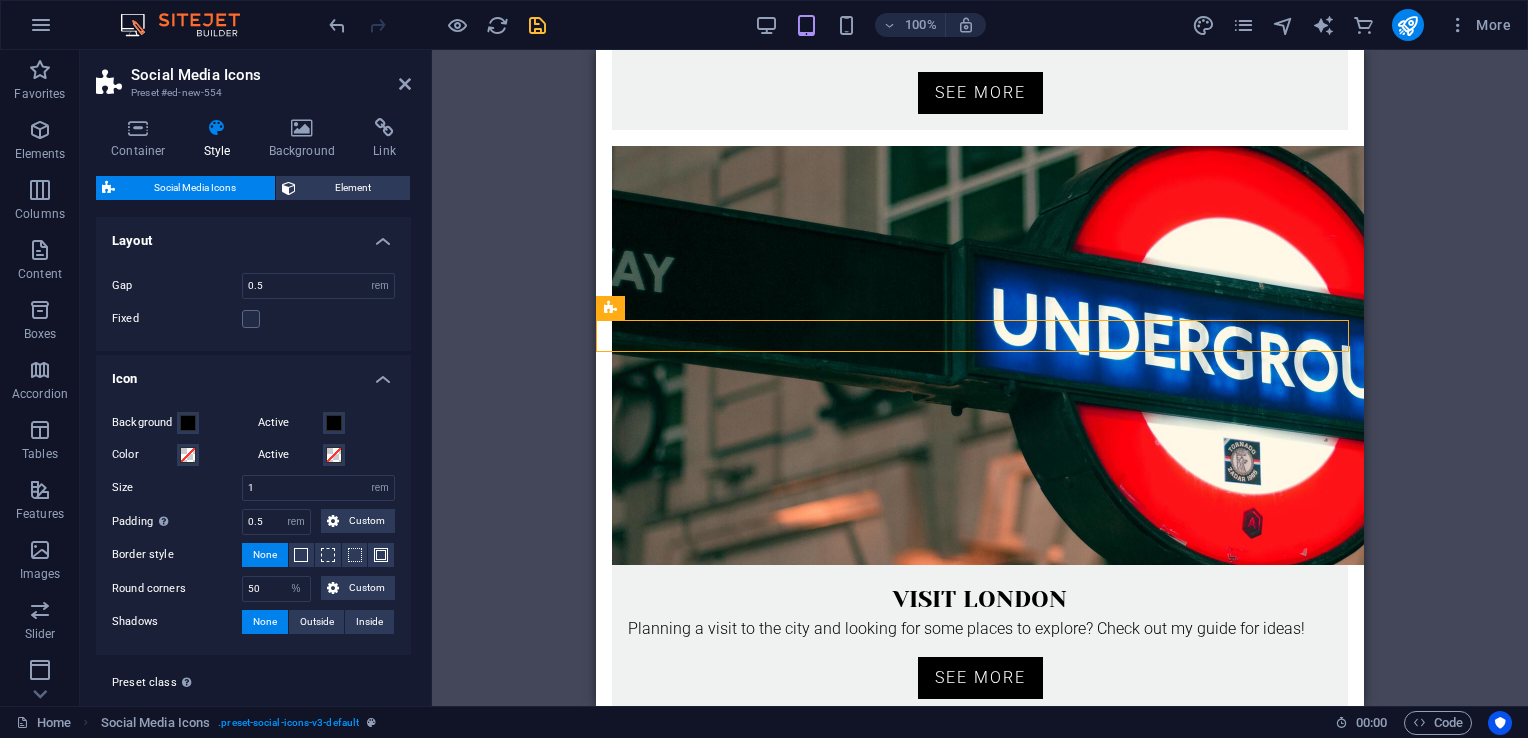 click on "Icon" at bounding box center (253, 373) 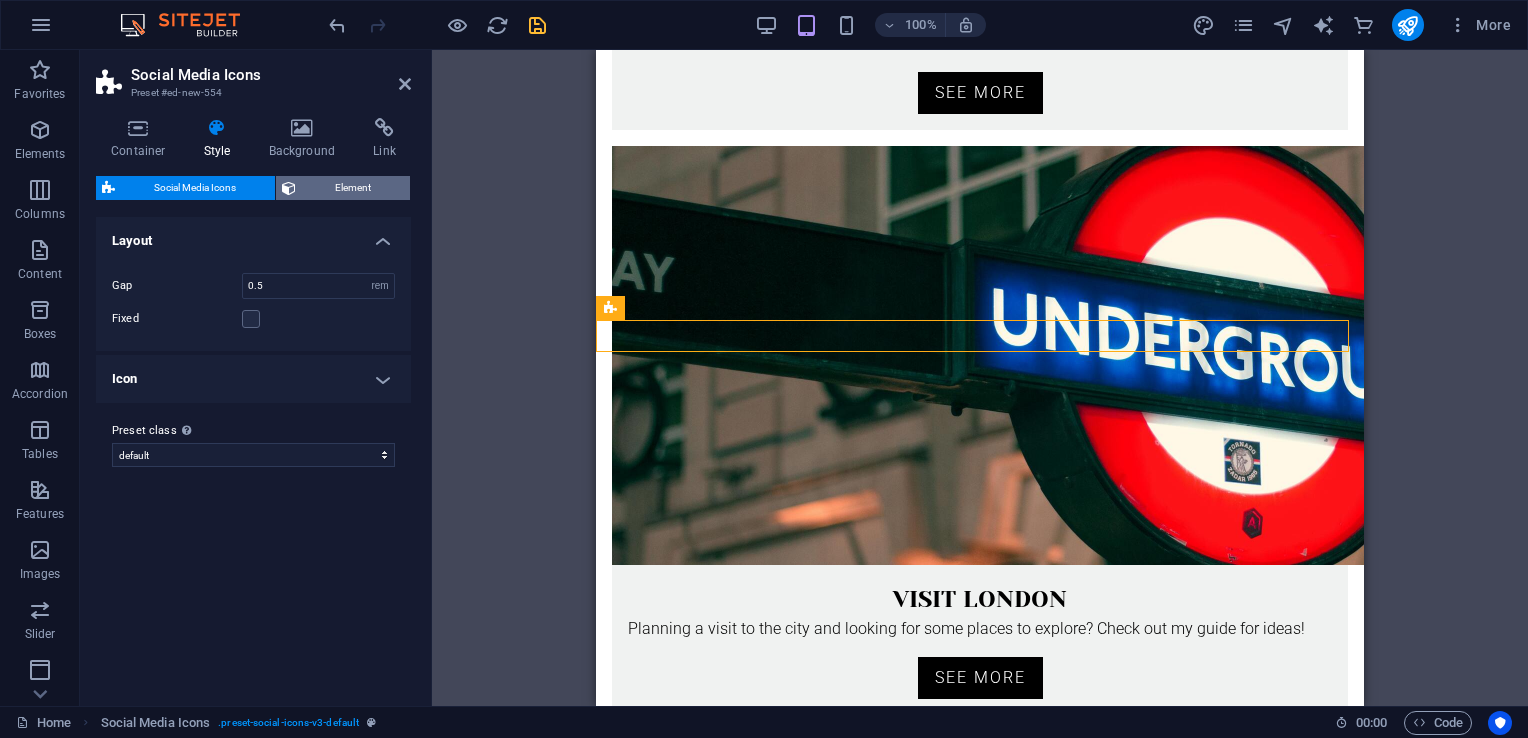 click on "Element" at bounding box center [353, 188] 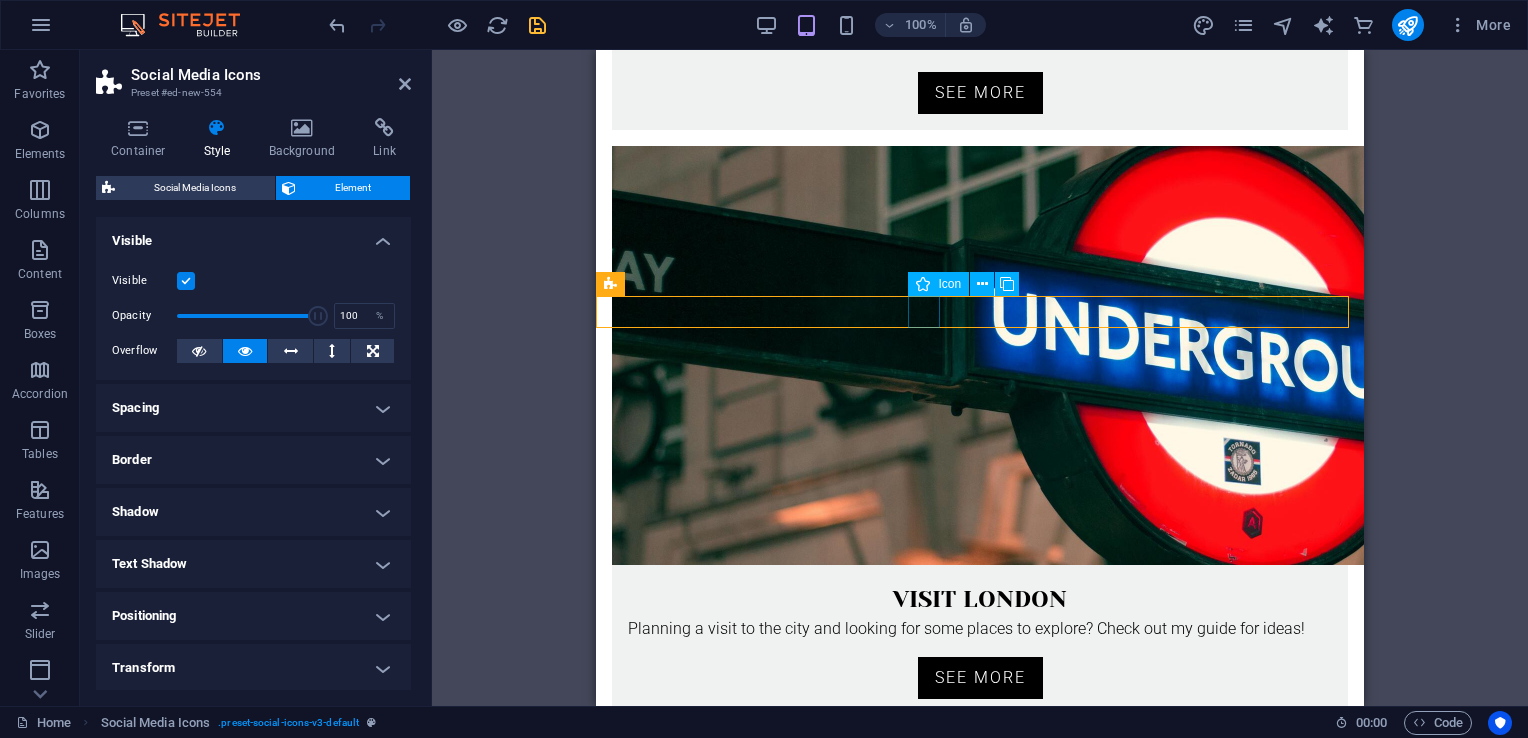 click at bounding box center (980, 1612) 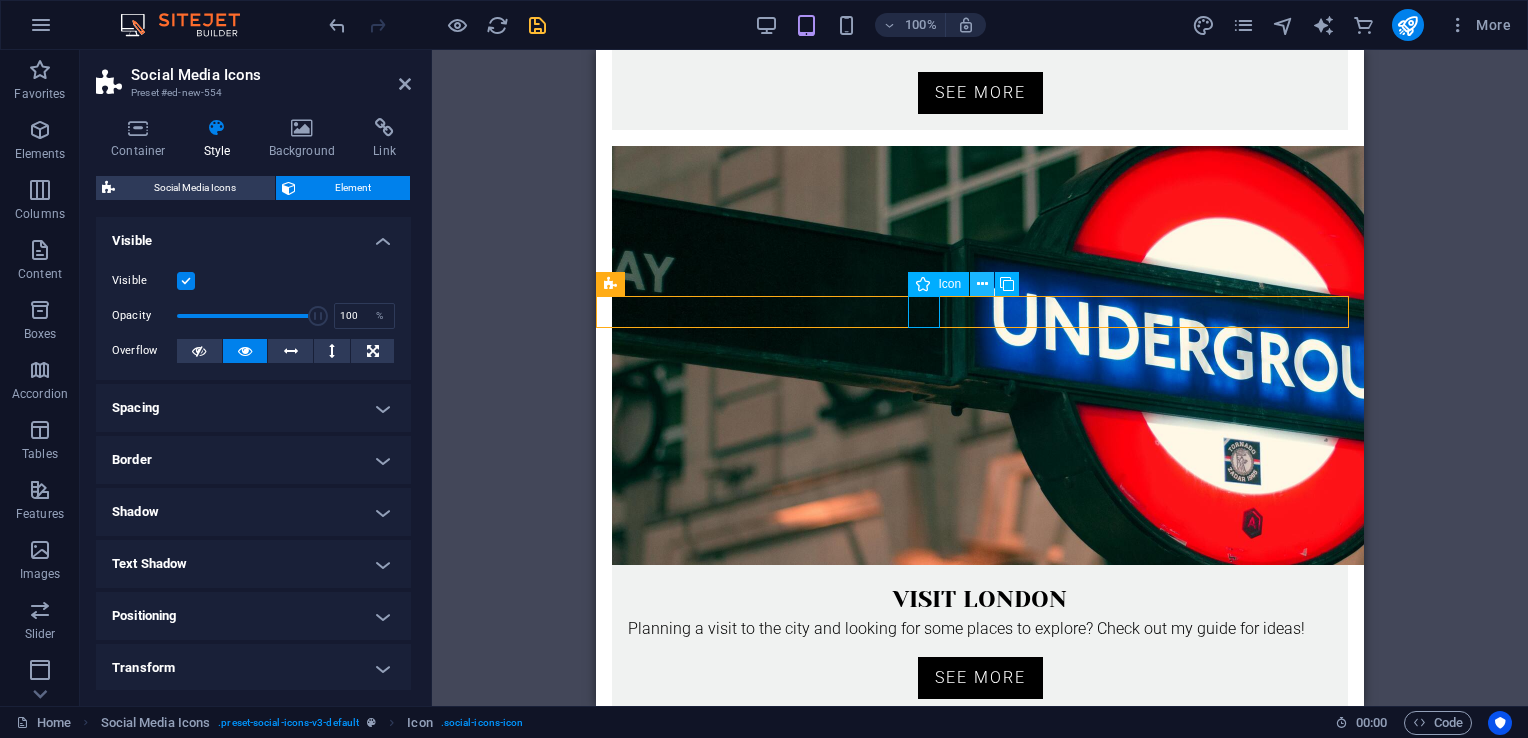 click at bounding box center (982, 284) 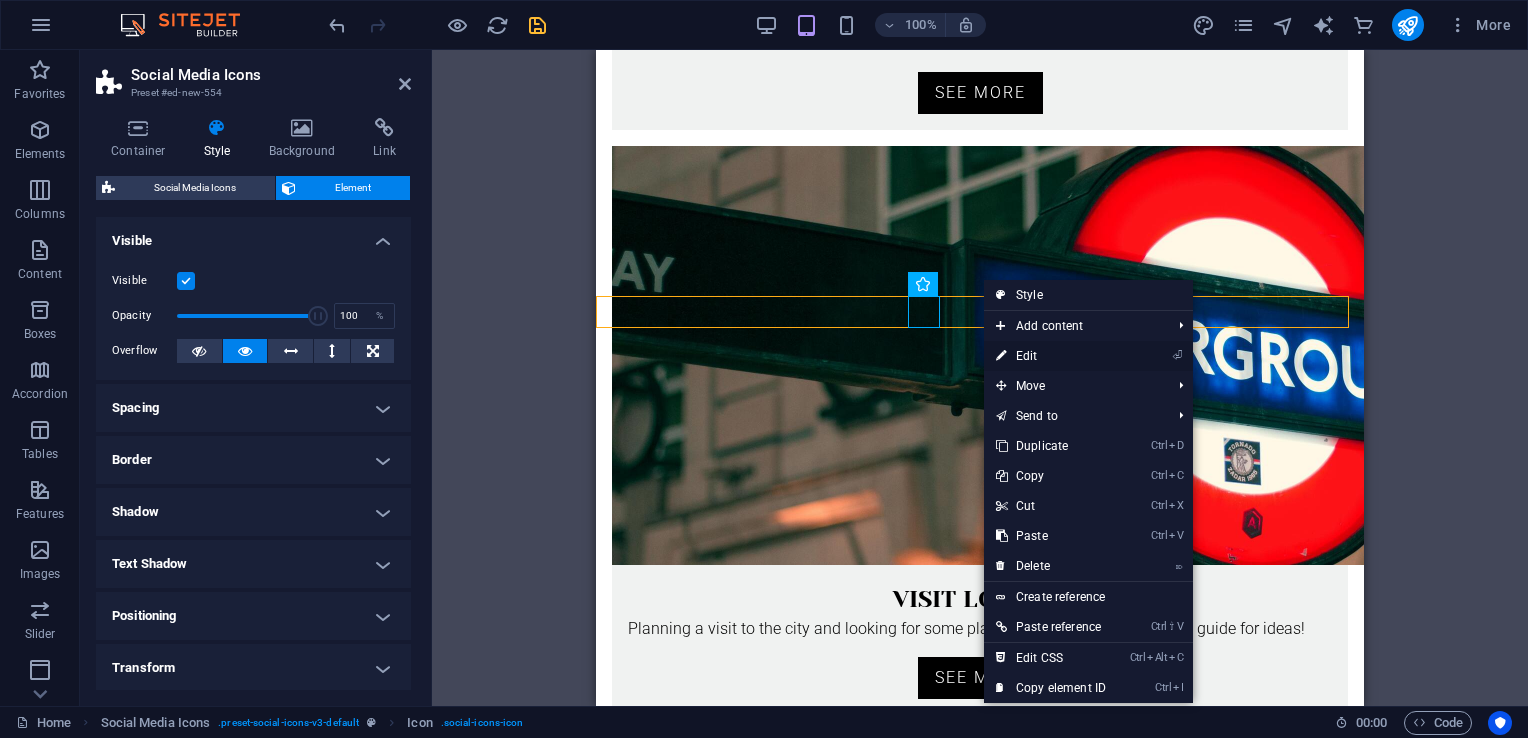 click on "⏎  Edit" at bounding box center (1051, 356) 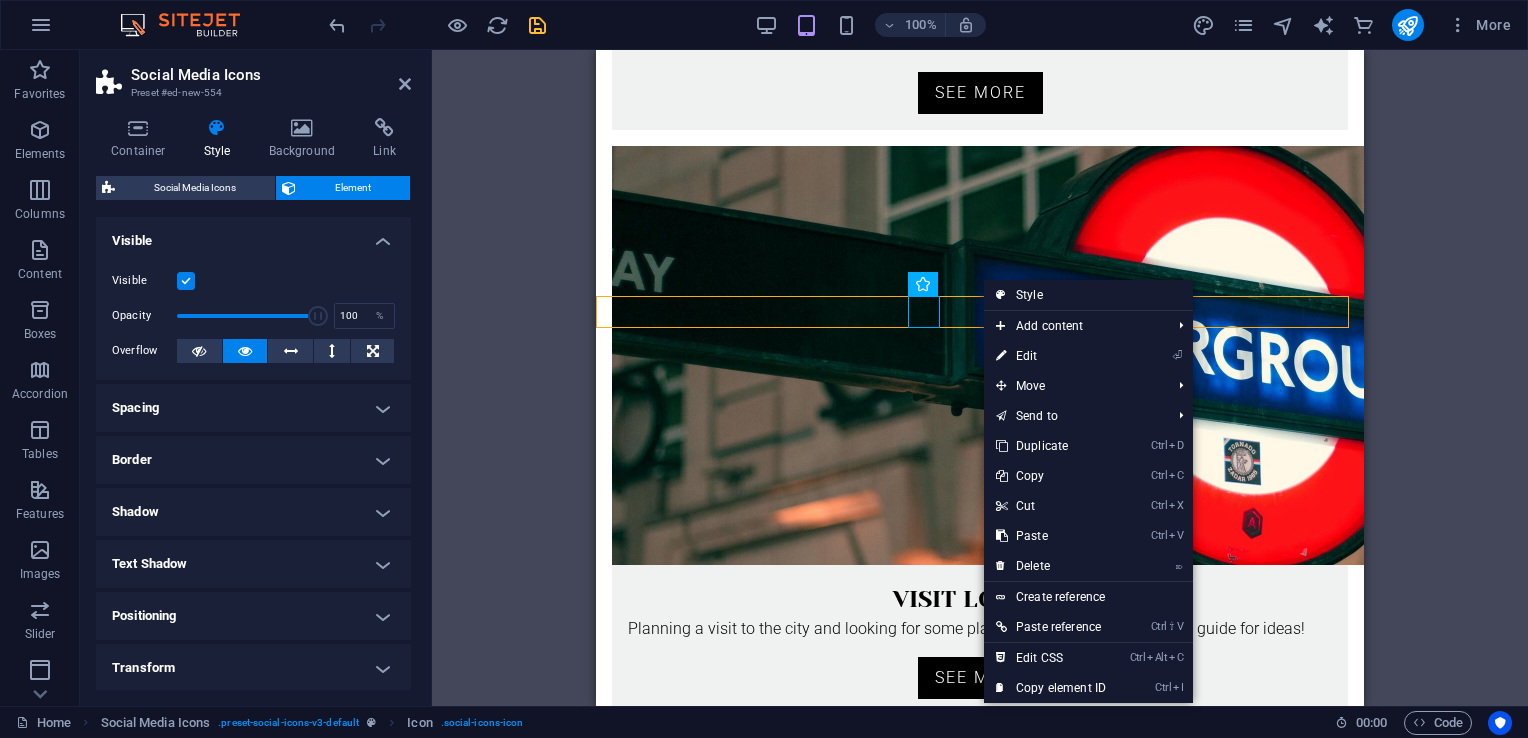 select on "xMidYMid" 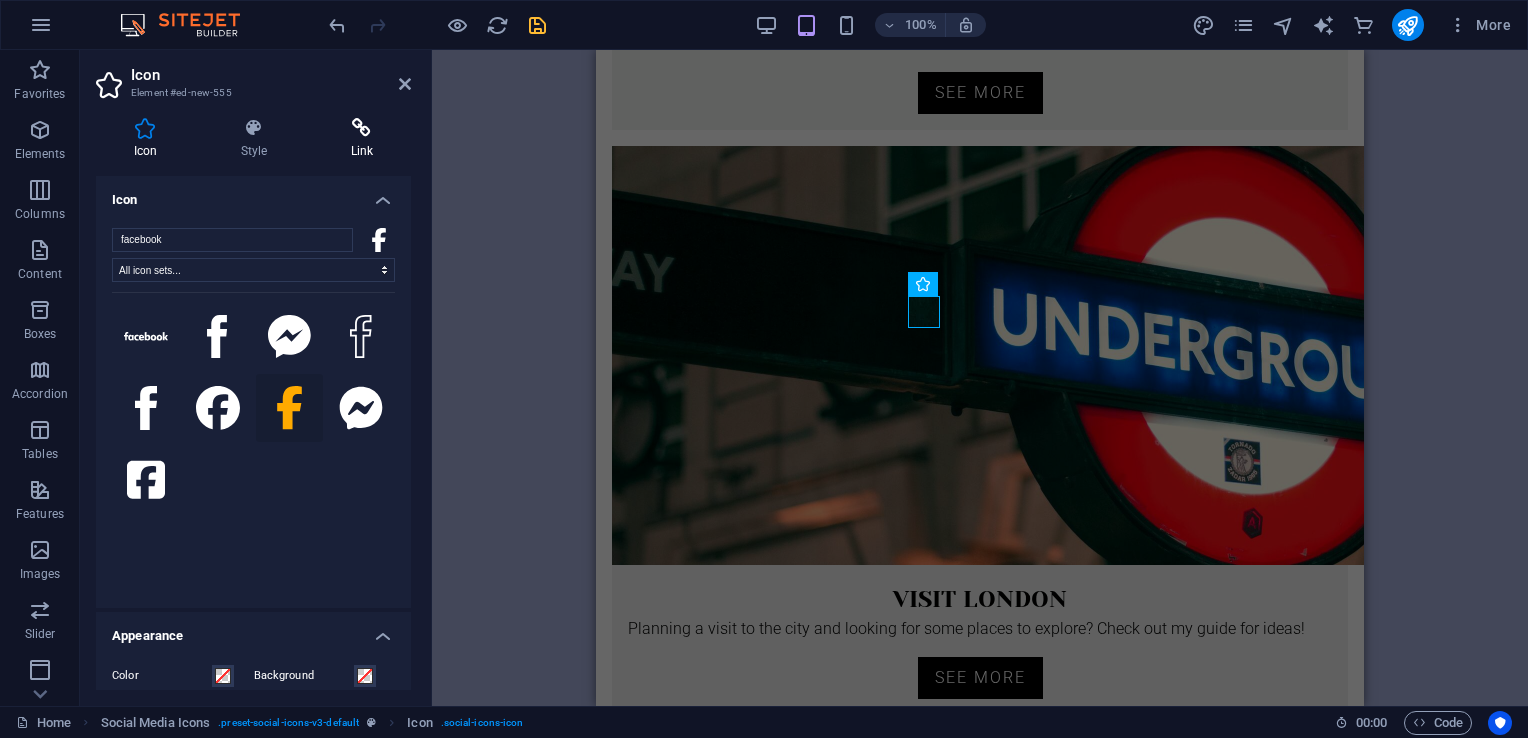 click at bounding box center (362, 128) 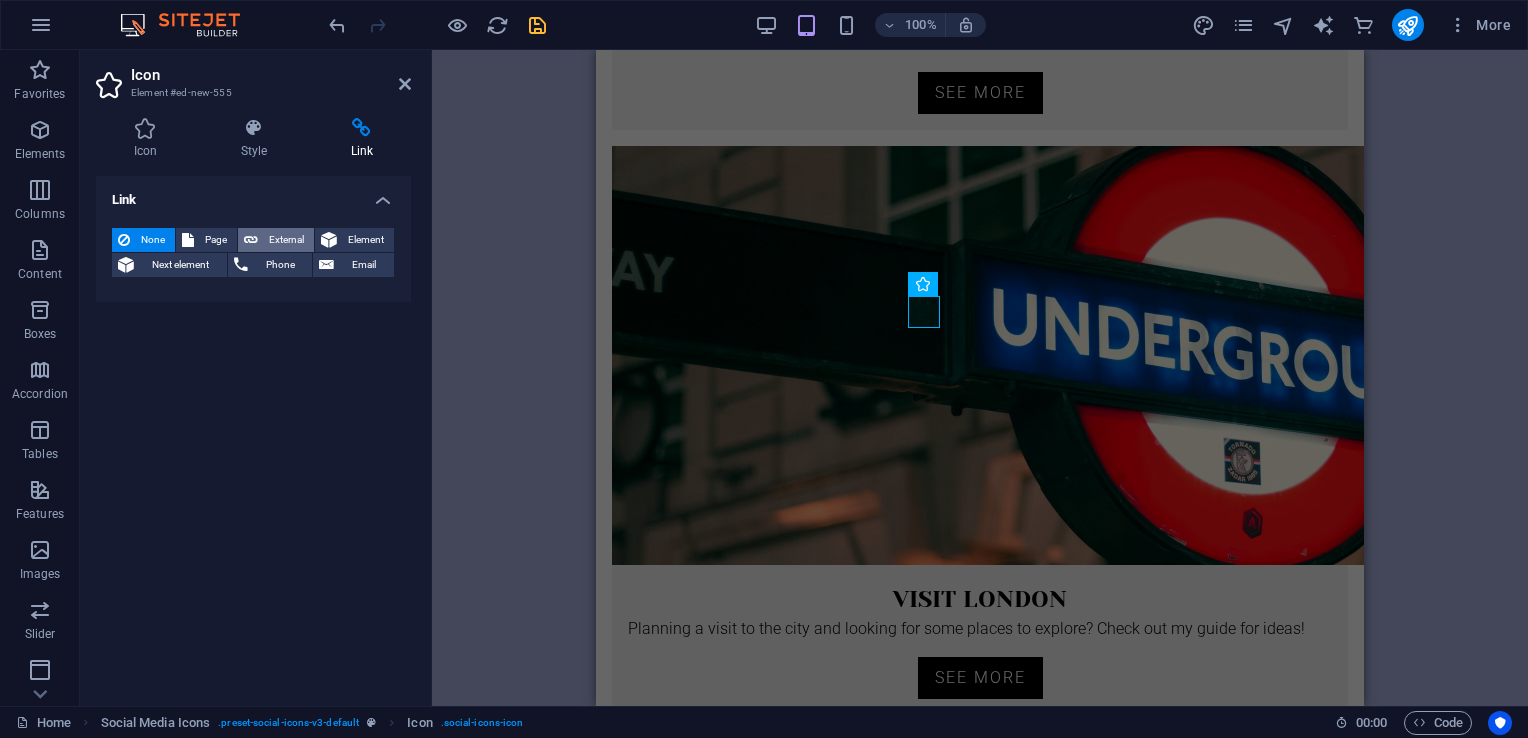 click on "External" at bounding box center (286, 240) 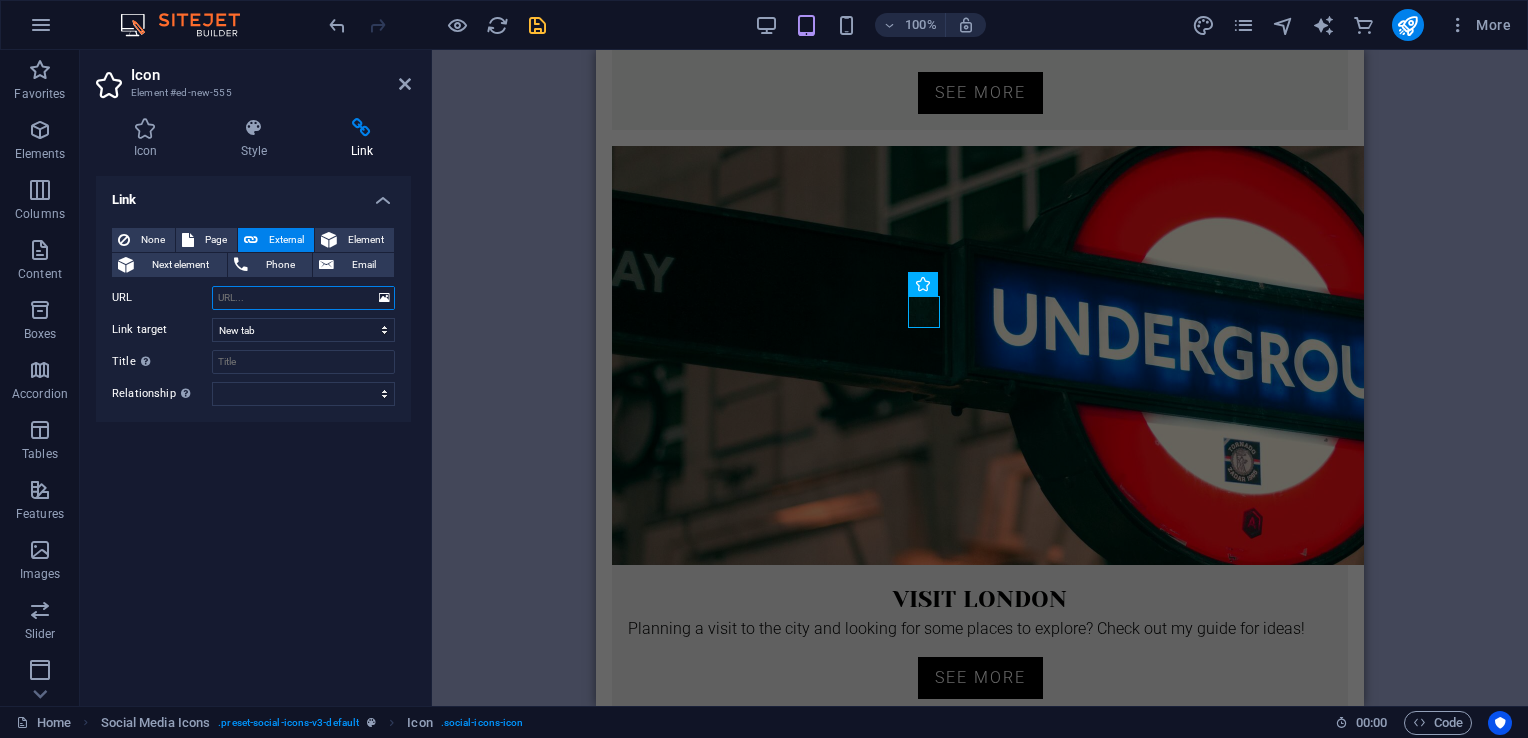 paste on "https://www.facebook.com/JJHicksAuthor" 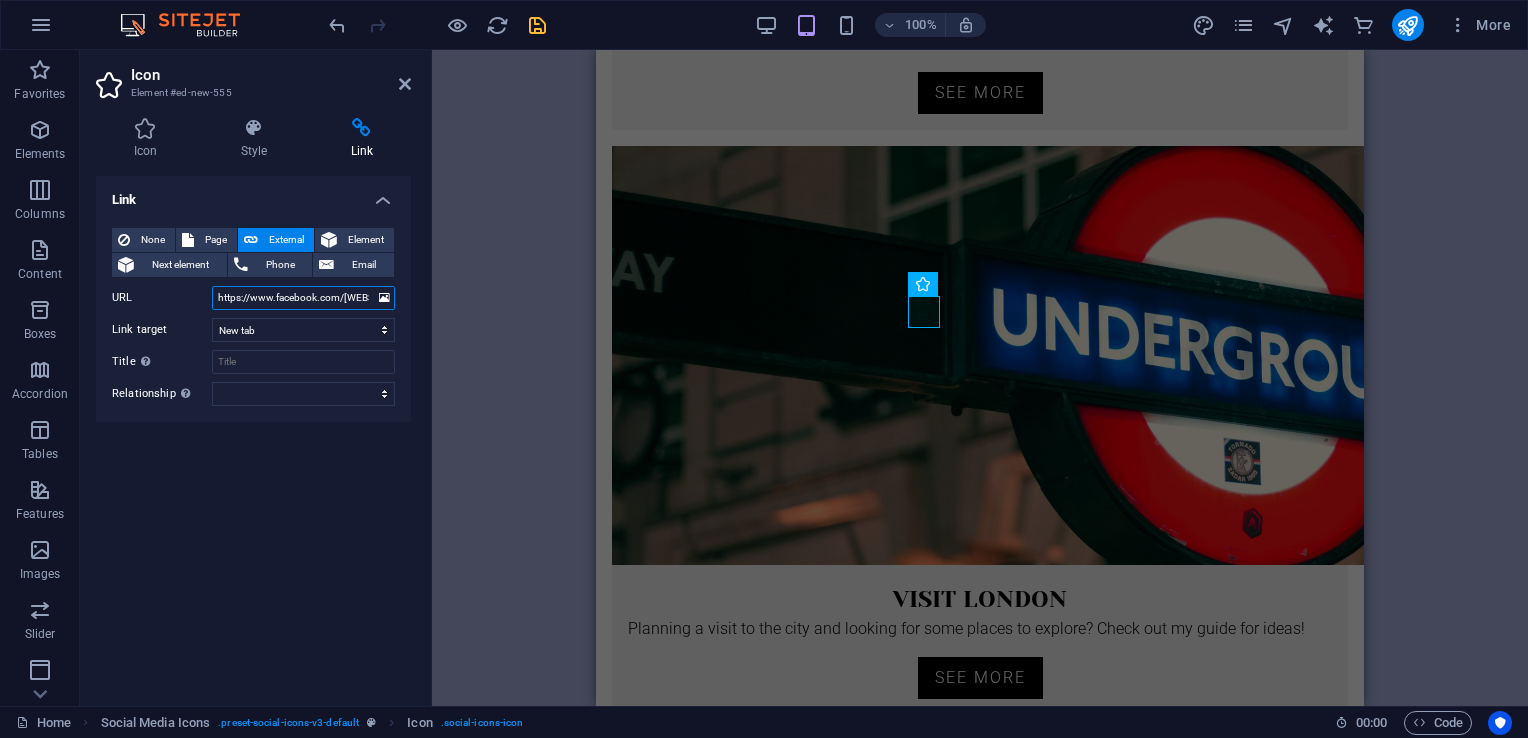 scroll, scrollTop: 0, scrollLeft: 39, axis: horizontal 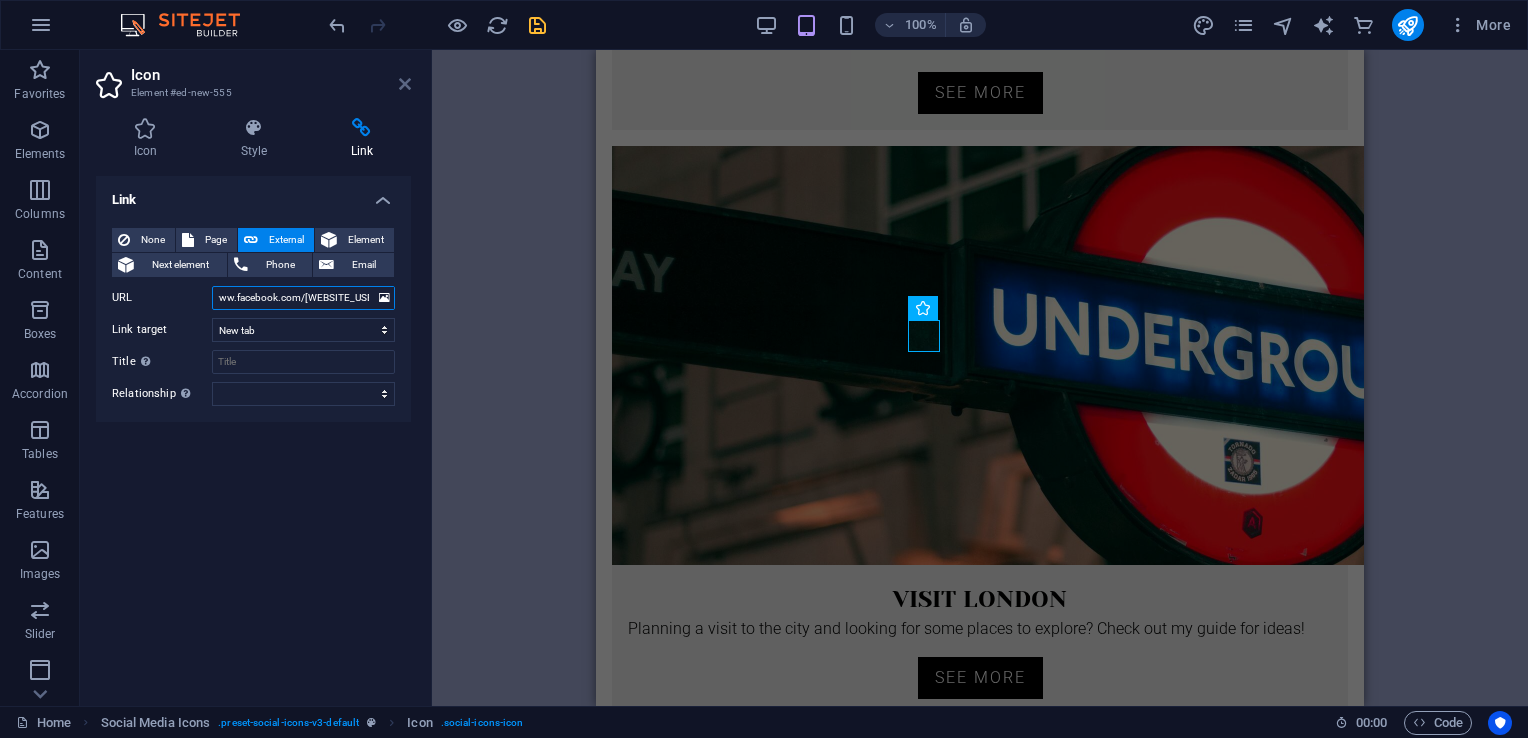 type on "https://www.facebook.com/JJHicksAuthor" 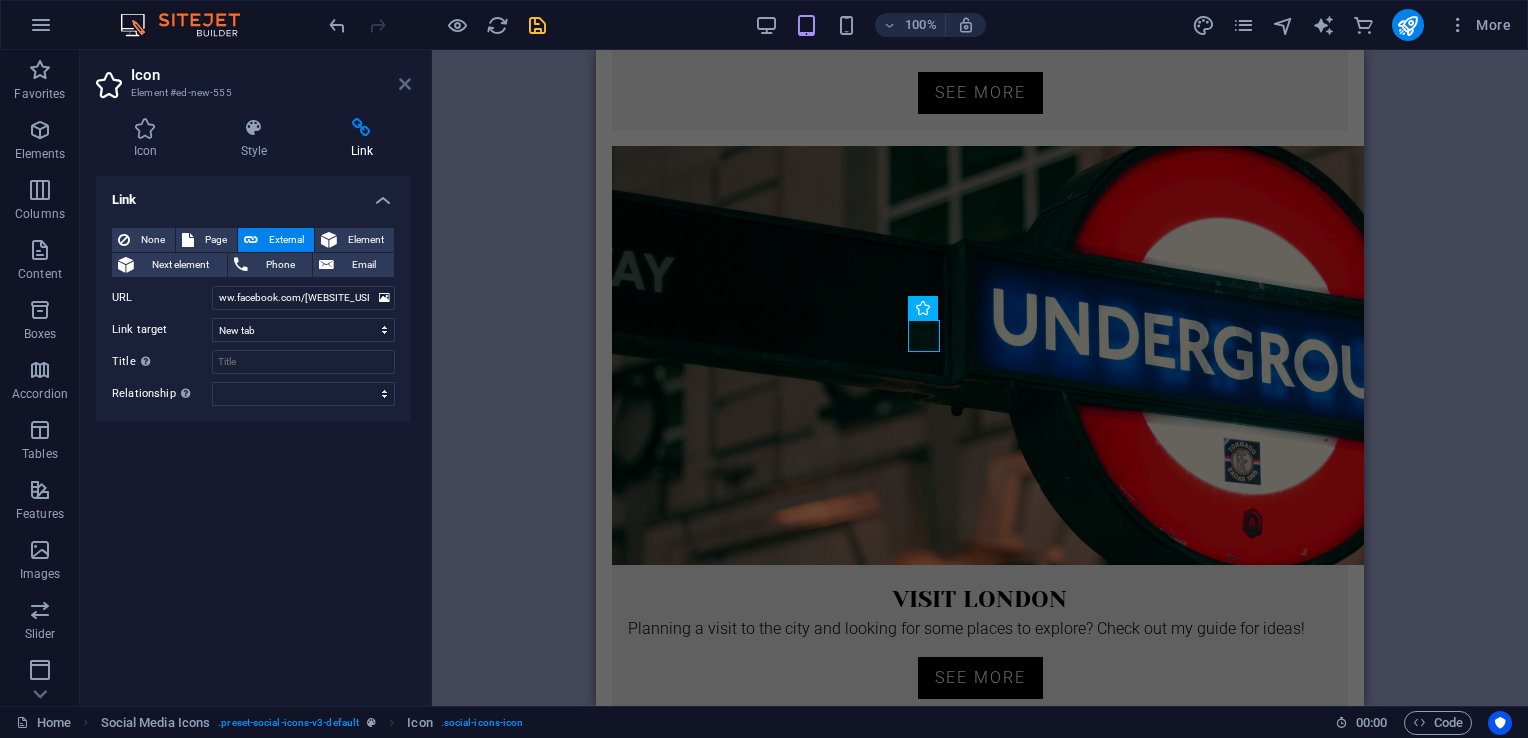 scroll, scrollTop: 0, scrollLeft: 0, axis: both 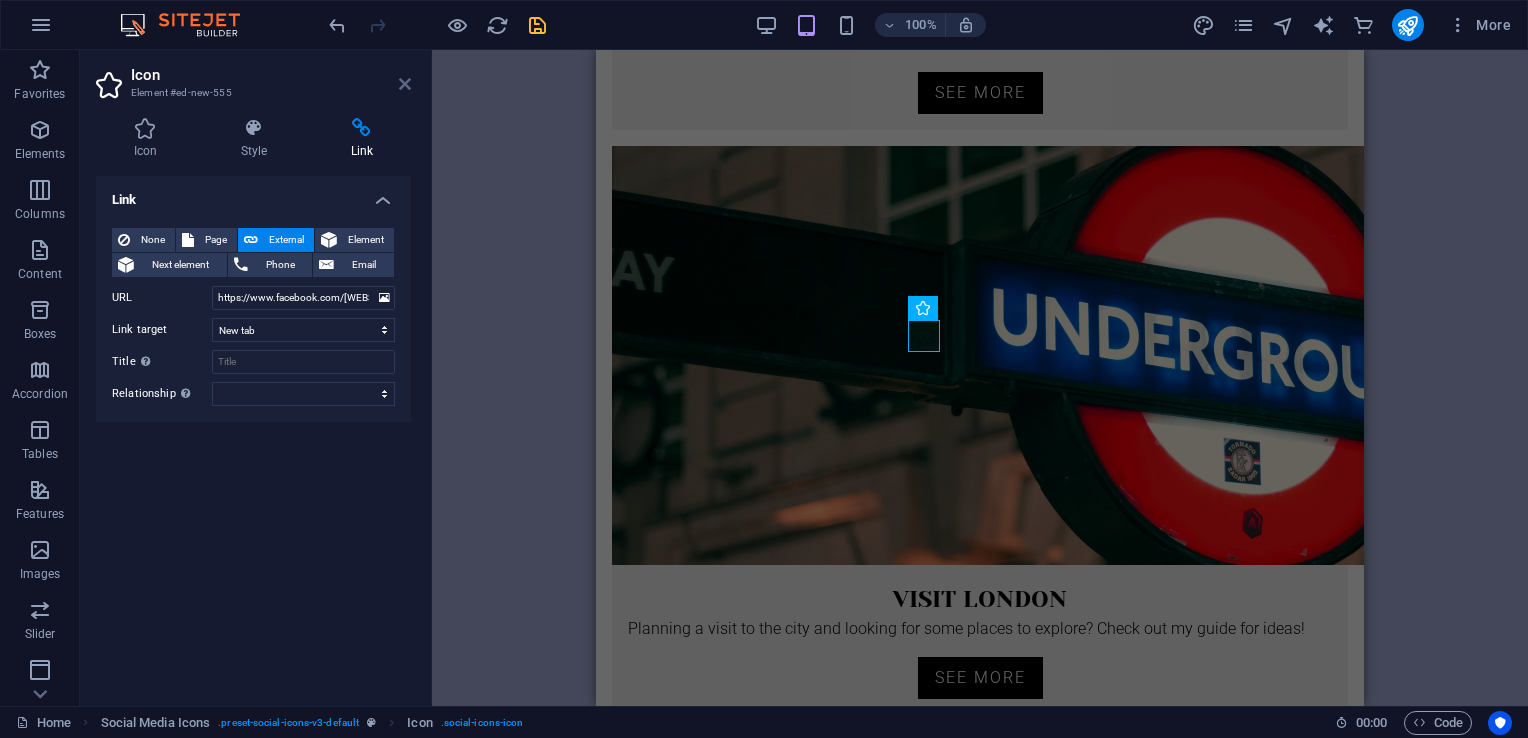 click at bounding box center (405, 84) 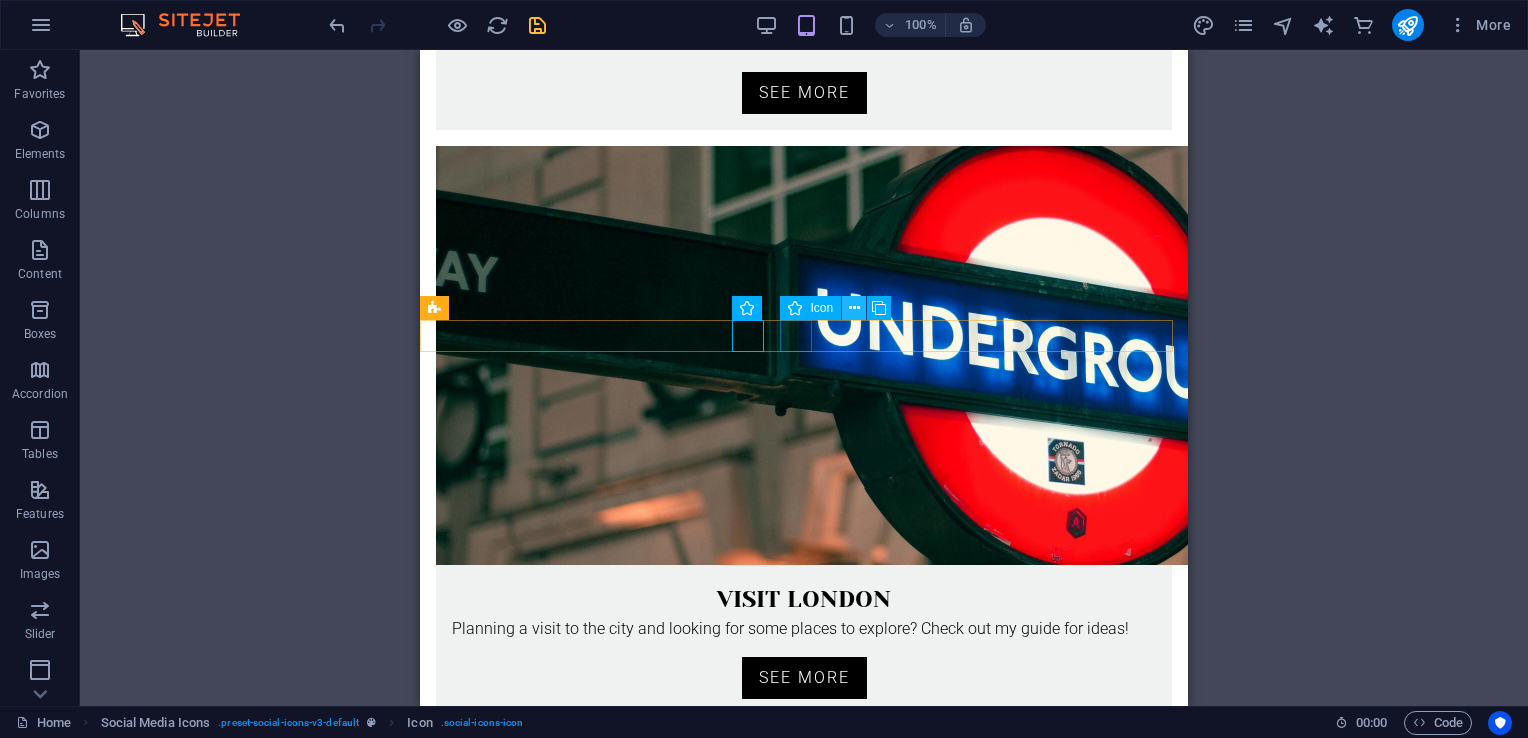 click at bounding box center [854, 308] 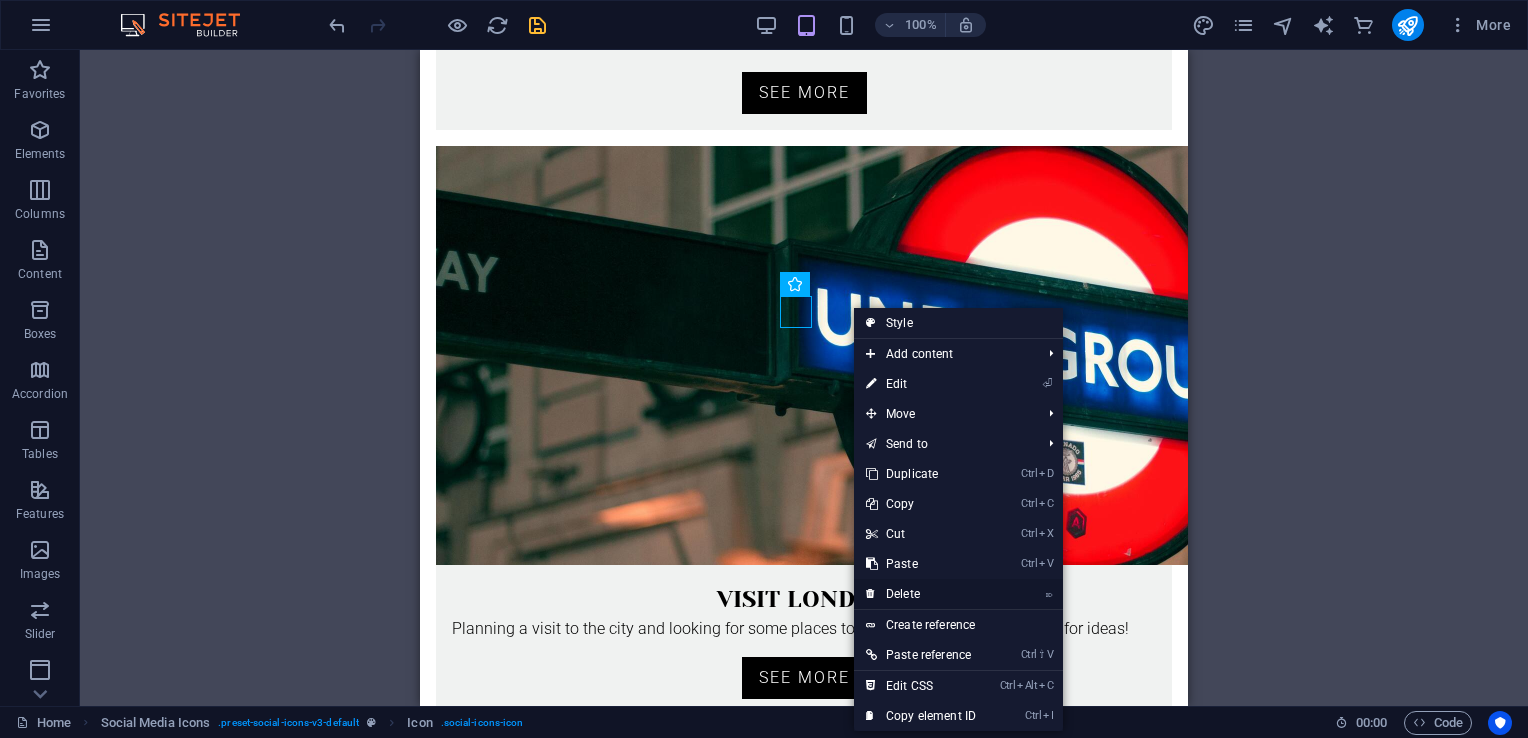 click on "⌦  Delete" at bounding box center [921, 594] 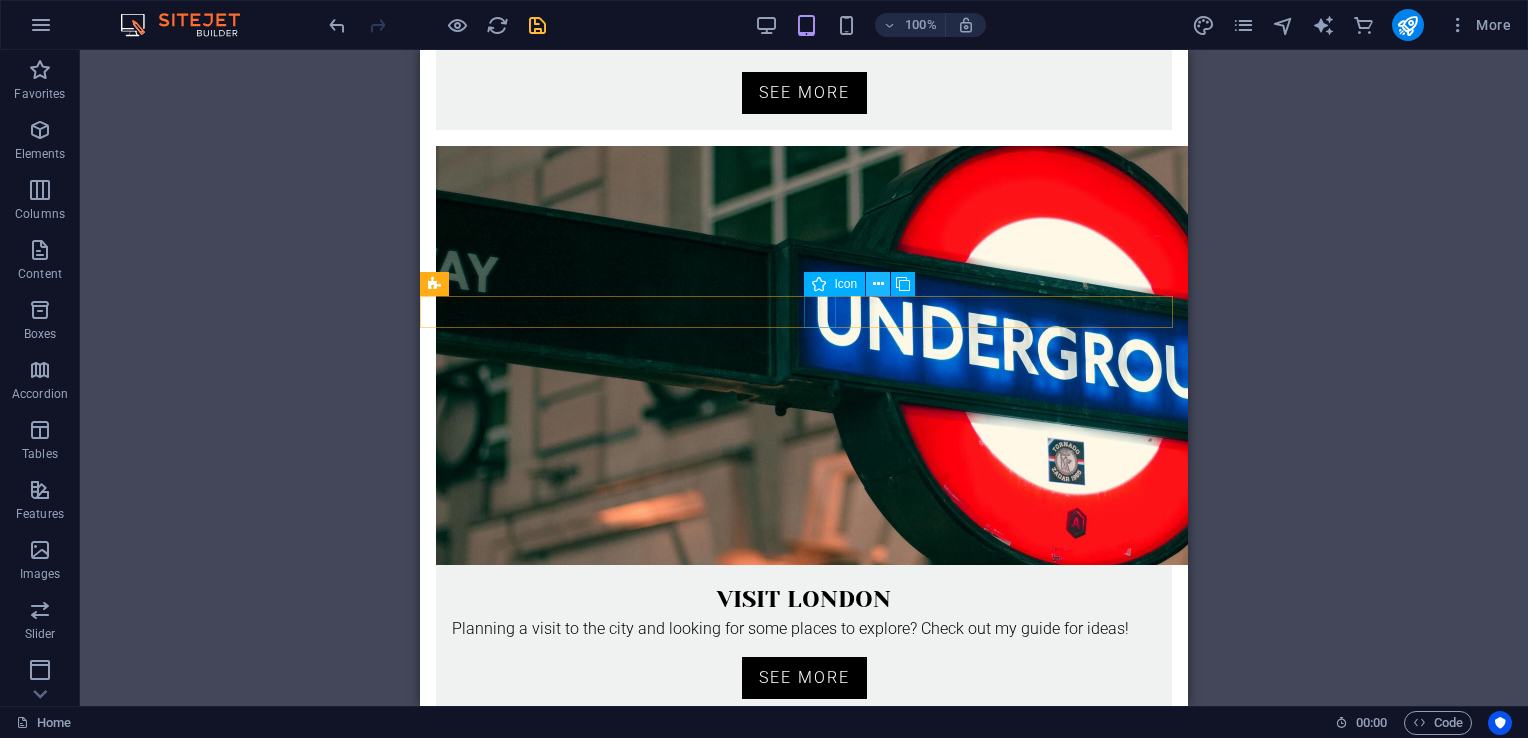 click at bounding box center [878, 284] 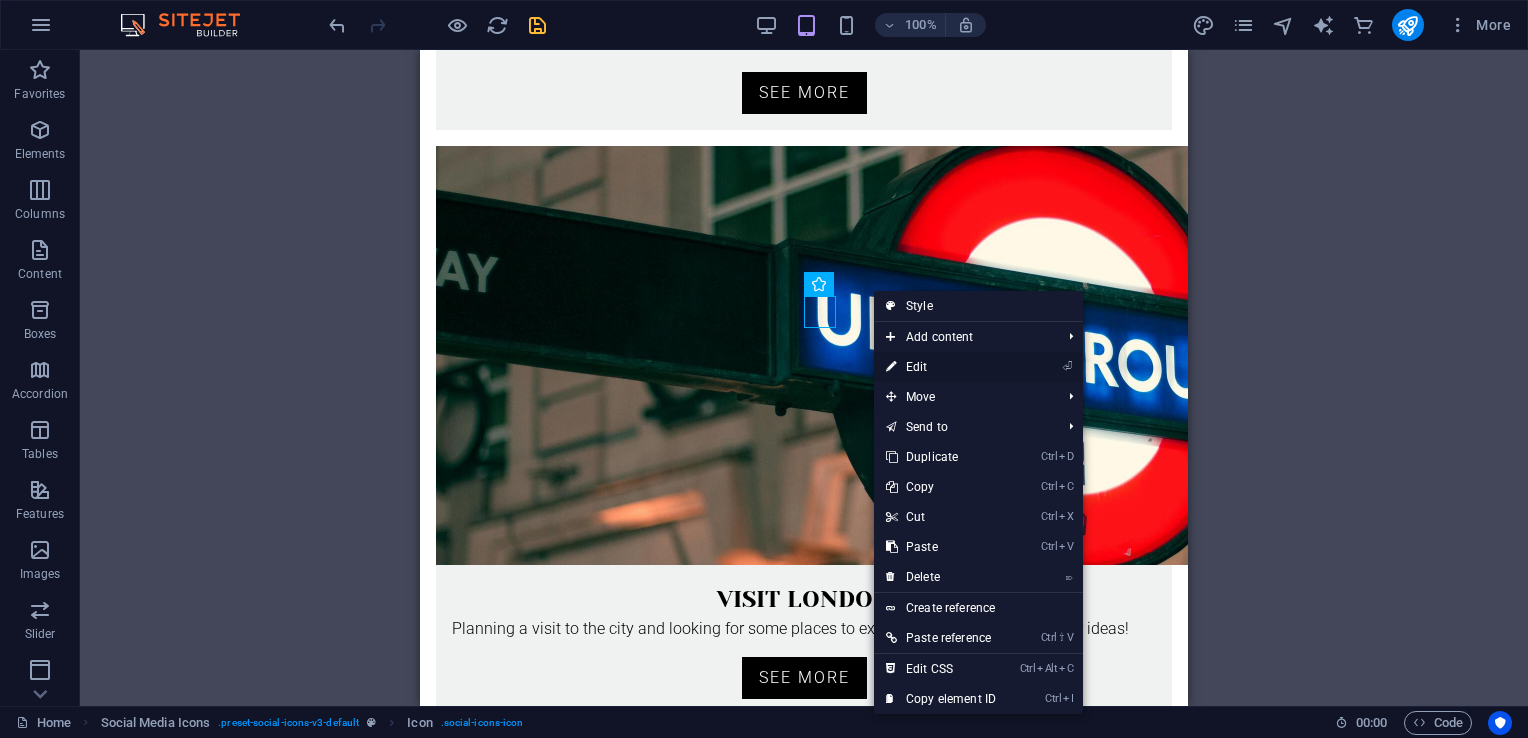 click on "⏎  Edit" at bounding box center [941, 367] 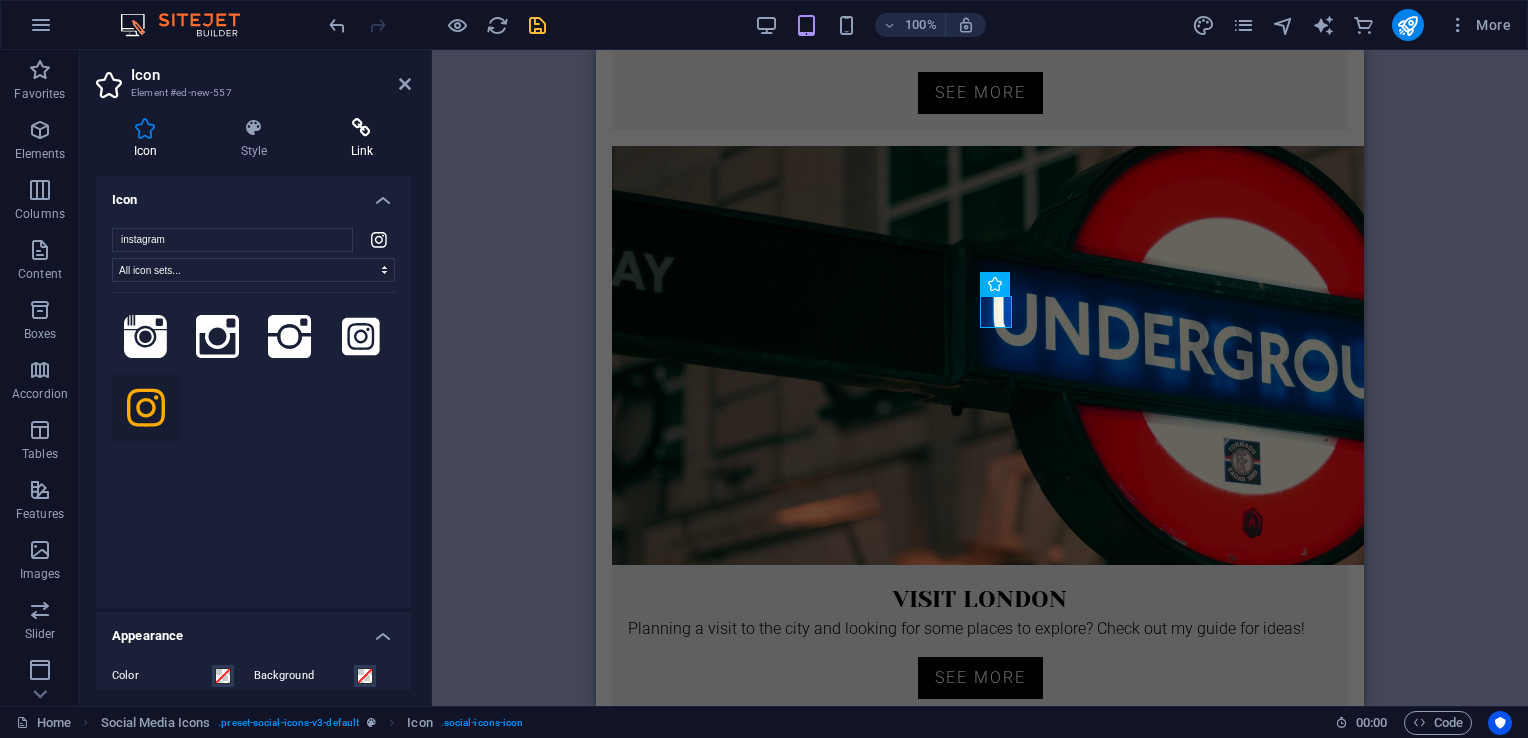 click at bounding box center [362, 128] 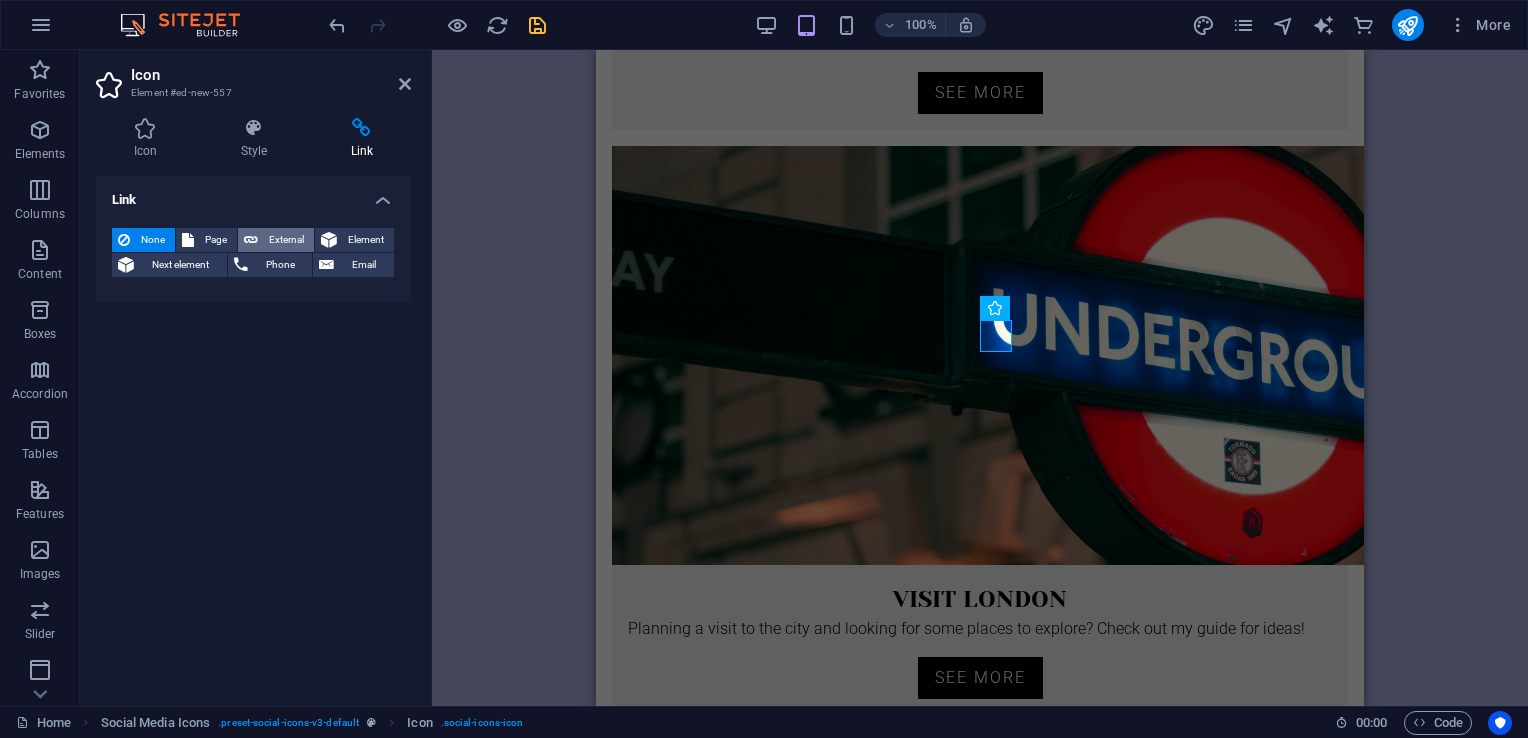 click on "External" at bounding box center (286, 240) 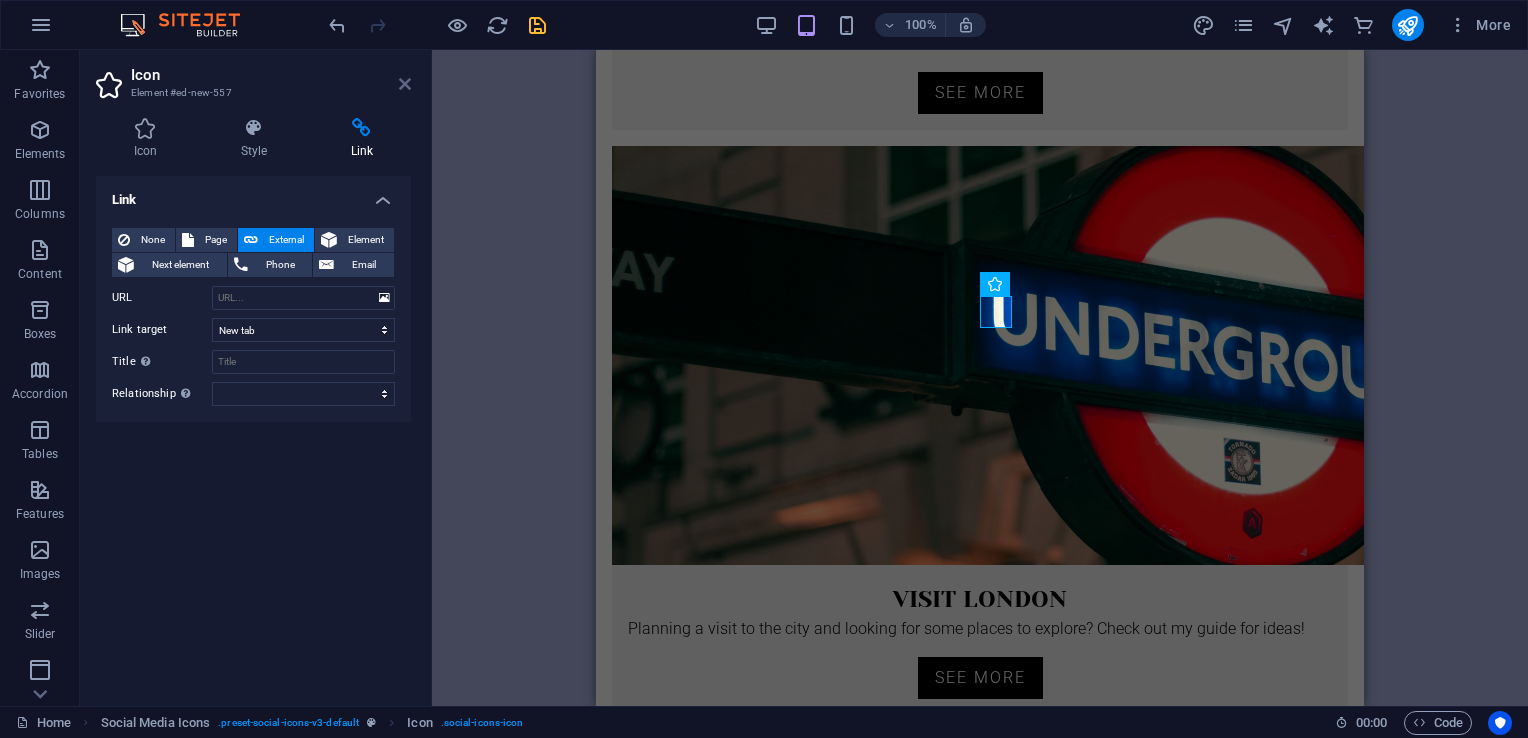 click at bounding box center [405, 84] 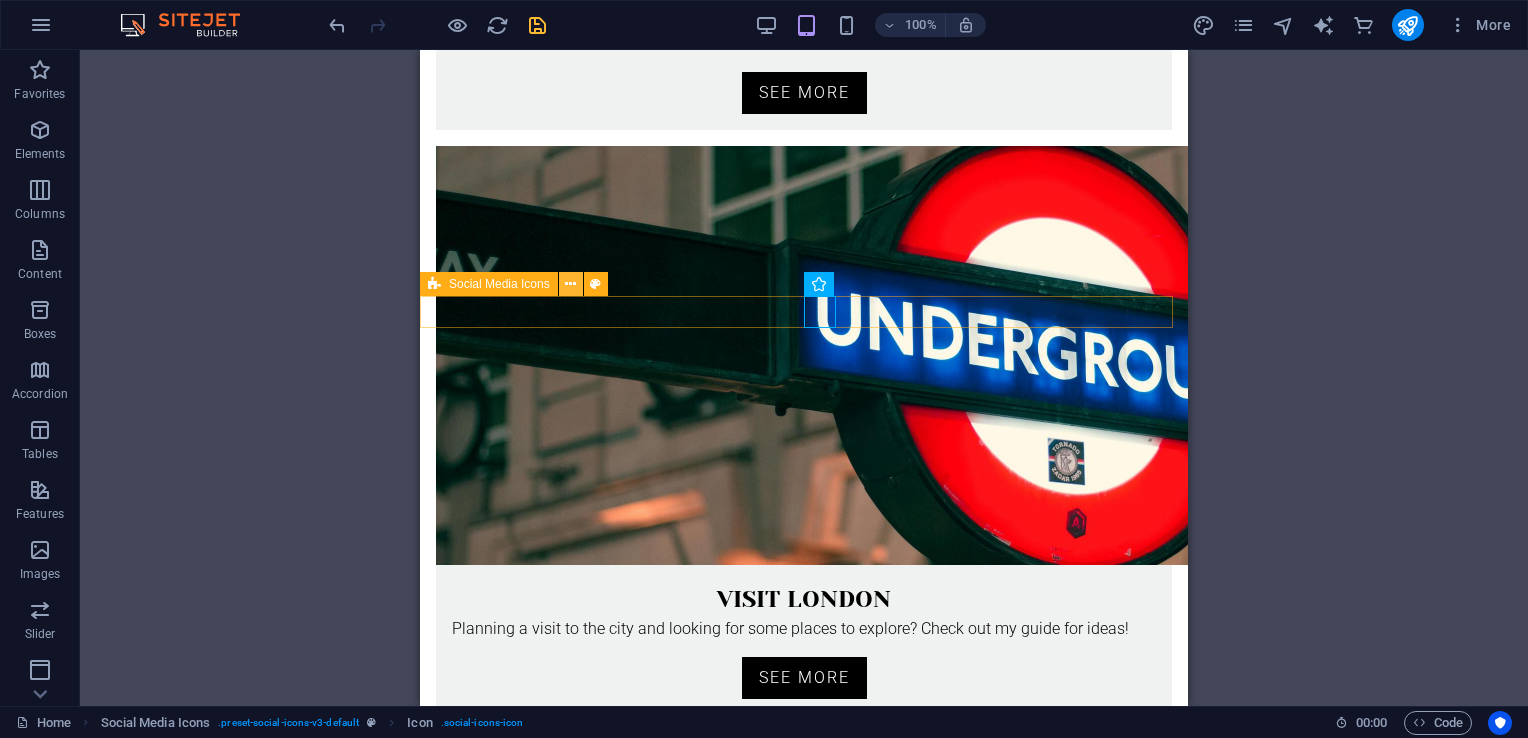 click at bounding box center [570, 284] 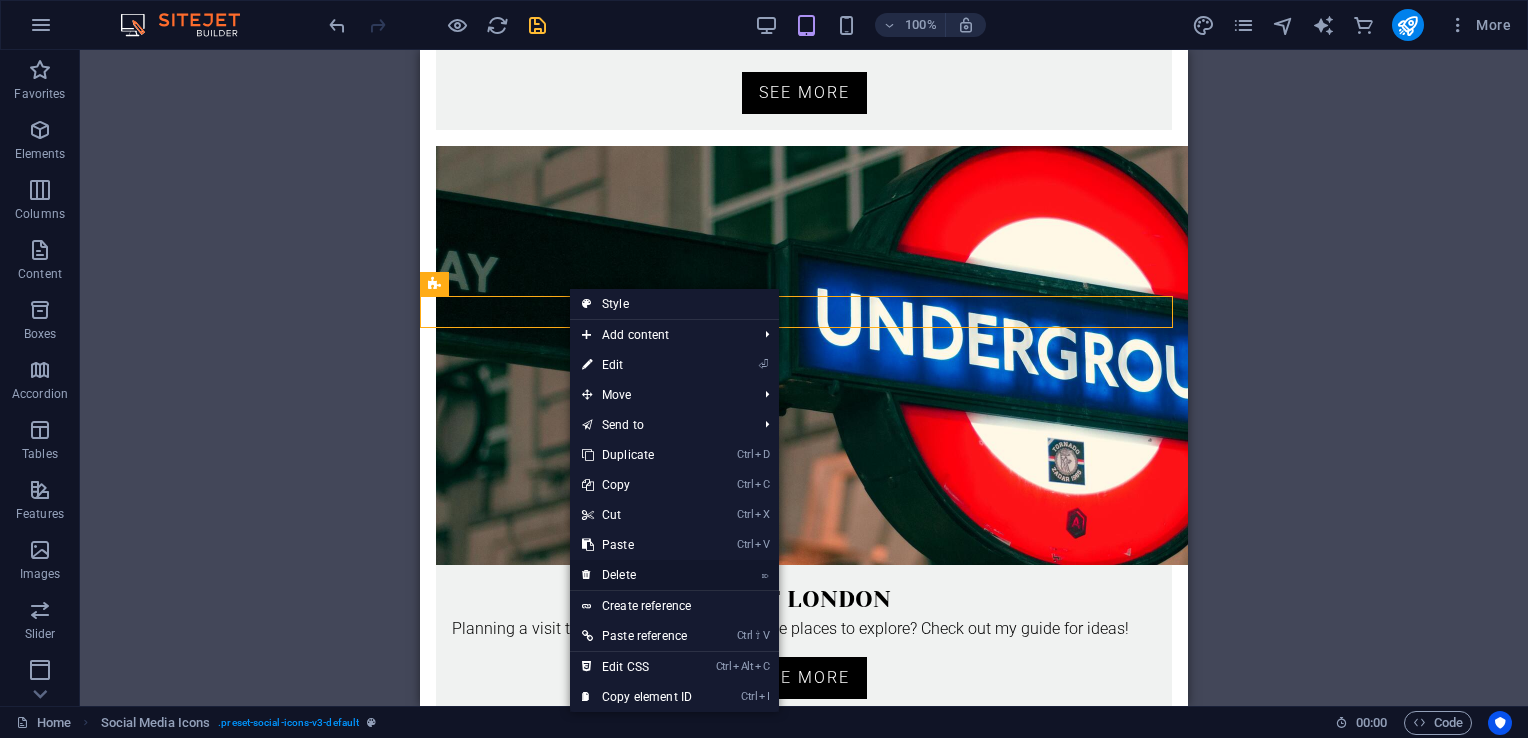click on "⌦  Delete" at bounding box center [637, 575] 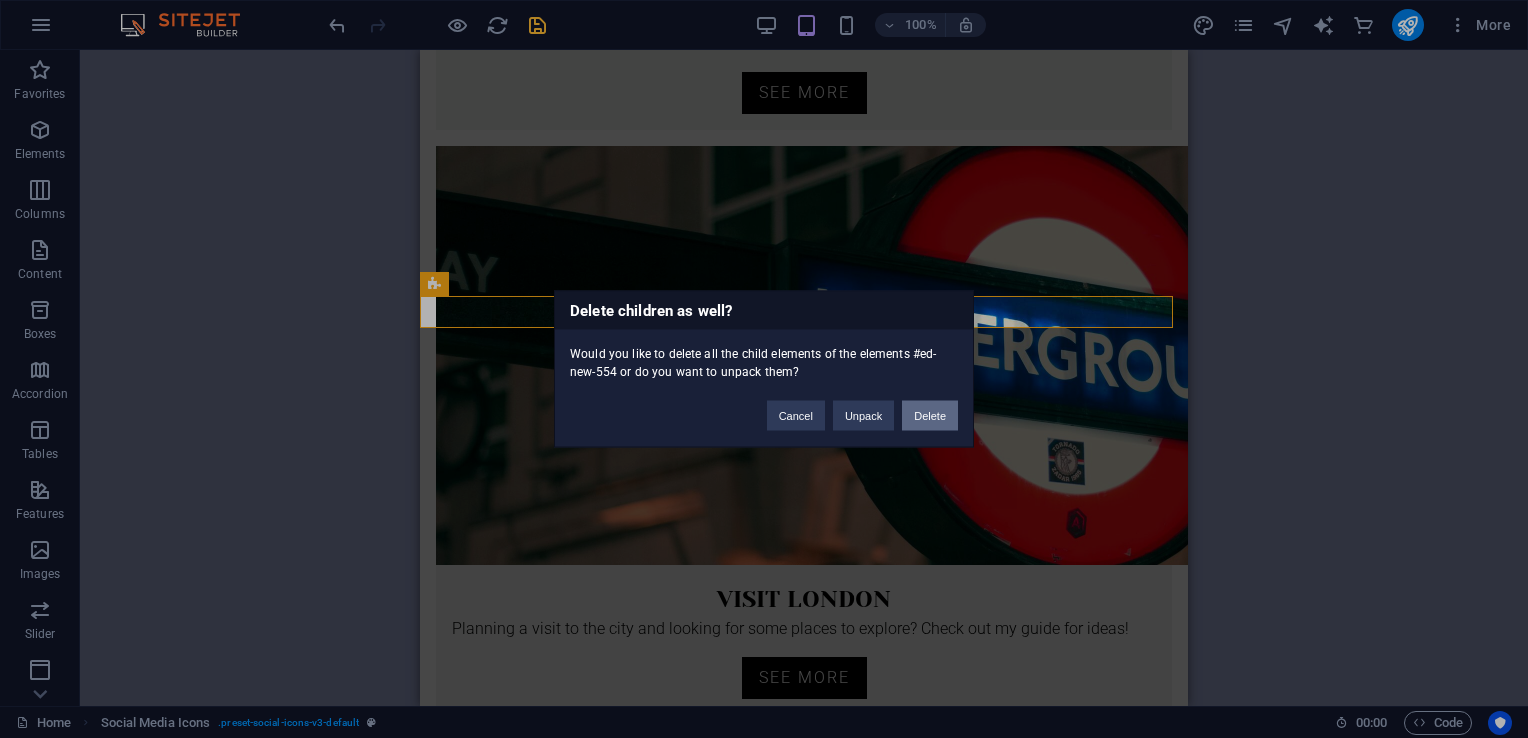 click on "Delete" at bounding box center [930, 416] 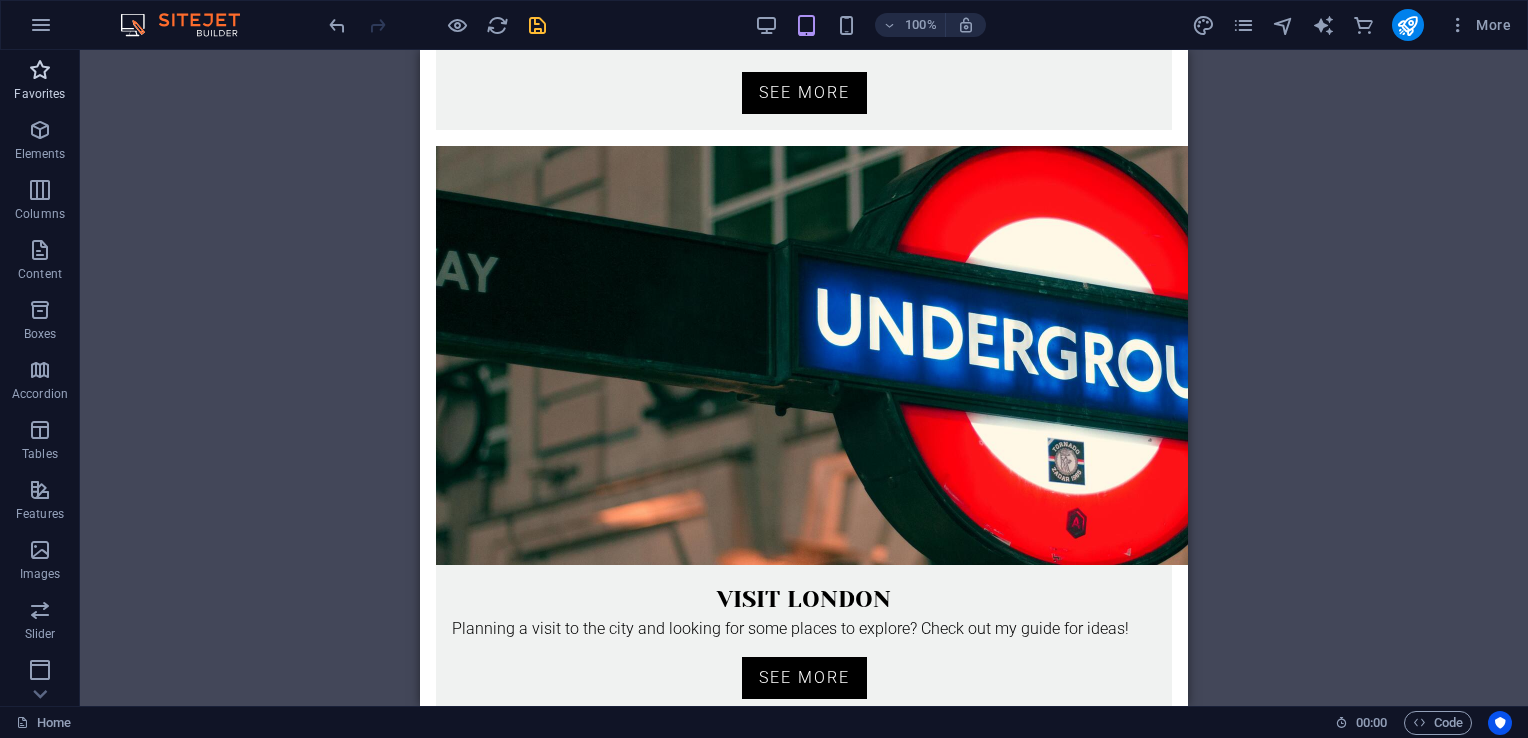 click on "Favorites" at bounding box center (39, 94) 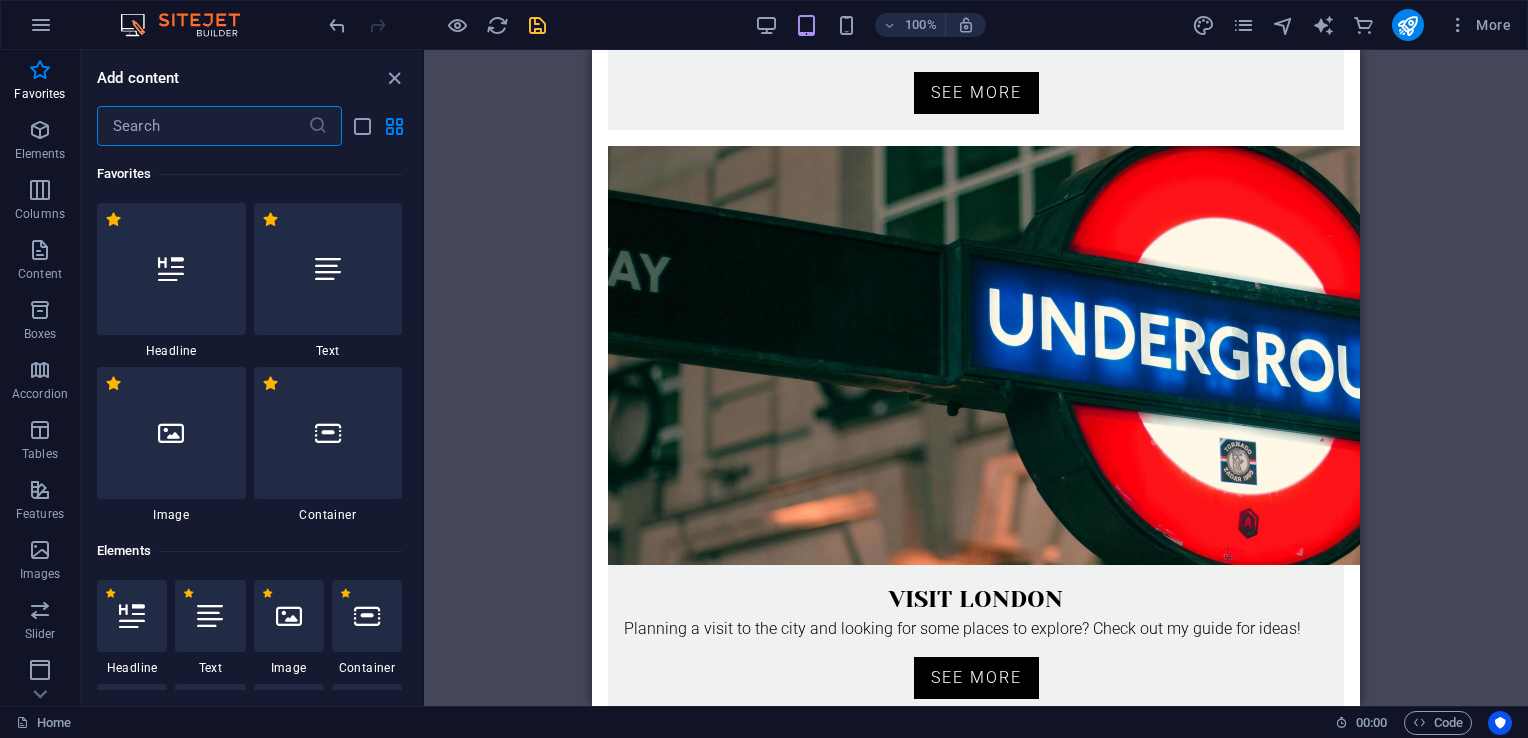 click at bounding box center (202, 126) 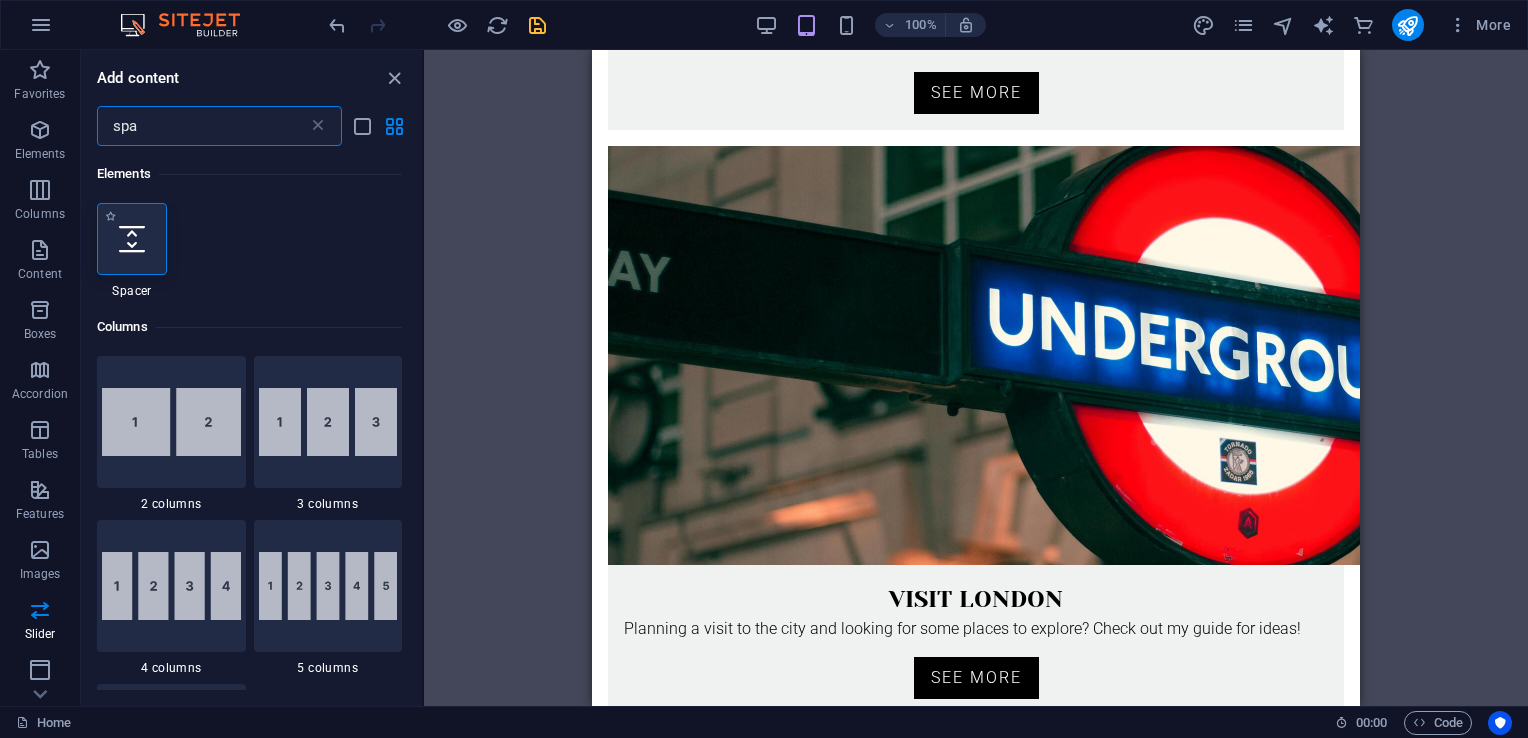 type on "spa" 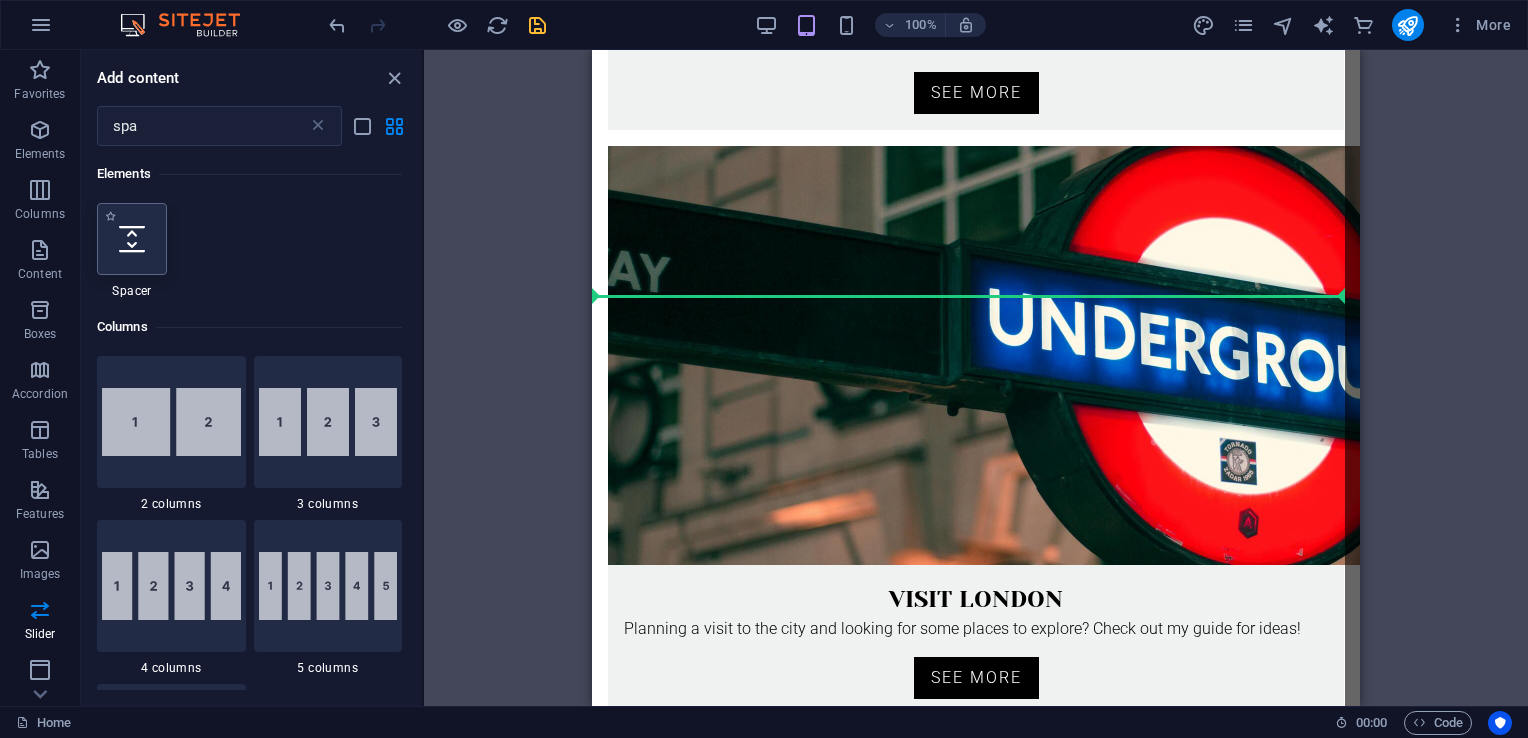 select on "px" 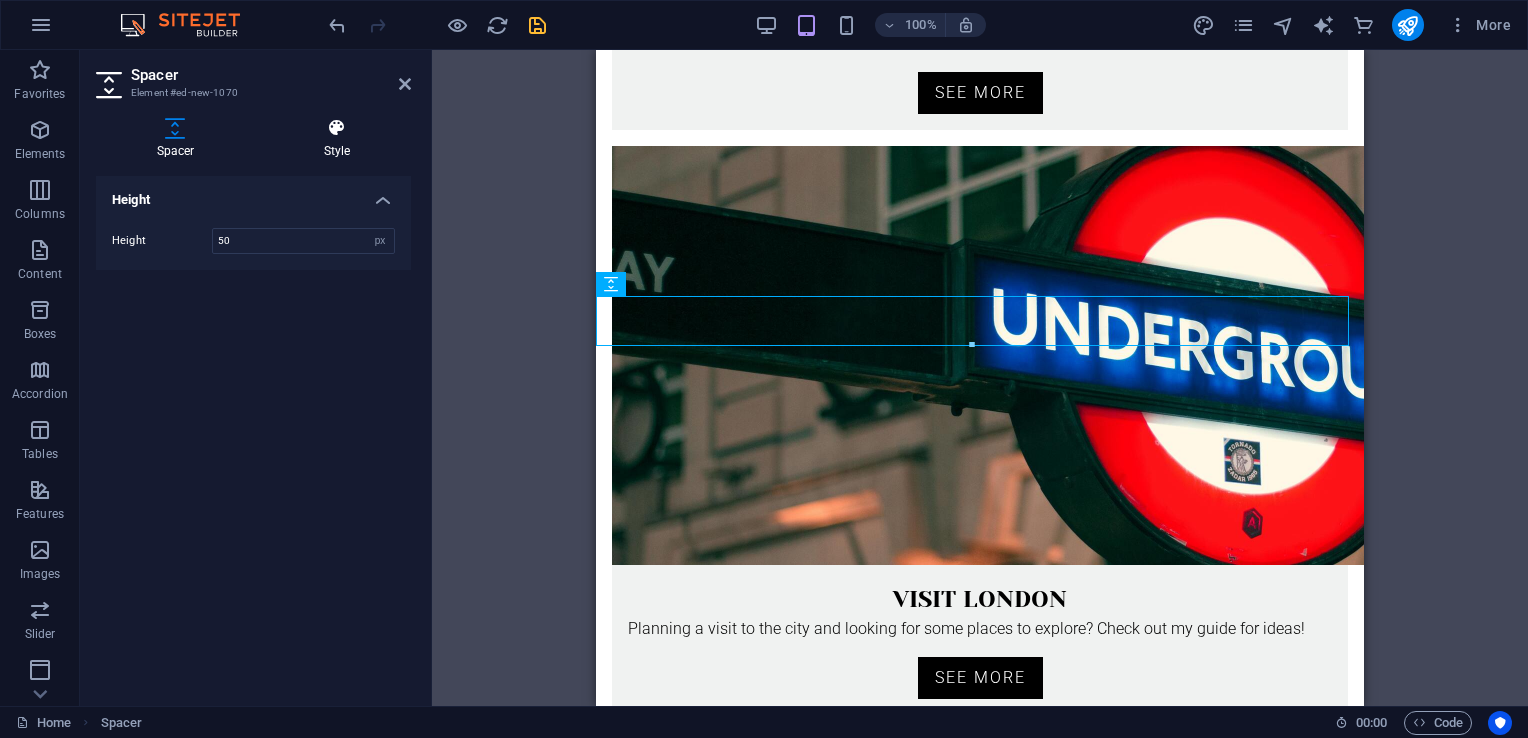 click on "Style" at bounding box center [337, 139] 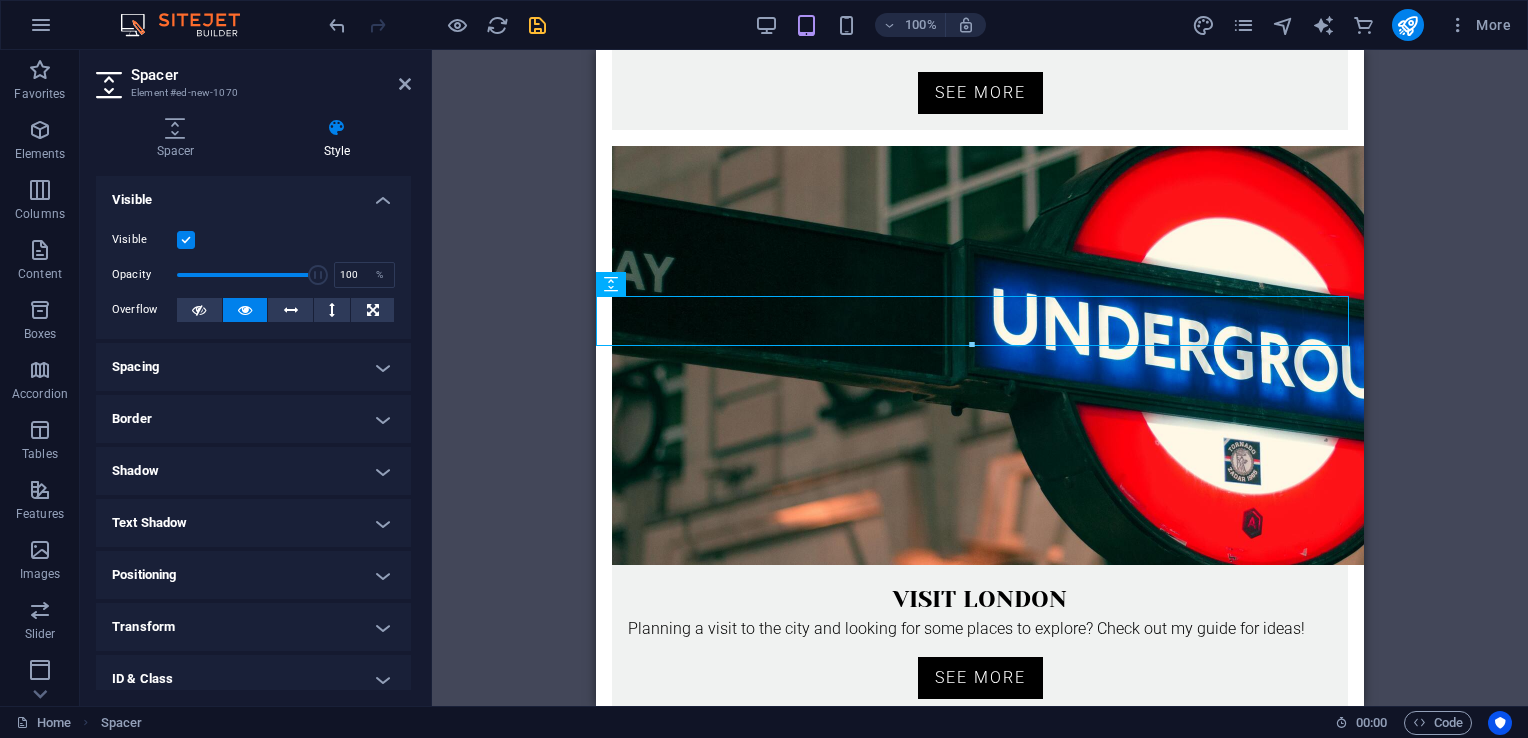 click at bounding box center [186, 240] 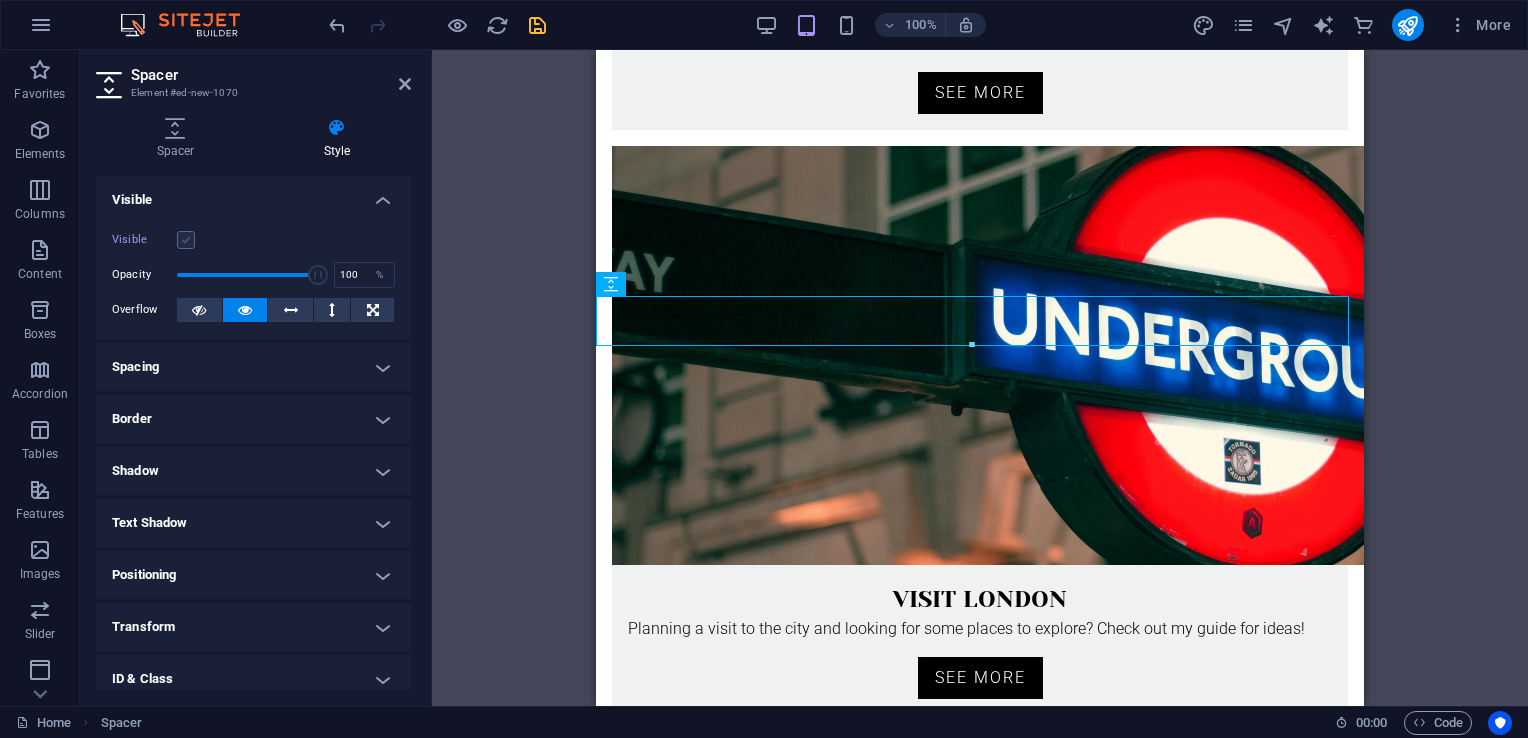 click at bounding box center (186, 240) 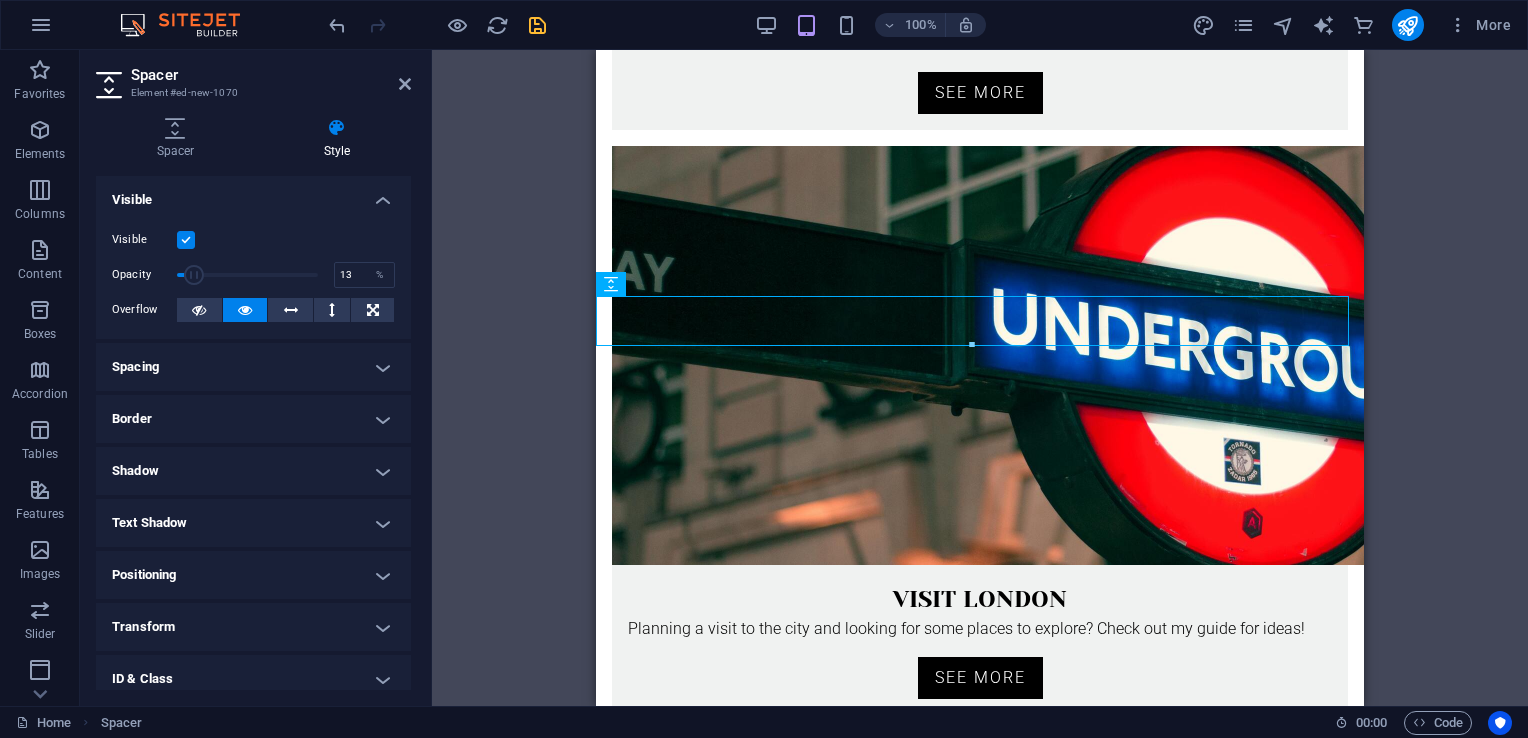 type on "1" 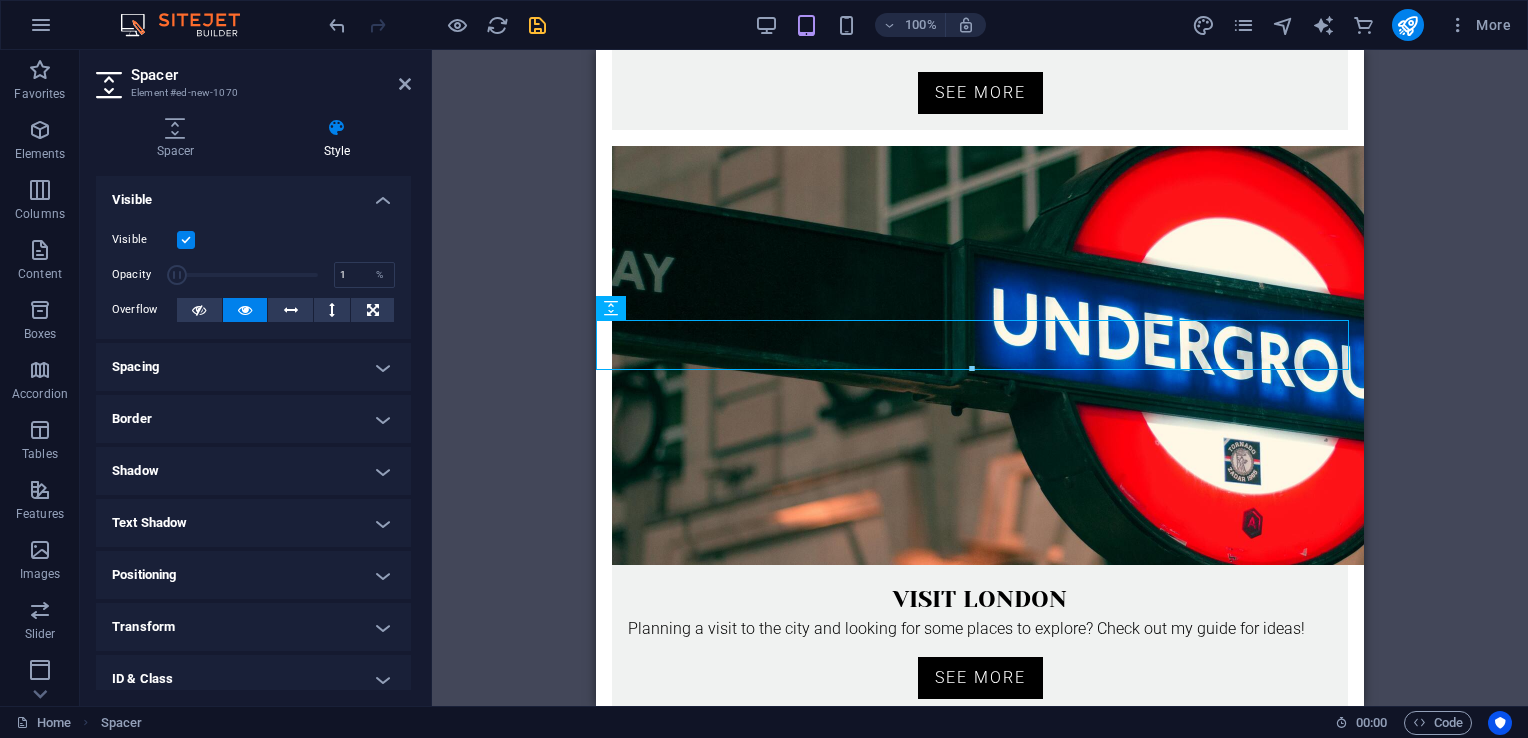 drag, startPoint x: 312, startPoint y: 274, endPoint x: 163, endPoint y: 278, distance: 149.05368 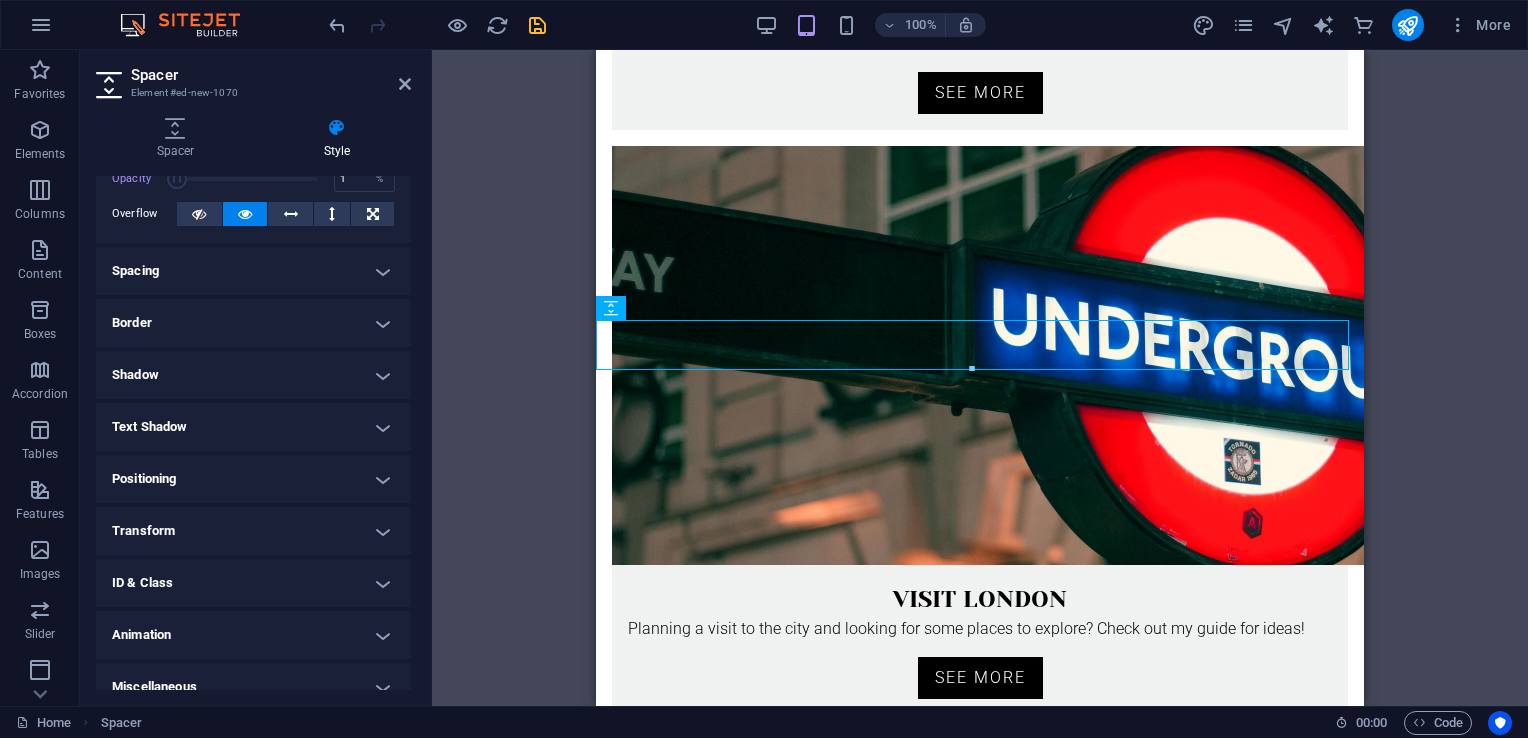 scroll, scrollTop: 0, scrollLeft: 0, axis: both 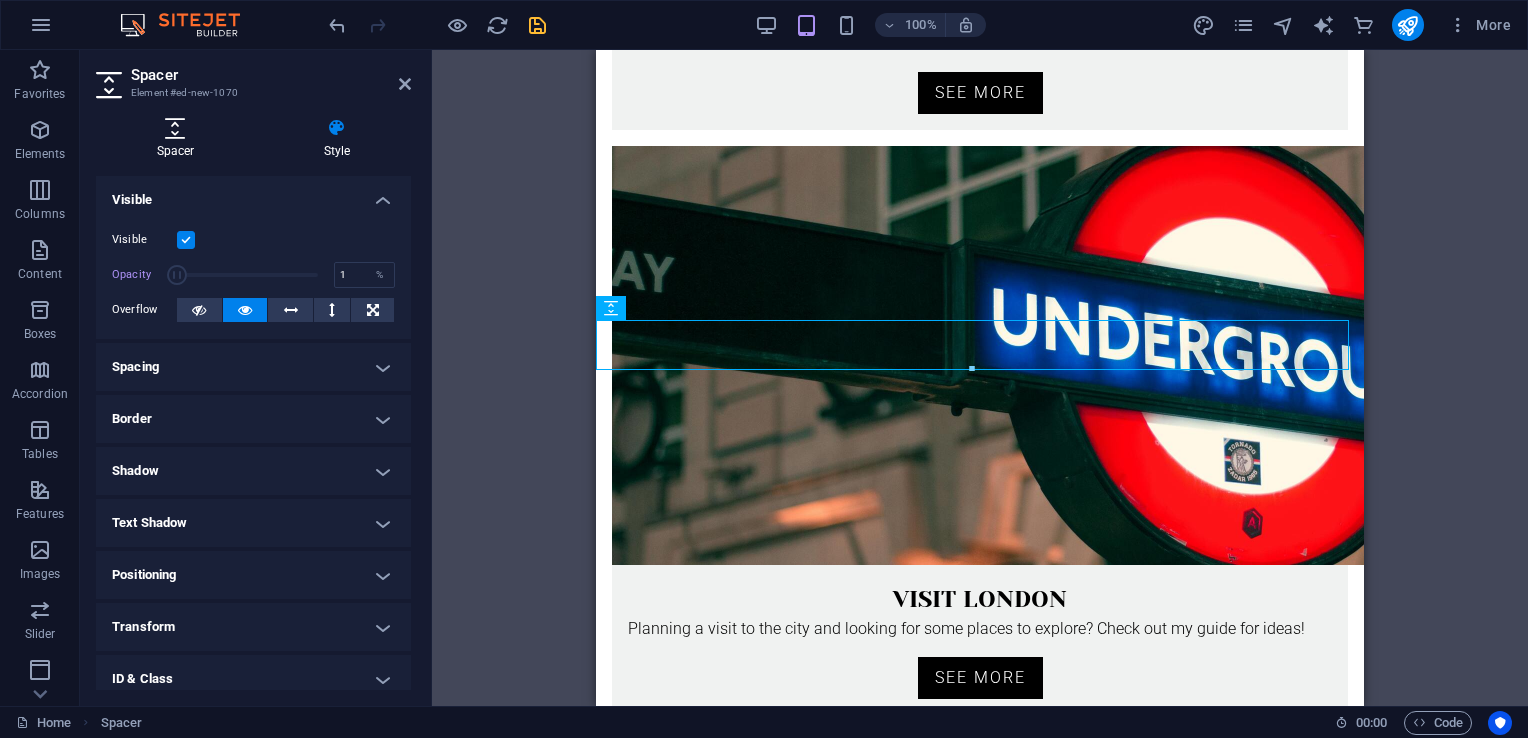 click on "Spacer" at bounding box center (179, 139) 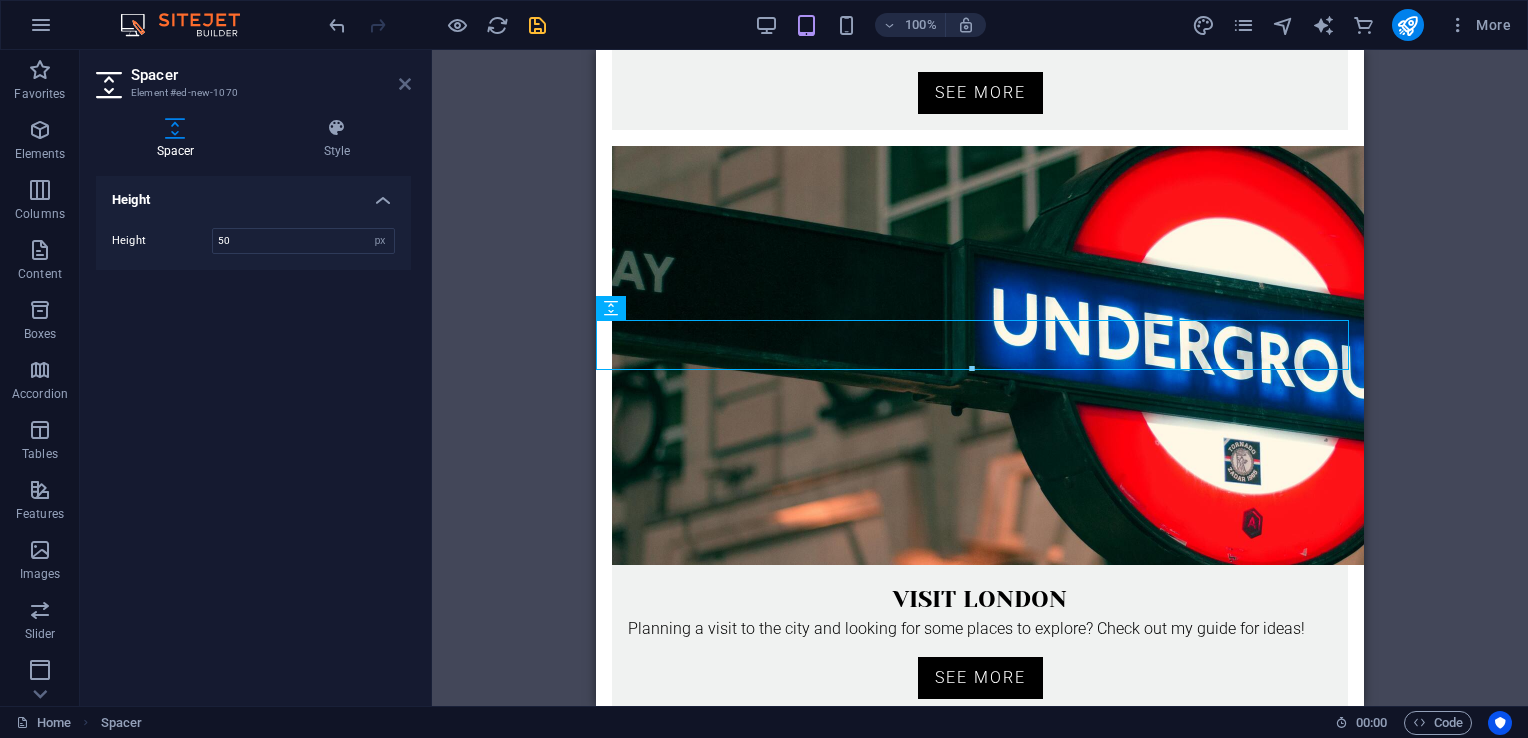 click at bounding box center [405, 84] 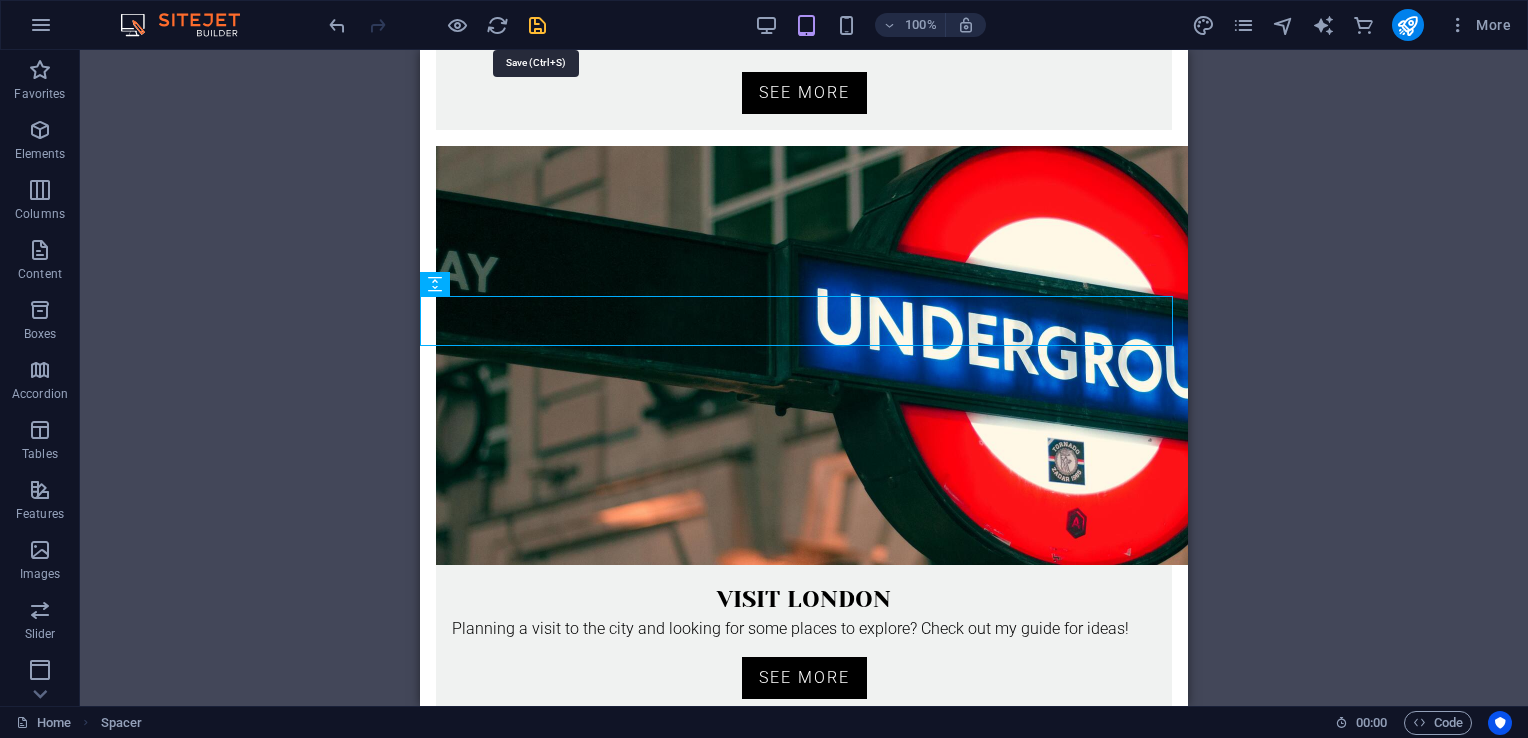click at bounding box center [537, 25] 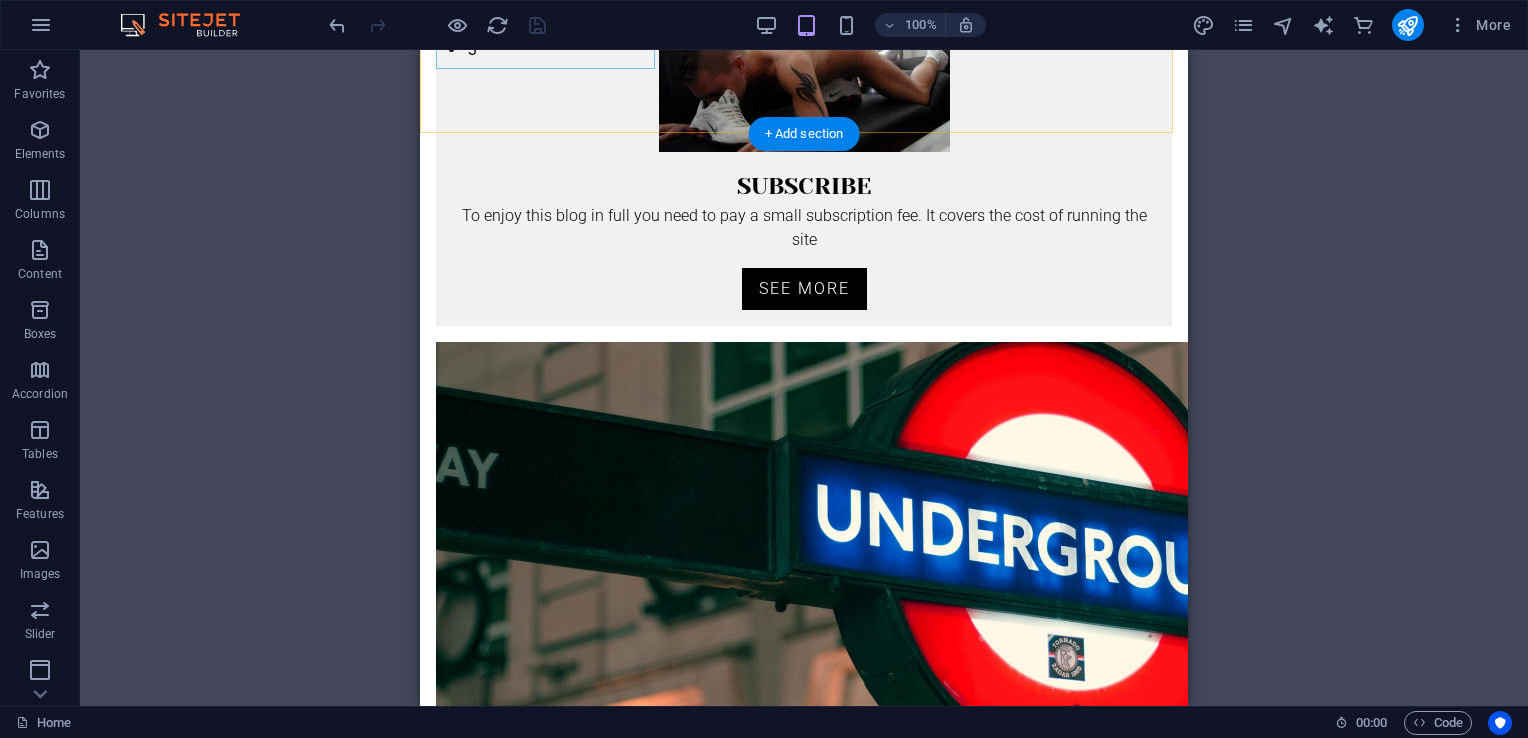 scroll, scrollTop: 693, scrollLeft: 0, axis: vertical 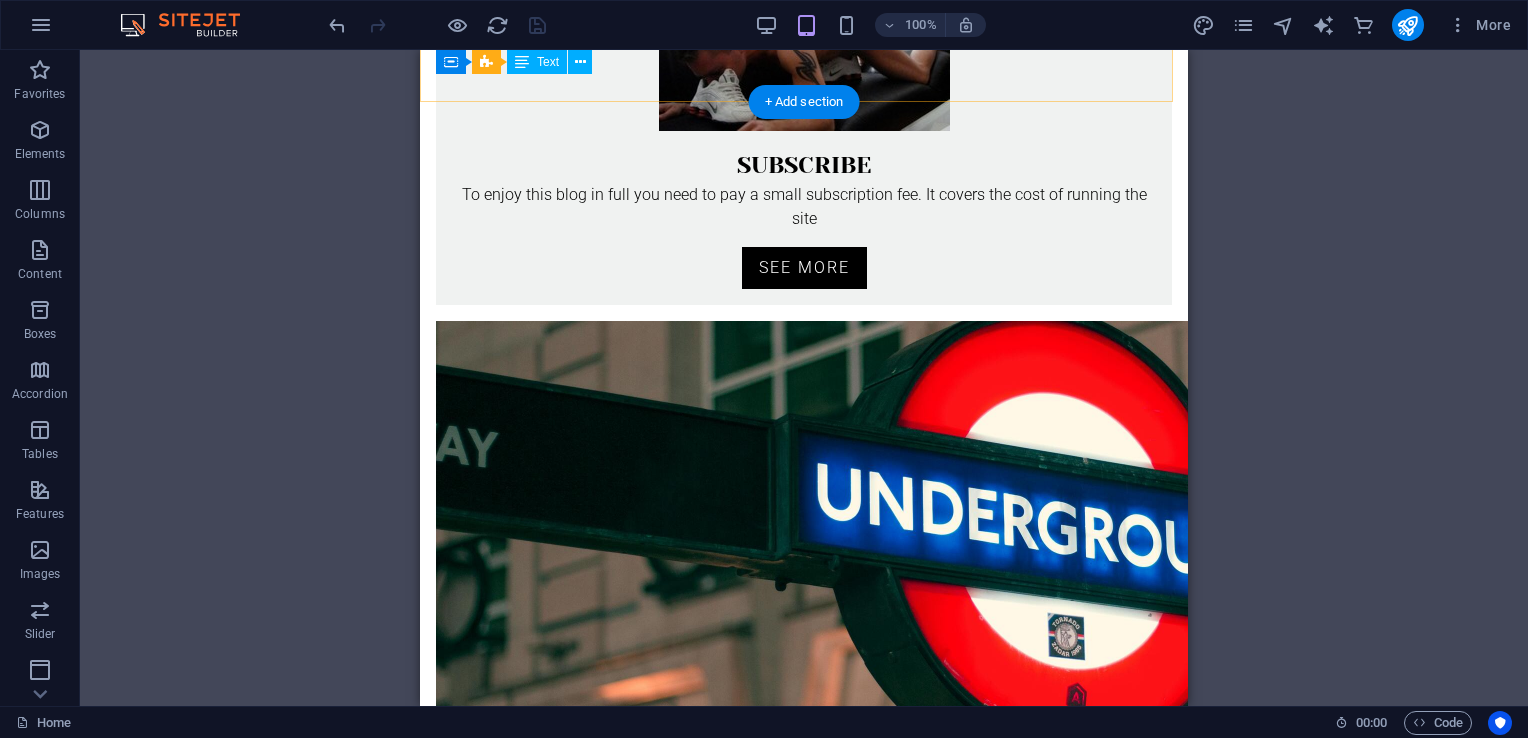 click at bounding box center (804, 1651) 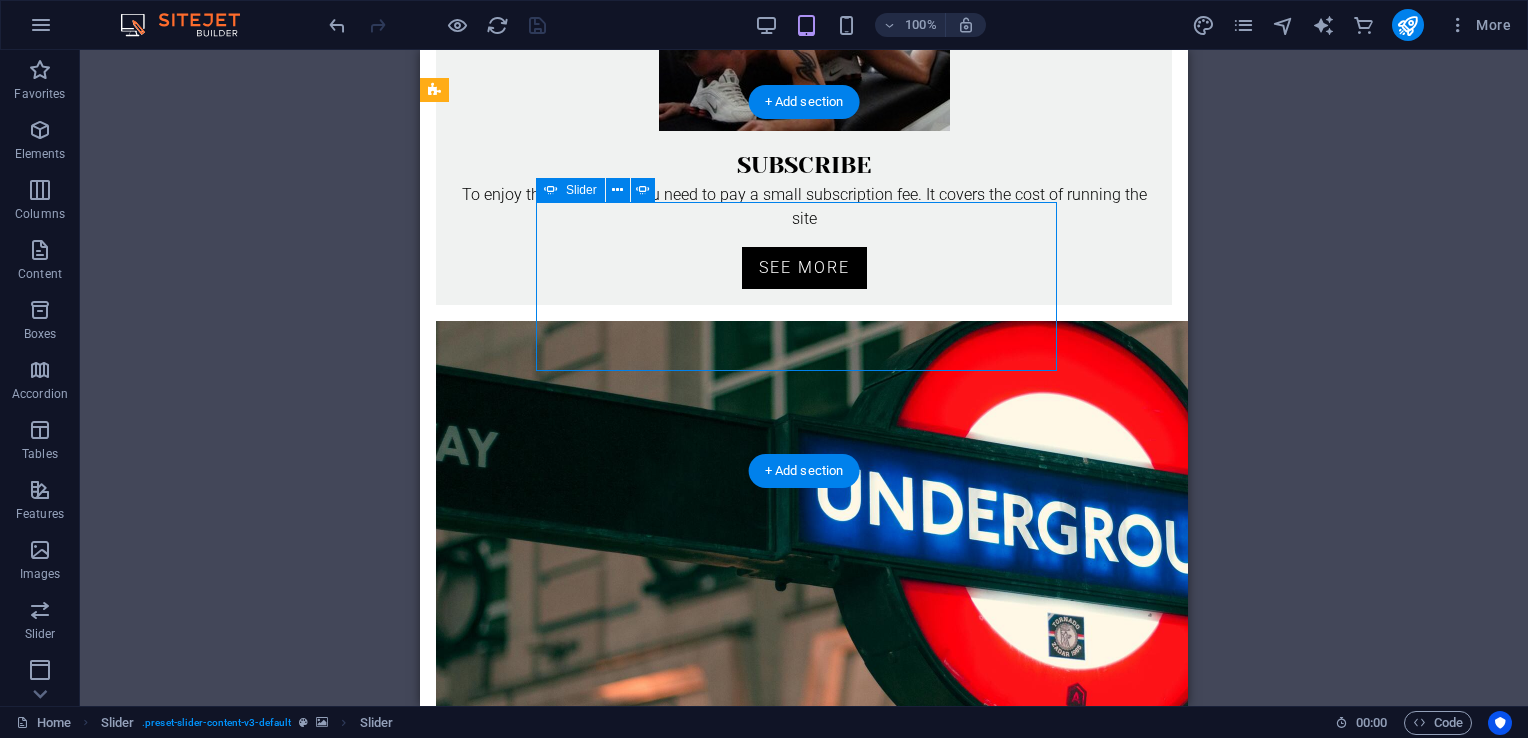 click at bounding box center (804, 1651) 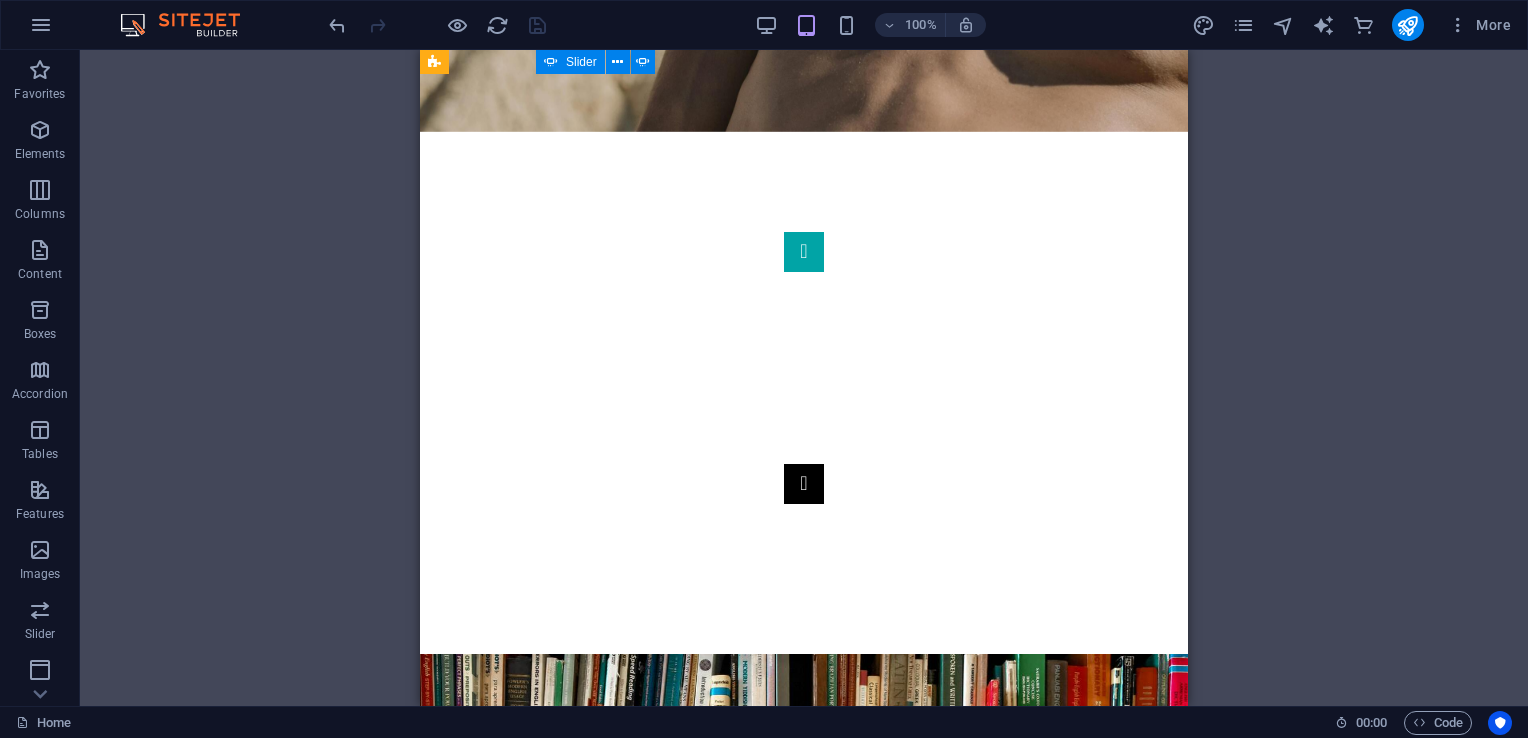 scroll, scrollTop: 1971, scrollLeft: 0, axis: vertical 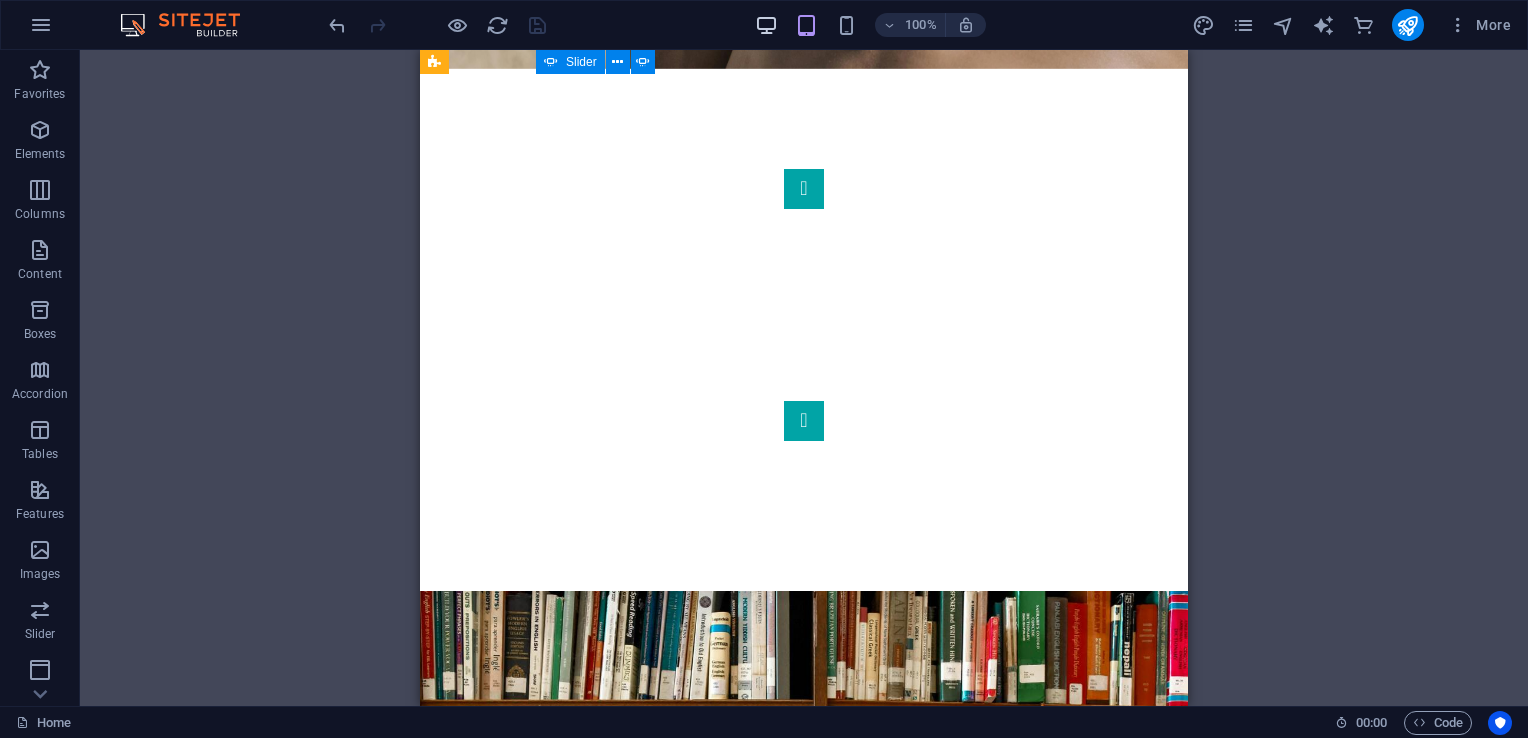 click at bounding box center (766, 25) 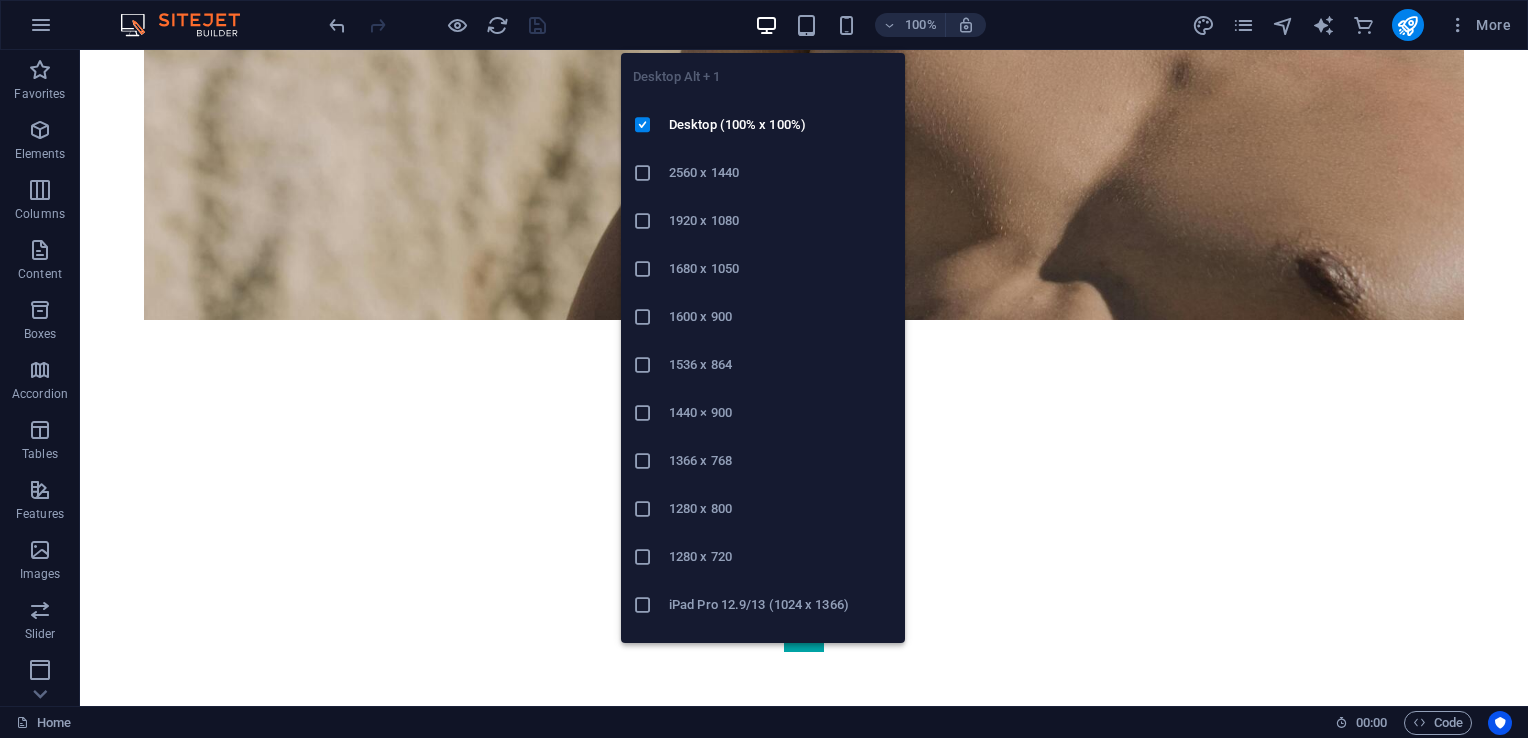 scroll, scrollTop: 2052, scrollLeft: 0, axis: vertical 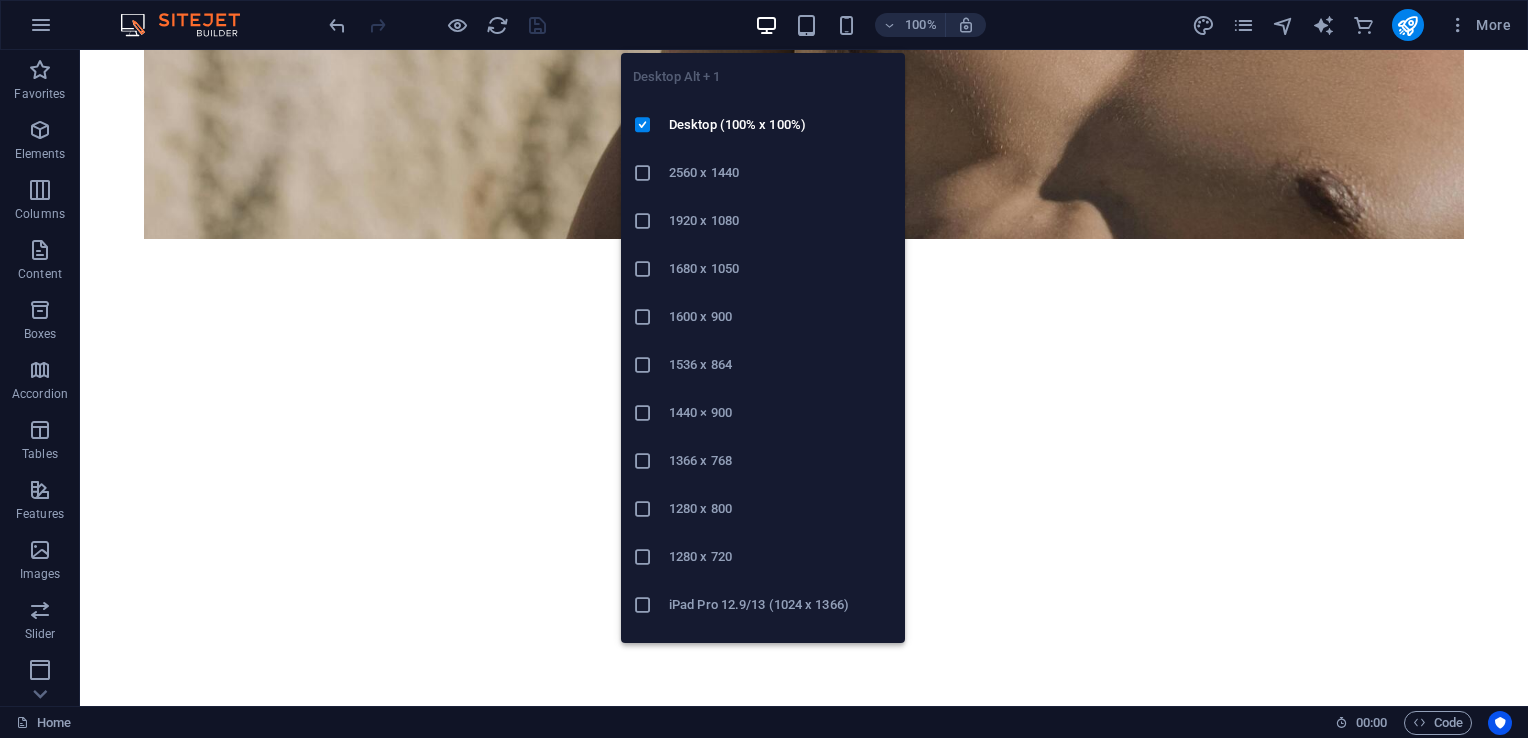 click on "Skip to main content
Home About Free Blog Scene Ebooks Subscribe About Welcome to my blog where I share stories about my kinky interests and photos that you will love. see more Subscribe To enjoy this blog in full you need to pay a small subscription fee. It covers the cost of running the site see more Visit London Planning a visit to the city and looking for some places to explore? Check out my guide for ideas! see more 🐺 WOLF hunts in the gym Our favourite lone Wolf enjoys sharing his adventures while cruising. In this free blog post, he visits the gym to see what he can discover. As always with Wolf, expect GIFs and a lighthearted perspective on life.  Read more... 🐕 Human Pup Dive into the captivating realm of pup play as a straight man courageously explores his deepest fantasies. This narrative features screenshots of our conversations and a detailed account of how far I got with this curious guy.  Read More ... ⛓️ Escape Read More ... 🐺 WOLF hunts in the gym Read more... 🐕 Human Pup 1" at bounding box center [804, 1315] 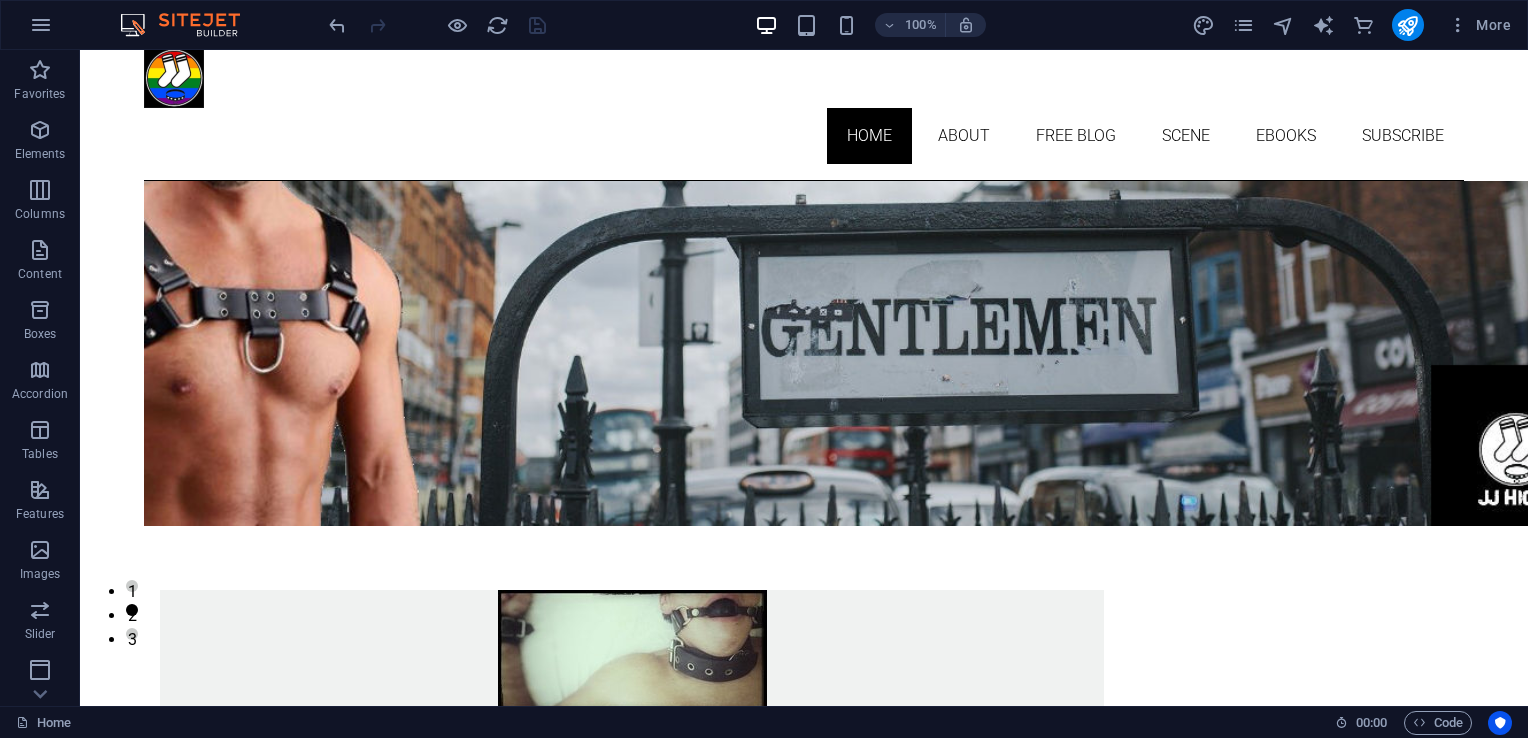 scroll, scrollTop: 0, scrollLeft: 0, axis: both 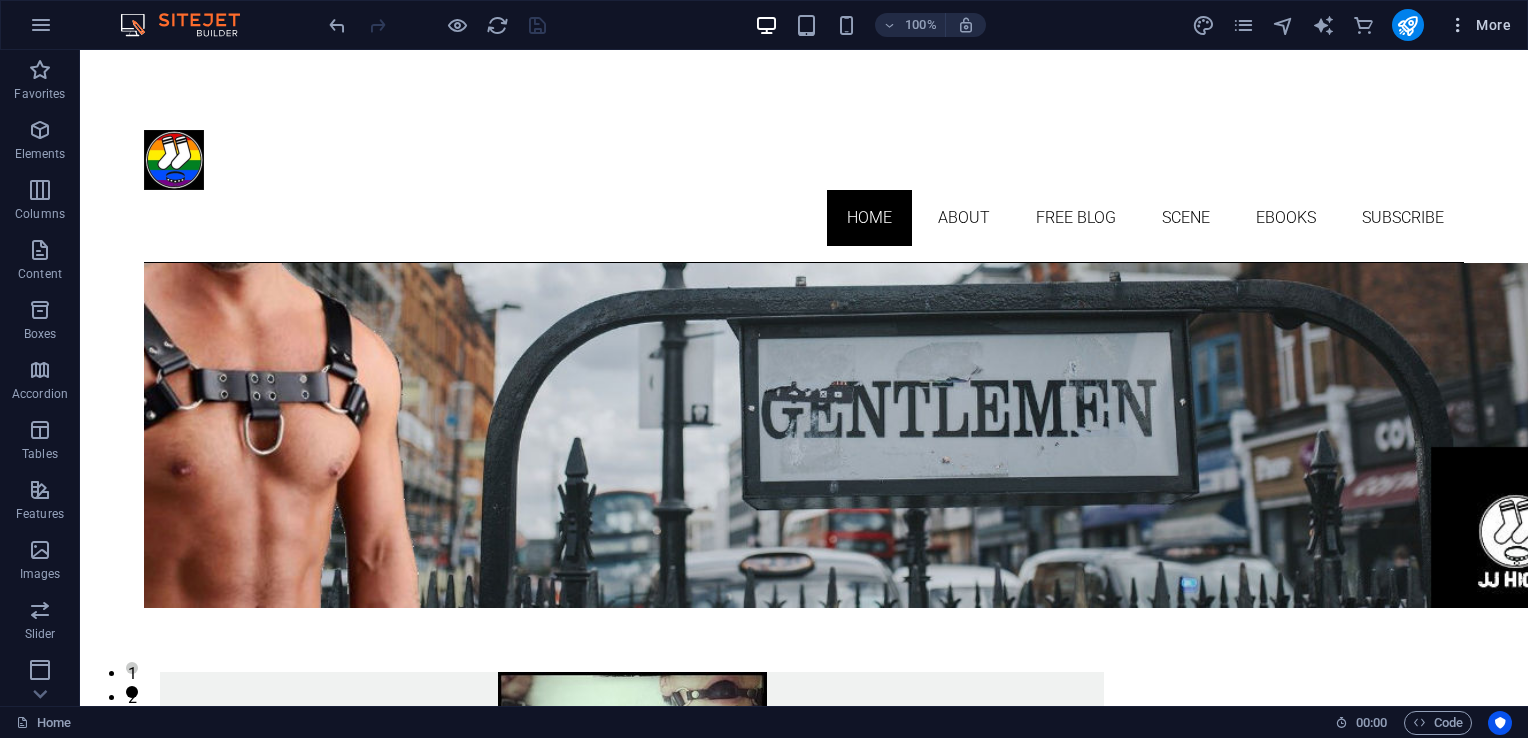 click on "More" at bounding box center (1479, 25) 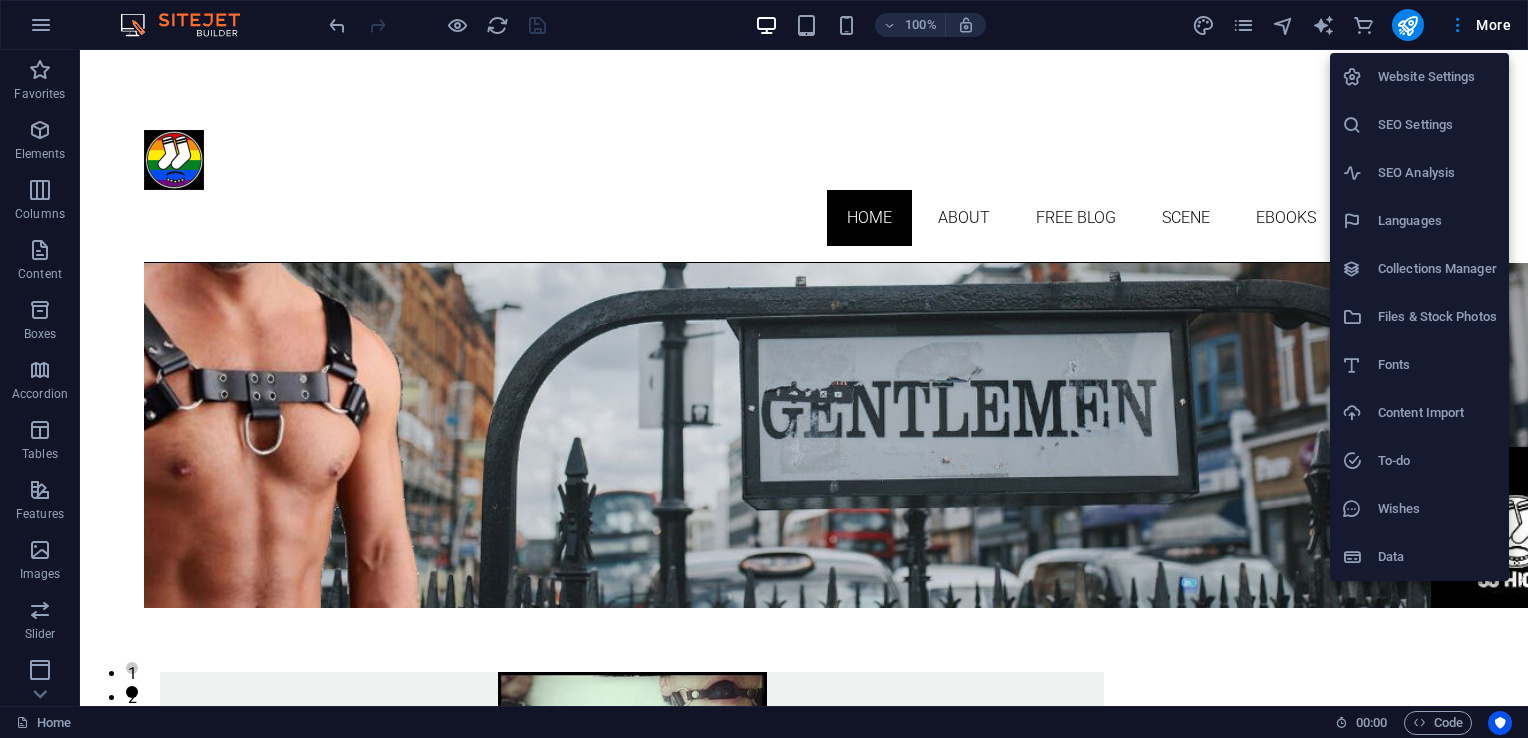 click on "Files & Stock Photos" at bounding box center (1437, 317) 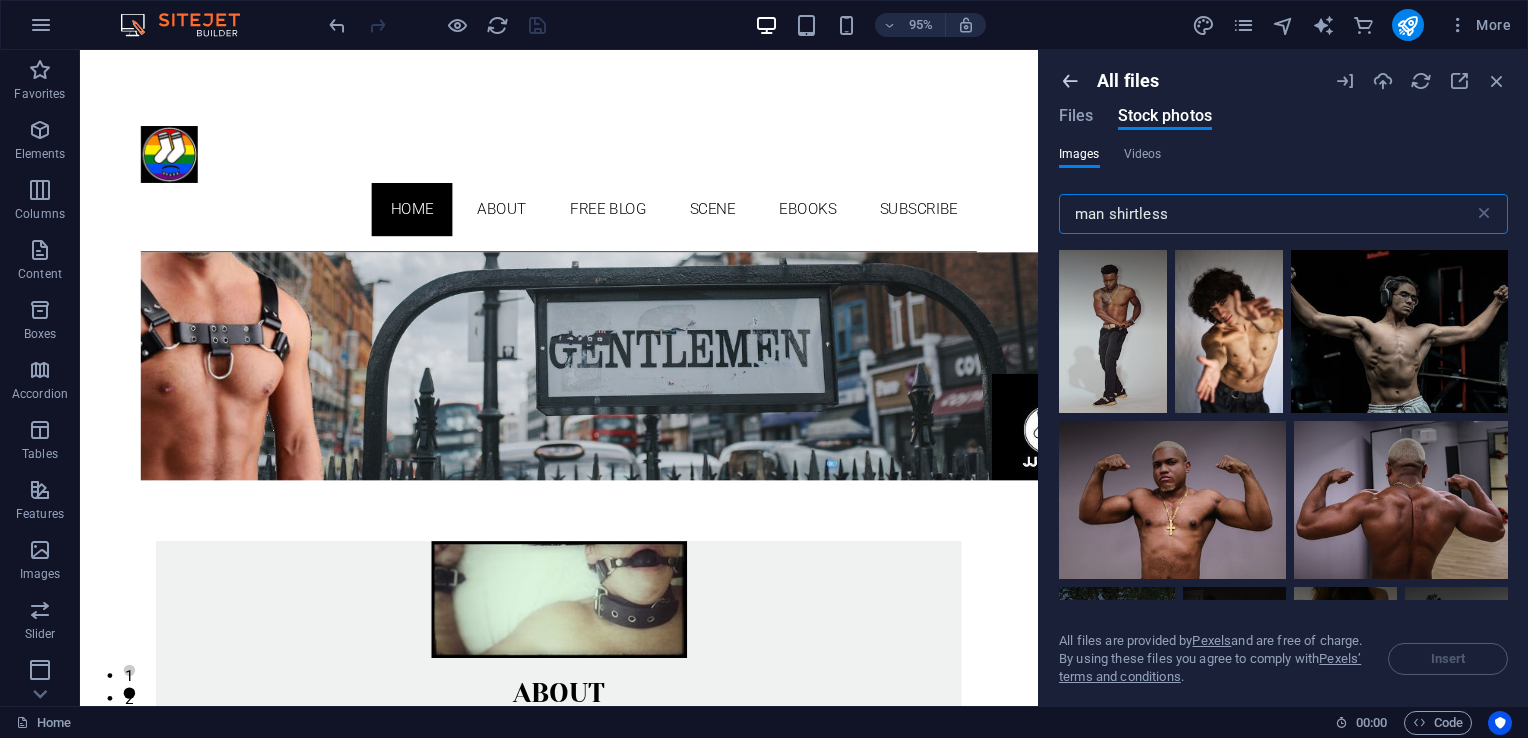 click at bounding box center (1070, 81) 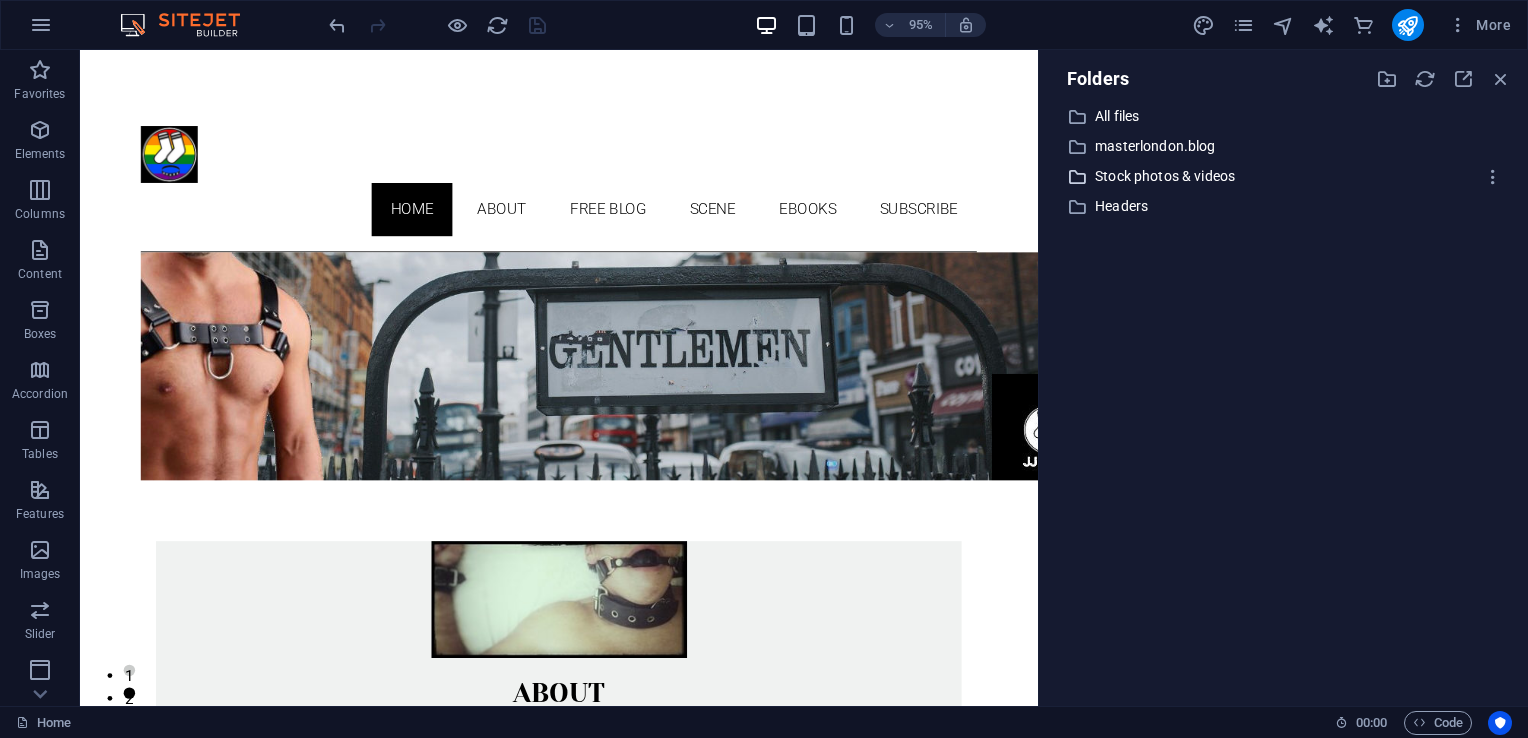 click on "Stock photos & videos" at bounding box center [1285, 176] 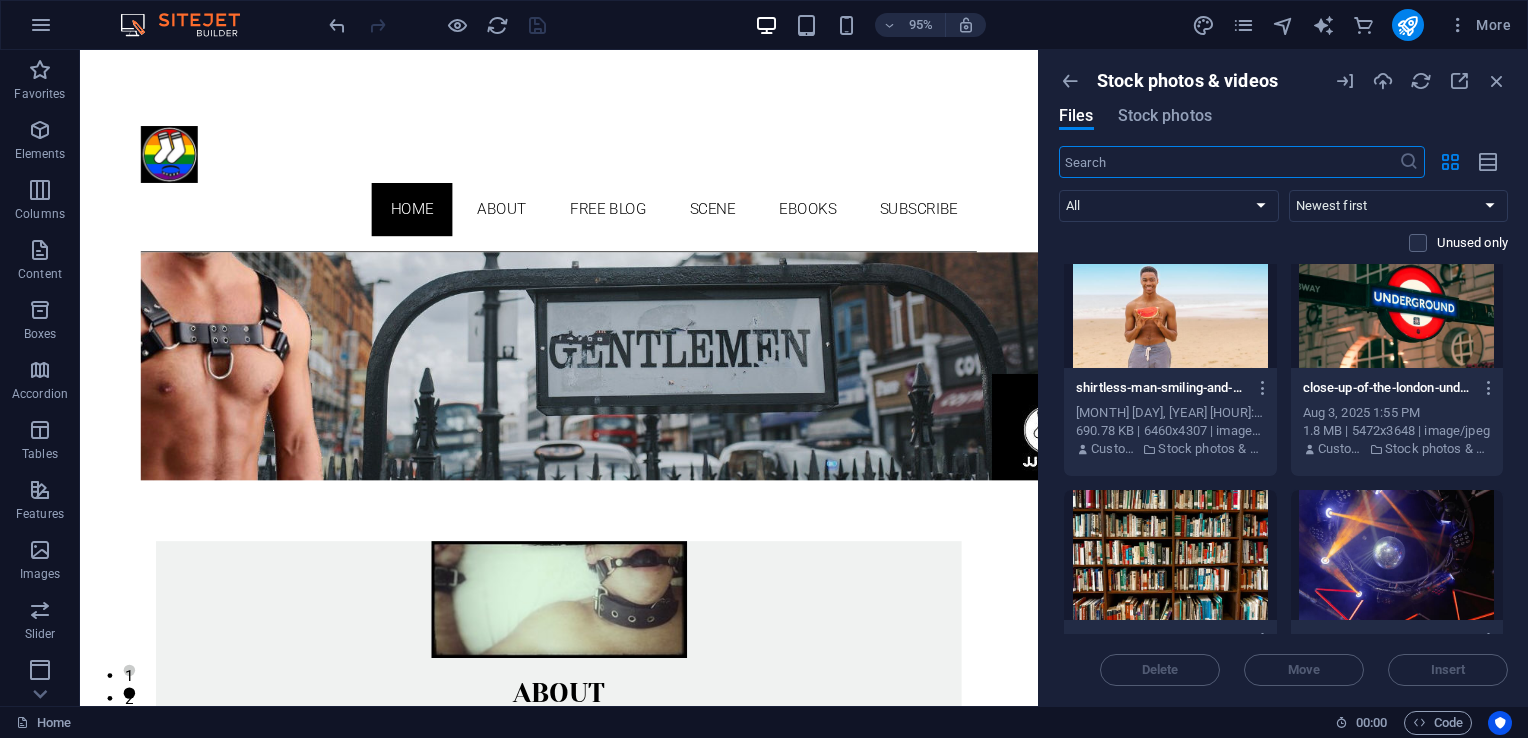 scroll, scrollTop: 280, scrollLeft: 0, axis: vertical 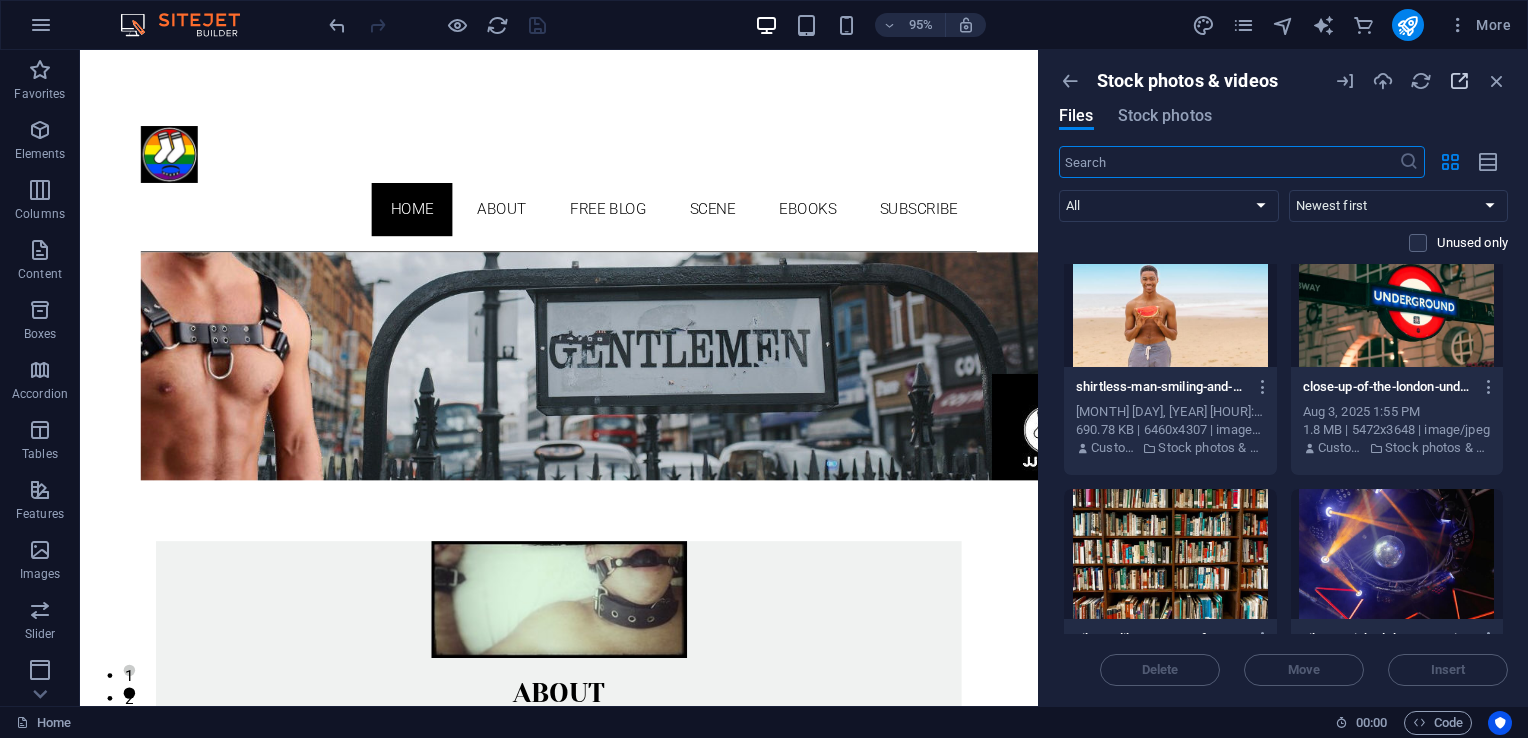 click at bounding box center [1459, 81] 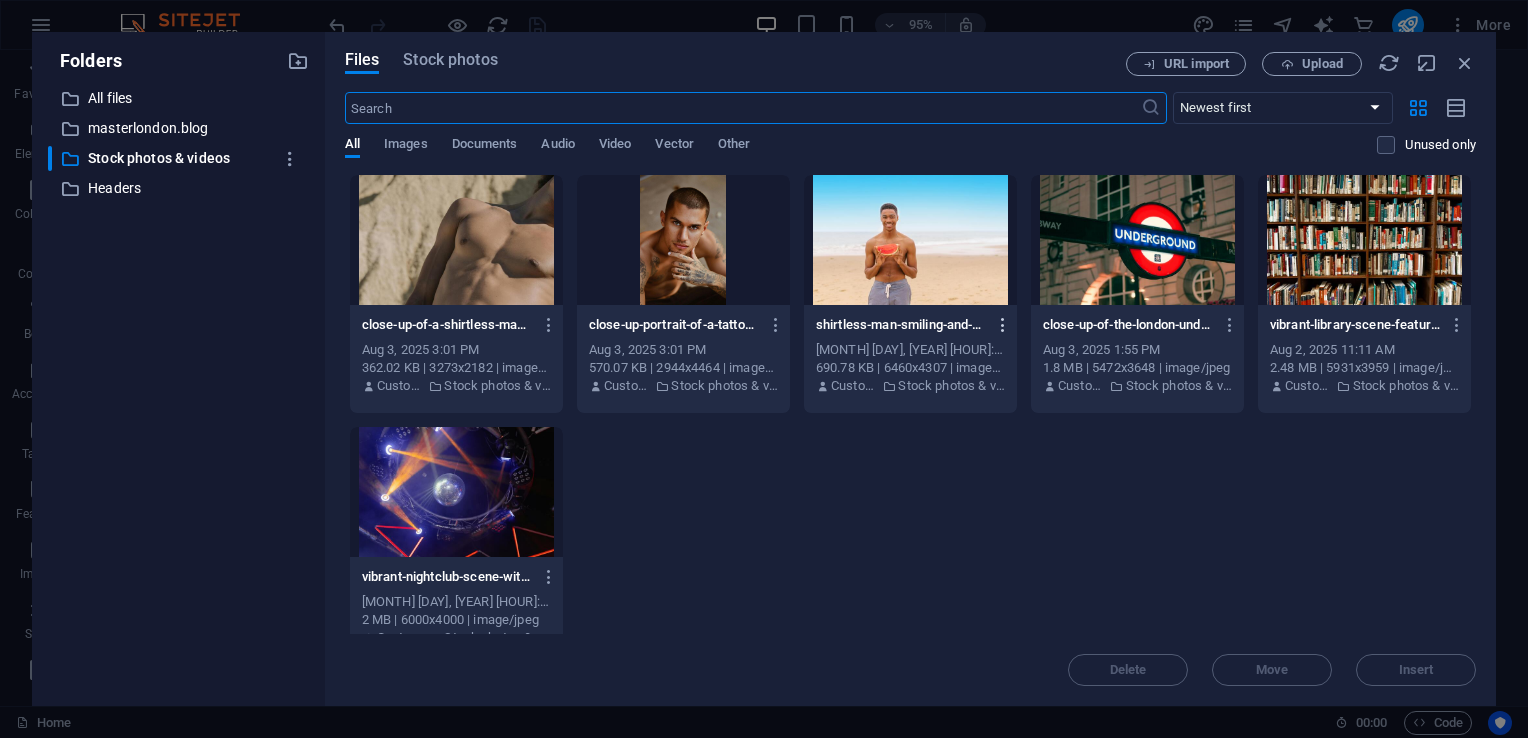 click at bounding box center (1003, 325) 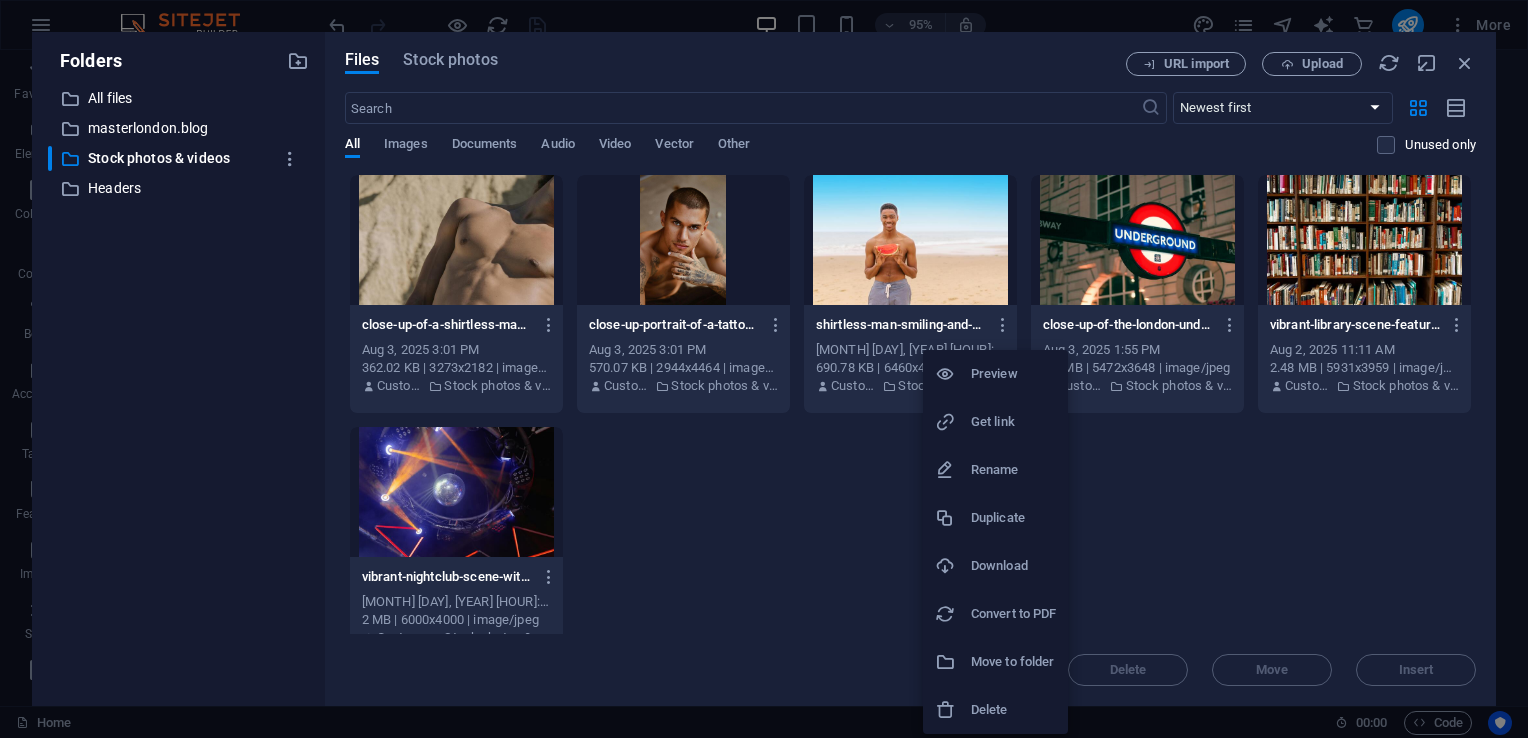 click on "Delete" at bounding box center (1013, 710) 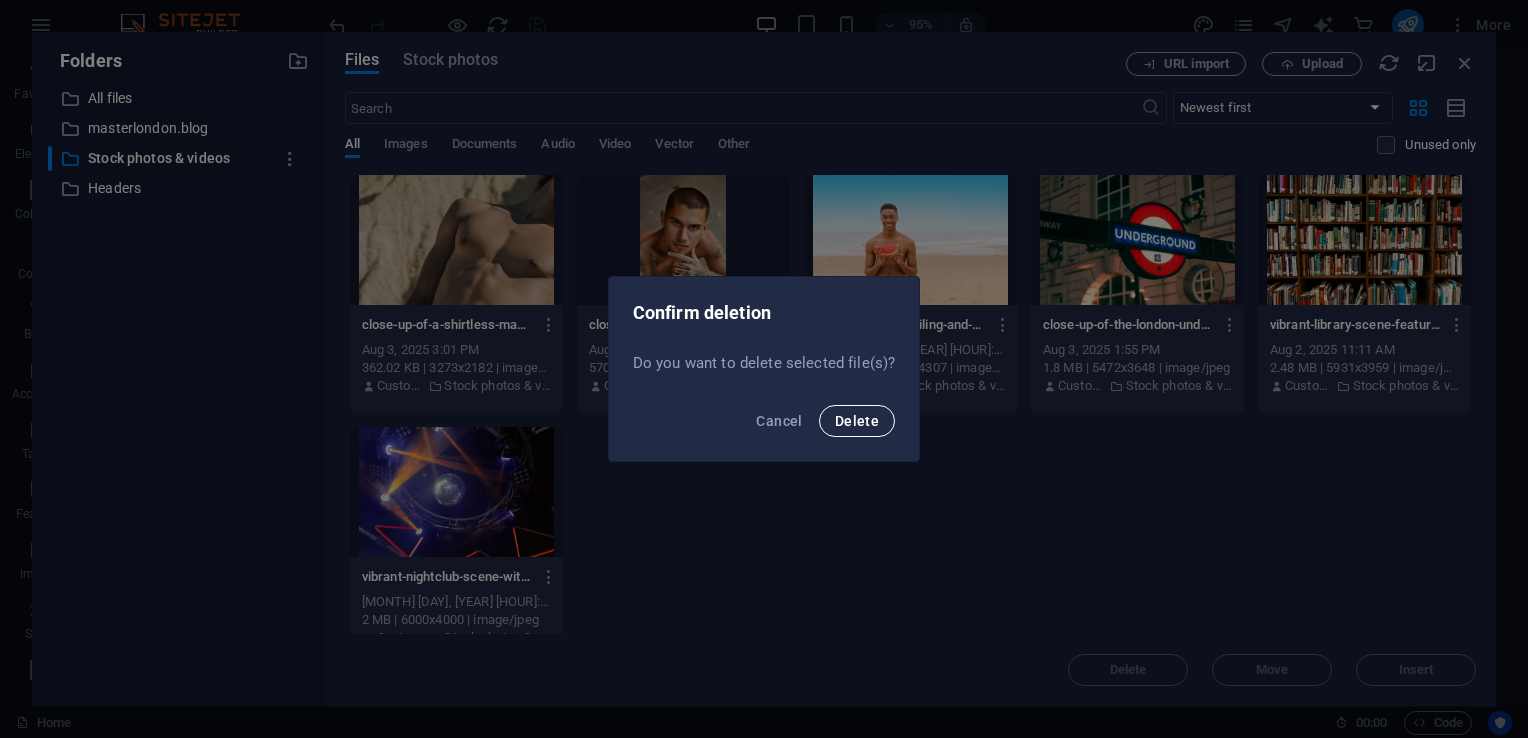 click on "Delete" at bounding box center [857, 421] 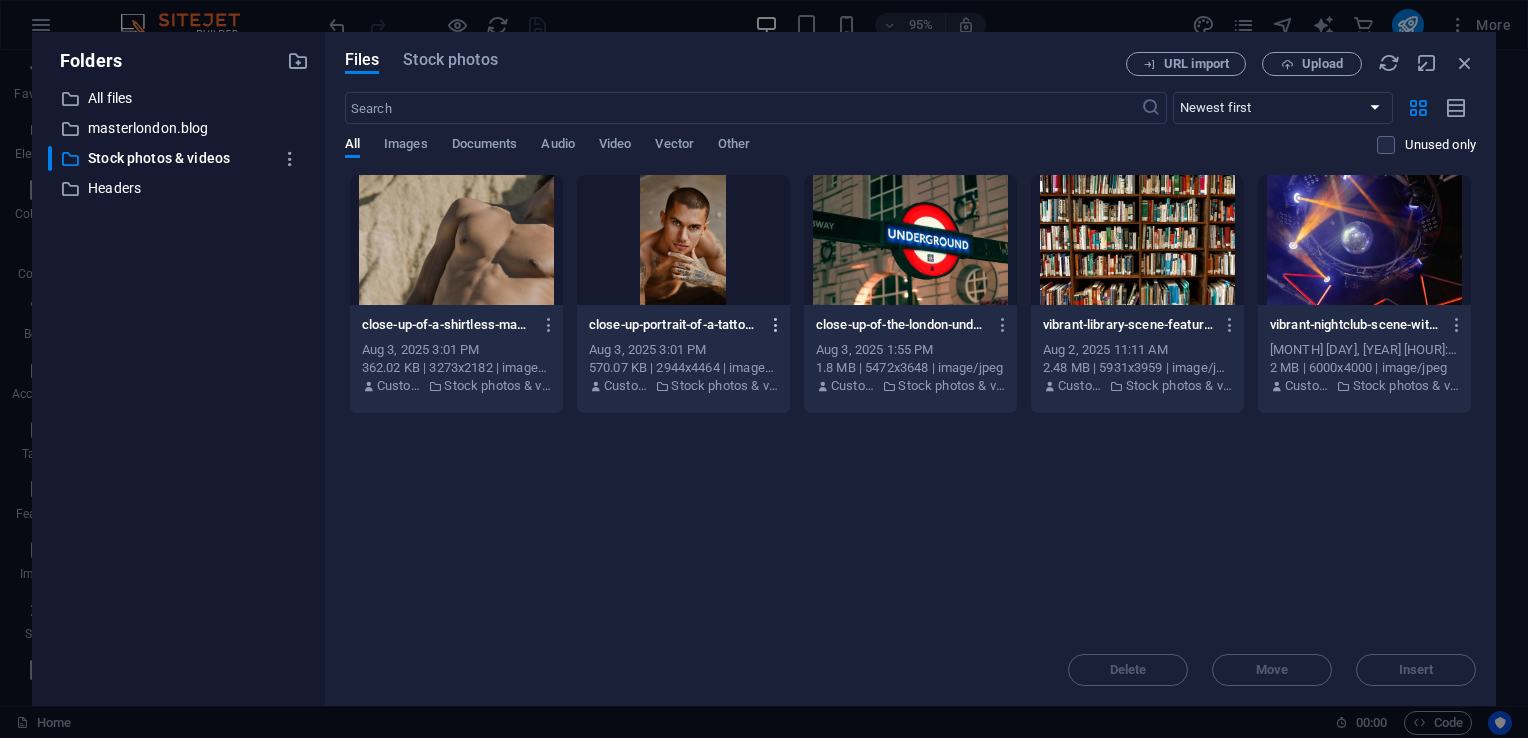 click at bounding box center (776, 325) 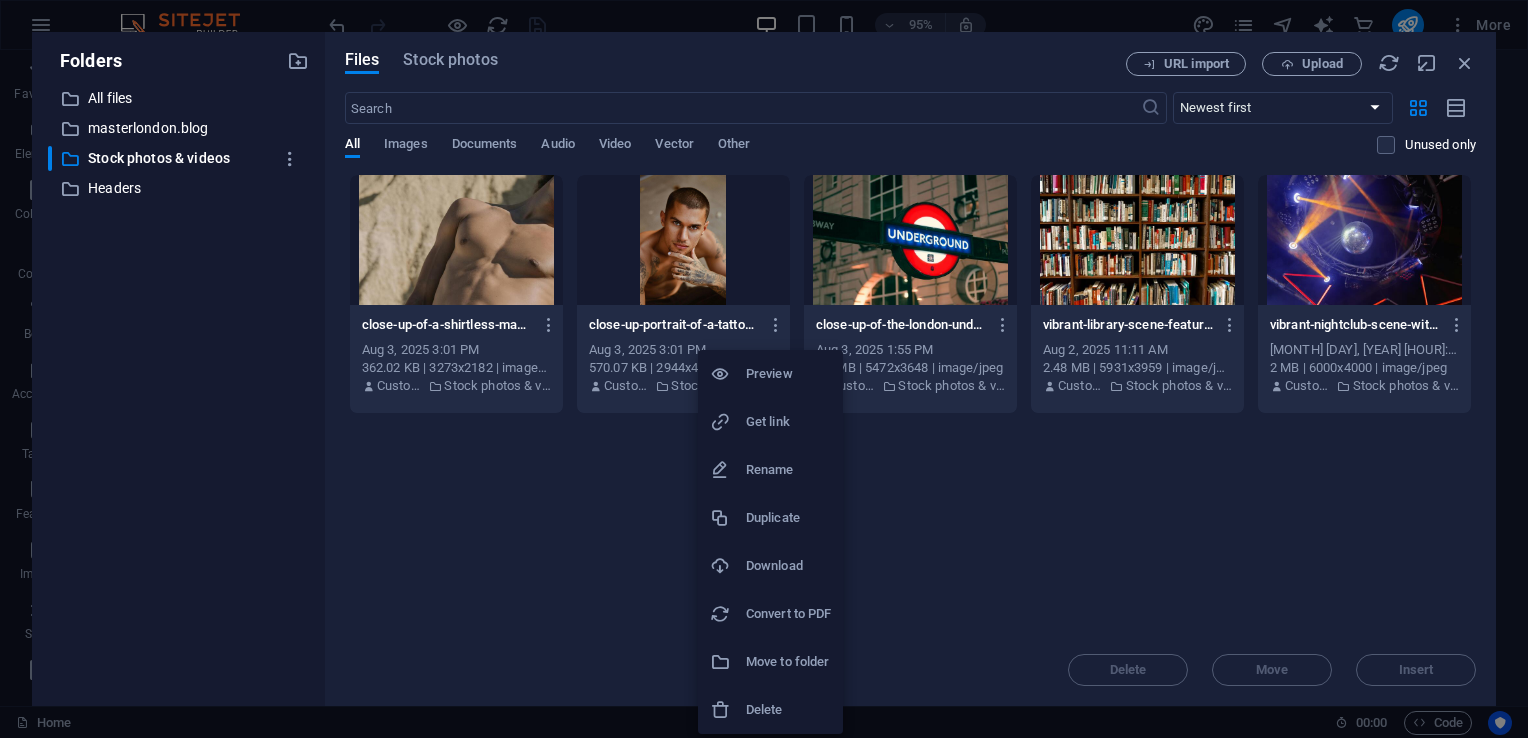 click on "Delete" at bounding box center [788, 710] 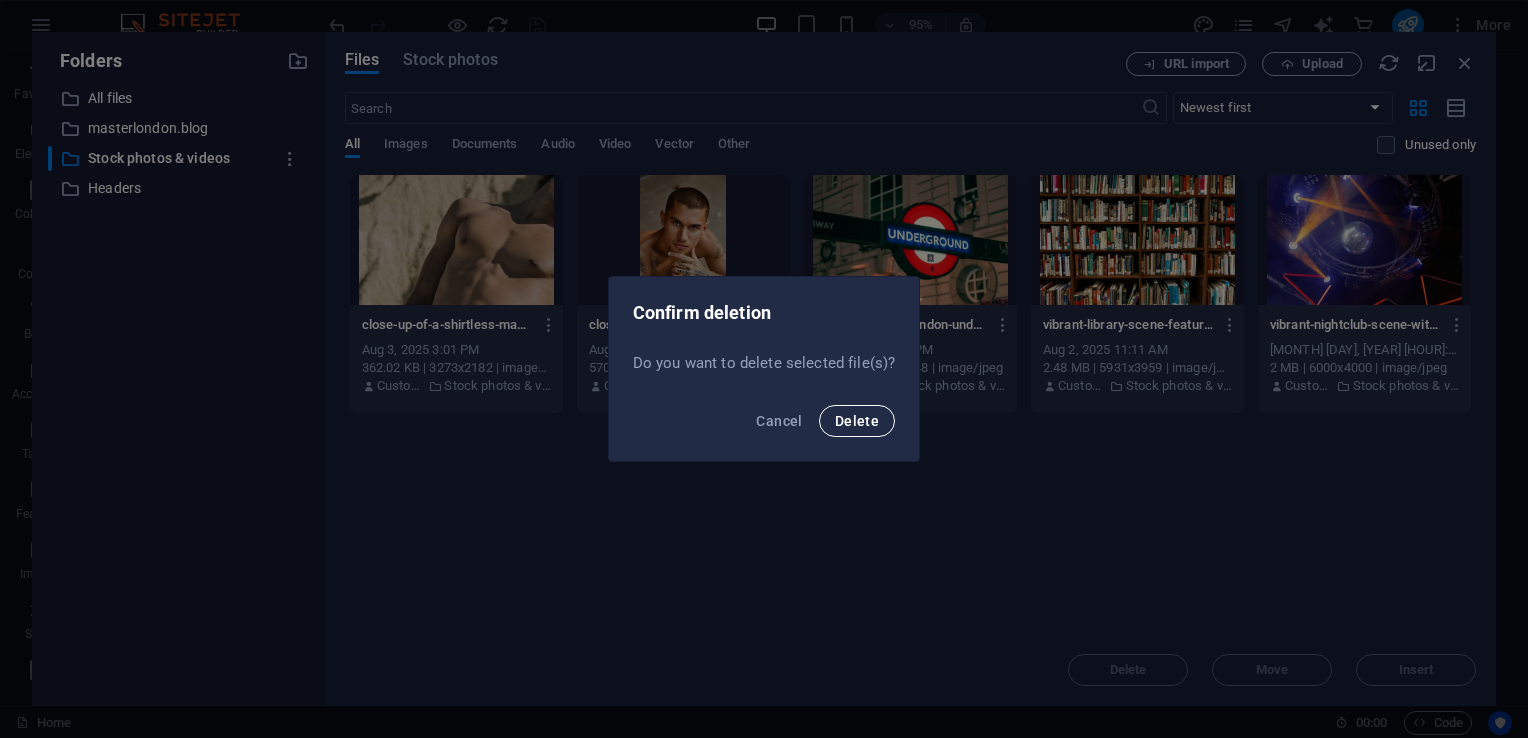 click on "Delete" at bounding box center [857, 421] 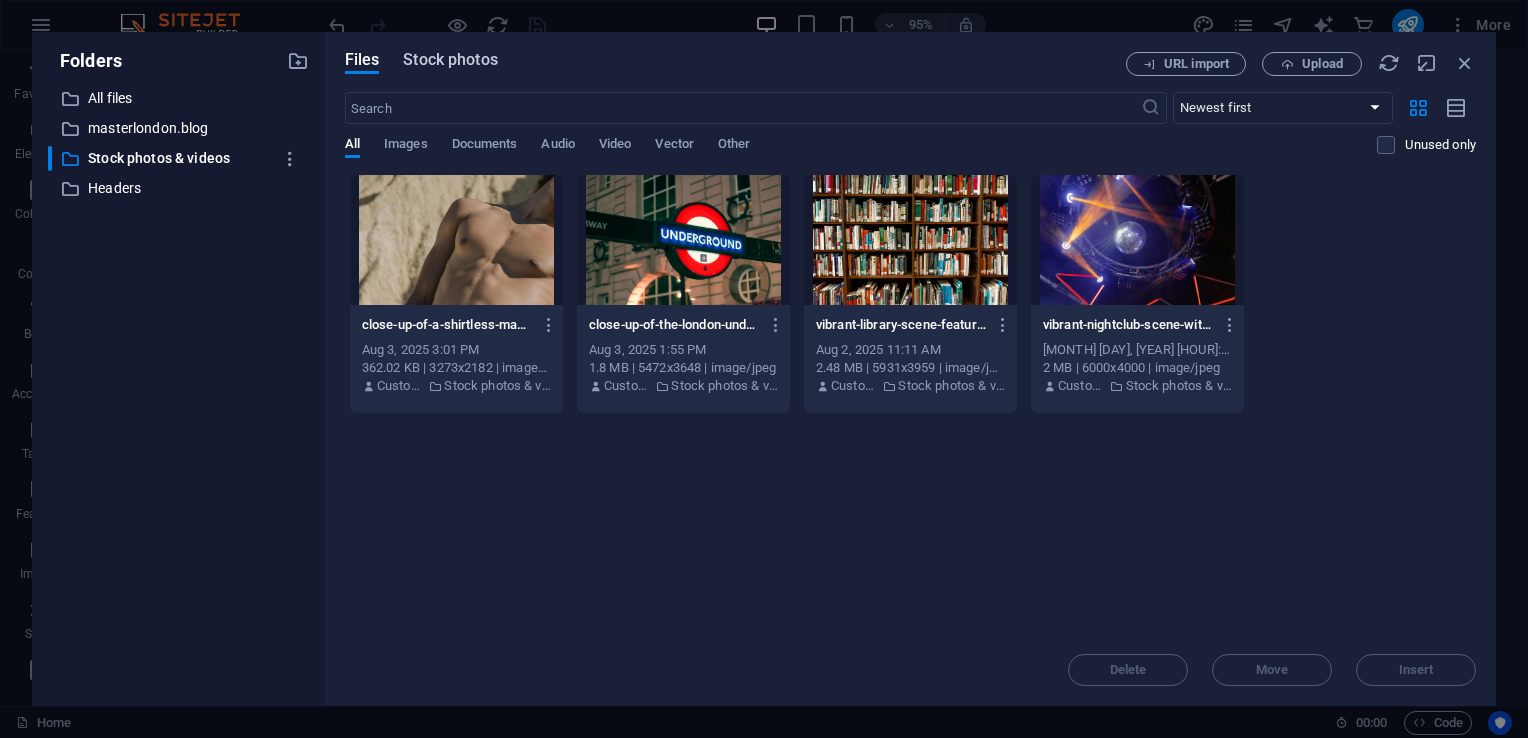 click on "Stock photos" at bounding box center (450, 60) 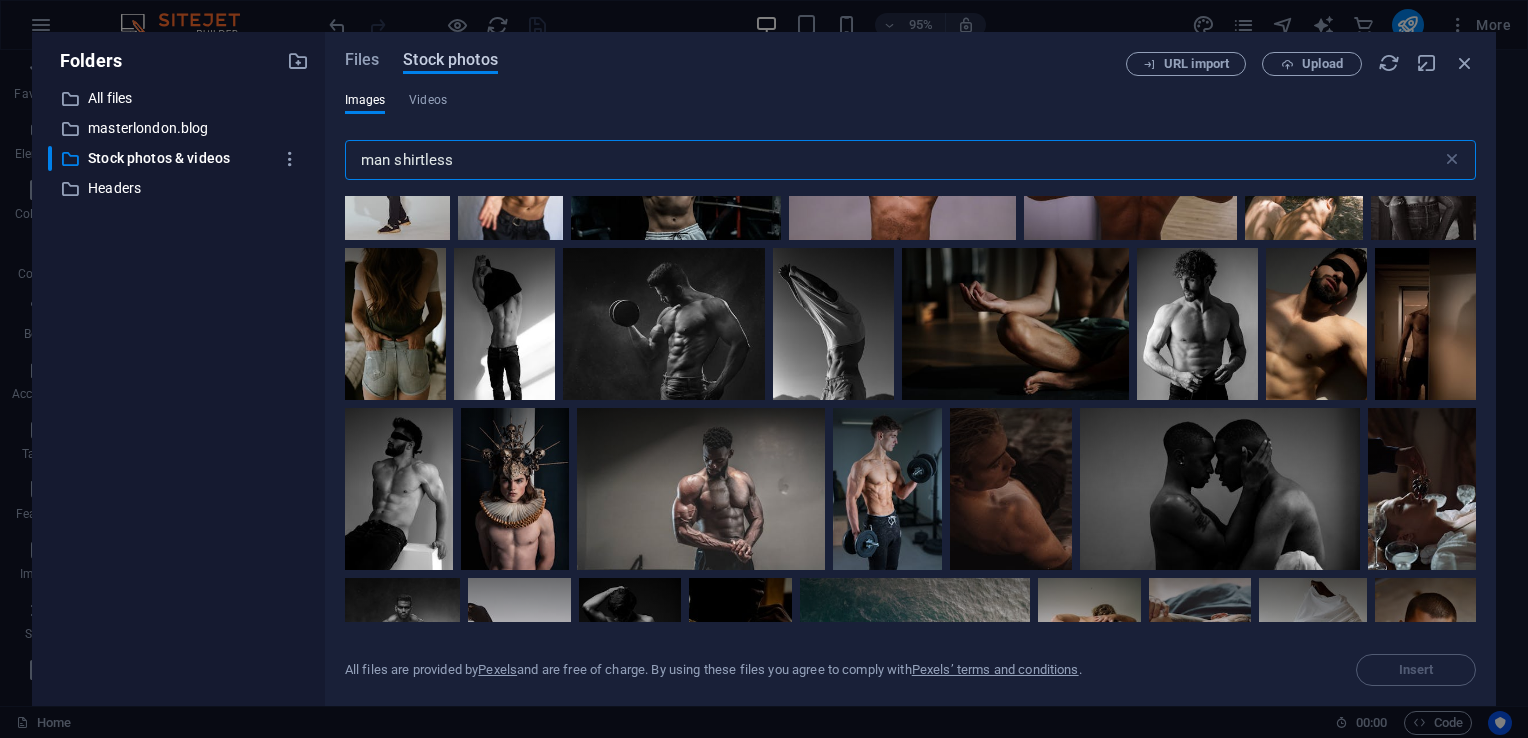 scroll, scrollTop: 110, scrollLeft: 0, axis: vertical 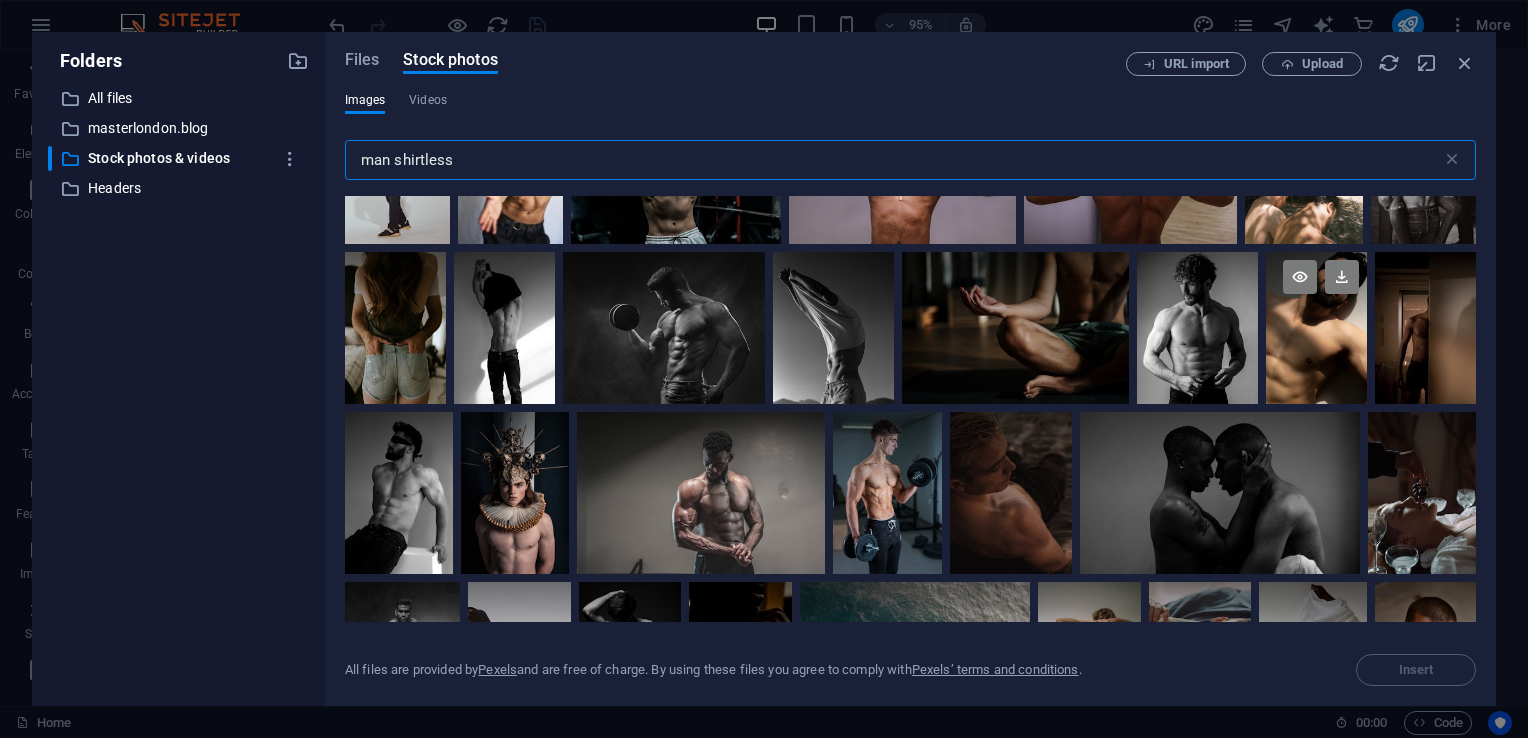 click at bounding box center [1316, 328] 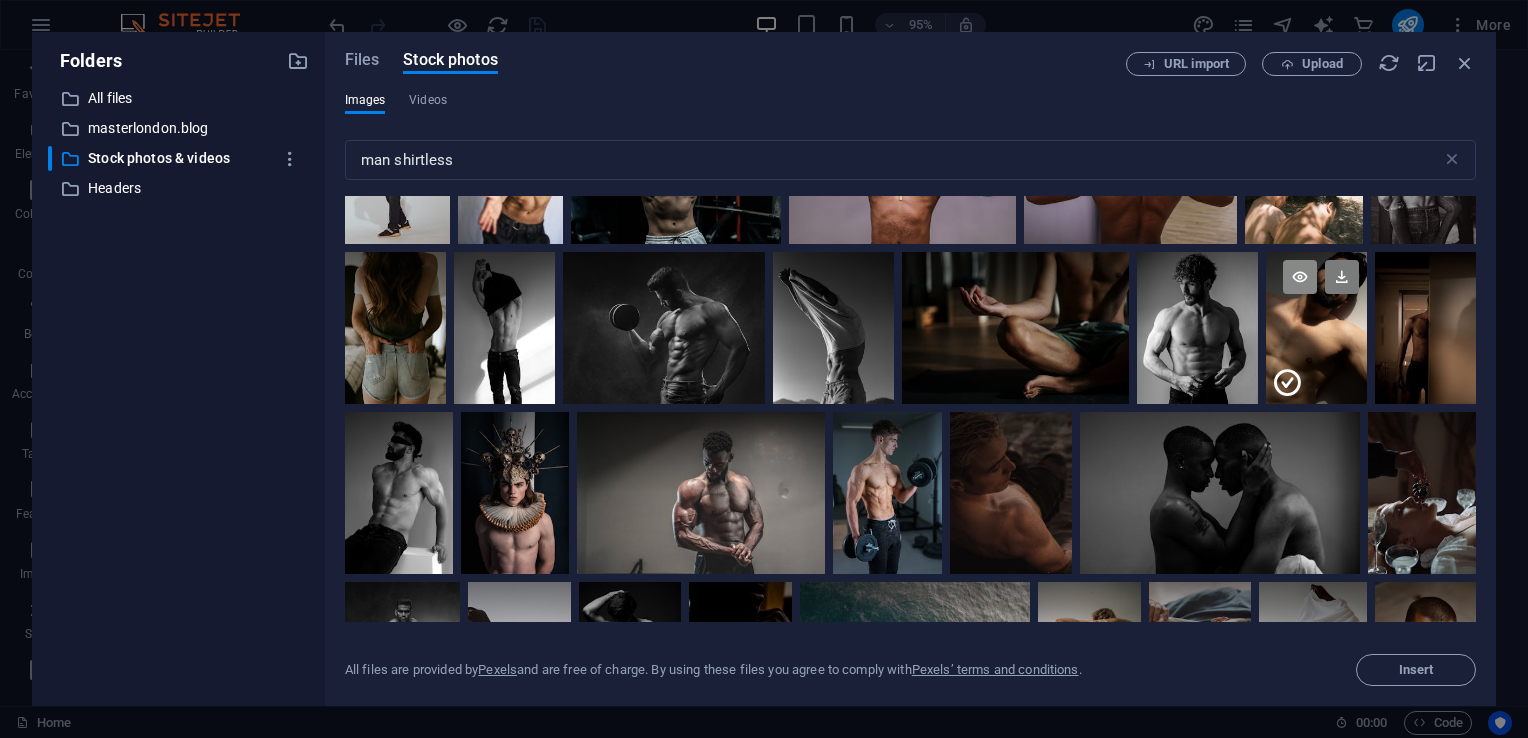 click at bounding box center (1300, 277) 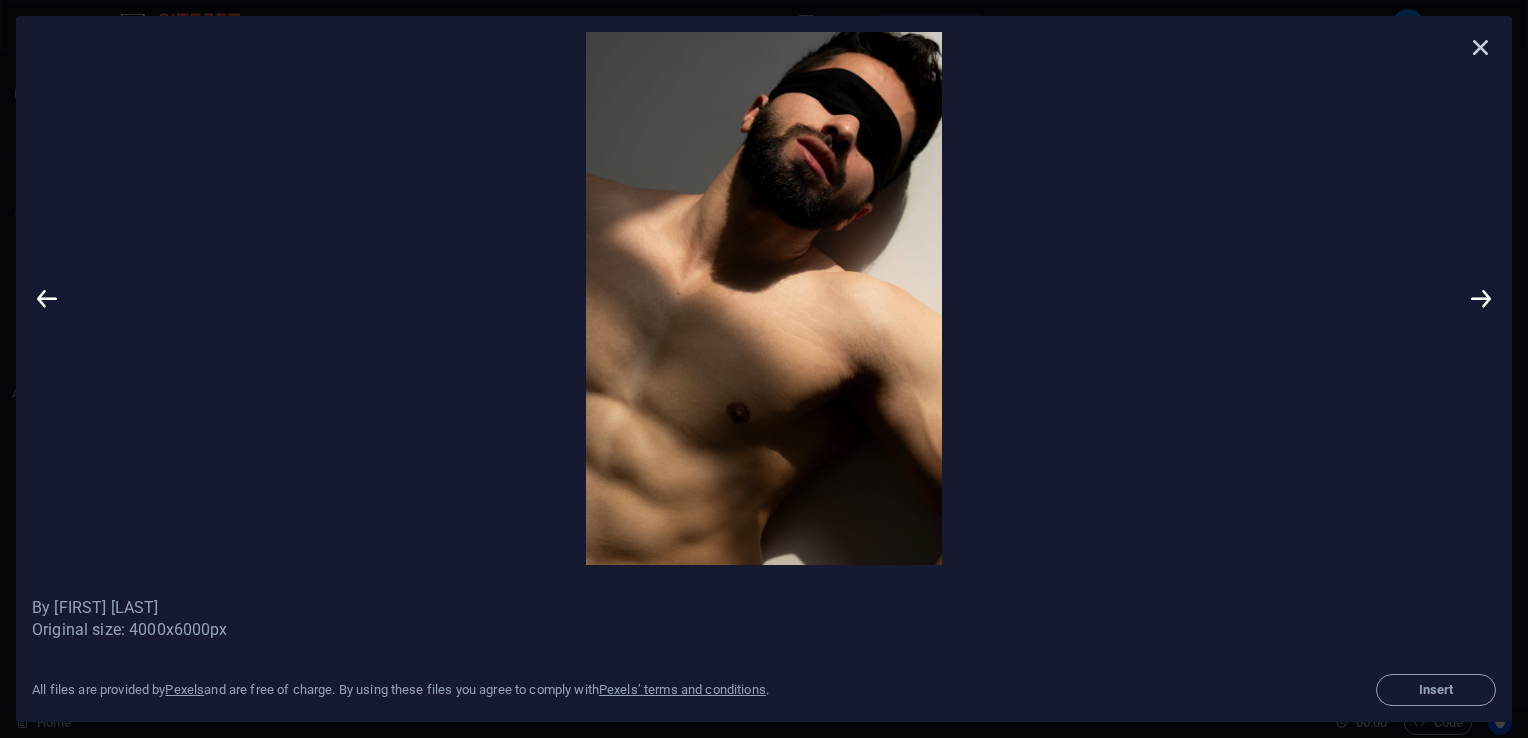 click at bounding box center [1481, 47] 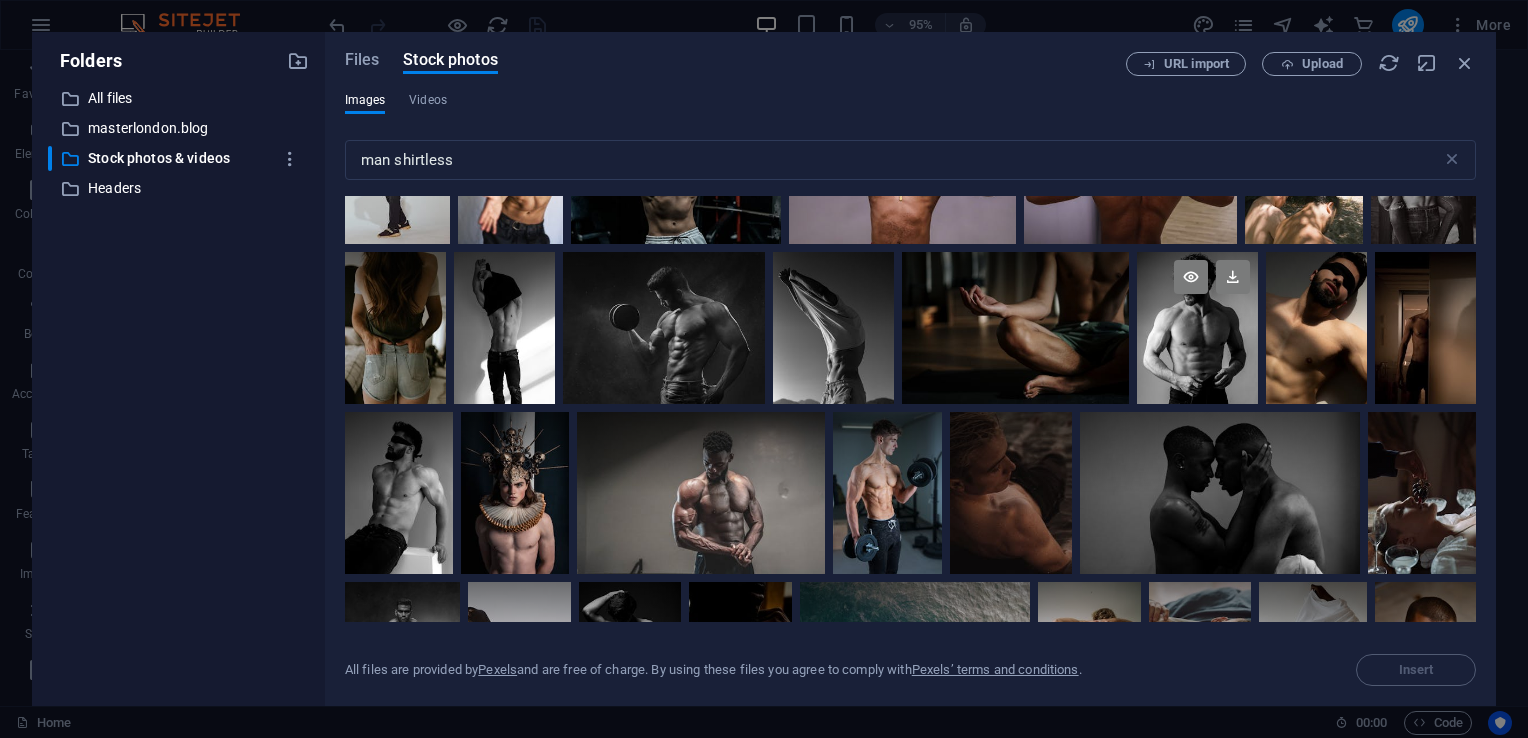click at bounding box center [1197, 328] 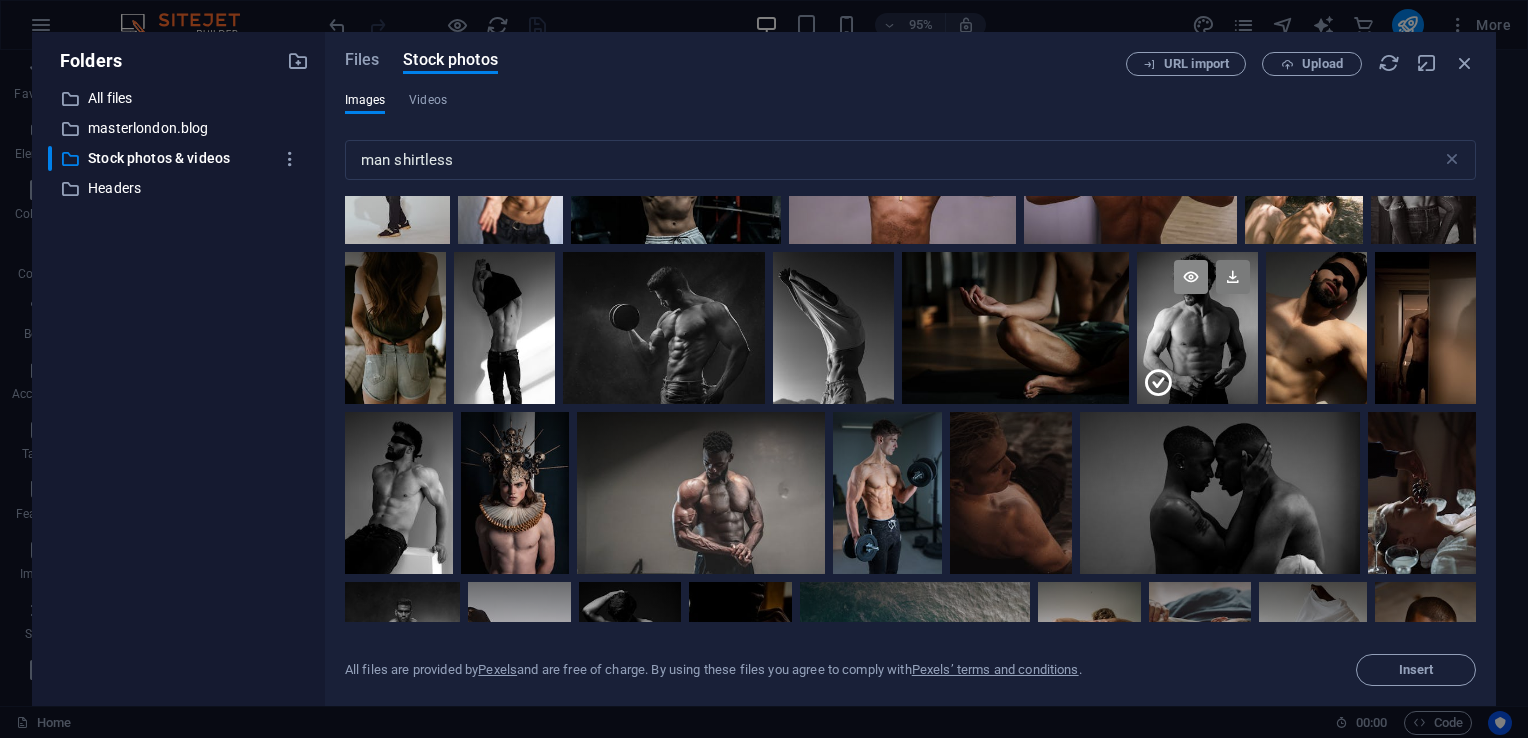 click at bounding box center [1191, 277] 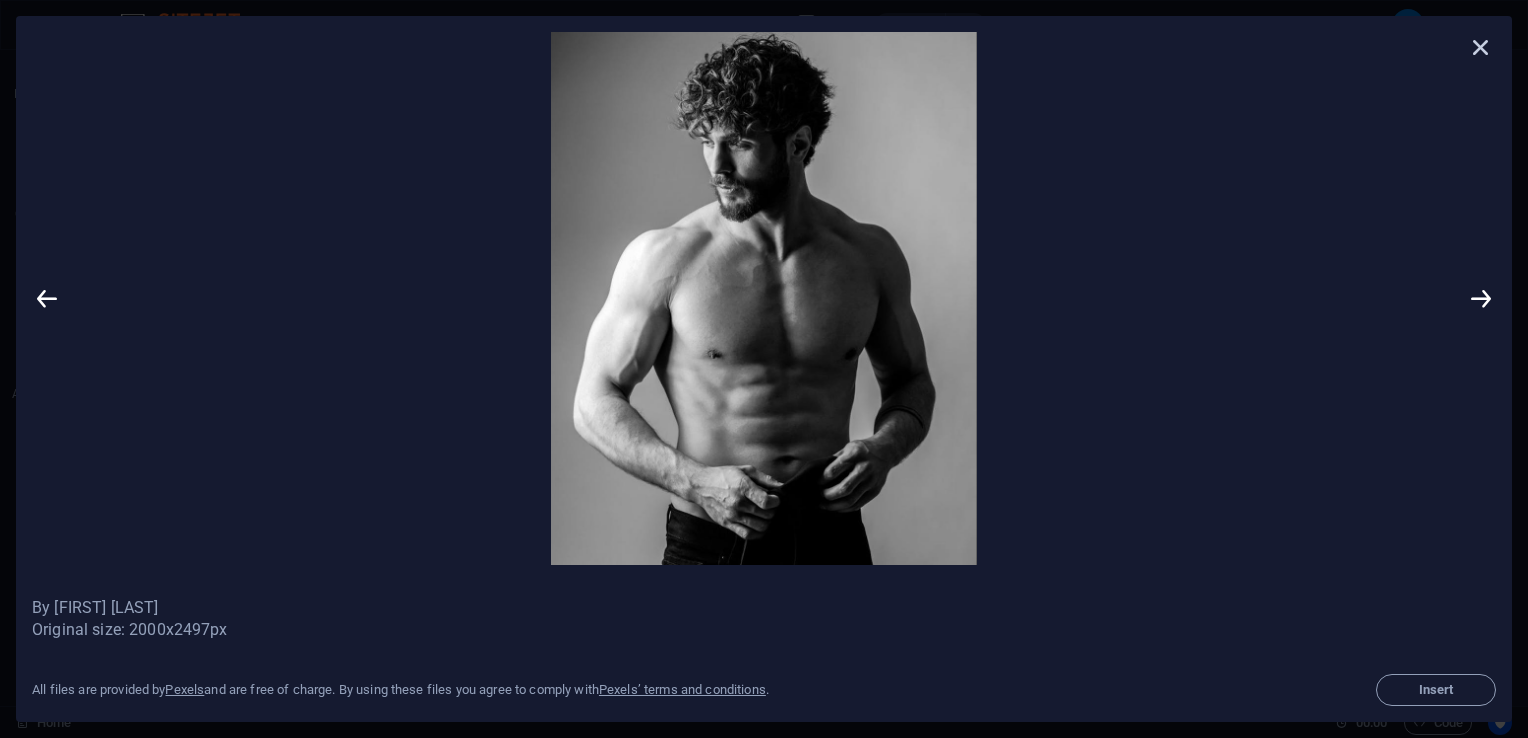 click at bounding box center (1481, 47) 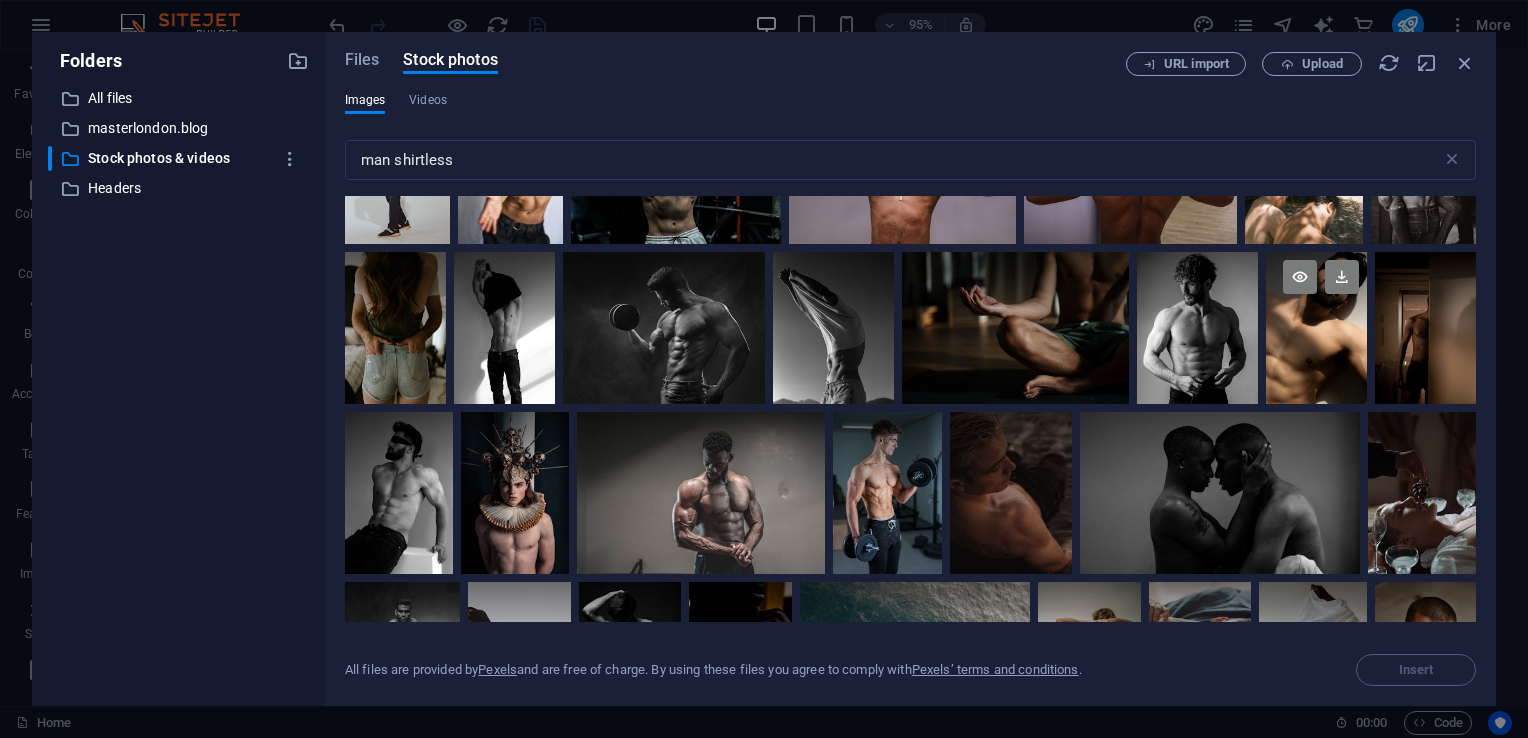 click at bounding box center (1316, 328) 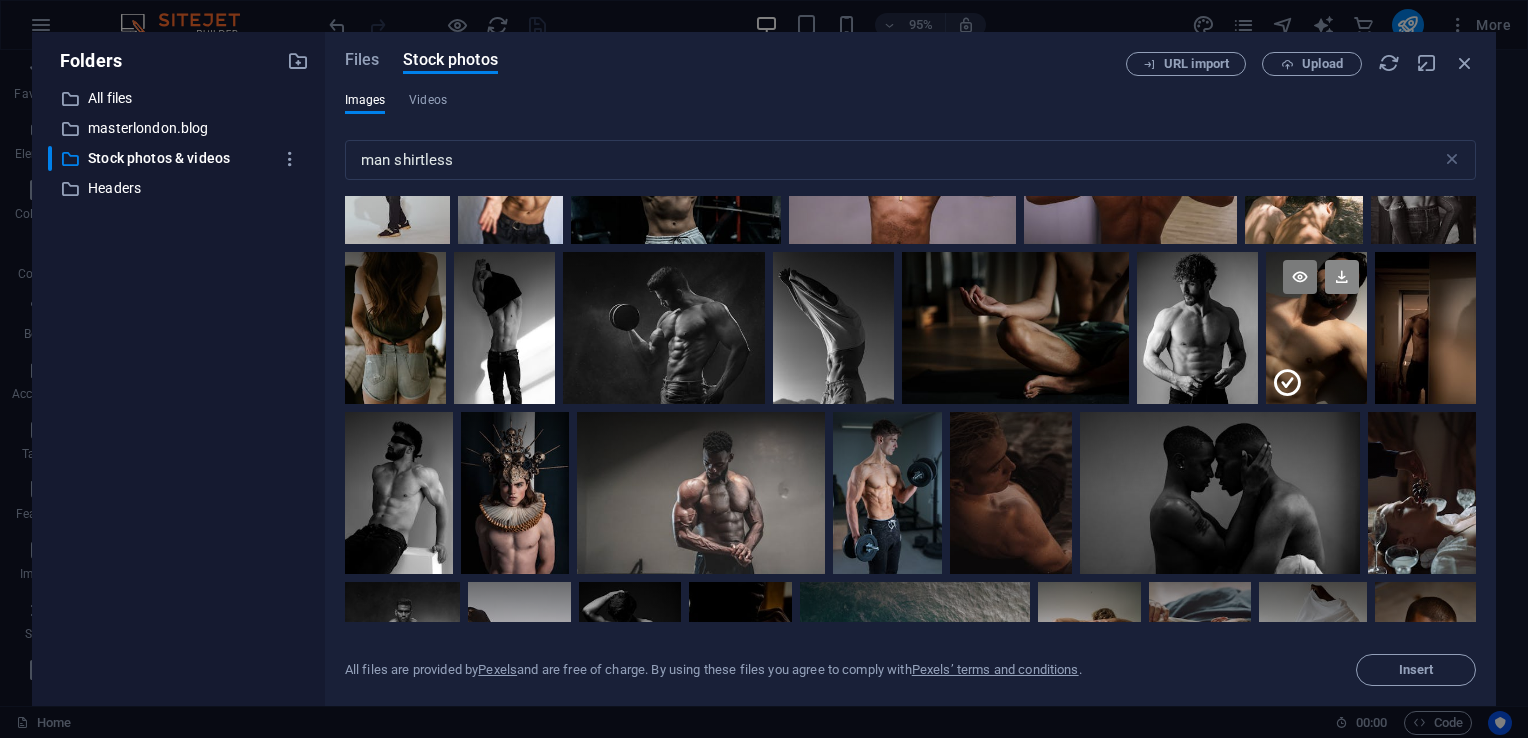 click at bounding box center [1342, 277] 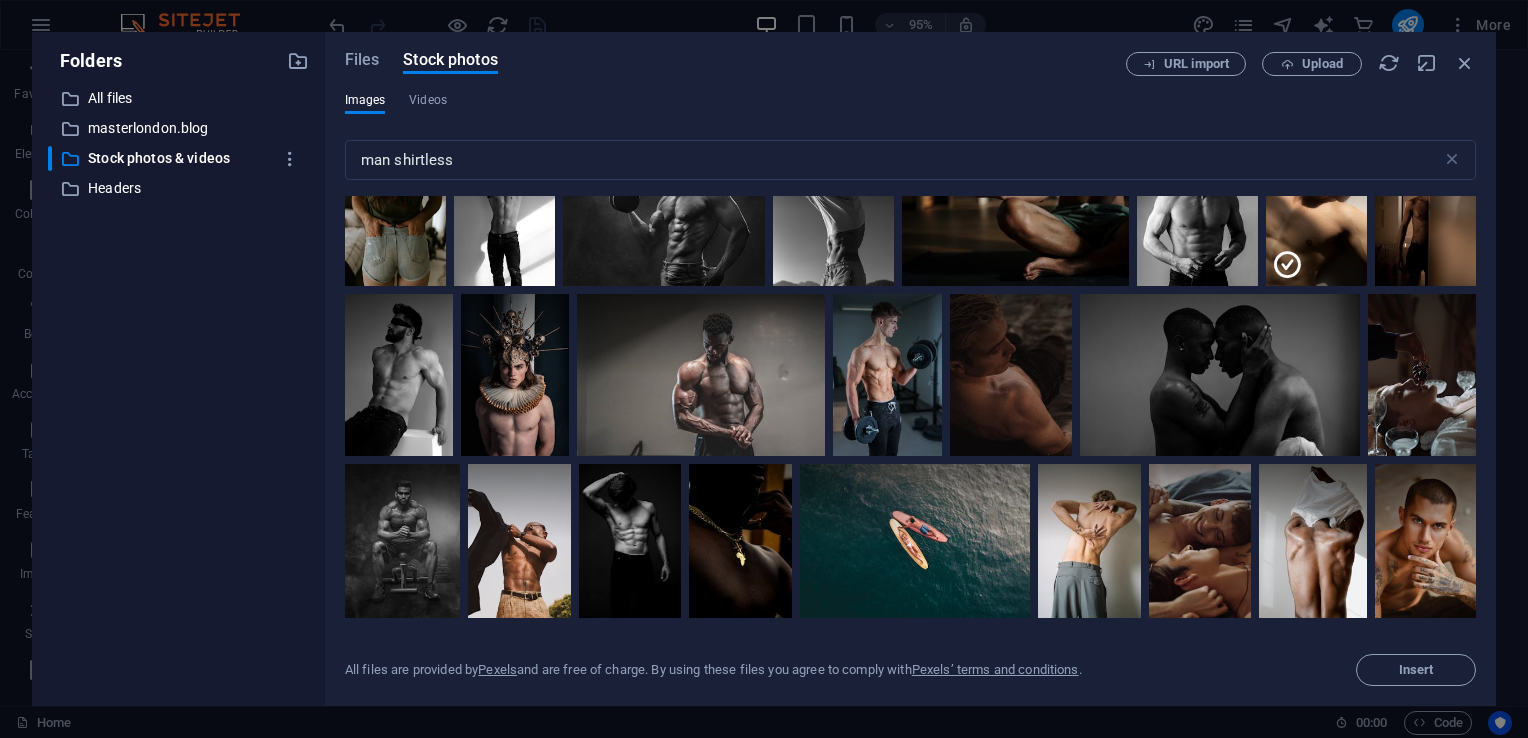 scroll, scrollTop: 234, scrollLeft: 0, axis: vertical 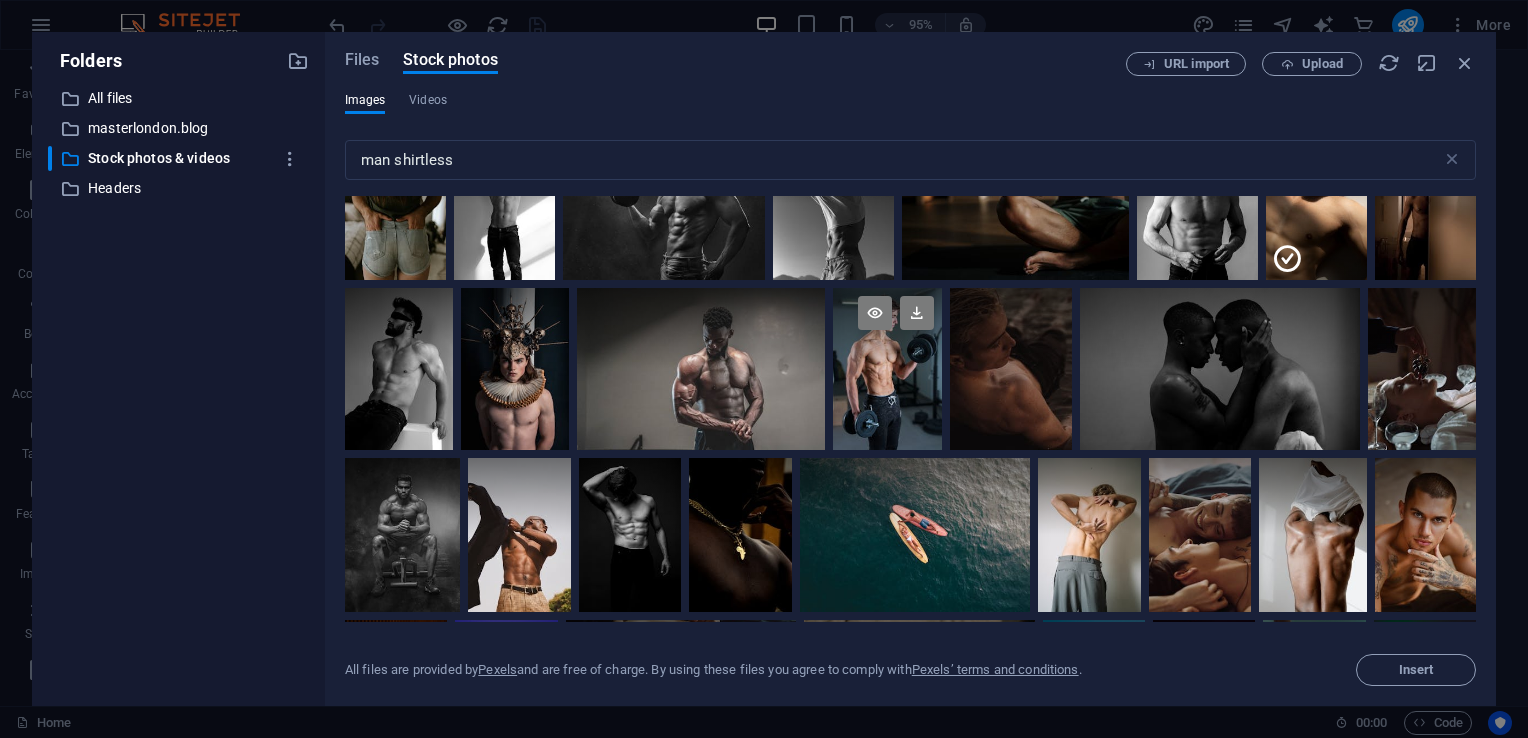 click at bounding box center (887, 328) 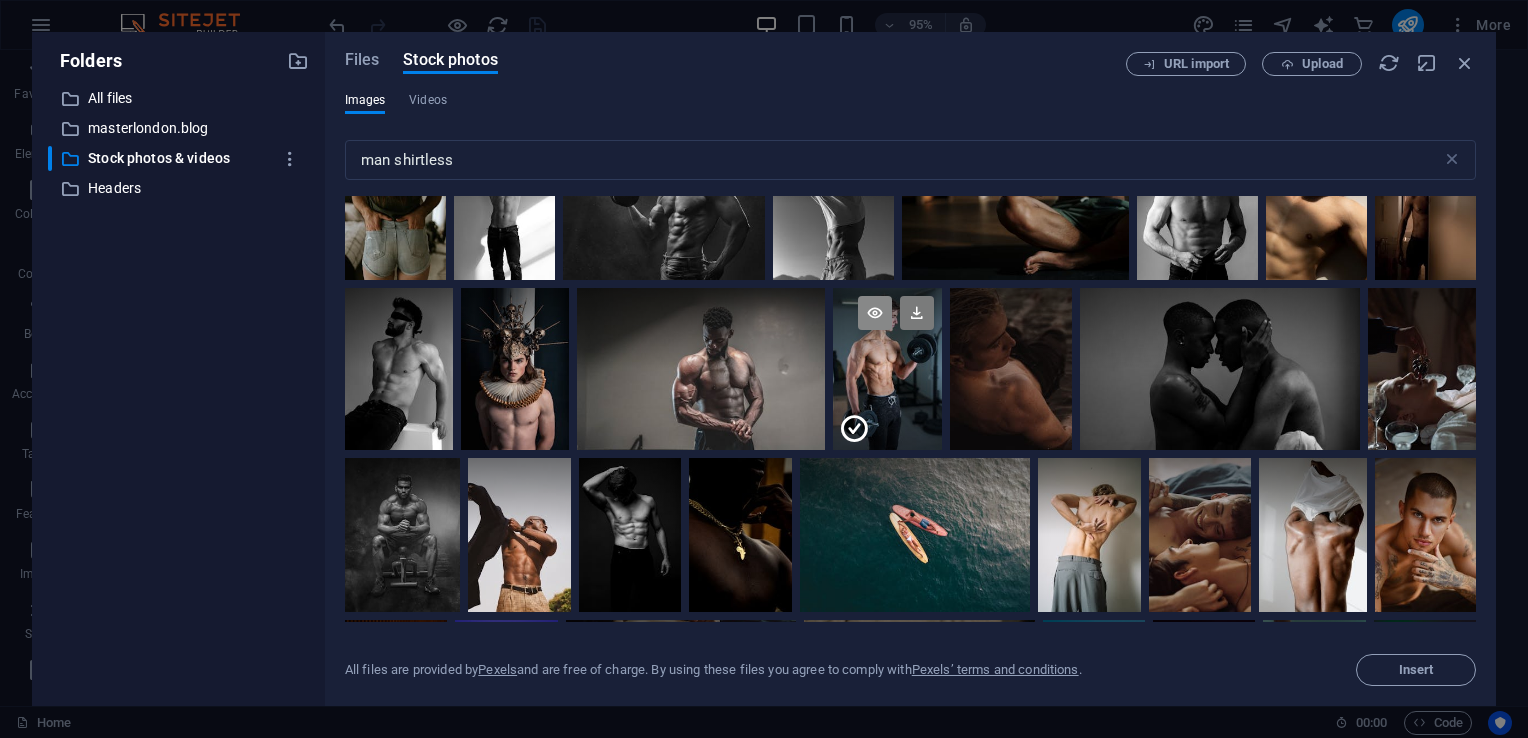 click at bounding box center (875, 313) 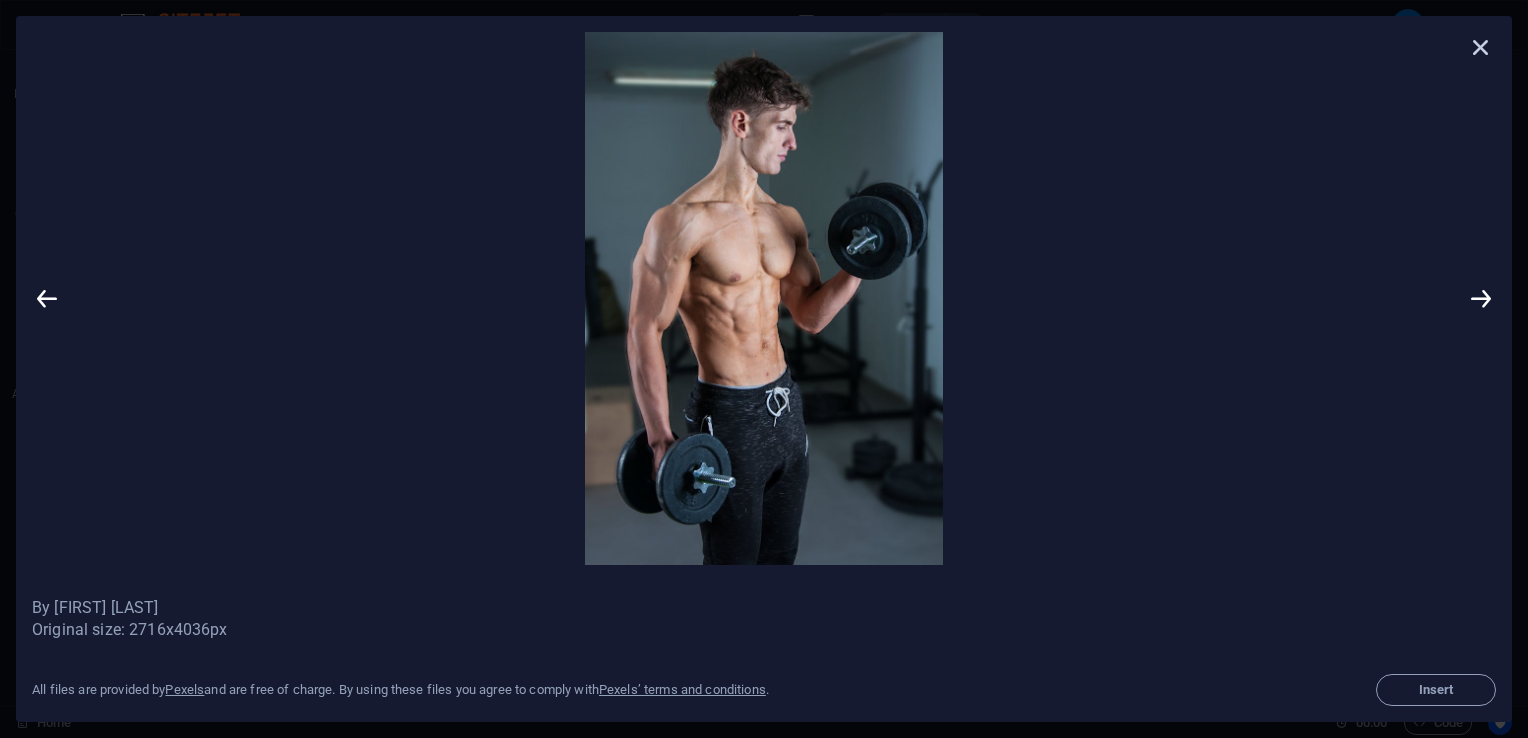 click at bounding box center [1481, 47] 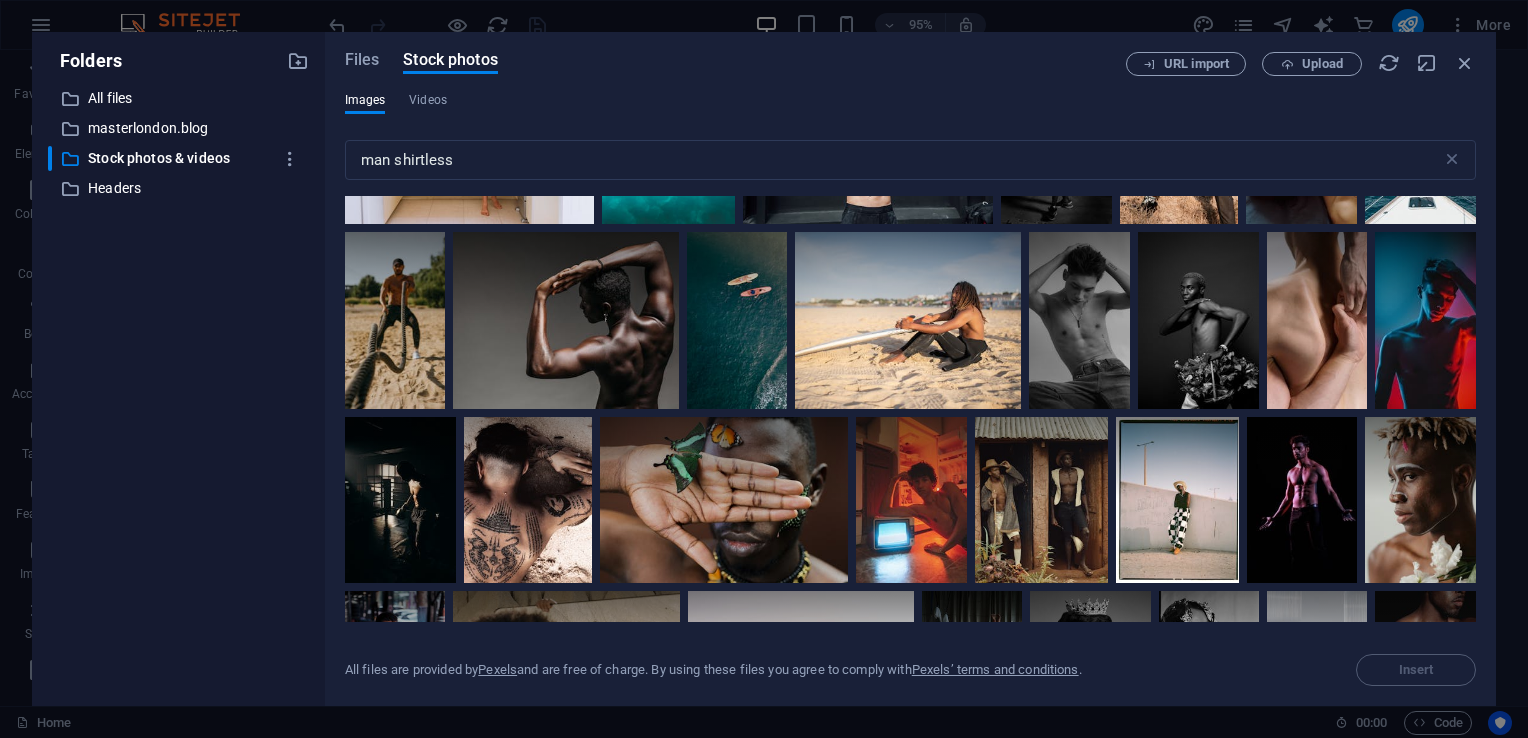 scroll, scrollTop: 2321, scrollLeft: 0, axis: vertical 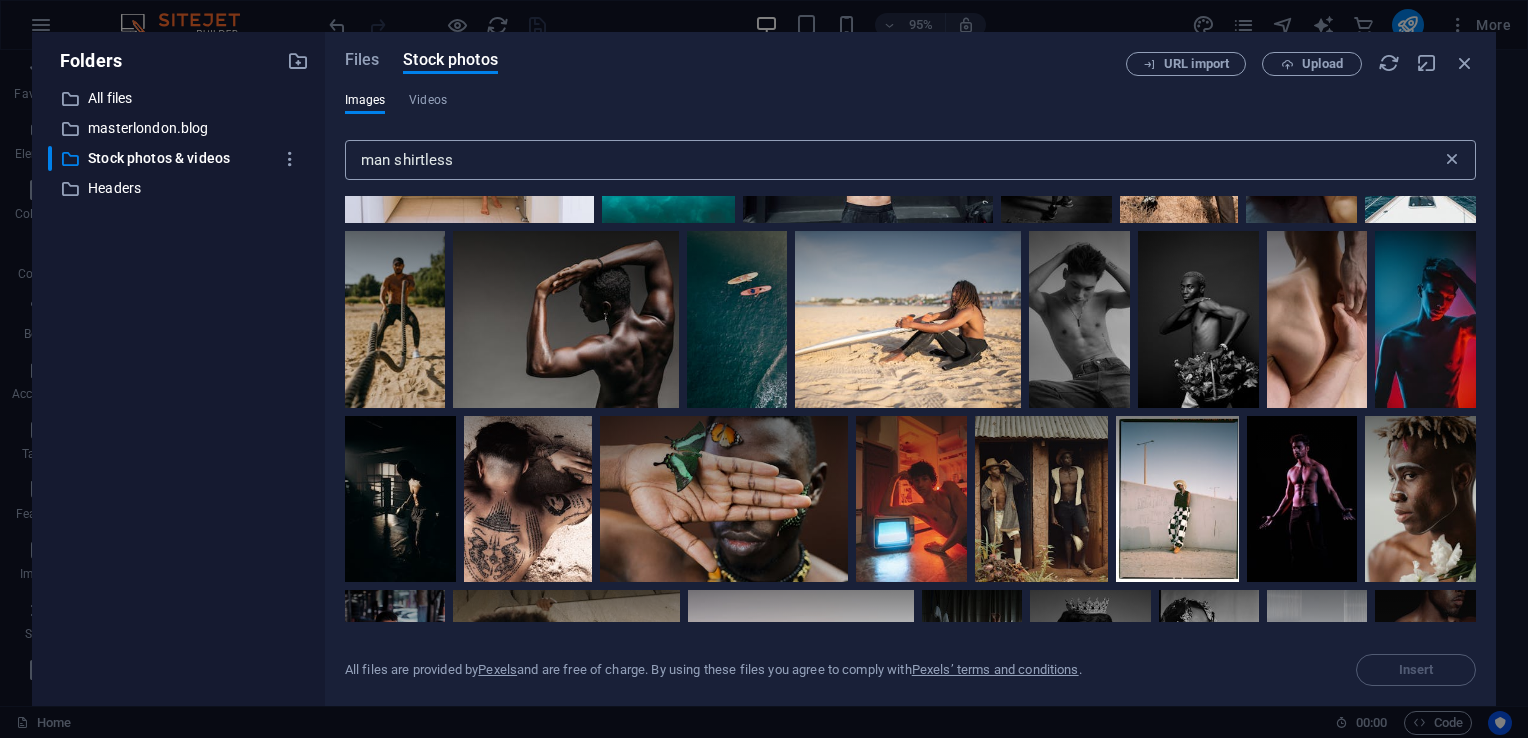 click at bounding box center (1452, 160) 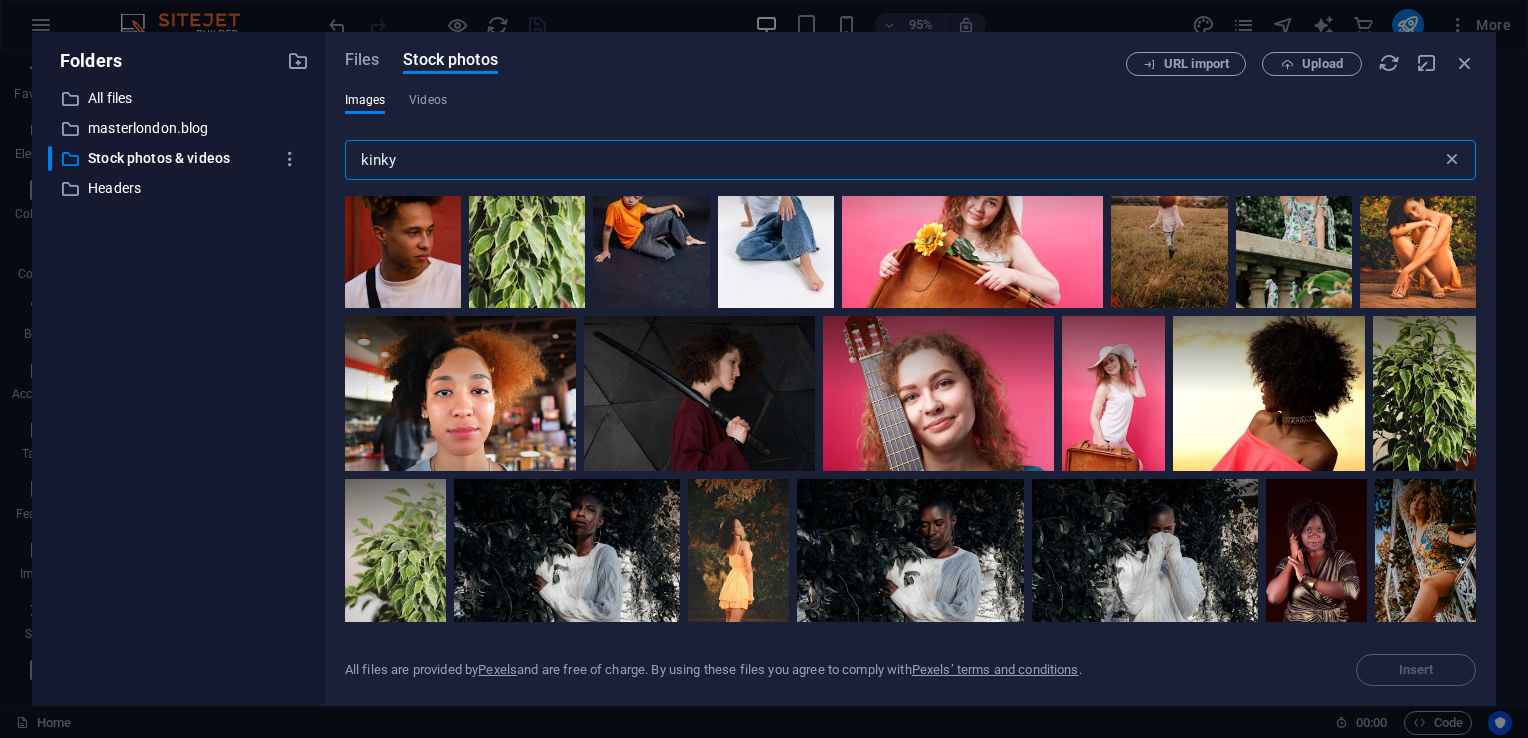 scroll, scrollTop: 892, scrollLeft: 0, axis: vertical 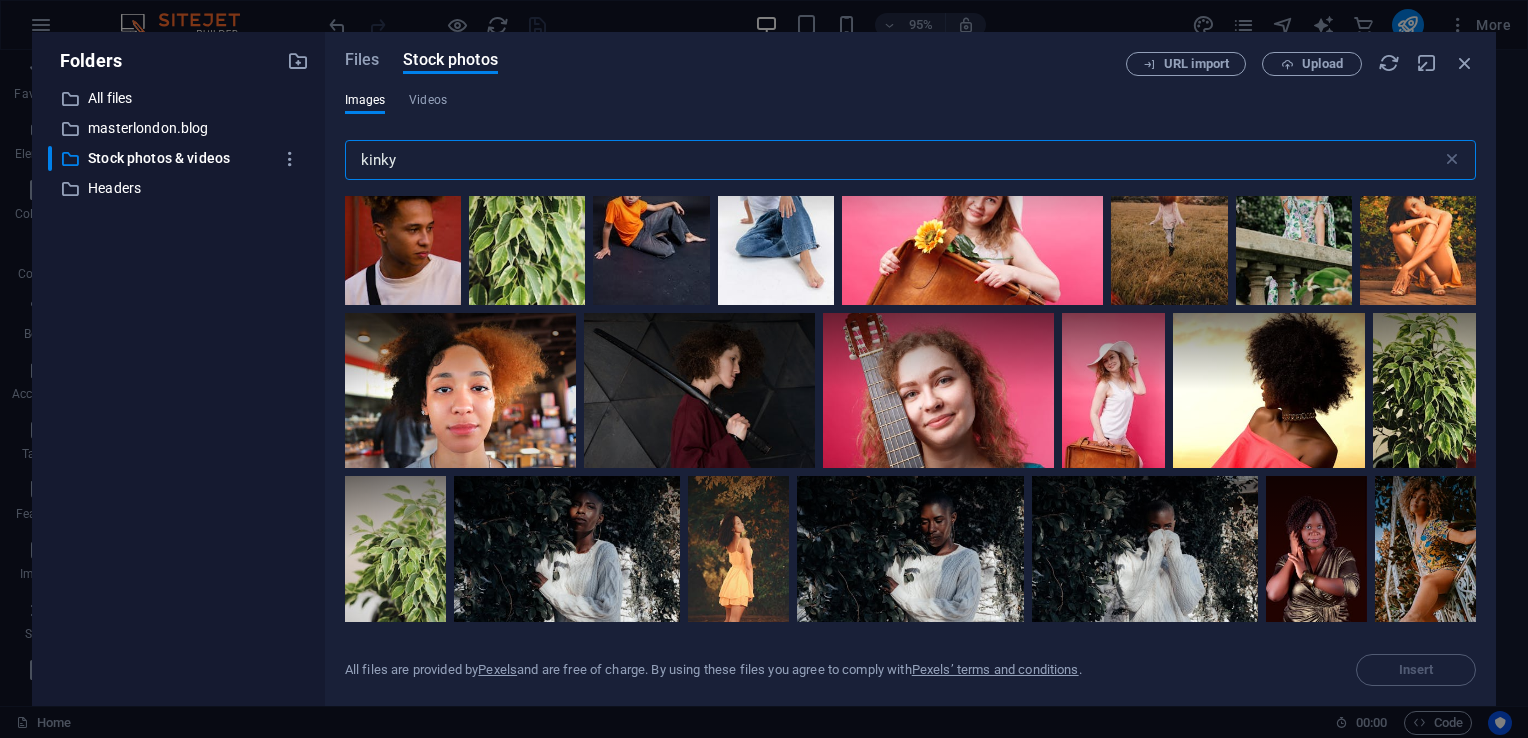 click on "kinky" at bounding box center (893, 160) 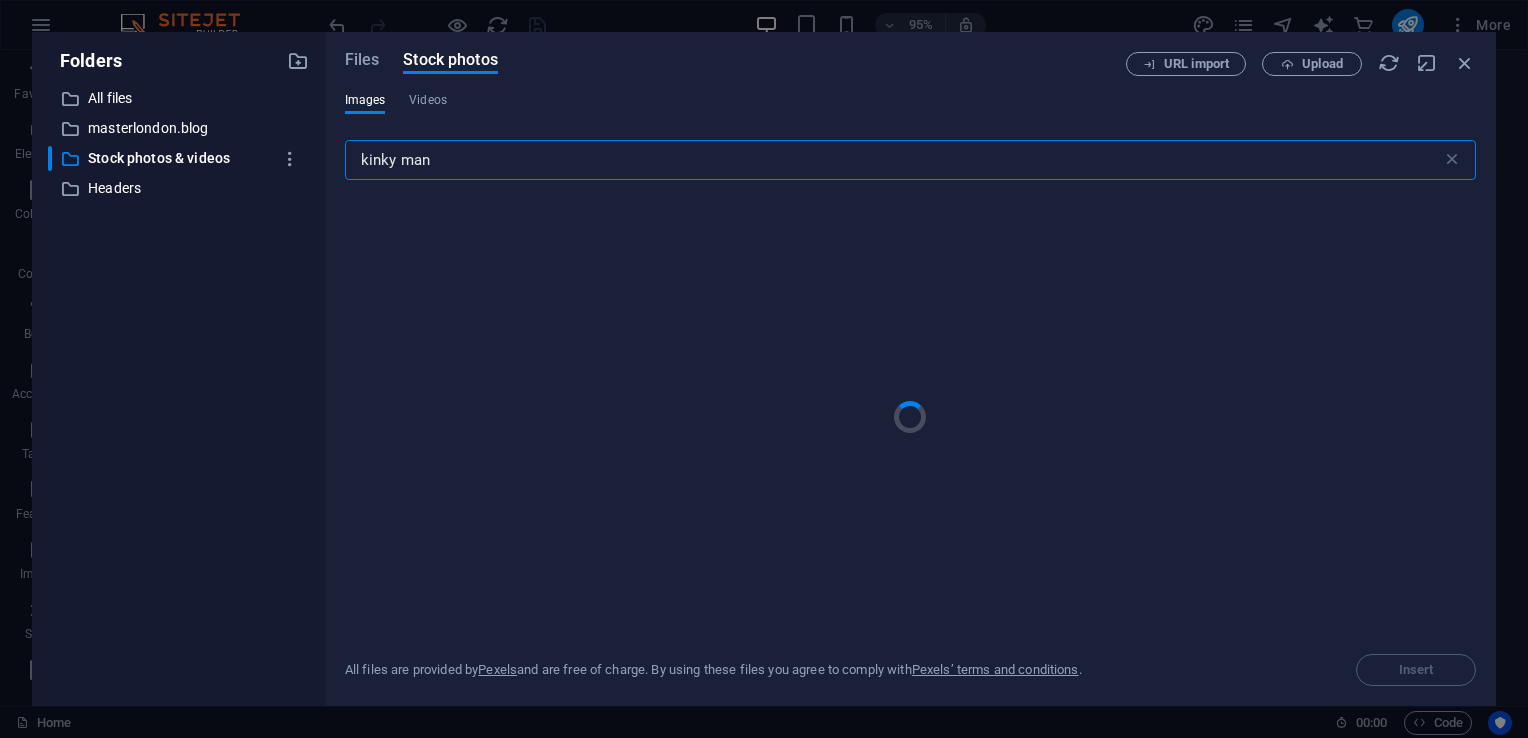 type on "kinky man" 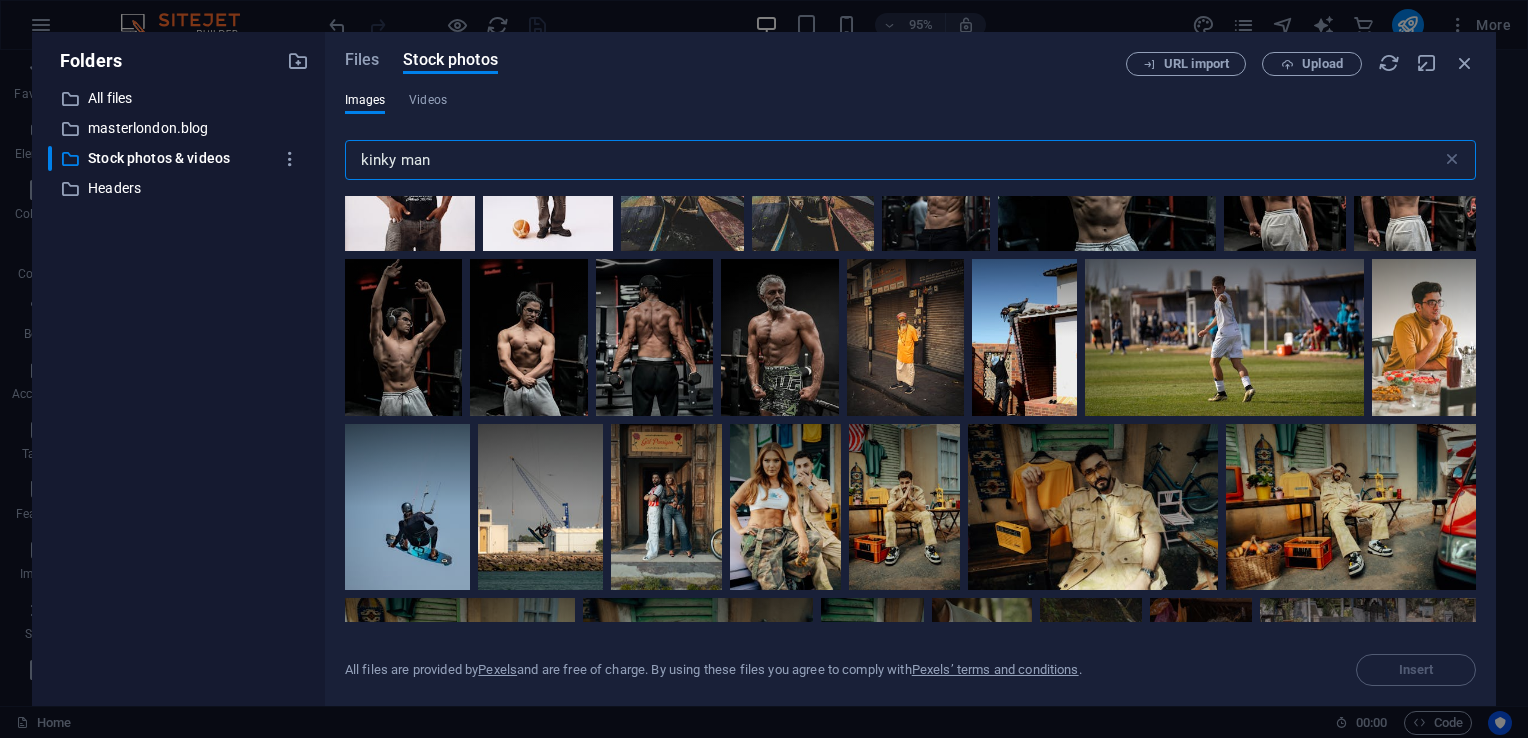 scroll, scrollTop: 1167, scrollLeft: 0, axis: vertical 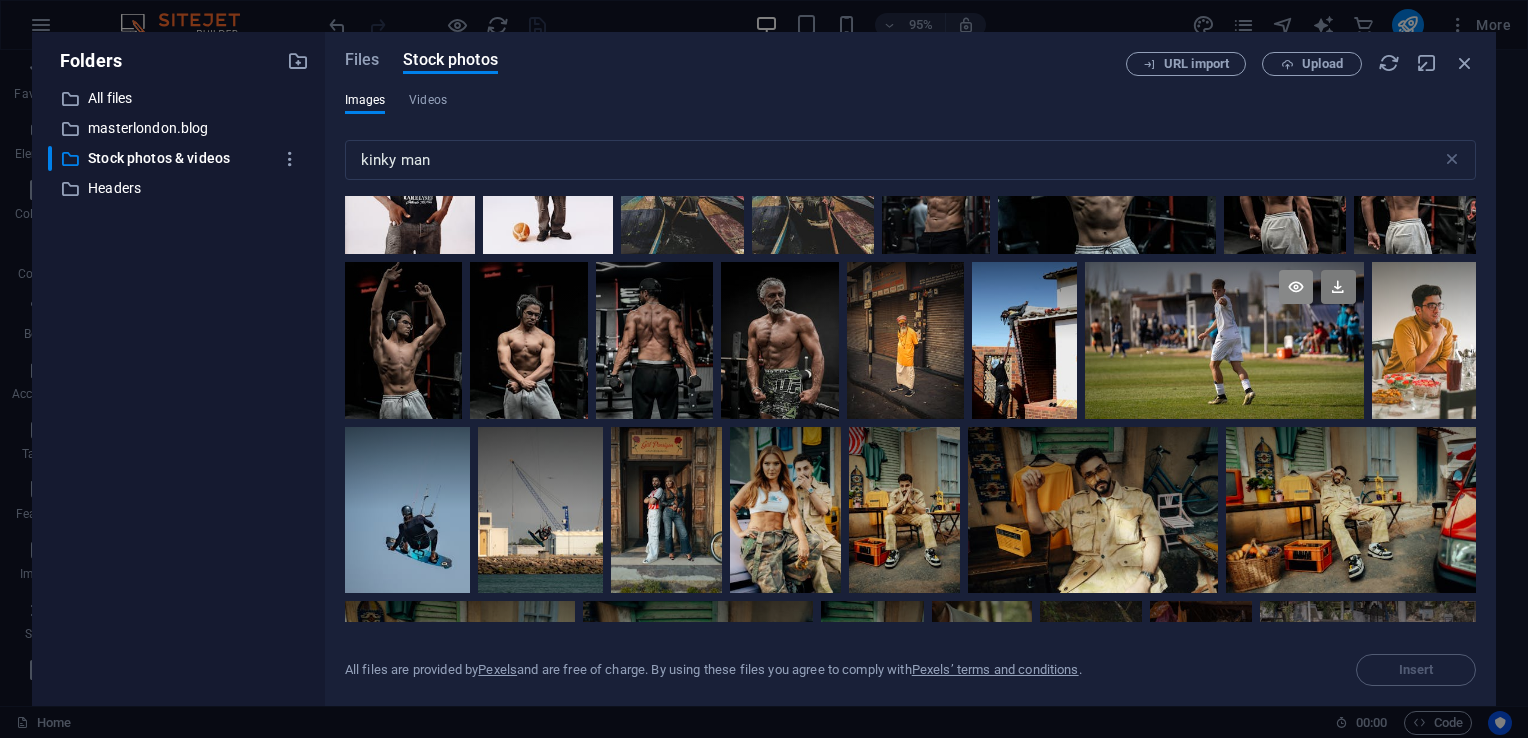 click at bounding box center [1296, 287] 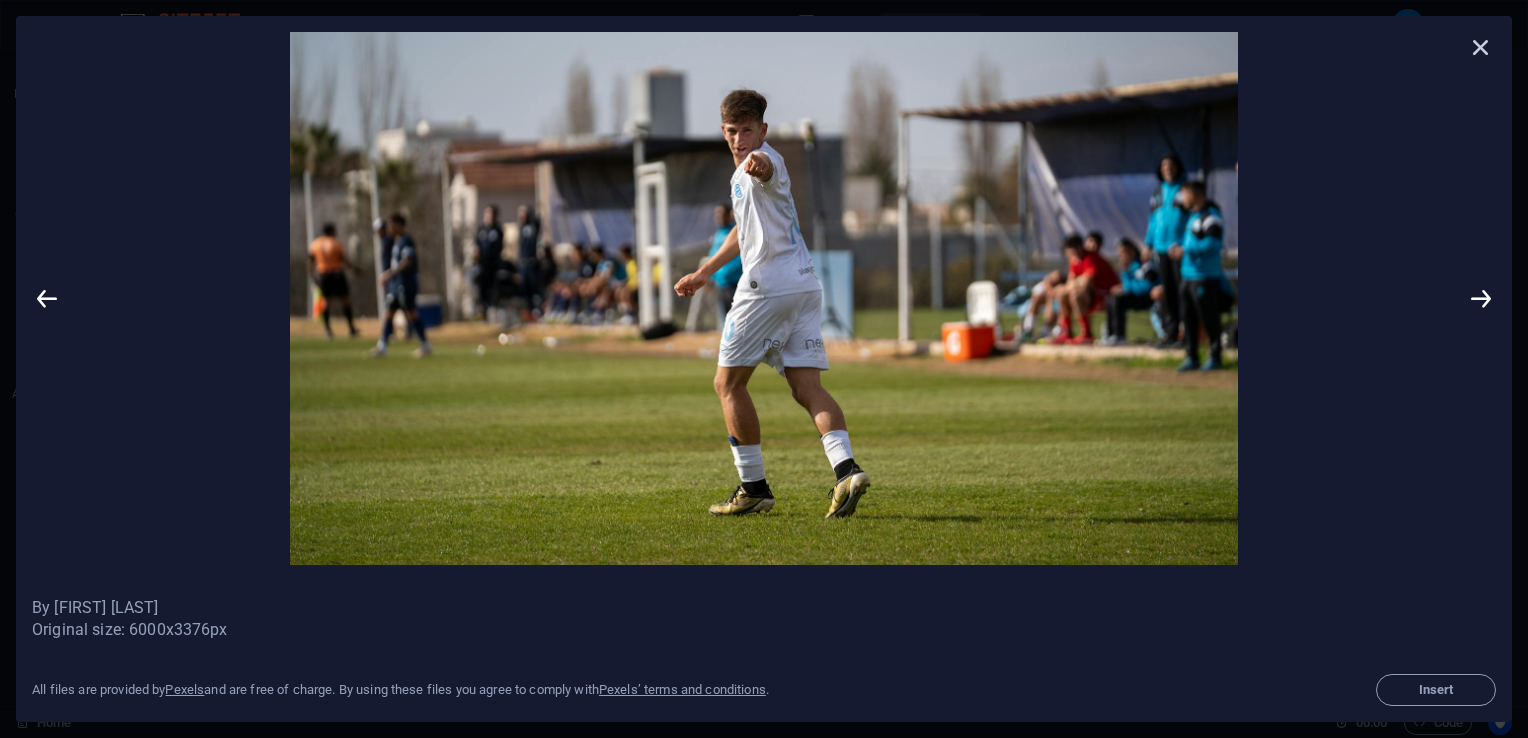click at bounding box center (1481, 47) 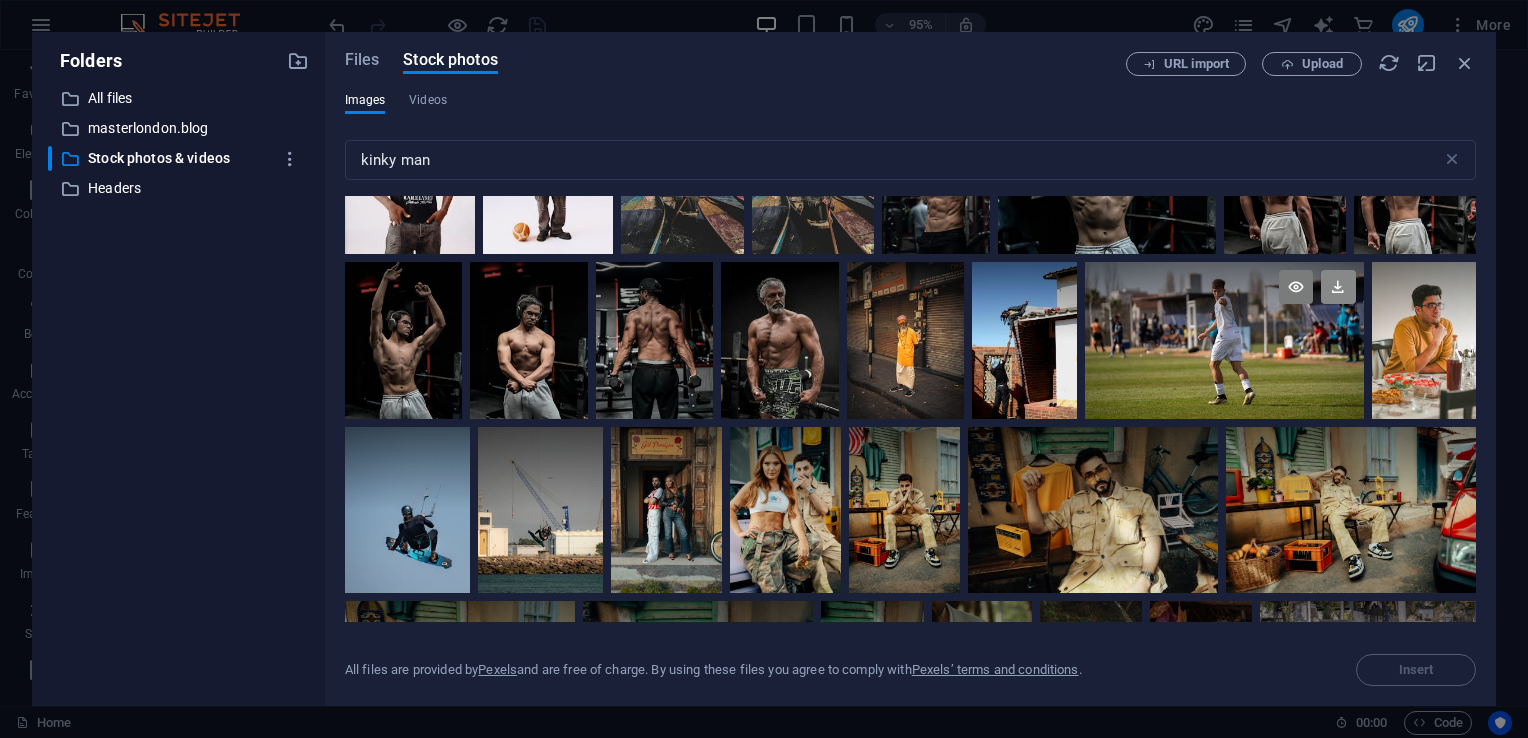 click at bounding box center (1338, 287) 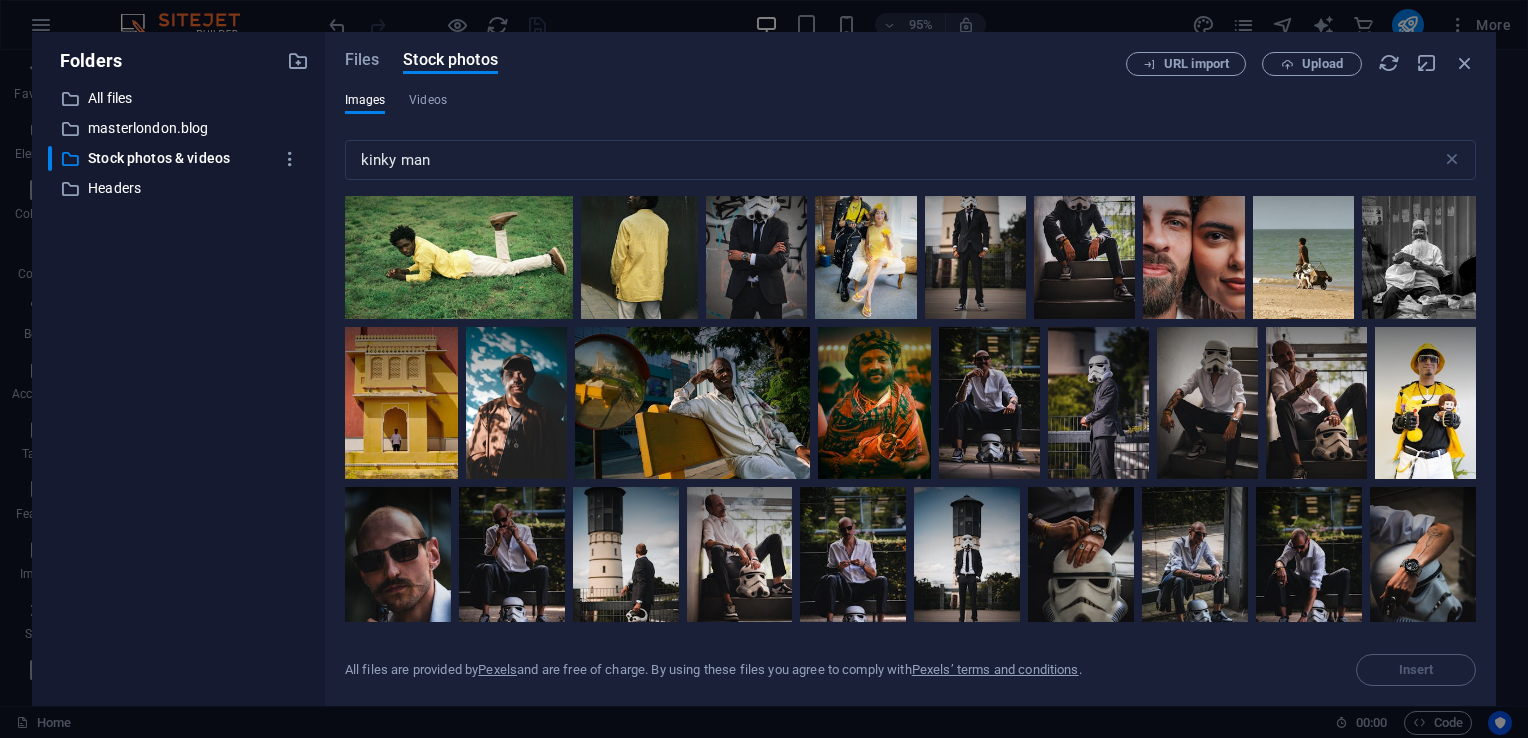 scroll, scrollTop: 6224, scrollLeft: 0, axis: vertical 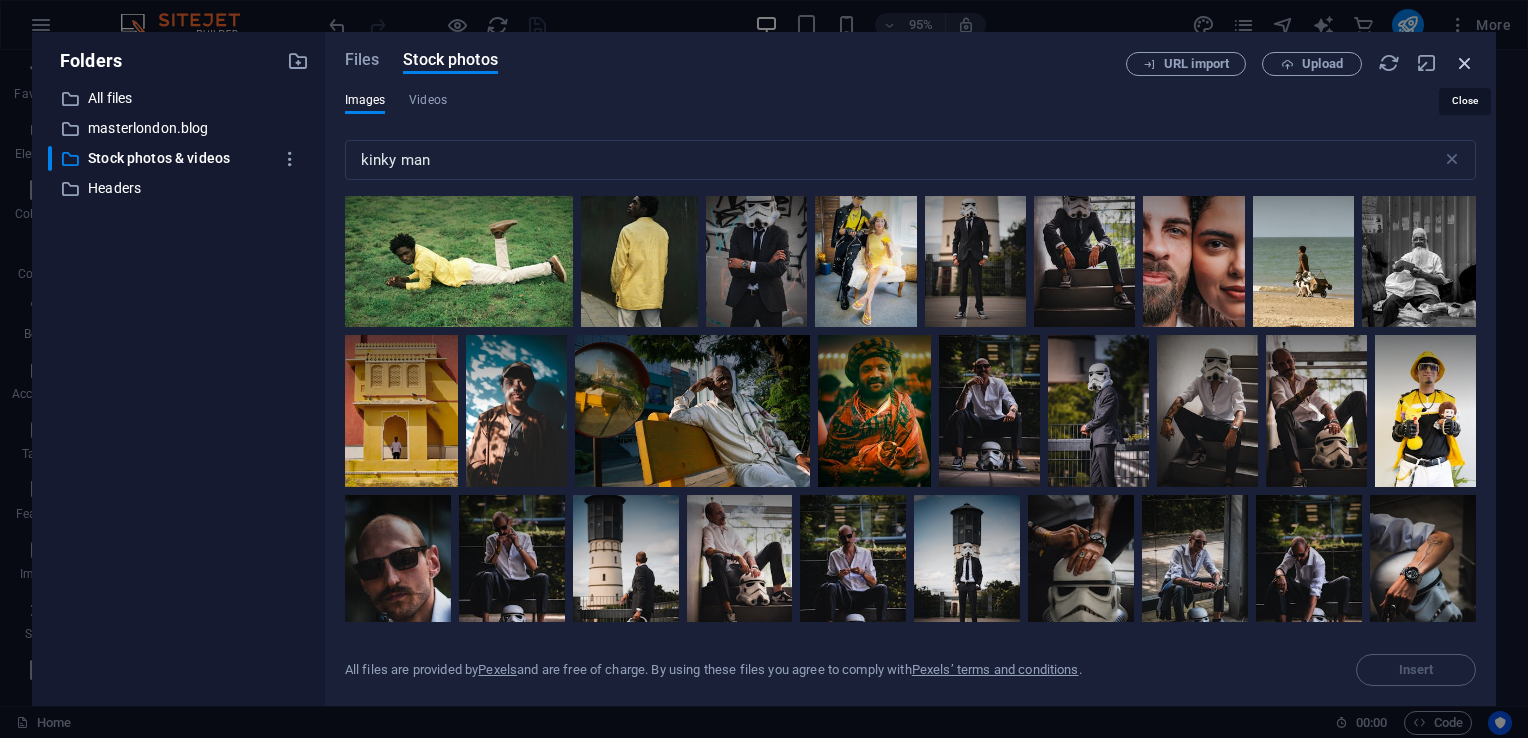 click at bounding box center [1465, 63] 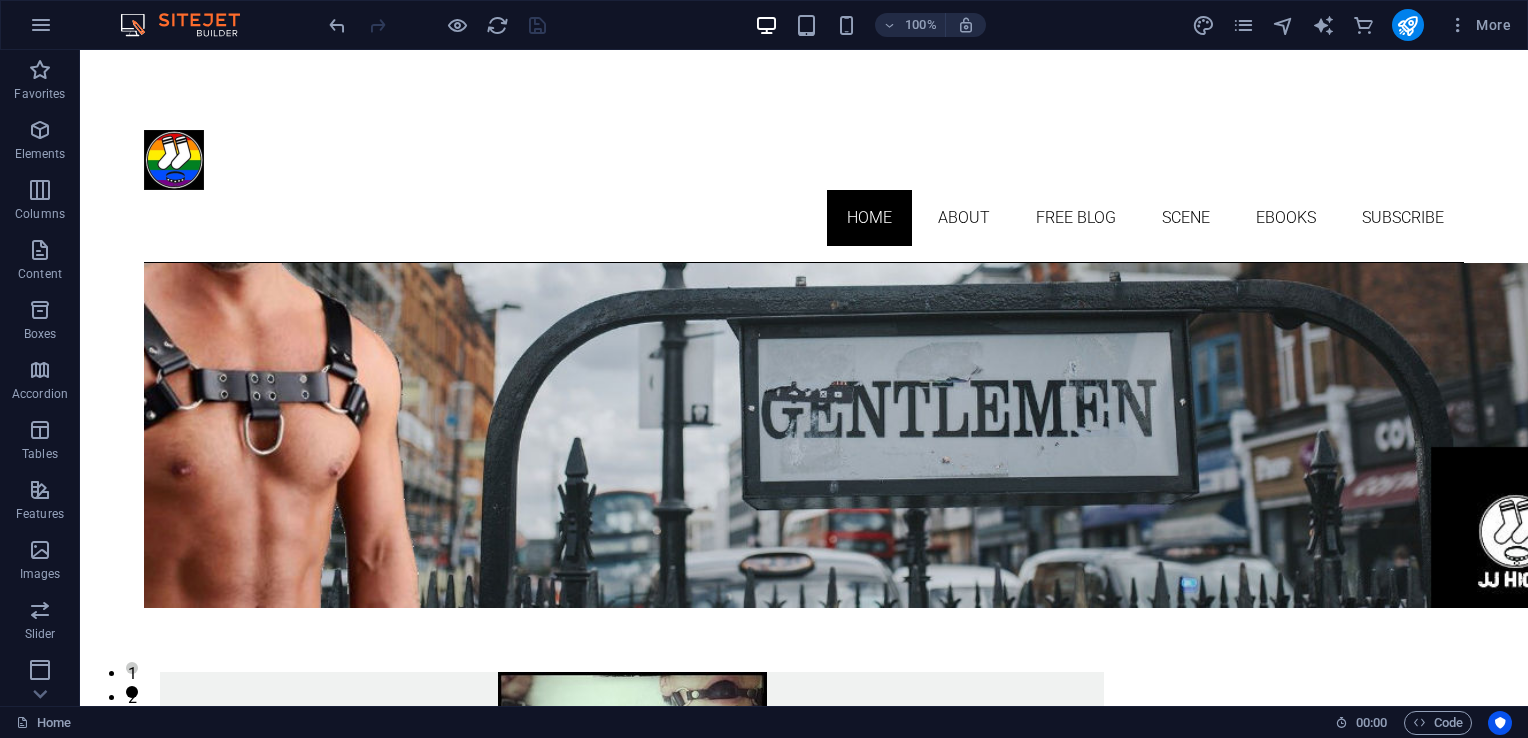 click on "Skip to main content
Home About Free Blog Scene Ebooks Subscribe About Welcome to my blog where I share stories about my kinky interests and photos that you will love. see more Subscribe To enjoy this blog in full you need to pay a small subscription fee. It covers the cost of running the site see more Visit London Planning a visit to the city and looking for some places to explore? Check out my guide for ideas! see more 🐺 WOLF hunts in the gym Our favourite lone Wolf enjoys sharing his adventures while cruising. In this free blog post, he visits the gym to see what he can discover. As always with Wolf, expect GIFs and a lighthearted perspective on life.  Read more... 🐕 Human Pup Dive into the captivating realm of pup play as a straight man courageously explores his deepest fantasies. This narrative features screenshots of our conversations and a detailed account of how far I got with this curious guy.  Read More ... ⛓️ Escape Read More ... 🐺 WOLF hunts in the gym Read more... 🐕 Human Pup 1" at bounding box center (804, 3388) 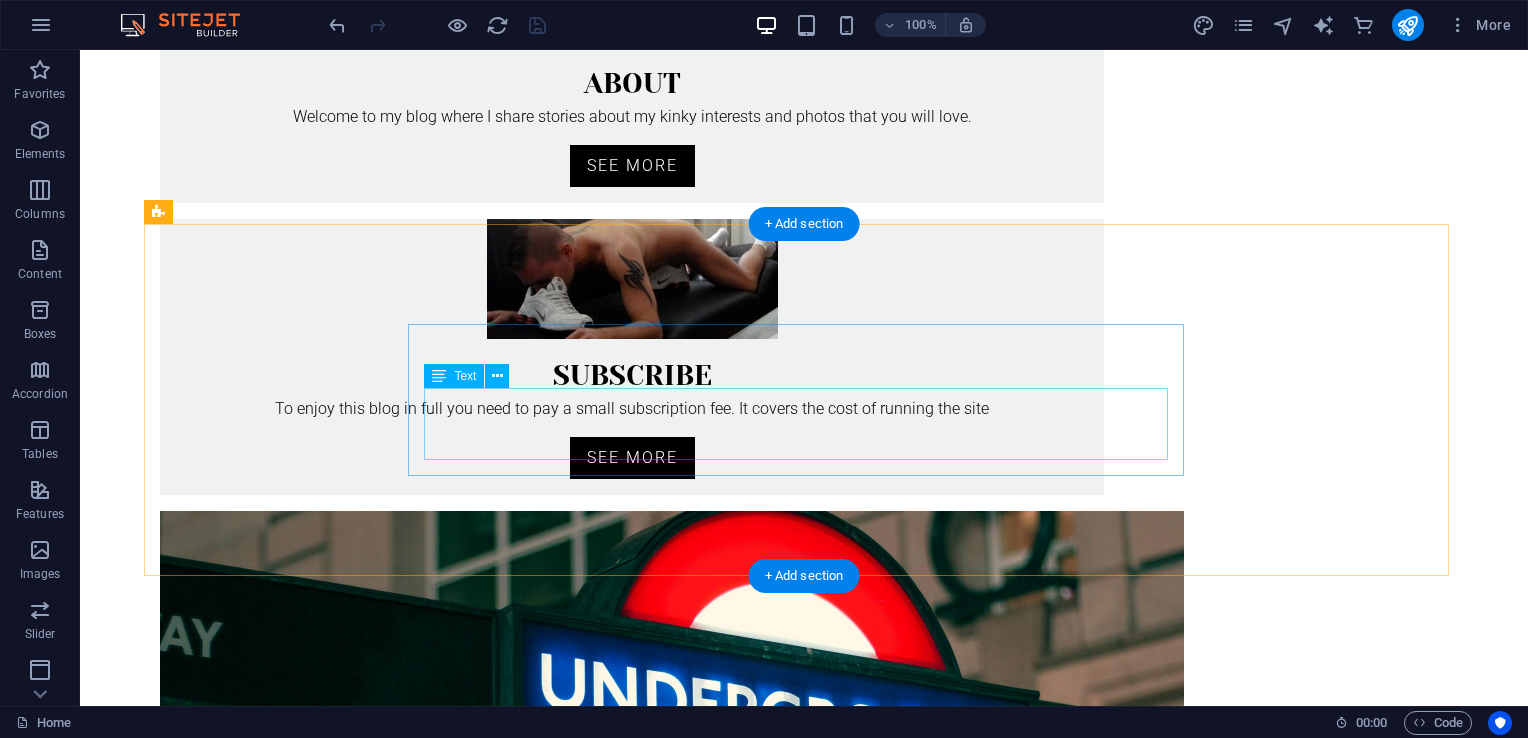 scroll, scrollTop: 748, scrollLeft: 0, axis: vertical 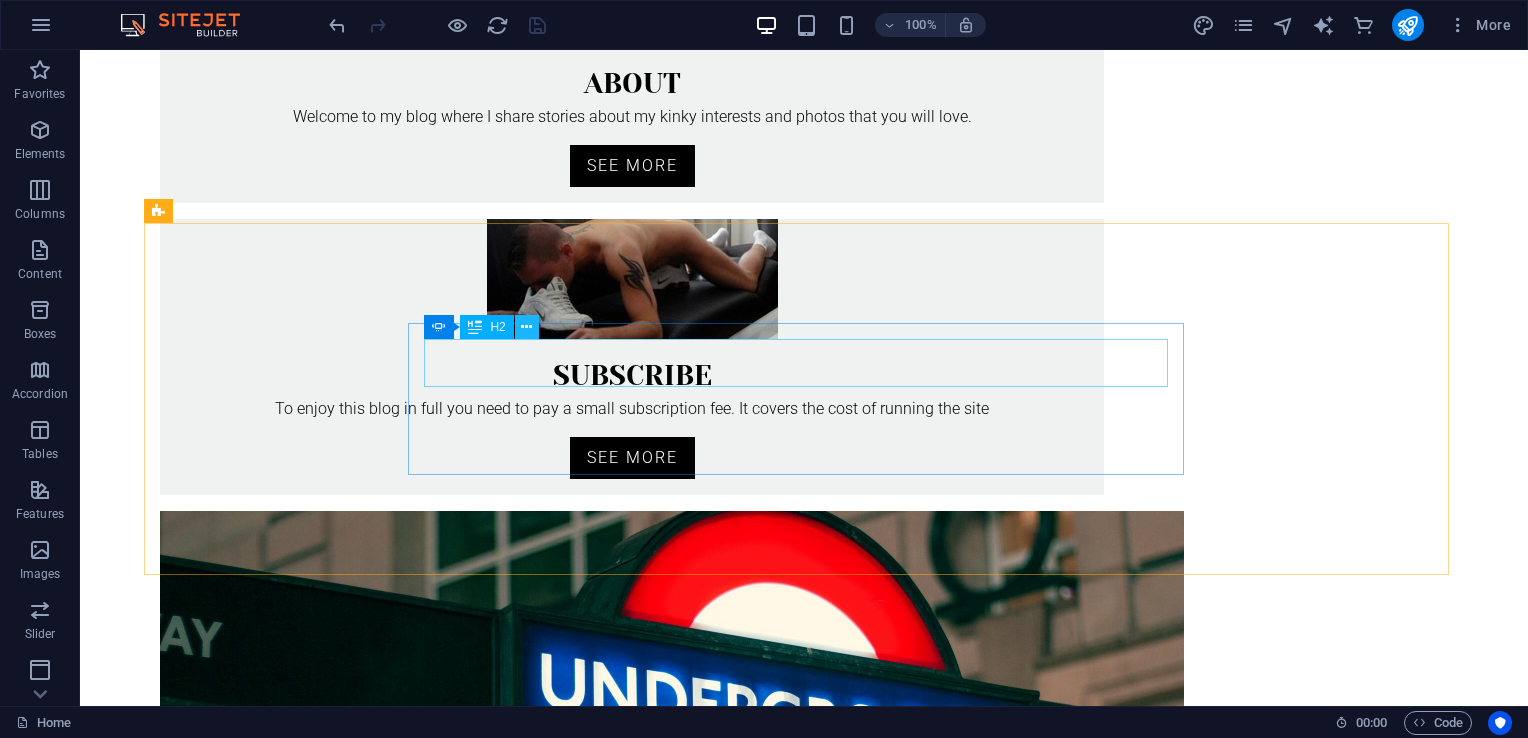 click at bounding box center [526, 327] 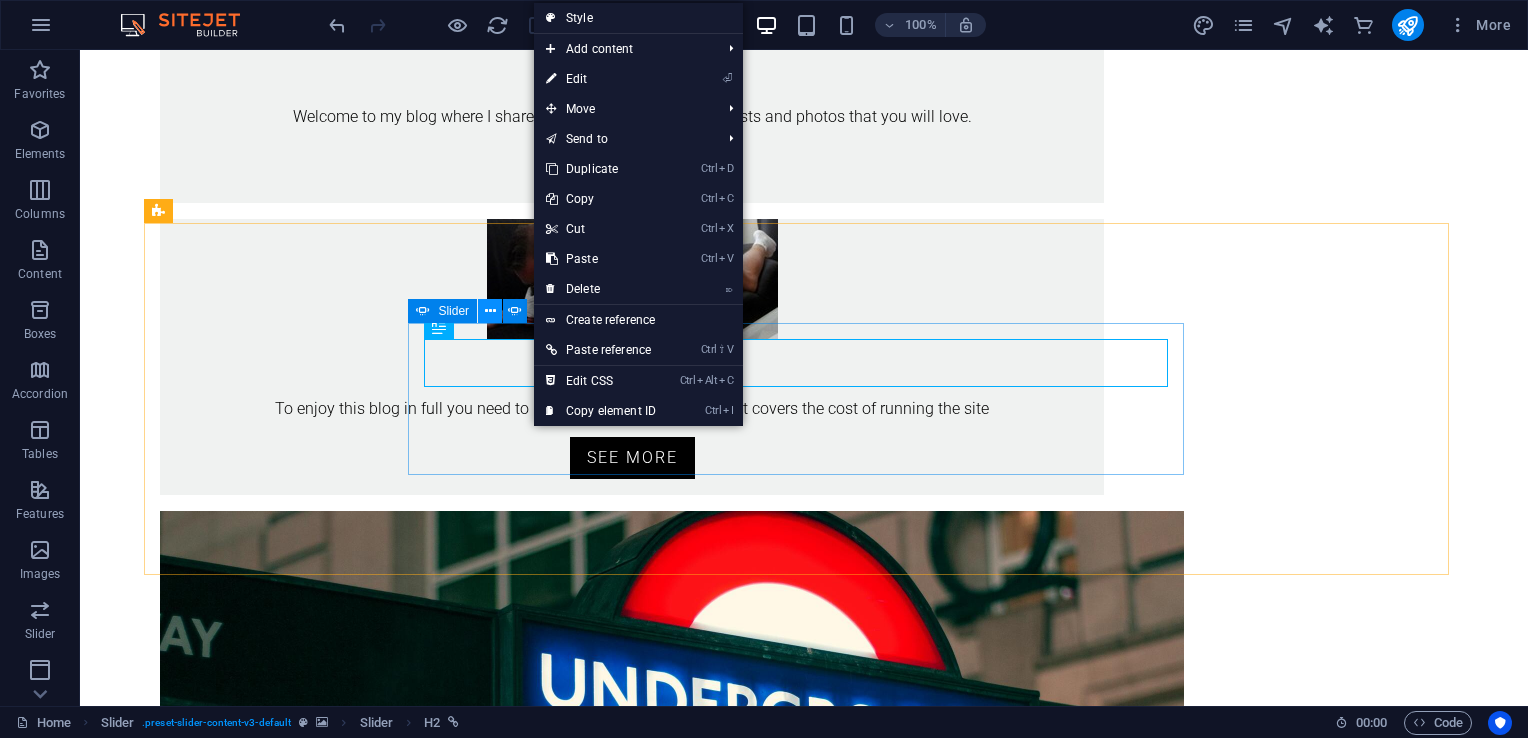 click at bounding box center [490, 311] 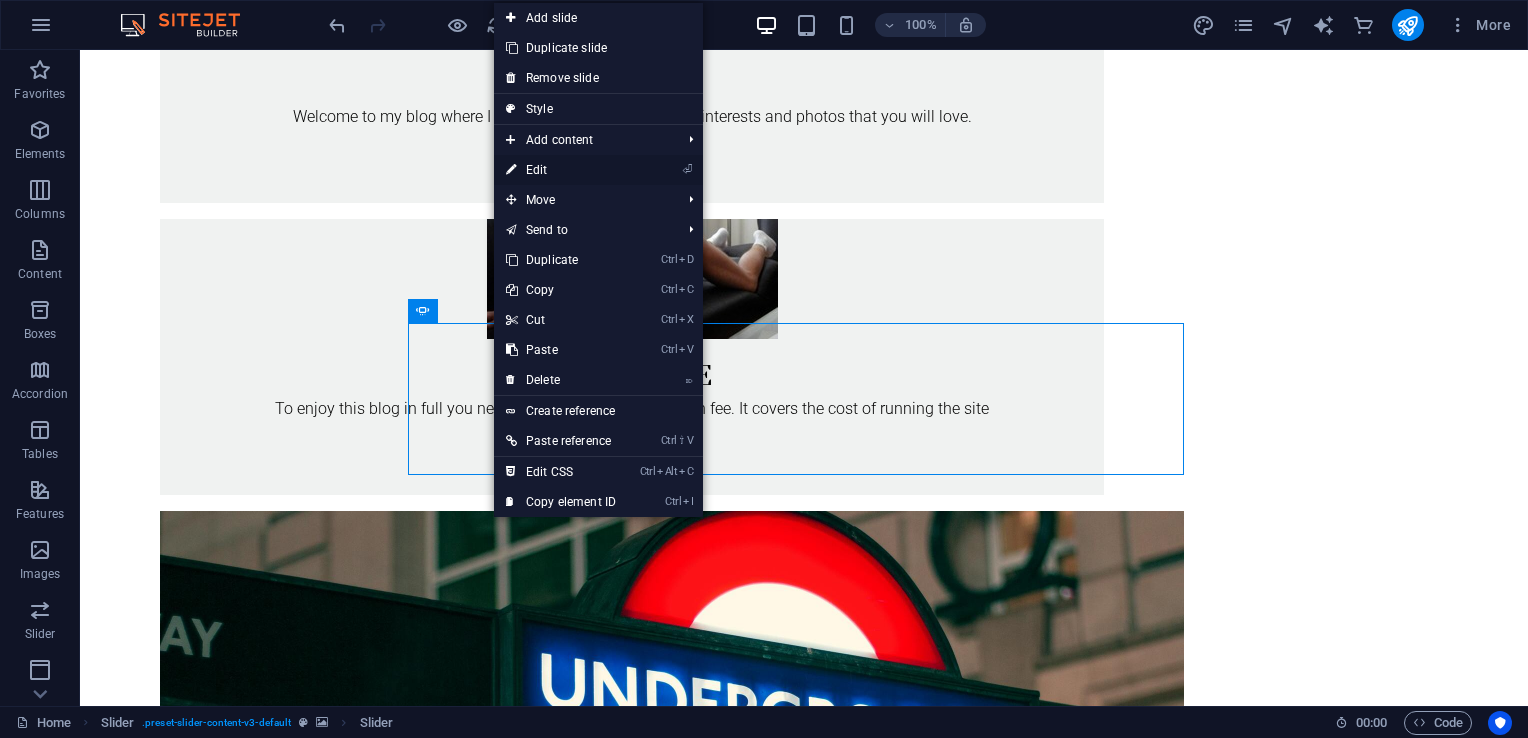 click on "⏎  Edit" at bounding box center (561, 170) 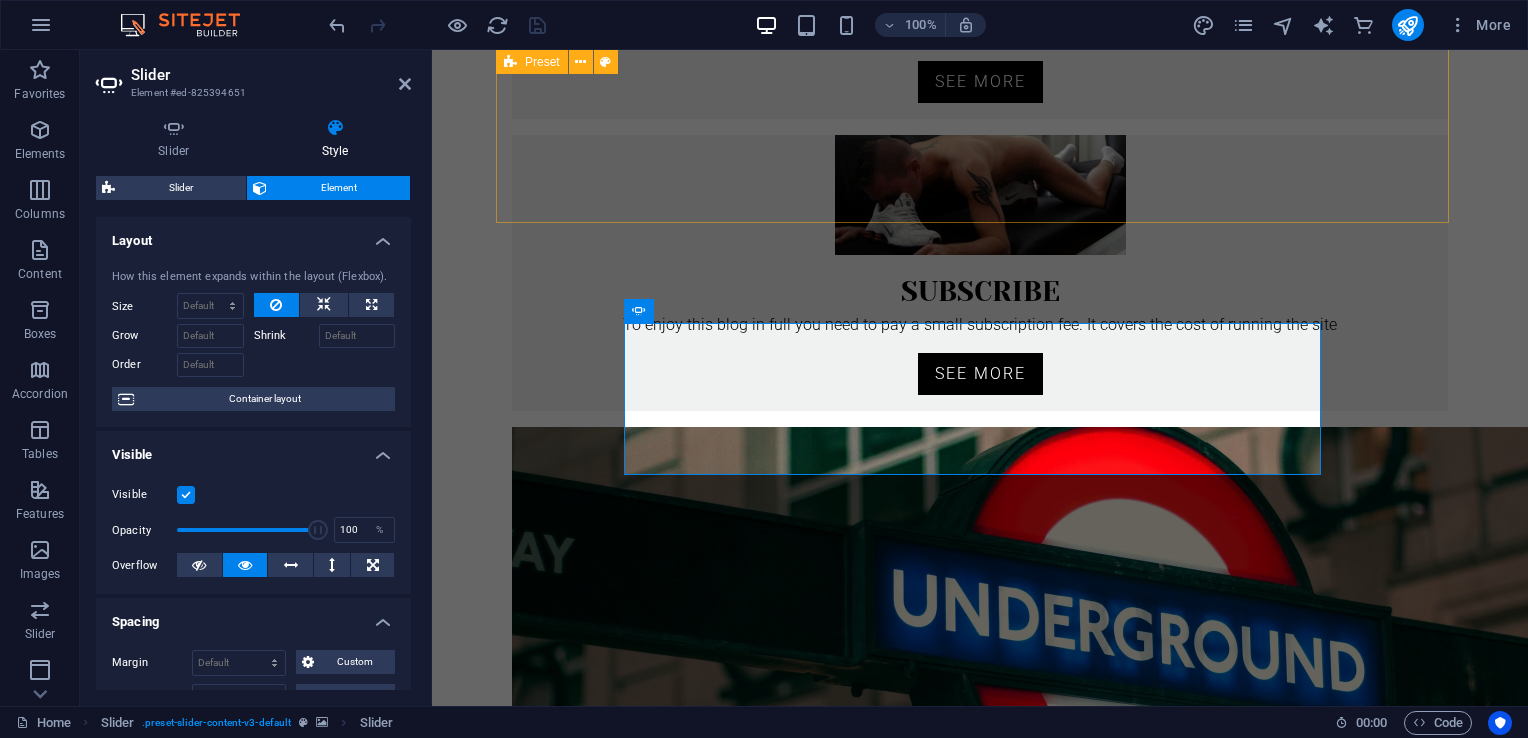 scroll, scrollTop: 664, scrollLeft: 0, axis: vertical 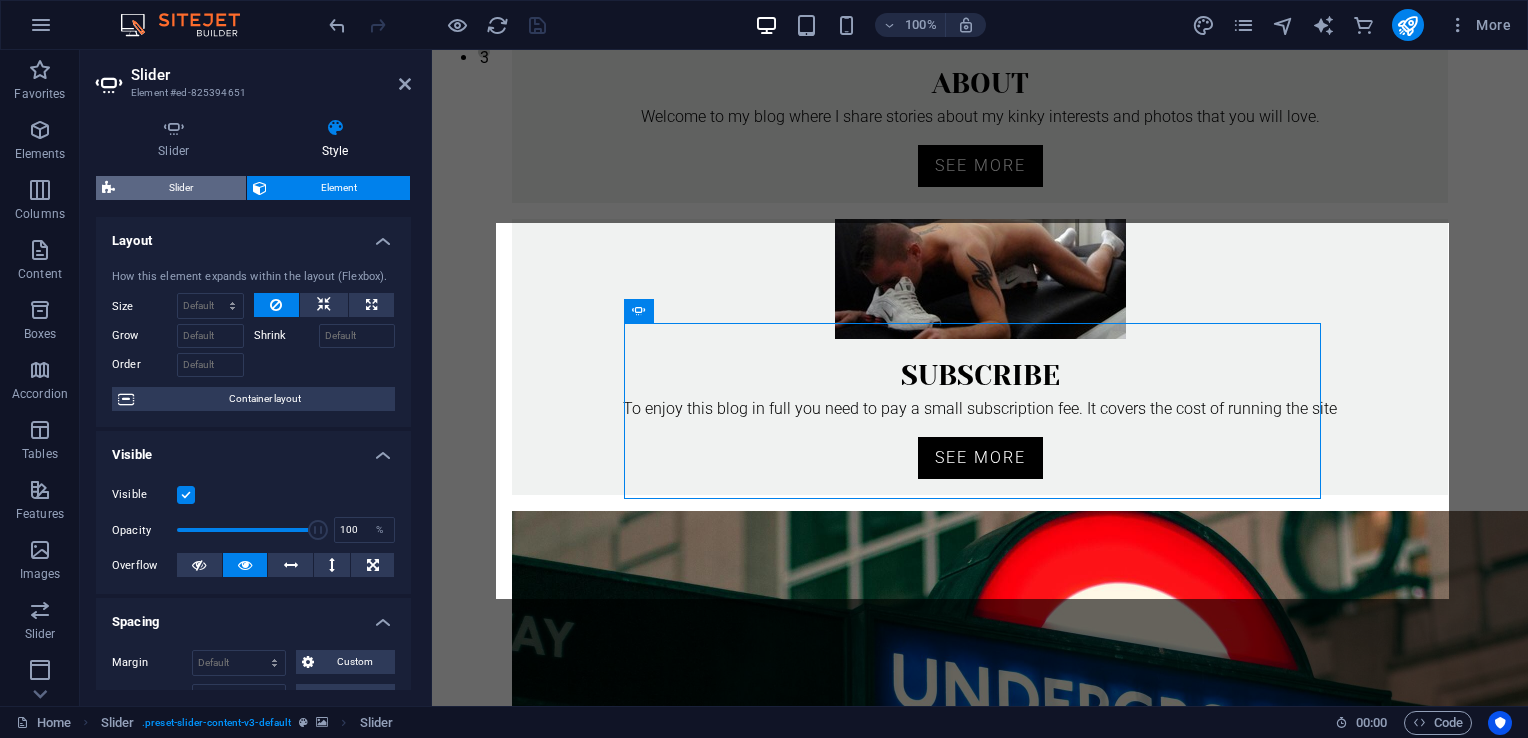 click on "Slider" at bounding box center [180, 188] 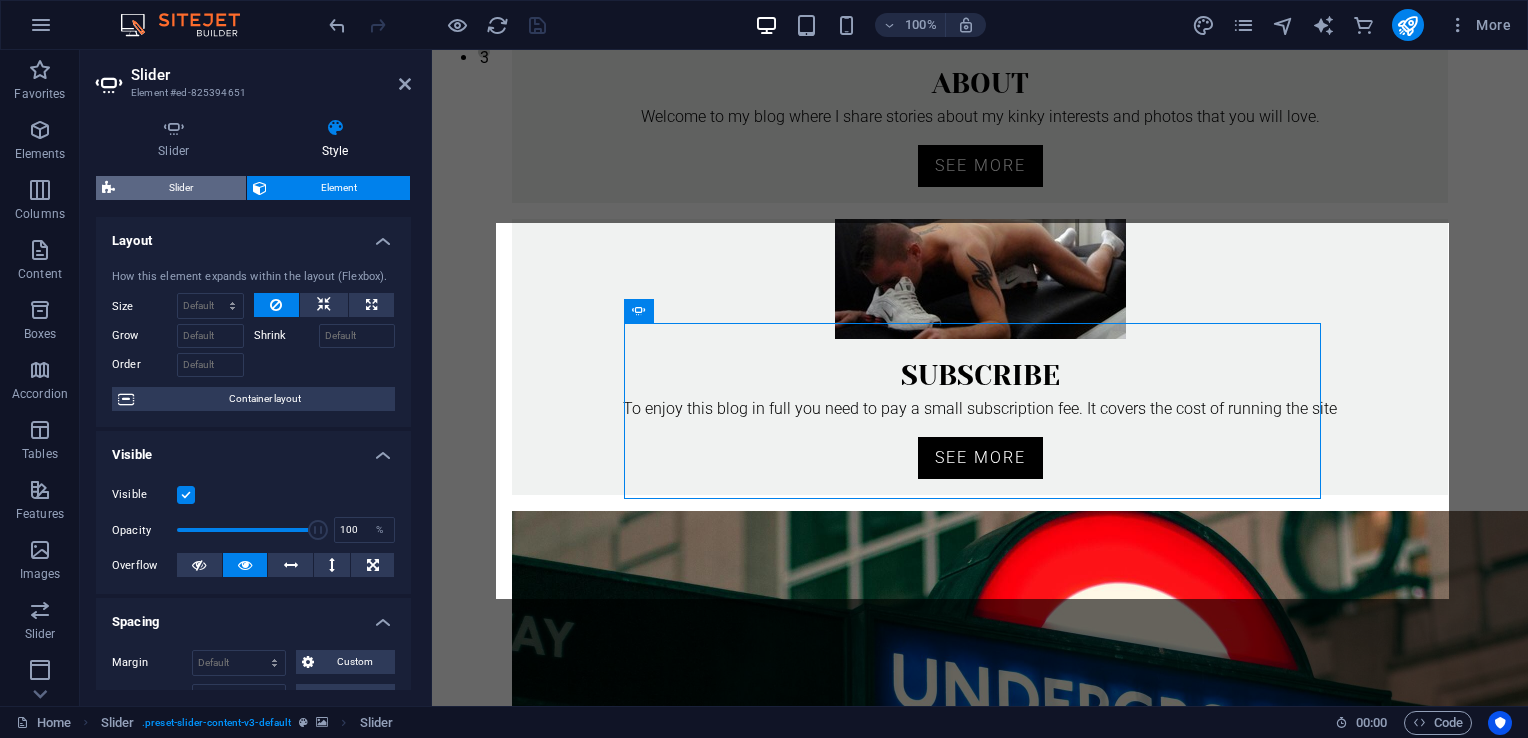 select on "px" 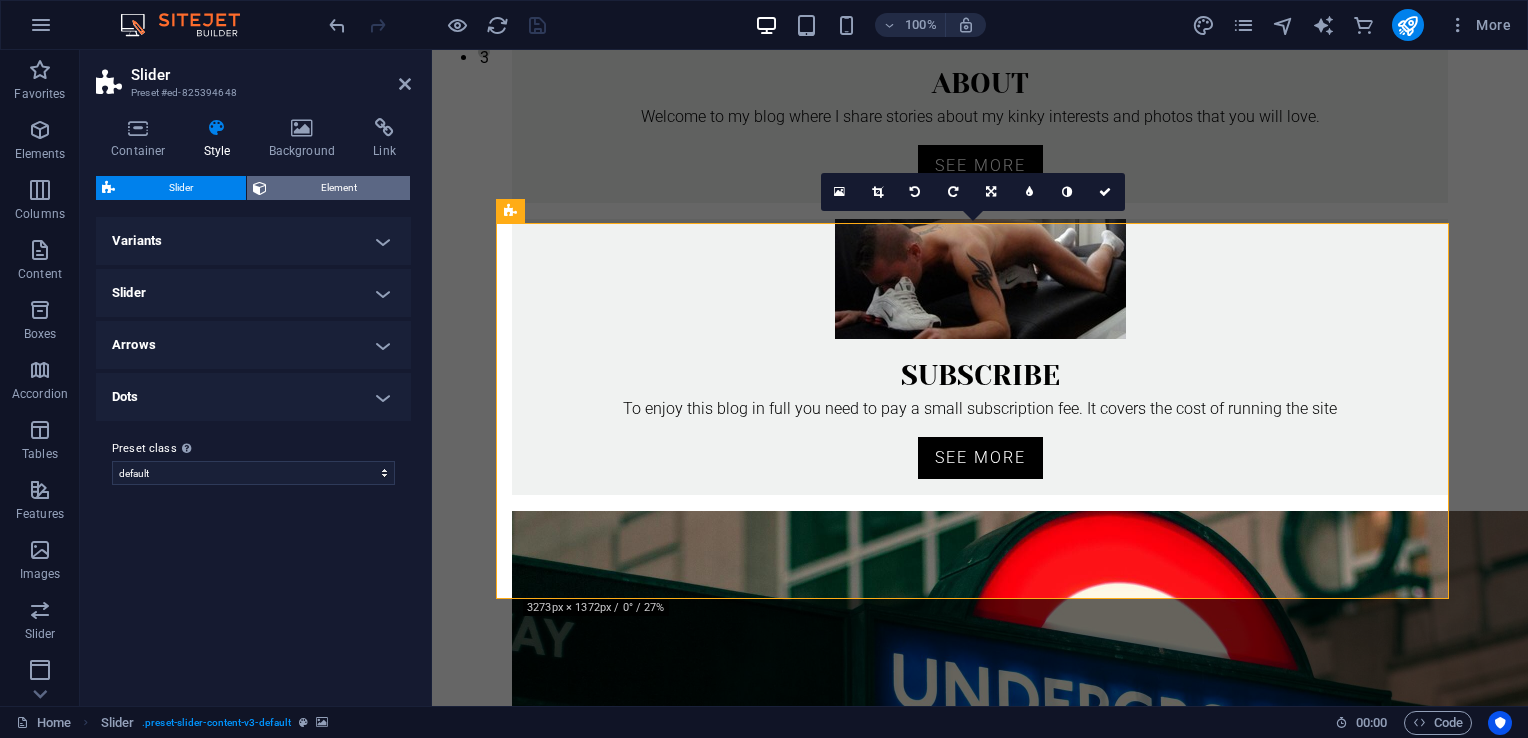 click on "Element" at bounding box center (338, 188) 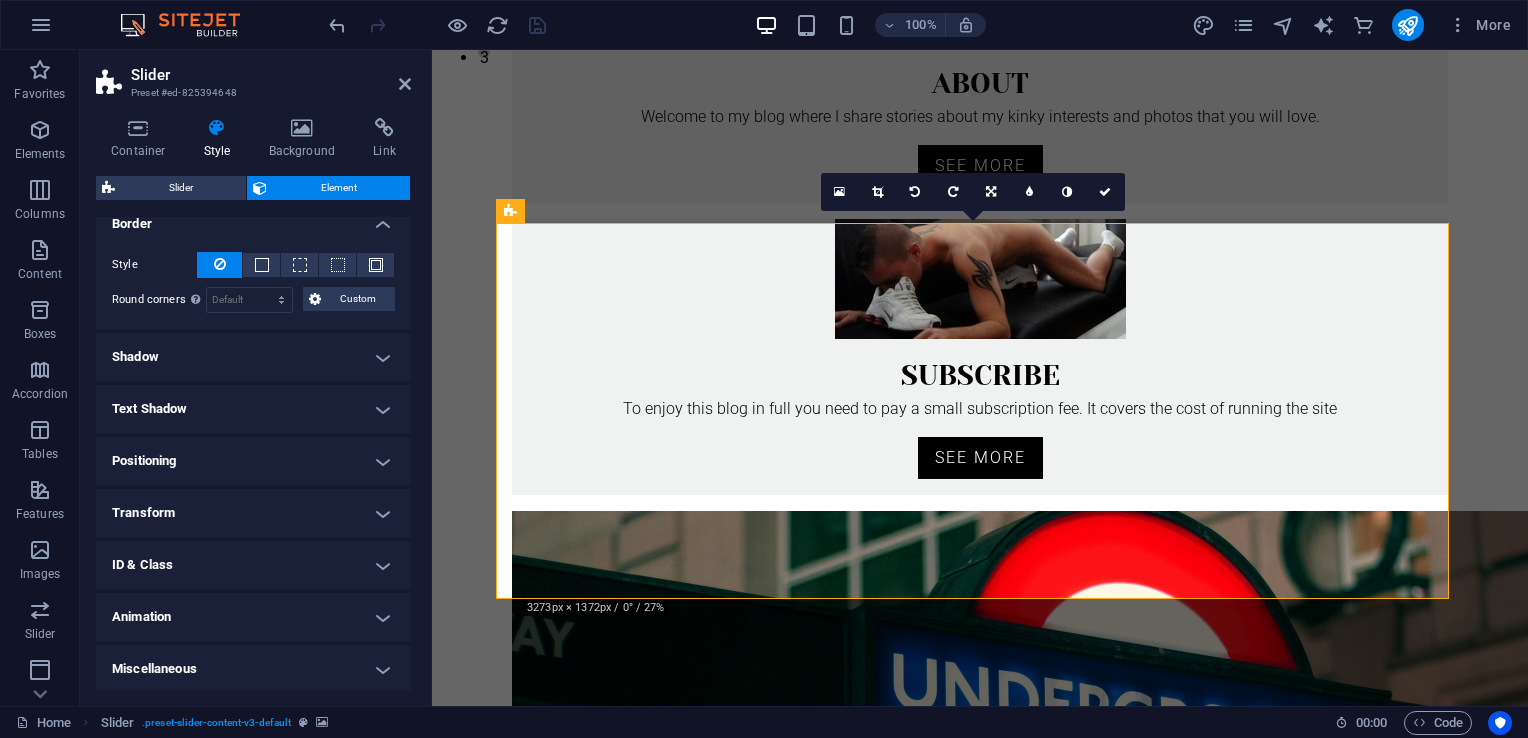 scroll, scrollTop: 0, scrollLeft: 0, axis: both 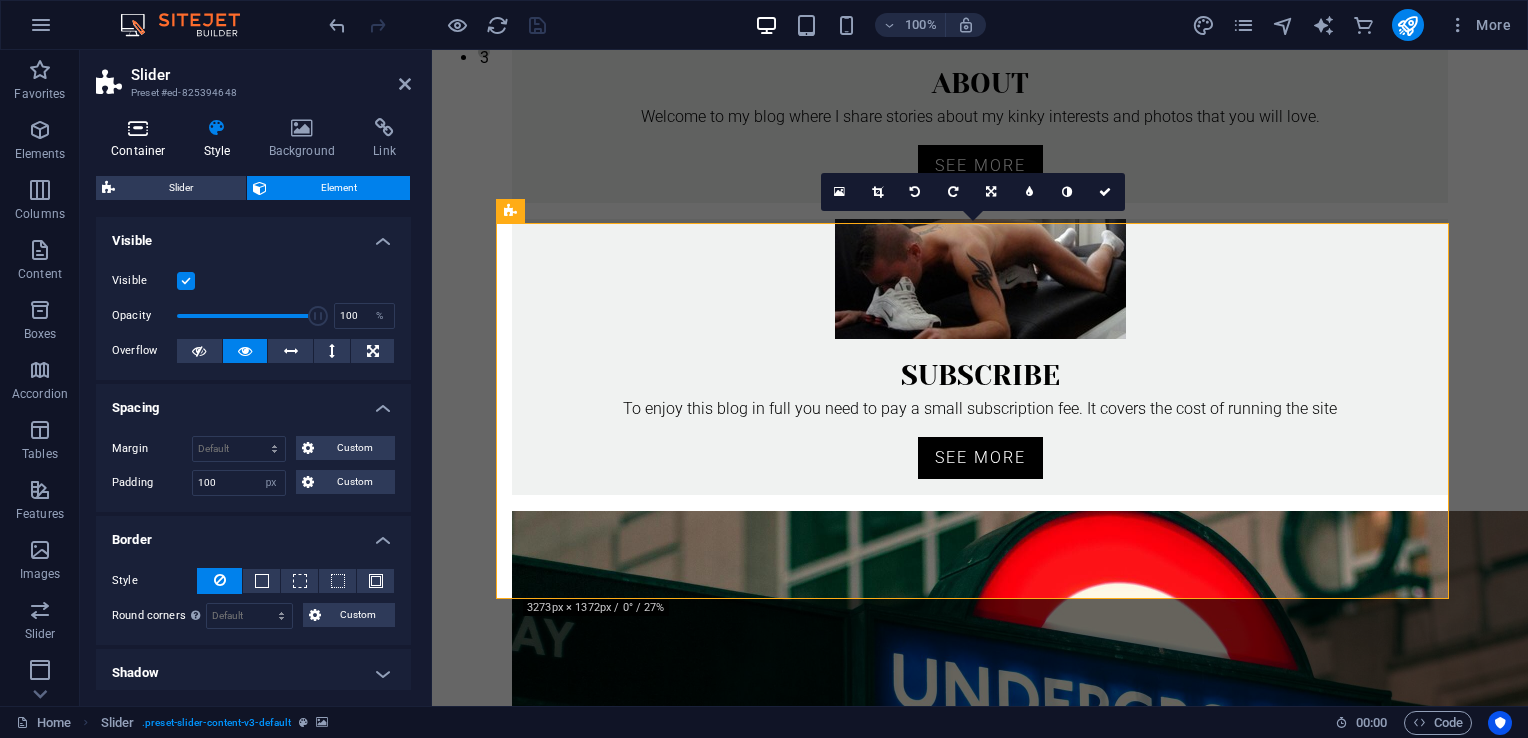 click at bounding box center [138, 128] 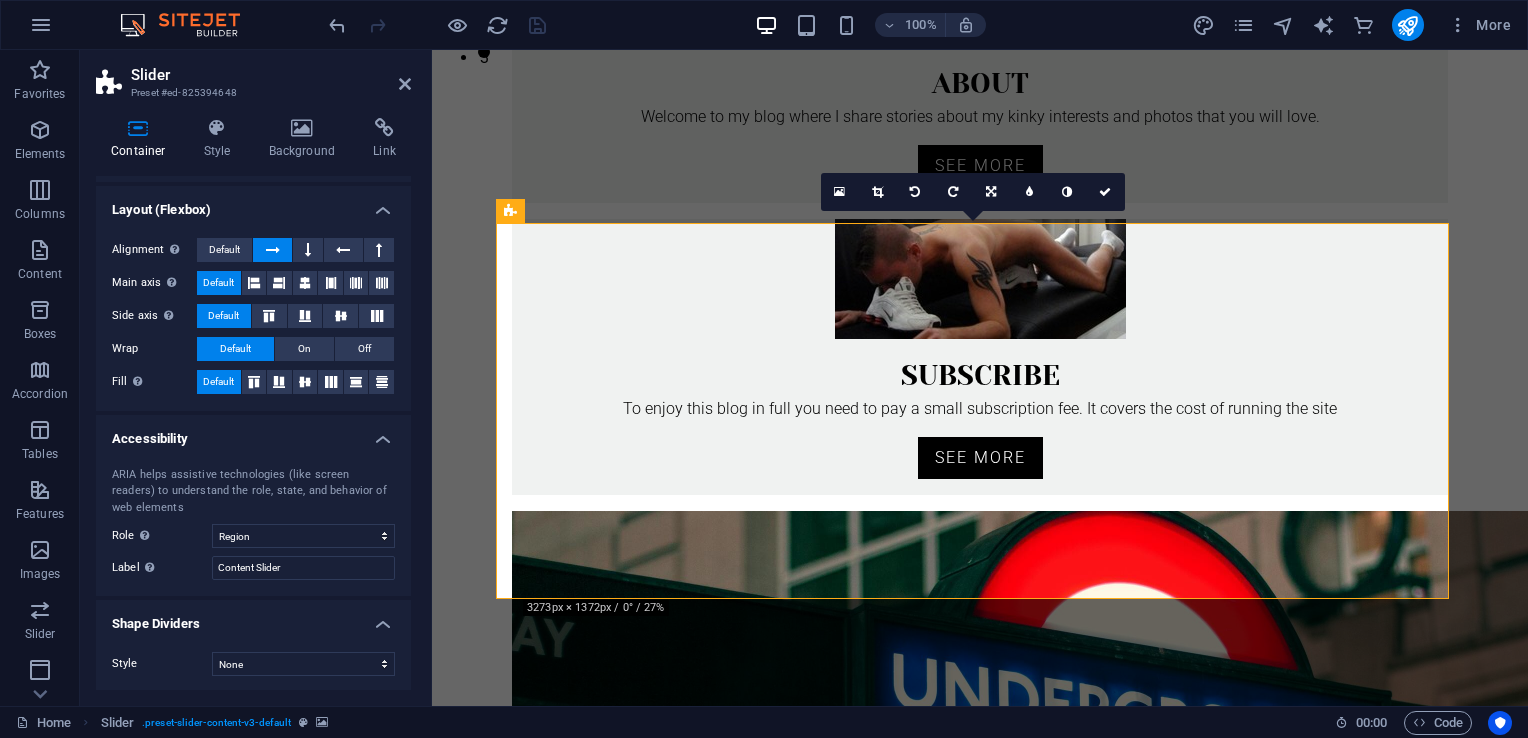 scroll, scrollTop: 0, scrollLeft: 0, axis: both 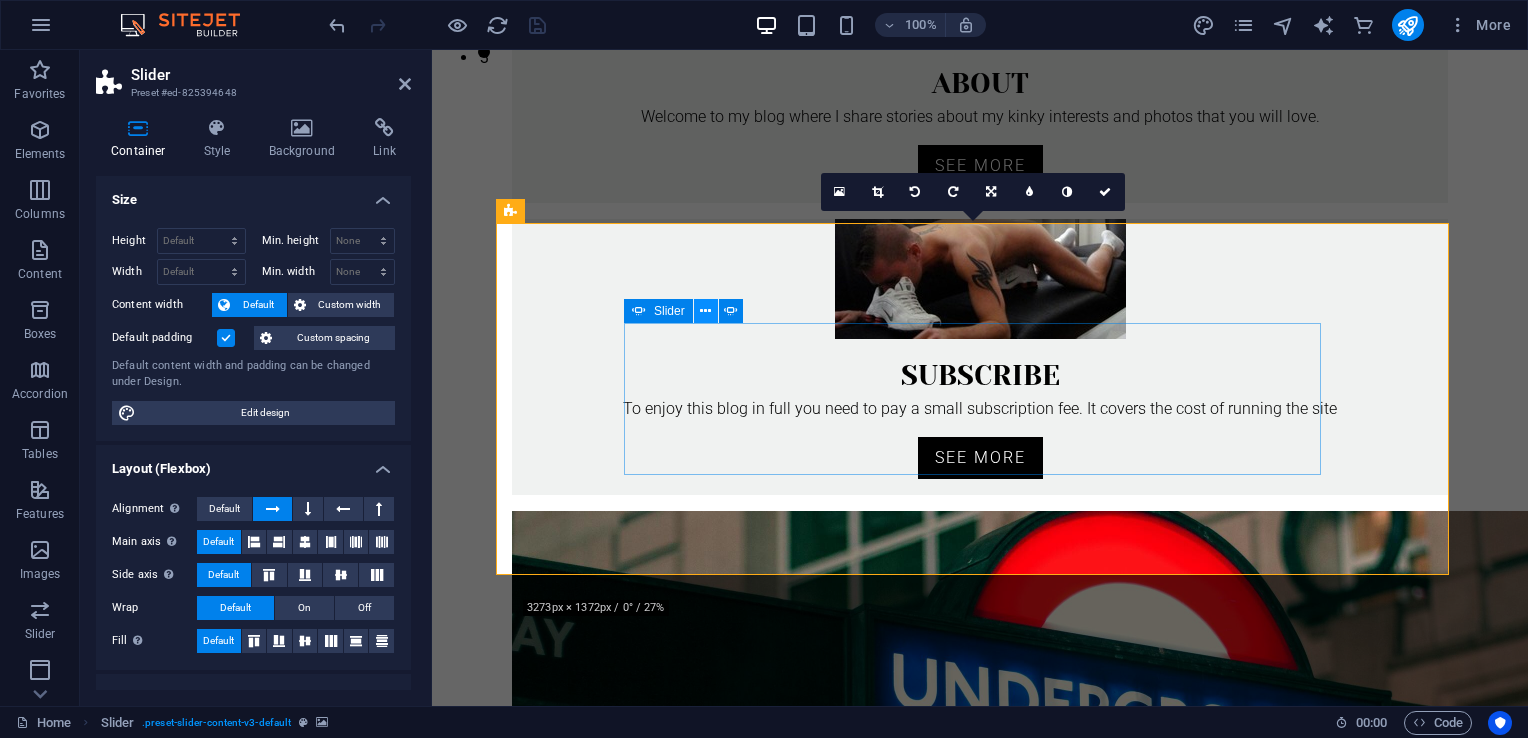click at bounding box center (705, 311) 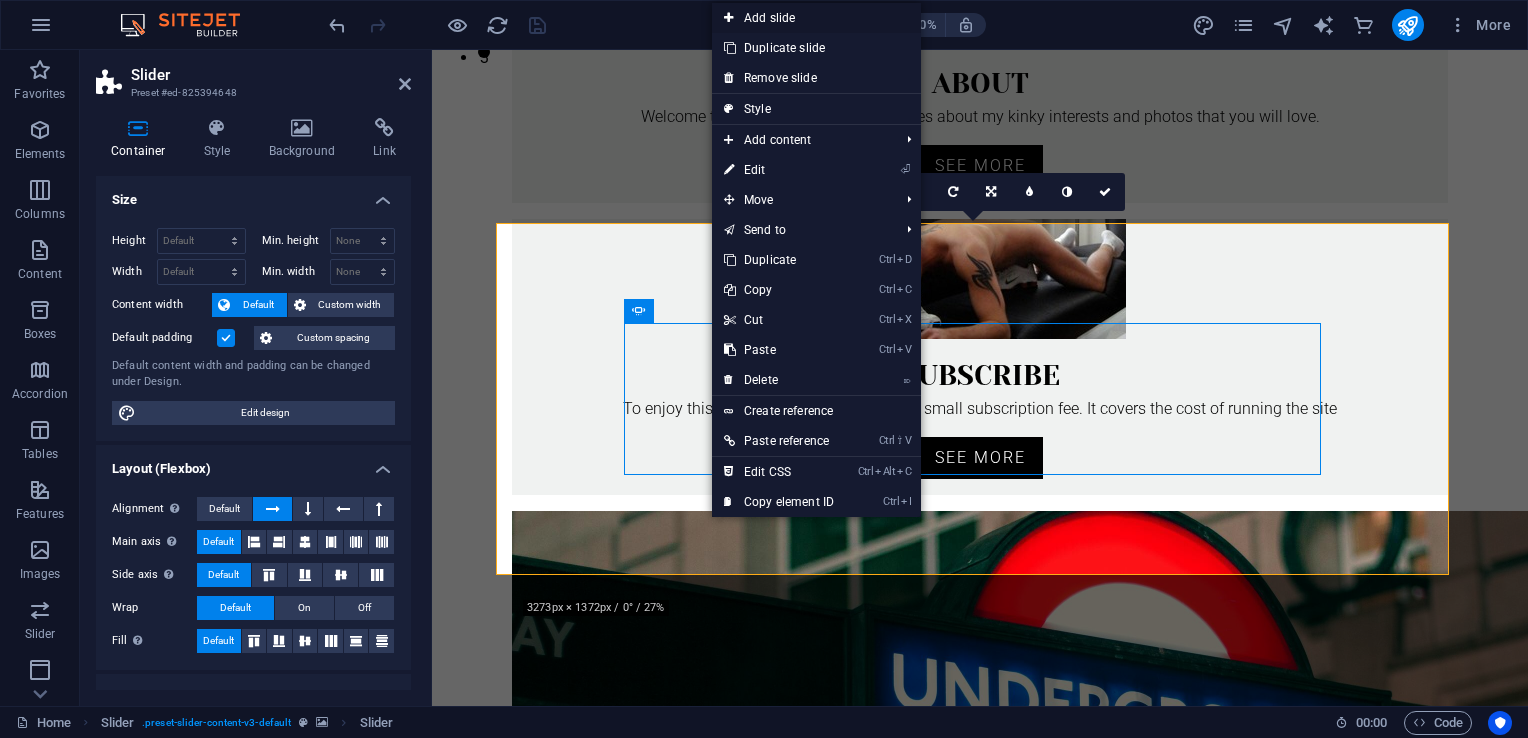 click on "Add slide" at bounding box center [816, 18] 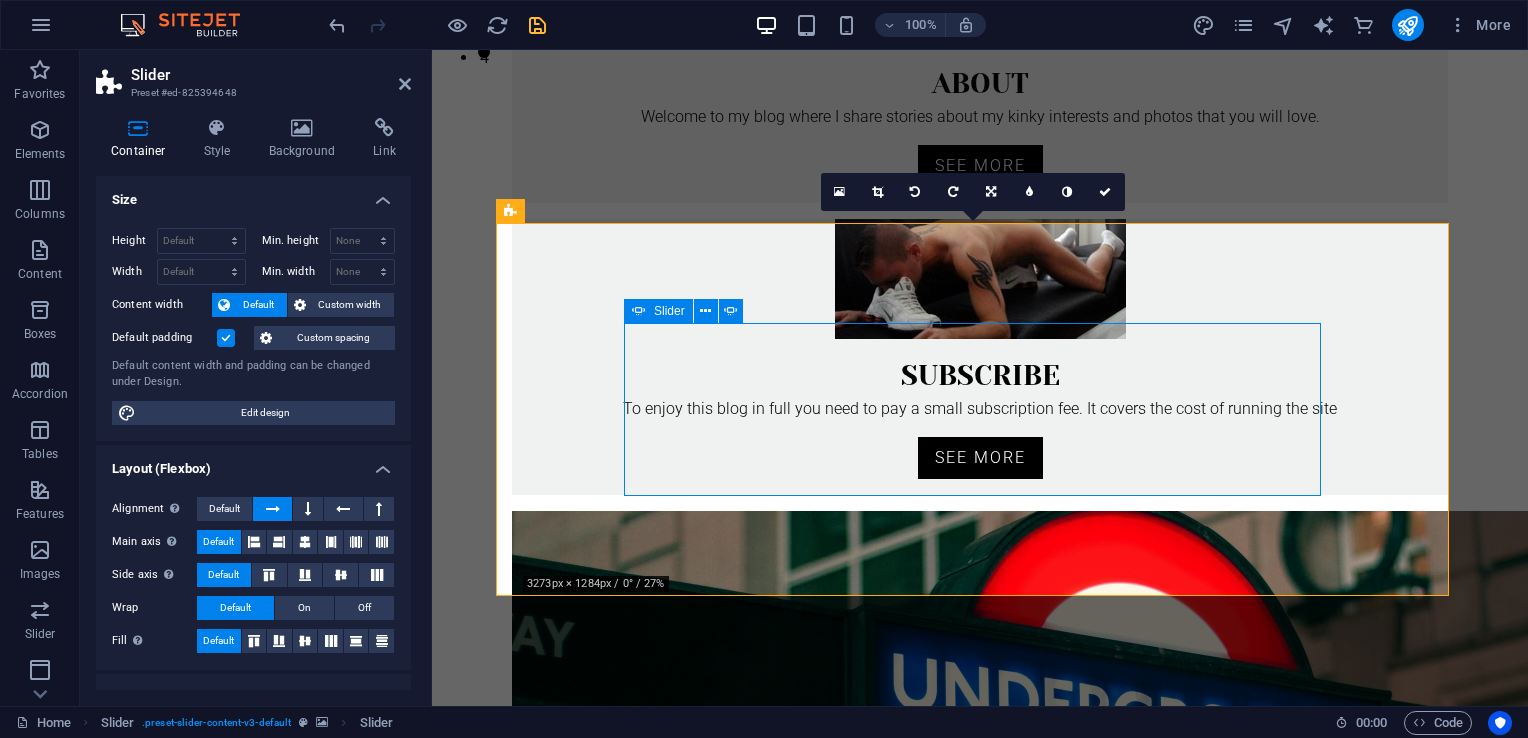 click on "Add elements" at bounding box center (-1891, 2413) 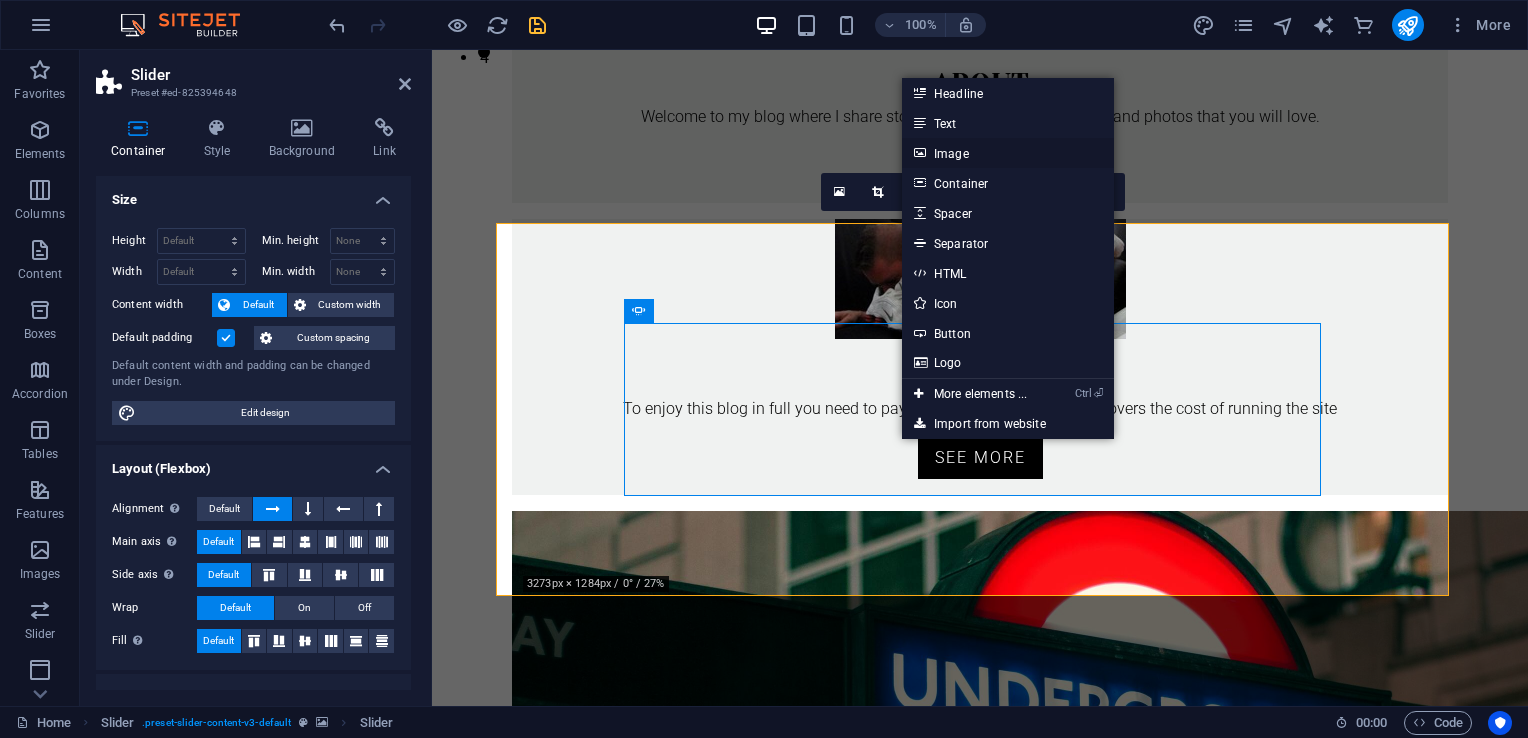 click on "Image" at bounding box center (1008, 153) 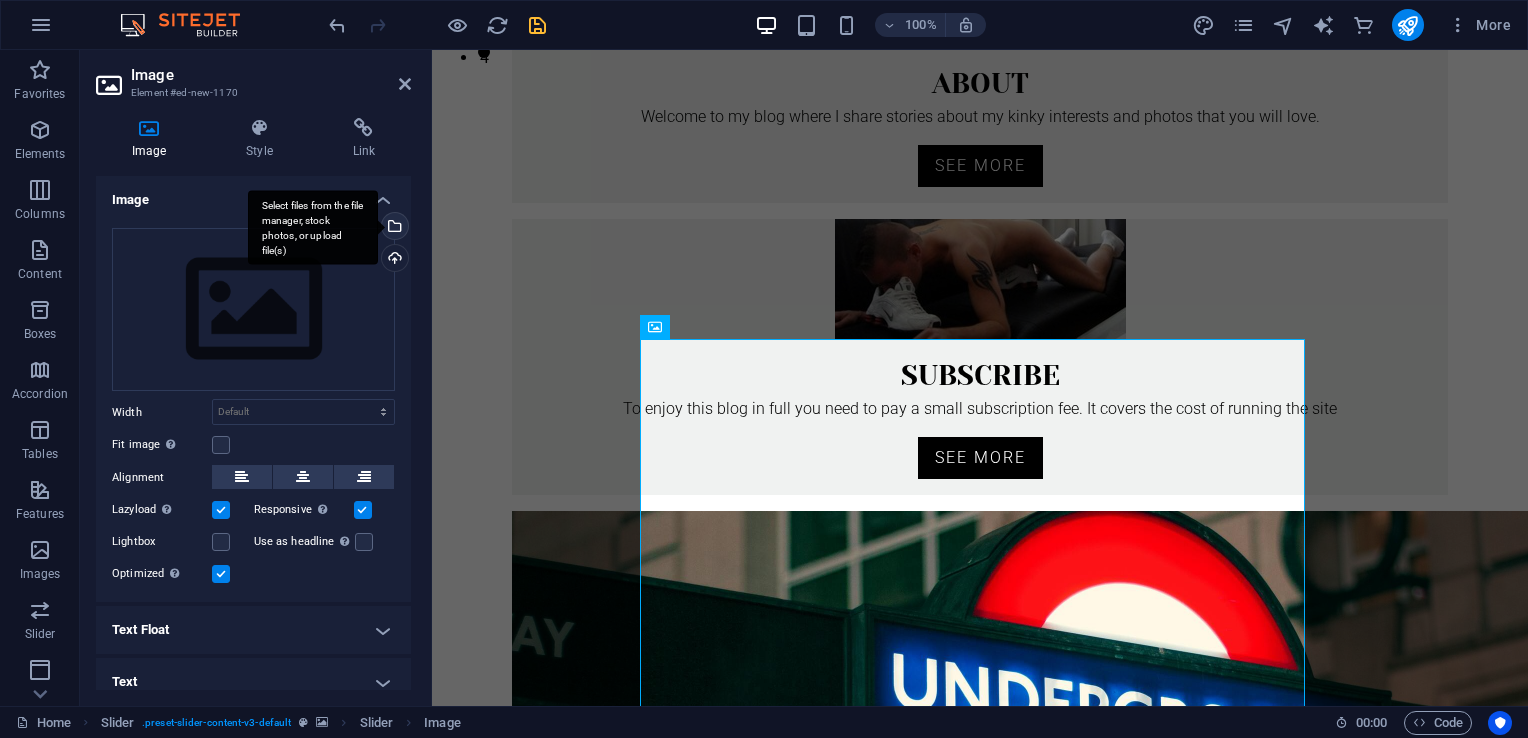 click on "Select files from the file manager, stock photos, or upload file(s)" at bounding box center [393, 228] 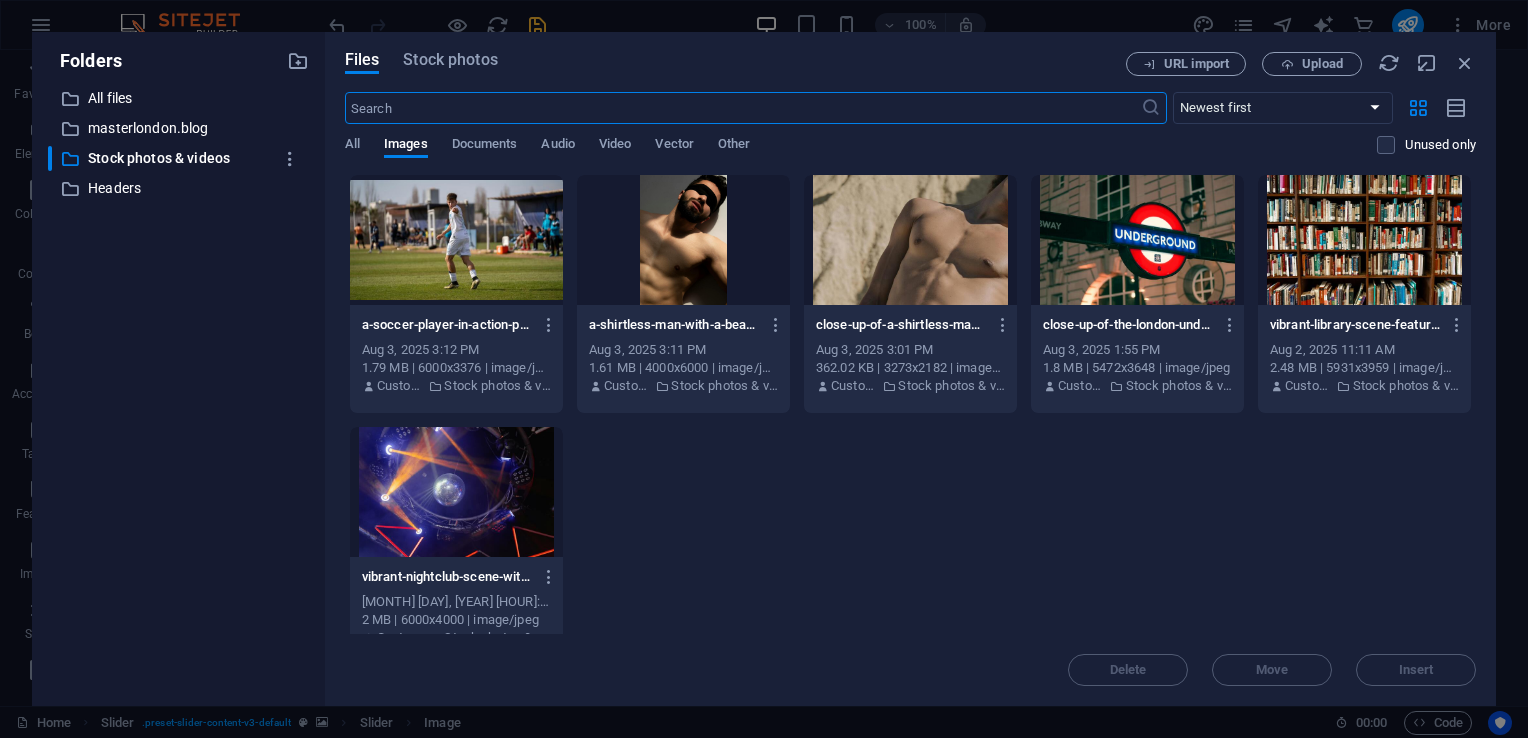 scroll, scrollTop: 639, scrollLeft: 0, axis: vertical 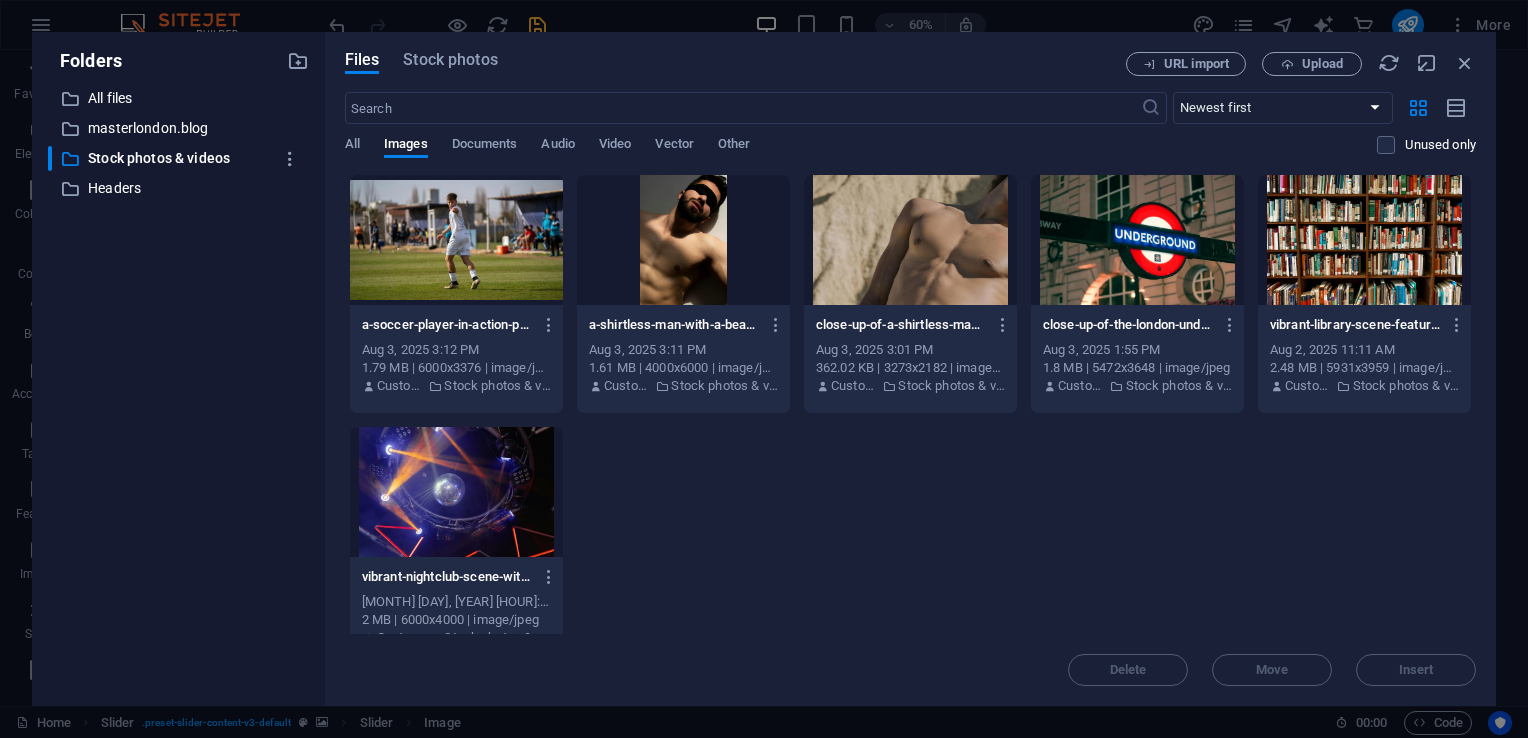 click at bounding box center (456, 240) 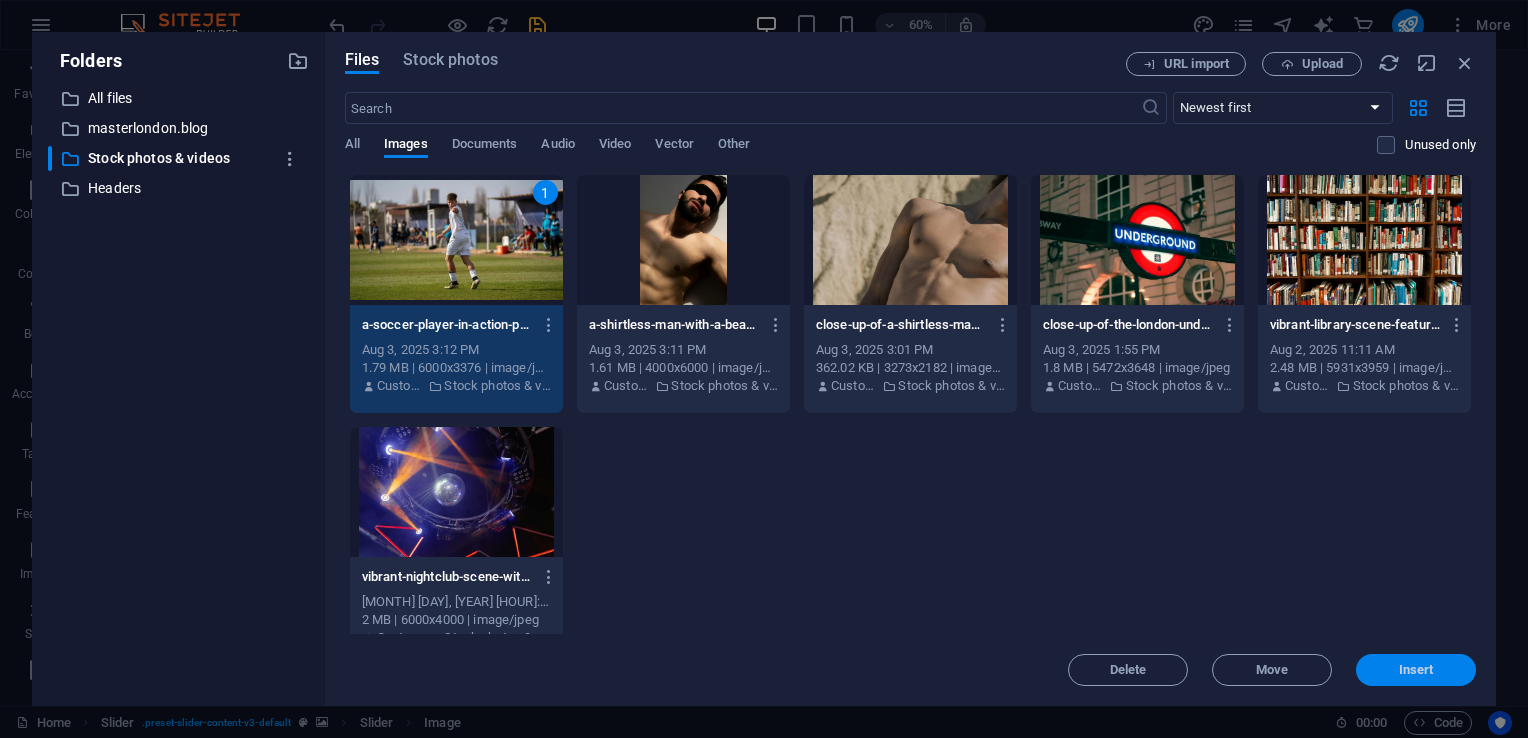 click on "Insert" at bounding box center [1416, 670] 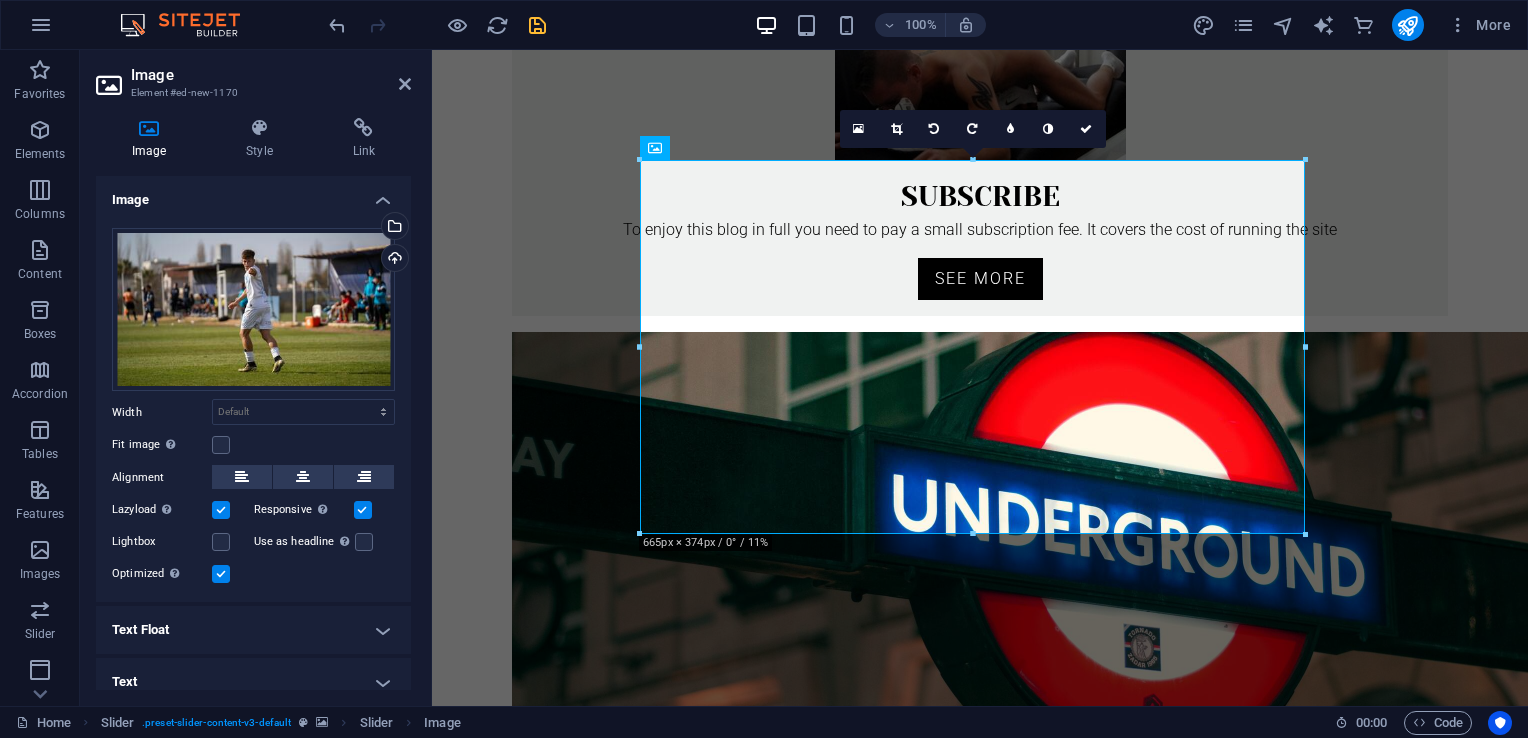 scroll, scrollTop: 844, scrollLeft: 0, axis: vertical 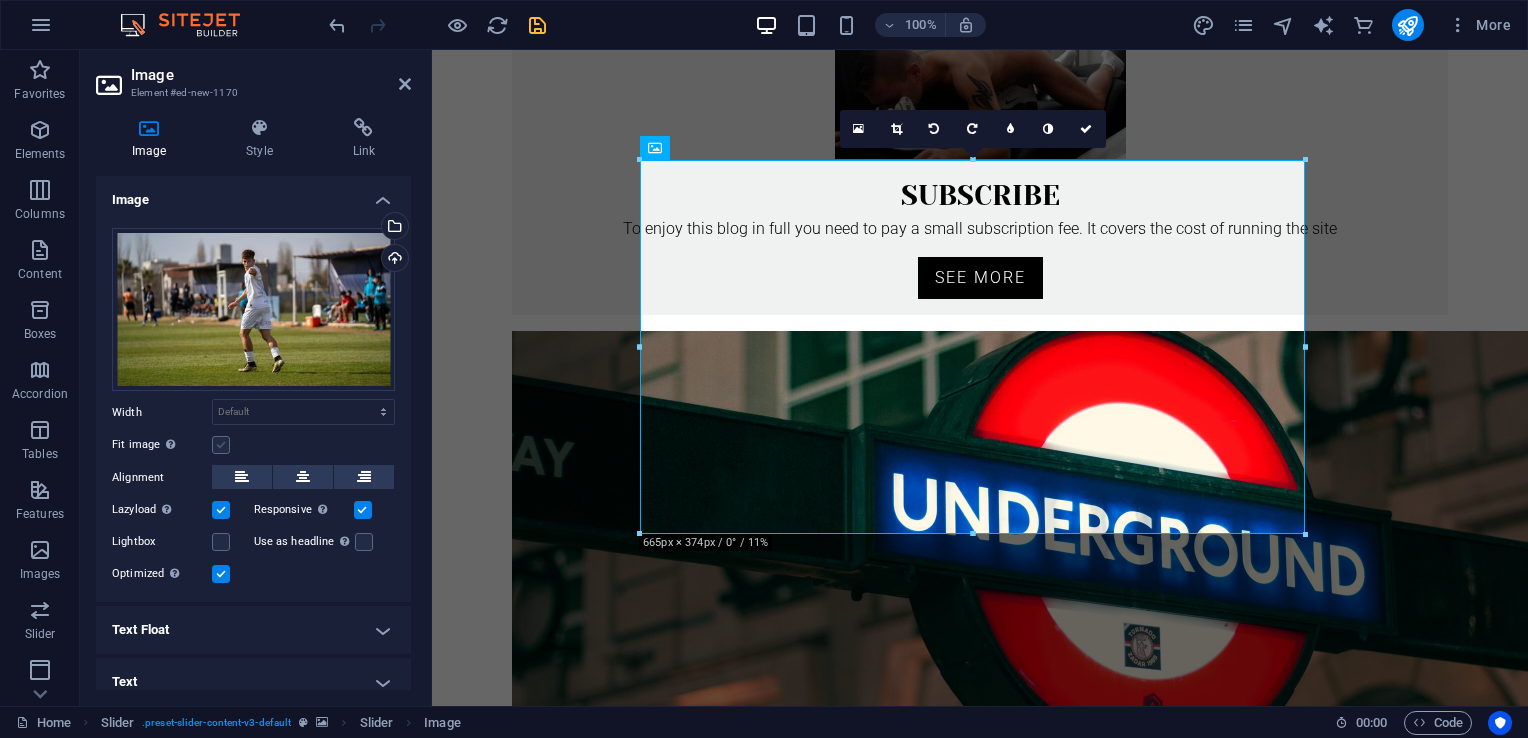 click at bounding box center [221, 445] 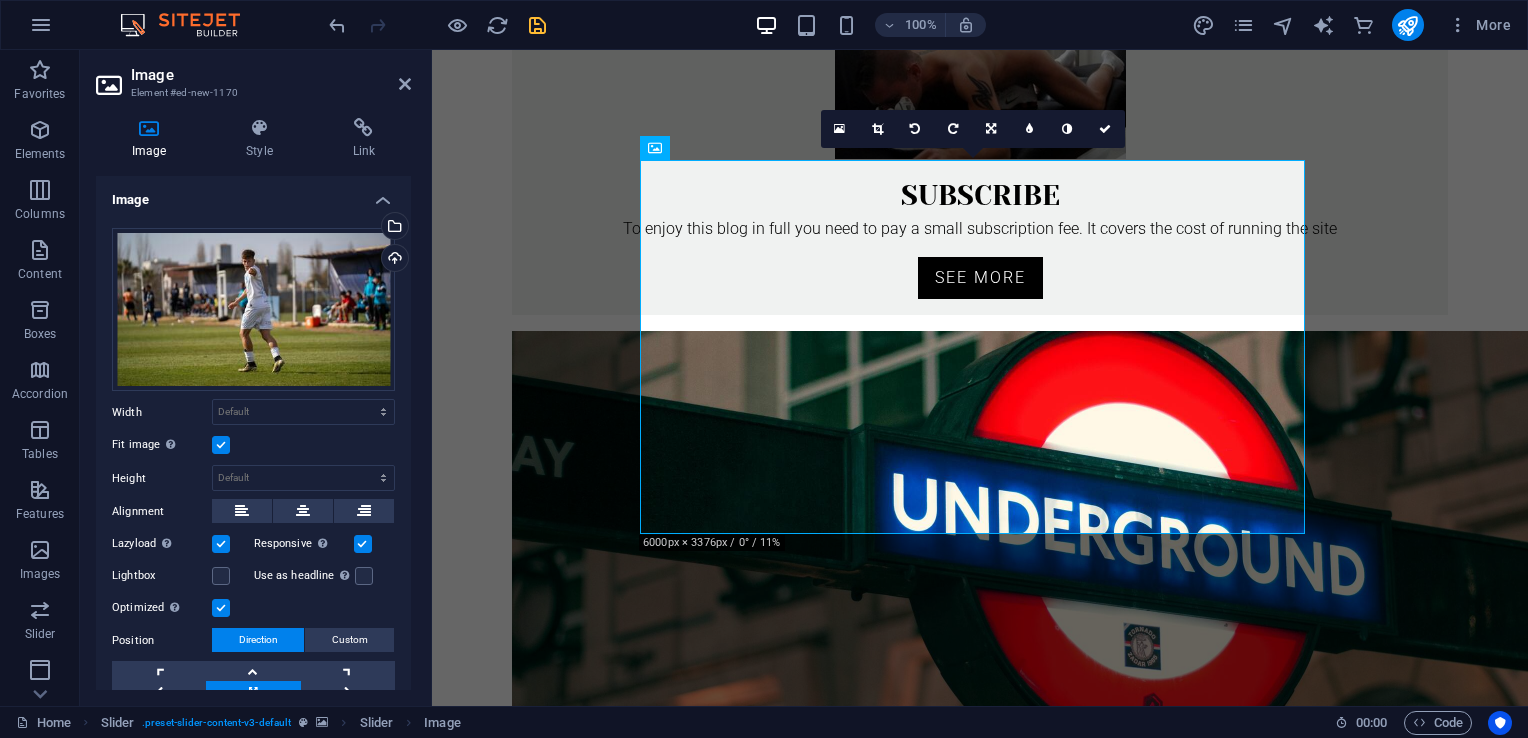 click at bounding box center (221, 445) 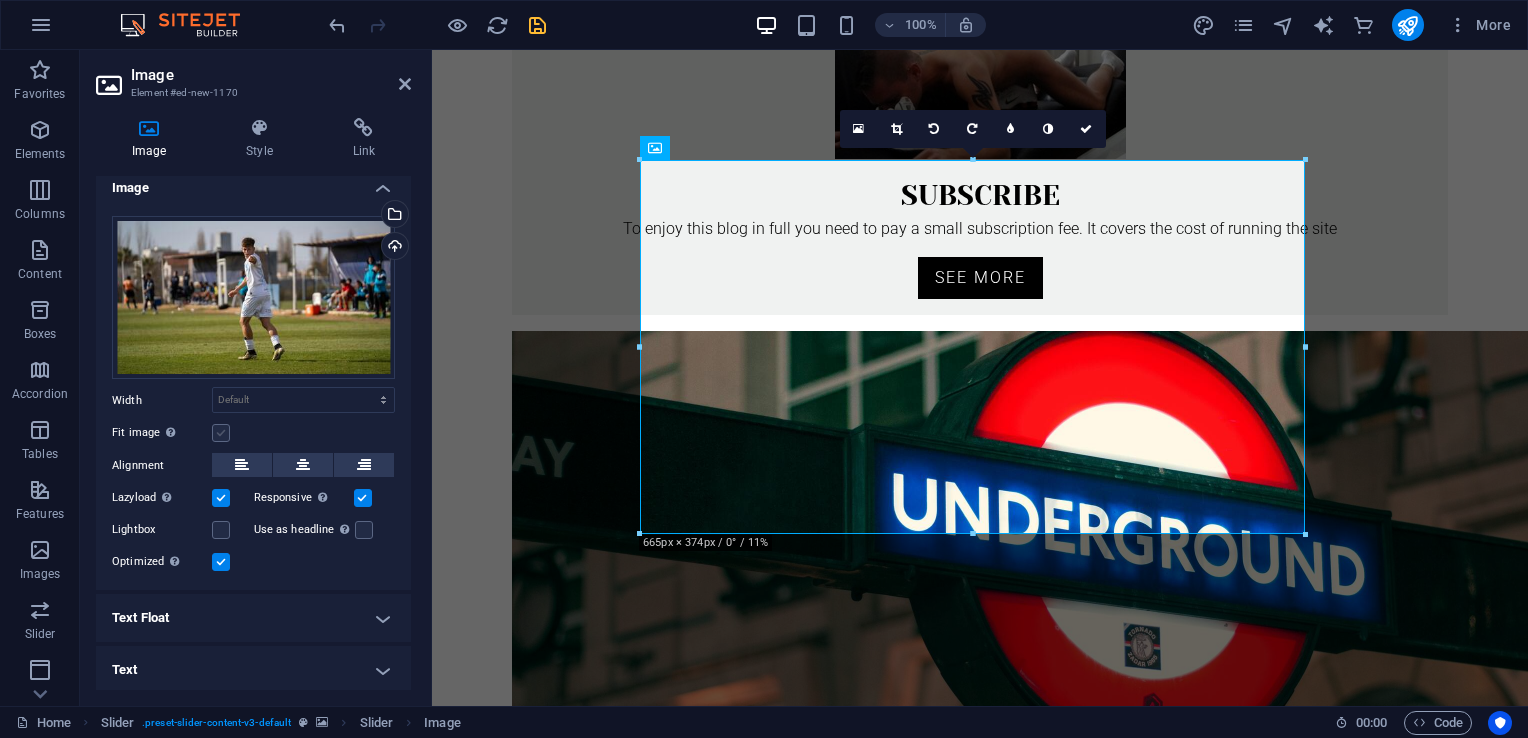 scroll, scrollTop: 0, scrollLeft: 0, axis: both 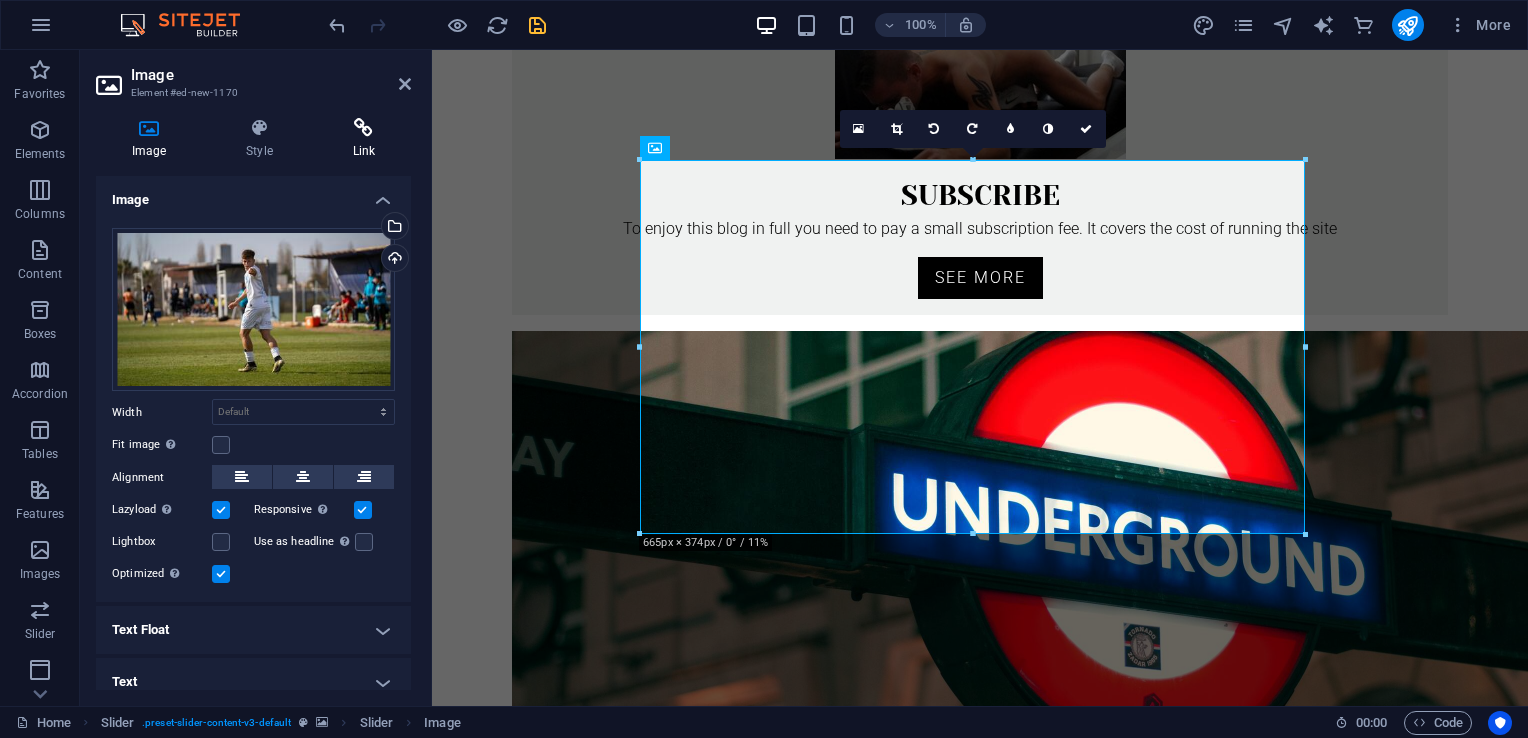 click on "Link" at bounding box center [364, 139] 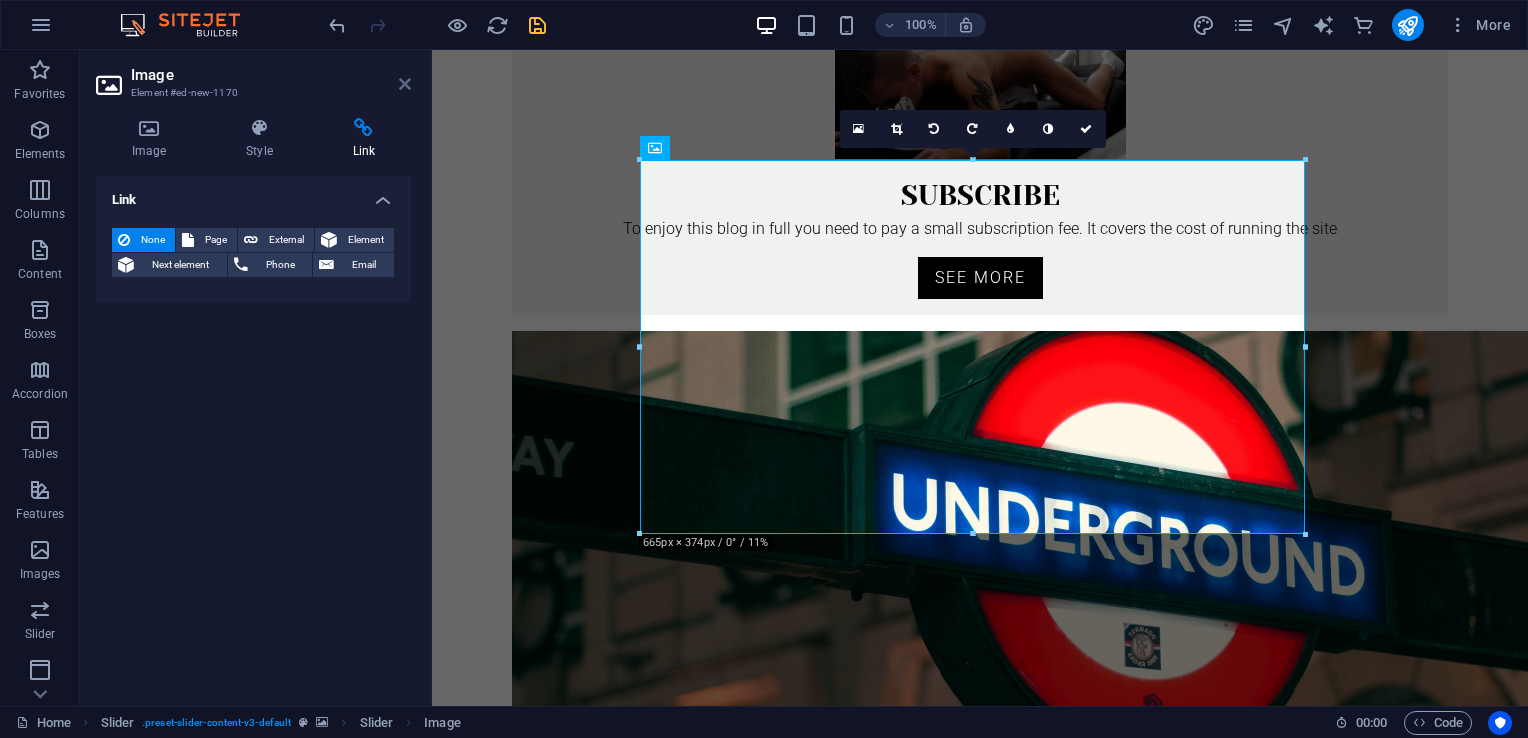 click at bounding box center (405, 84) 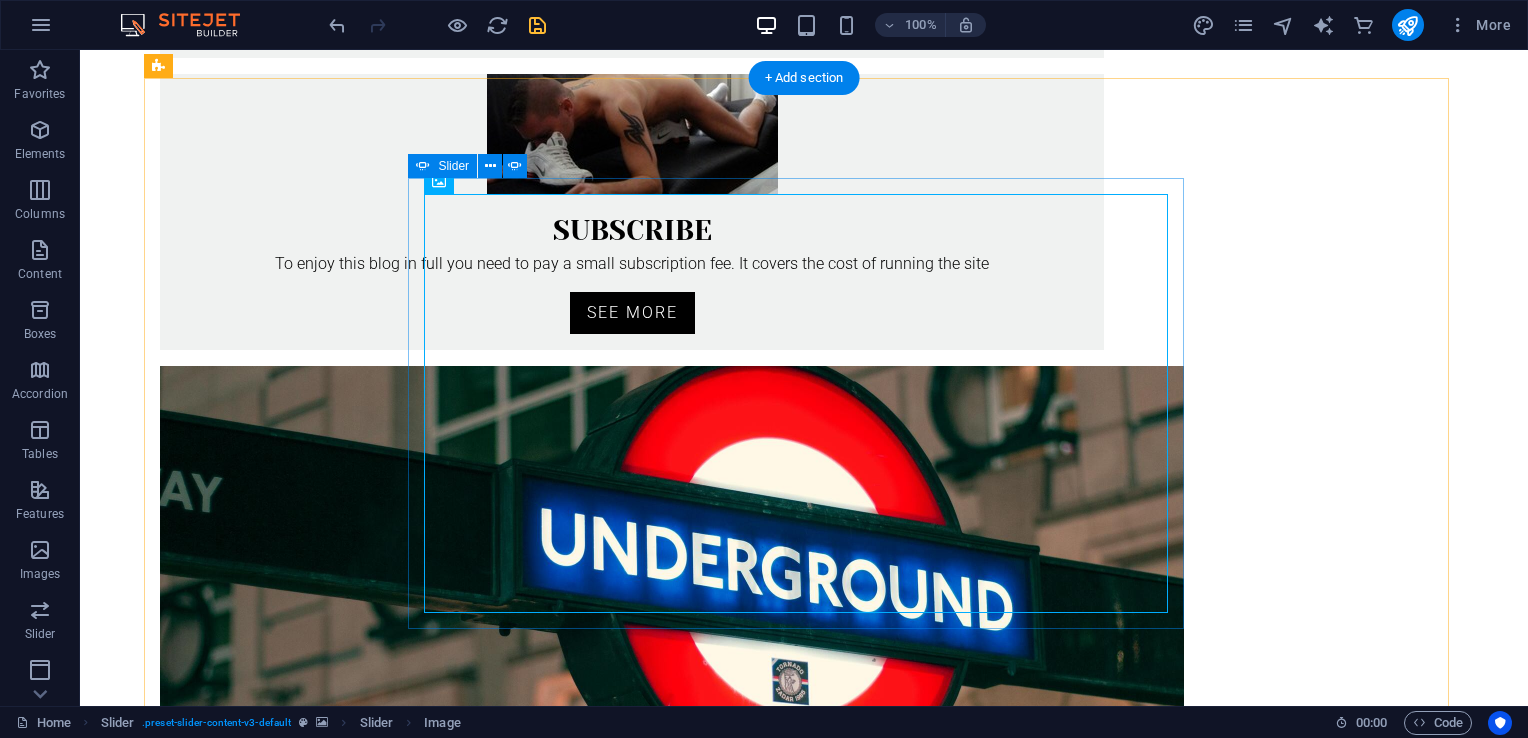 click at bounding box center [804, 2221] 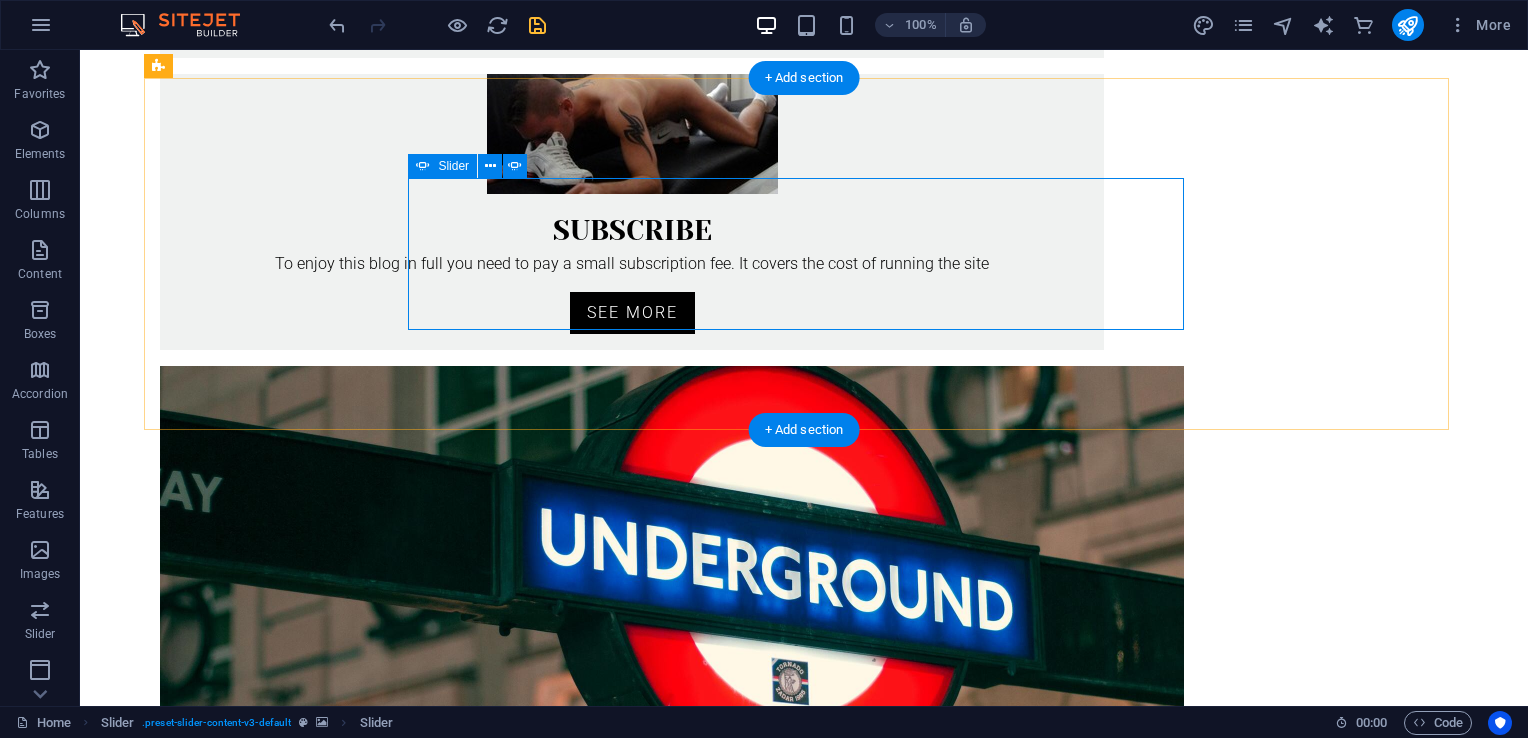 click at bounding box center [804, 1923] 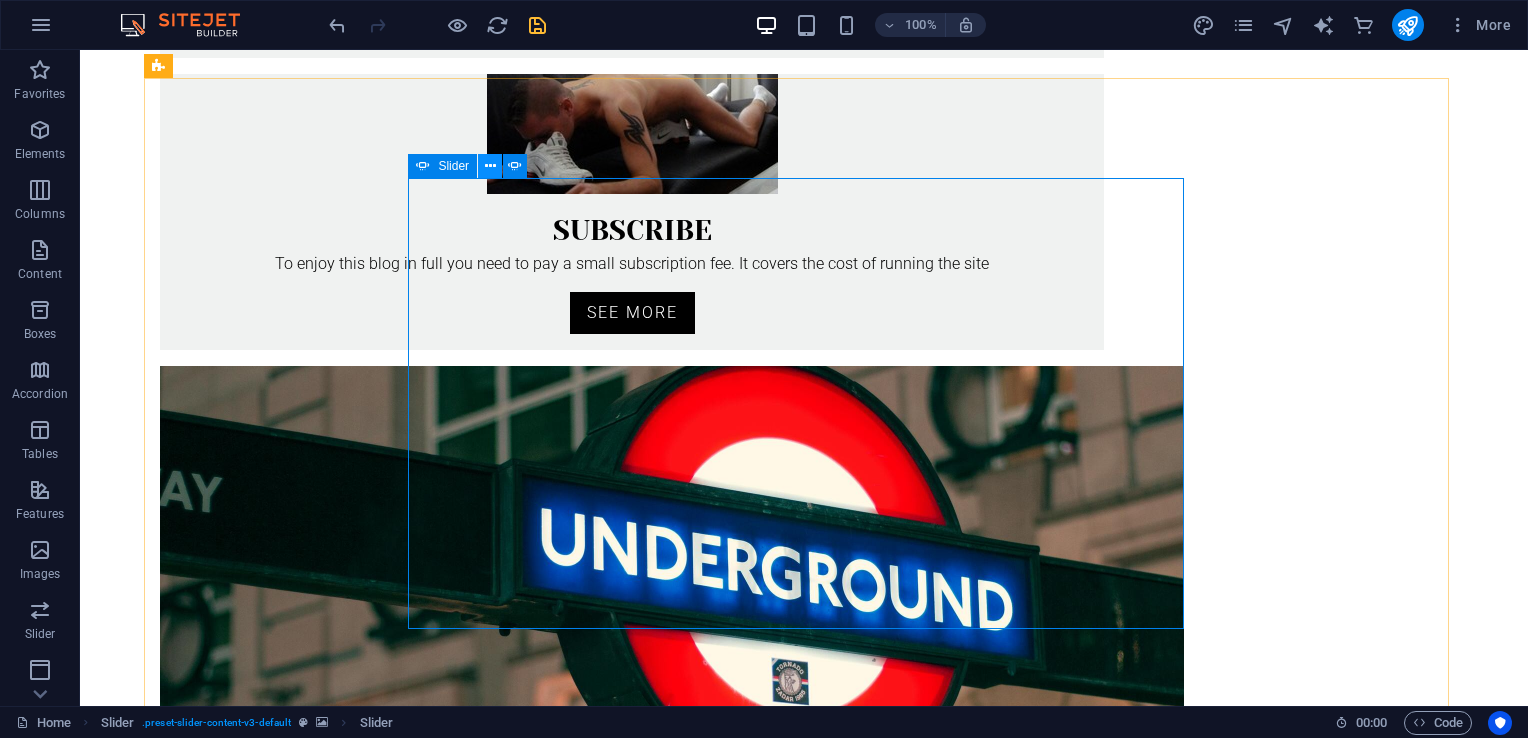 click at bounding box center [490, 166] 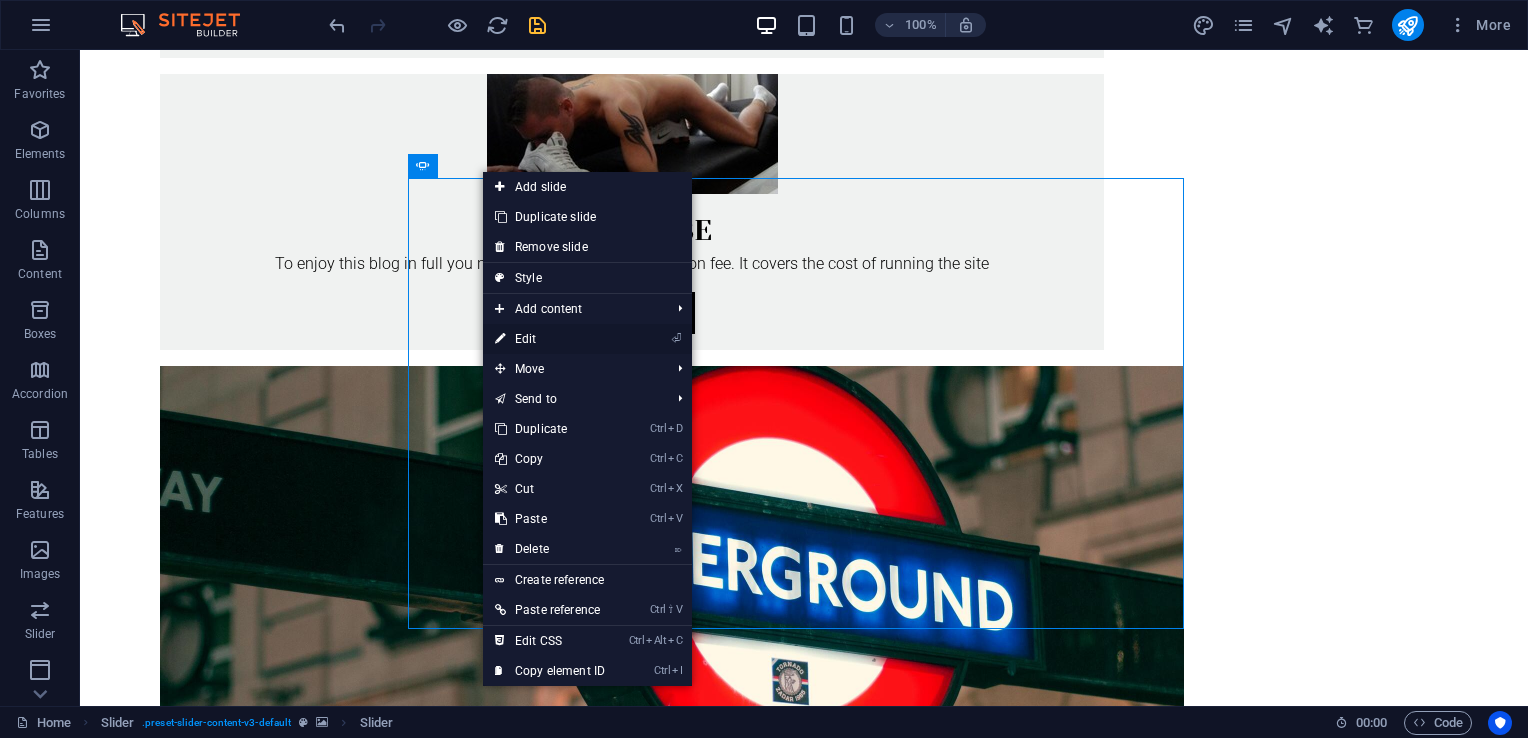 click on "⏎  Edit" at bounding box center [550, 339] 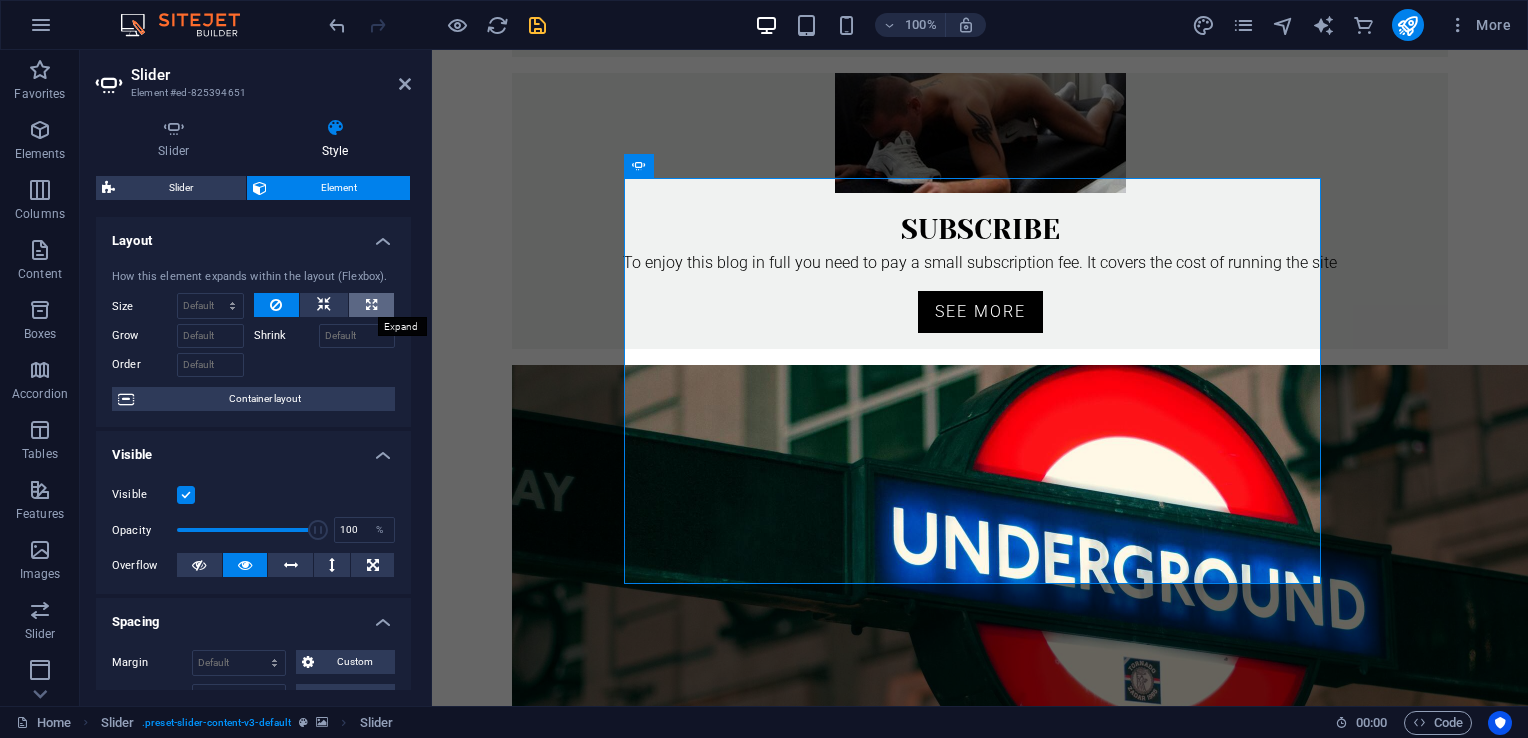 click at bounding box center (371, 305) 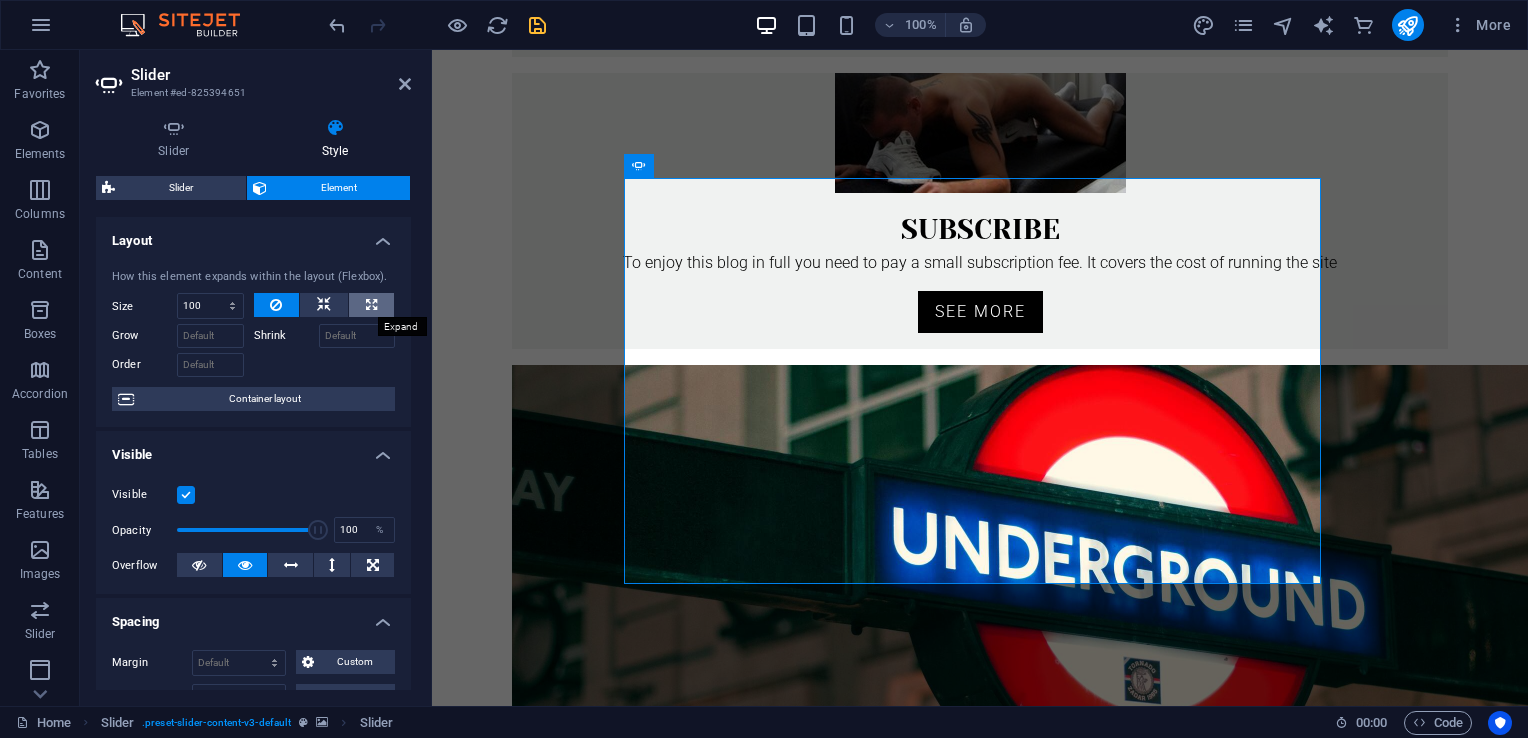 select on "%" 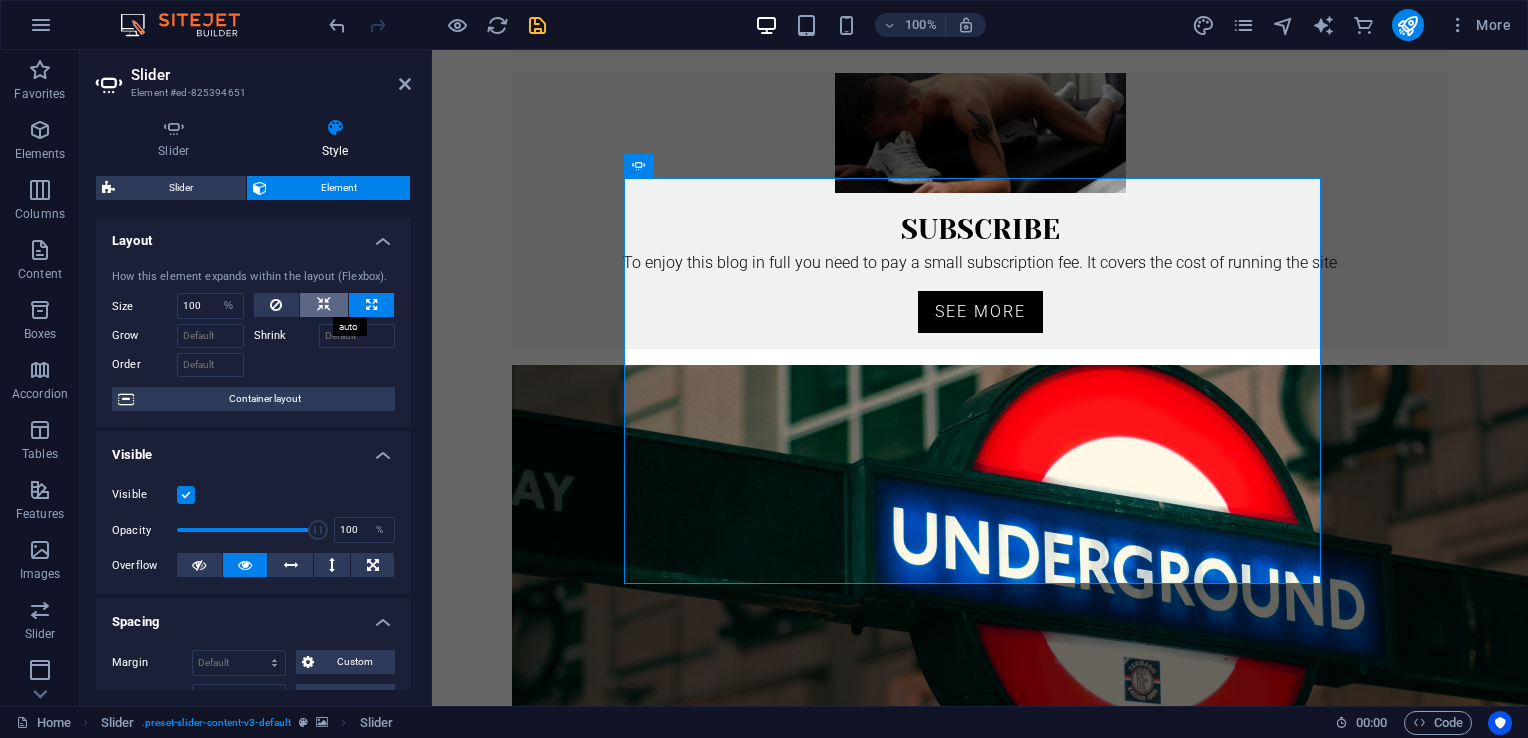 click at bounding box center [324, 305] 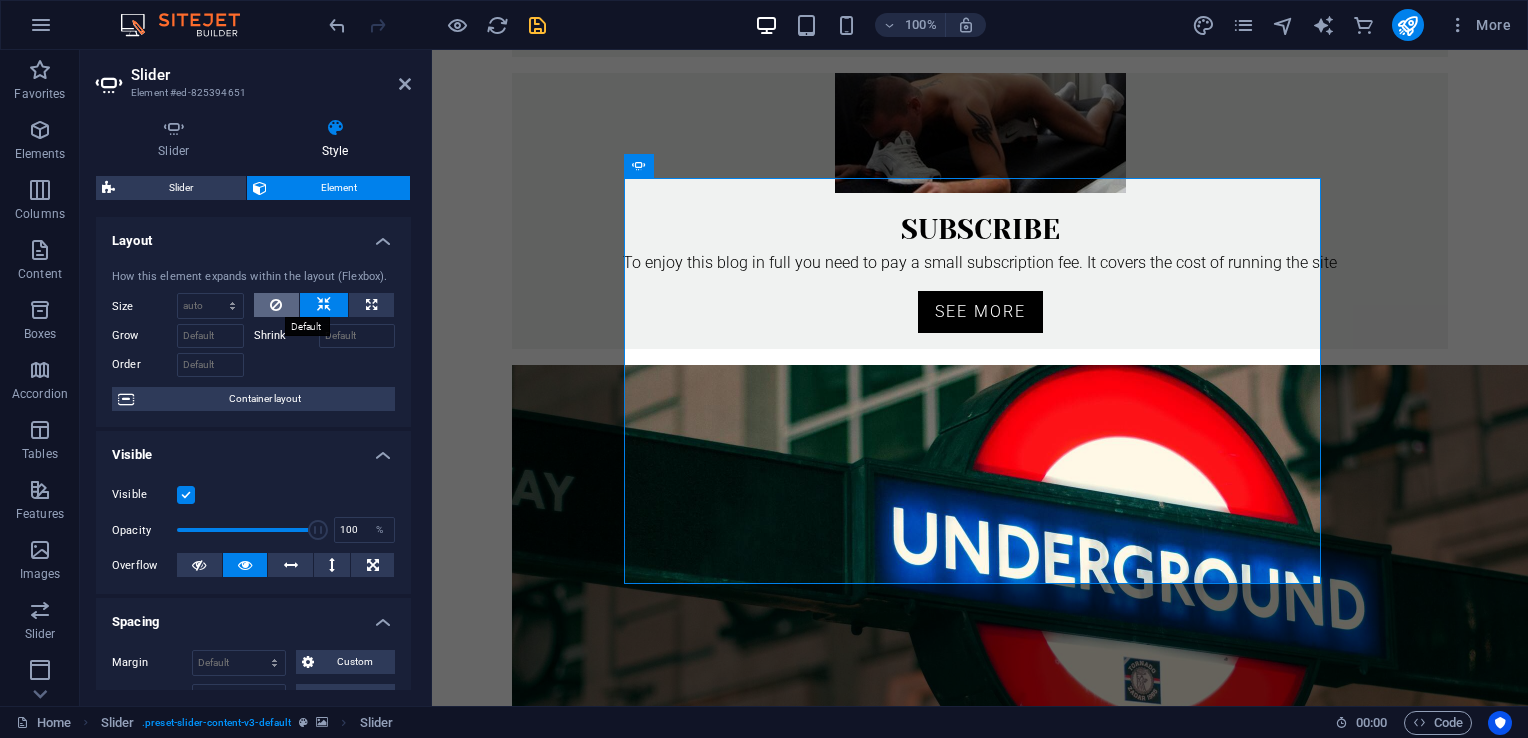 click at bounding box center [277, 305] 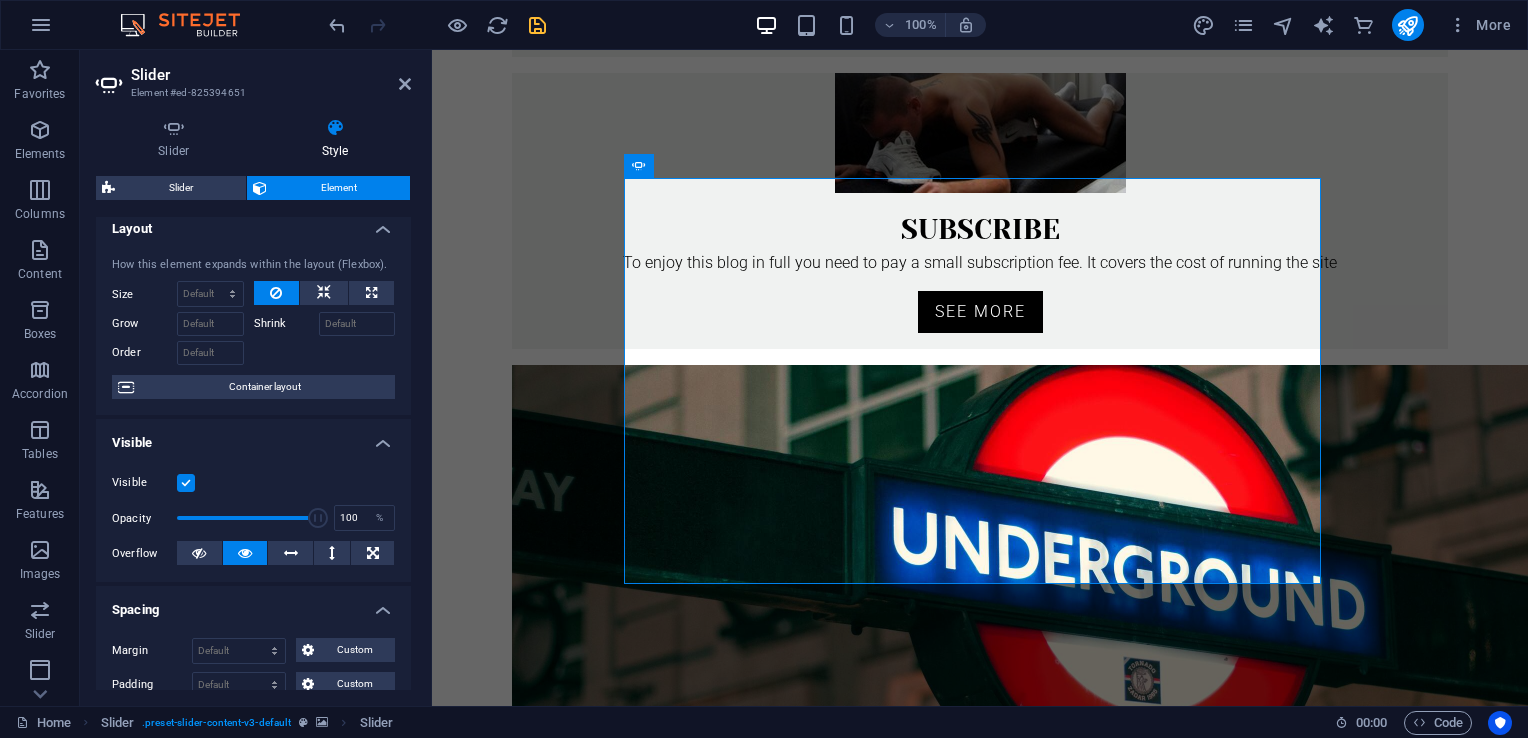 scroll, scrollTop: 0, scrollLeft: 0, axis: both 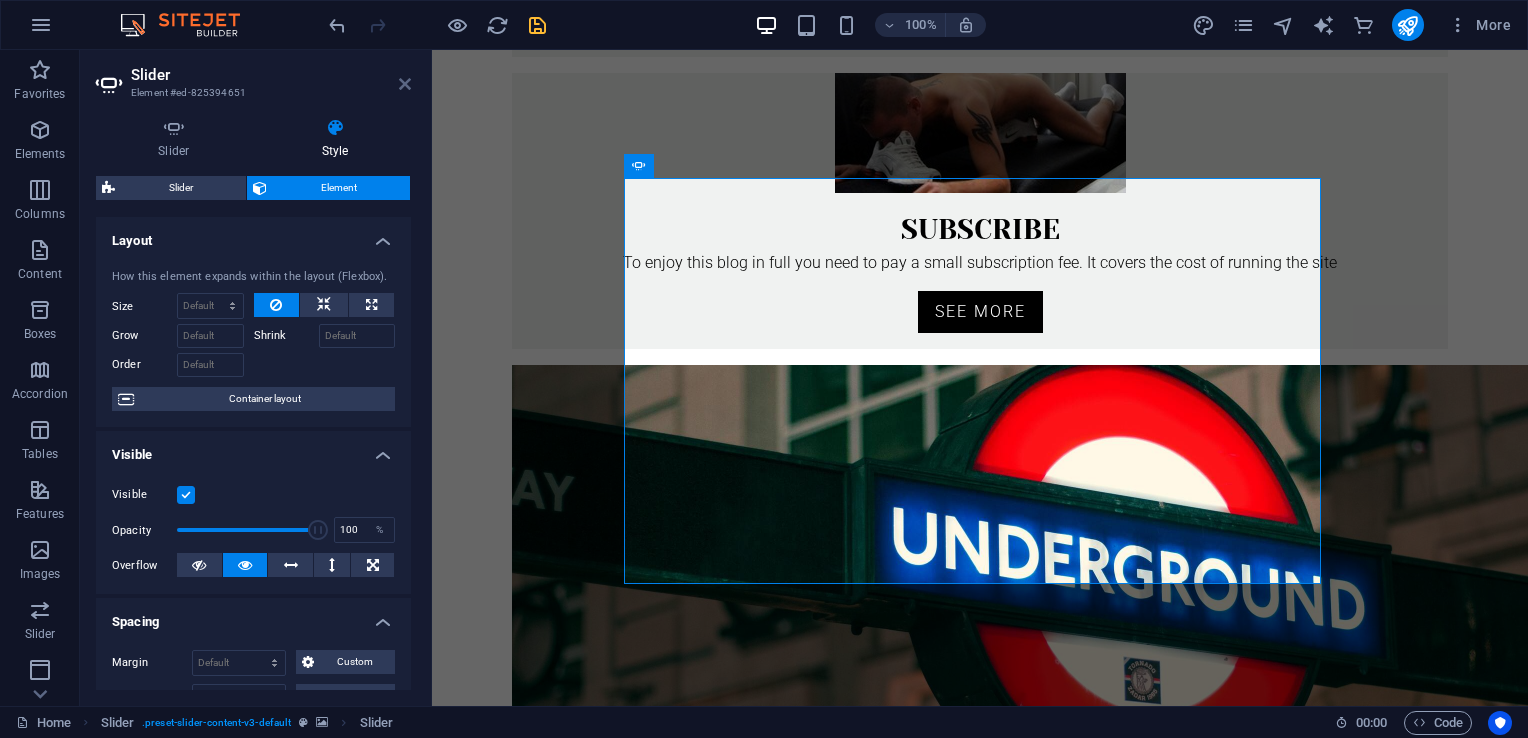 drag, startPoint x: 402, startPoint y: 86, endPoint x: 326, endPoint y: 33, distance: 92.65527 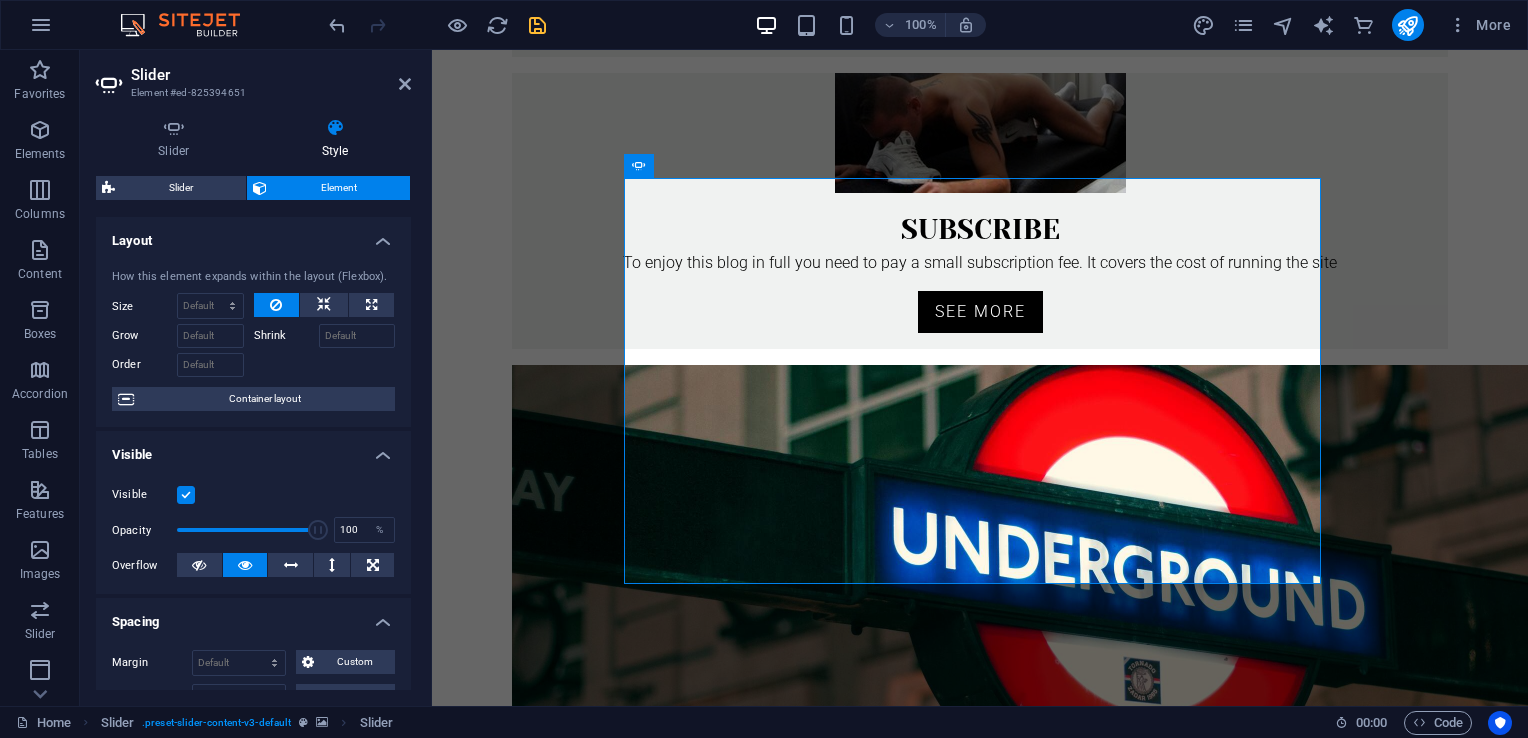 scroll, scrollTop: 893, scrollLeft: 0, axis: vertical 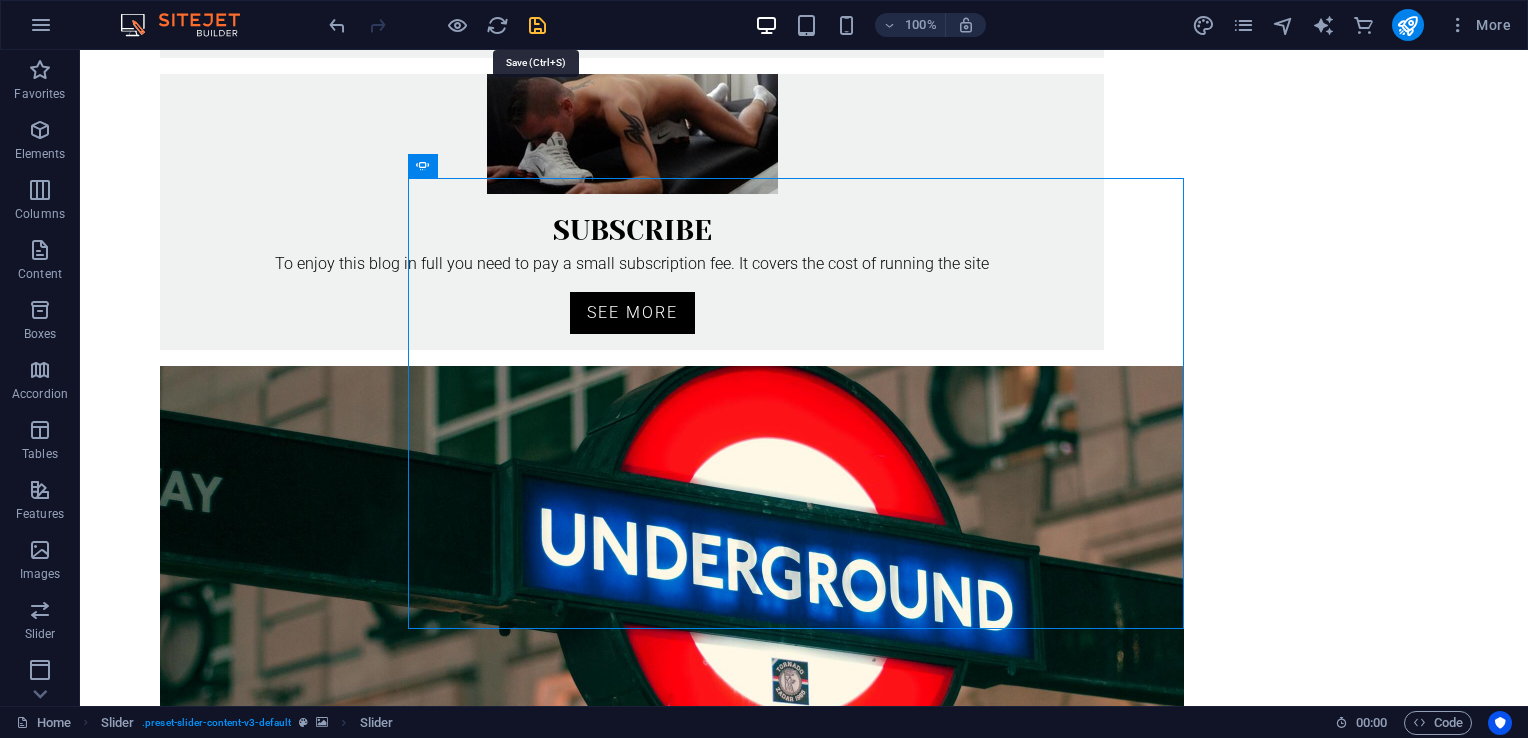 click at bounding box center (537, 25) 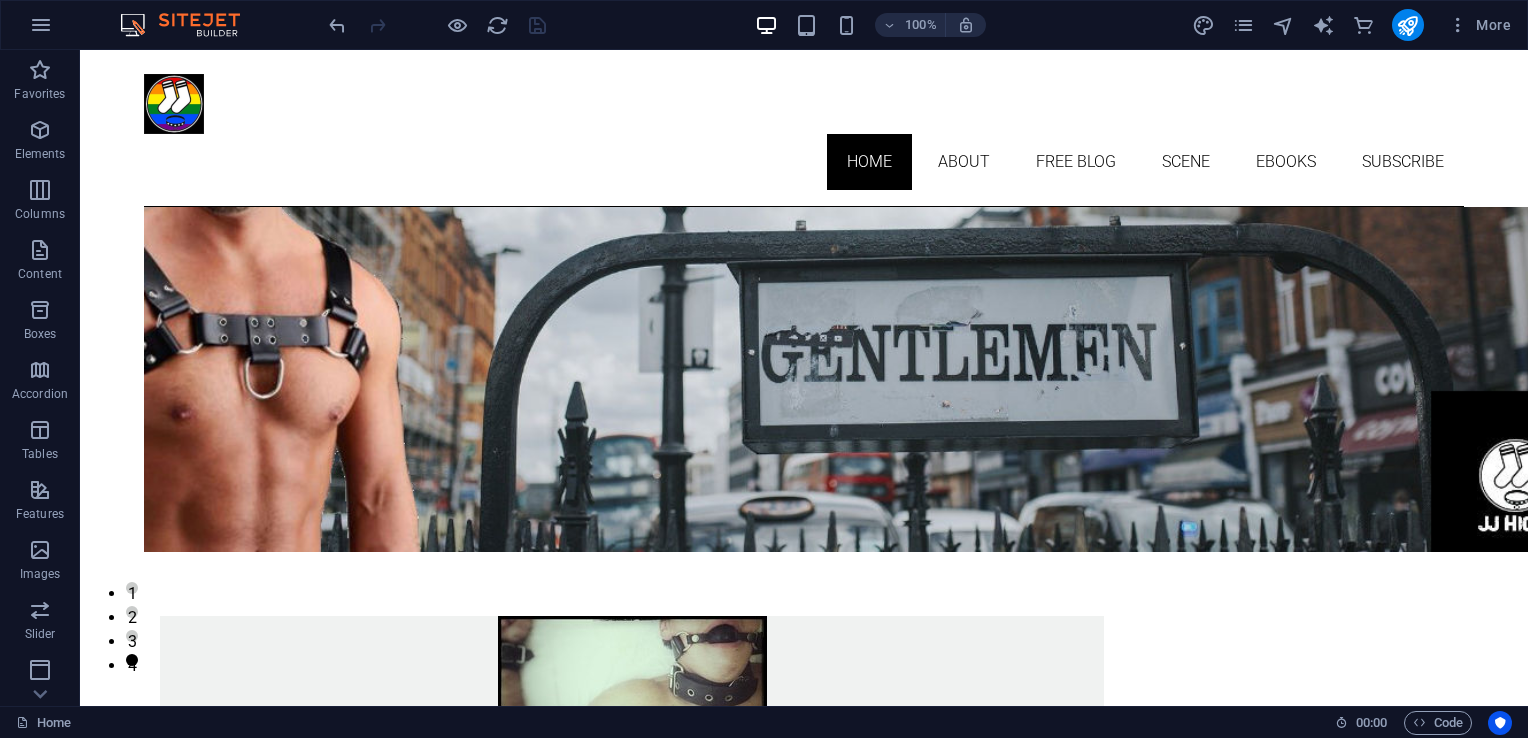 scroll, scrollTop: 0, scrollLeft: 0, axis: both 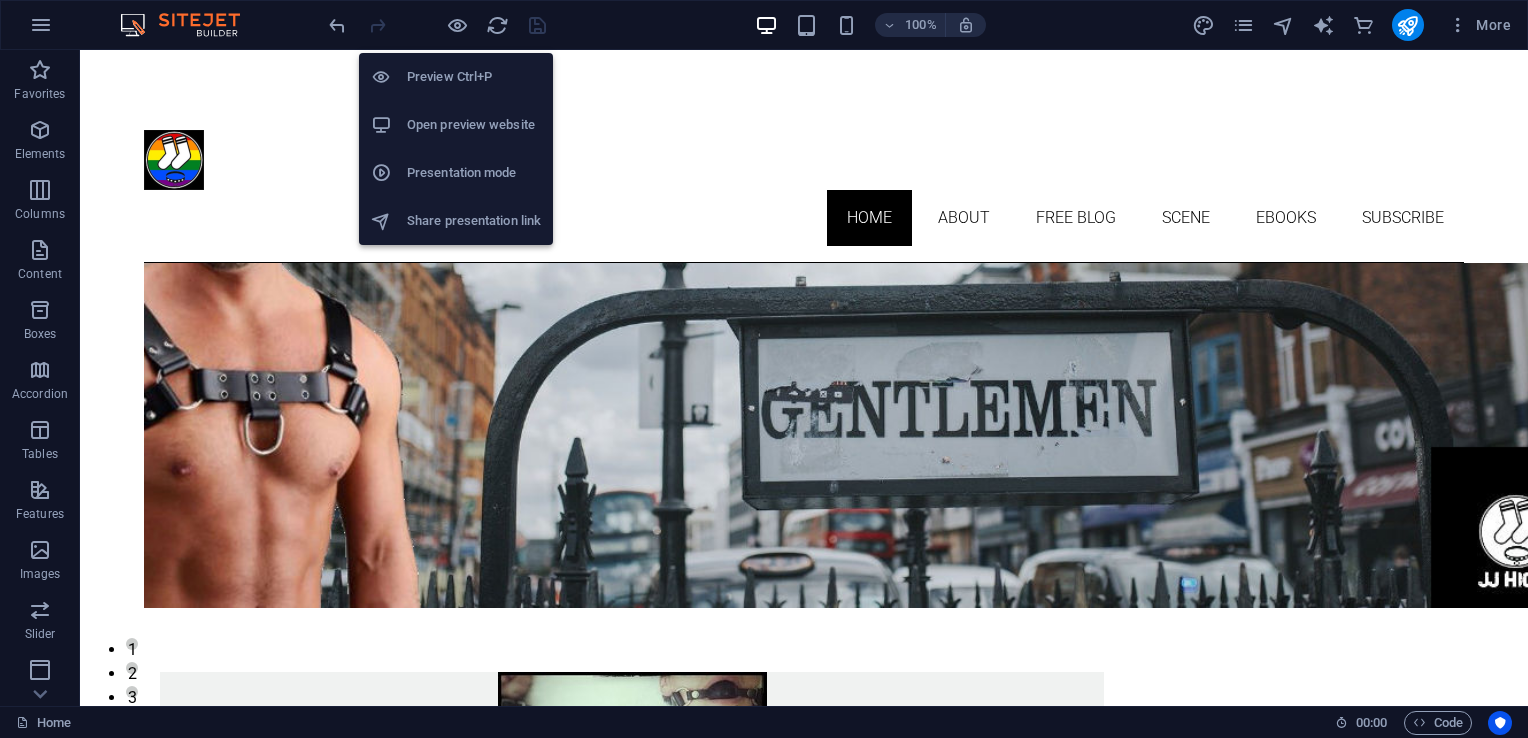 click on "Open preview website" at bounding box center (474, 125) 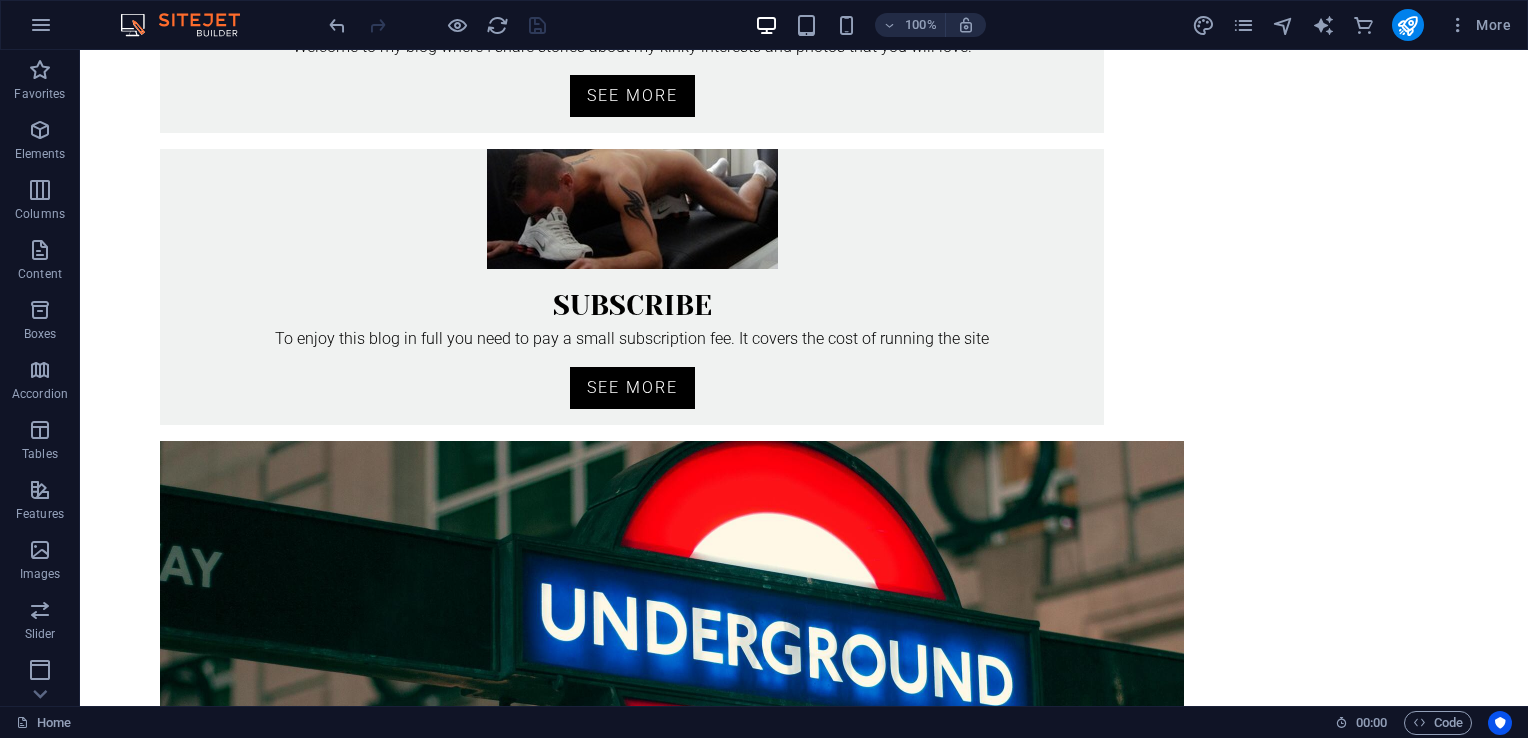 scroll, scrollTop: 824, scrollLeft: 0, axis: vertical 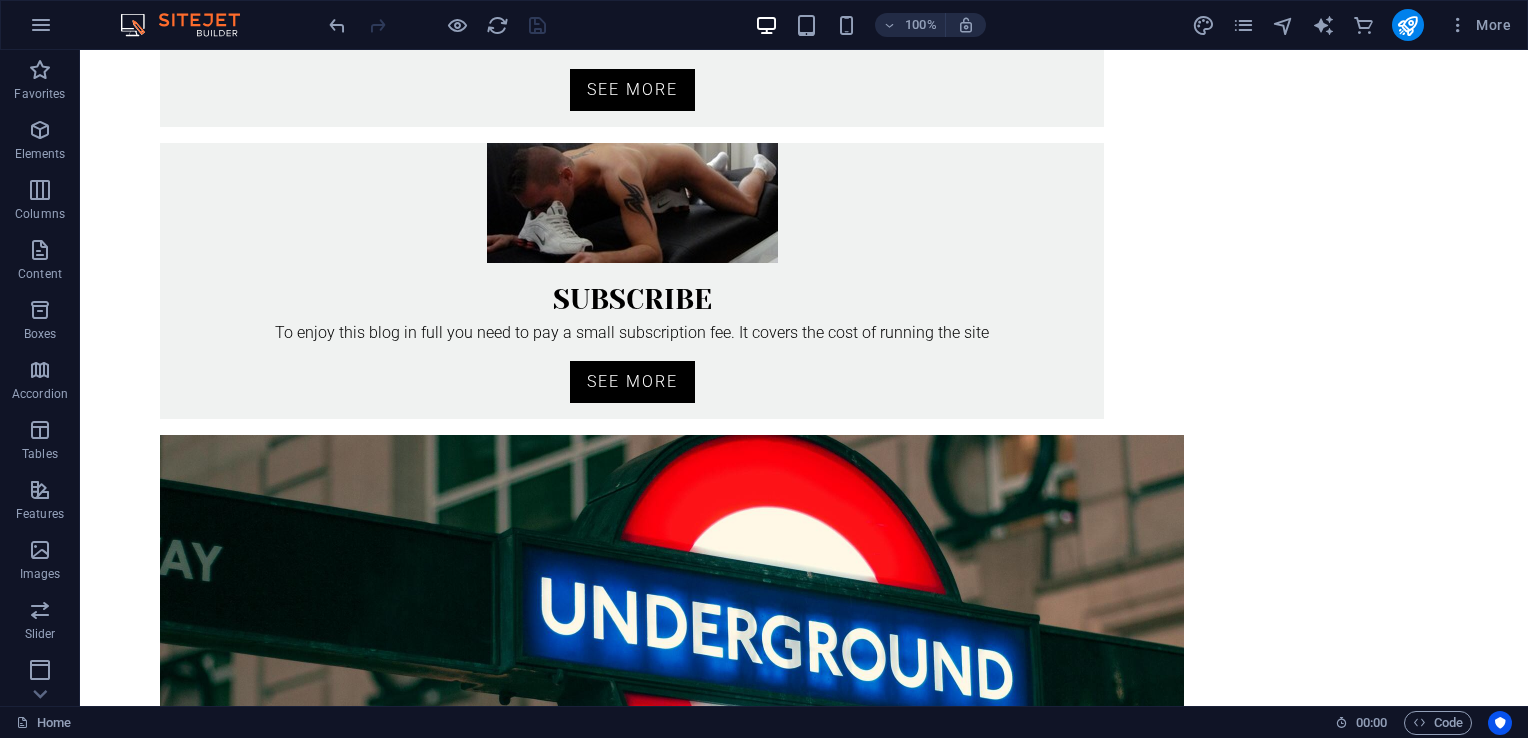 click at bounding box center [-2316, 3257] 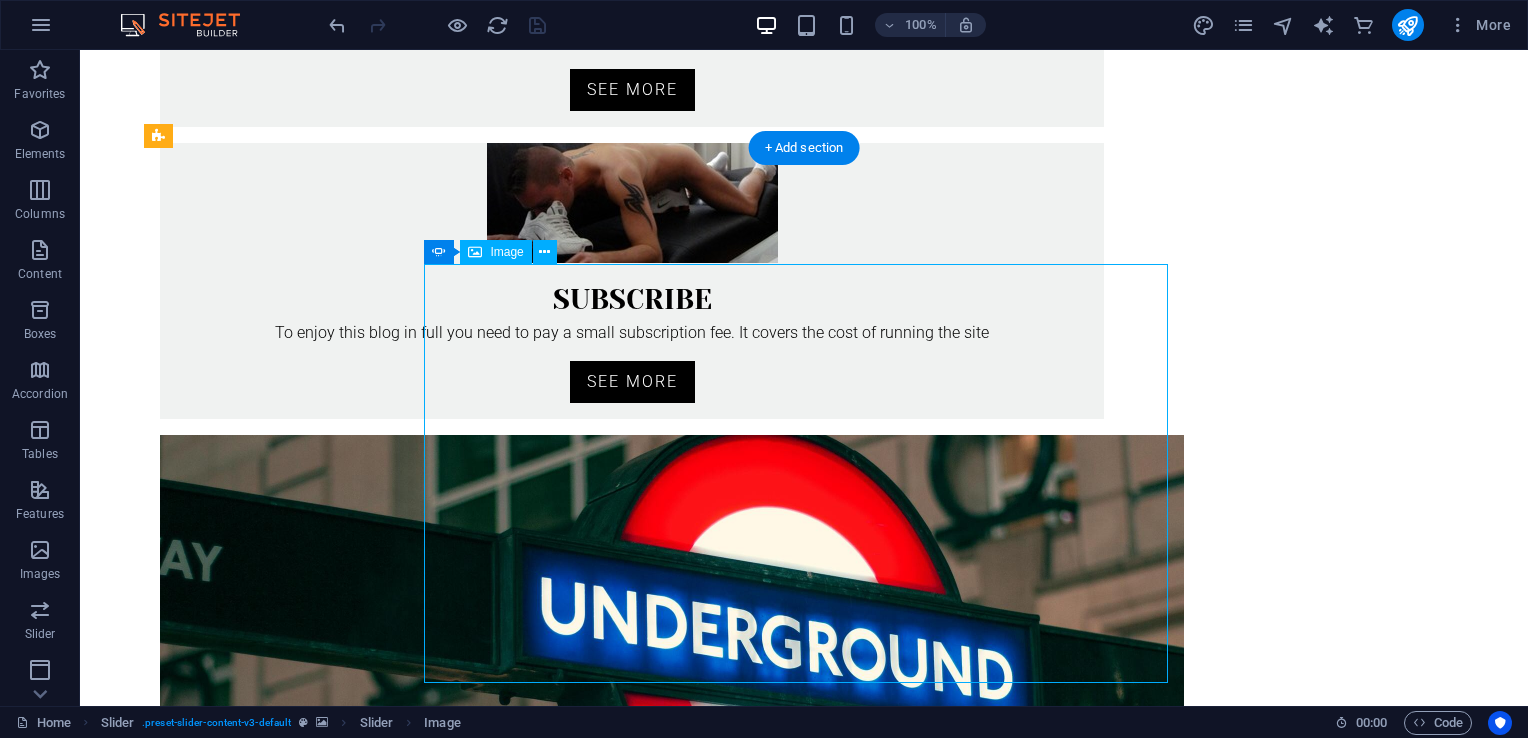 click at bounding box center [-2316, 3257] 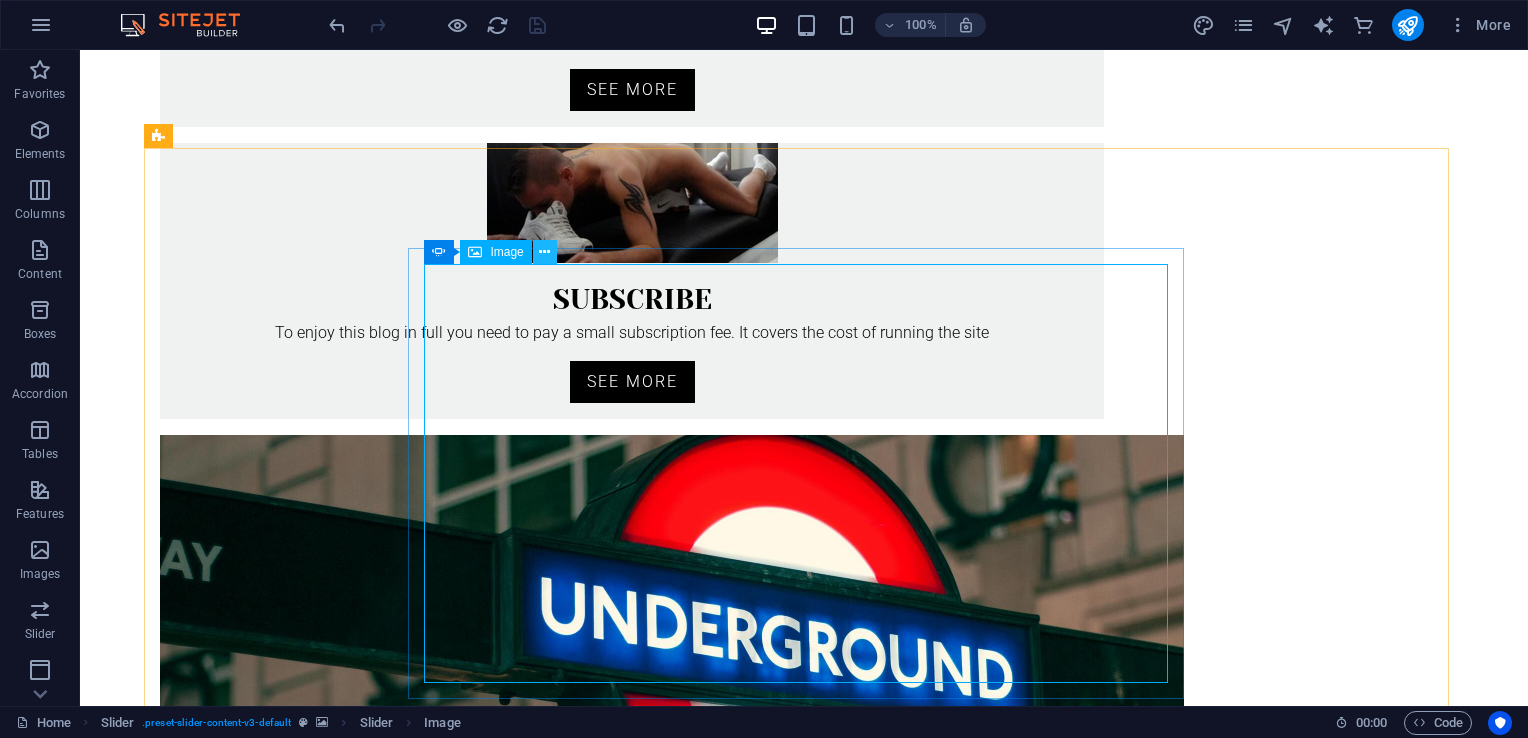 click at bounding box center (544, 252) 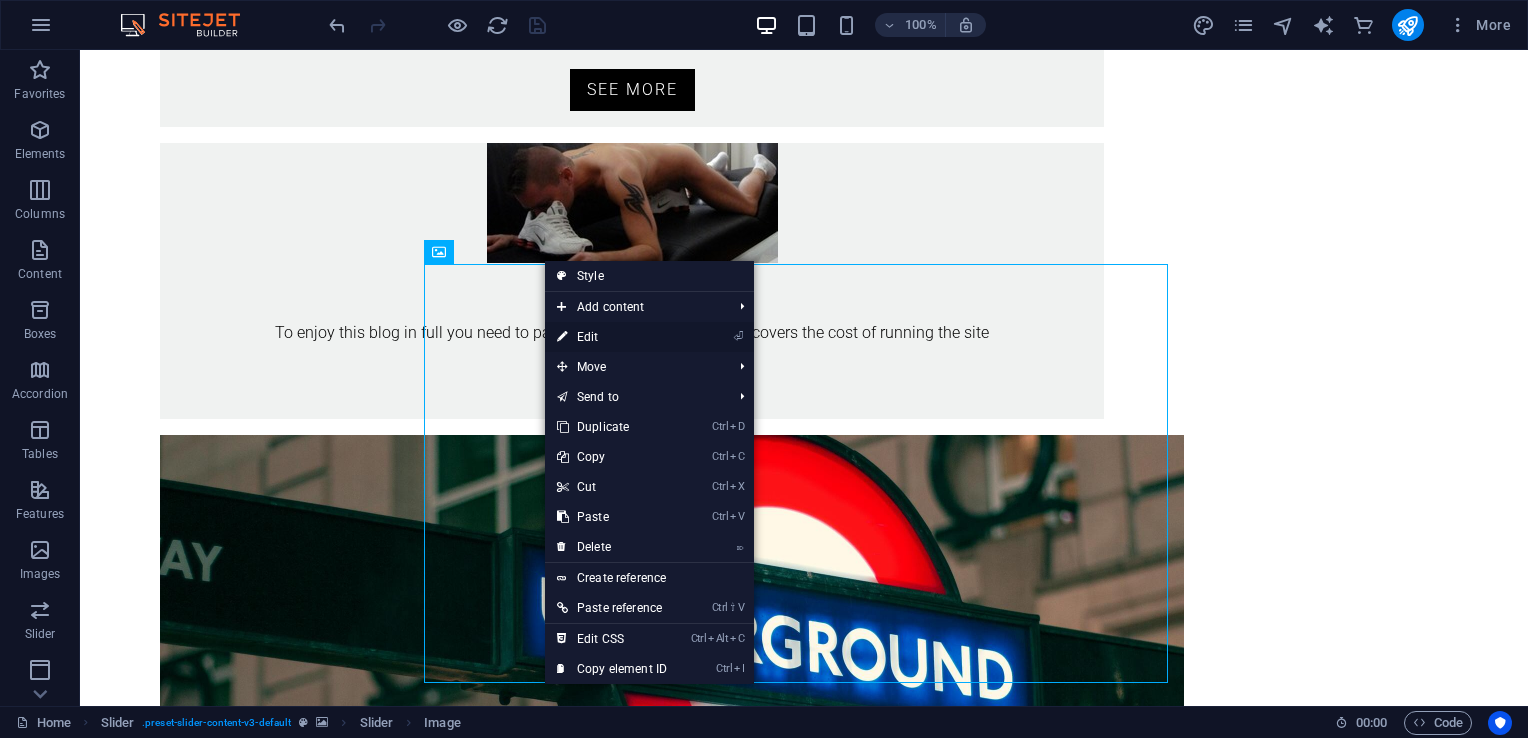 click on "⏎  Edit" at bounding box center [612, 337] 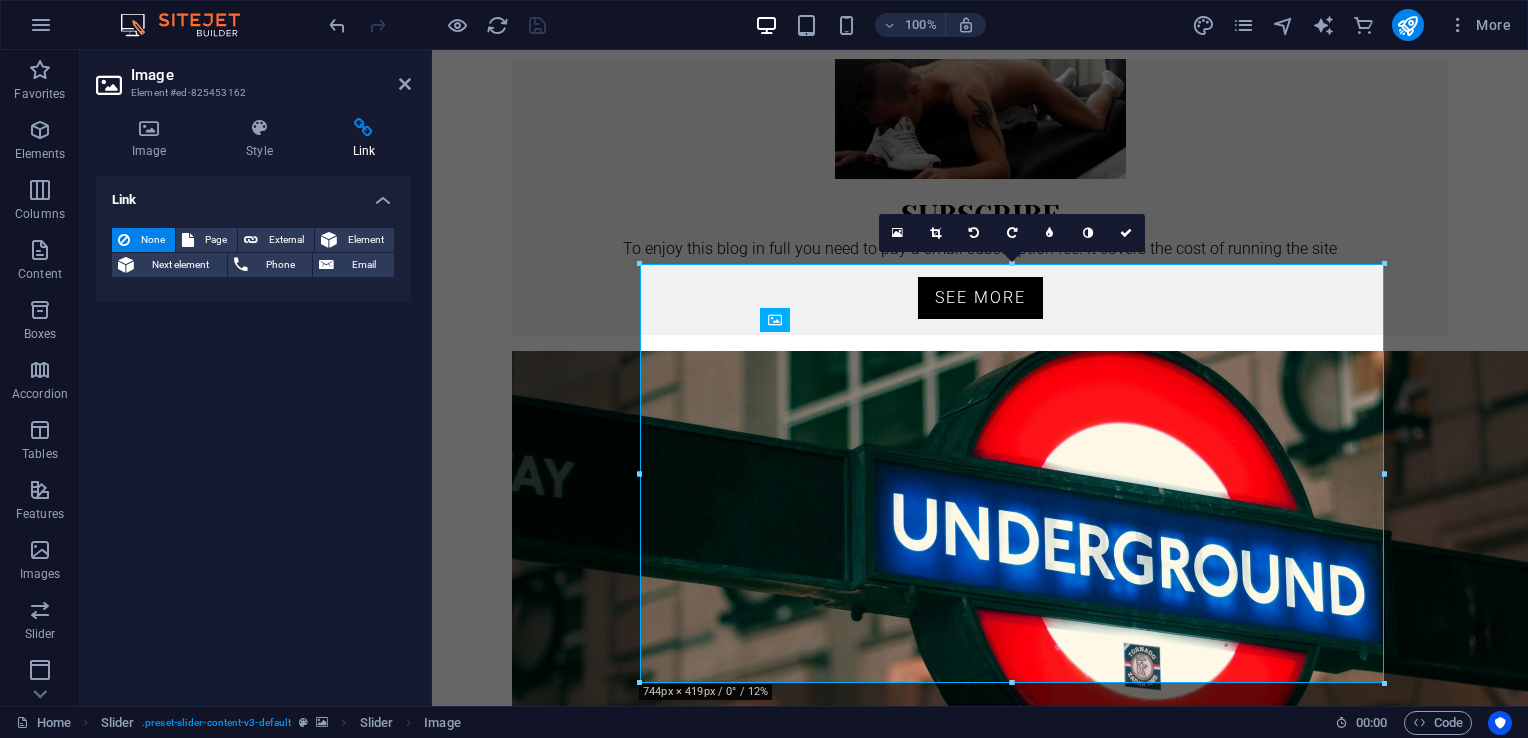 scroll, scrollTop: 740, scrollLeft: 0, axis: vertical 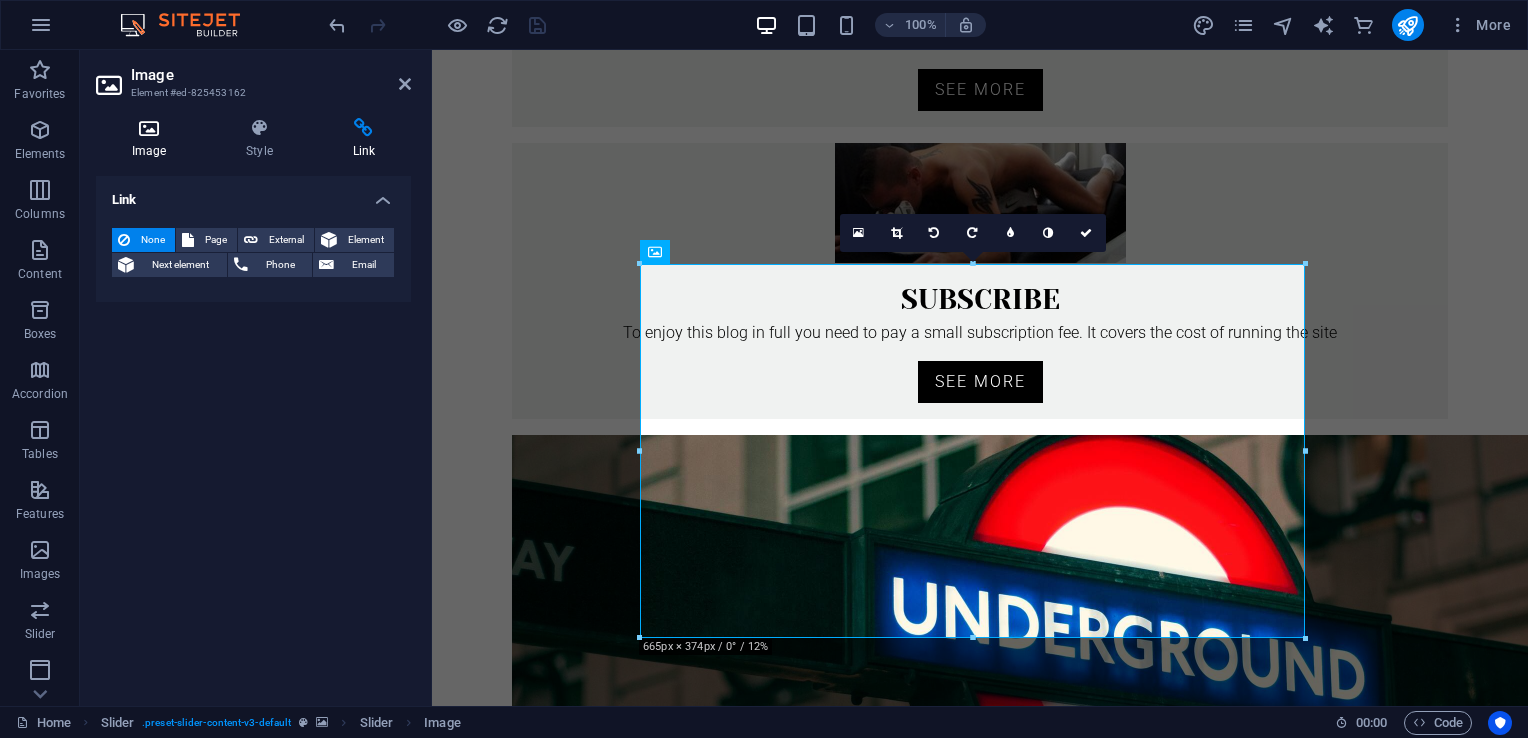 click on "Image" at bounding box center (153, 139) 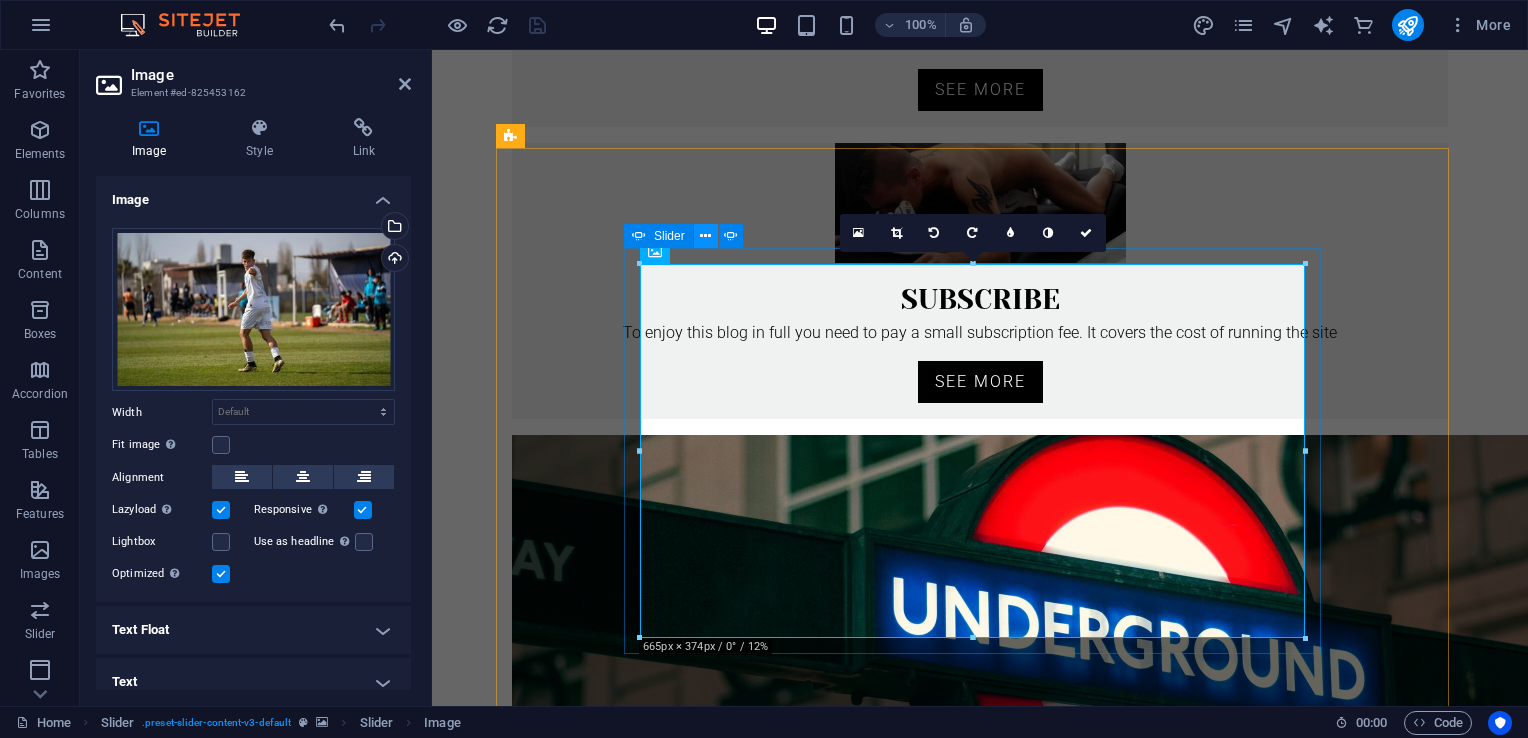 click at bounding box center (705, 236) 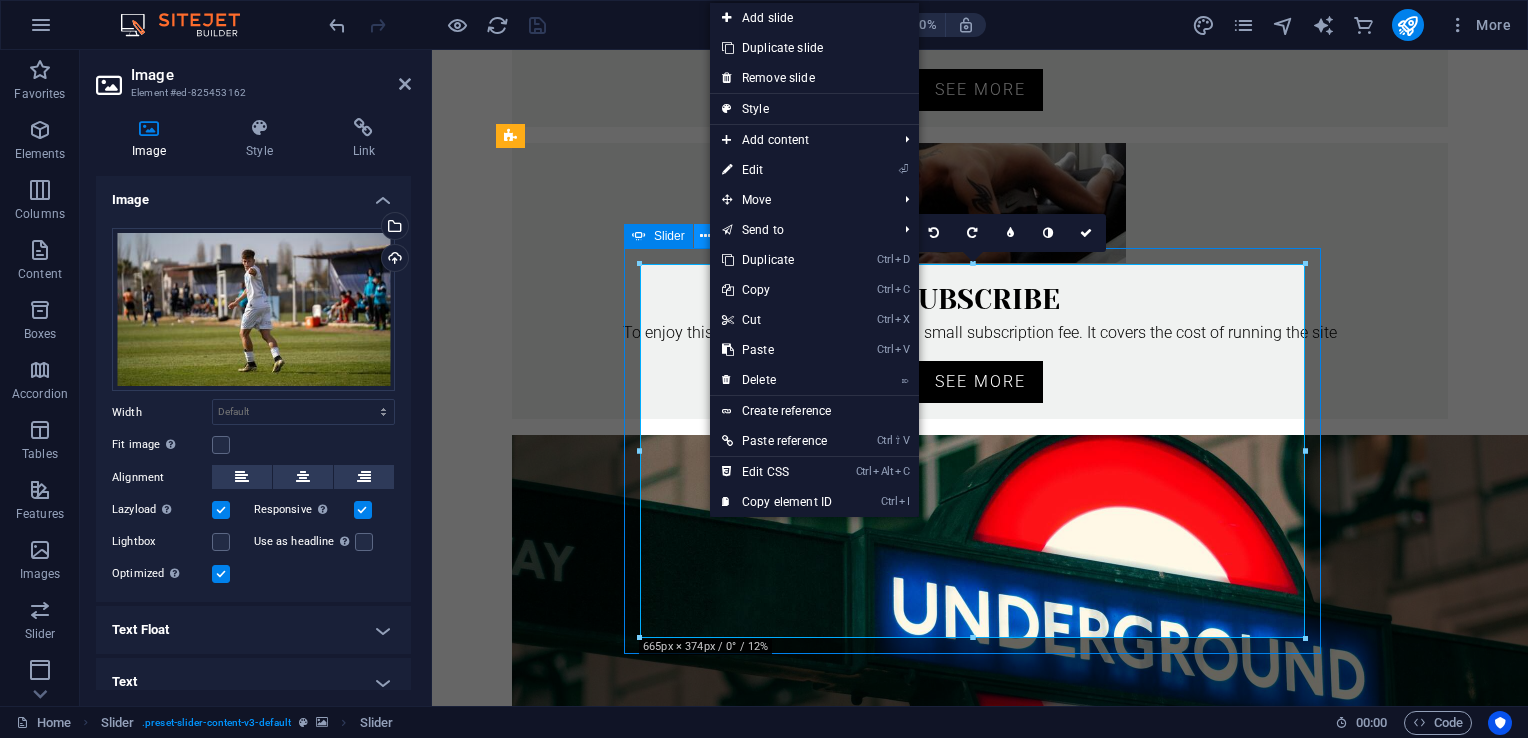 scroll, scrollTop: 824, scrollLeft: 0, axis: vertical 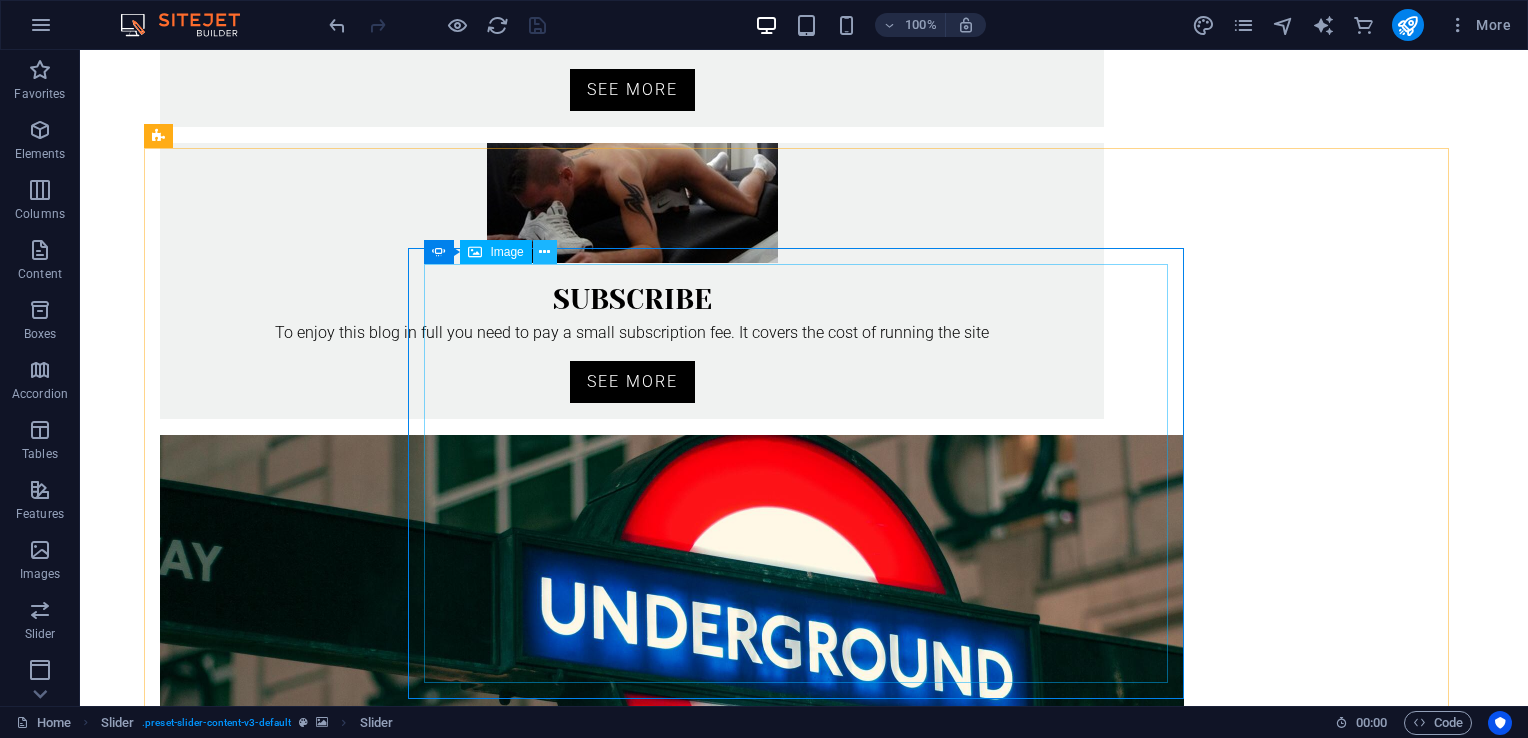 click at bounding box center (544, 252) 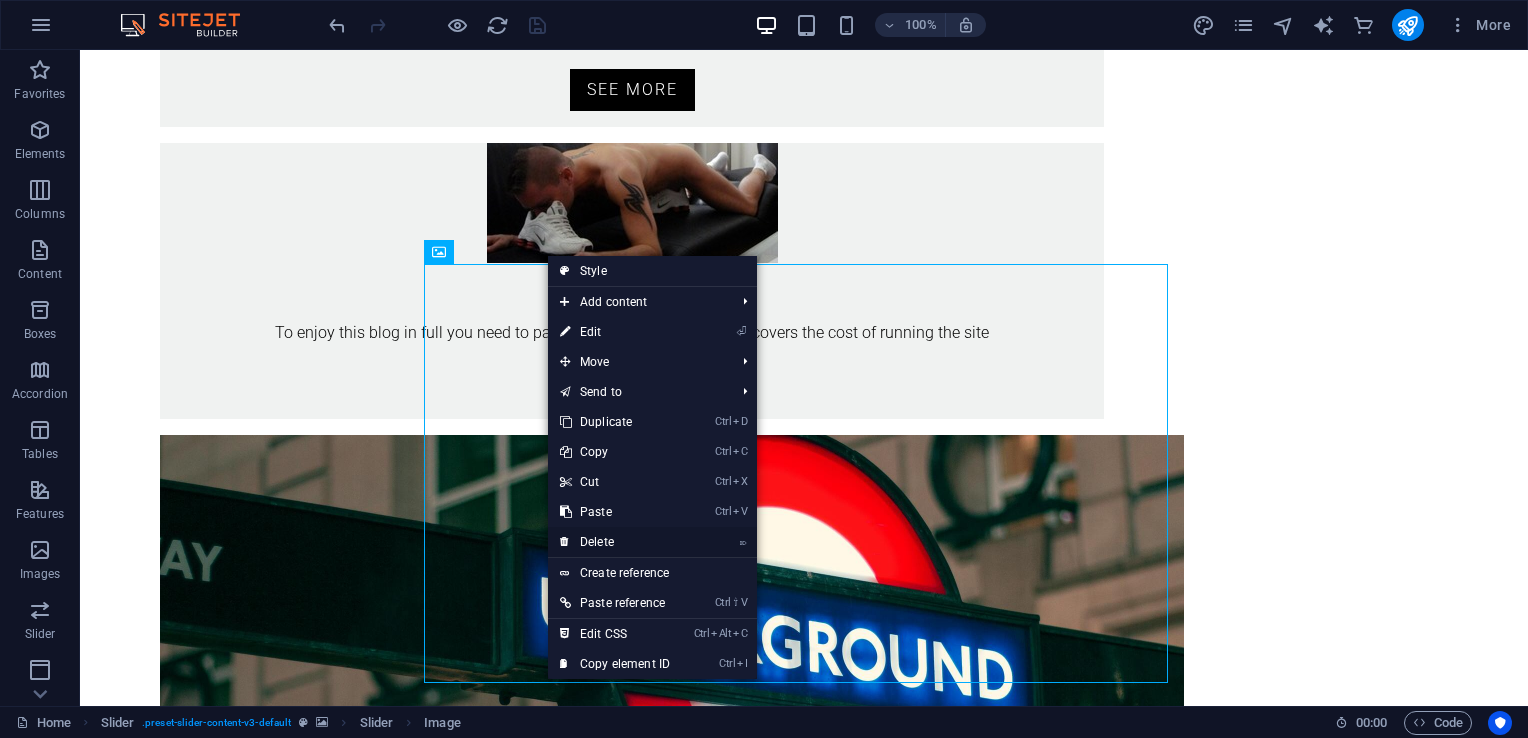 click on "⌦  Delete" at bounding box center (615, 542) 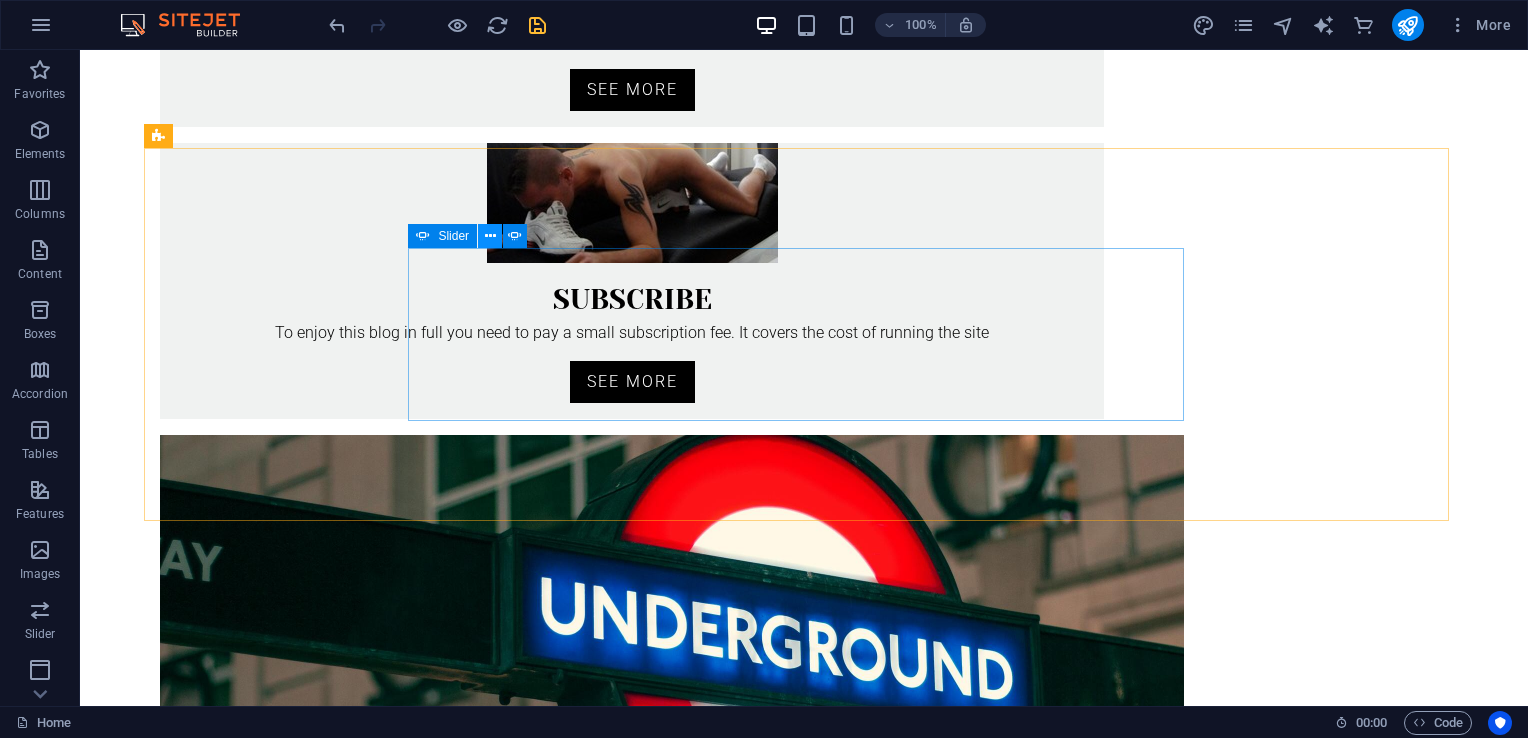click at bounding box center (490, 236) 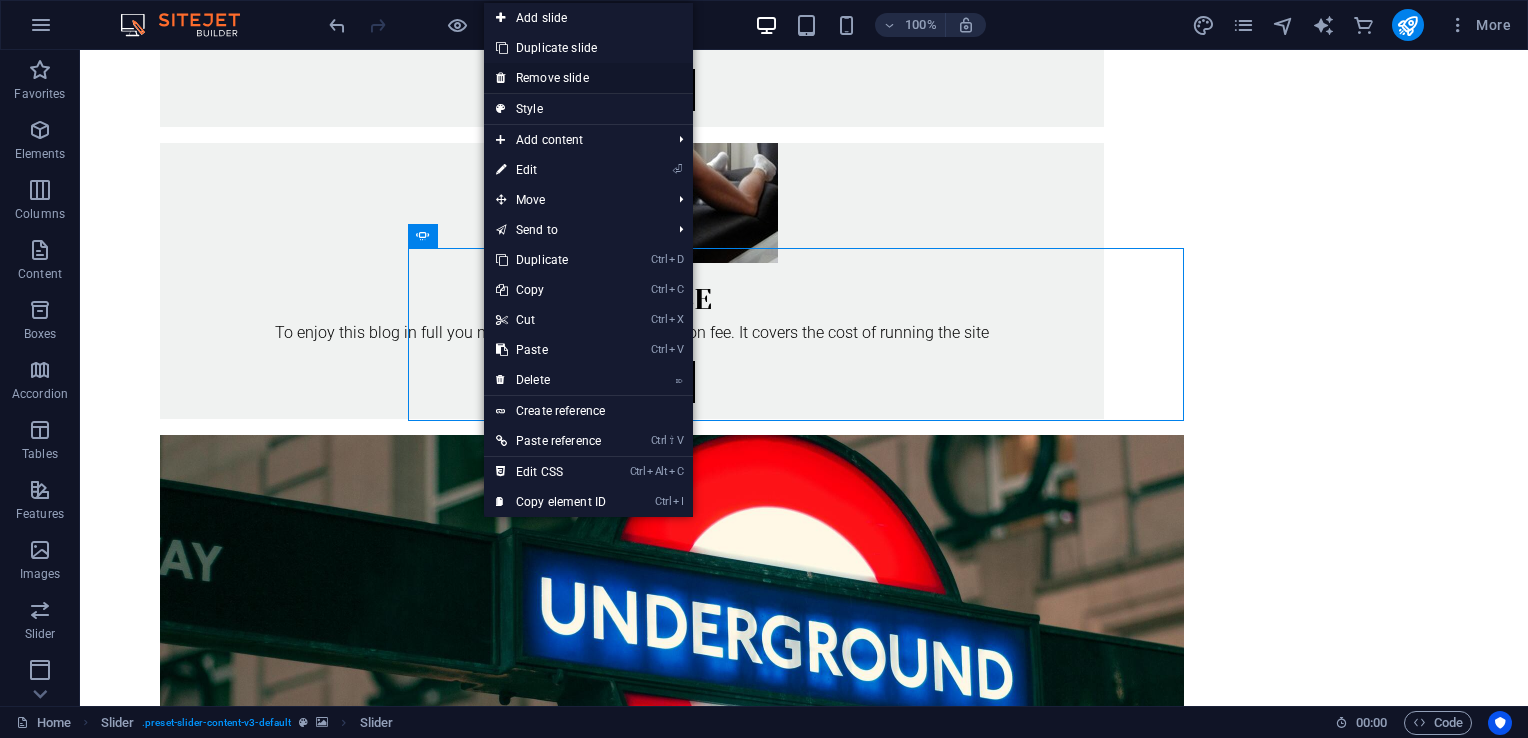 click on "Remove slide" at bounding box center (588, 78) 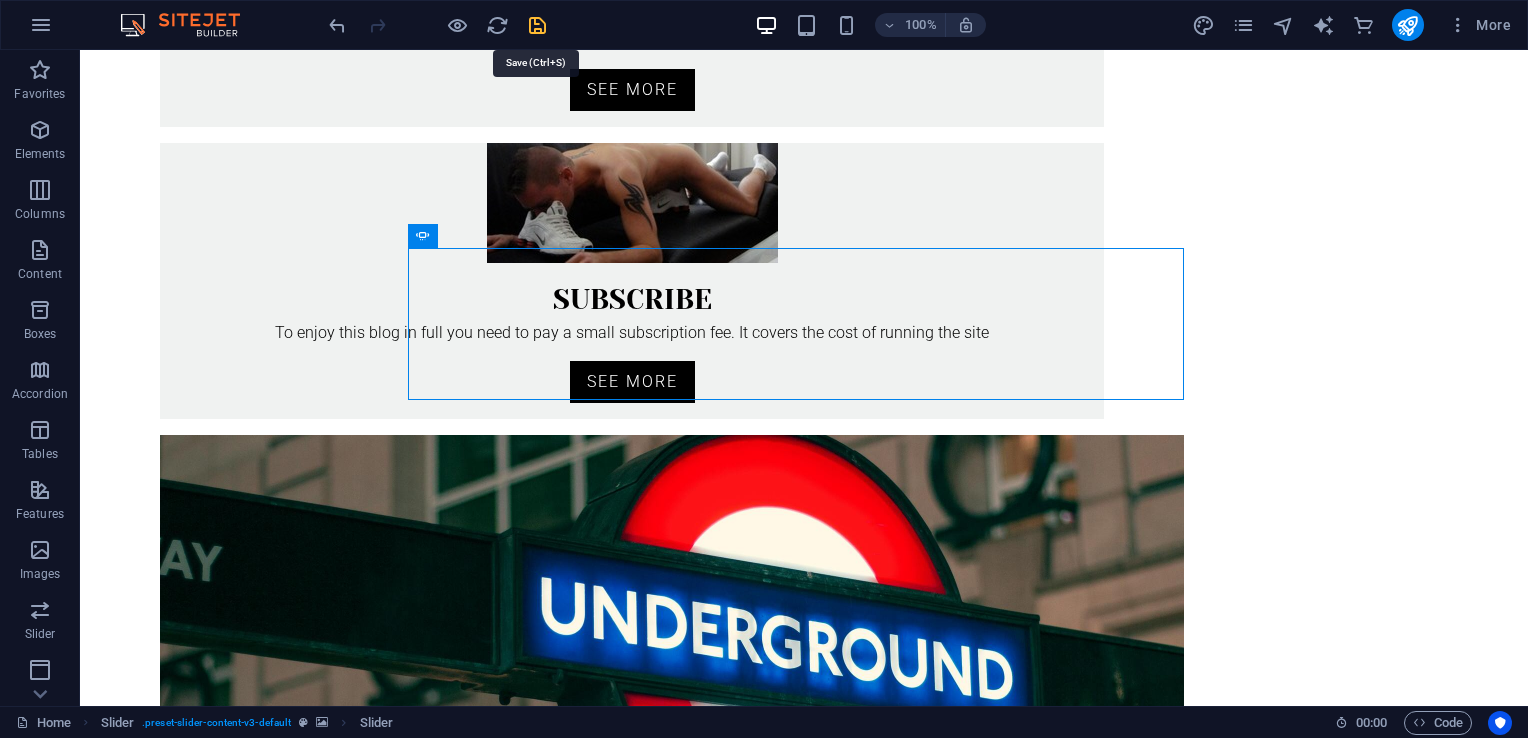 click at bounding box center (537, 25) 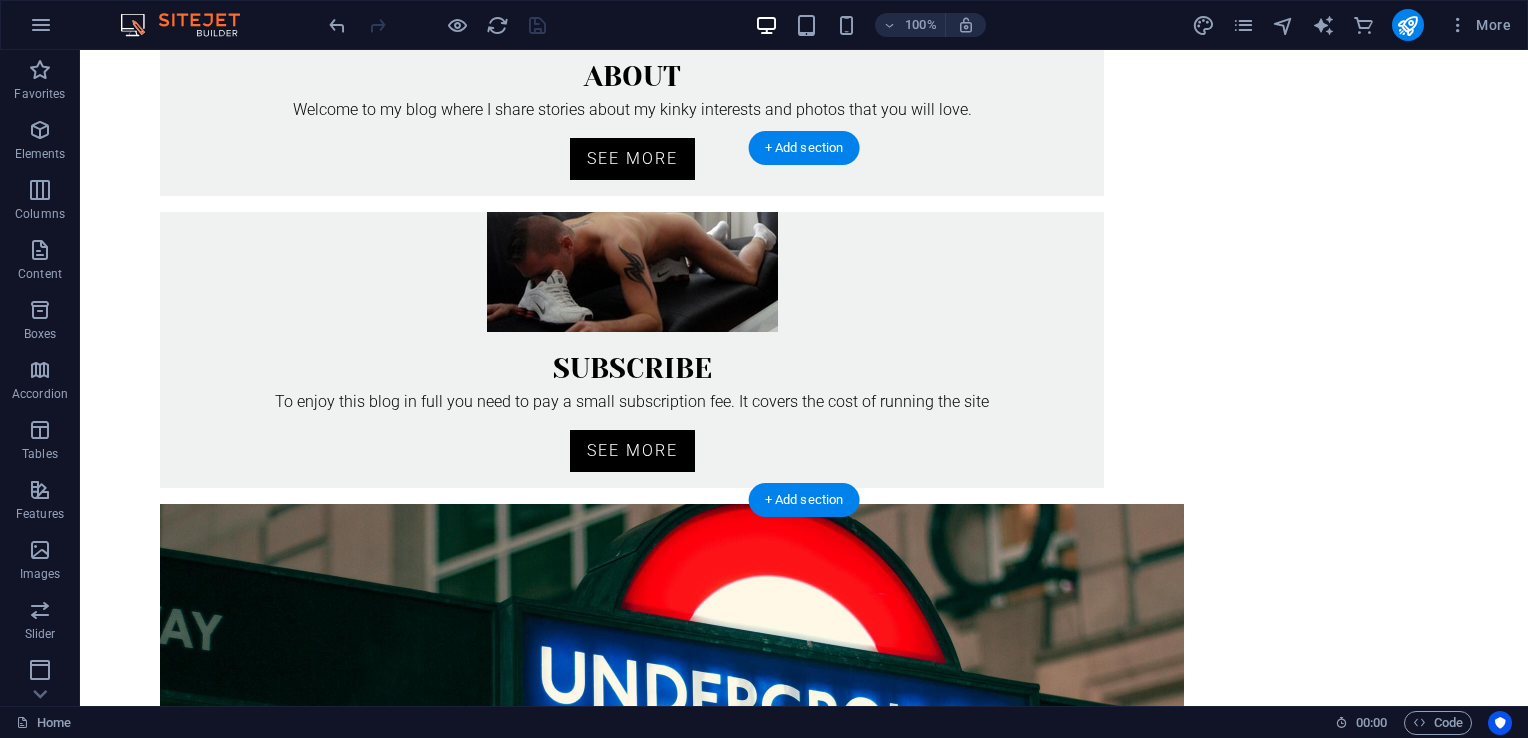 scroll, scrollTop: 735, scrollLeft: 0, axis: vertical 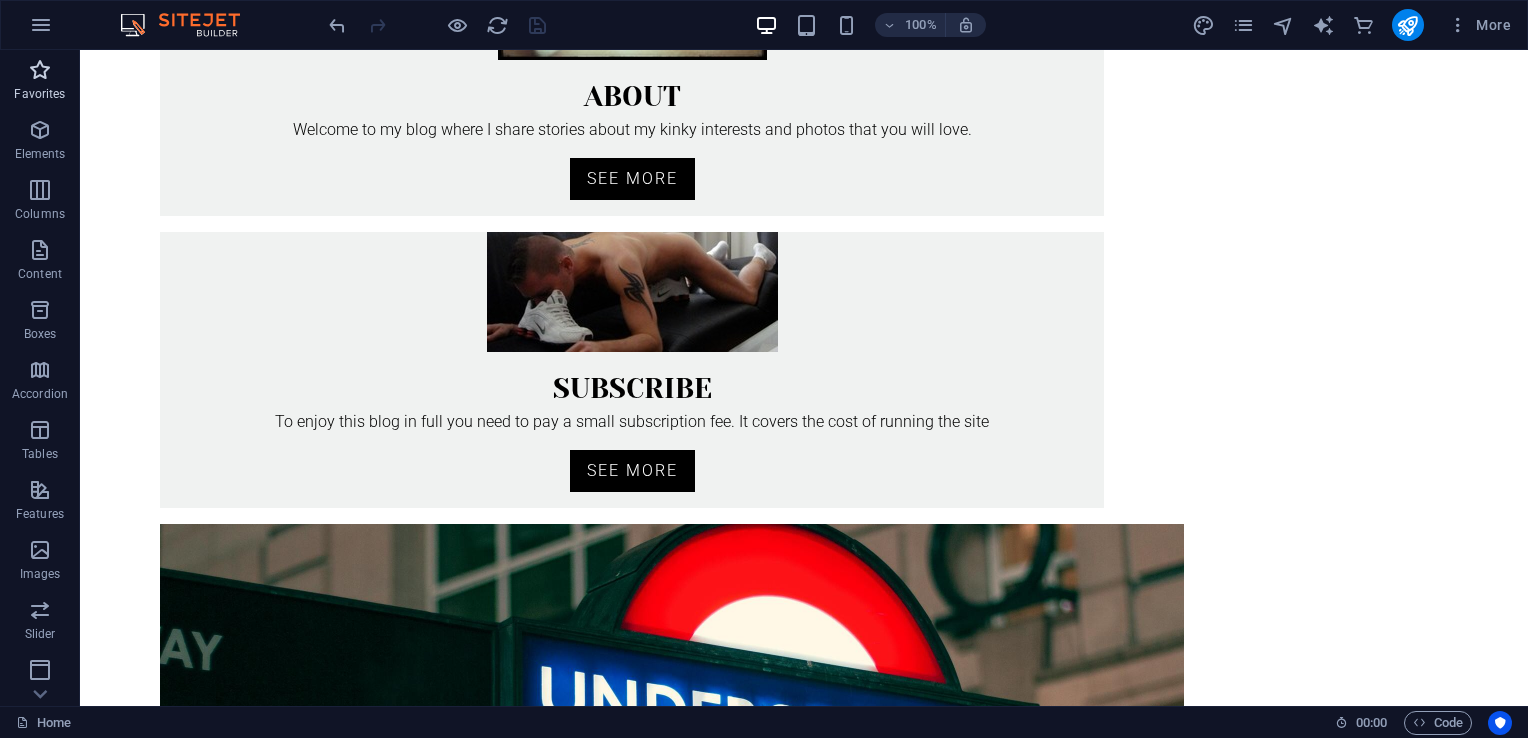 click at bounding box center (40, 70) 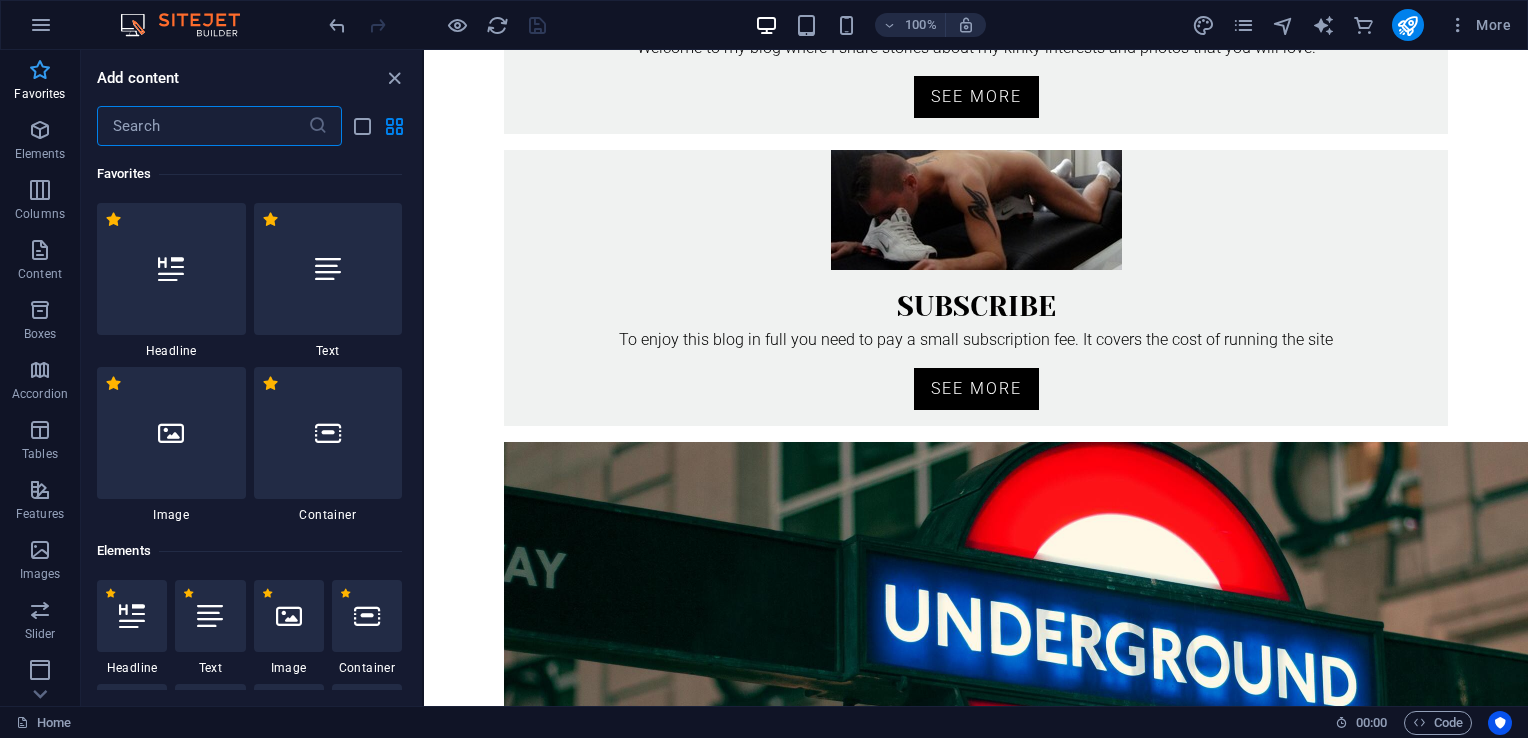 scroll, scrollTop: 652, scrollLeft: 0, axis: vertical 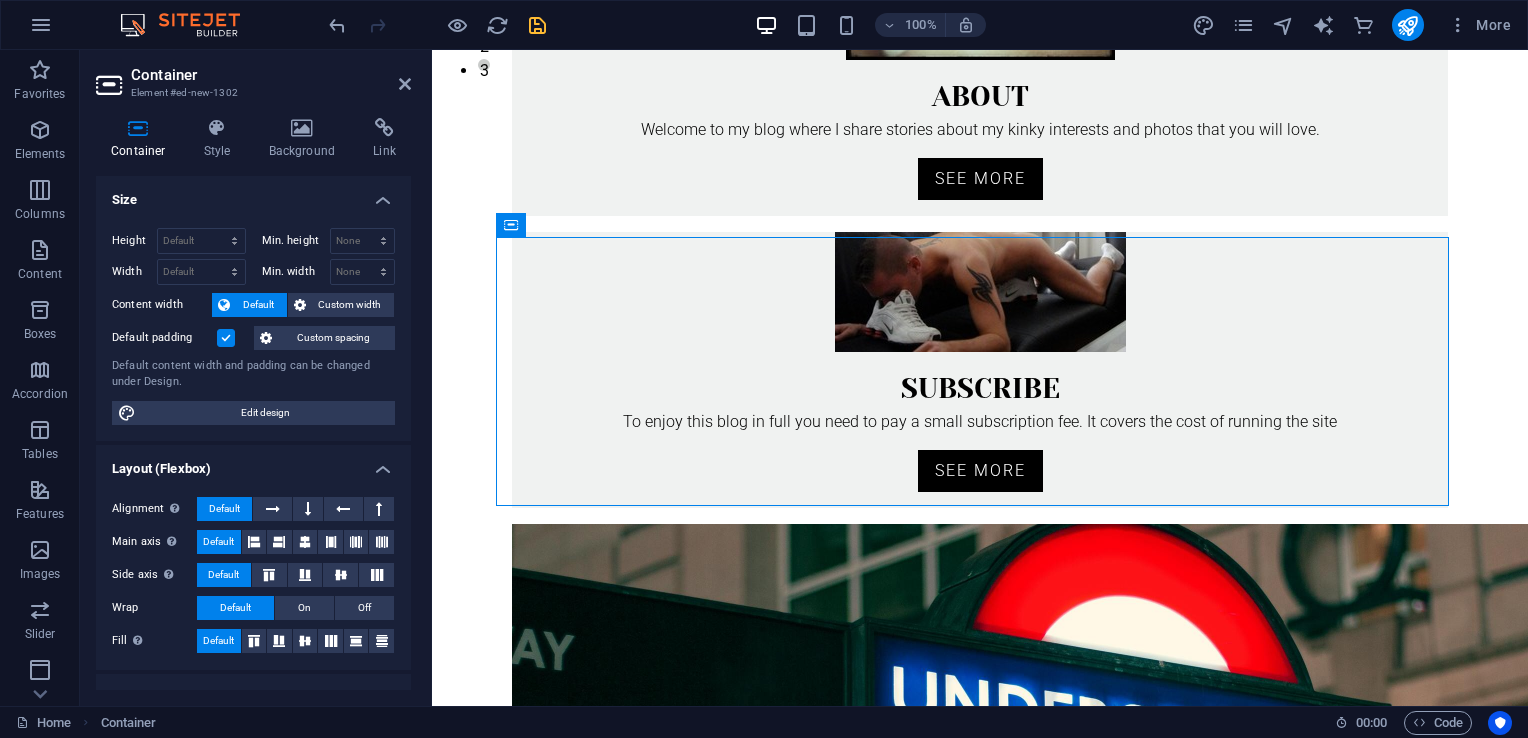 click at bounding box center [980, 1621] 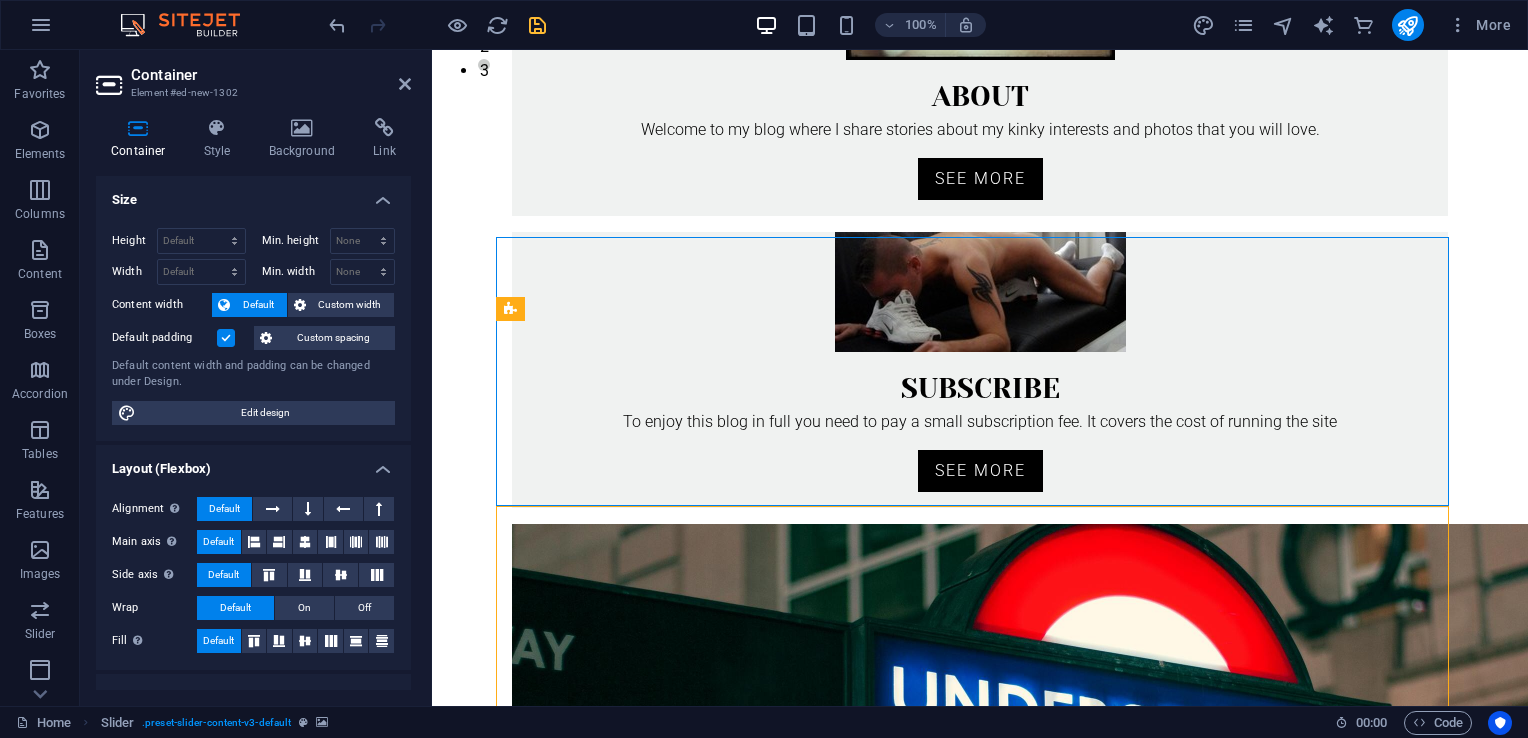 scroll, scrollTop: 735, scrollLeft: 0, axis: vertical 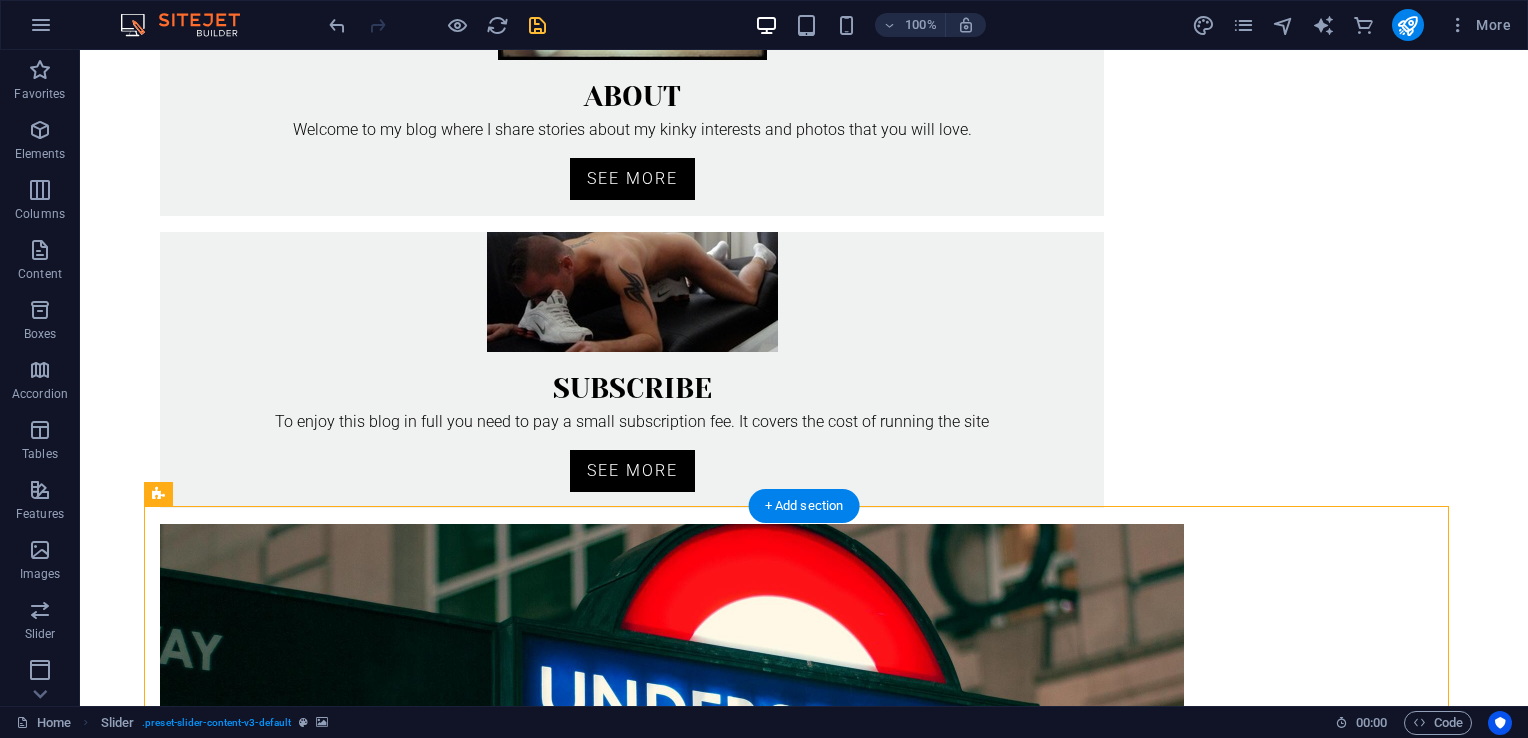 click at bounding box center [804, 1621] 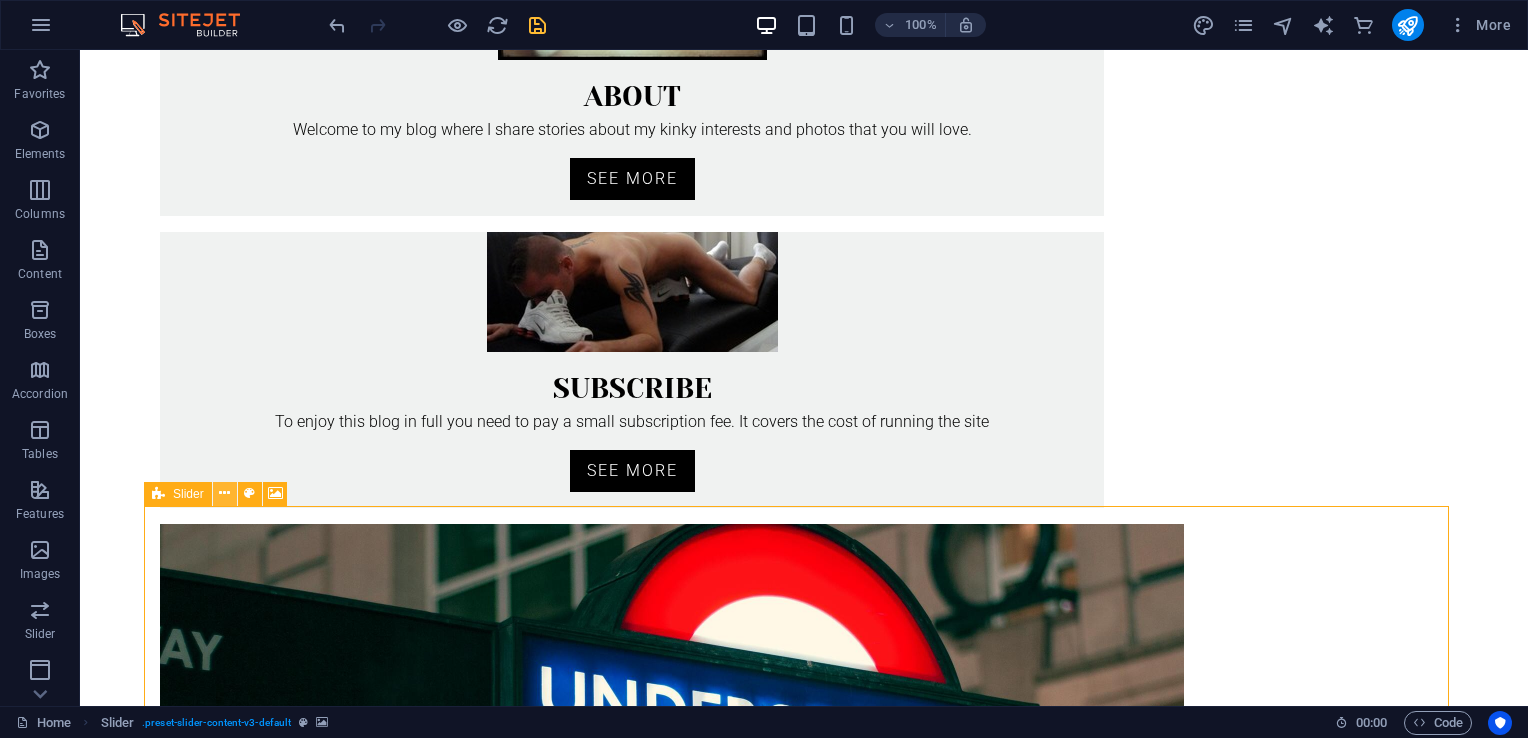 click at bounding box center (224, 493) 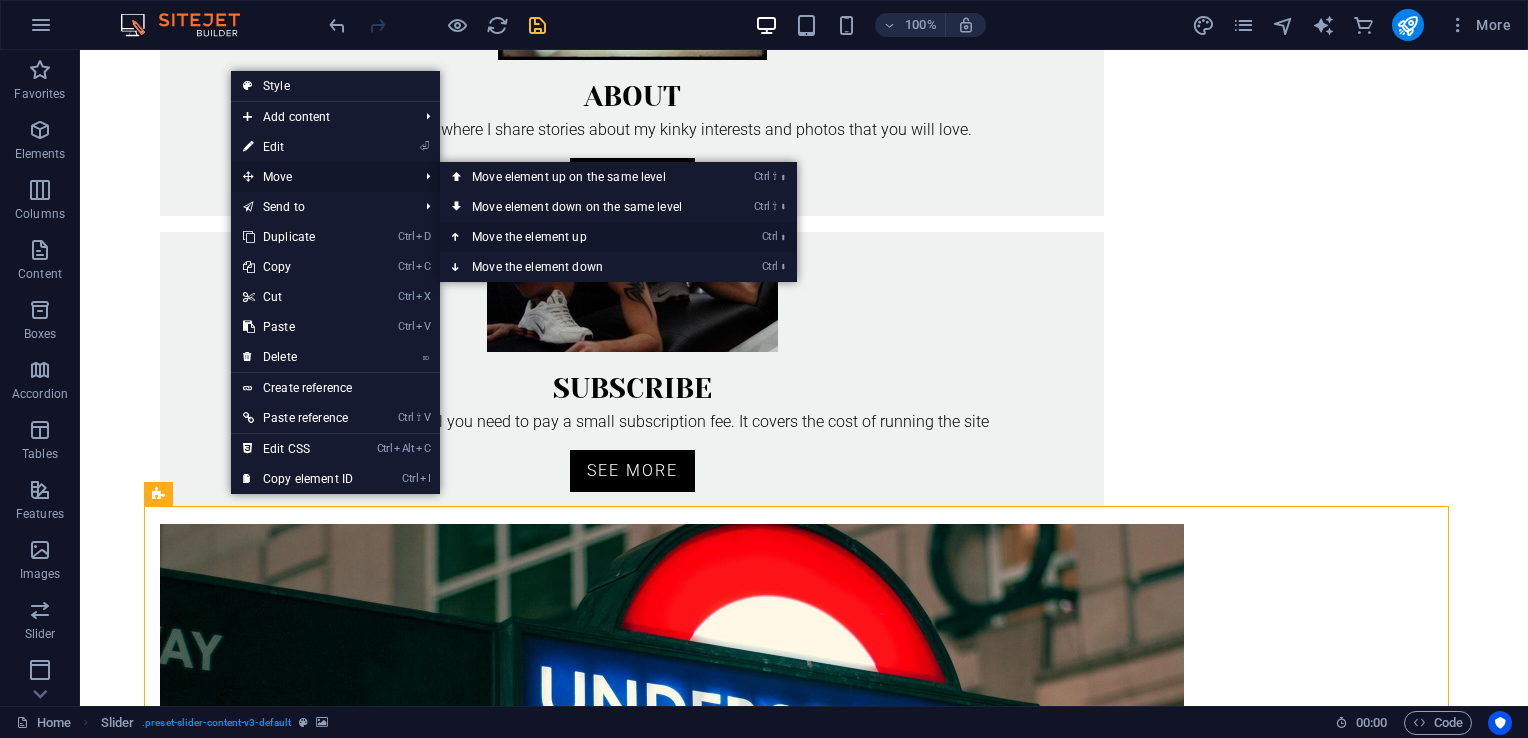 click on "Ctrl ⬆  Move the element up" at bounding box center (581, 237) 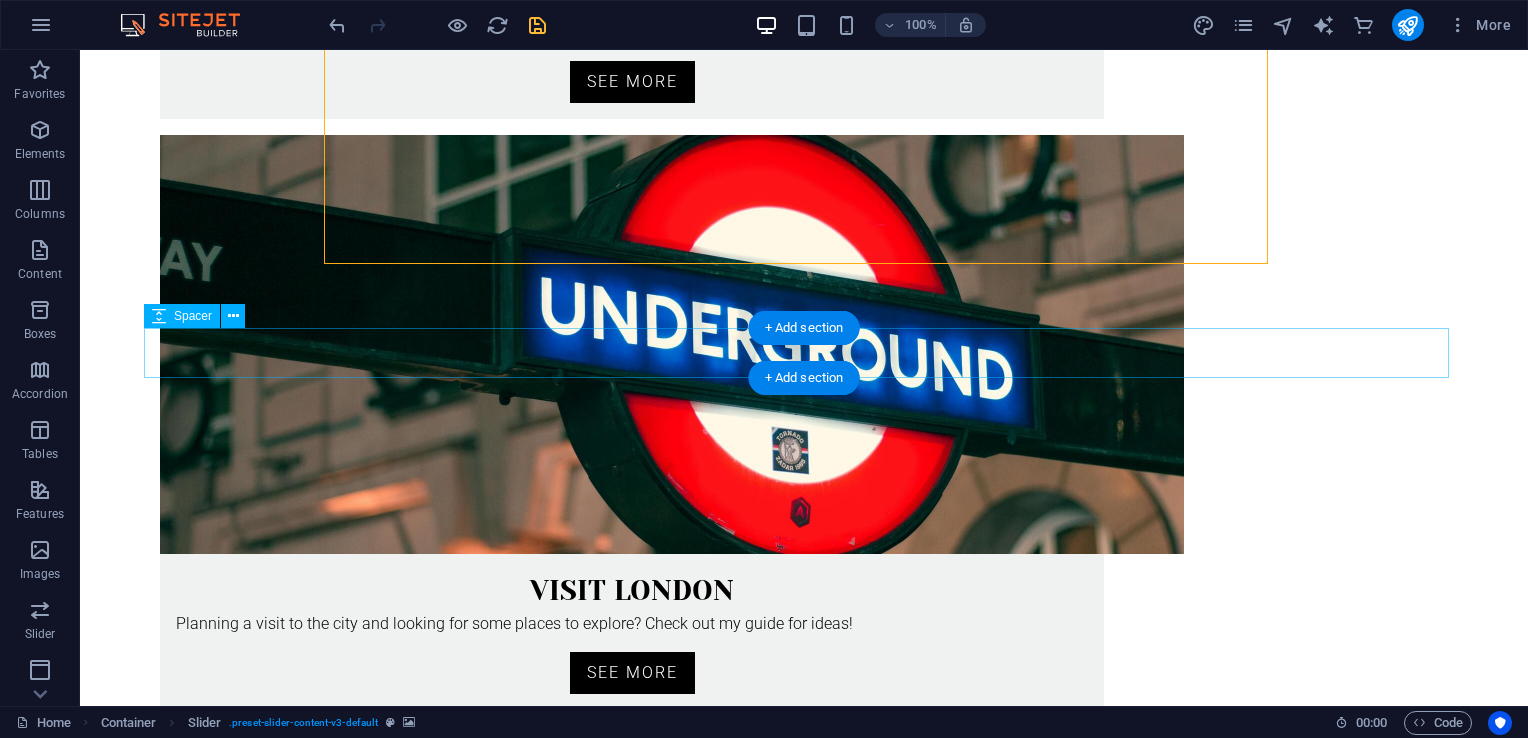 scroll, scrollTop: 1124, scrollLeft: 0, axis: vertical 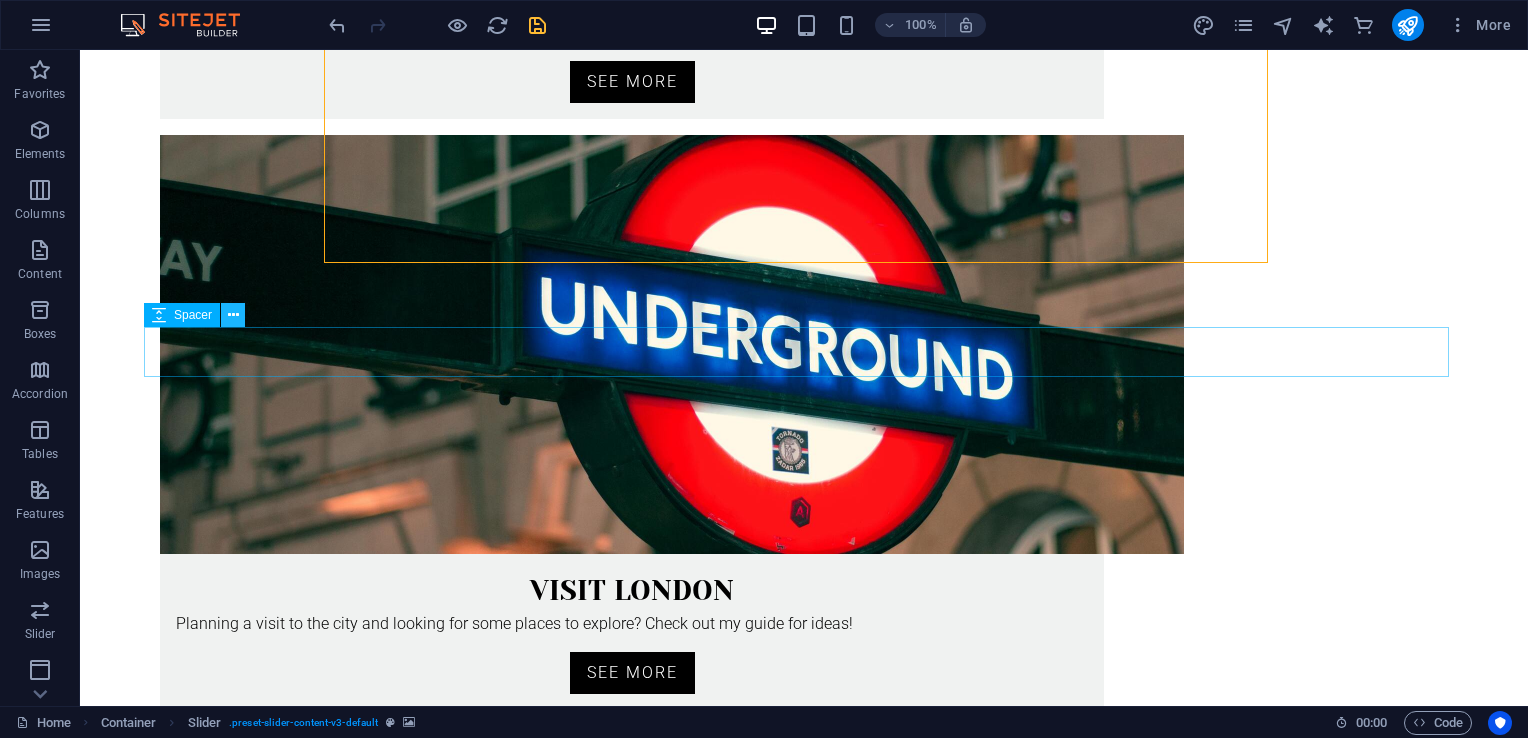 click at bounding box center [233, 315] 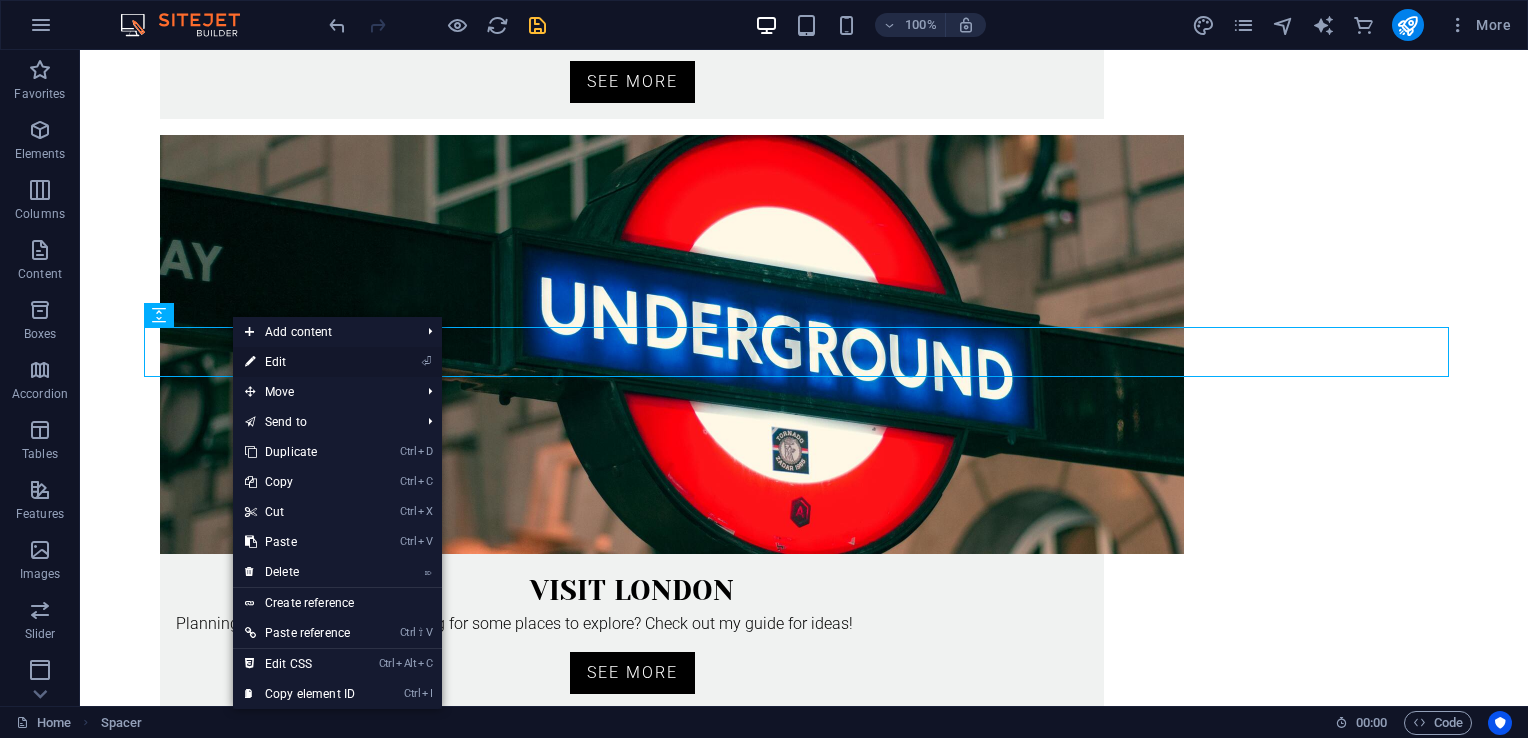 click on "⏎  Edit" at bounding box center [300, 362] 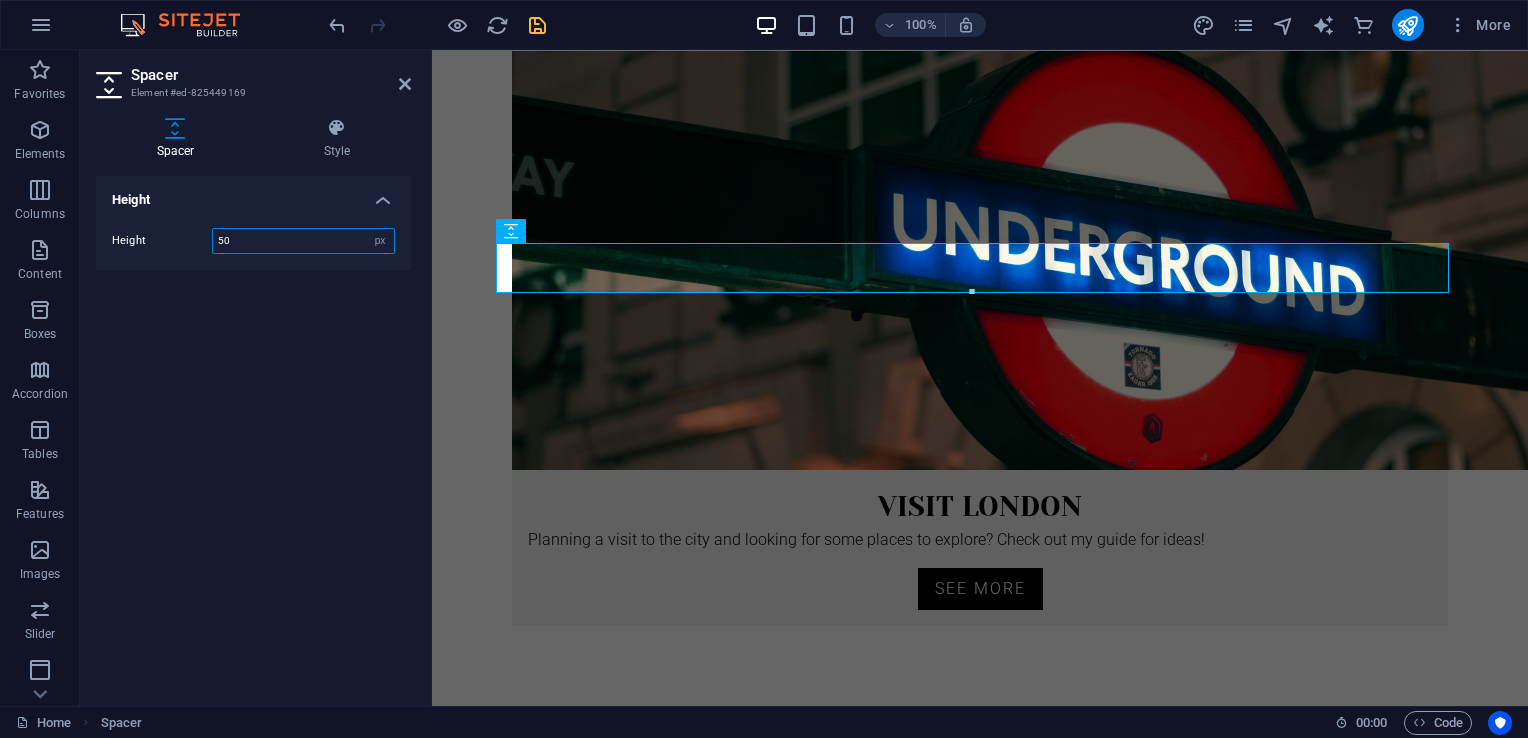 drag, startPoint x: 236, startPoint y: 241, endPoint x: 195, endPoint y: 239, distance: 41.04875 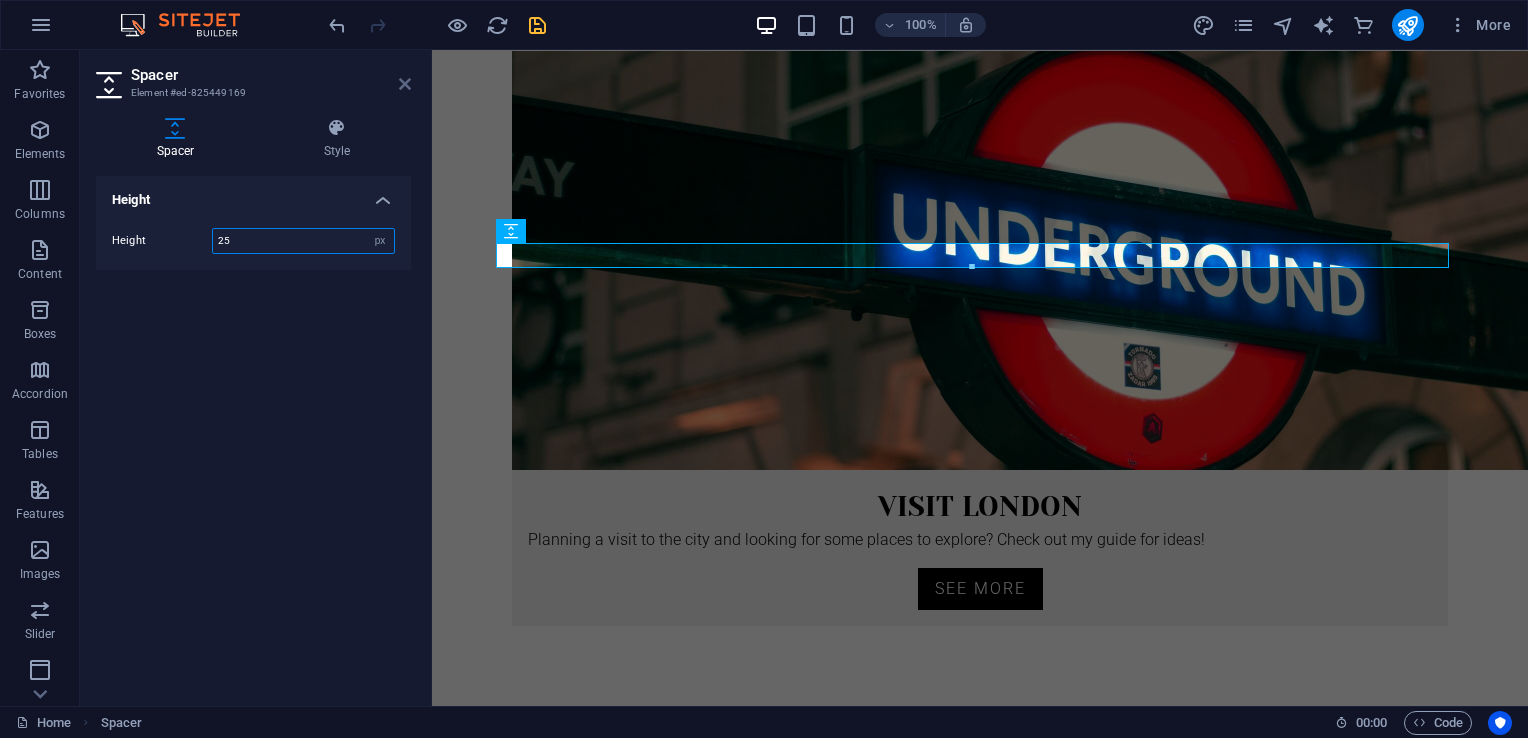 type on "25" 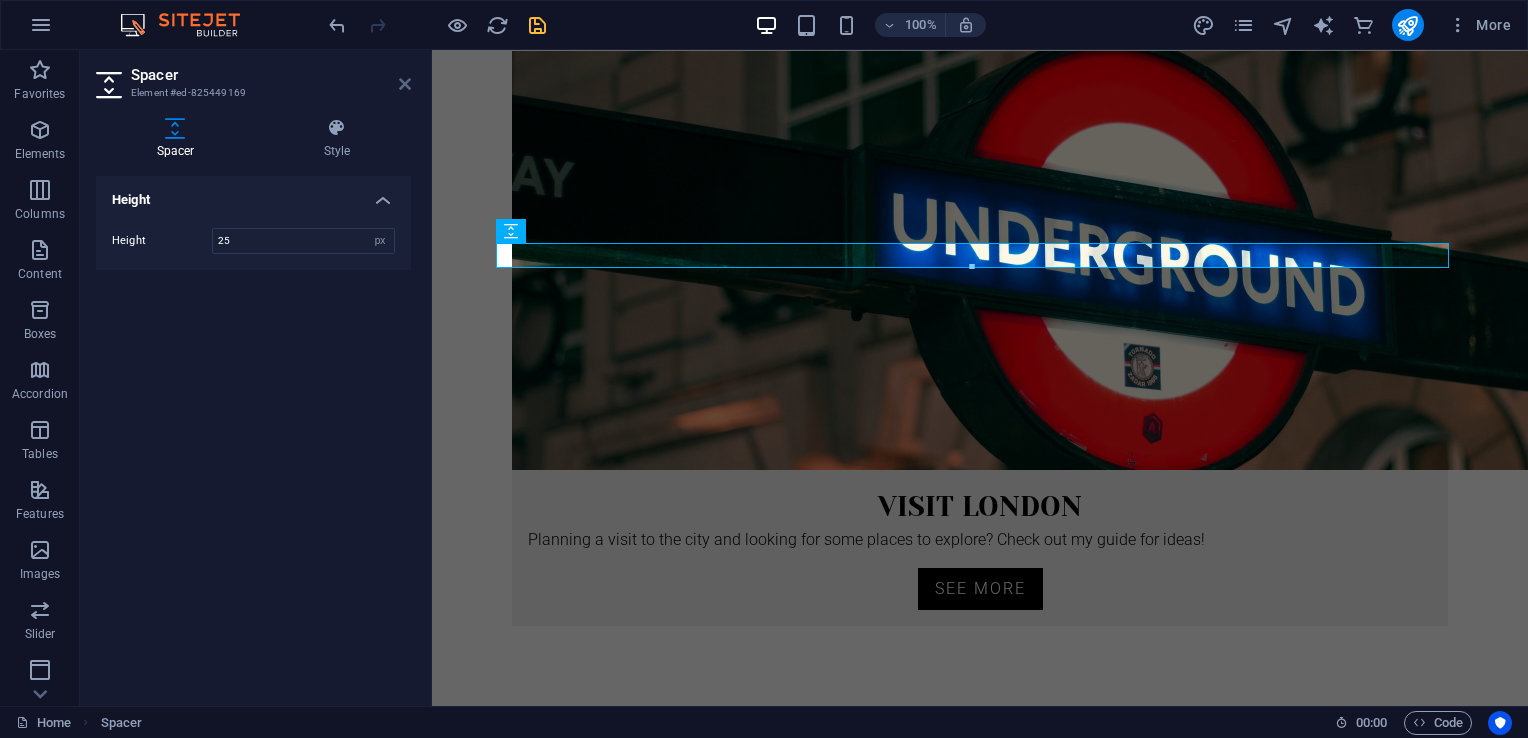 click at bounding box center (405, 84) 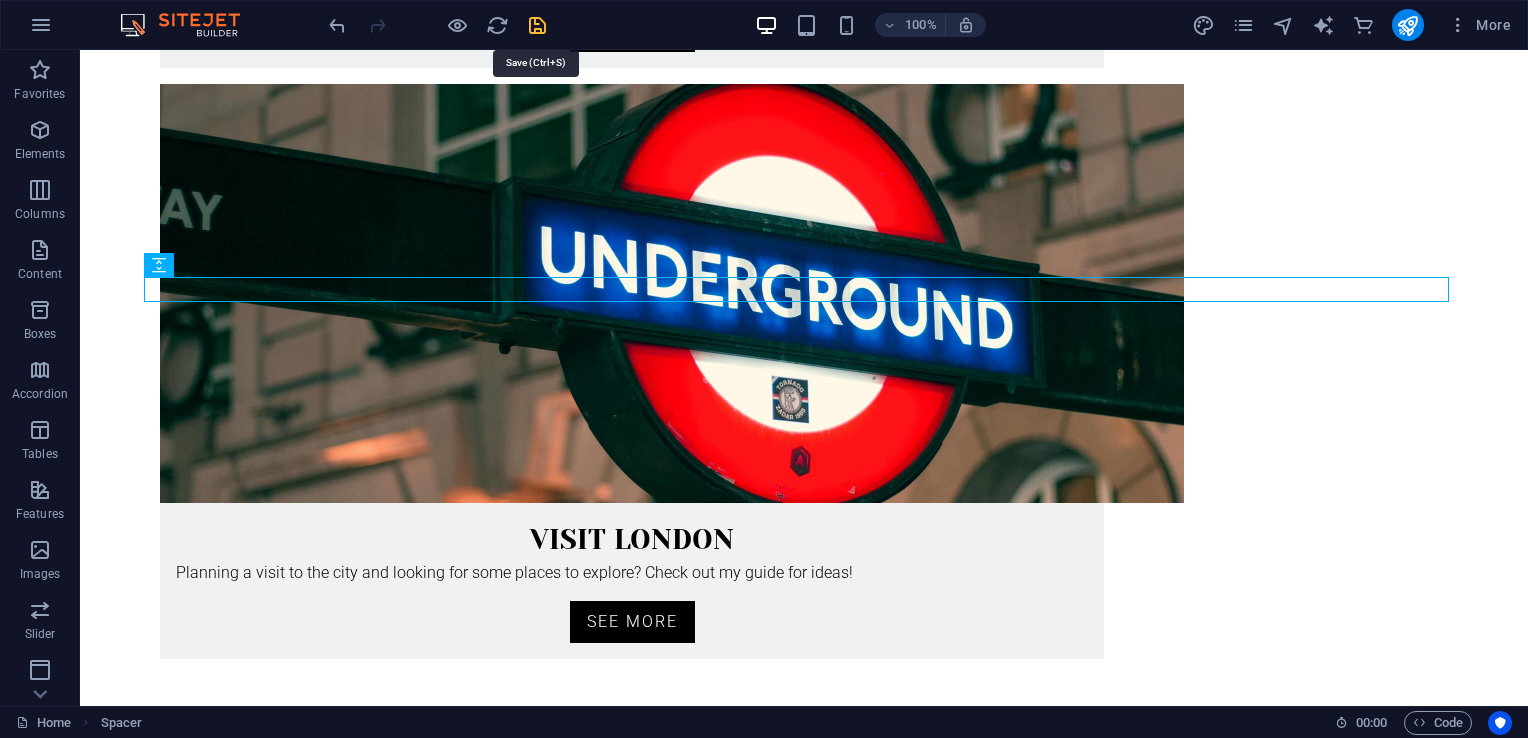 click at bounding box center [537, 25] 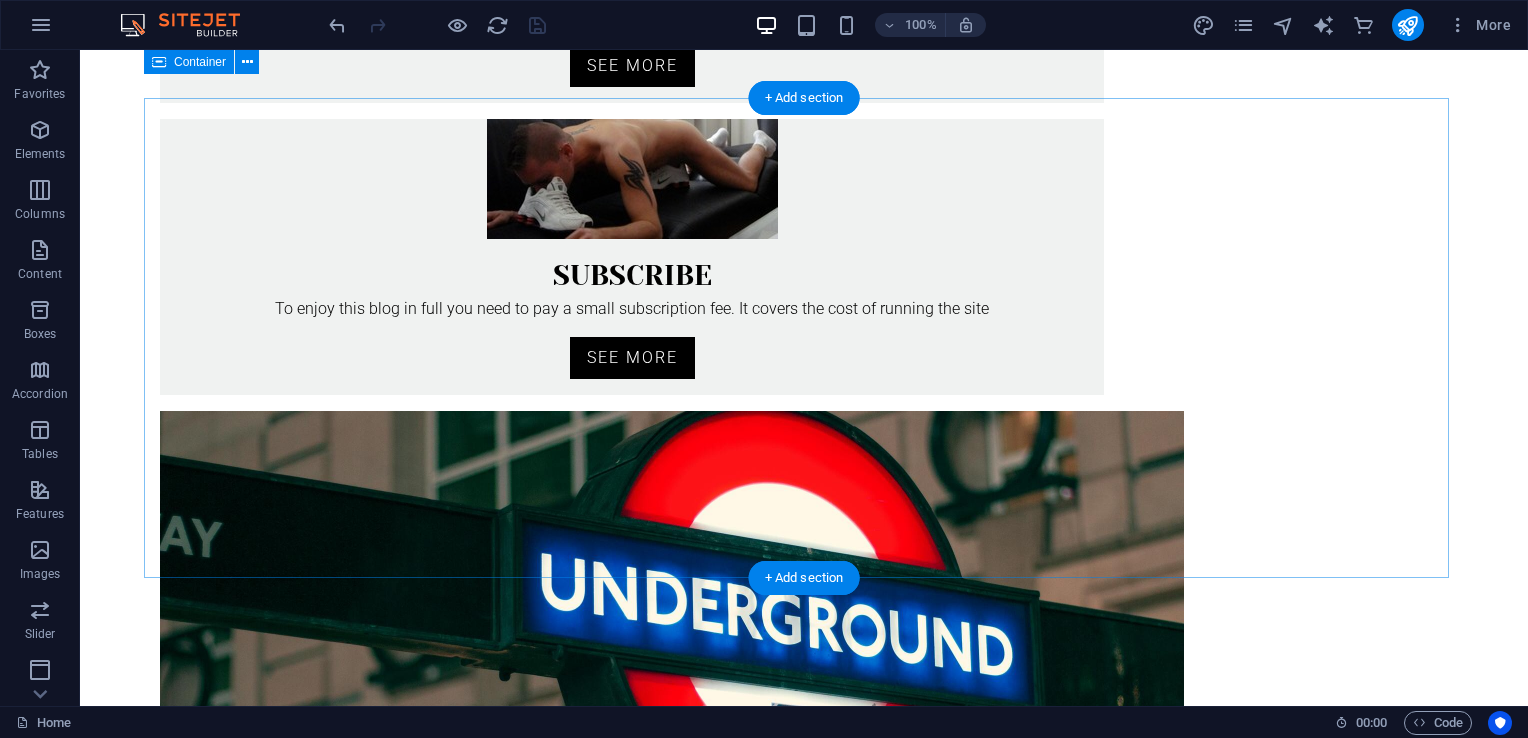 scroll, scrollTop: 778, scrollLeft: 0, axis: vertical 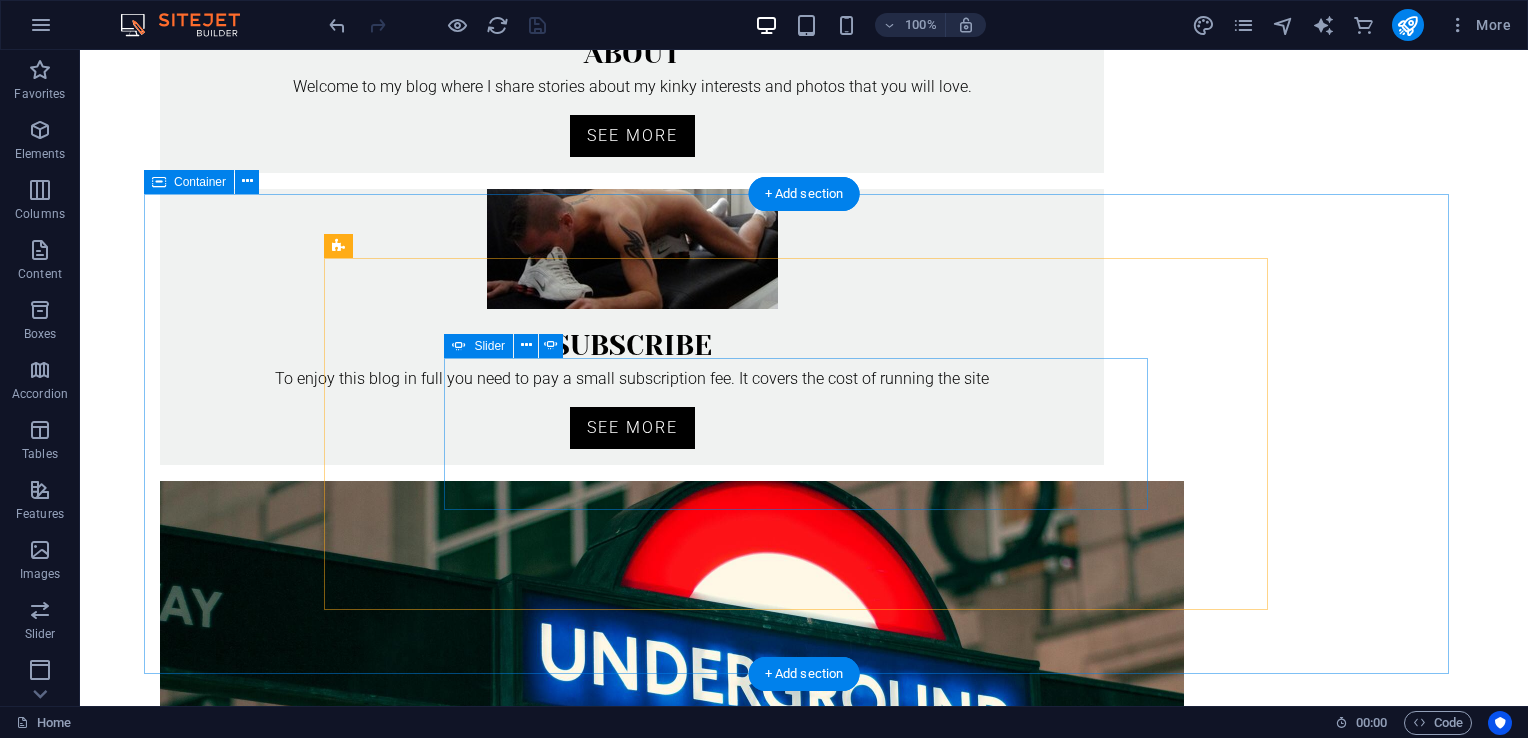 click at bounding box center [804, 1848] 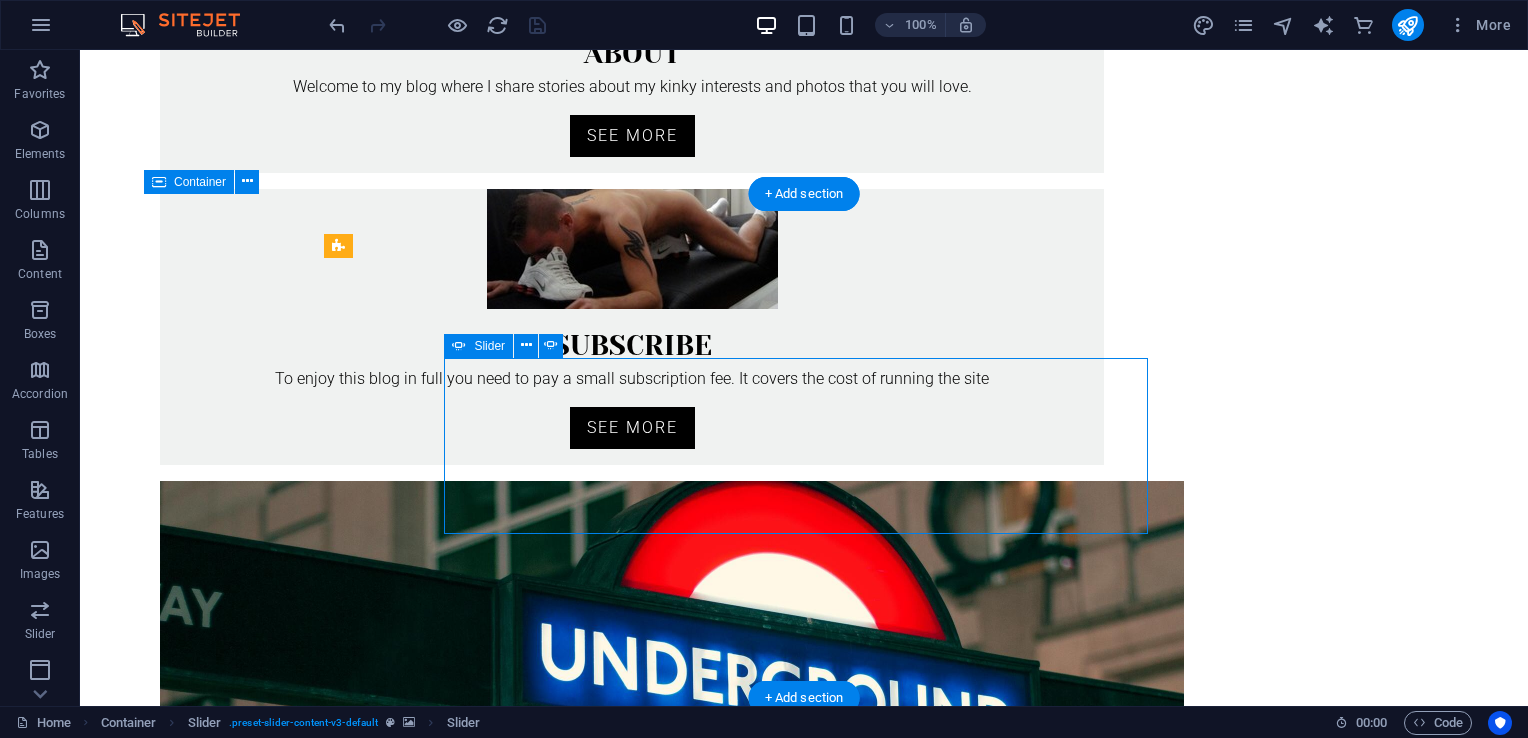 click at bounding box center [804, 1858] 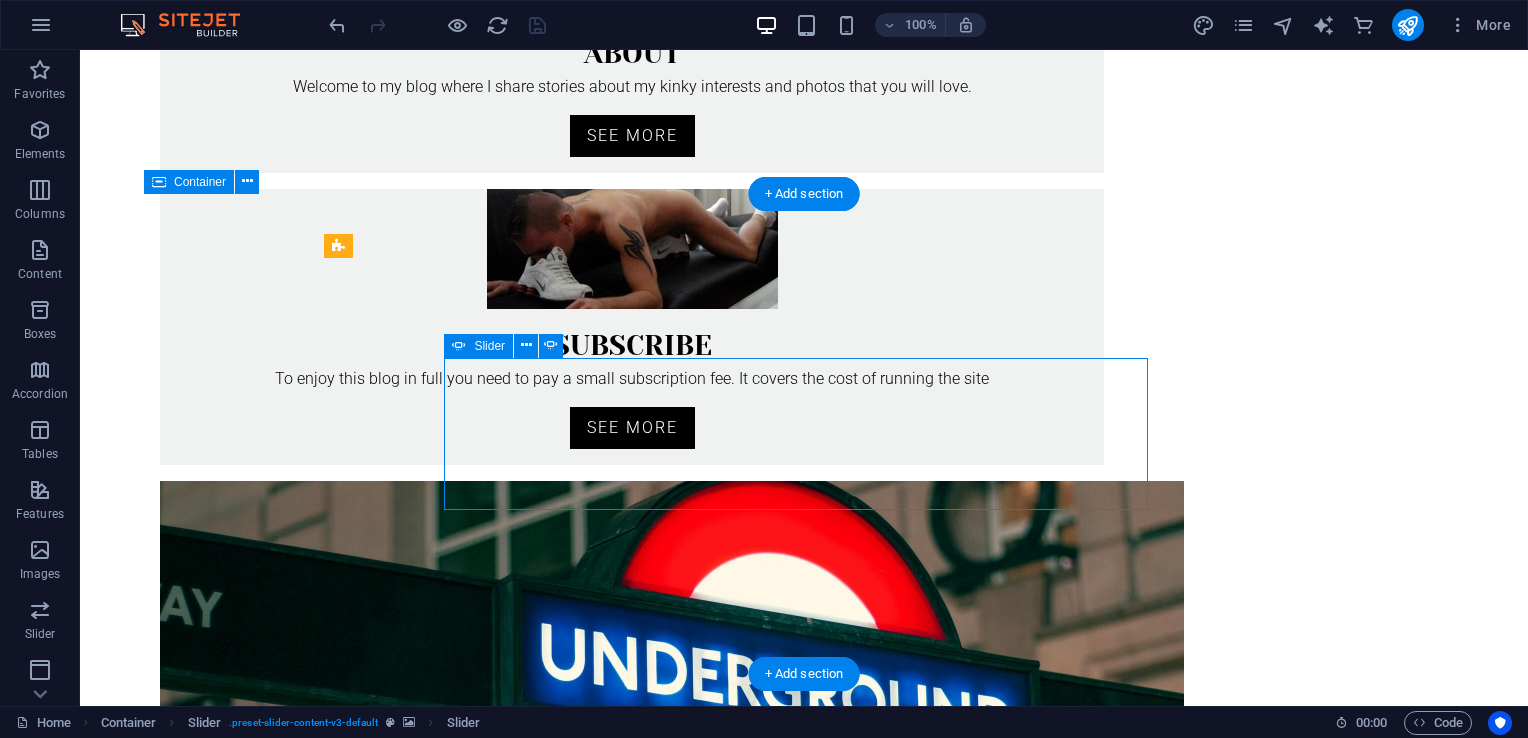 click at bounding box center (804, 1848) 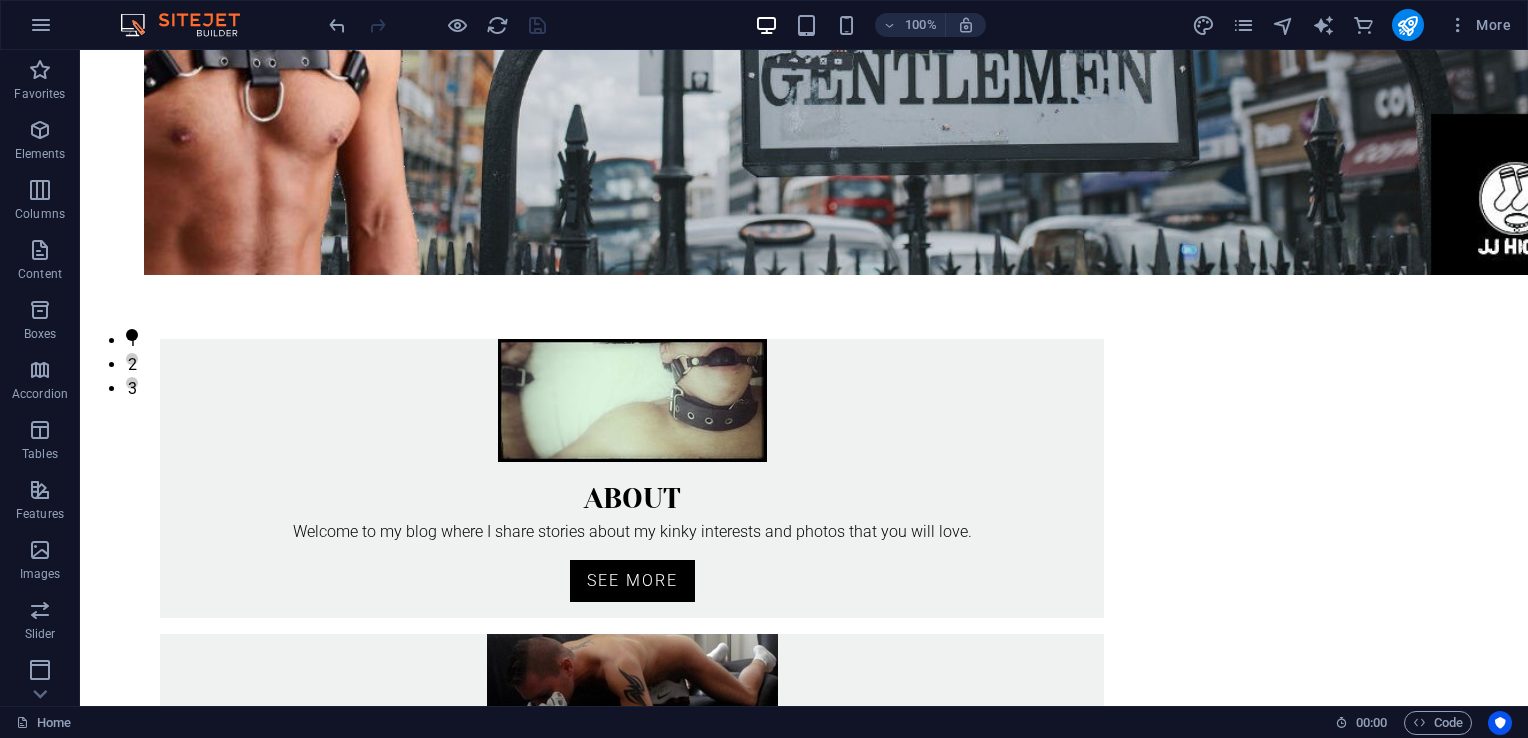 scroll, scrollTop: 0, scrollLeft: 0, axis: both 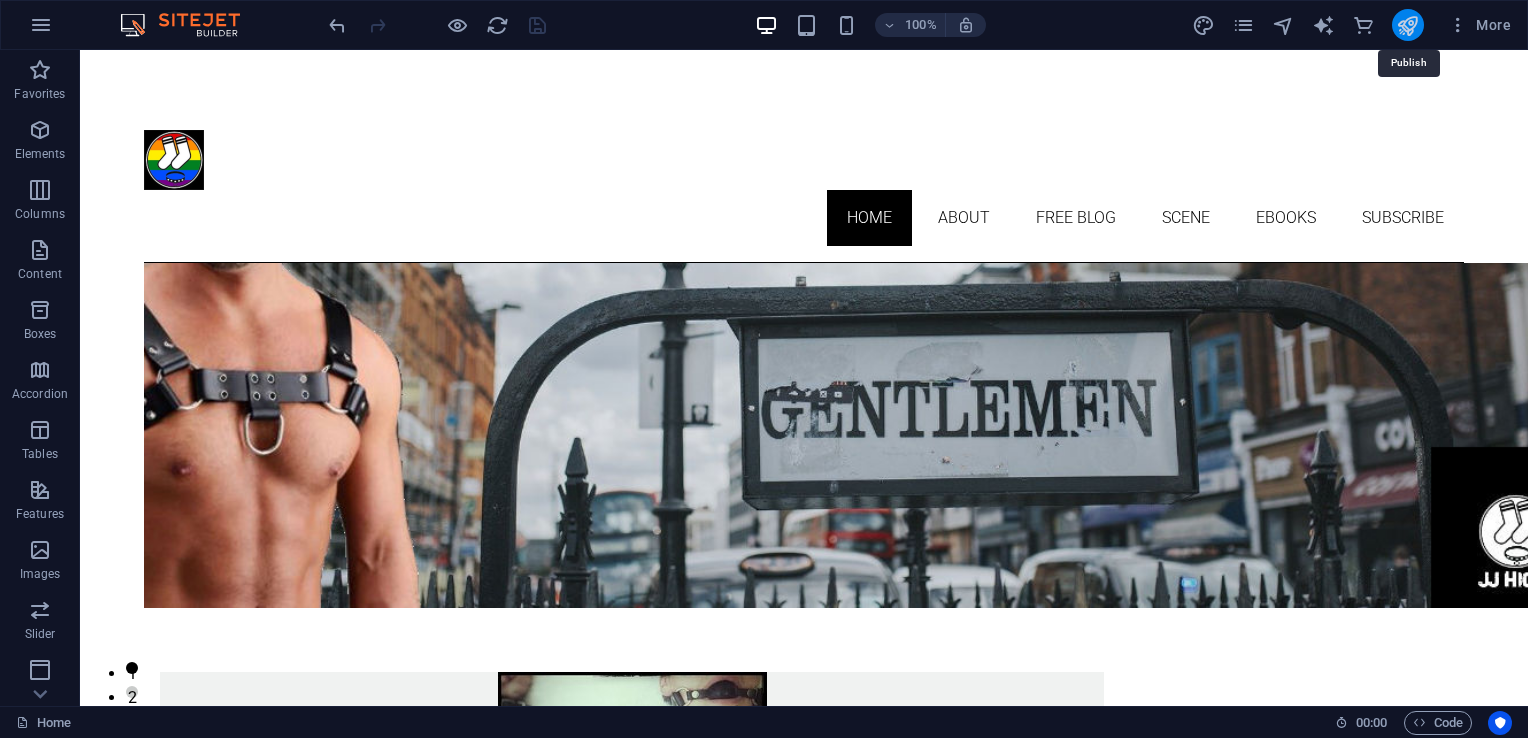 click at bounding box center (1407, 25) 